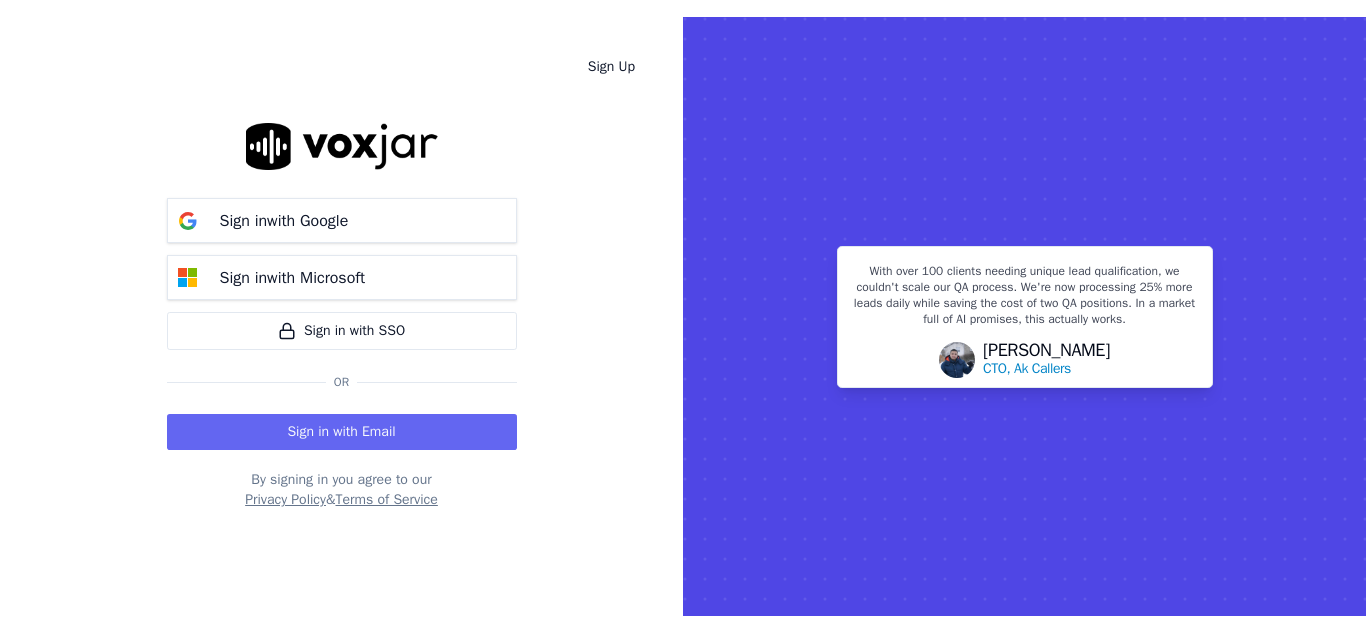 scroll, scrollTop: 0, scrollLeft: 0, axis: both 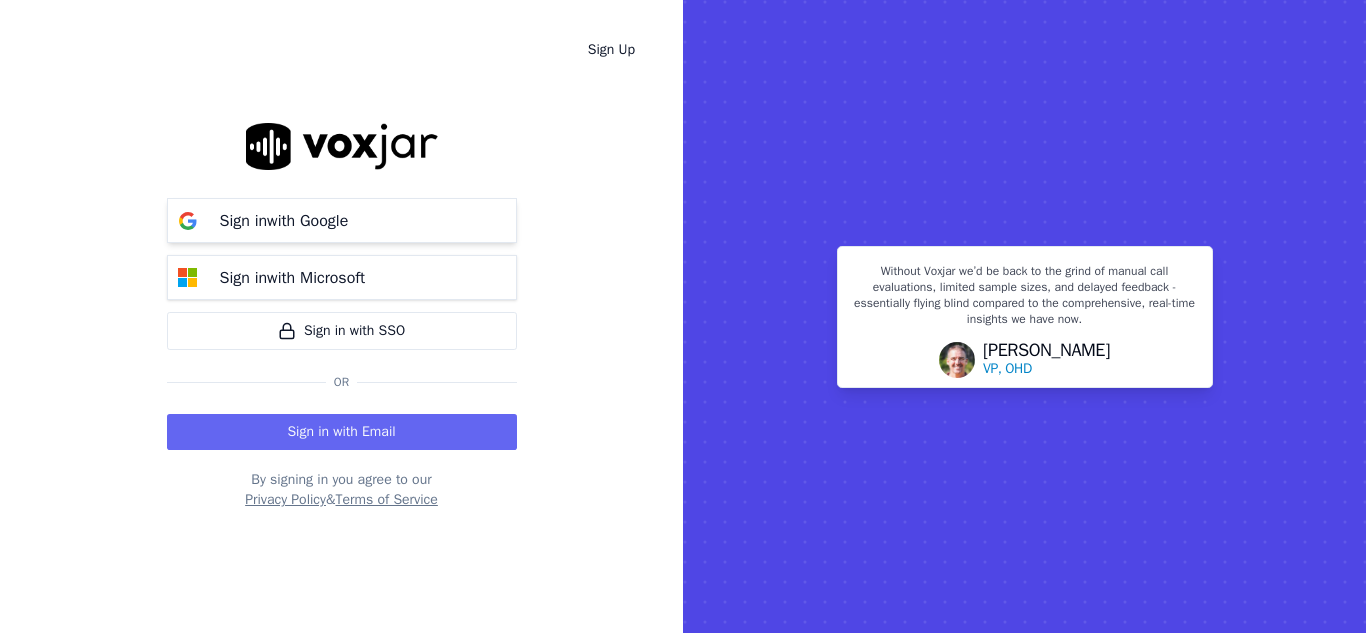 click on "Sign in  with Google" at bounding box center (284, 221) 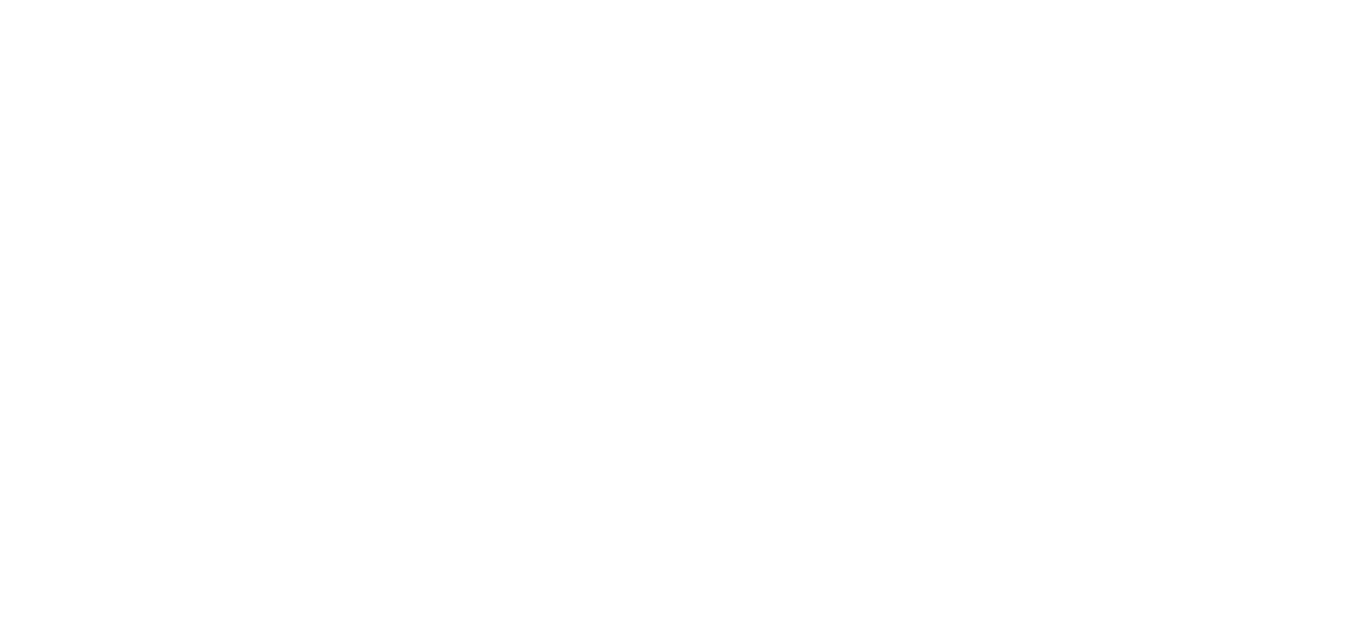 scroll, scrollTop: 0, scrollLeft: 0, axis: both 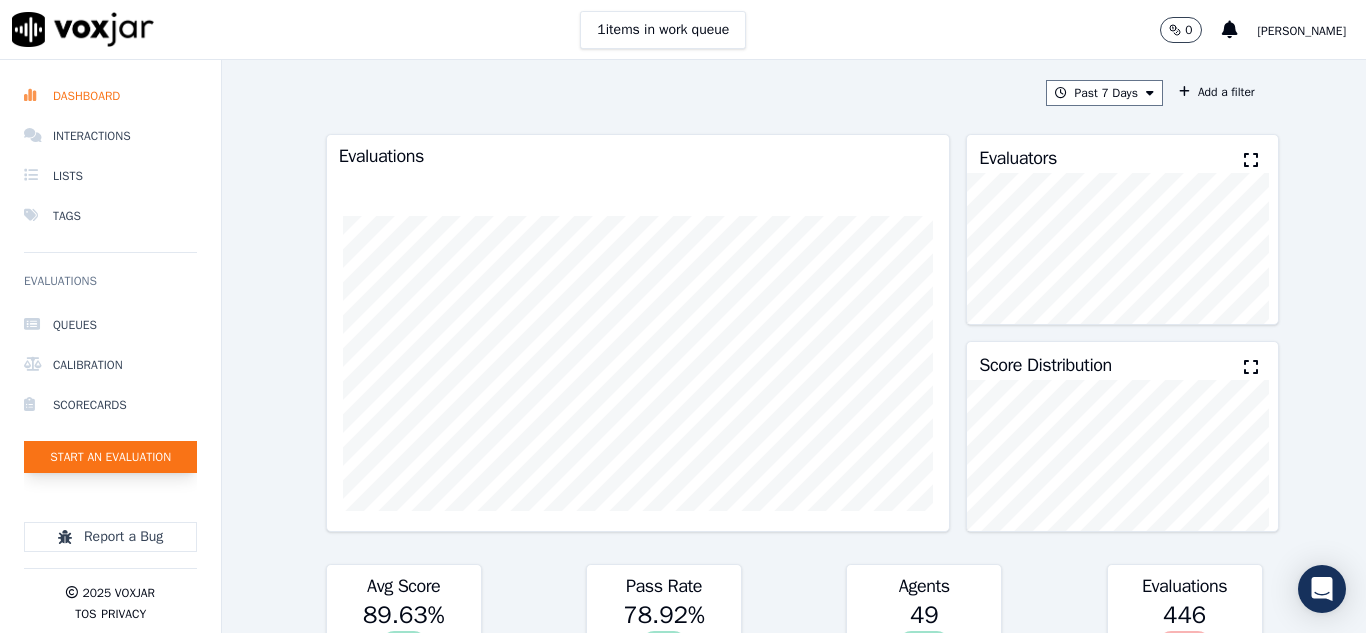click on "Start an Evaluation" 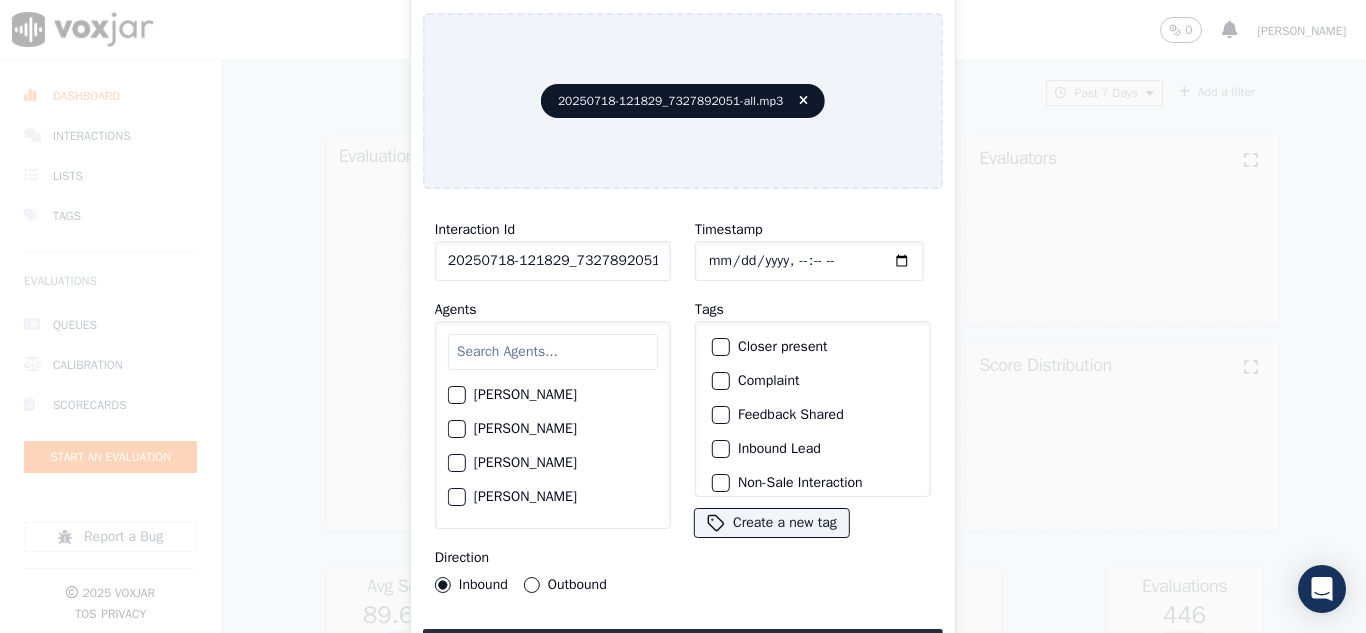scroll, scrollTop: 0, scrollLeft: 40, axis: horizontal 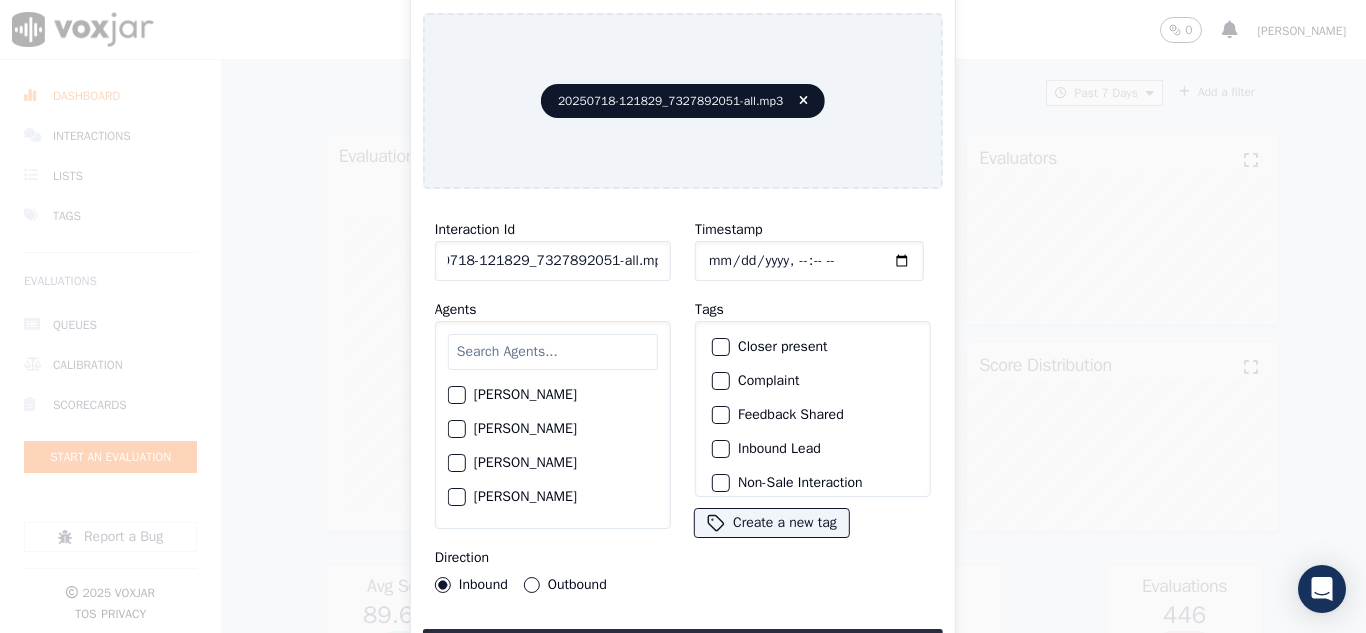 drag, startPoint x: 640, startPoint y: 254, endPoint x: 797, endPoint y: 280, distance: 159.1383 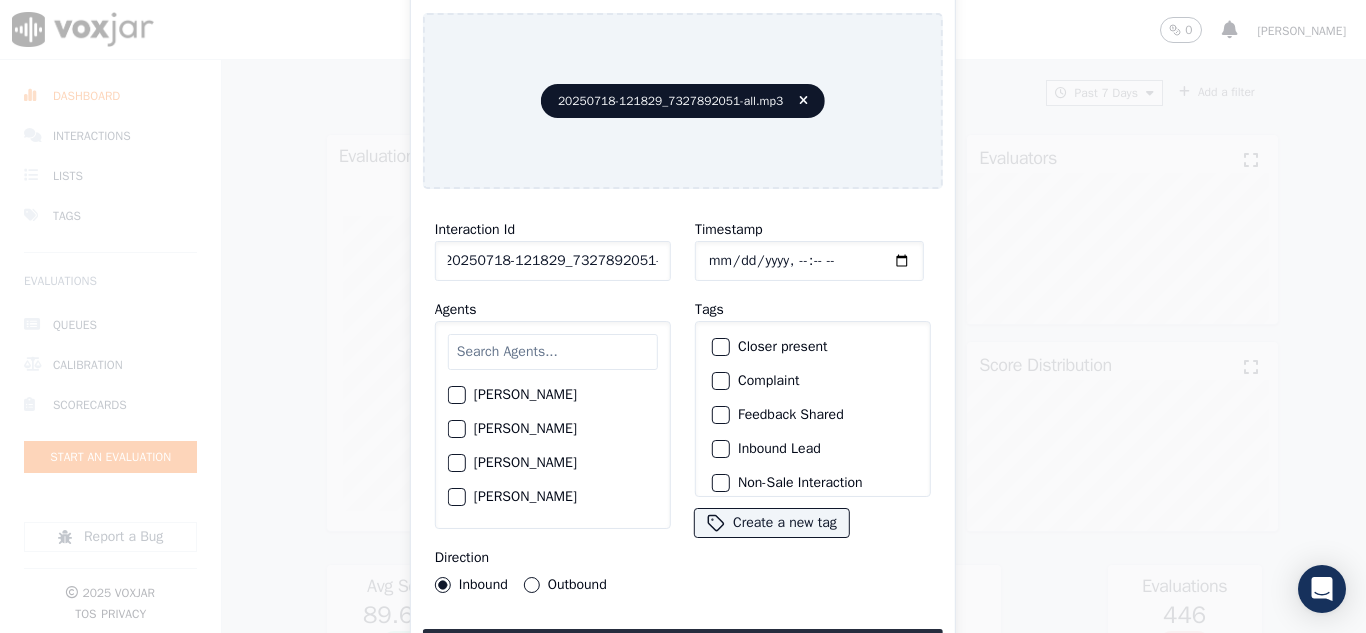 scroll, scrollTop: 0, scrollLeft: 11, axis: horizontal 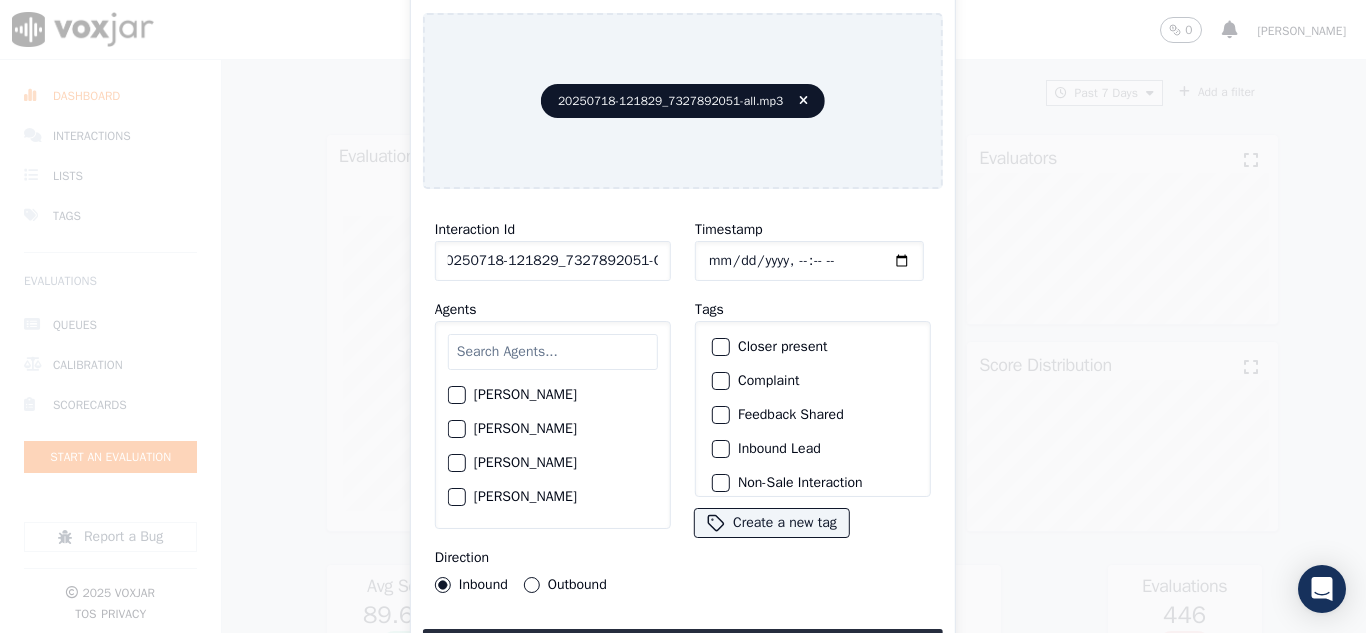 type on "20250718-121829_7327892051-C1" 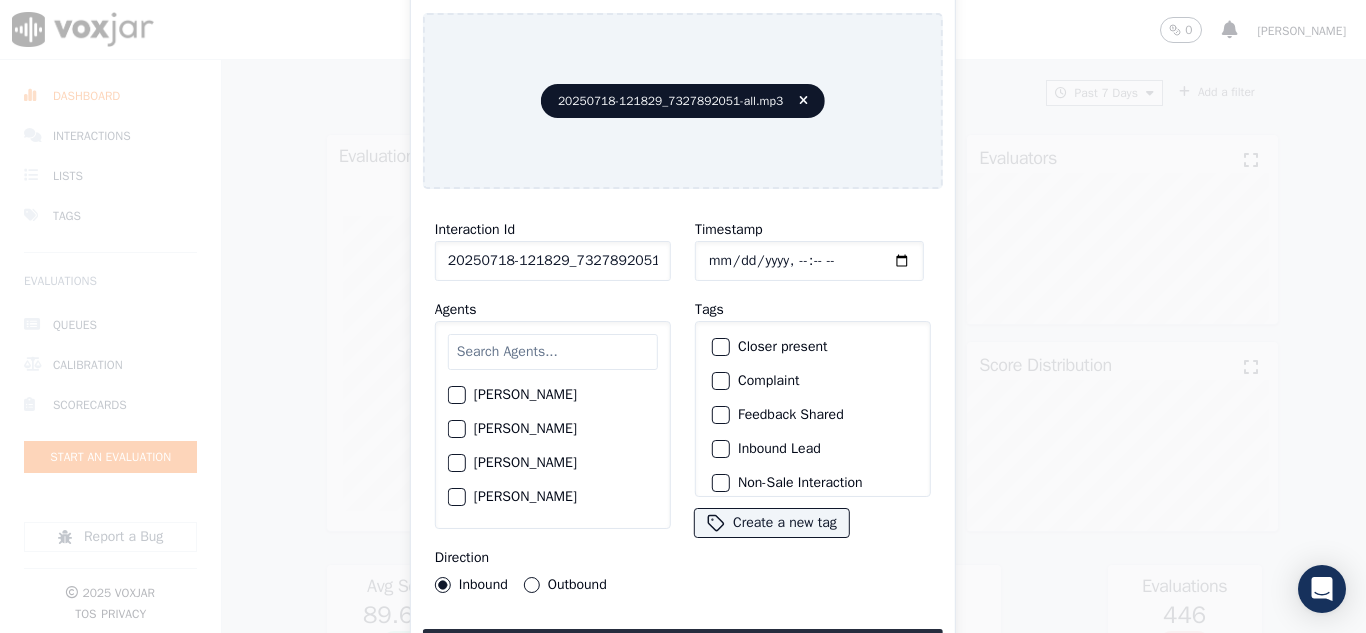 click on "Timestamp" 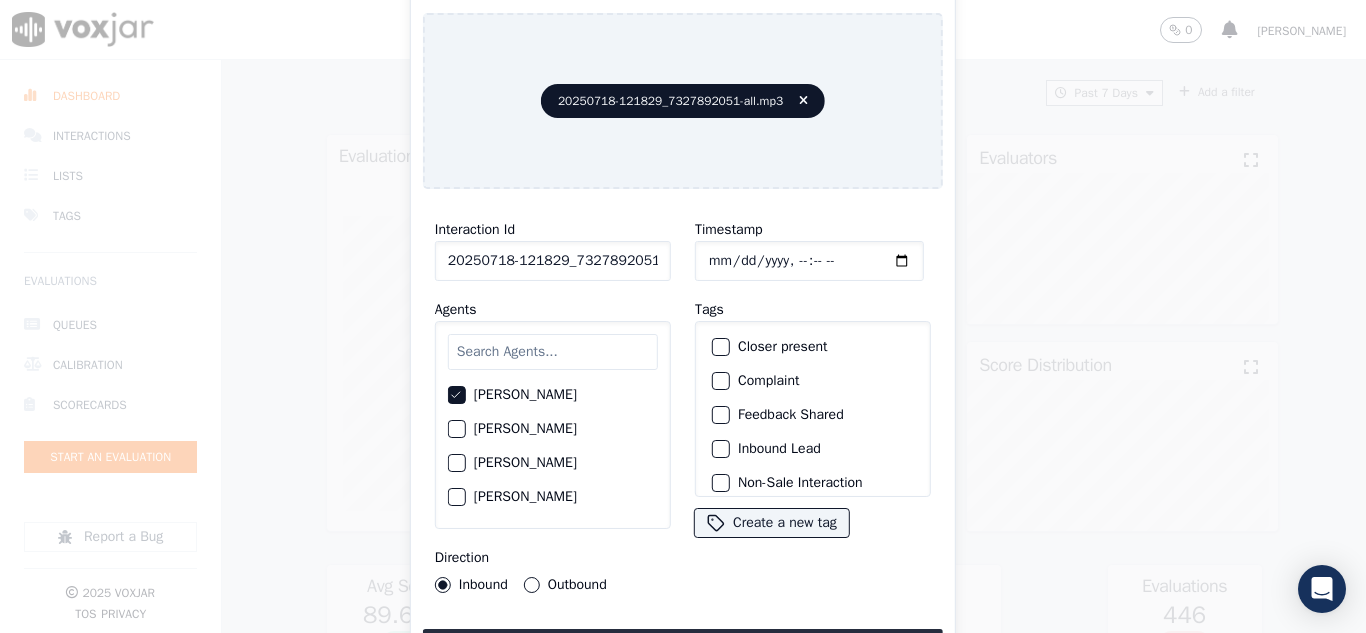 click on "Closer present" 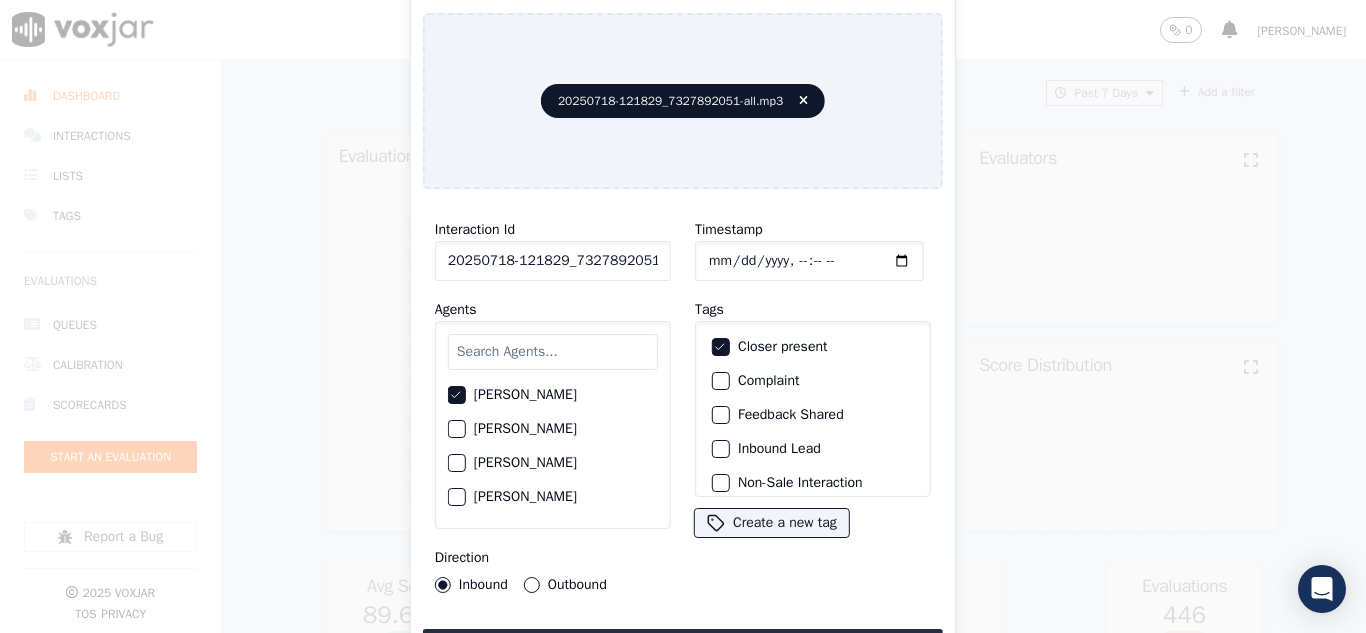 click on "Inbound Lead" 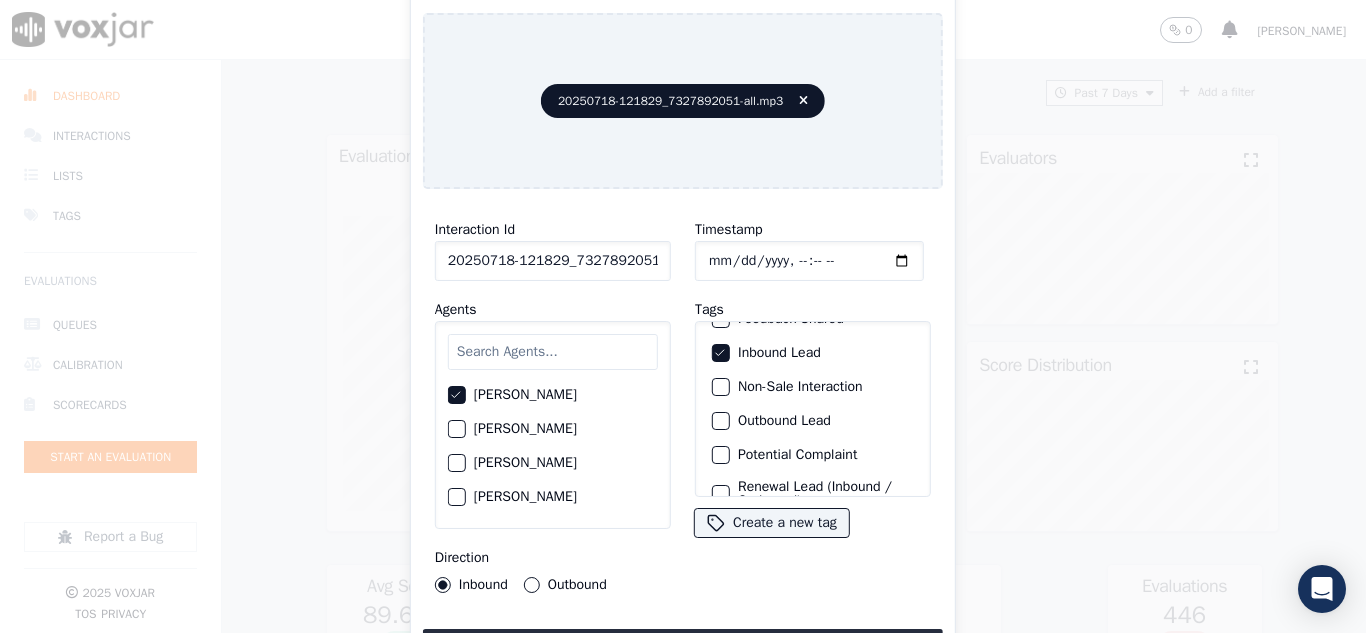 scroll, scrollTop: 173, scrollLeft: 0, axis: vertical 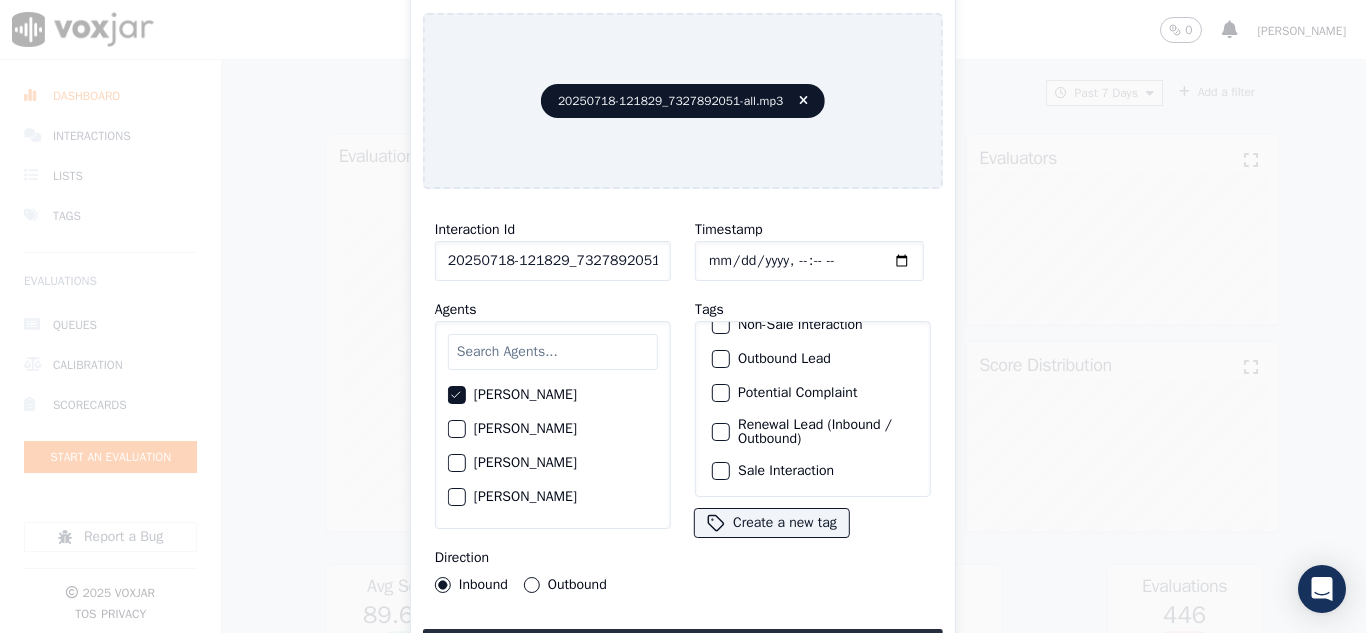 click on "Sale Interaction" 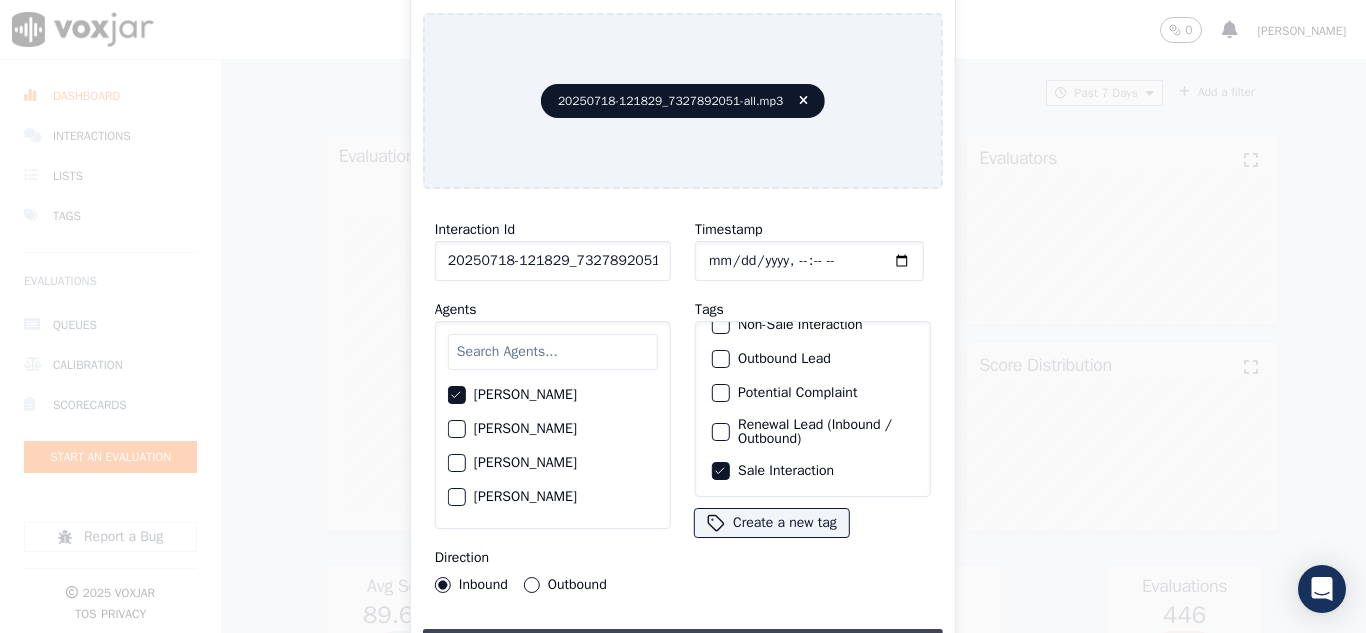 click on "Upload interaction to start evaluation" at bounding box center (683, 647) 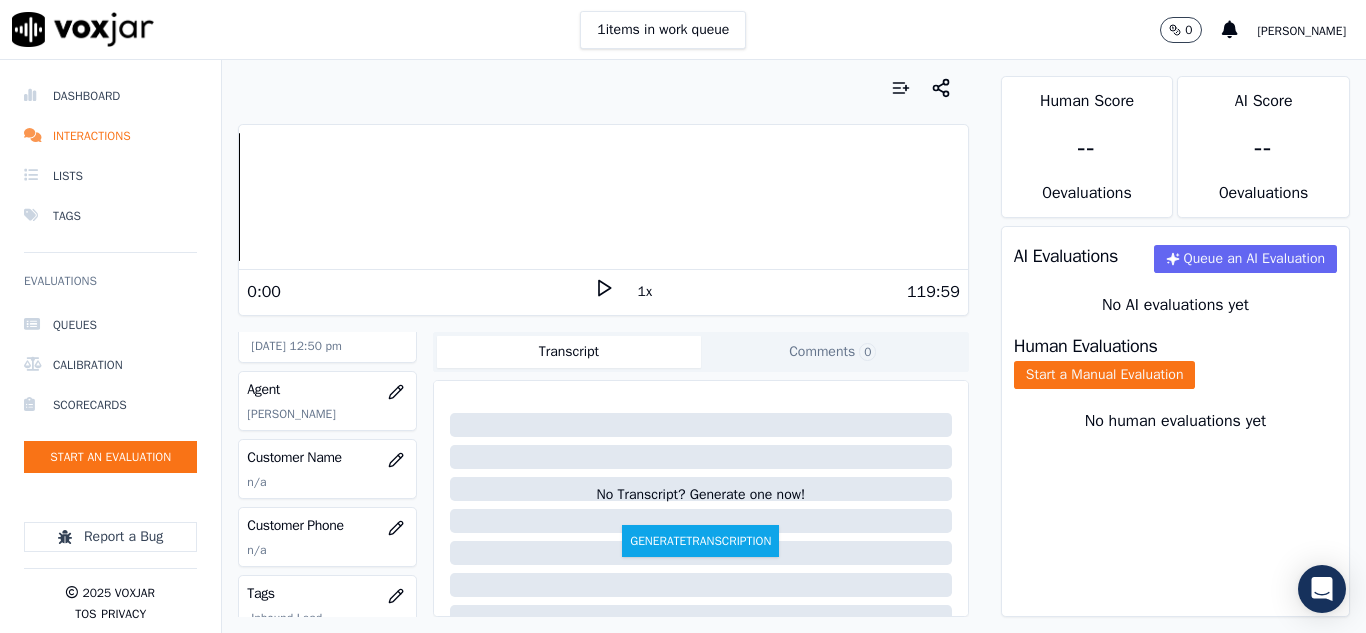 scroll, scrollTop: 200, scrollLeft: 0, axis: vertical 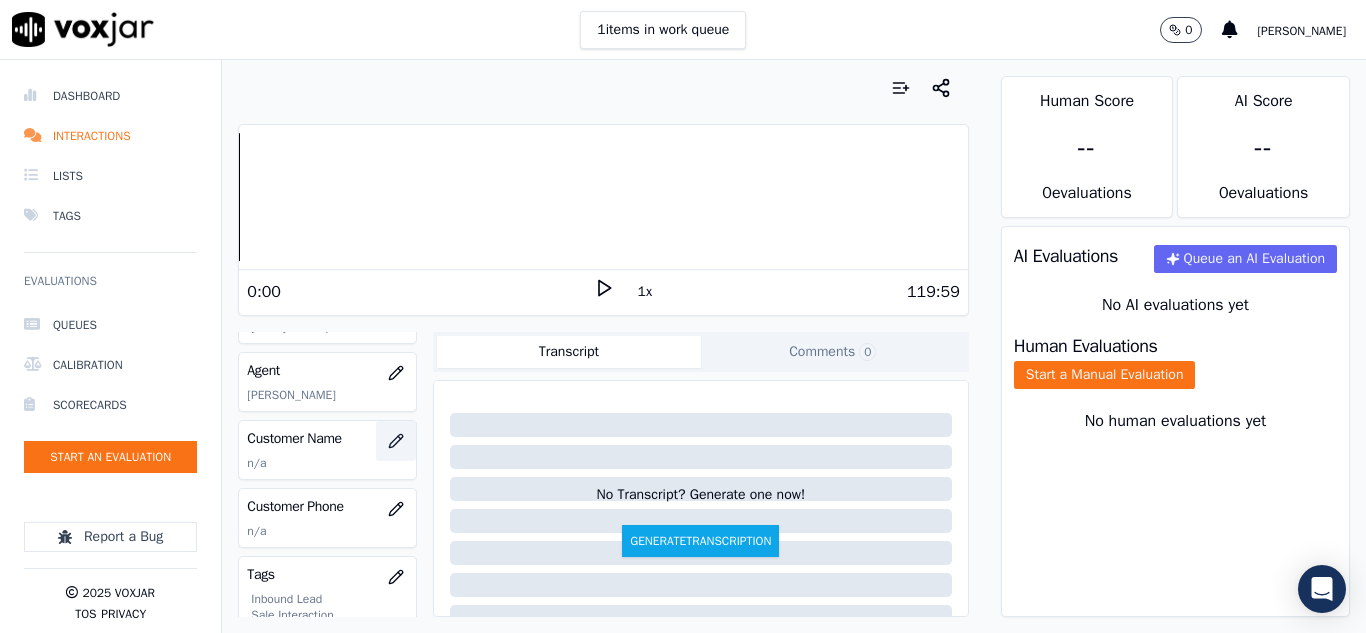 click 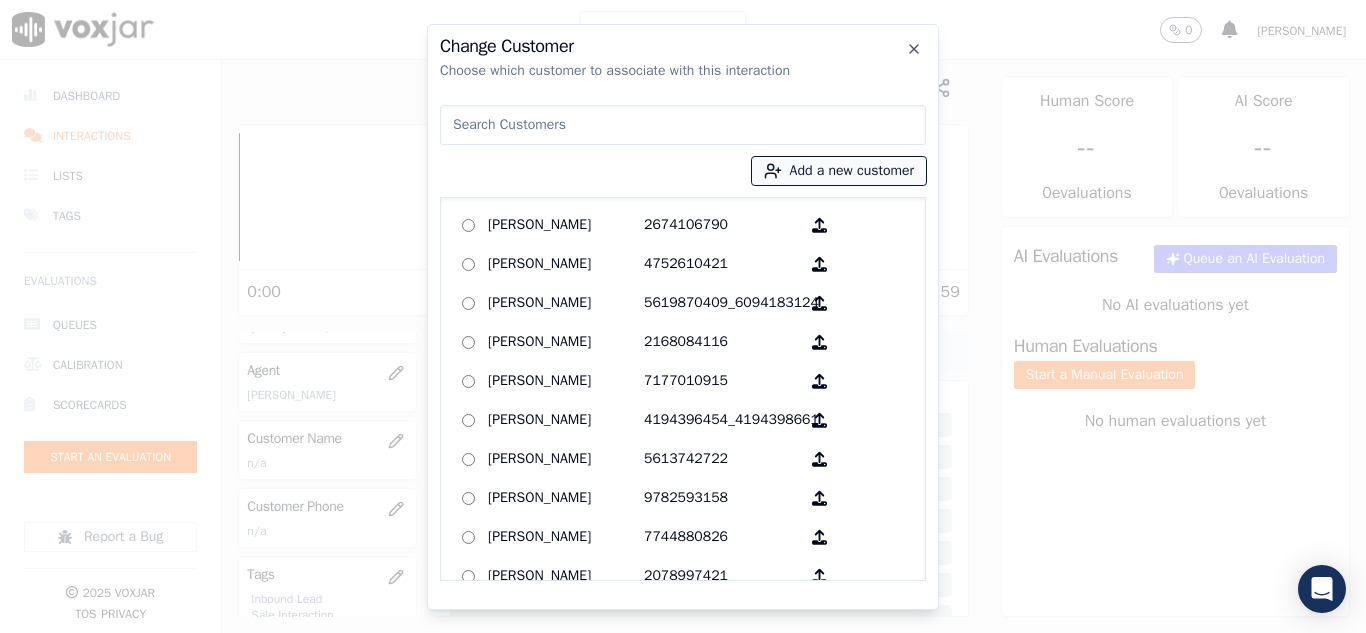 click on "Add a new customer" at bounding box center (839, 171) 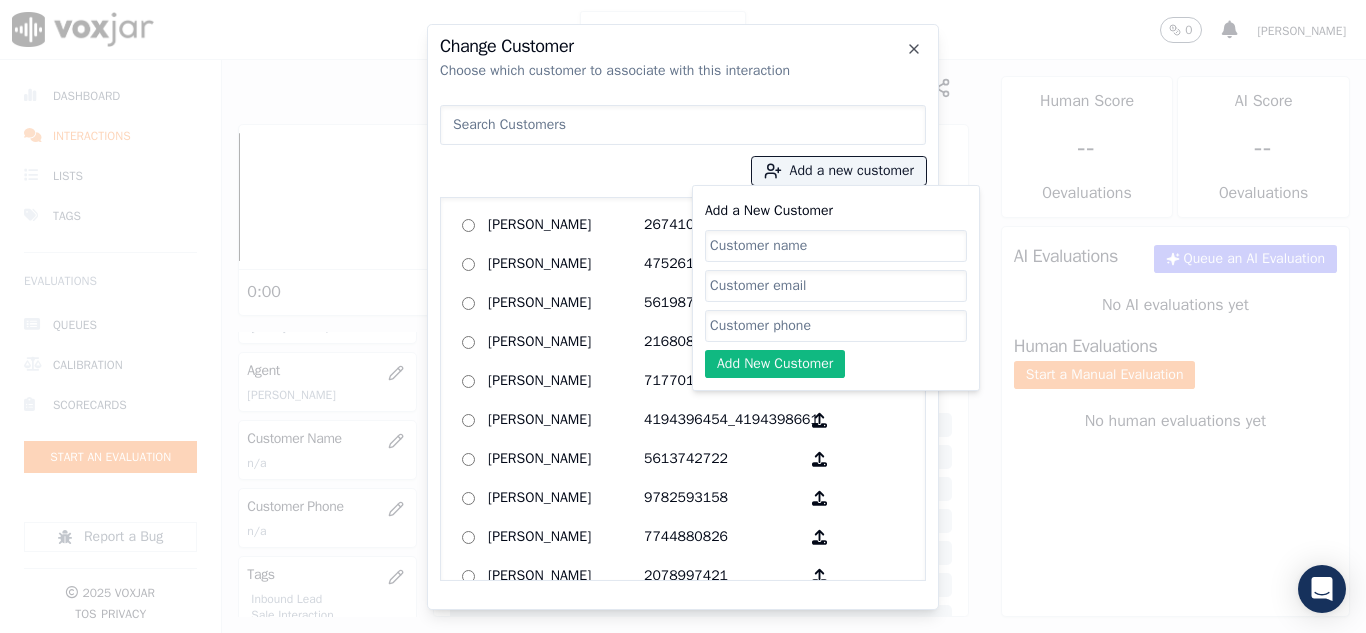 click on "Add a New Customer" 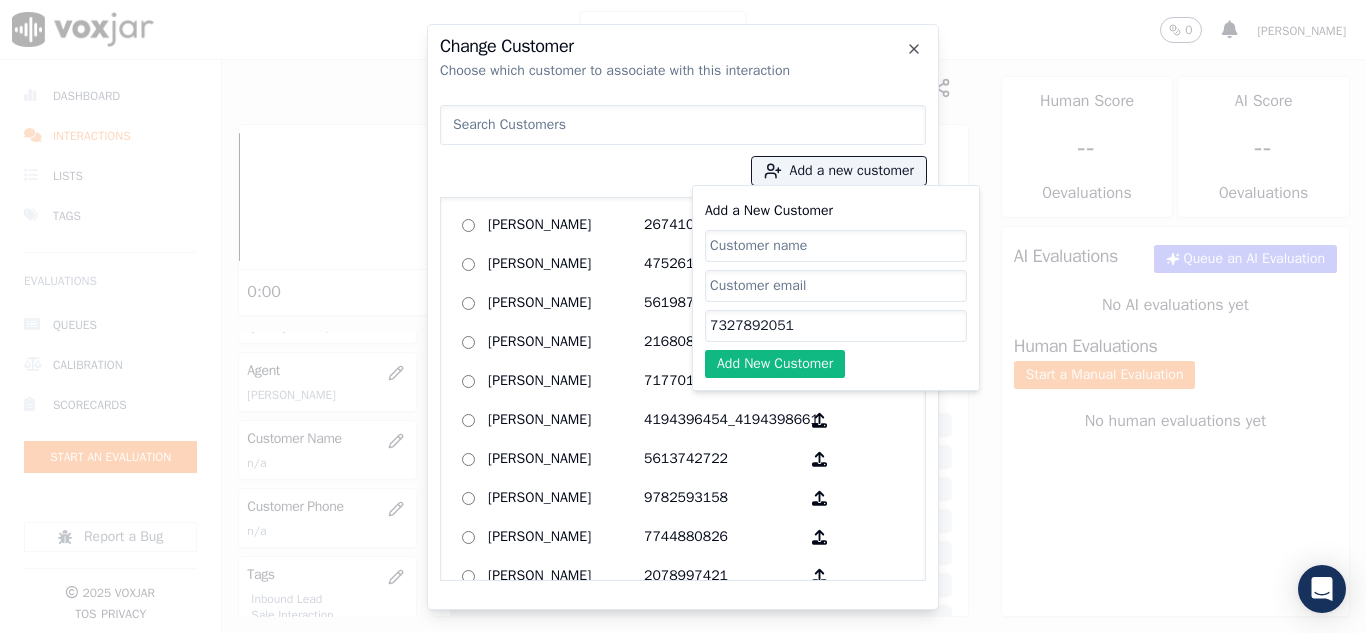 type on "7327892051" 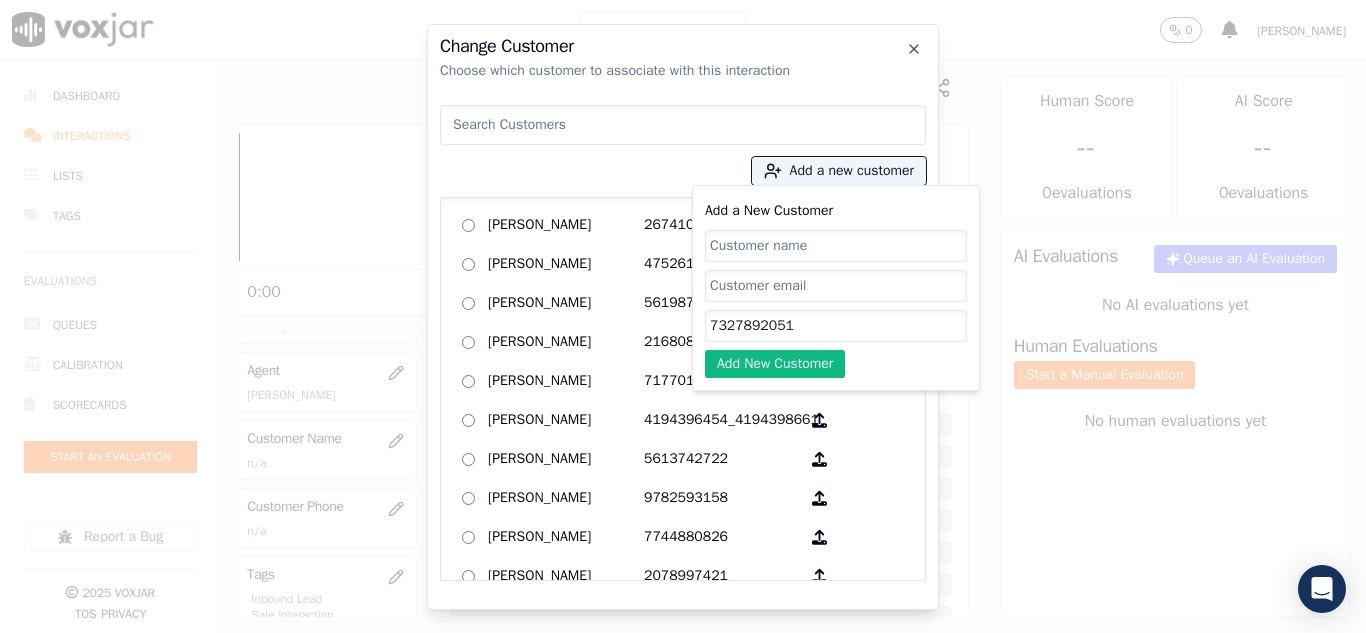 click on "Add a New Customer" 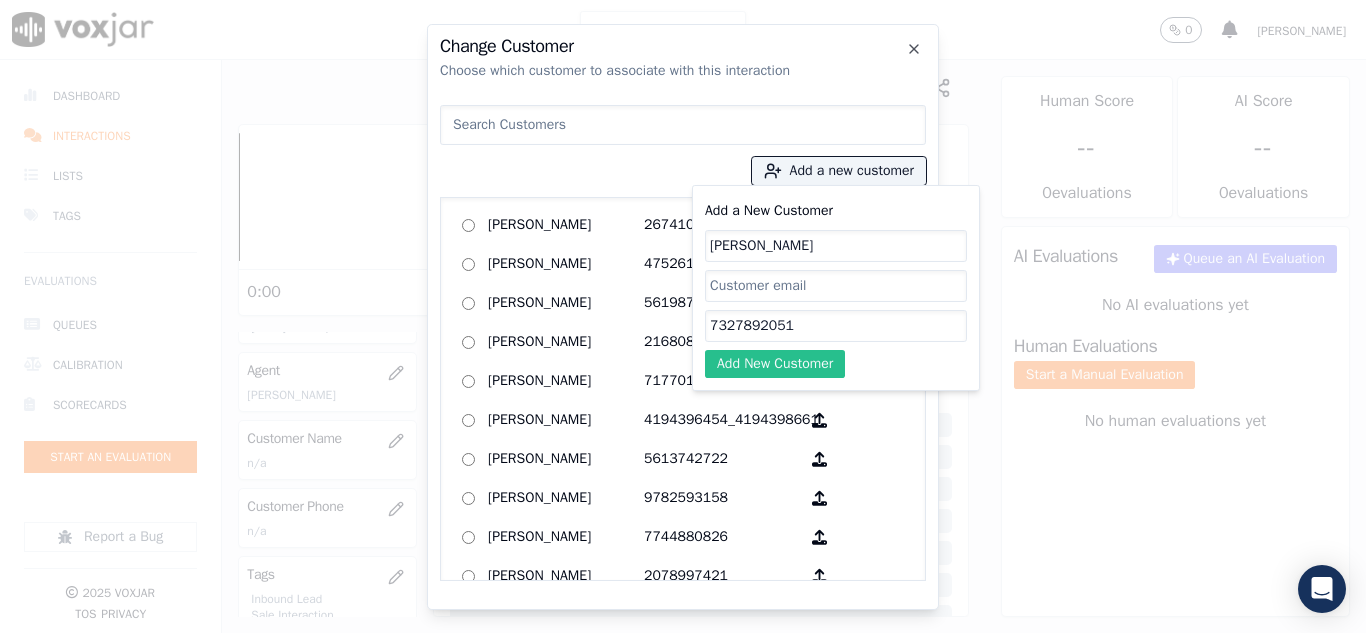 type on "[PERSON_NAME]" 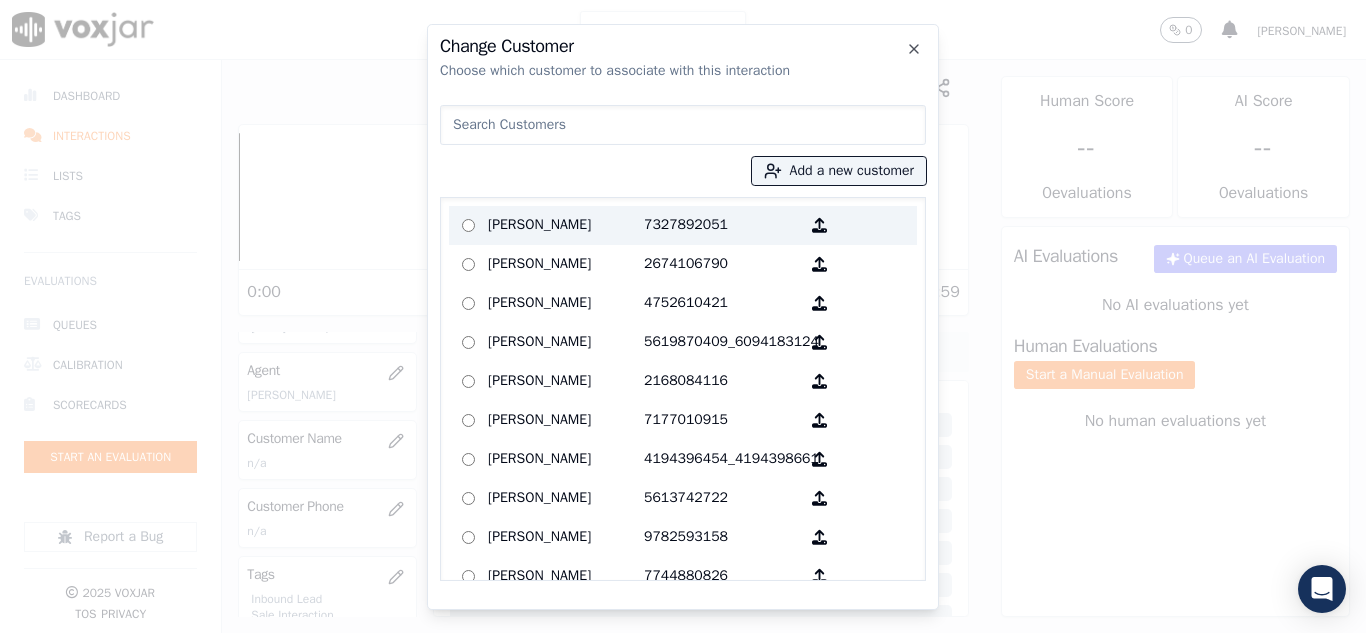 click on "[PERSON_NAME]" at bounding box center [566, 225] 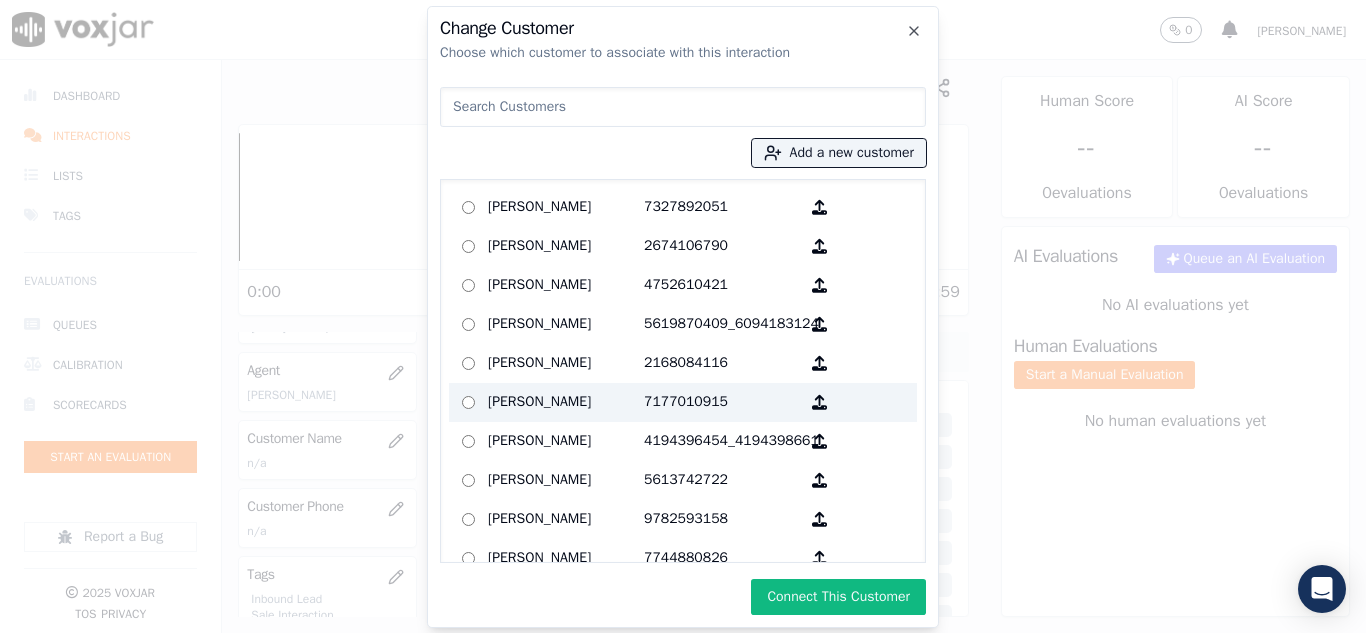 drag, startPoint x: 782, startPoint y: 596, endPoint x: 707, endPoint y: 414, distance: 196.84766 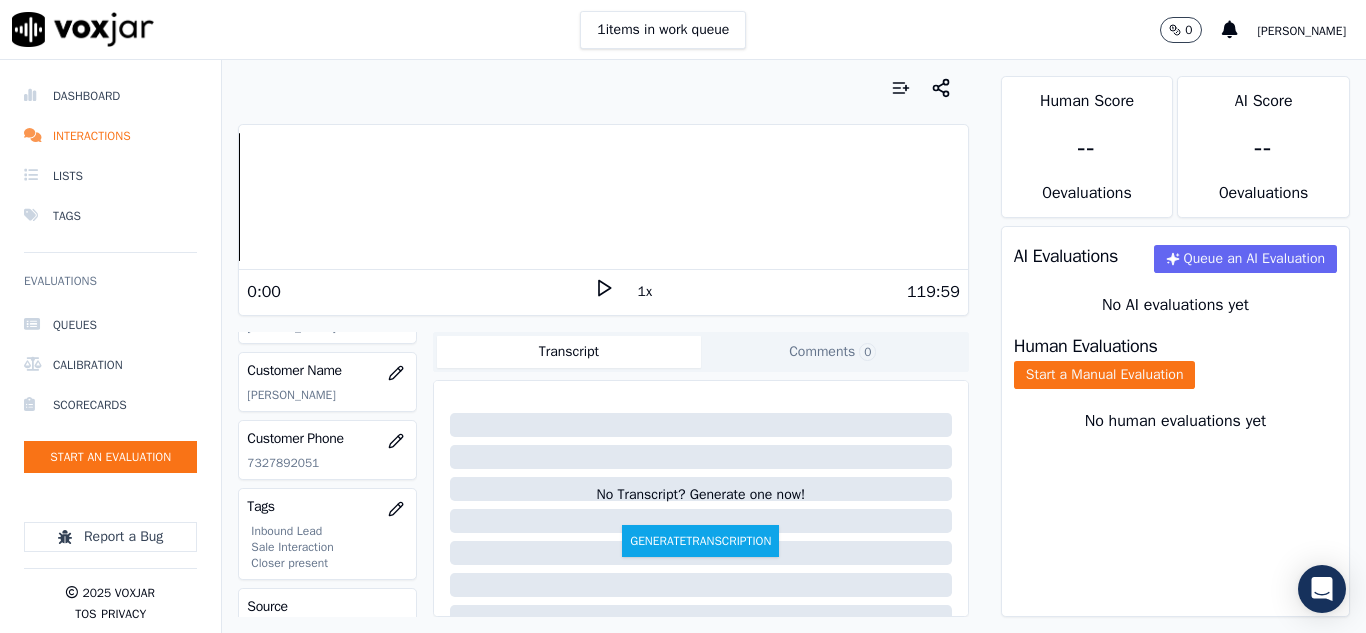 scroll, scrollTop: 300, scrollLeft: 0, axis: vertical 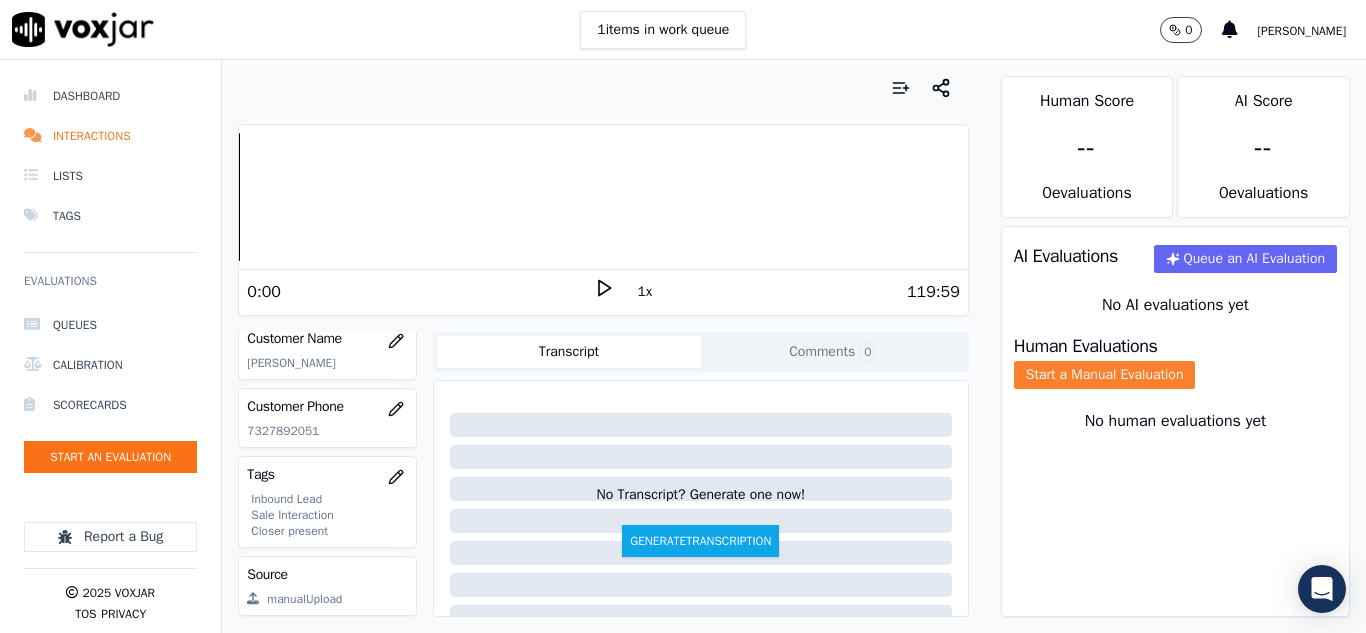 click on "Start a Manual Evaluation" 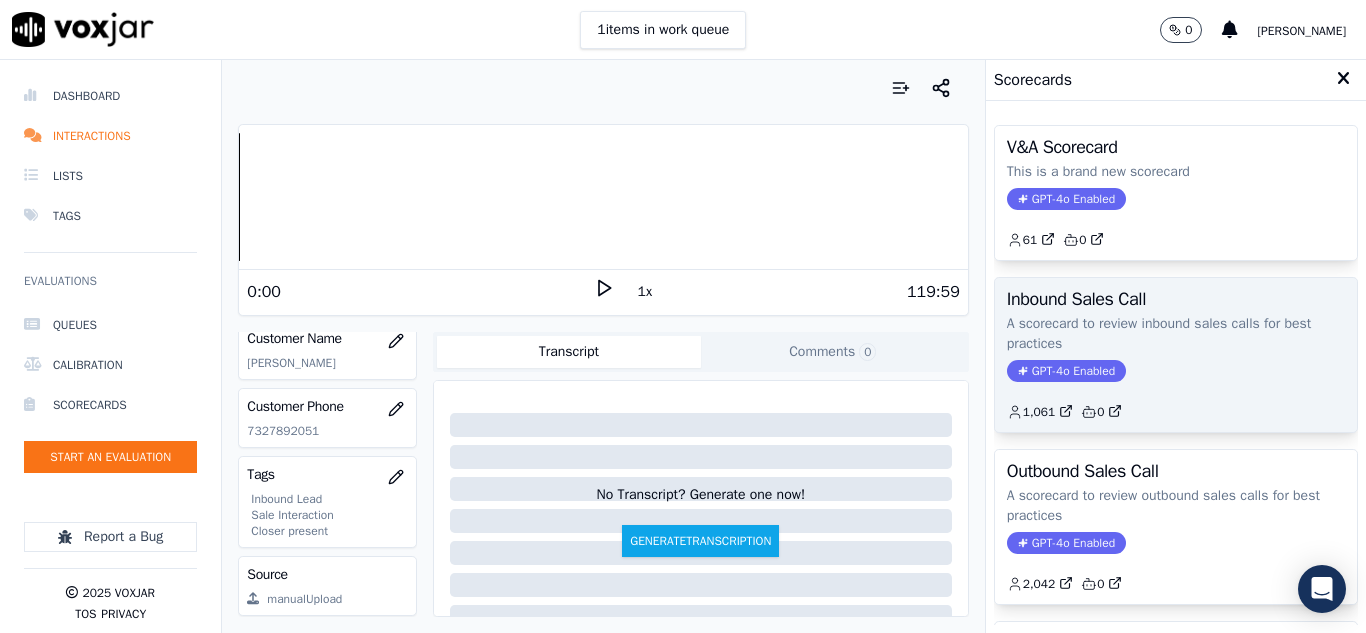 click on "GPT-4o Enabled" 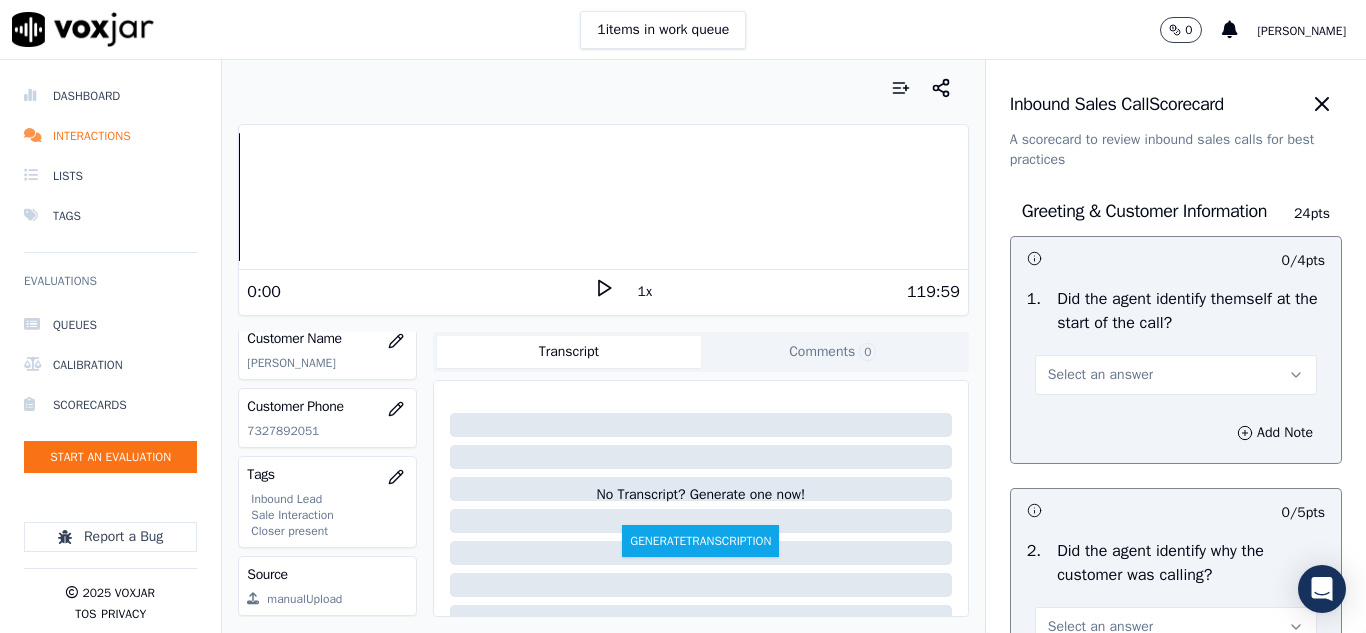 scroll, scrollTop: 200, scrollLeft: 0, axis: vertical 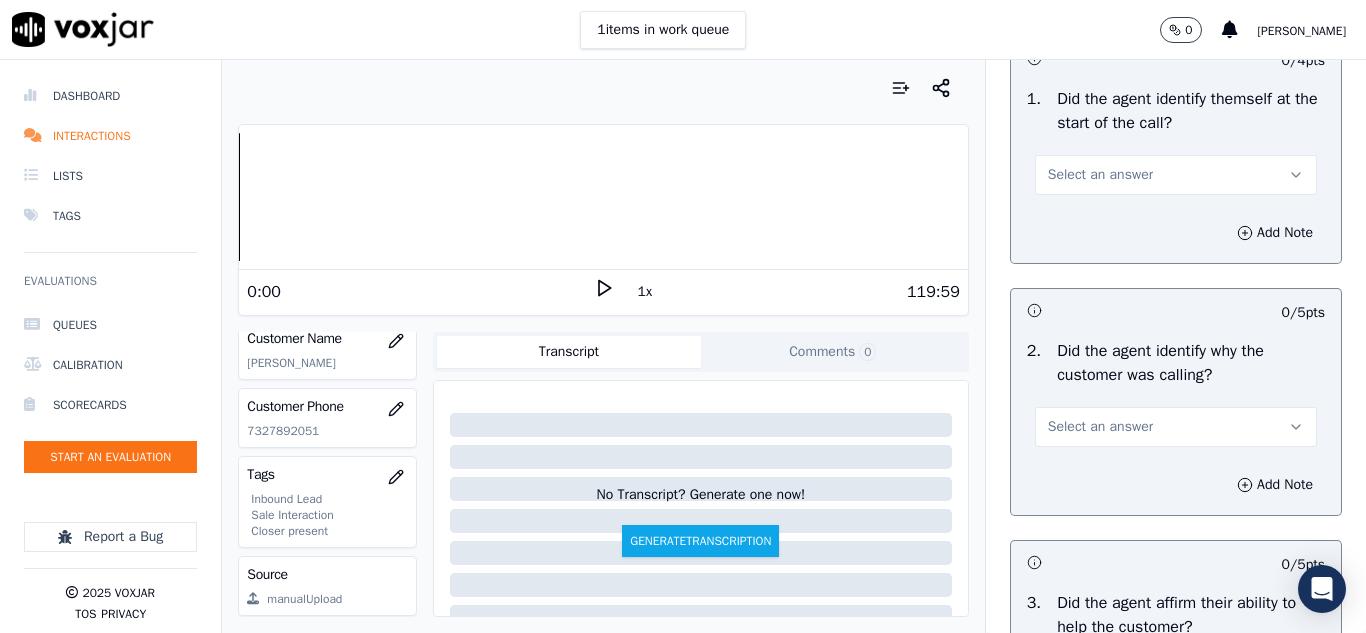 click on "Select an answer" at bounding box center (1100, 175) 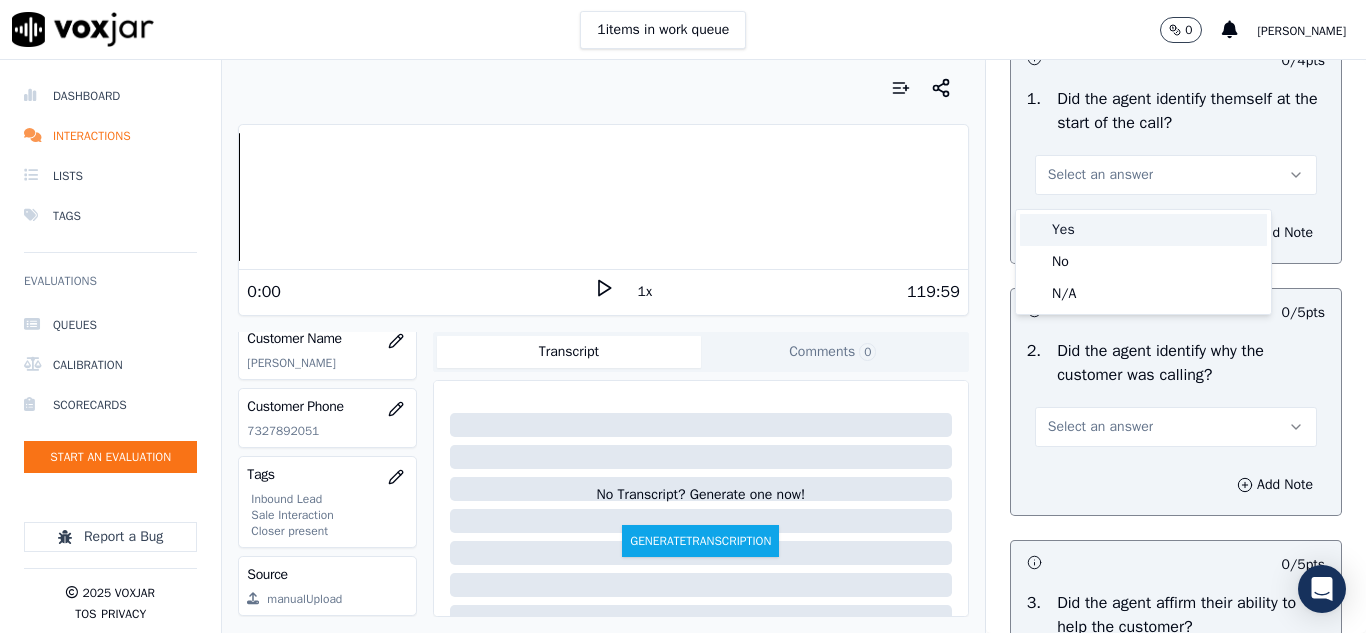 click on "Yes" at bounding box center [1143, 230] 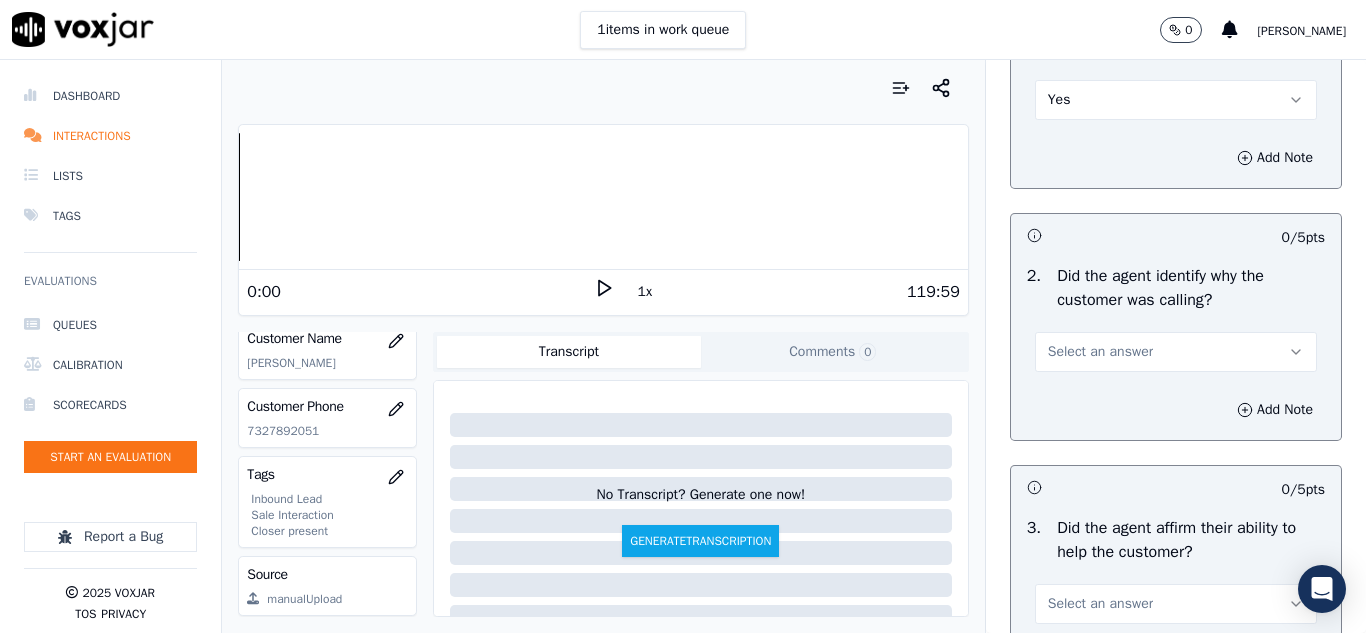 scroll, scrollTop: 400, scrollLeft: 0, axis: vertical 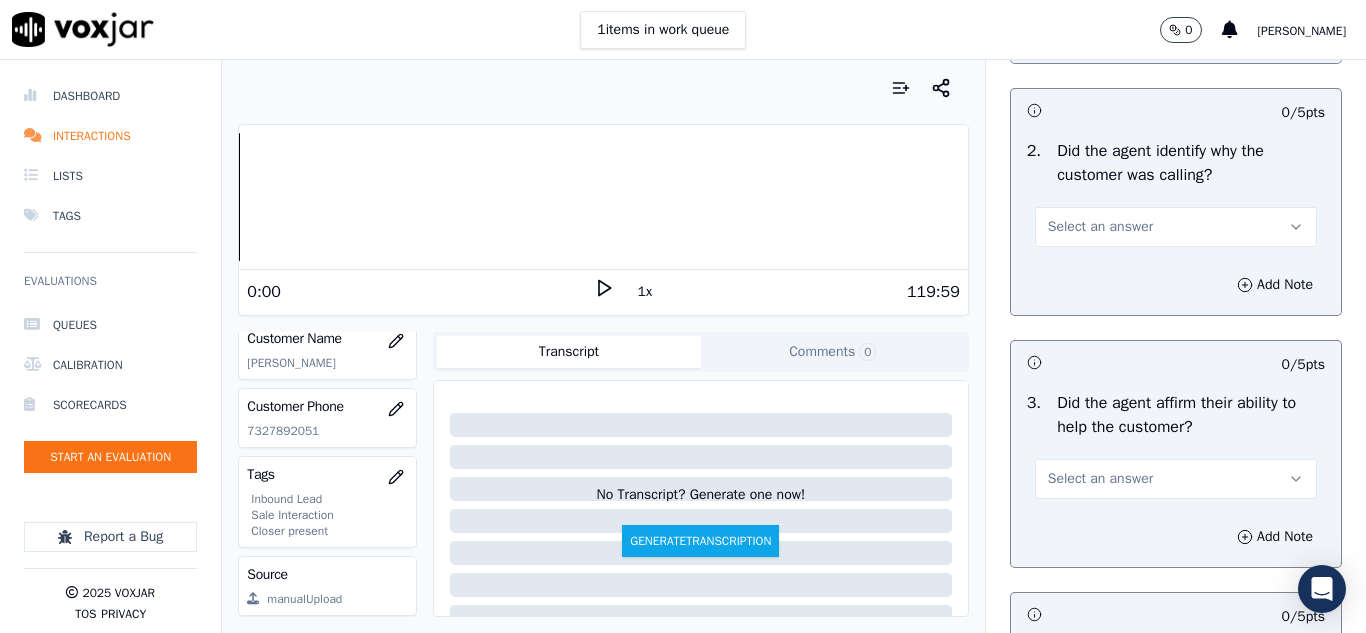 click on "Select an answer" at bounding box center (1100, 227) 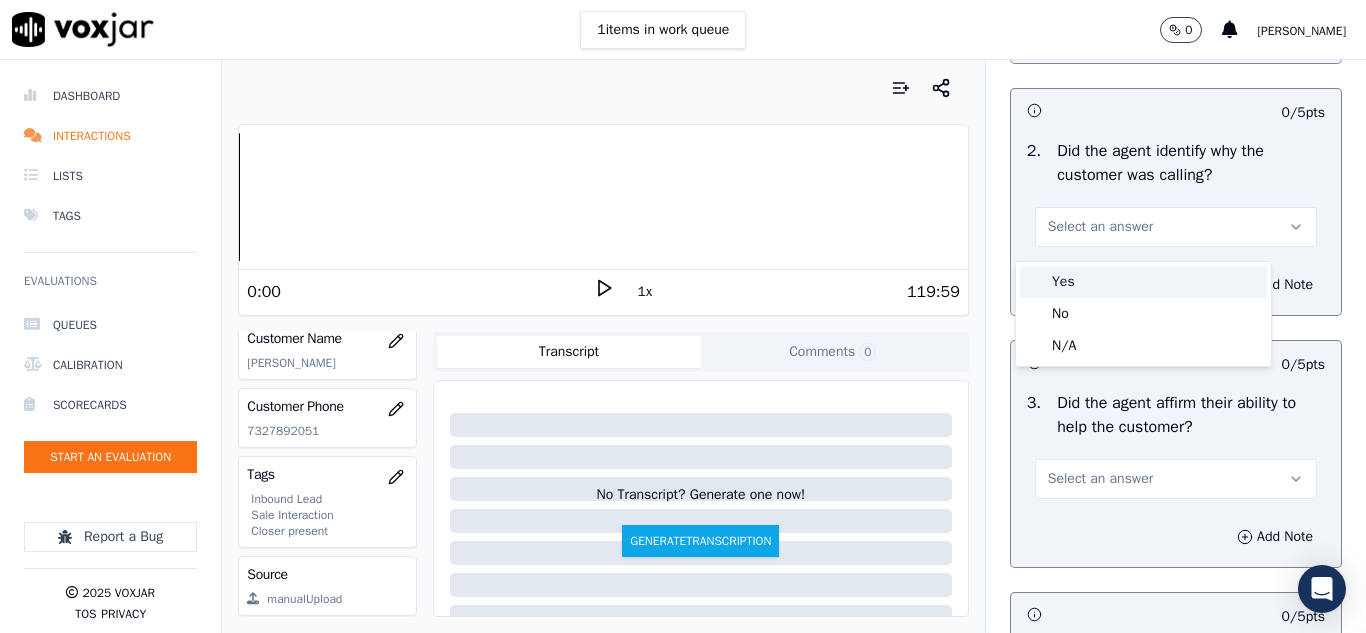 click on "Yes" at bounding box center (1143, 282) 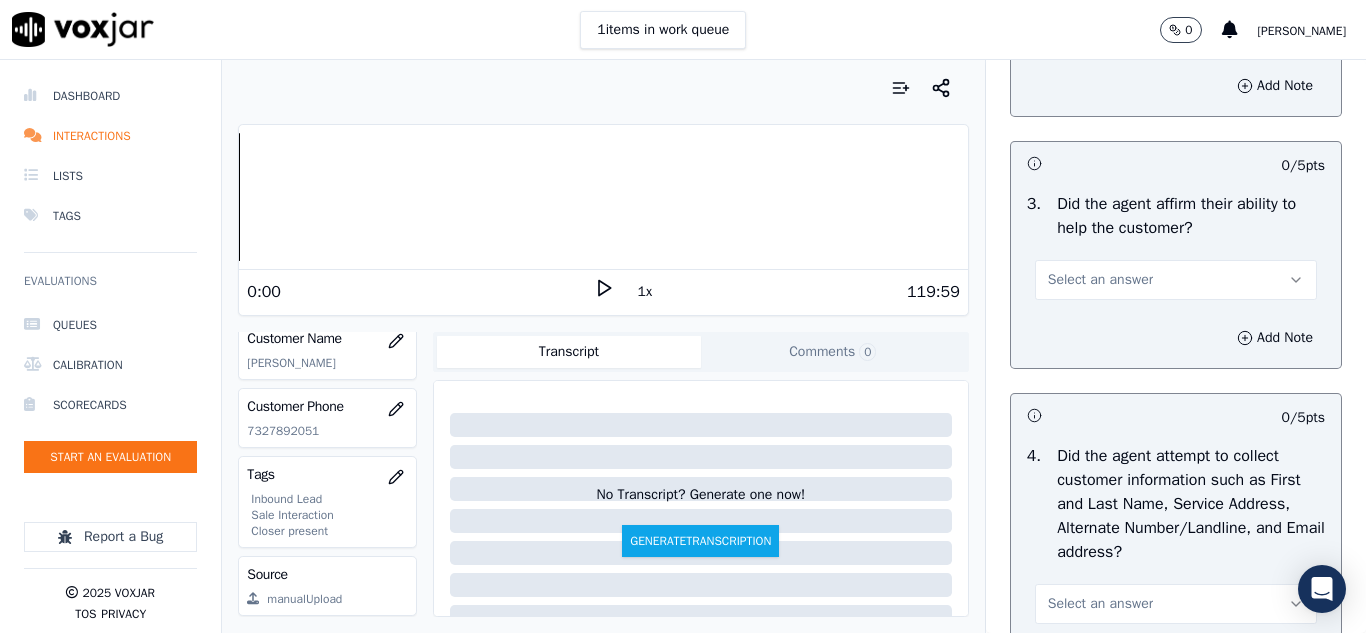 scroll, scrollTop: 600, scrollLeft: 0, axis: vertical 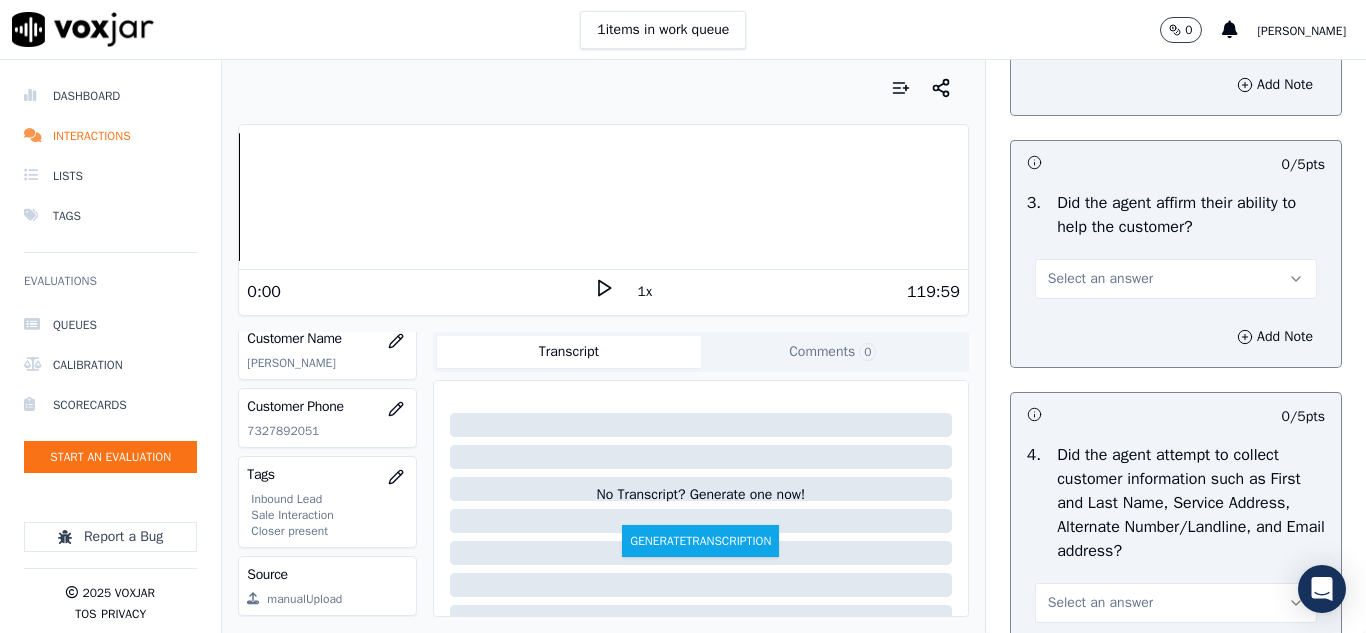 click on "Select an answer" at bounding box center (1100, 279) 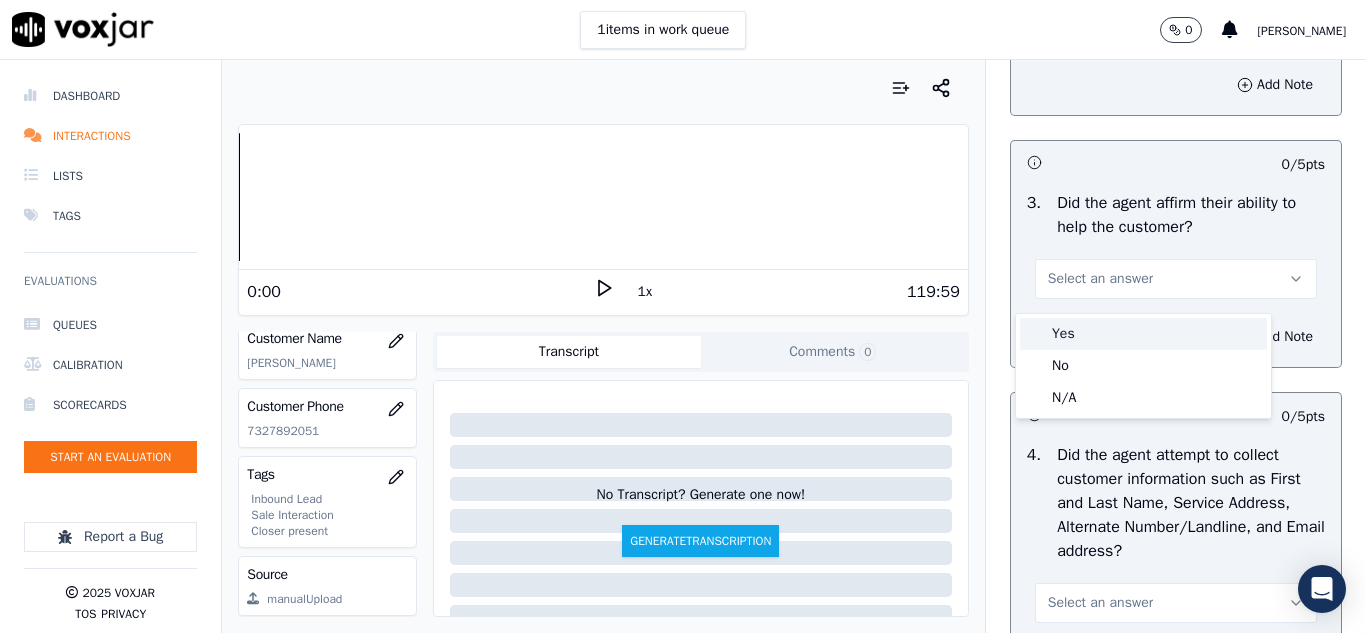 click on "Yes" at bounding box center [1143, 334] 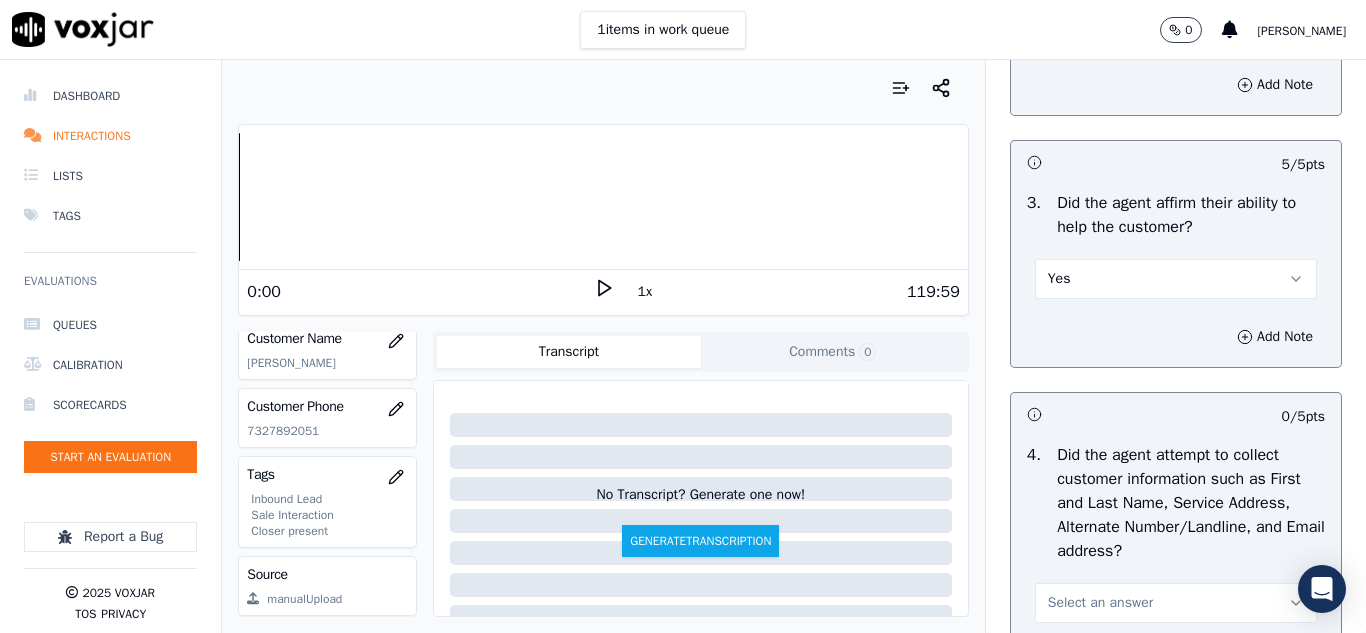 scroll, scrollTop: 800, scrollLeft: 0, axis: vertical 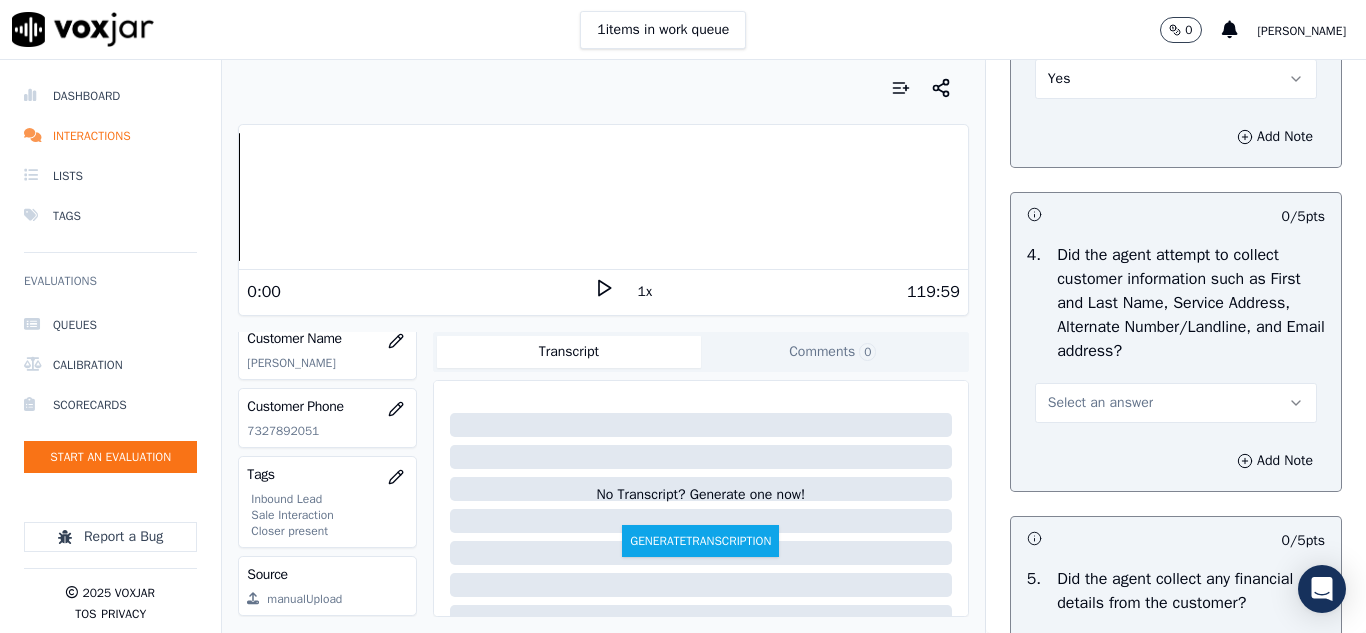 click on "Select an answer" at bounding box center (1100, 403) 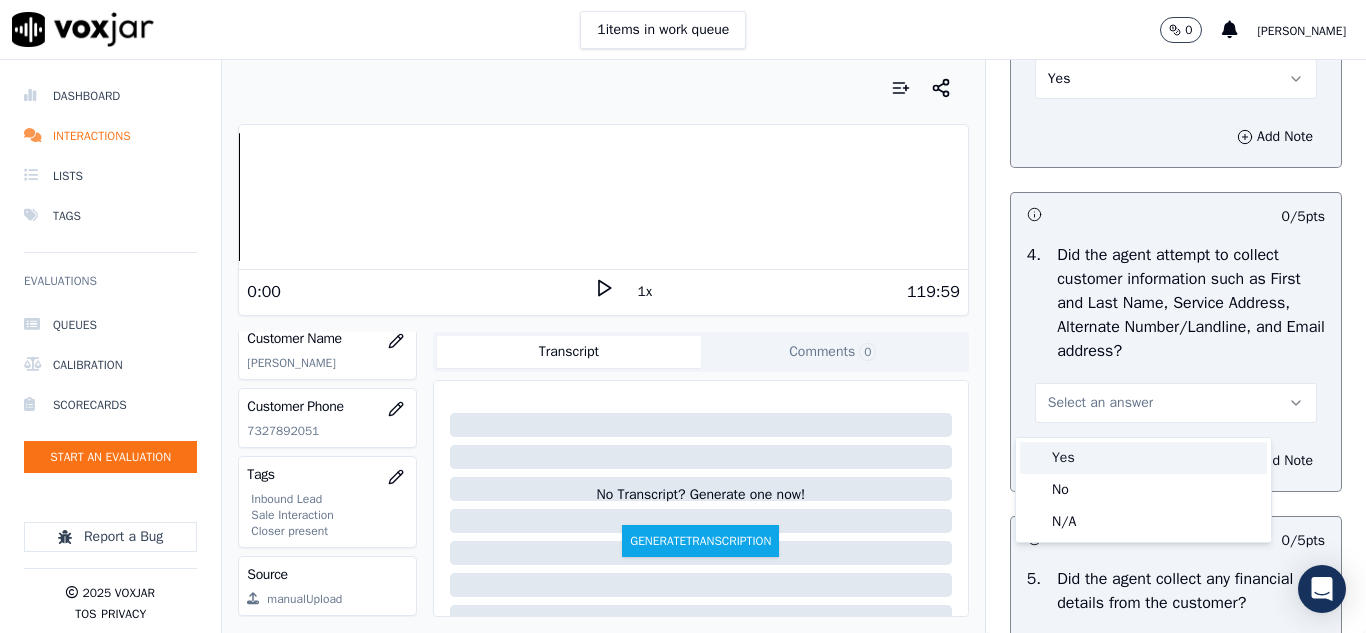 click on "Yes" at bounding box center [1143, 458] 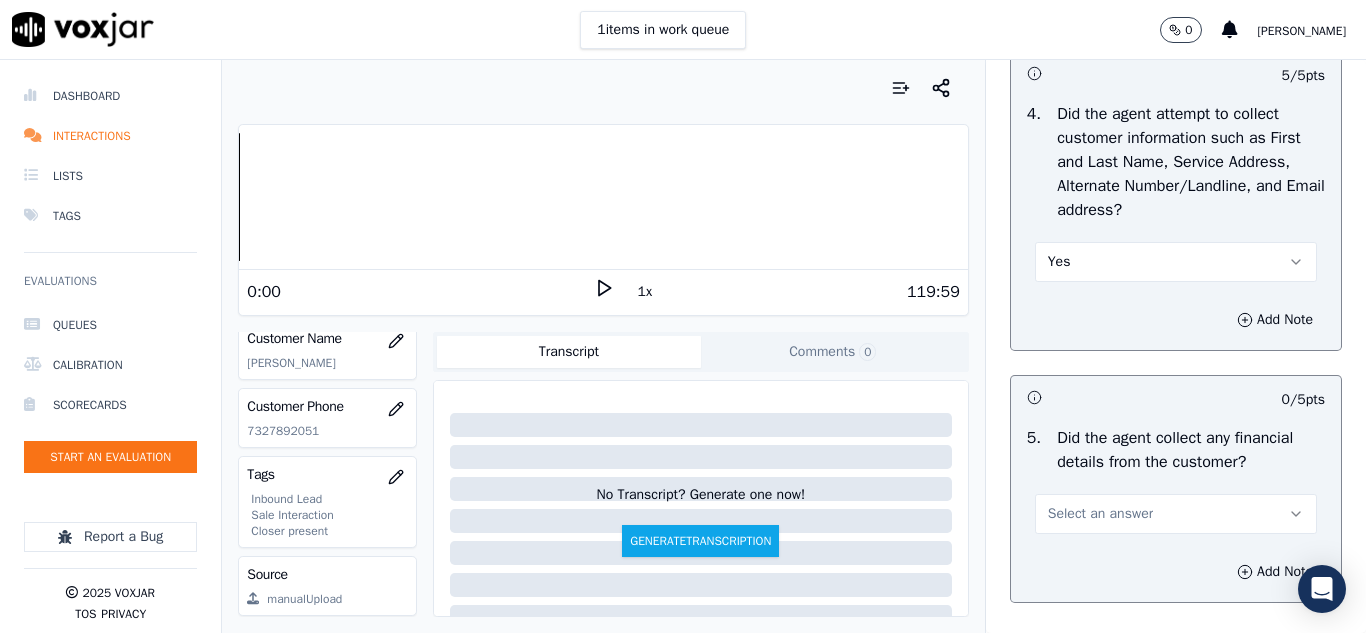 scroll, scrollTop: 1100, scrollLeft: 0, axis: vertical 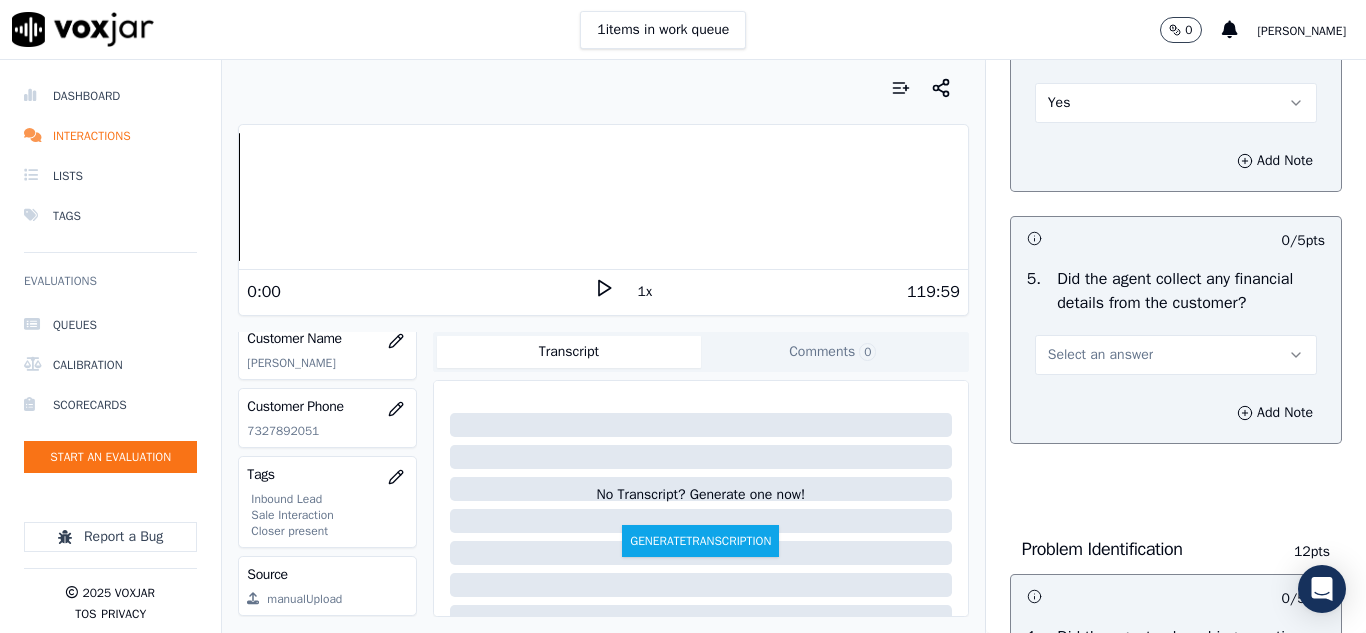 click on "Select an answer" at bounding box center [1100, 355] 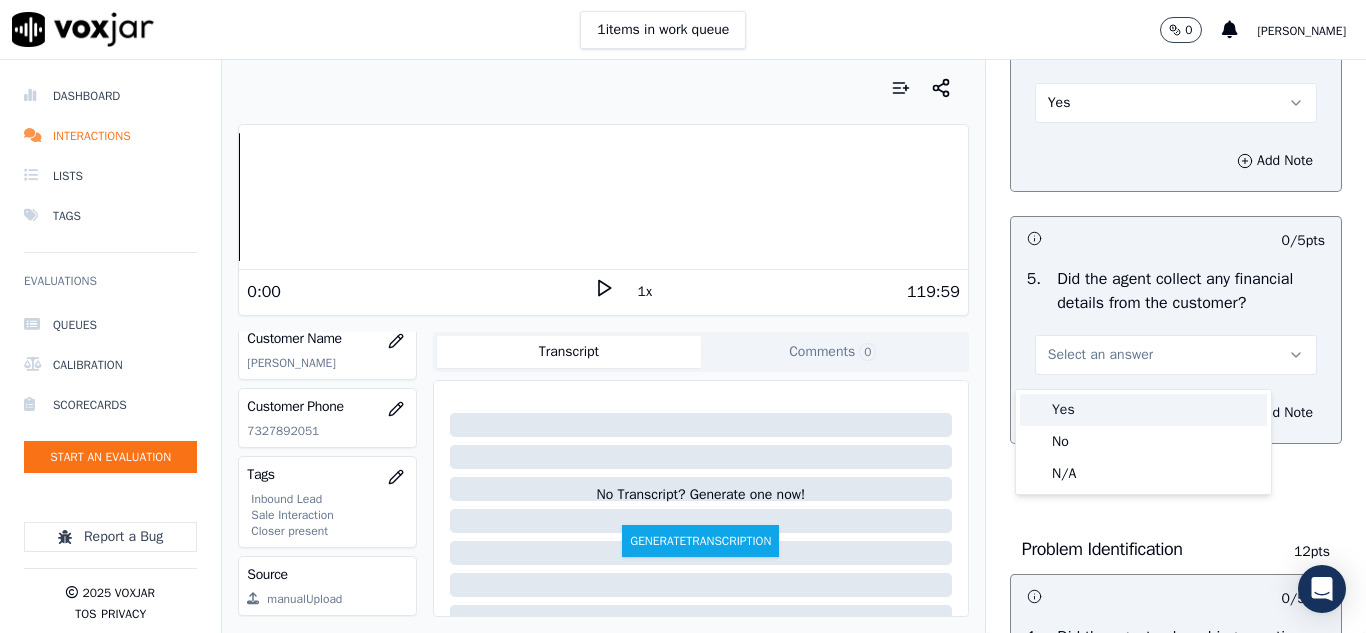 click on "Yes" at bounding box center [1143, 410] 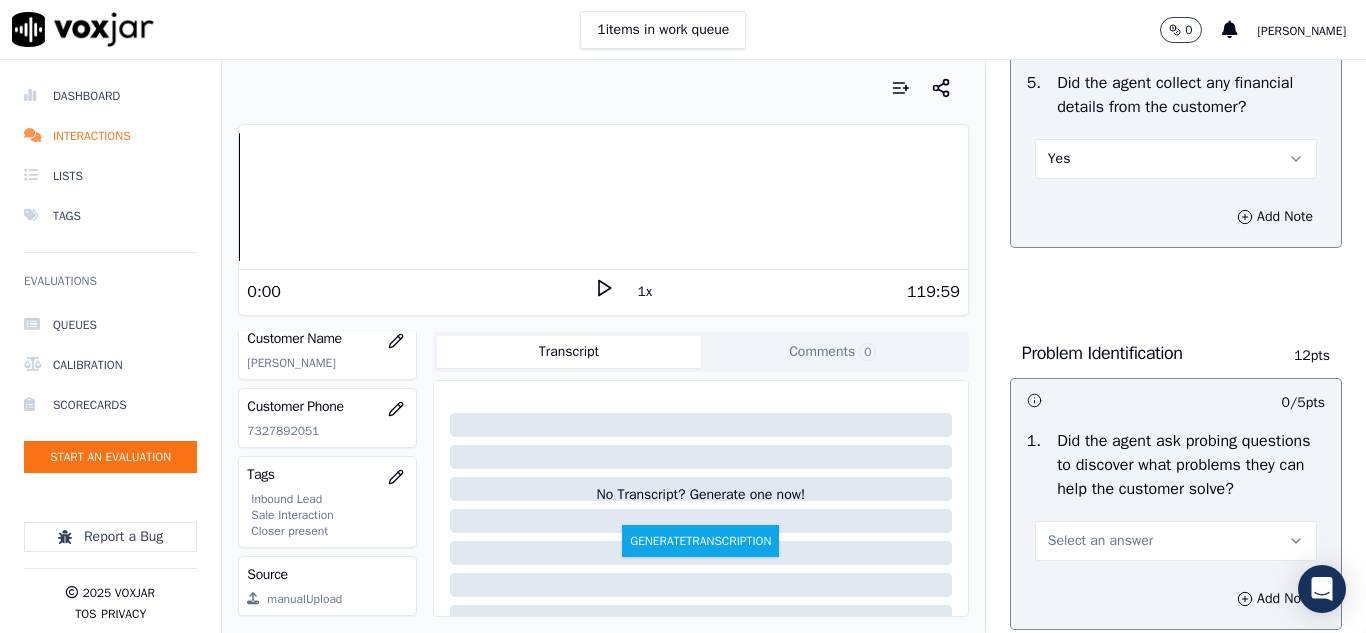 scroll, scrollTop: 1200, scrollLeft: 0, axis: vertical 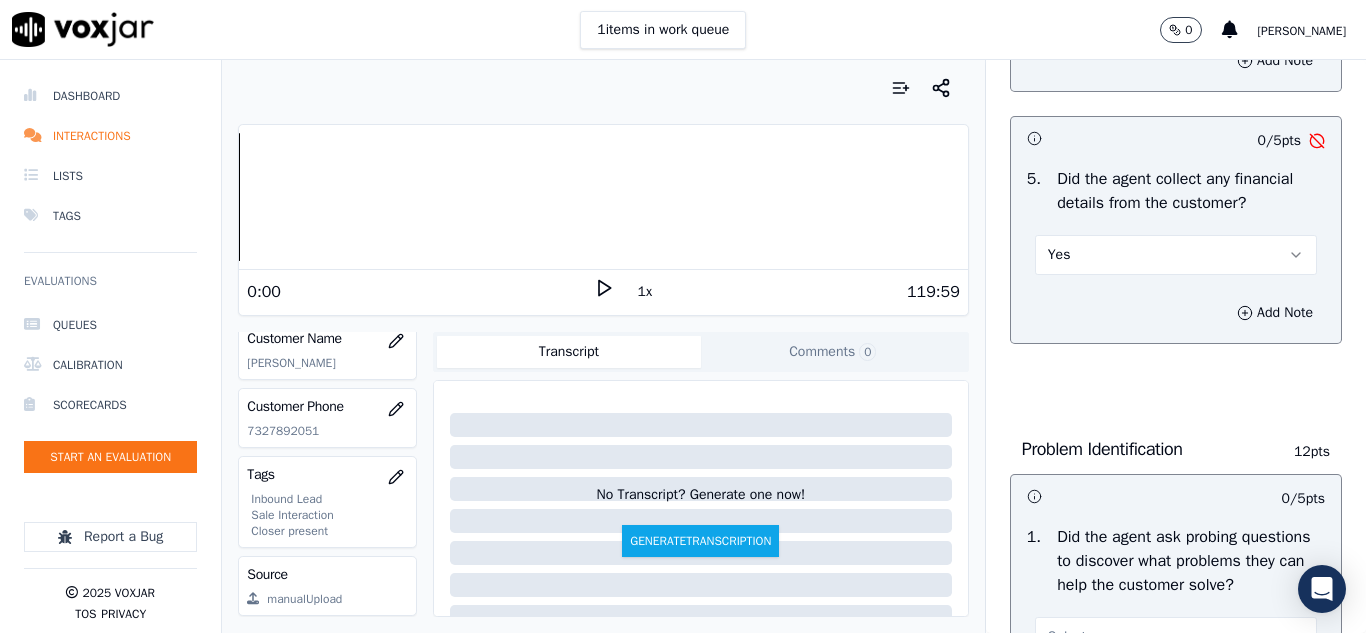 click on "Yes" at bounding box center (1176, 255) 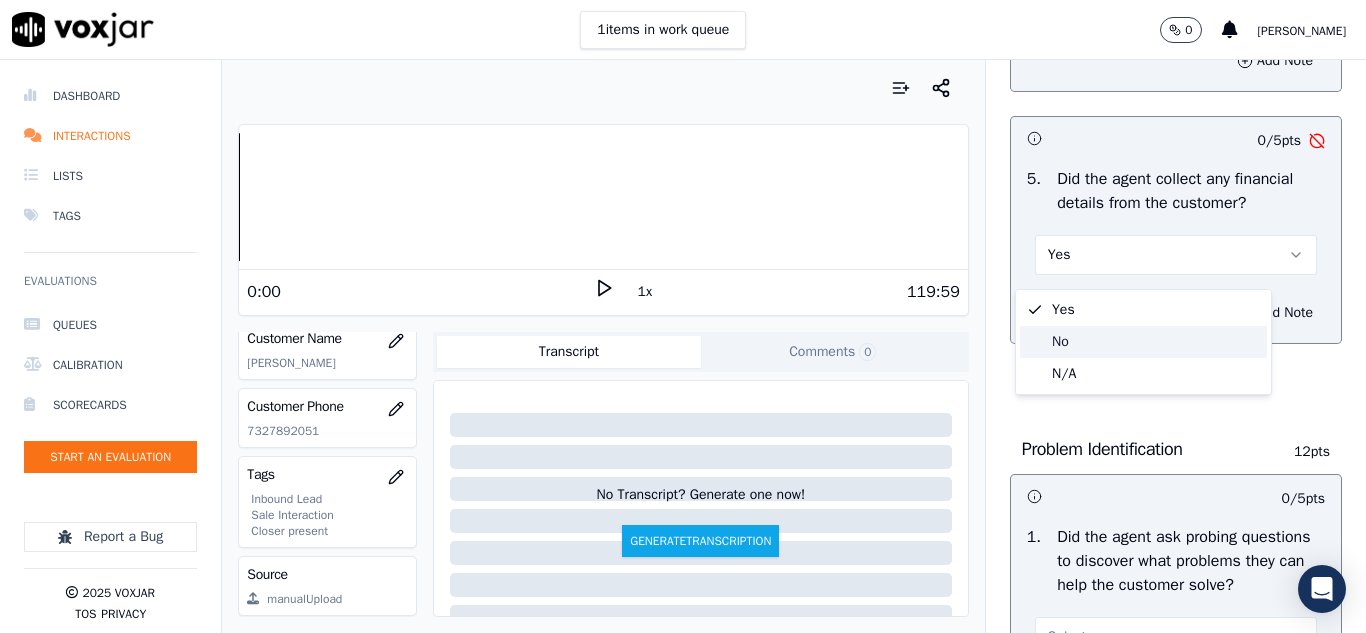 click on "No" 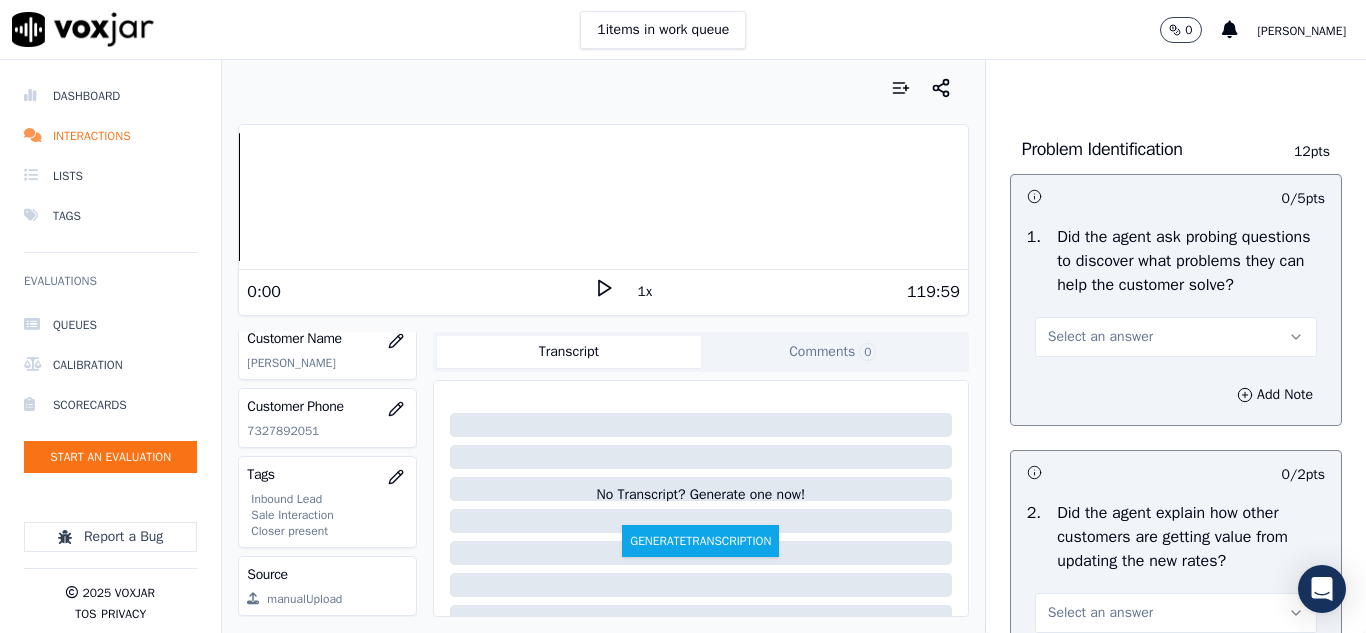 scroll, scrollTop: 1600, scrollLeft: 0, axis: vertical 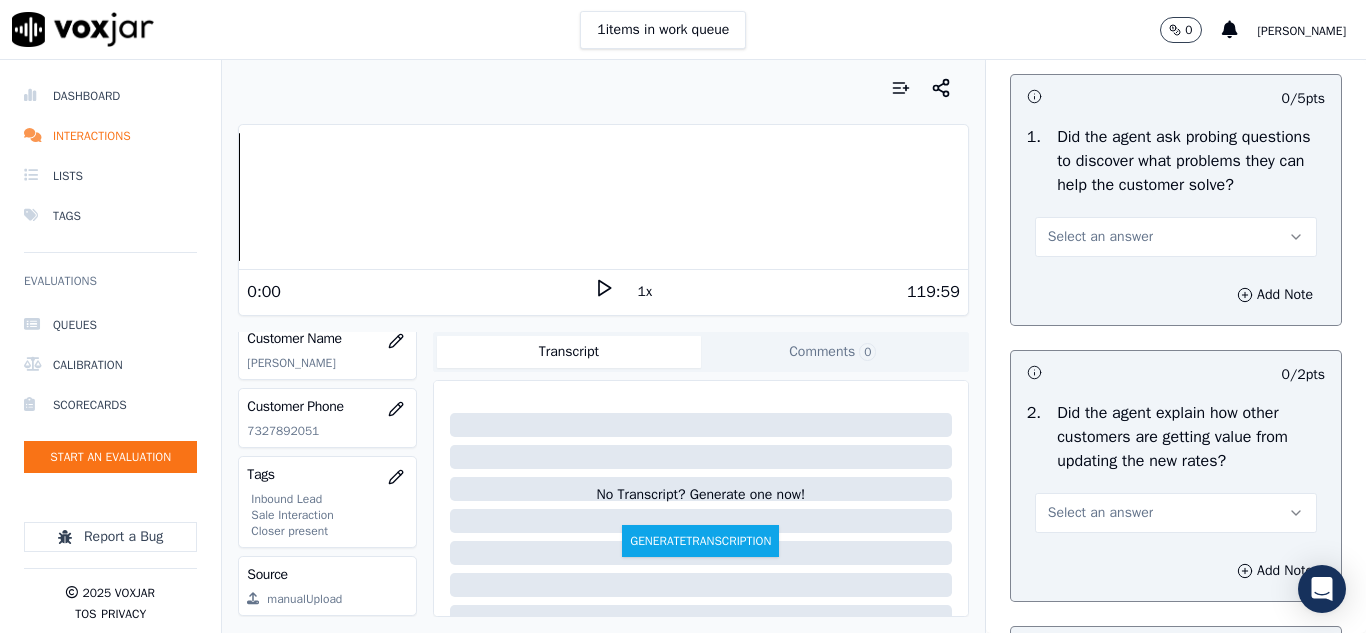 click on "Select an answer" at bounding box center (1100, 237) 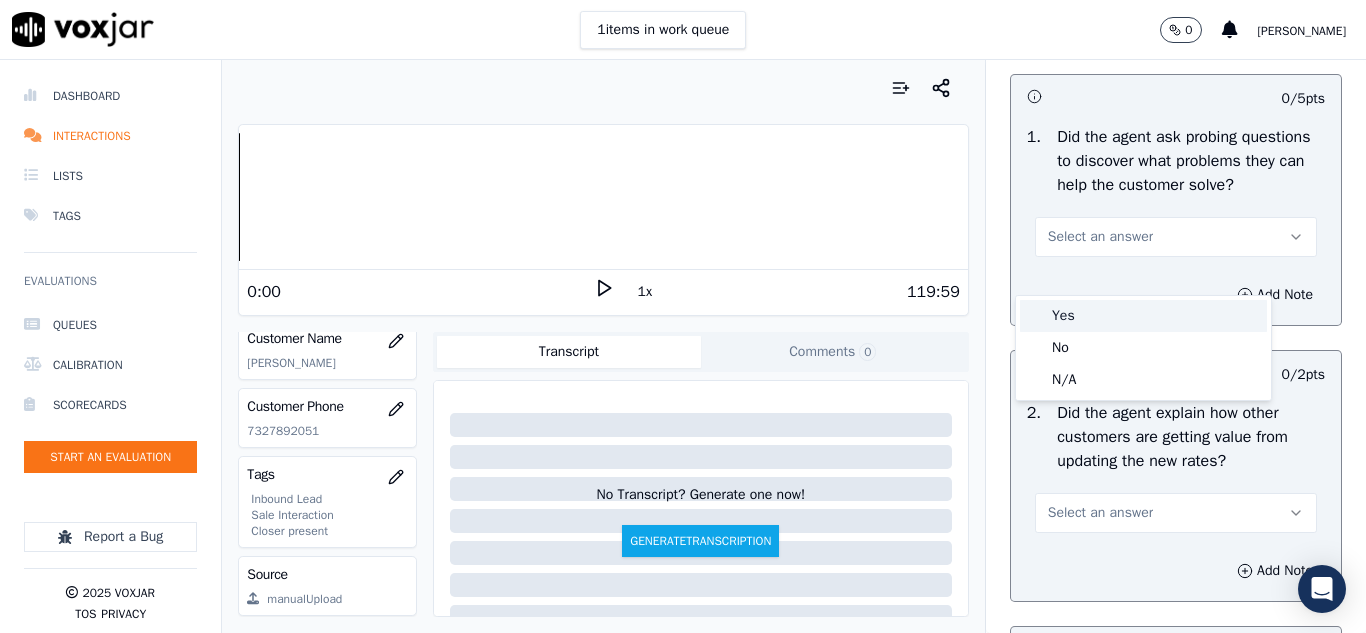 click on "Yes" at bounding box center [1143, 316] 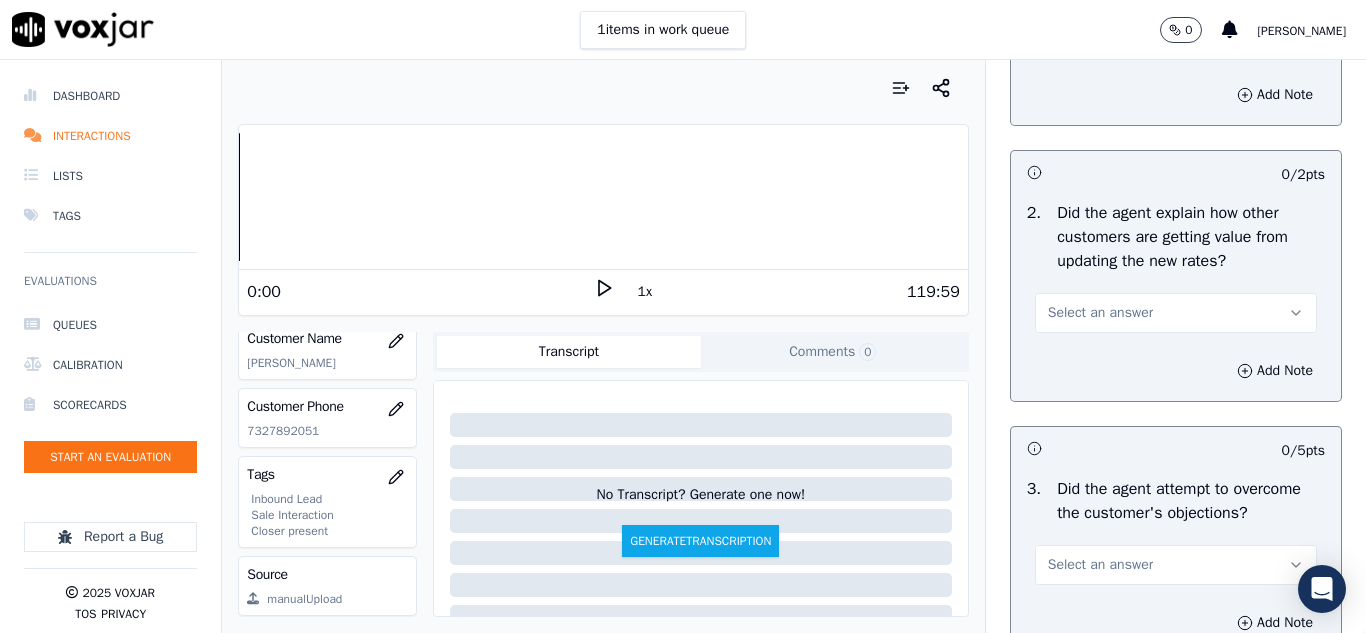 scroll, scrollTop: 1900, scrollLeft: 0, axis: vertical 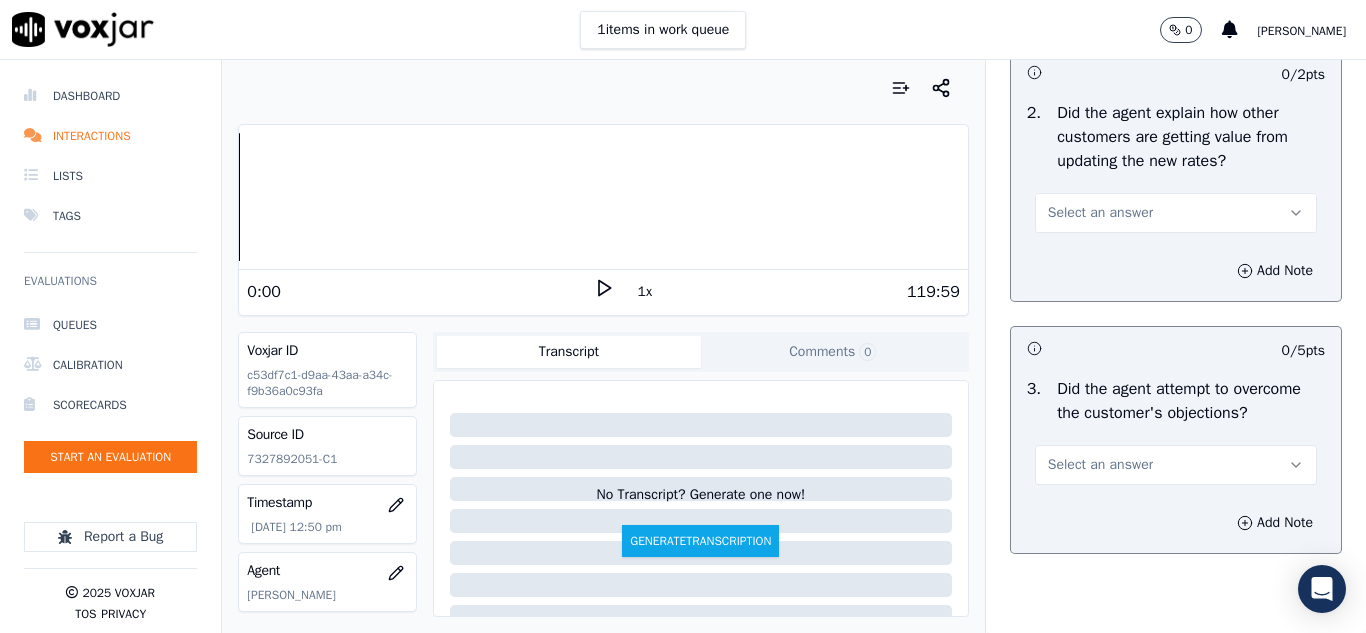 click on "Select an answer" at bounding box center (1100, 213) 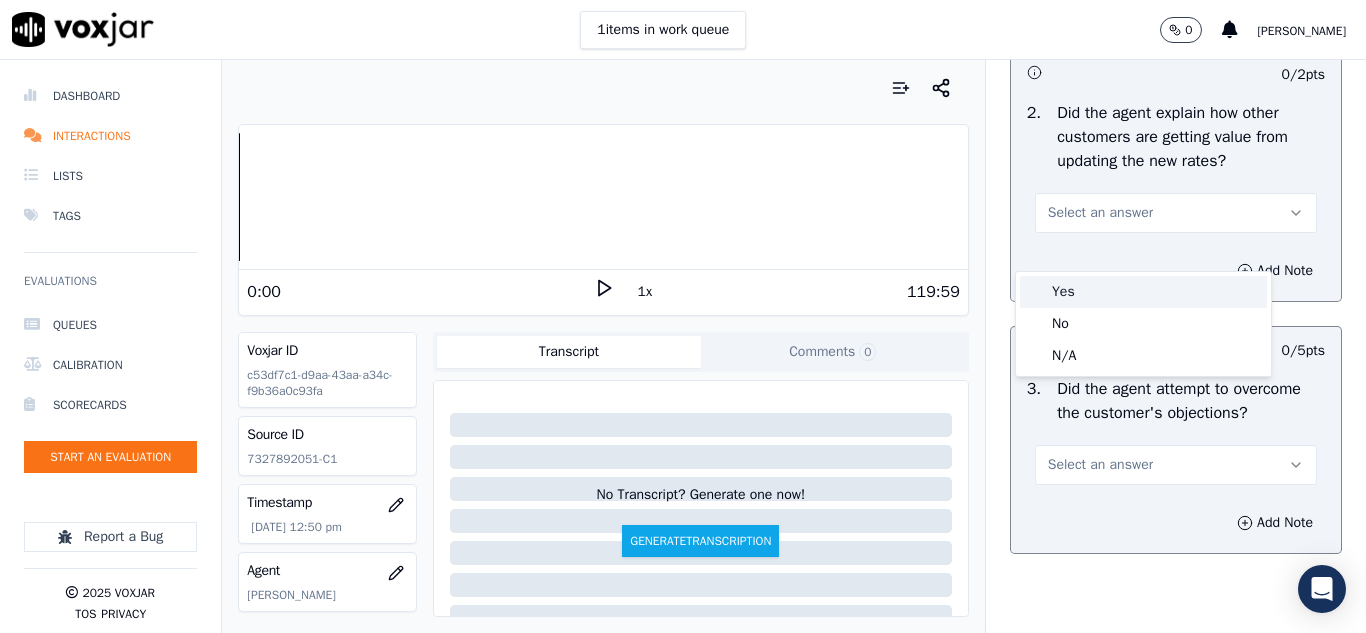 click on "Yes" at bounding box center [1143, 292] 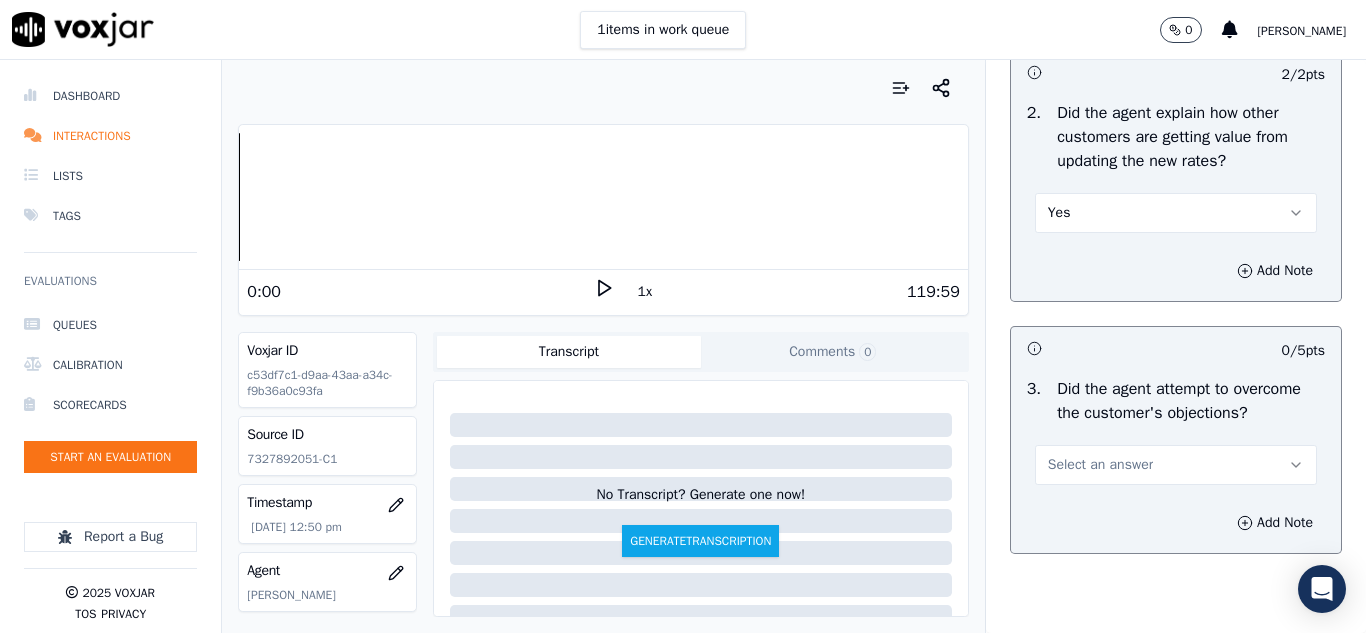 click on "Yes" at bounding box center (1059, 213) 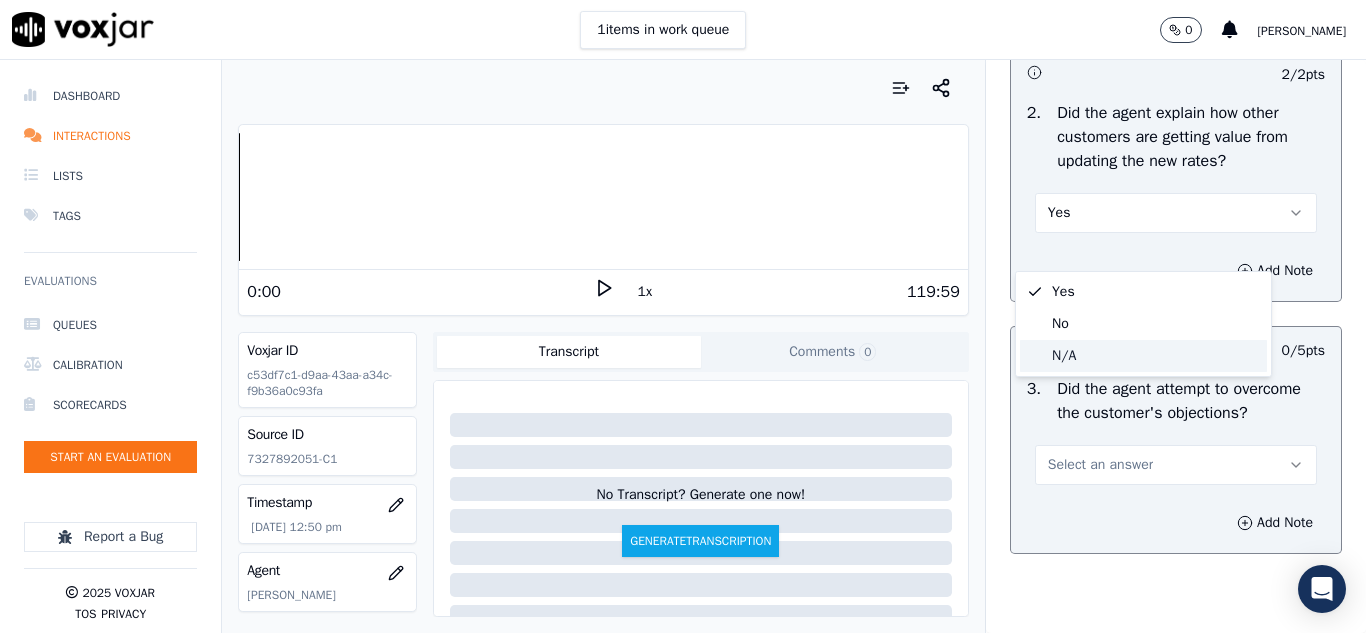 click on "N/A" 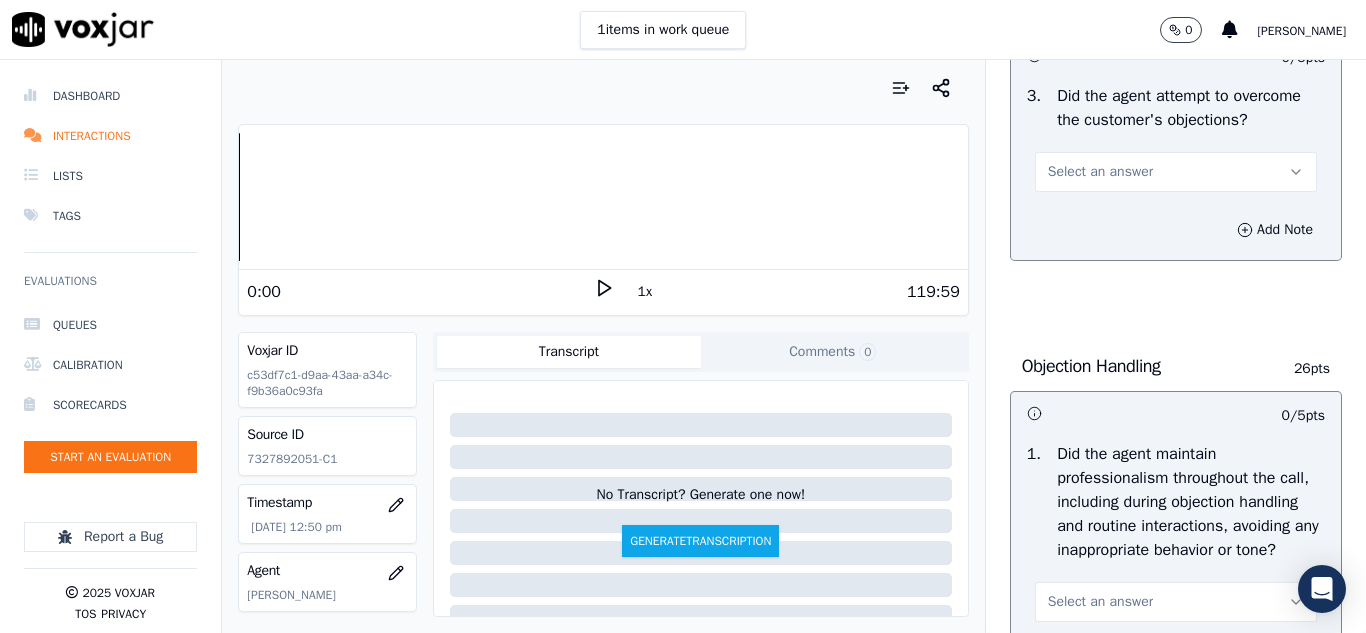 scroll, scrollTop: 2200, scrollLeft: 0, axis: vertical 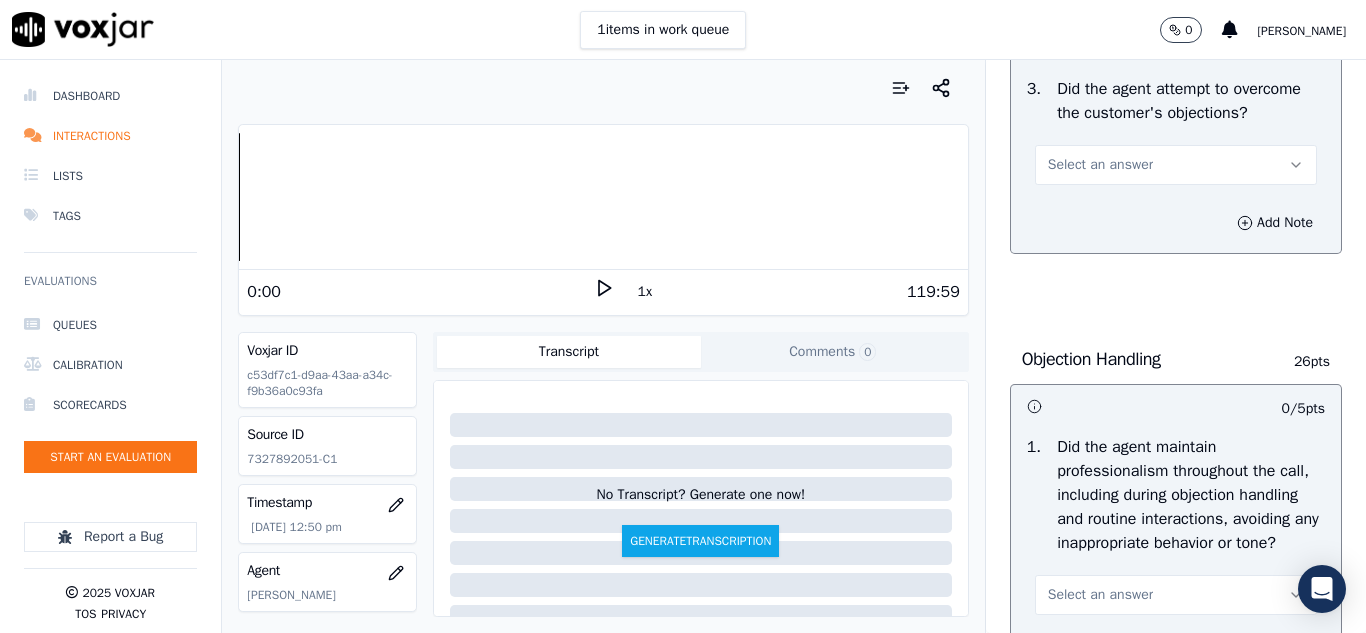 click on "Select an answer" at bounding box center [1100, 165] 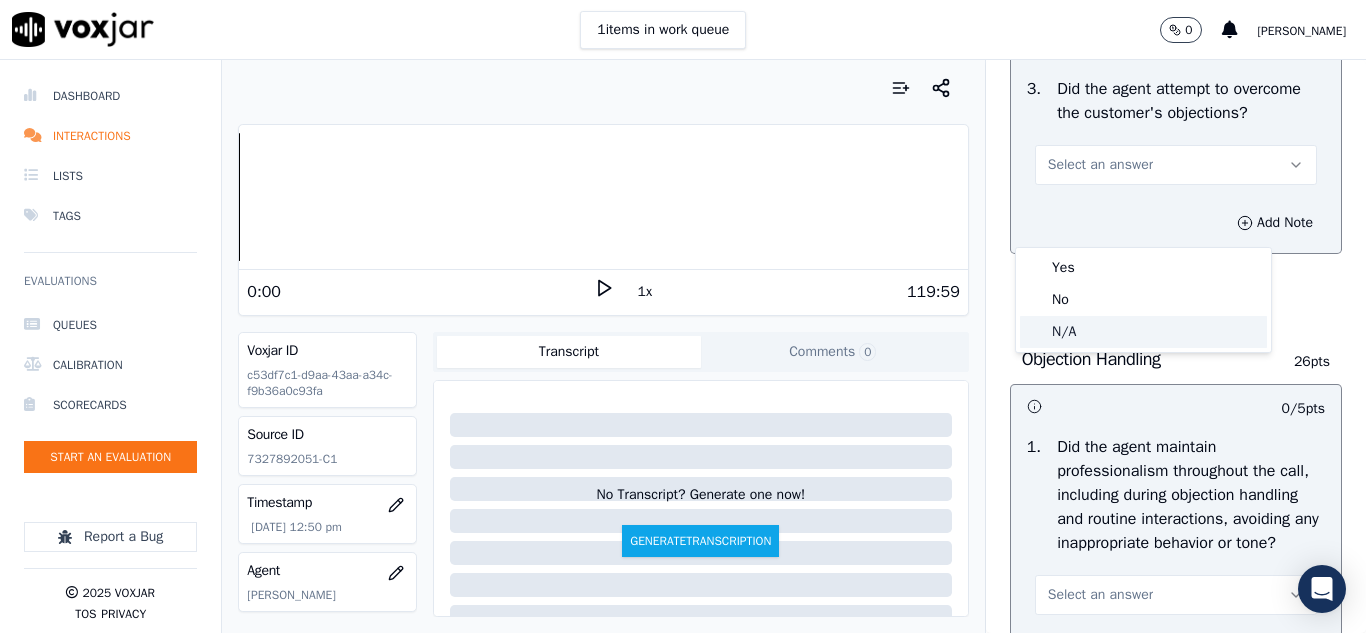 click on "N/A" 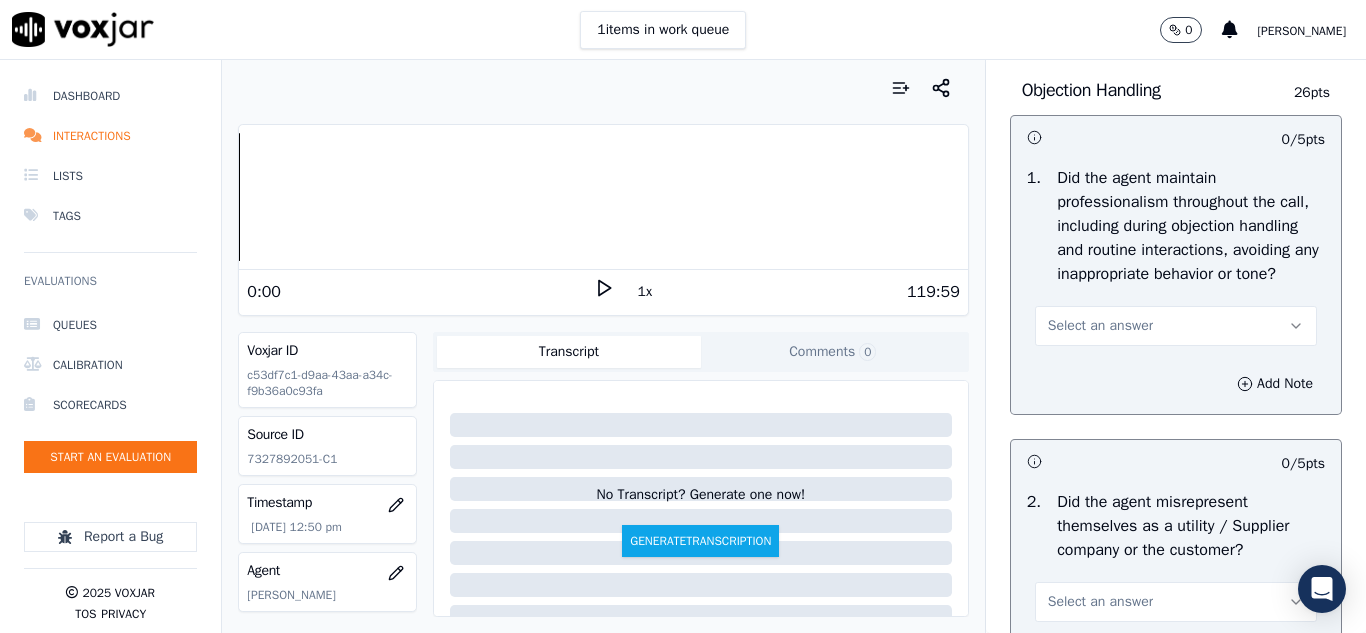 scroll, scrollTop: 2500, scrollLeft: 0, axis: vertical 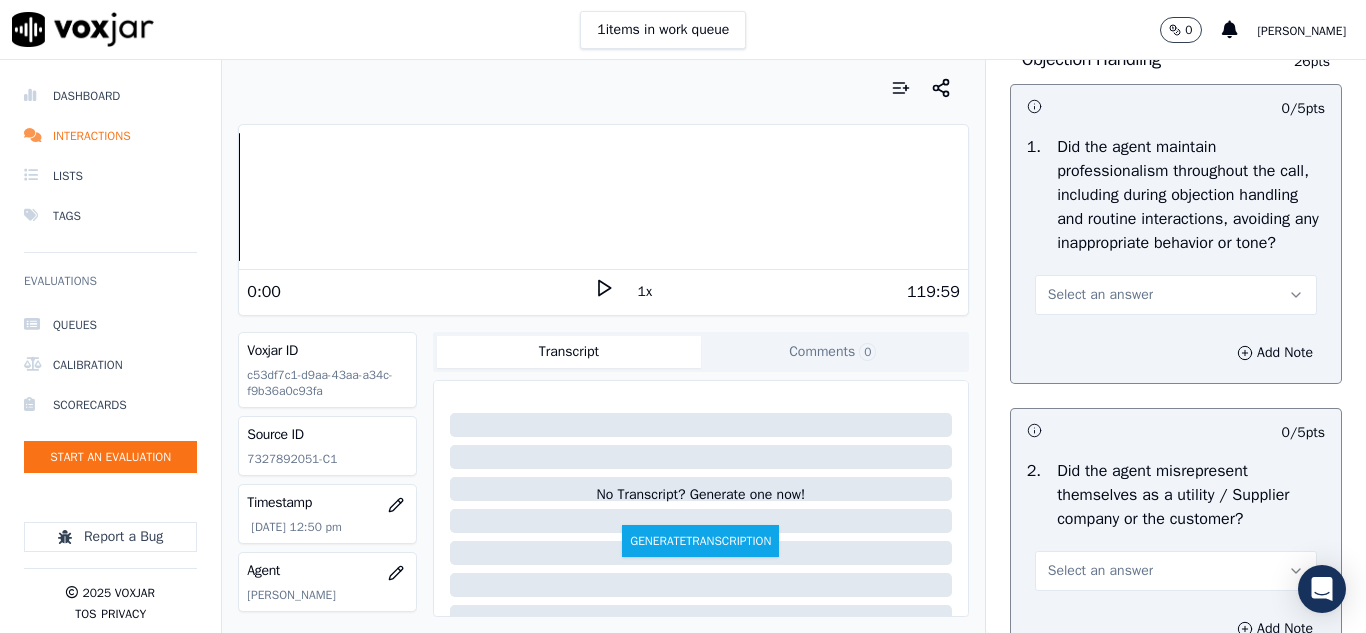 click on "Select an answer" at bounding box center (1100, 295) 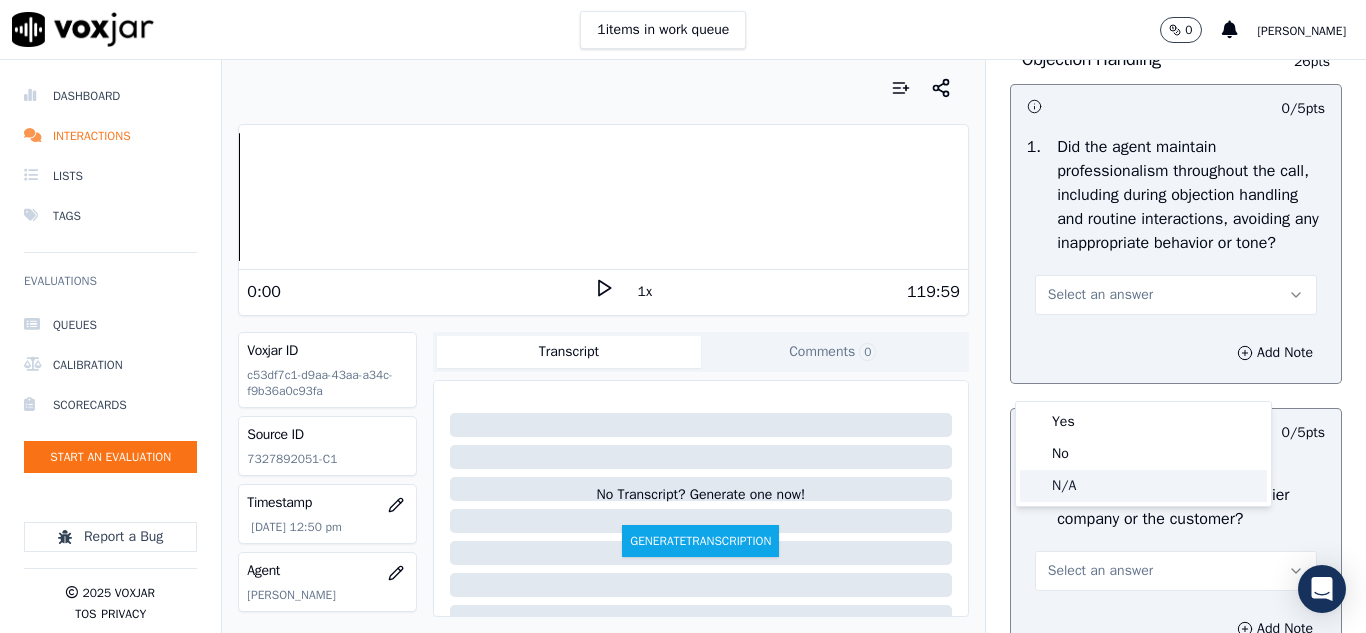 click on "N/A" 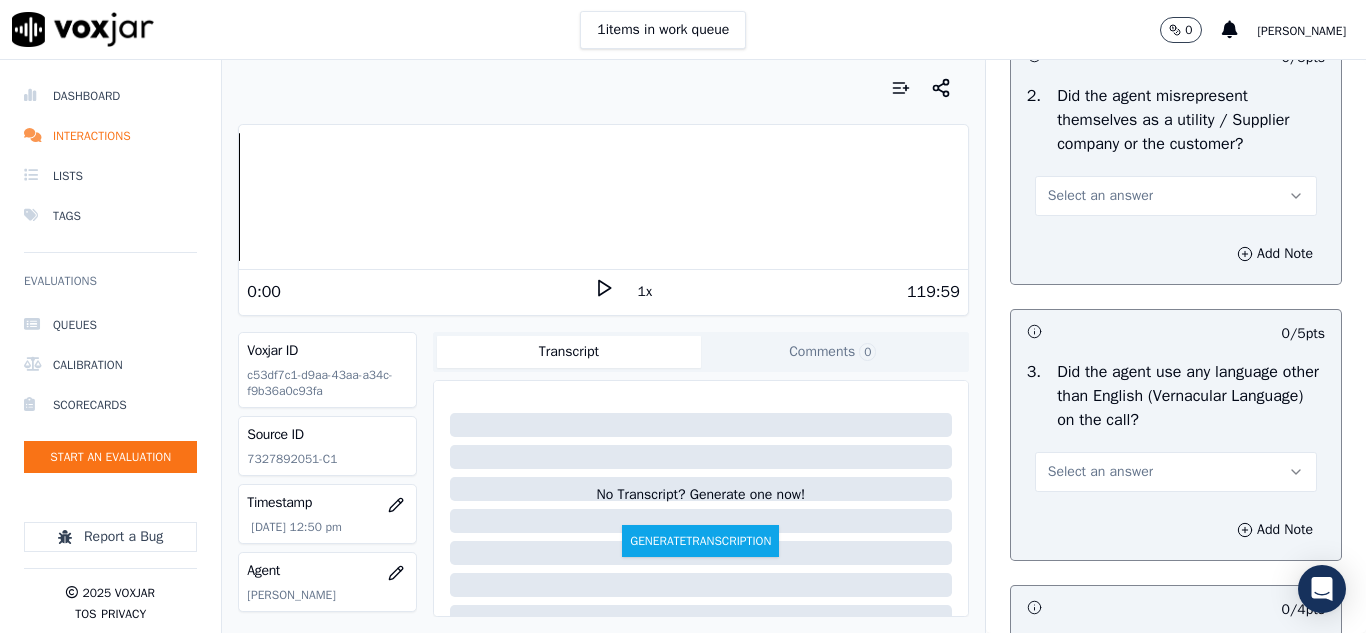 scroll, scrollTop: 2900, scrollLeft: 0, axis: vertical 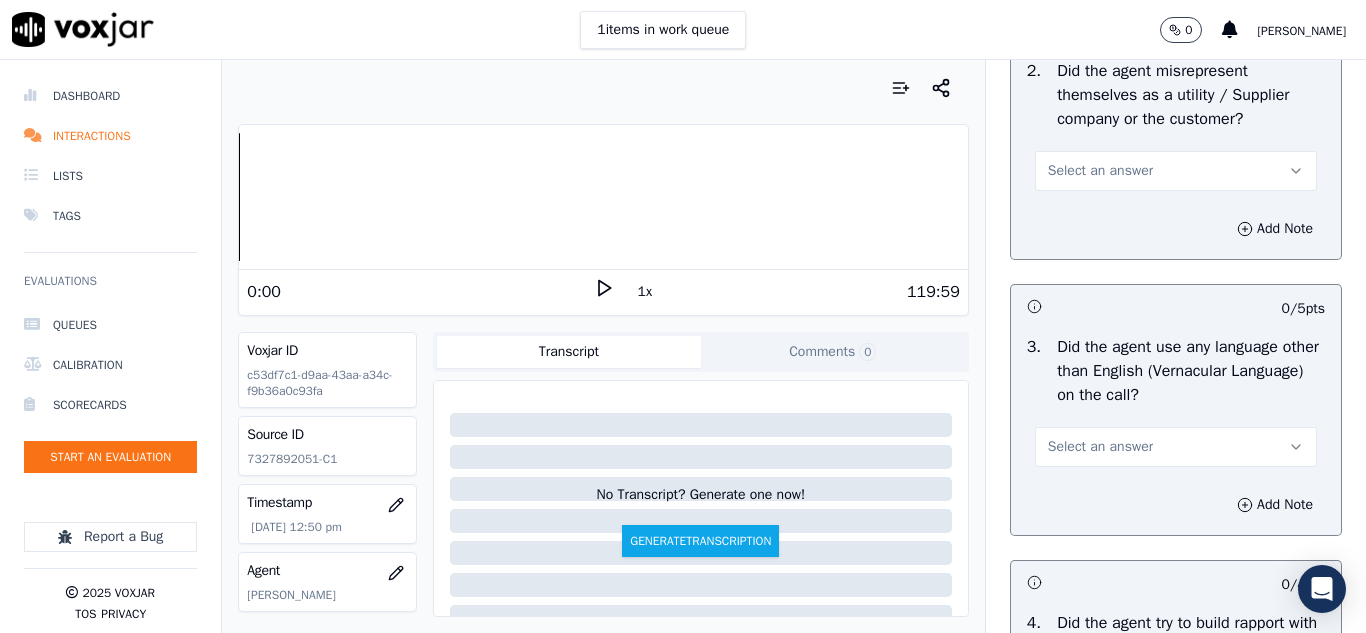 click on "Select an answer" at bounding box center (1100, 171) 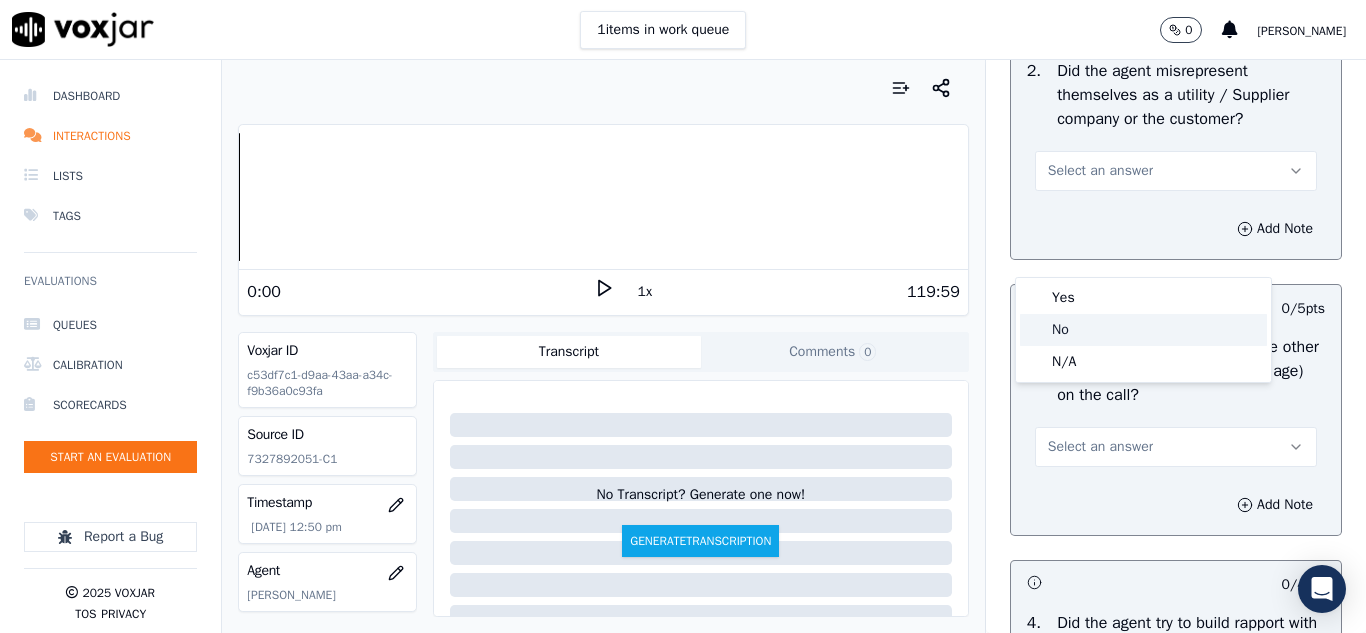 click on "No" 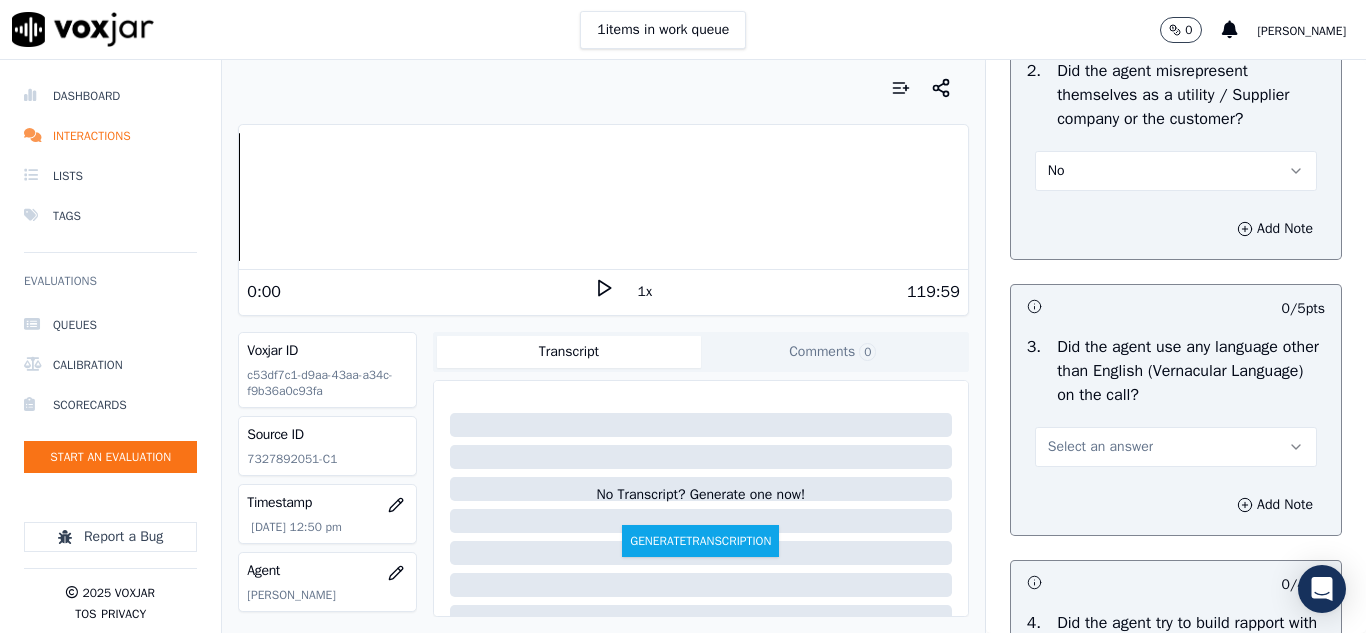 scroll, scrollTop: 3100, scrollLeft: 0, axis: vertical 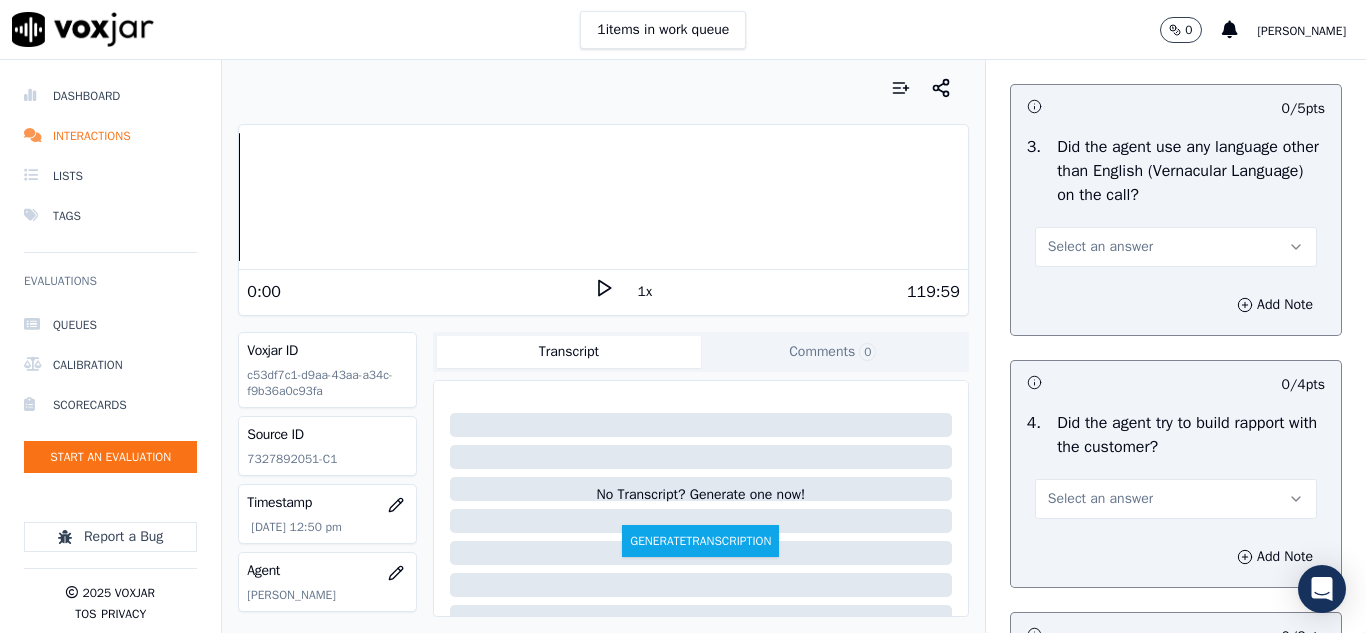 click on "Select an answer" at bounding box center (1100, 247) 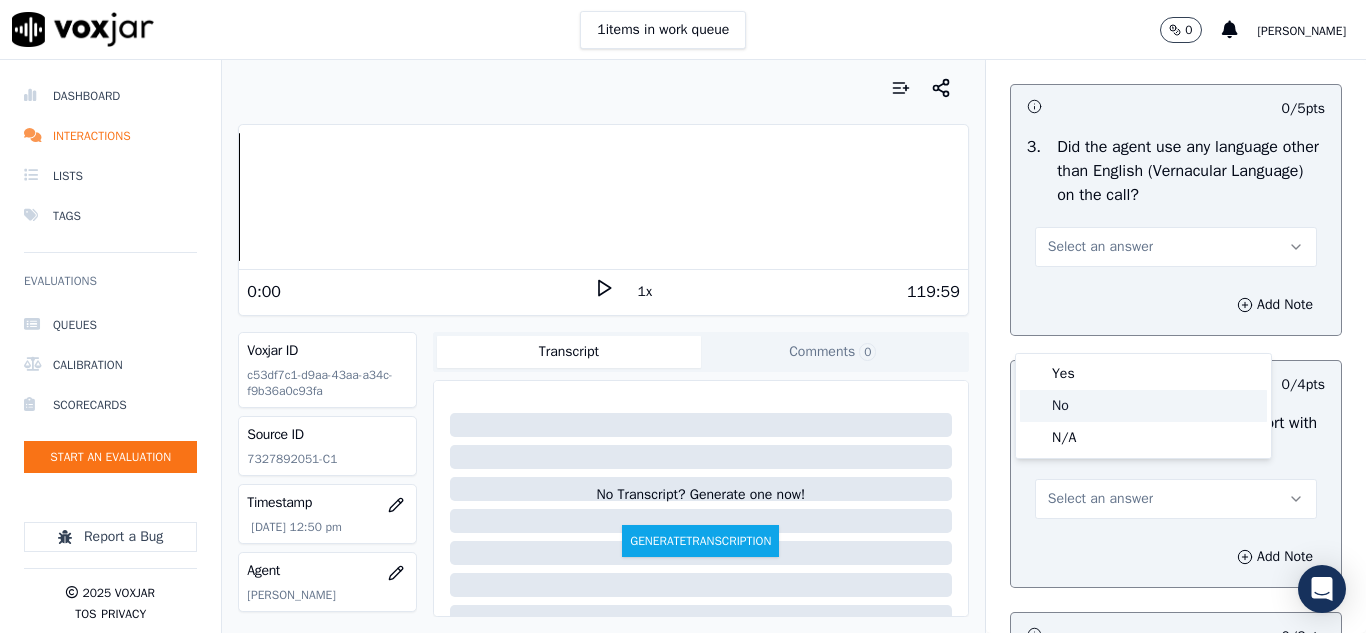 click on "No" 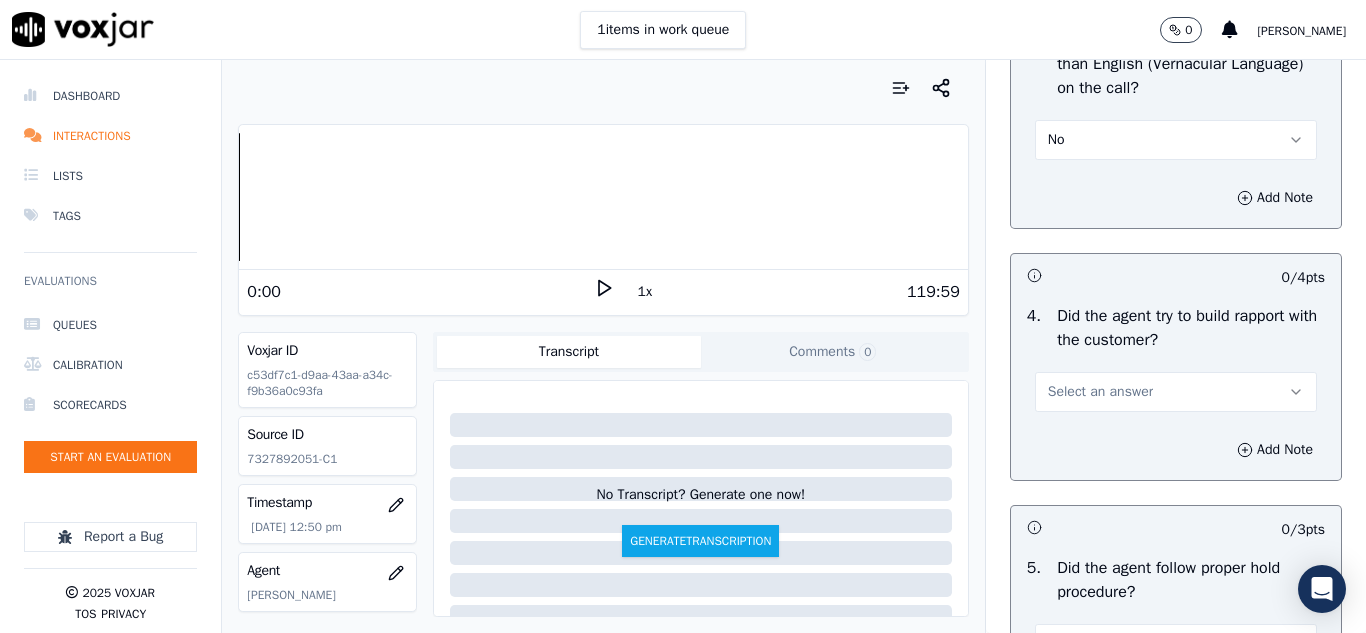 scroll, scrollTop: 3400, scrollLeft: 0, axis: vertical 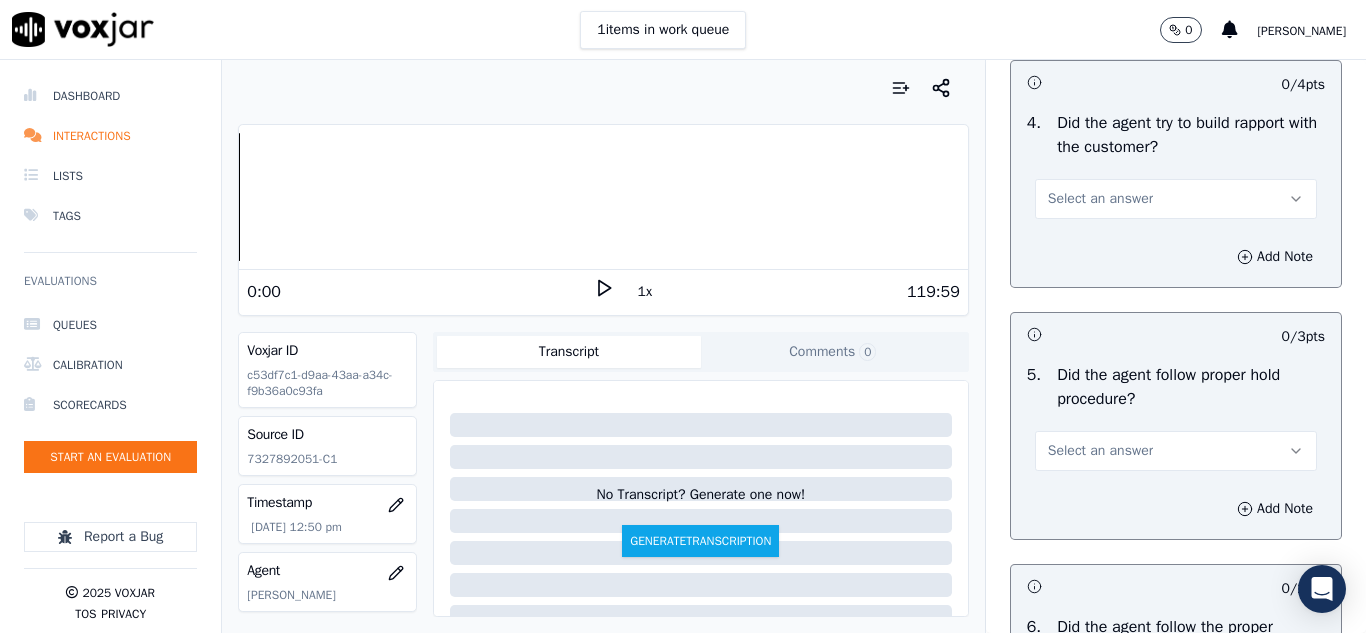 click on "Select an answer" at bounding box center [1100, 199] 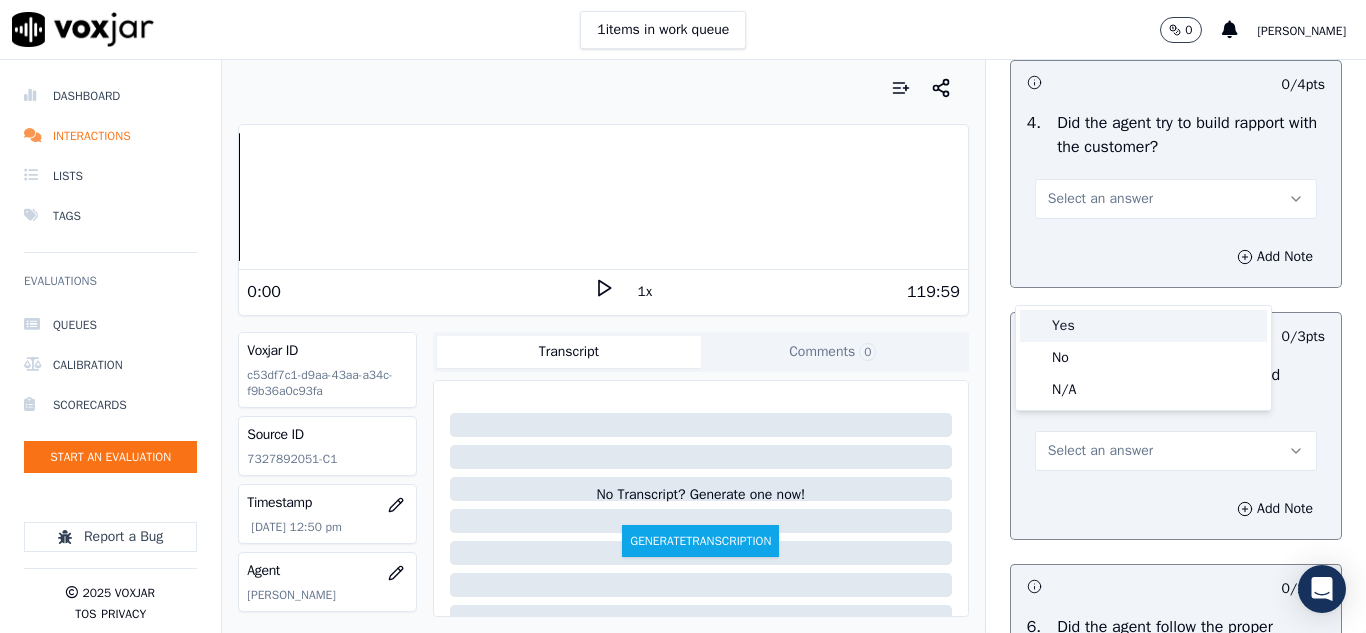 click on "Yes" at bounding box center [1143, 326] 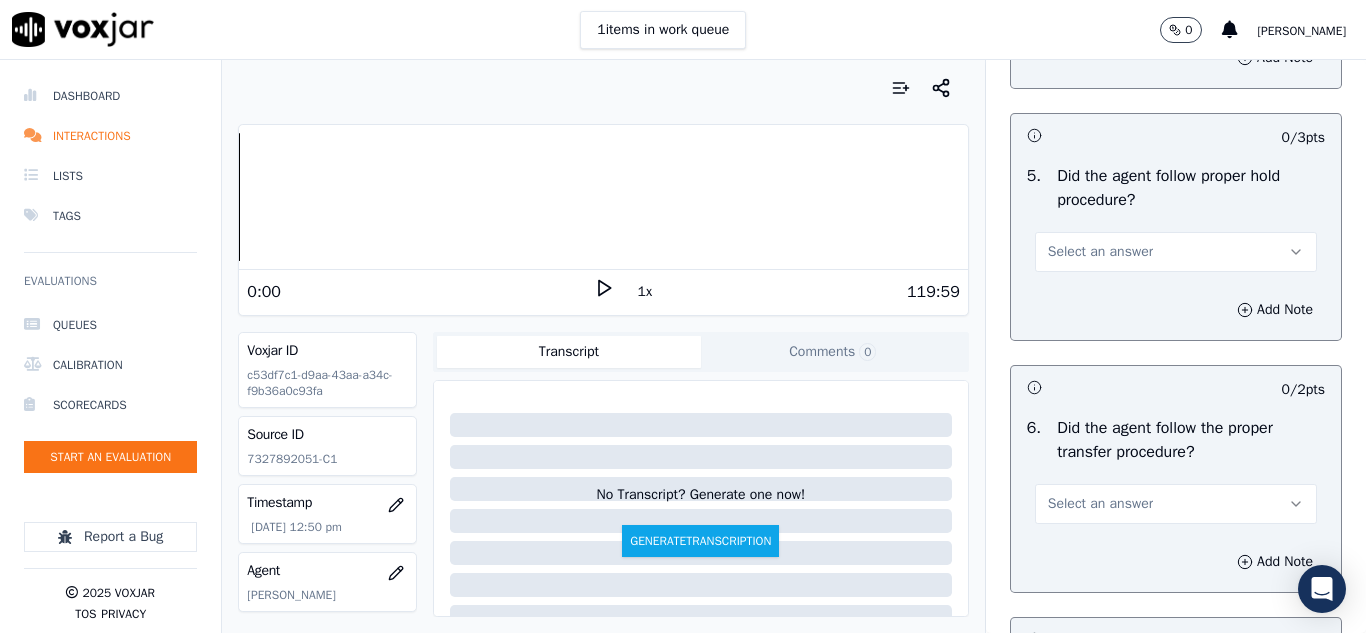 scroll, scrollTop: 3600, scrollLeft: 0, axis: vertical 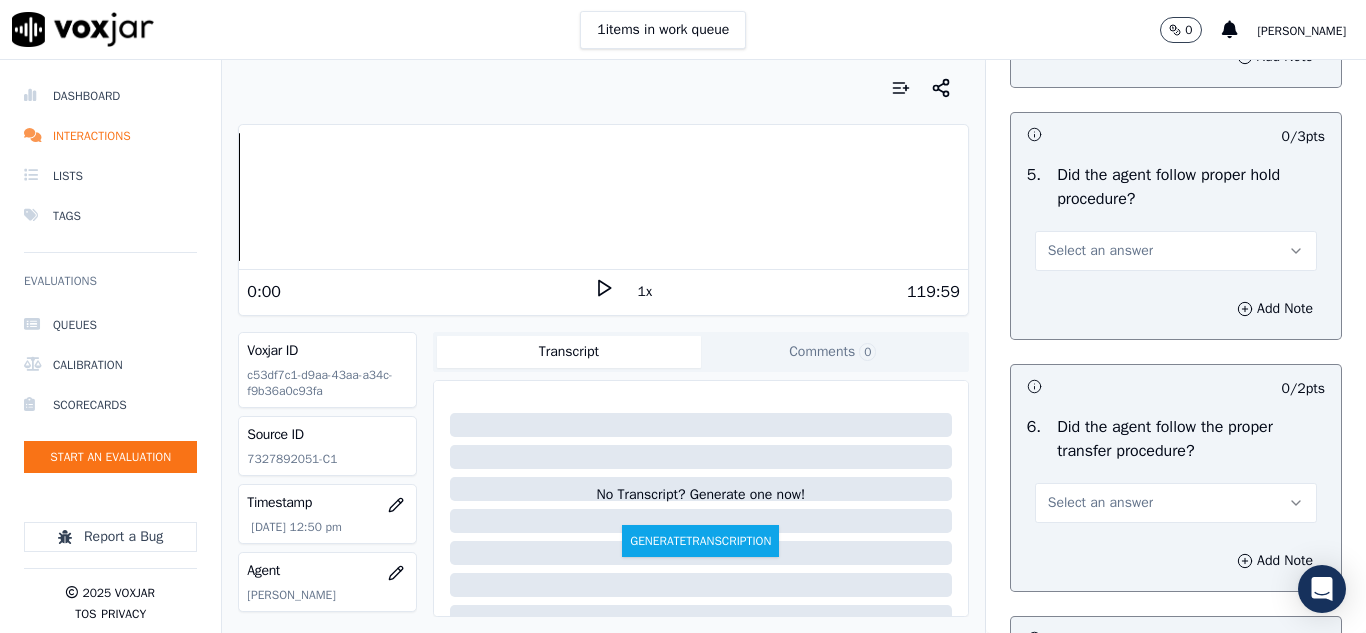 click on "Select an answer" at bounding box center [1100, 251] 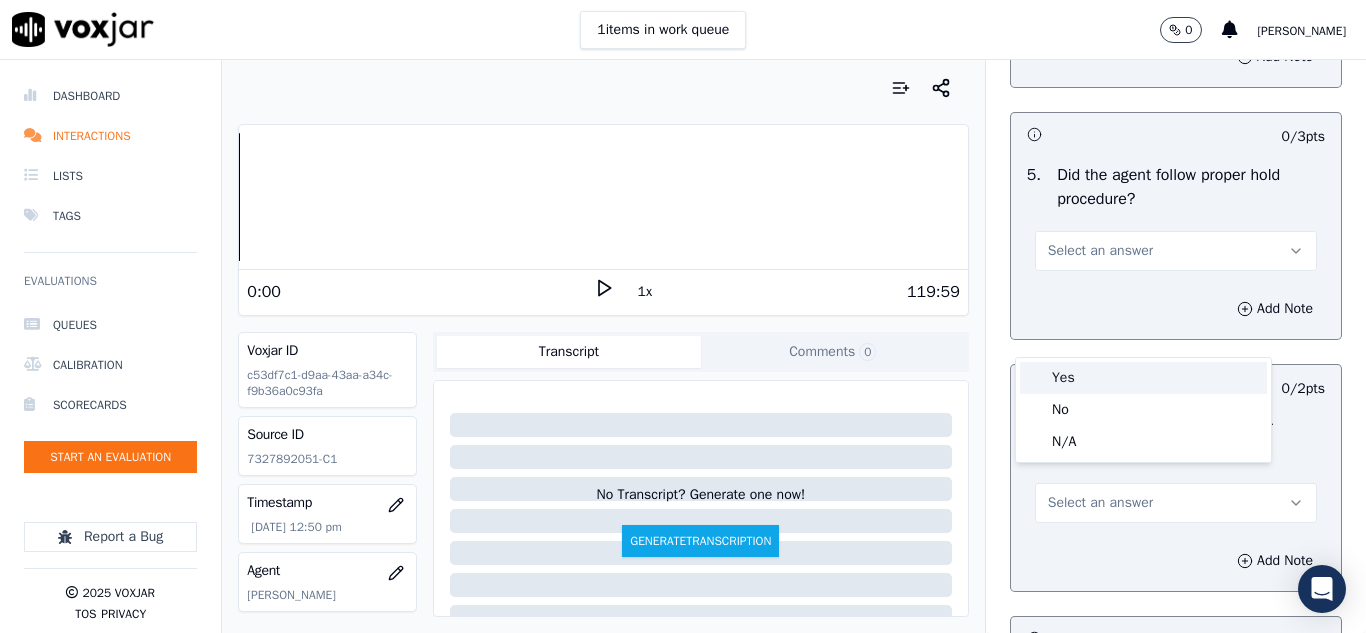 click on "Yes" at bounding box center [1143, 378] 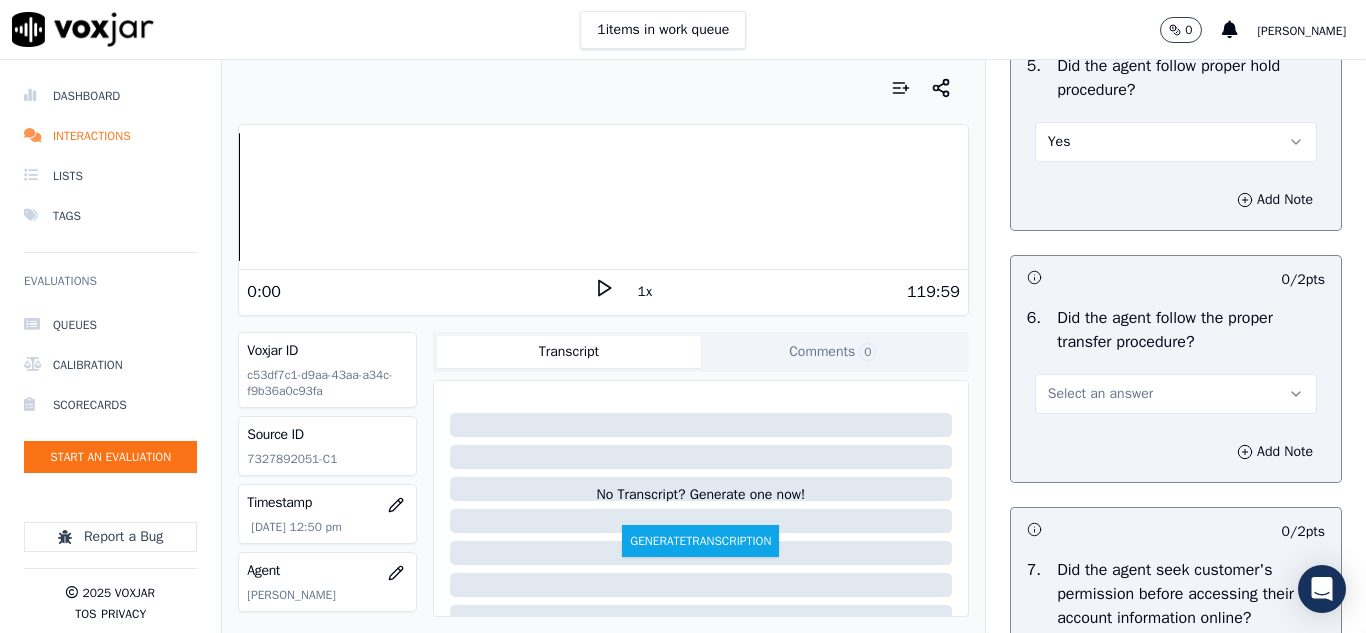 scroll, scrollTop: 3800, scrollLeft: 0, axis: vertical 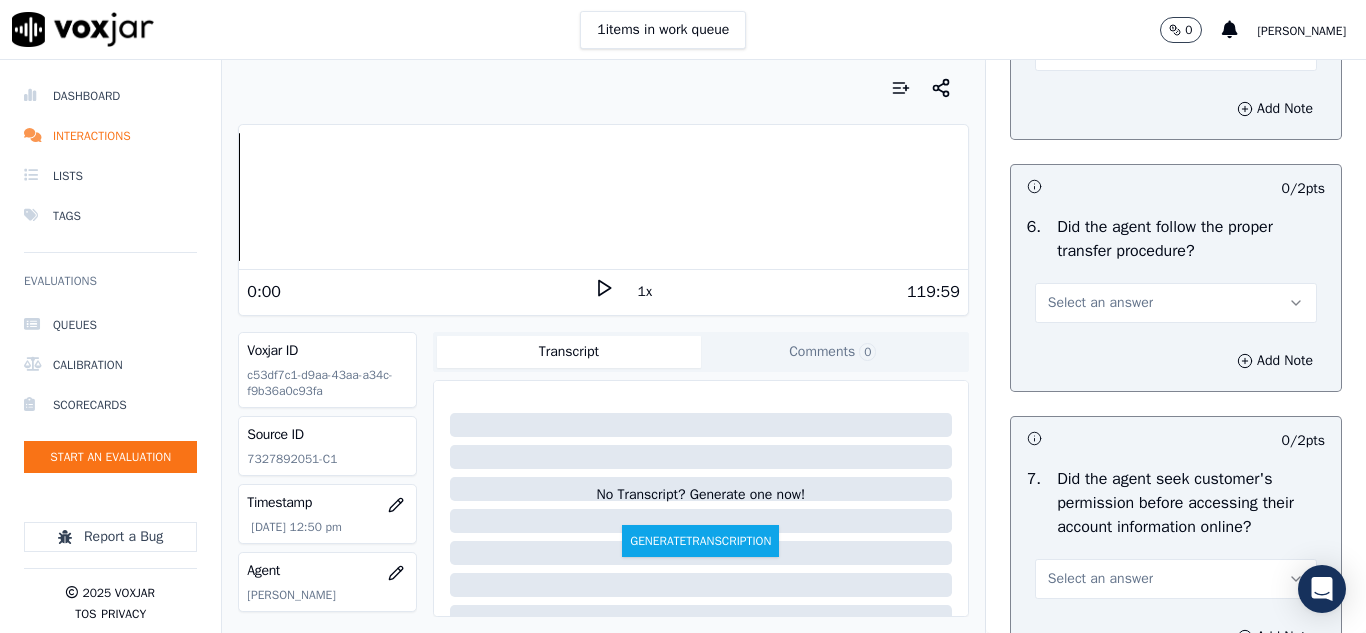 click on "Select an answer" at bounding box center (1100, 303) 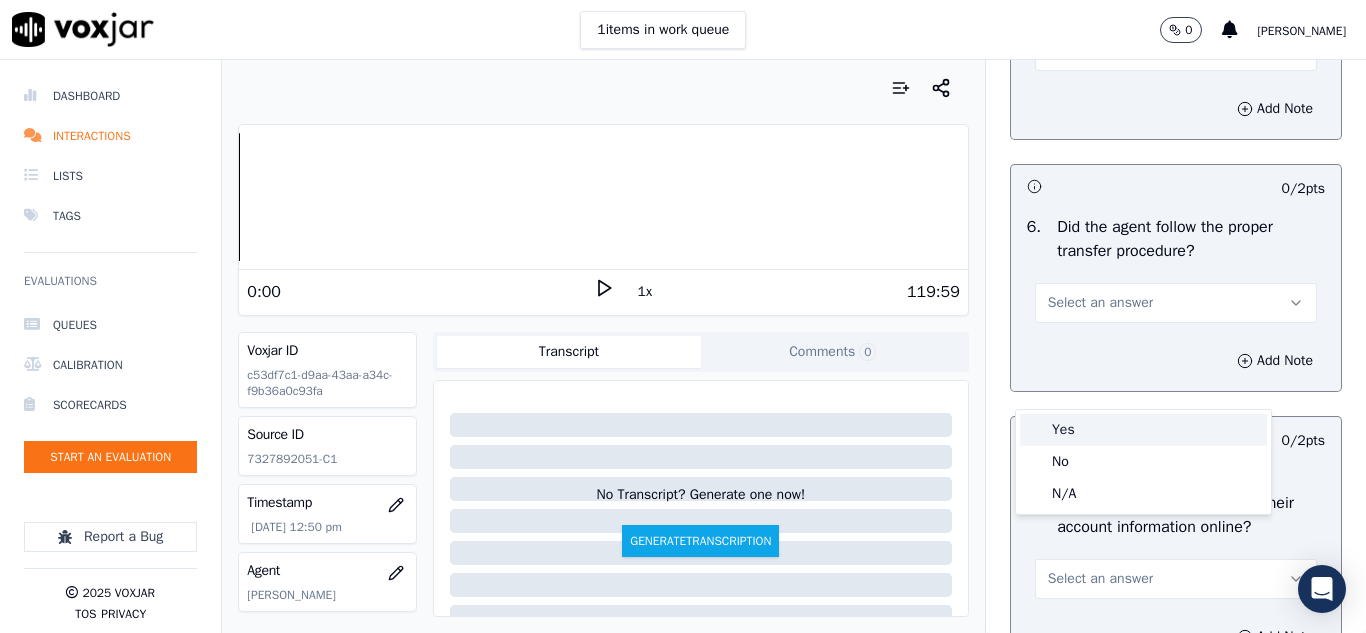 click on "Yes" at bounding box center [1143, 430] 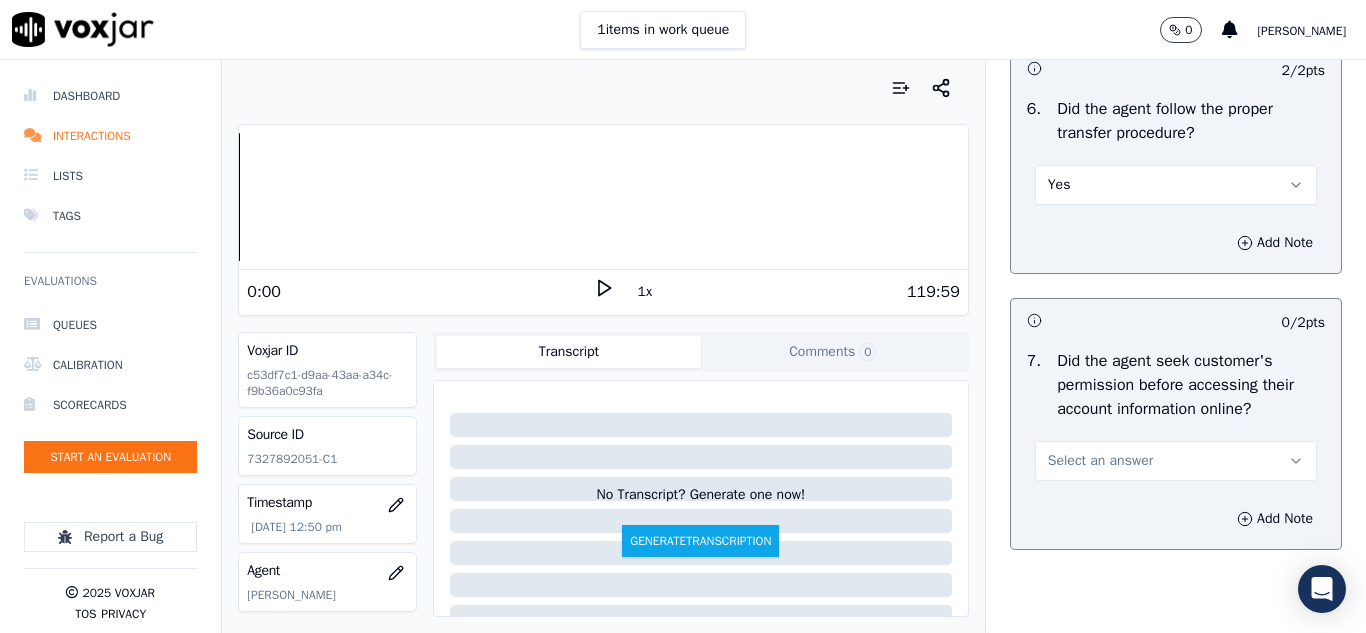 scroll, scrollTop: 4100, scrollLeft: 0, axis: vertical 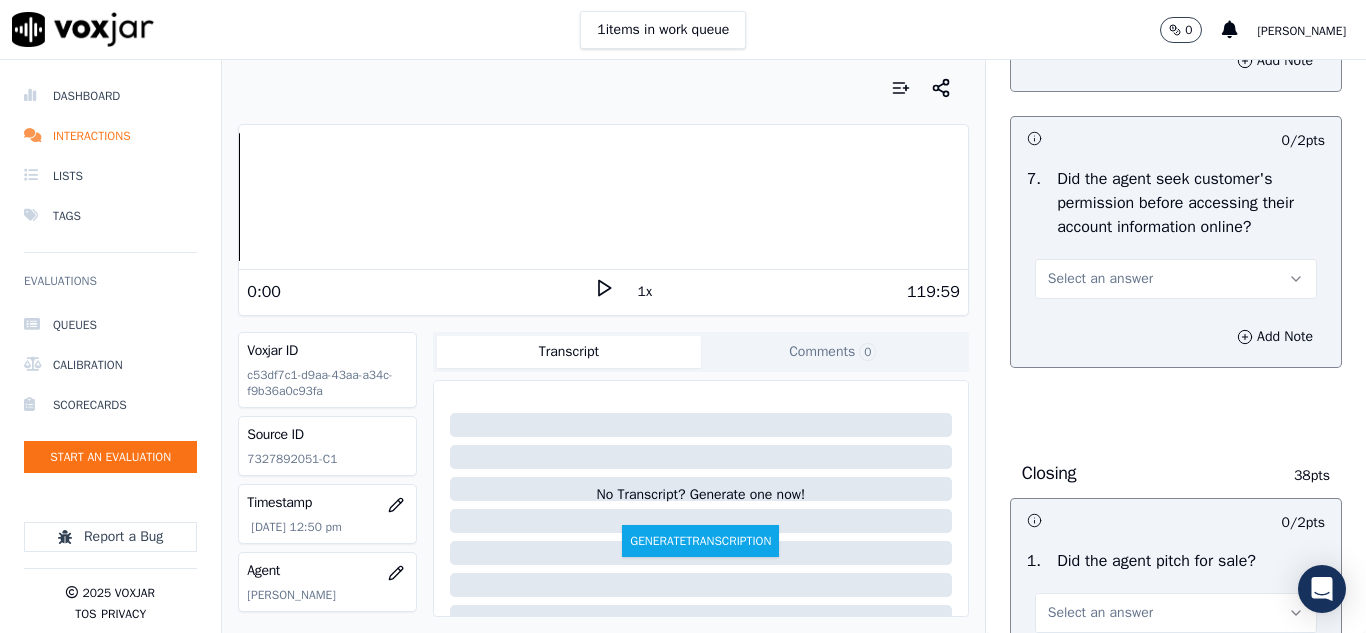 click on "Select an answer" at bounding box center (1100, 279) 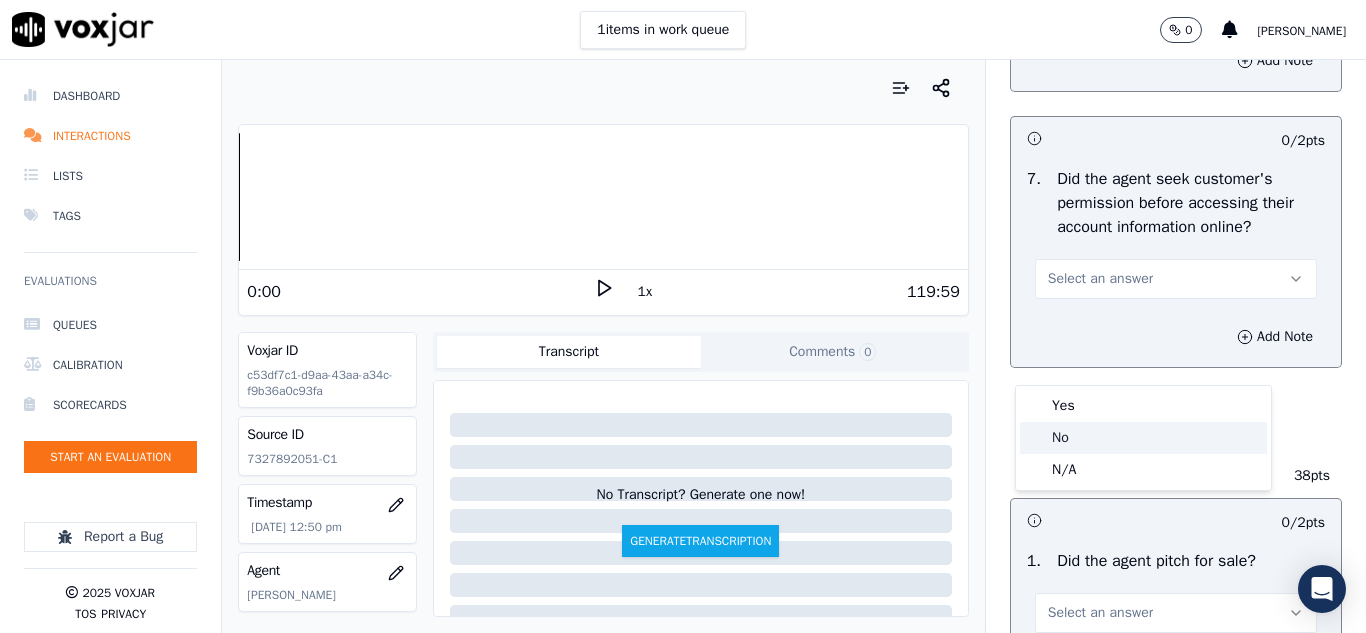 click on "No" 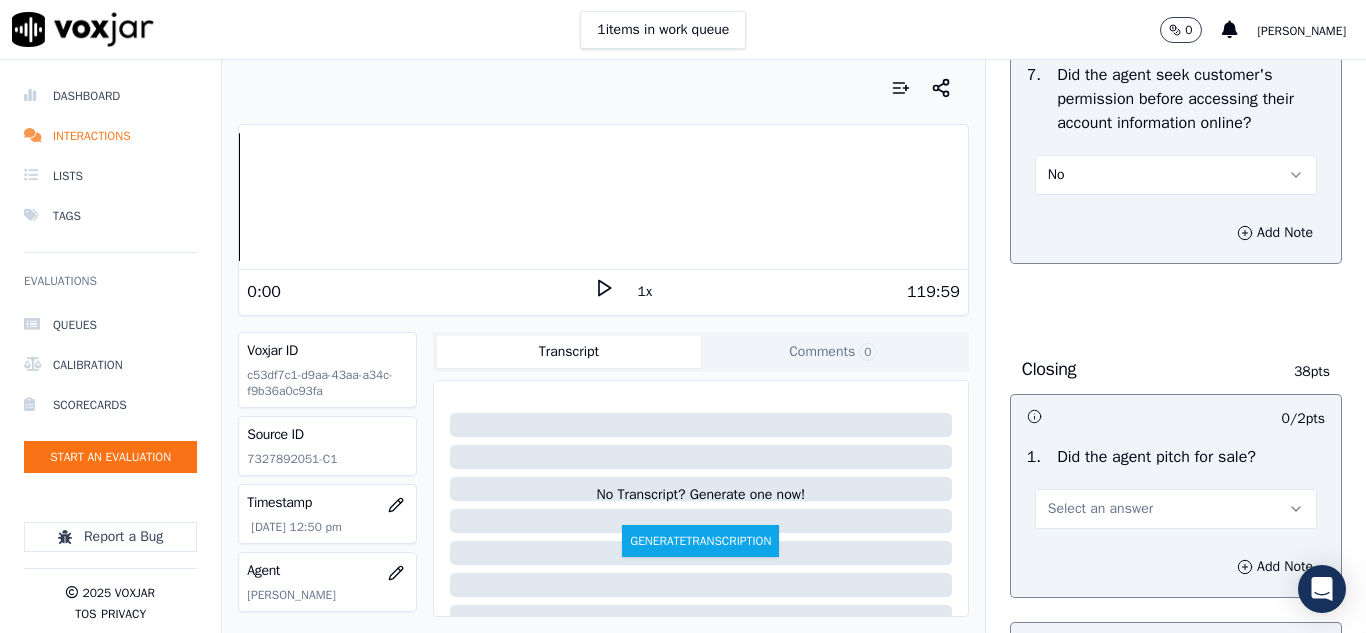 scroll, scrollTop: 4200, scrollLeft: 0, axis: vertical 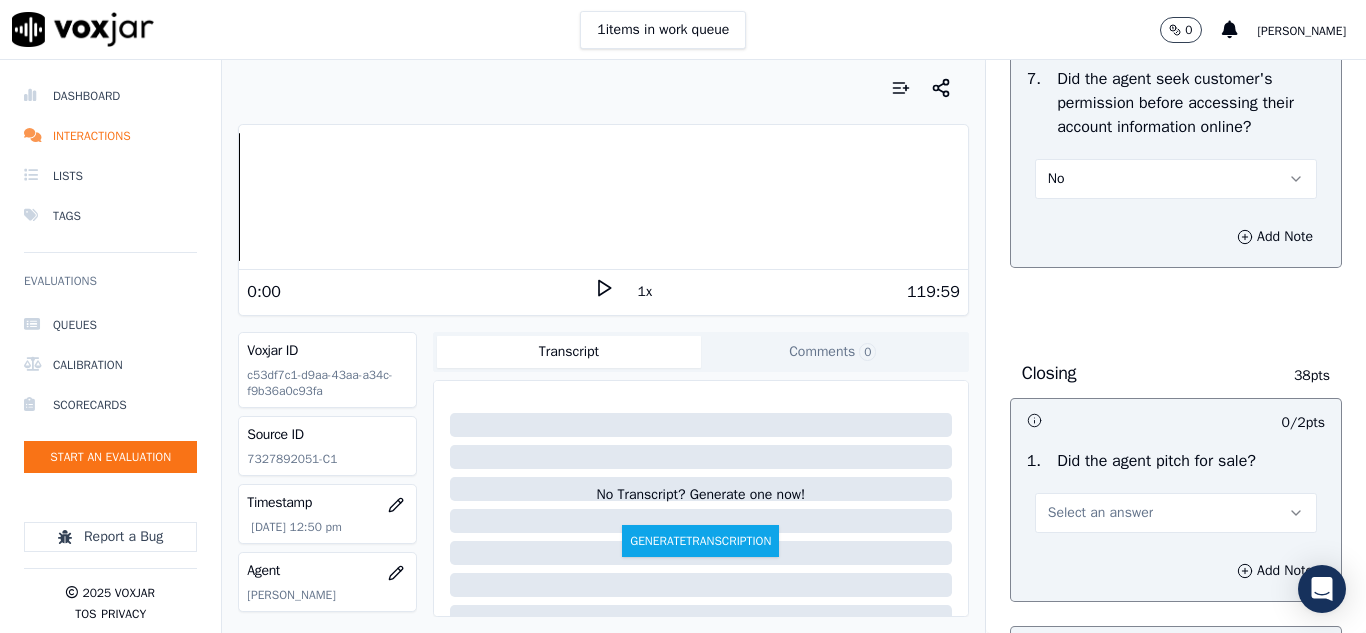 click on "No" at bounding box center [1056, 179] 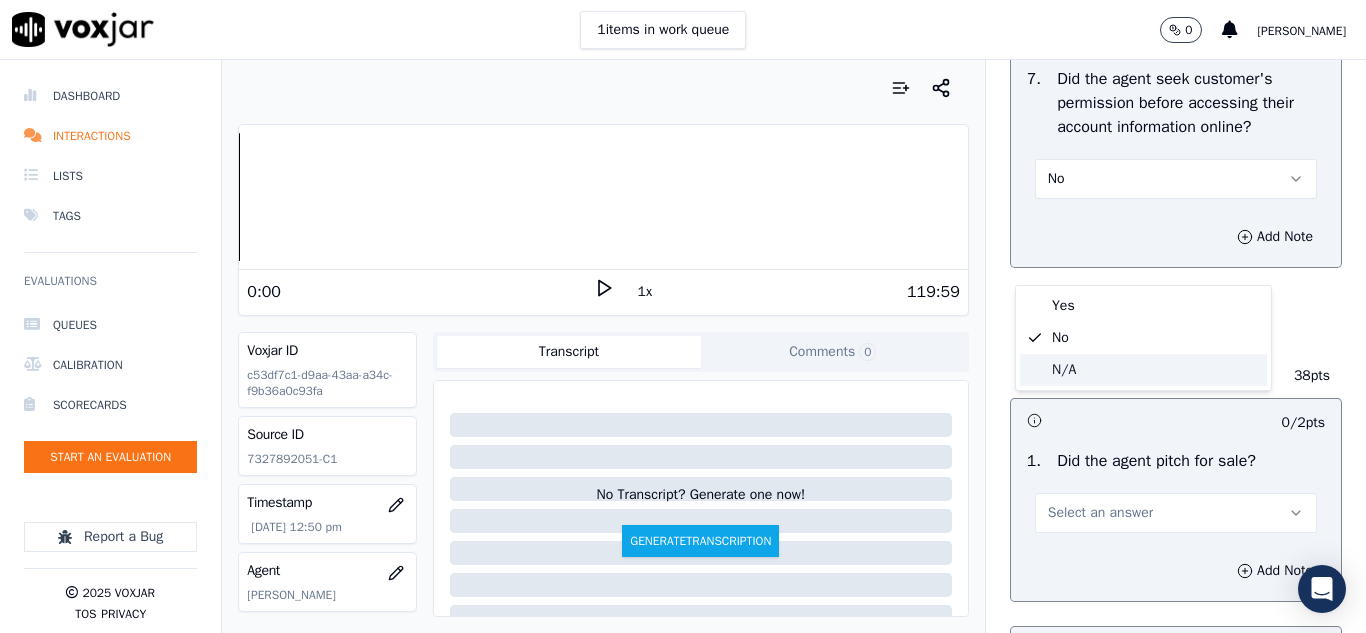 click on "N/A" 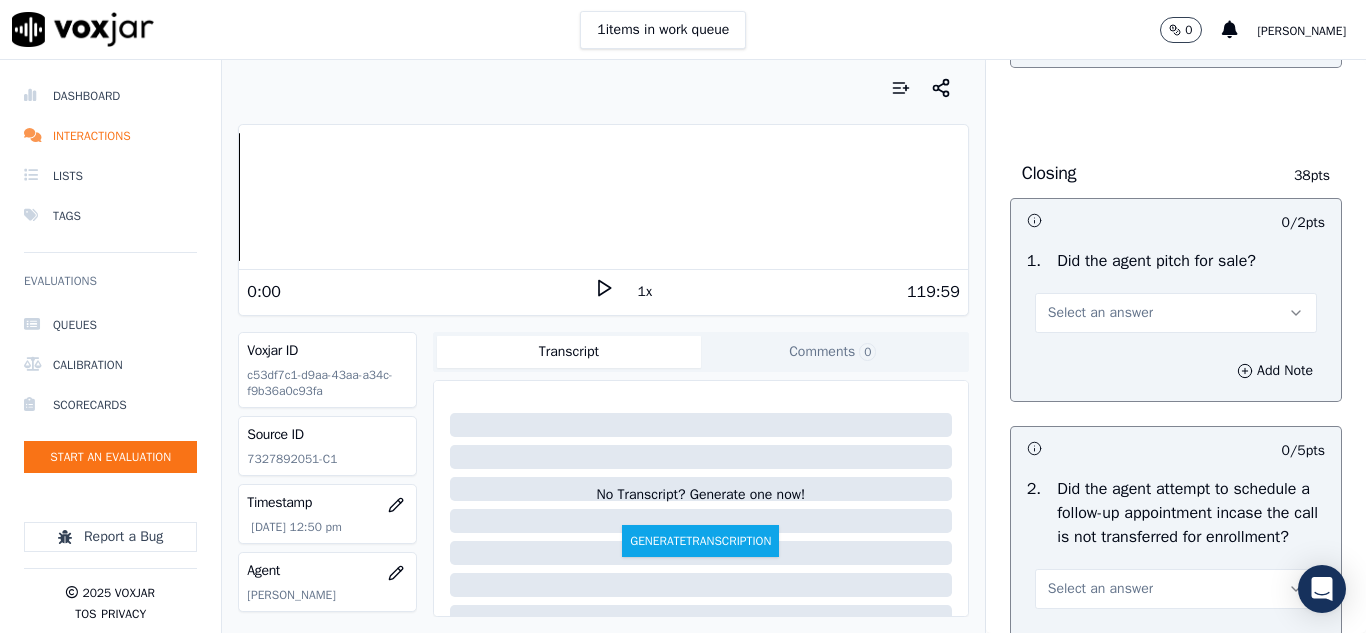 scroll, scrollTop: 4500, scrollLeft: 0, axis: vertical 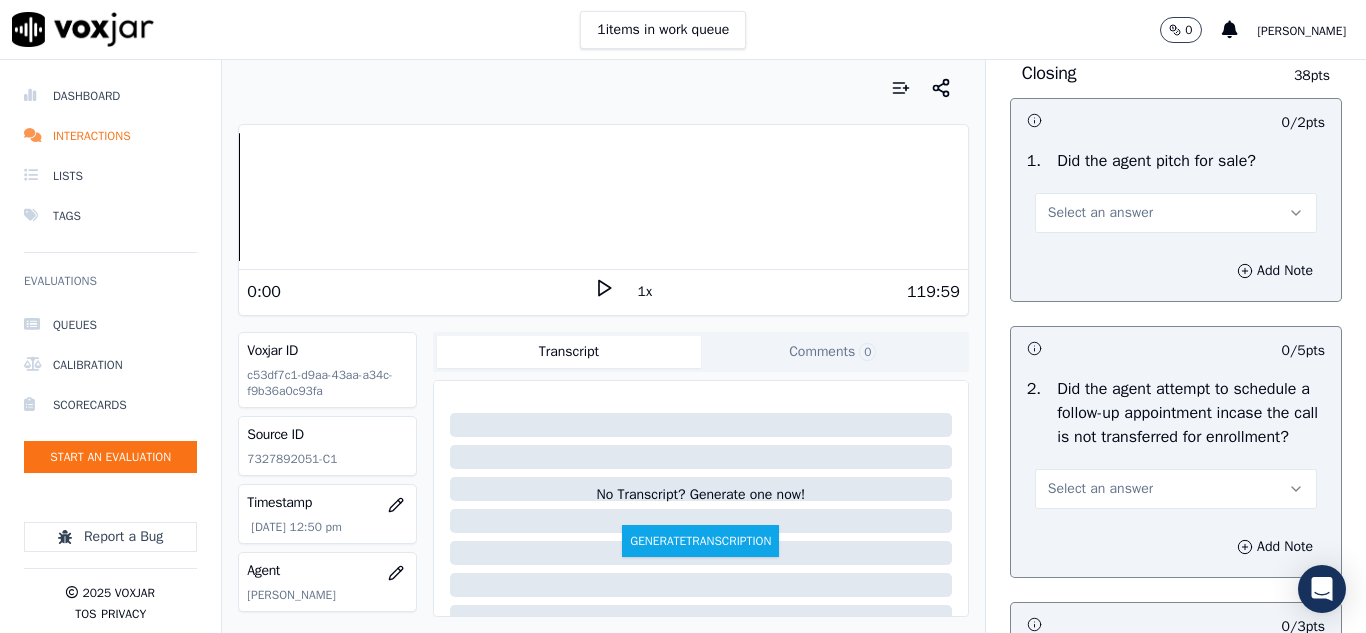 click on "Select an answer" at bounding box center [1176, 213] 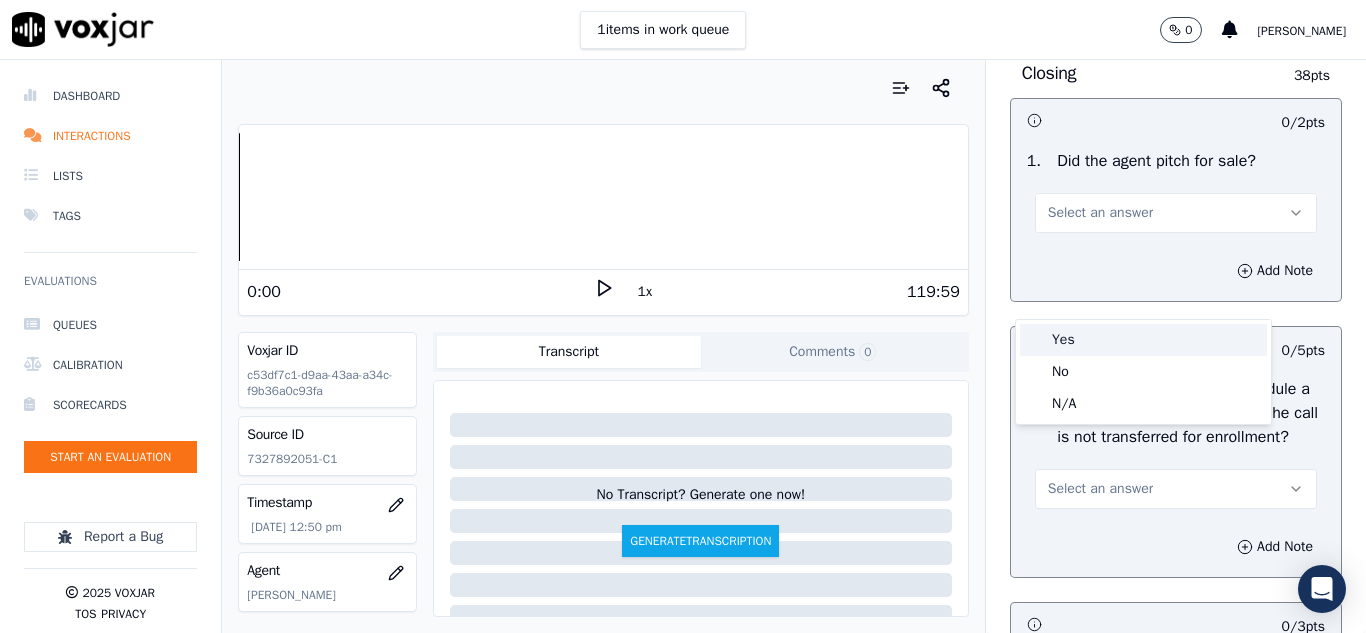 click on "Yes" at bounding box center (1143, 340) 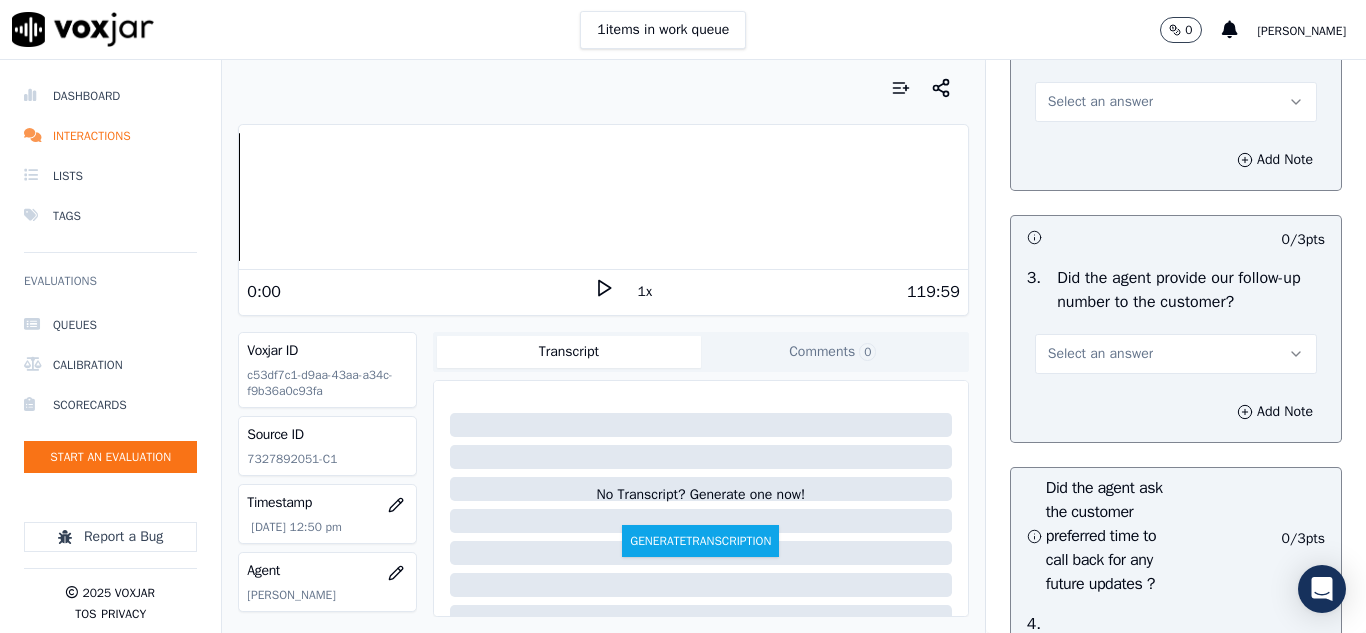 scroll, scrollTop: 4900, scrollLeft: 0, axis: vertical 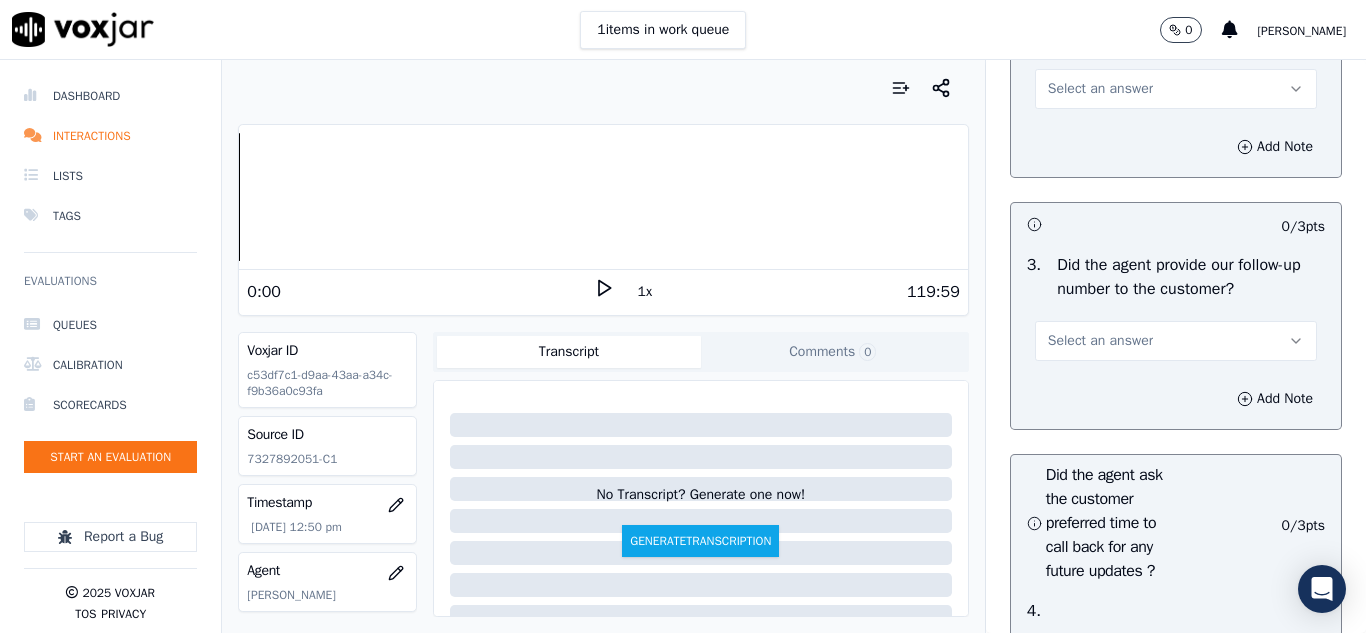 click on "Select an answer" at bounding box center [1100, 89] 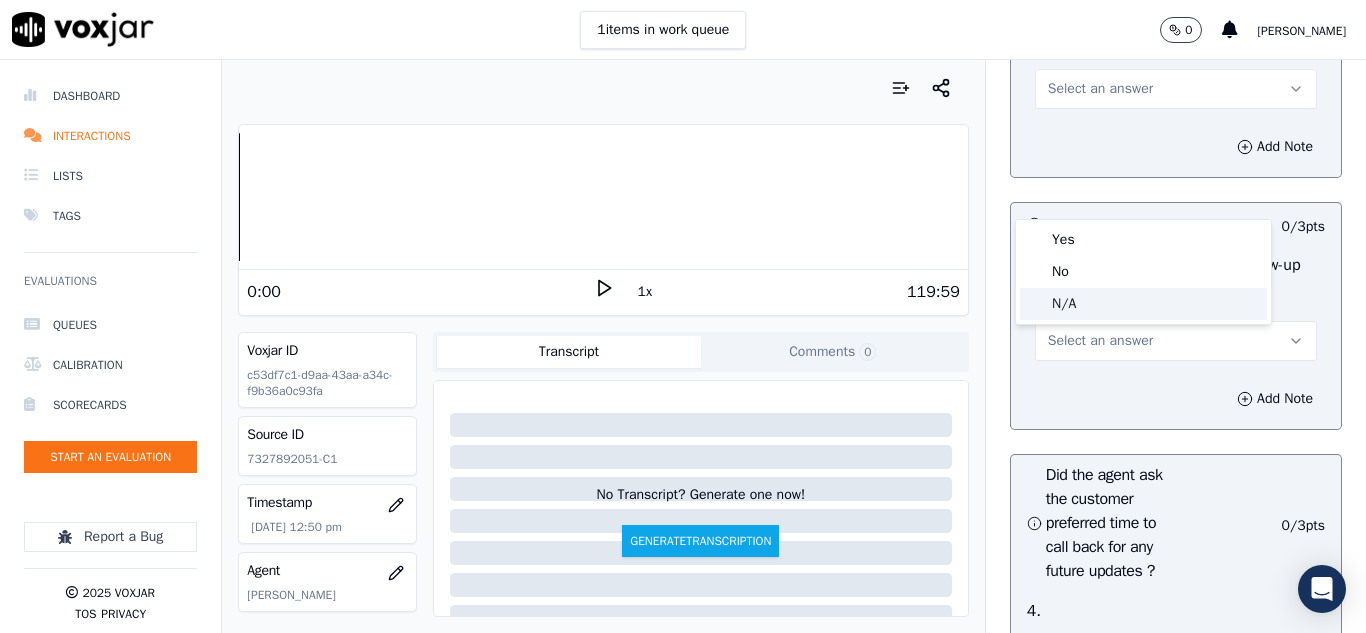 drag, startPoint x: 1057, startPoint y: 305, endPoint x: 1094, endPoint y: 307, distance: 37.054016 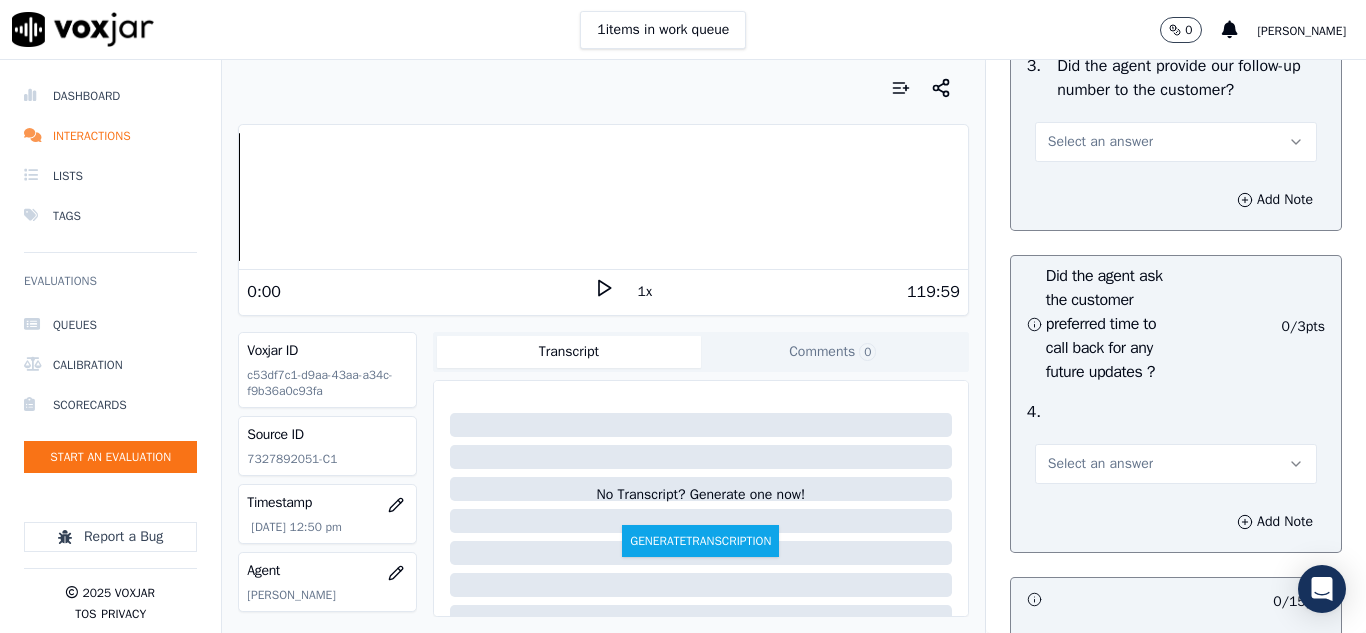 scroll, scrollTop: 5100, scrollLeft: 0, axis: vertical 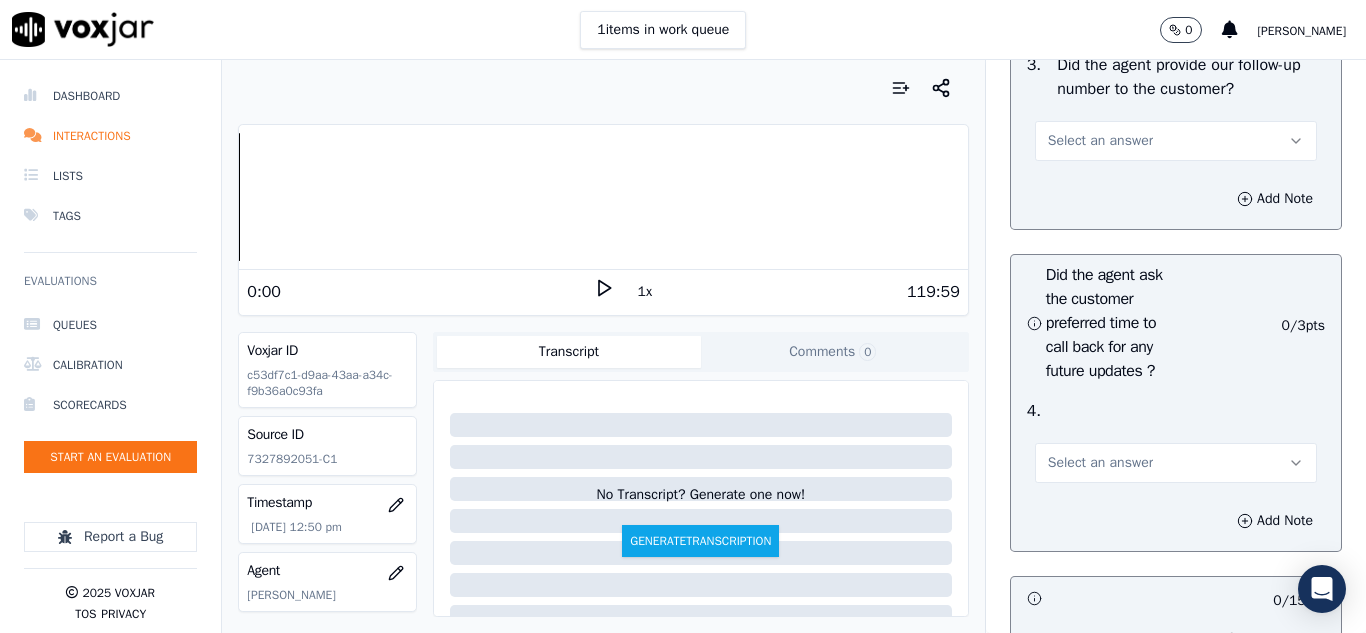 click on "Select an answer" at bounding box center (1176, 141) 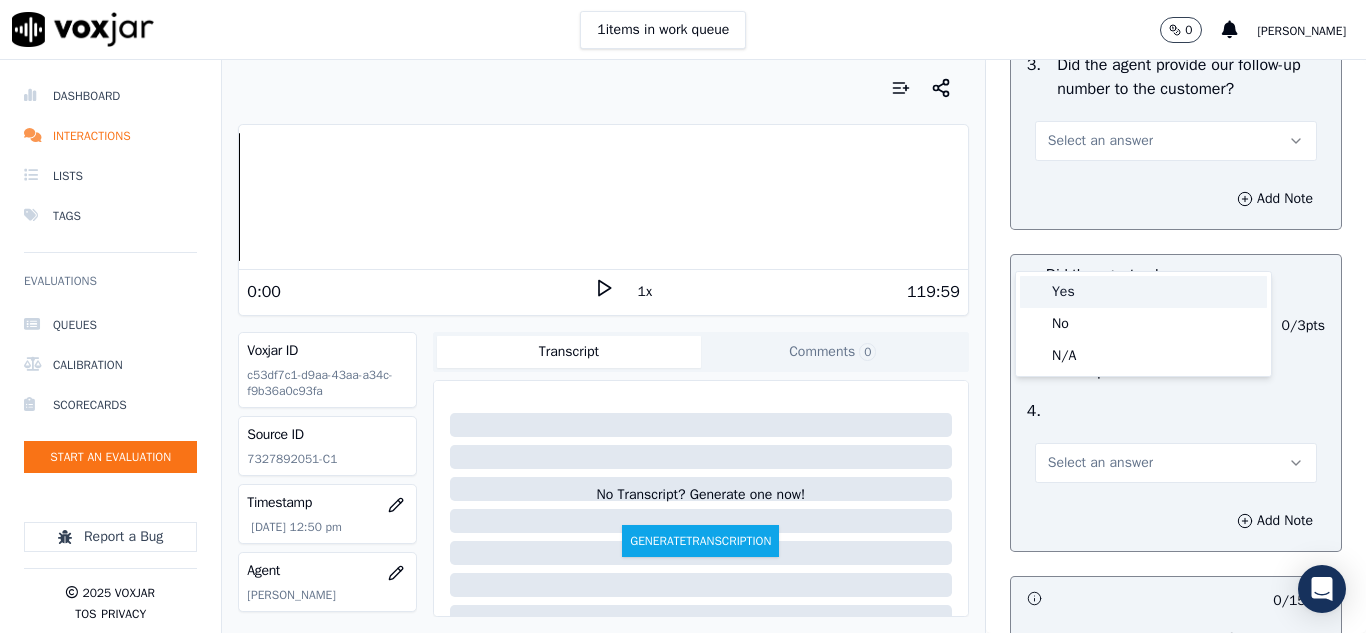 click on "Yes" at bounding box center (1143, 292) 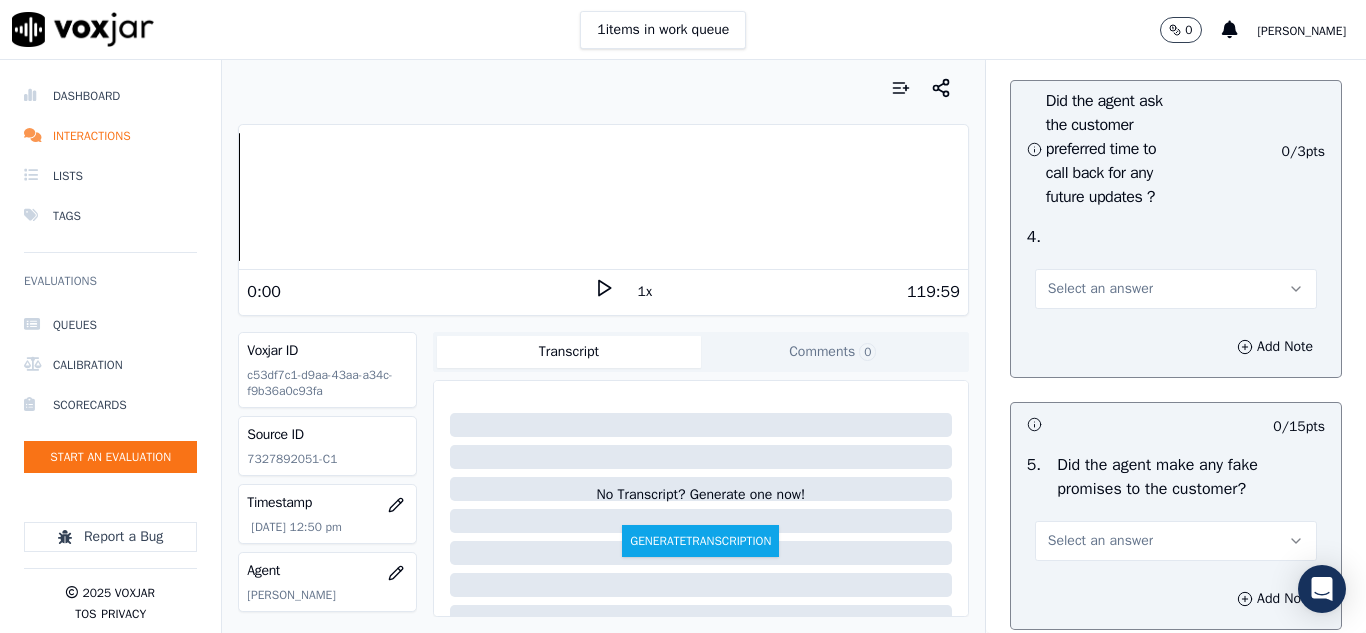 scroll, scrollTop: 5300, scrollLeft: 0, axis: vertical 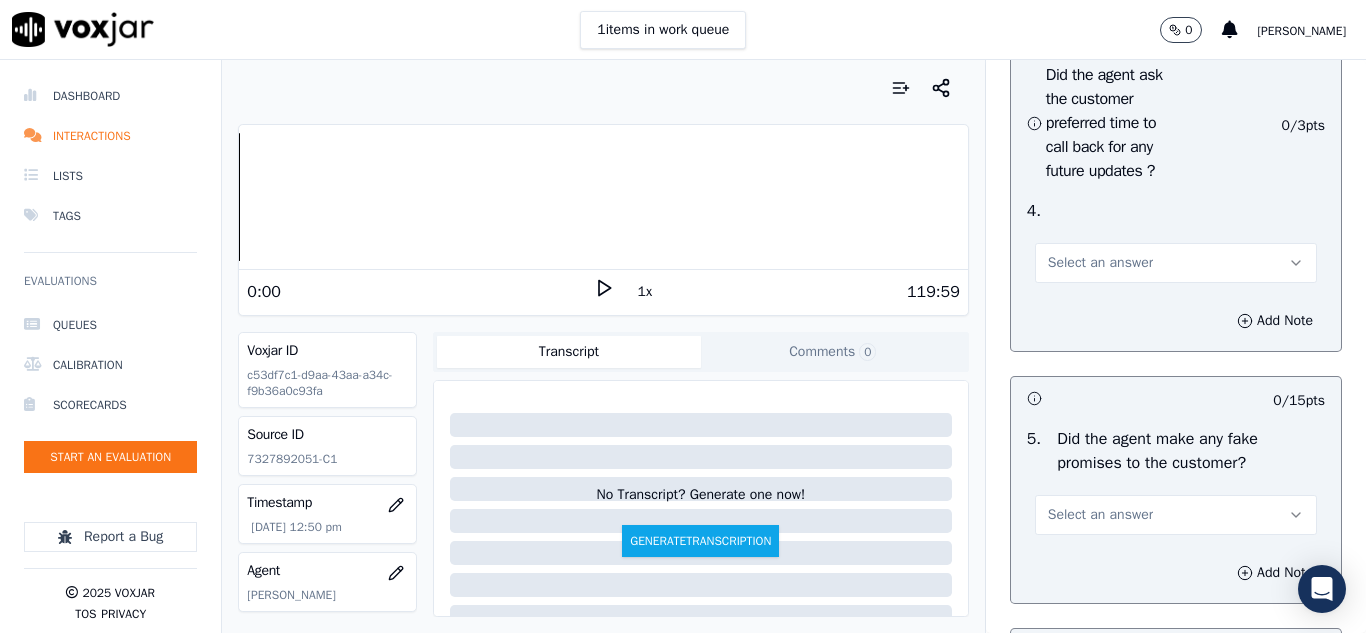 click on "Select an answer" at bounding box center [1100, 263] 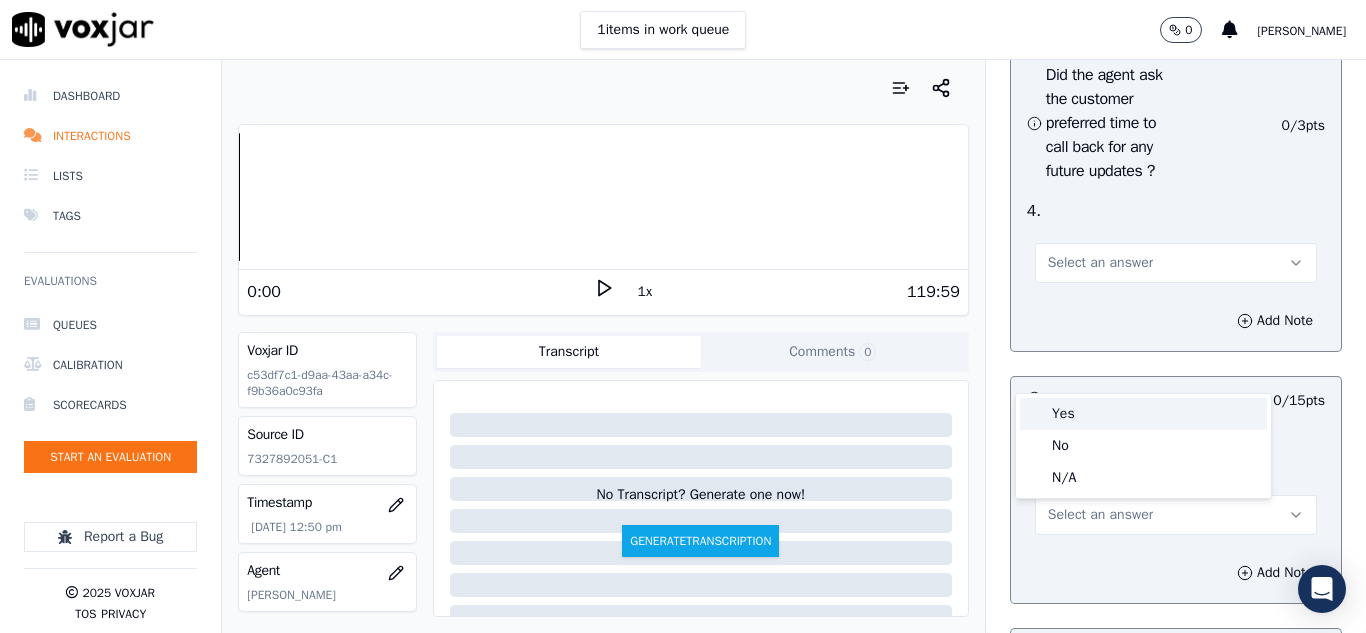 drag, startPoint x: 1060, startPoint y: 413, endPoint x: 1084, endPoint y: 386, distance: 36.124783 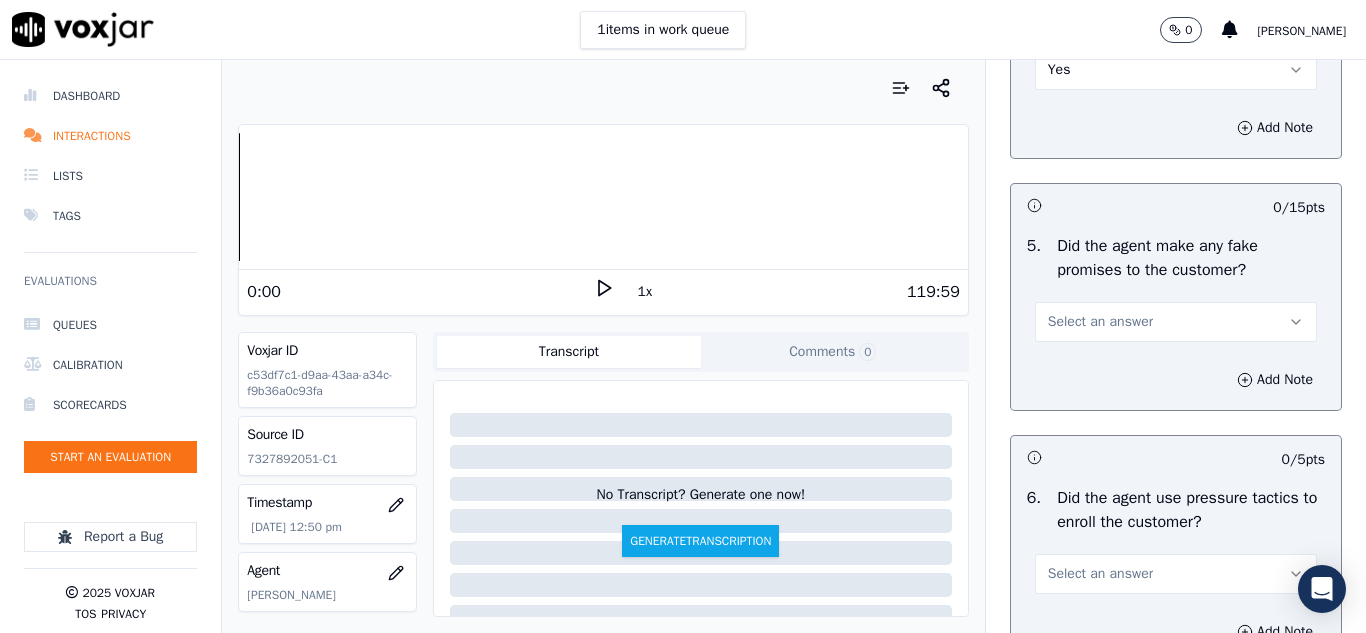 scroll, scrollTop: 5500, scrollLeft: 0, axis: vertical 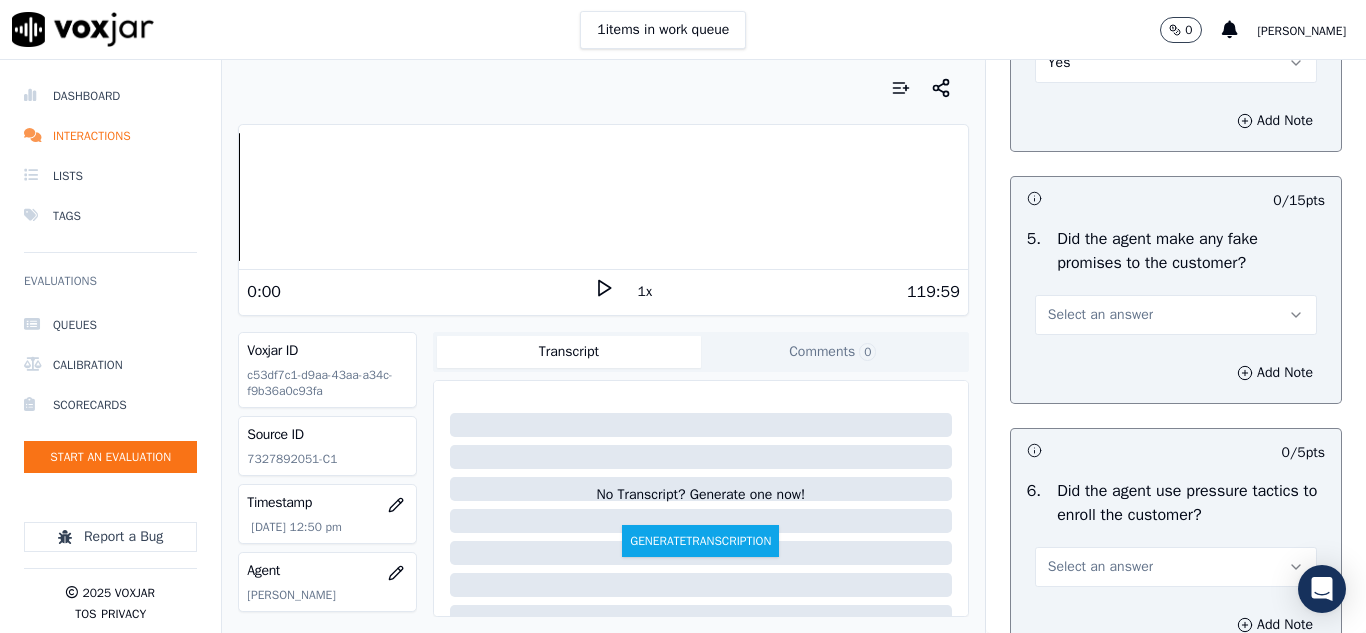 click on "Select an answer" at bounding box center (1100, 315) 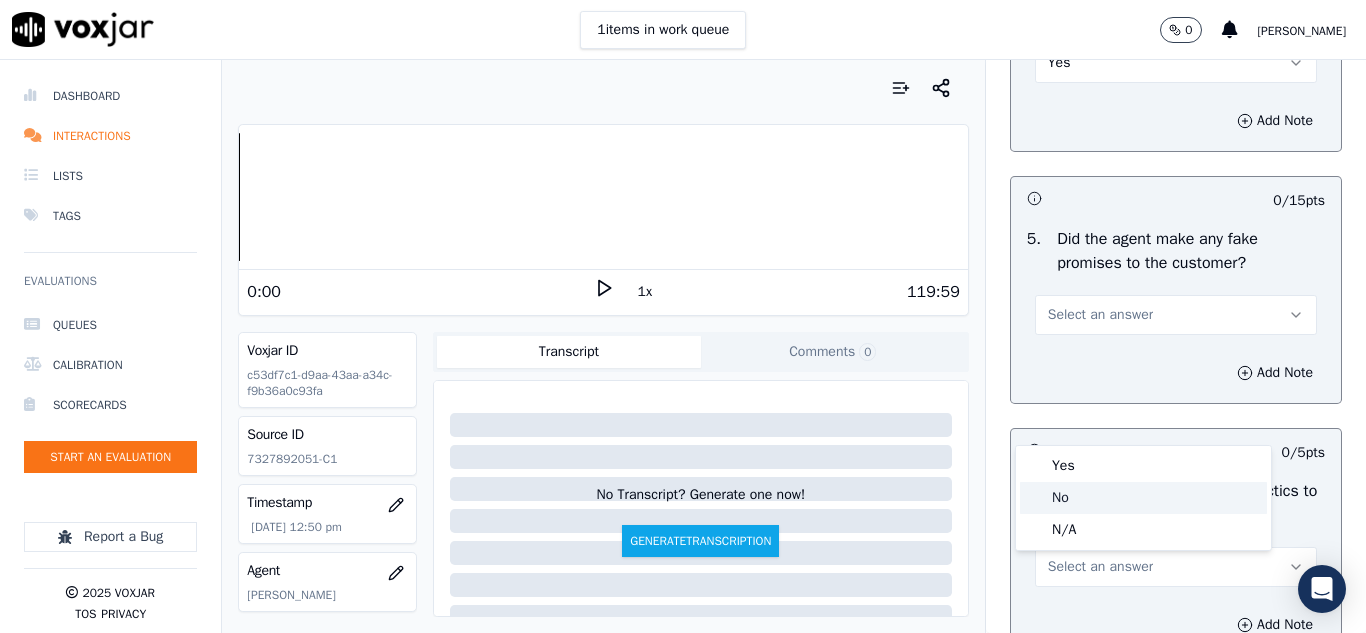 click on "No" 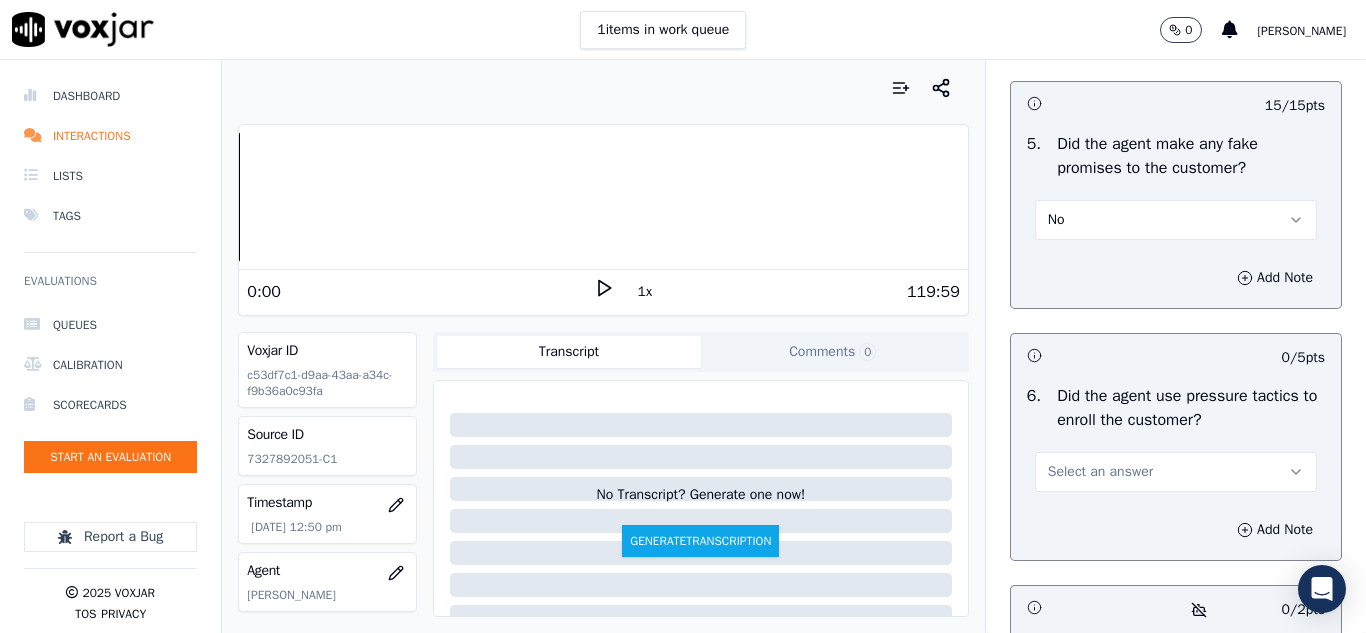 scroll, scrollTop: 5800, scrollLeft: 0, axis: vertical 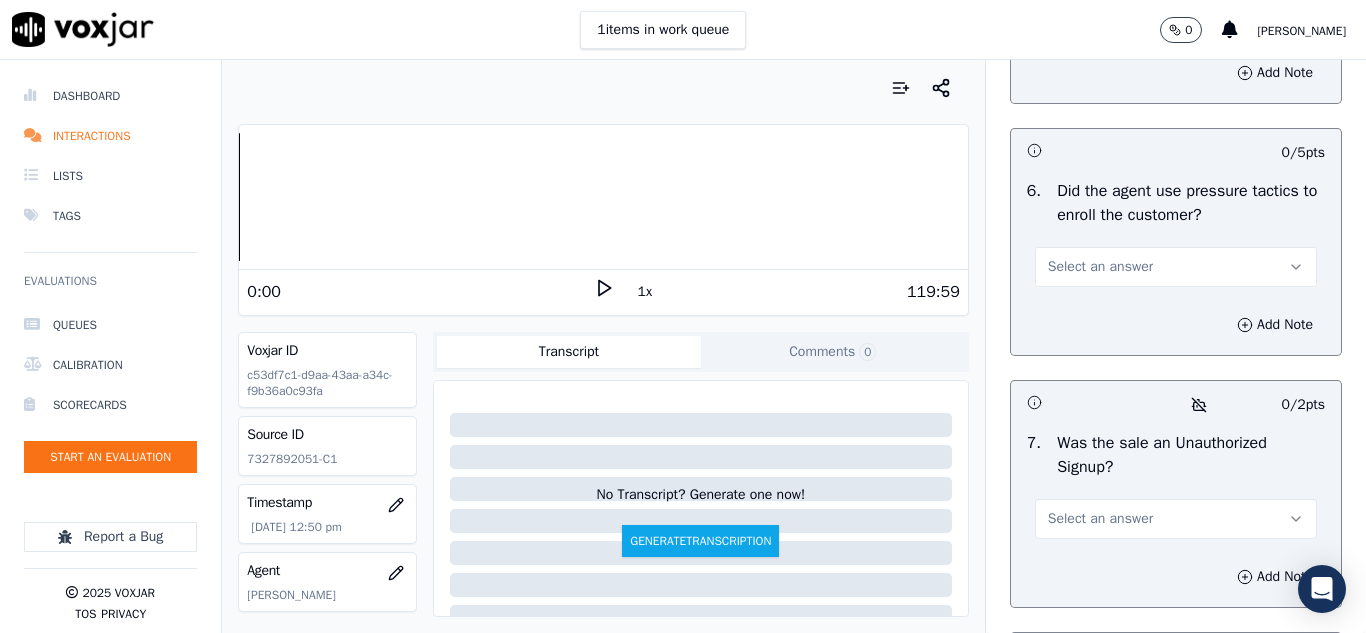 click on "Select an answer" at bounding box center [1100, 267] 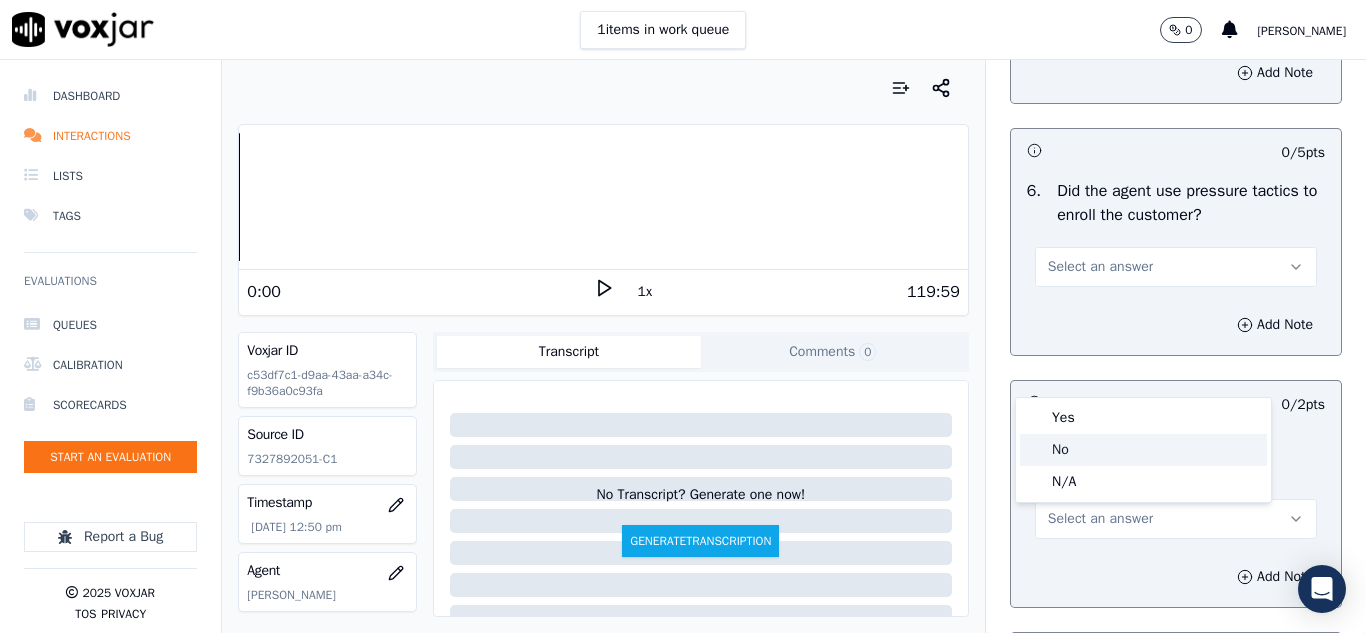 click on "No" 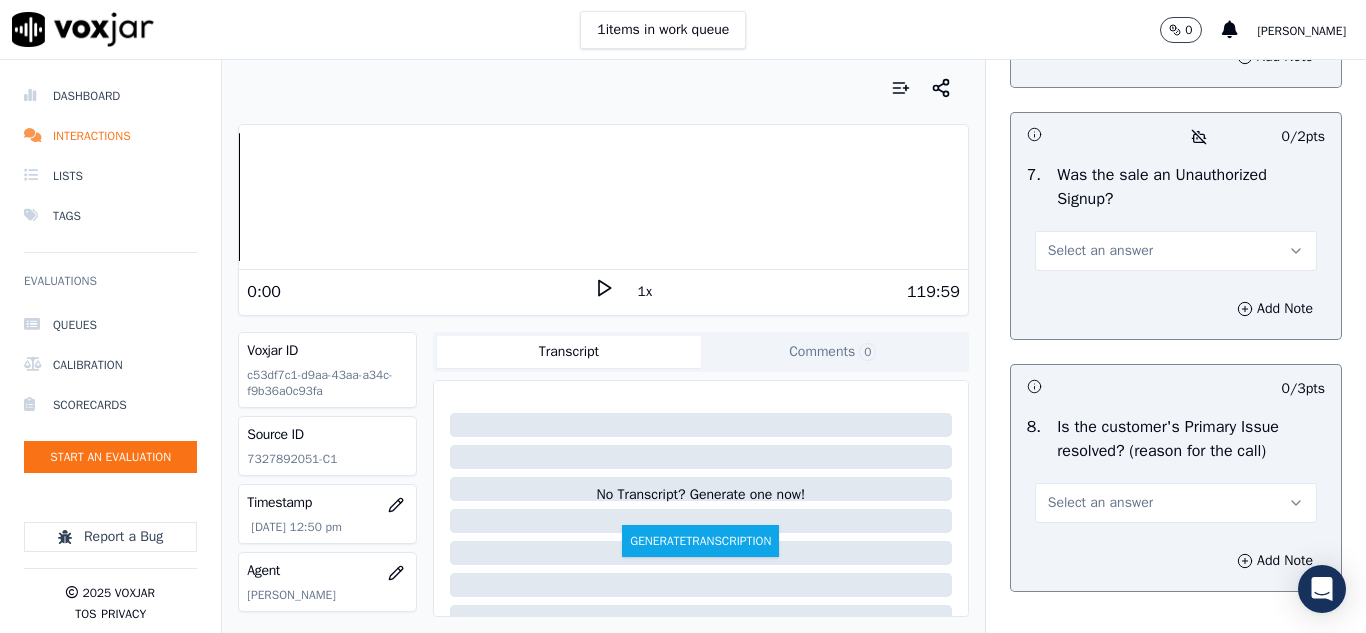 scroll, scrollTop: 6100, scrollLeft: 0, axis: vertical 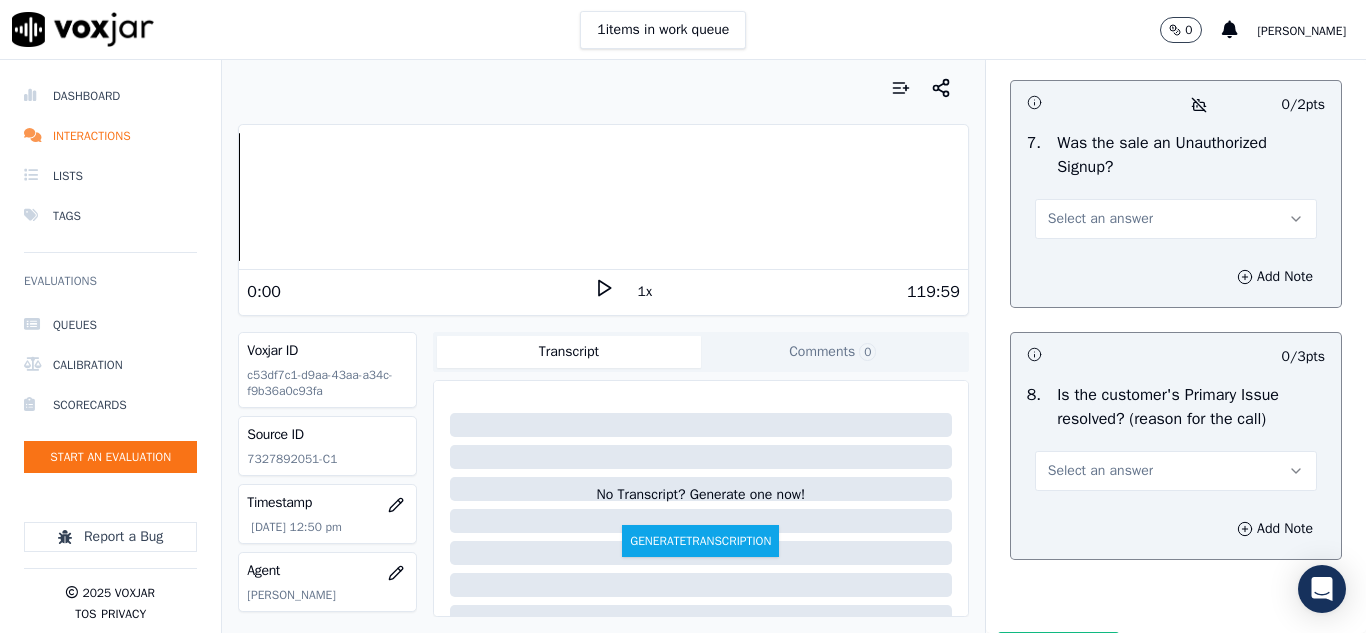 click on "Select an answer" at bounding box center (1100, 219) 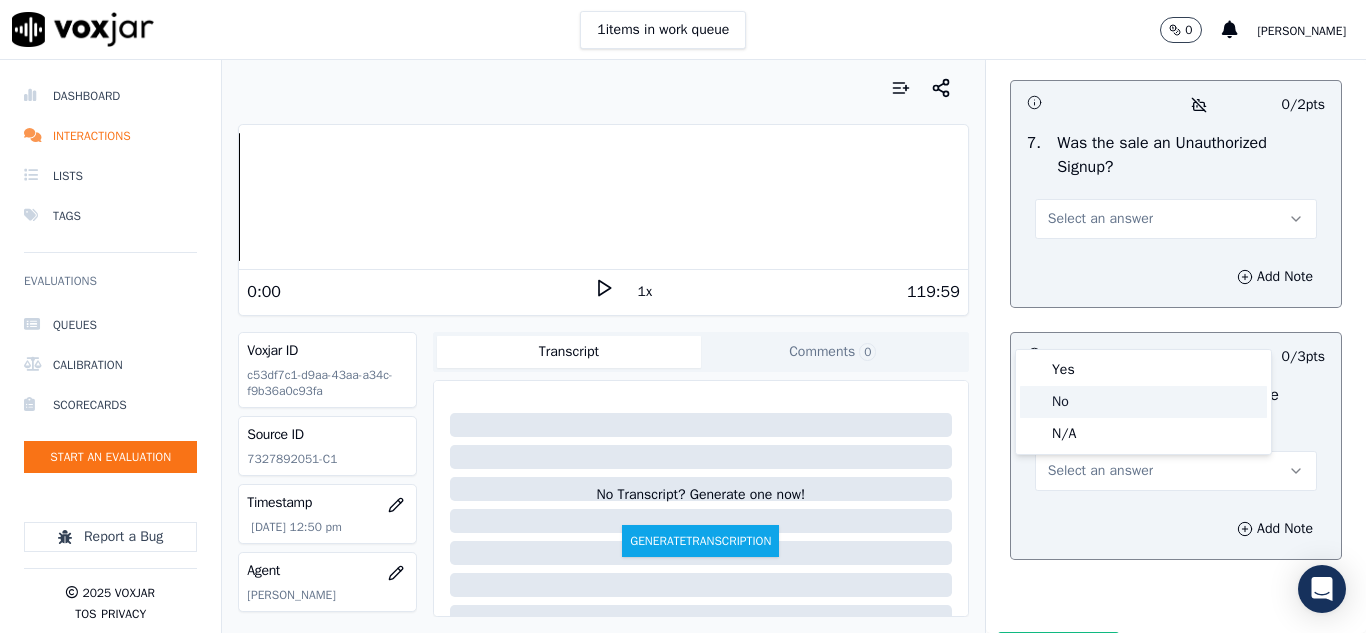 click on "No" 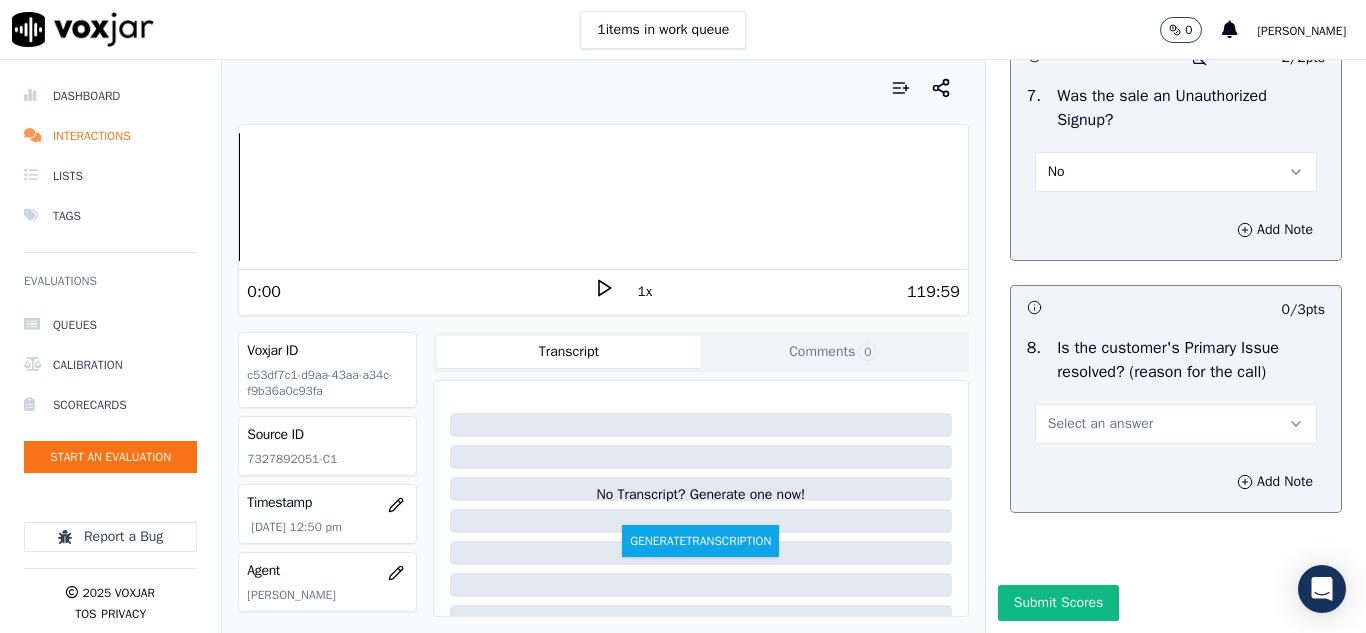 scroll, scrollTop: 6298, scrollLeft: 0, axis: vertical 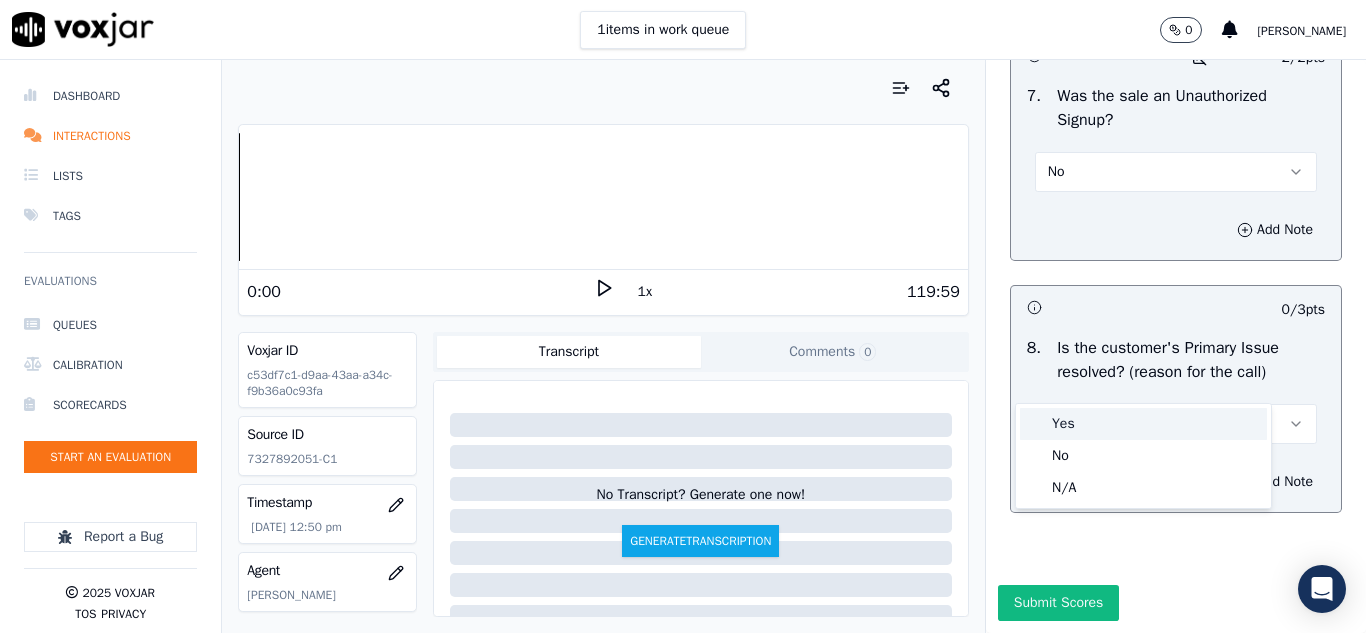 click on "Yes" at bounding box center [1143, 424] 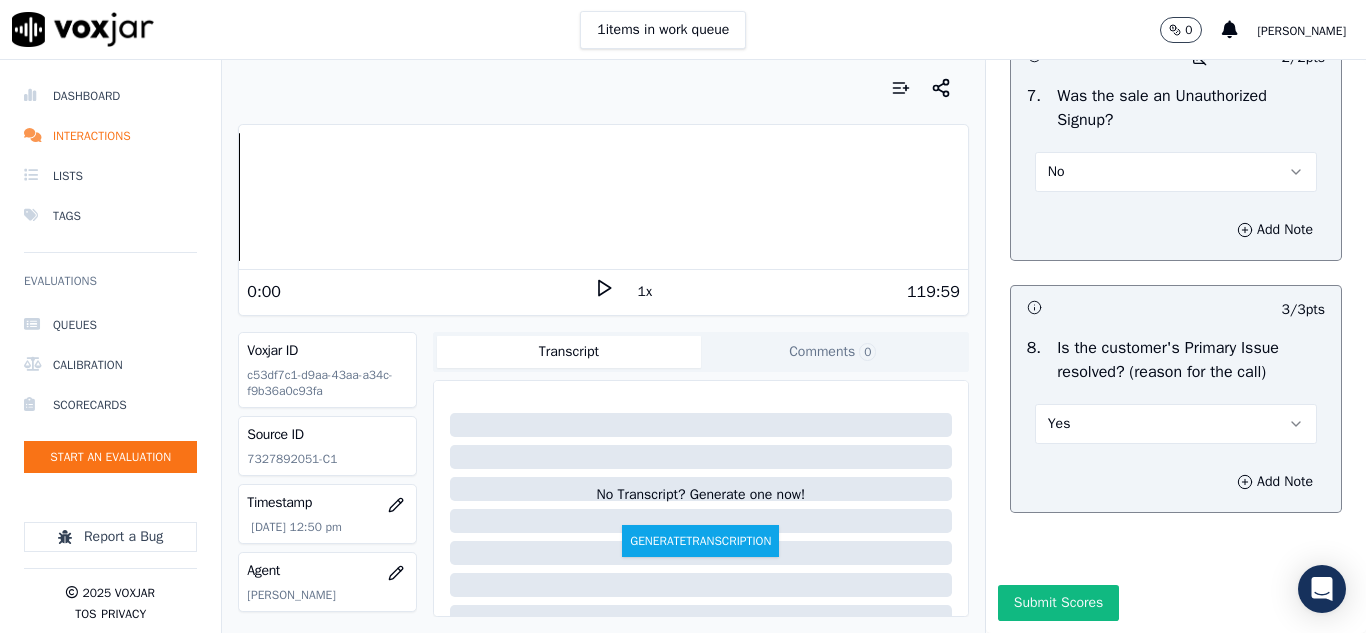 scroll, scrollTop: 6298, scrollLeft: 0, axis: vertical 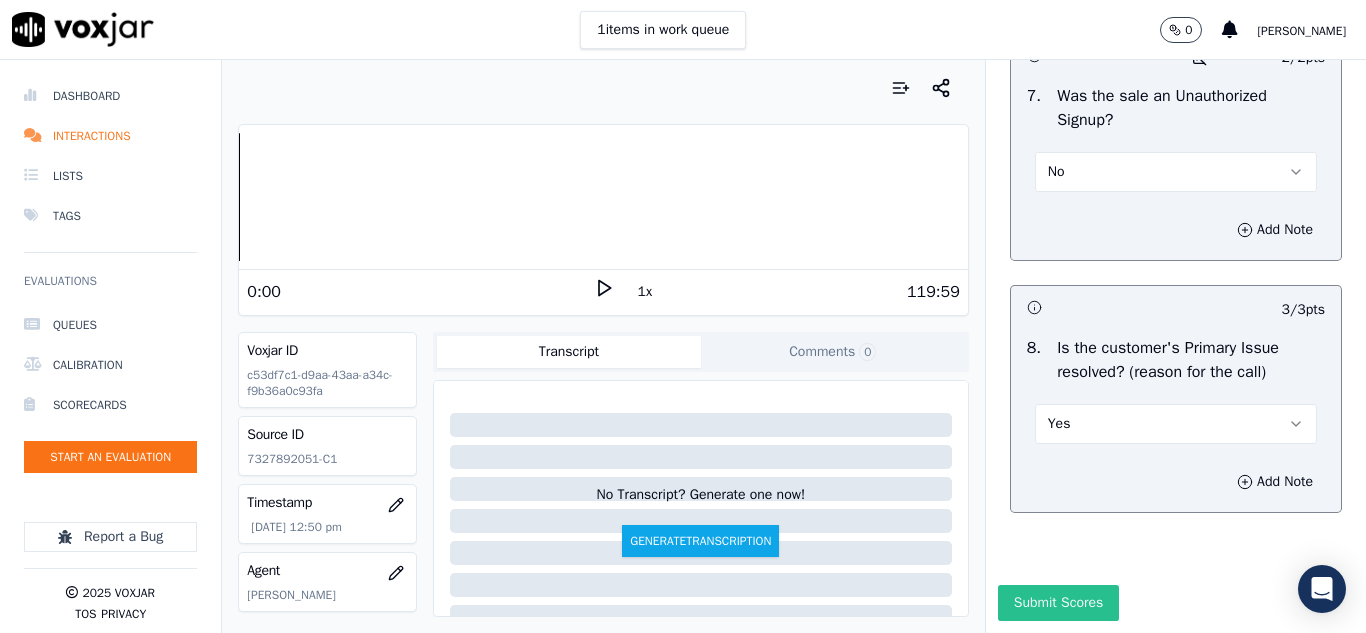 click on "Submit Scores" at bounding box center [1058, 603] 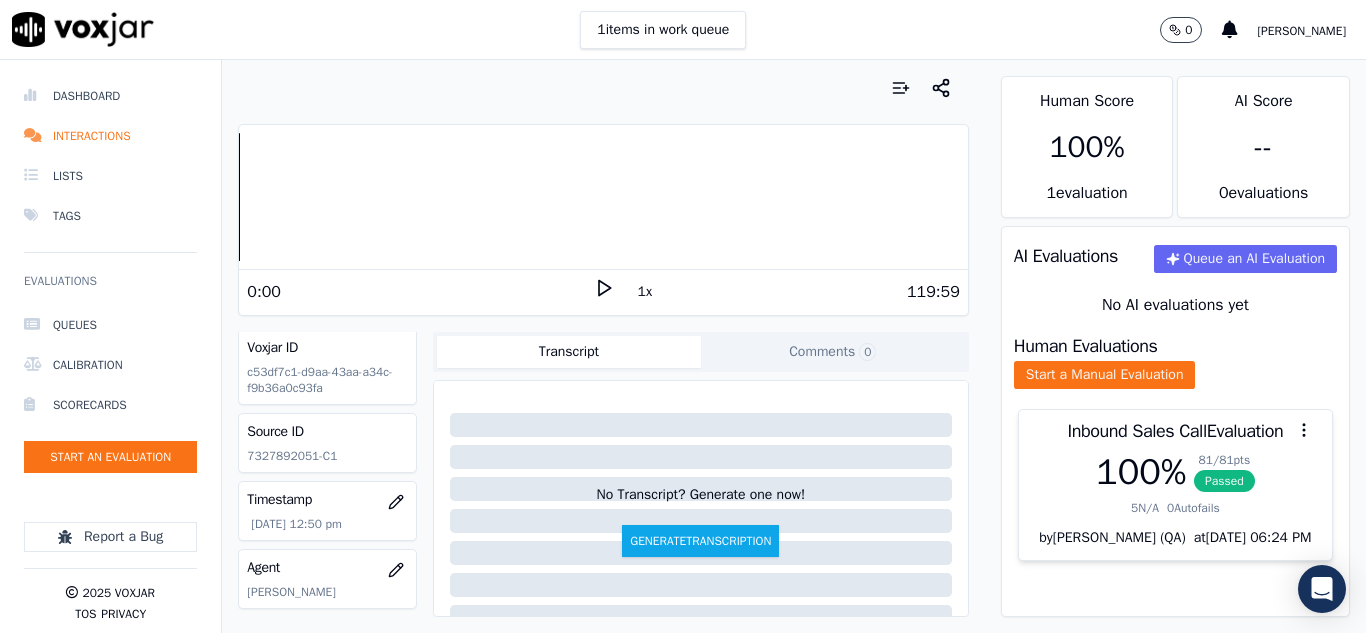 scroll, scrollTop: 0, scrollLeft: 0, axis: both 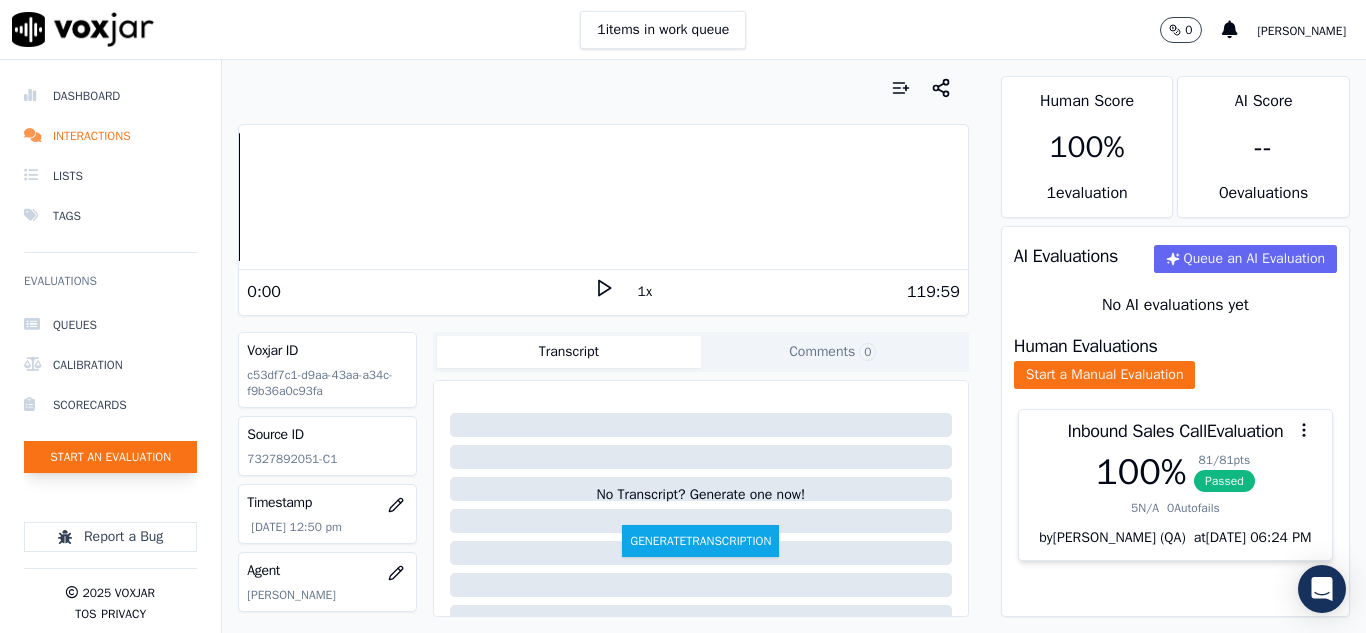 click on "Start an Evaluation" 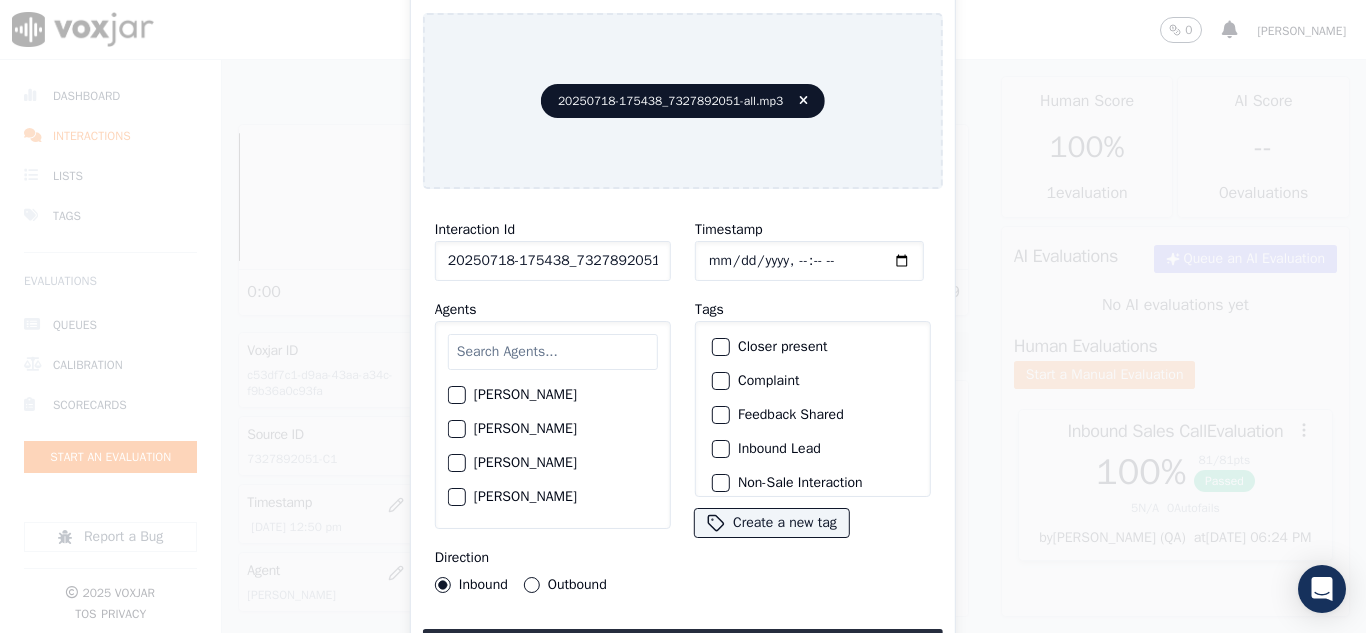 scroll, scrollTop: 0, scrollLeft: 40, axis: horizontal 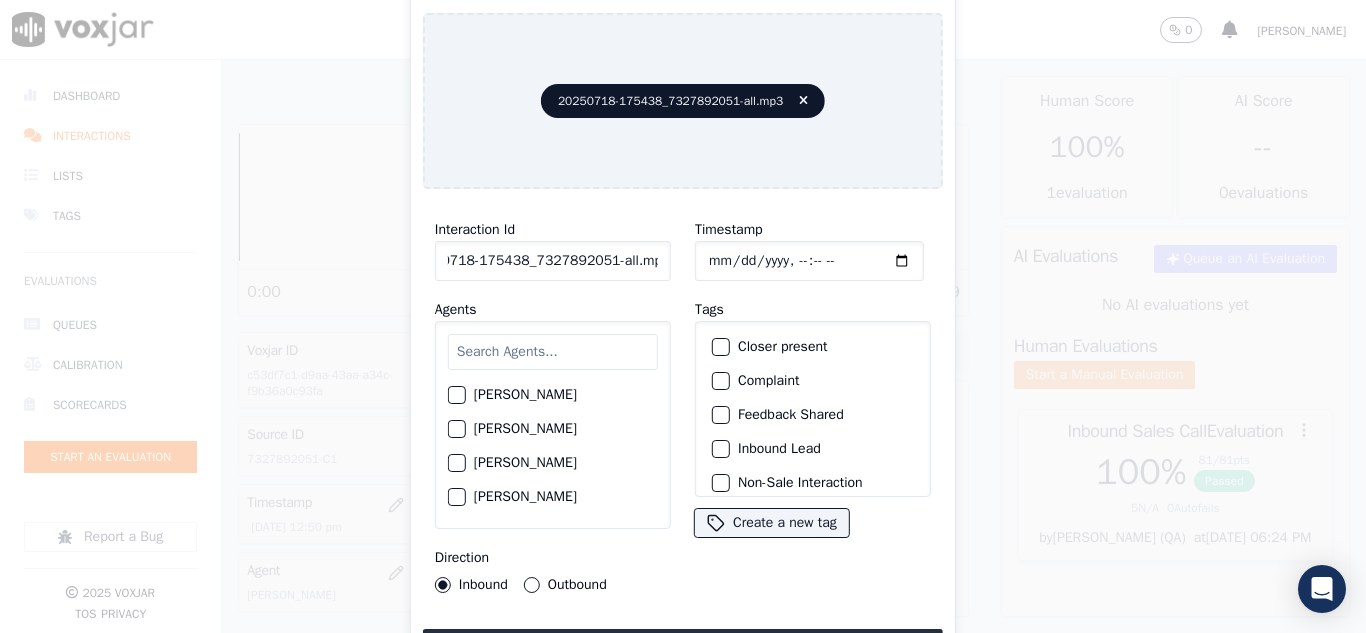 drag, startPoint x: 639, startPoint y: 252, endPoint x: 750, endPoint y: 262, distance: 111.44954 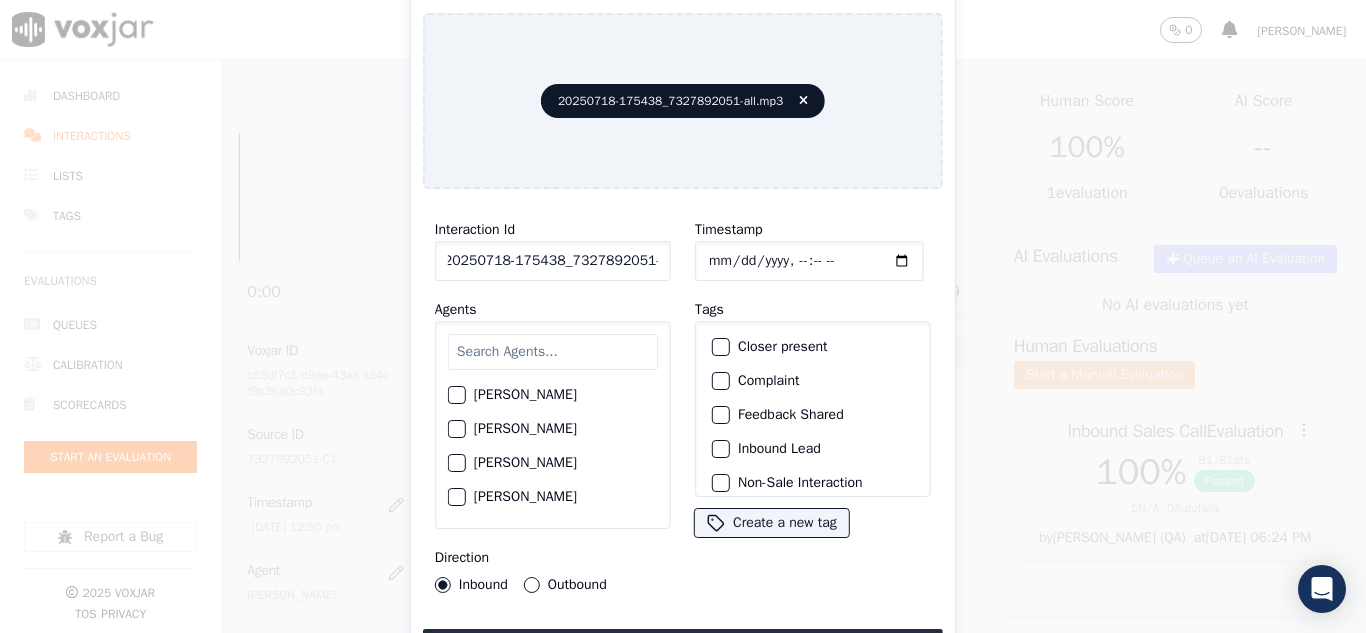 scroll, scrollTop: 0, scrollLeft: 11, axis: horizontal 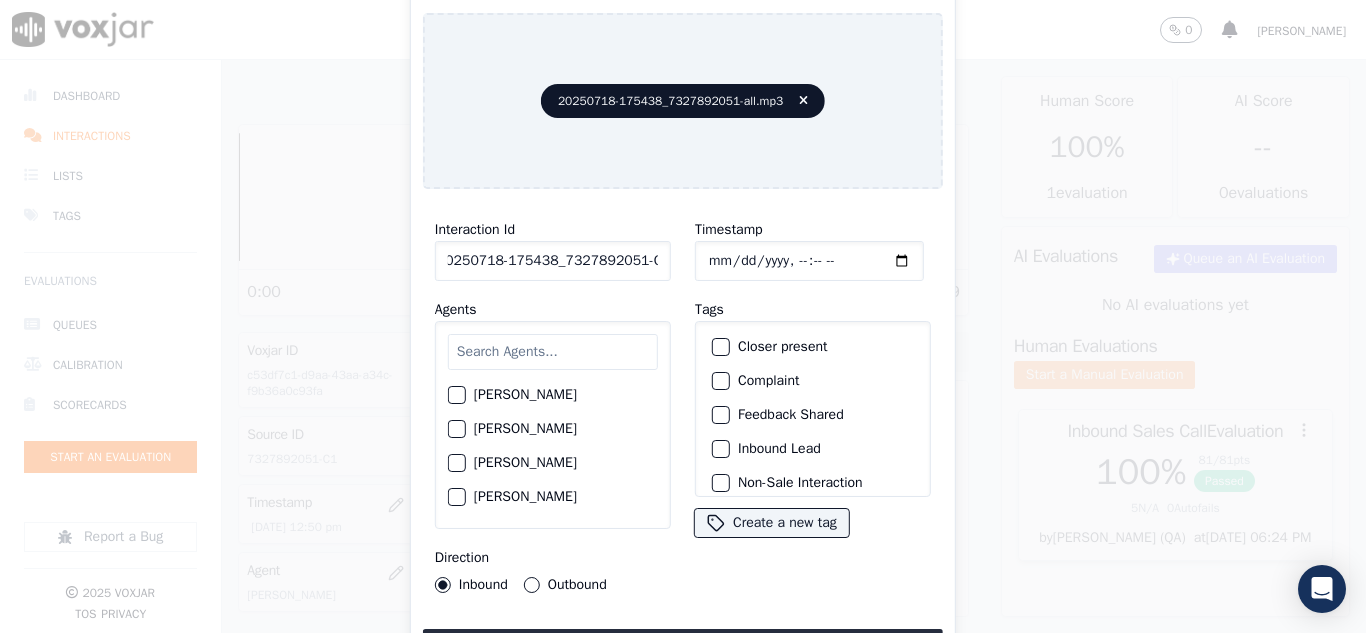 type on "20250718-175438_7327892051-C2" 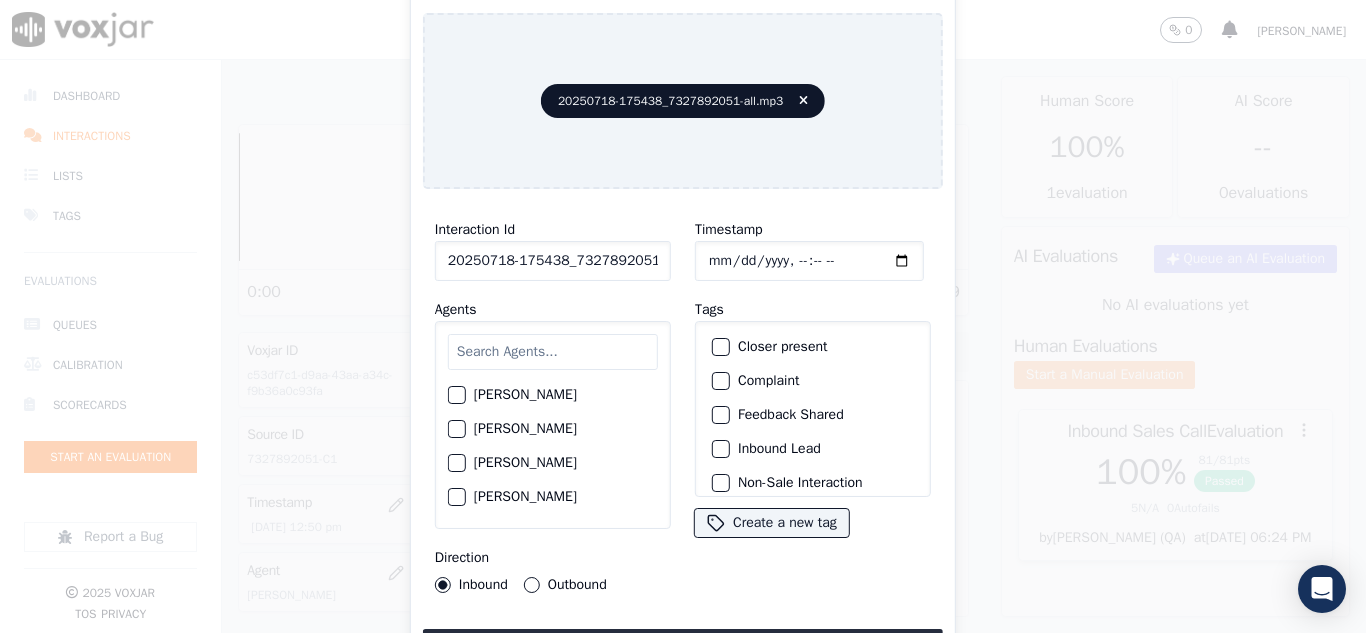 click on "Timestamp" 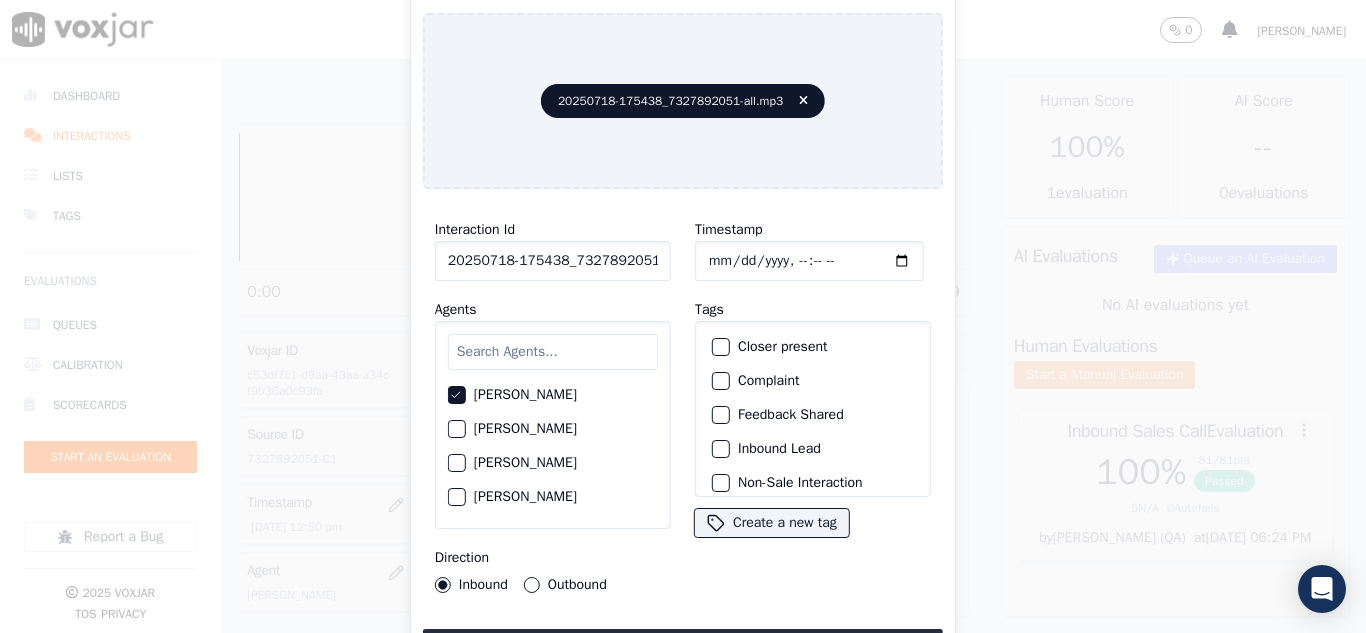 click on "Outbound" at bounding box center [532, 585] 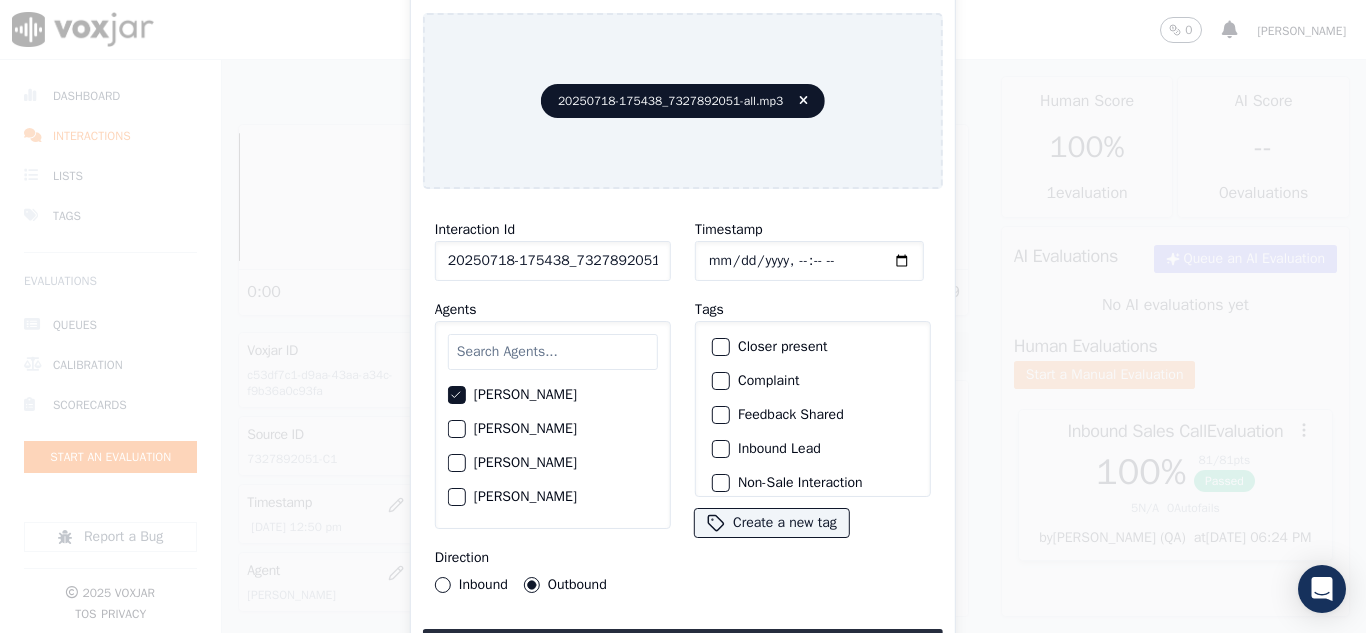 click on "Closer present" 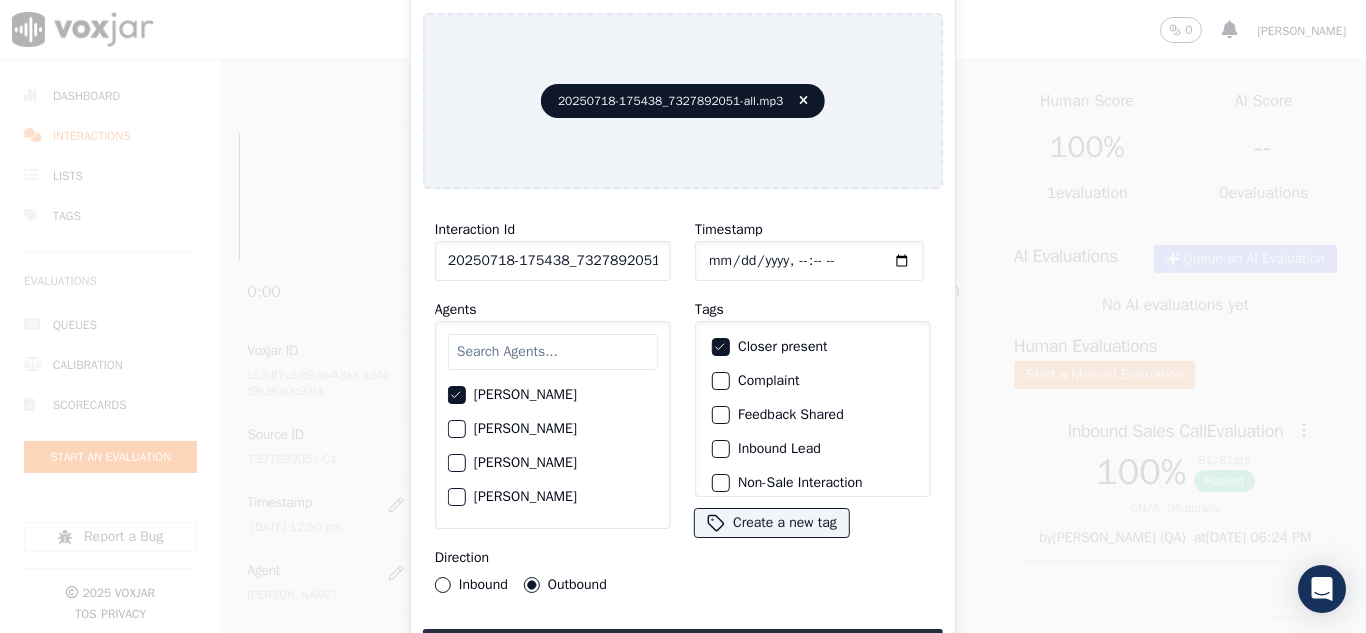 click on "Inbound Lead" 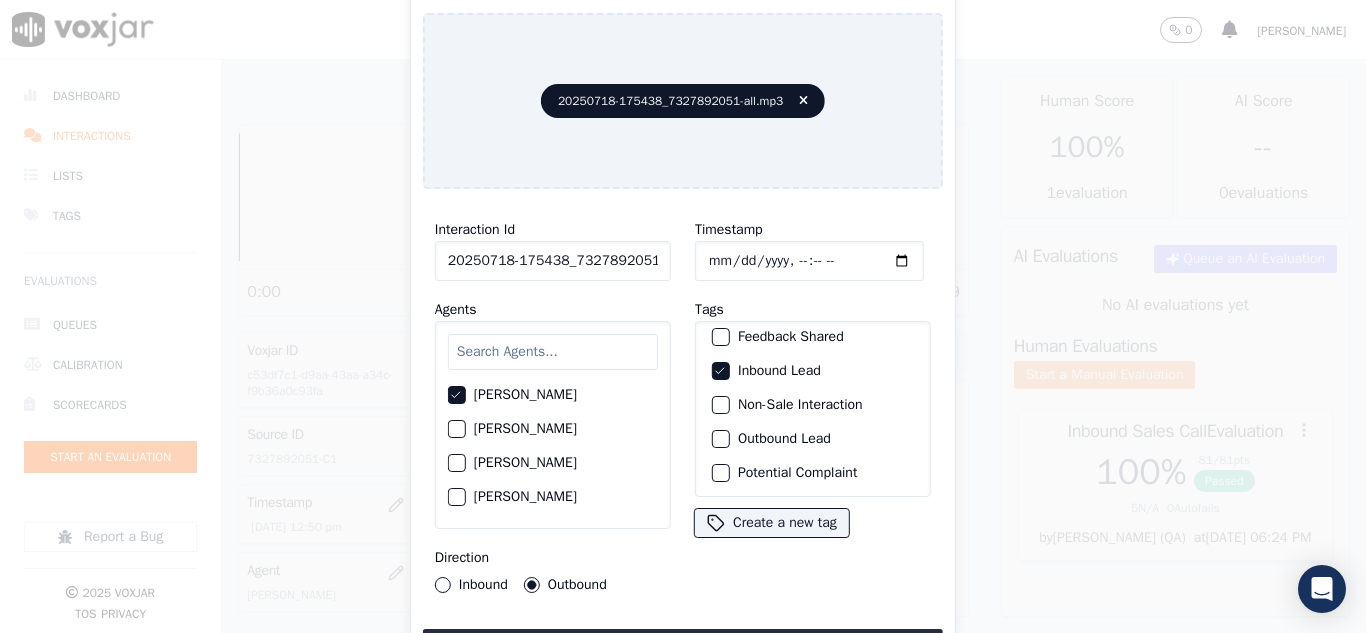 scroll, scrollTop: 173, scrollLeft: 0, axis: vertical 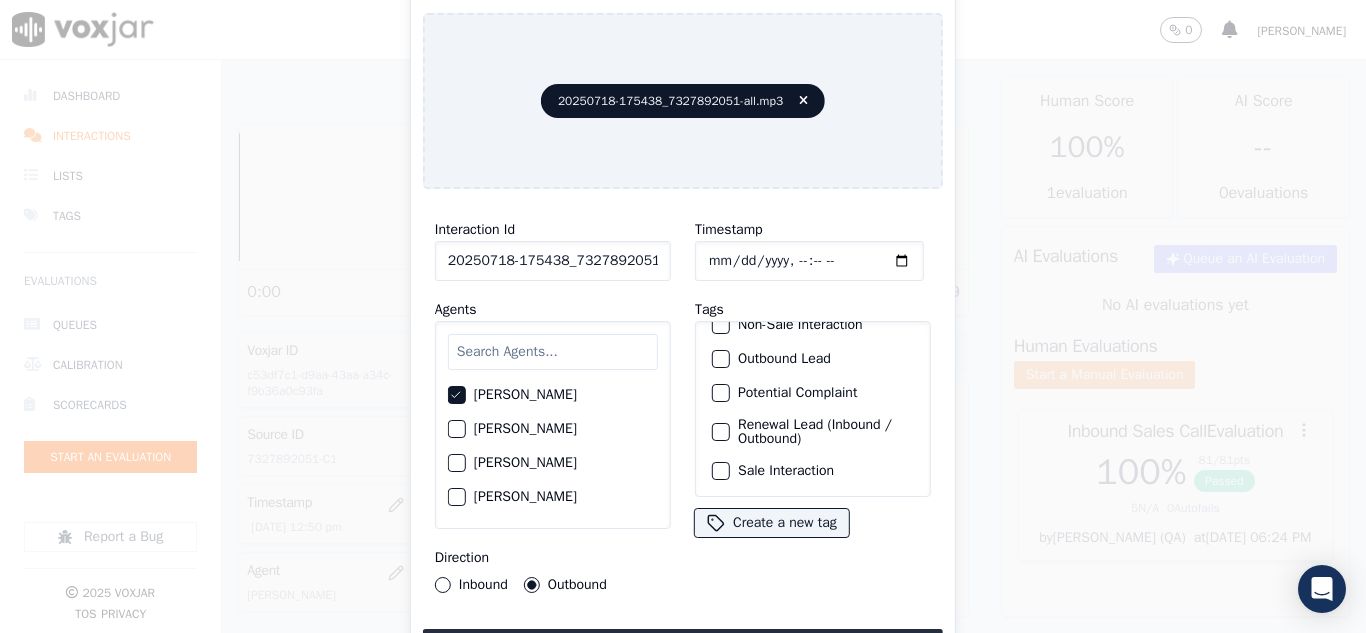 click on "Sale Interaction" 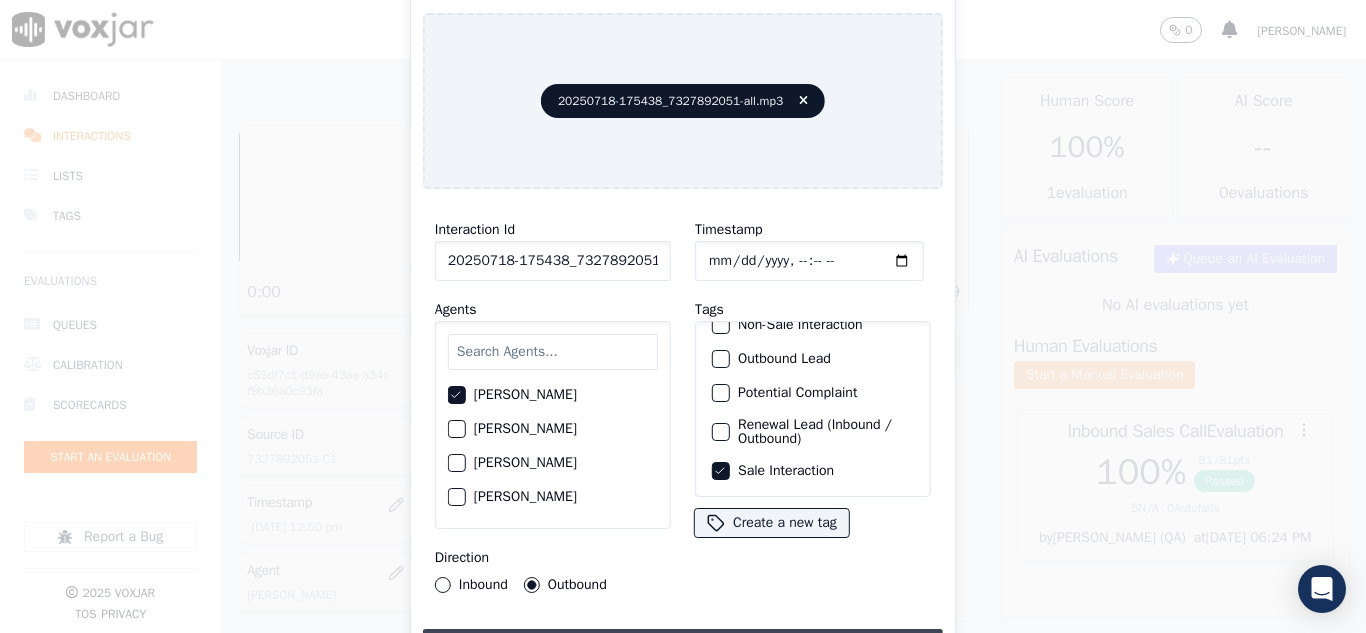 click on "Upload interaction to start evaluation" at bounding box center (683, 647) 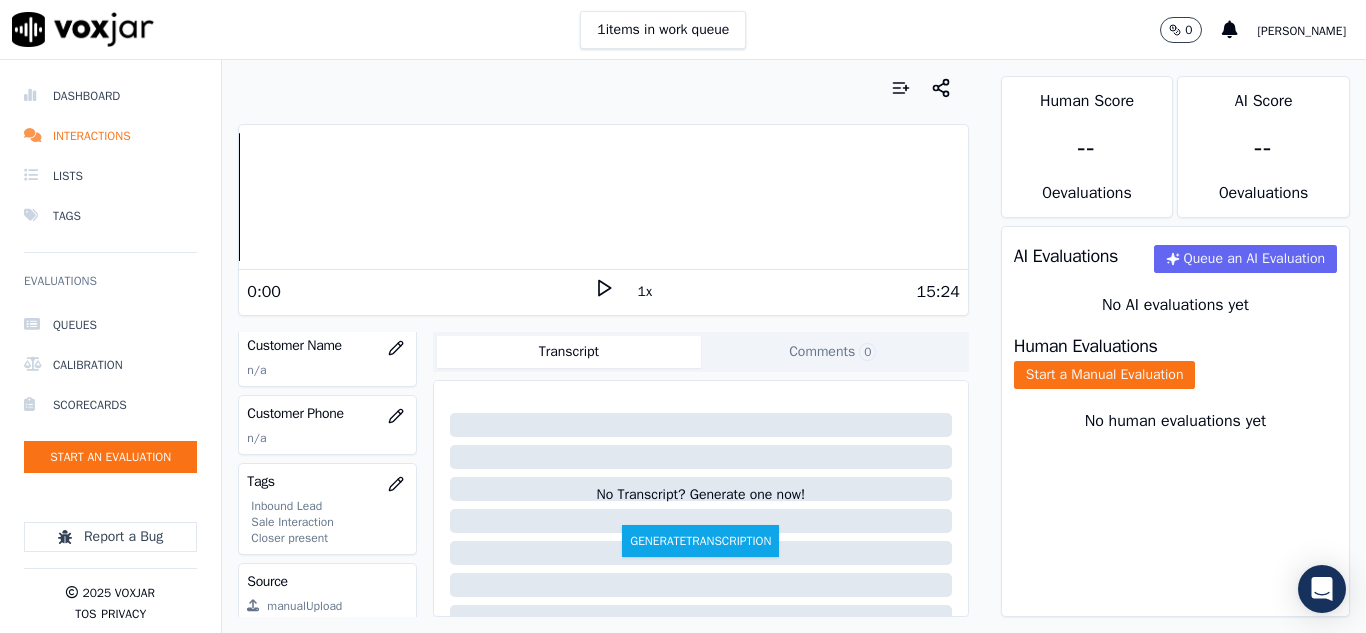 scroll, scrollTop: 300, scrollLeft: 0, axis: vertical 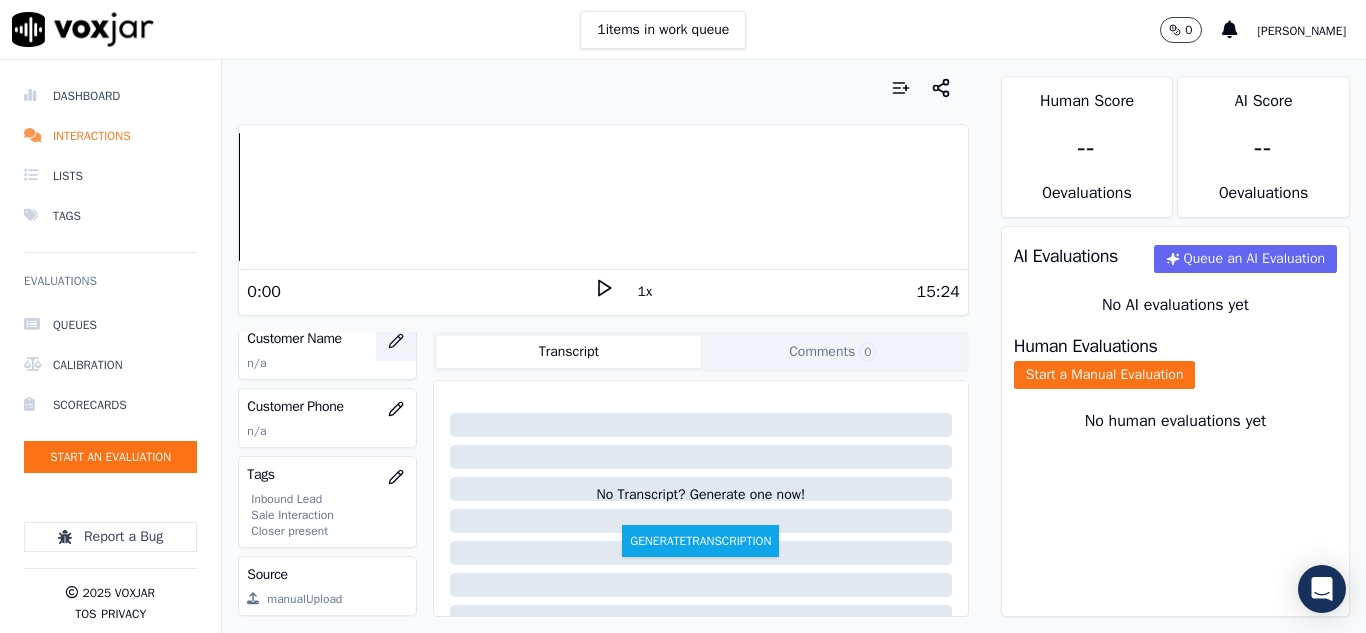 click 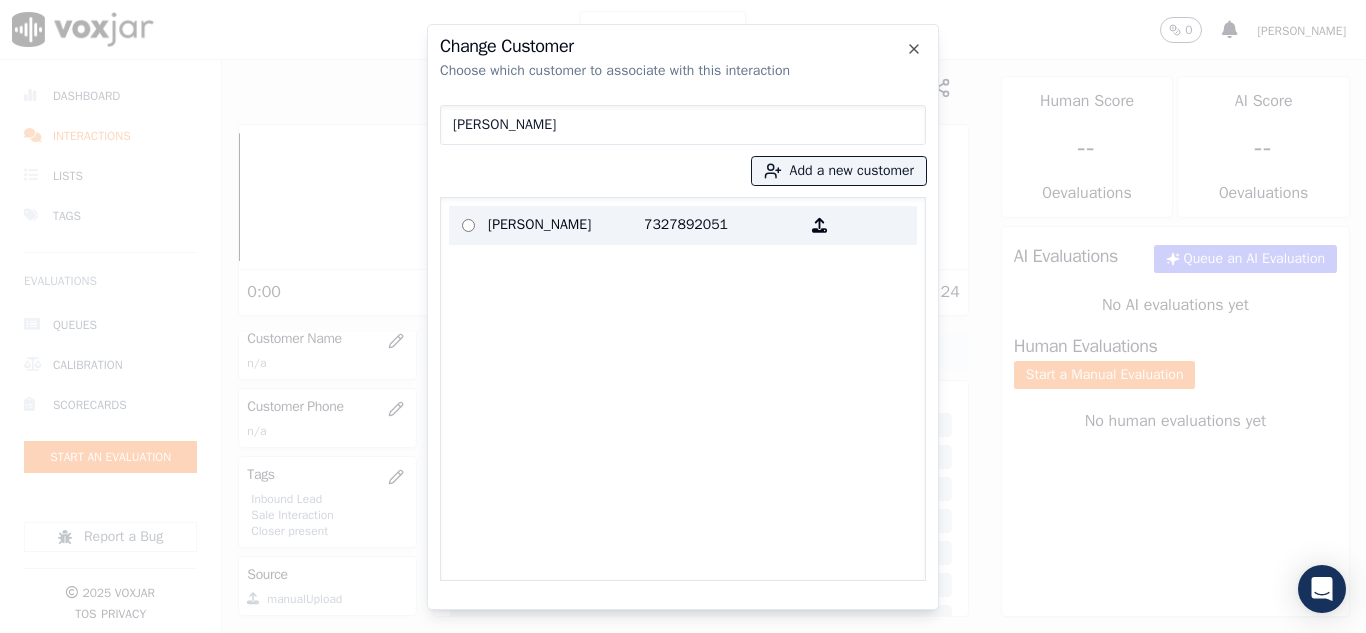 type on "[PERSON_NAME]" 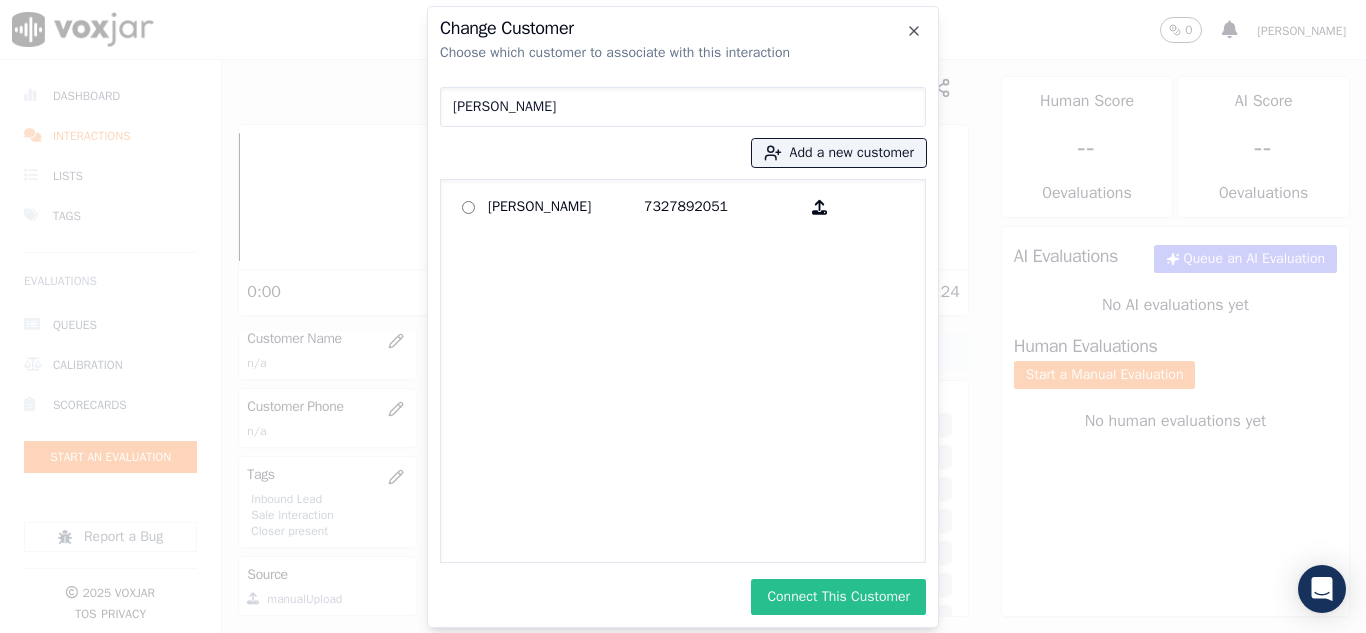 click on "Connect This Customer" at bounding box center (838, 597) 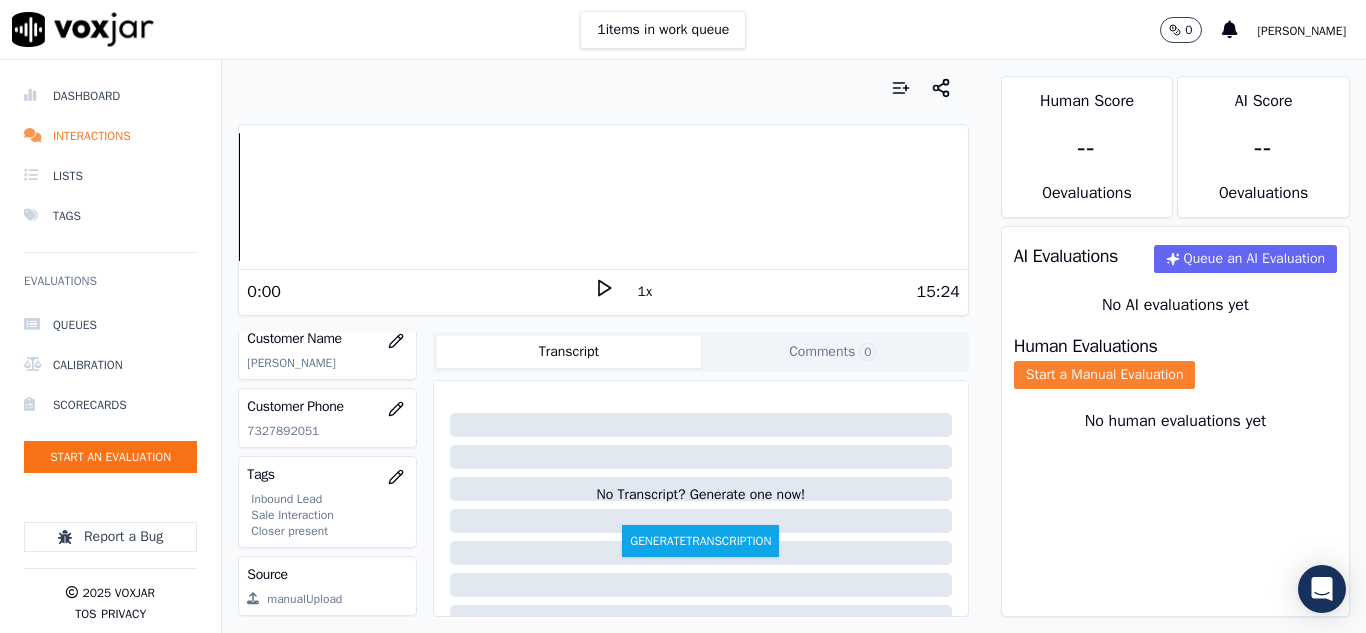 click on "Start a Manual Evaluation" 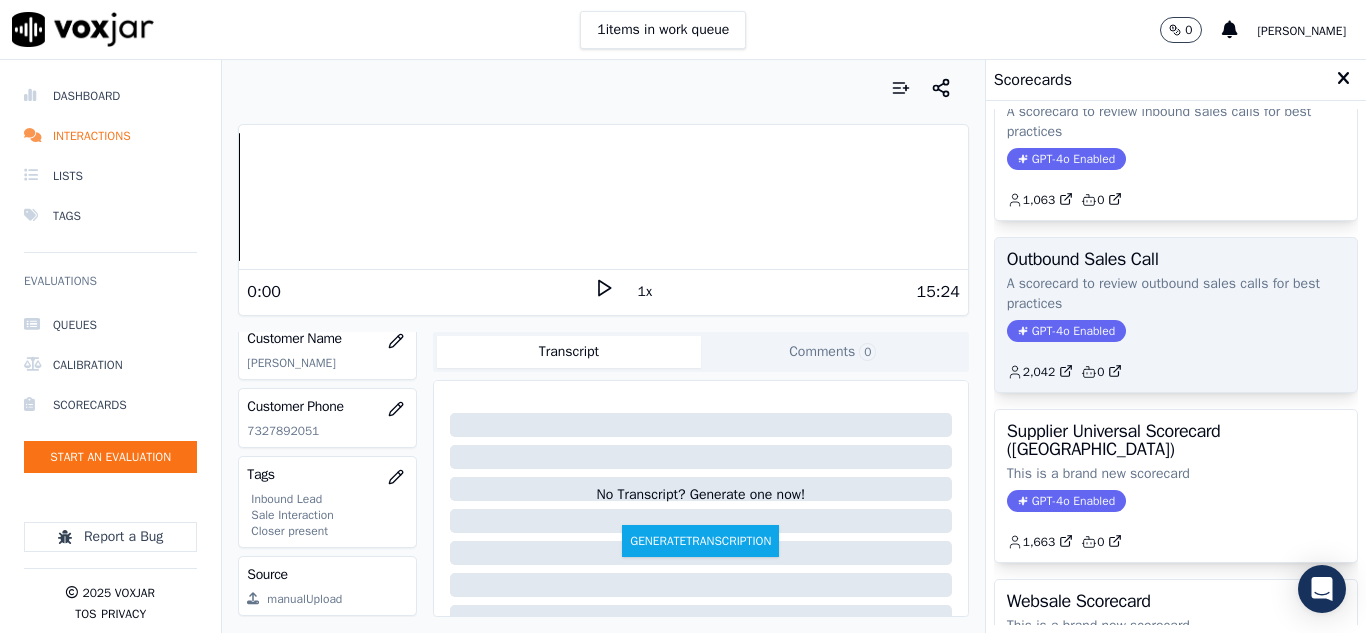 scroll, scrollTop: 300, scrollLeft: 0, axis: vertical 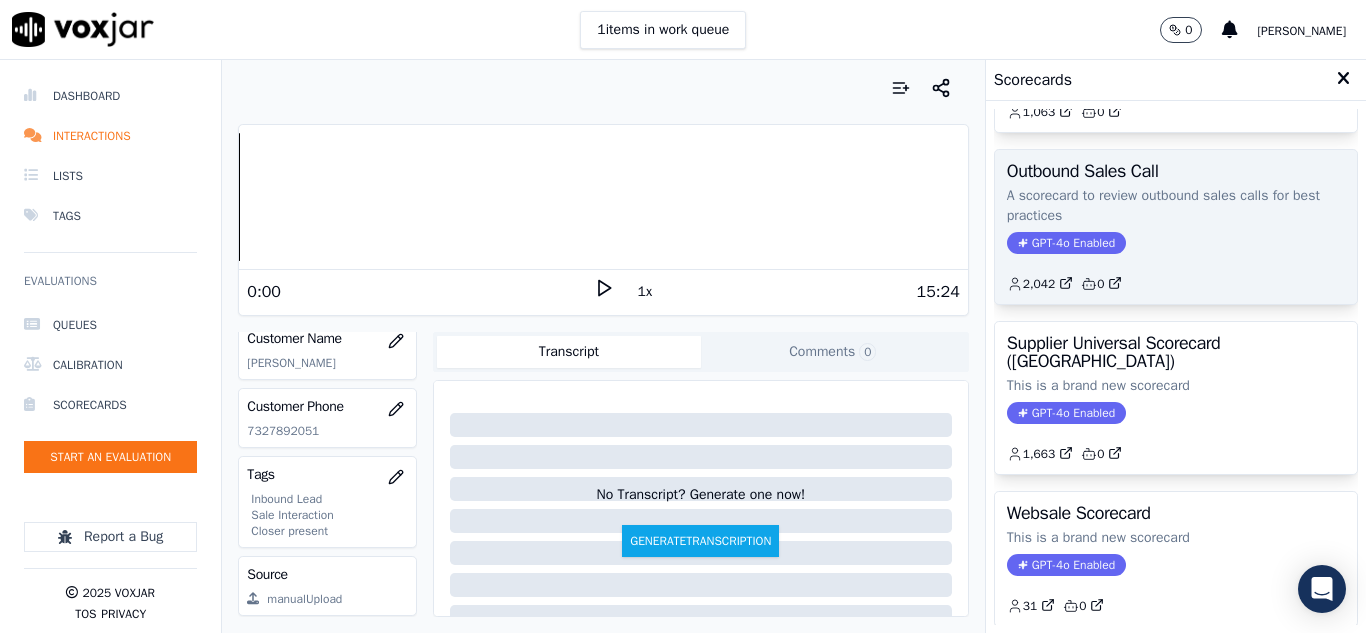 click on "2,042         0" 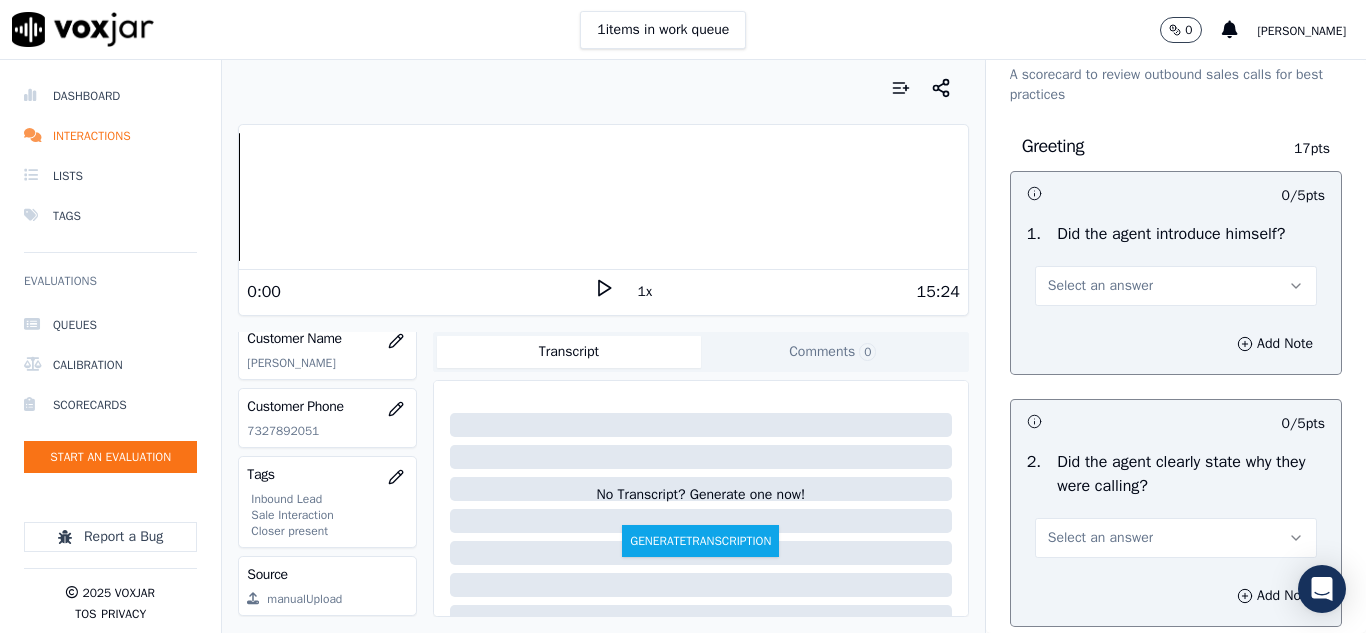 scroll, scrollTop: 100, scrollLeft: 0, axis: vertical 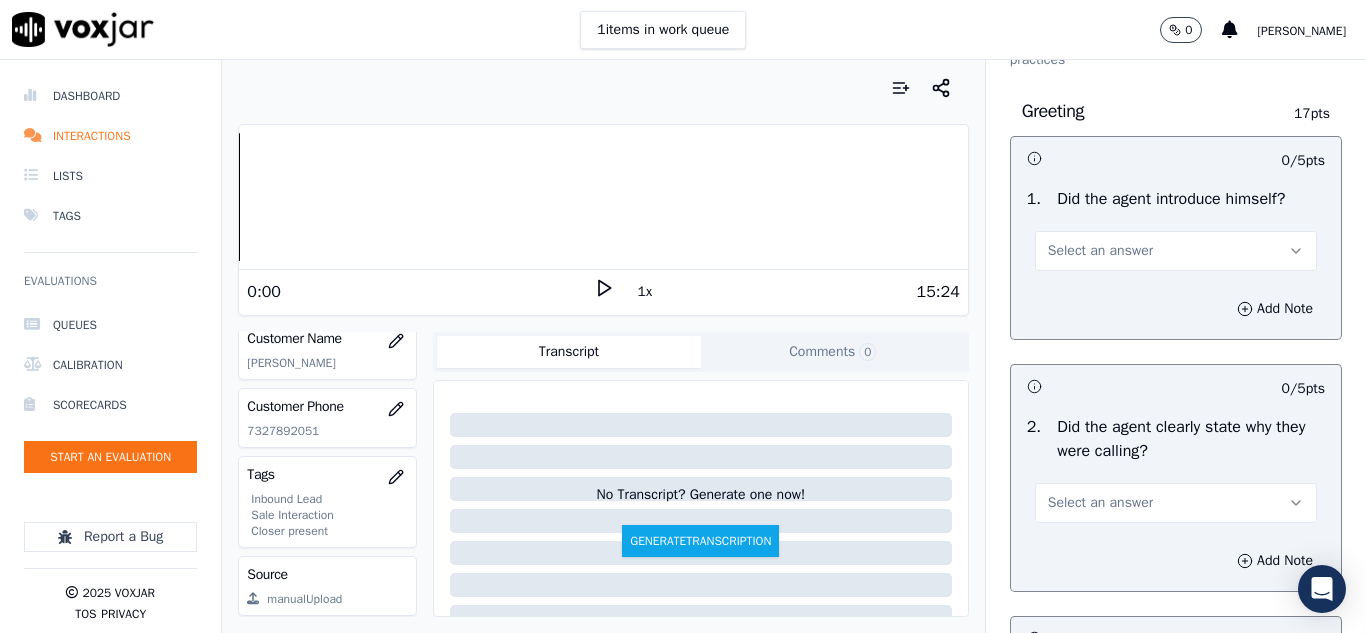 click on "Select an answer" at bounding box center [1176, 251] 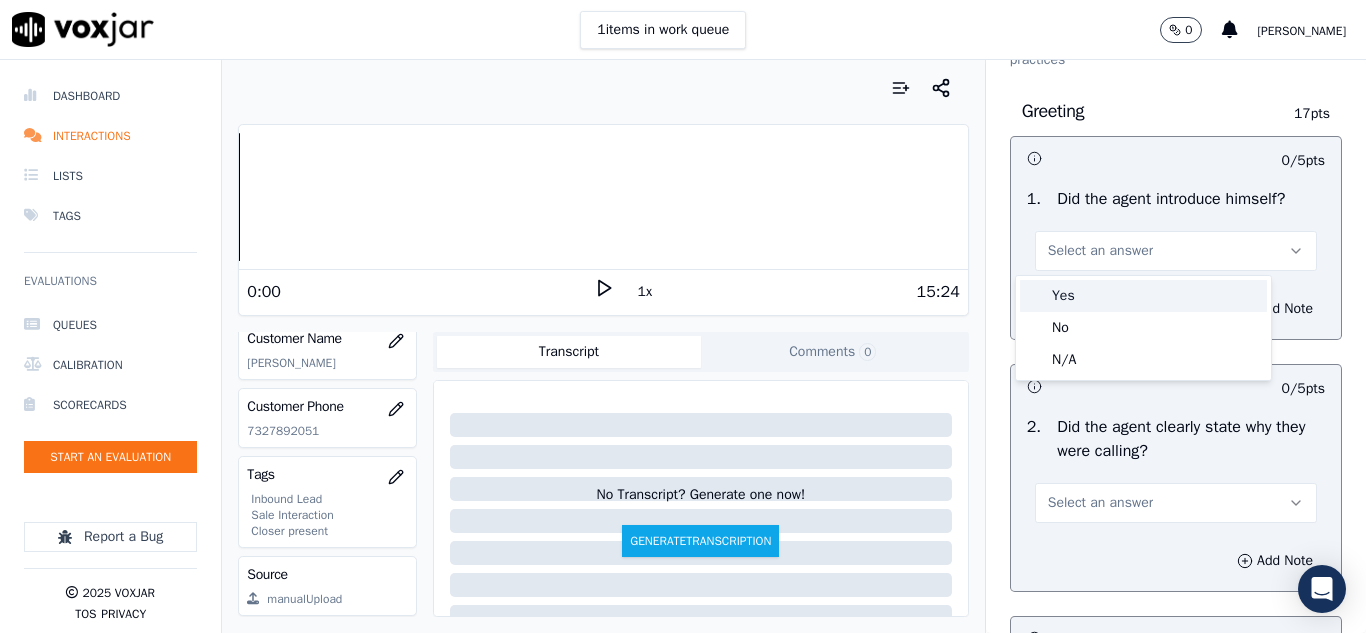 click on "Yes" at bounding box center (1143, 296) 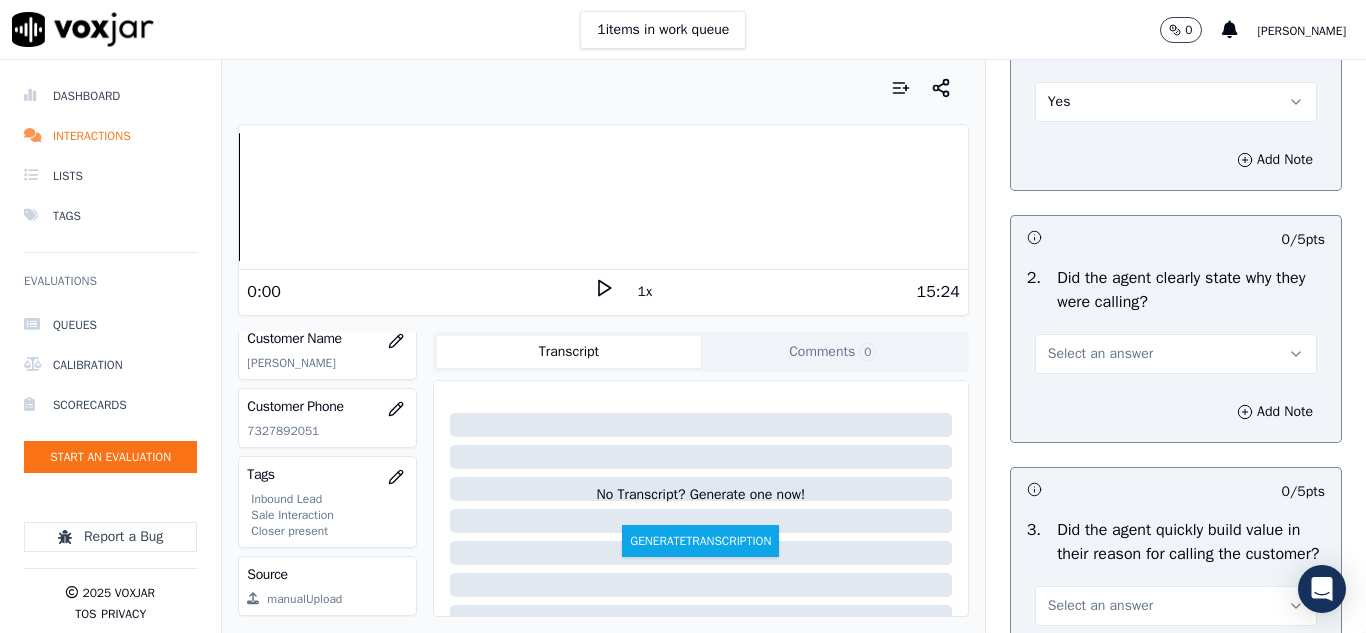 scroll, scrollTop: 400, scrollLeft: 0, axis: vertical 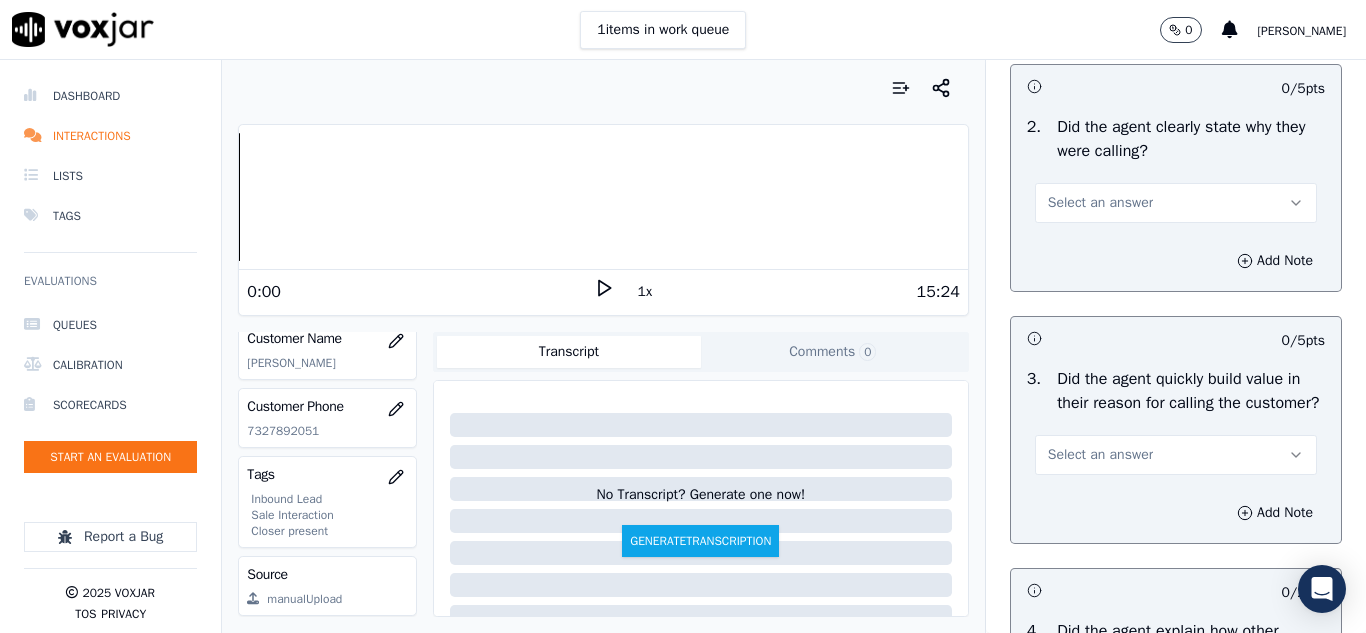 click on "Select an answer" at bounding box center (1100, 203) 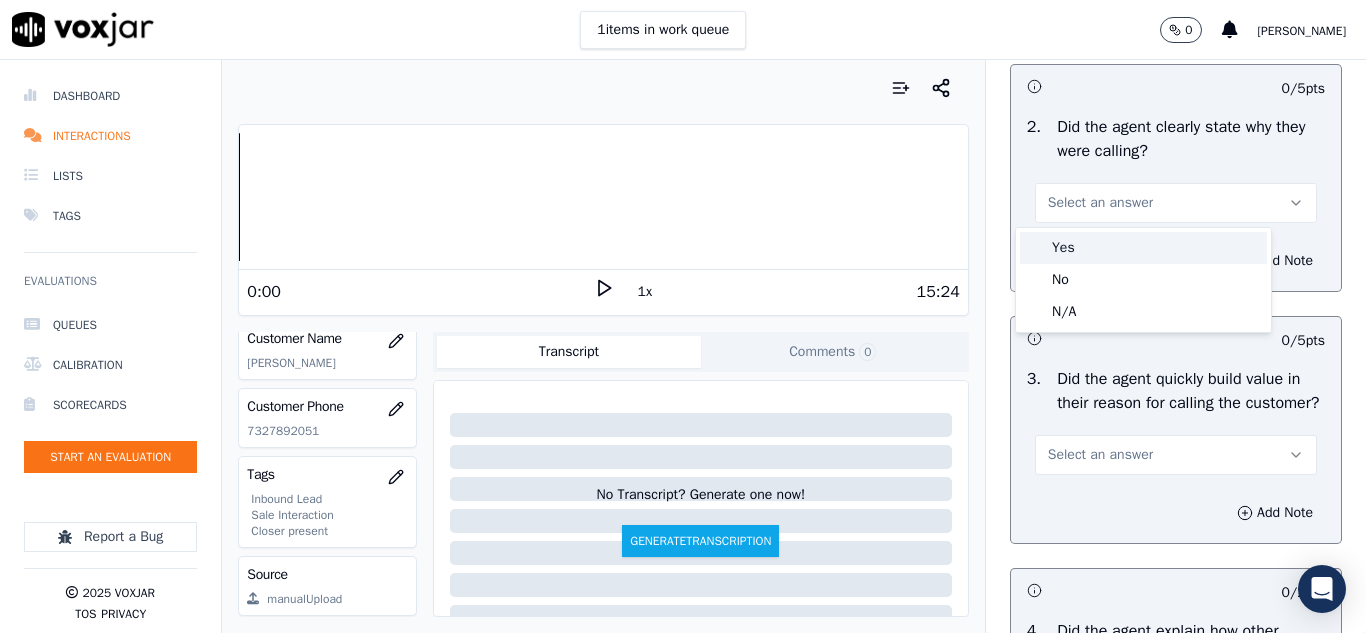 click on "Yes" at bounding box center (1143, 248) 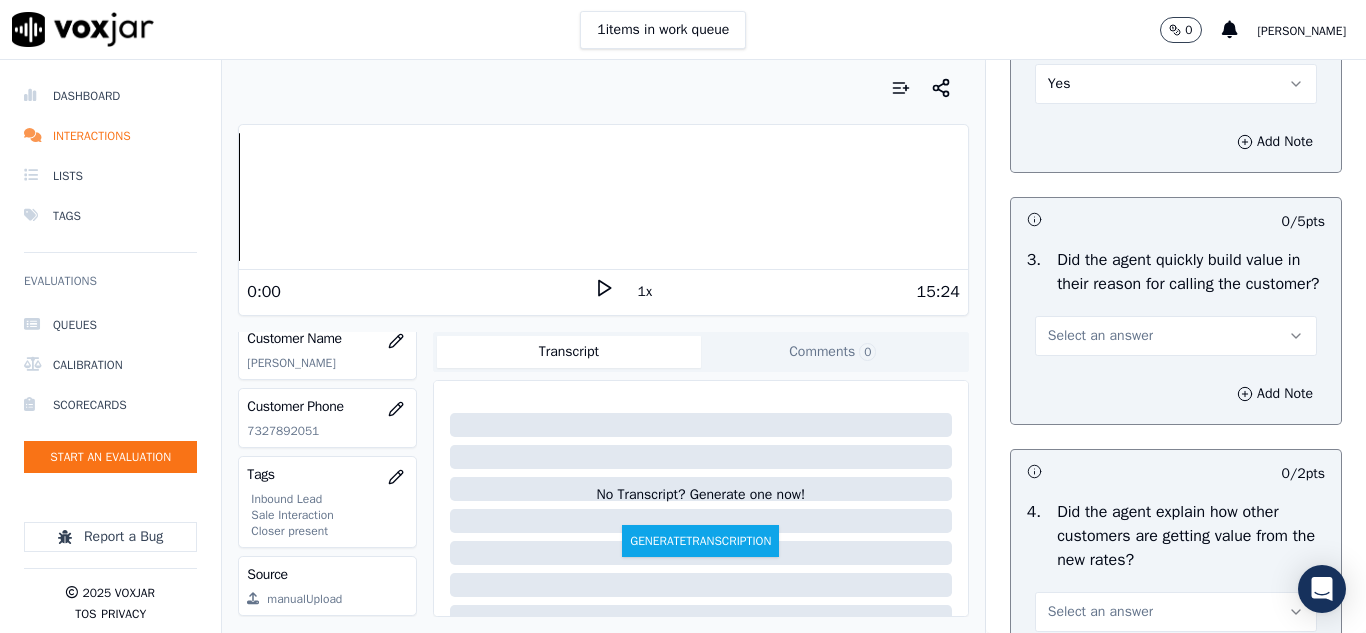 scroll, scrollTop: 700, scrollLeft: 0, axis: vertical 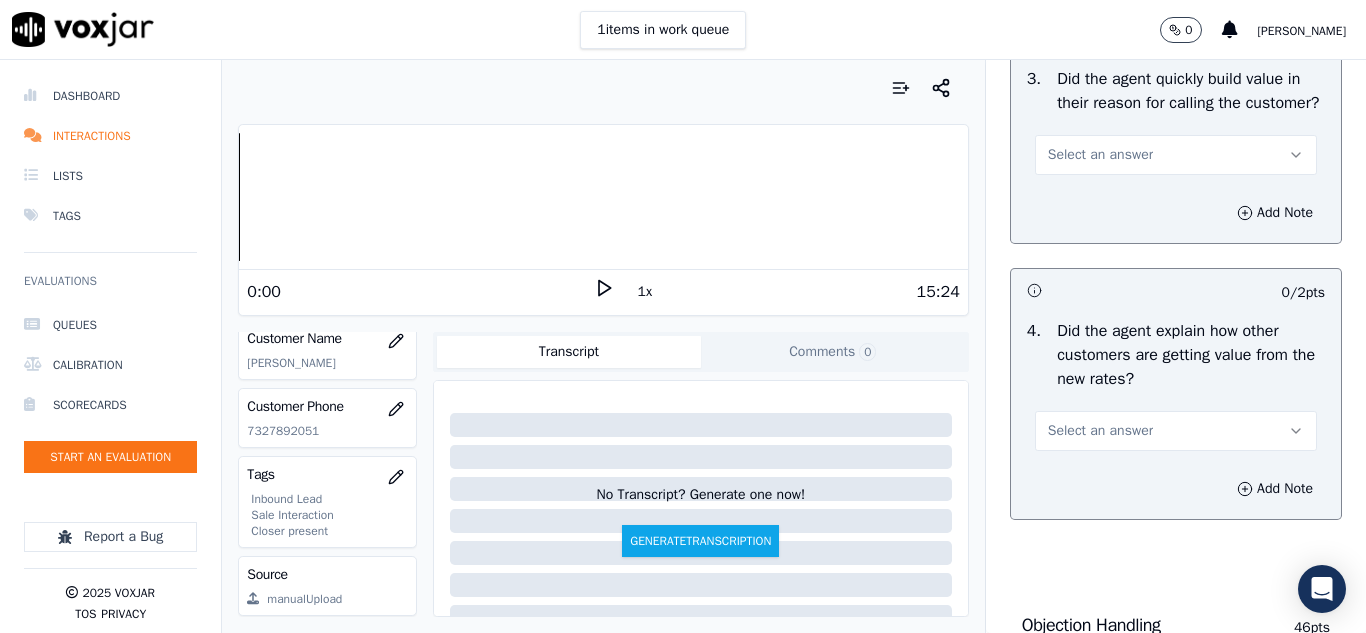 click on "Select an answer" at bounding box center [1176, 155] 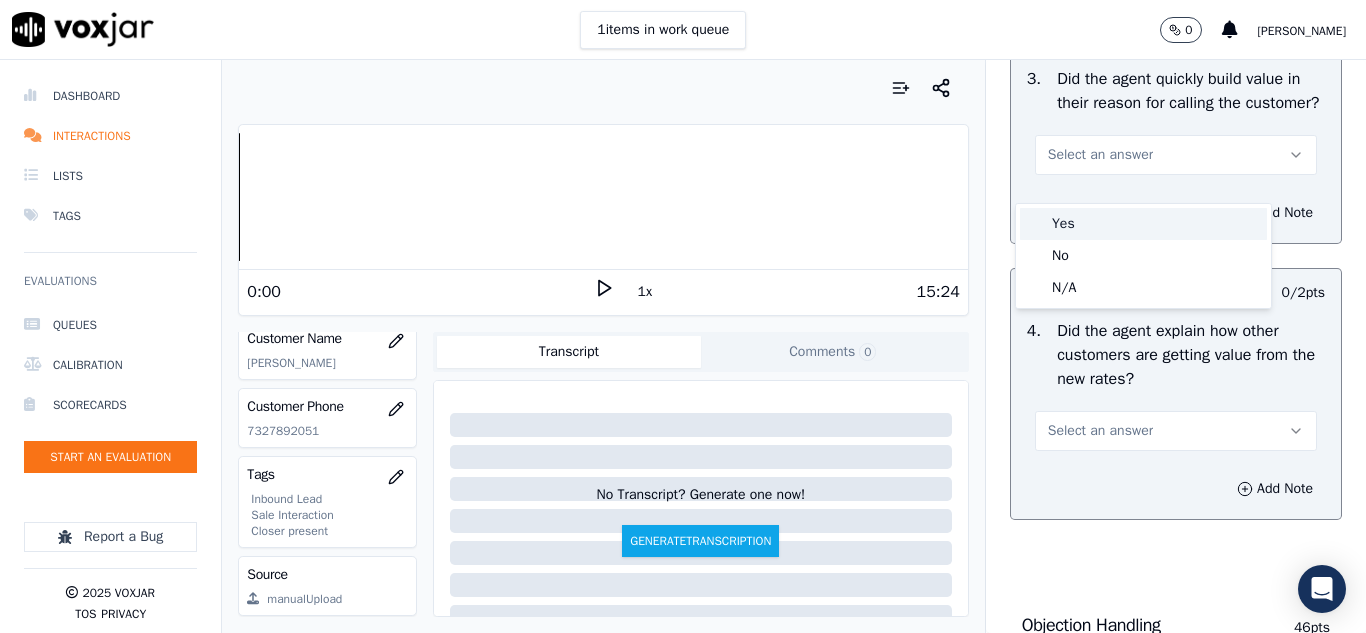 click on "Yes" at bounding box center [1143, 224] 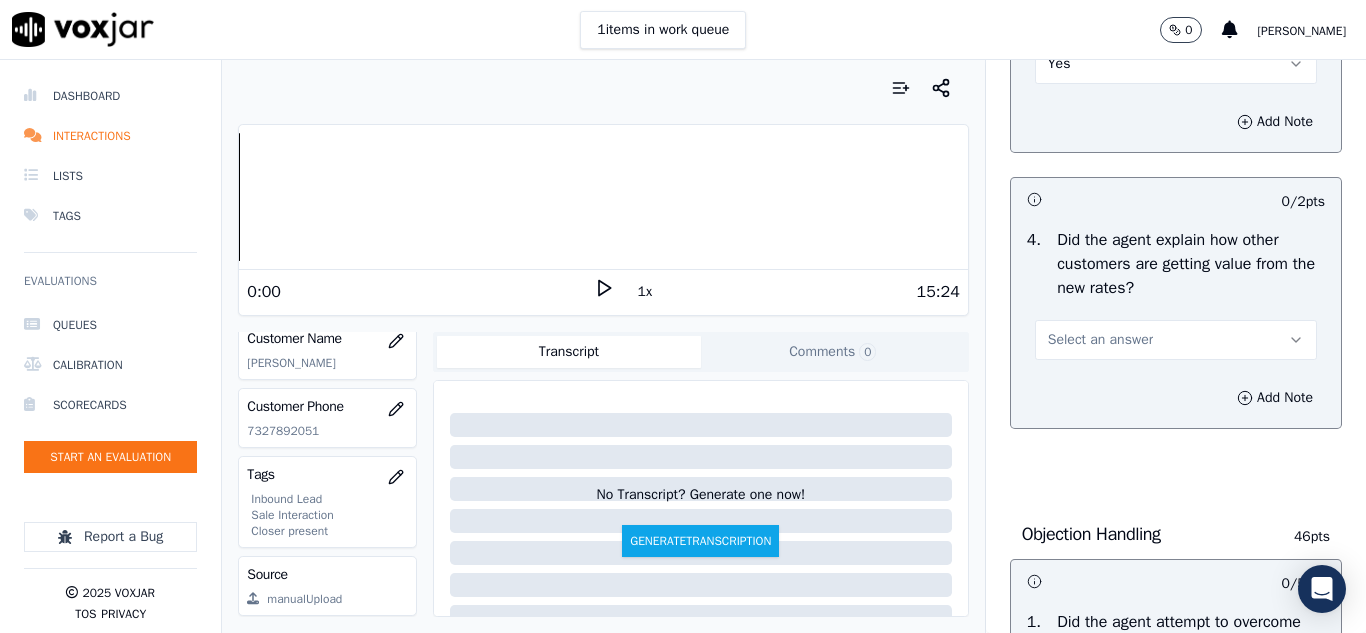 scroll, scrollTop: 900, scrollLeft: 0, axis: vertical 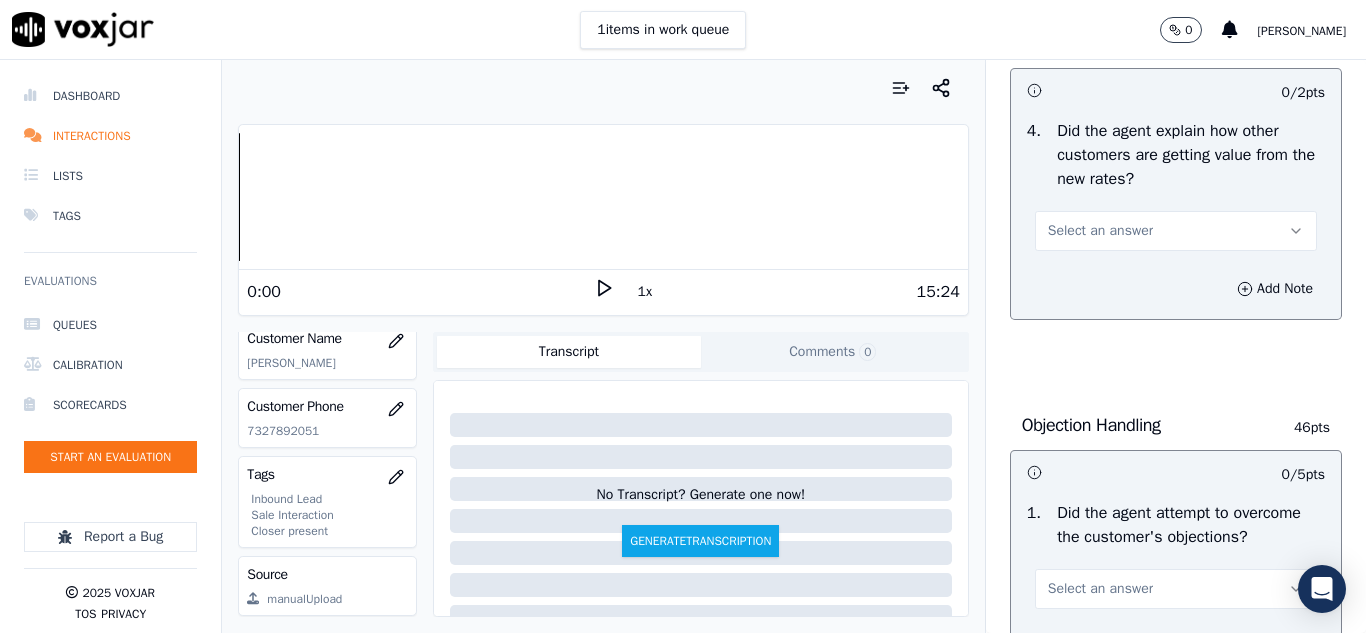 click on "Select an answer" at bounding box center (1176, 231) 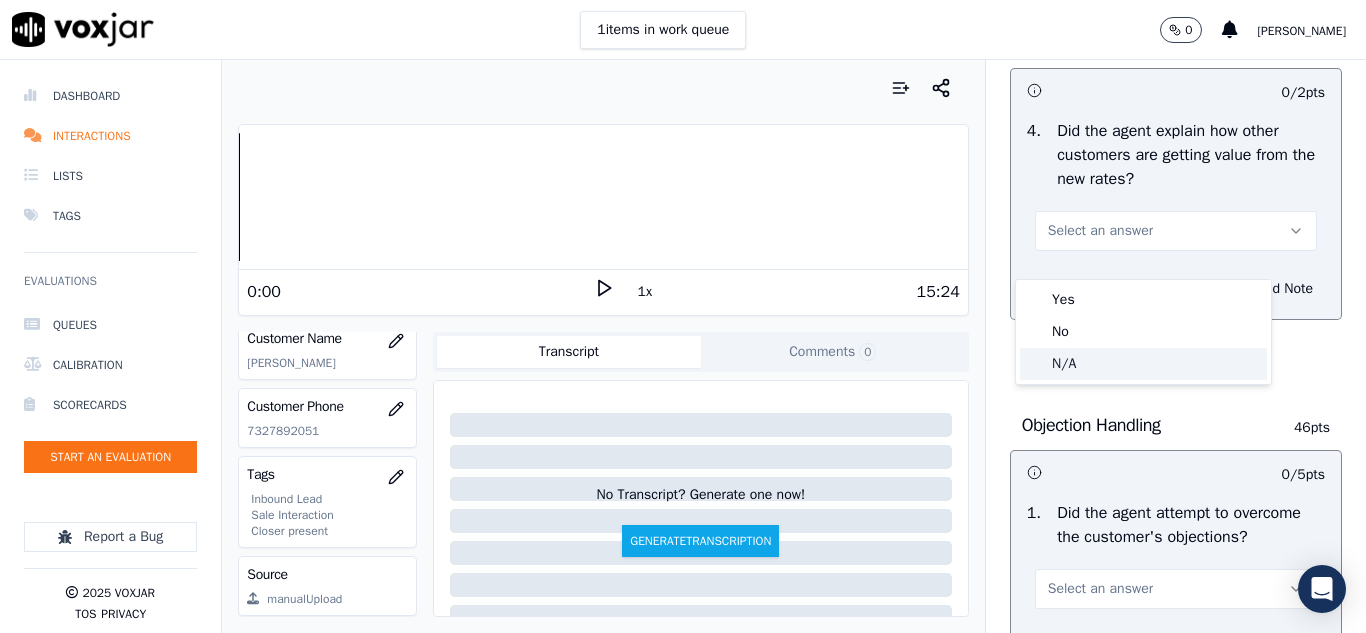 click on "N/A" 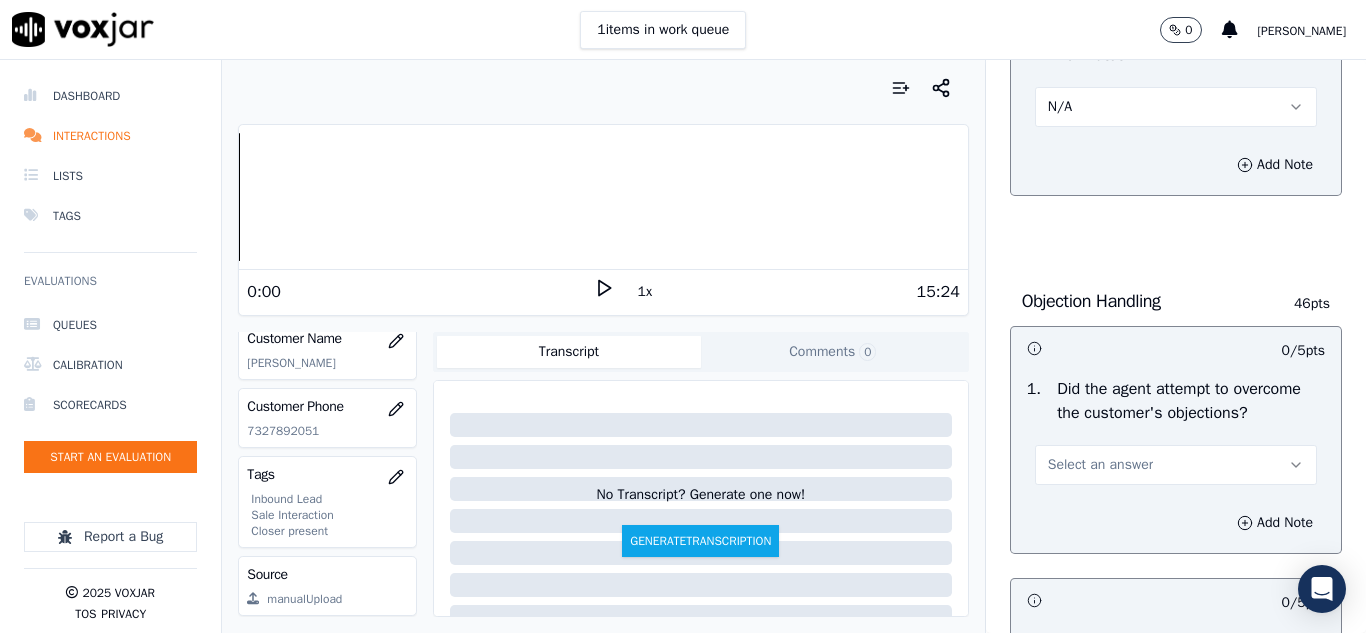 scroll, scrollTop: 1200, scrollLeft: 0, axis: vertical 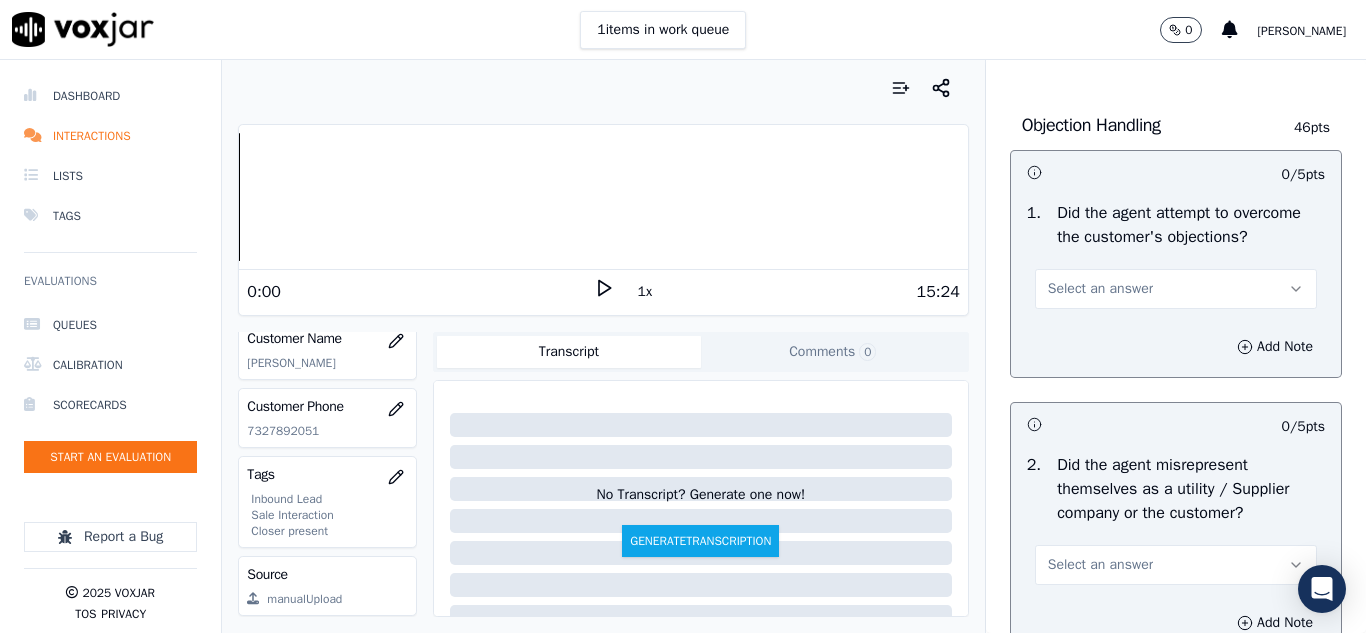 click on "Select an answer" at bounding box center (1176, 289) 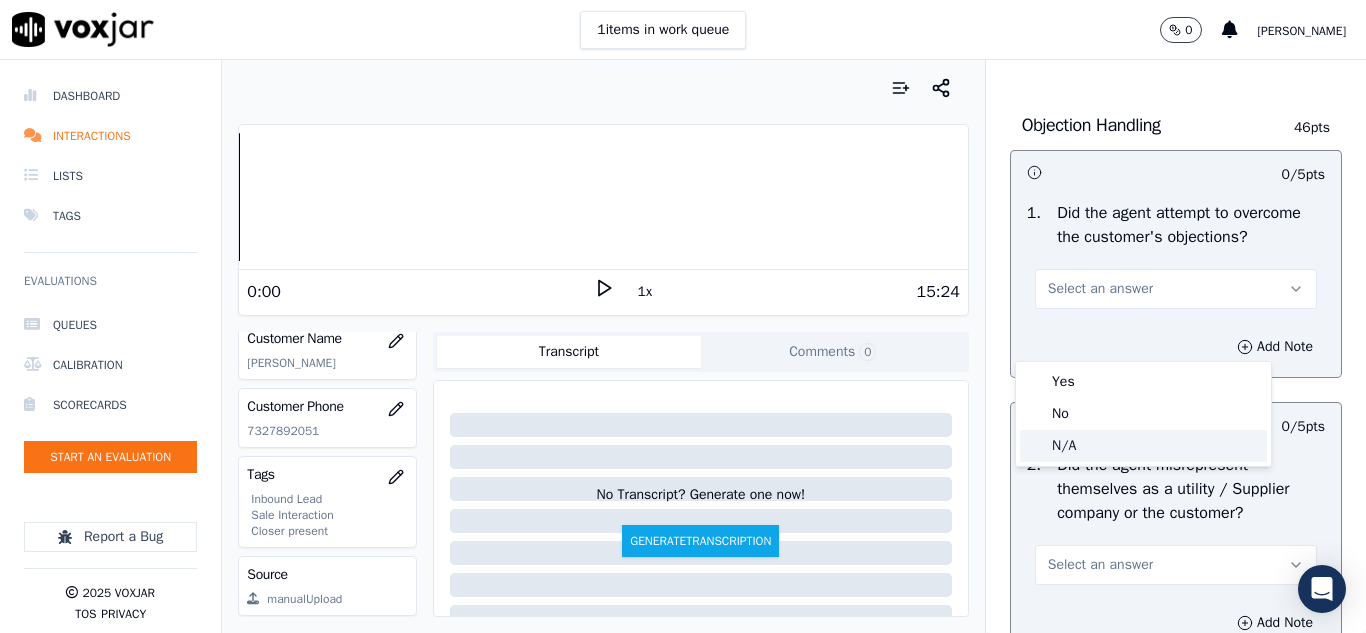click on "N/A" 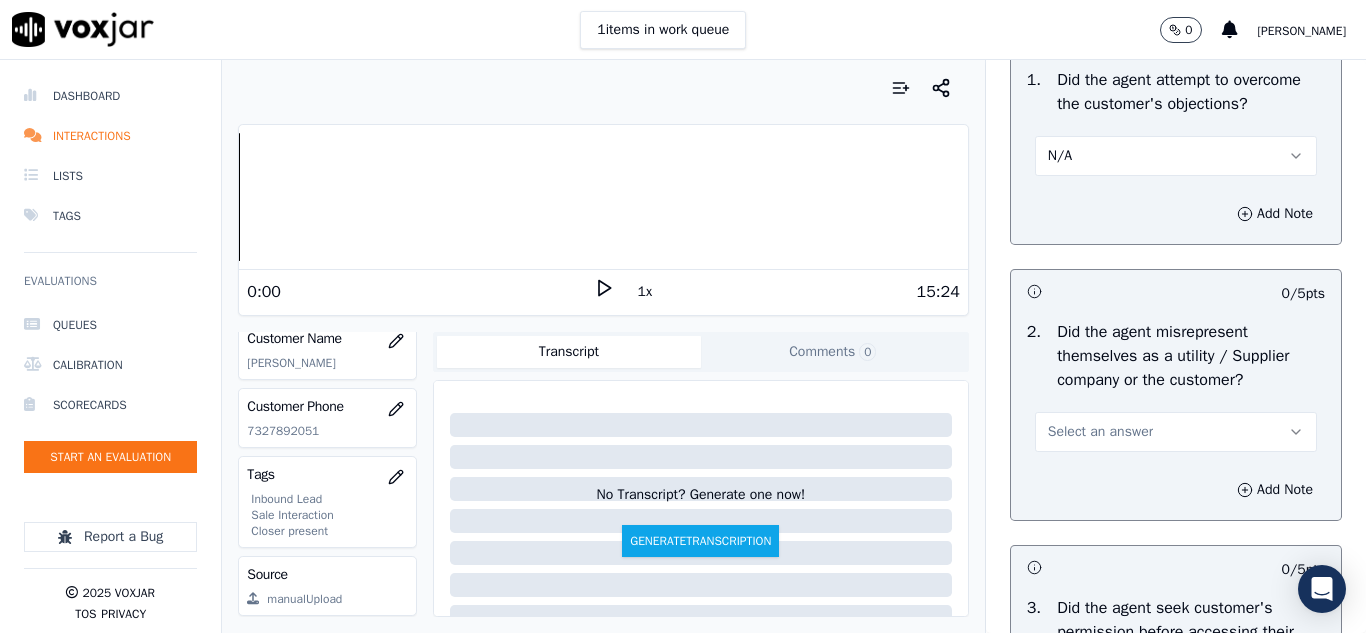 scroll, scrollTop: 1500, scrollLeft: 0, axis: vertical 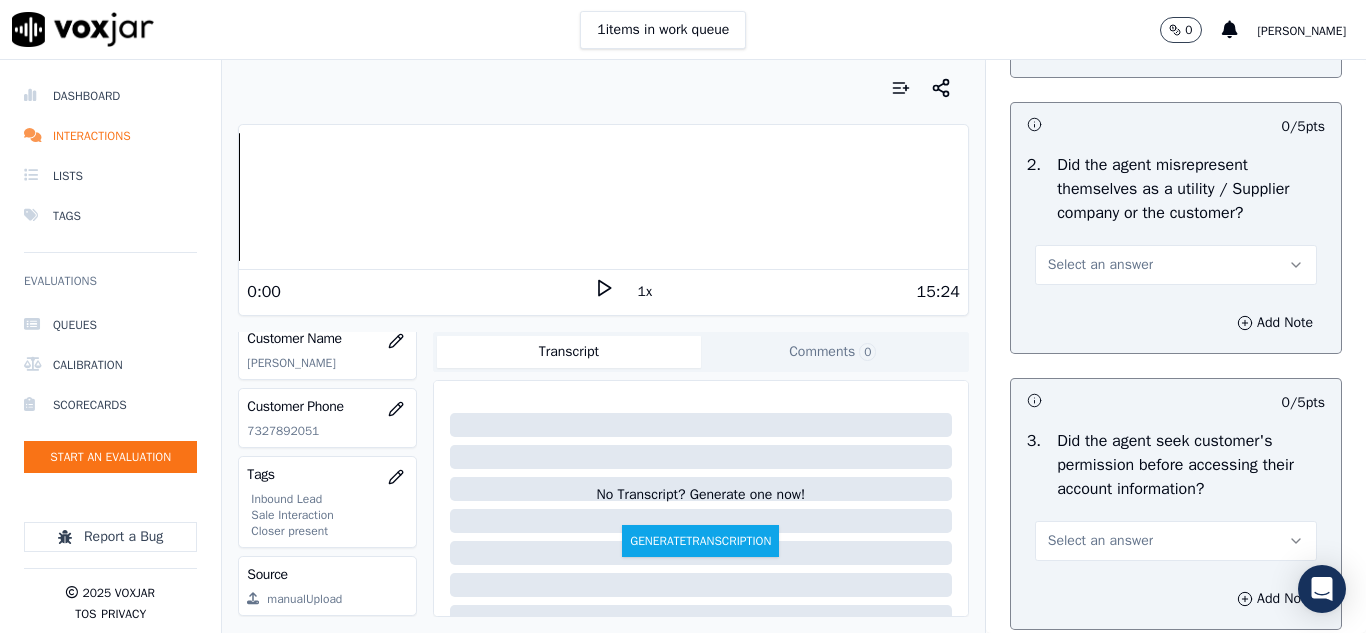 click on "Select an answer" at bounding box center (1100, 265) 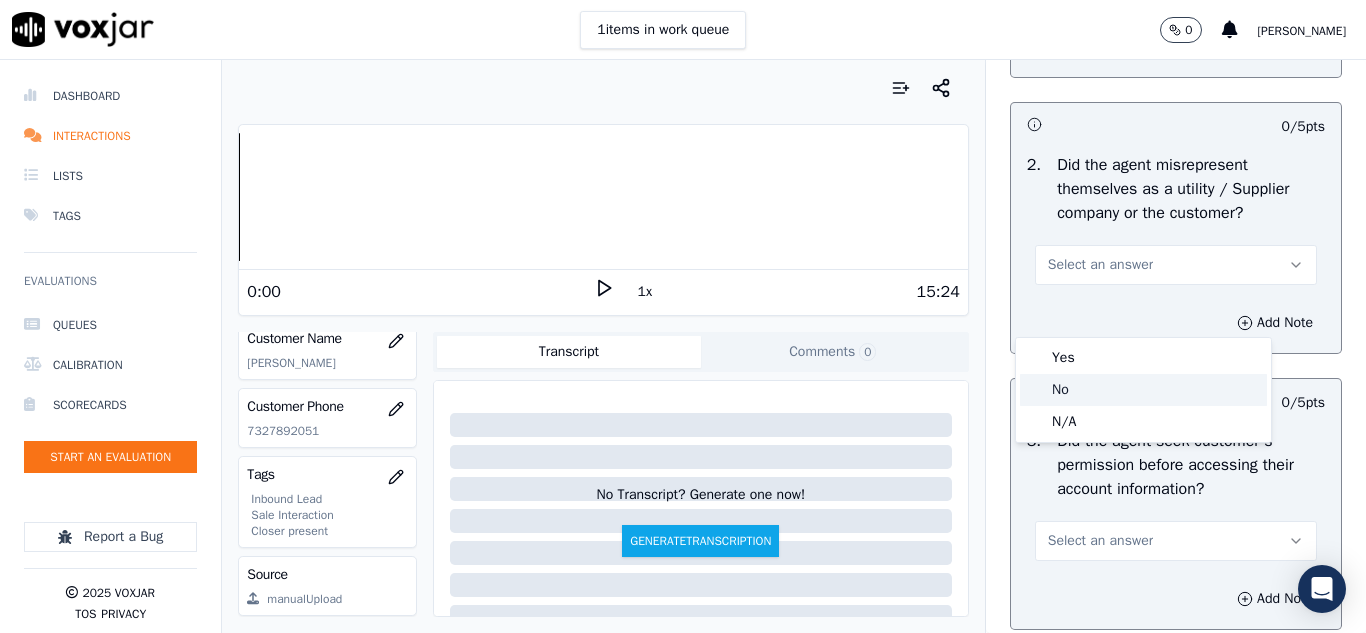 click on "No" 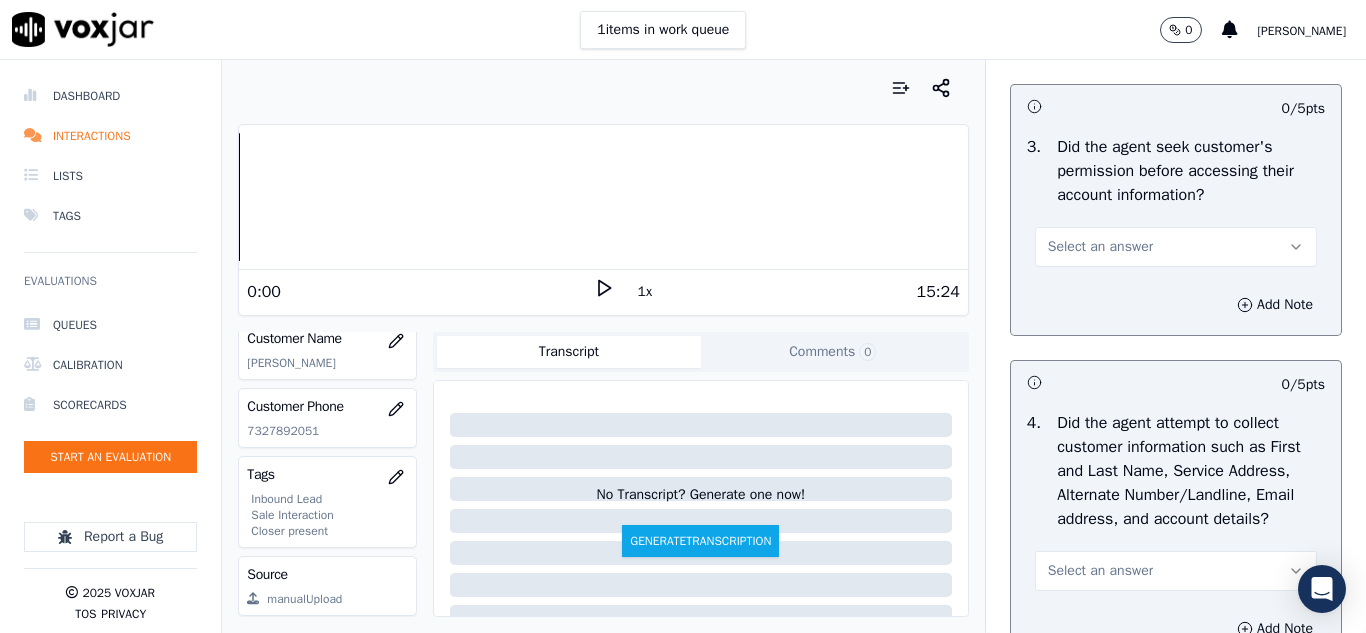 scroll, scrollTop: 1800, scrollLeft: 0, axis: vertical 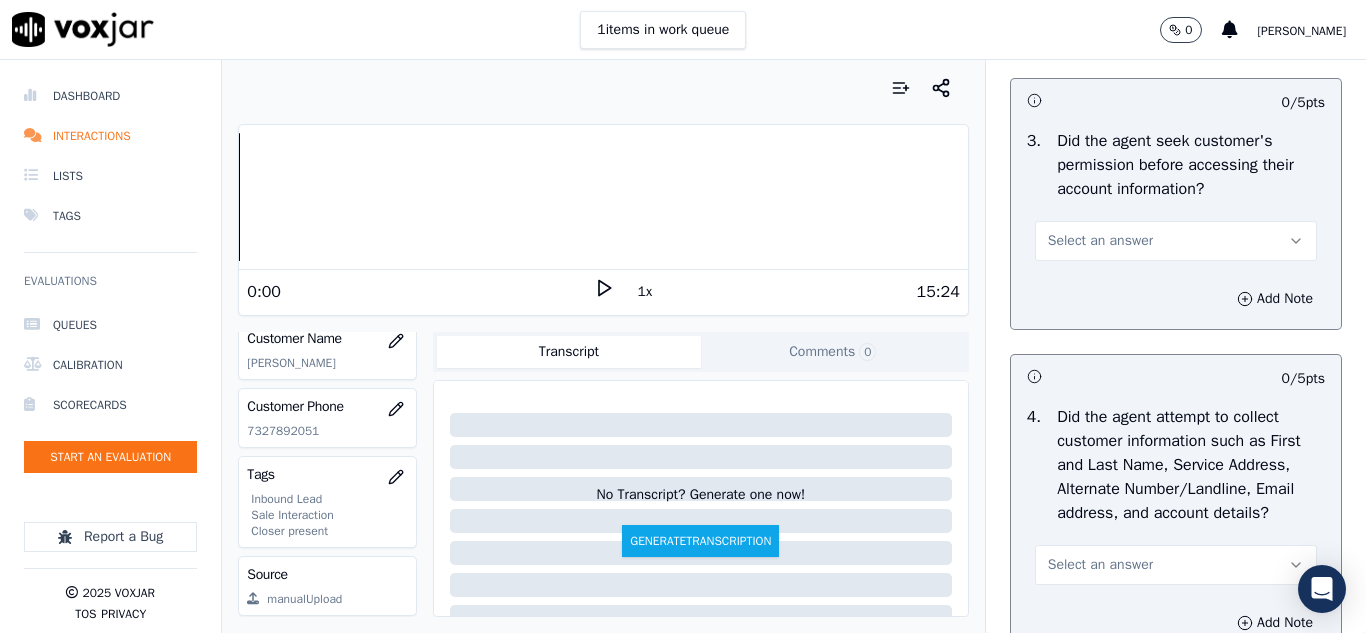 click on "Select an answer" at bounding box center [1100, 241] 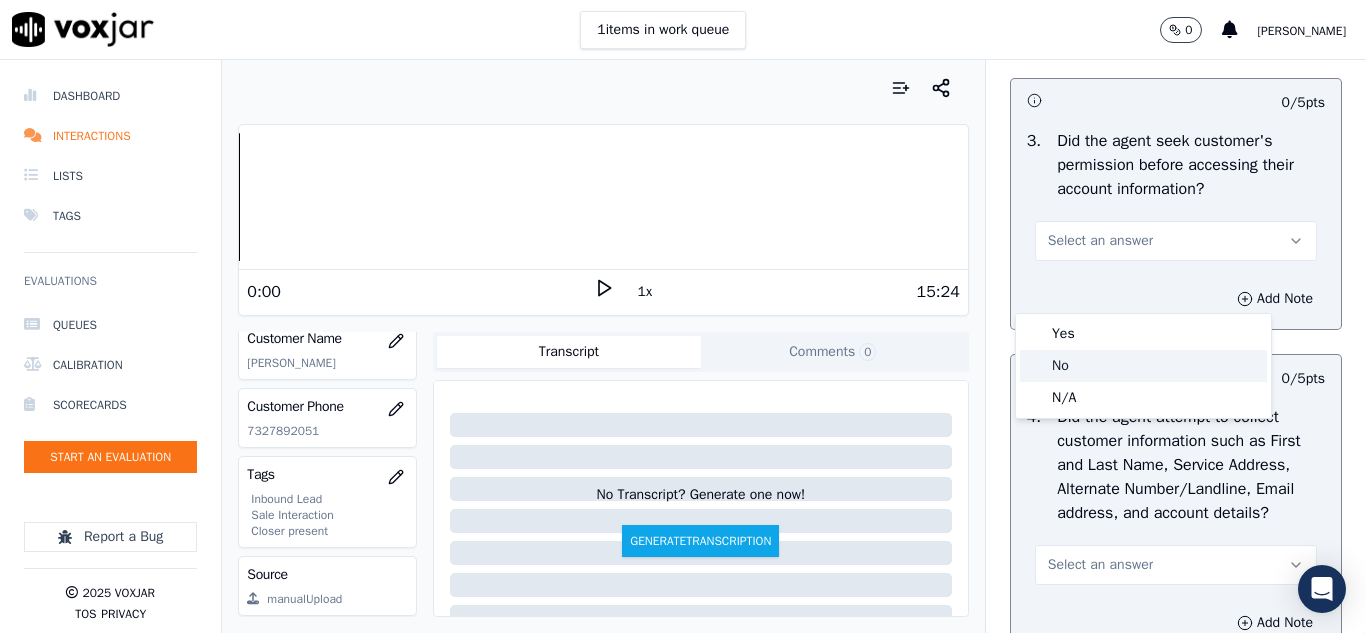 click on "No" 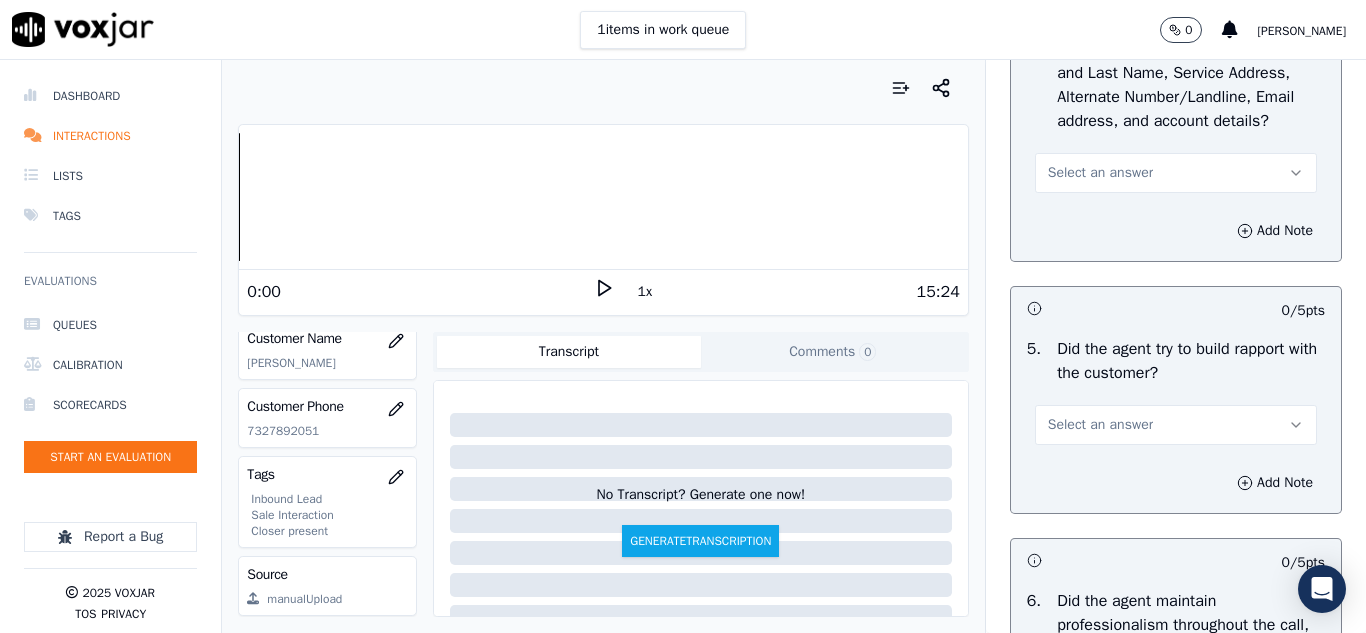 scroll, scrollTop: 2200, scrollLeft: 0, axis: vertical 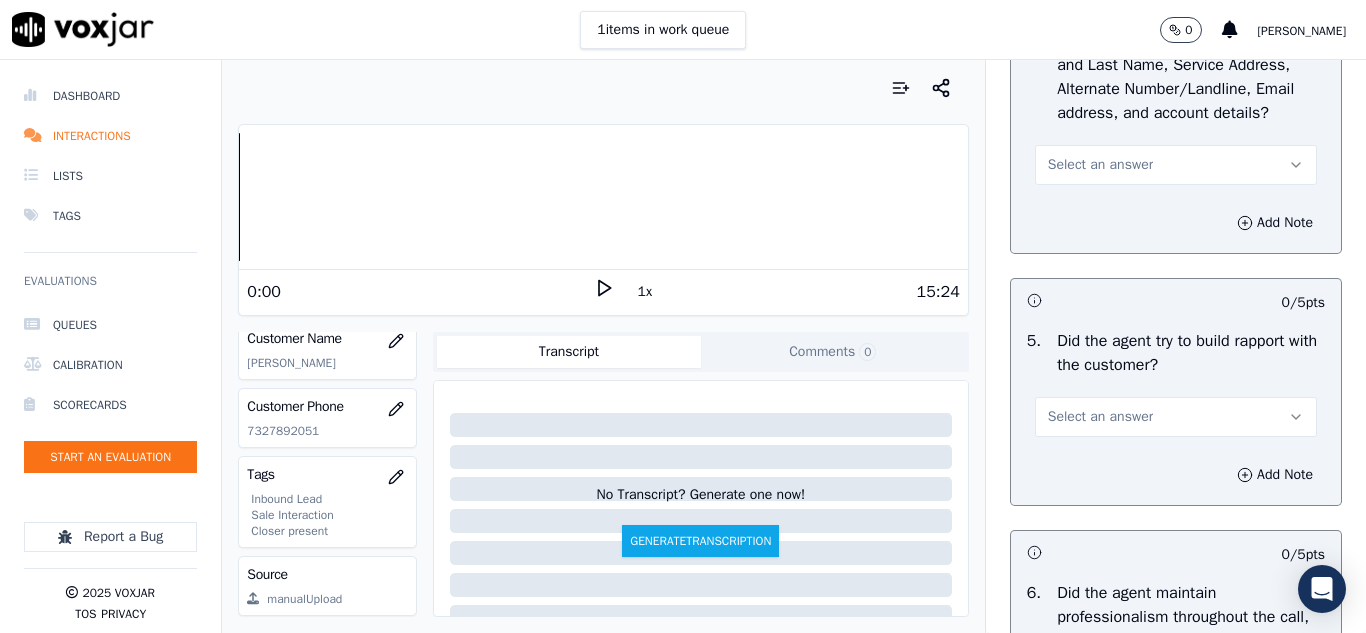 click on "Select an answer" at bounding box center (1100, 165) 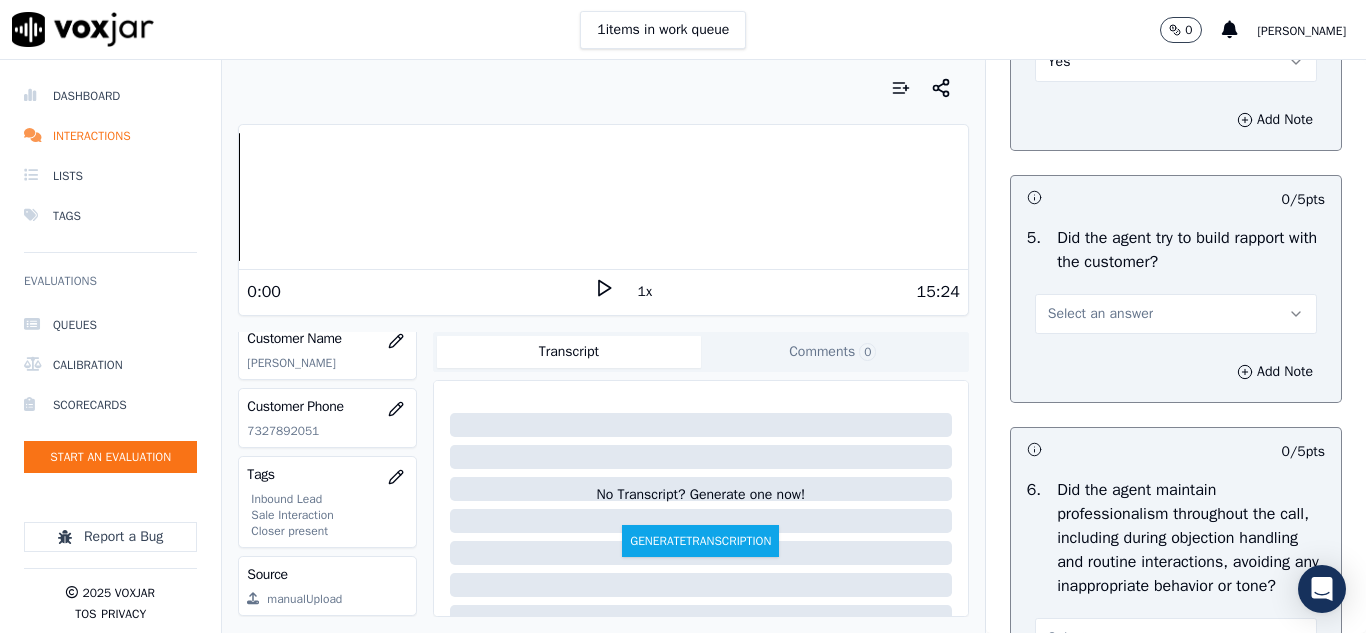 scroll, scrollTop: 2400, scrollLeft: 0, axis: vertical 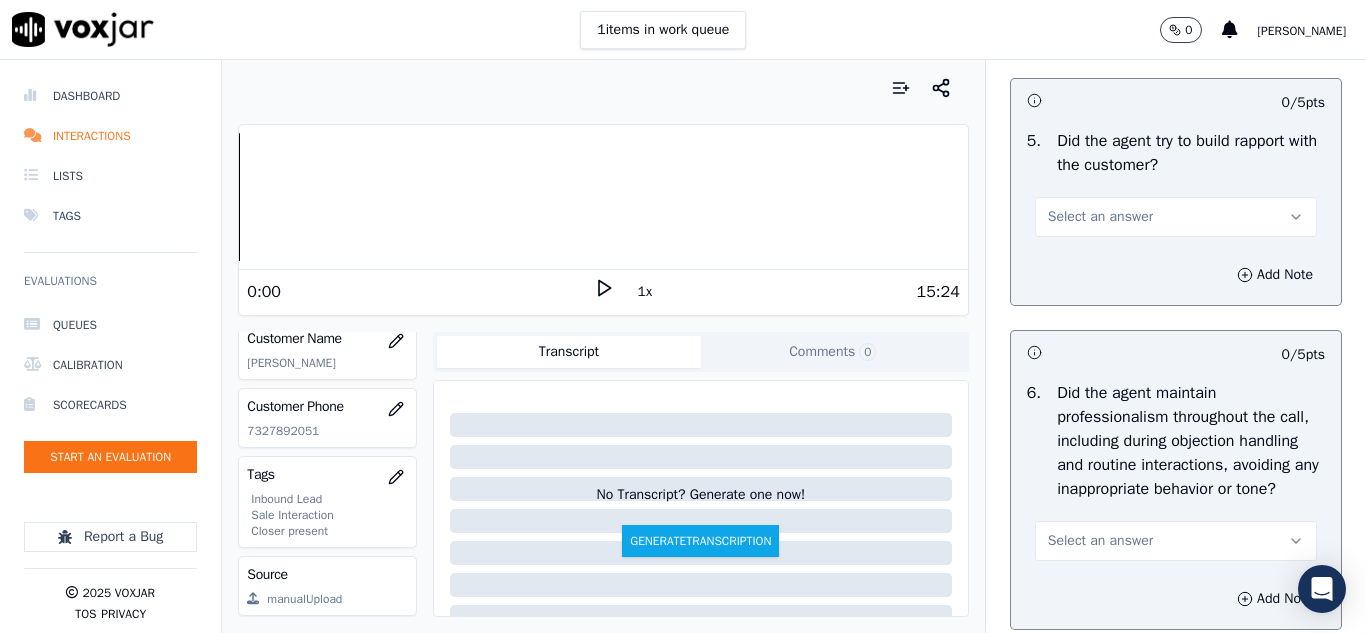 click on "Select an answer" at bounding box center (1100, 217) 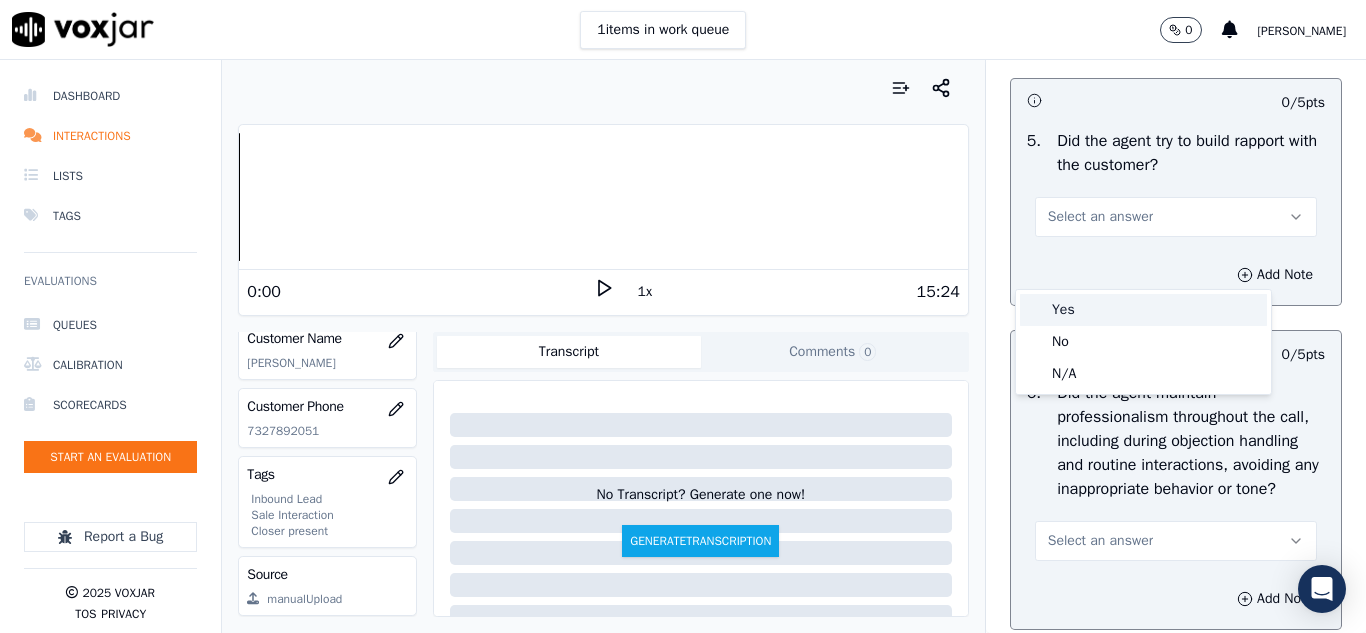 click on "Yes" at bounding box center (1143, 310) 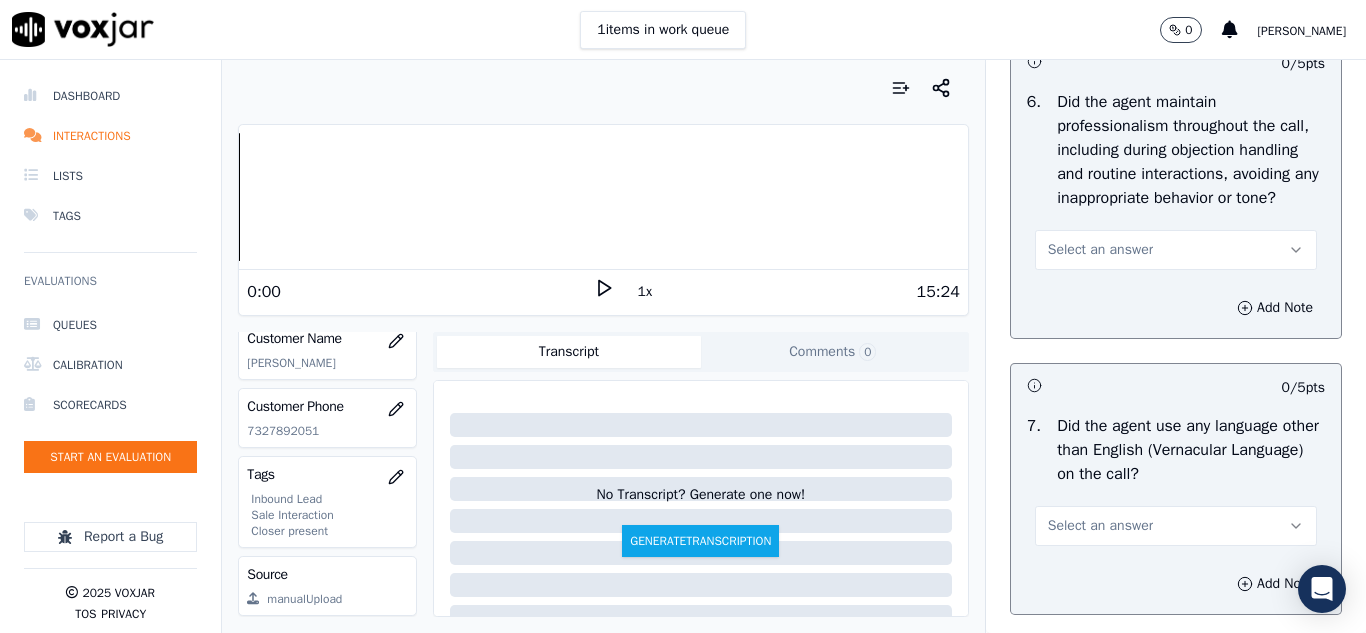 scroll, scrollTop: 2700, scrollLeft: 0, axis: vertical 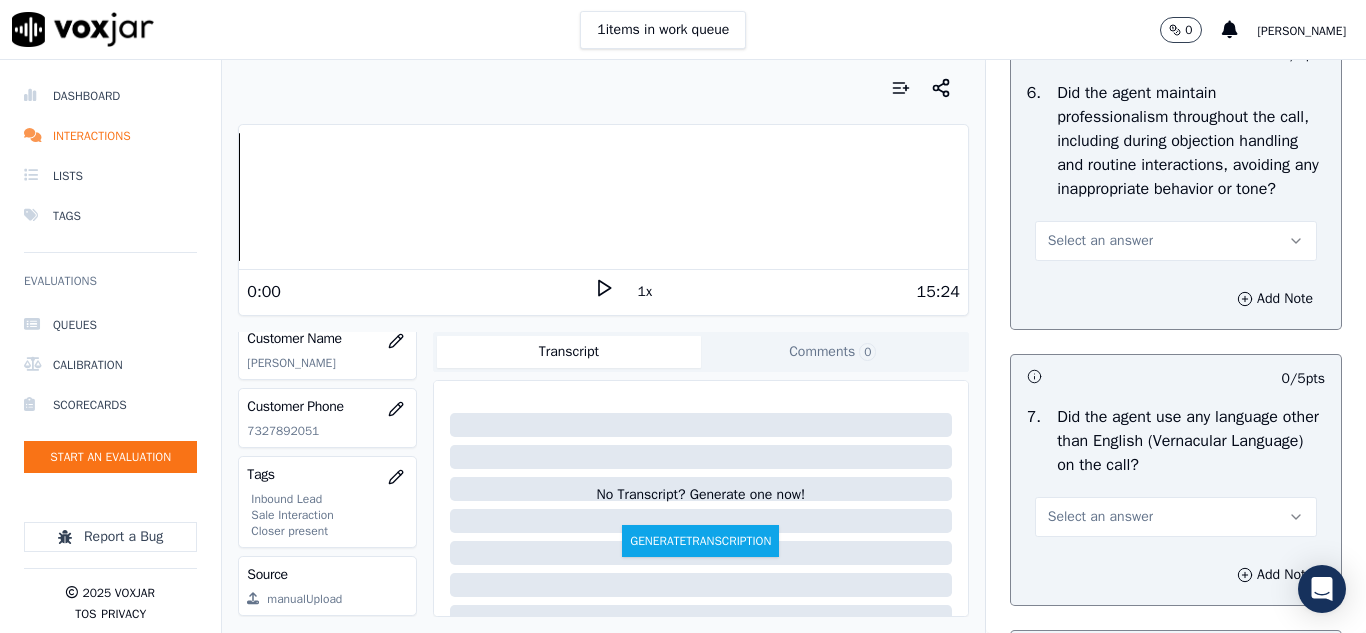 click on "Select an answer" at bounding box center [1100, 241] 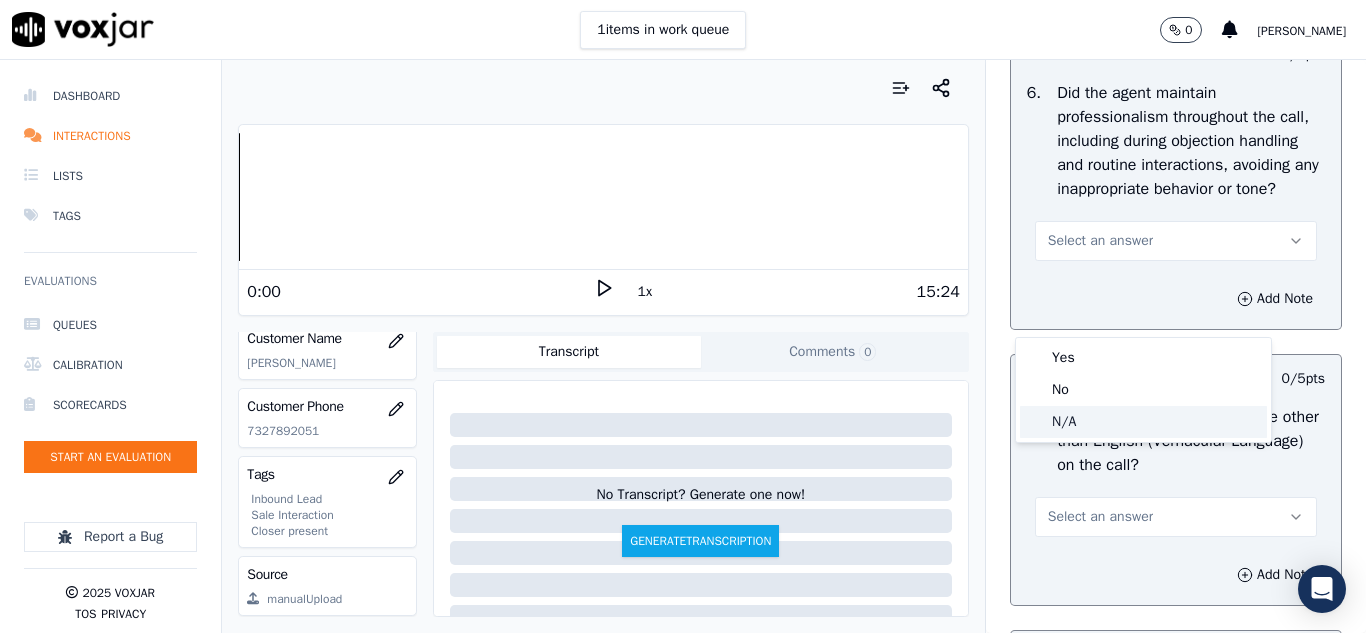 click on "N/A" 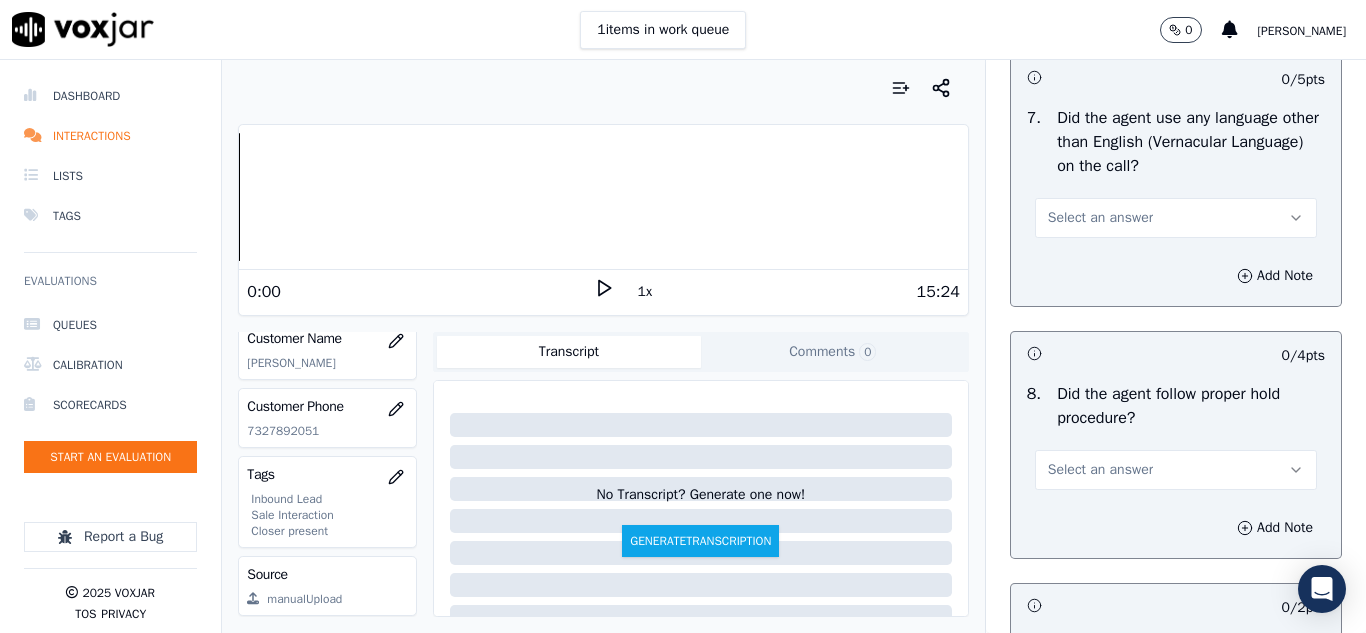 scroll, scrollTop: 3000, scrollLeft: 0, axis: vertical 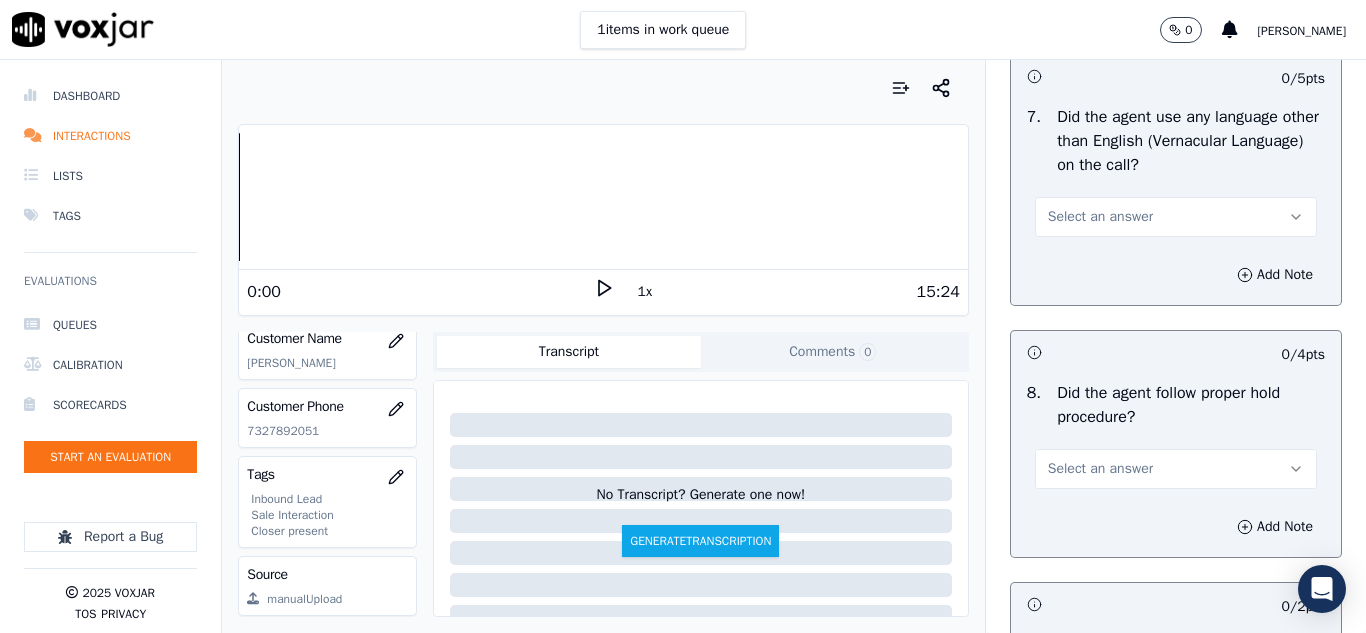 click on "Select an answer" at bounding box center (1100, 217) 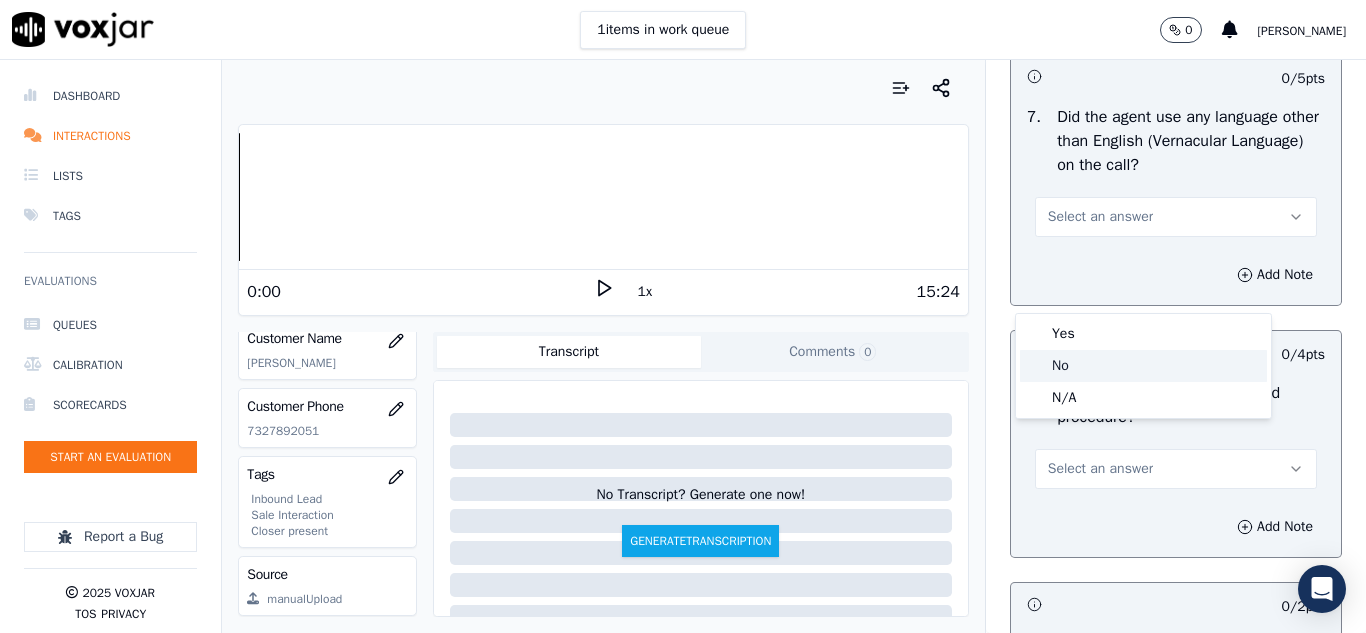 click on "No" 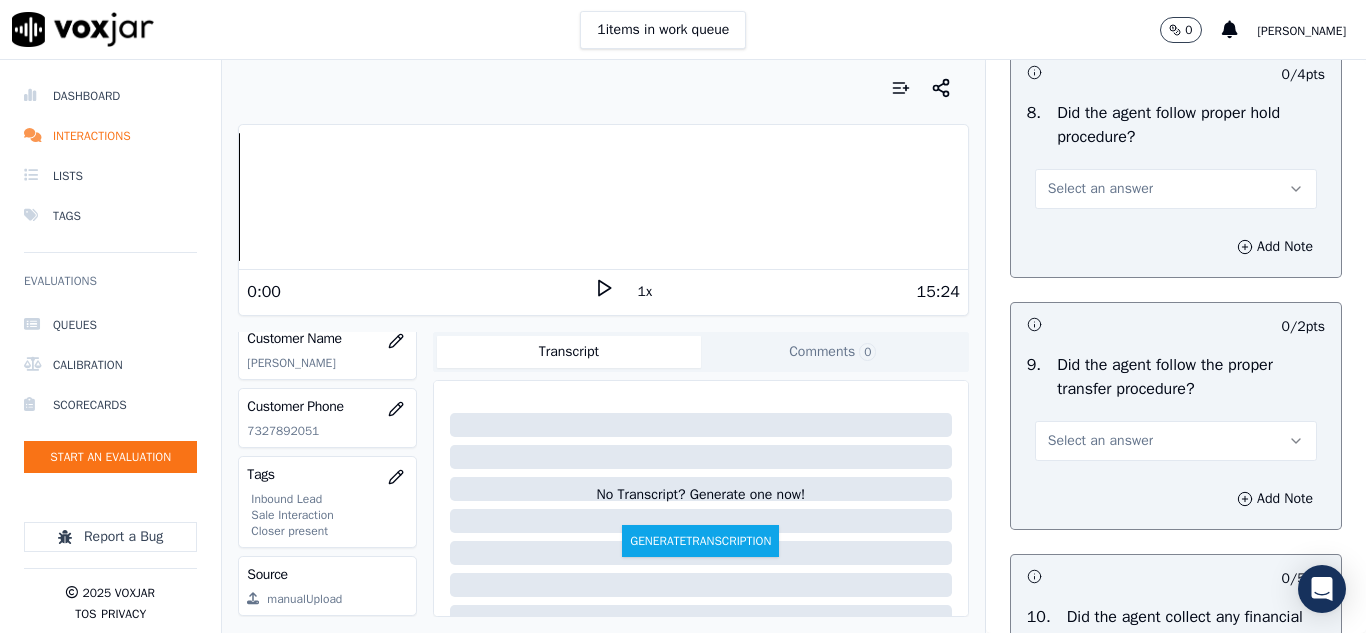 scroll, scrollTop: 3300, scrollLeft: 0, axis: vertical 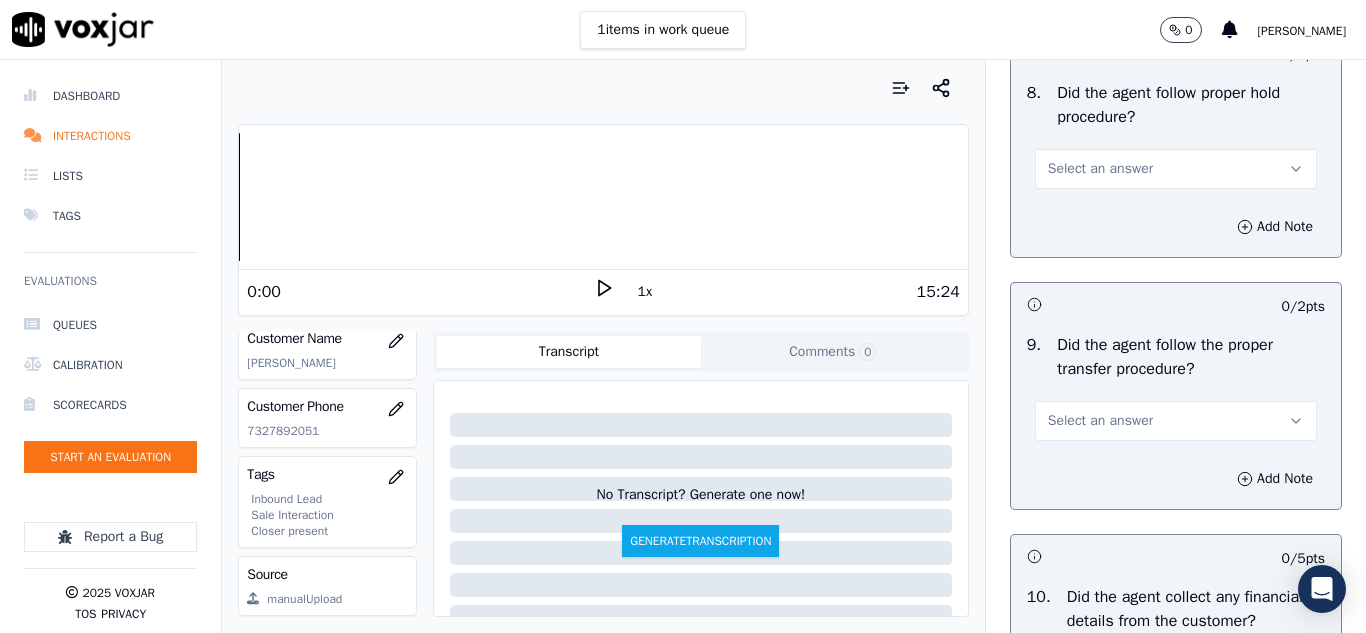 click on "Select an answer" at bounding box center [1100, 169] 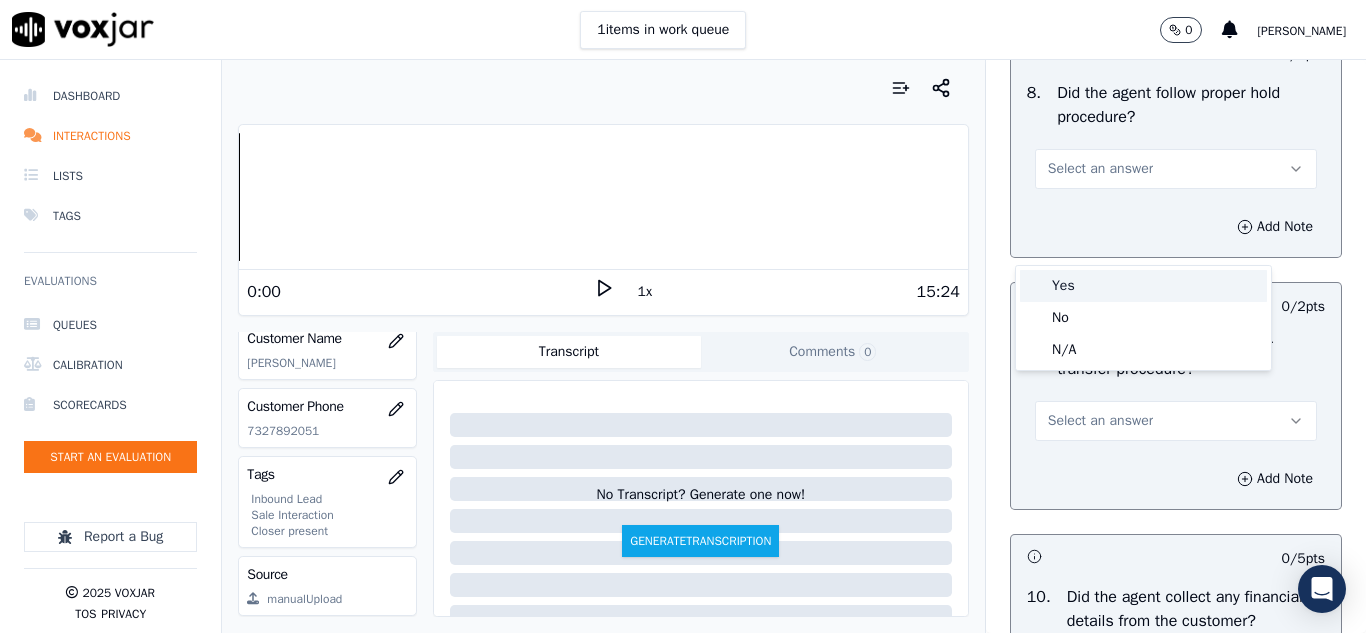 click on "Yes" at bounding box center (1143, 286) 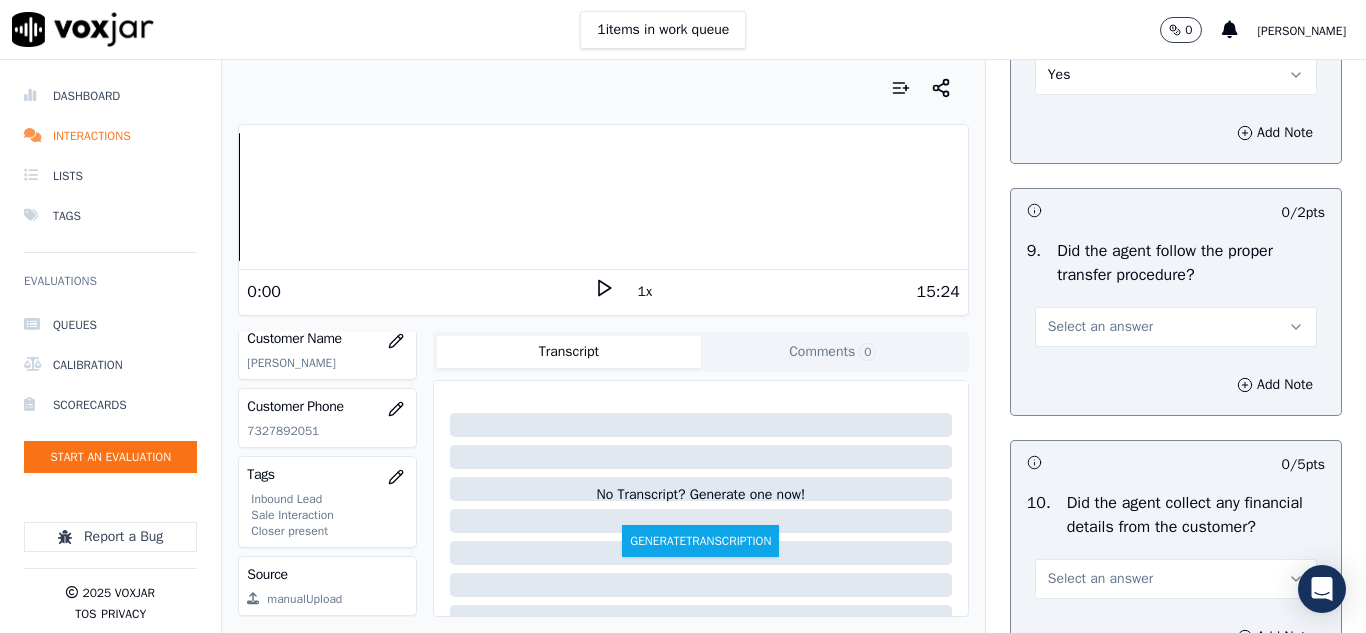 scroll, scrollTop: 3500, scrollLeft: 0, axis: vertical 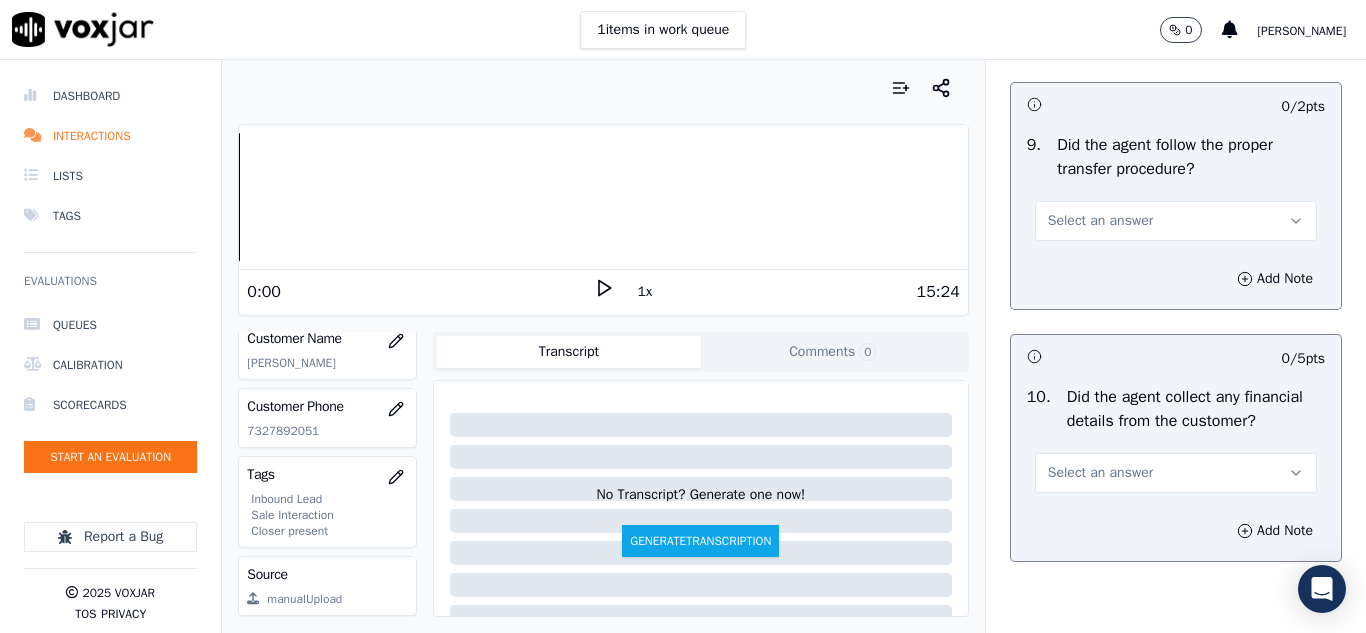 click on "Select an answer" at bounding box center [1100, 221] 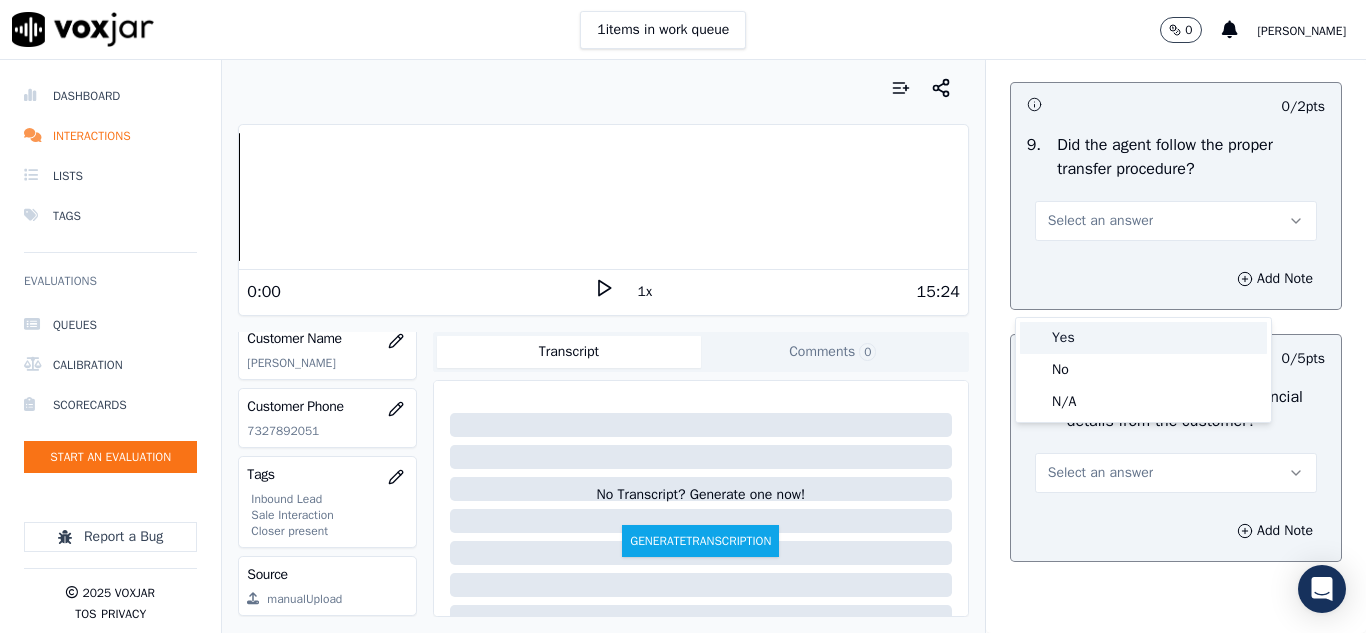 click on "Yes" at bounding box center [1143, 338] 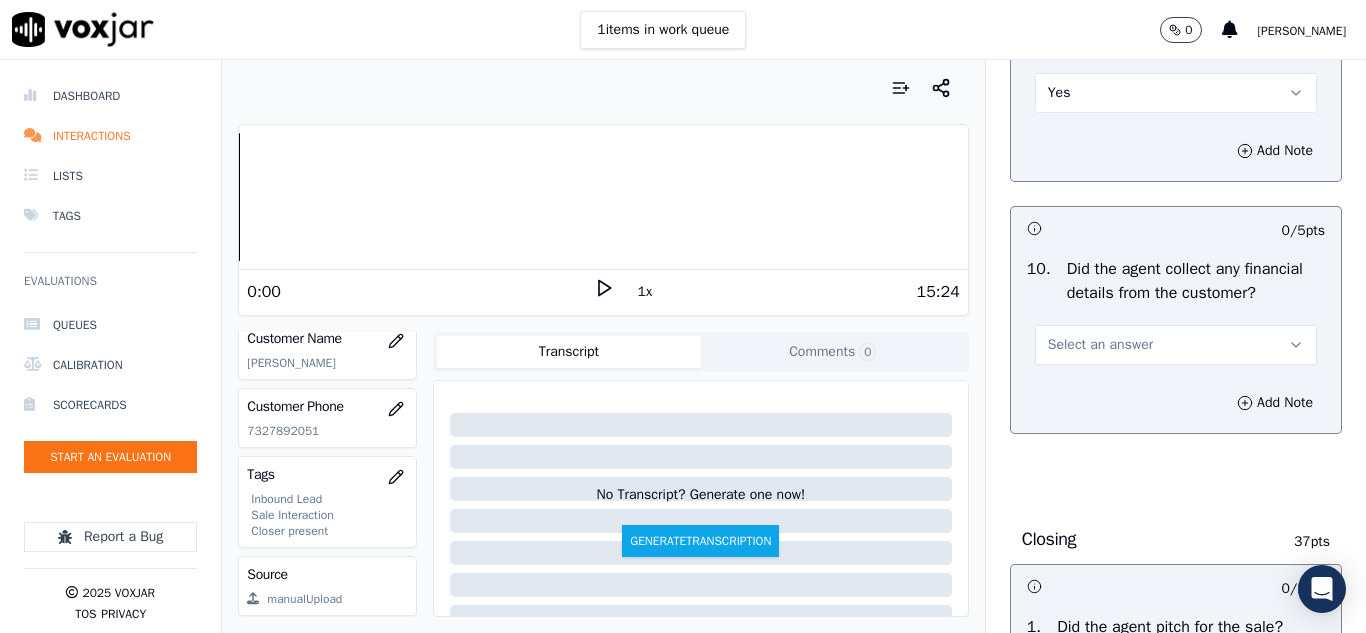 scroll, scrollTop: 3800, scrollLeft: 0, axis: vertical 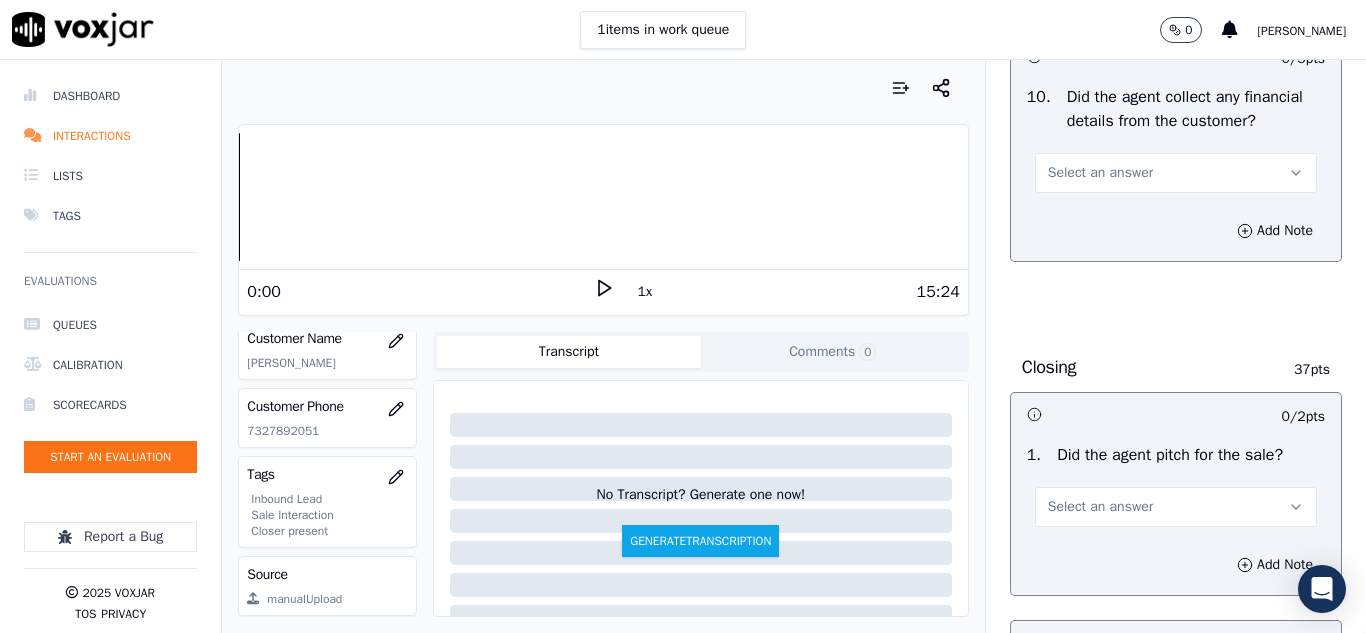 click on "Select an answer" at bounding box center [1100, 173] 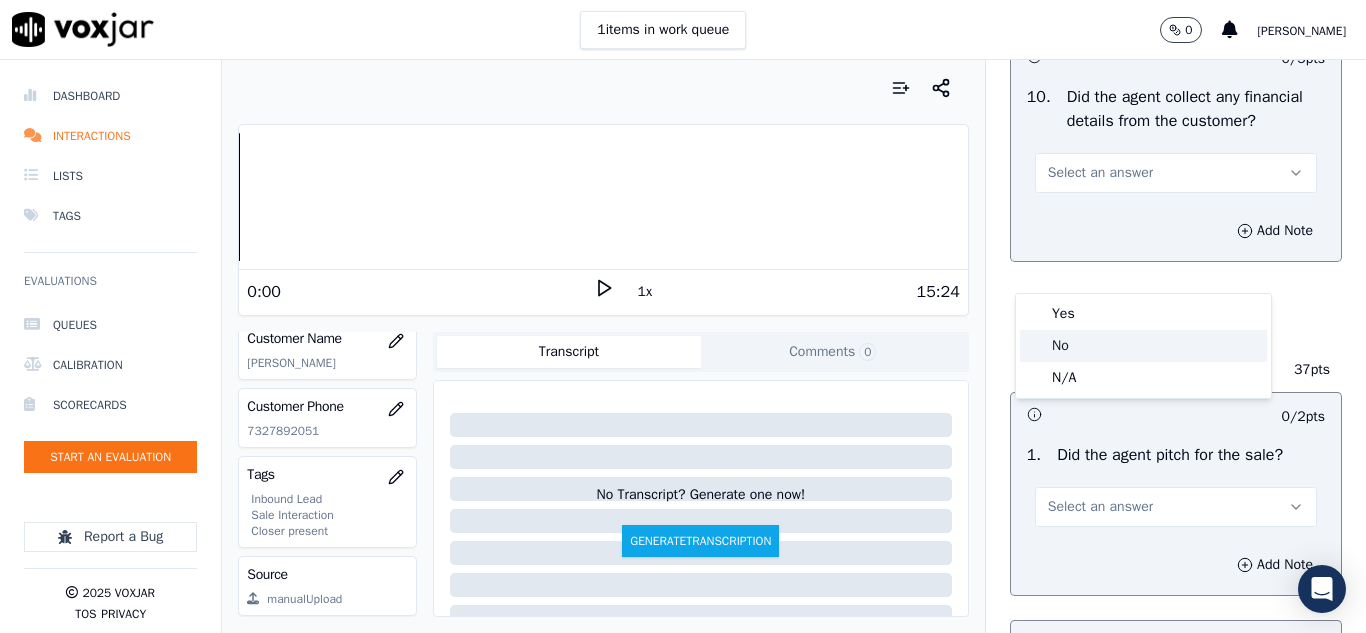 click on "No" 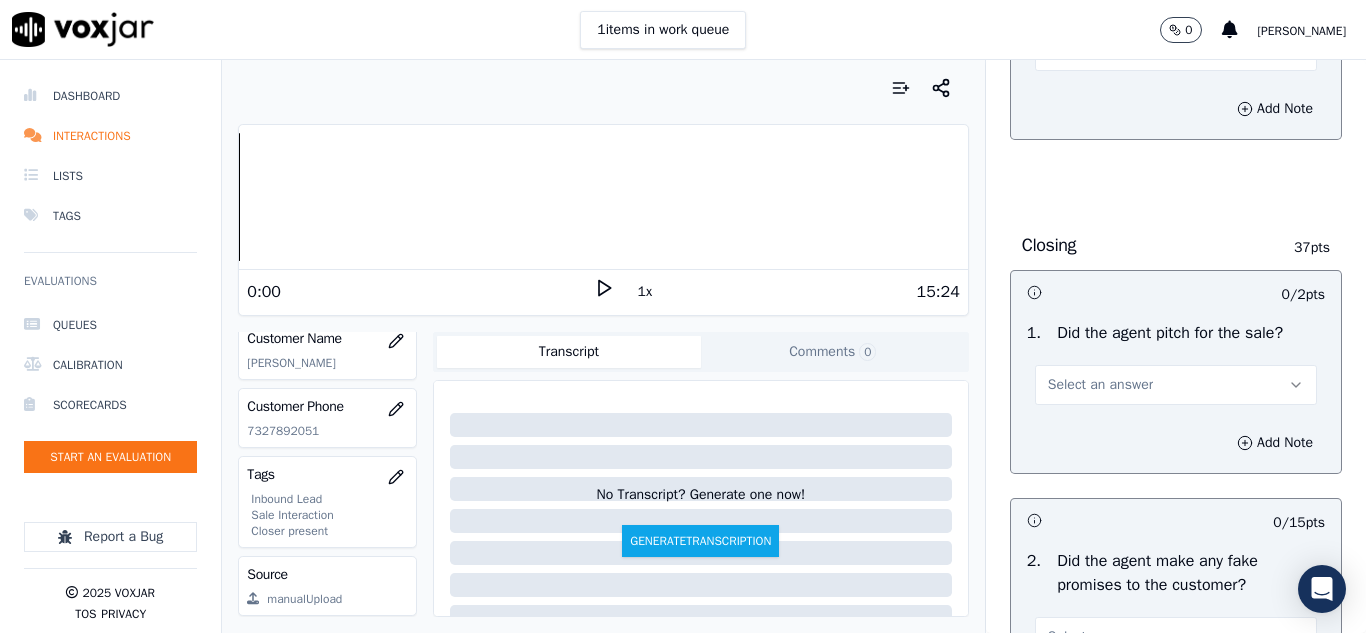 scroll, scrollTop: 4100, scrollLeft: 0, axis: vertical 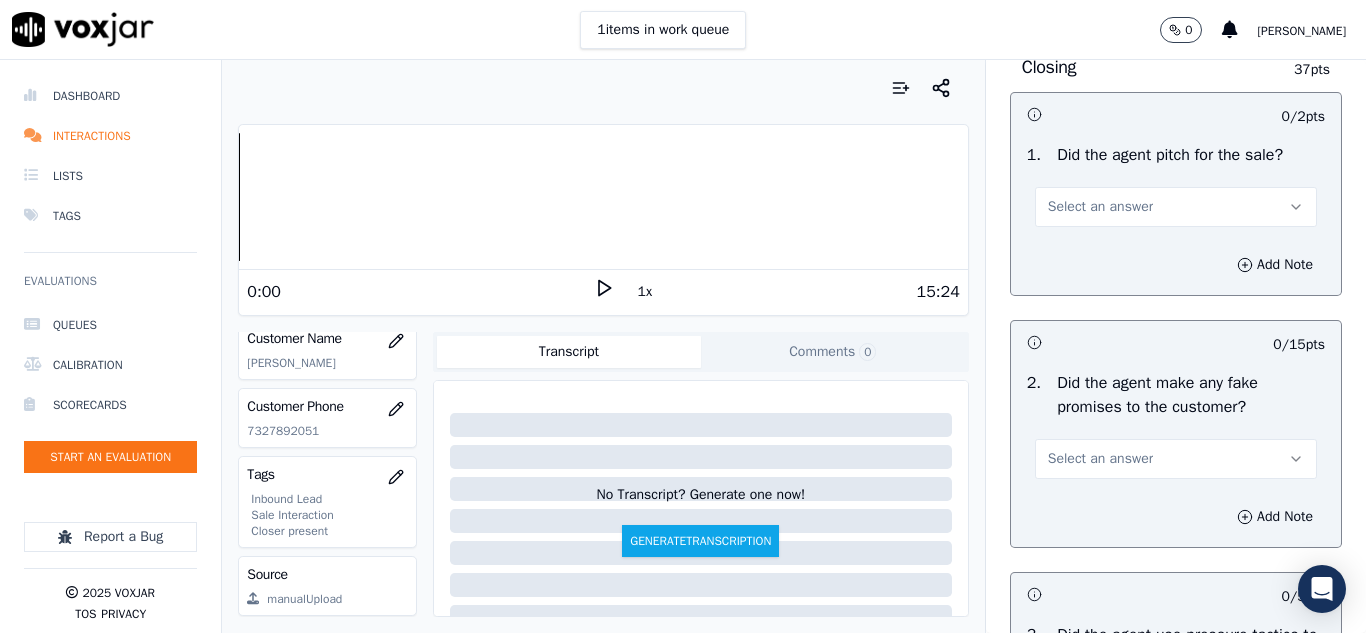 click on "Select an answer" at bounding box center (1176, 197) 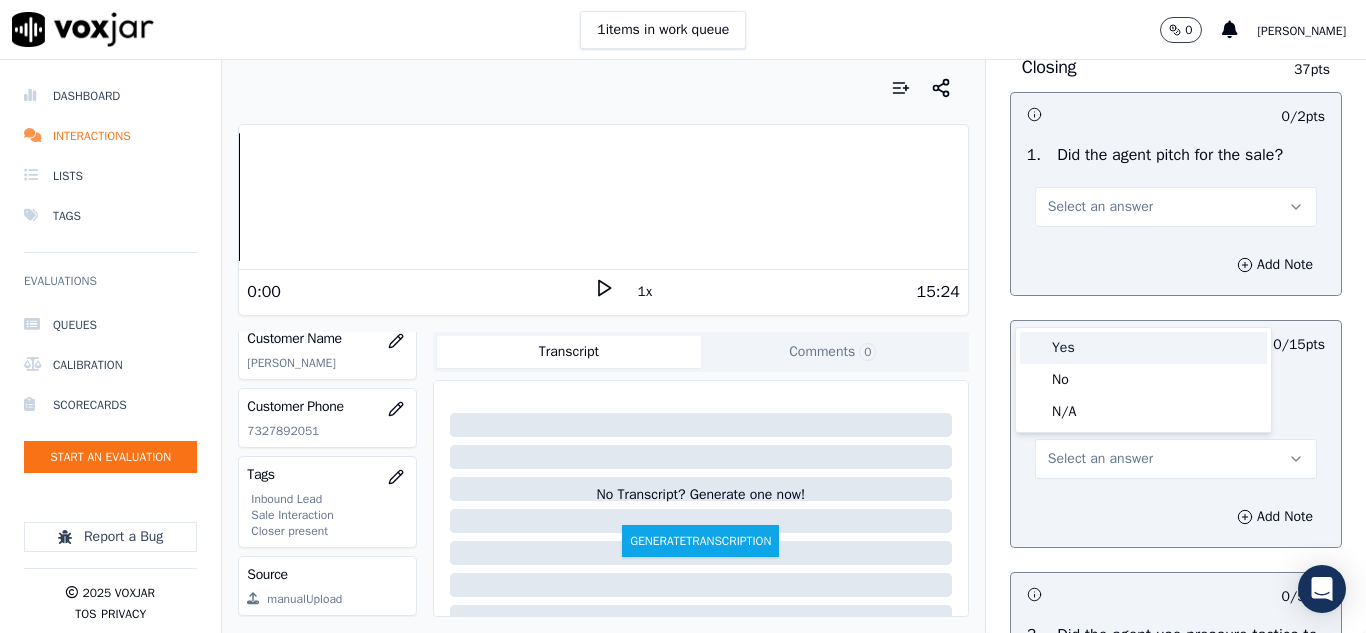 click on "Yes" at bounding box center (1143, 348) 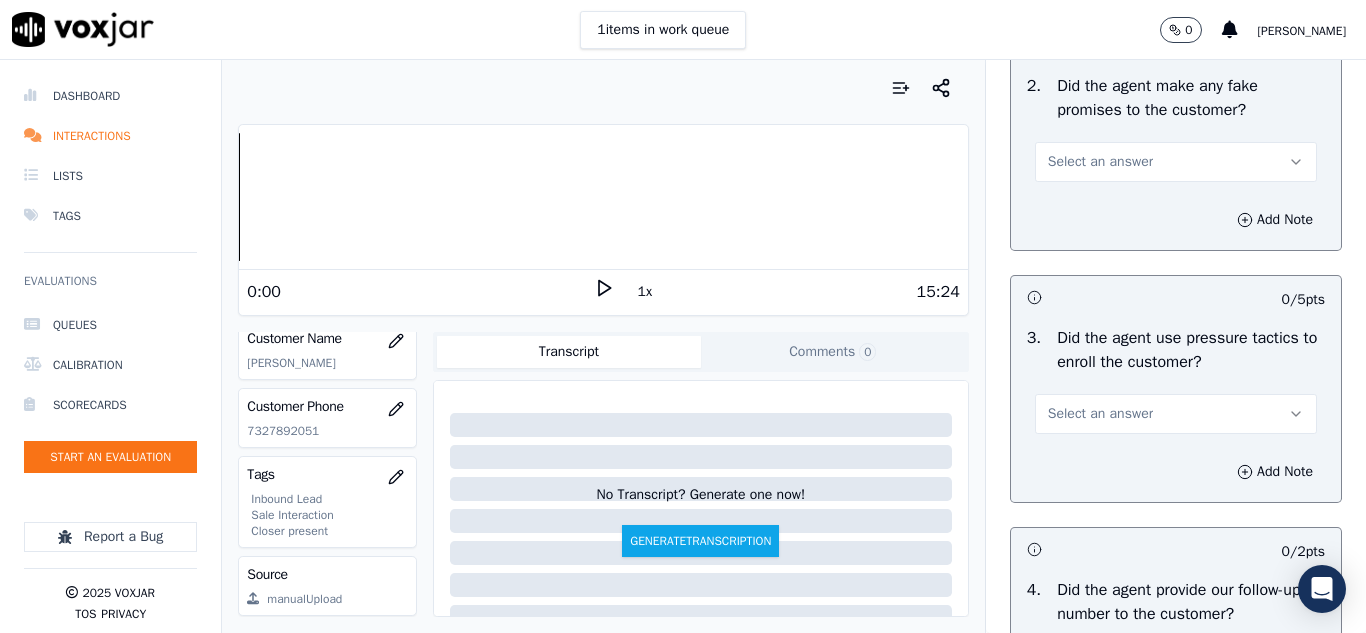 scroll, scrollTop: 4400, scrollLeft: 0, axis: vertical 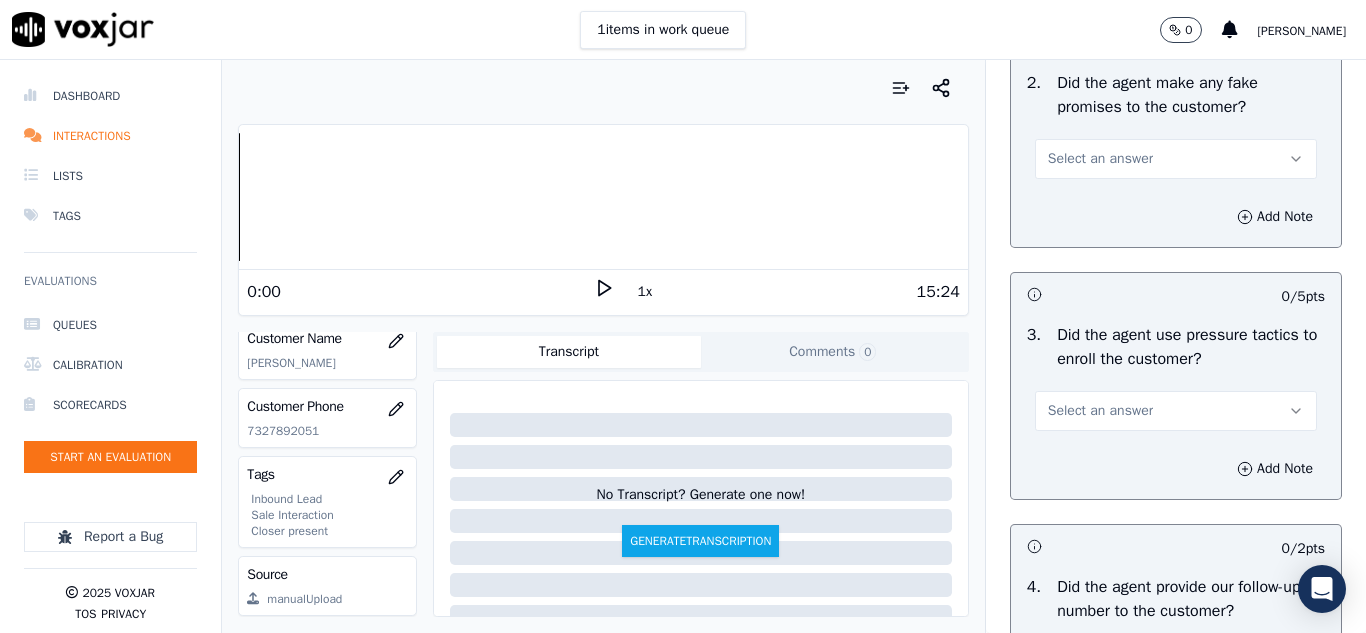 click on "Select an answer" at bounding box center [1100, 159] 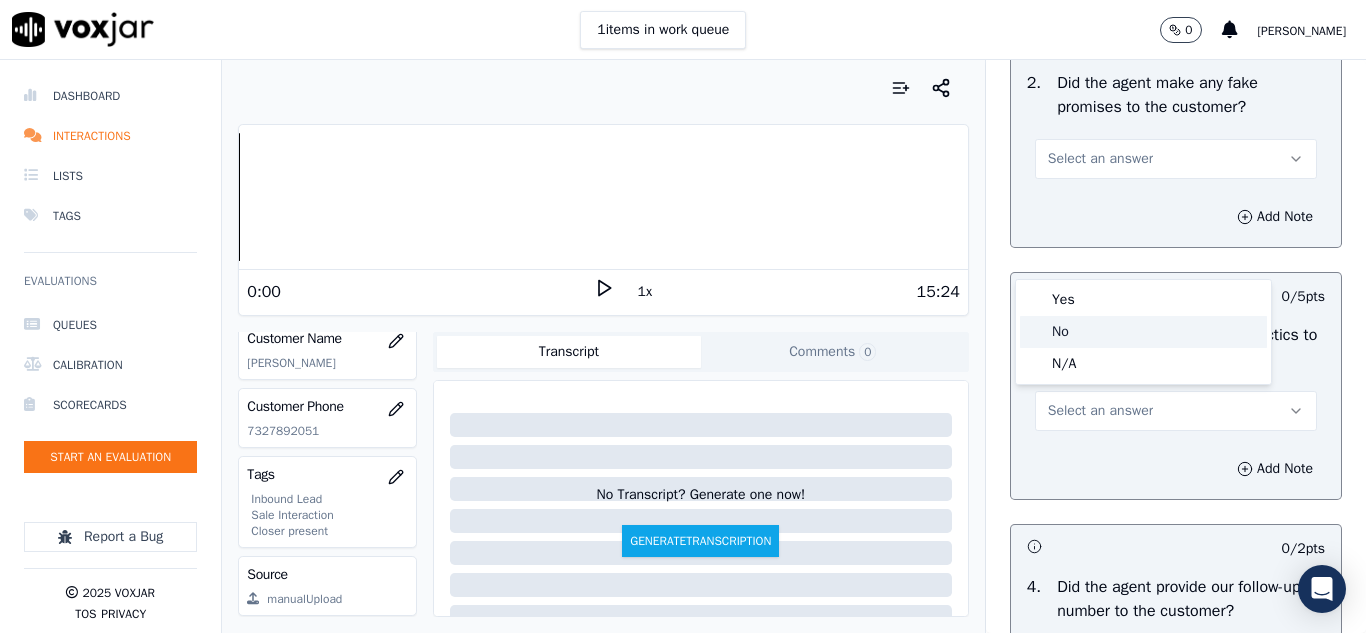 click on "No" 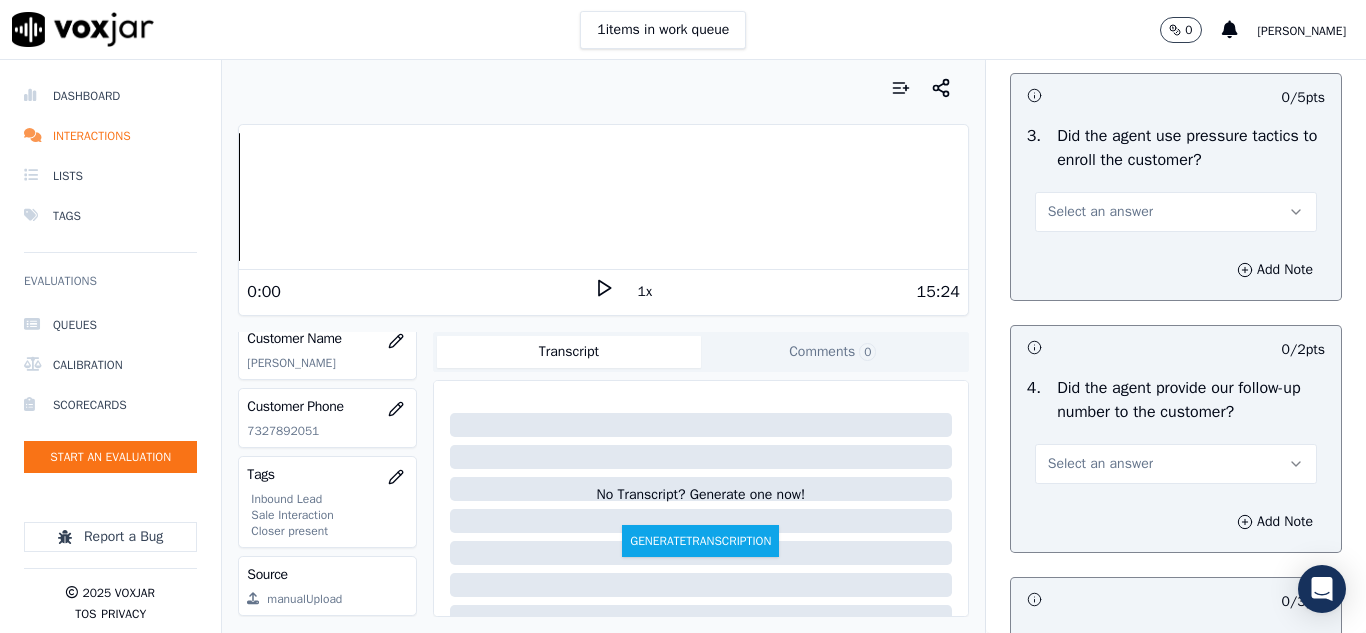 scroll, scrollTop: 4600, scrollLeft: 0, axis: vertical 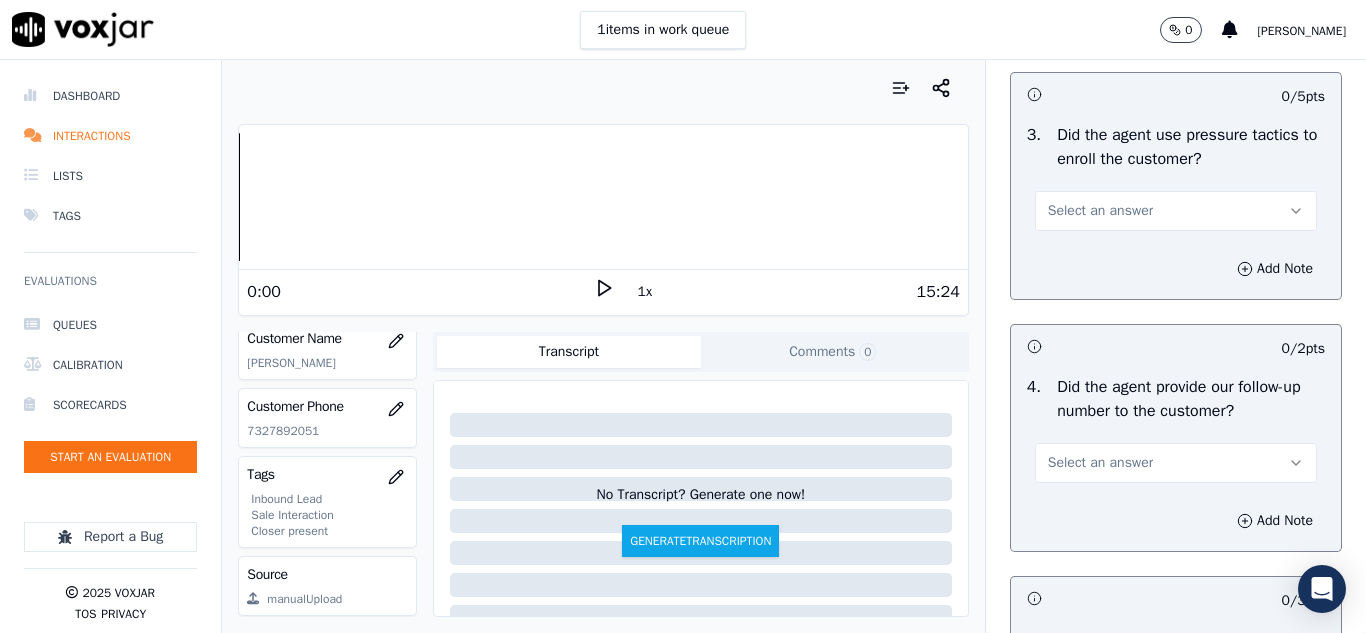 click on "Select an answer" at bounding box center (1176, 211) 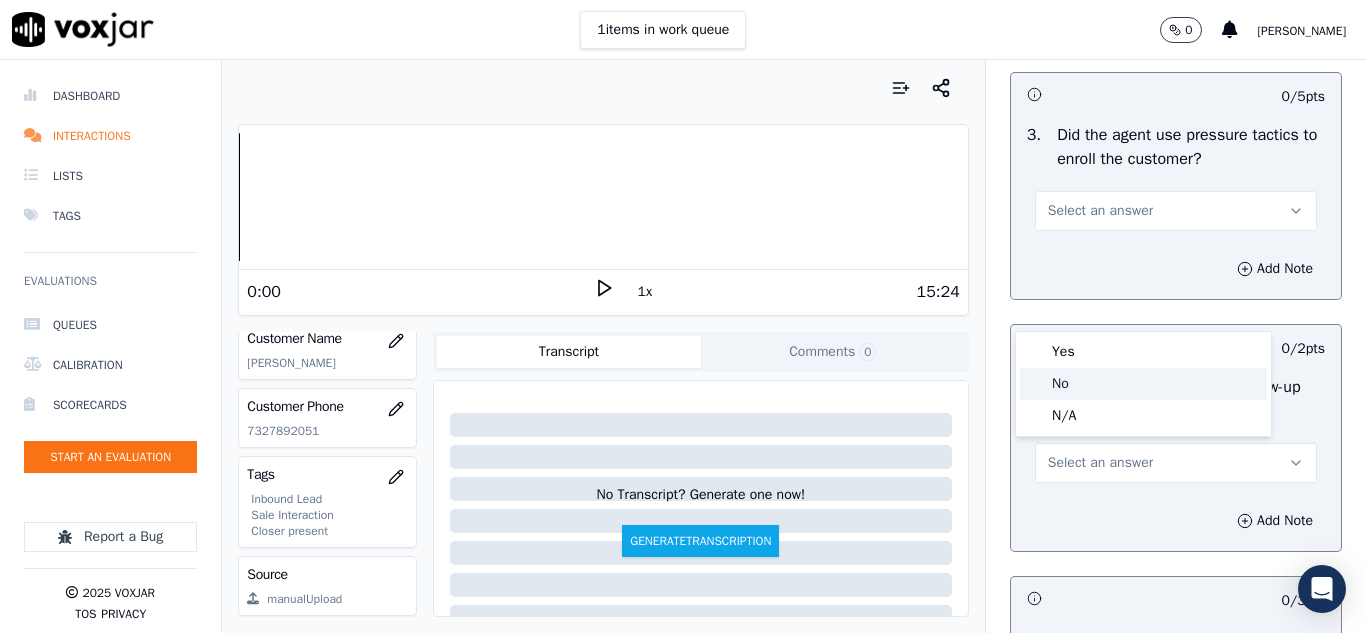 click on "No" 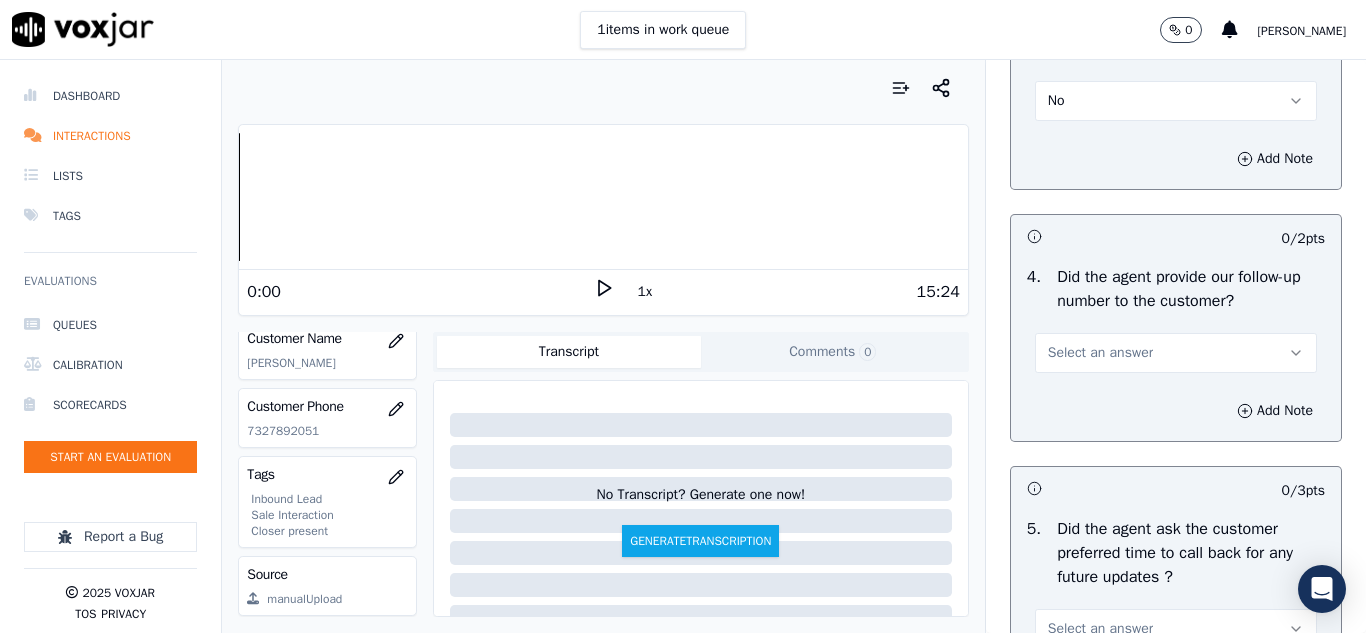 scroll, scrollTop: 4800, scrollLeft: 0, axis: vertical 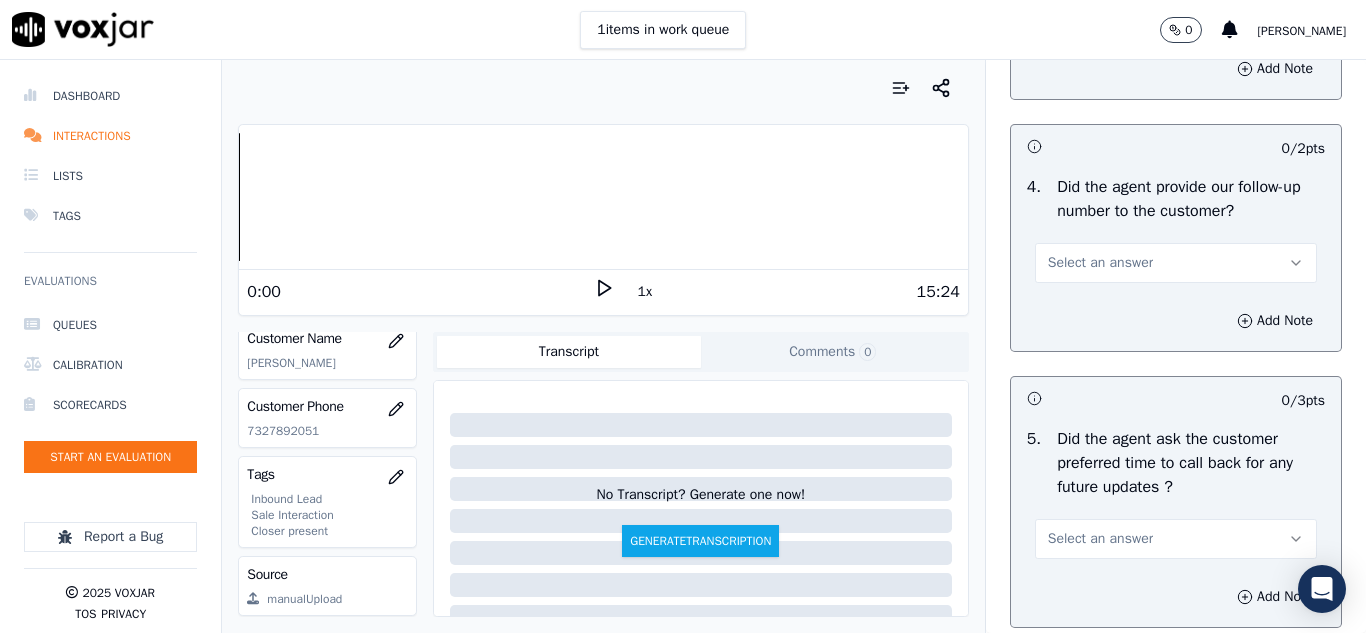 click on "Select an answer" at bounding box center [1176, 263] 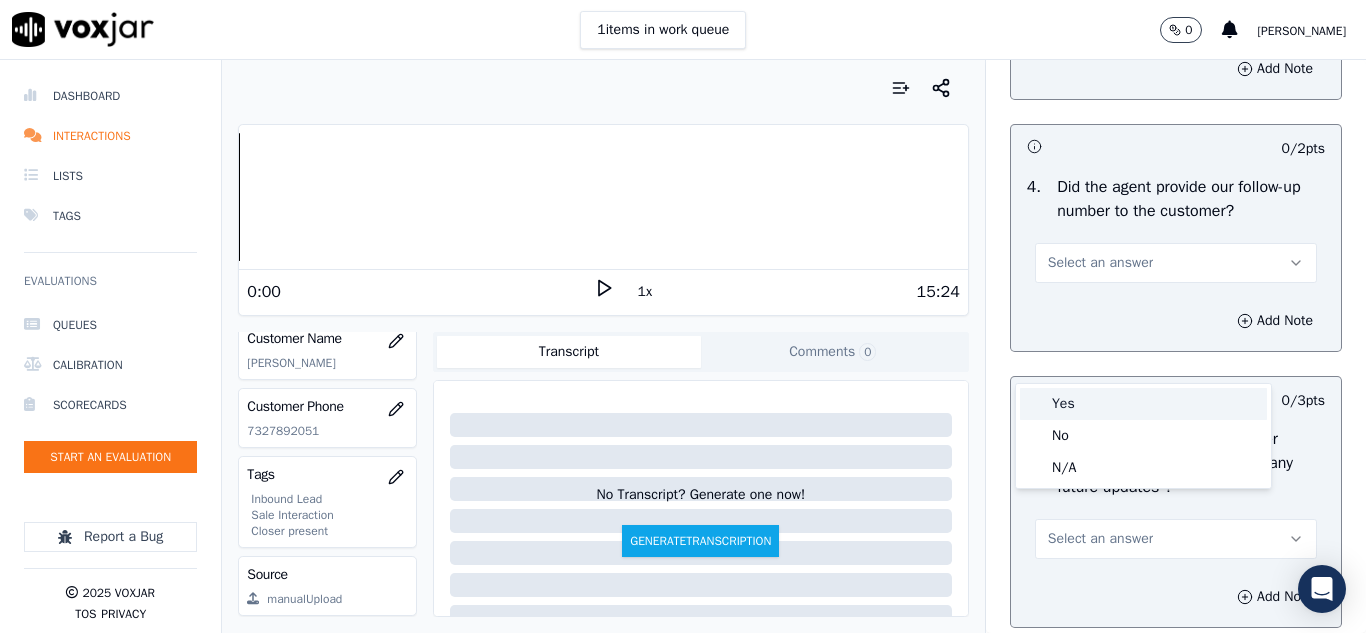 click on "Yes" at bounding box center [1143, 404] 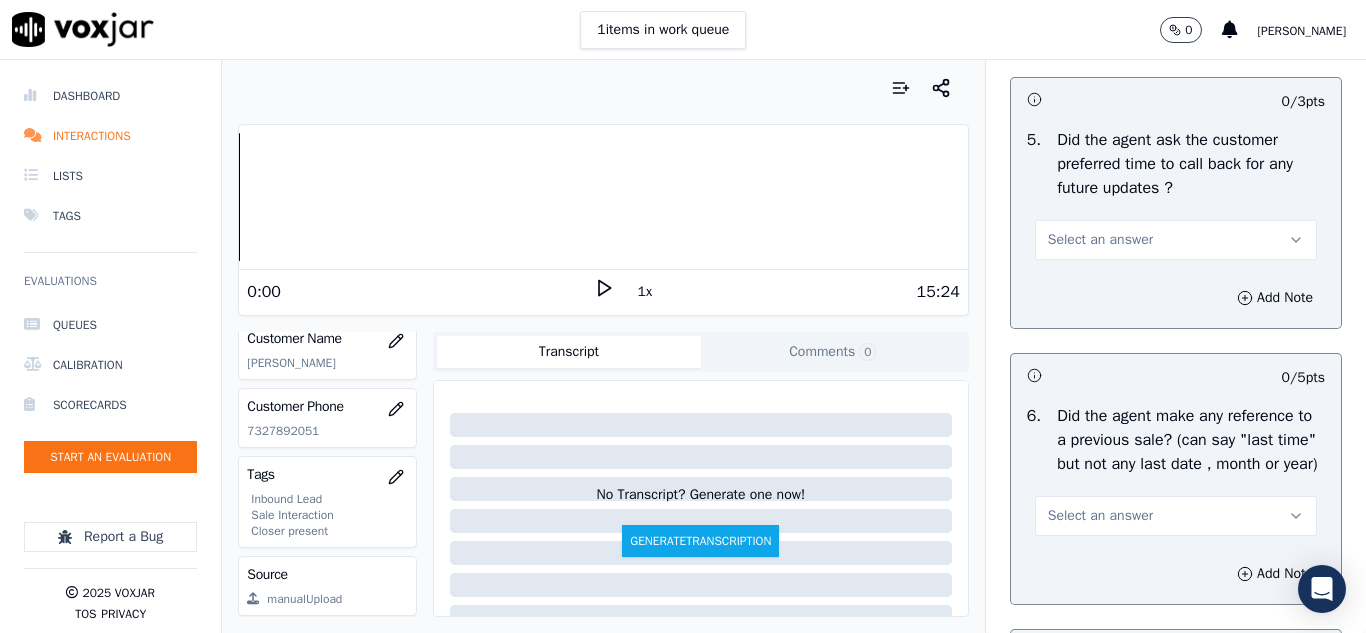 scroll, scrollTop: 5100, scrollLeft: 0, axis: vertical 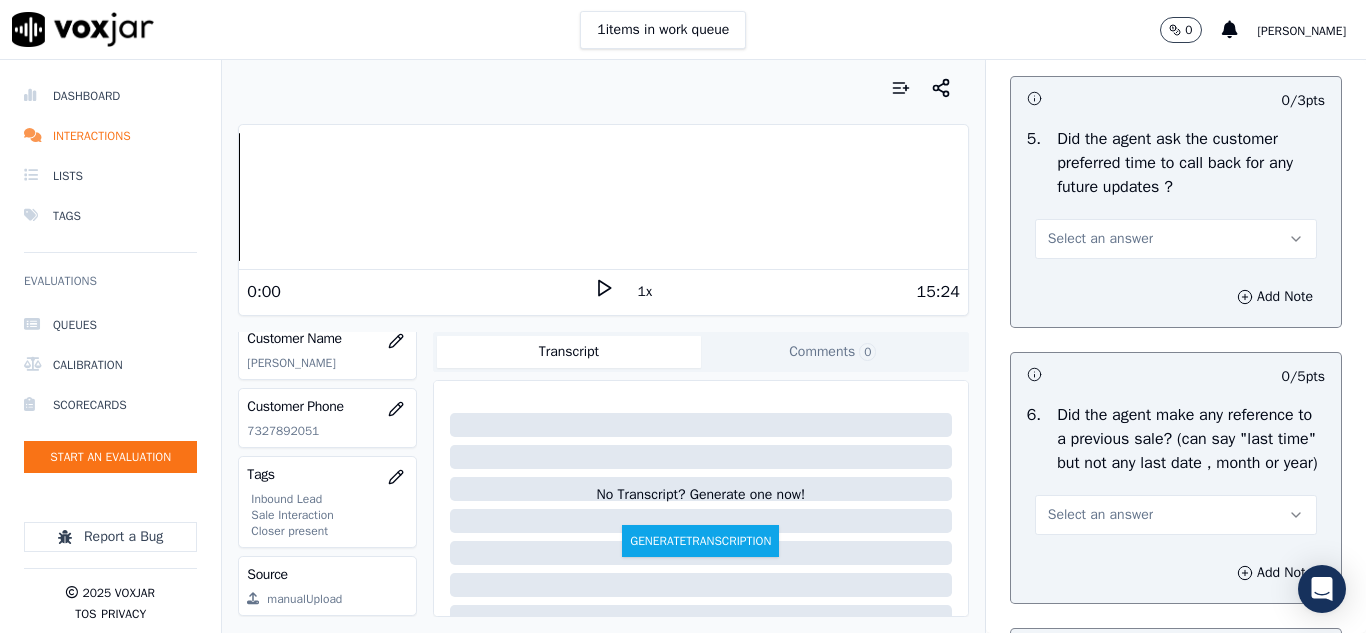 click on "Select an answer" at bounding box center [1100, 239] 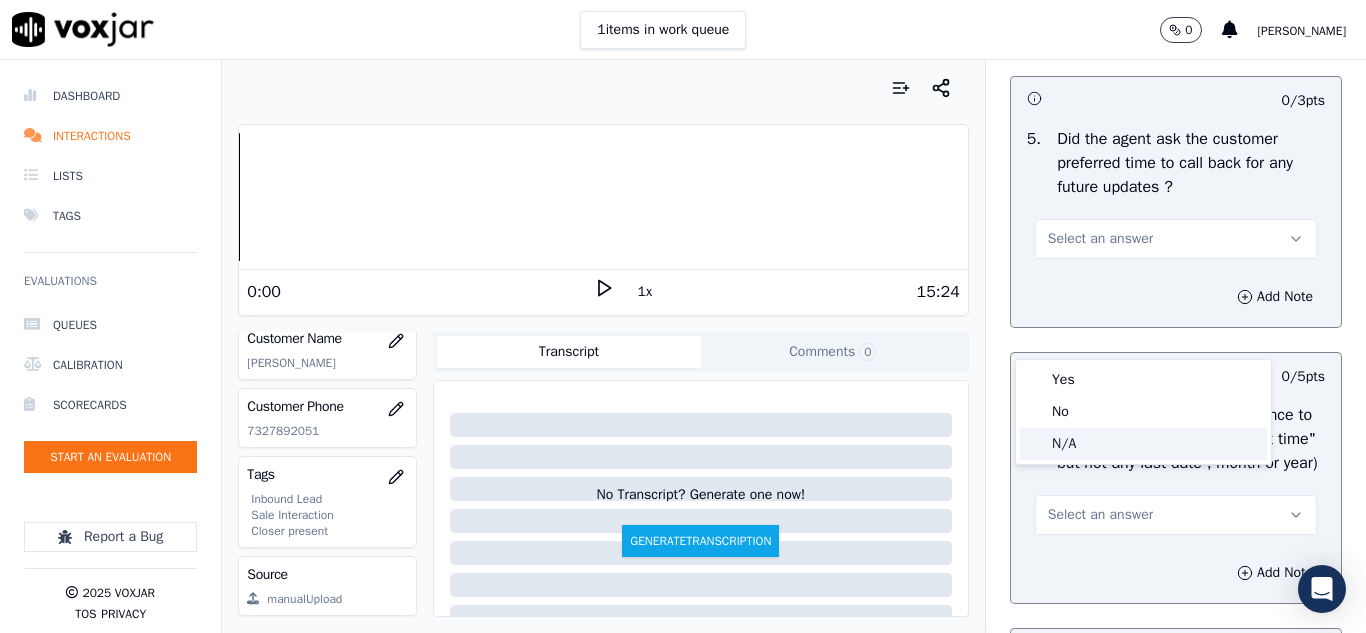click on "N/A" 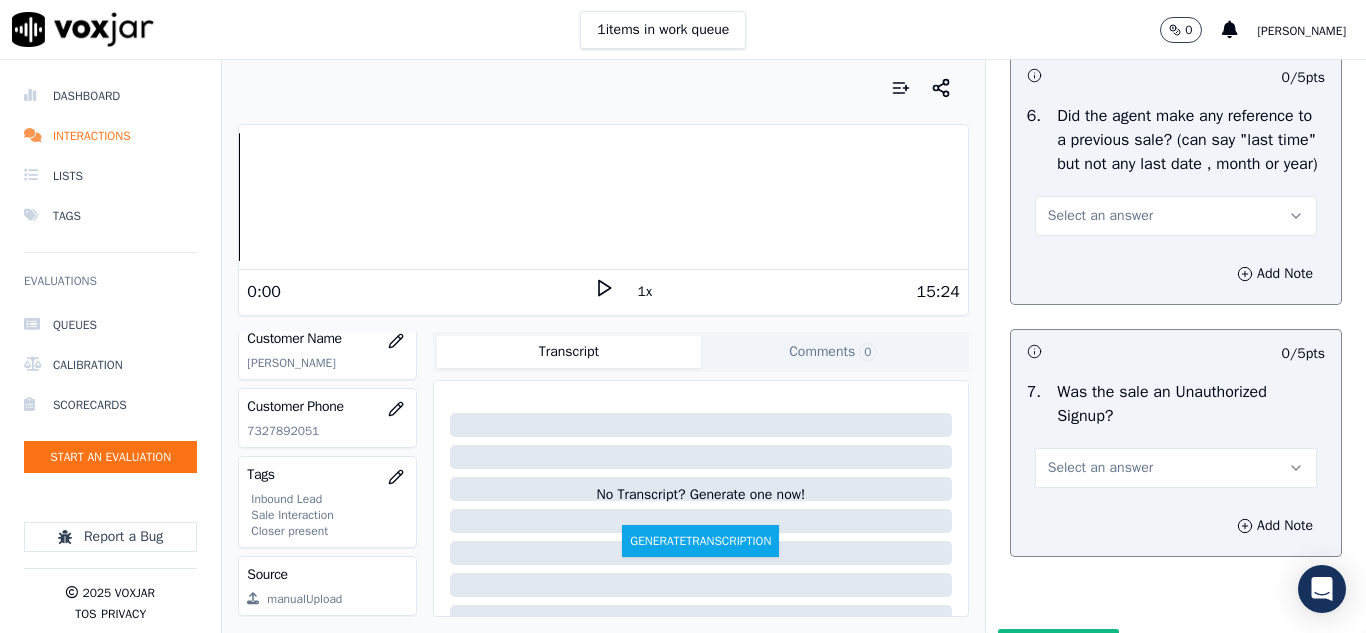 scroll, scrollTop: 5400, scrollLeft: 0, axis: vertical 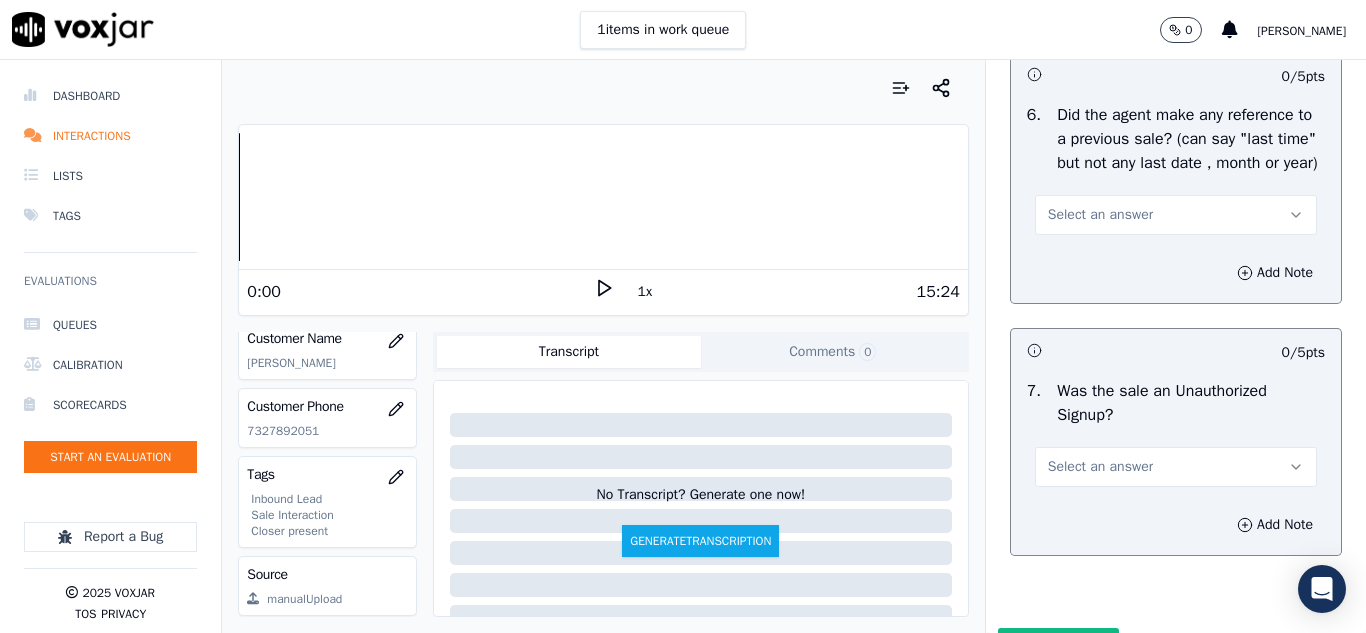click on "Select an answer" at bounding box center [1100, 215] 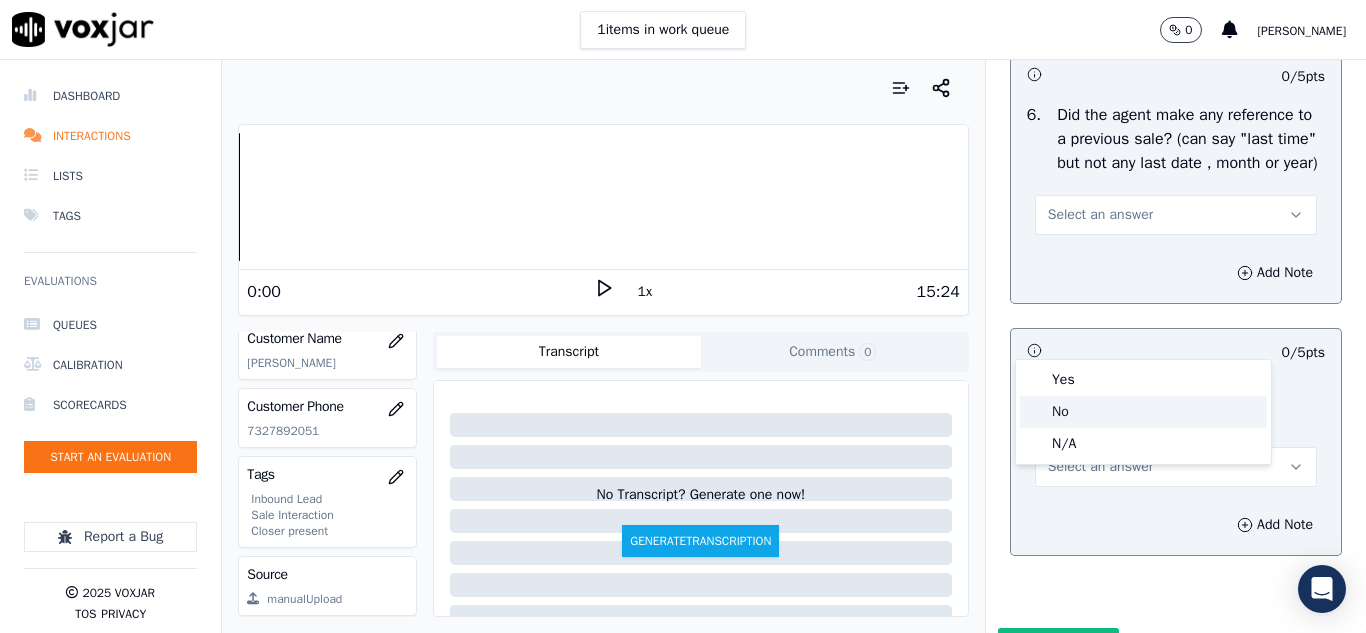 click on "No" 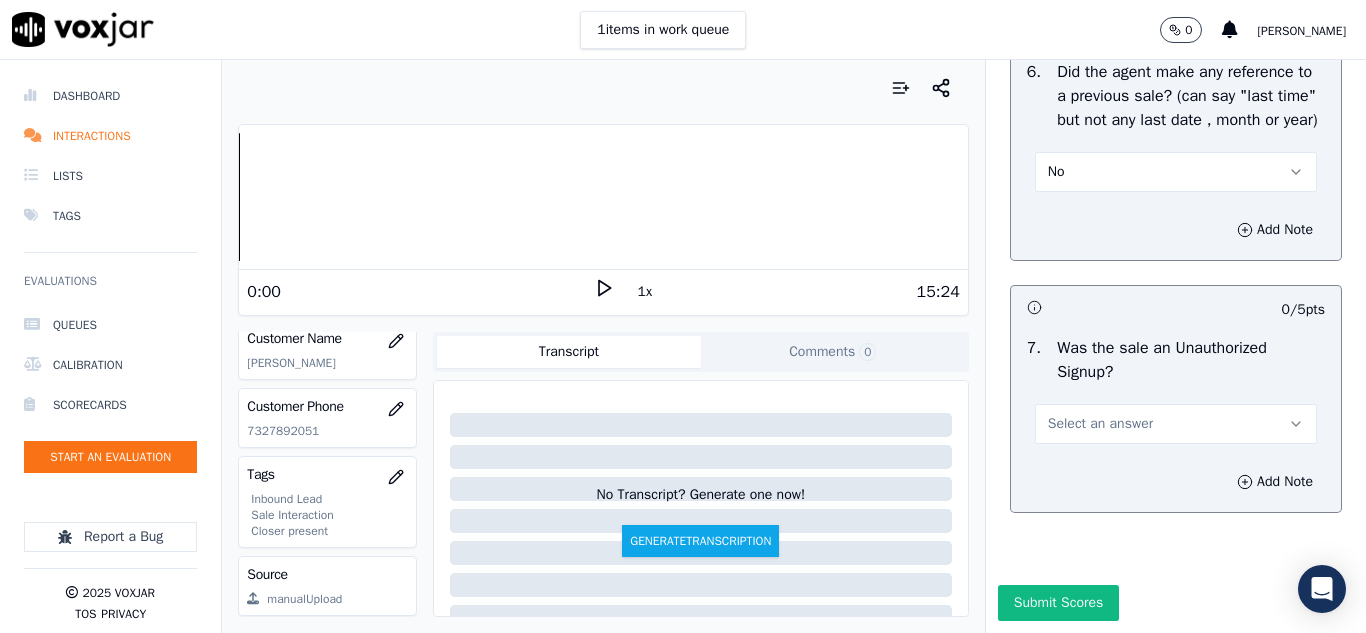 scroll, scrollTop: 5608, scrollLeft: 0, axis: vertical 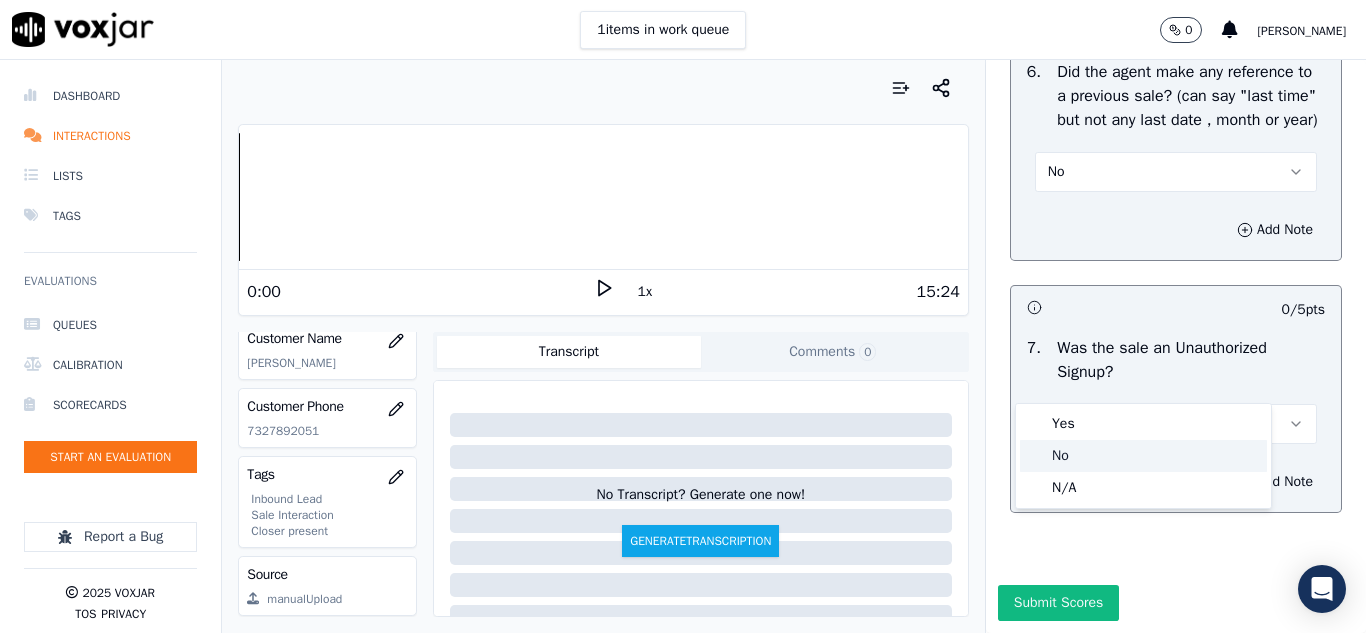 click on "No" 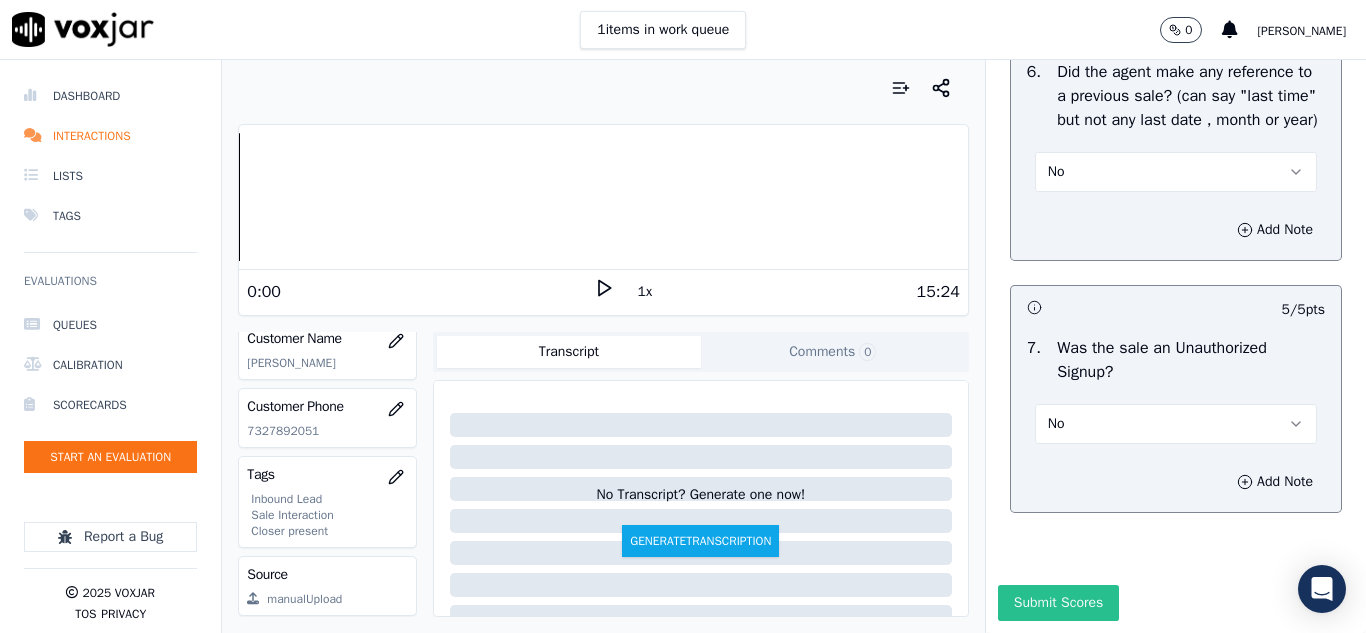click on "Submit Scores" at bounding box center (1058, 603) 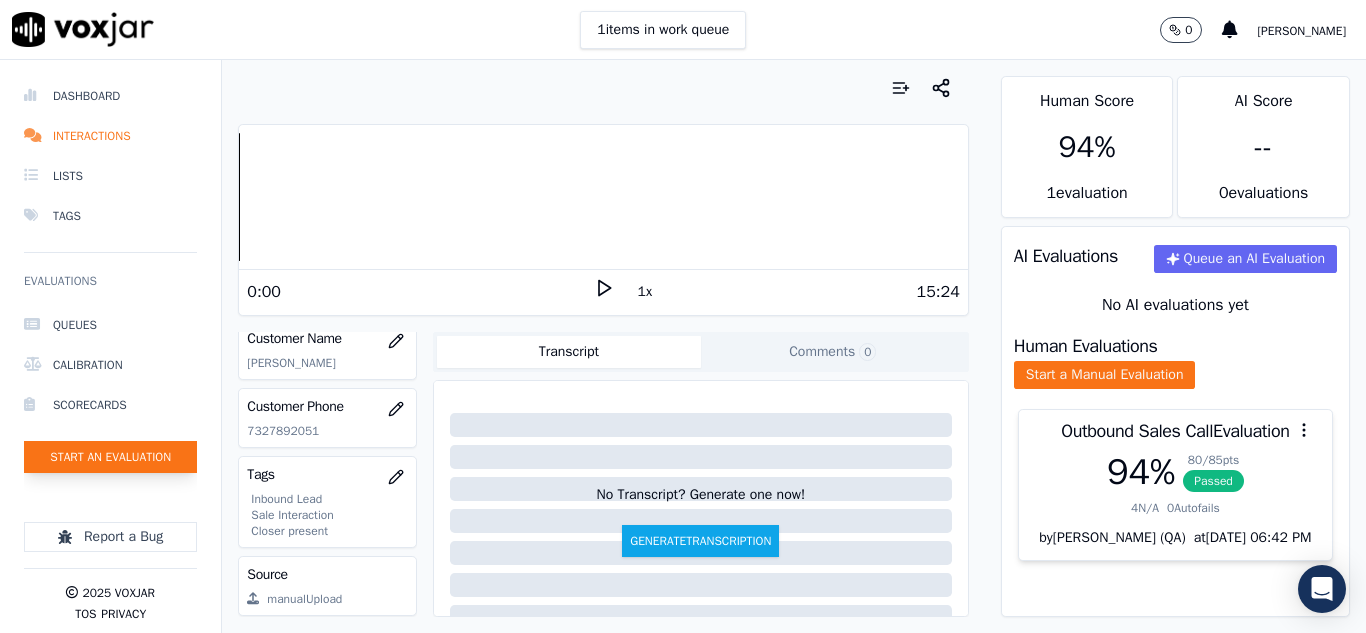 click on "Start an Evaluation" 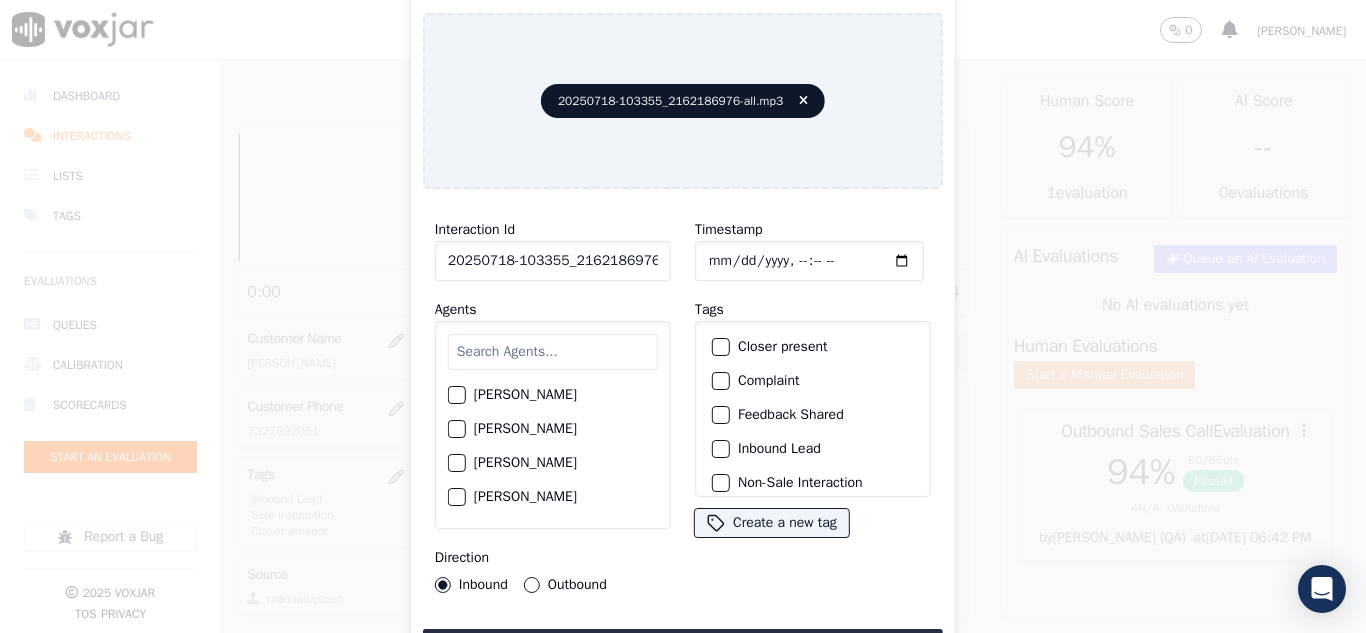 scroll, scrollTop: 0, scrollLeft: 40, axis: horizontal 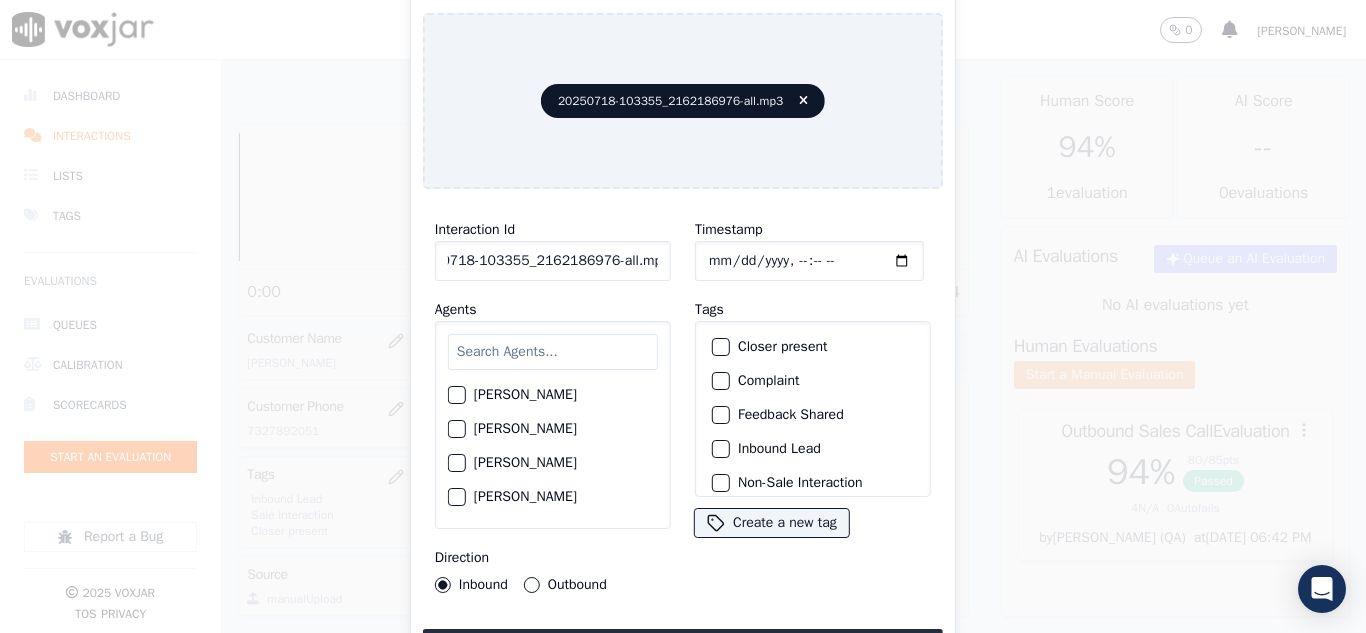 drag, startPoint x: 678, startPoint y: 261, endPoint x: 749, endPoint y: 266, distance: 71.17584 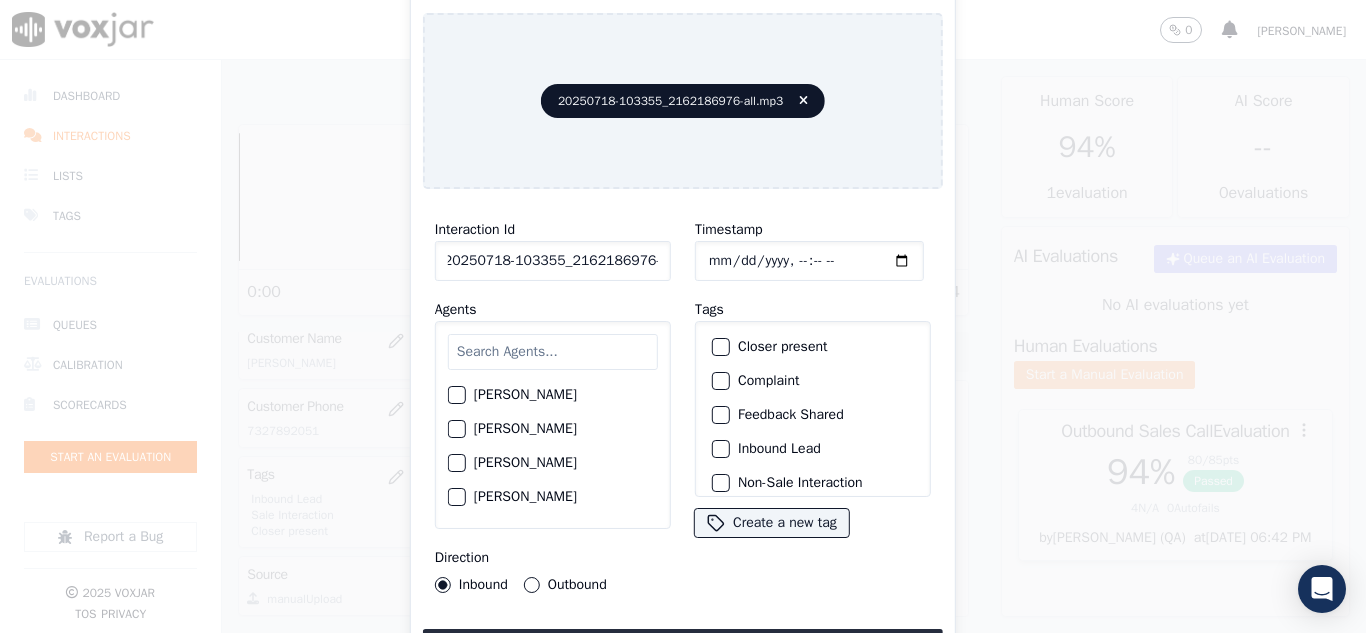 scroll, scrollTop: 0, scrollLeft: 11, axis: horizontal 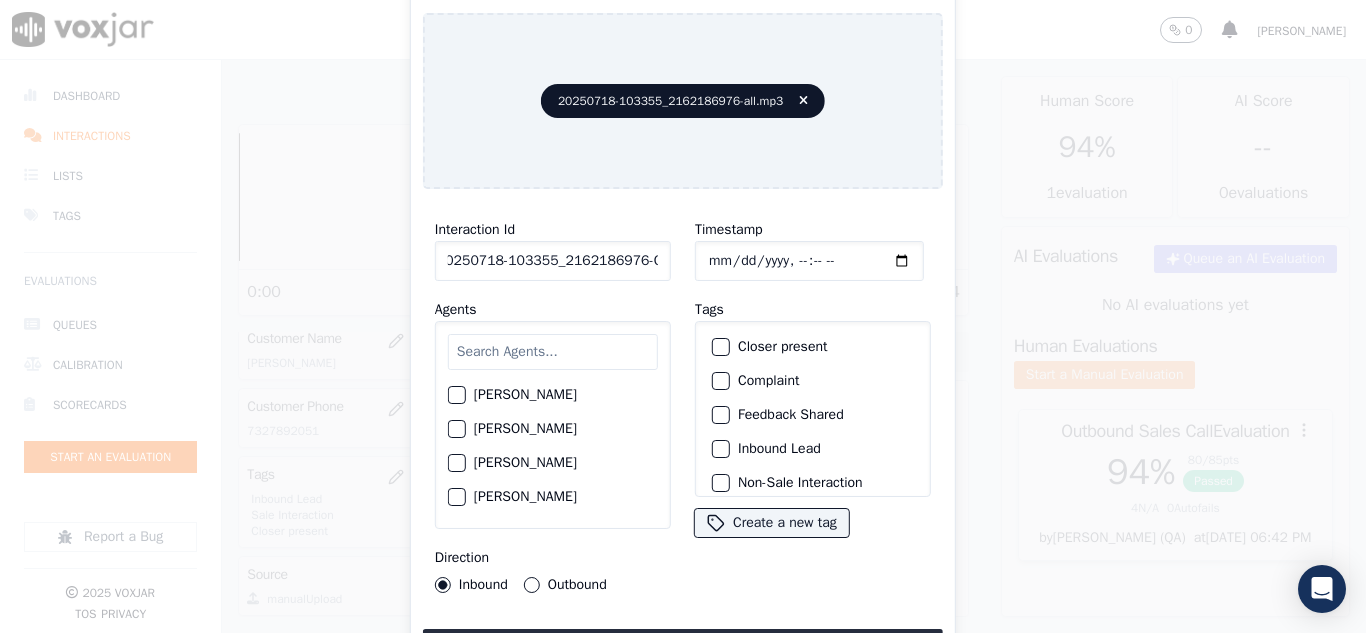 type on "20250718-103355_2162186976-C1" 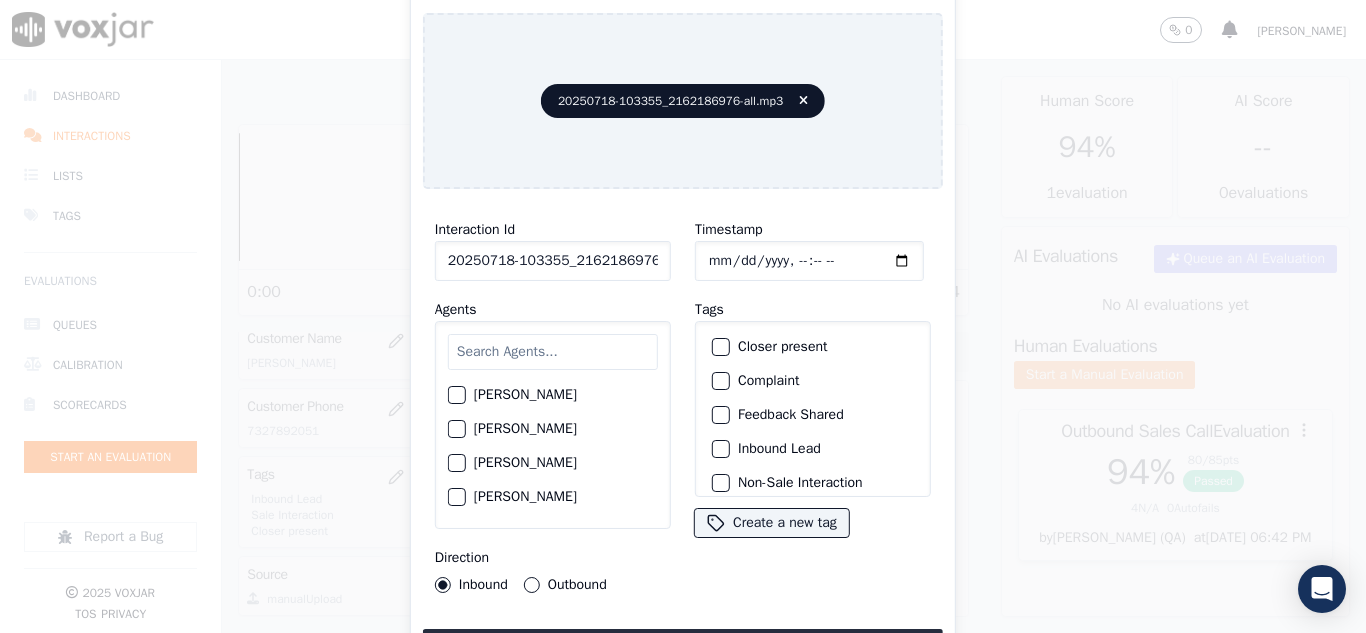type on "[DATE]T13:21" 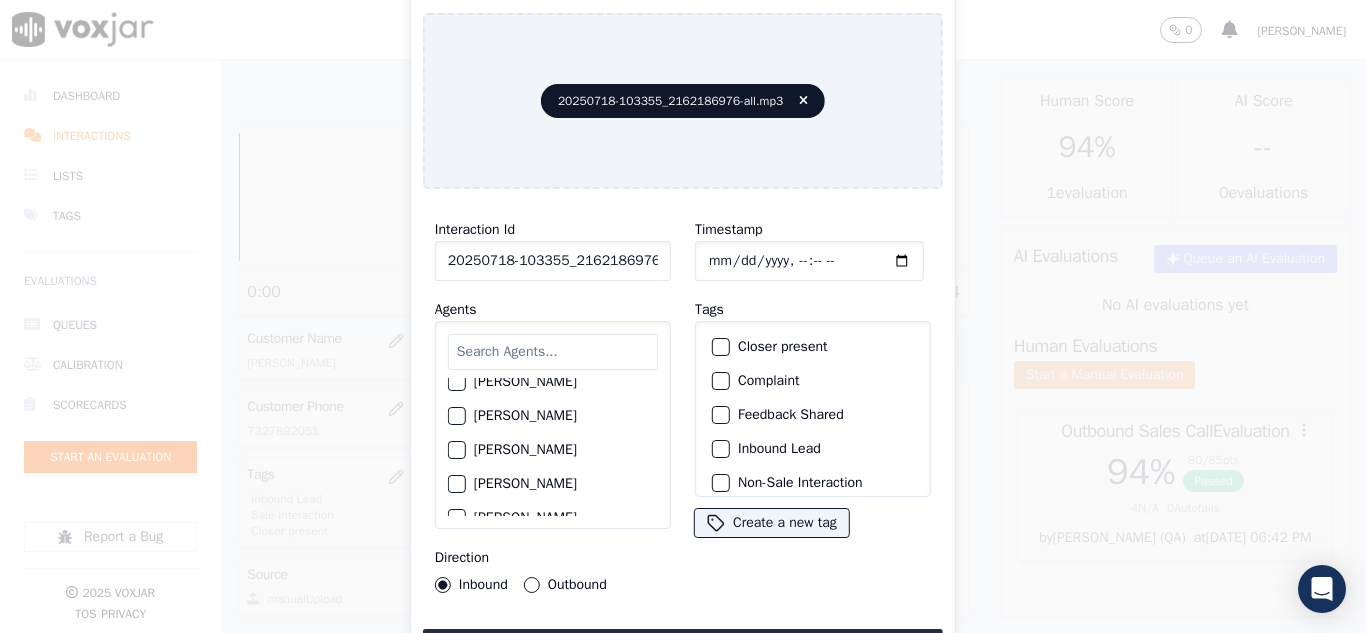 scroll, scrollTop: 1800, scrollLeft: 0, axis: vertical 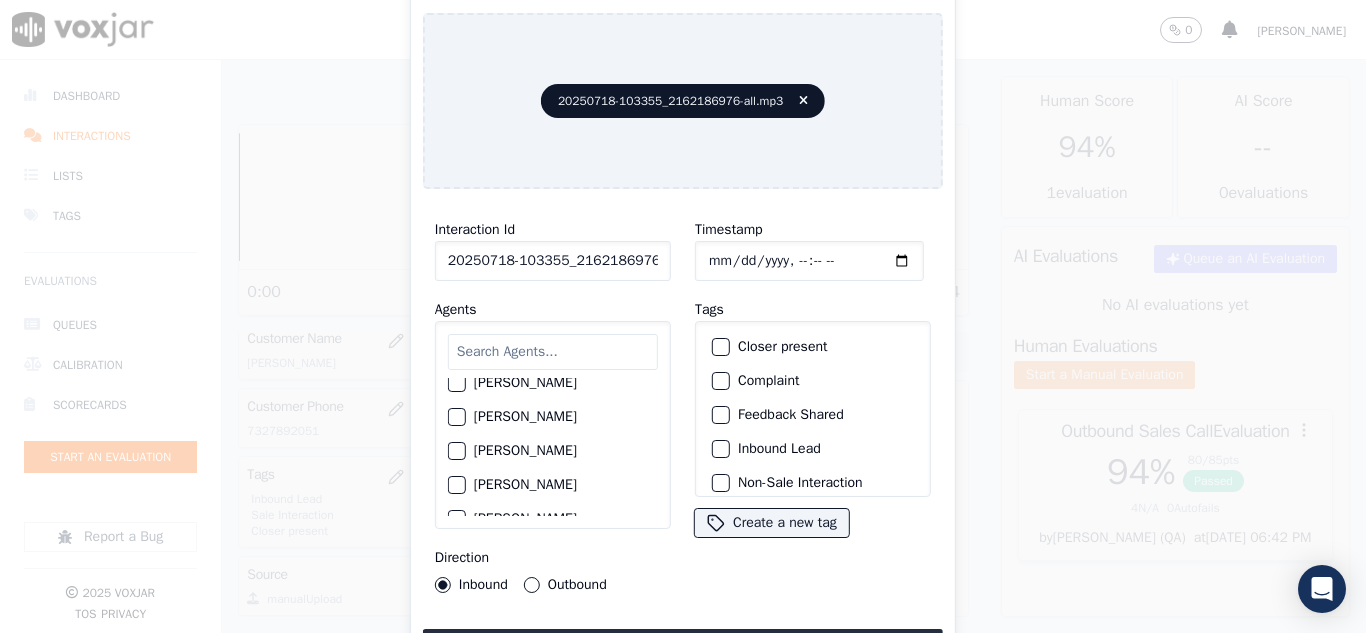 drag, startPoint x: 504, startPoint y: 456, endPoint x: 525, endPoint y: 509, distance: 57.00877 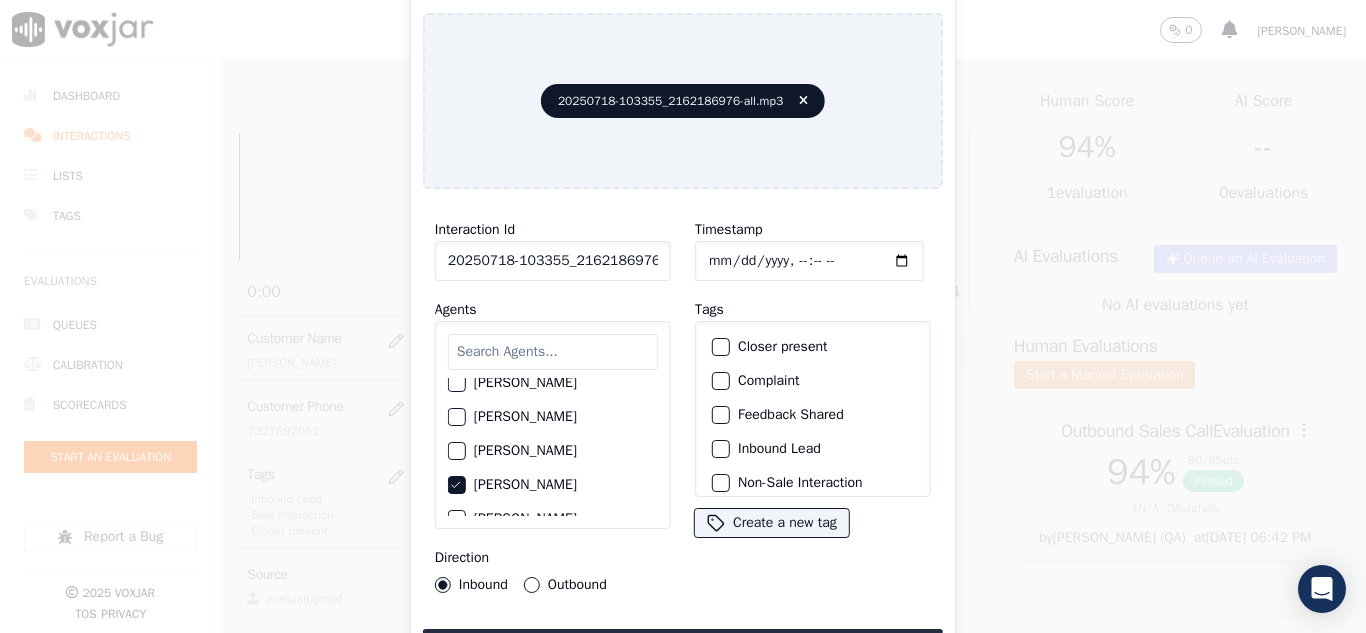 drag, startPoint x: 534, startPoint y: 580, endPoint x: 561, endPoint y: 573, distance: 27.89265 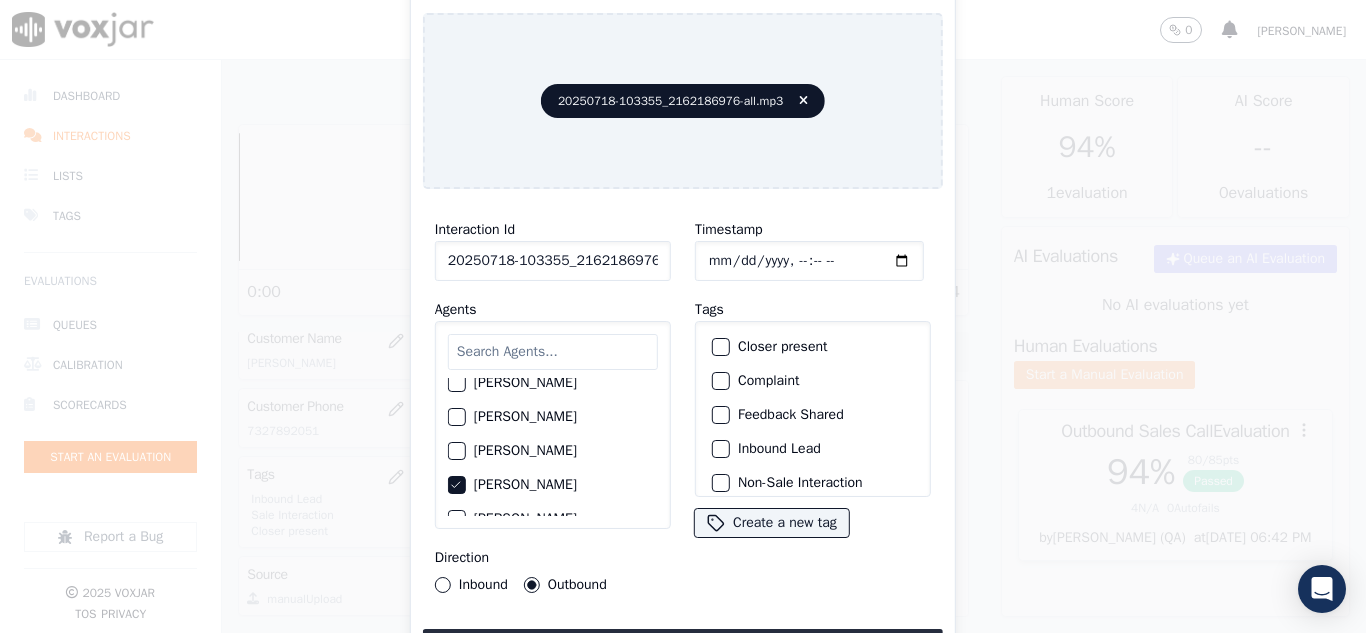 drag, startPoint x: 771, startPoint y: 342, endPoint x: 774, endPoint y: 380, distance: 38.118237 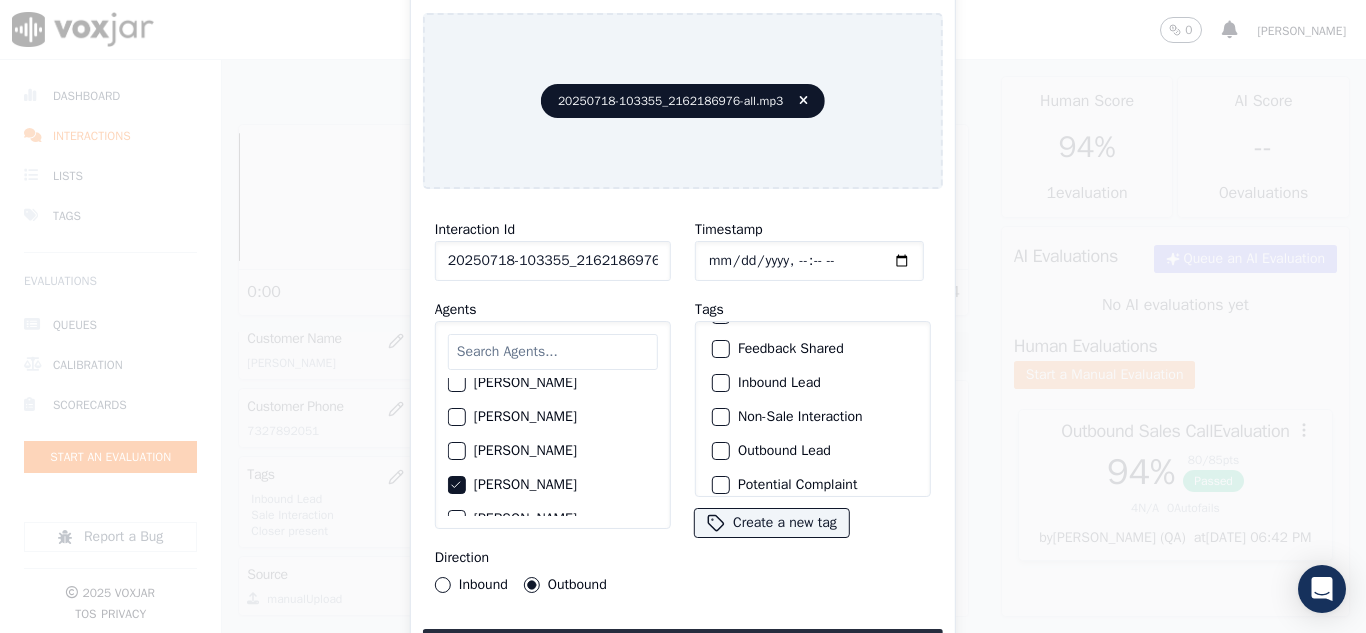 scroll, scrollTop: 100, scrollLeft: 0, axis: vertical 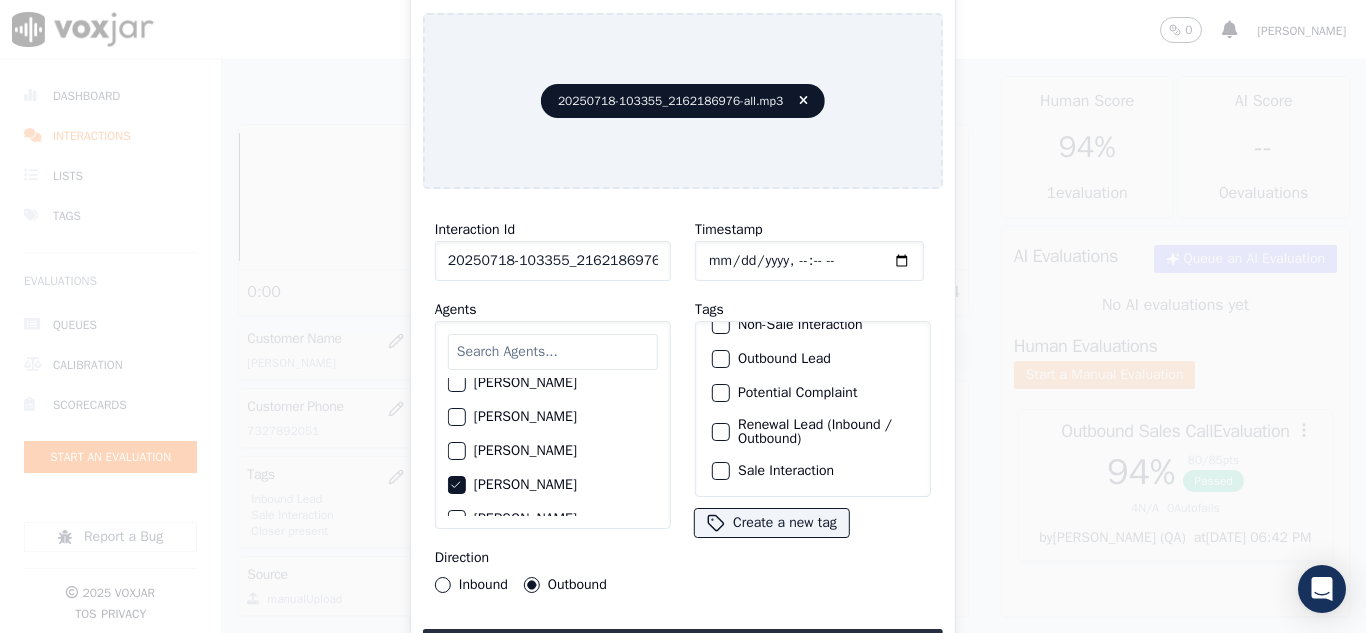 click on "Renewal Lead (Inbound / Outbound)" 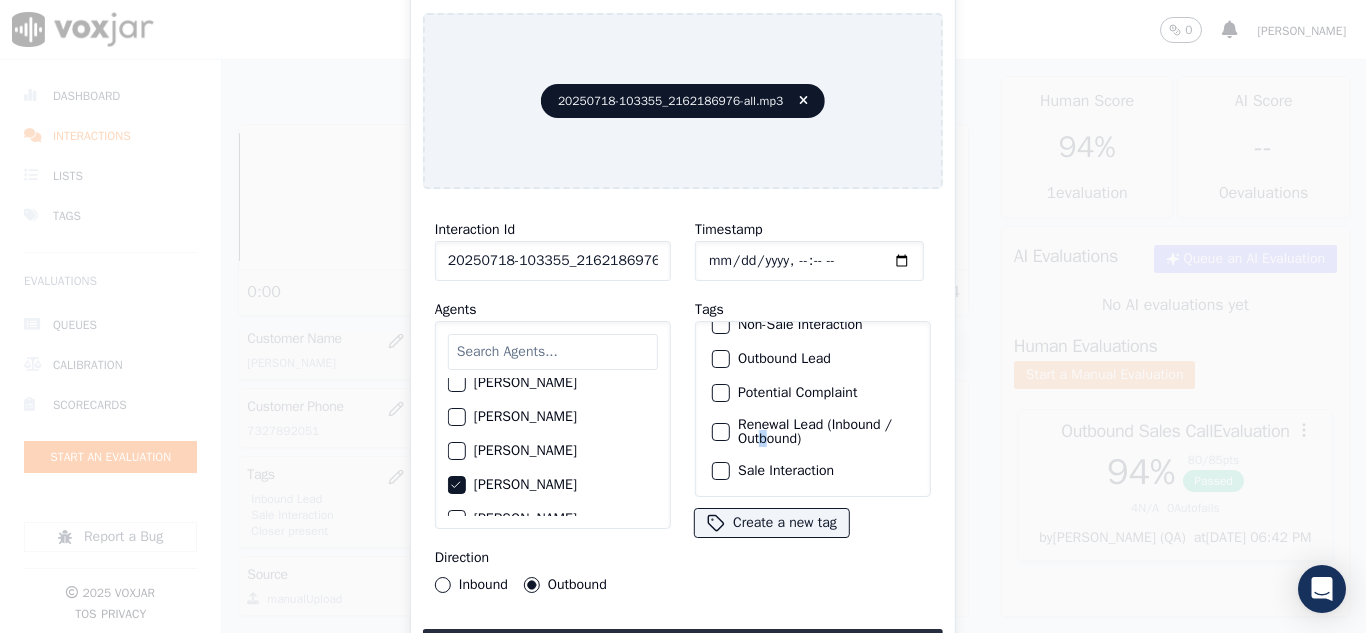 click at bounding box center (720, 432) 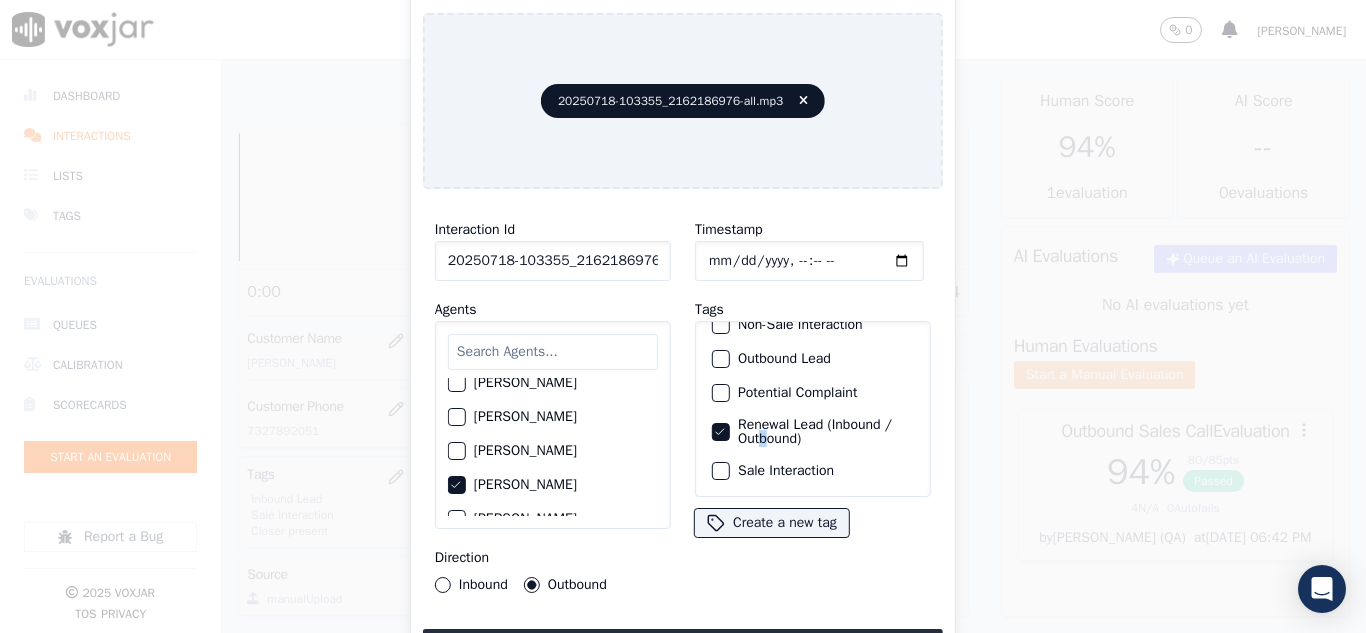 click at bounding box center (720, 471) 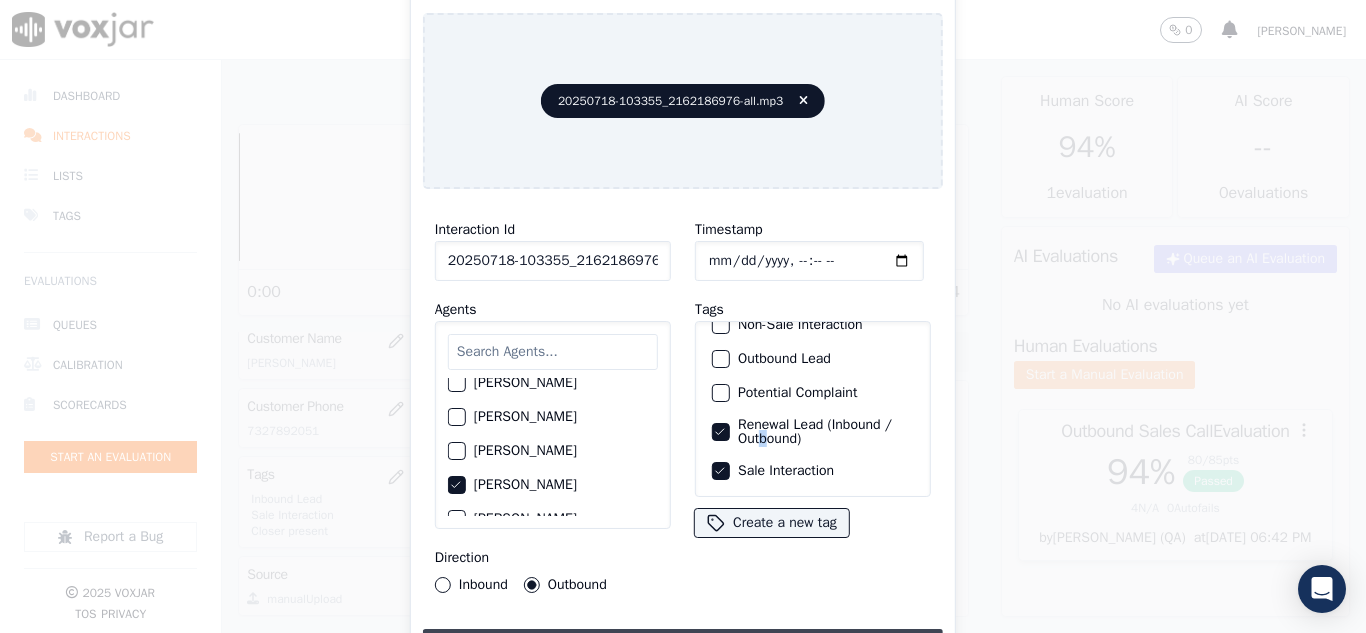 click on "Upload interaction to start evaluation" at bounding box center [683, 647] 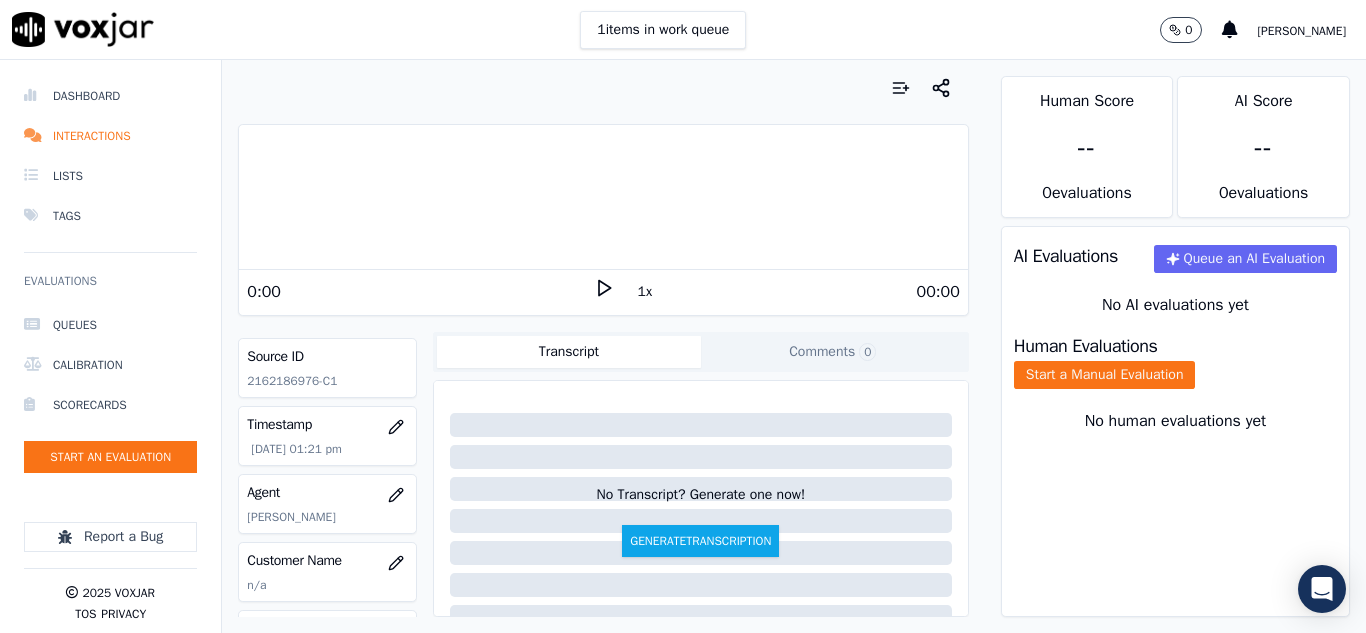 scroll, scrollTop: 200, scrollLeft: 0, axis: vertical 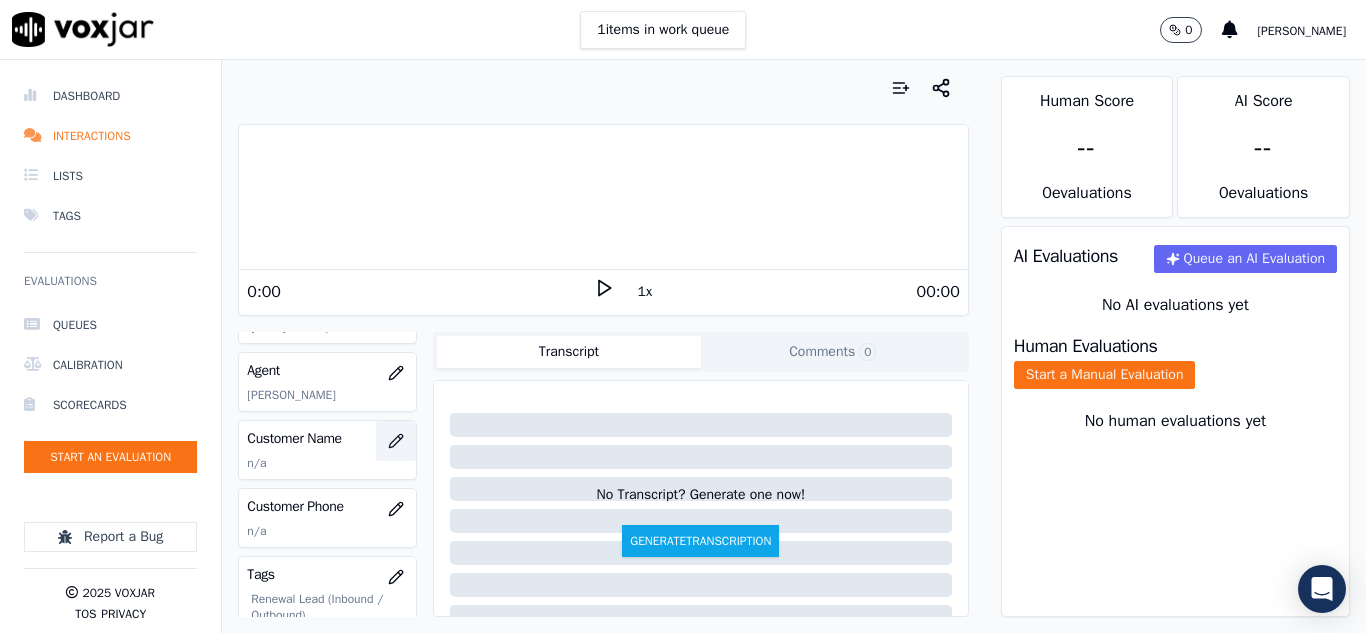 click 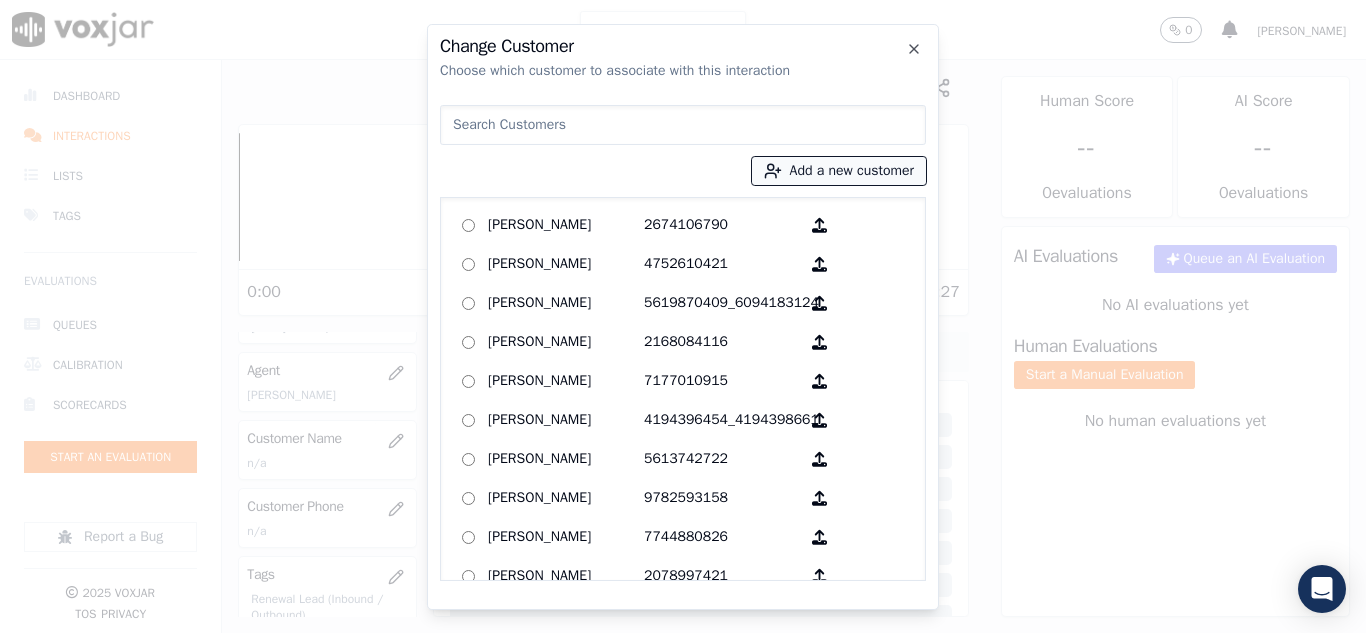 click on "Add a new customer" at bounding box center [839, 171] 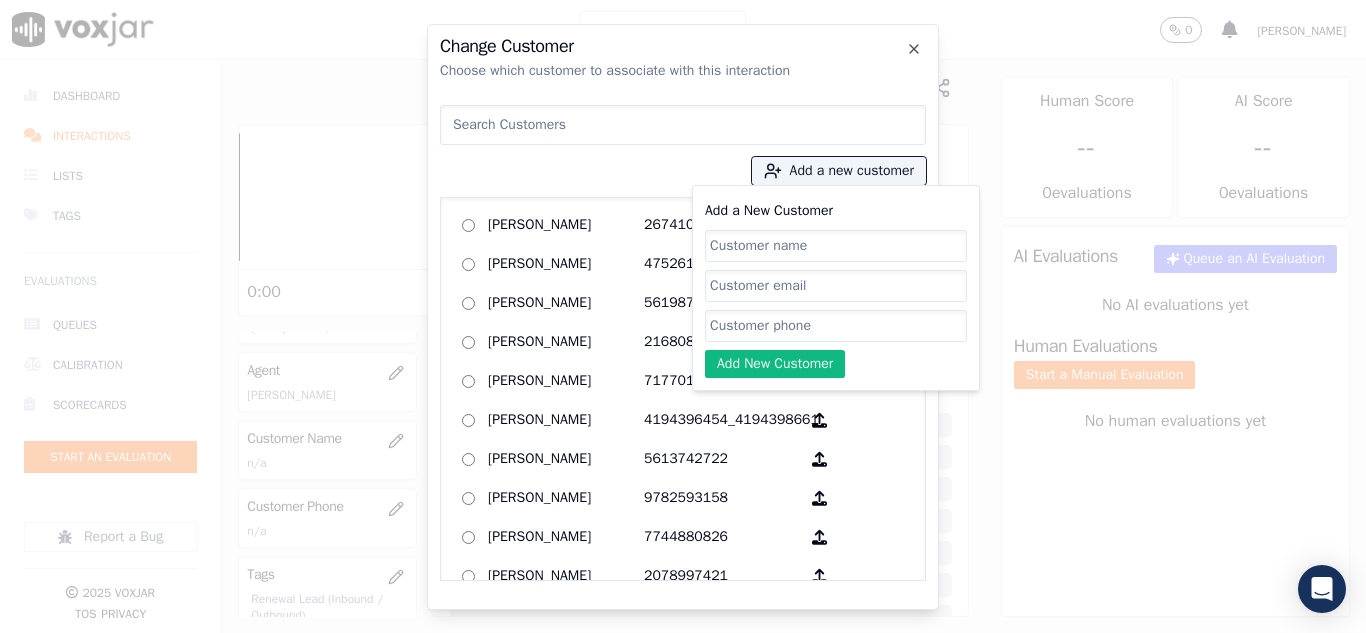 click on "Add a New Customer" 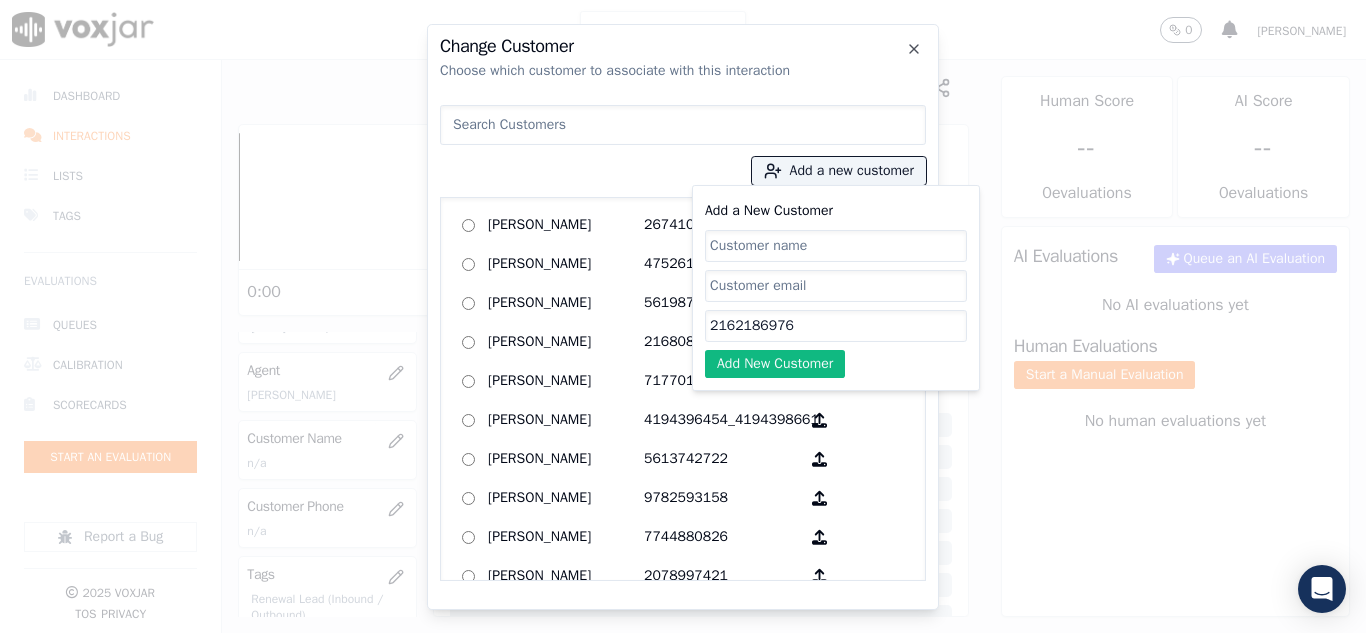 type on "2162186976" 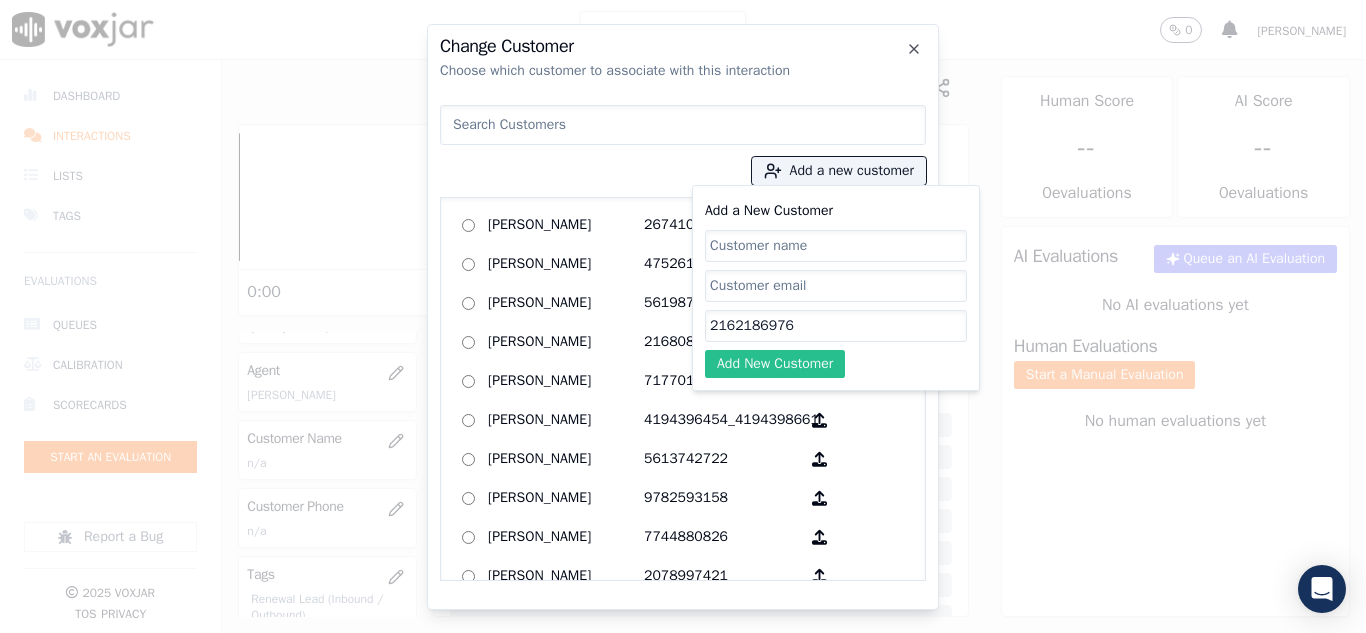 paste on "[PERSON_NAME]" 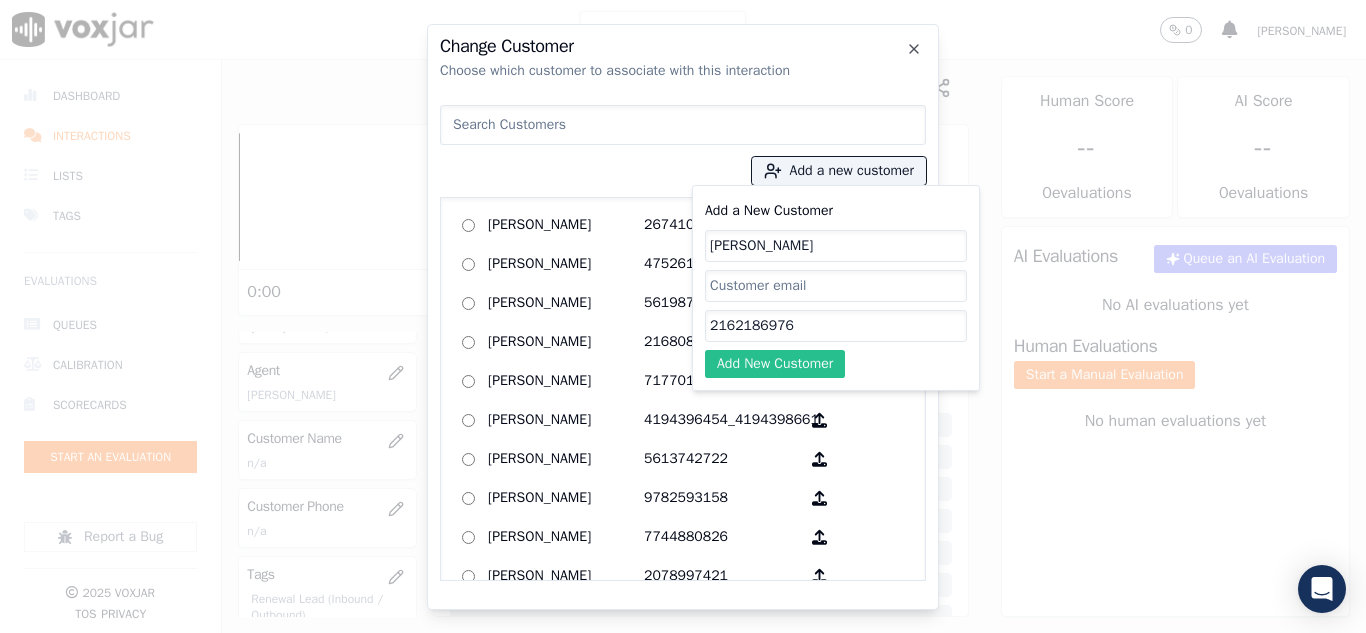 type on "[PERSON_NAME]" 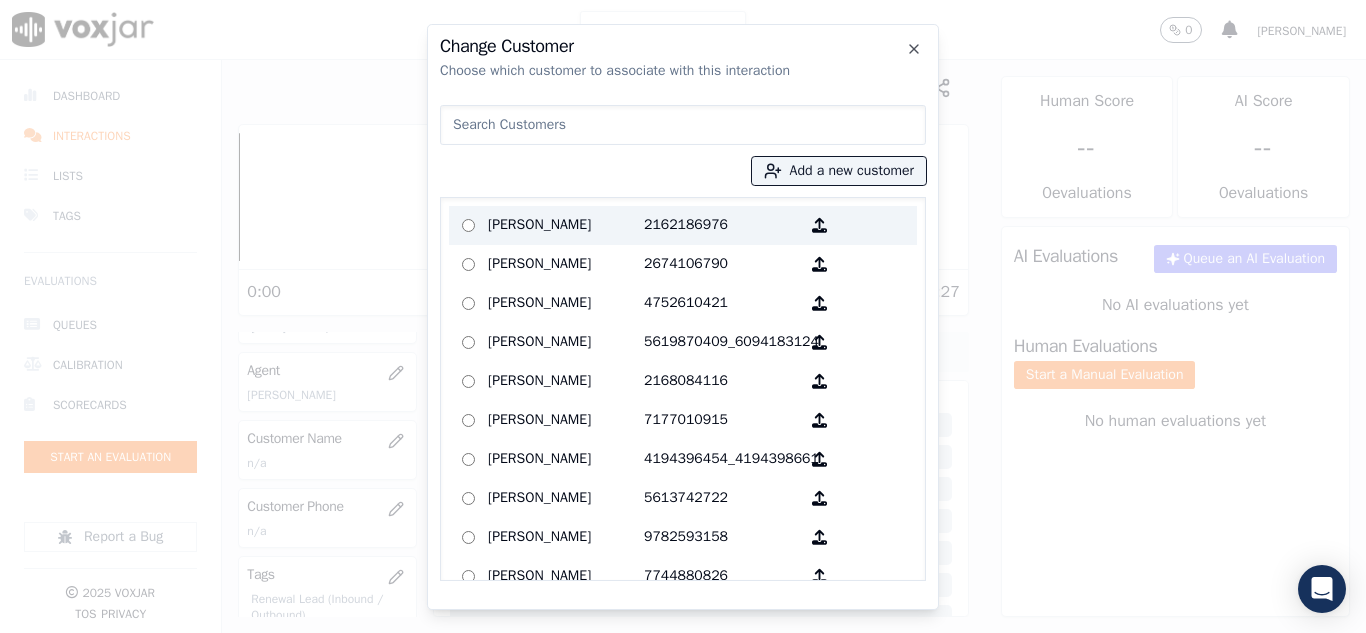 click on "[PERSON_NAME]" at bounding box center (566, 225) 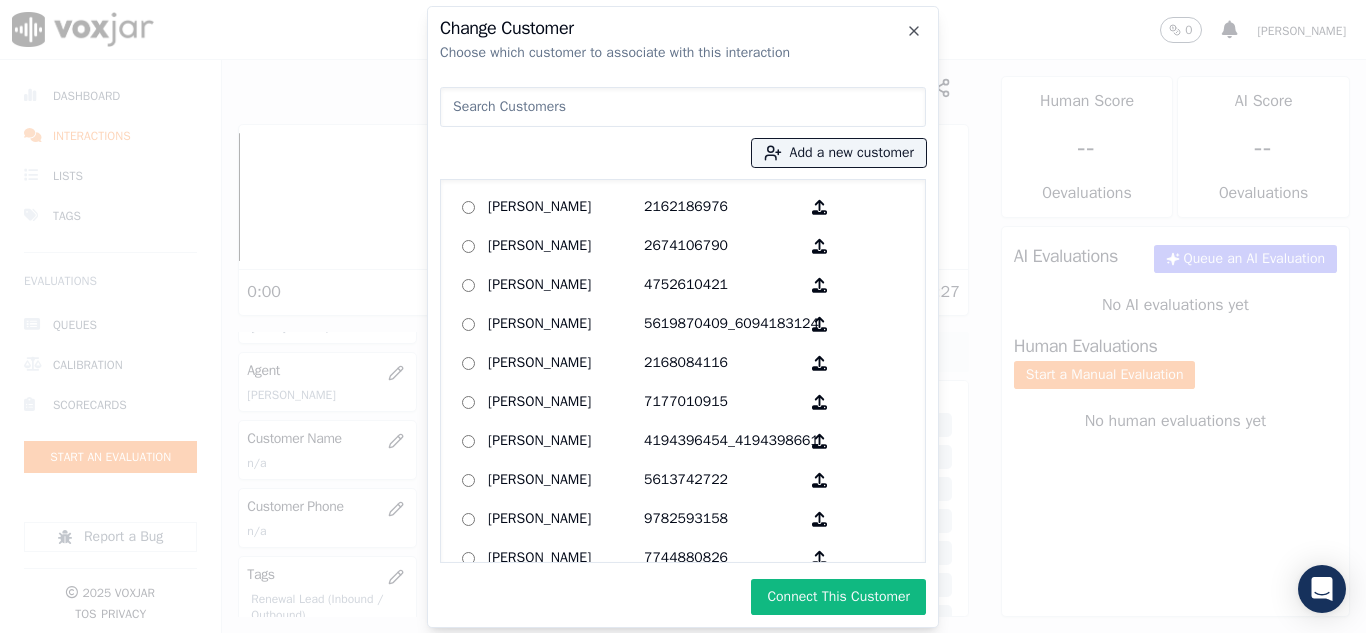 click on "Connect This Customer" at bounding box center [838, 597] 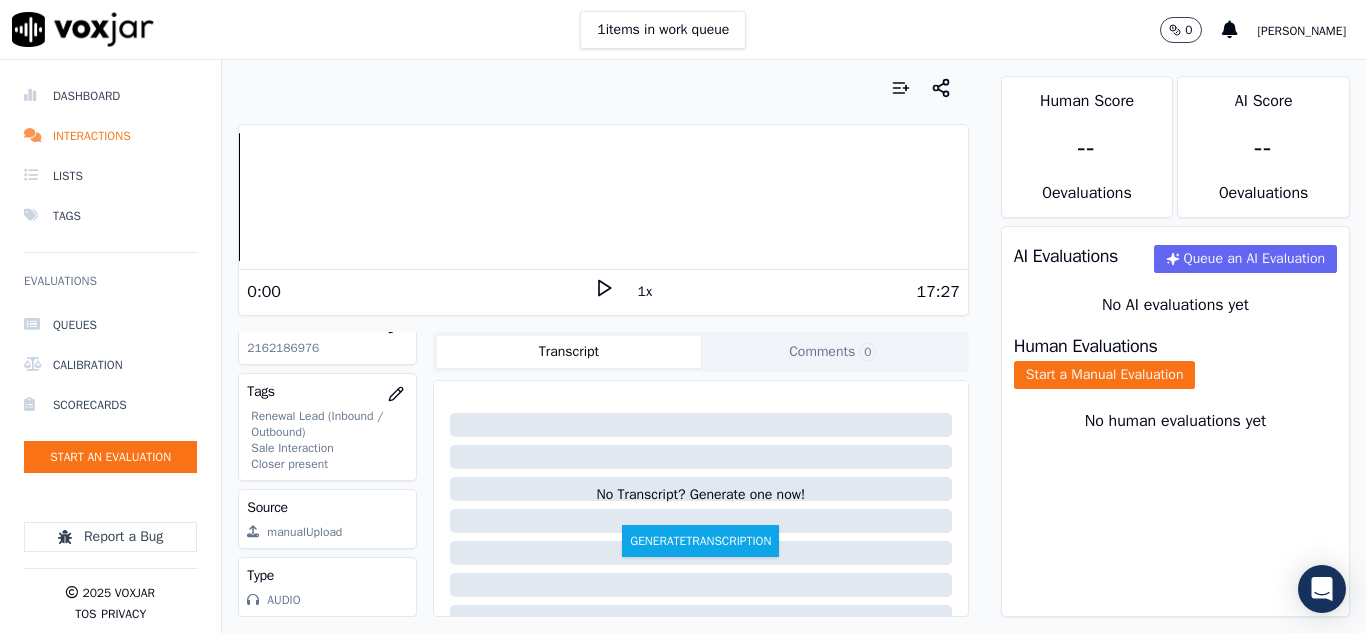 scroll, scrollTop: 428, scrollLeft: 0, axis: vertical 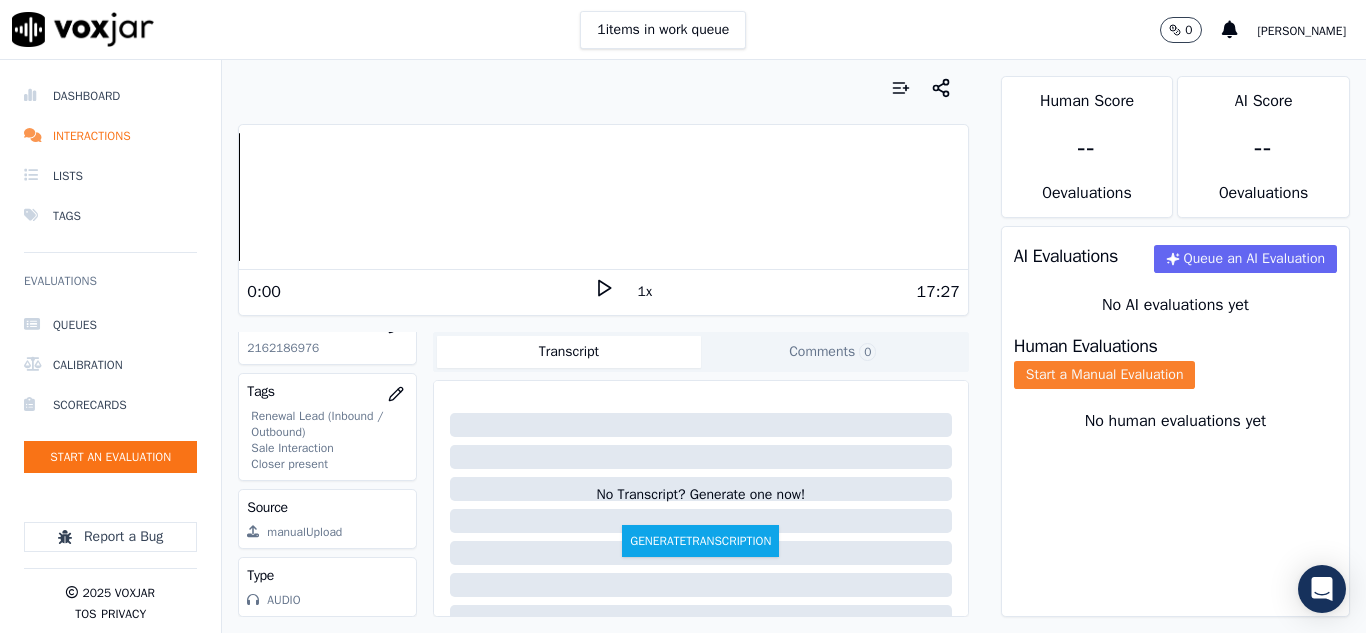 drag, startPoint x: 1137, startPoint y: 391, endPoint x: 1148, endPoint y: 389, distance: 11.18034 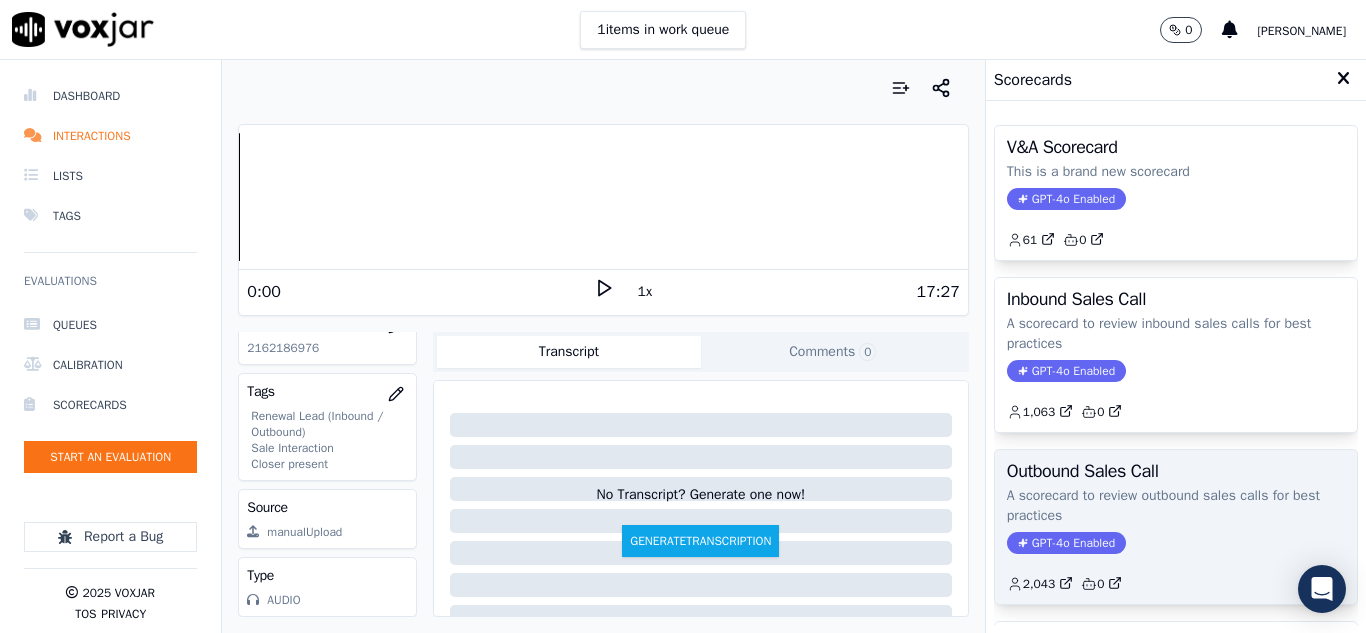 click on "A scorecard to review outbound sales calls for best practices" 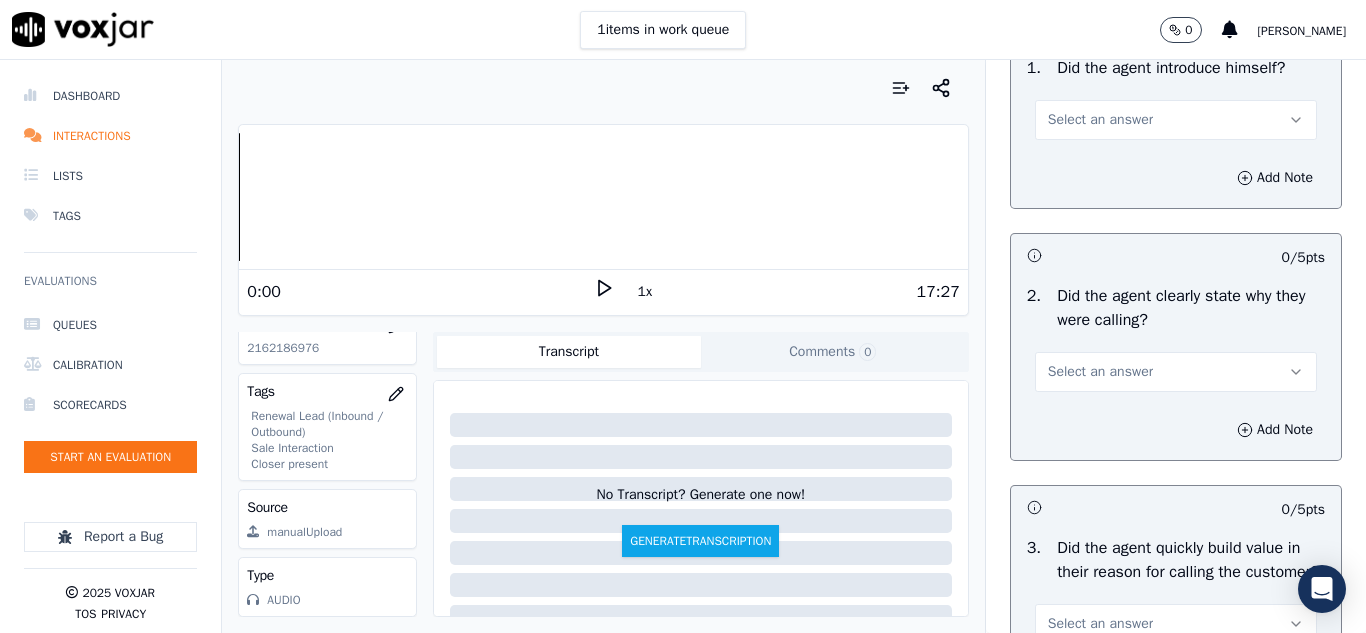 scroll, scrollTop: 200, scrollLeft: 0, axis: vertical 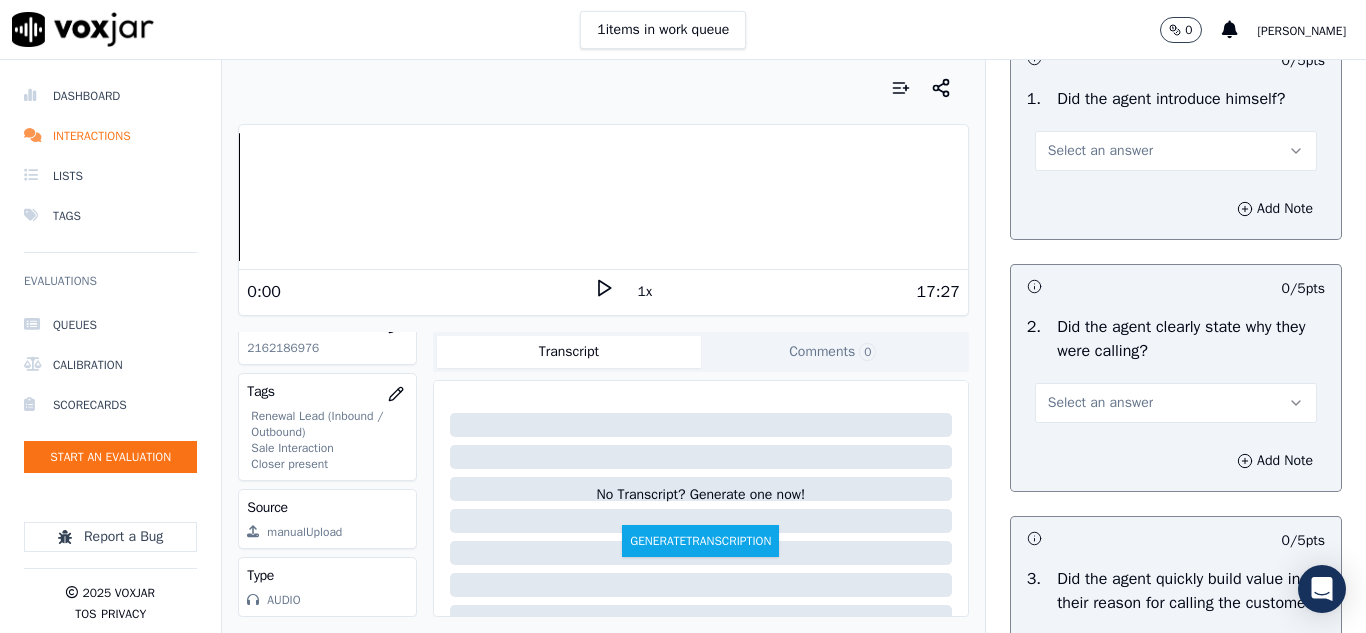 click on "Select an answer" at bounding box center [1100, 151] 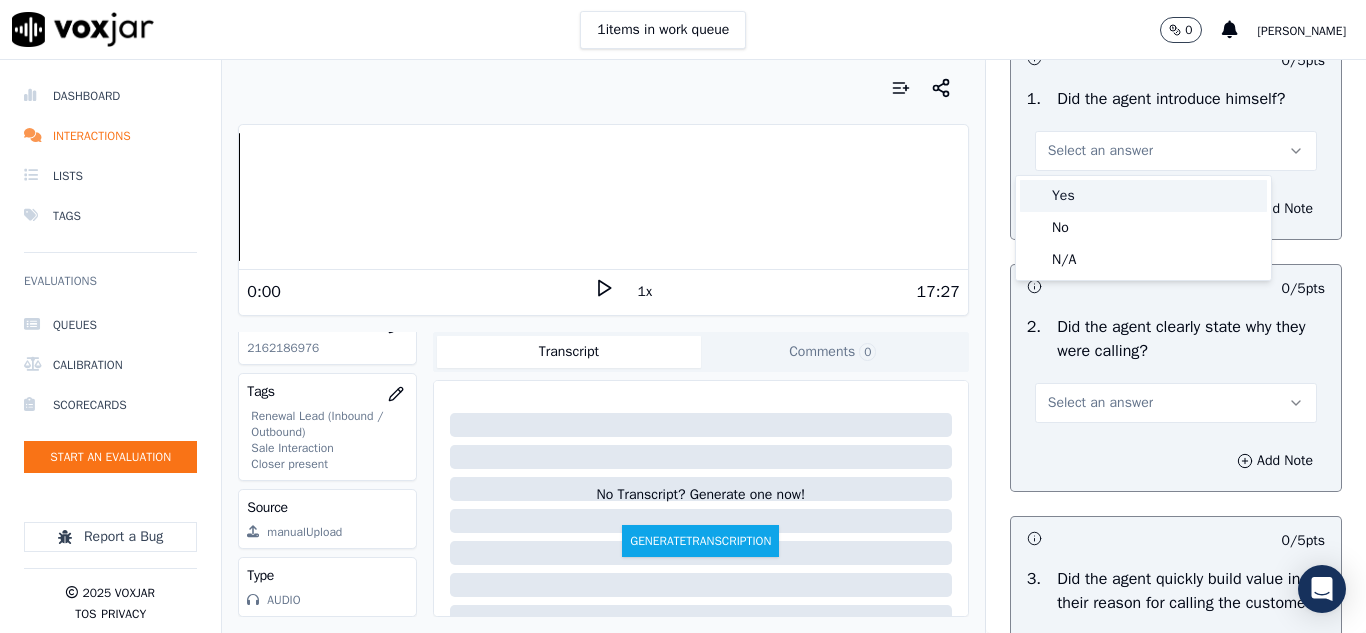 click on "Yes" at bounding box center [1143, 196] 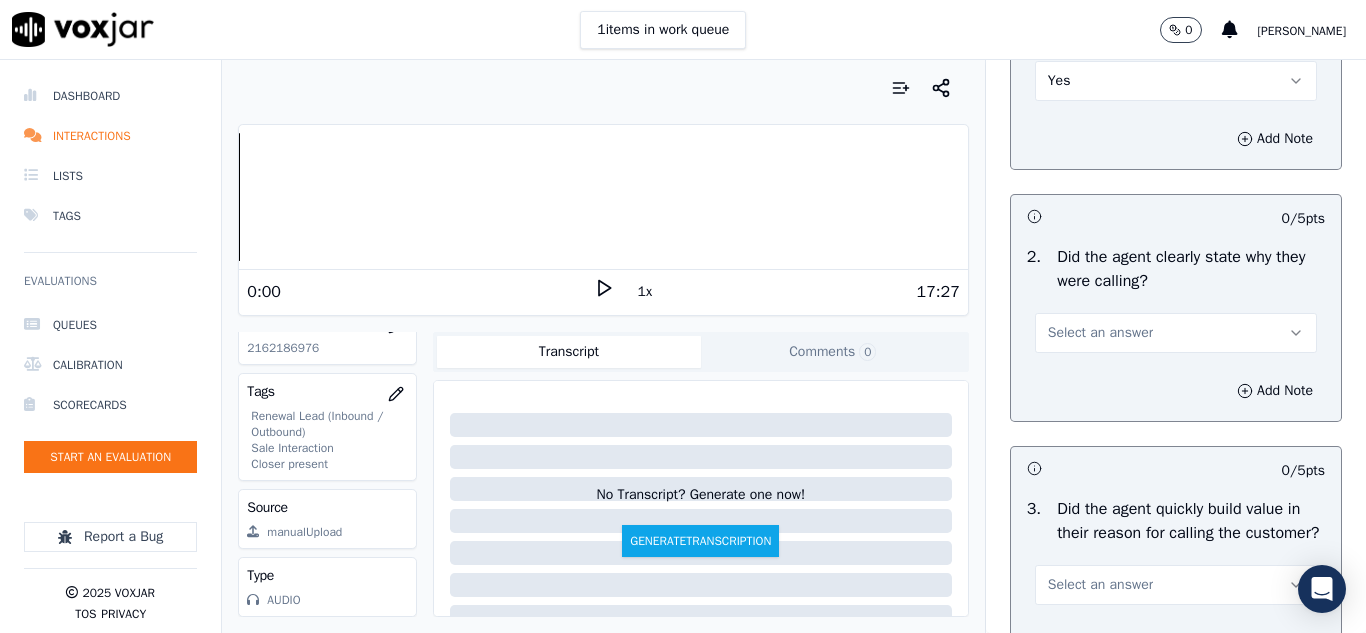 scroll, scrollTop: 300, scrollLeft: 0, axis: vertical 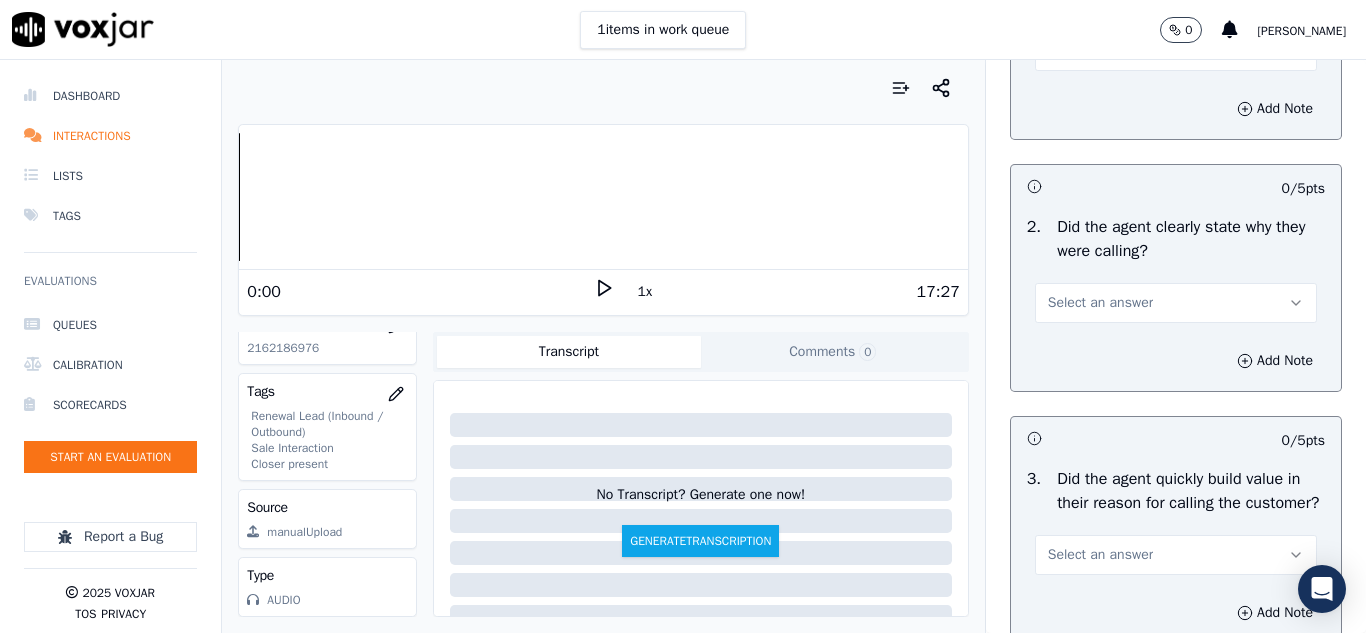 click on "Select an answer" at bounding box center (1100, 303) 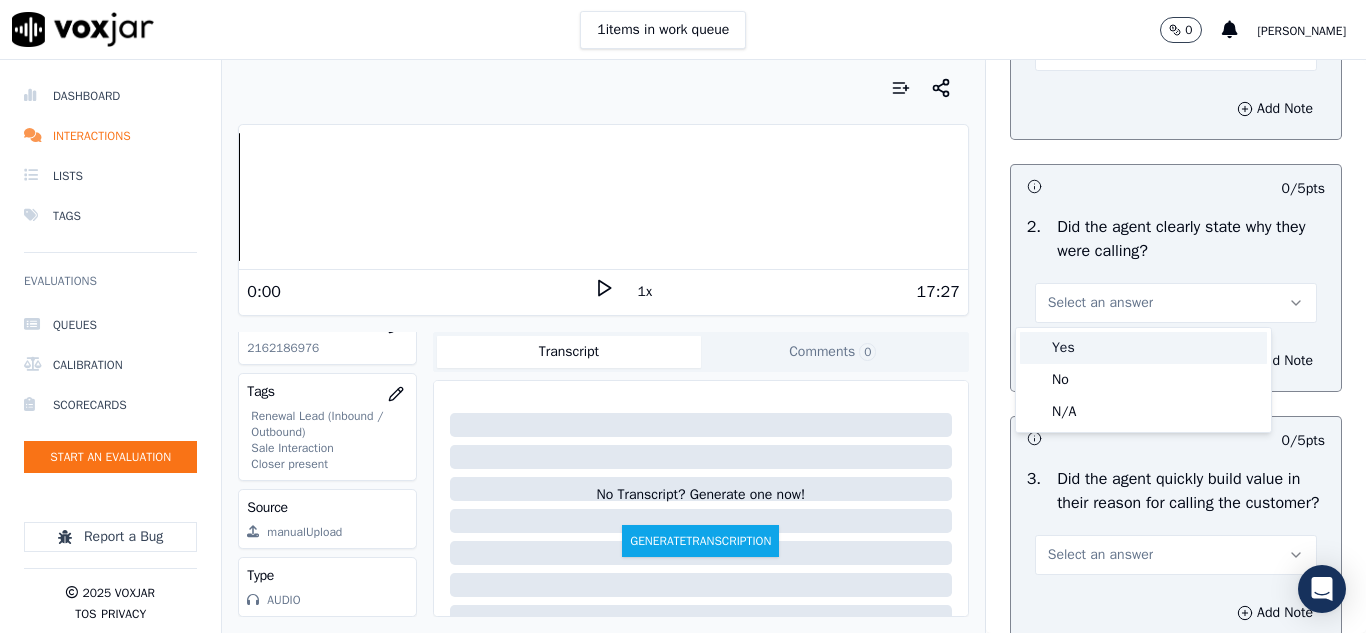 click on "Yes" at bounding box center (1143, 348) 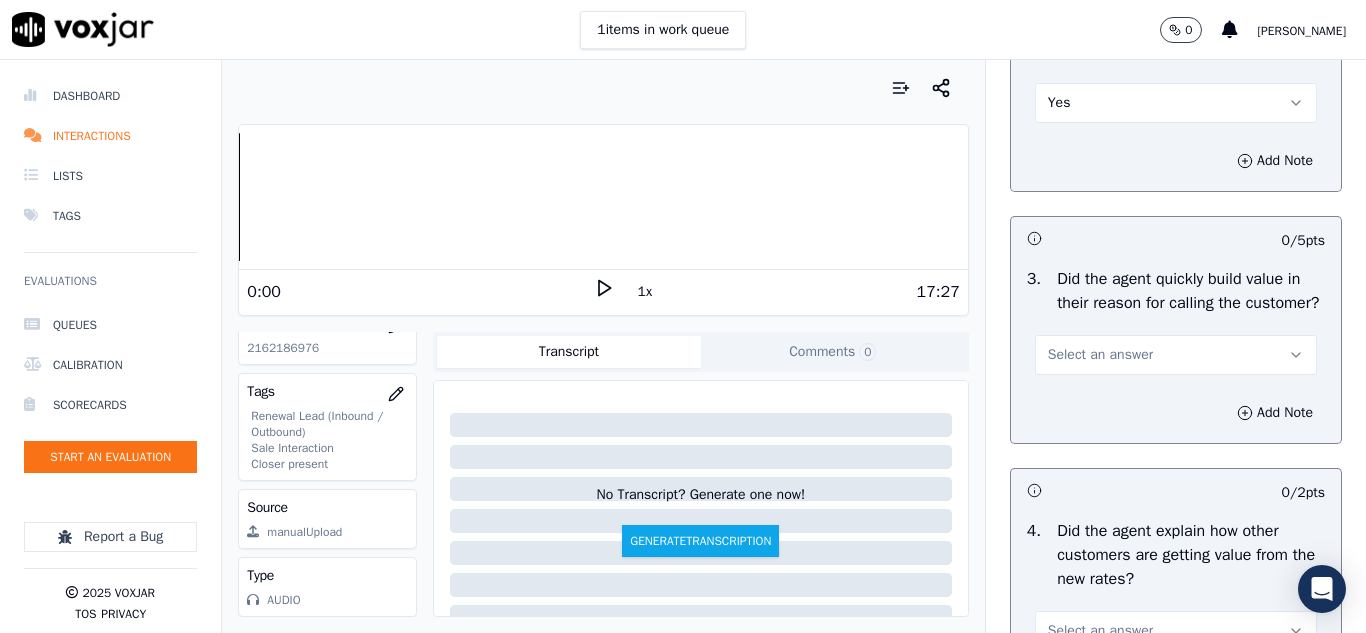 scroll, scrollTop: 600, scrollLeft: 0, axis: vertical 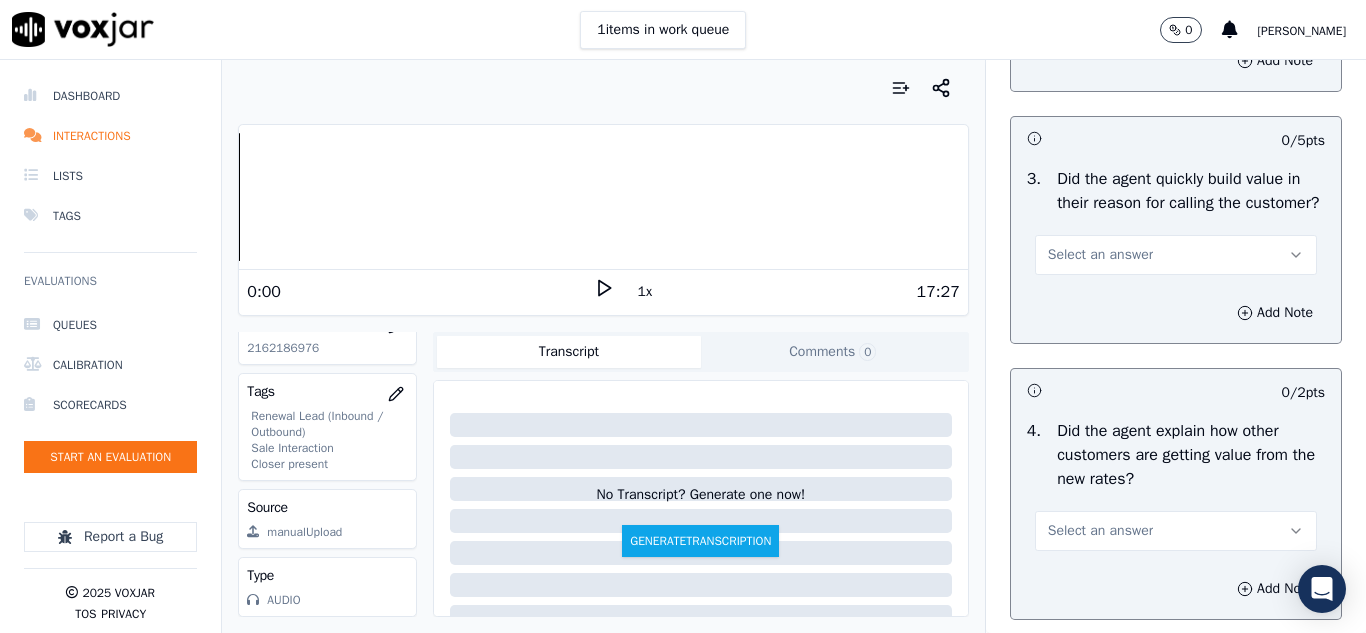 click on "Select an answer" at bounding box center (1100, 255) 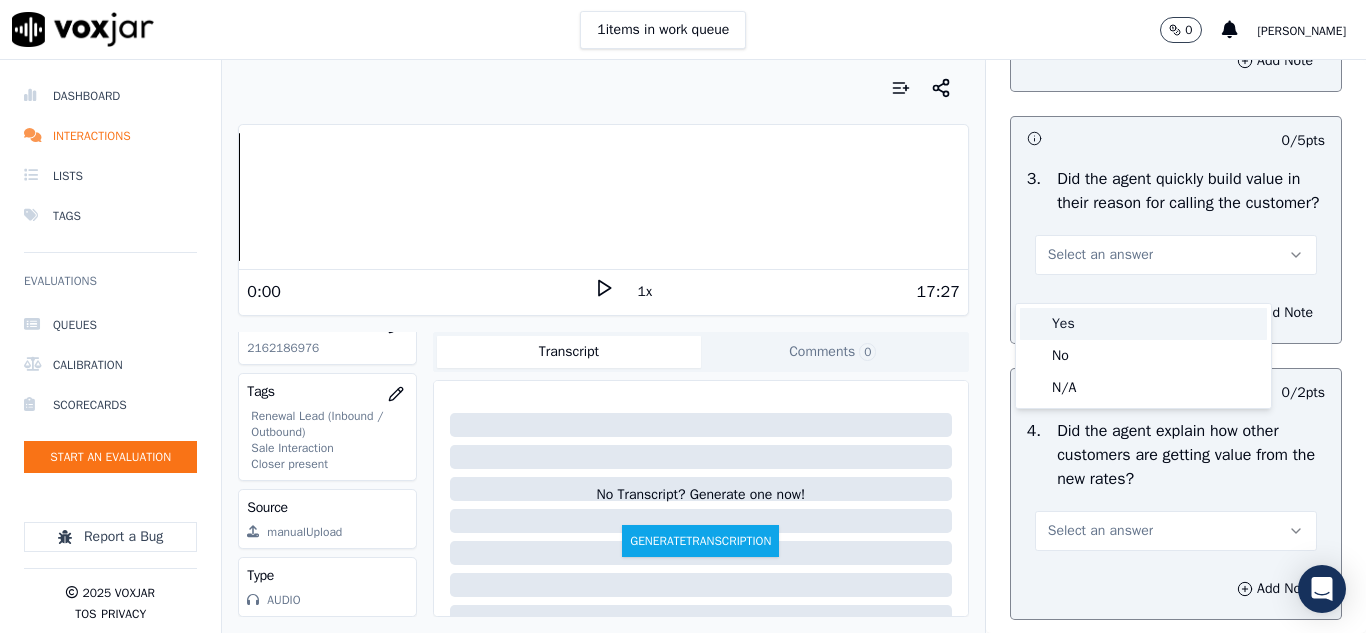 click on "Yes" at bounding box center (1143, 324) 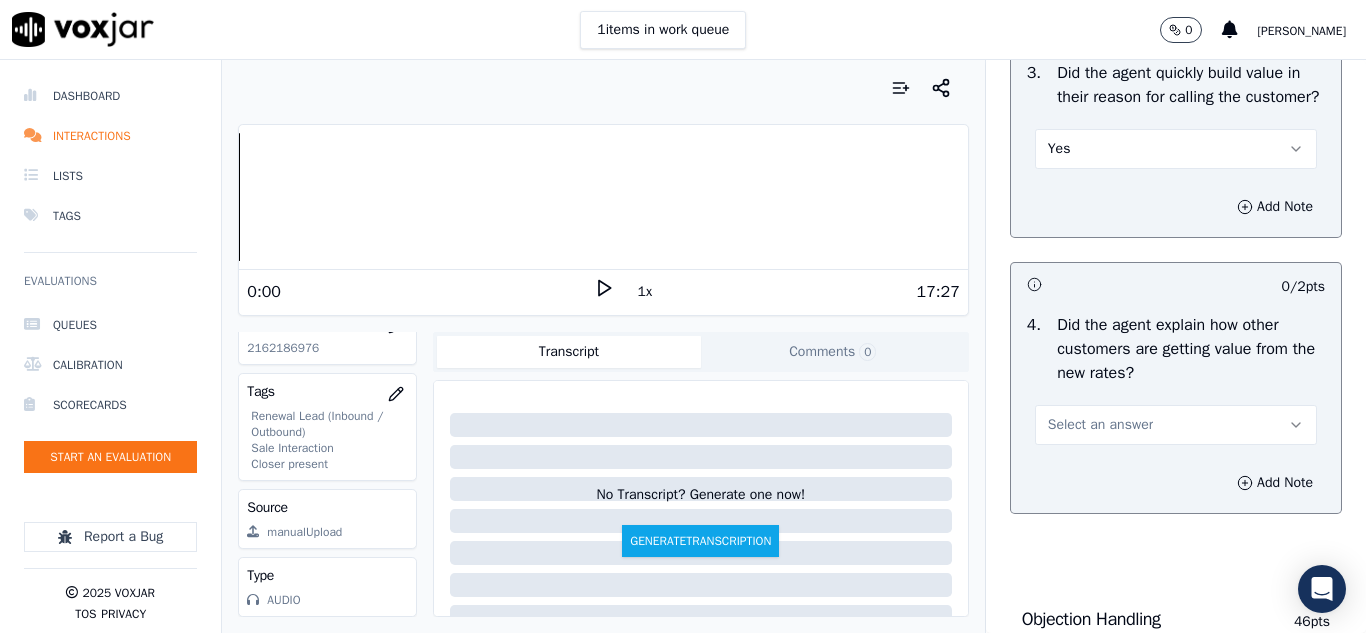 scroll, scrollTop: 800, scrollLeft: 0, axis: vertical 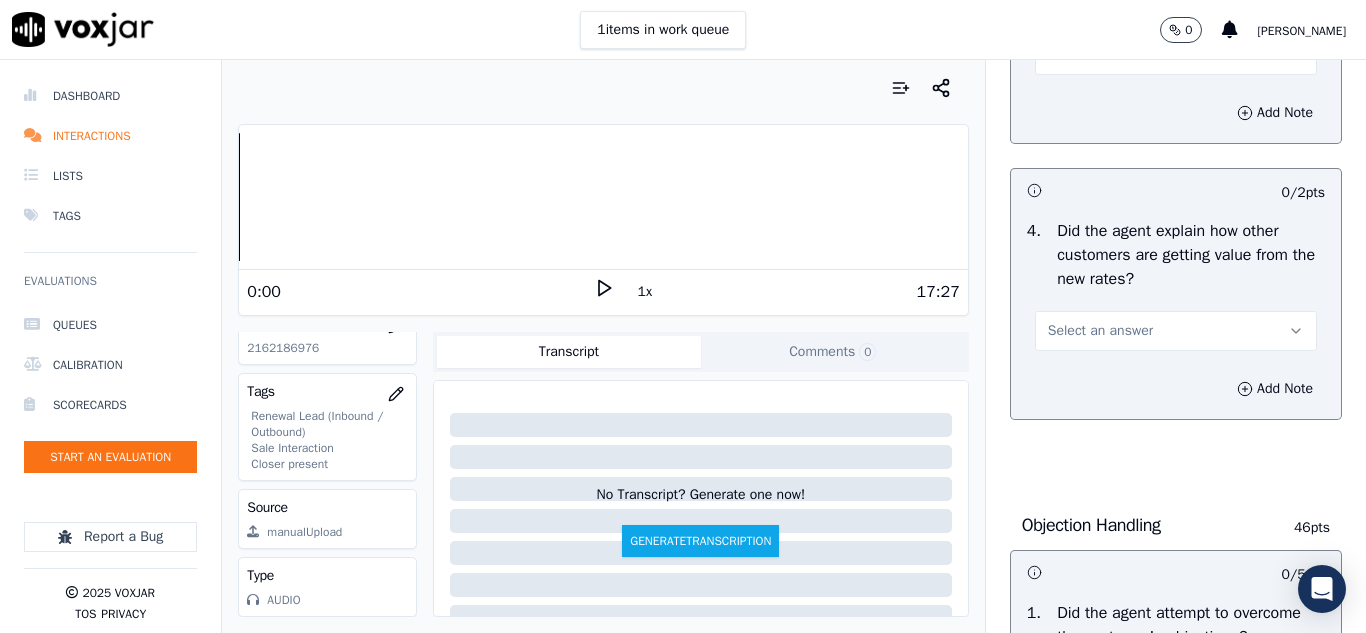 click on "Select an answer" at bounding box center (1100, 331) 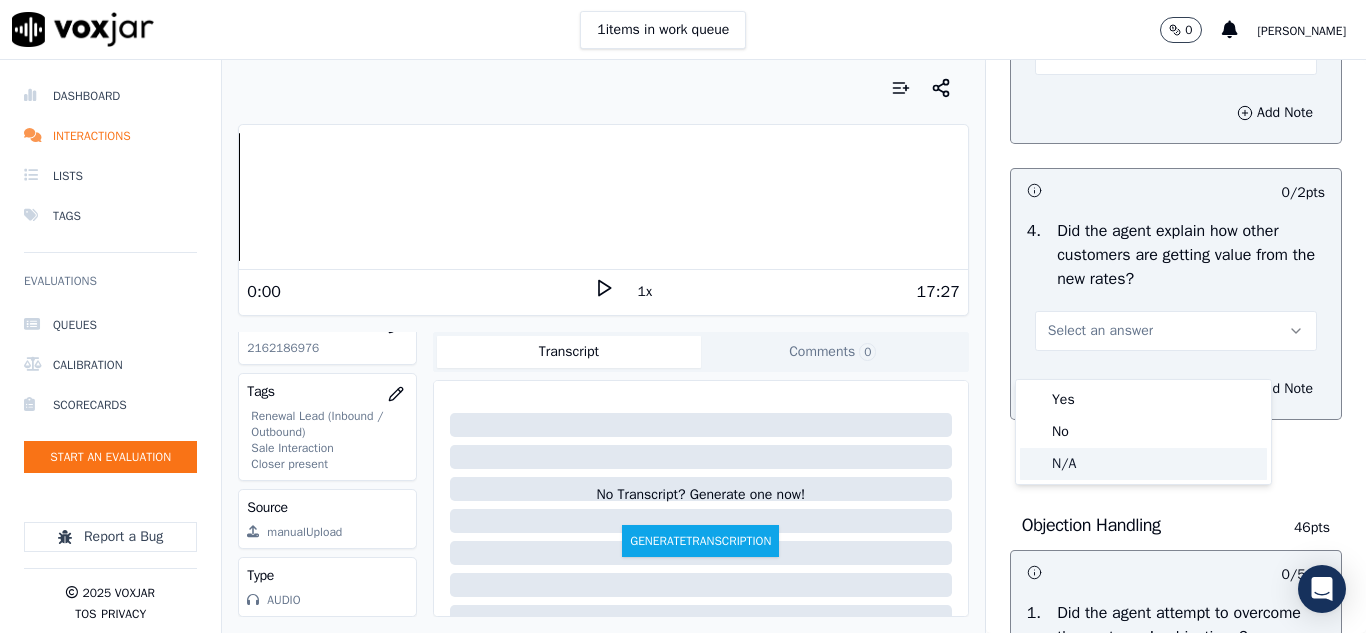 drag, startPoint x: 1070, startPoint y: 464, endPoint x: 1077, endPoint y: 450, distance: 15.652476 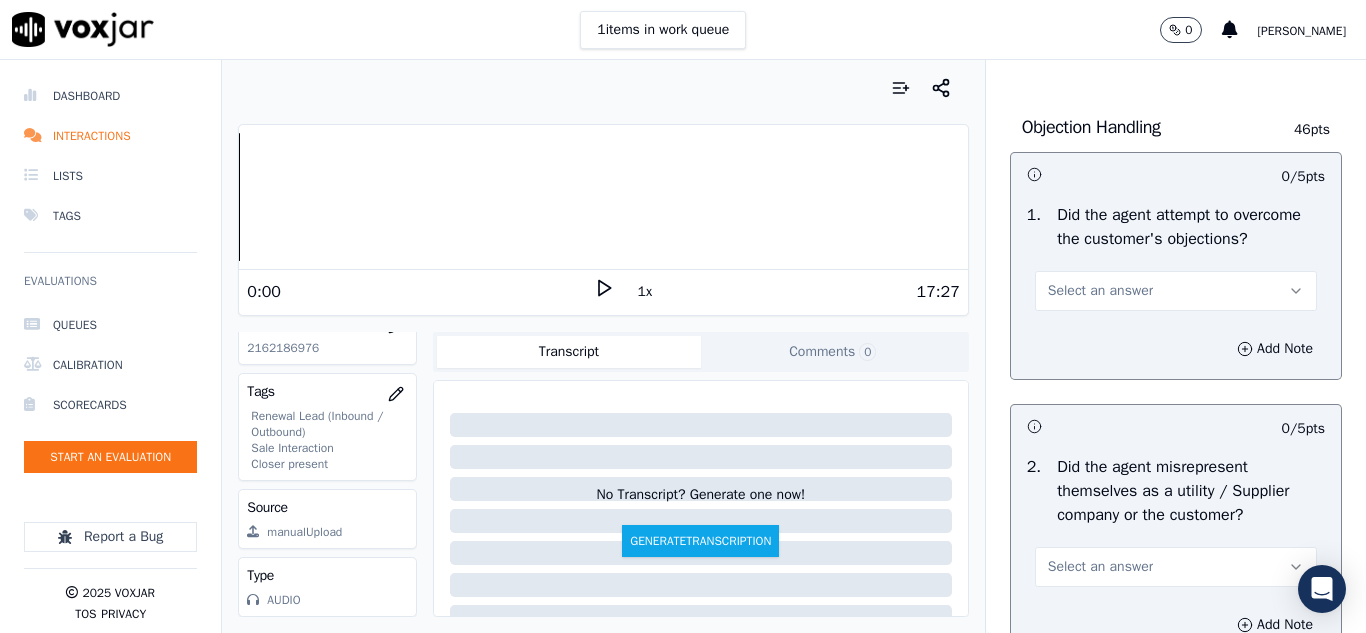 scroll, scrollTop: 1200, scrollLeft: 0, axis: vertical 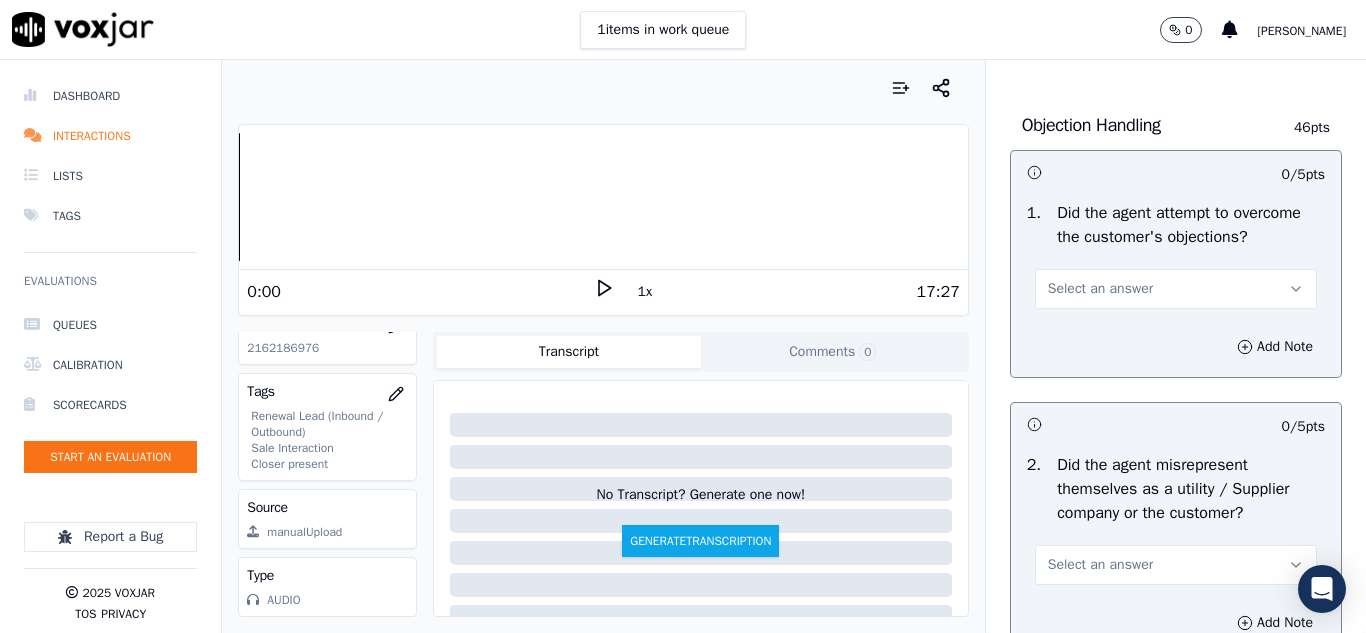 click on "Select an answer" at bounding box center (1100, 289) 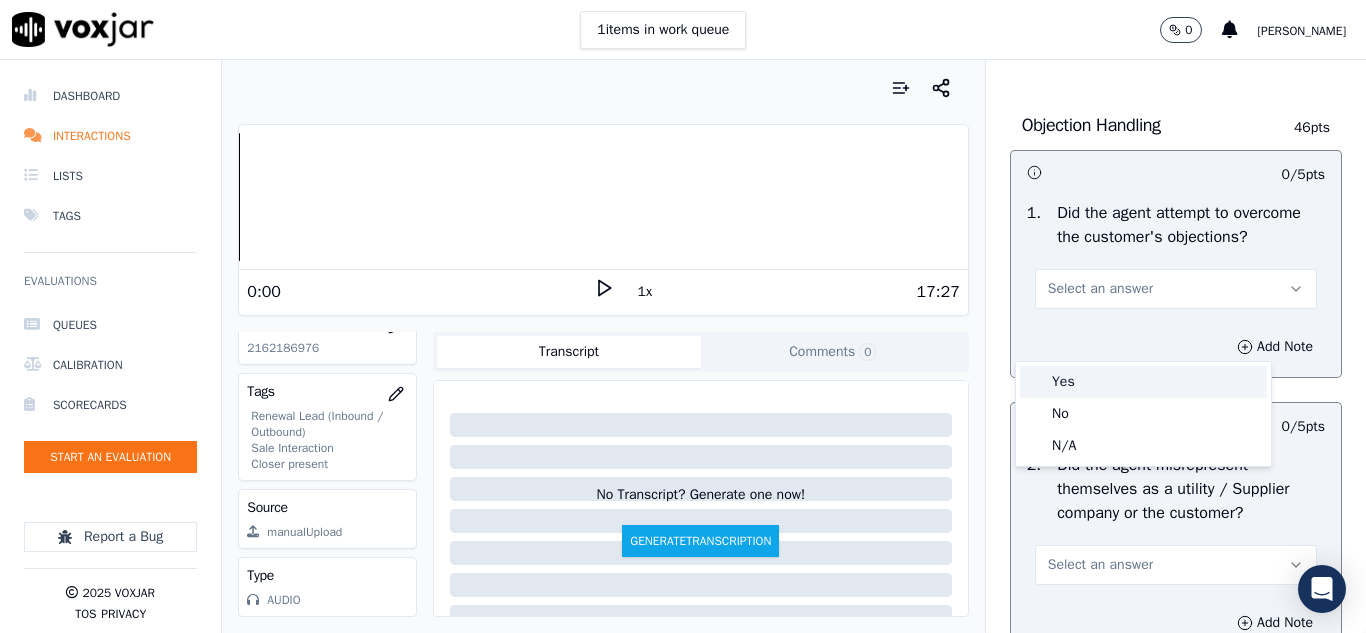 click on "Yes" at bounding box center [1143, 382] 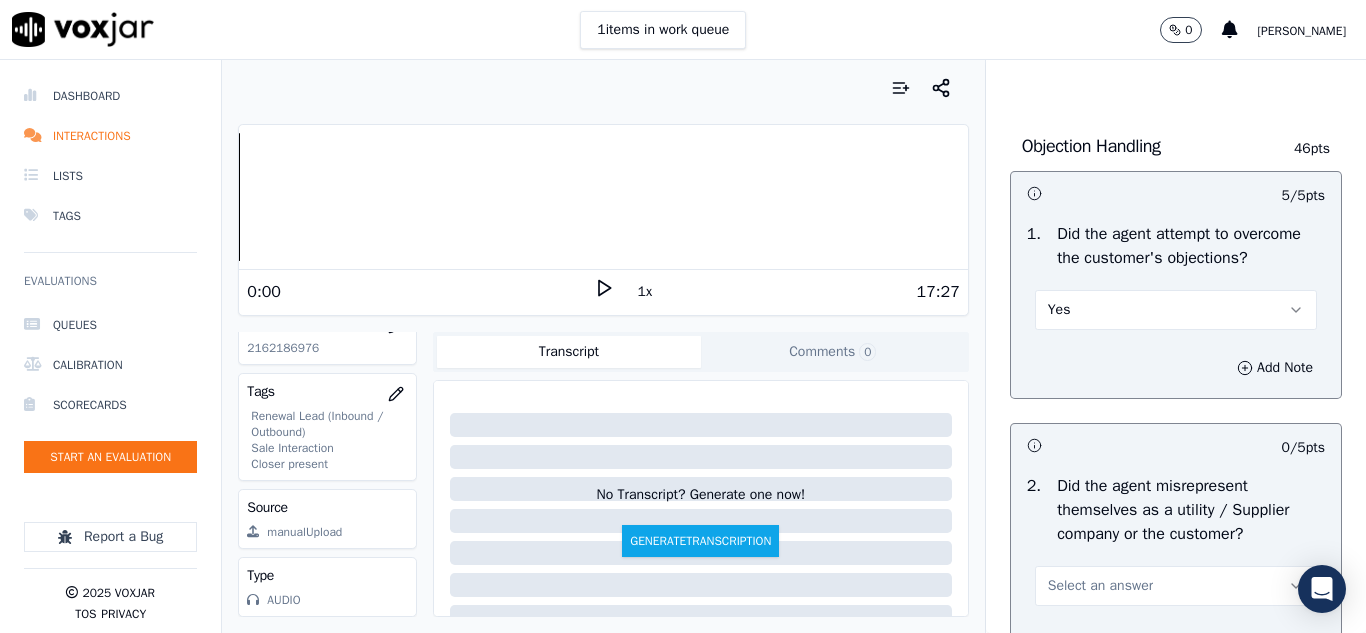 scroll, scrollTop: 1200, scrollLeft: 0, axis: vertical 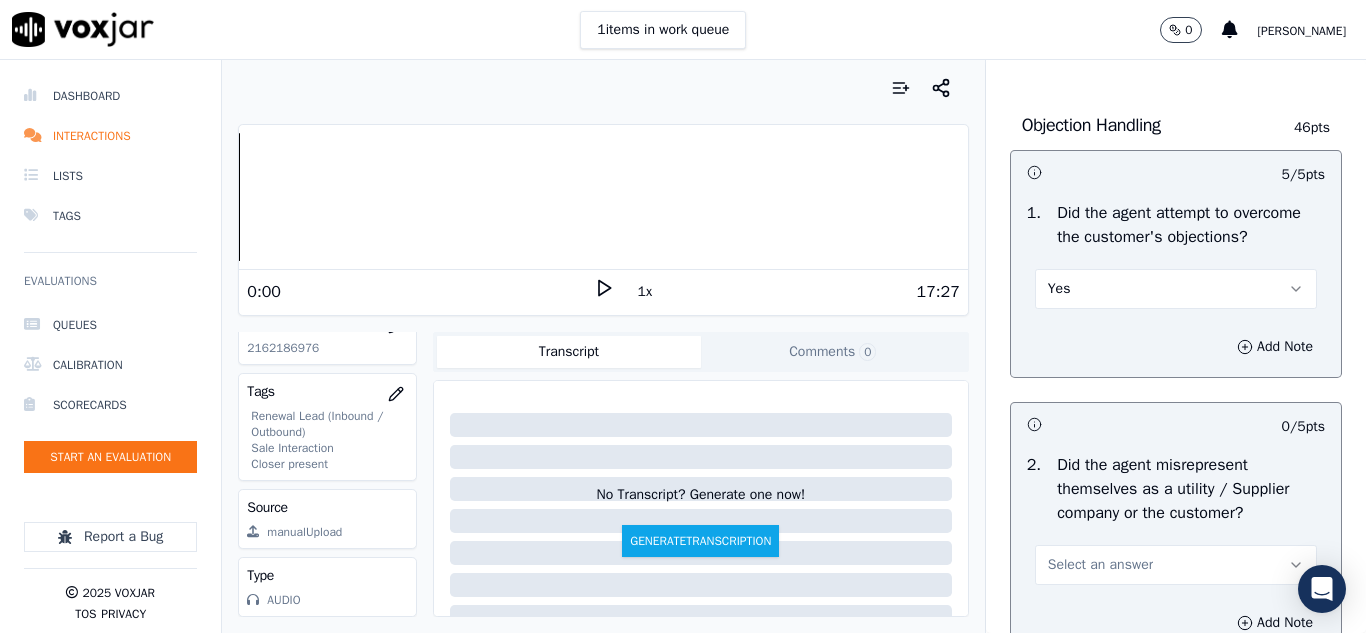 click on "Yes" at bounding box center (1176, 289) 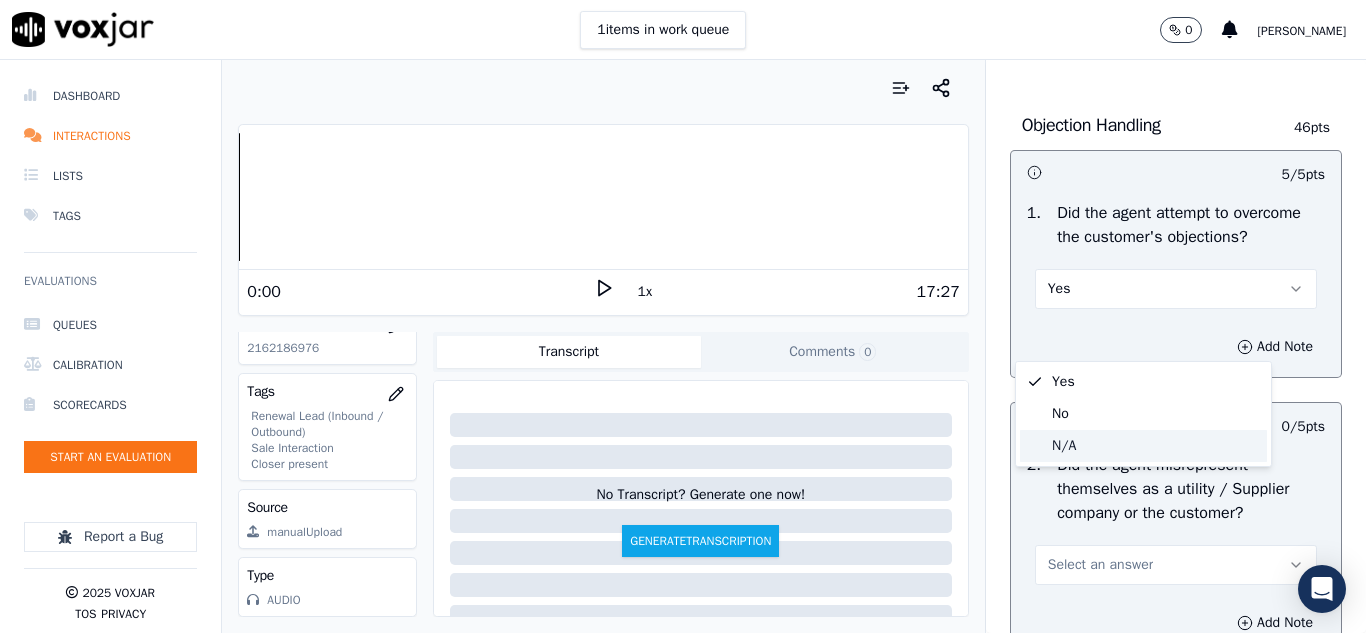 click on "N/A" 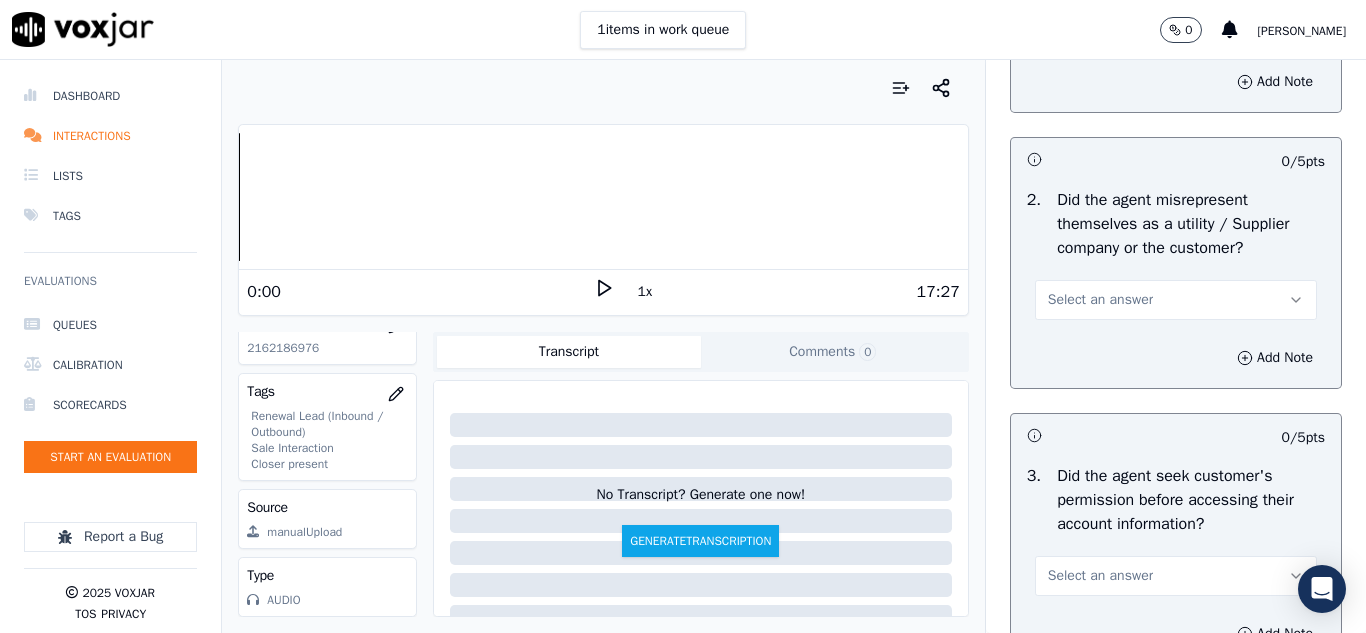 scroll, scrollTop: 1500, scrollLeft: 0, axis: vertical 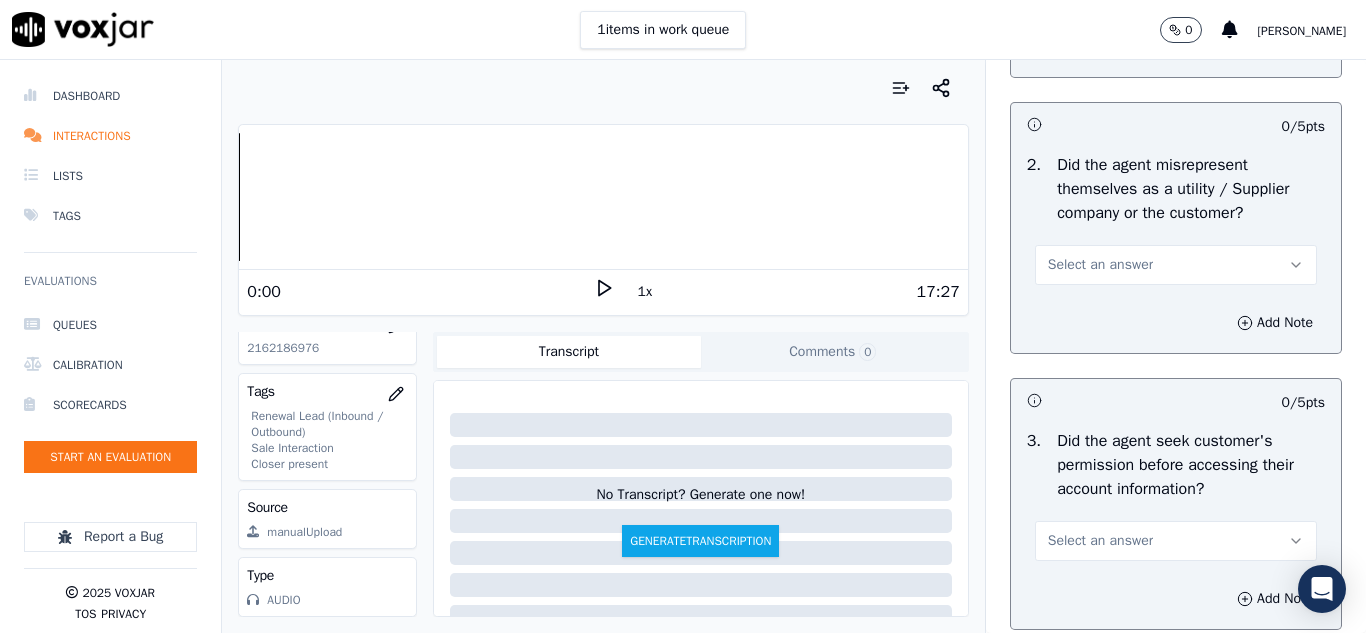 click on "Select an answer" at bounding box center (1100, 265) 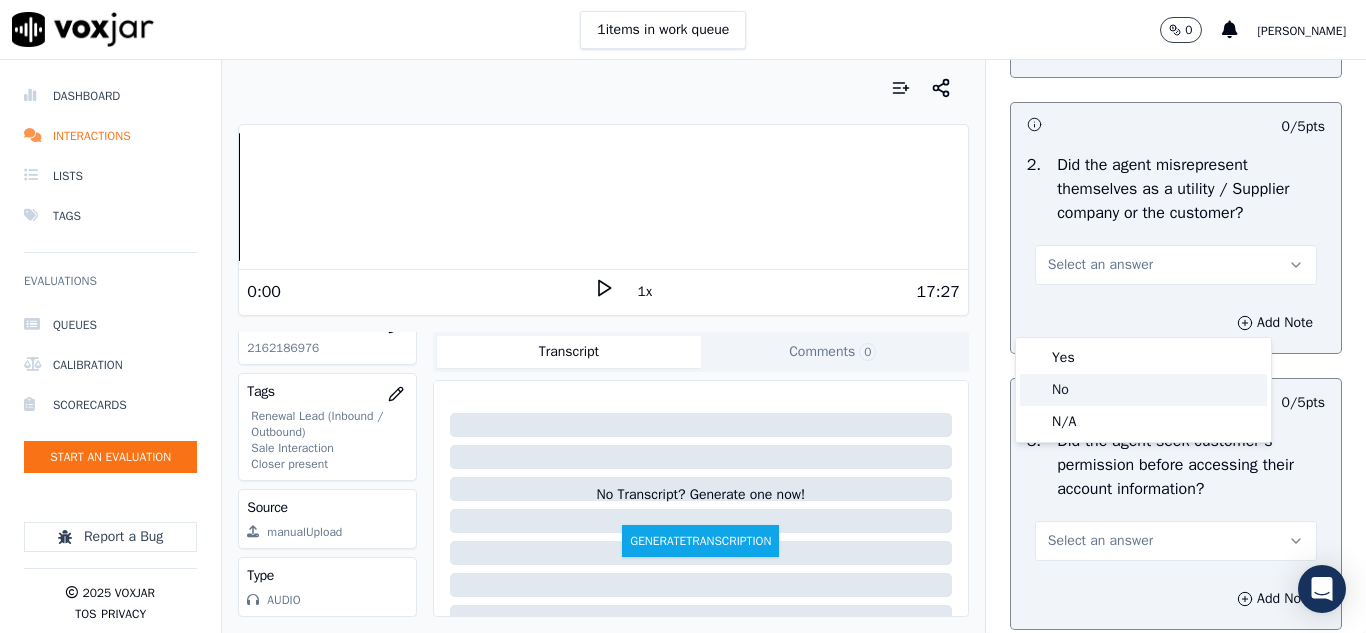 click on "No" 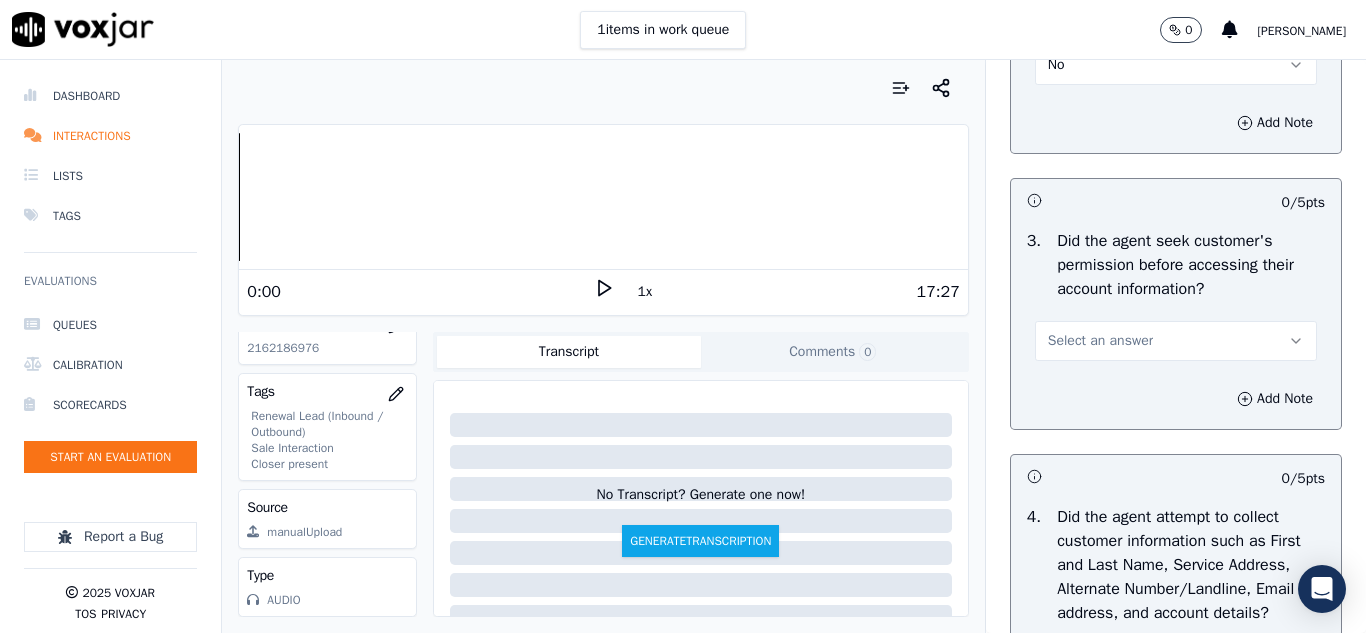 scroll, scrollTop: 1800, scrollLeft: 0, axis: vertical 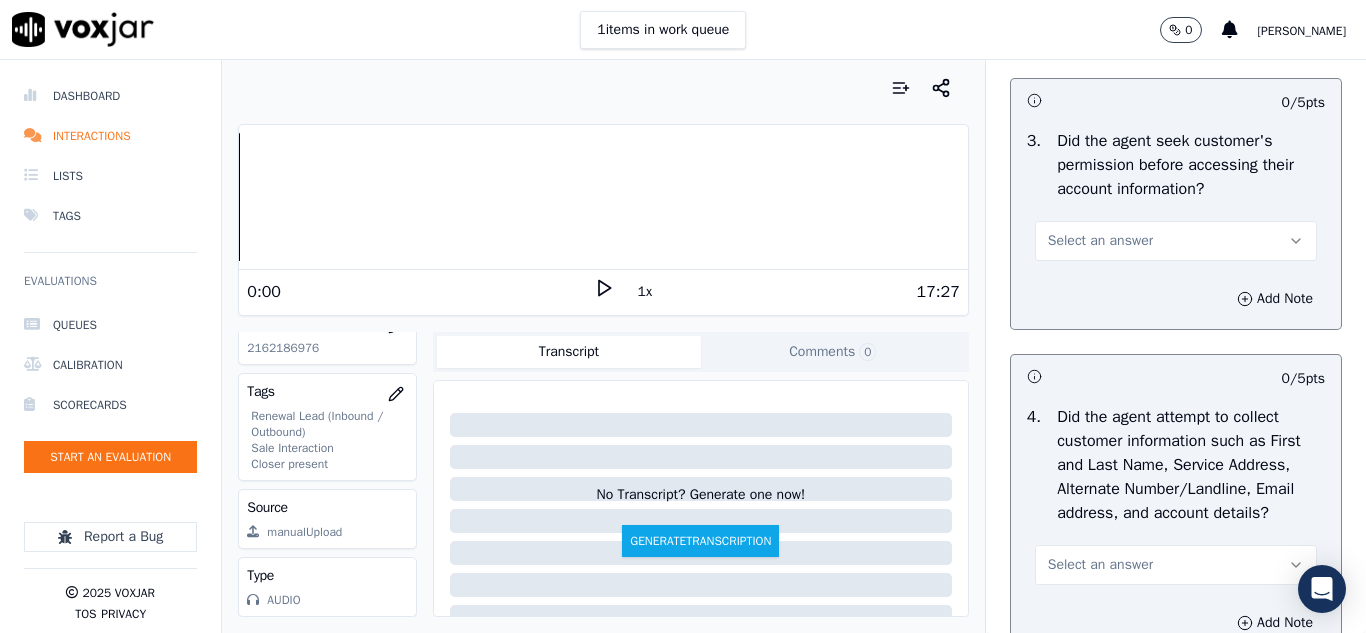 click on "Select an answer" at bounding box center (1100, 241) 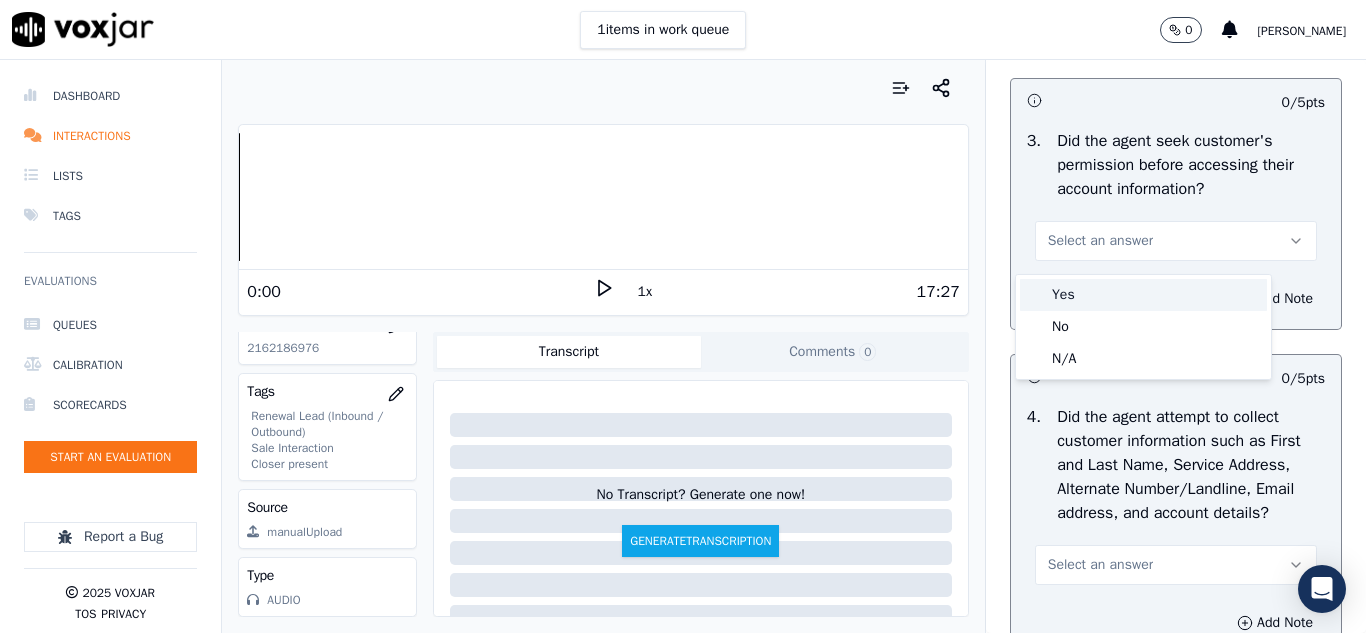 scroll, scrollTop: 1900, scrollLeft: 0, axis: vertical 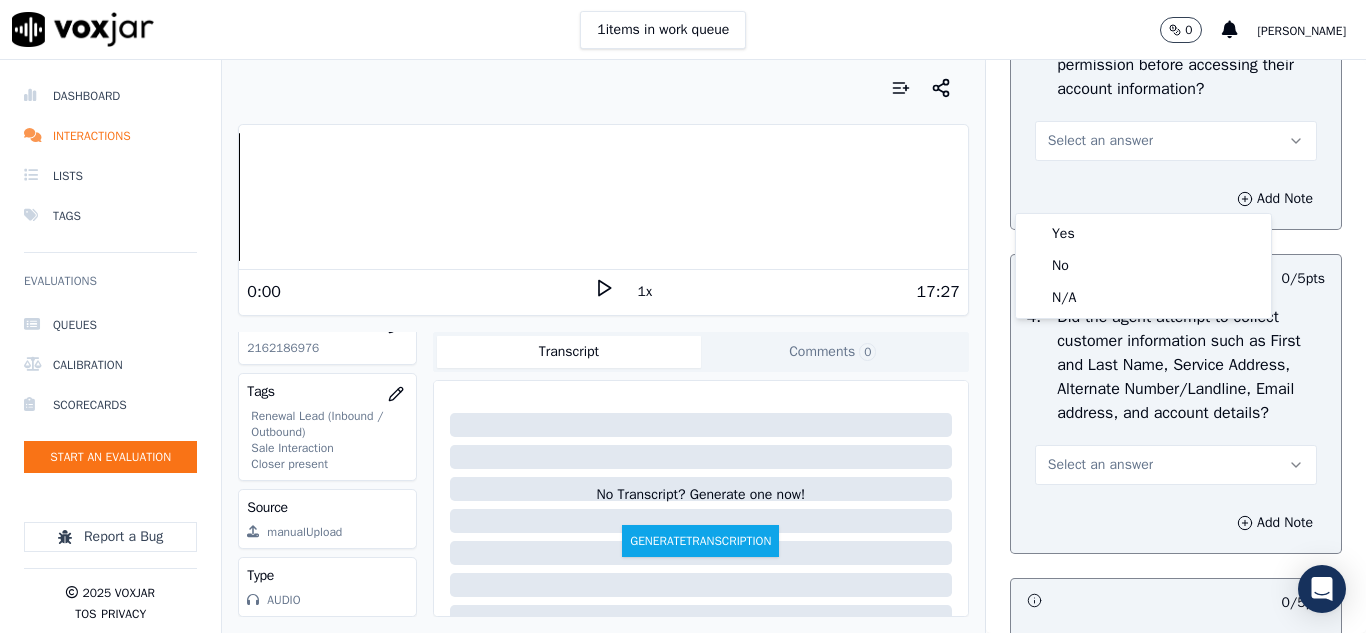 click on "1  items in work queue     0         [PERSON_NAME]" at bounding box center [683, 30] 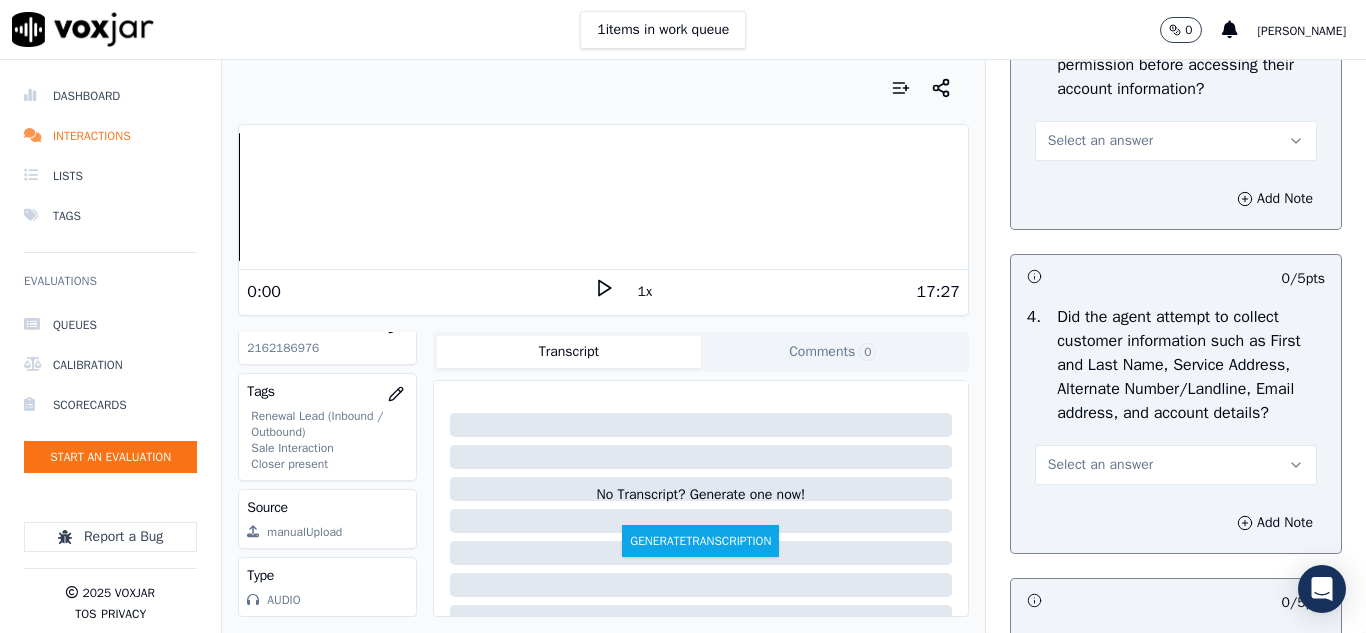 click on "Select an answer" at bounding box center [1100, 141] 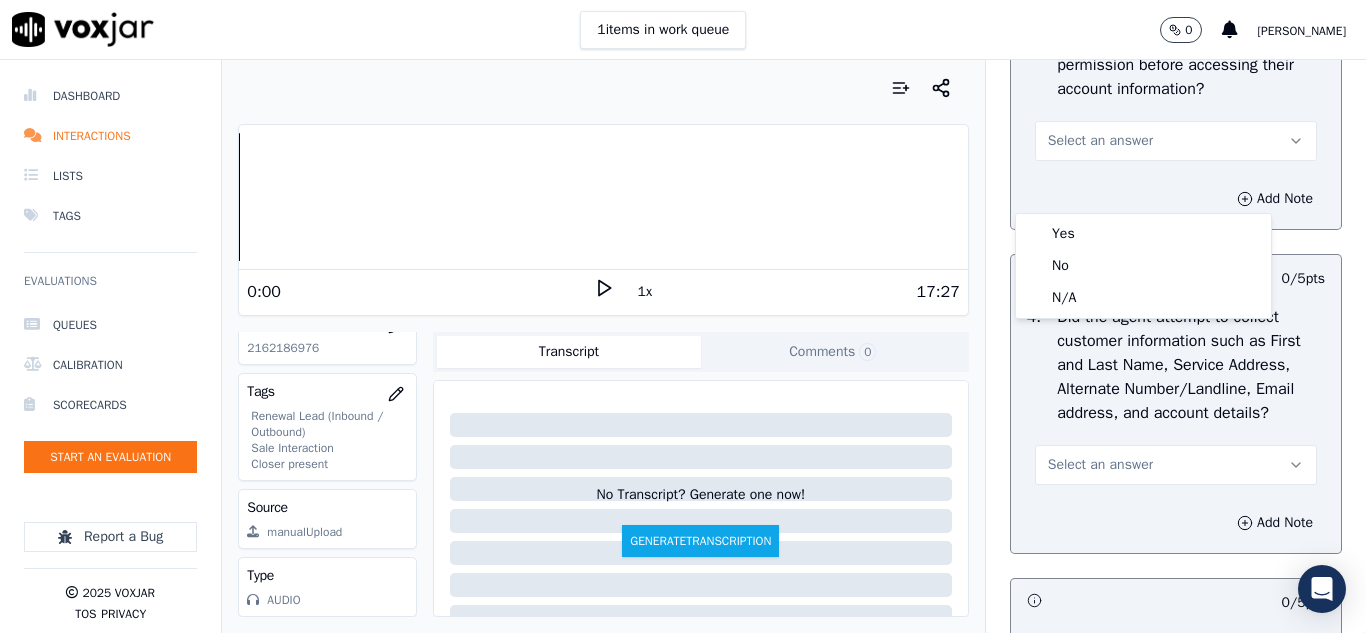 click on "Select an answer" at bounding box center (1100, 141) 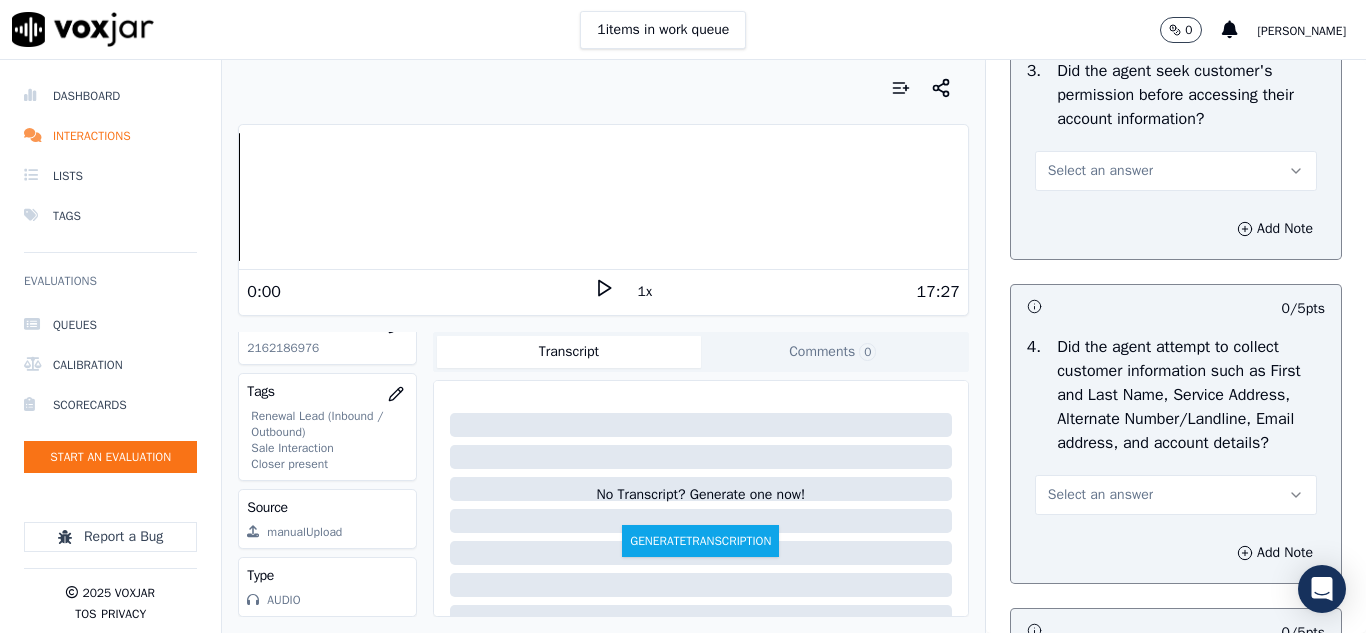 scroll, scrollTop: 1900, scrollLeft: 0, axis: vertical 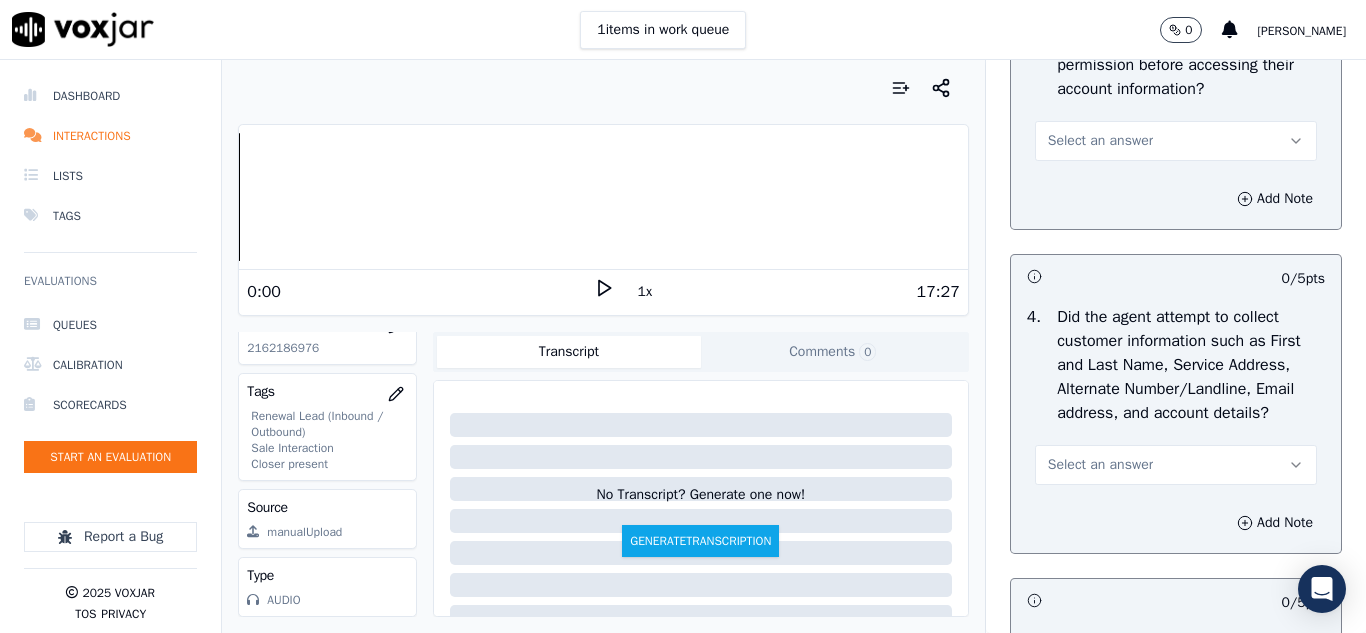 drag, startPoint x: 1047, startPoint y: 185, endPoint x: 1045, endPoint y: 196, distance: 11.18034 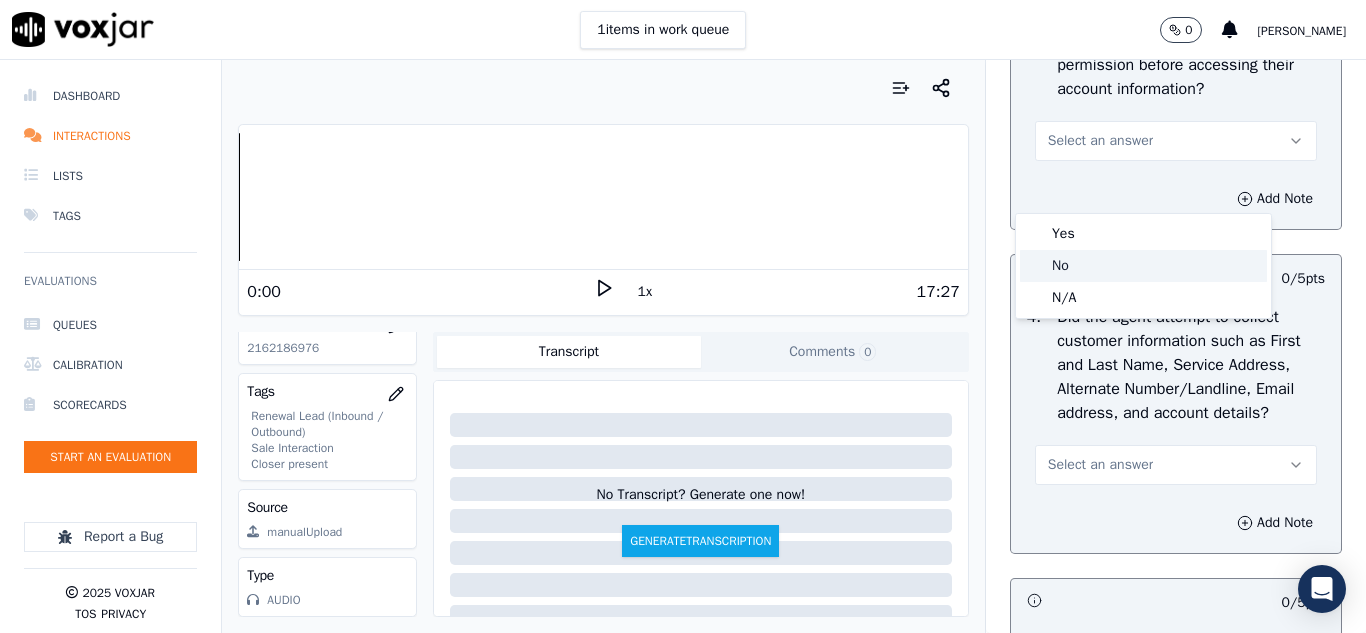 click on "No" 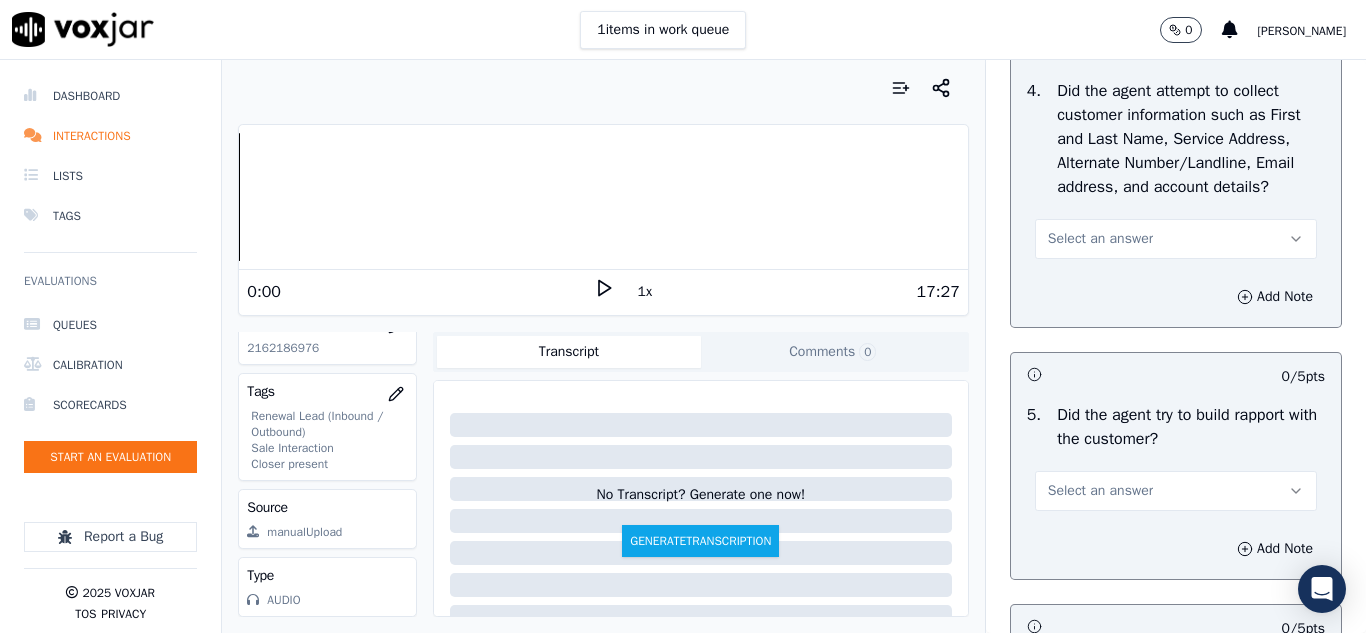 scroll, scrollTop: 2200, scrollLeft: 0, axis: vertical 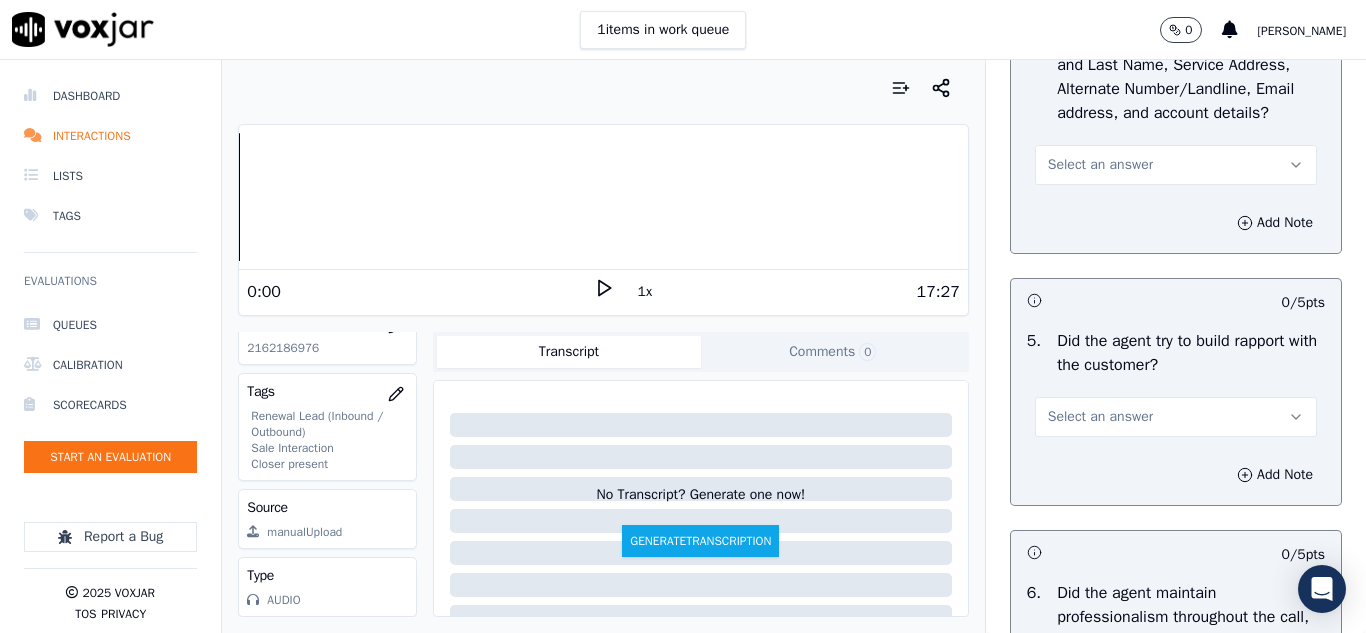 click on "Select an answer" at bounding box center (1100, 165) 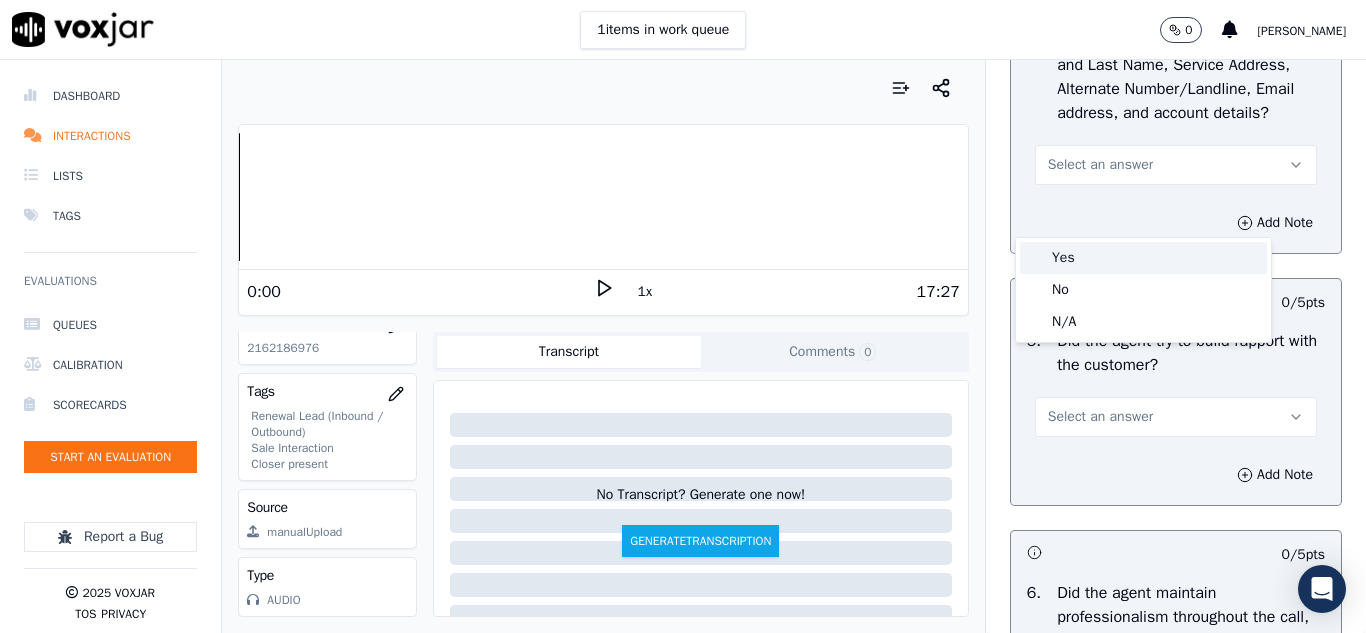 click on "Yes" at bounding box center [1143, 258] 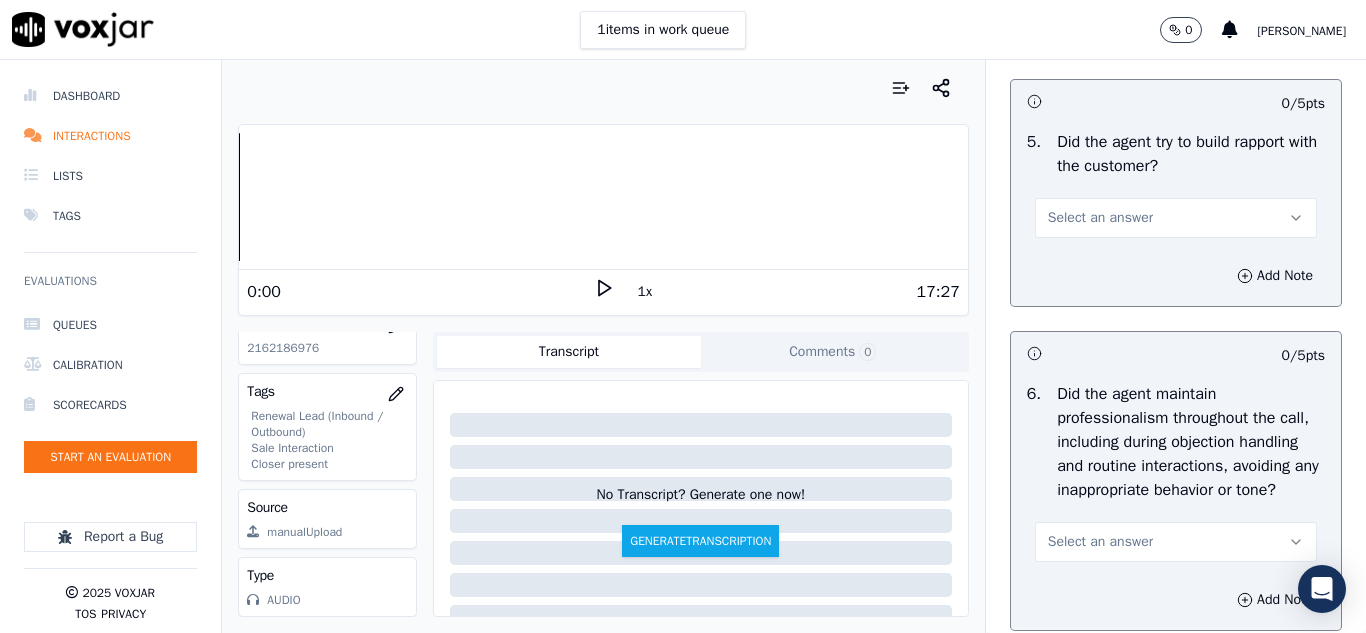scroll, scrollTop: 2400, scrollLeft: 0, axis: vertical 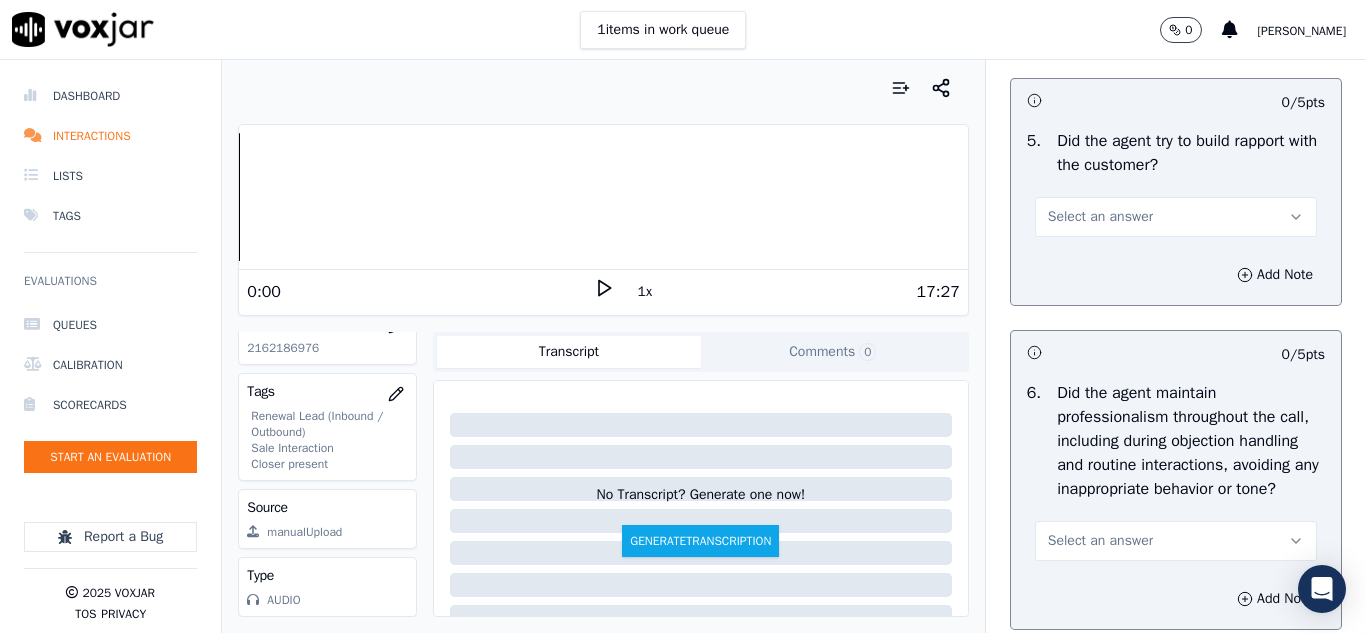 click on "Select an answer" at bounding box center [1100, 217] 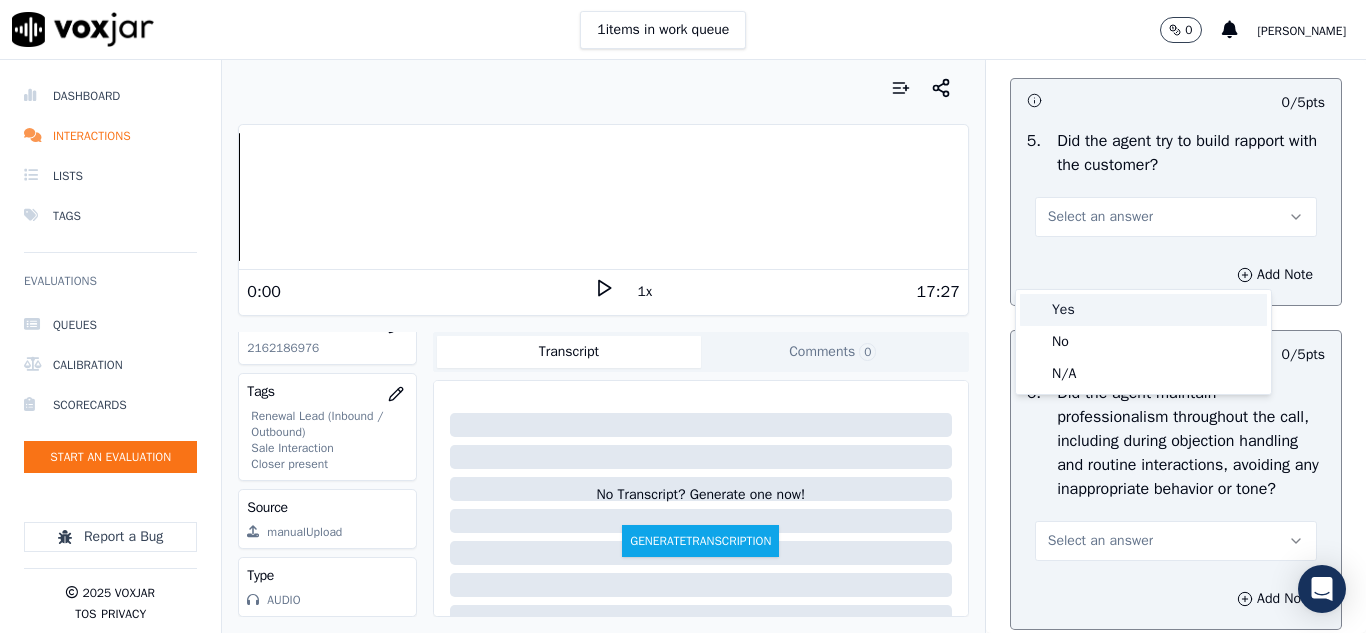 click on "Yes" at bounding box center (1143, 310) 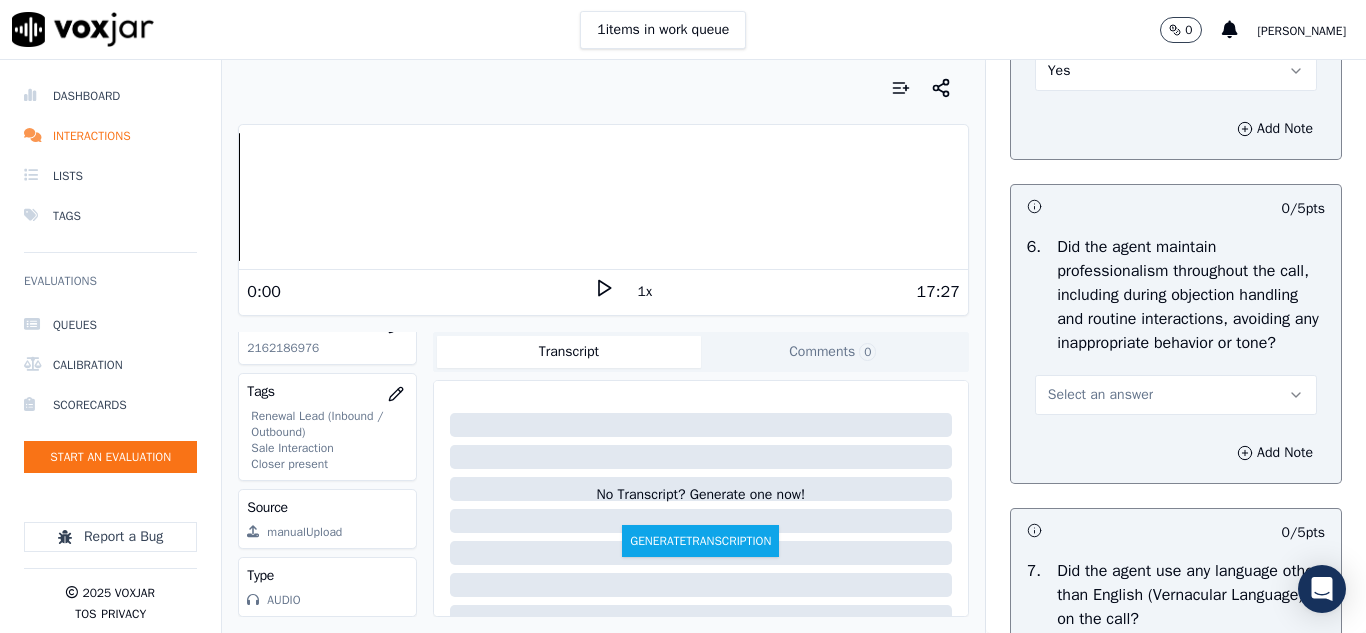 scroll, scrollTop: 2700, scrollLeft: 0, axis: vertical 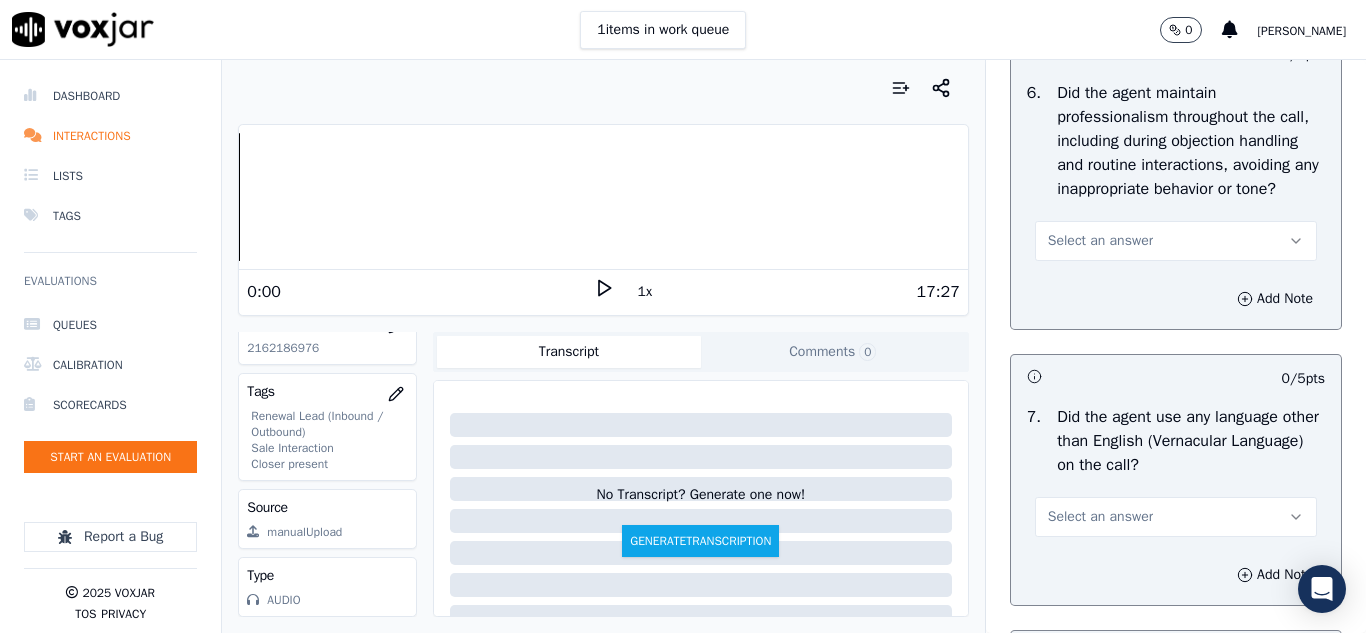click on "Select an answer" at bounding box center [1100, 241] 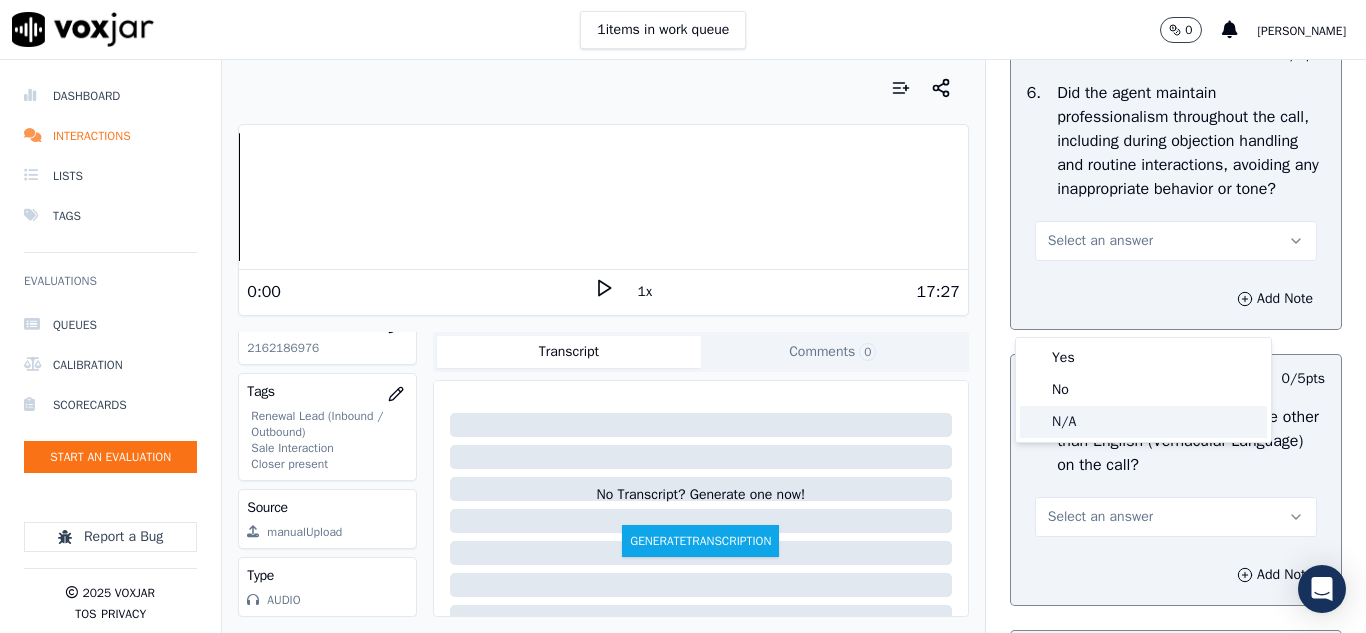click on "N/A" 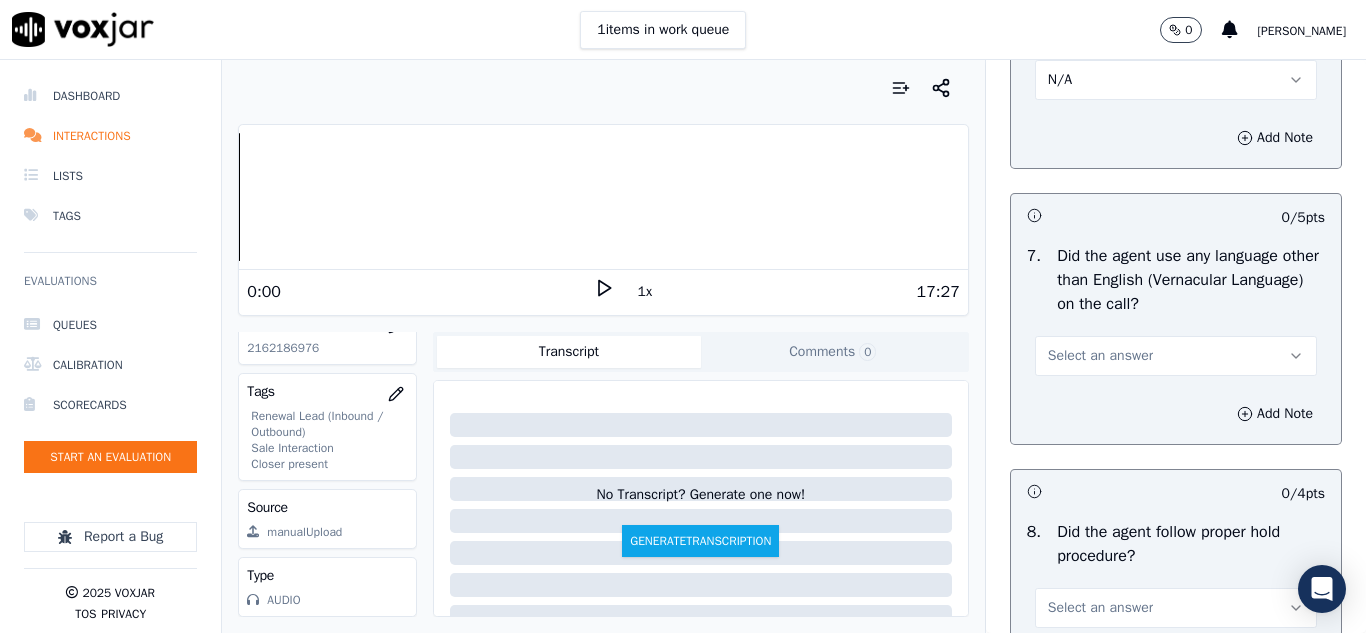 scroll, scrollTop: 2900, scrollLeft: 0, axis: vertical 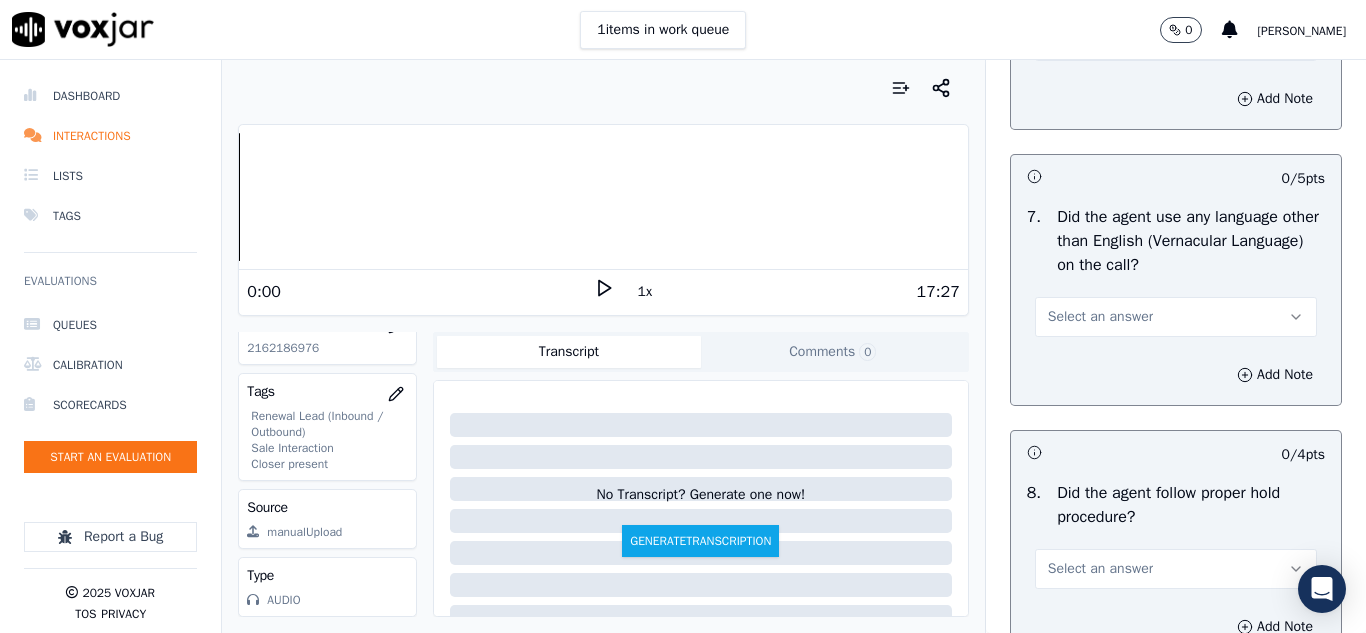 click on "Select an answer" at bounding box center (1100, 317) 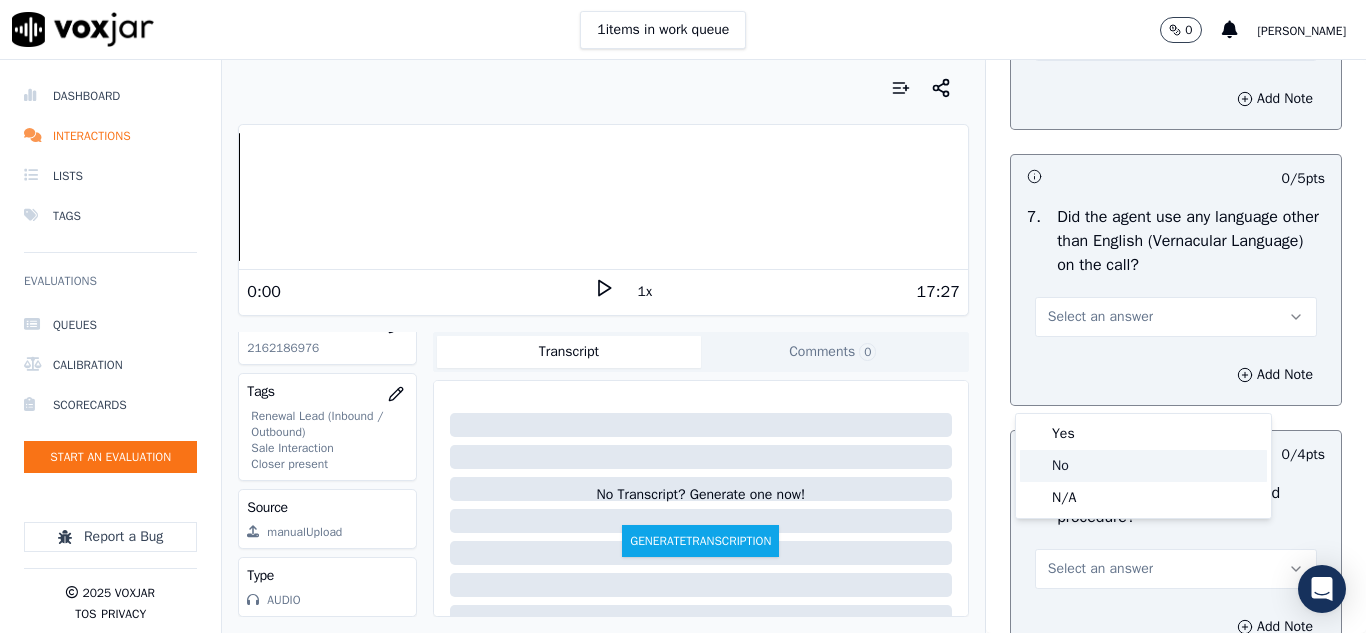 click on "No" 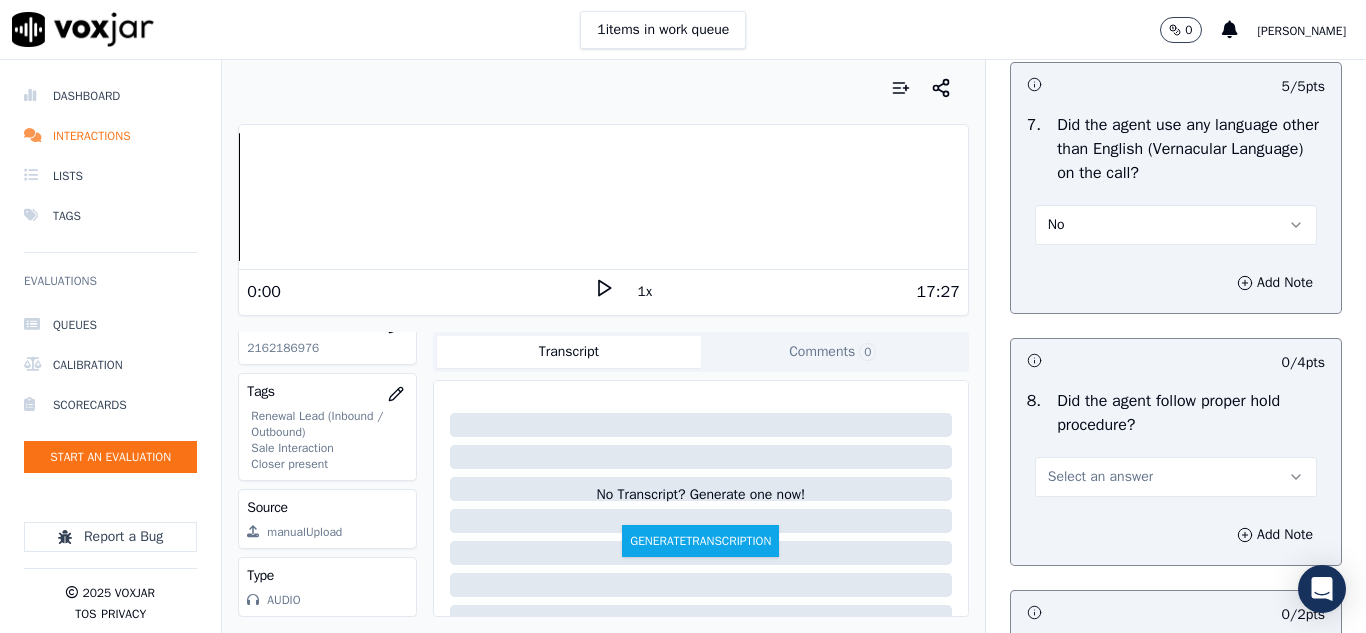 scroll, scrollTop: 3100, scrollLeft: 0, axis: vertical 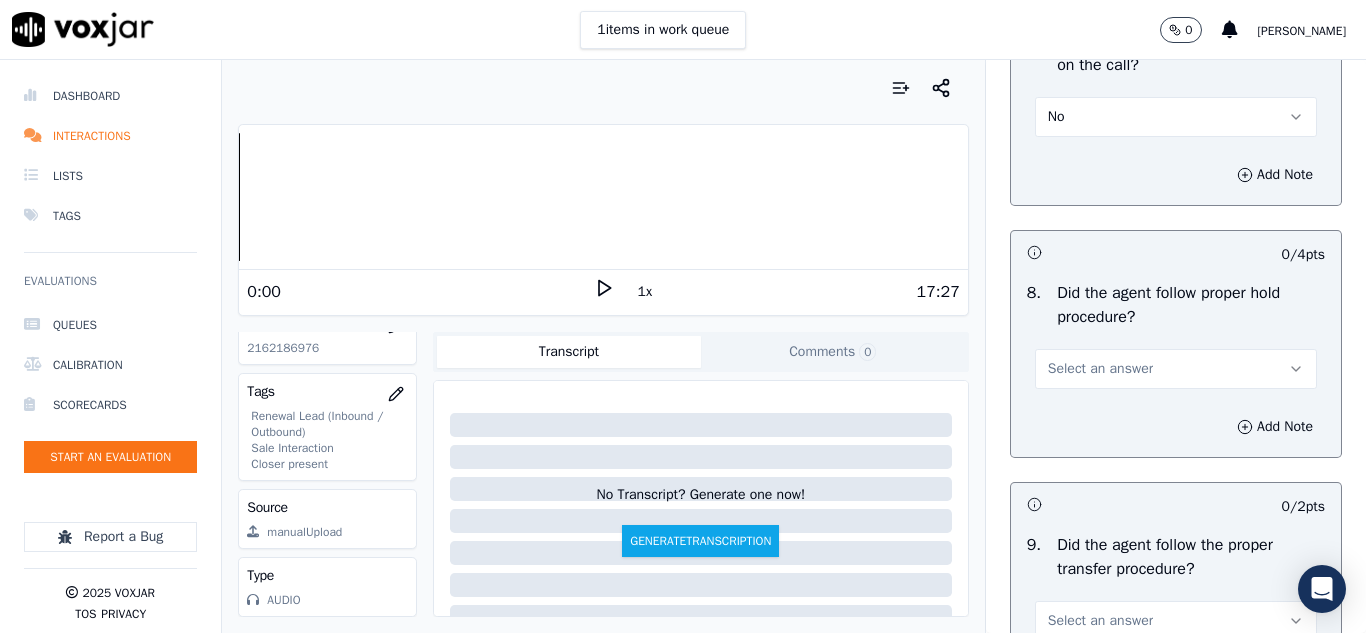 click on "Select an answer" at bounding box center (1100, 369) 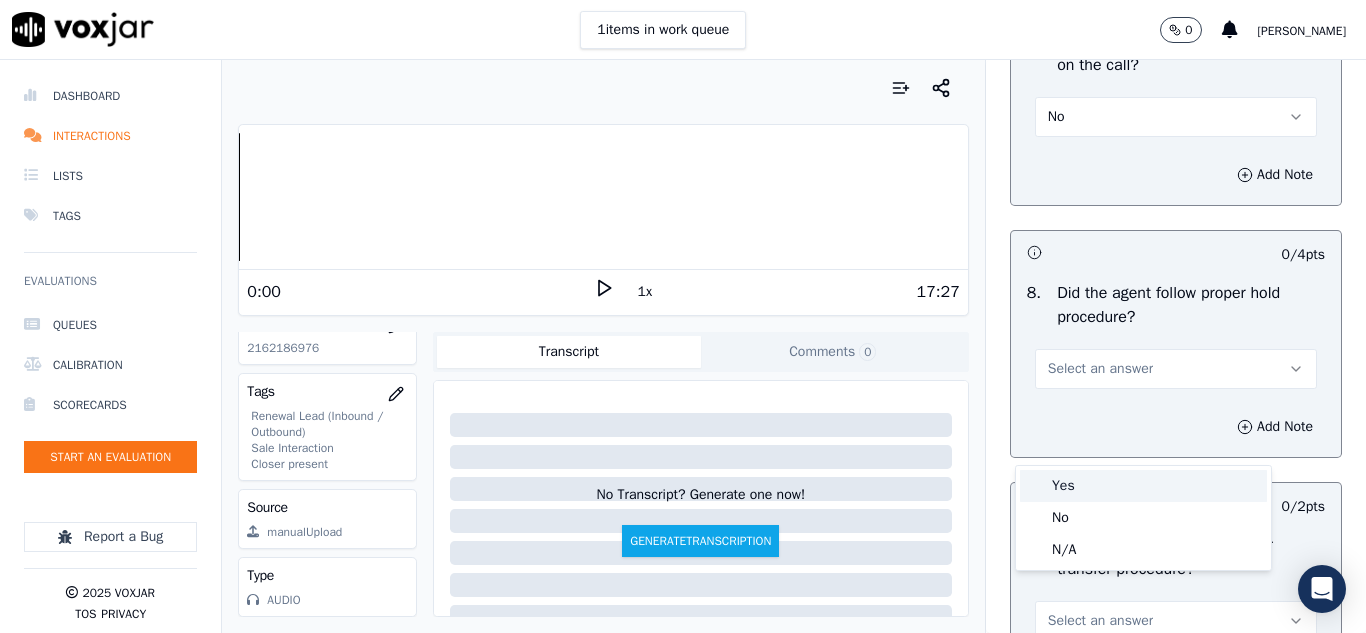 click on "Yes" at bounding box center [1143, 486] 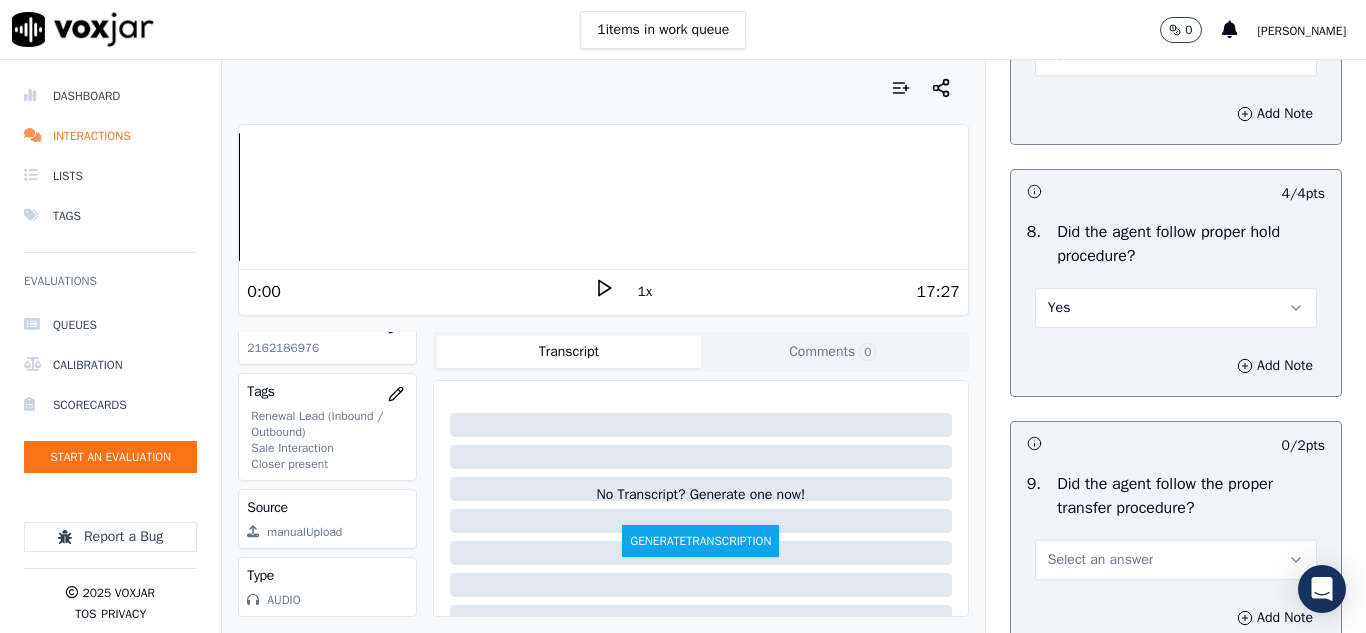 scroll, scrollTop: 3400, scrollLeft: 0, axis: vertical 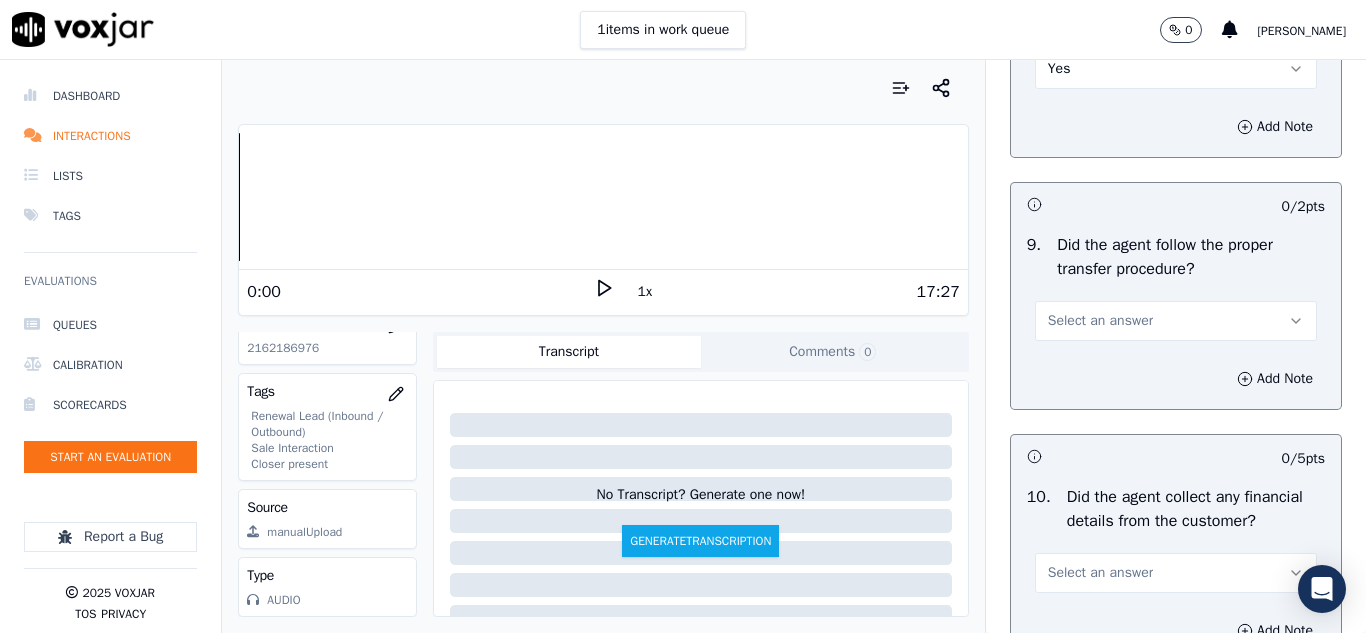 click on "Select an answer" at bounding box center [1100, 321] 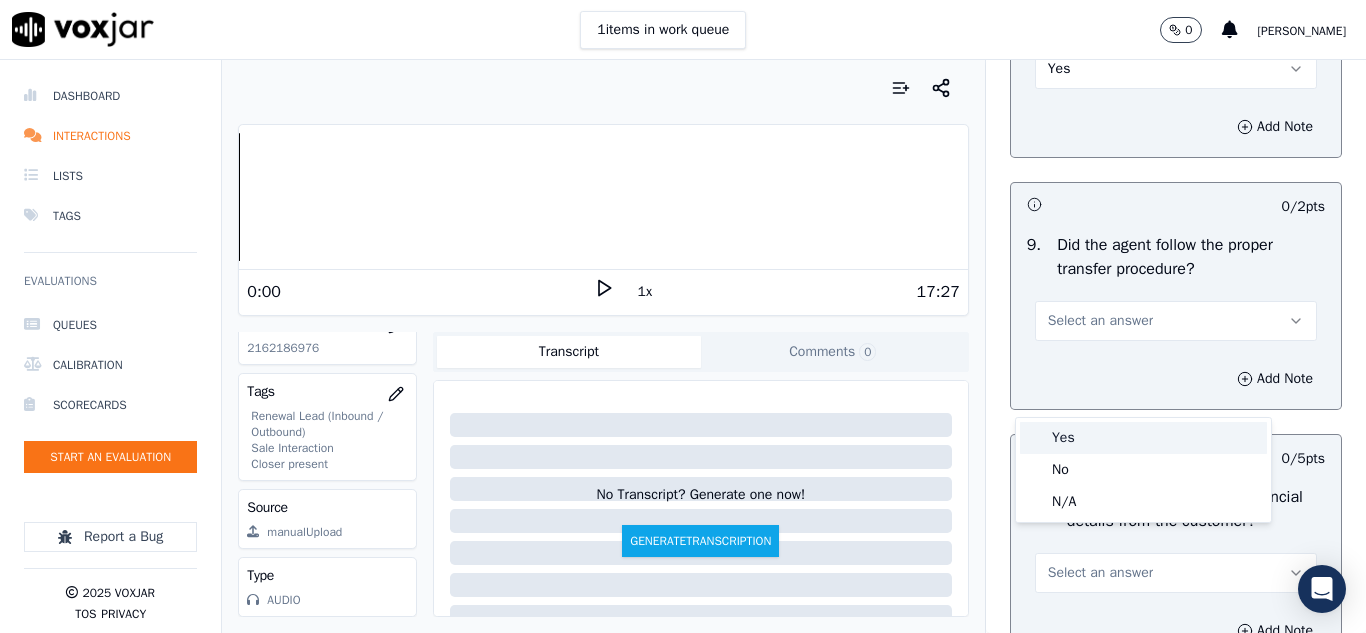 click on "Yes" at bounding box center [1143, 438] 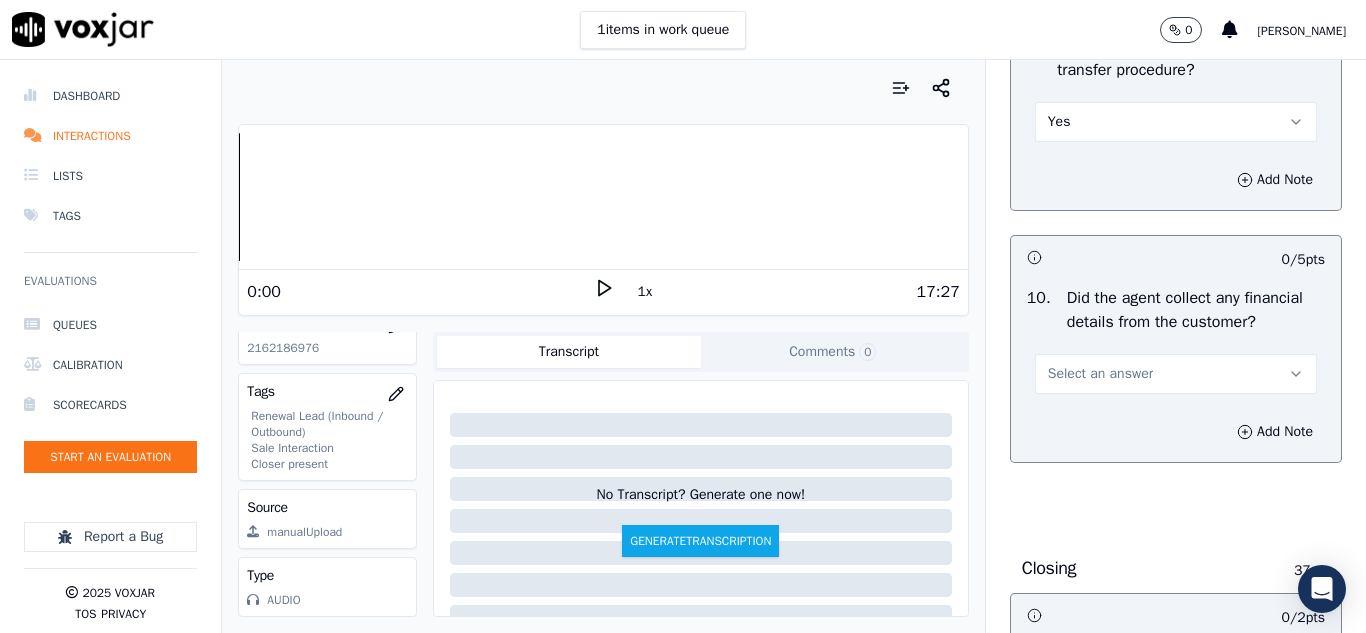 scroll, scrollTop: 3600, scrollLeft: 0, axis: vertical 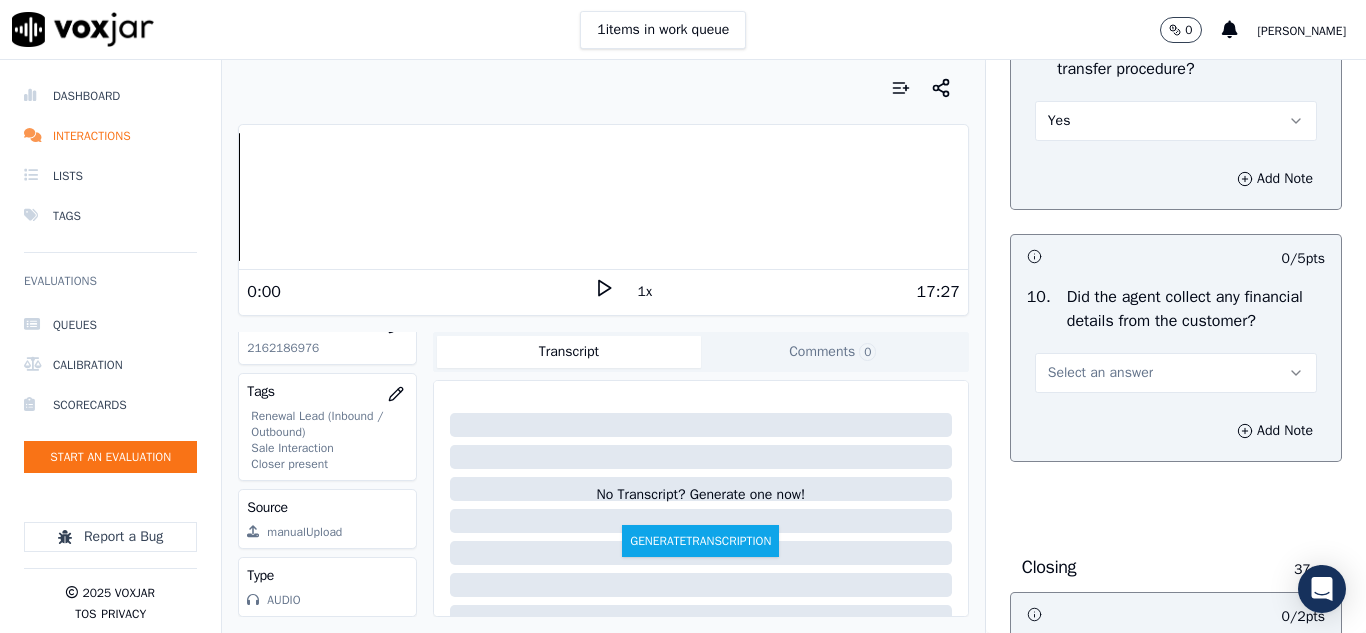 click on "Select an answer" at bounding box center [1100, 373] 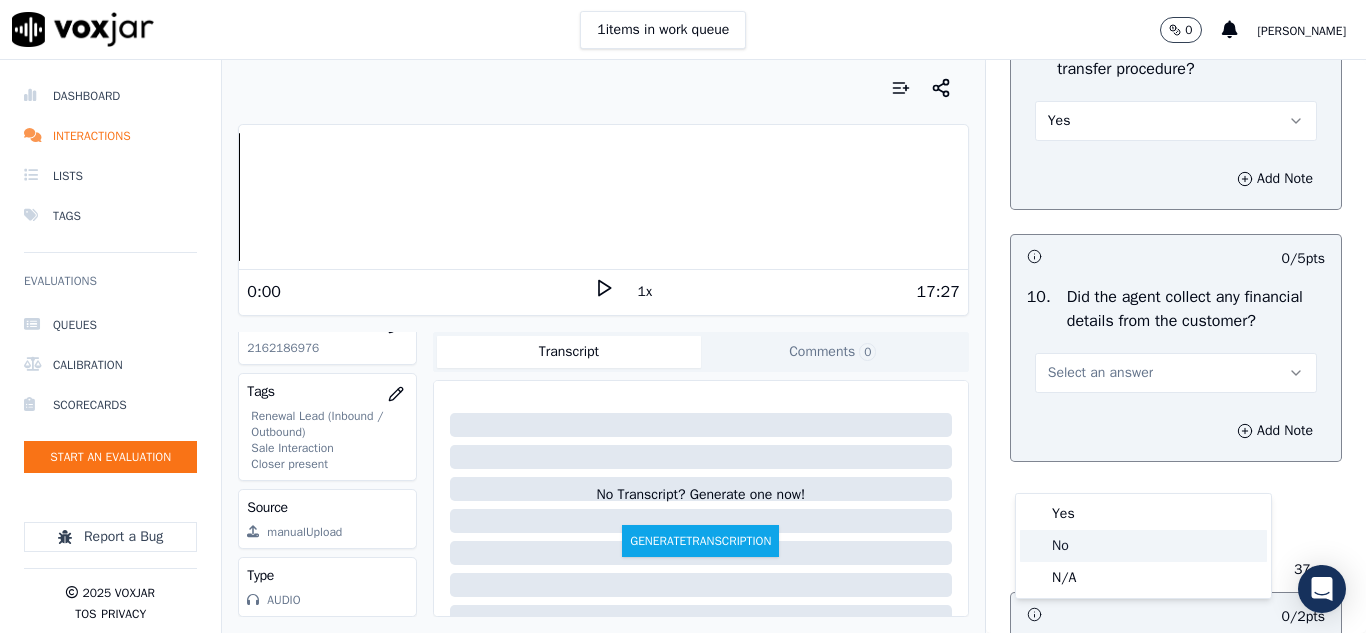 click on "No" 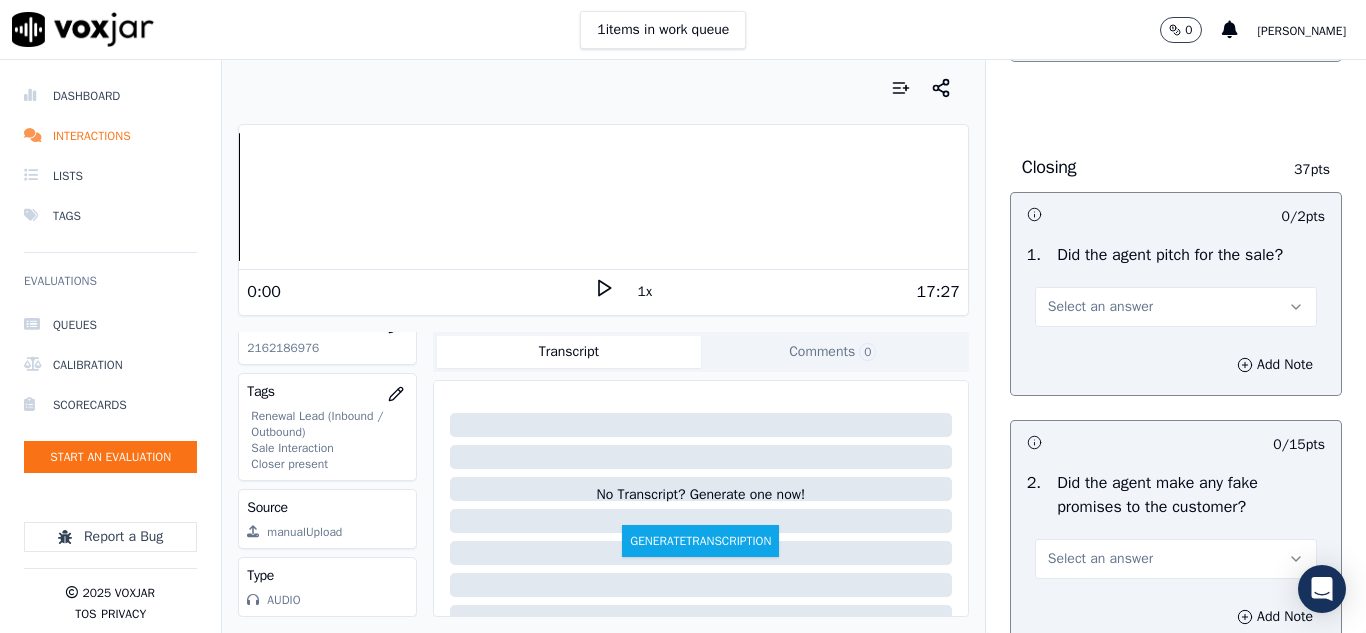 scroll, scrollTop: 4100, scrollLeft: 0, axis: vertical 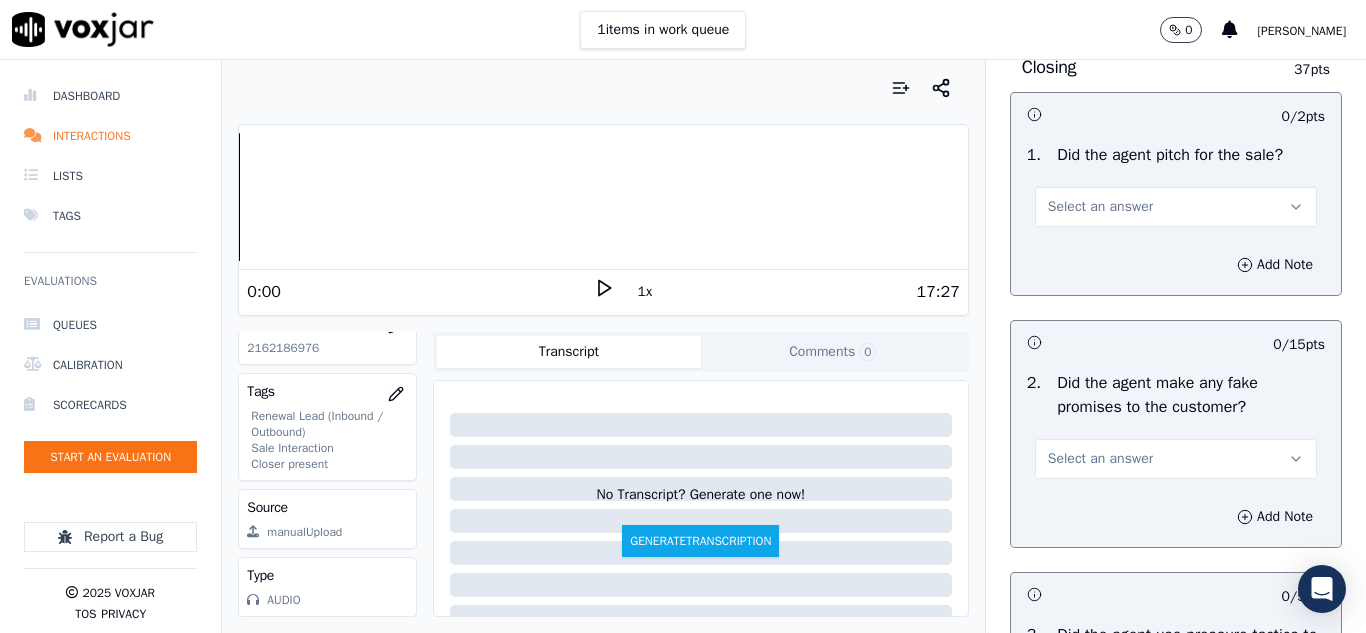 click on "Select an answer" at bounding box center (1100, 207) 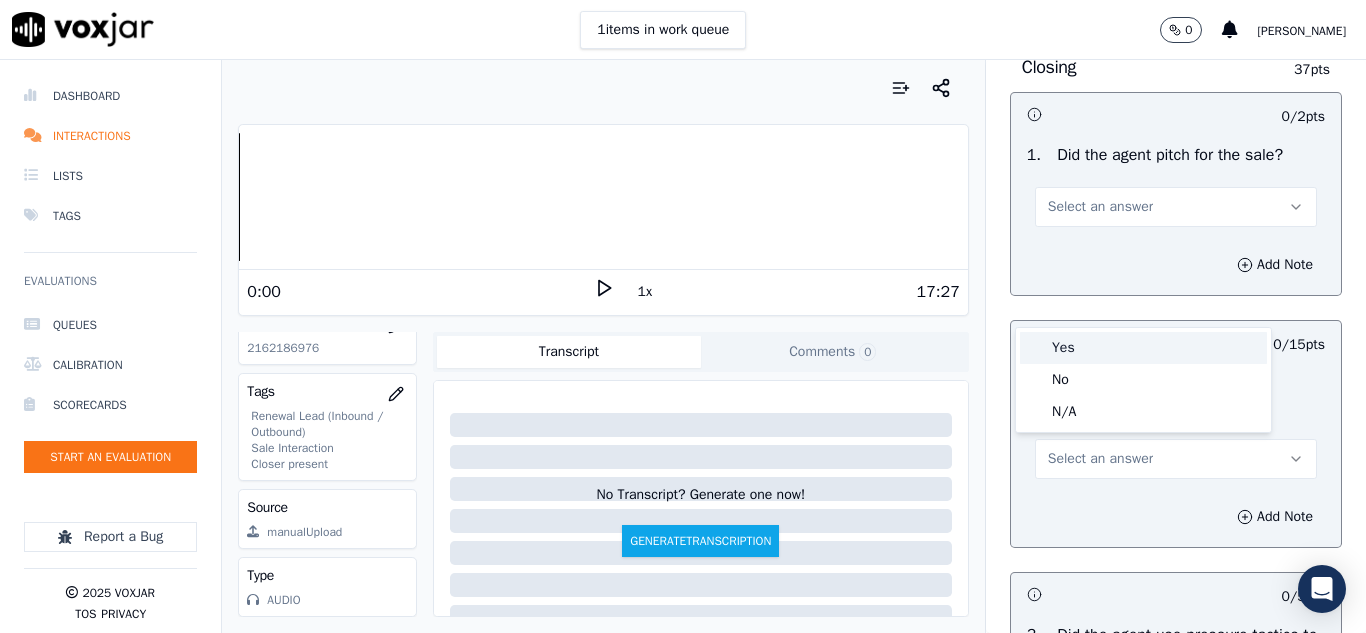 click on "Yes" at bounding box center (1143, 348) 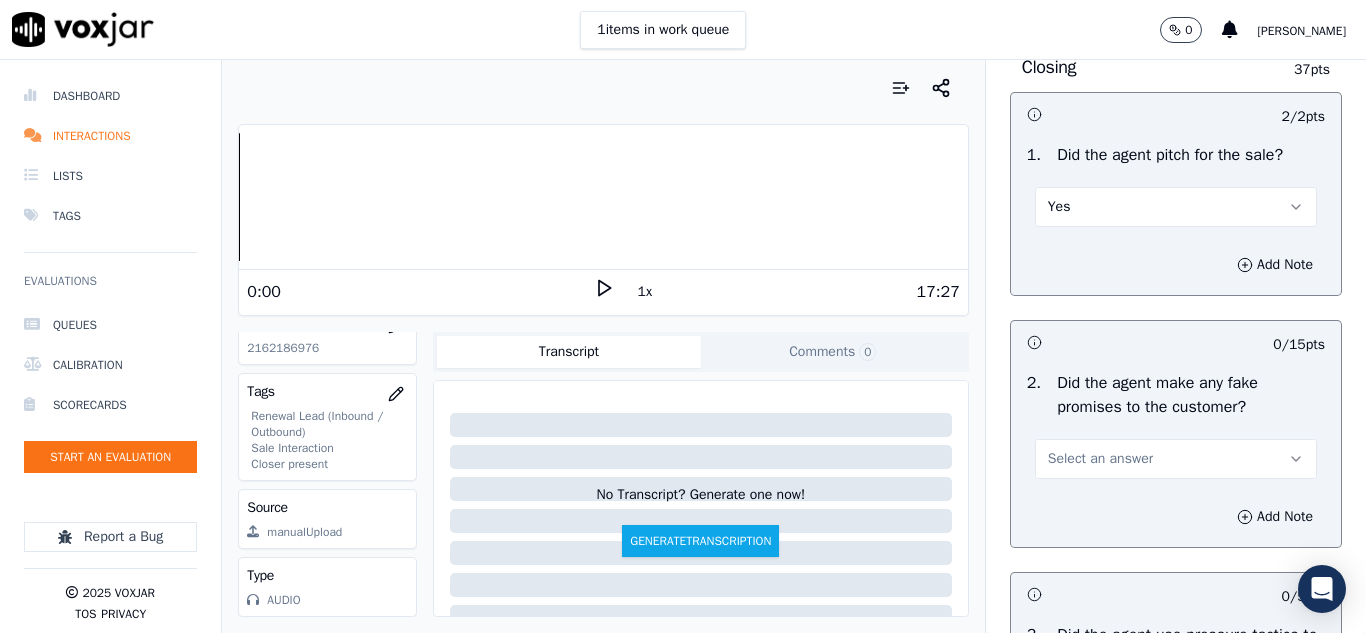 scroll, scrollTop: 4300, scrollLeft: 0, axis: vertical 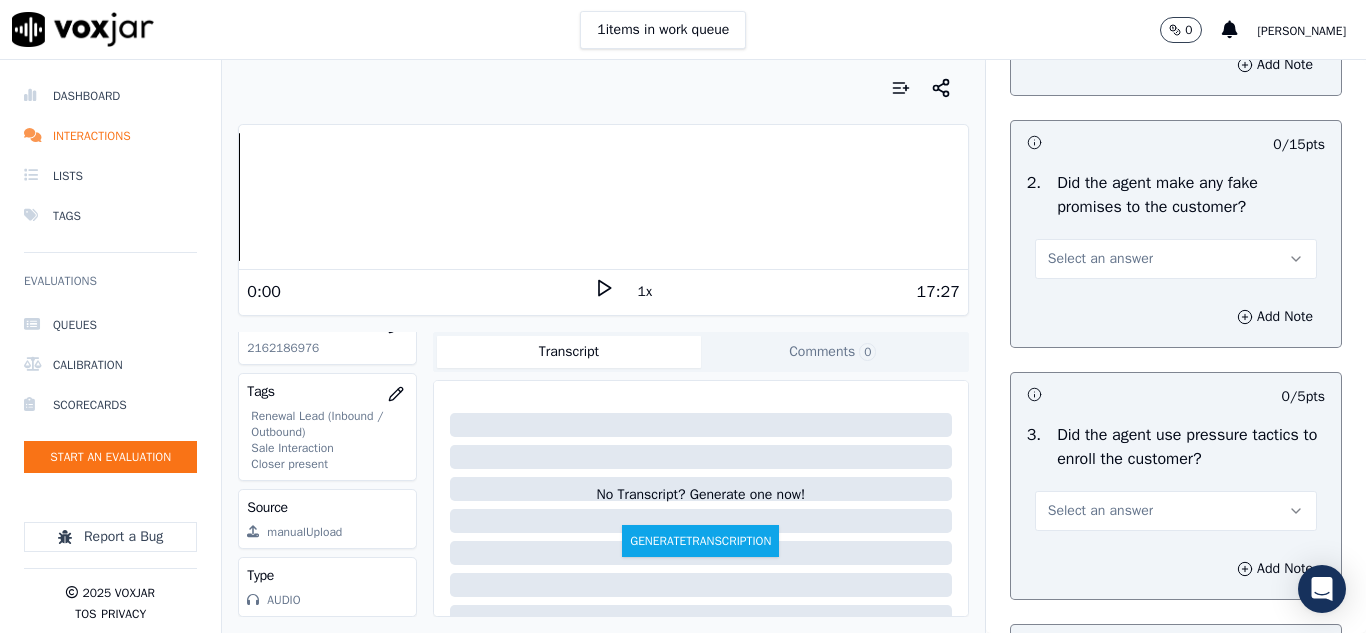 click on "Select an answer" at bounding box center [1100, 259] 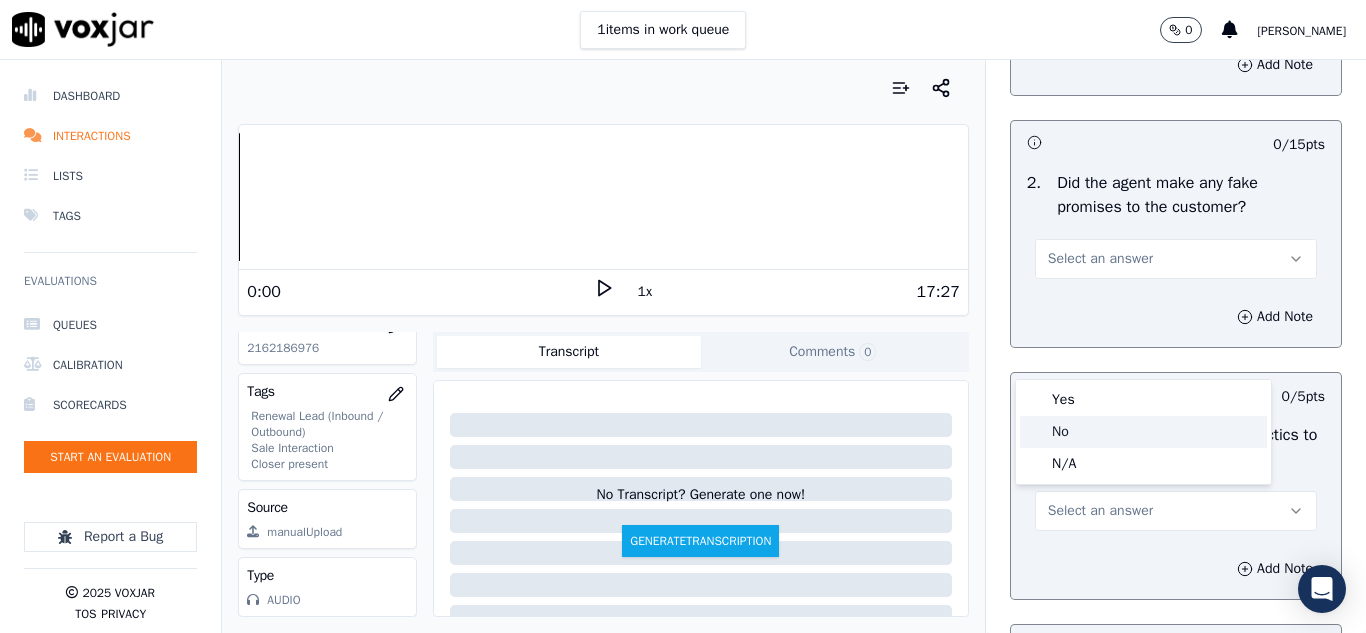 click on "No" 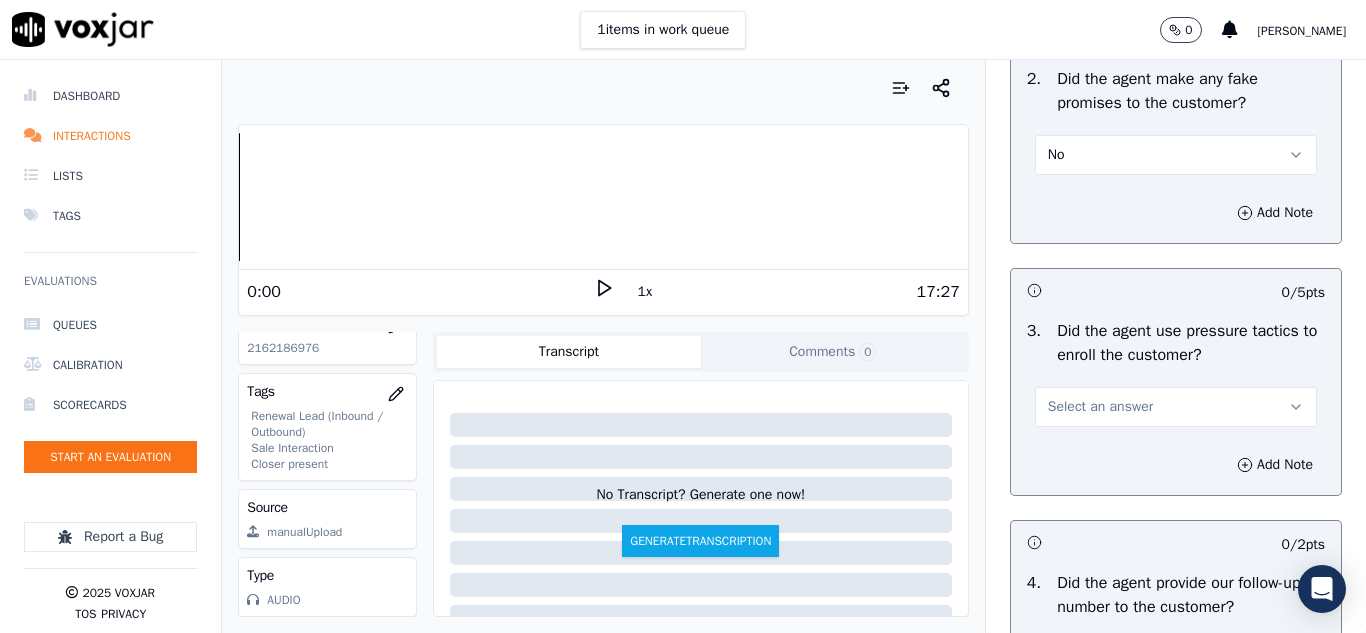 scroll, scrollTop: 4500, scrollLeft: 0, axis: vertical 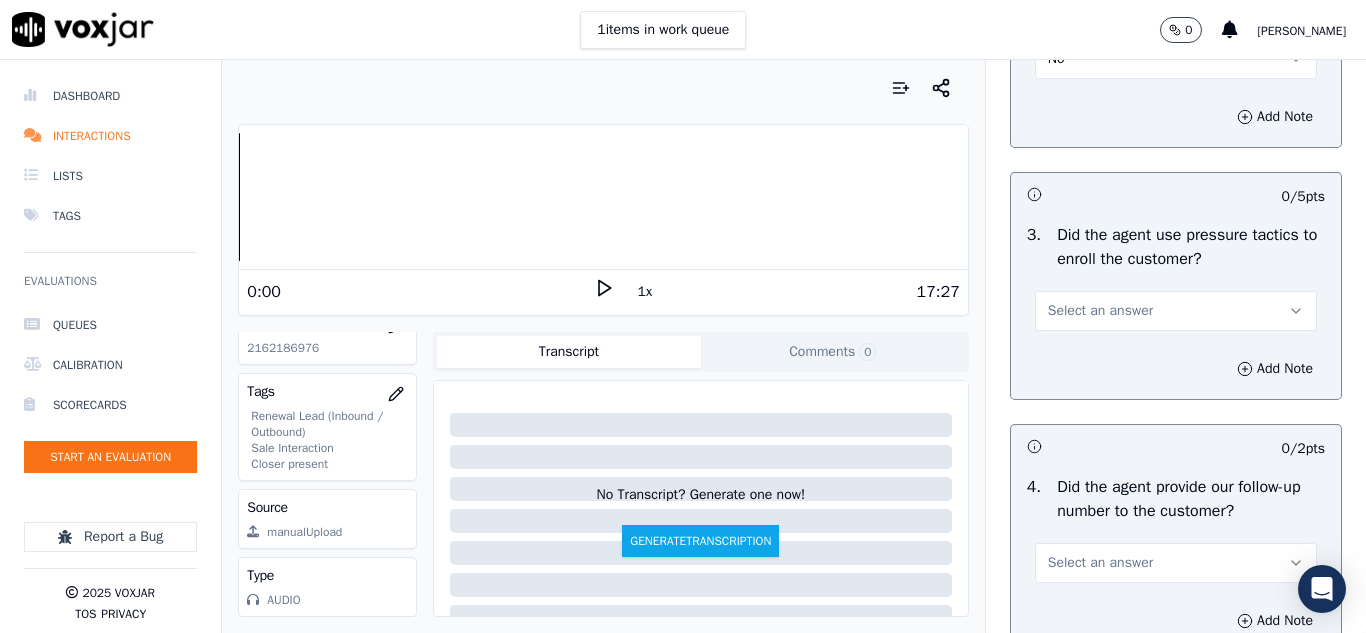 click on "Select an answer" at bounding box center [1100, 311] 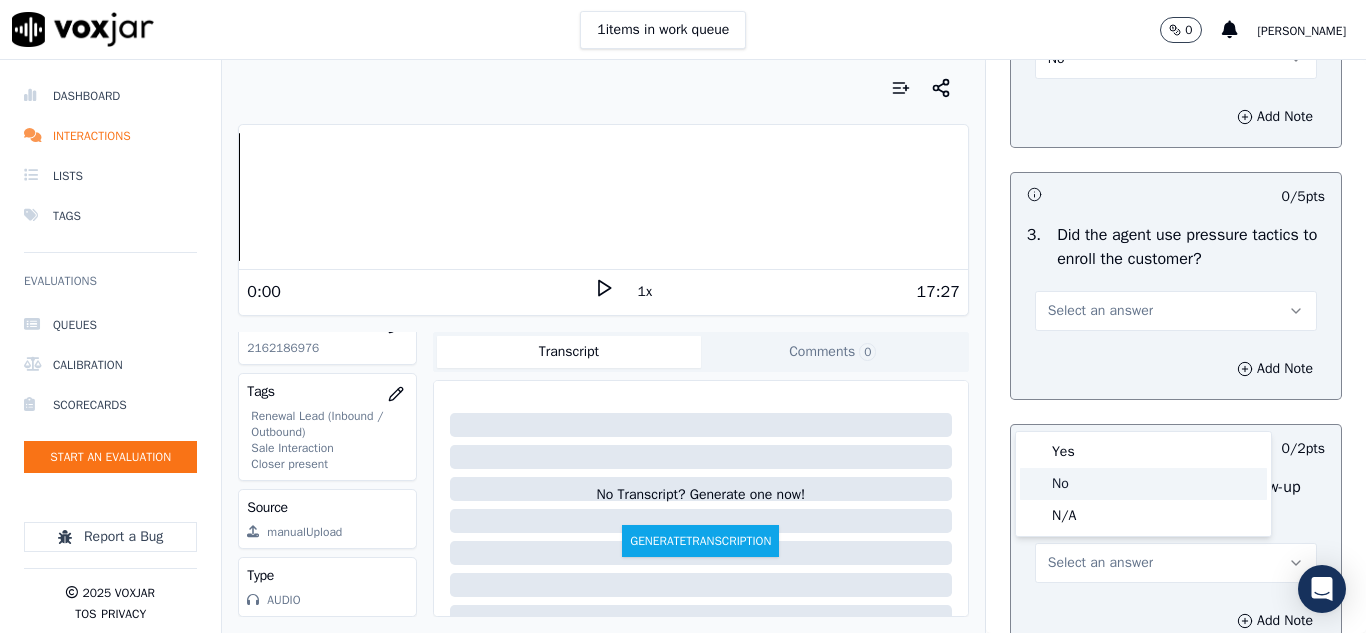 click on "No" 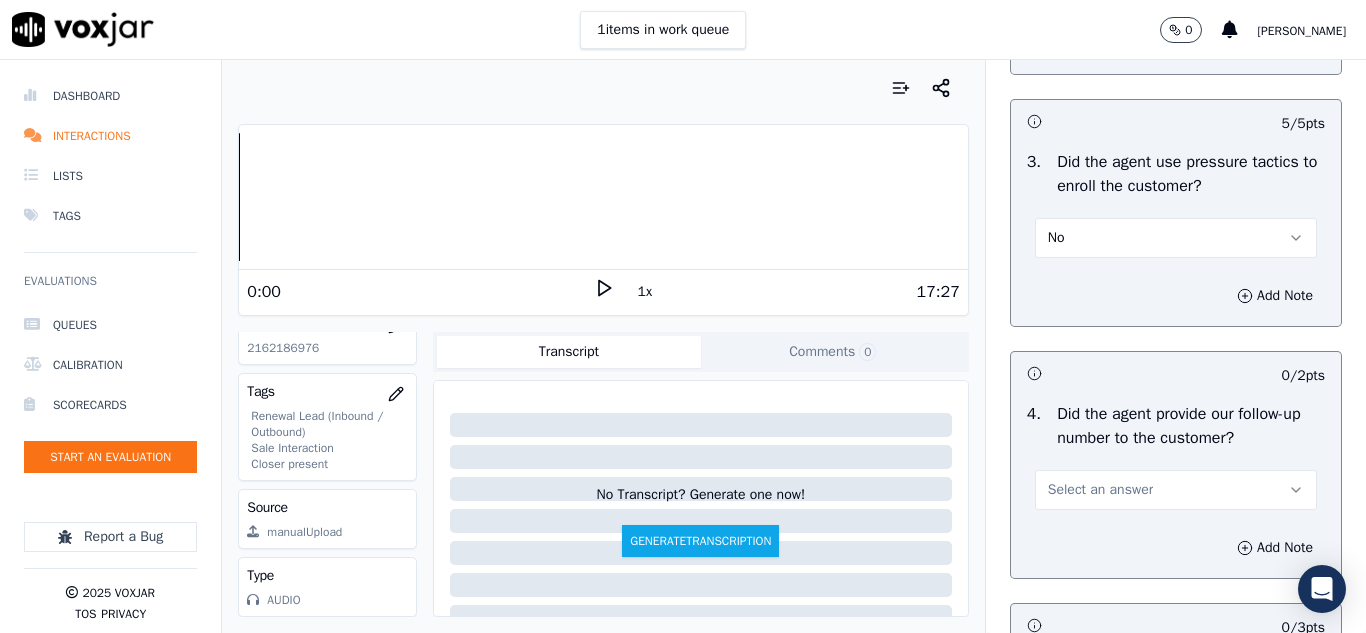 scroll, scrollTop: 4800, scrollLeft: 0, axis: vertical 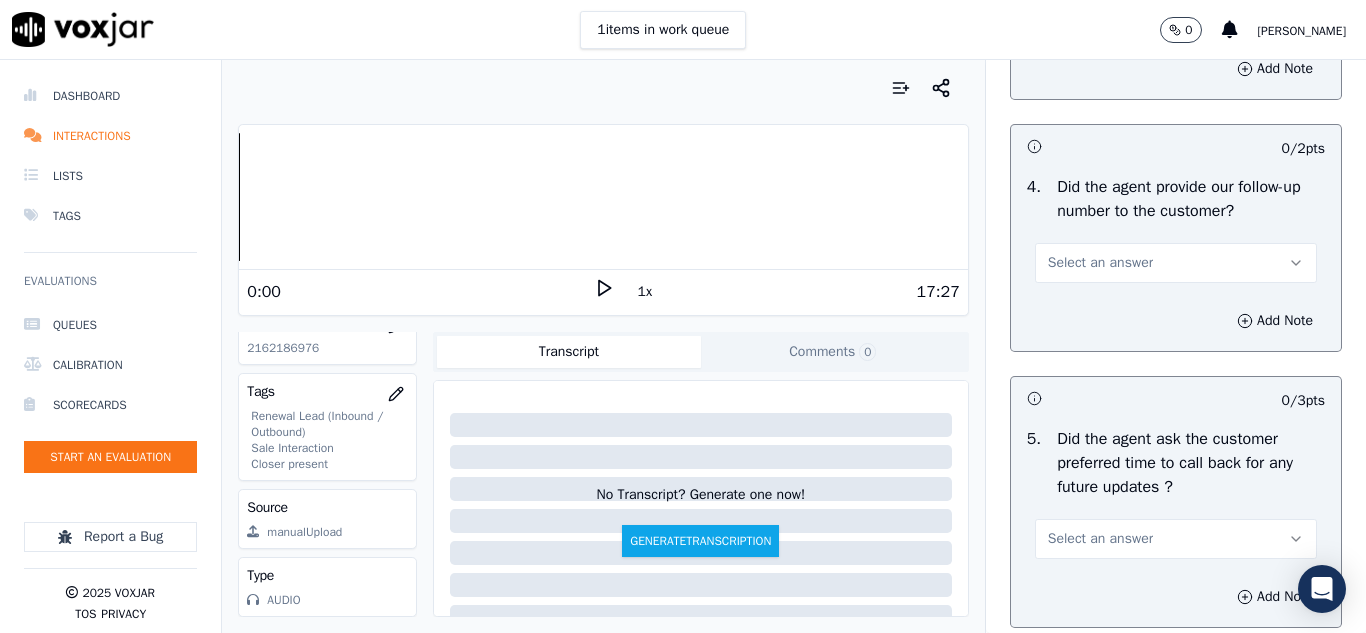 click on "Select an answer" at bounding box center [1100, 263] 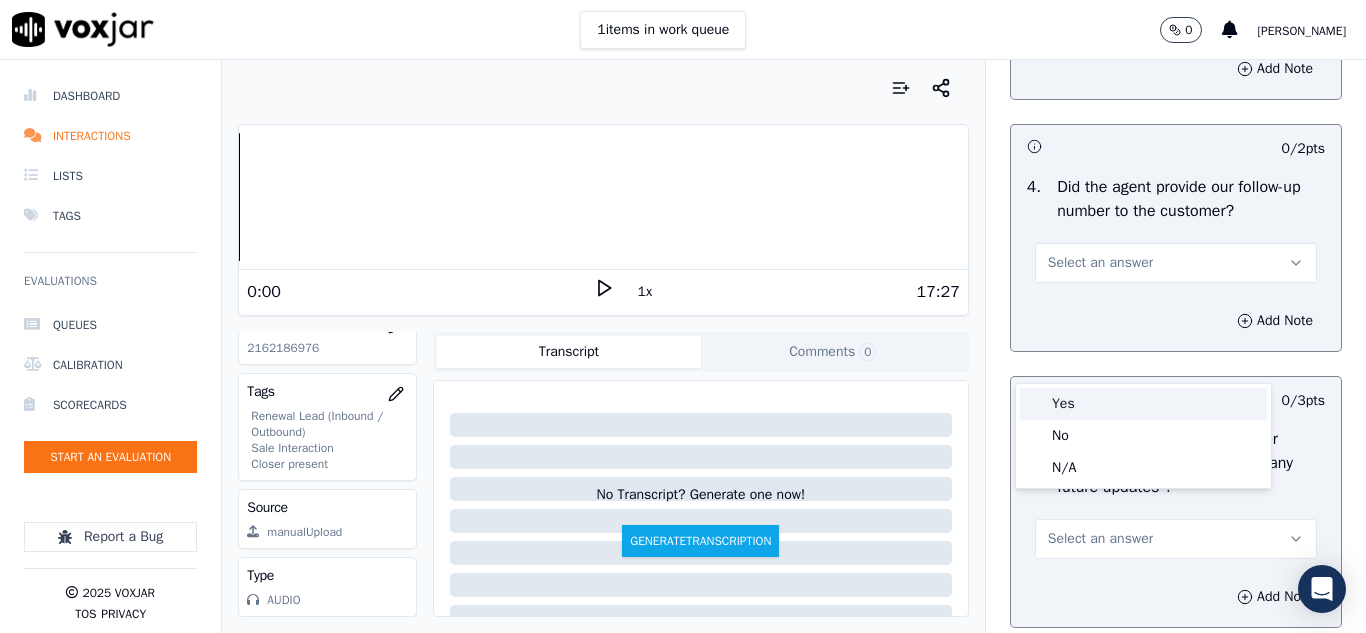 drag, startPoint x: 1064, startPoint y: 410, endPoint x: 1101, endPoint y: 407, distance: 37.12142 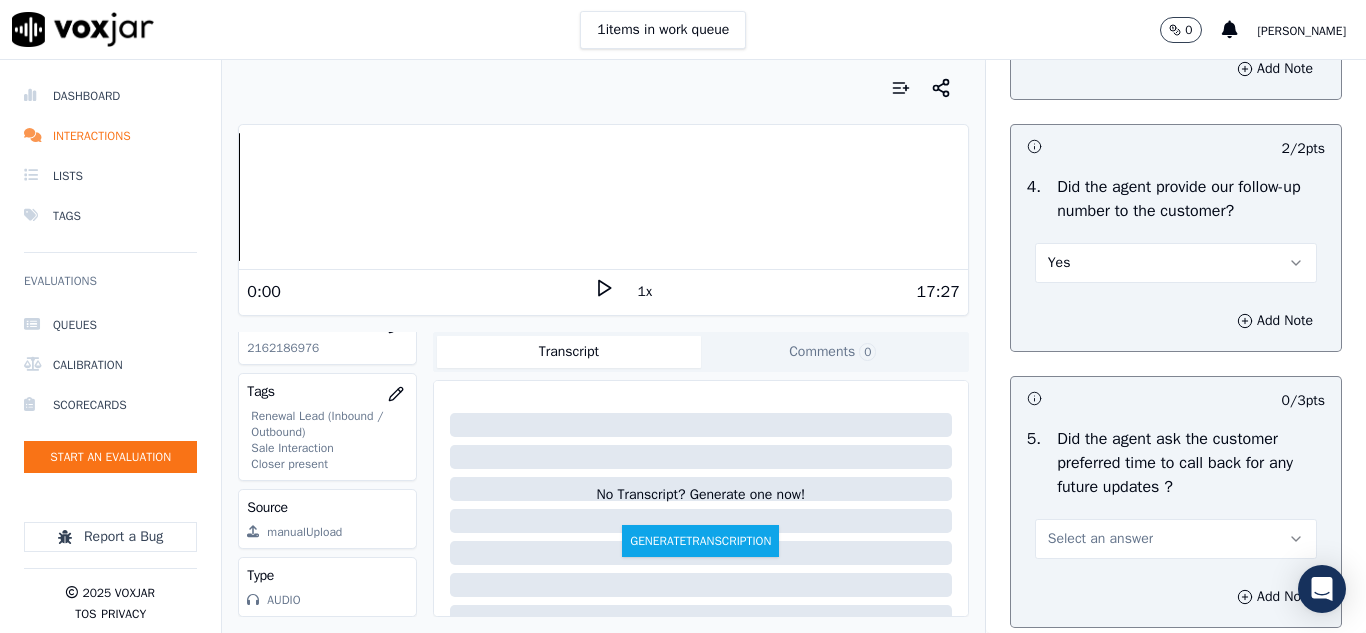 scroll, scrollTop: 5100, scrollLeft: 0, axis: vertical 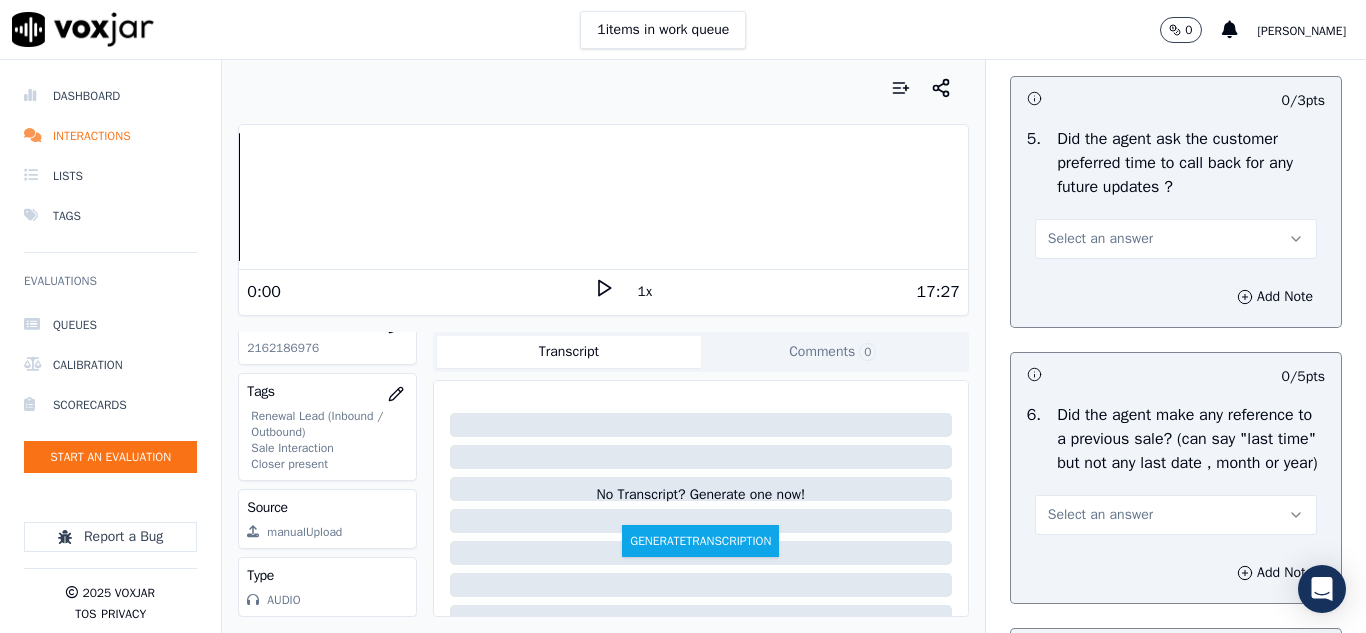 click on "Select an answer" at bounding box center [1100, 239] 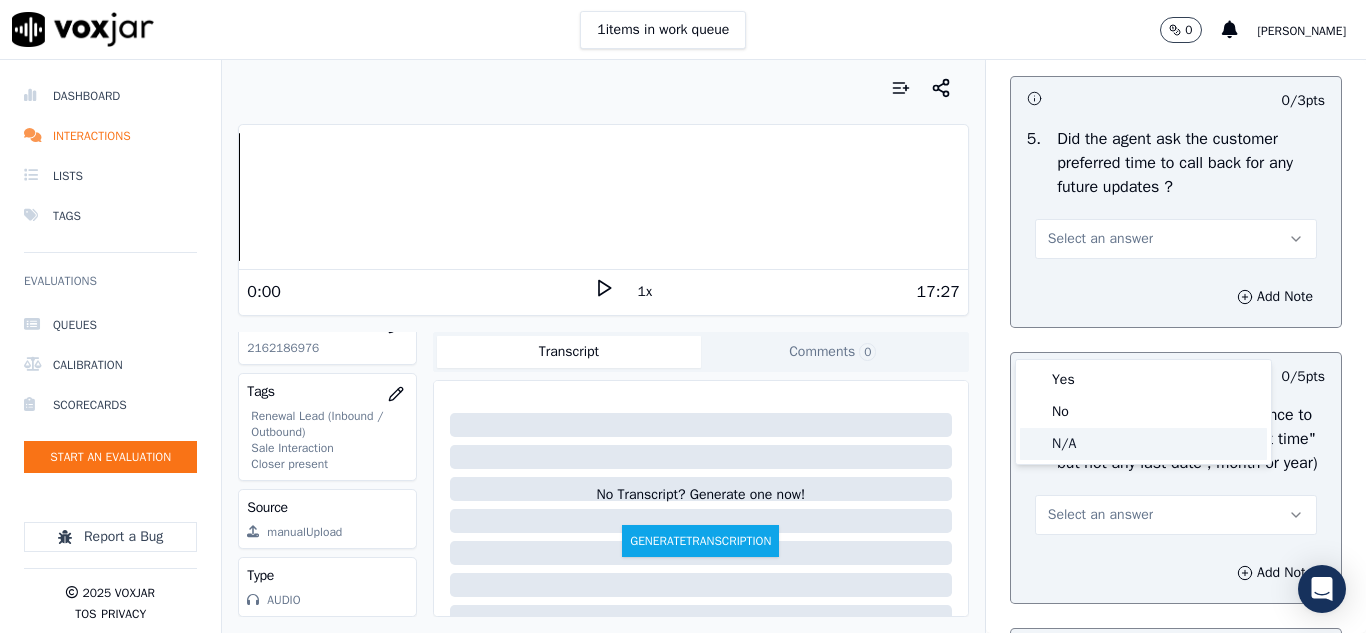 click on "N/A" 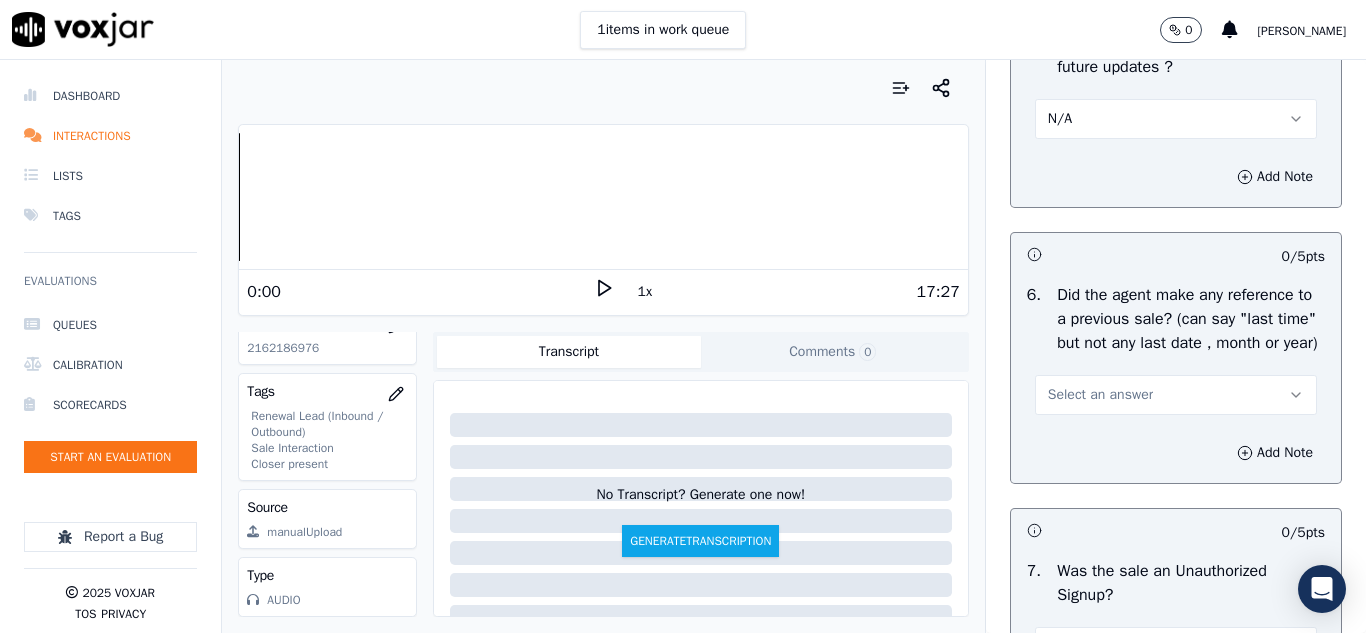 scroll, scrollTop: 5500, scrollLeft: 0, axis: vertical 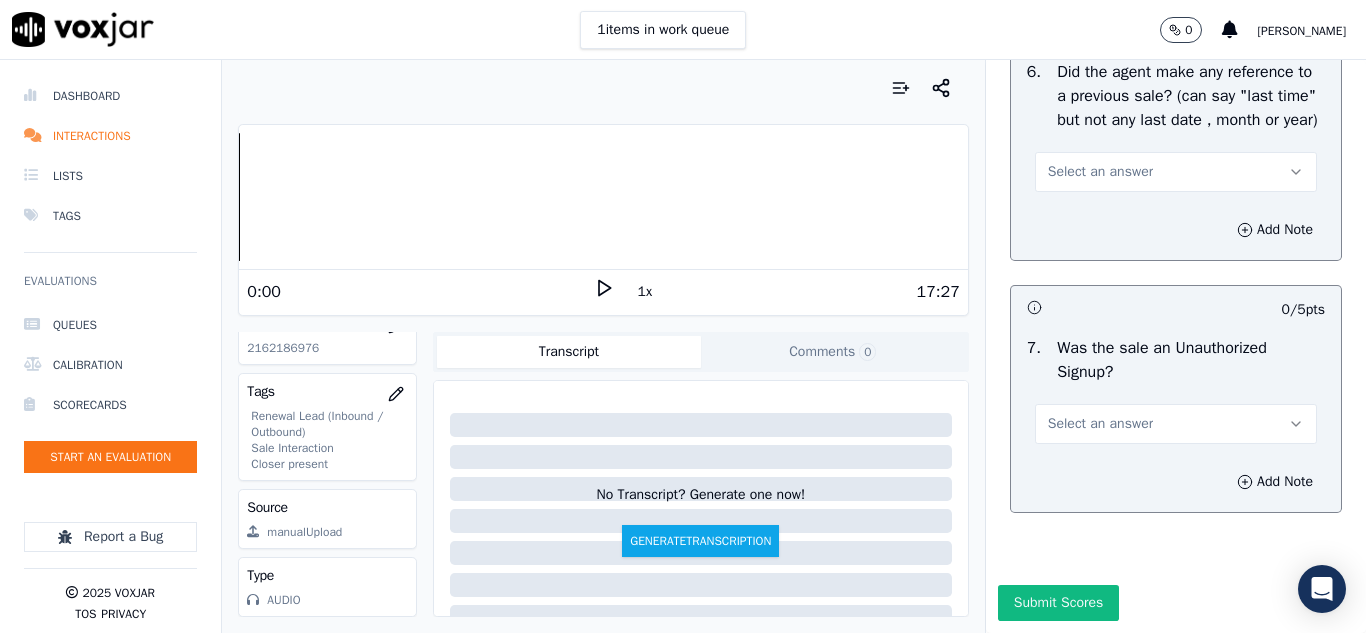 click on "Select an answer" at bounding box center [1100, 172] 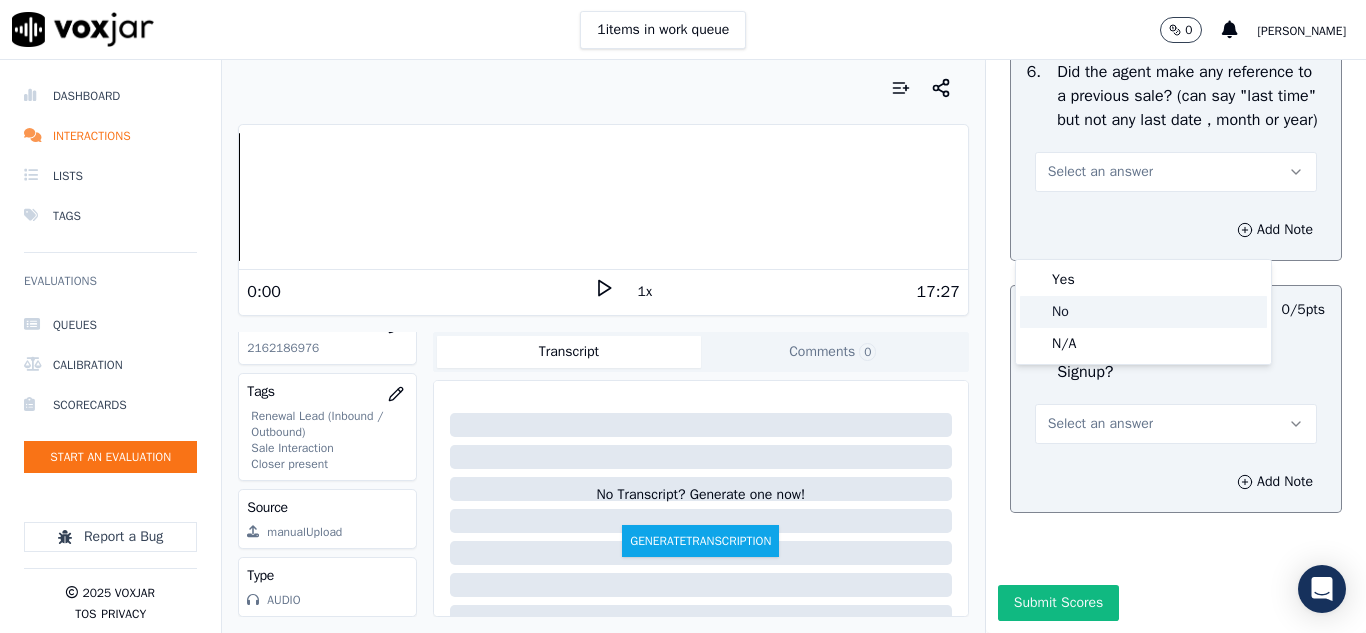 click on "No" 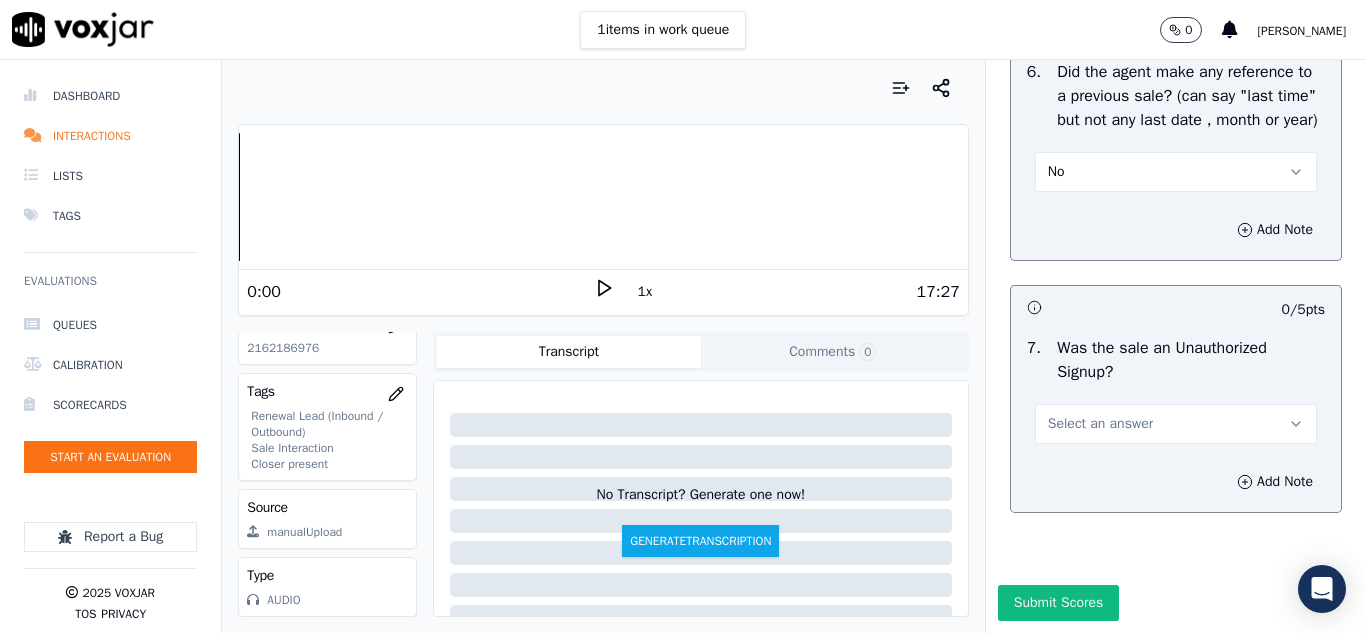 scroll, scrollTop: 5608, scrollLeft: 0, axis: vertical 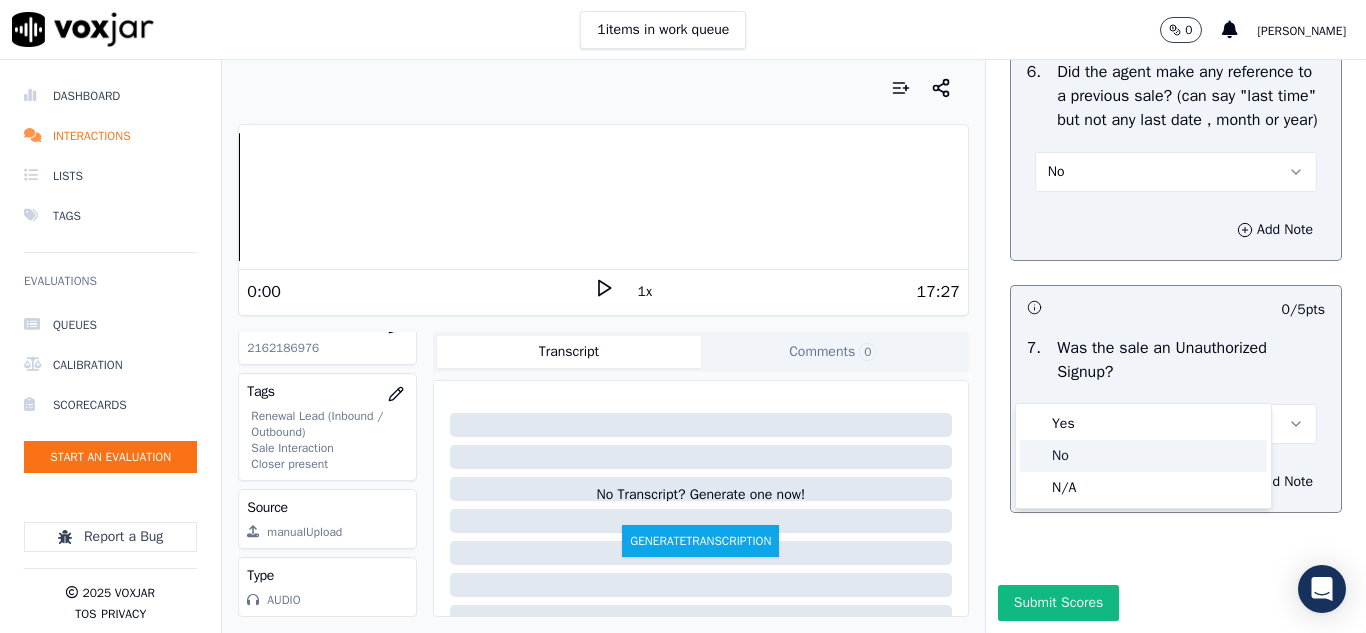 click on "No" 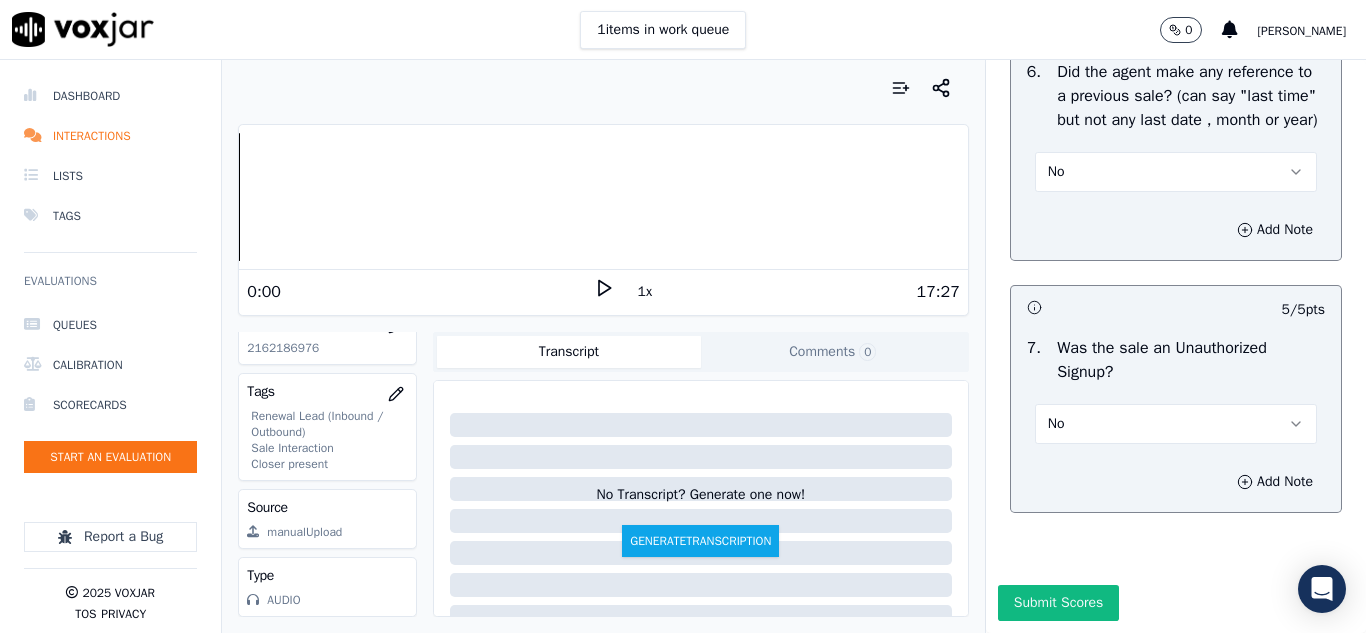 click on "Submit Scores" at bounding box center [1058, 603] 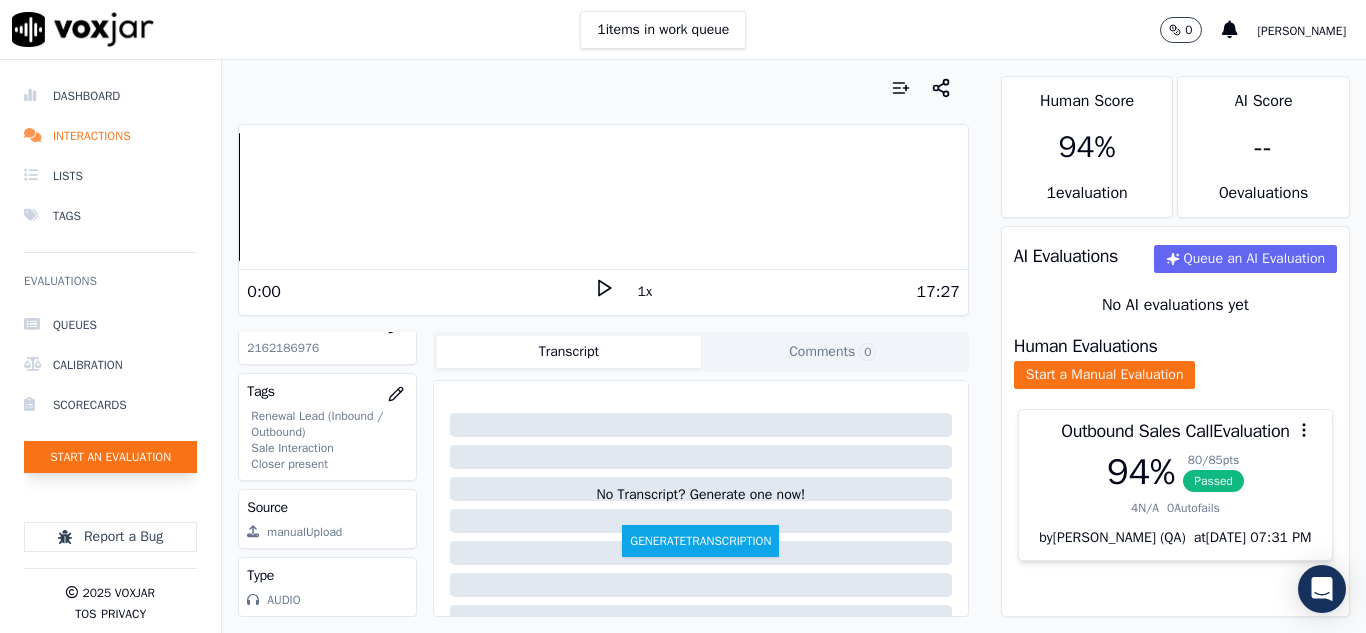 click on "Start an Evaluation" 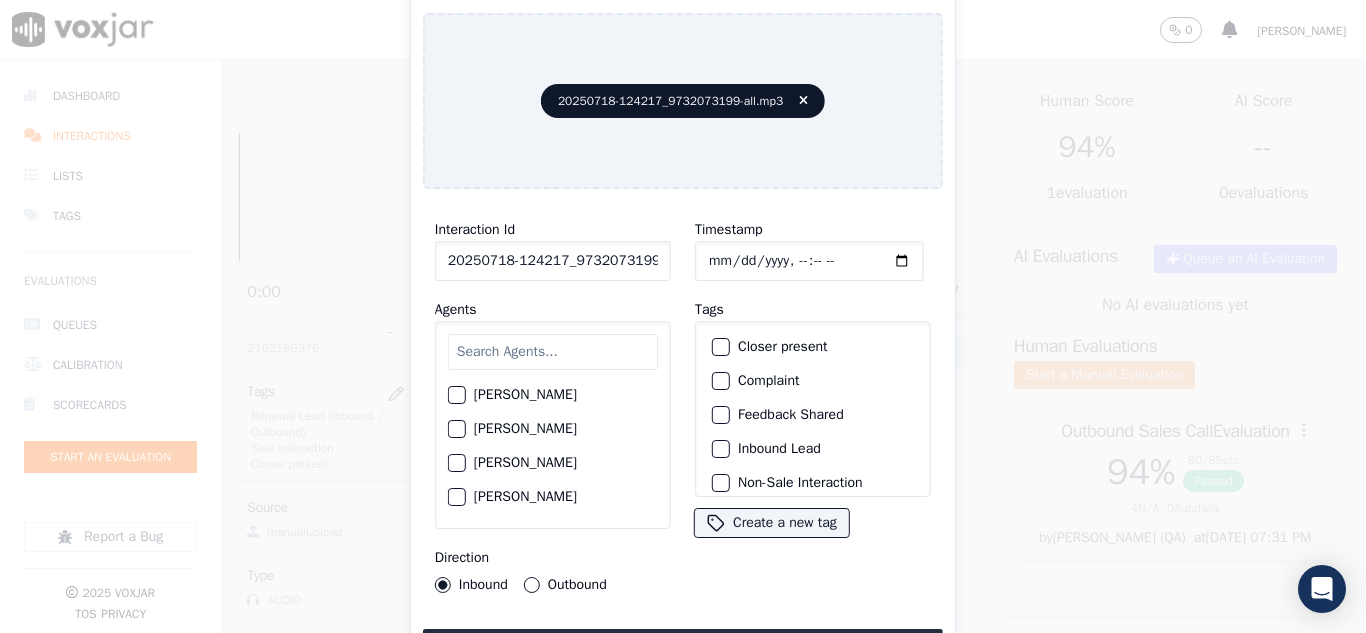 scroll, scrollTop: 0, scrollLeft: 40, axis: horizontal 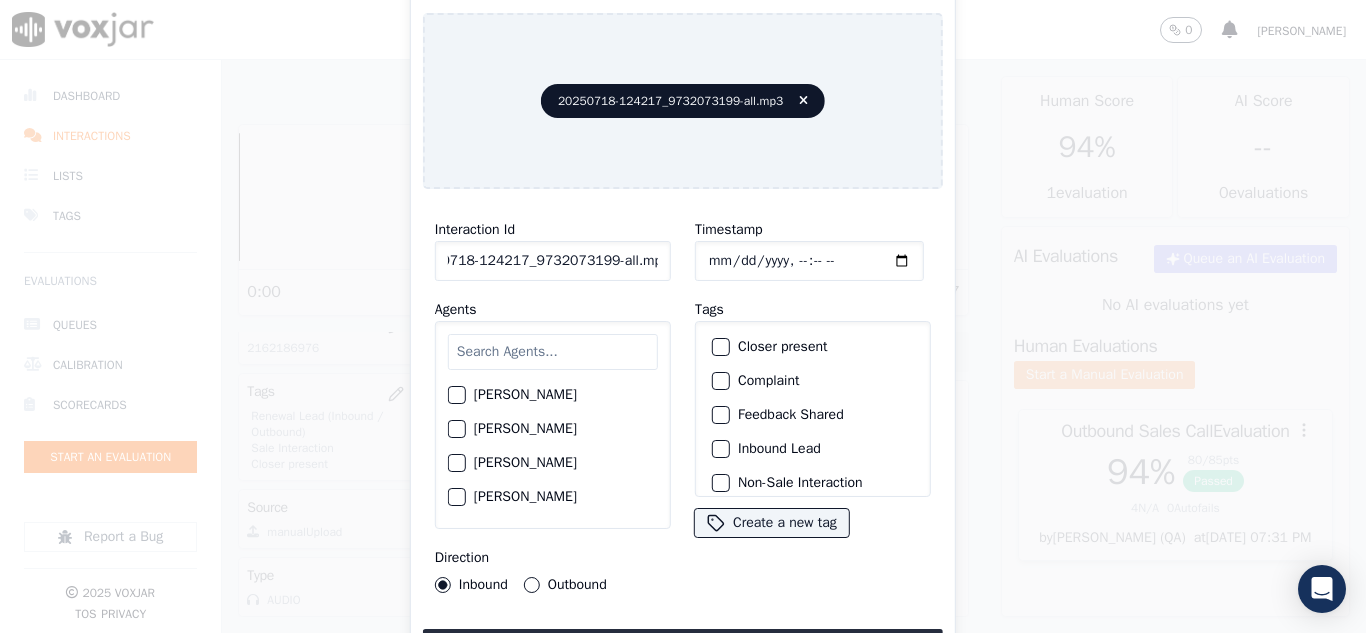 drag, startPoint x: 639, startPoint y: 252, endPoint x: 798, endPoint y: 261, distance: 159.25452 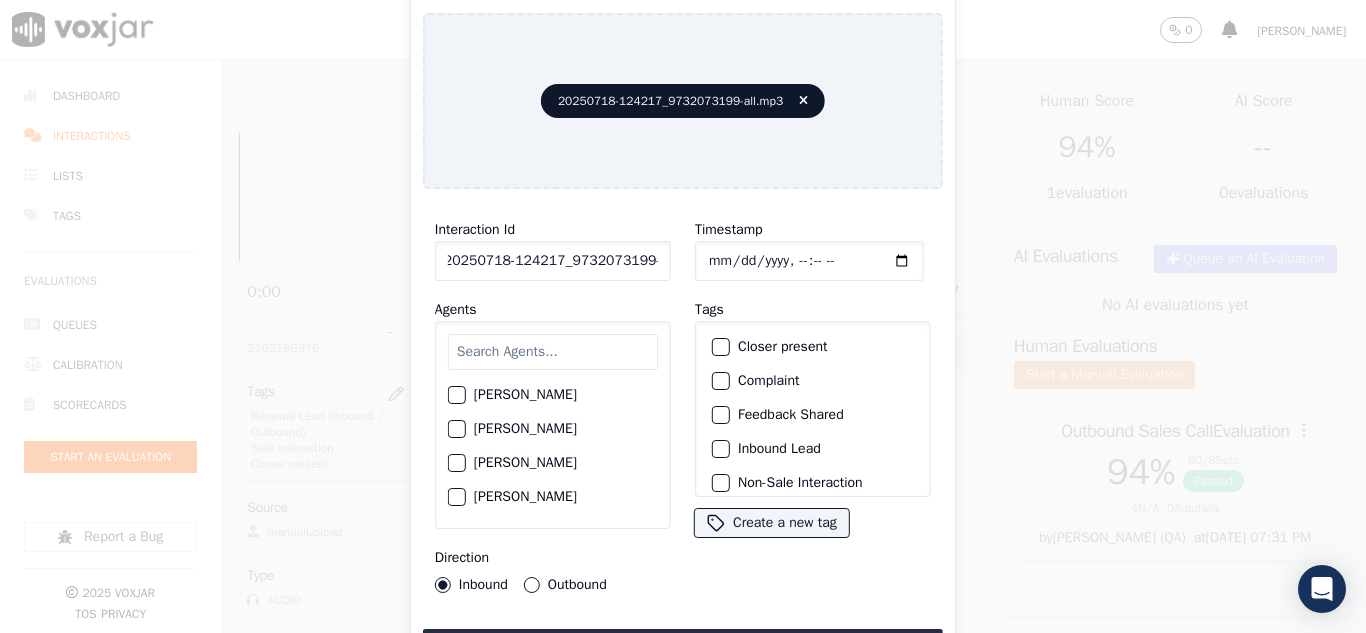 scroll, scrollTop: 0, scrollLeft: 11, axis: horizontal 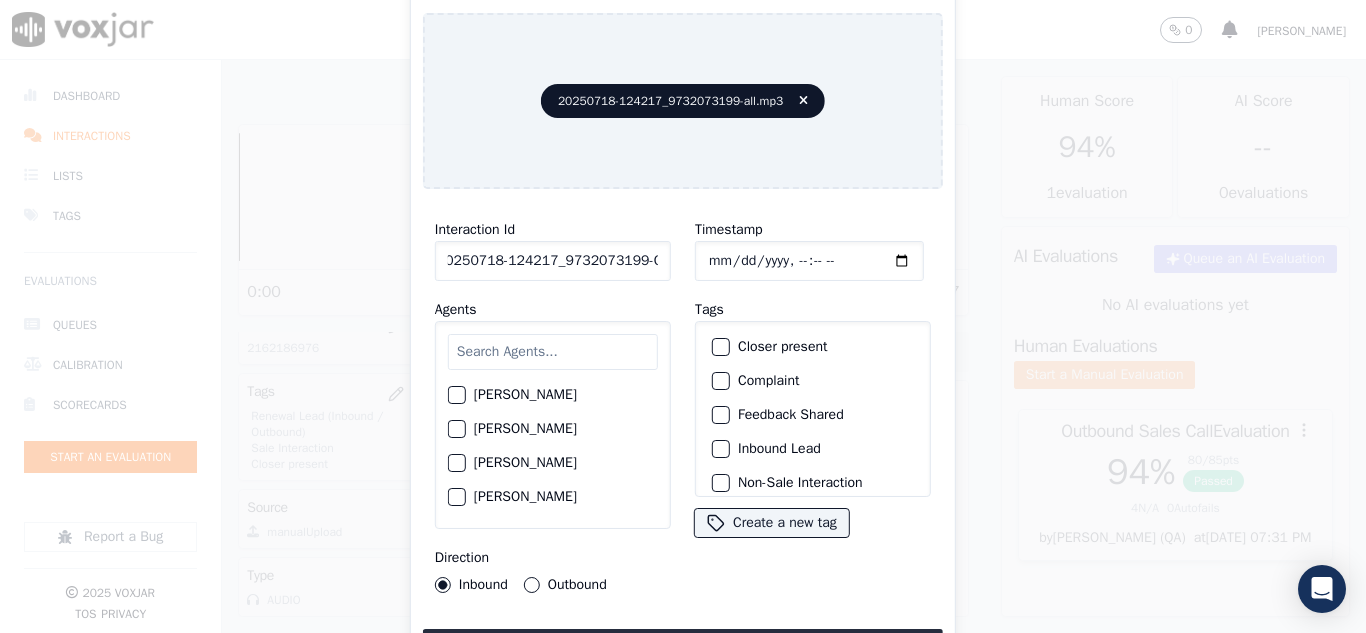 type on "20250718-124217_9732073199-C1" 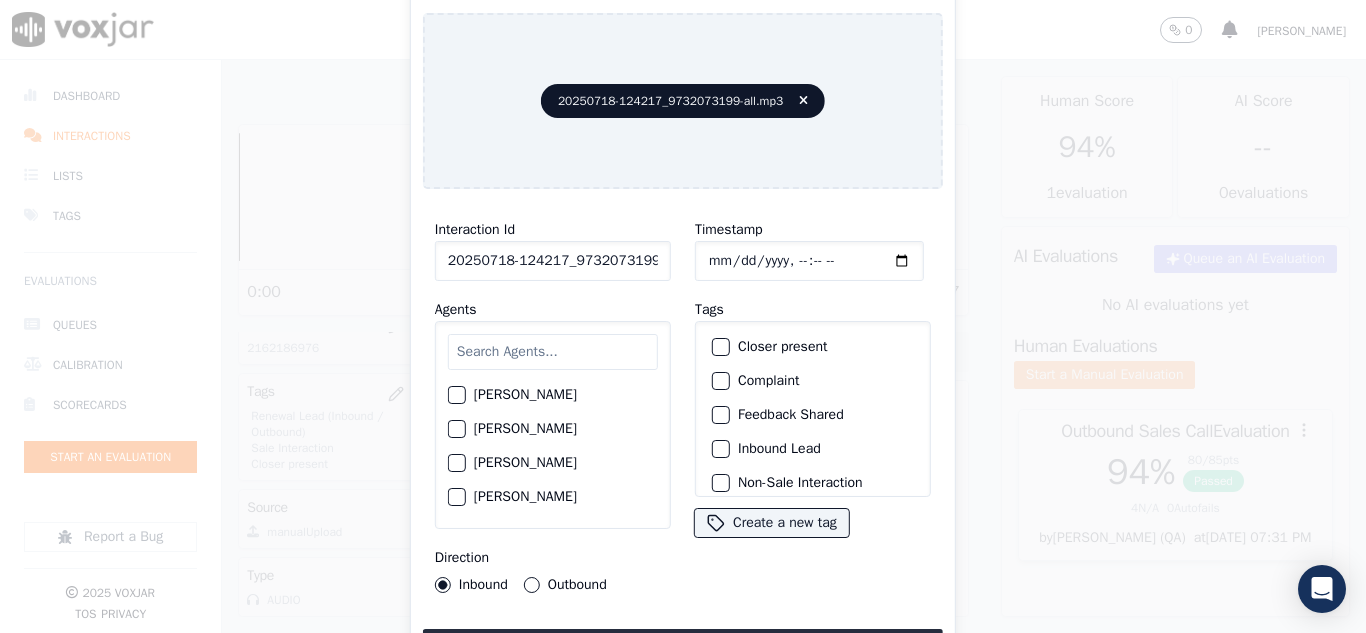 type on "[DATE]T14:08" 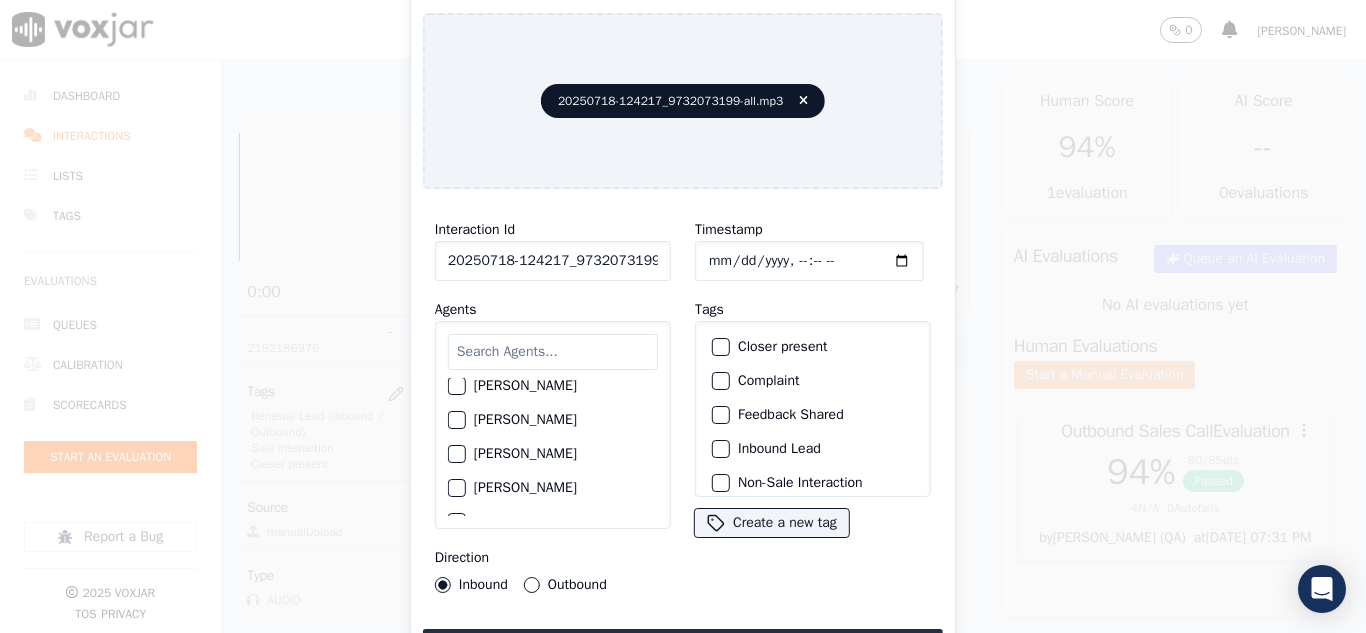 scroll, scrollTop: 2000, scrollLeft: 0, axis: vertical 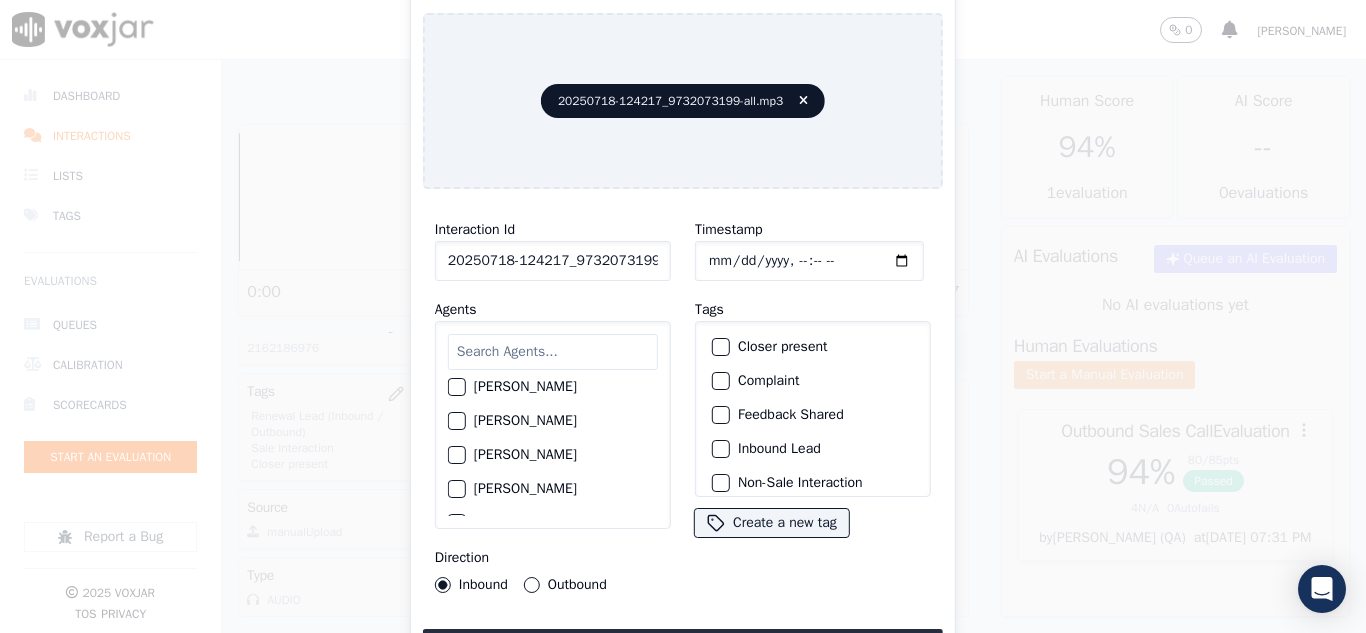 click on "[PERSON_NAME]" 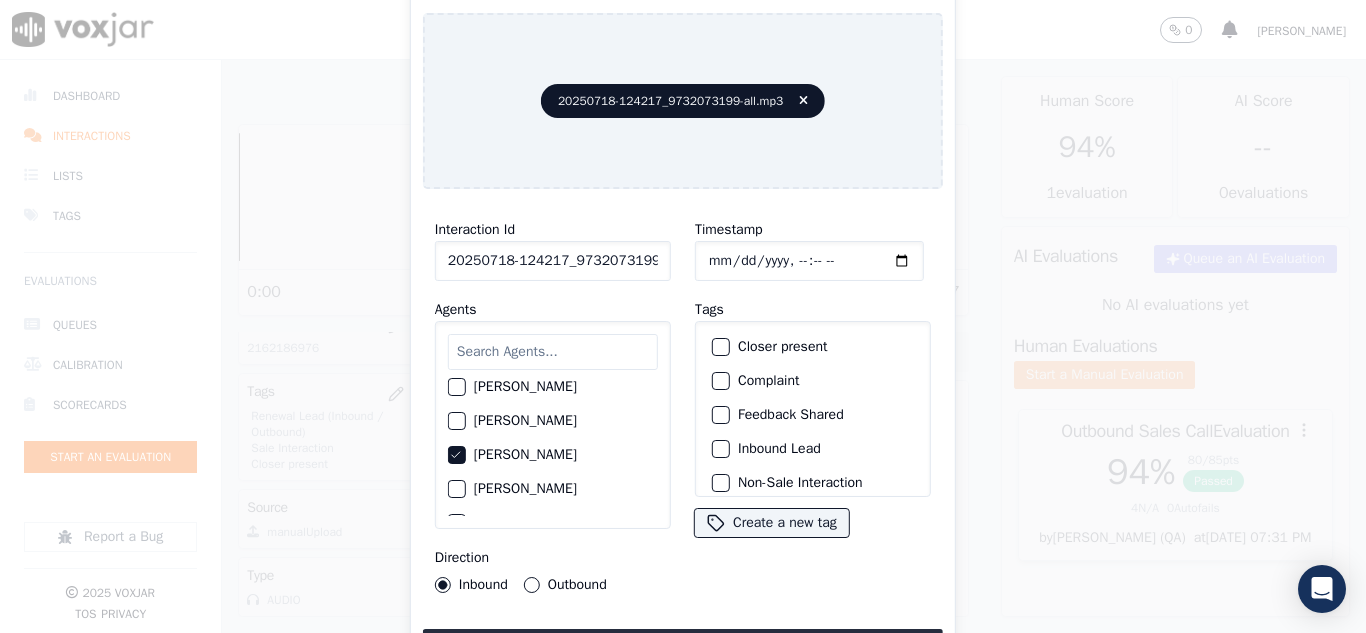 click on "Closer present" 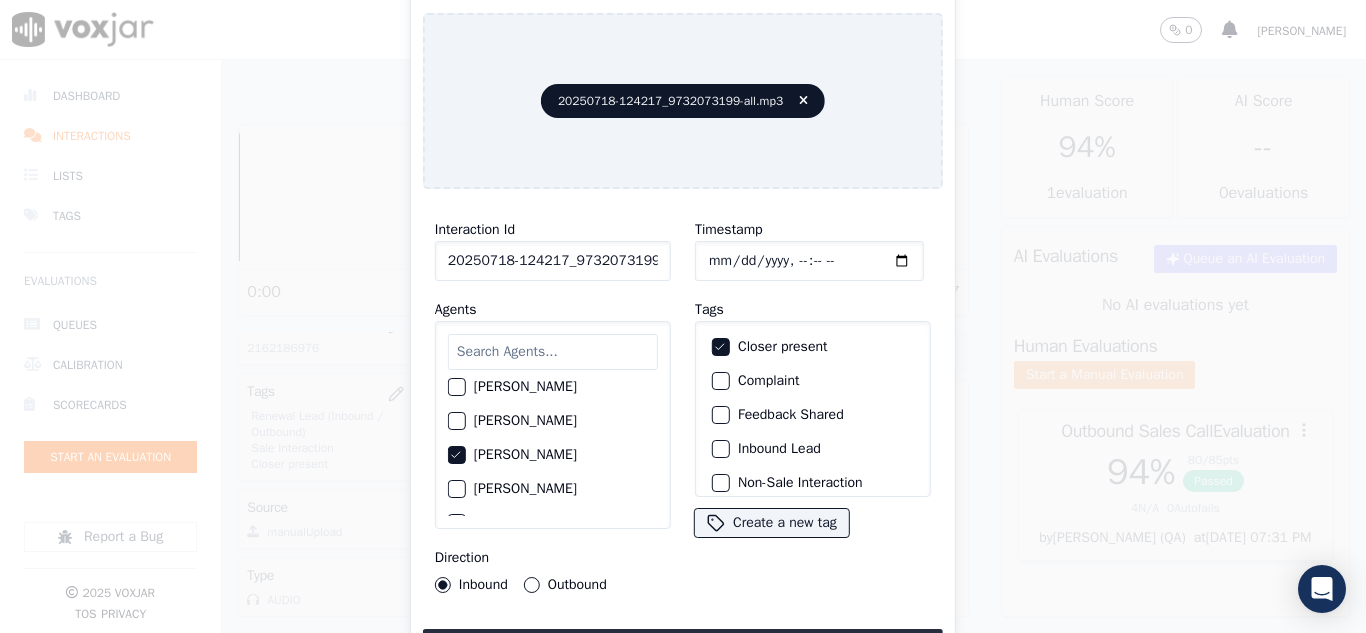 click on "Inbound Lead" 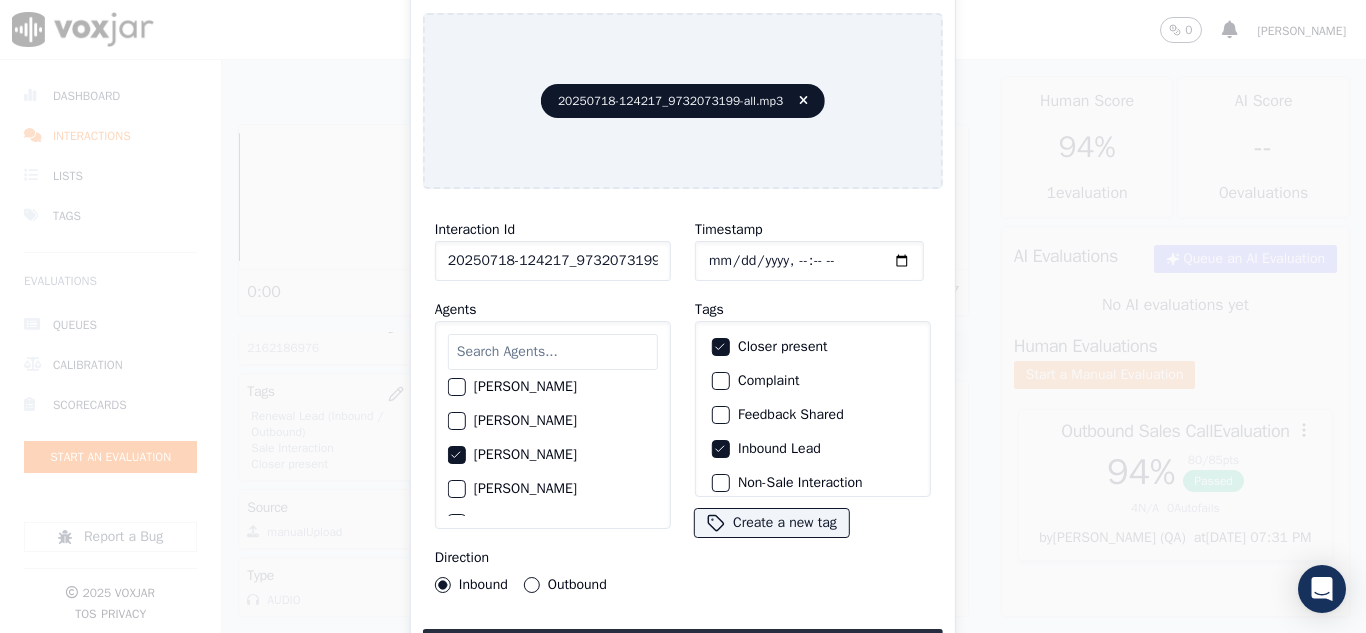 scroll, scrollTop: 173, scrollLeft: 0, axis: vertical 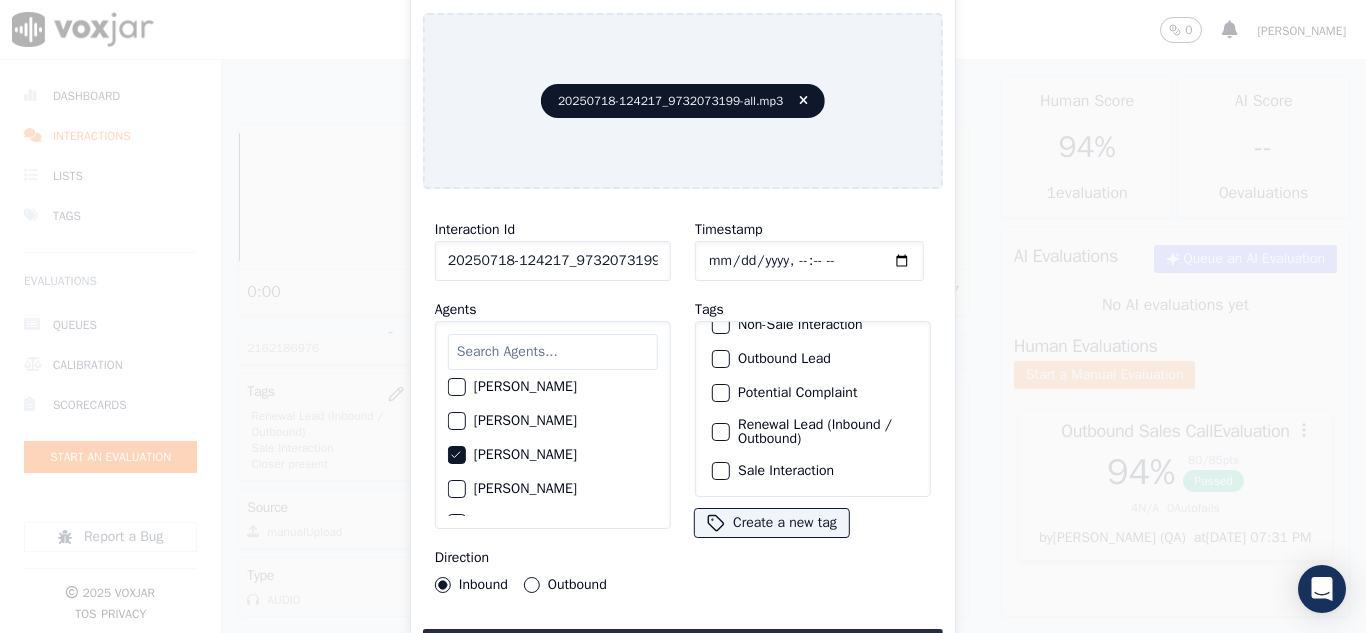 click on "Sale Interaction" 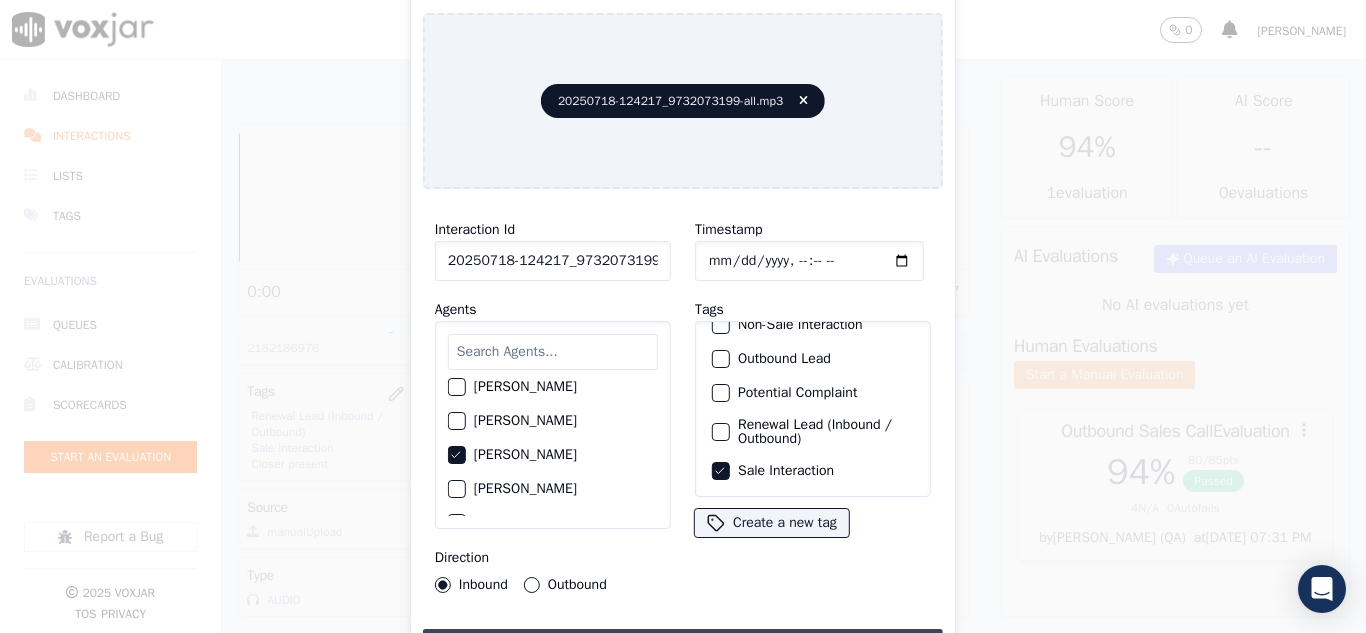 click on "Upload interaction to start evaluation" at bounding box center (683, 647) 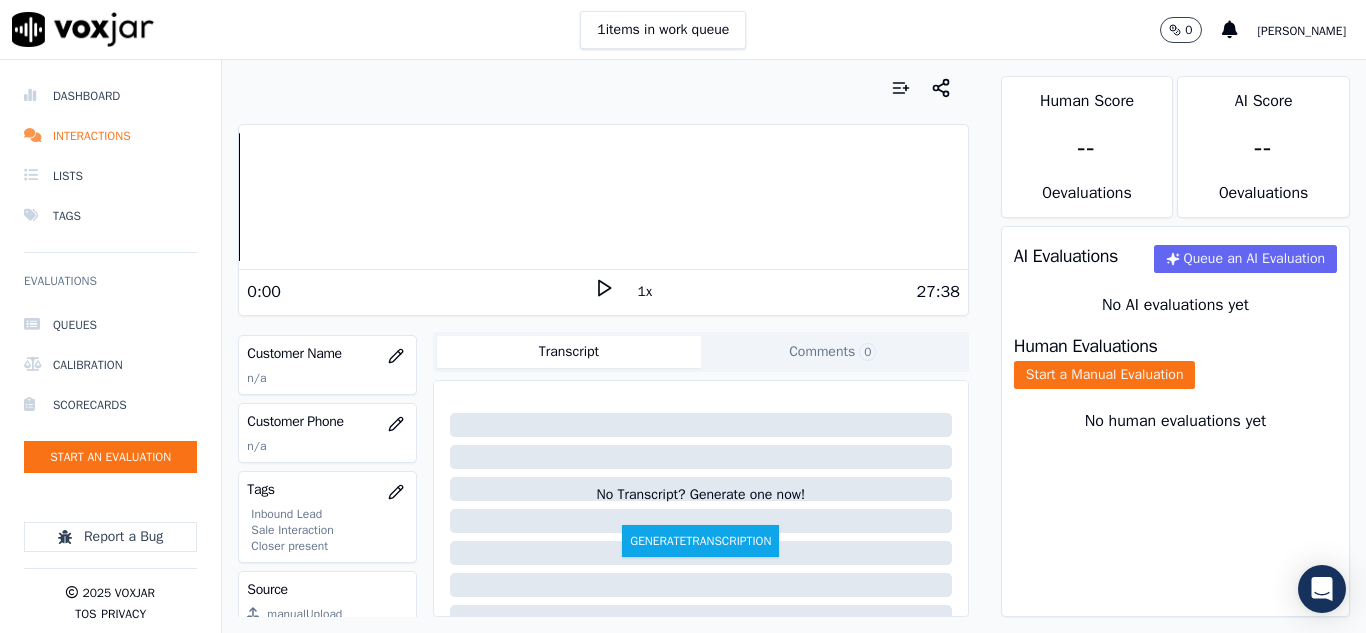 scroll, scrollTop: 300, scrollLeft: 0, axis: vertical 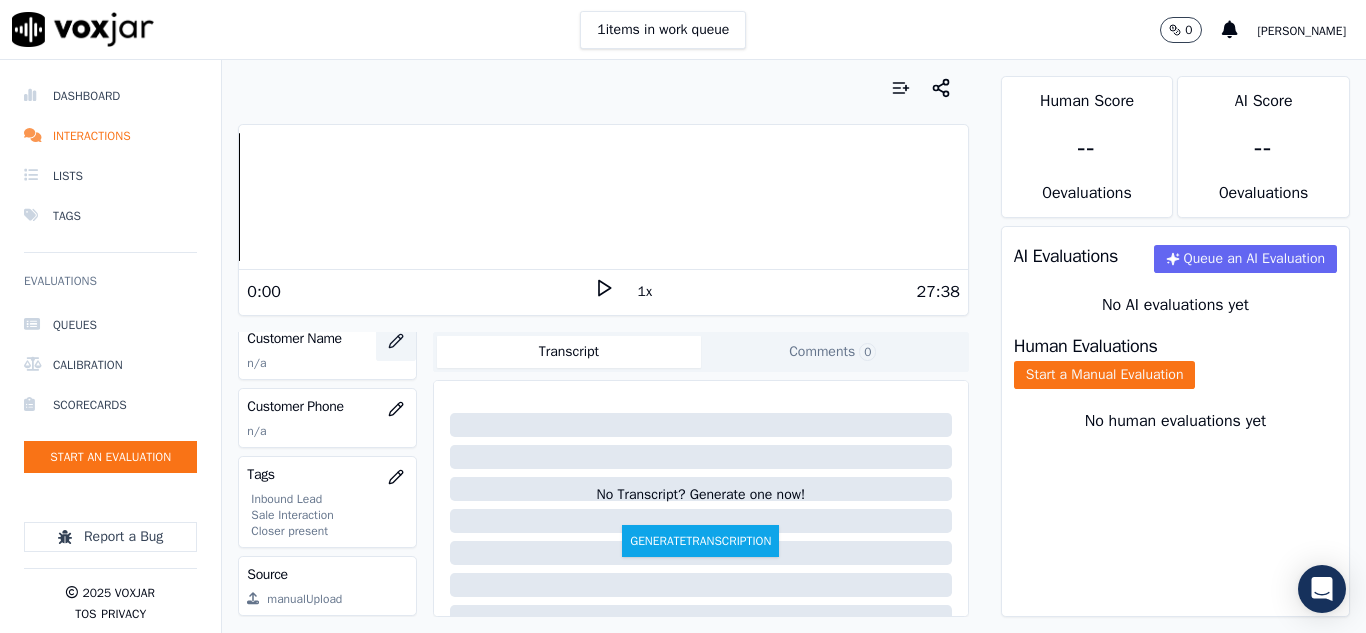 click 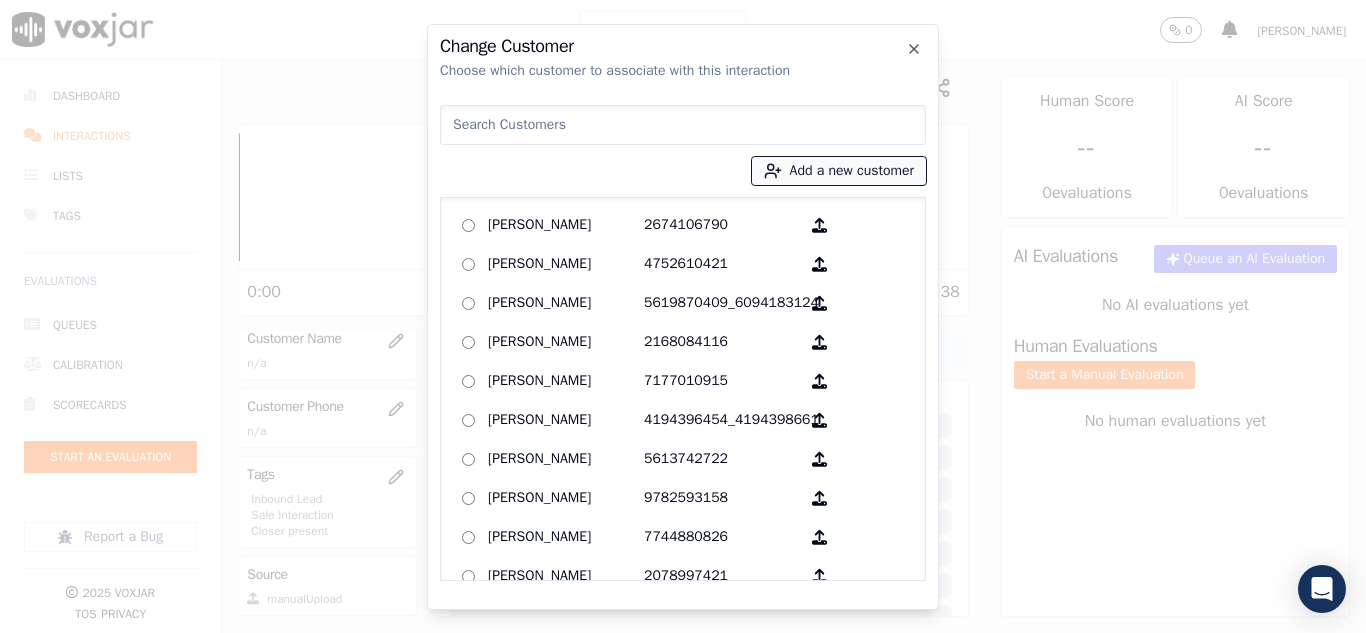 click on "Add a new customer" at bounding box center [839, 171] 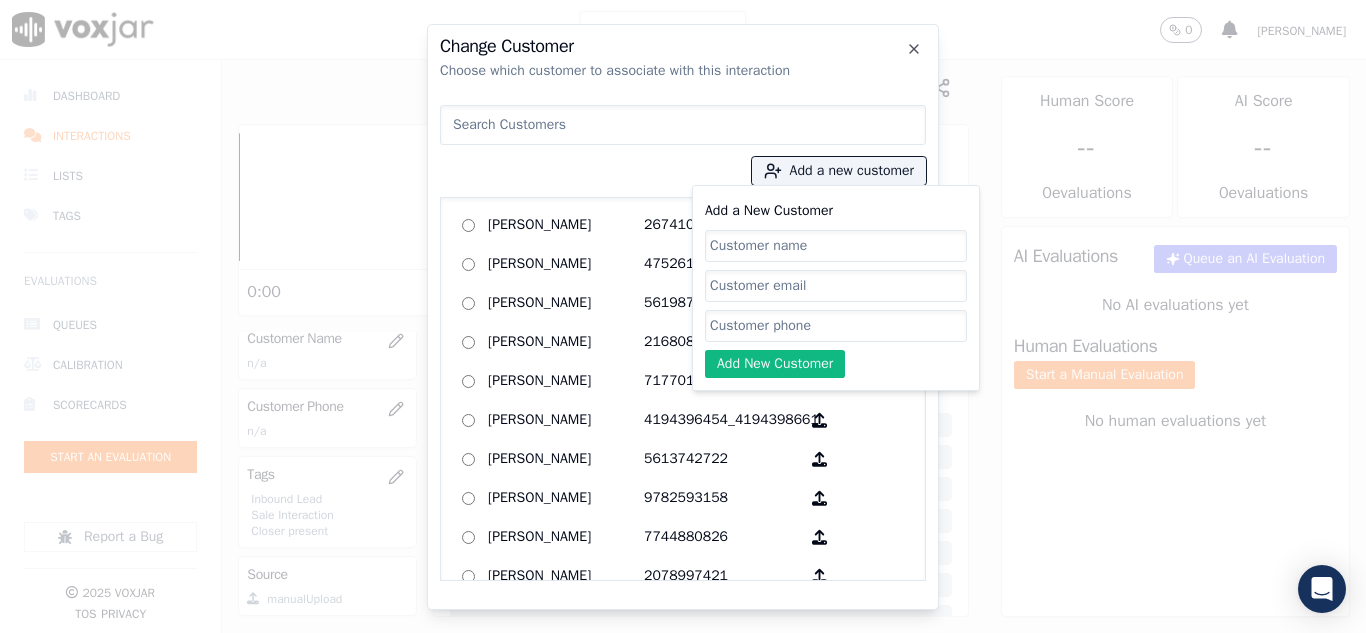 click on "Add a New Customer" 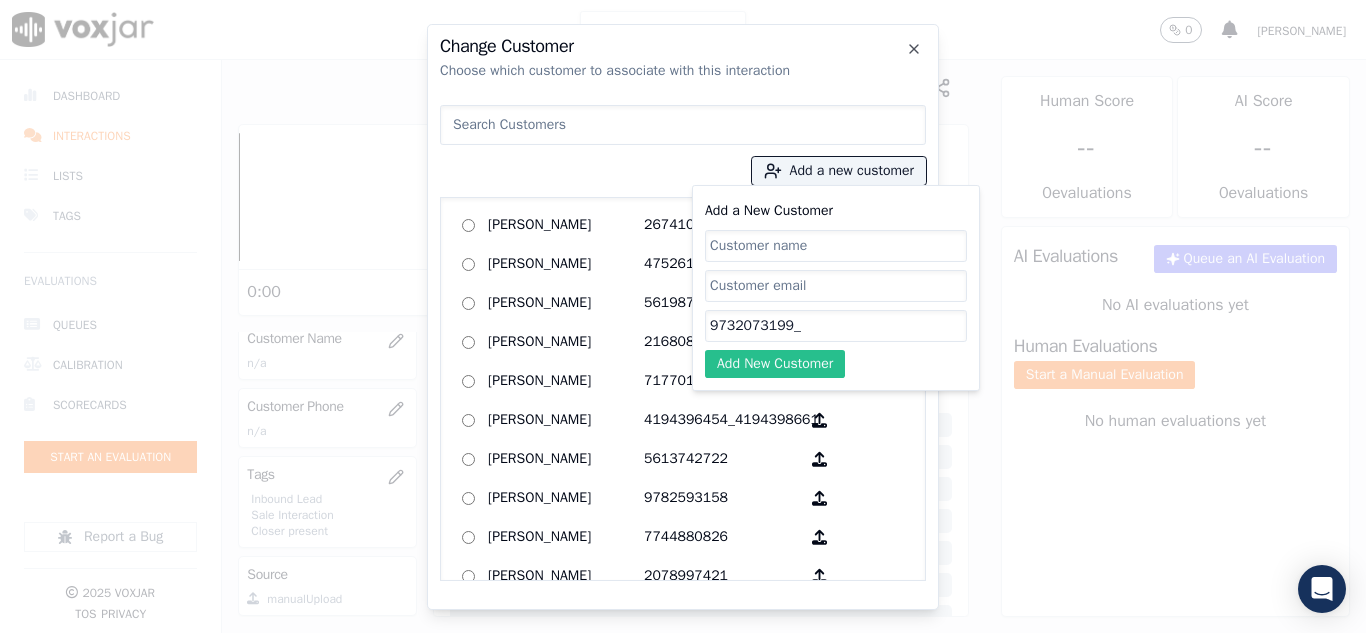 paste on "9736613453" 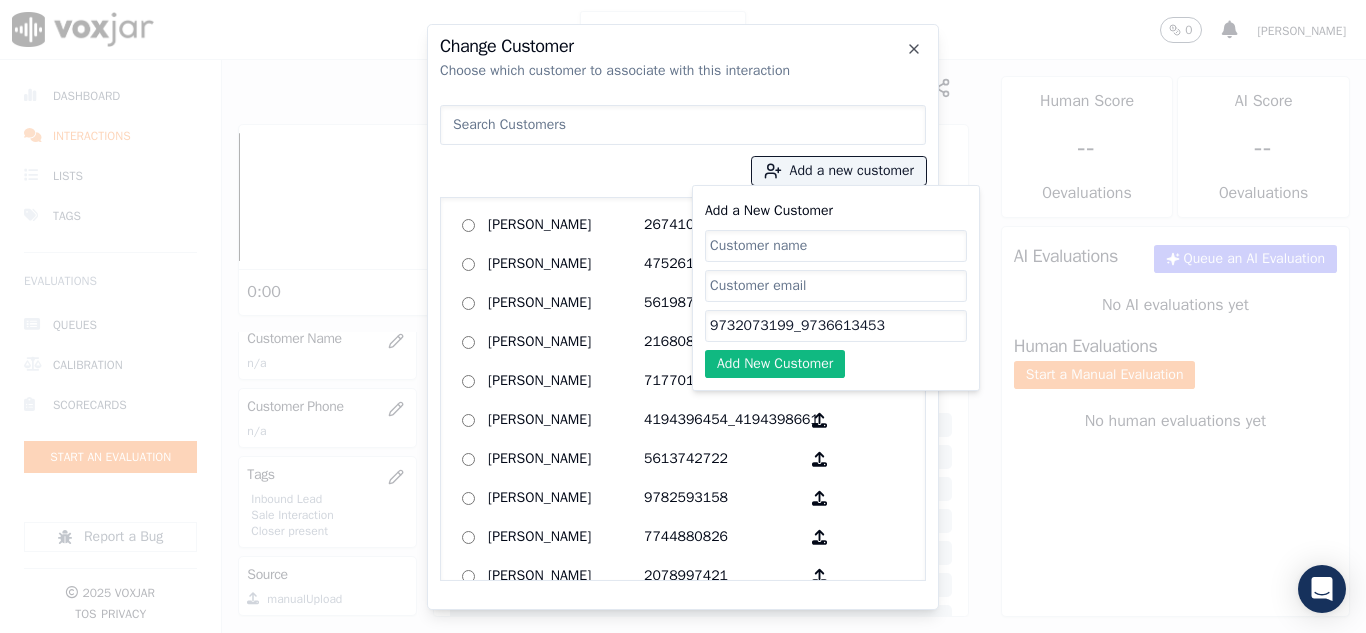 type on "9732073199_9736613453" 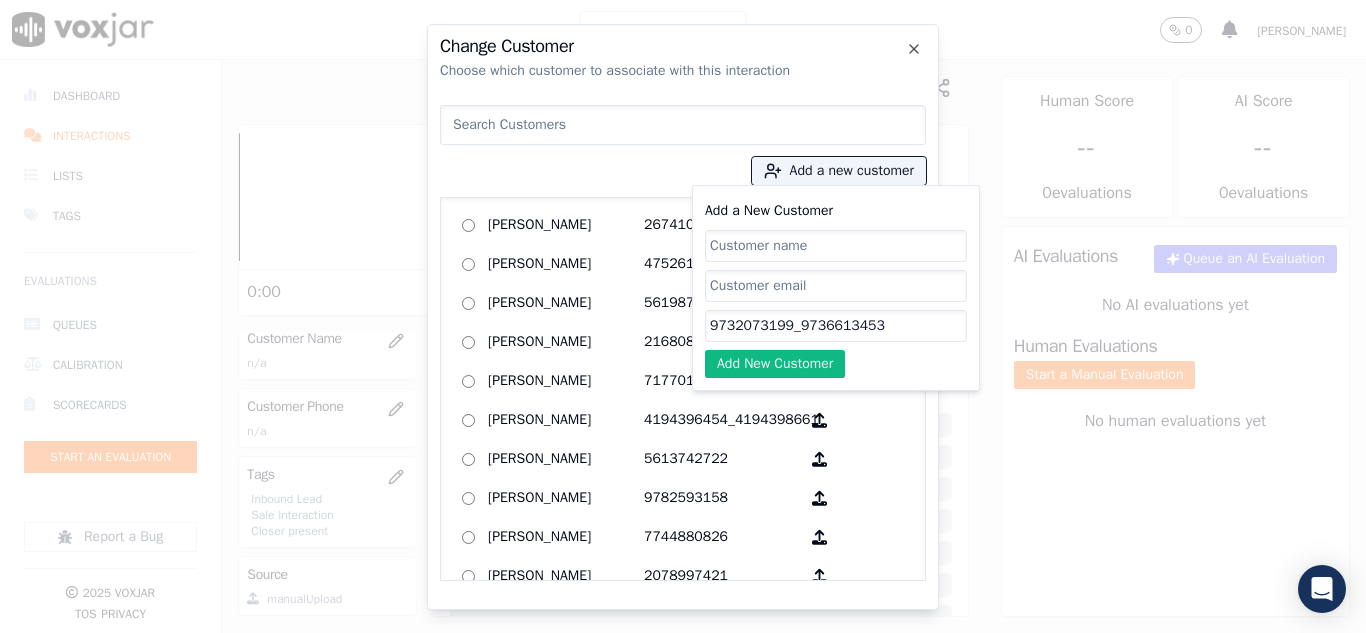 paste on "[PERSON_NAME]" 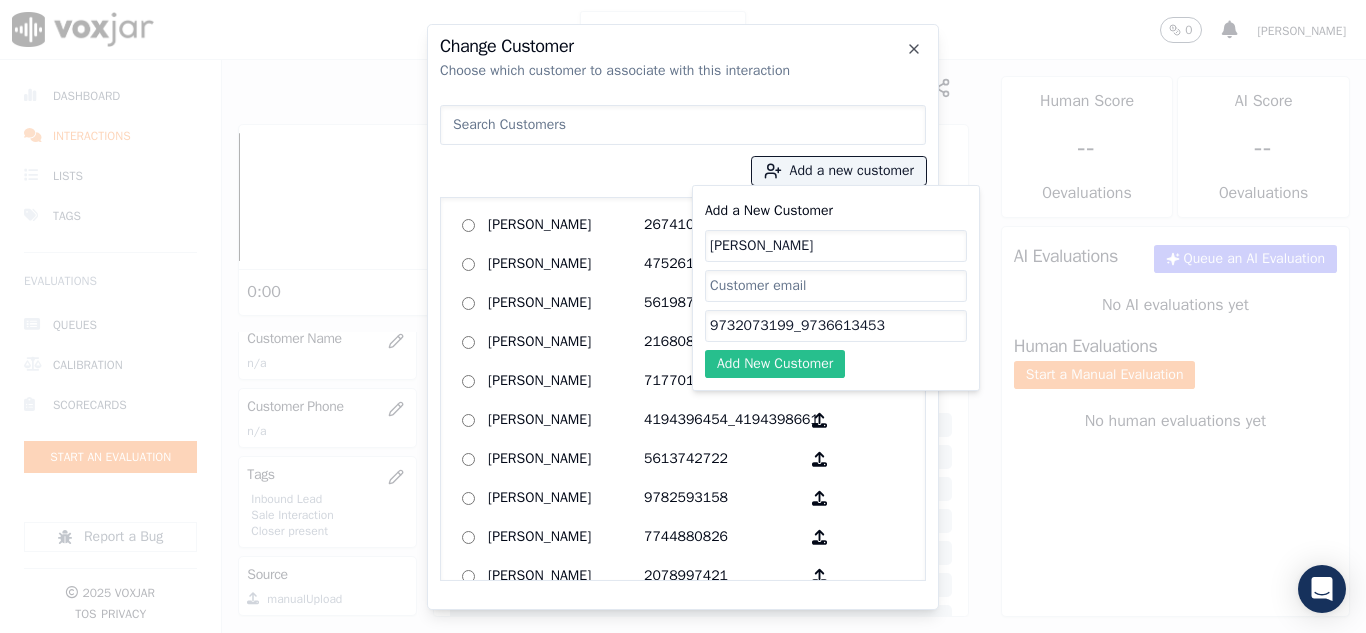 type on "[PERSON_NAME]" 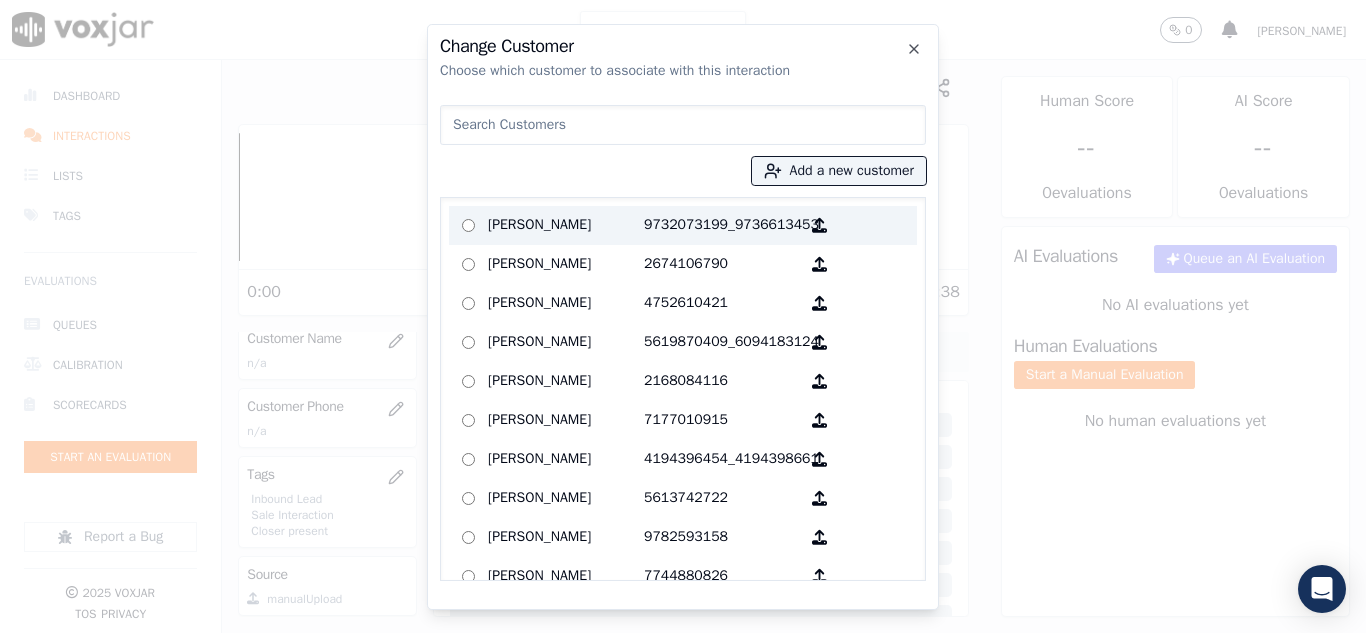 click on "[PERSON_NAME]" at bounding box center (566, 225) 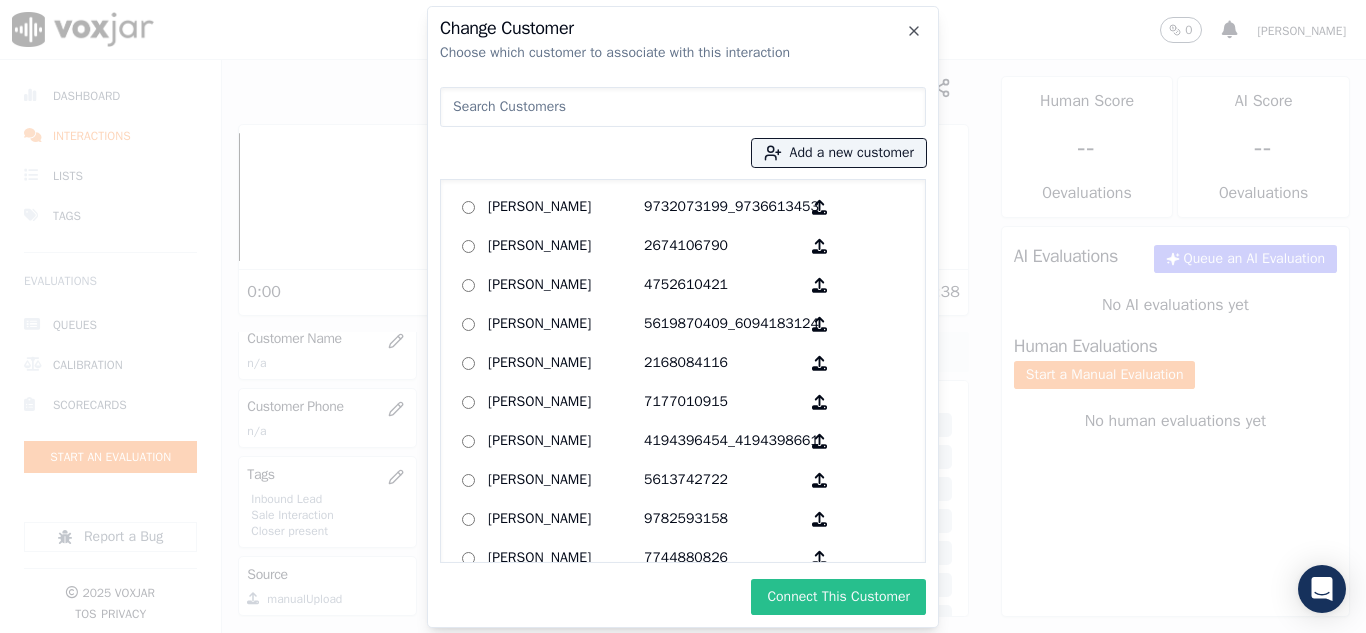 click on "Connect This Customer" at bounding box center (838, 597) 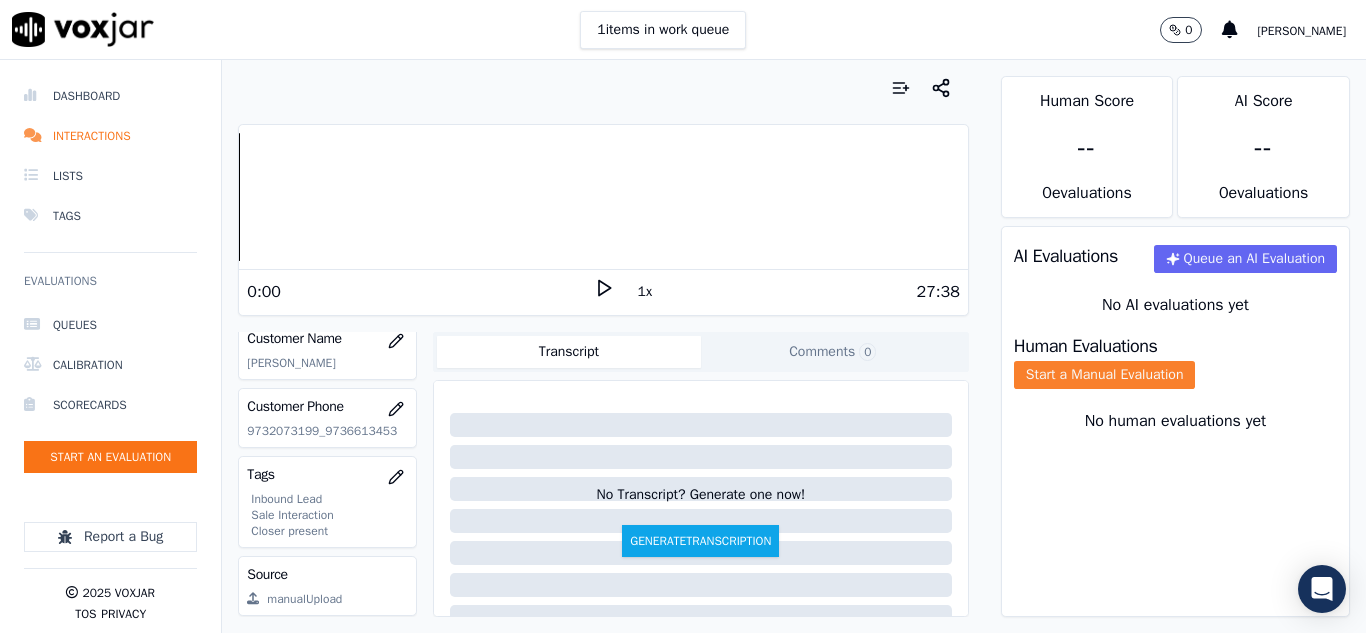 click on "Start a Manual Evaluation" 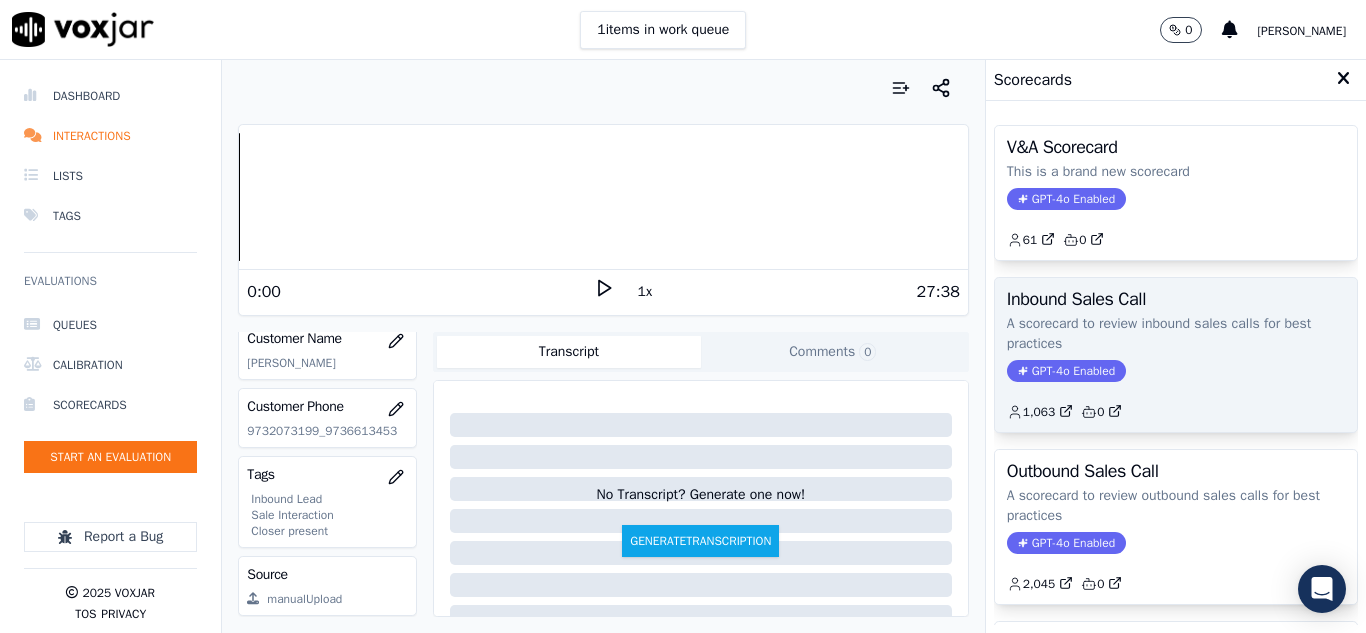 click on "Inbound Sales Call   A scorecard to review inbound sales calls for best practices     GPT-4o Enabled       1,063         0" at bounding box center [1176, 355] 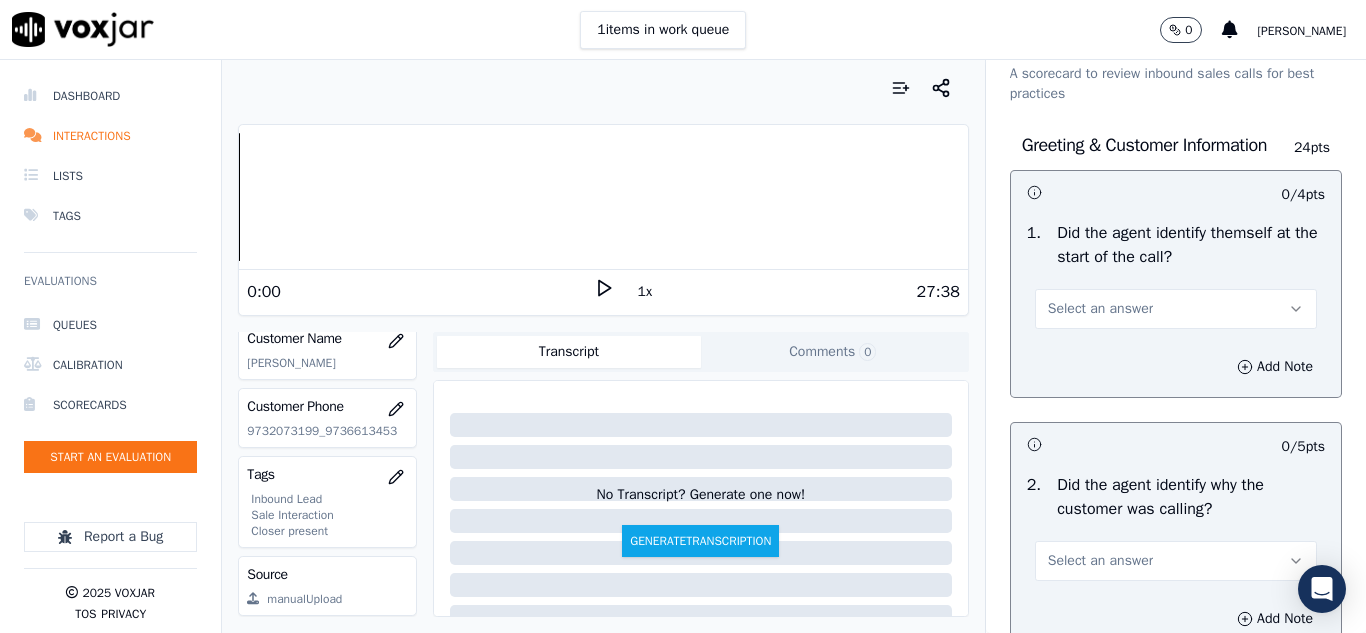 scroll, scrollTop: 100, scrollLeft: 0, axis: vertical 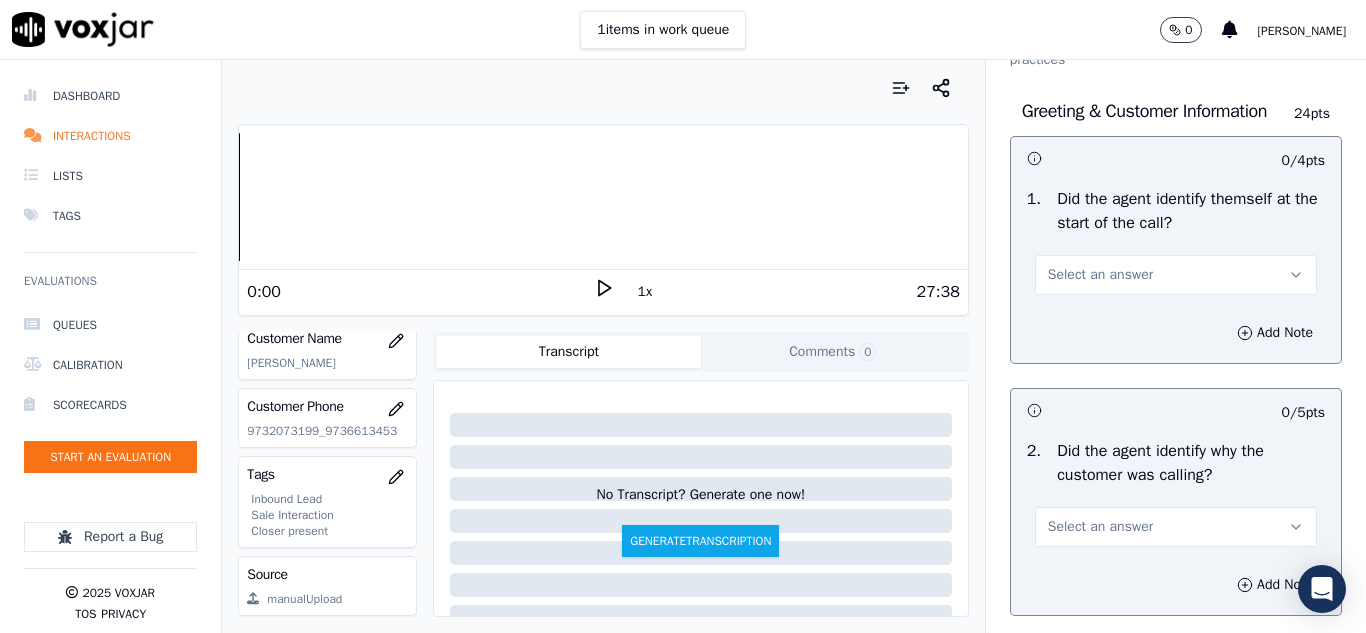 click on "Select an answer" at bounding box center (1100, 275) 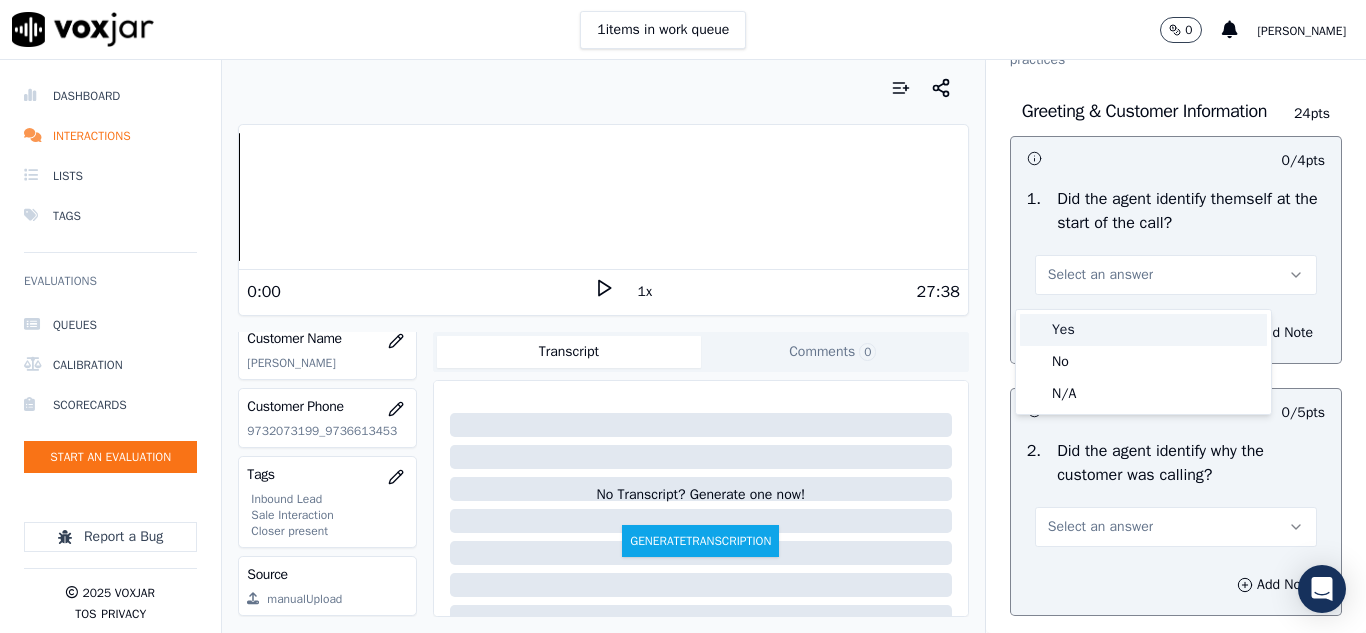click on "Yes" at bounding box center [1143, 330] 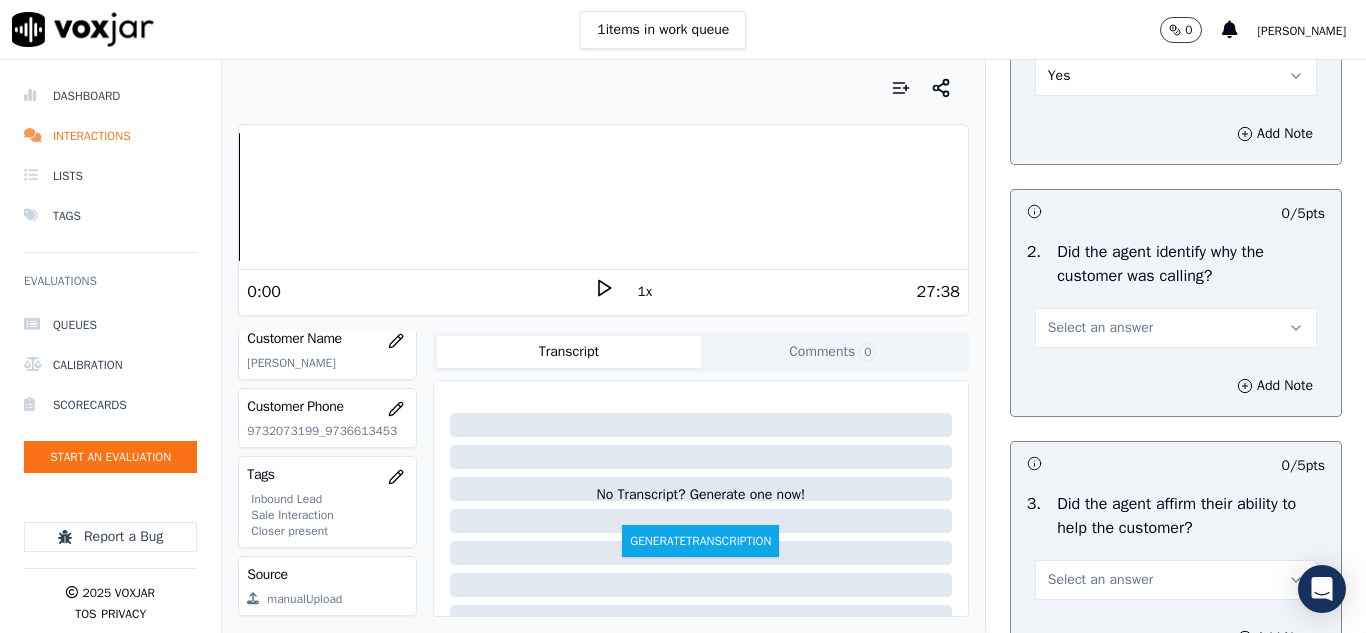 scroll, scrollTop: 300, scrollLeft: 0, axis: vertical 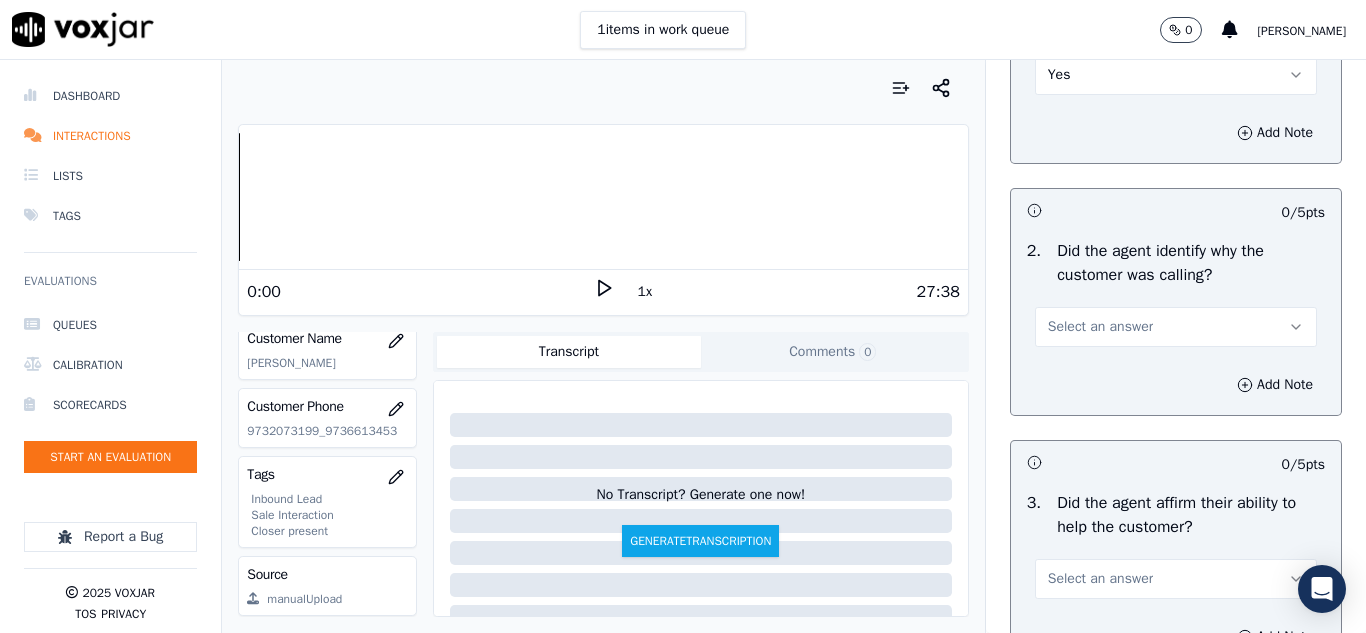 click on "Select an answer" at bounding box center (1100, 327) 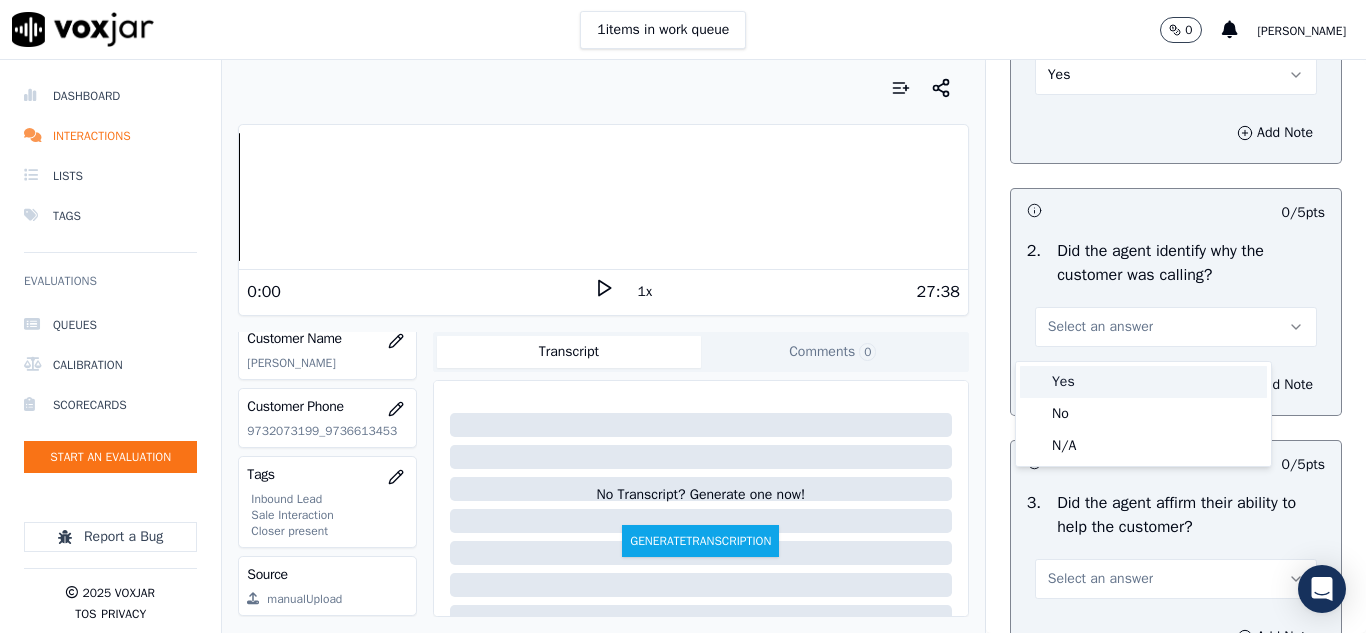 click on "Yes" at bounding box center (1143, 382) 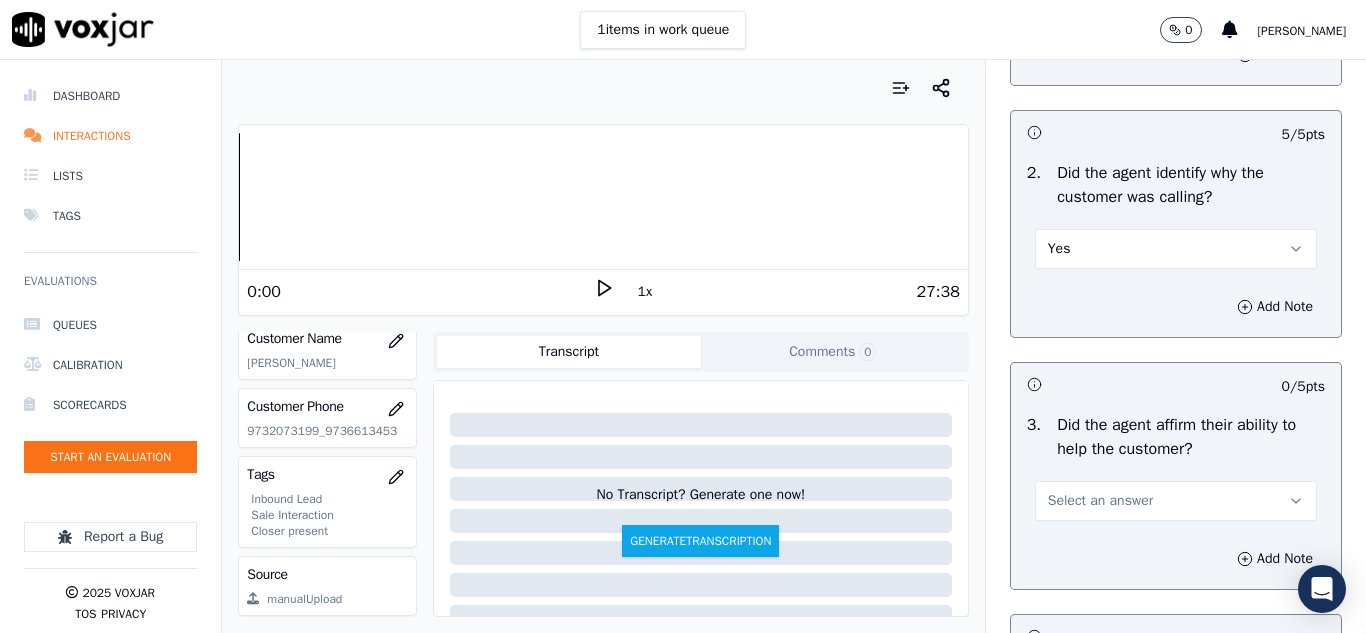 scroll, scrollTop: 500, scrollLeft: 0, axis: vertical 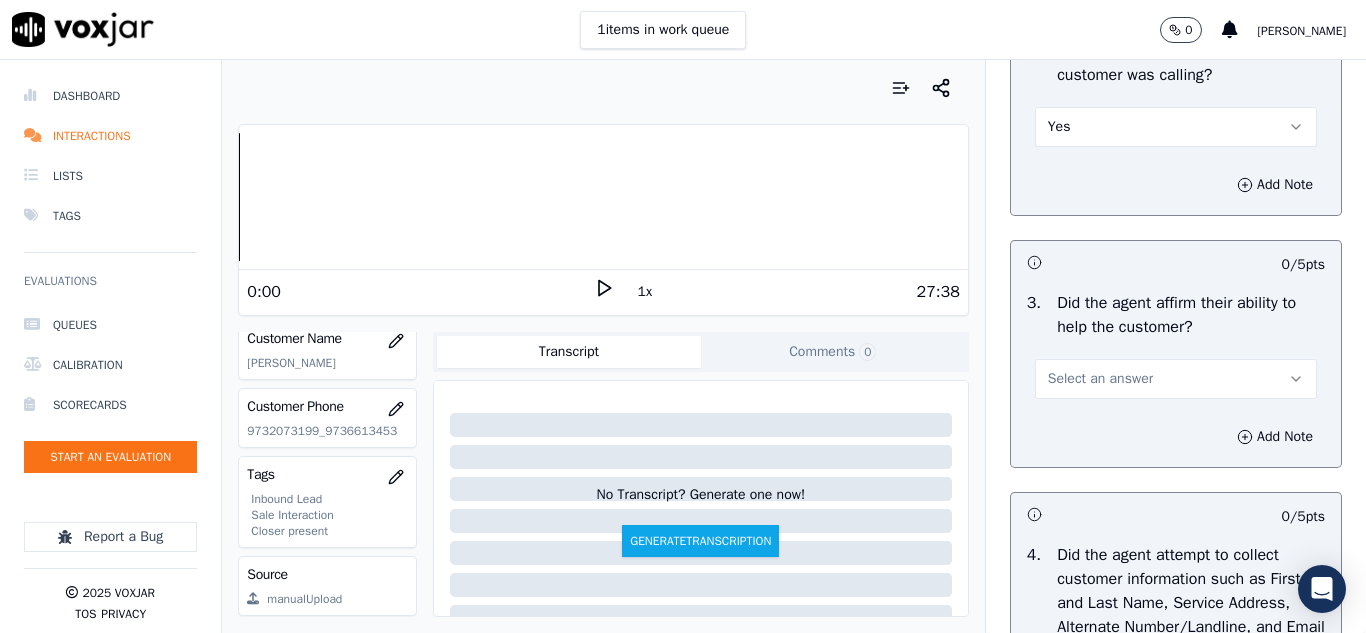 click on "Select an answer" at bounding box center [1176, 379] 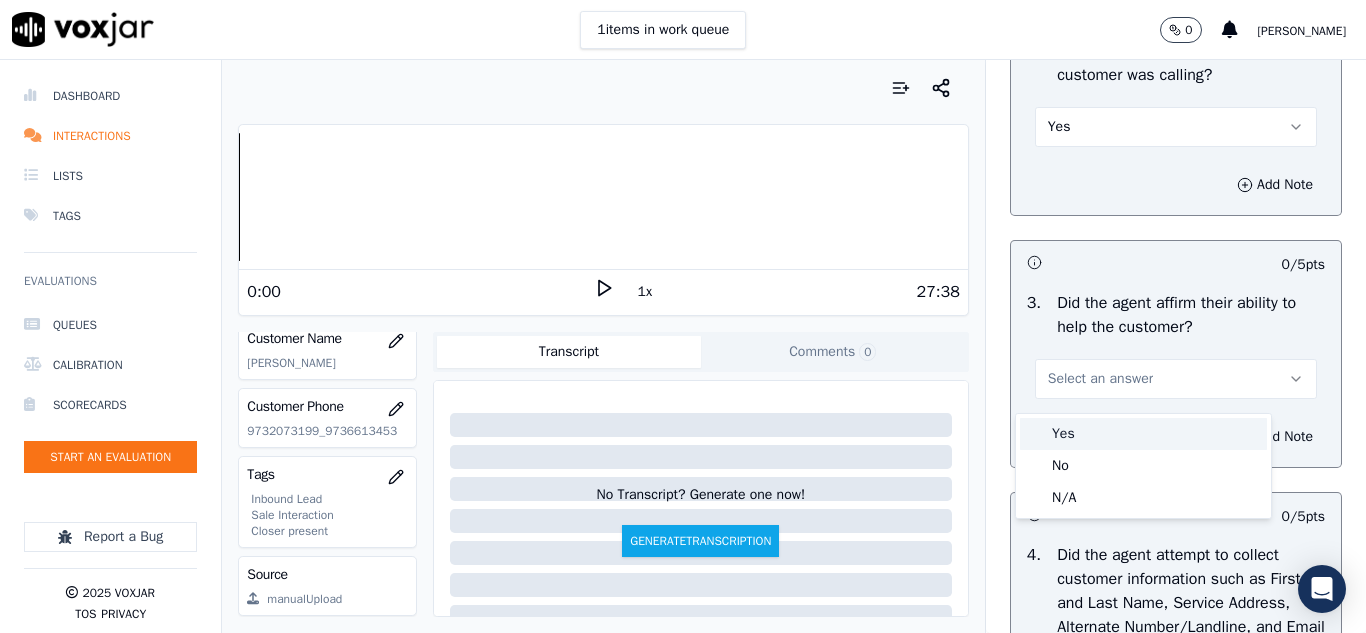 click on "Yes" at bounding box center [1143, 434] 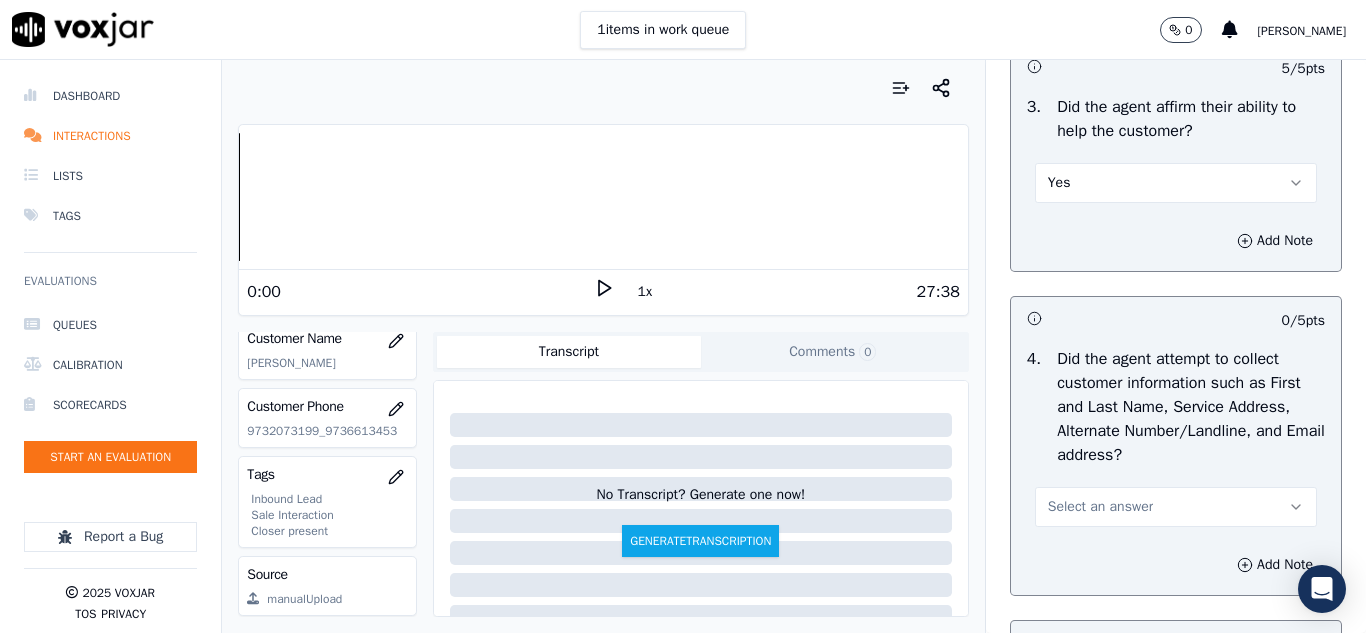 scroll, scrollTop: 900, scrollLeft: 0, axis: vertical 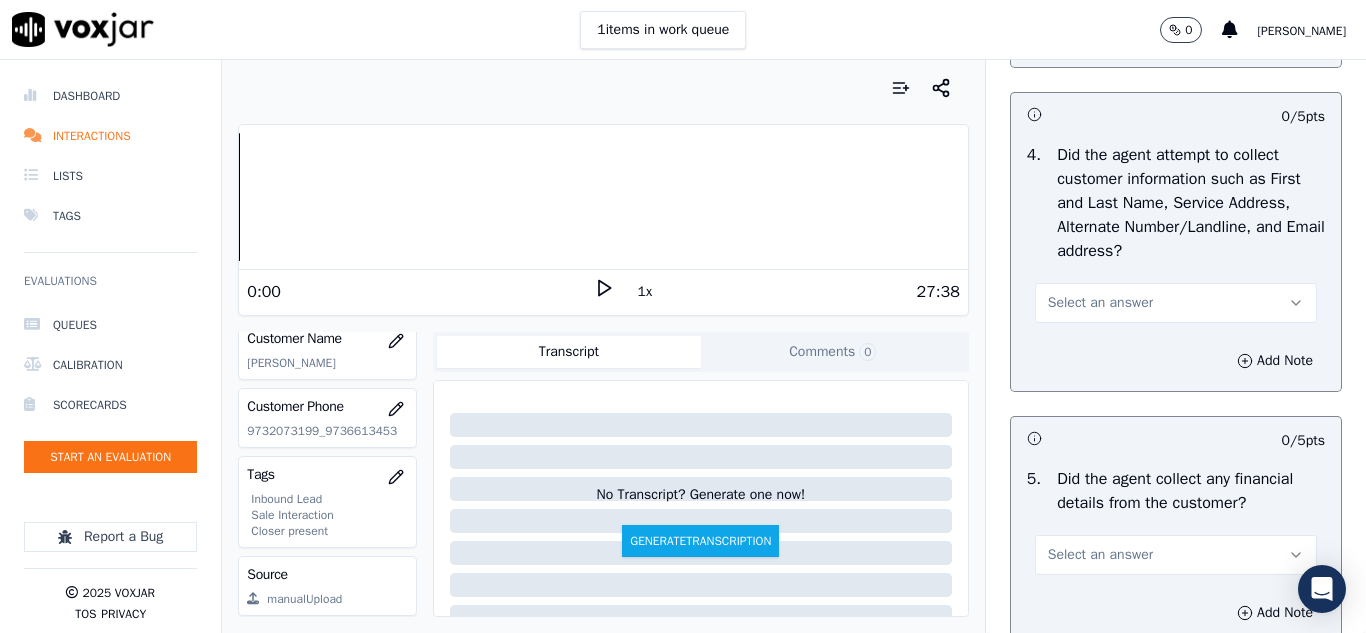 click on "Select an answer" at bounding box center [1100, 303] 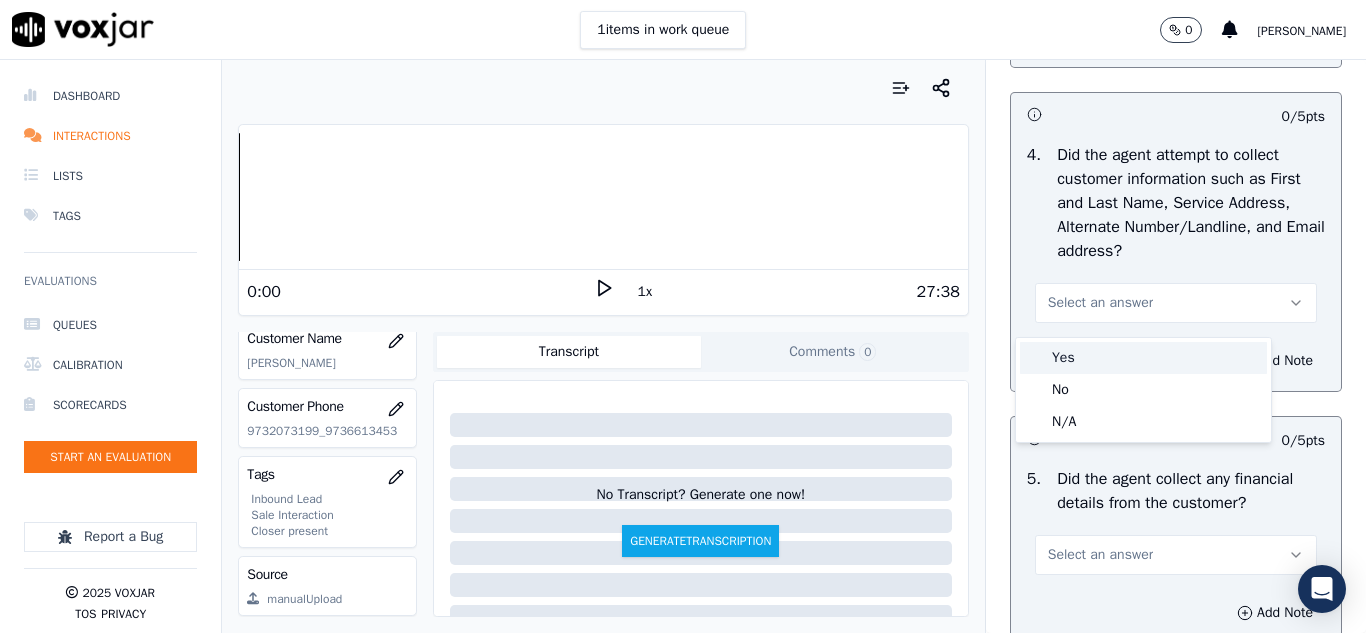 click on "Yes" at bounding box center (1143, 358) 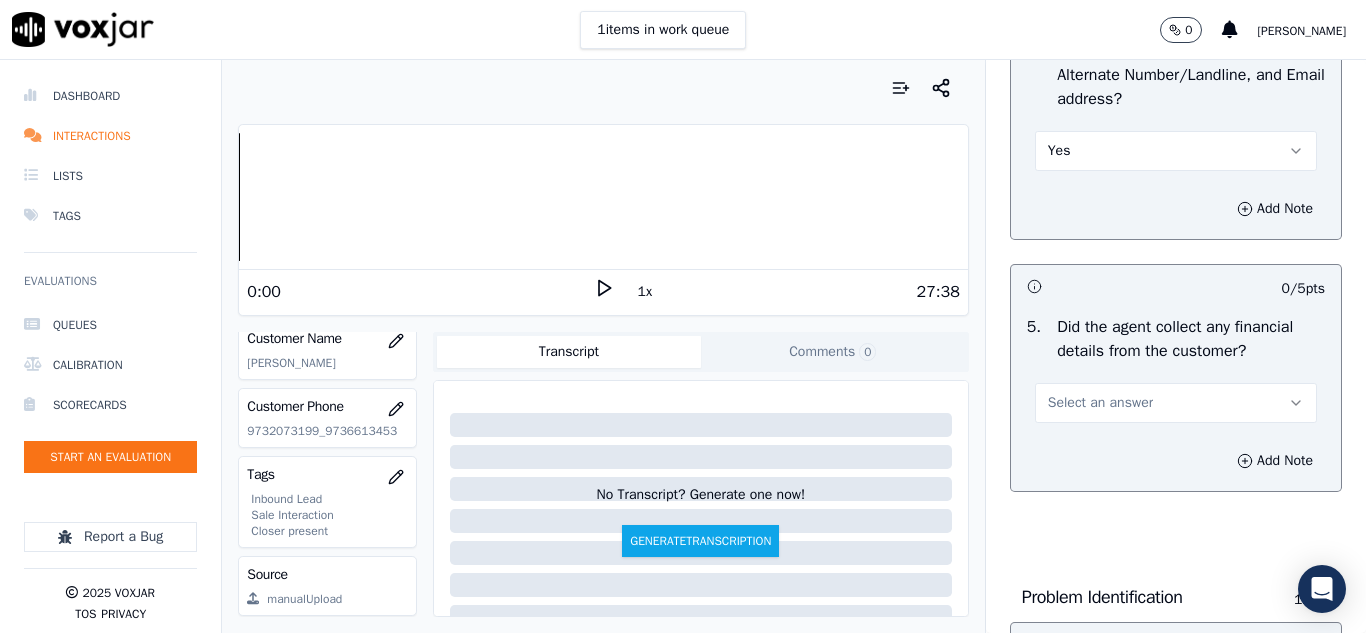 scroll, scrollTop: 1200, scrollLeft: 0, axis: vertical 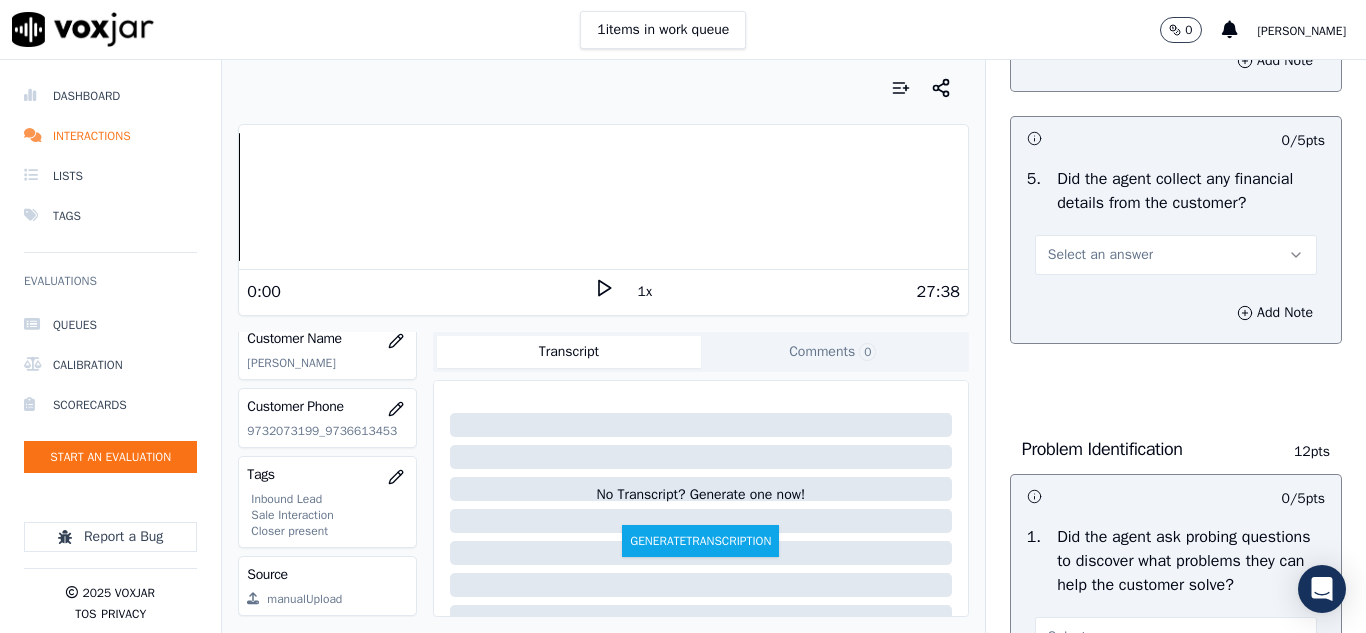 click on "Select an answer" at bounding box center (1100, 255) 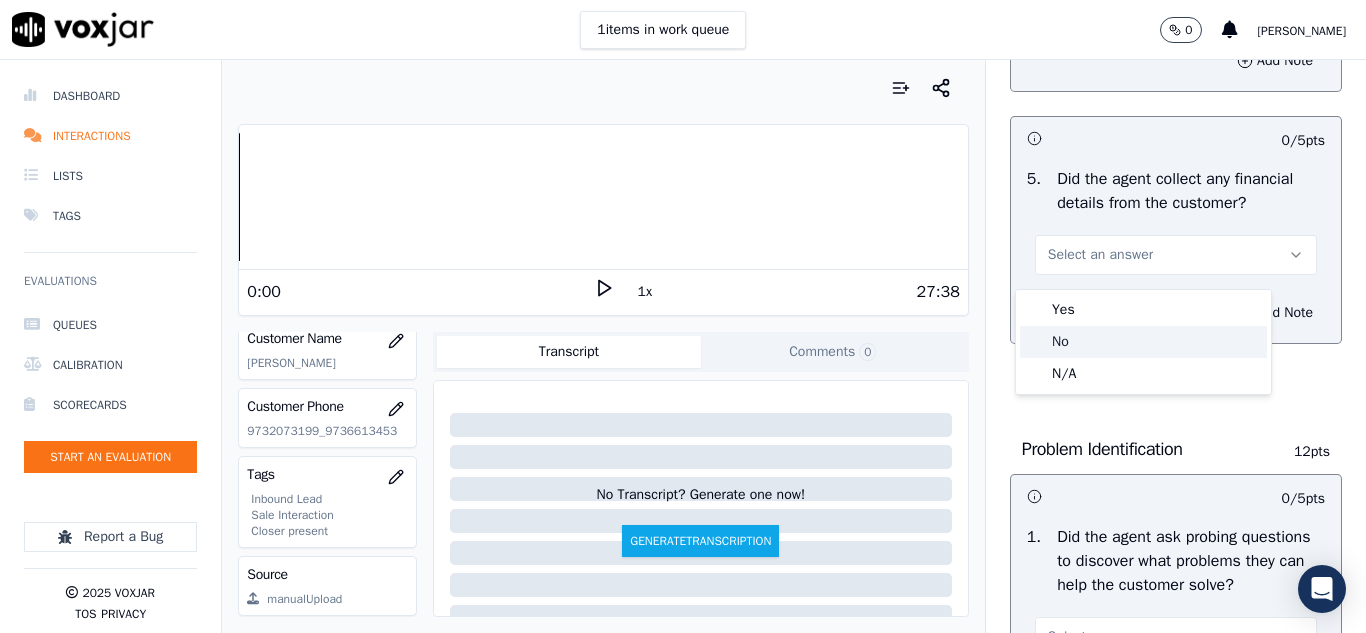 click on "No" 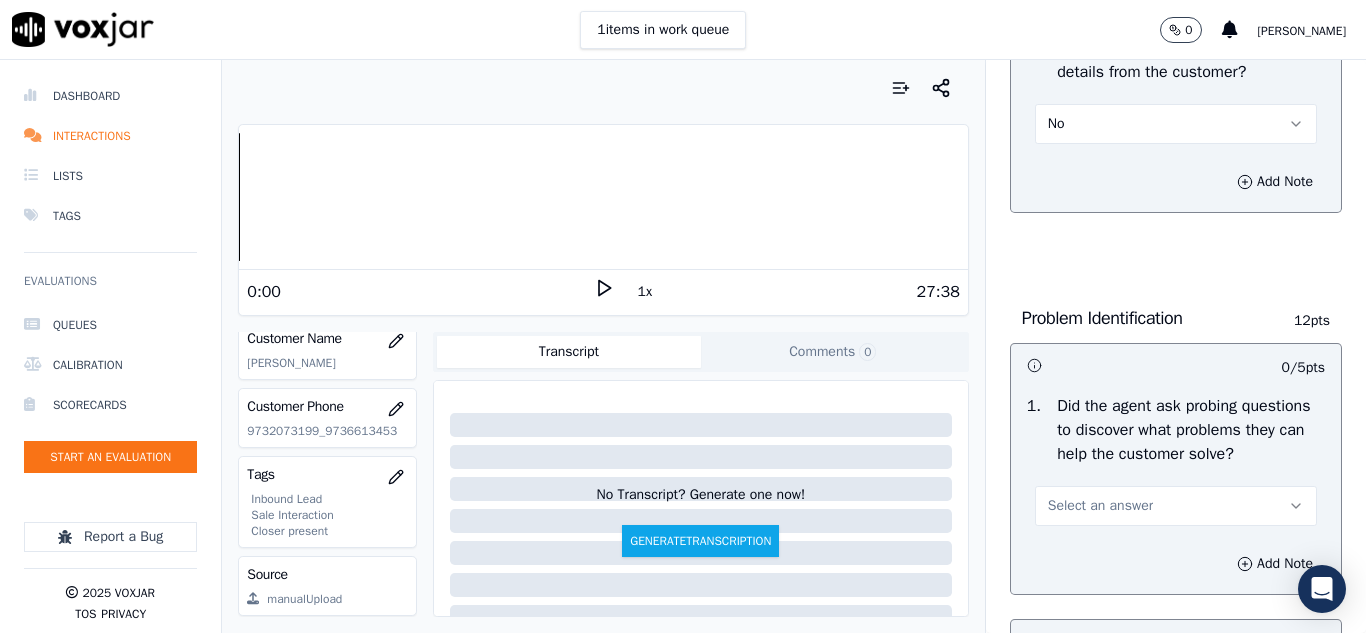 scroll, scrollTop: 1500, scrollLeft: 0, axis: vertical 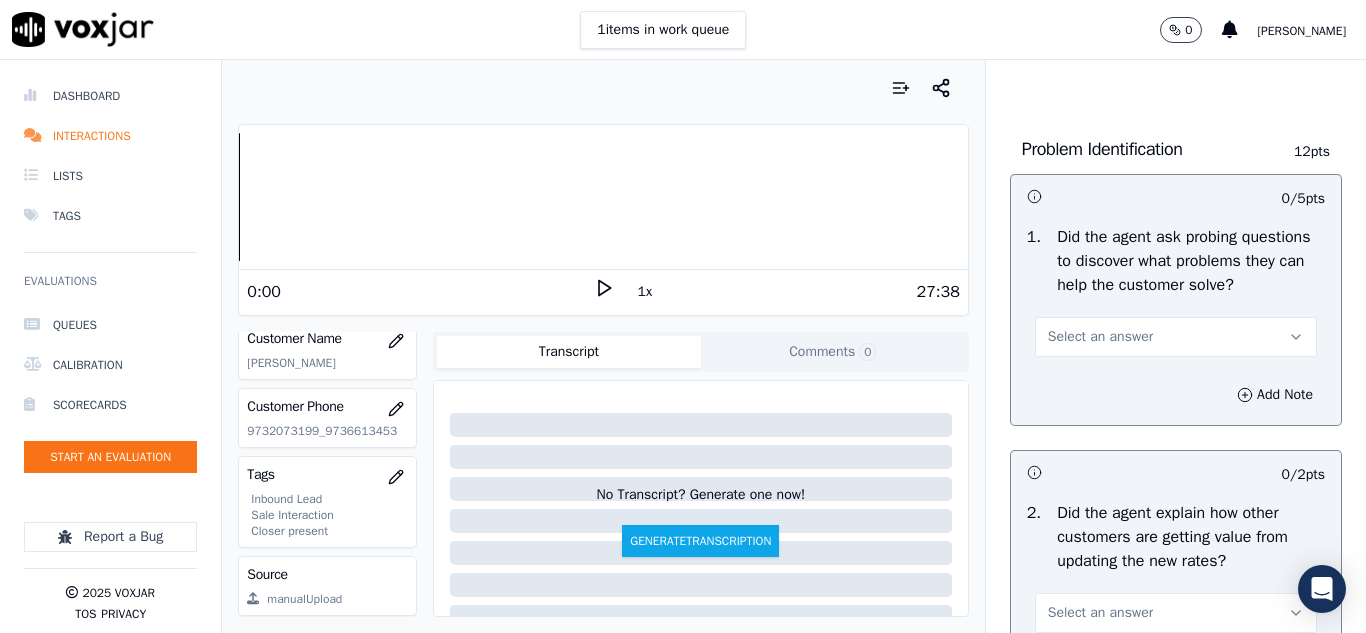 click on "Select an answer" at bounding box center (1100, 337) 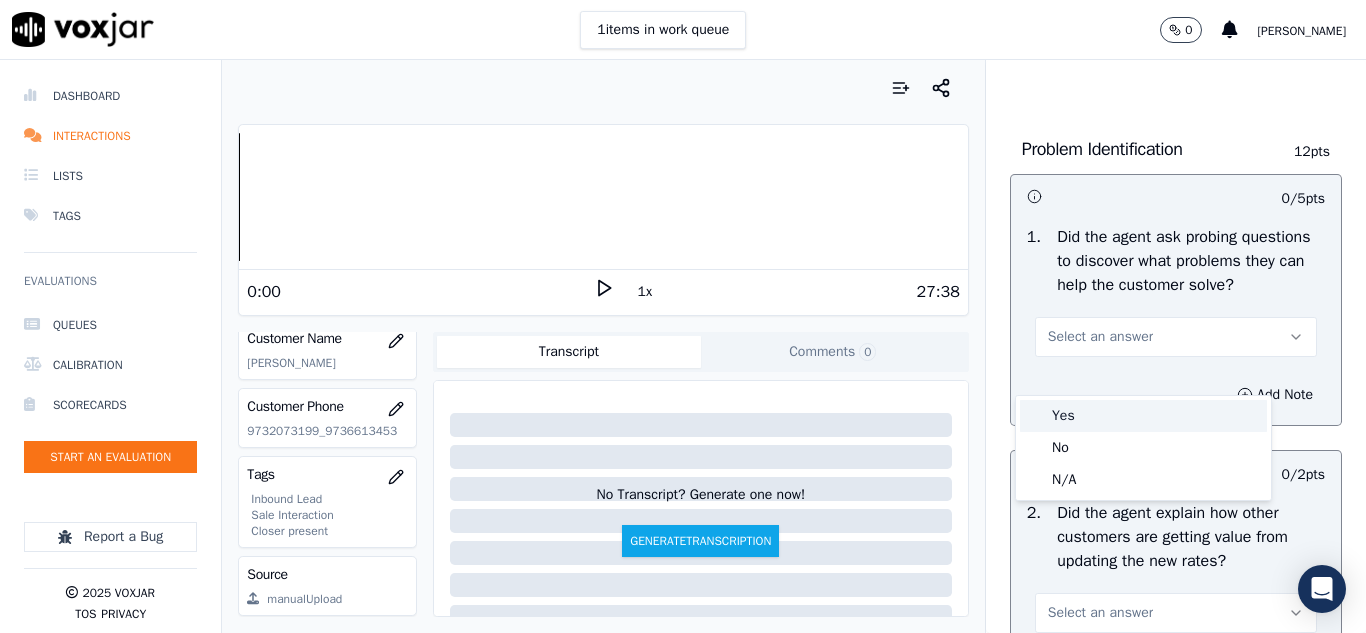 click on "Yes" at bounding box center (1143, 416) 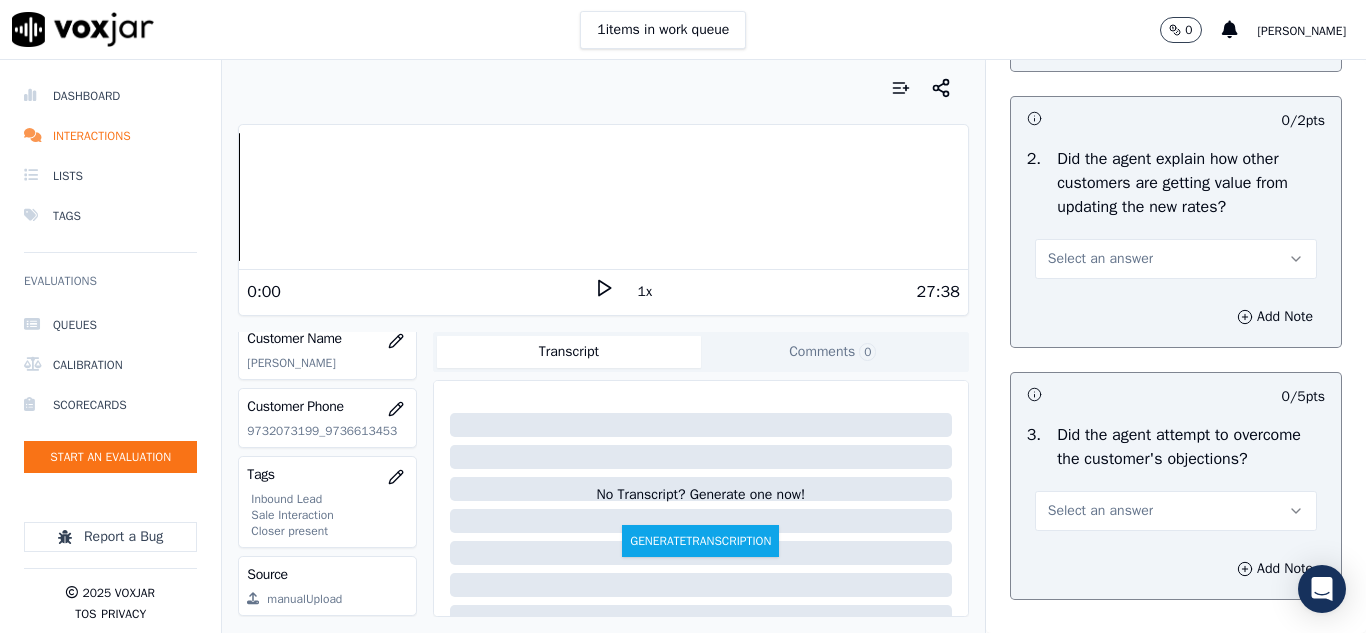 scroll, scrollTop: 1900, scrollLeft: 0, axis: vertical 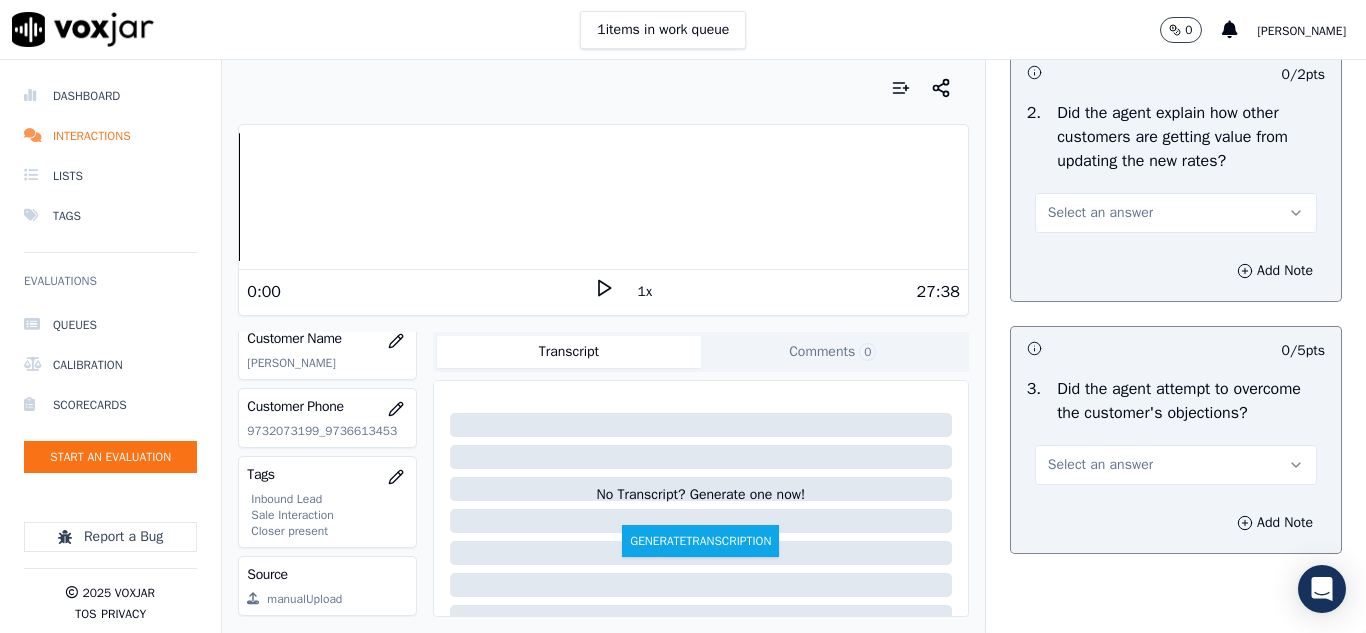 click on "Select an answer" at bounding box center [1100, 213] 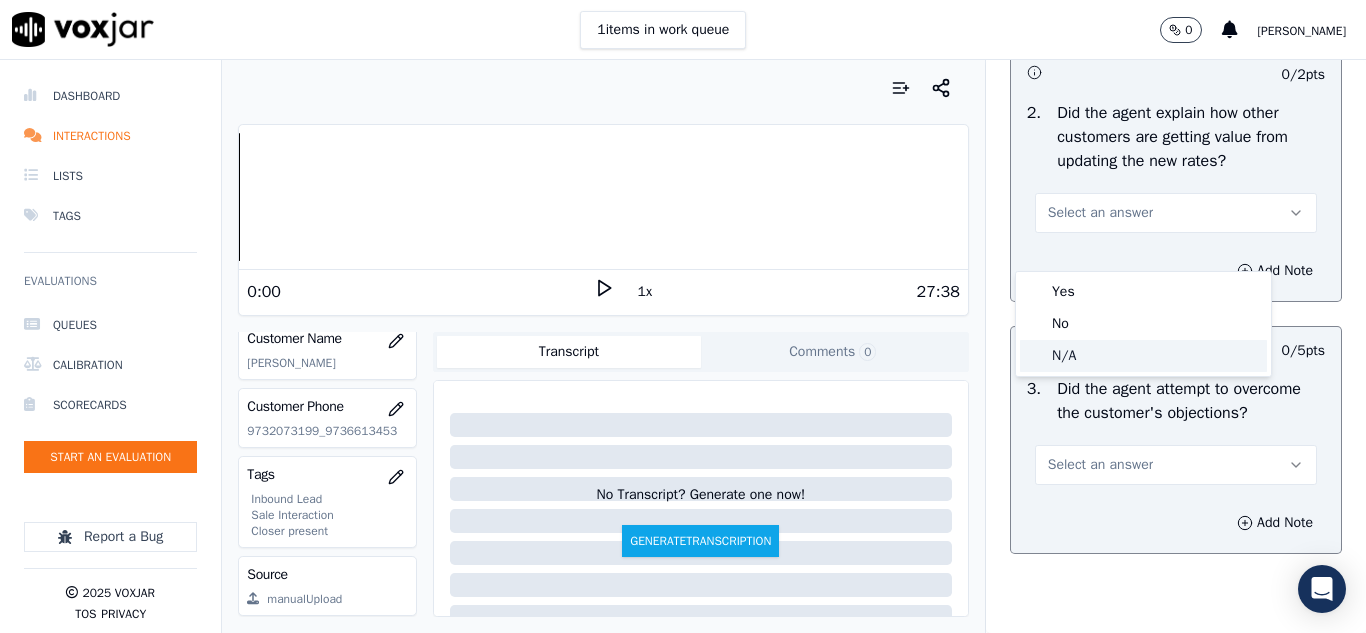 click on "N/A" 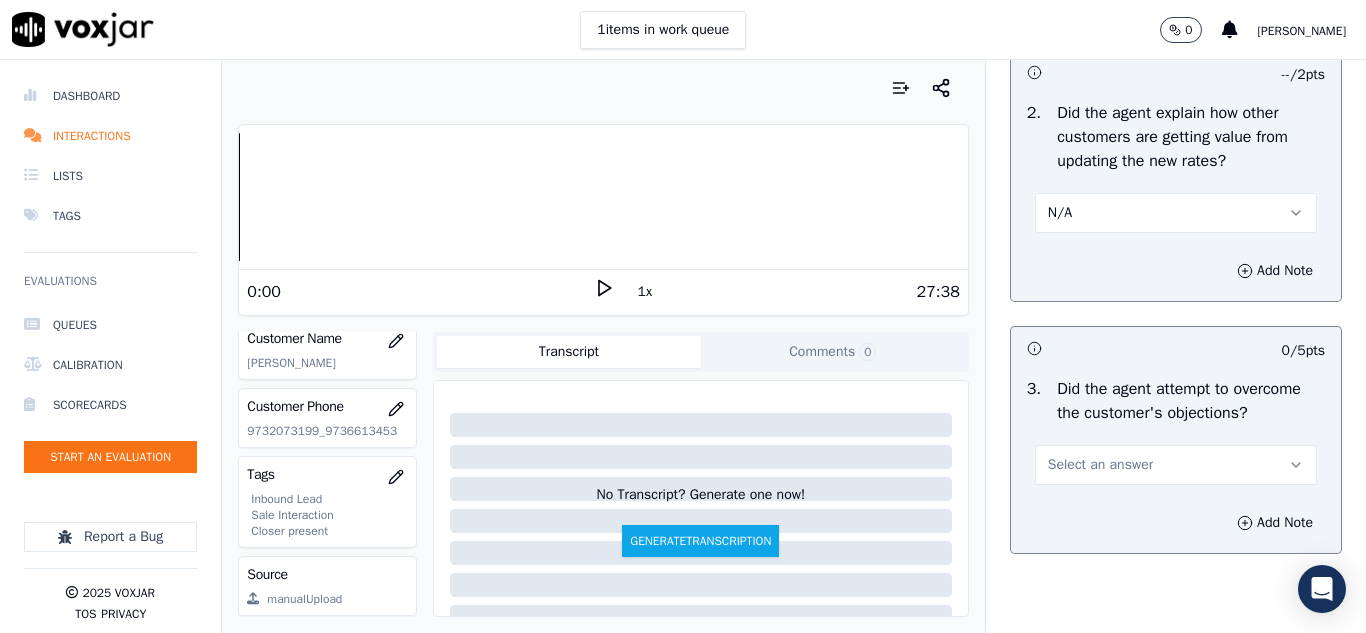 scroll, scrollTop: 2100, scrollLeft: 0, axis: vertical 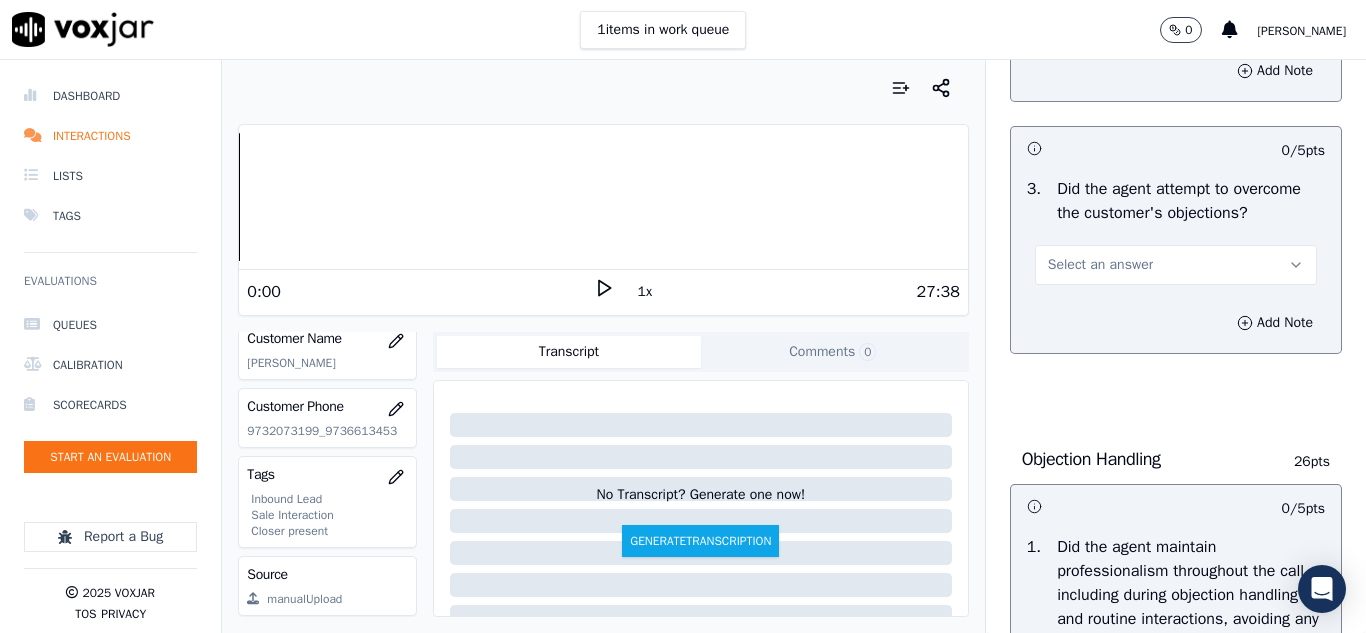 click on "Select an answer" at bounding box center (1176, 265) 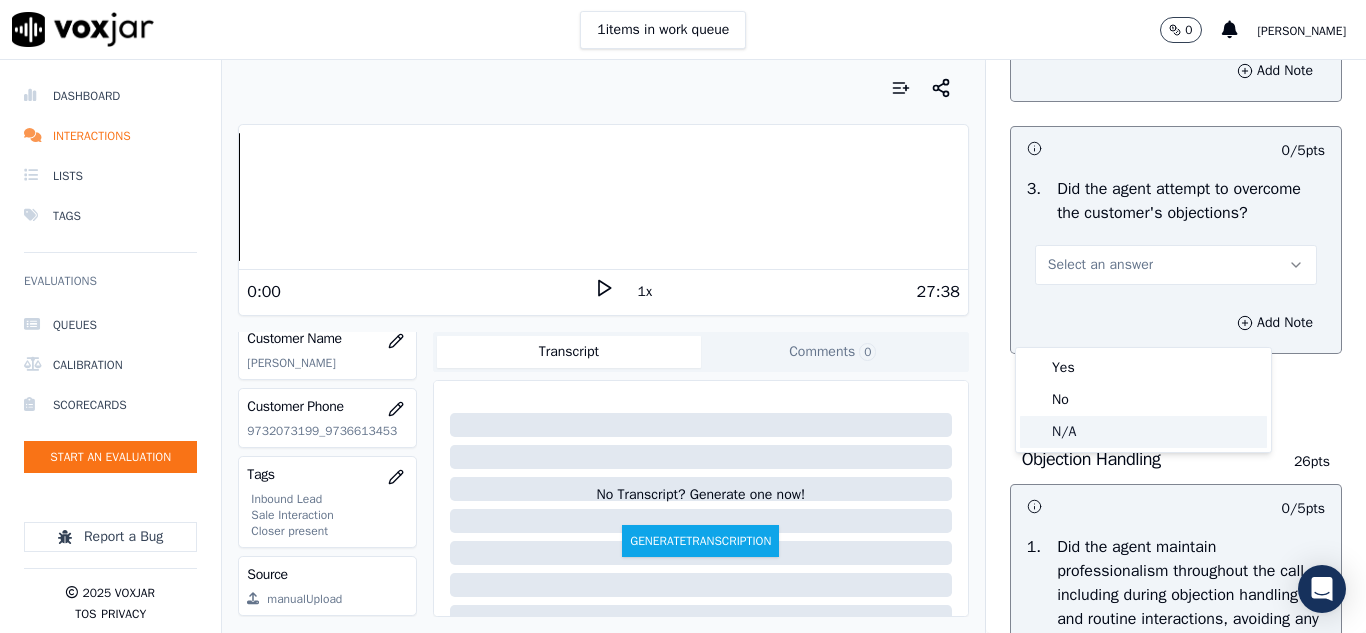 click on "N/A" 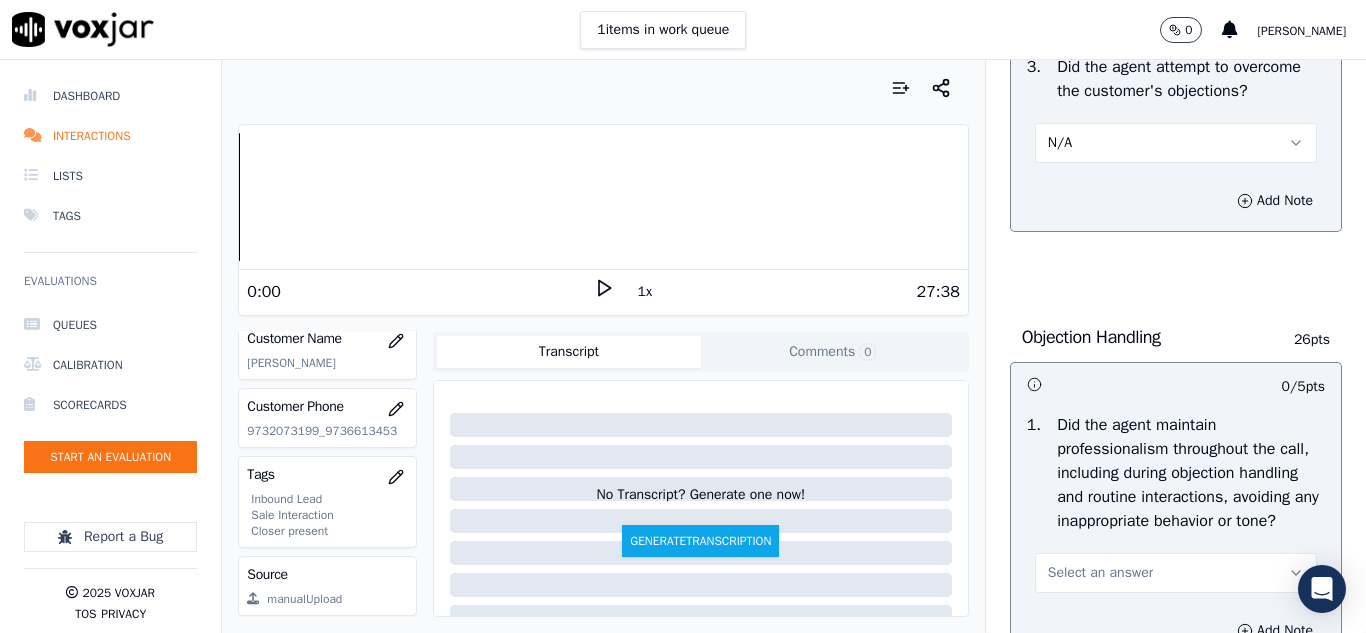 scroll, scrollTop: 2500, scrollLeft: 0, axis: vertical 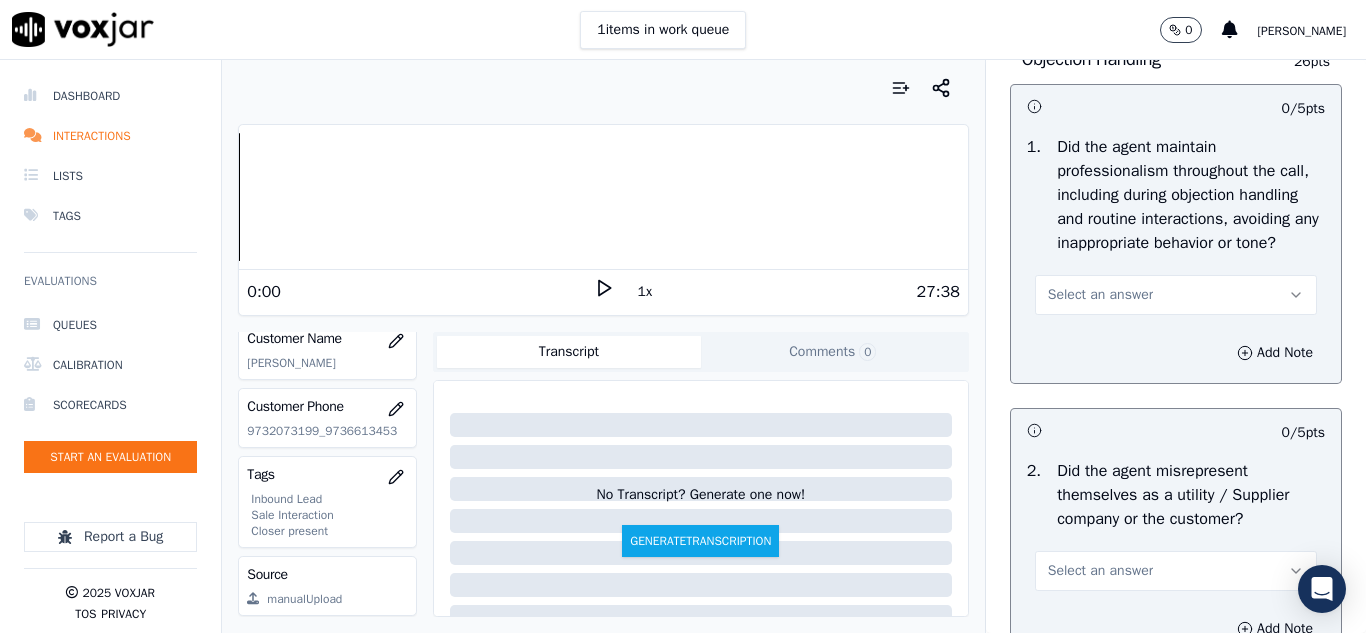 click on "Select an answer" at bounding box center [1100, 295] 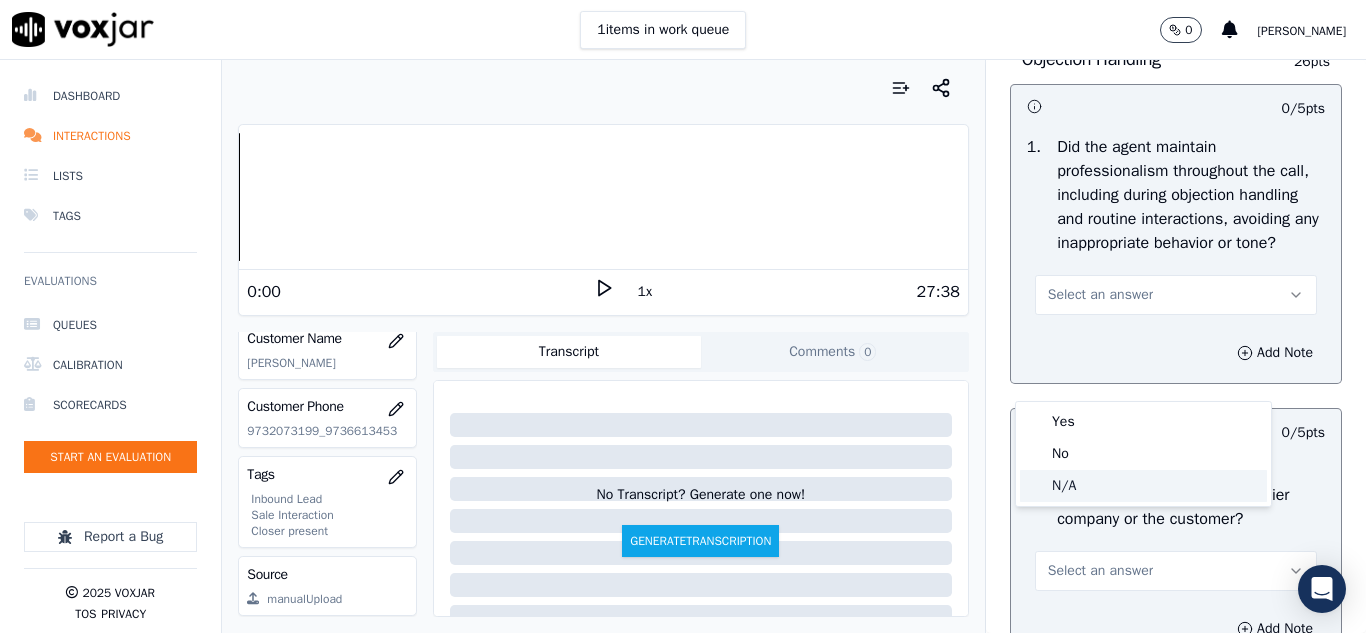 click on "N/A" 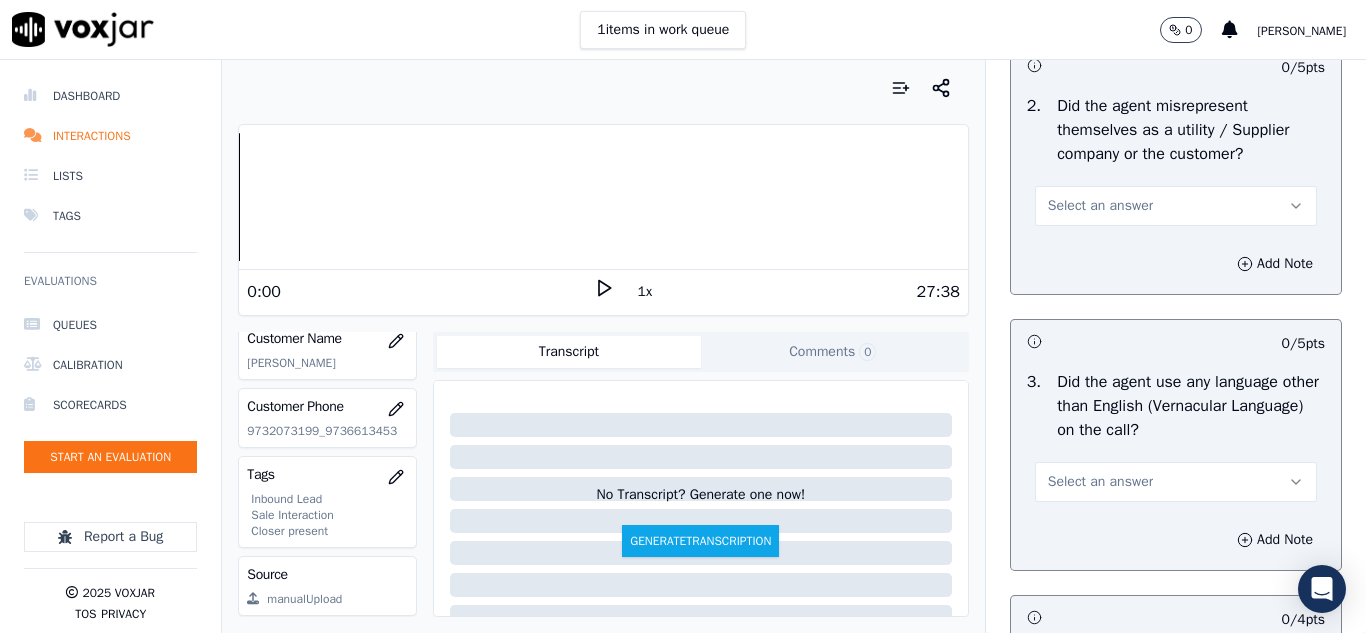 scroll, scrollTop: 2900, scrollLeft: 0, axis: vertical 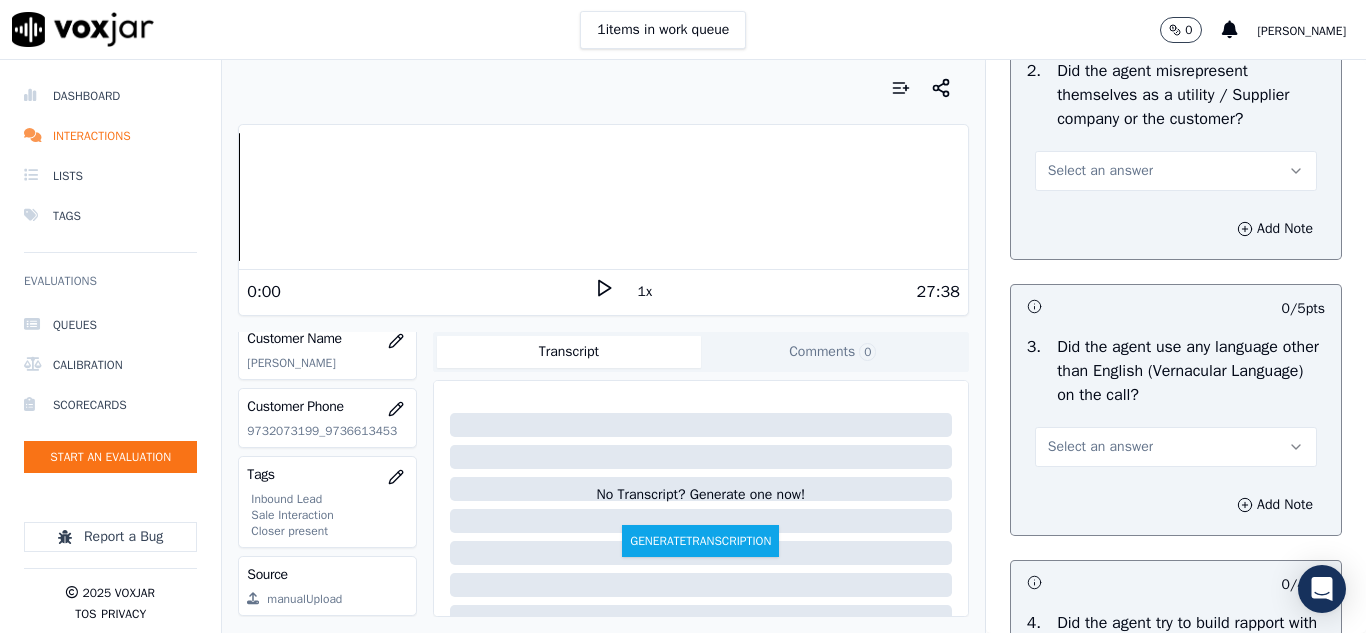 click on "Select an answer" at bounding box center (1100, 171) 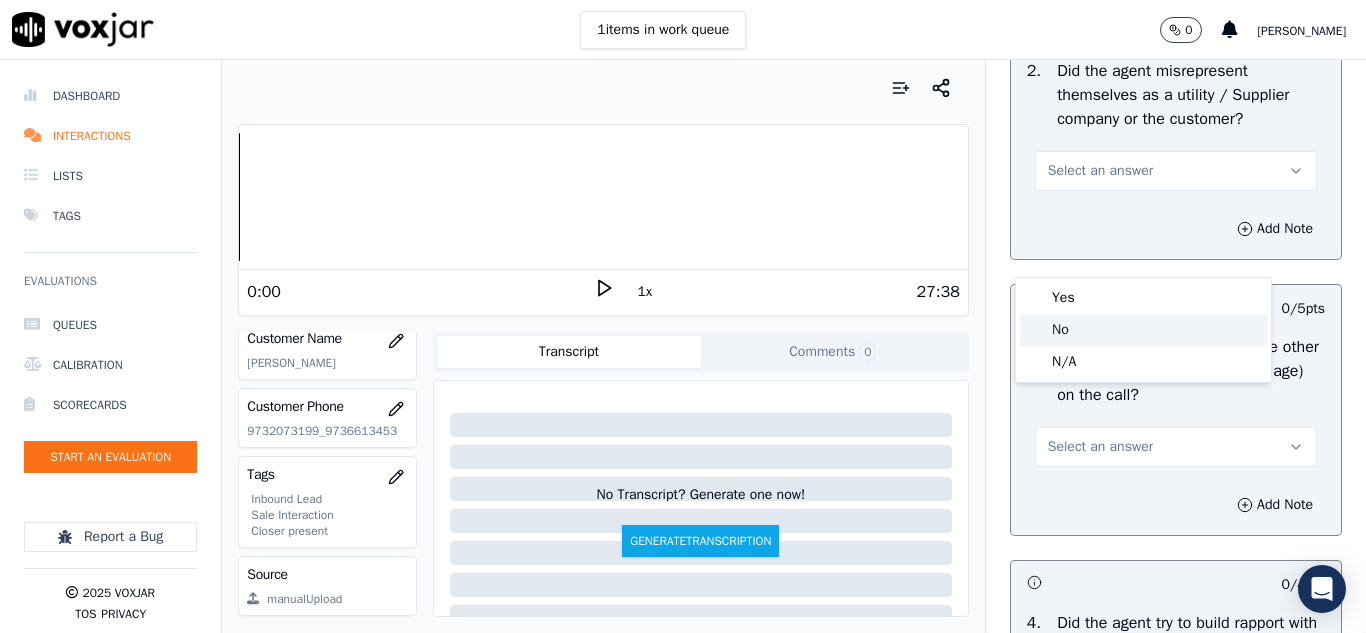 click on "No" 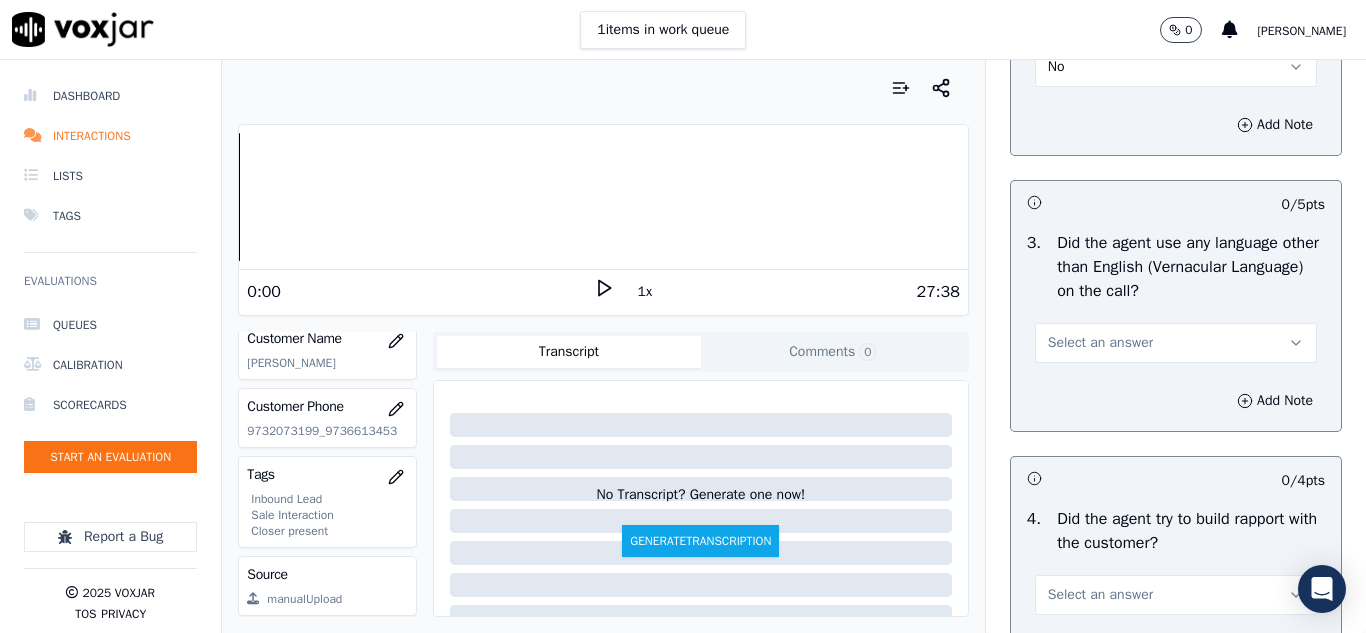 scroll, scrollTop: 3100, scrollLeft: 0, axis: vertical 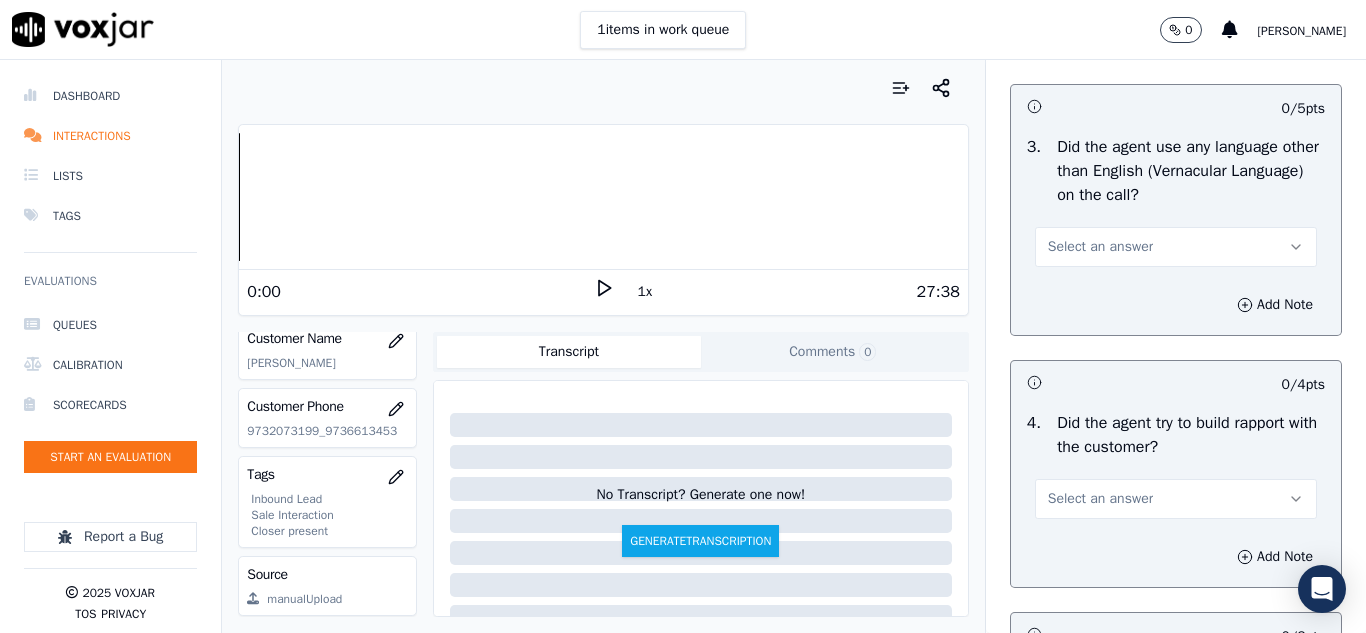 click on "Select an answer" at bounding box center (1176, 247) 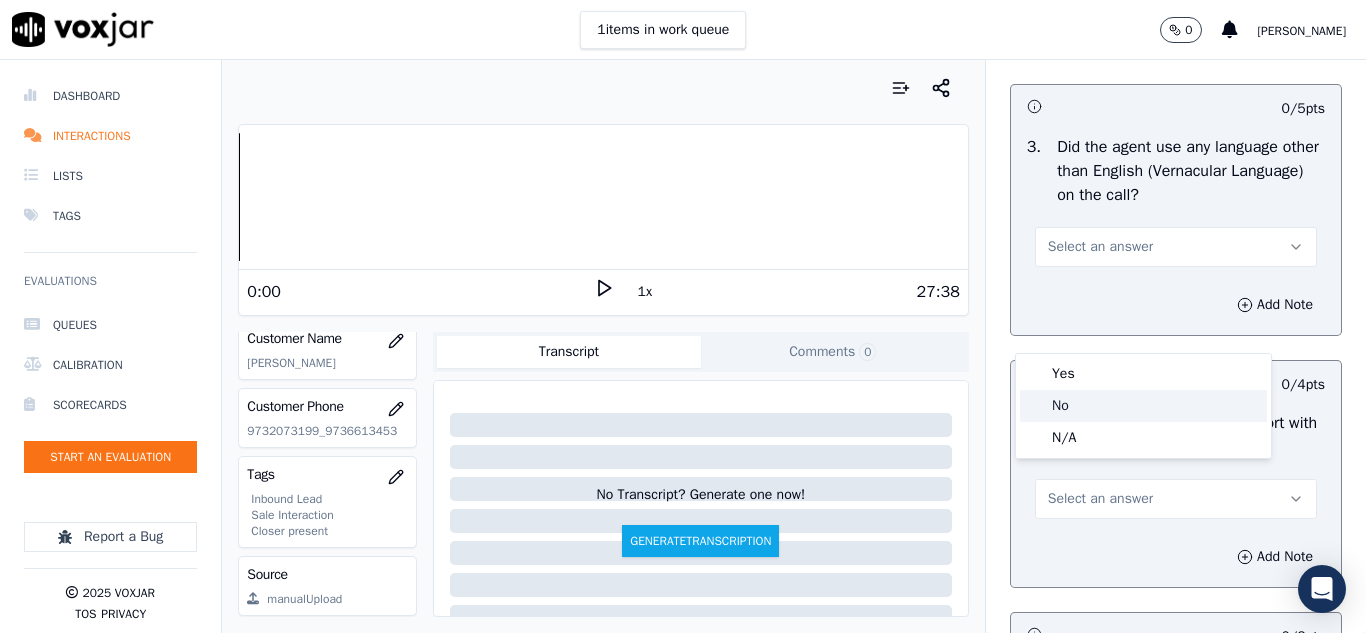 click on "No" 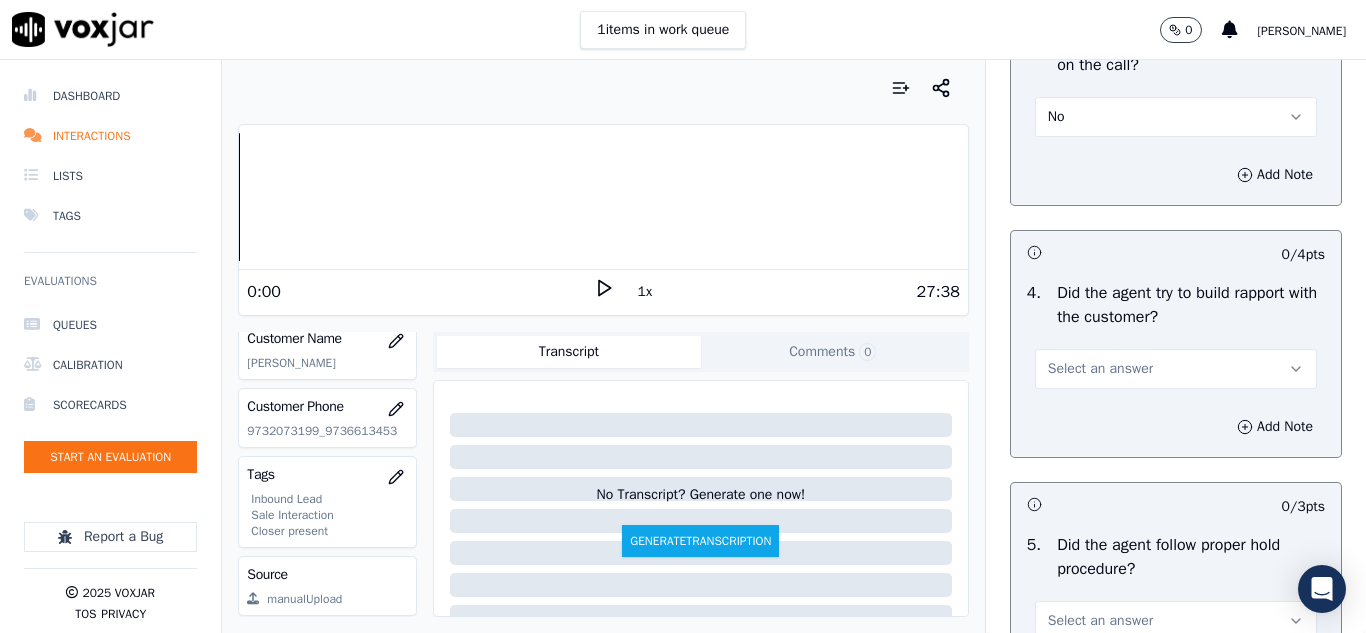 scroll, scrollTop: 3400, scrollLeft: 0, axis: vertical 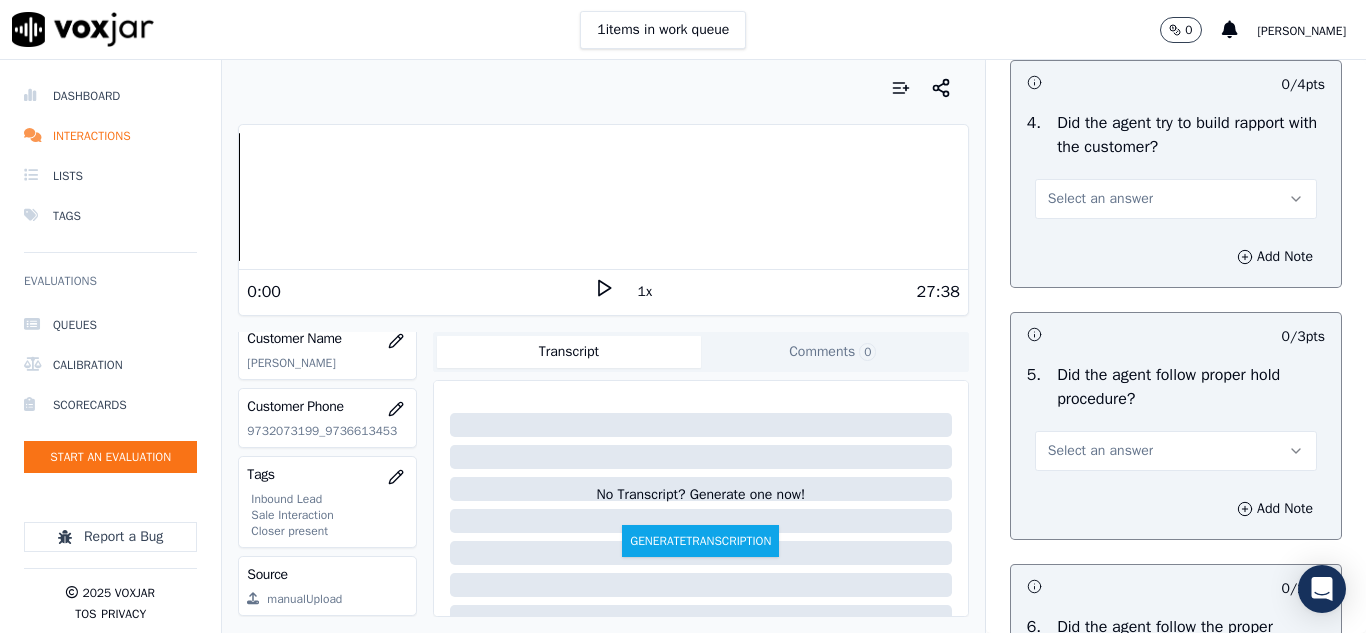 click on "Select an answer" at bounding box center [1100, 199] 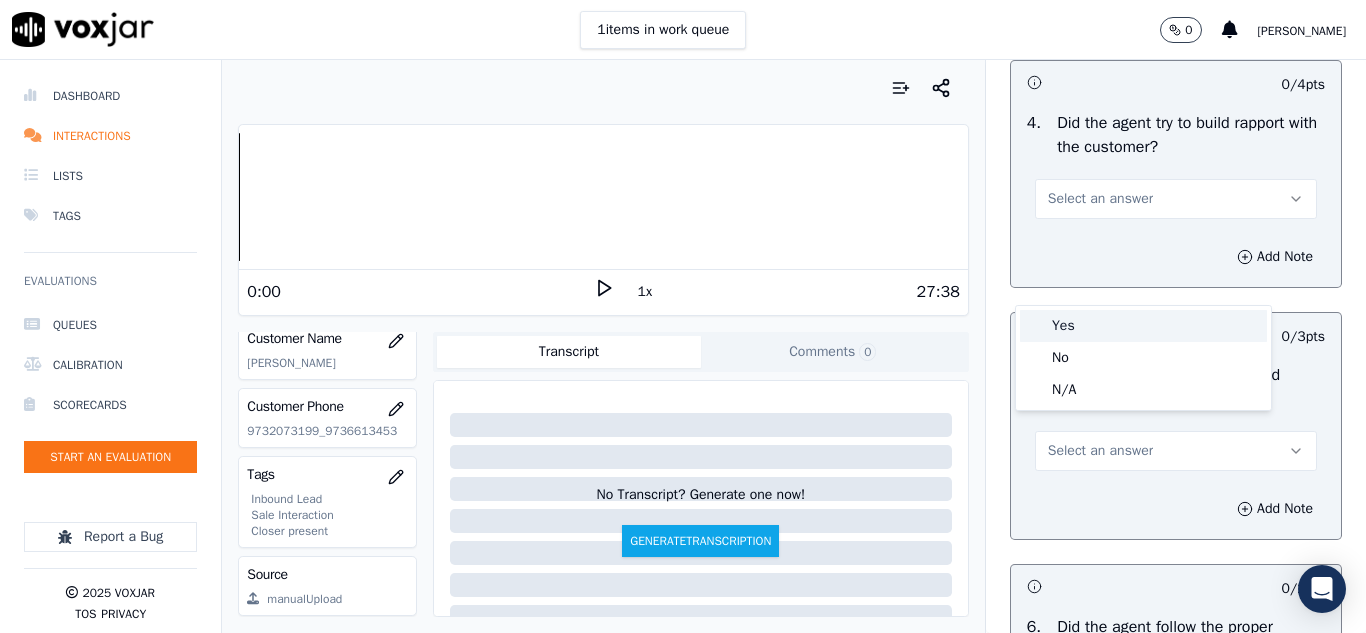 click on "Yes" at bounding box center [1143, 326] 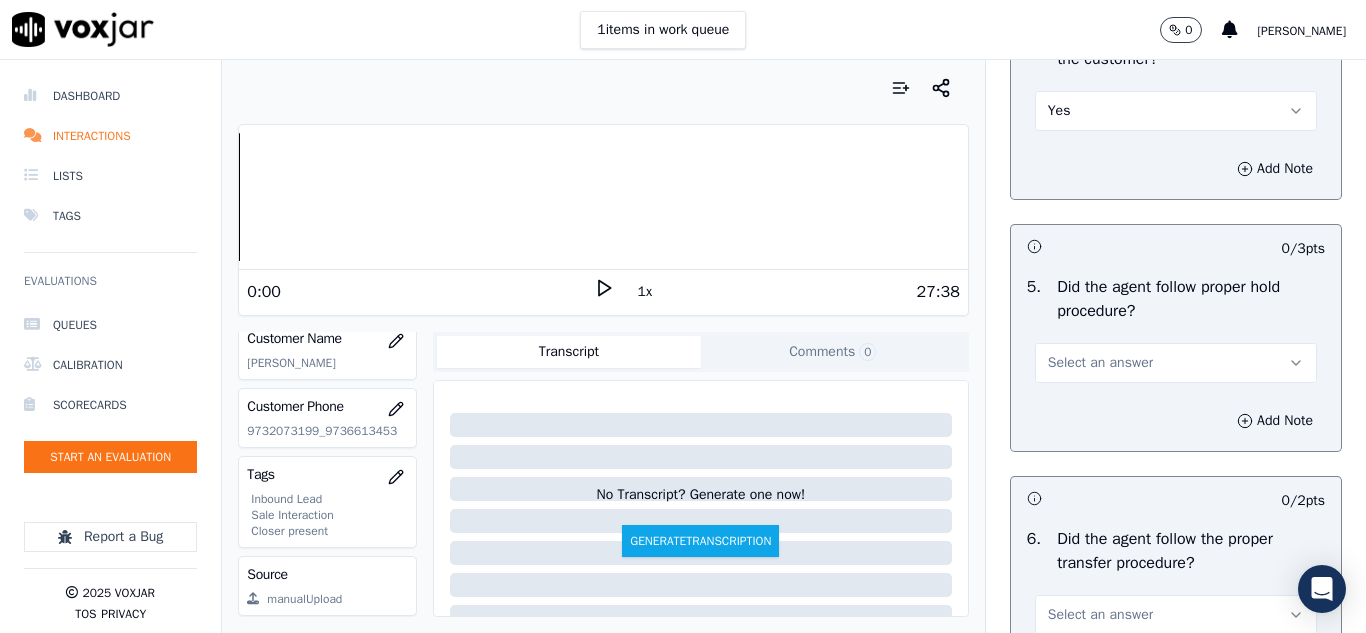 scroll, scrollTop: 3600, scrollLeft: 0, axis: vertical 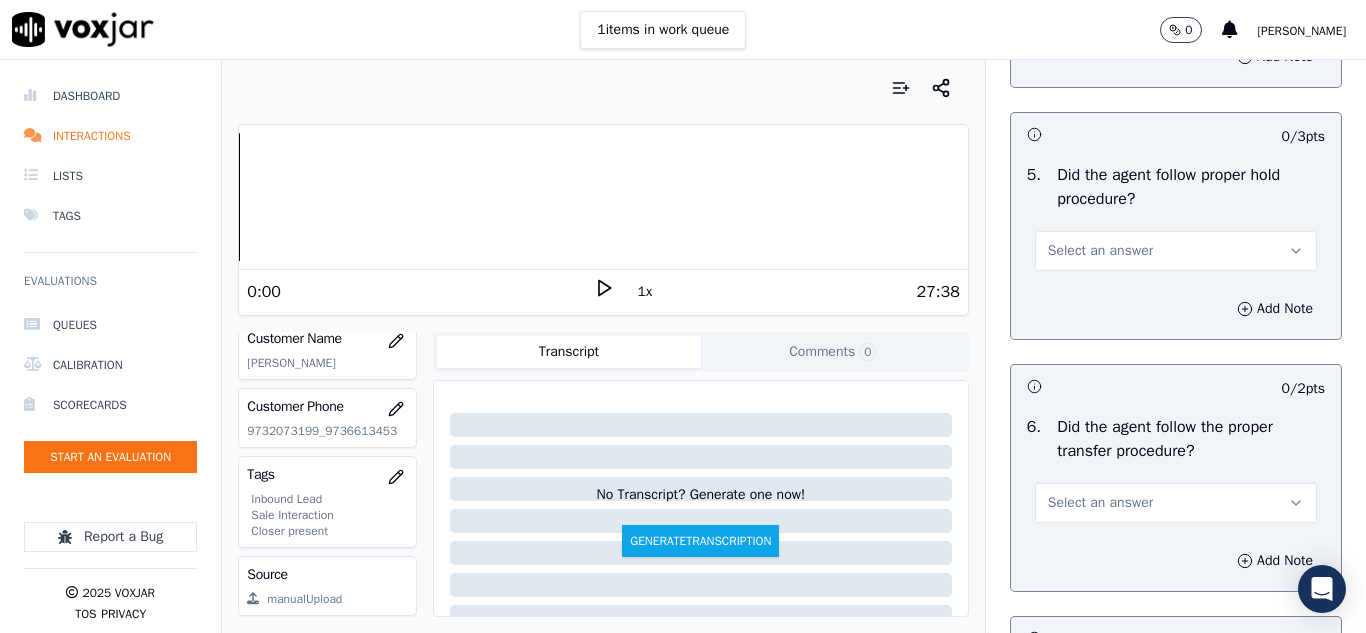 click on "Select an answer" at bounding box center (1100, 251) 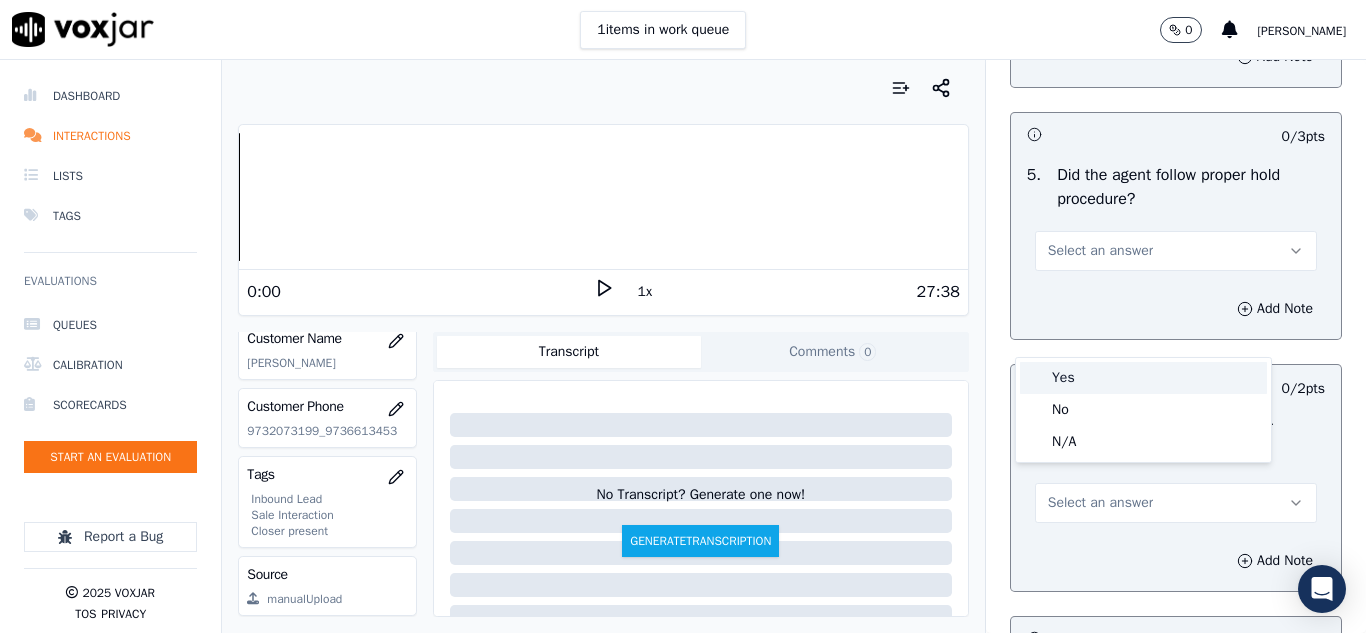 click on "Yes" at bounding box center [1143, 378] 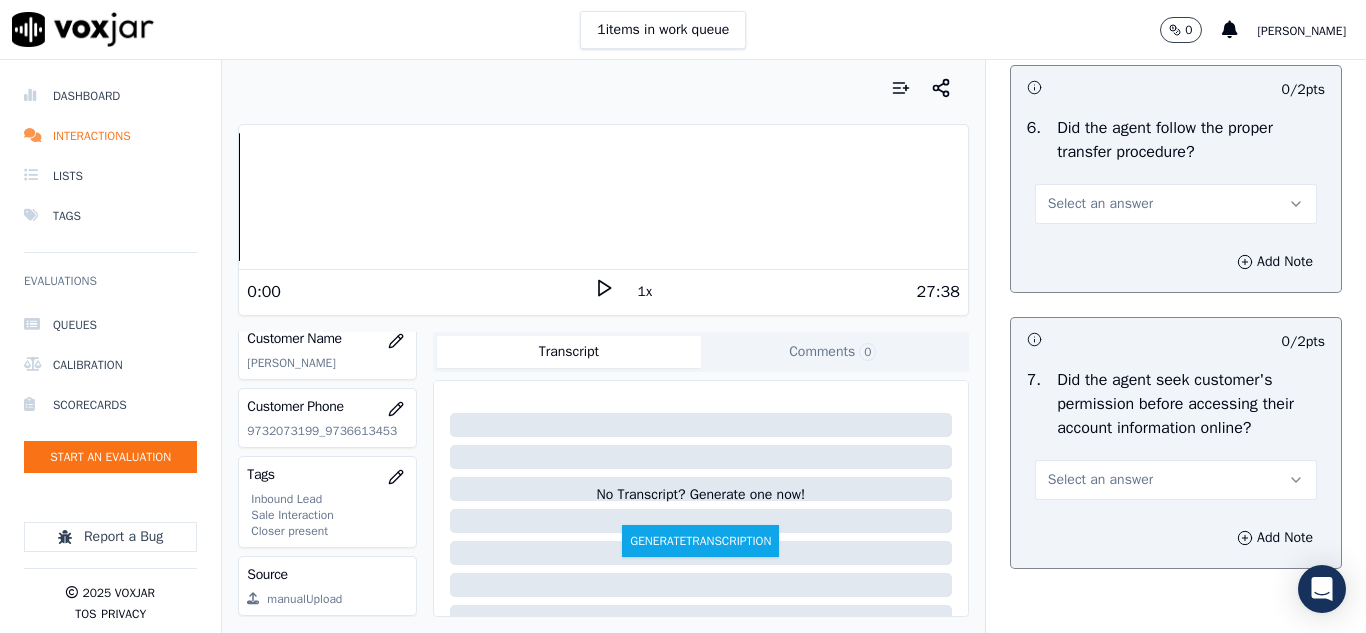 scroll, scrollTop: 3900, scrollLeft: 0, axis: vertical 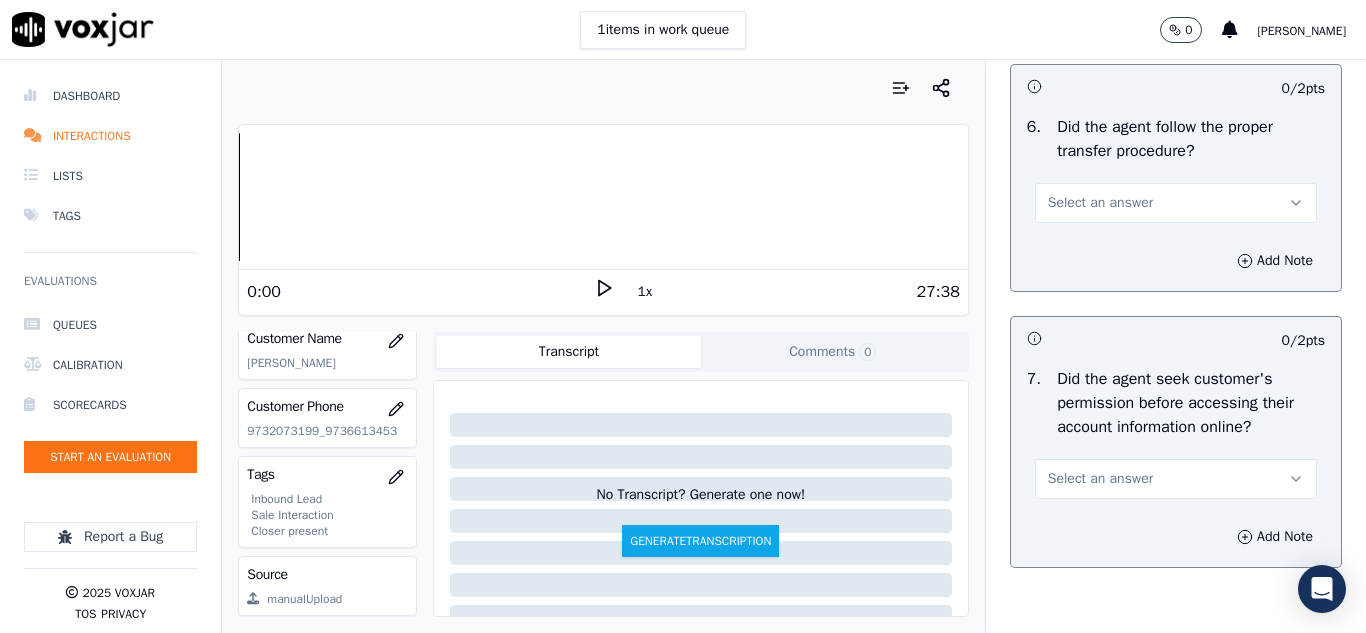 click on "Select an answer" at bounding box center (1100, 203) 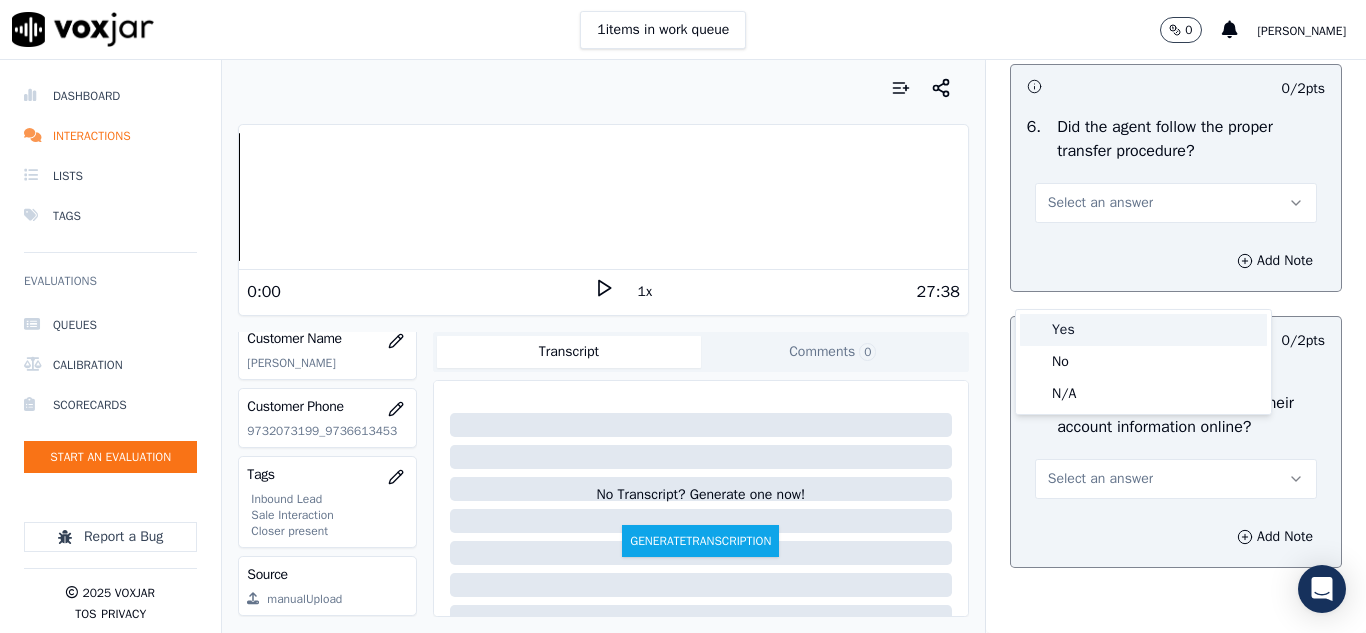click on "Yes" at bounding box center (1143, 330) 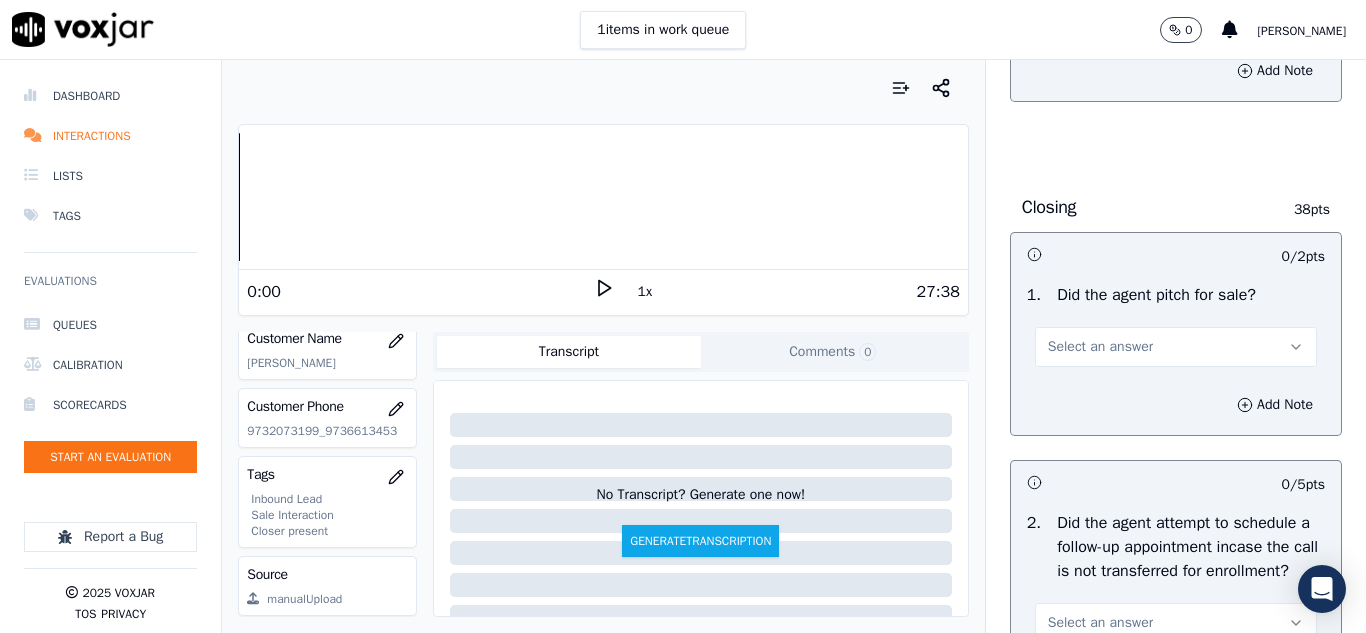 scroll, scrollTop: 4400, scrollLeft: 0, axis: vertical 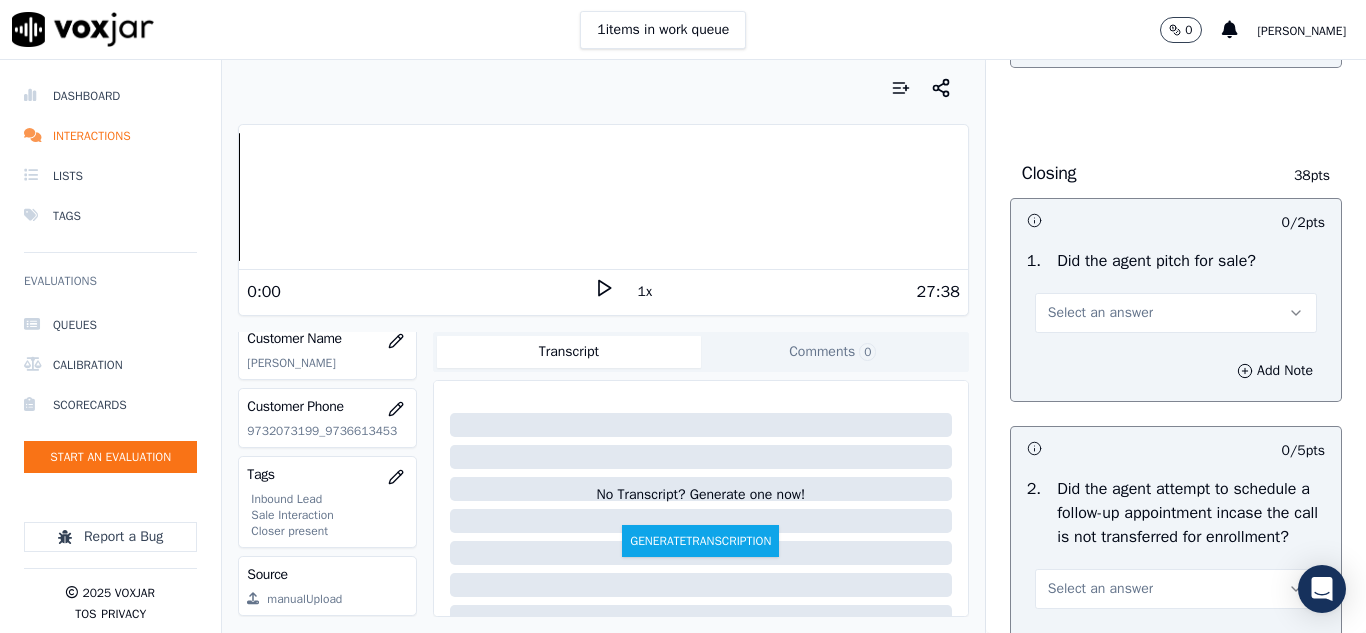 click on "Select an answer" at bounding box center [1100, -21] 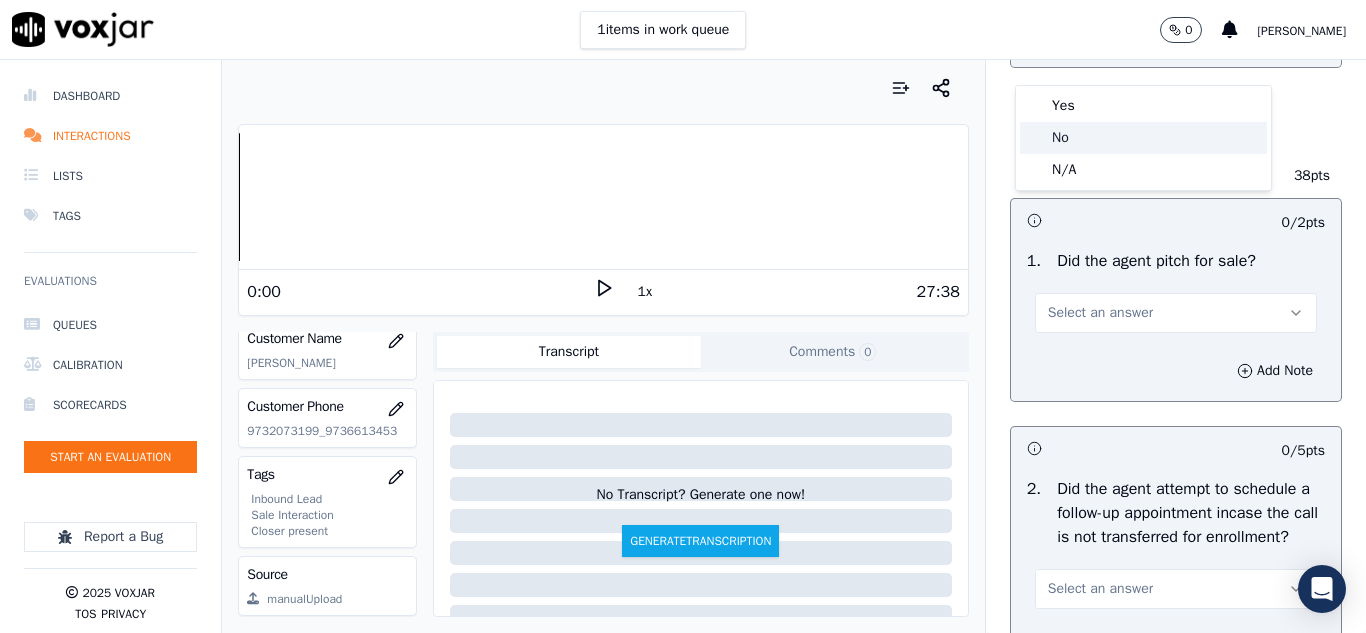 click on "No" 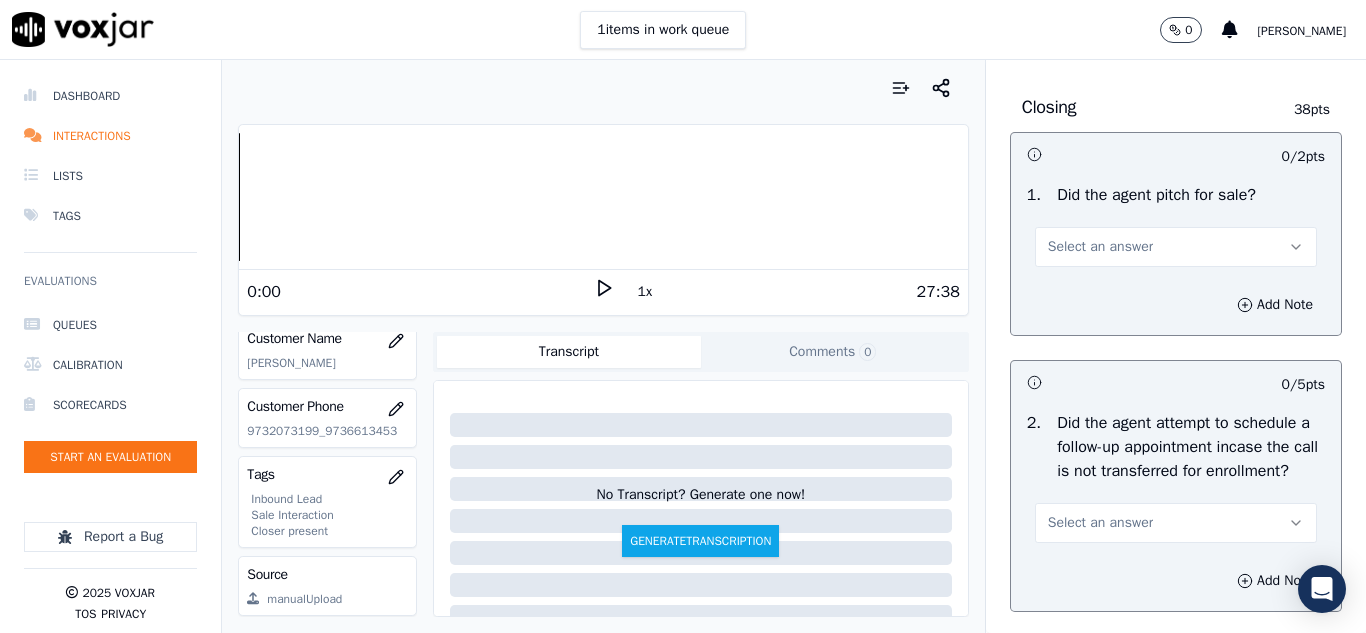 scroll, scrollTop: 4500, scrollLeft: 0, axis: vertical 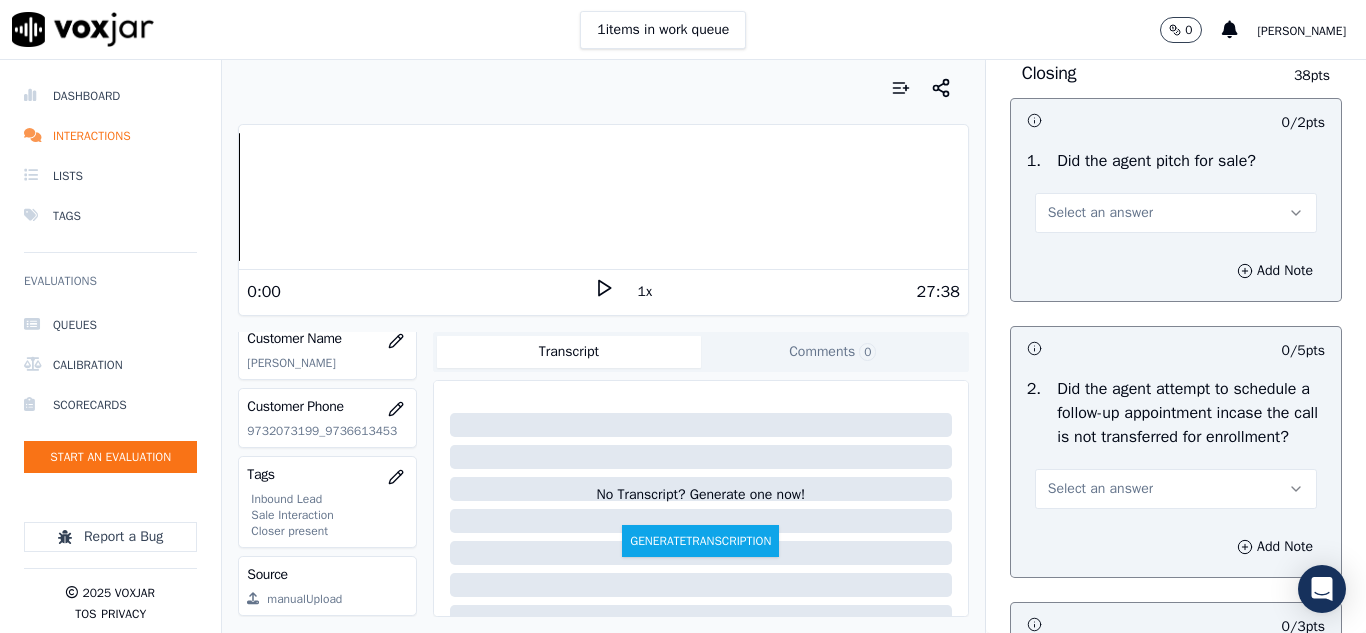 click on "Select an answer" at bounding box center (1100, 213) 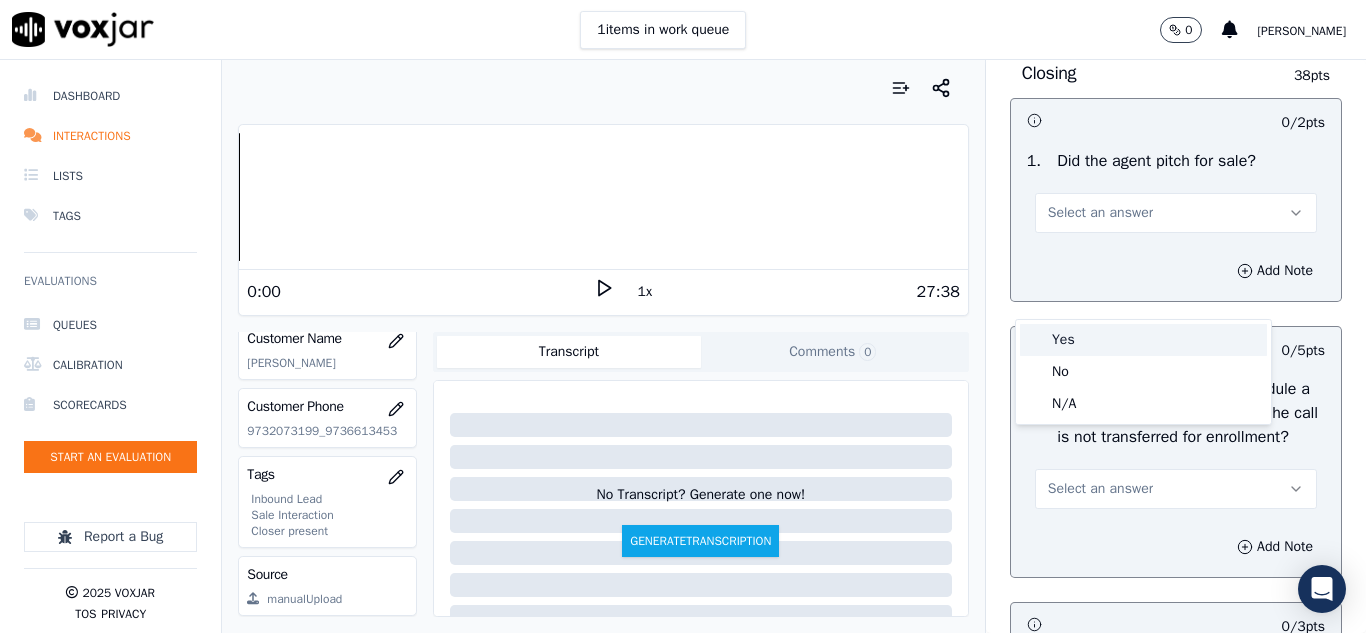 click on "Yes" at bounding box center (1143, 340) 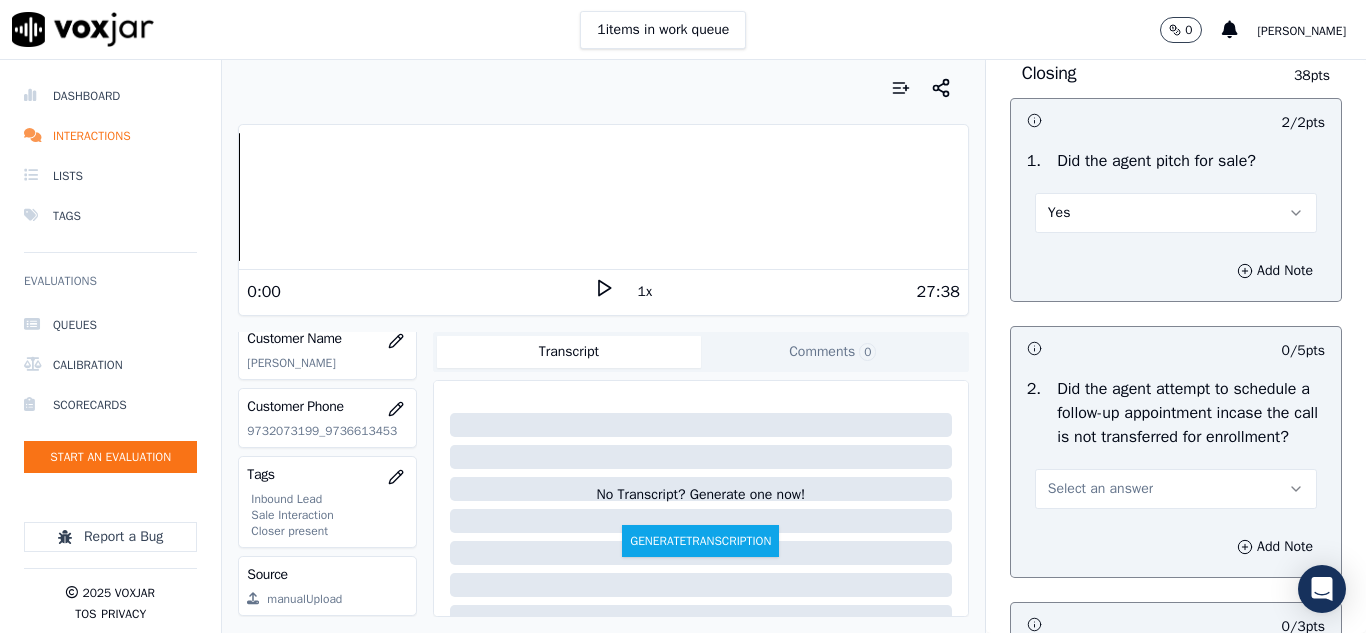scroll, scrollTop: 4700, scrollLeft: 0, axis: vertical 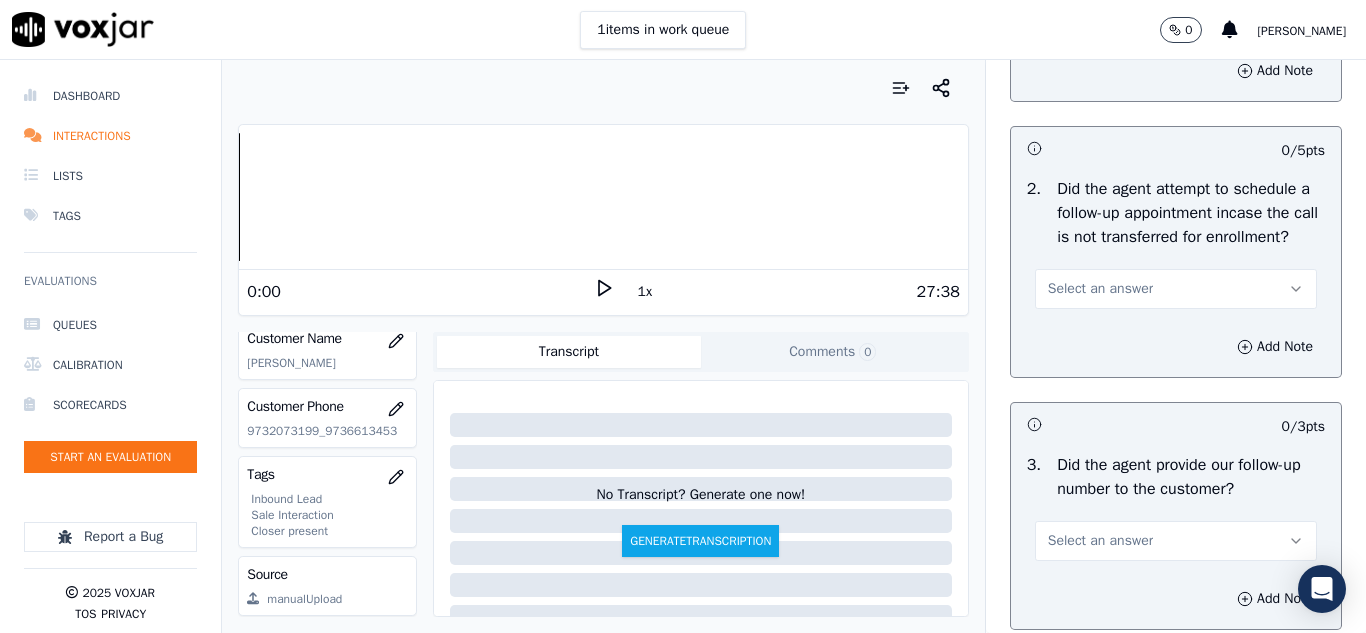 click on "Select an answer" at bounding box center (1100, 289) 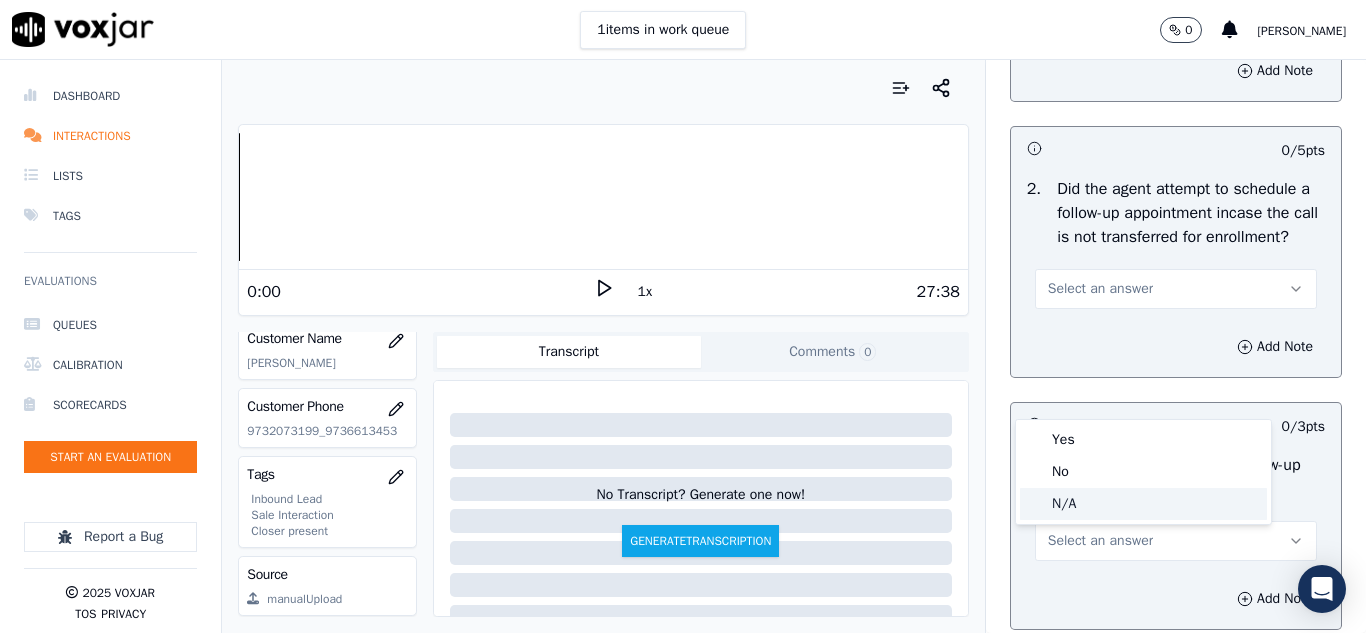 click on "N/A" 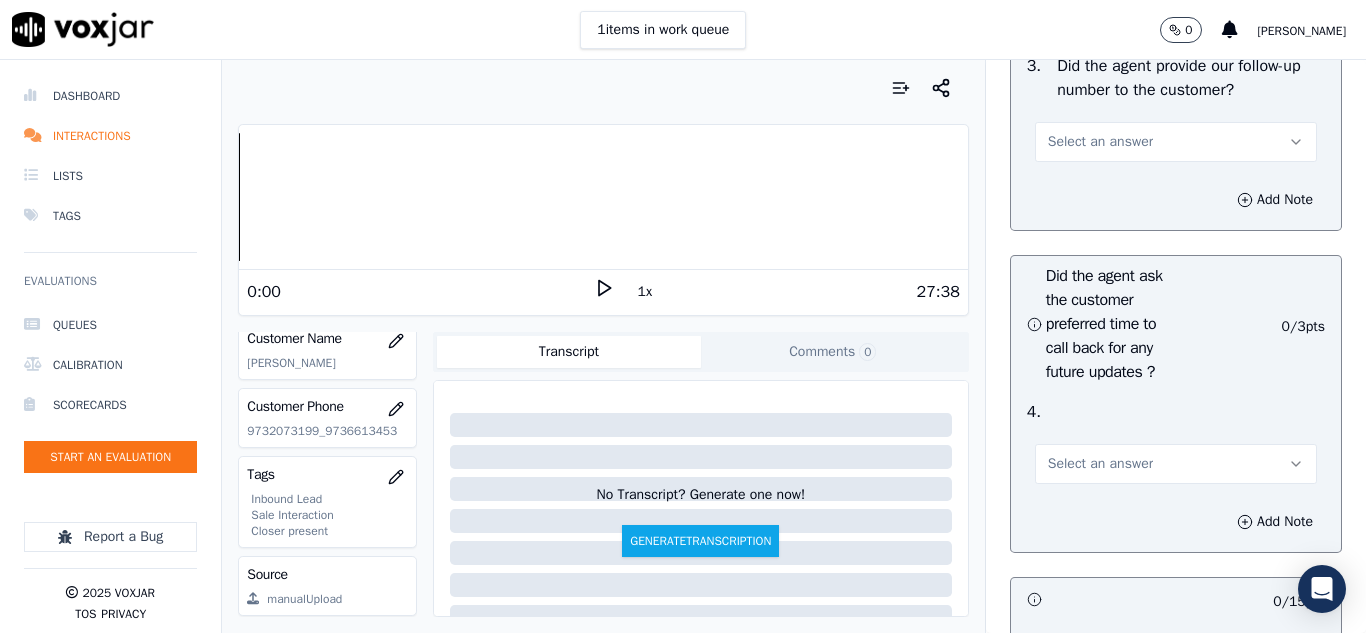 scroll, scrollTop: 5100, scrollLeft: 0, axis: vertical 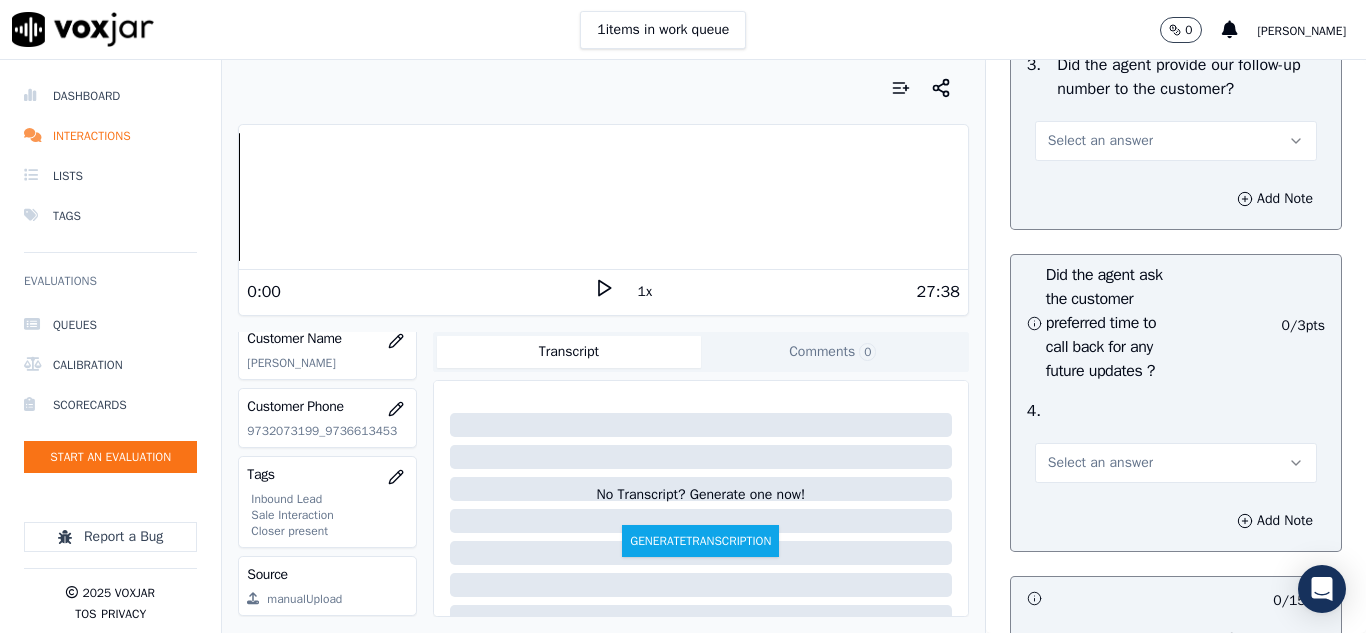 click on "Select an answer" at bounding box center (1100, 141) 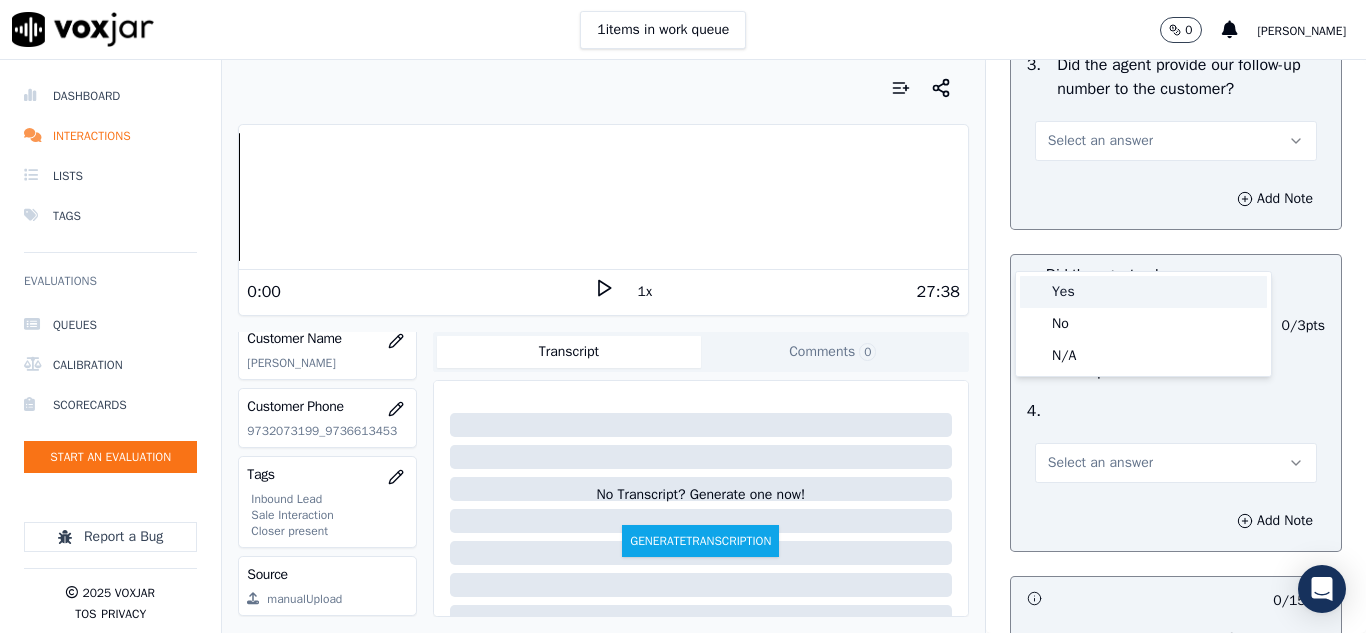 click on "Yes" at bounding box center [1143, 292] 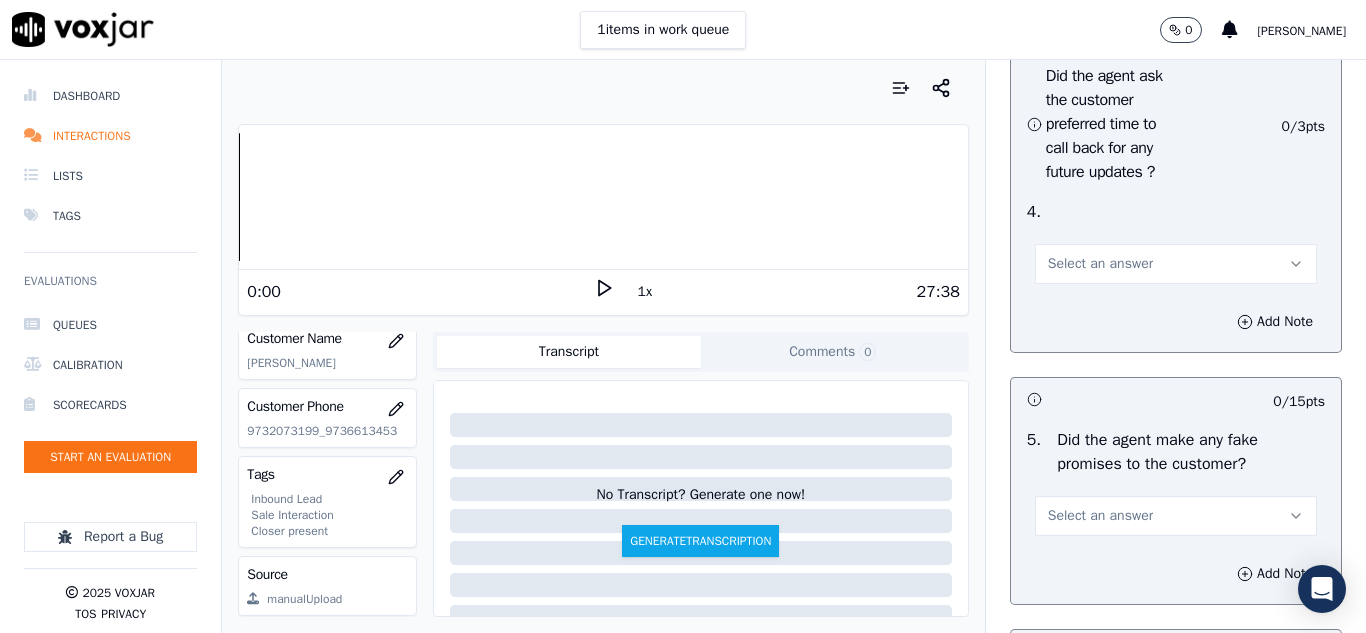scroll, scrollTop: 5300, scrollLeft: 0, axis: vertical 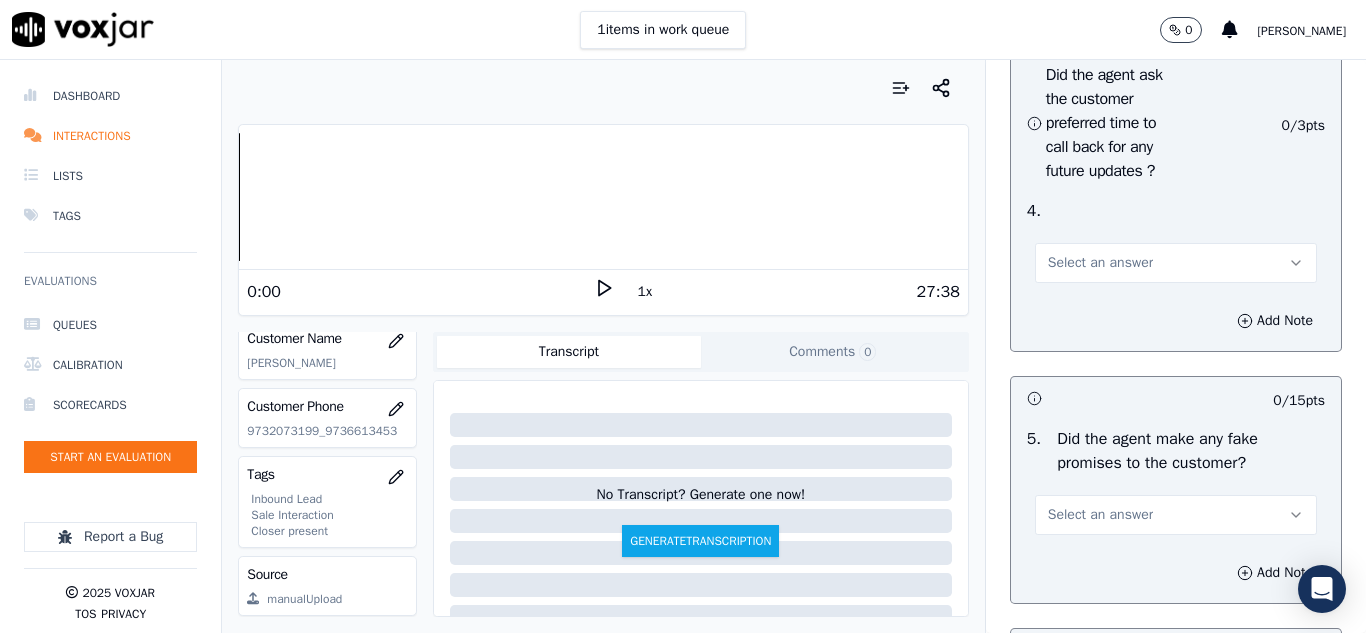 click on "Select an answer" at bounding box center [1100, 263] 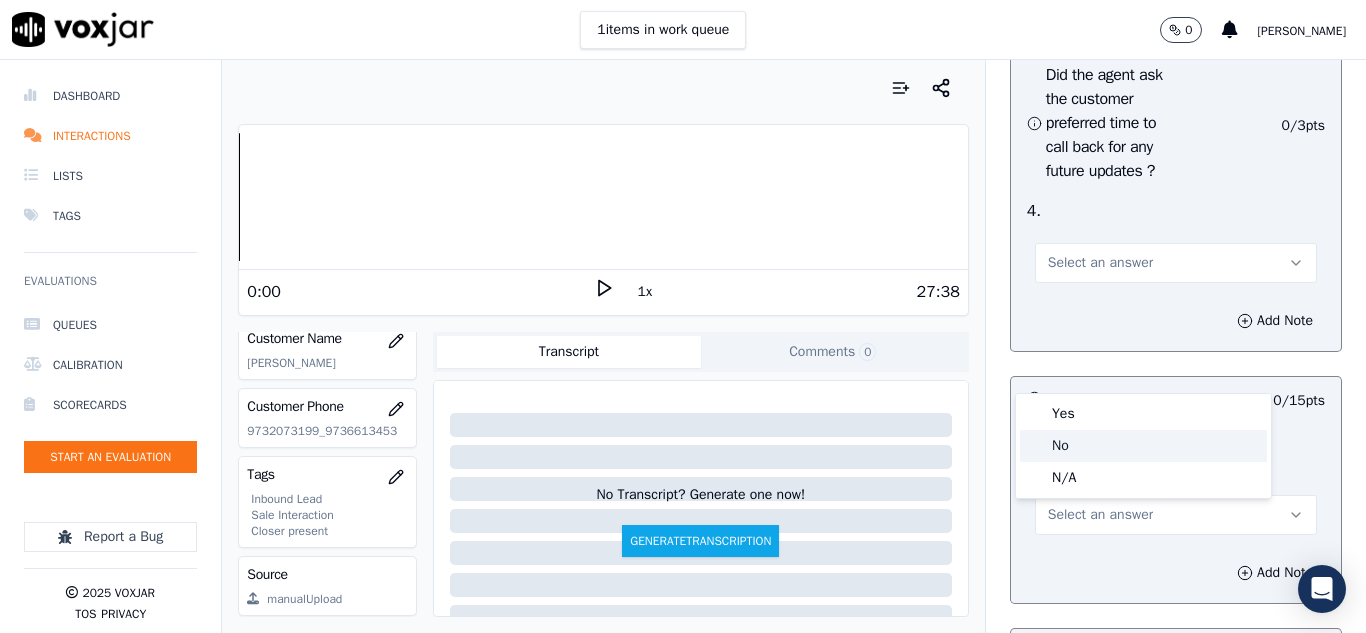 click on "No" 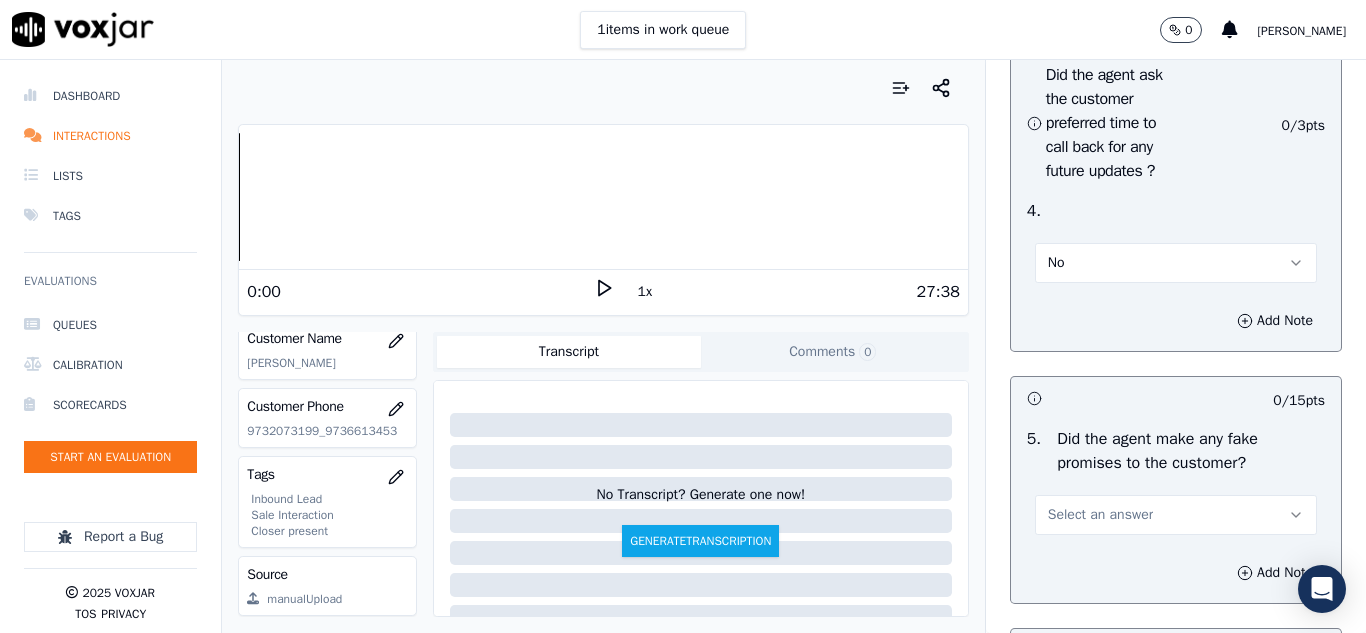 click on "No" at bounding box center [1176, 263] 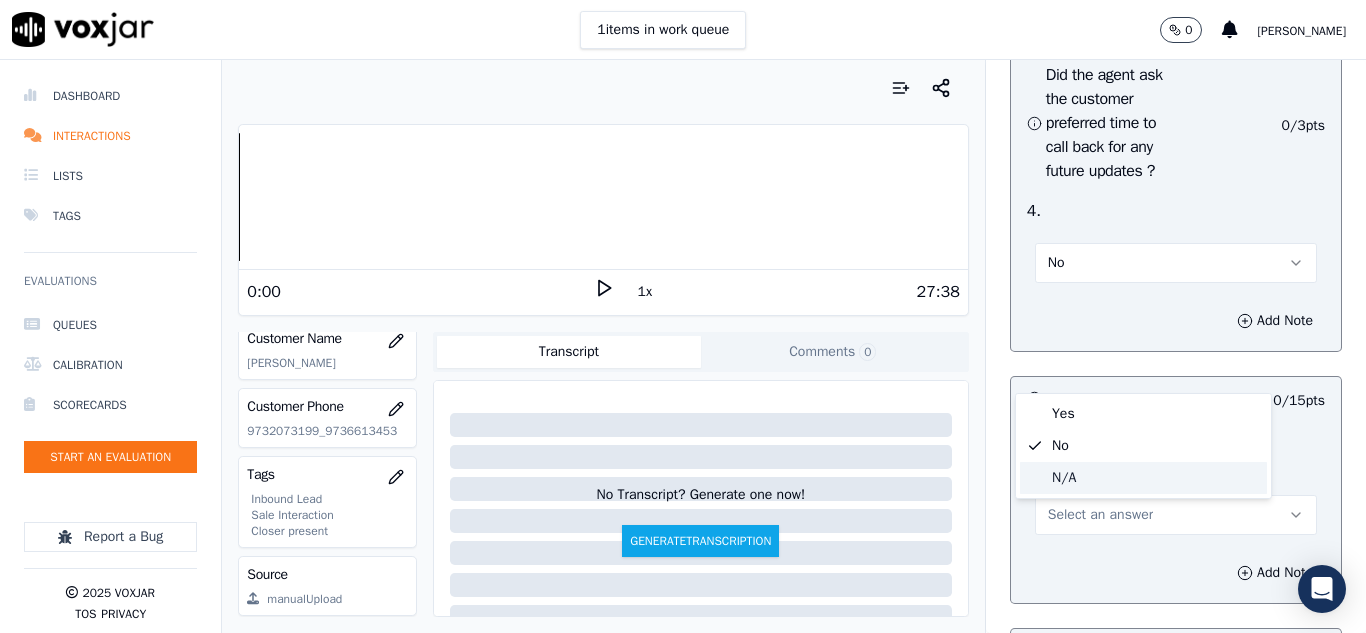 click on "N/A" 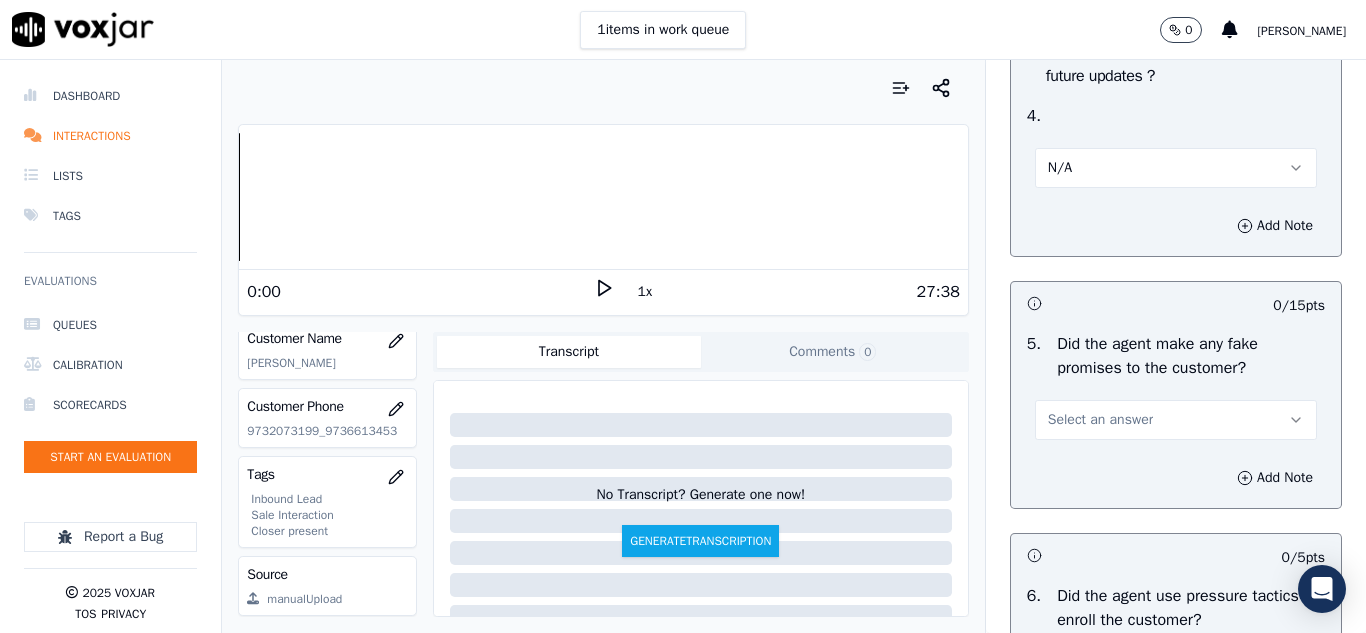 scroll, scrollTop: 5500, scrollLeft: 0, axis: vertical 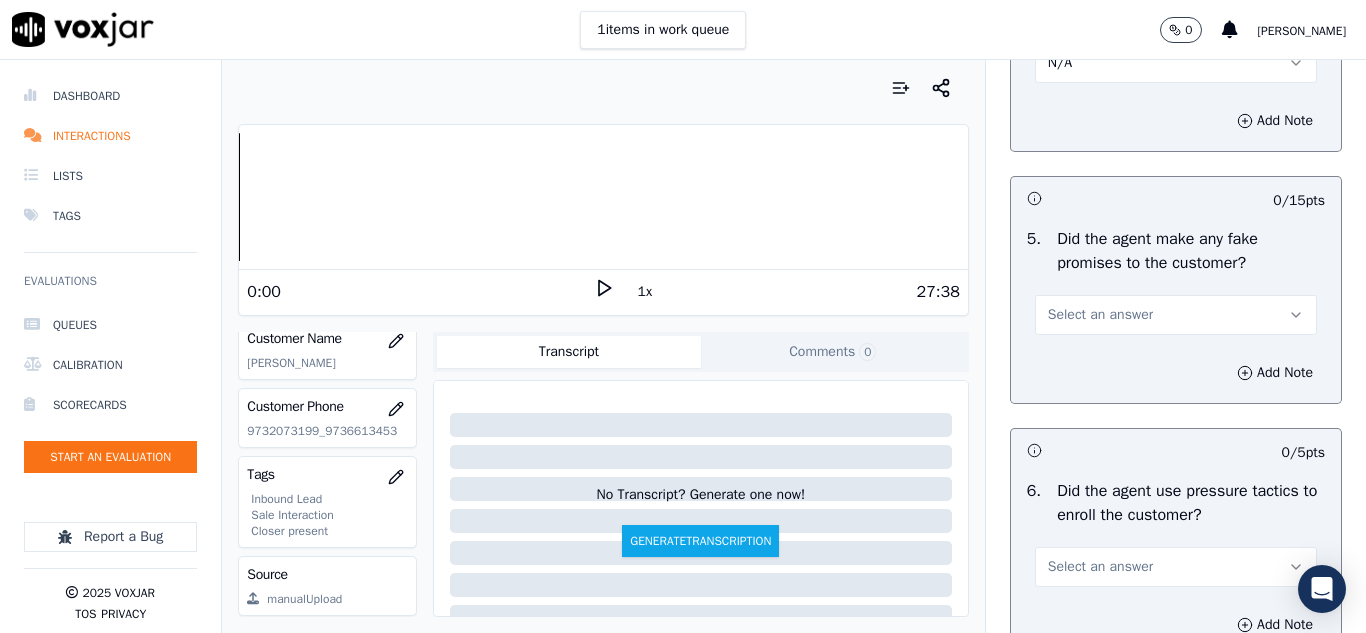 click on "Select an answer" at bounding box center (1100, 315) 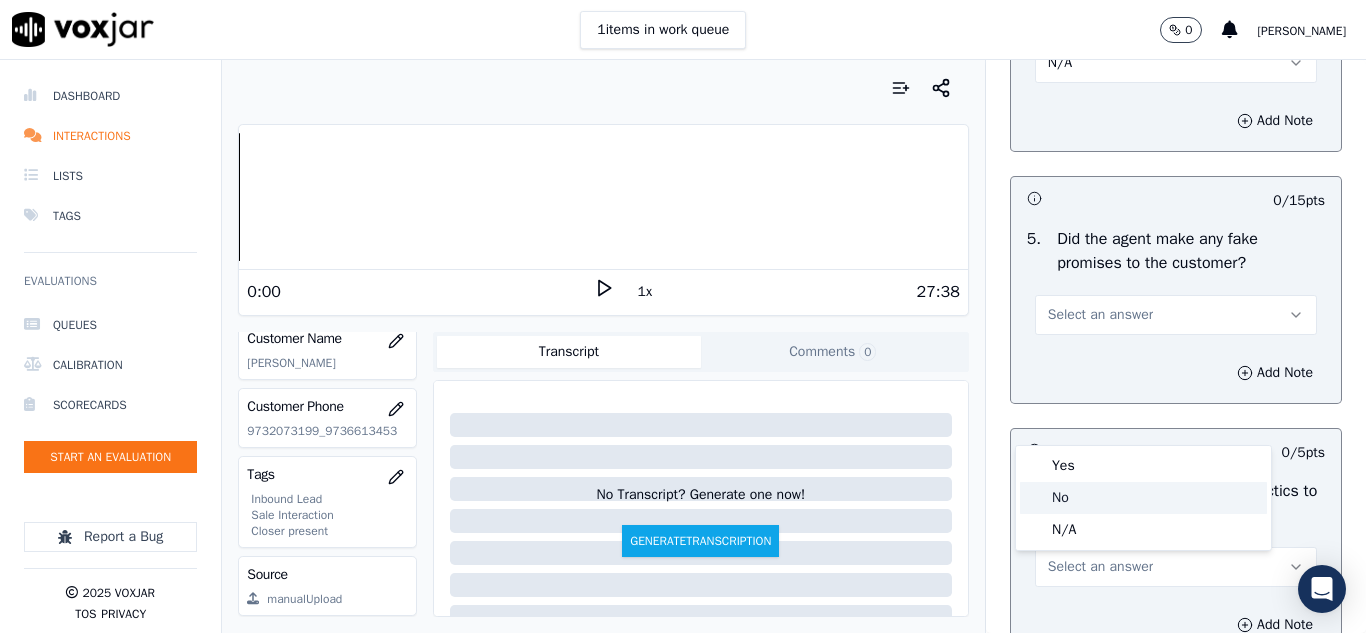 drag, startPoint x: 1065, startPoint y: 497, endPoint x: 1079, endPoint y: 486, distance: 17.804493 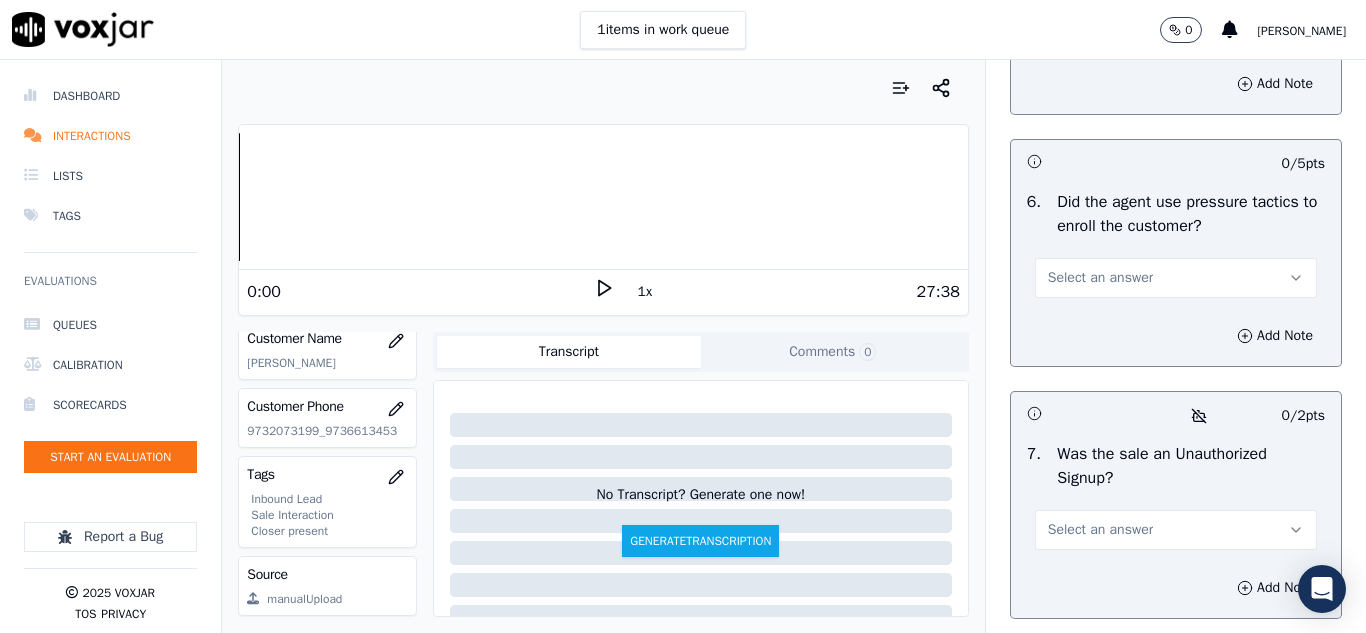 scroll, scrollTop: 5800, scrollLeft: 0, axis: vertical 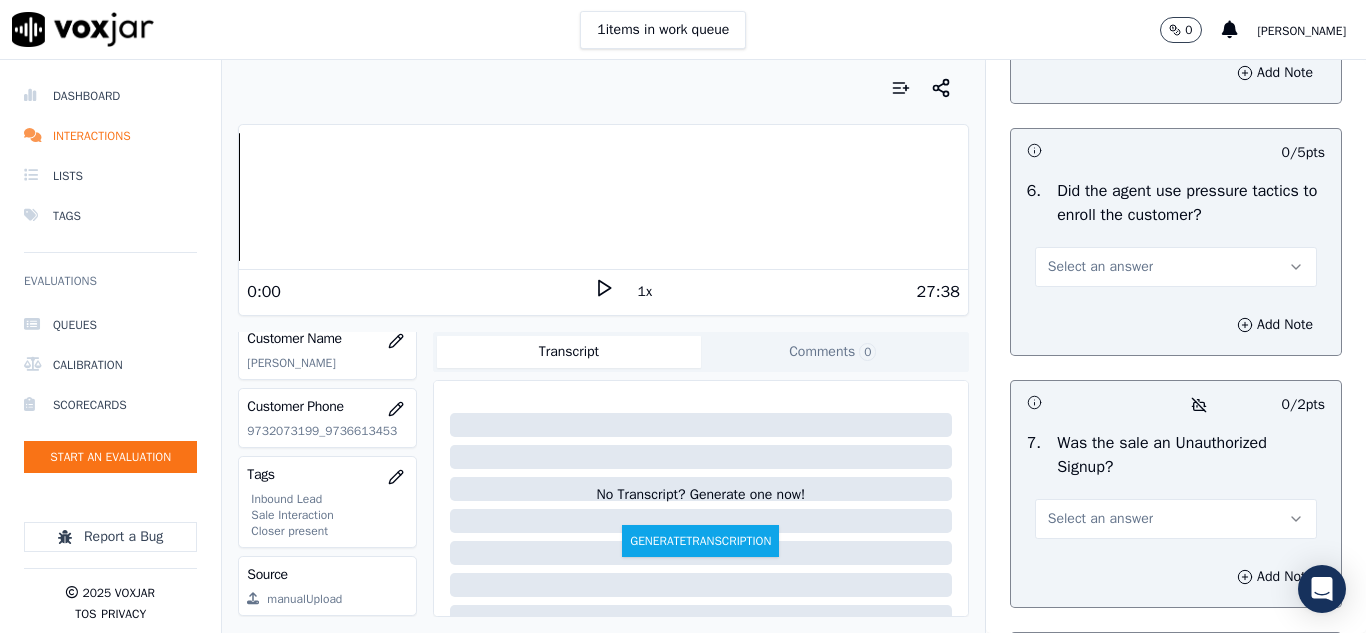 click on "Select an answer" at bounding box center (1100, 267) 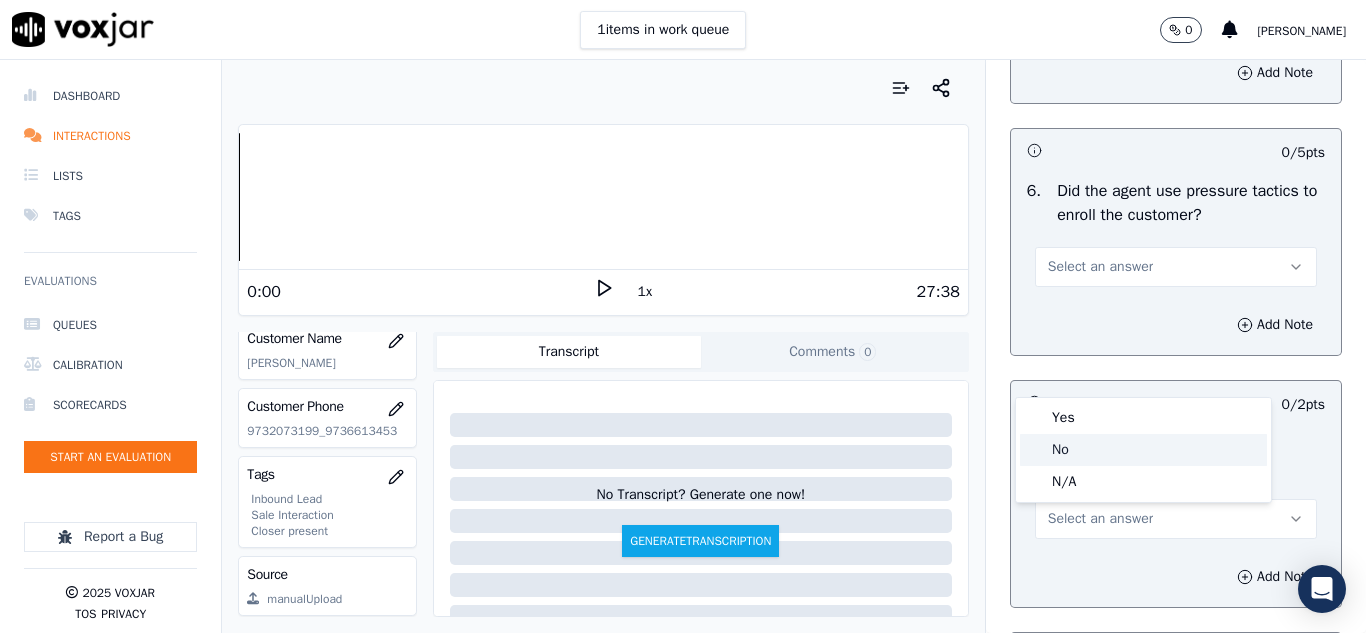 click on "No" 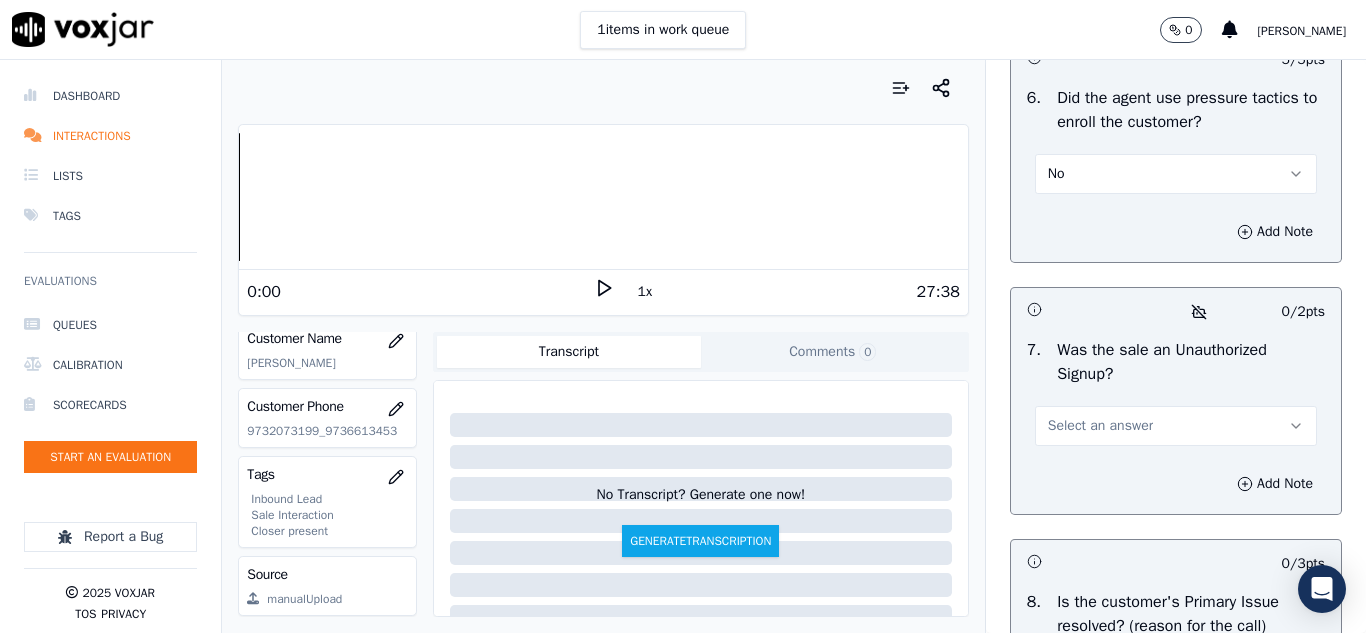 scroll, scrollTop: 6000, scrollLeft: 0, axis: vertical 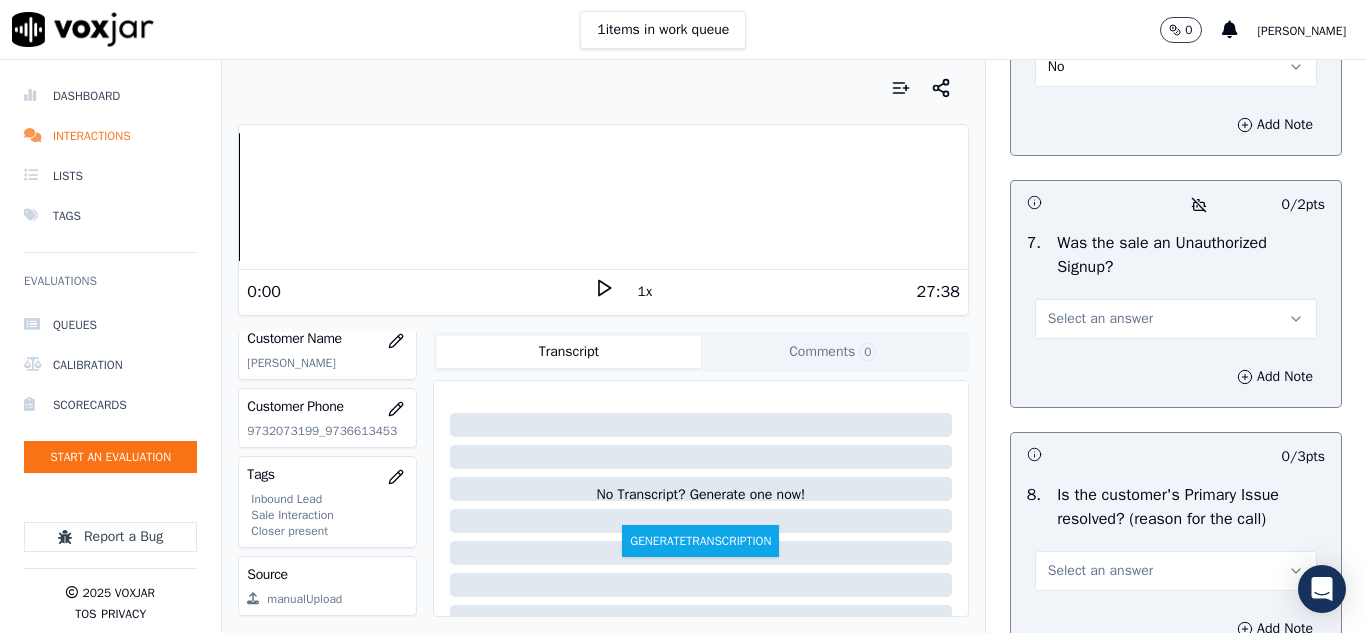 click on "Select an answer" at bounding box center (1100, 319) 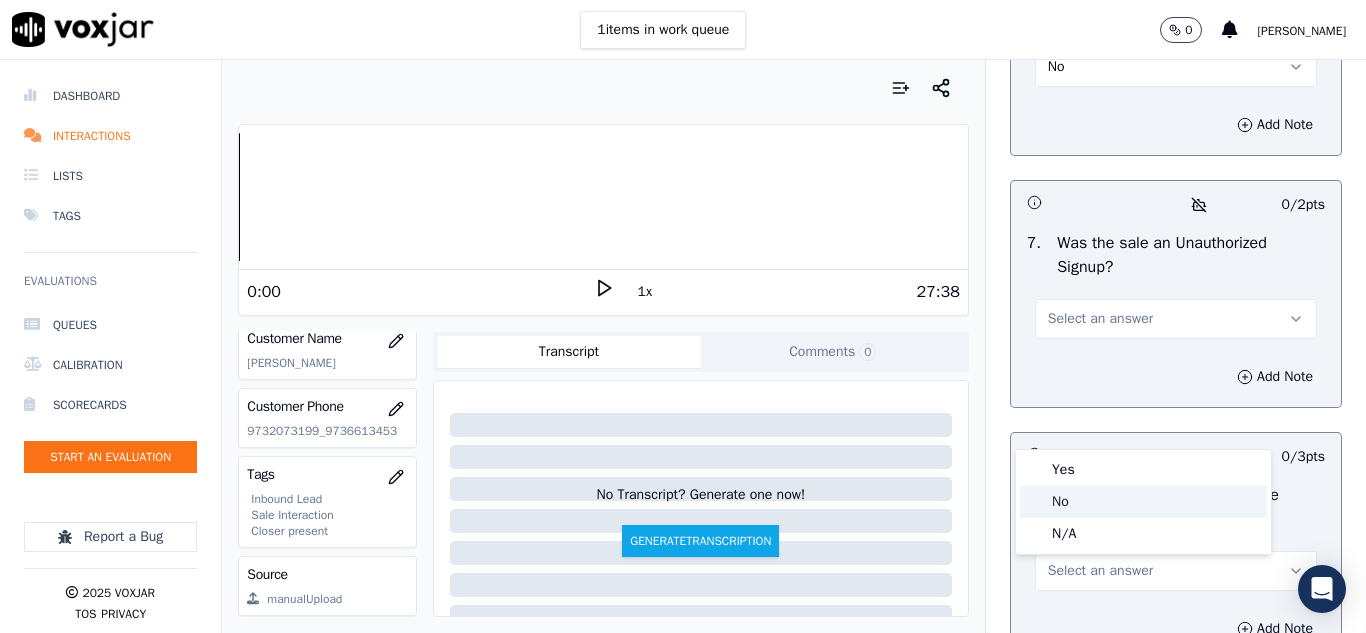 click on "No" 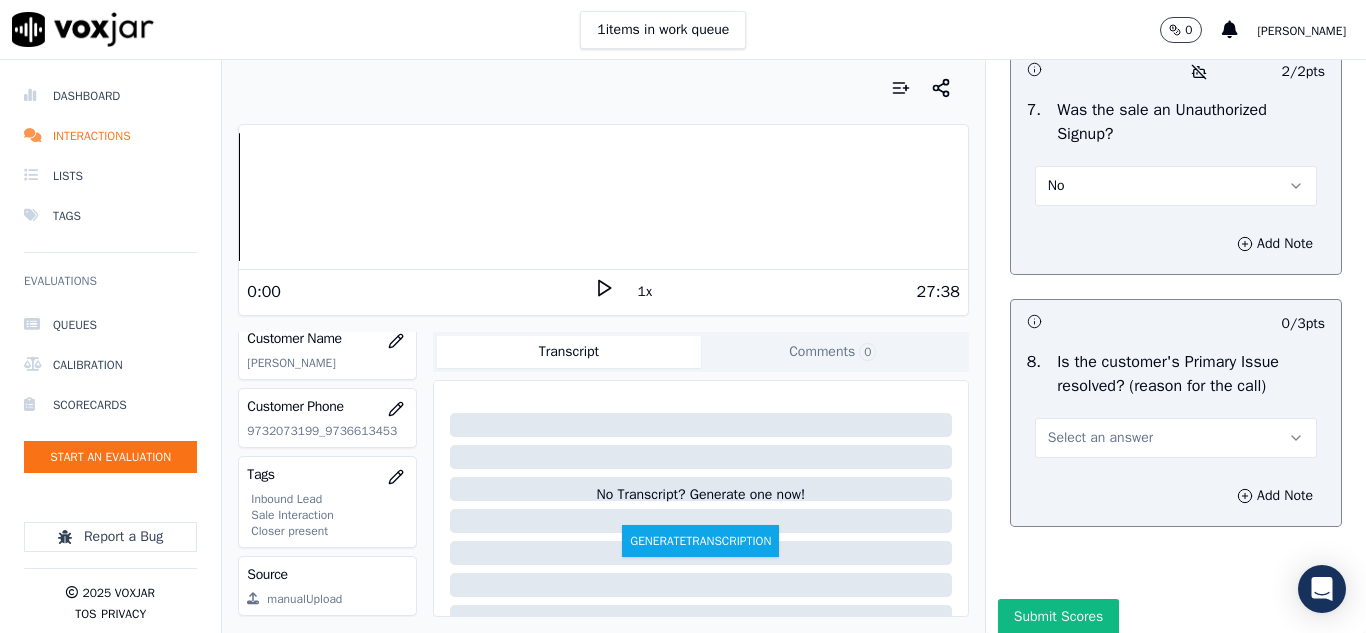 scroll, scrollTop: 6298, scrollLeft: 0, axis: vertical 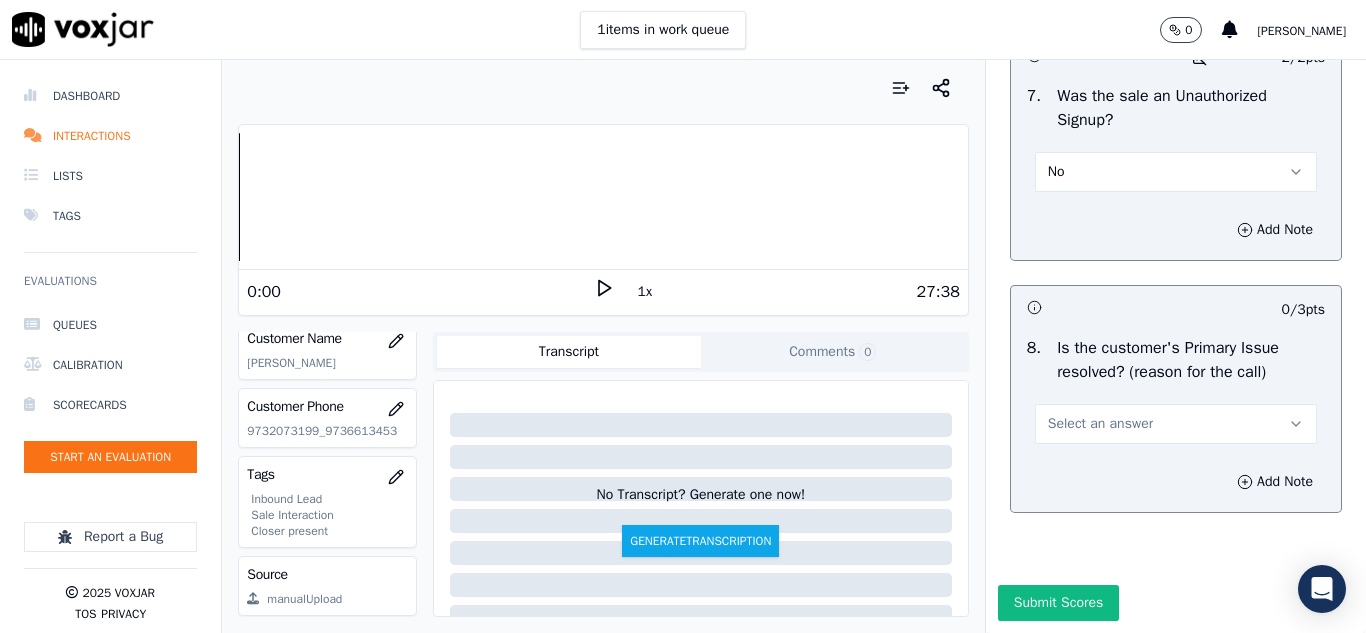 click on "Select an answer" at bounding box center [1176, 424] 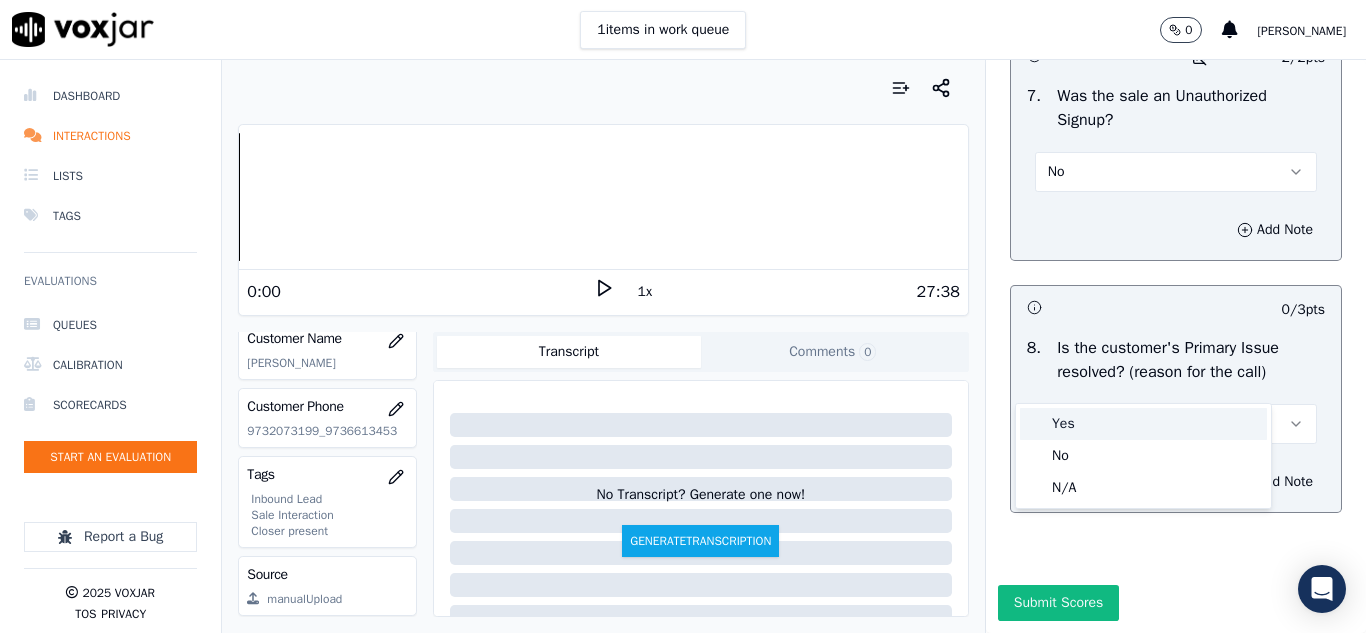 click on "Yes" at bounding box center (1143, 424) 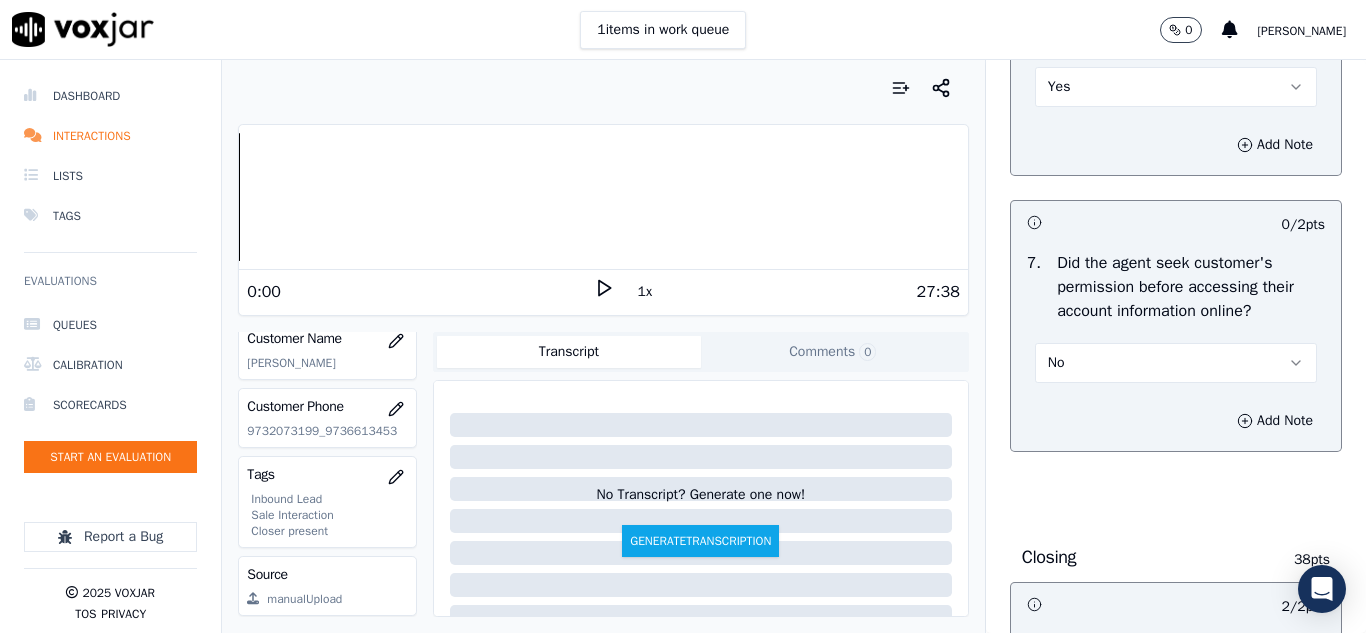 scroll, scrollTop: 3998, scrollLeft: 0, axis: vertical 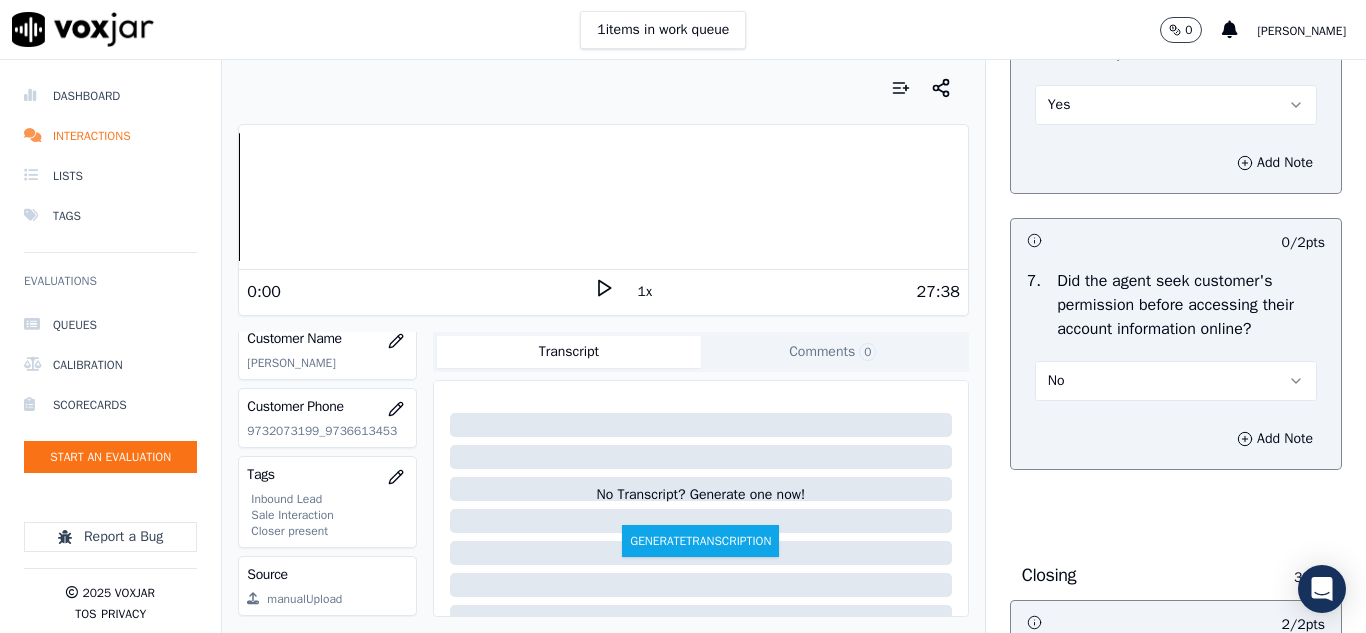 click on "No" at bounding box center (1176, 381) 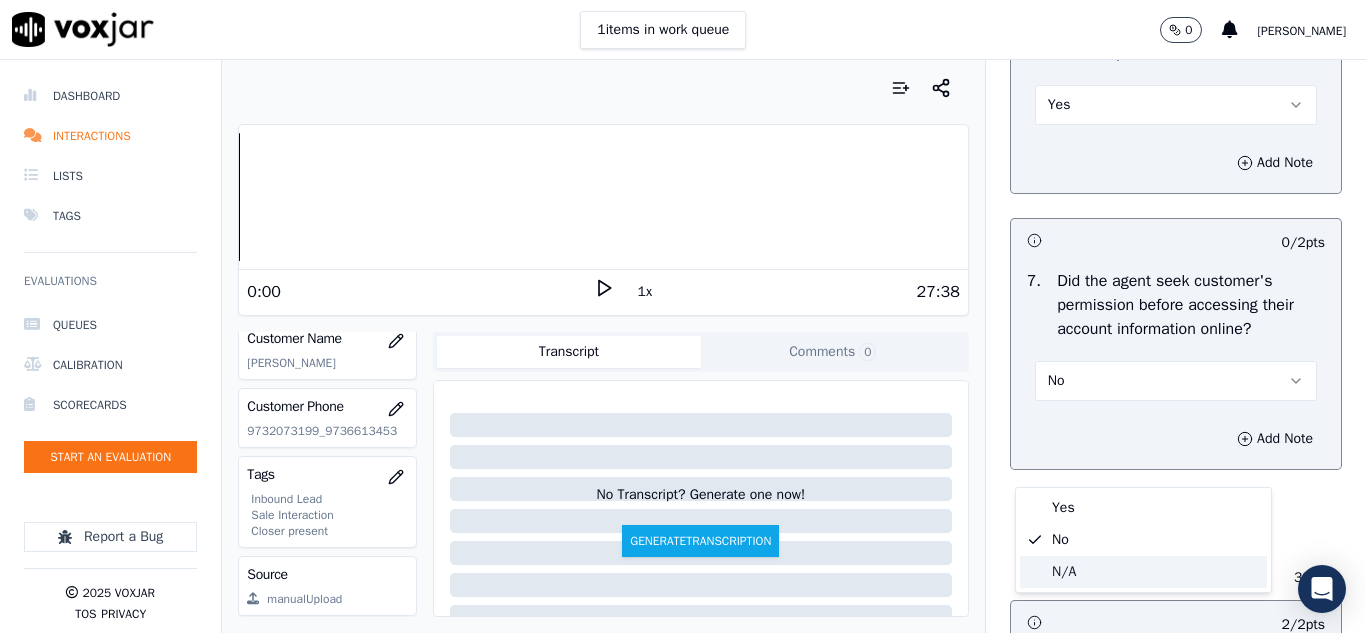 click on "N/A" 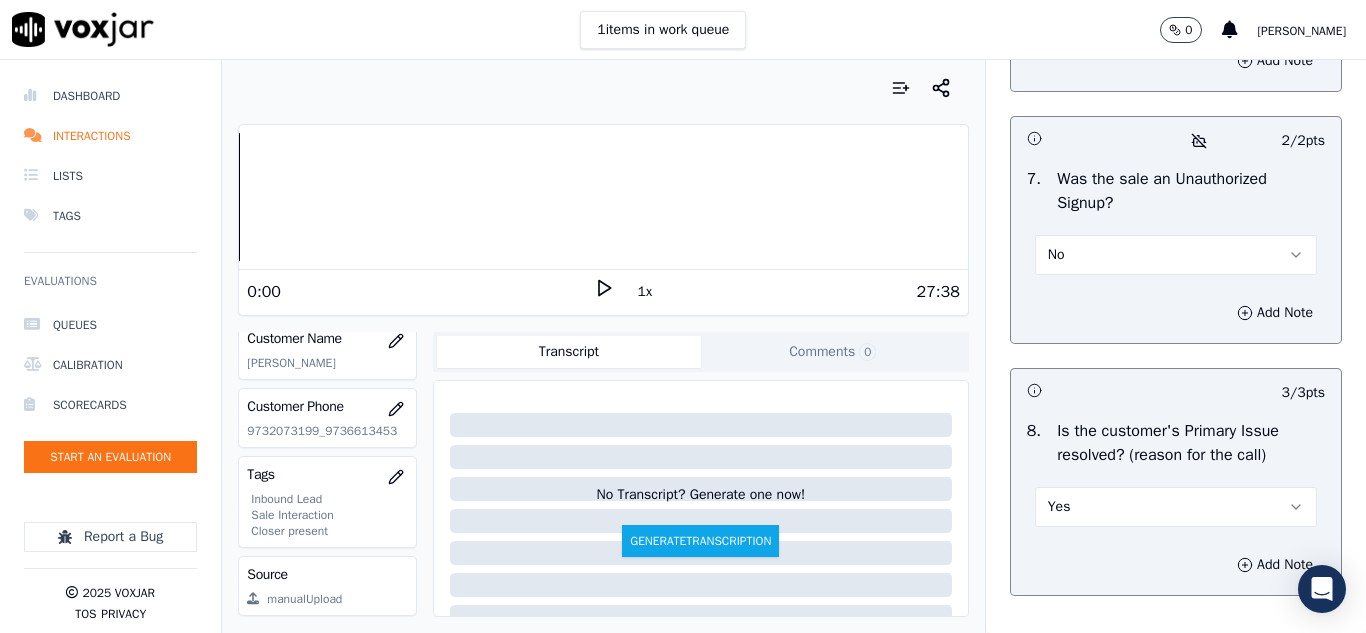 scroll, scrollTop: 6298, scrollLeft: 0, axis: vertical 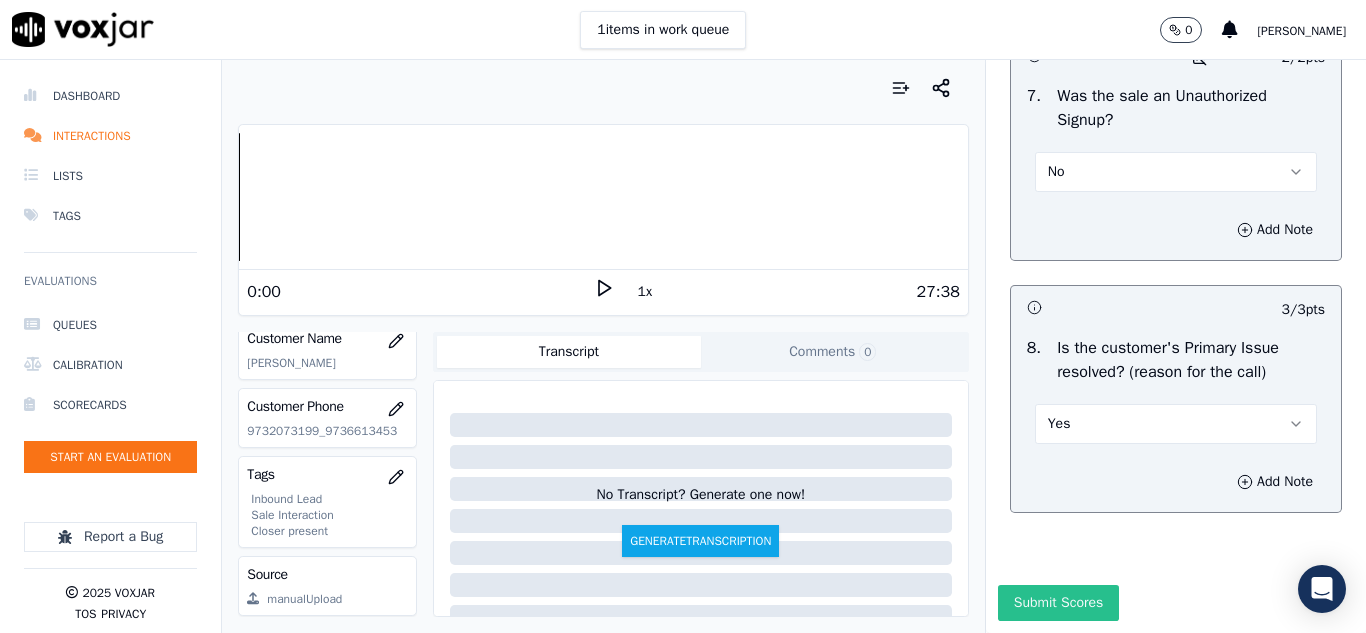click on "Submit Scores" at bounding box center [1058, 603] 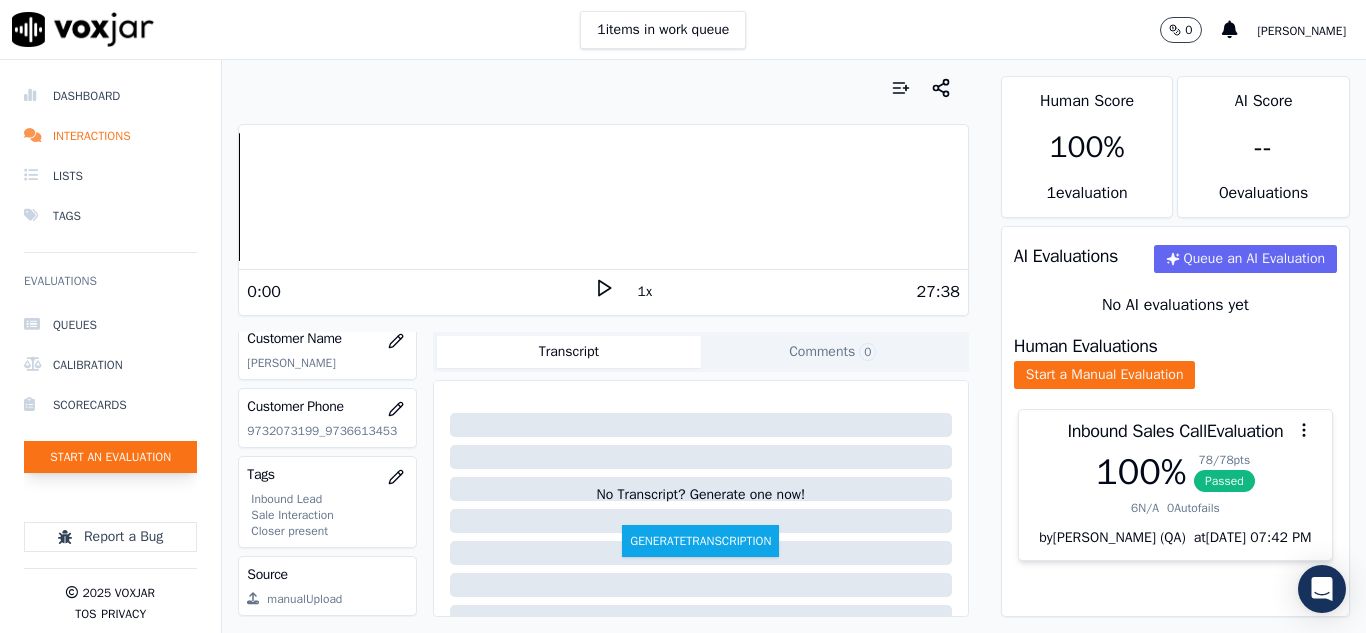 click on "Start an Evaluation" 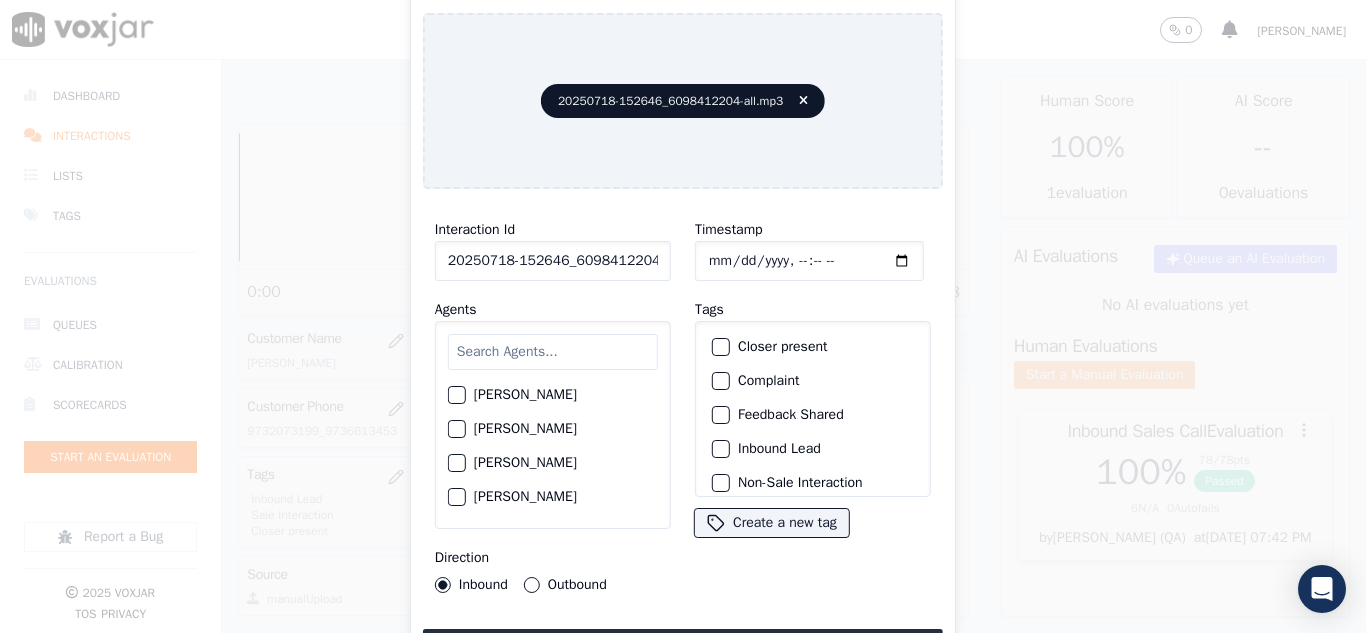scroll, scrollTop: 0, scrollLeft: 40, axis: horizontal 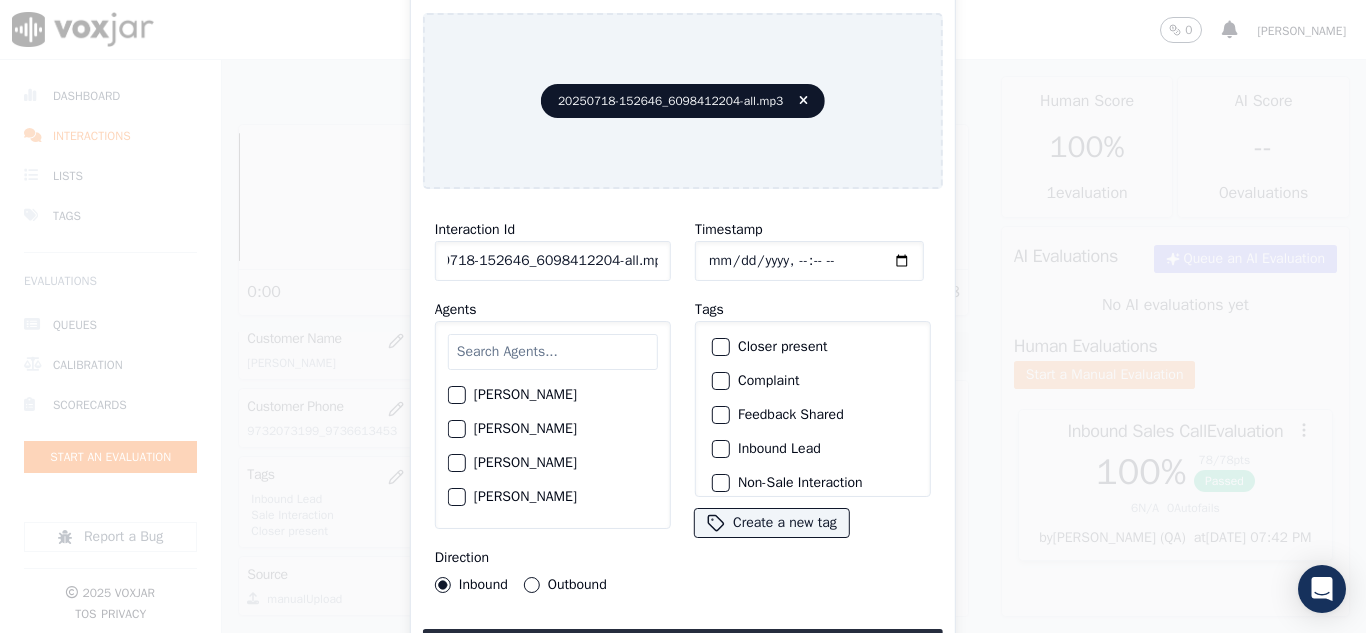 drag, startPoint x: 640, startPoint y: 255, endPoint x: 721, endPoint y: 255, distance: 81 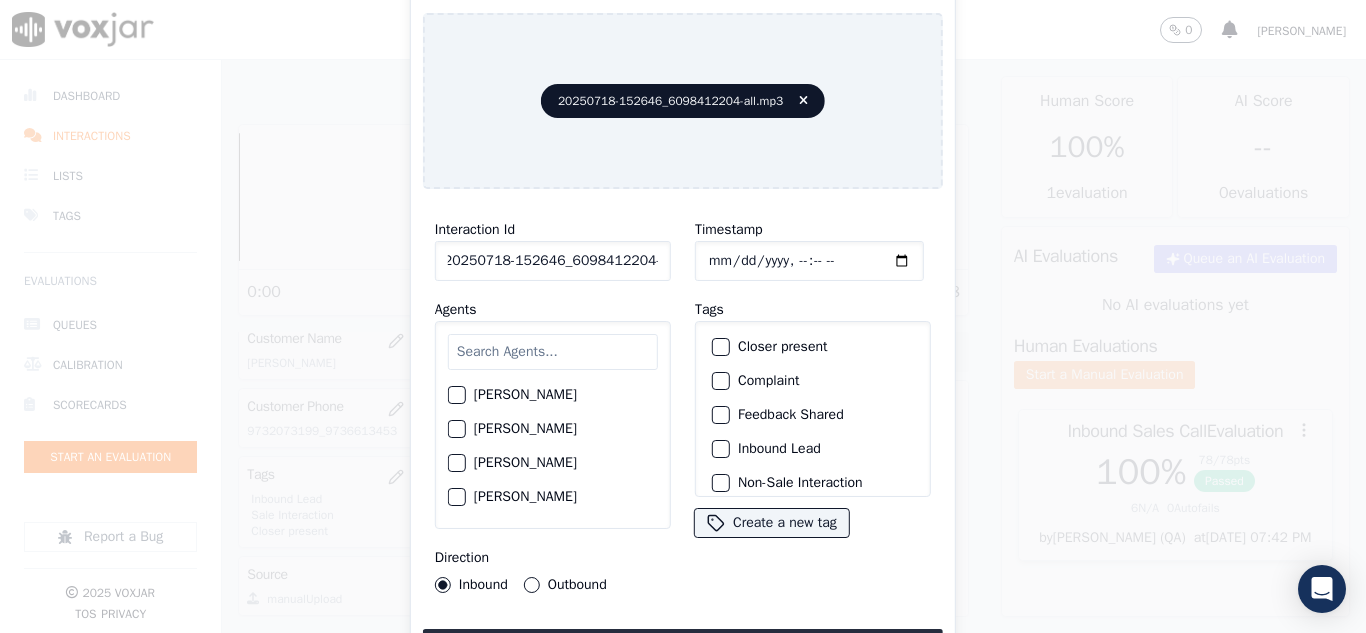 scroll, scrollTop: 0, scrollLeft: 11, axis: horizontal 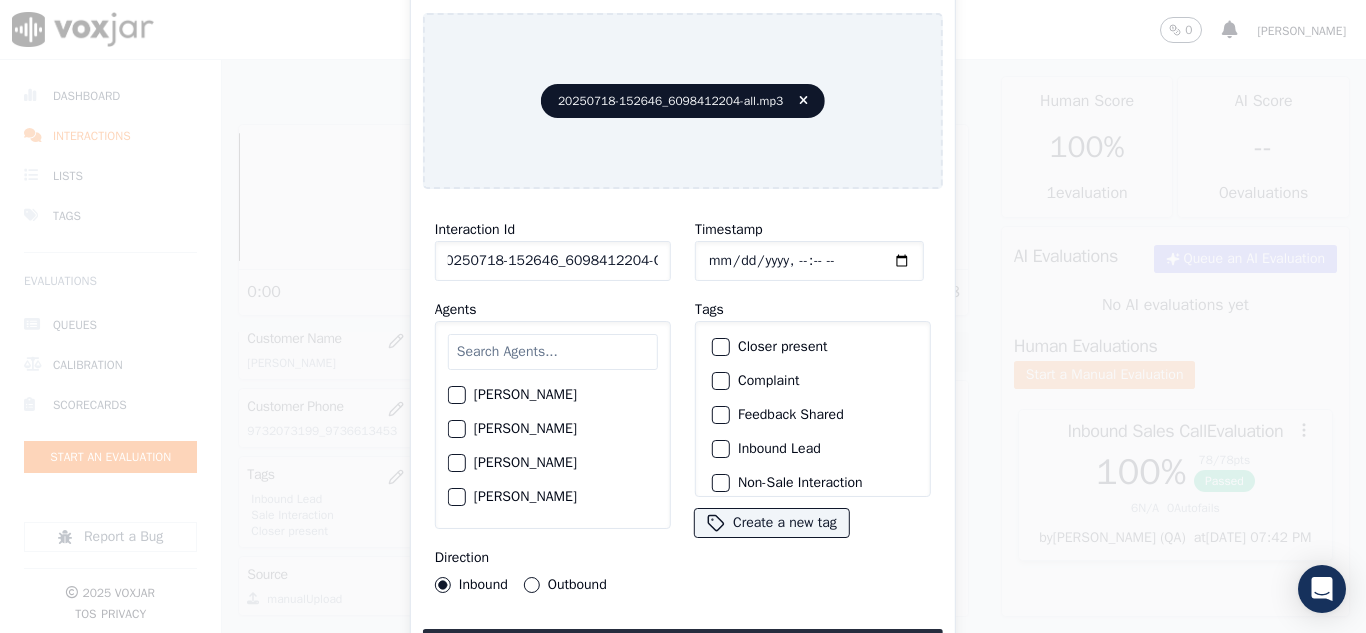 type on "20250718-152646_6098412204-C1" 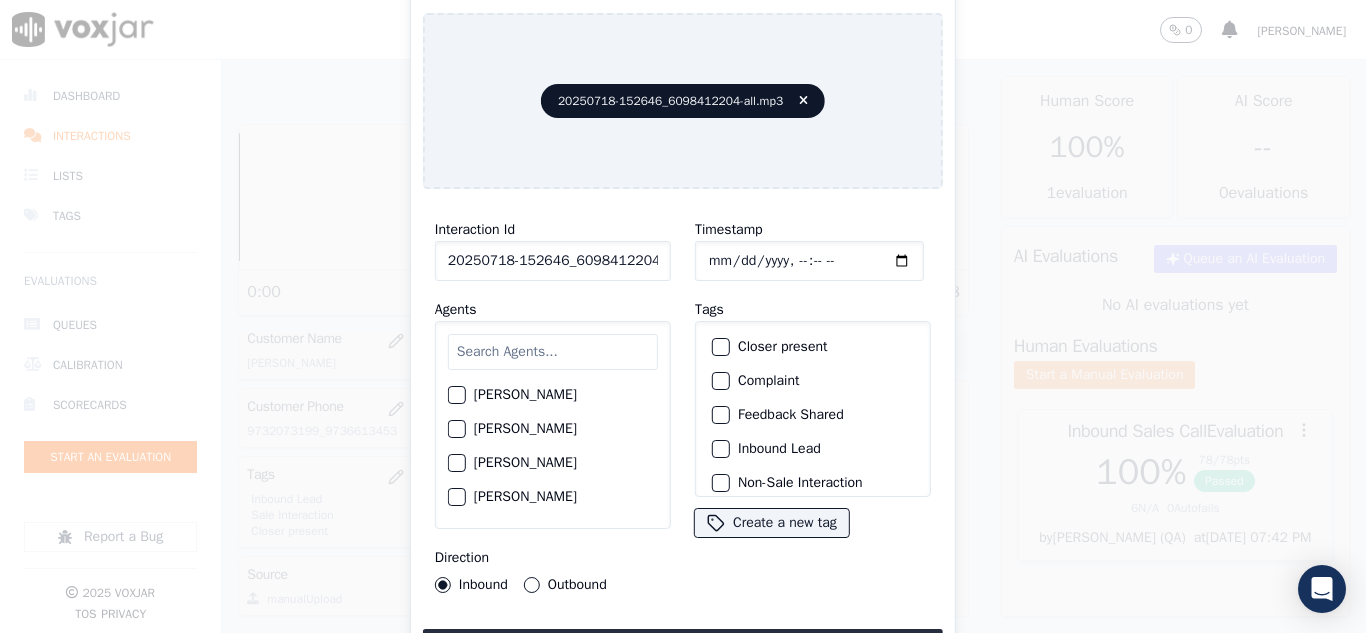 type on "[DATE]T14:31" 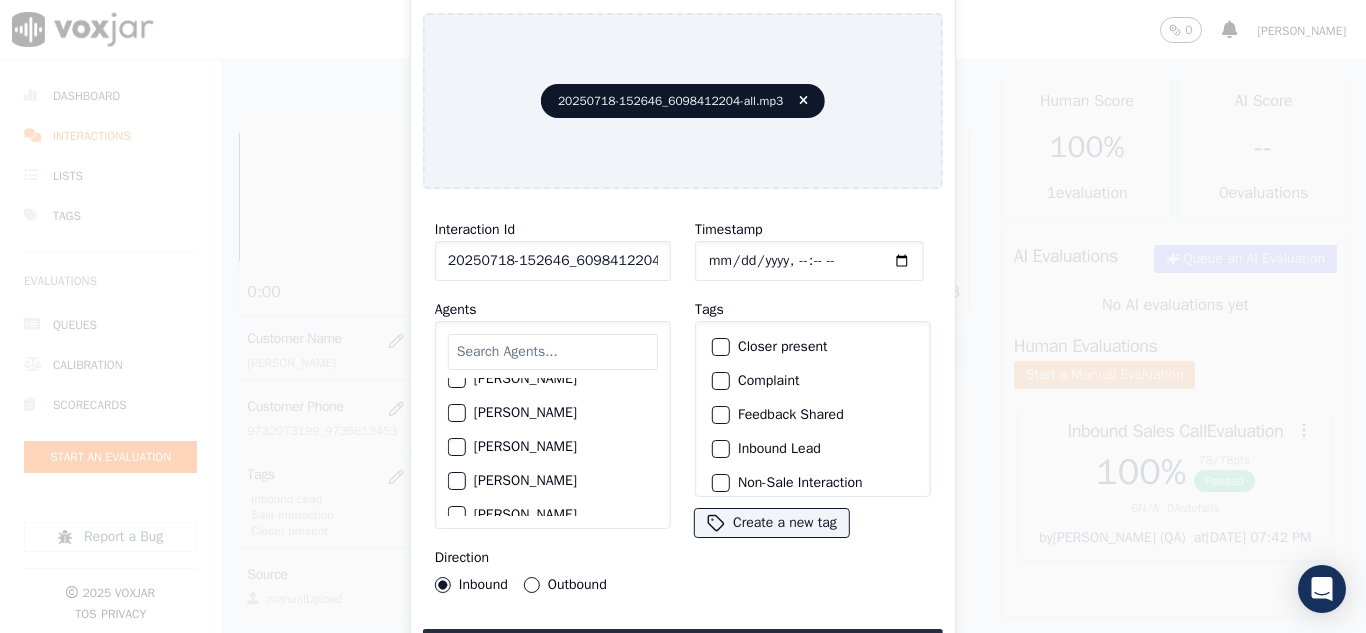 scroll, scrollTop: 1000, scrollLeft: 0, axis: vertical 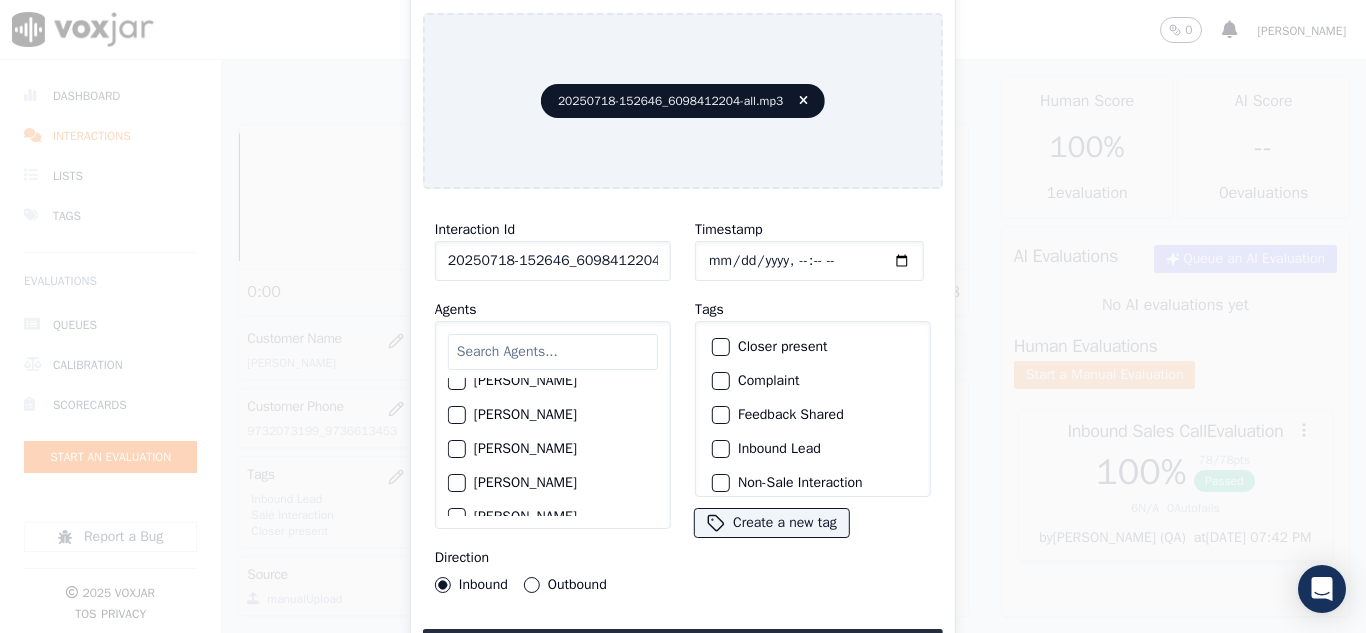 click on "[PERSON_NAME]" 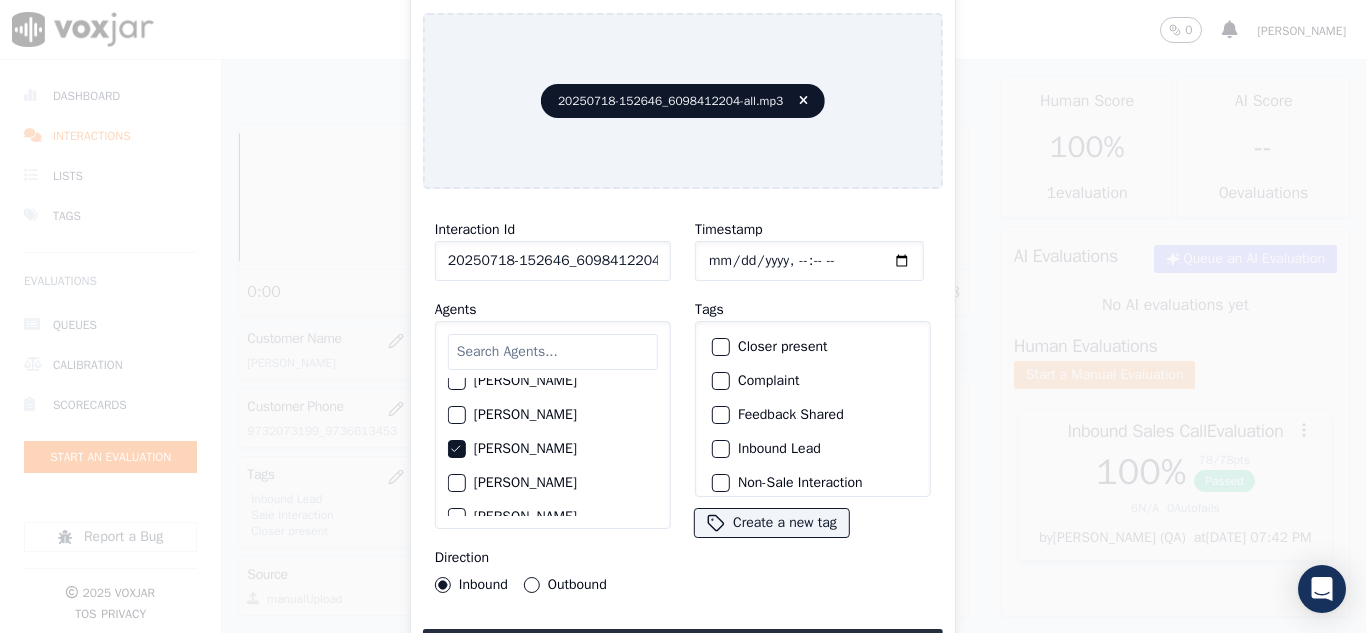 click on "Closer present" 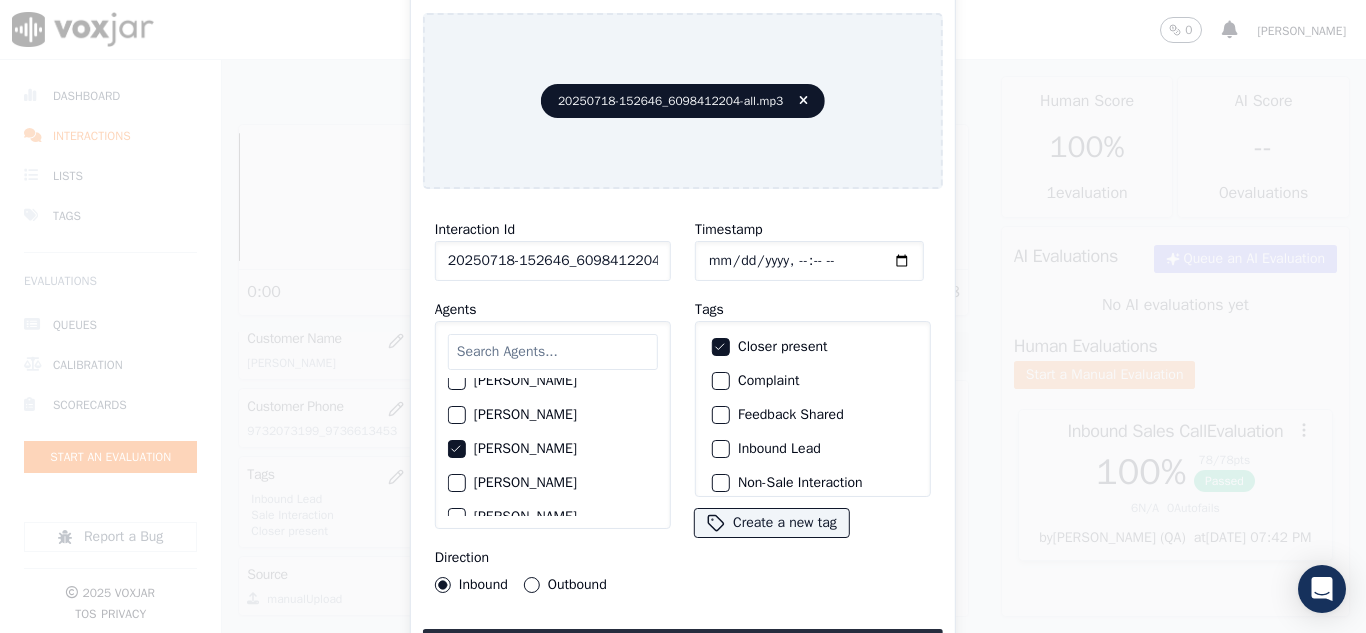 click on "Inbound Lead" 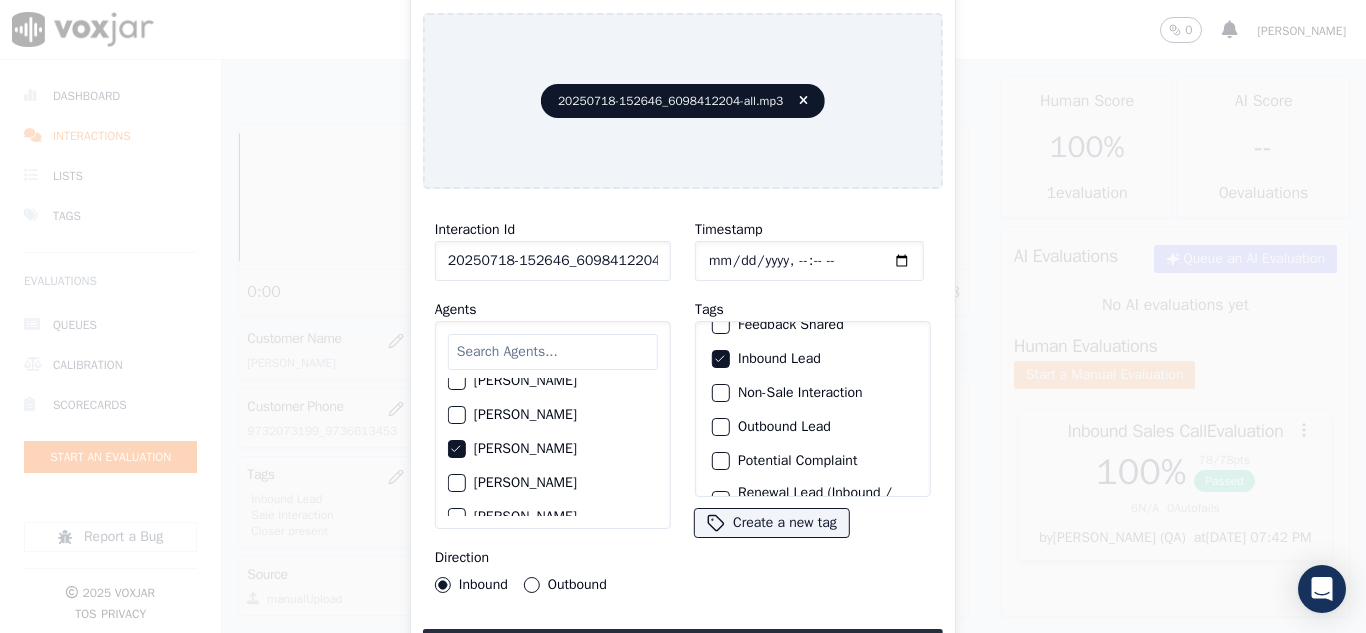 scroll, scrollTop: 173, scrollLeft: 0, axis: vertical 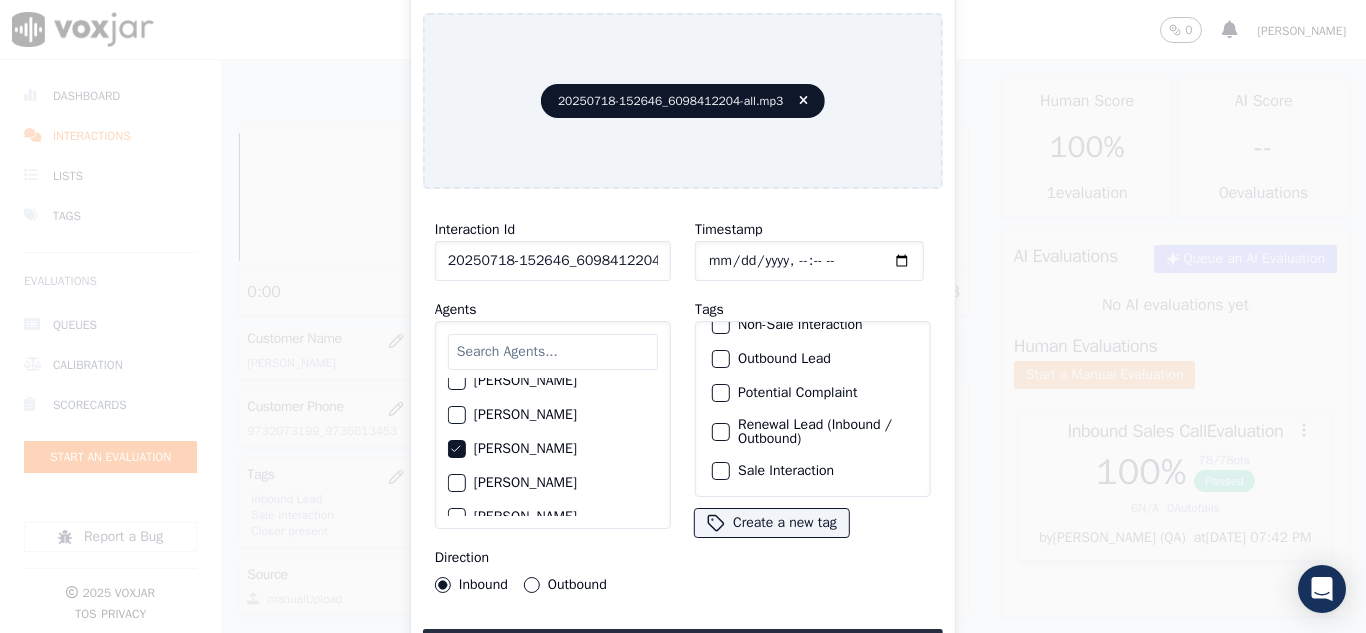 click on "Sale Interaction" 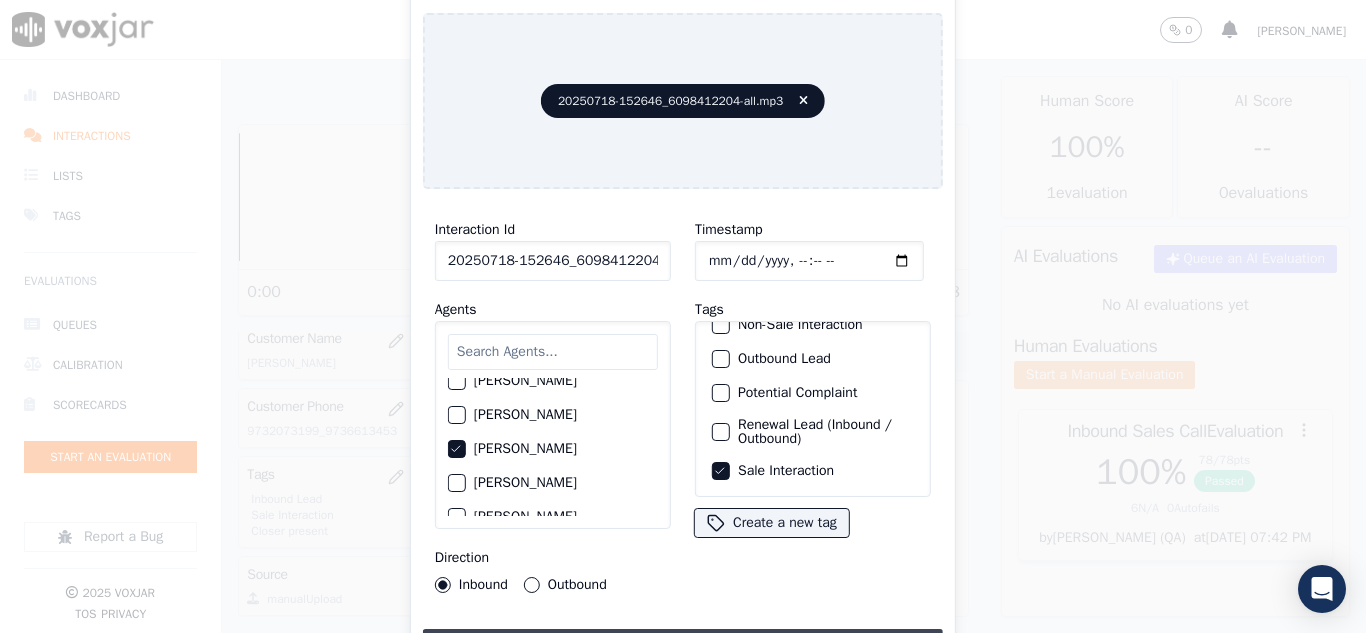click on "Upload interaction to start evaluation" at bounding box center (683, 647) 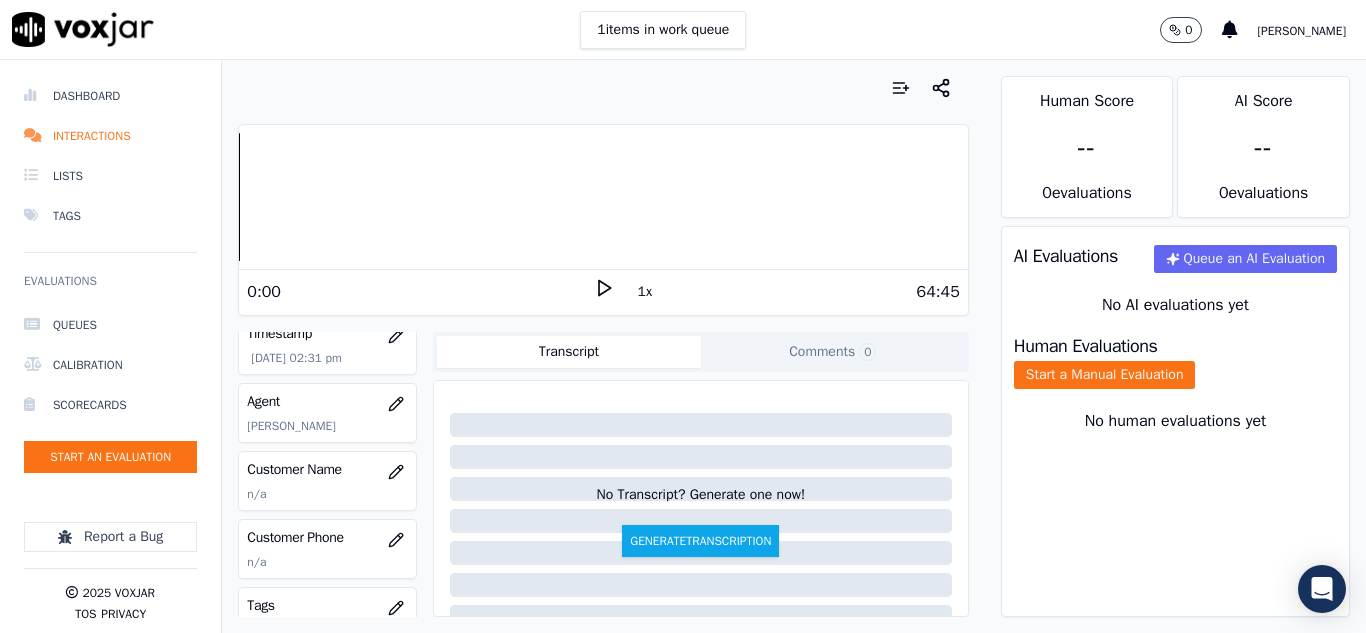 scroll, scrollTop: 200, scrollLeft: 0, axis: vertical 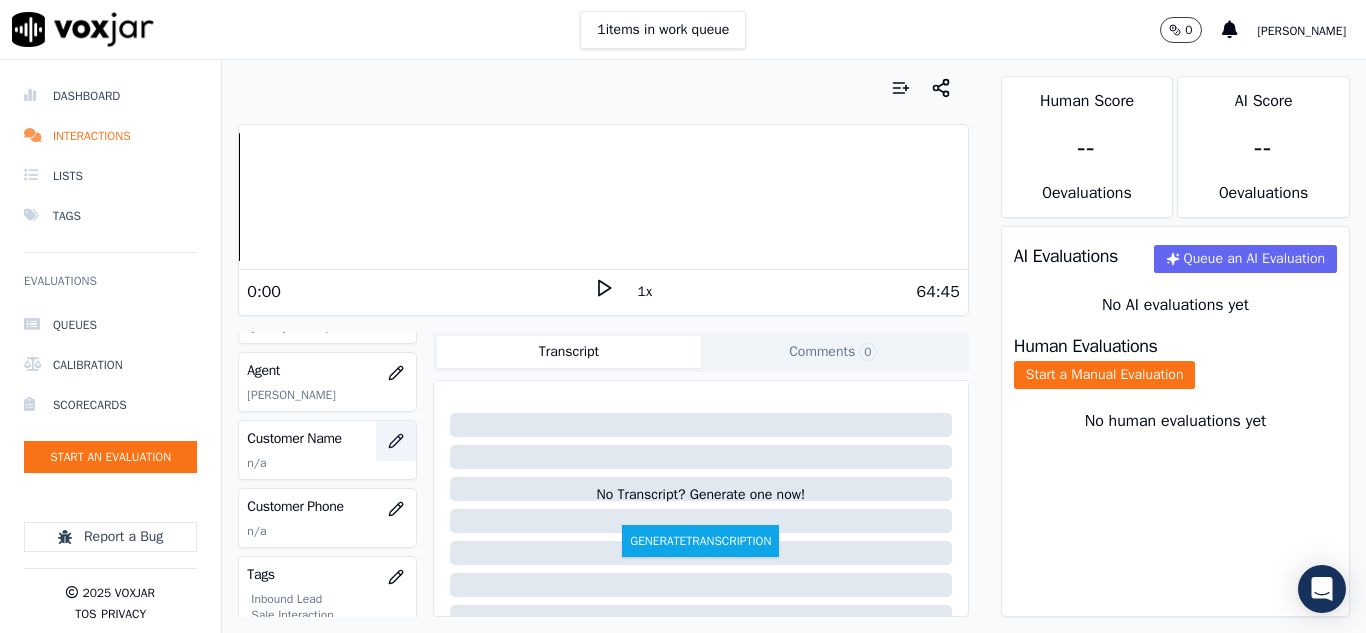 click 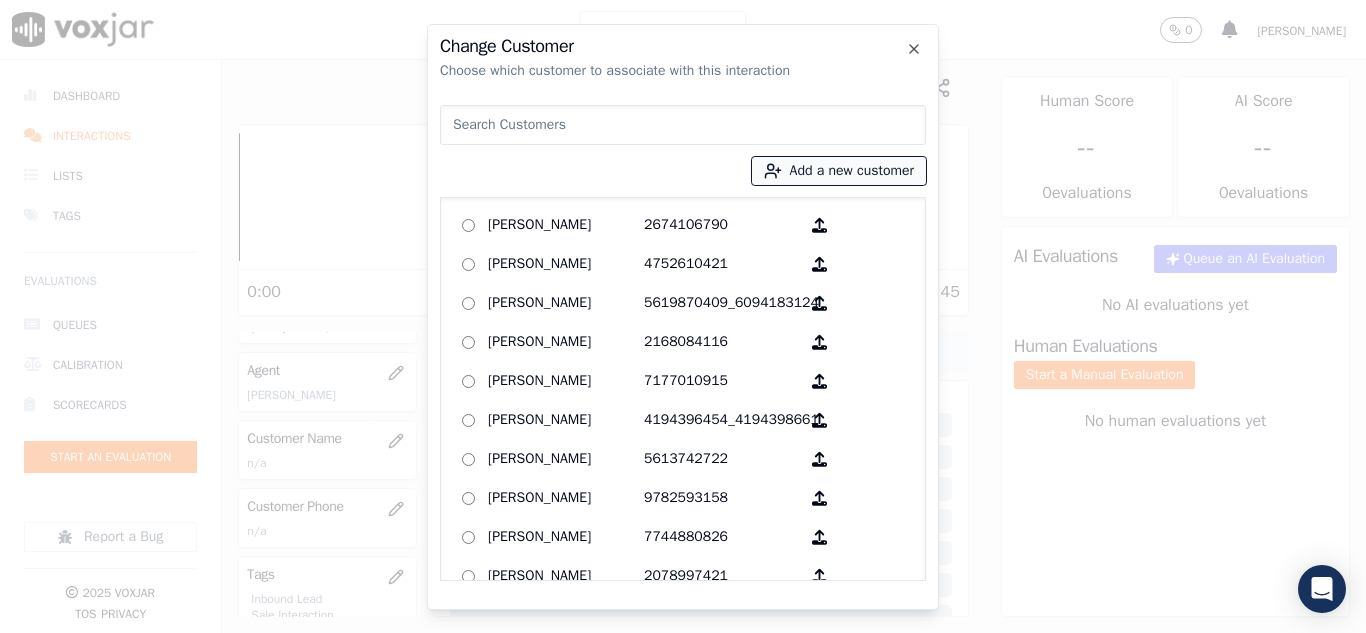 click on "Add a new customer" at bounding box center (839, 171) 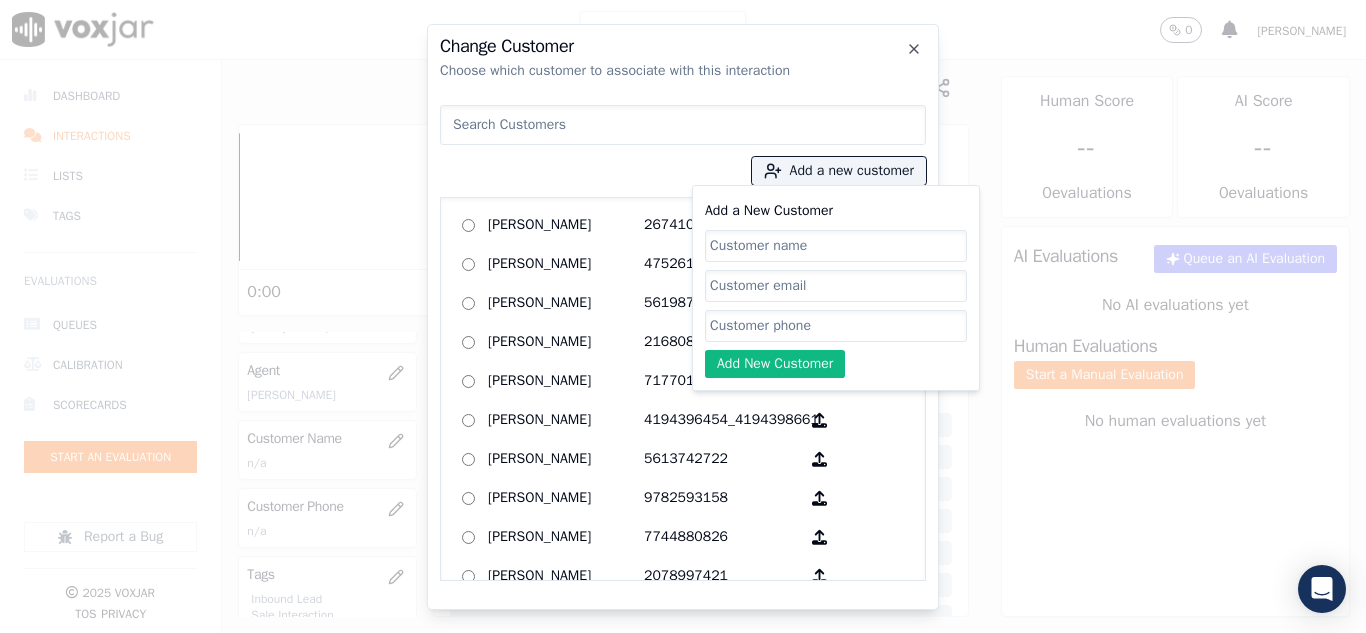 click on "Add a New Customer" 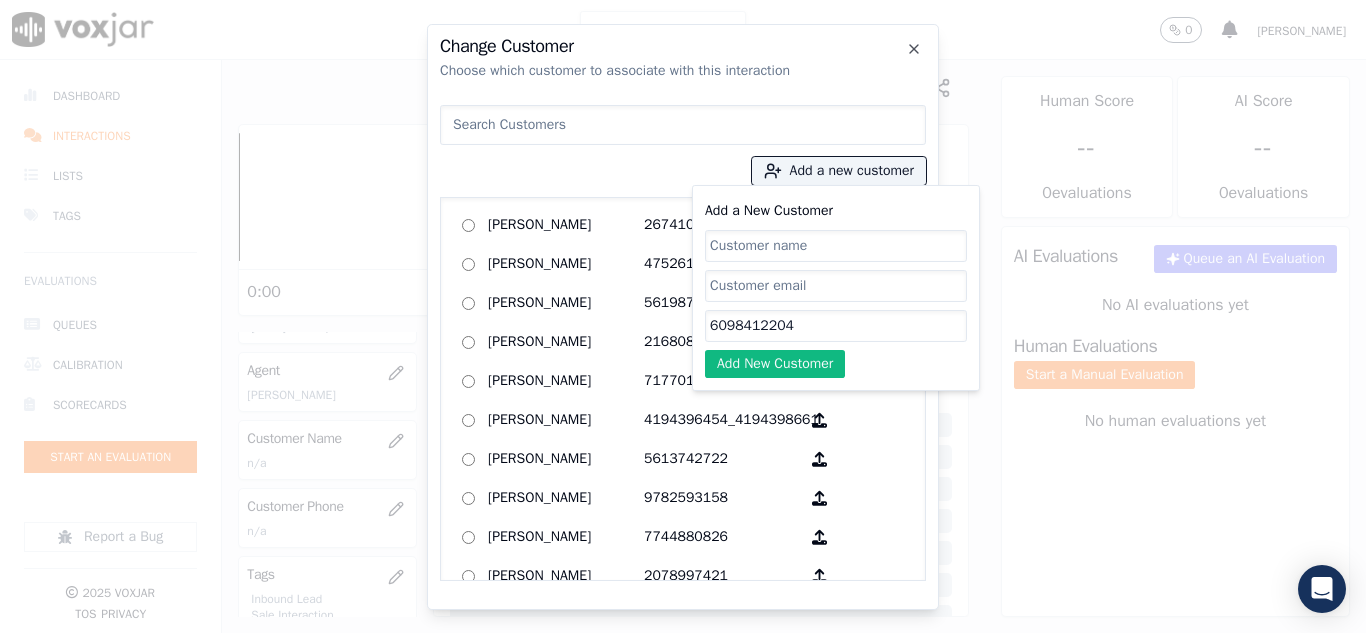 type on "6098412204" 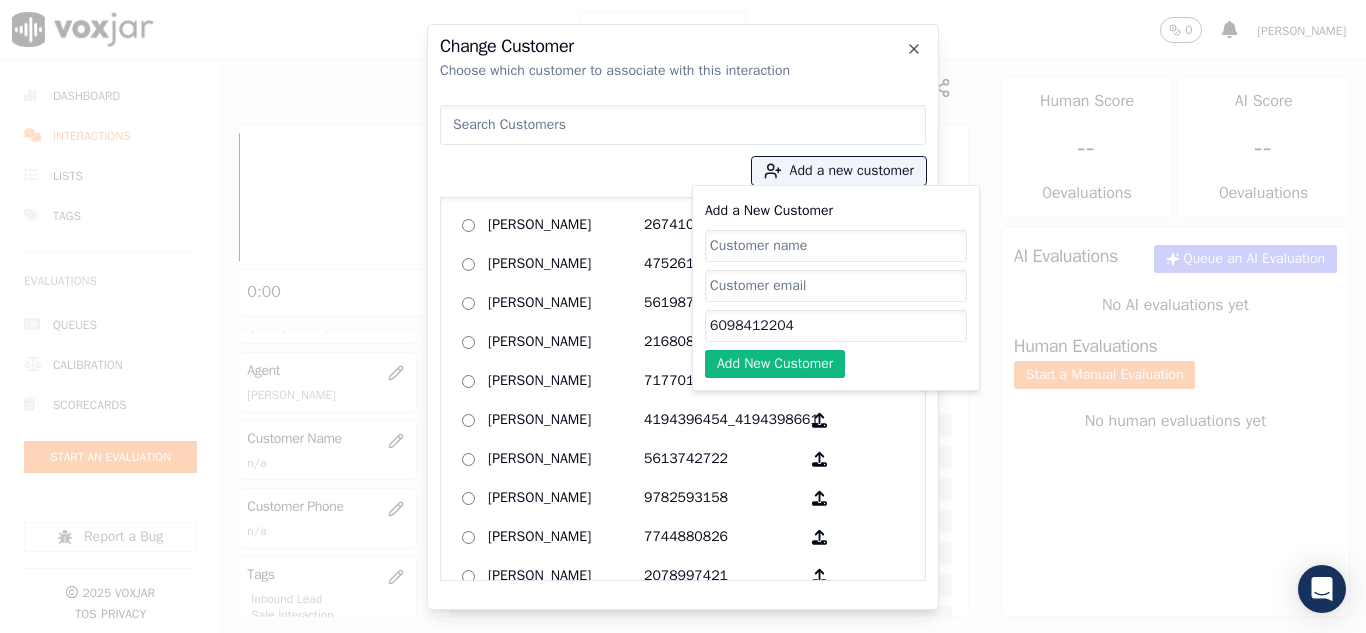 click on "Add a New Customer" 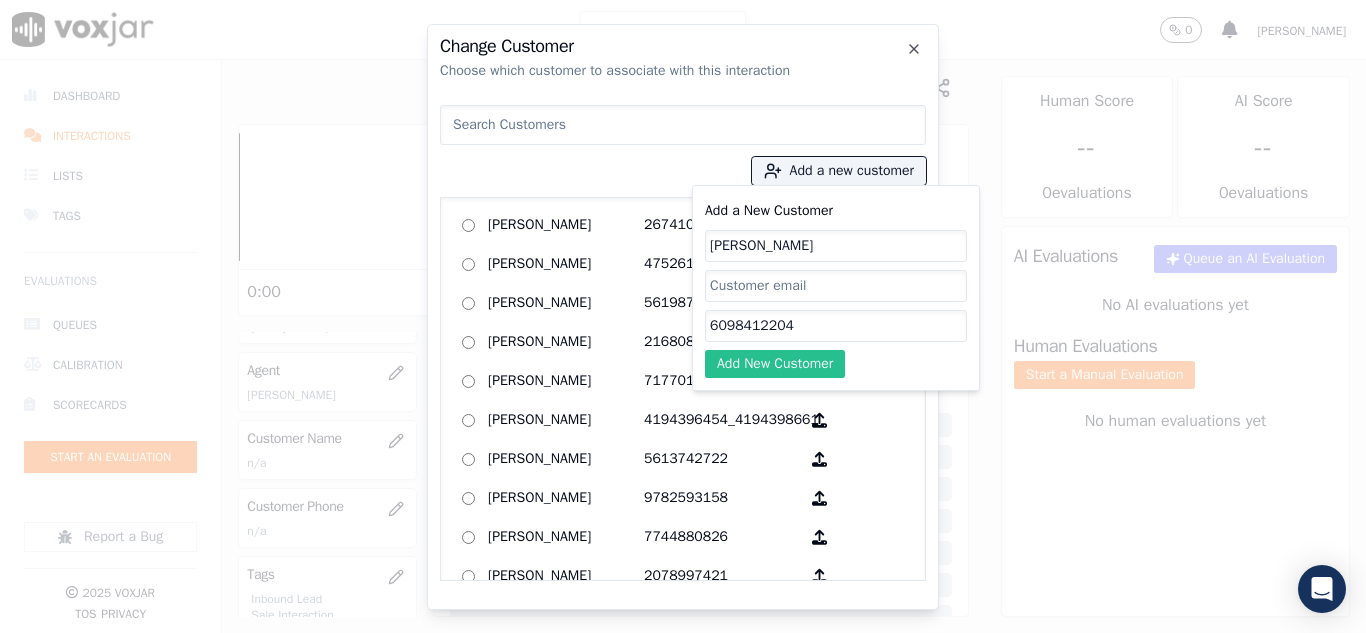 type on "[PERSON_NAME]" 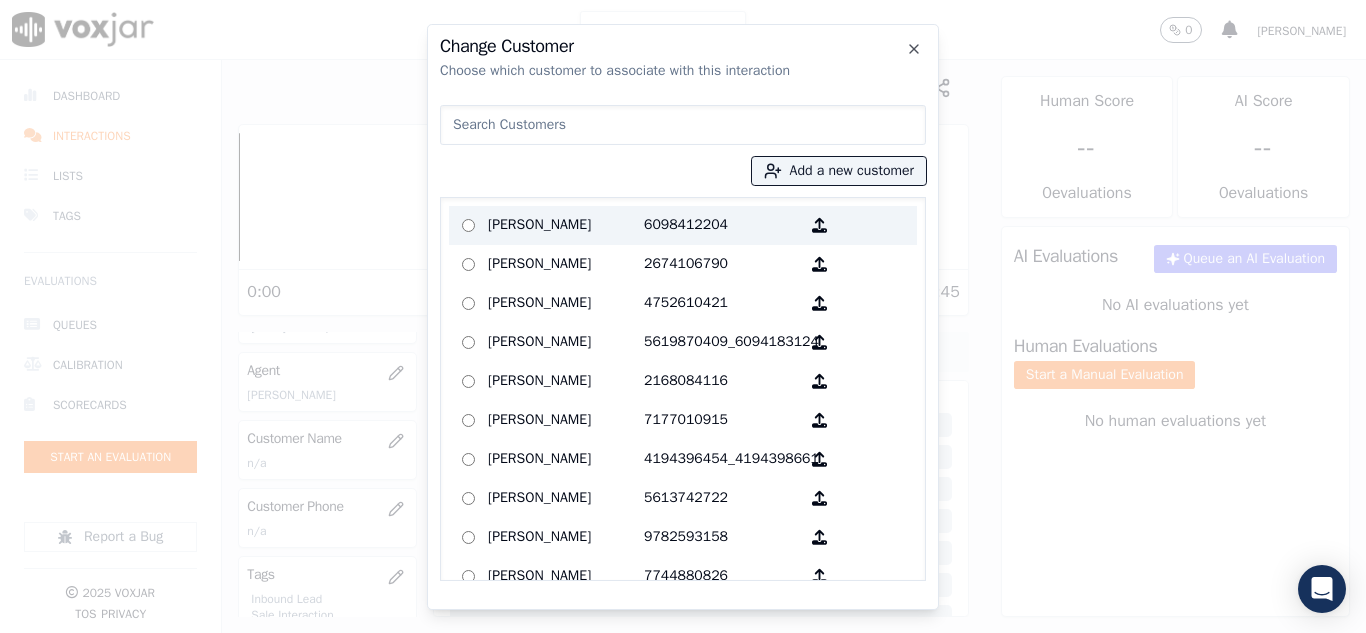 click on "[PERSON_NAME]" at bounding box center (566, 225) 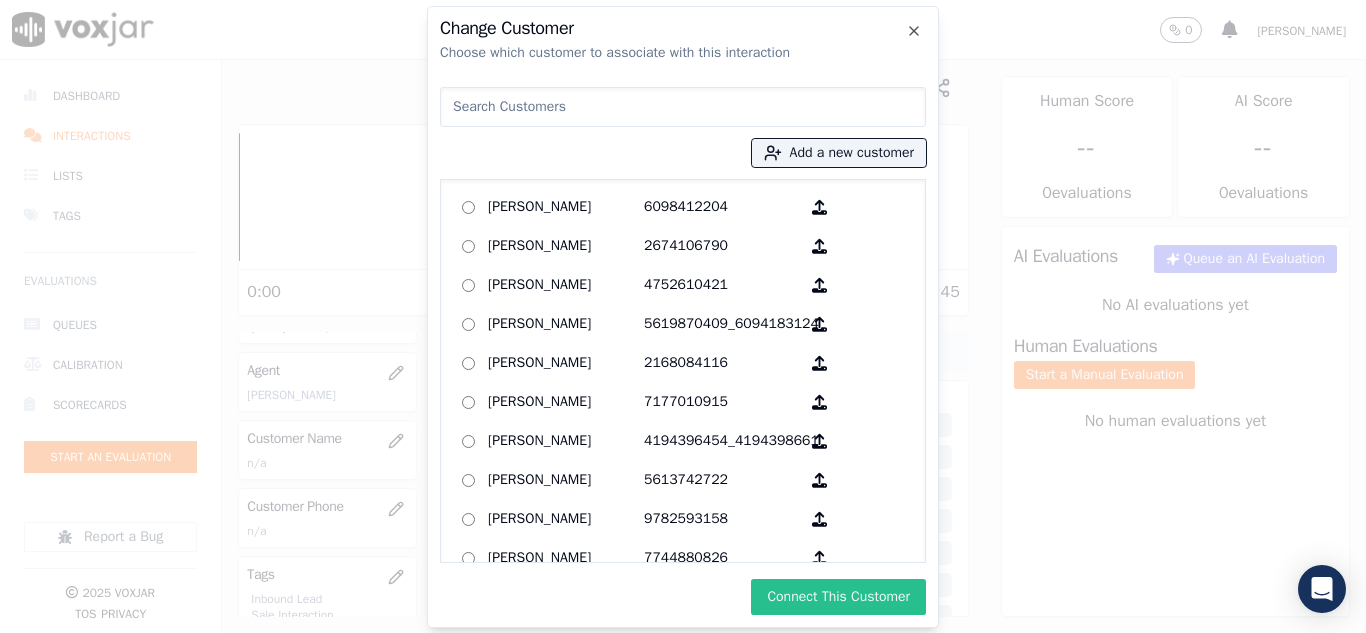 click on "Connect This Customer" at bounding box center [838, 597] 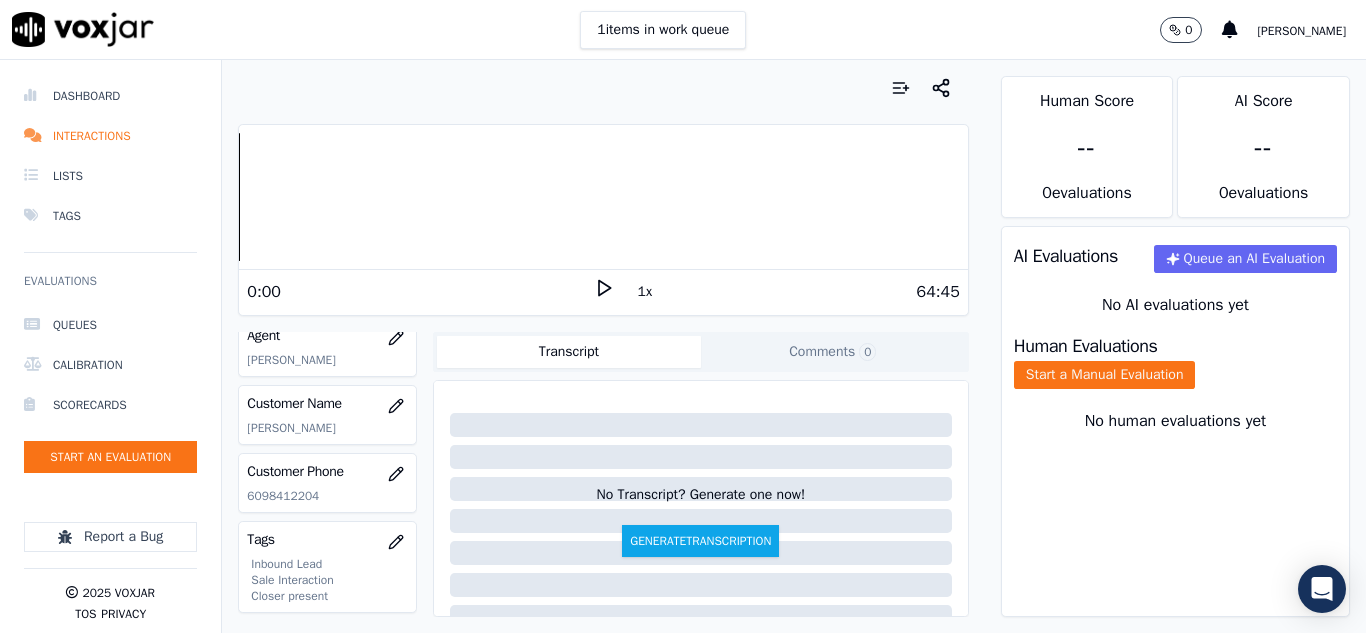 scroll, scrollTop: 200, scrollLeft: 0, axis: vertical 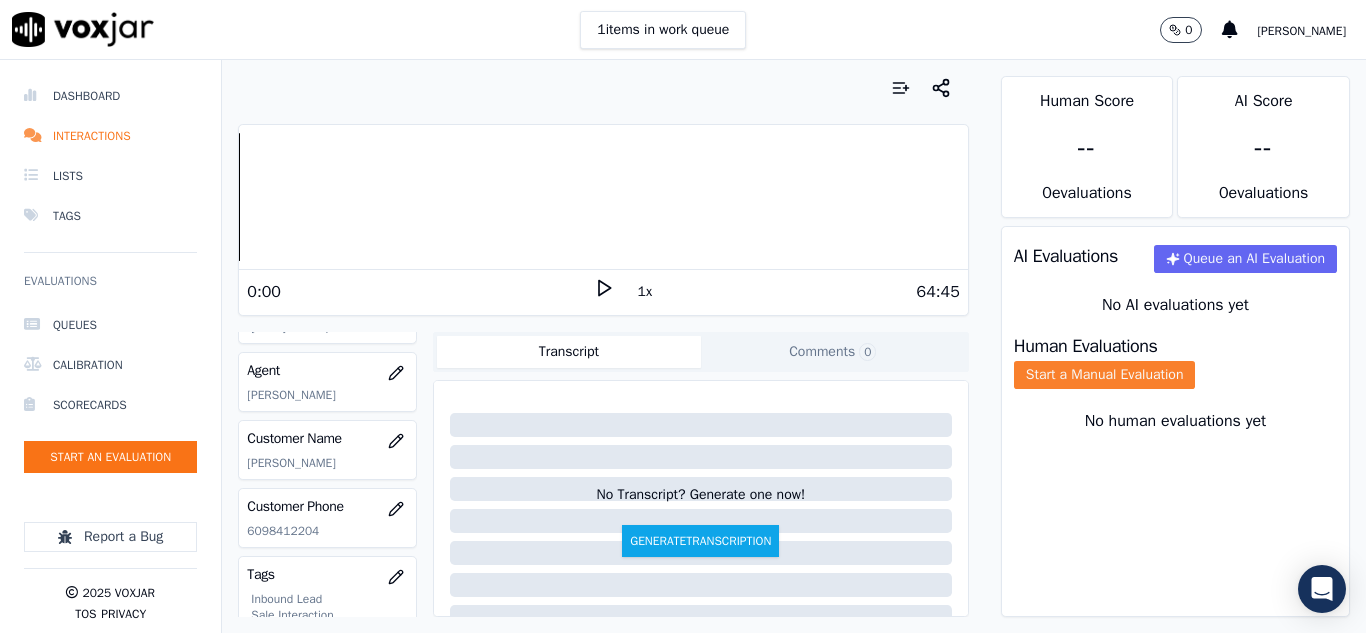 click on "Start a Manual Evaluation" 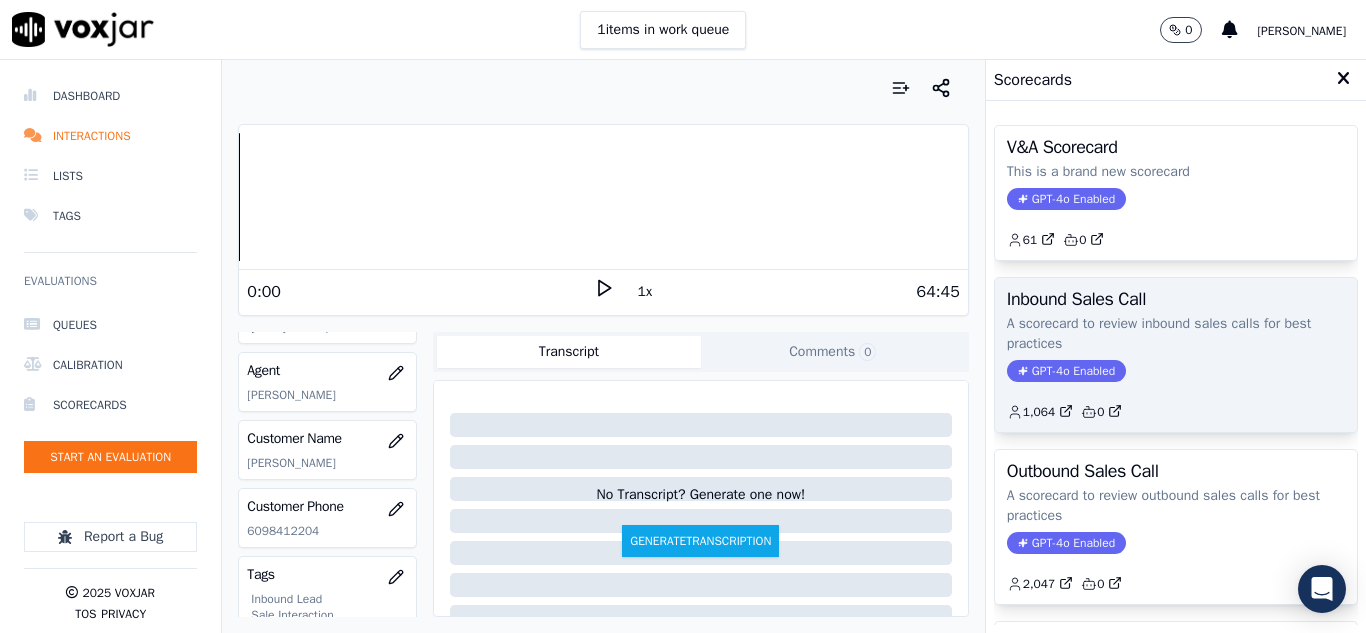 click on "Inbound Sales Call   A scorecard to review inbound sales calls for best practices     GPT-4o Enabled       1,064         0" at bounding box center [1176, 355] 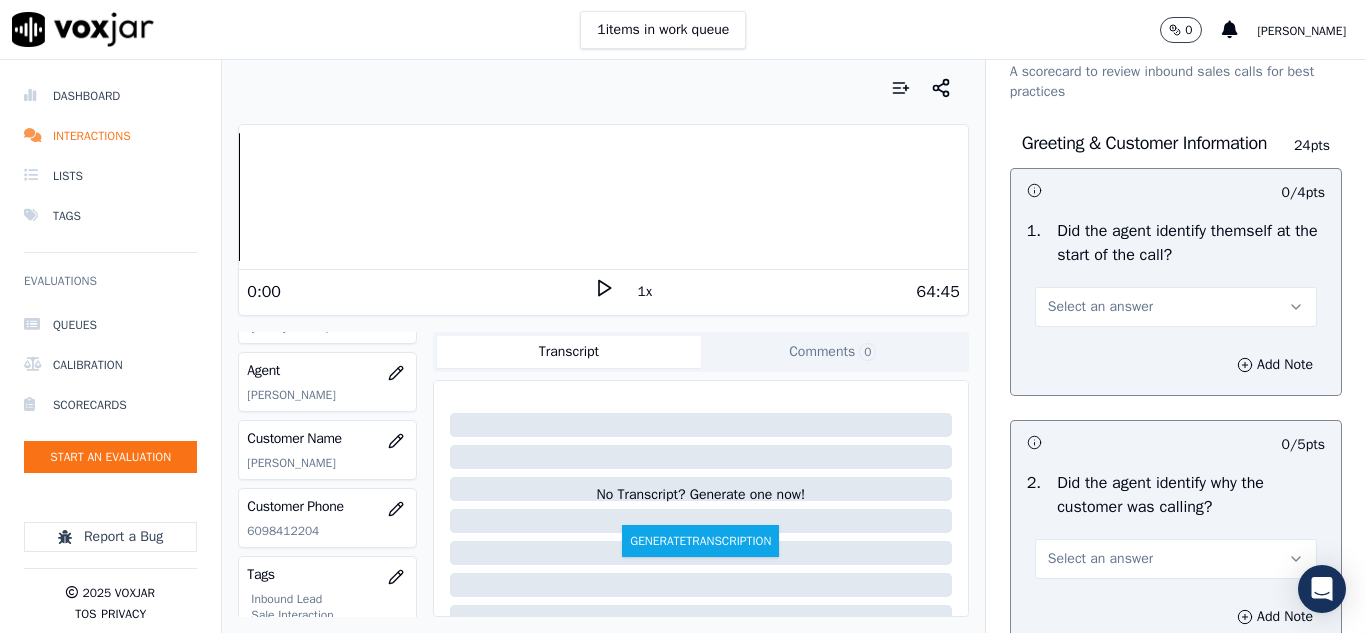 scroll, scrollTop: 100, scrollLeft: 0, axis: vertical 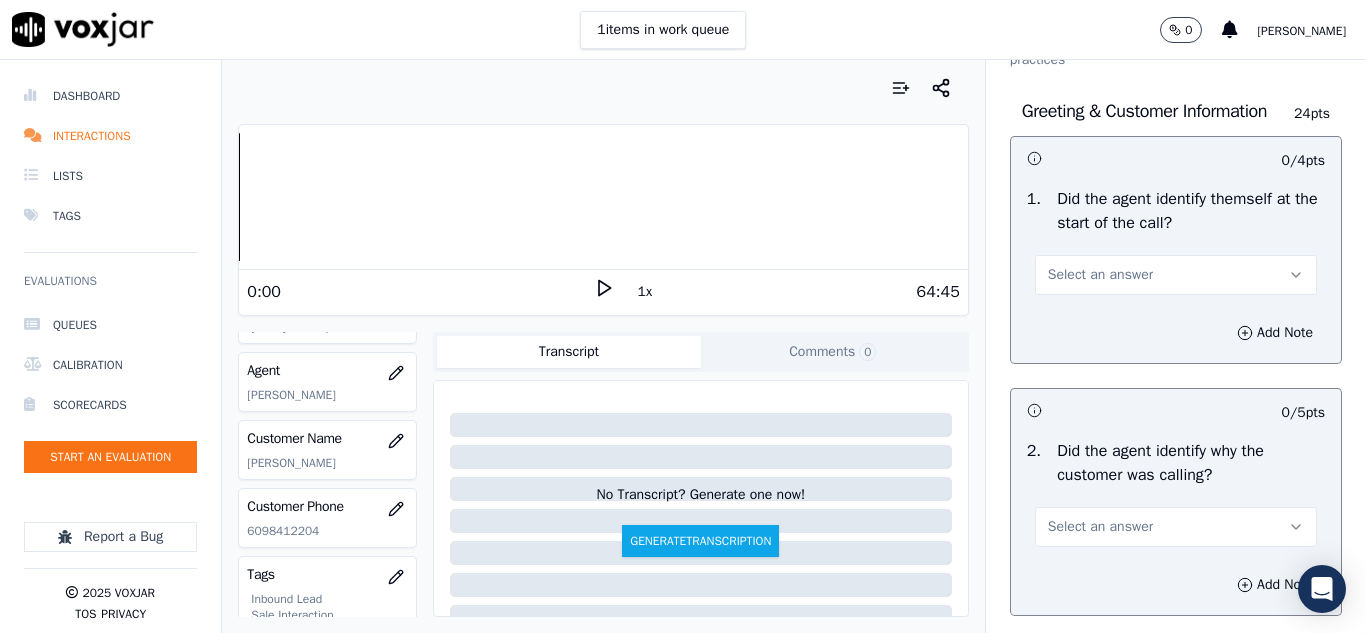 click on "Select an answer" at bounding box center (1100, 275) 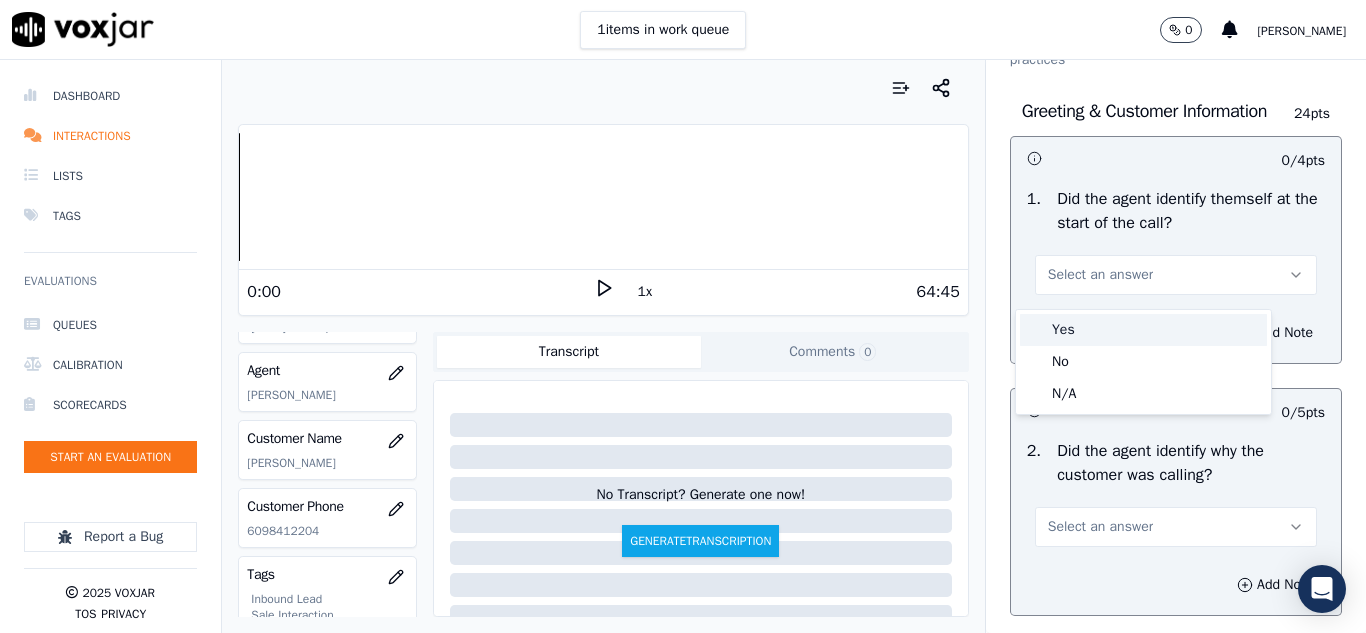 click on "Yes" at bounding box center [1143, 330] 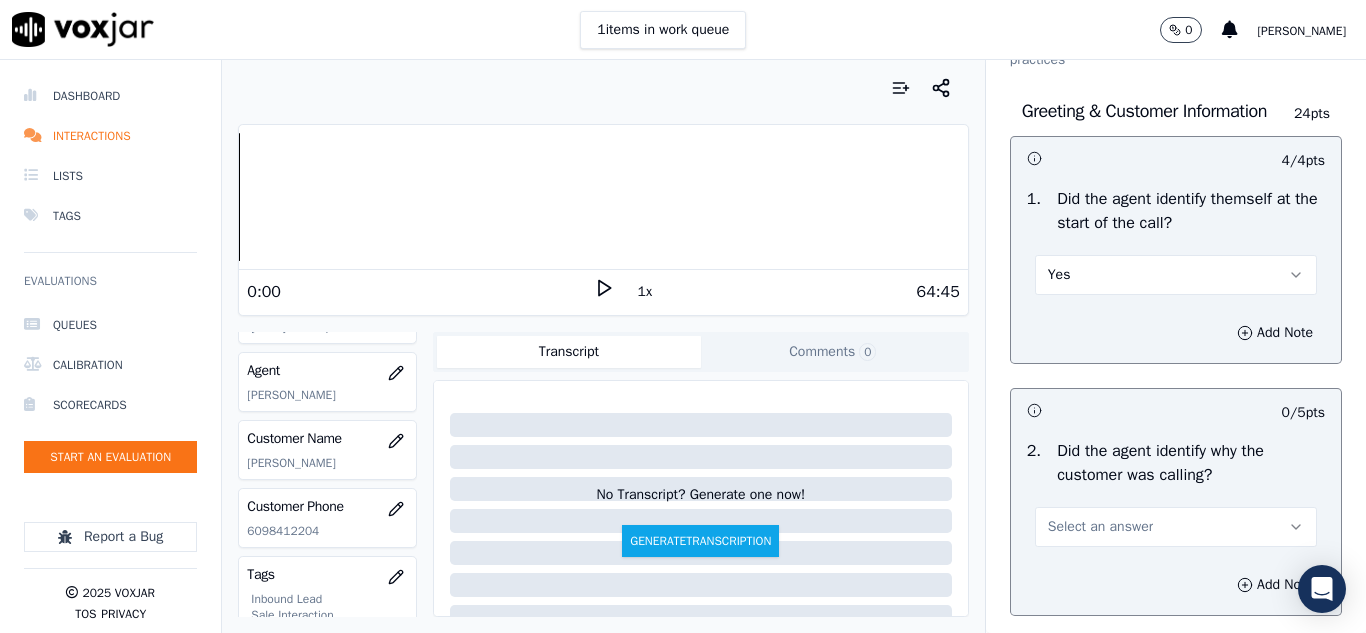 scroll, scrollTop: 300, scrollLeft: 0, axis: vertical 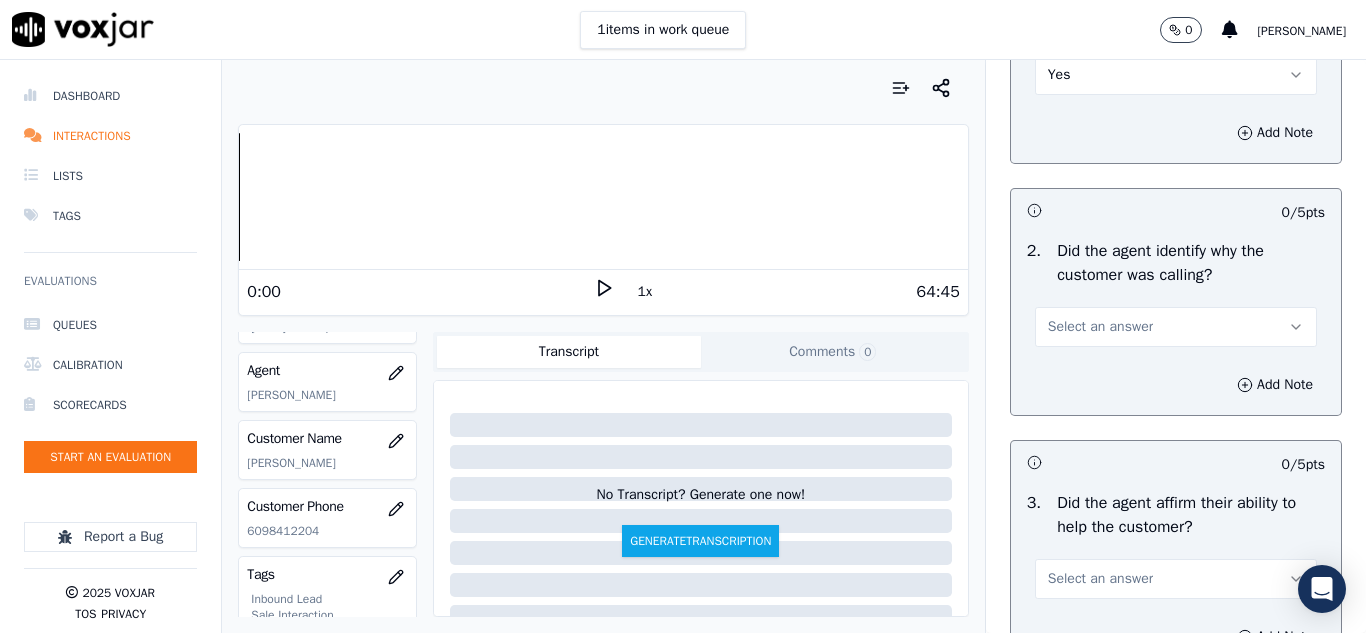 click on "Select an answer" at bounding box center (1100, 327) 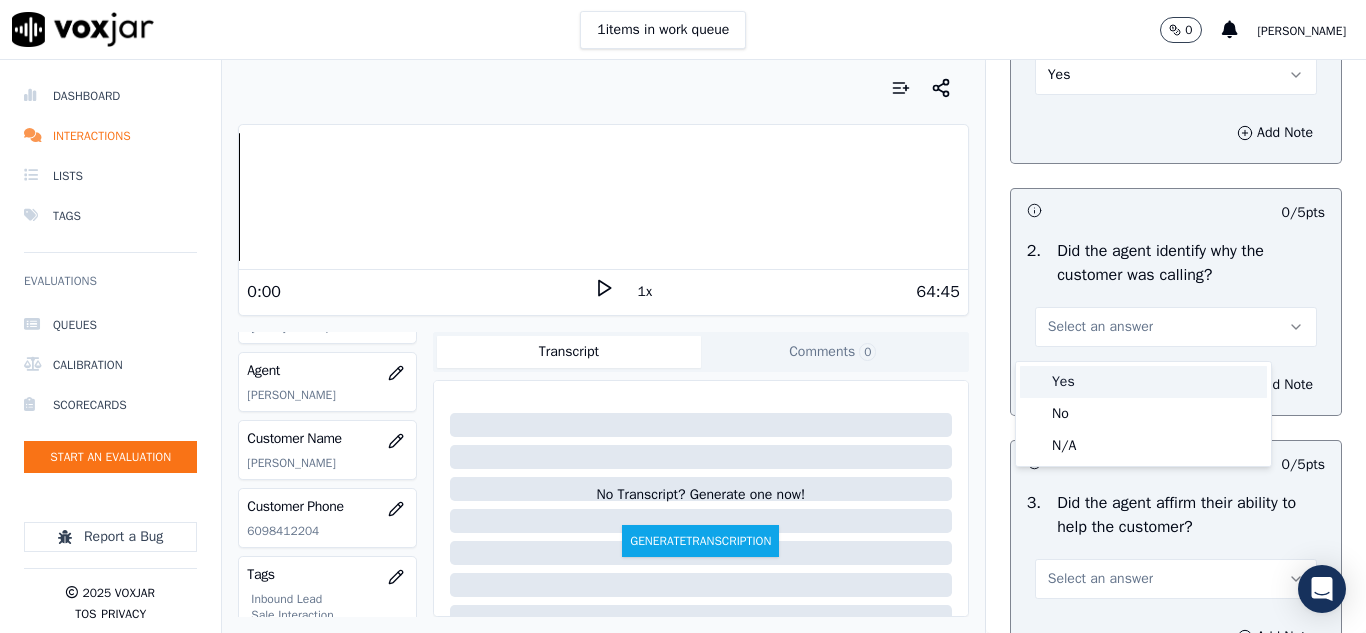 click on "Yes" at bounding box center [1143, 382] 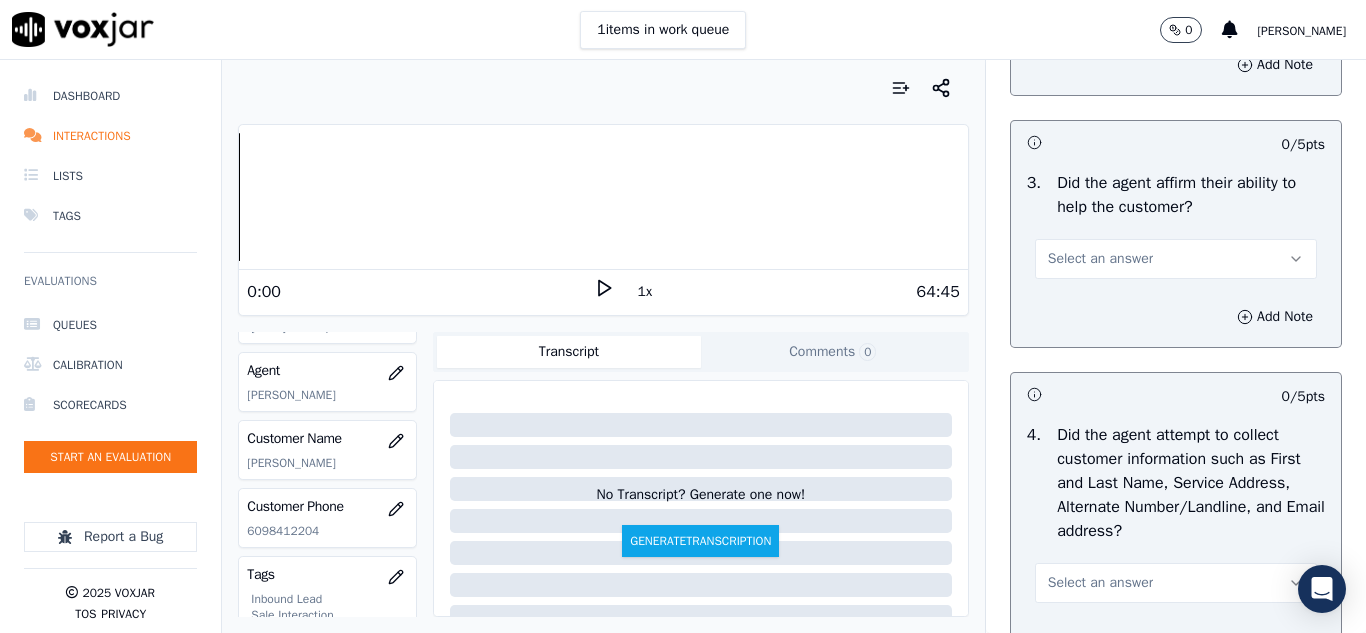 scroll, scrollTop: 700, scrollLeft: 0, axis: vertical 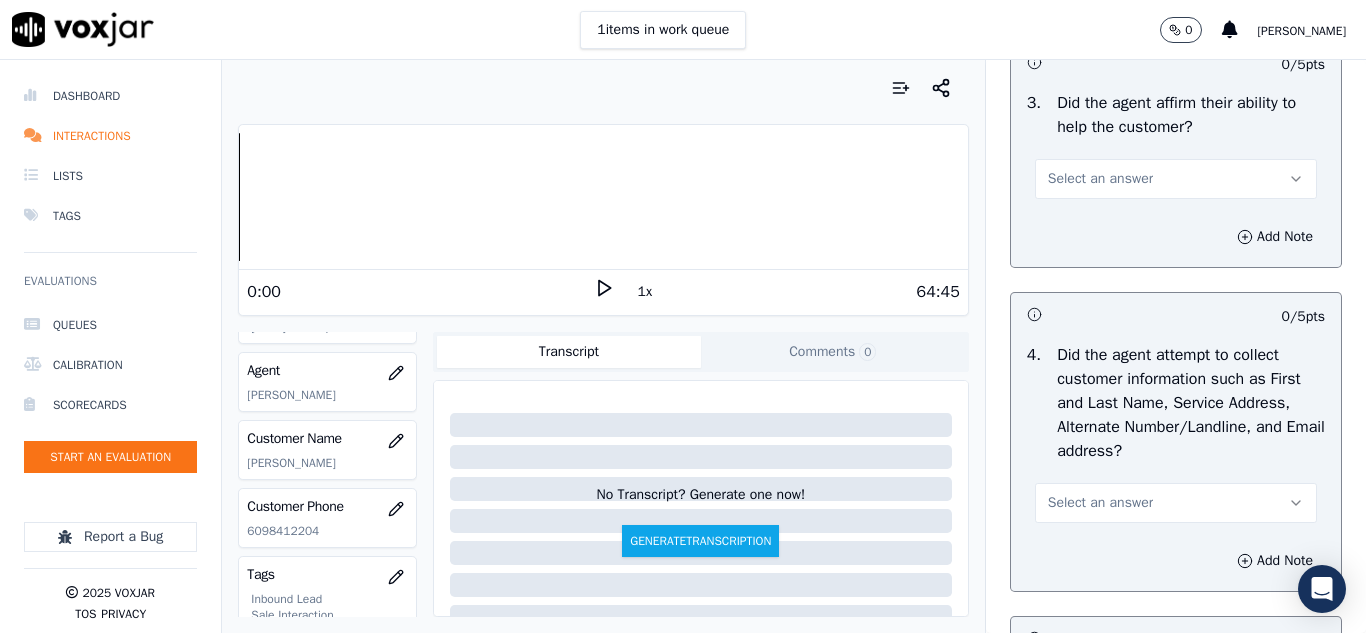 click on "Select an answer" at bounding box center [1100, 179] 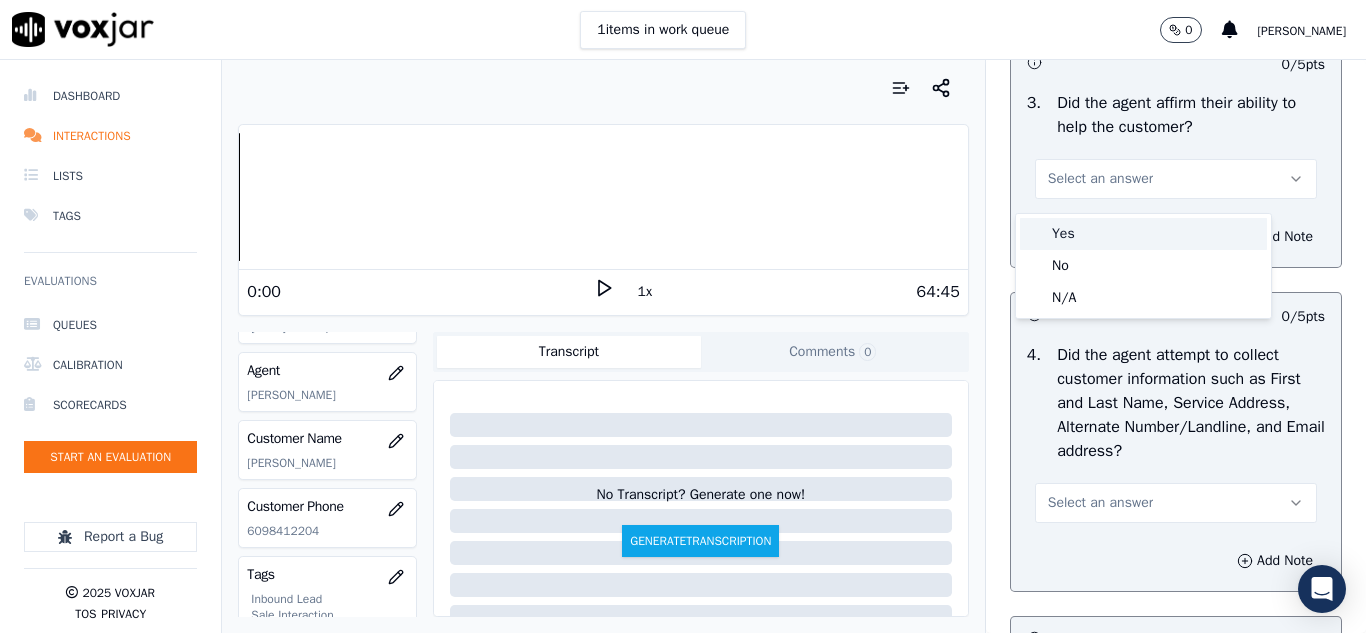 click on "Yes" at bounding box center (1143, 234) 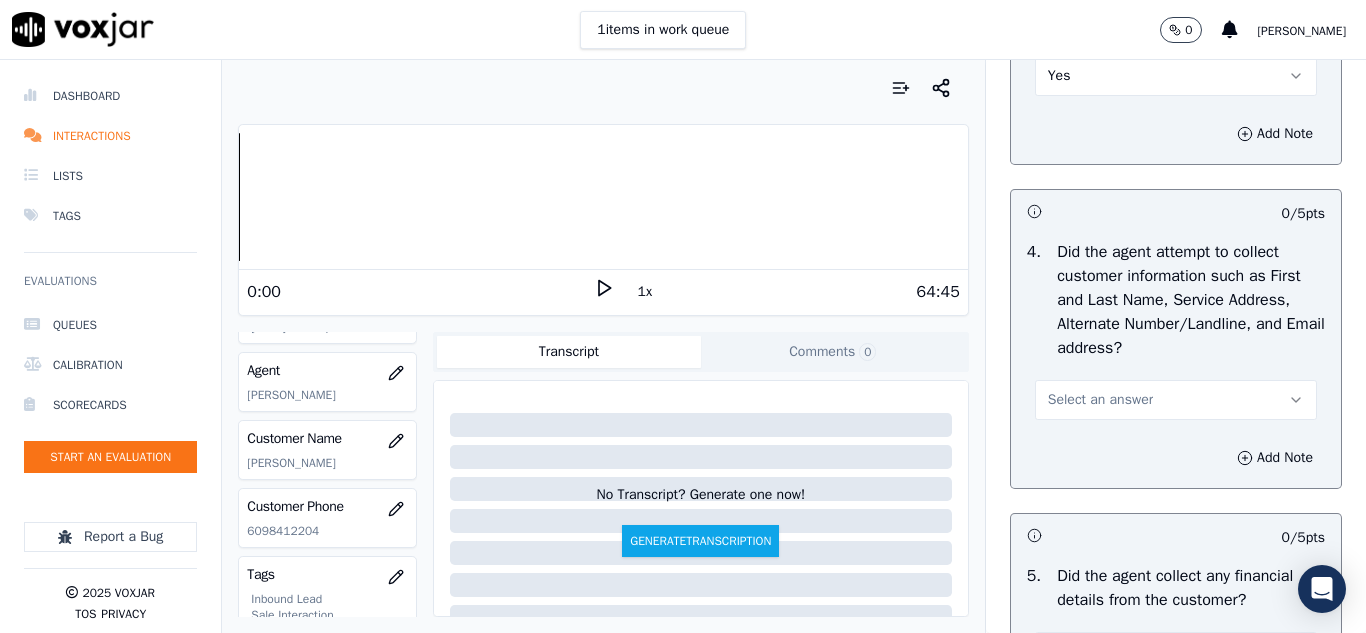scroll, scrollTop: 900, scrollLeft: 0, axis: vertical 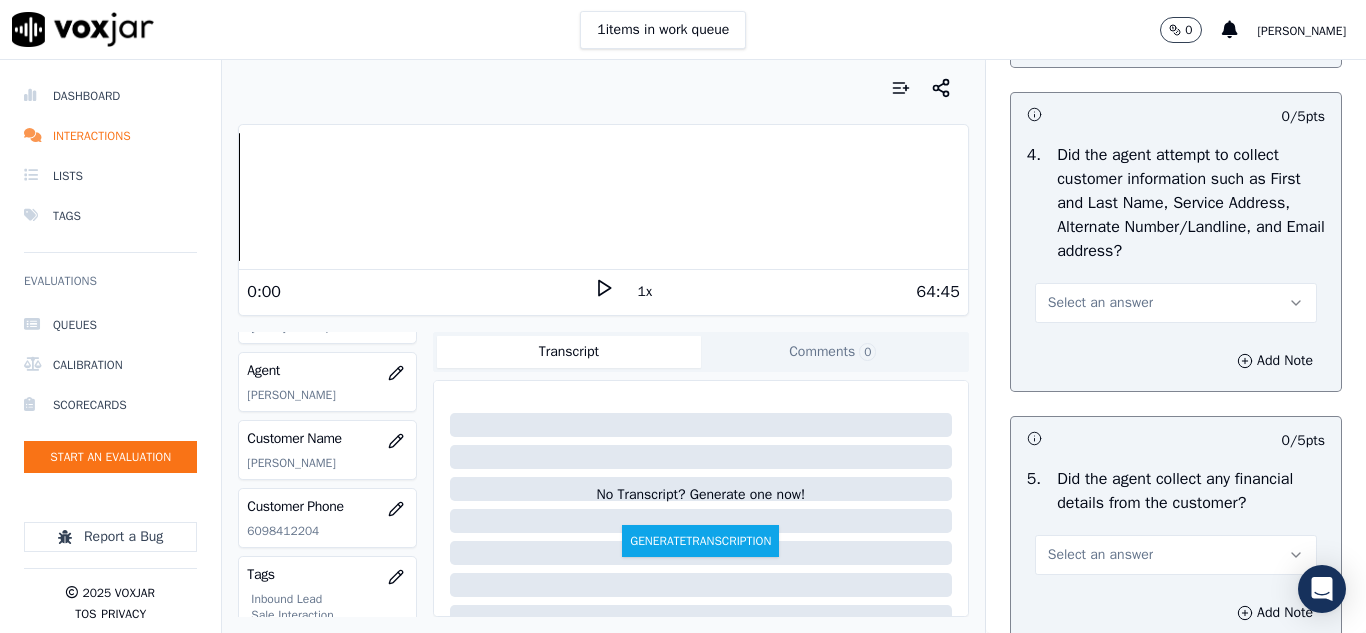 click on "Select an answer" at bounding box center [1100, 303] 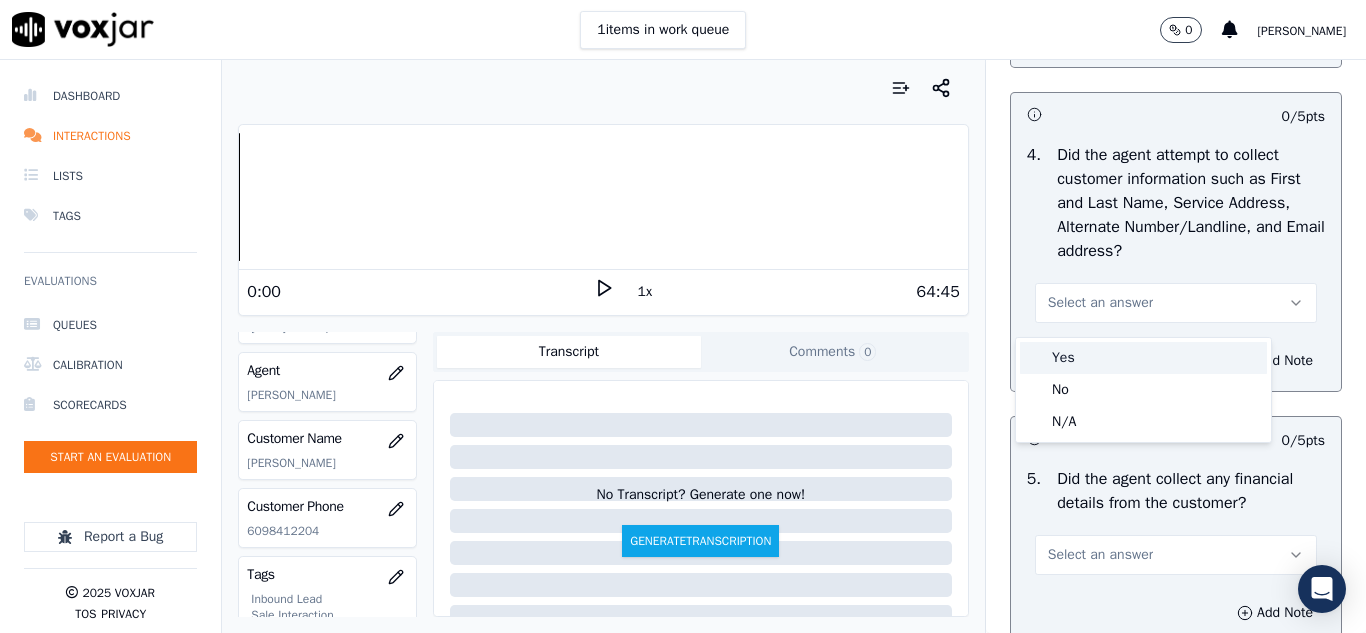 click on "Yes" at bounding box center [1143, 358] 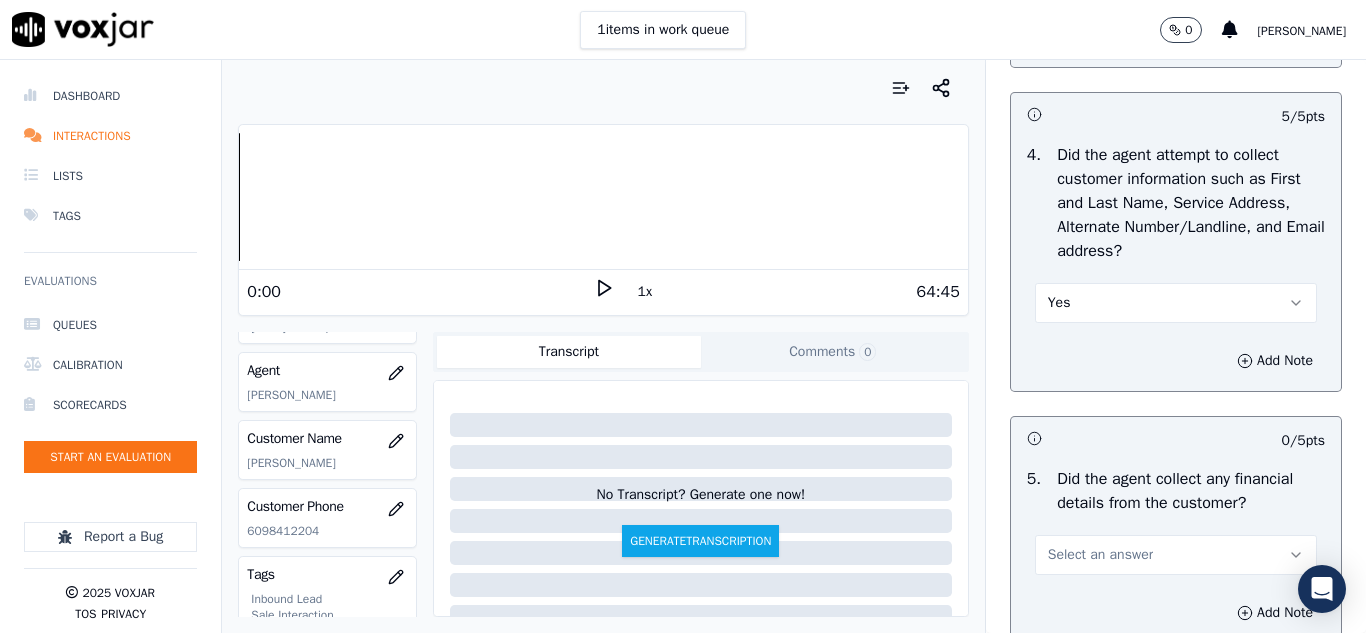 scroll, scrollTop: 1100, scrollLeft: 0, axis: vertical 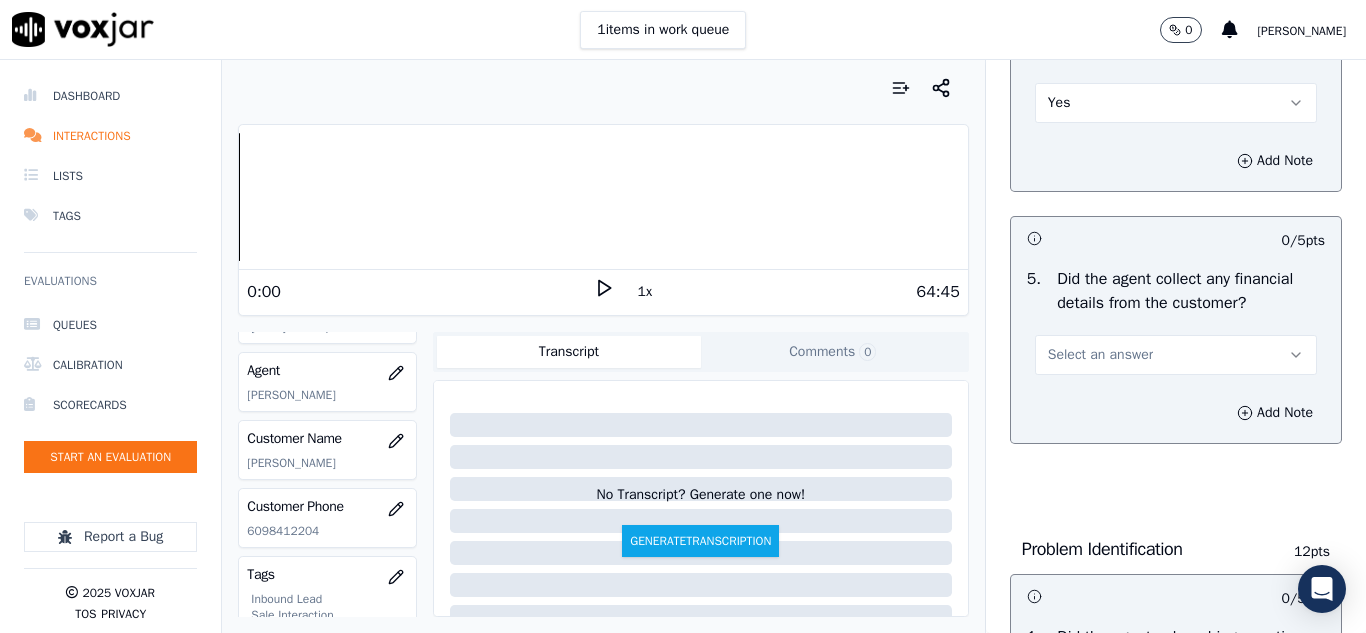 click on "Select an answer" at bounding box center (1100, 355) 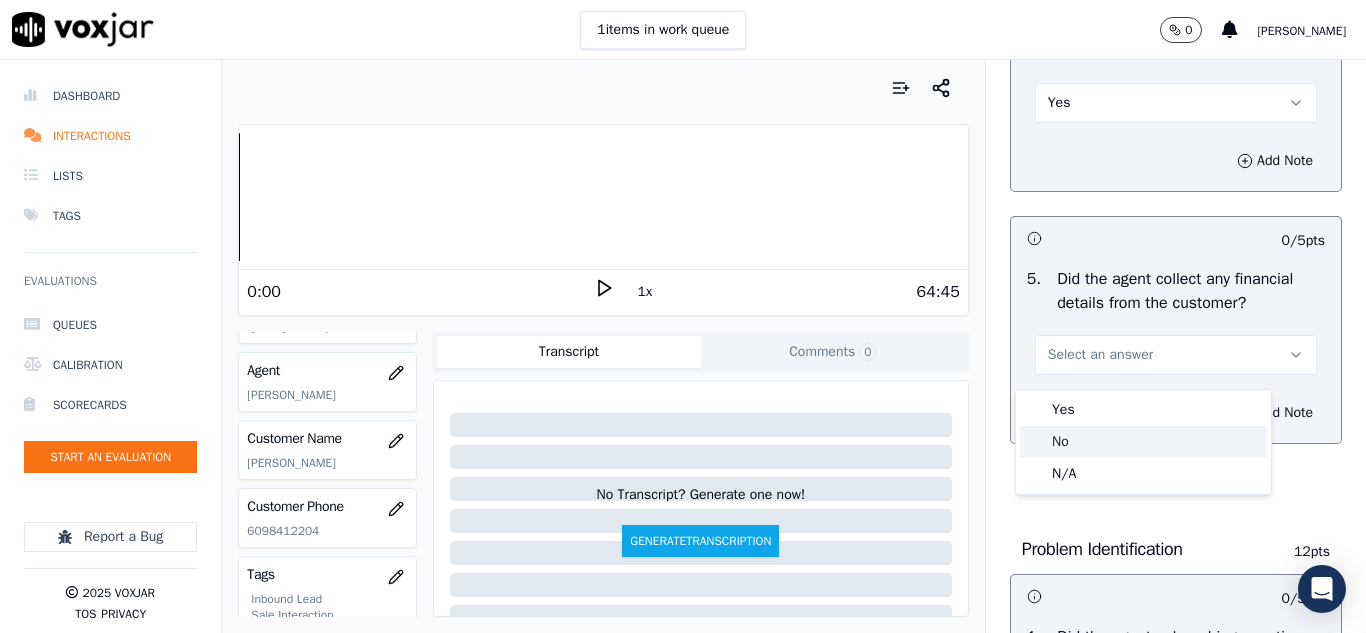 click on "No" 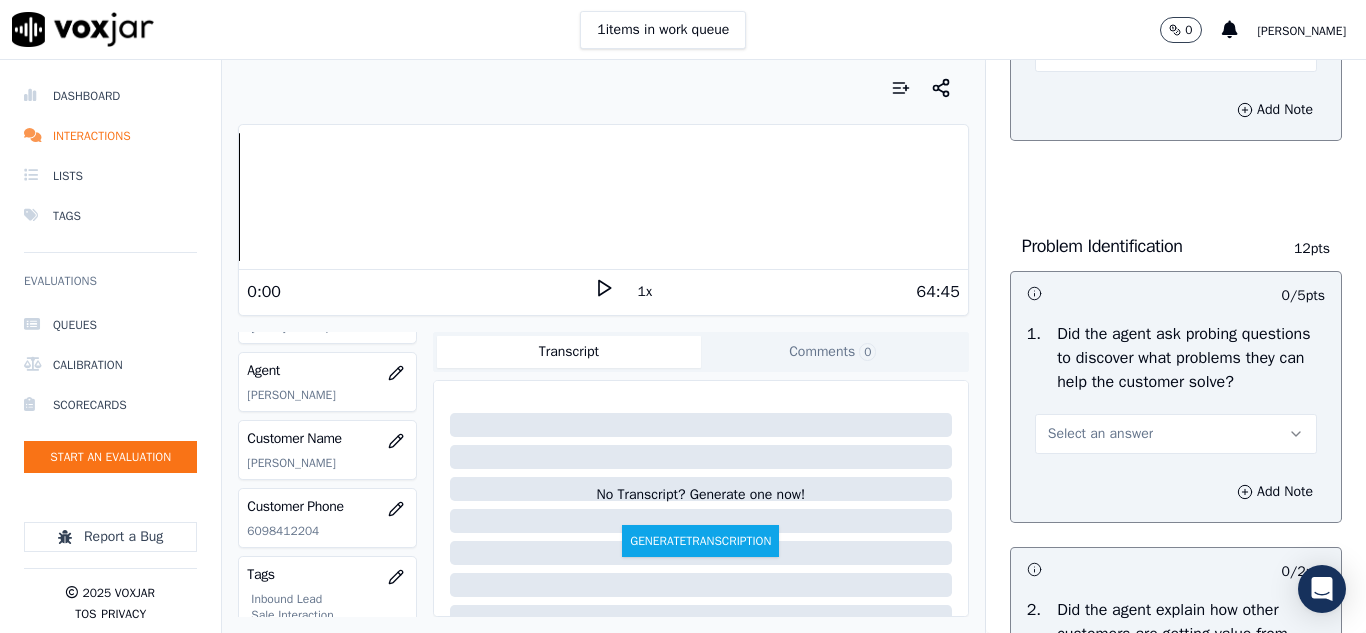 scroll, scrollTop: 1500, scrollLeft: 0, axis: vertical 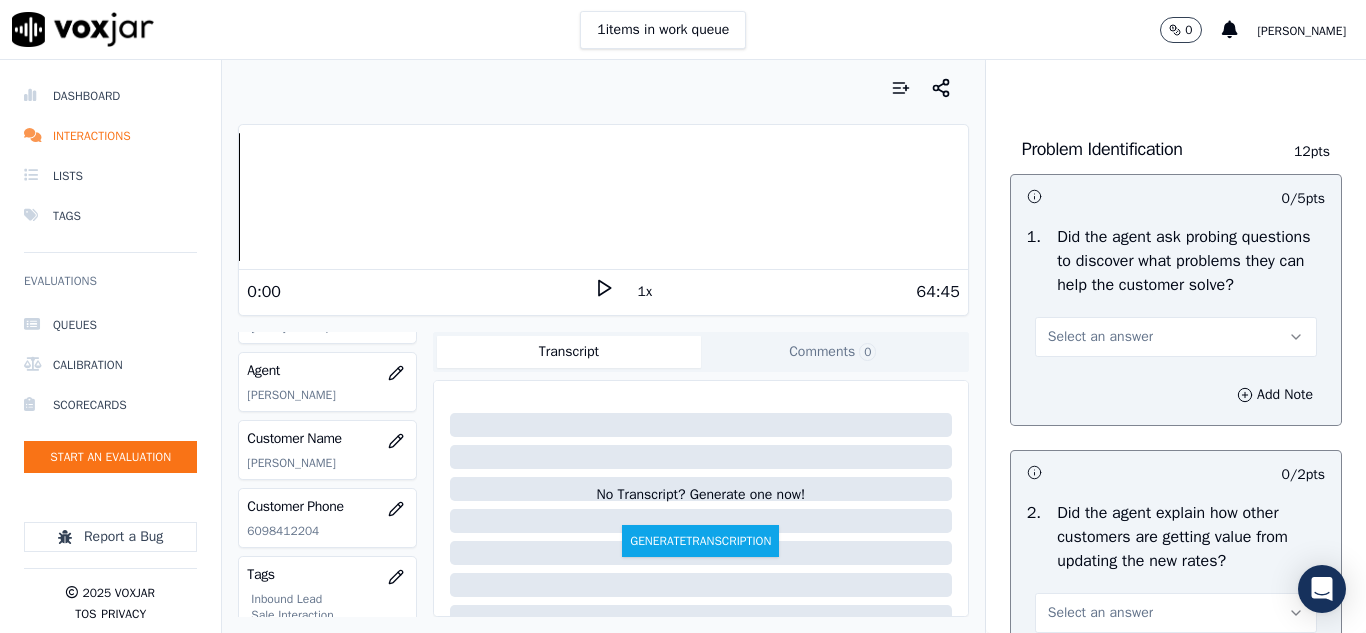 click on "Select an answer" at bounding box center [1100, 337] 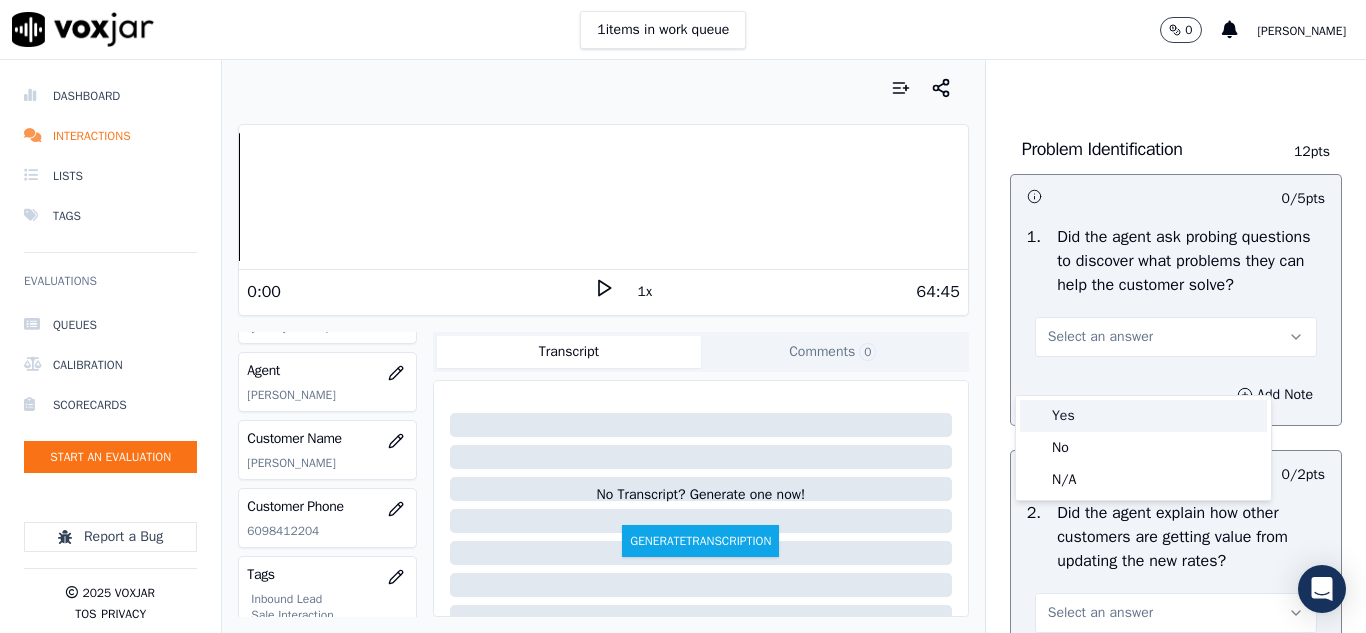 click on "Yes" at bounding box center [1143, 416] 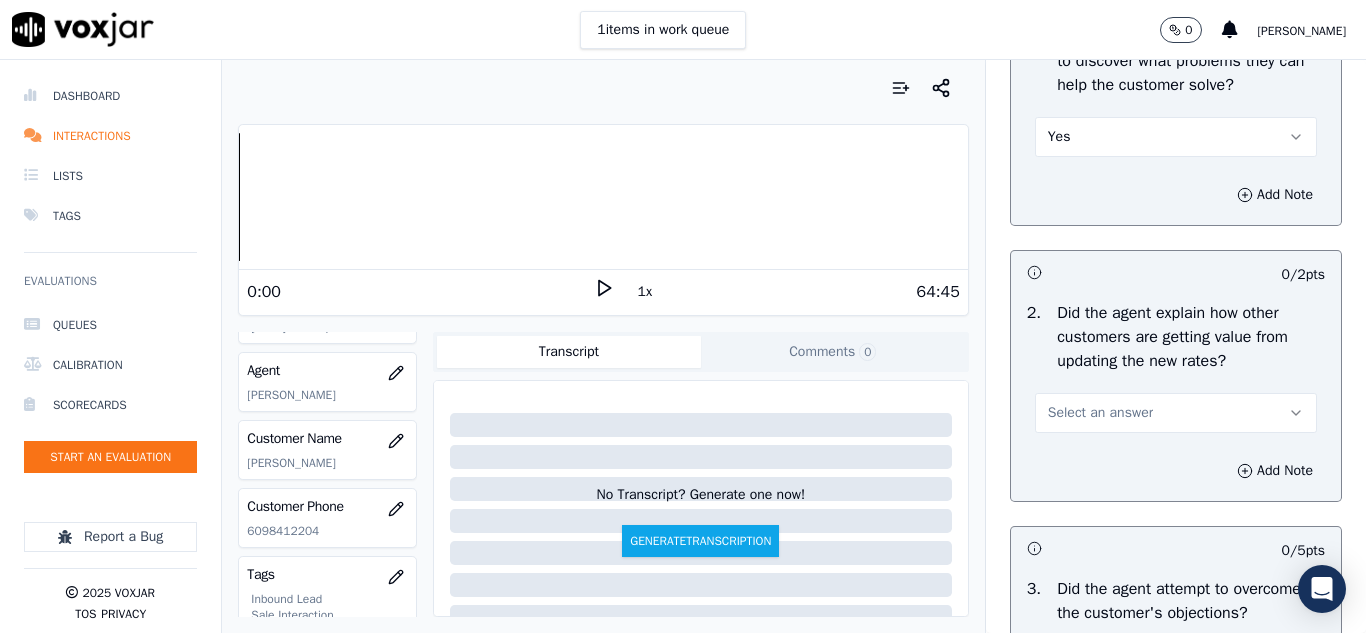 scroll, scrollTop: 1800, scrollLeft: 0, axis: vertical 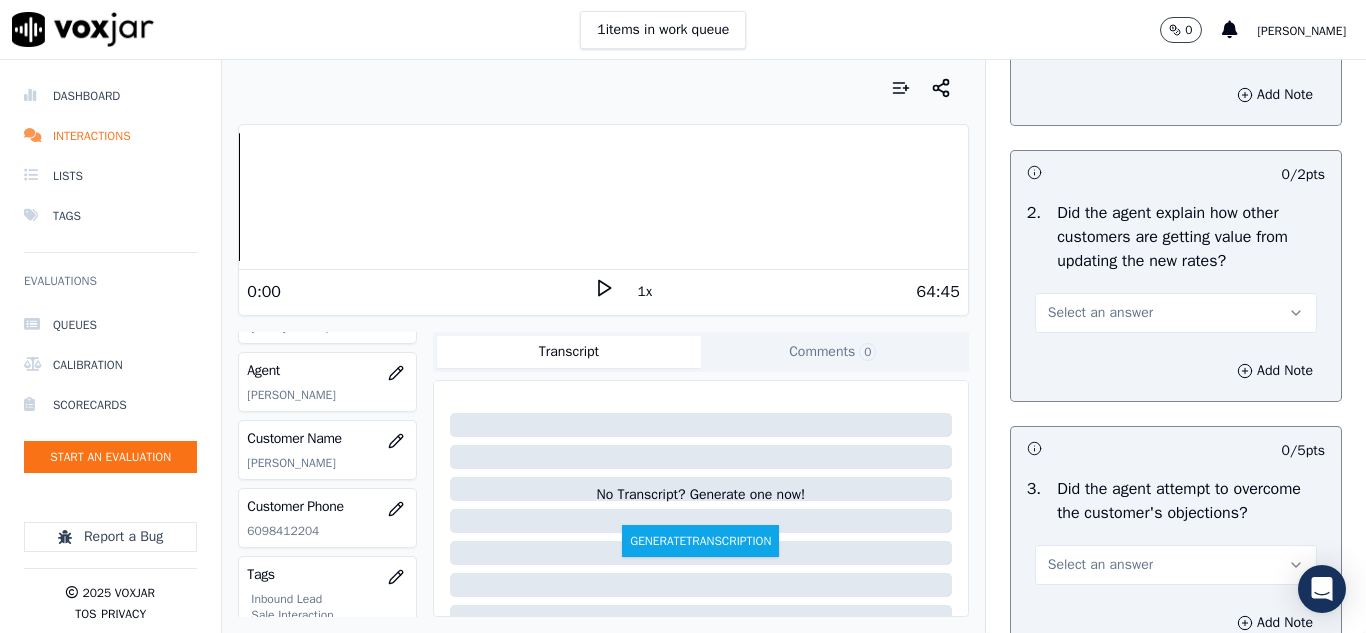 click on "Select an answer" at bounding box center [1100, 313] 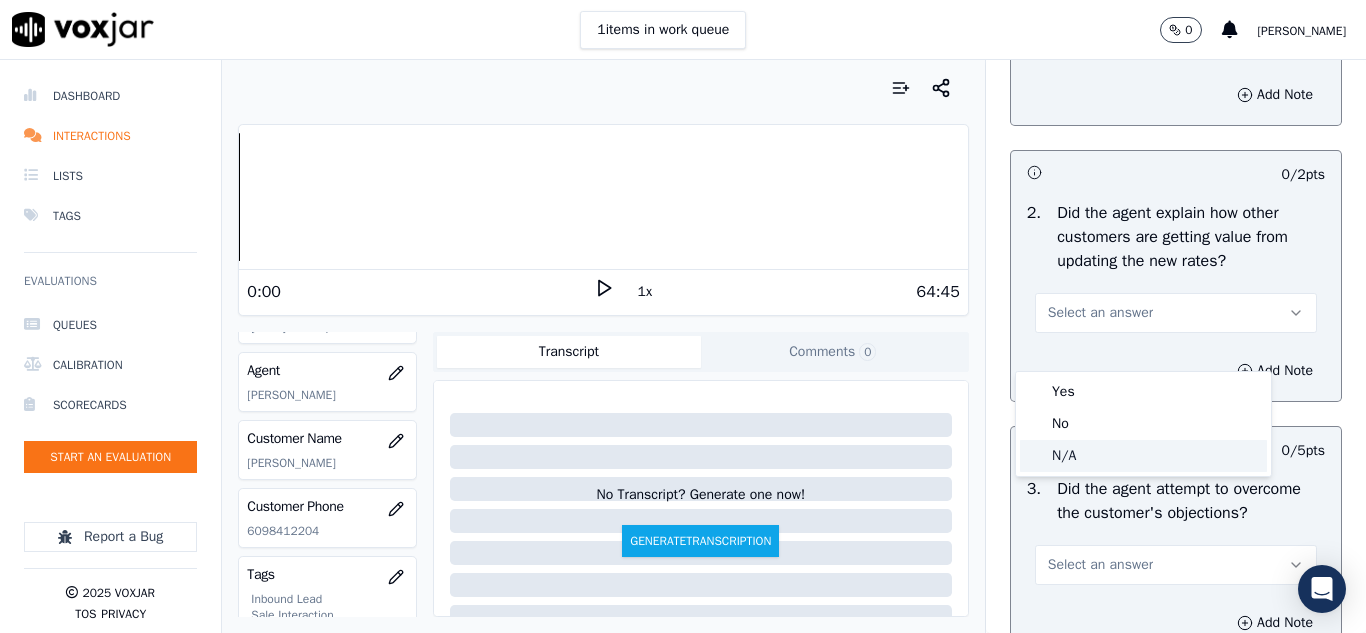 click on "N/A" 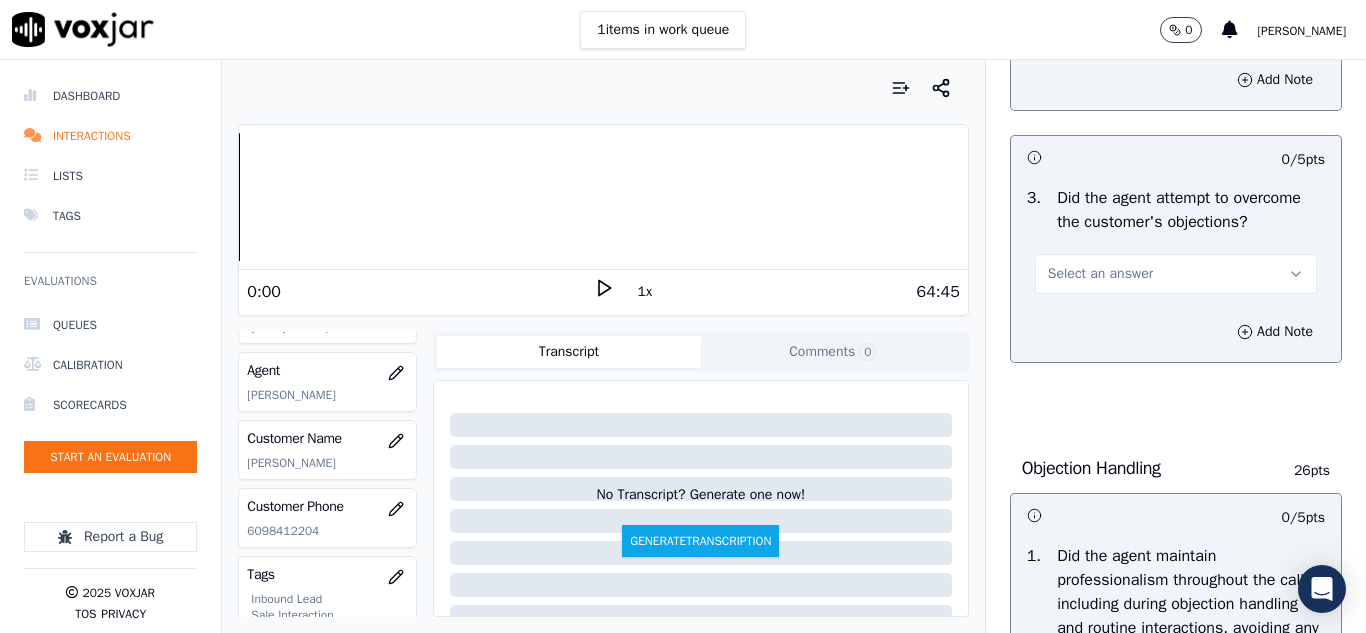 scroll, scrollTop: 2100, scrollLeft: 0, axis: vertical 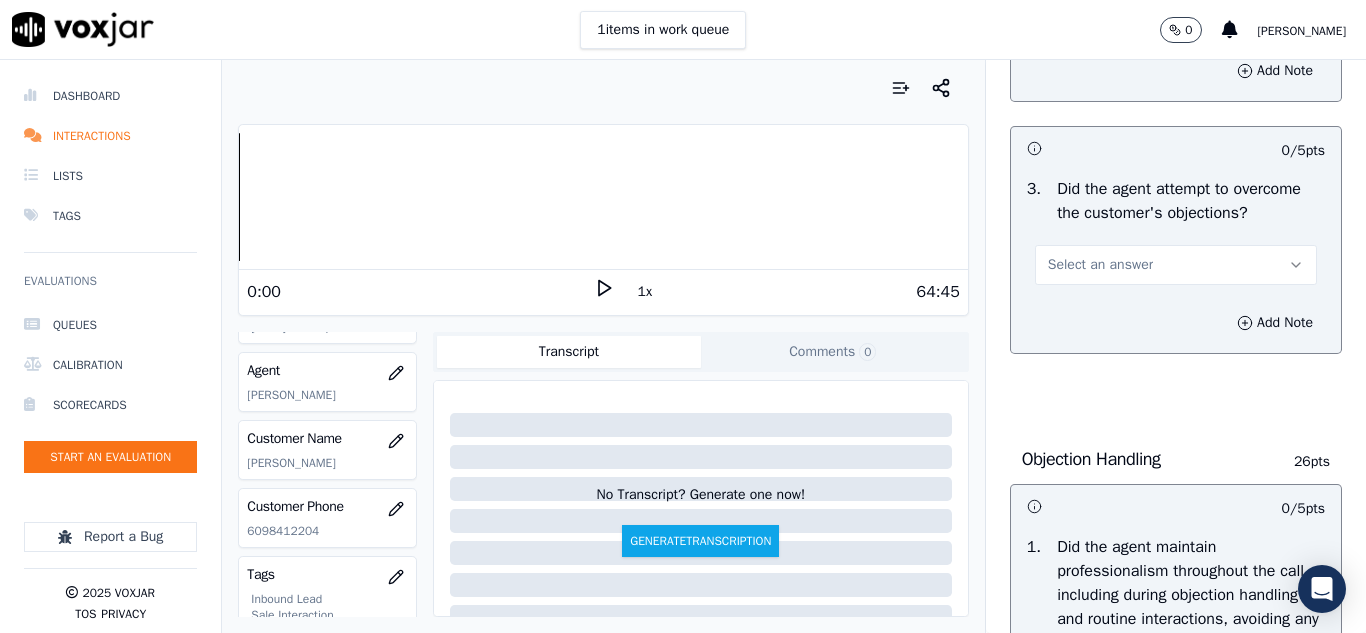 click on "Select an answer" at bounding box center (1100, 265) 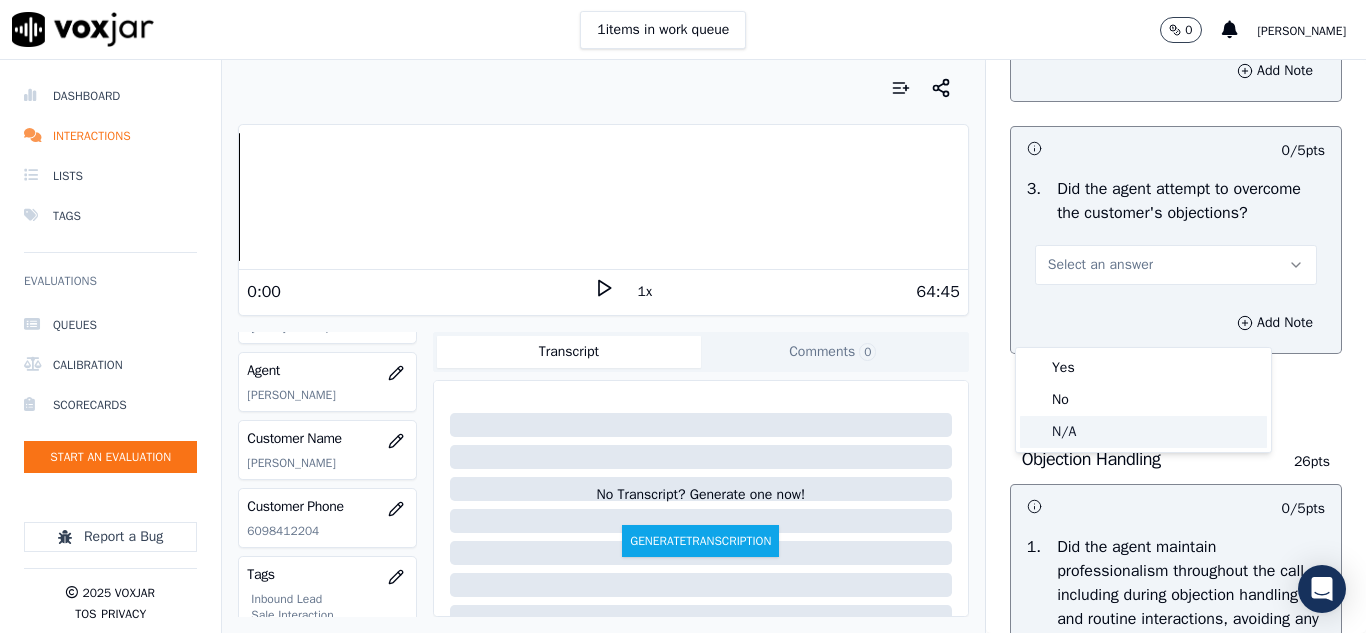 click on "N/A" 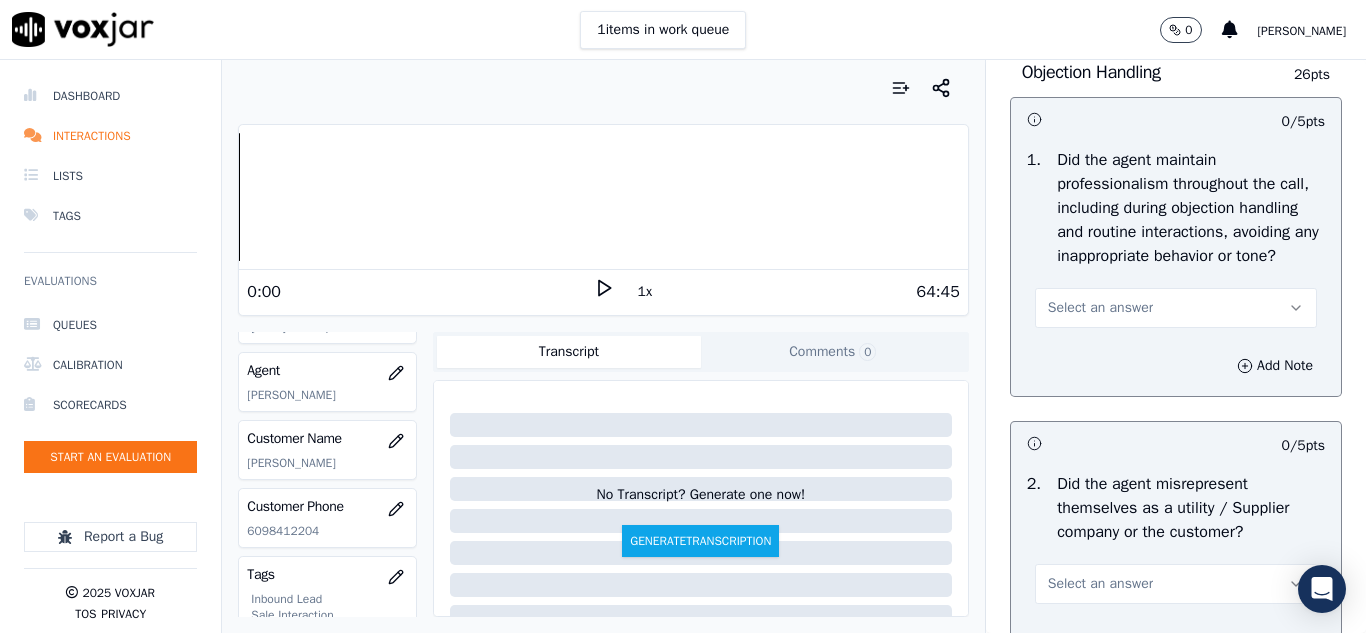 scroll, scrollTop: 2500, scrollLeft: 0, axis: vertical 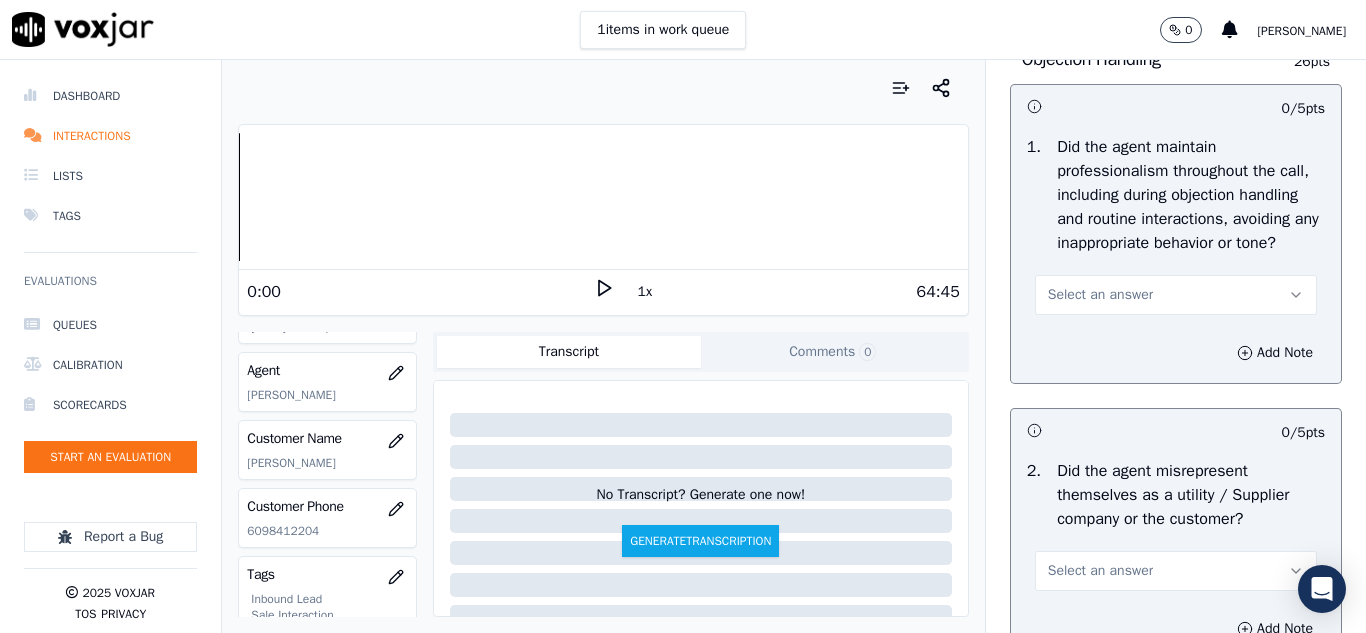 click on "Select an answer" at bounding box center (1100, 295) 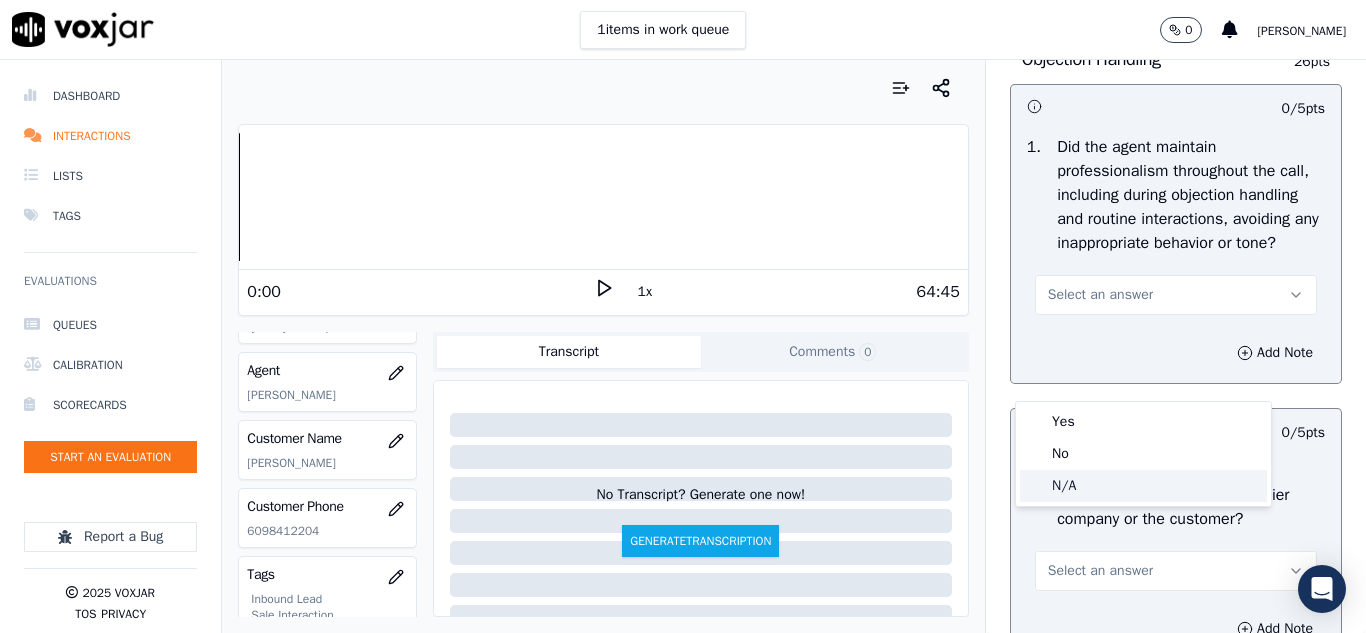 click on "N/A" 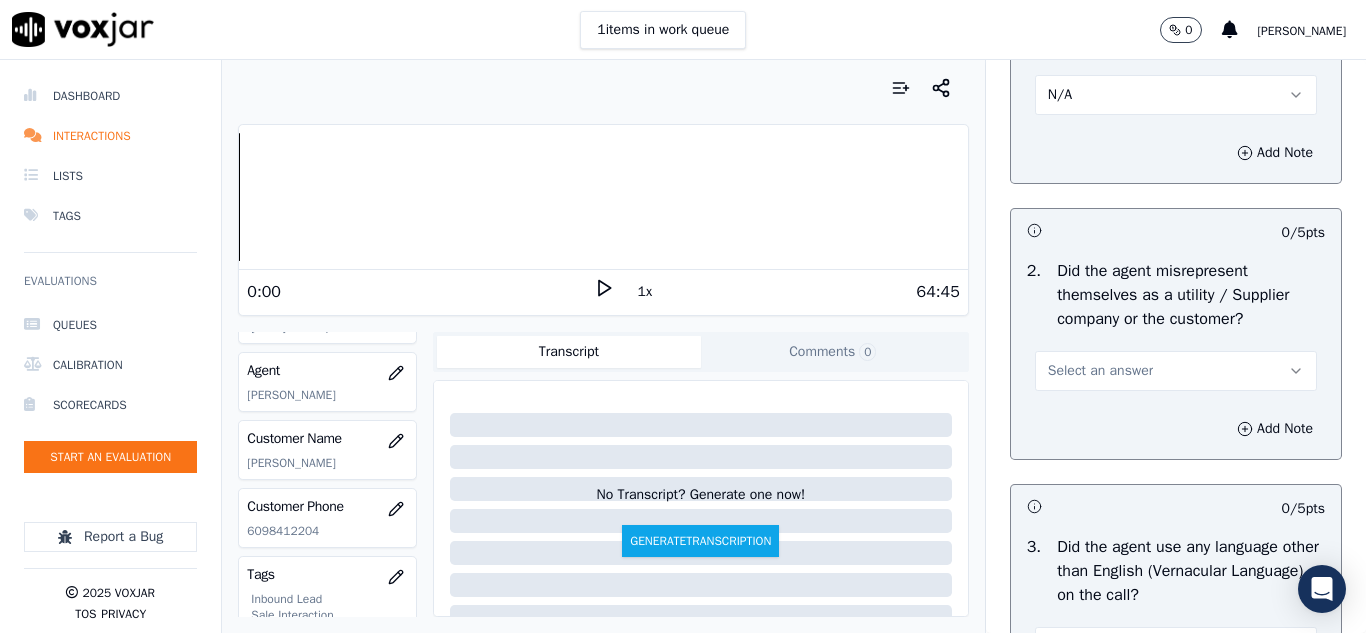 scroll, scrollTop: 2900, scrollLeft: 0, axis: vertical 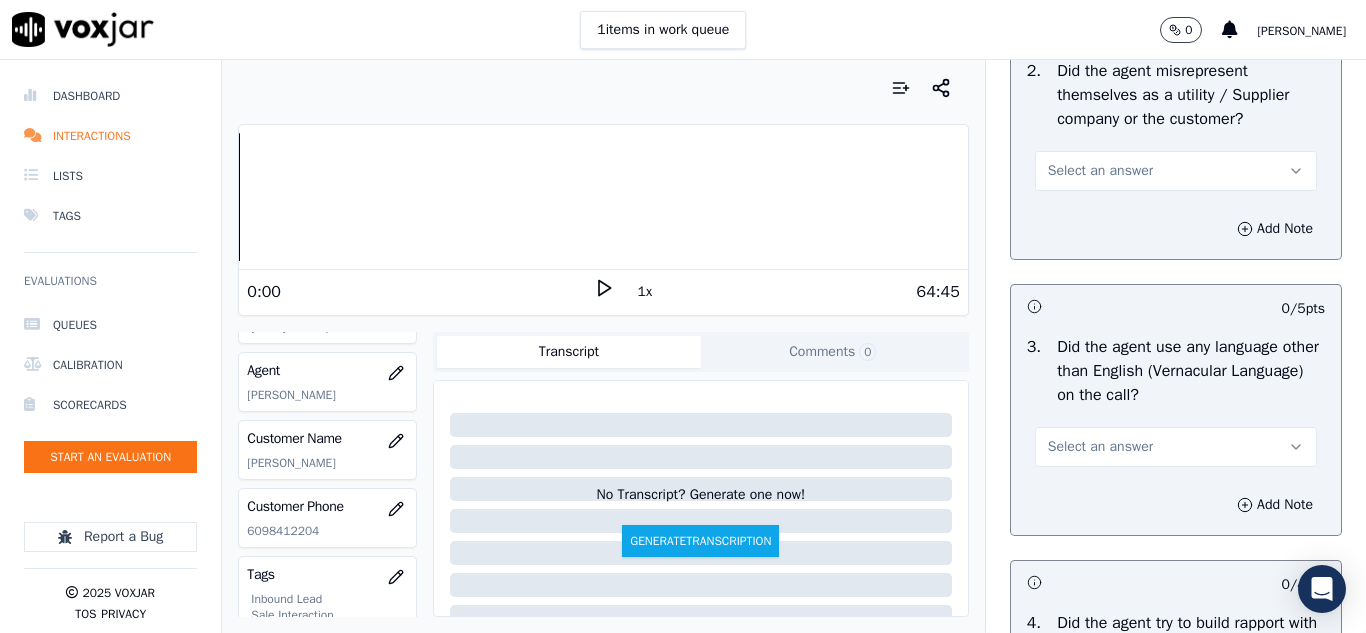 click on "Select an answer" at bounding box center [1100, 171] 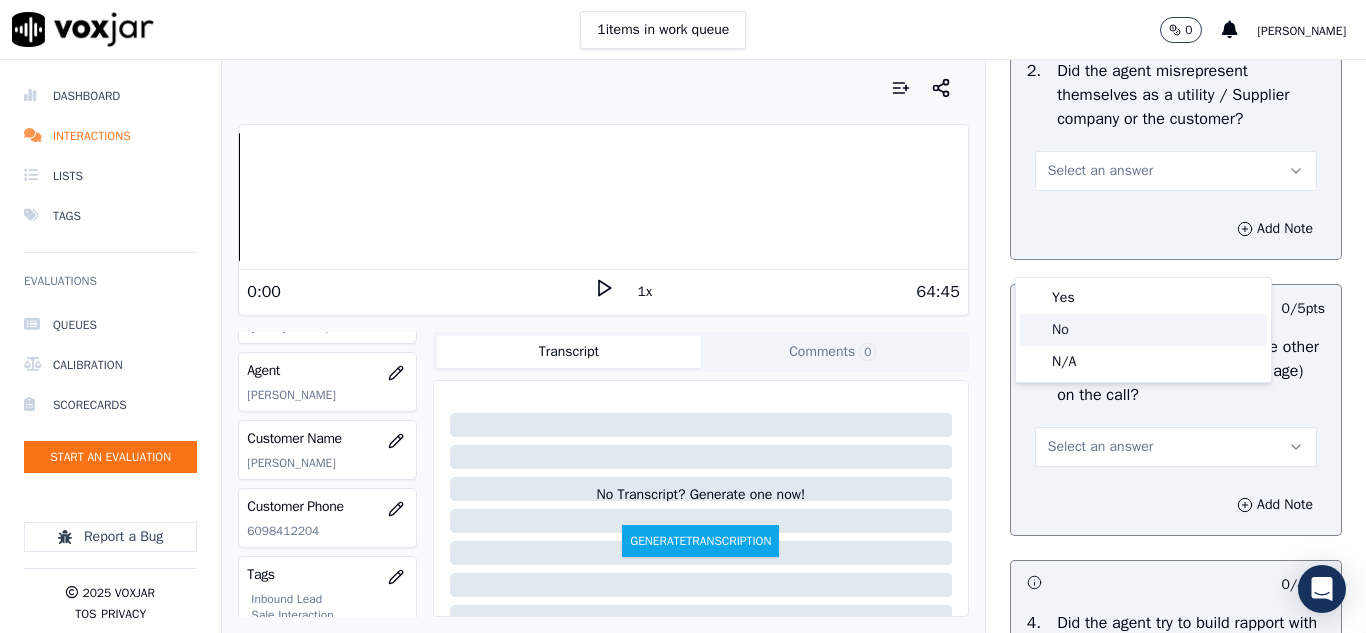 click on "No" 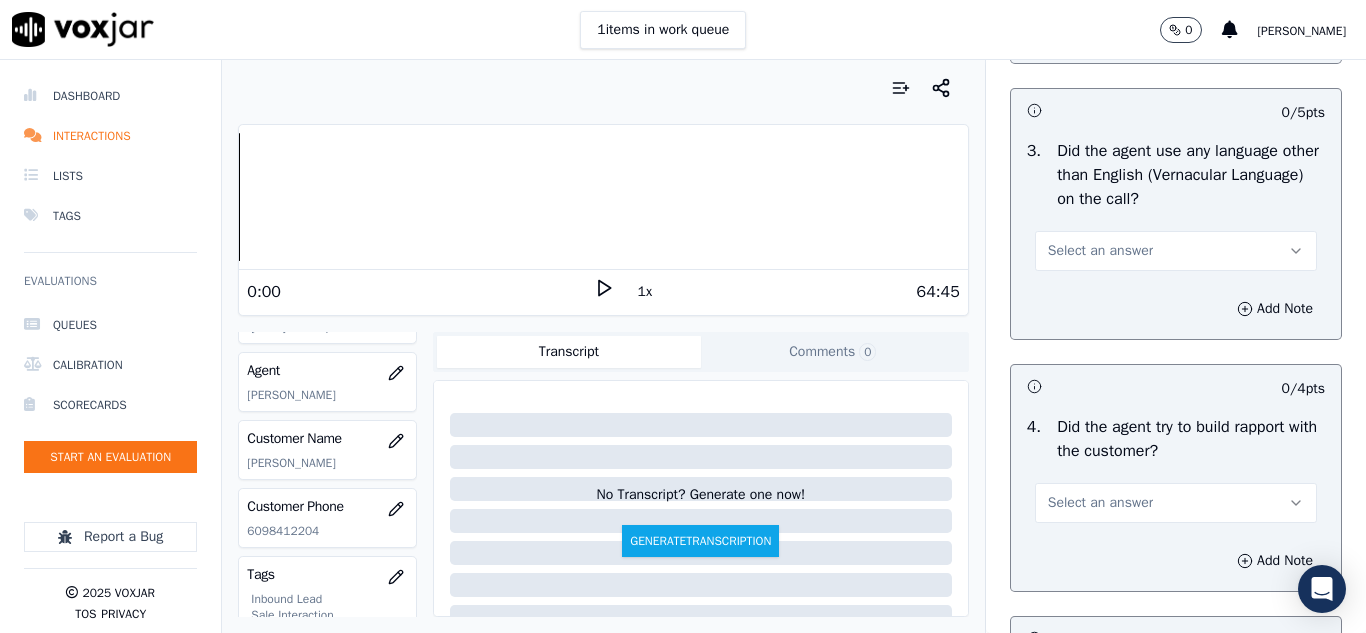 scroll, scrollTop: 3100, scrollLeft: 0, axis: vertical 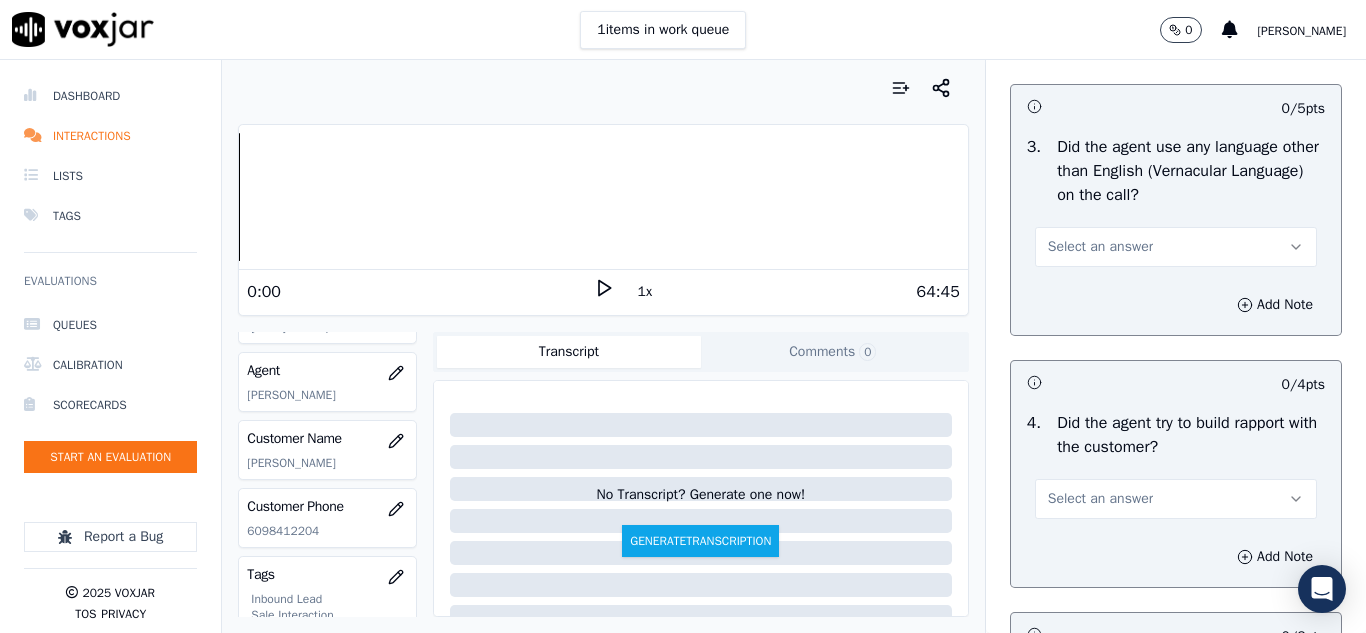 click on "Select an answer" at bounding box center (1100, 247) 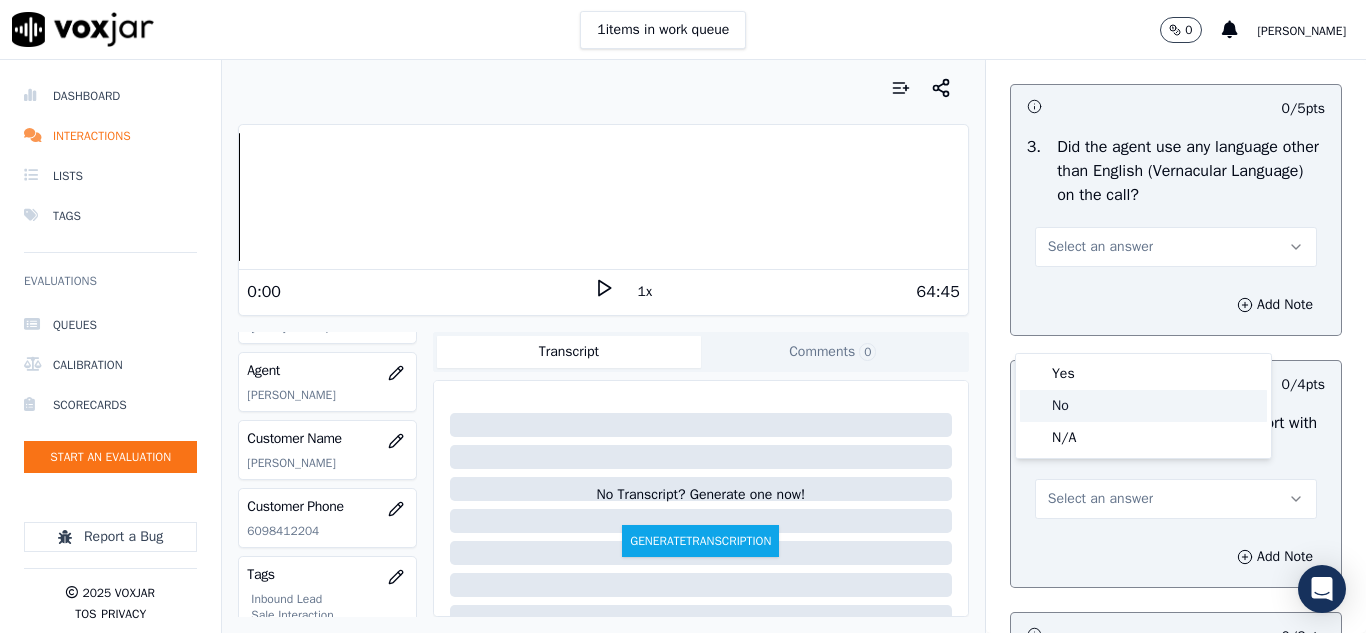 click on "No" 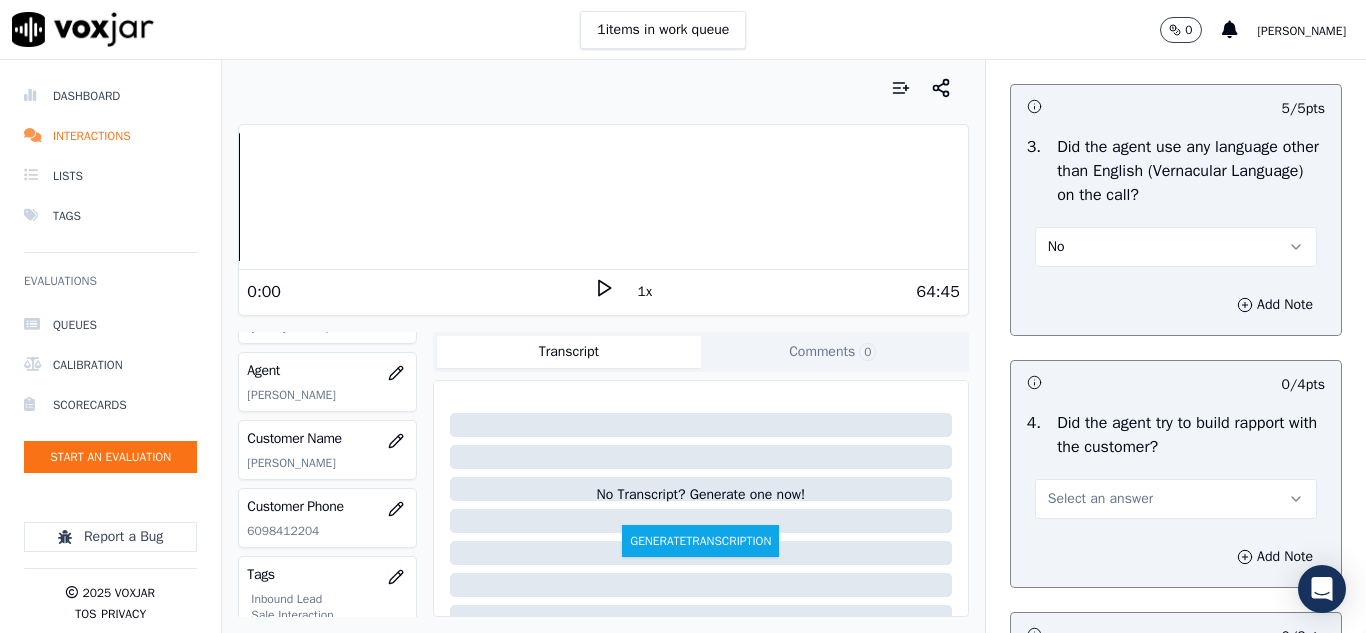 scroll, scrollTop: 3400, scrollLeft: 0, axis: vertical 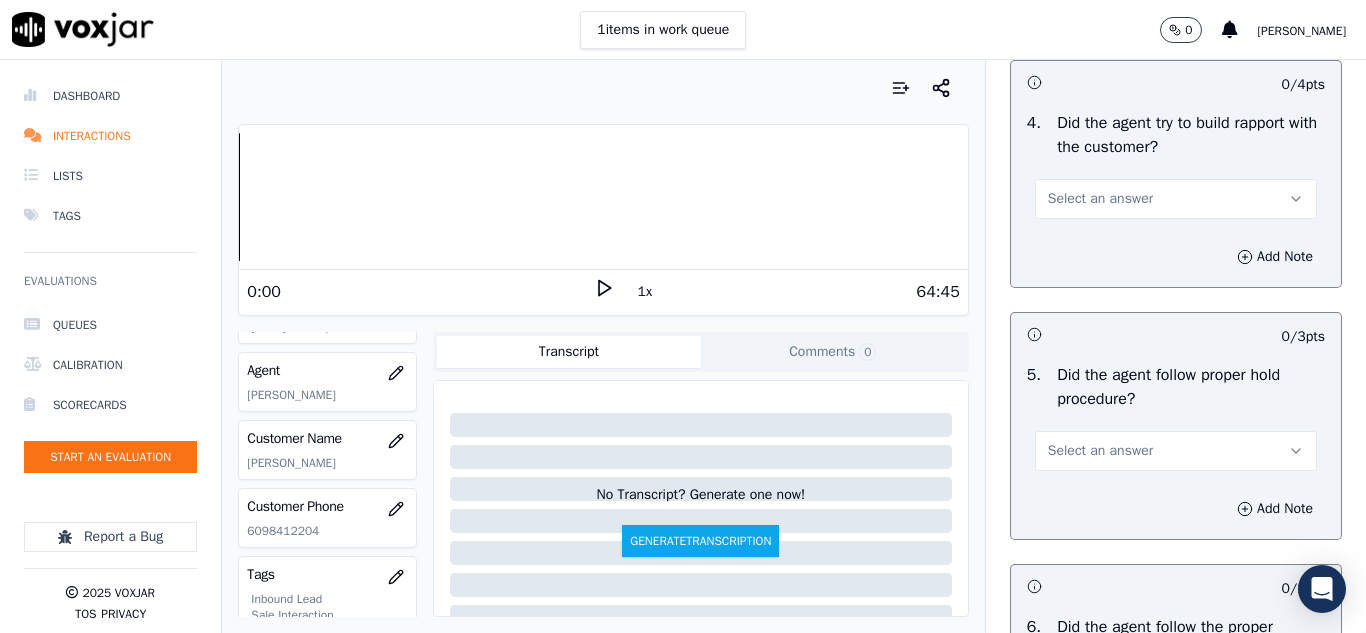 click on "Select an answer" at bounding box center [1100, 199] 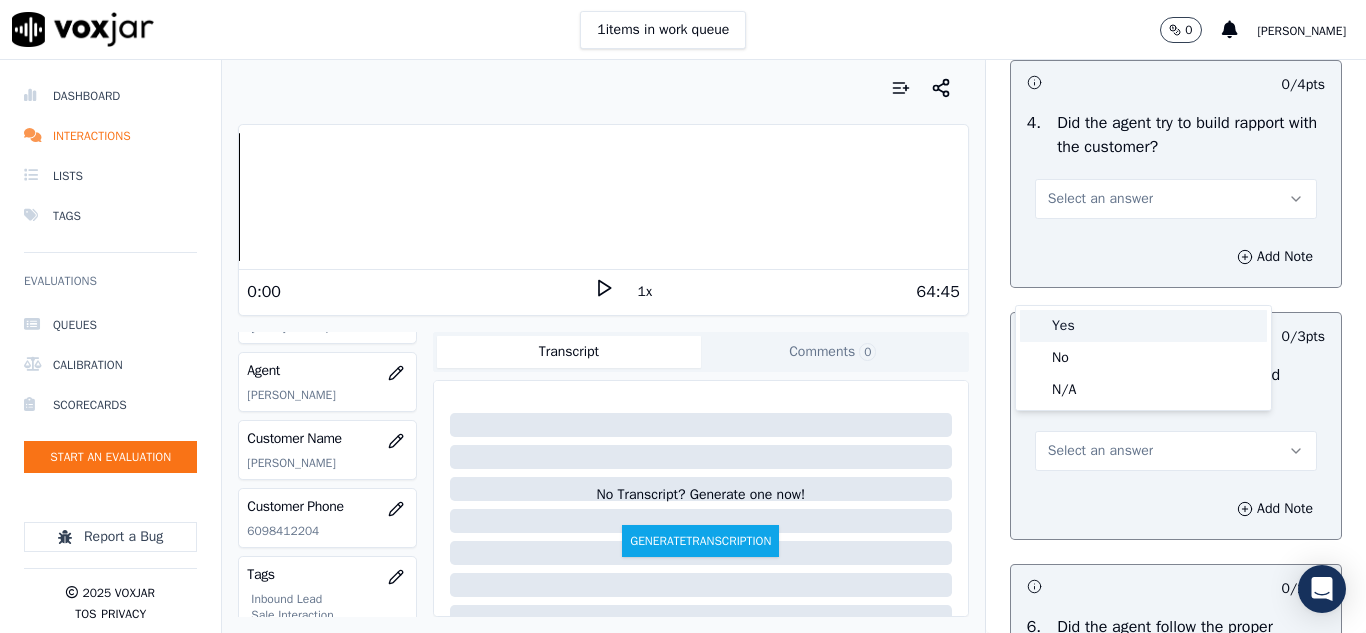 click on "Yes" at bounding box center [1143, 326] 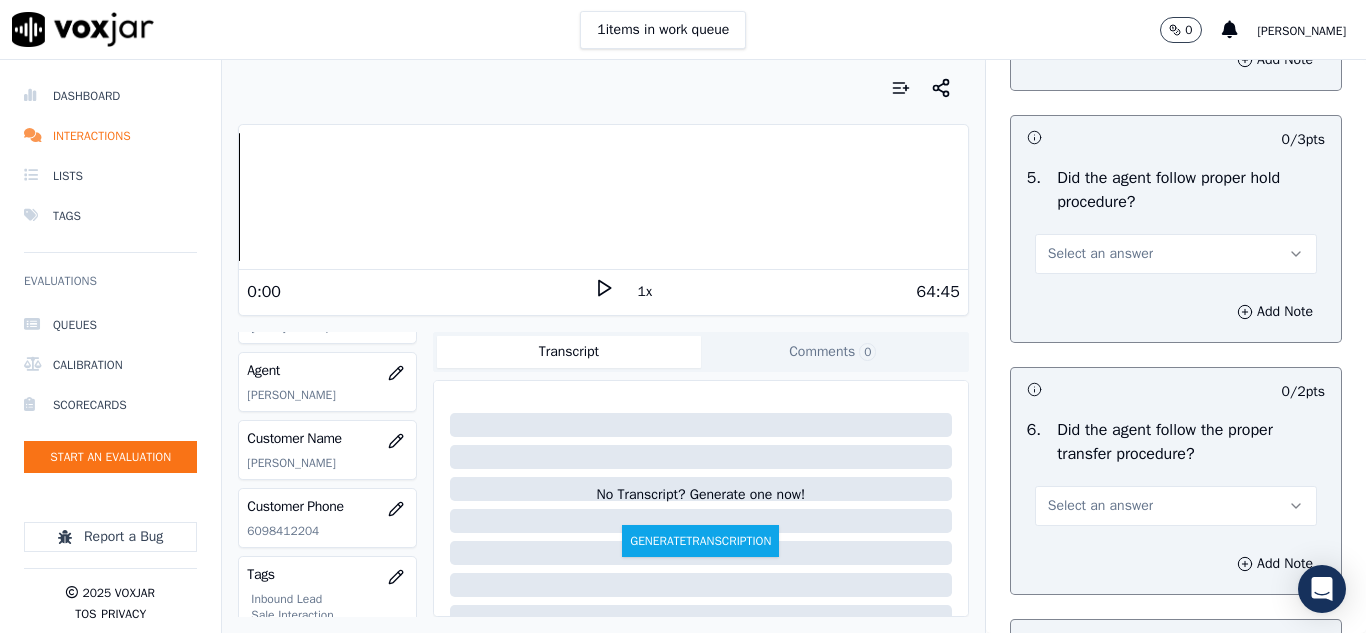 scroll, scrollTop: 3600, scrollLeft: 0, axis: vertical 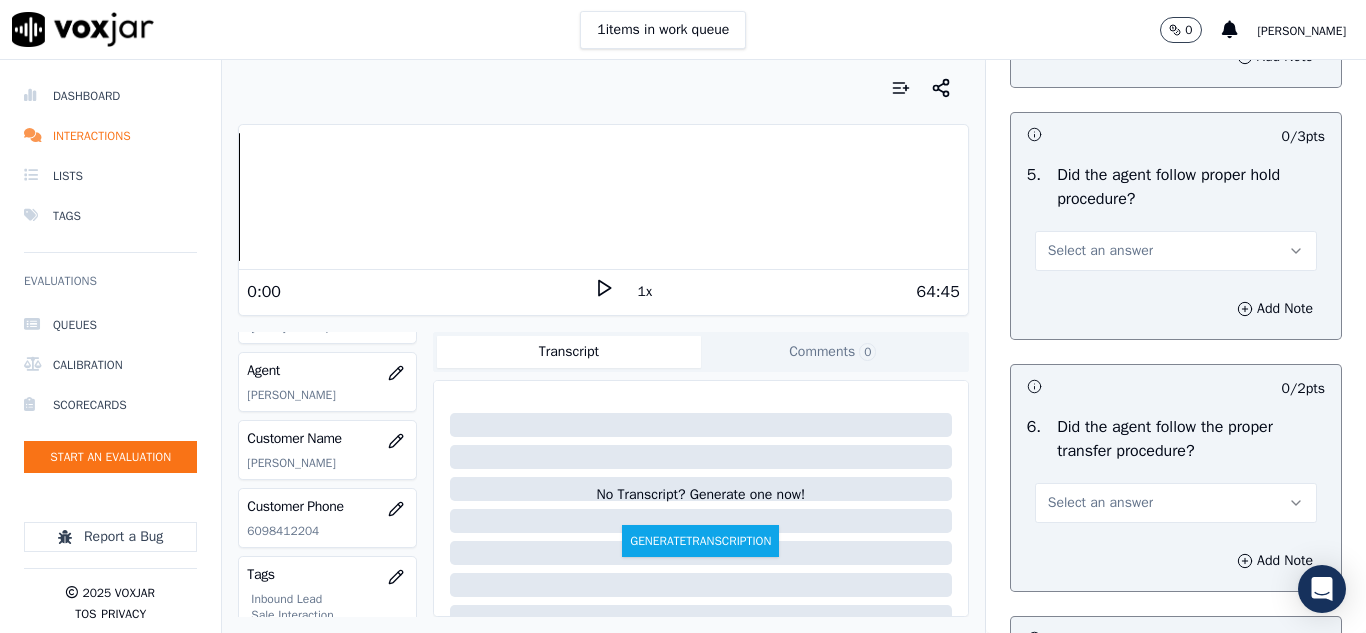 click on "Select an answer" at bounding box center [1100, 251] 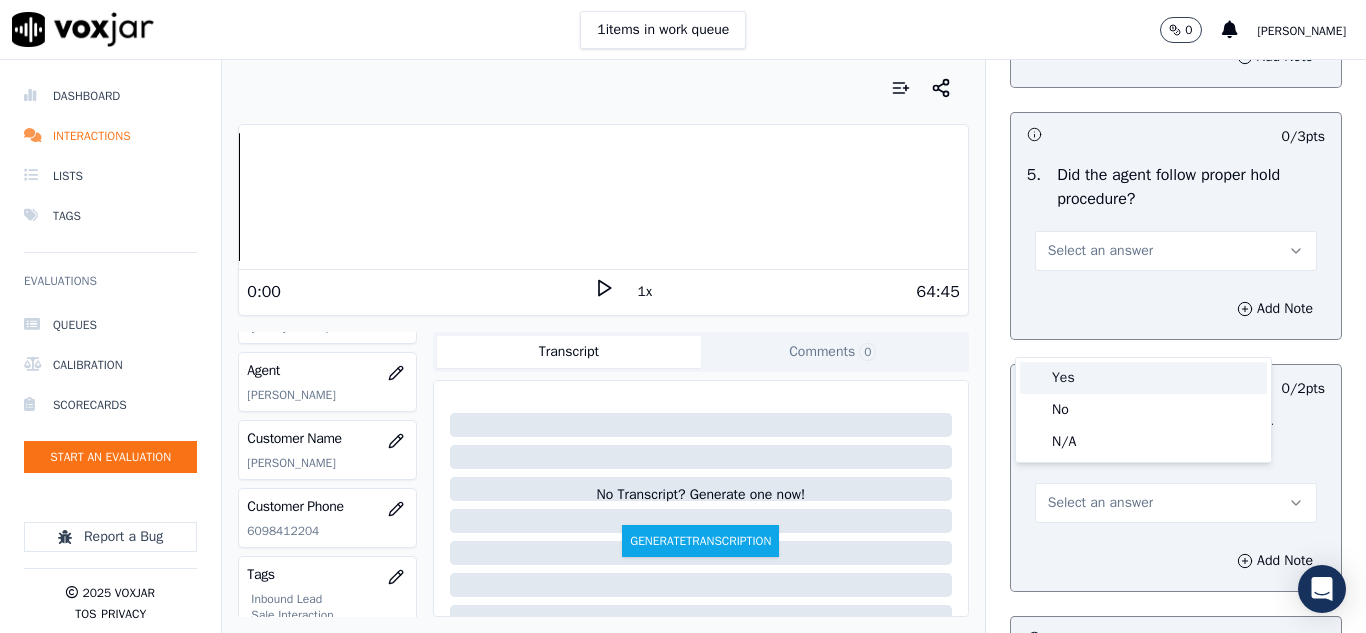 drag, startPoint x: 1071, startPoint y: 384, endPoint x: 1076, endPoint y: 369, distance: 15.811388 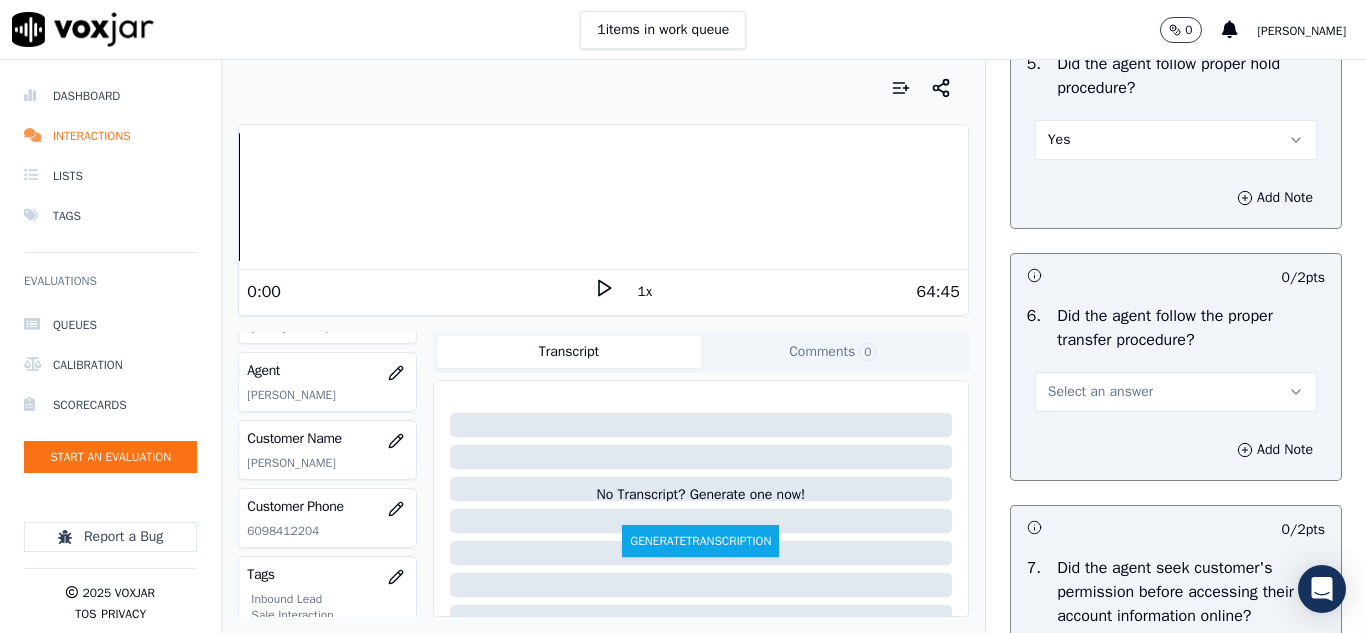 scroll, scrollTop: 3900, scrollLeft: 0, axis: vertical 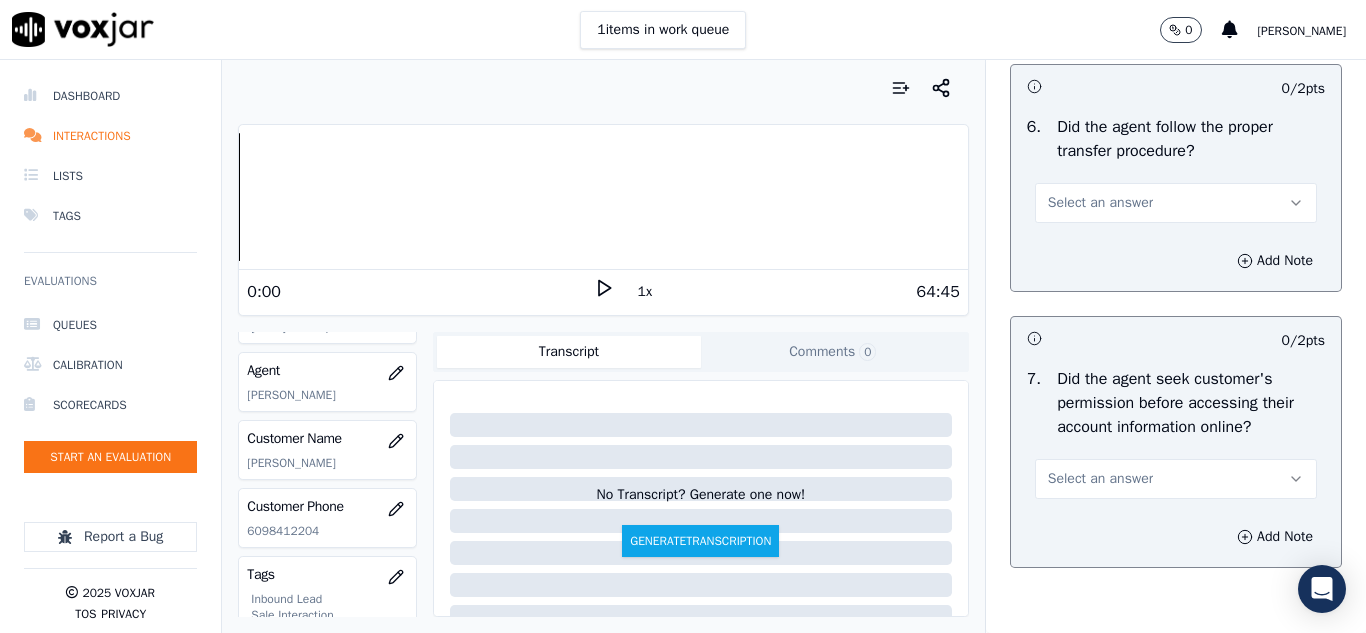 click on "Select an answer" at bounding box center [1100, 203] 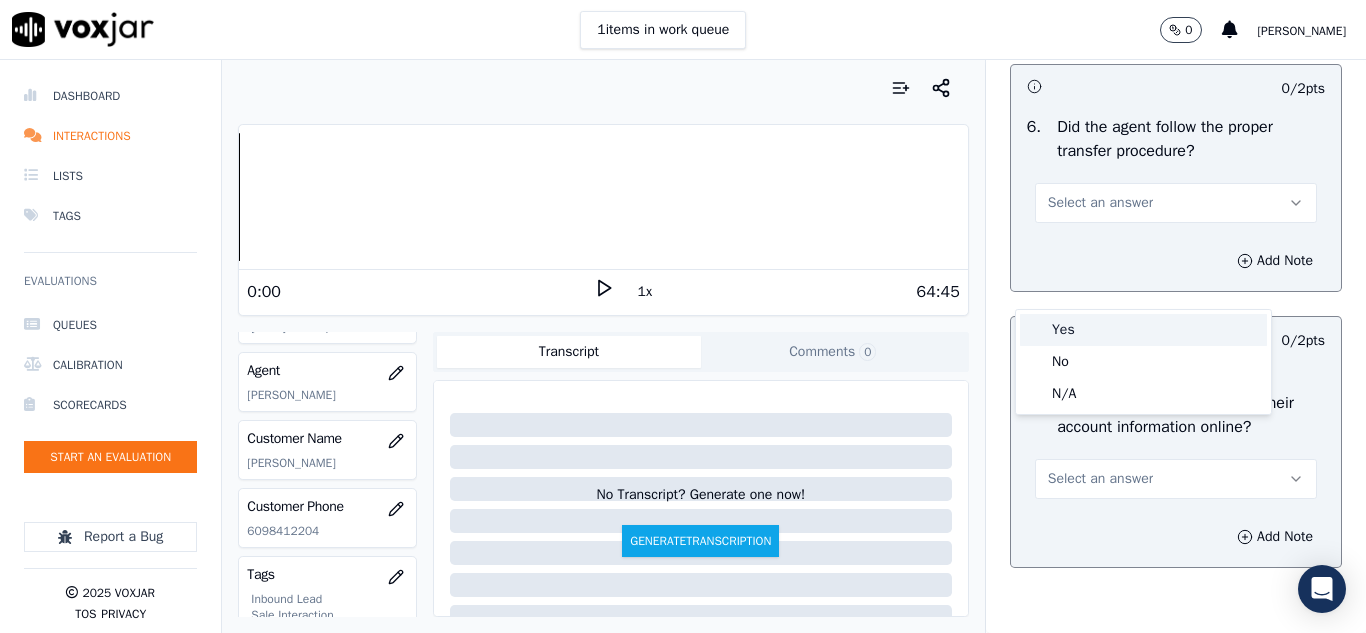 click on "Yes" at bounding box center [1143, 330] 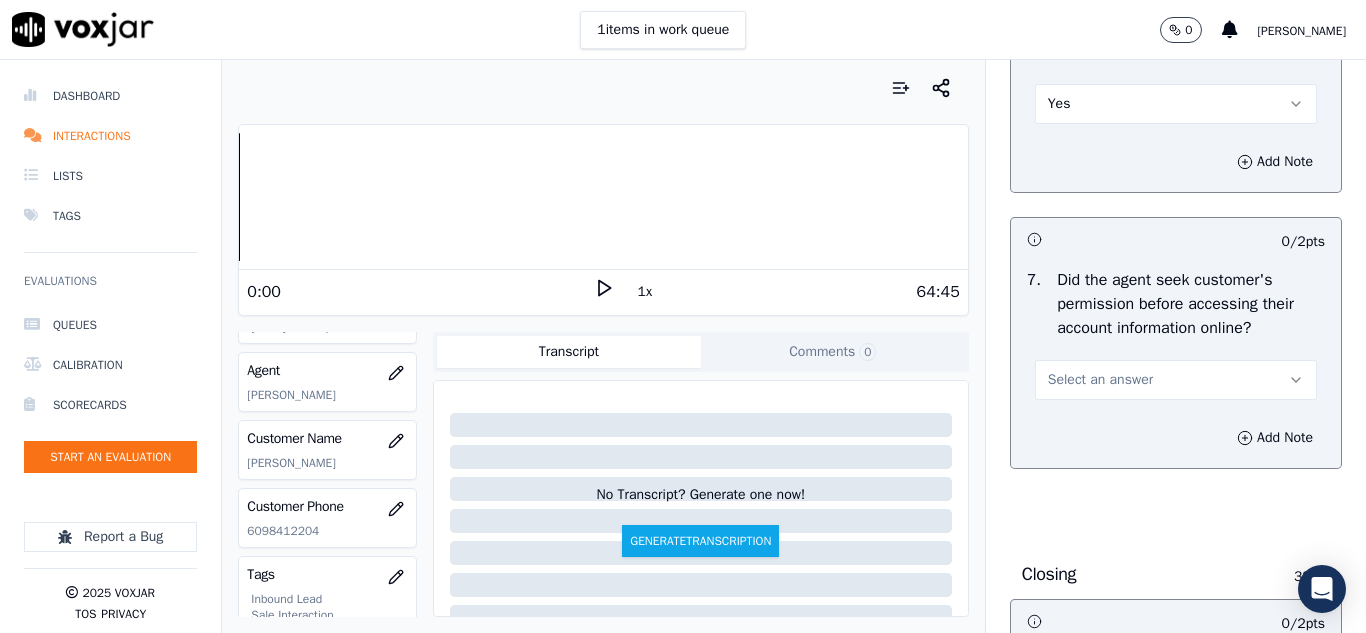 scroll, scrollTop: 4200, scrollLeft: 0, axis: vertical 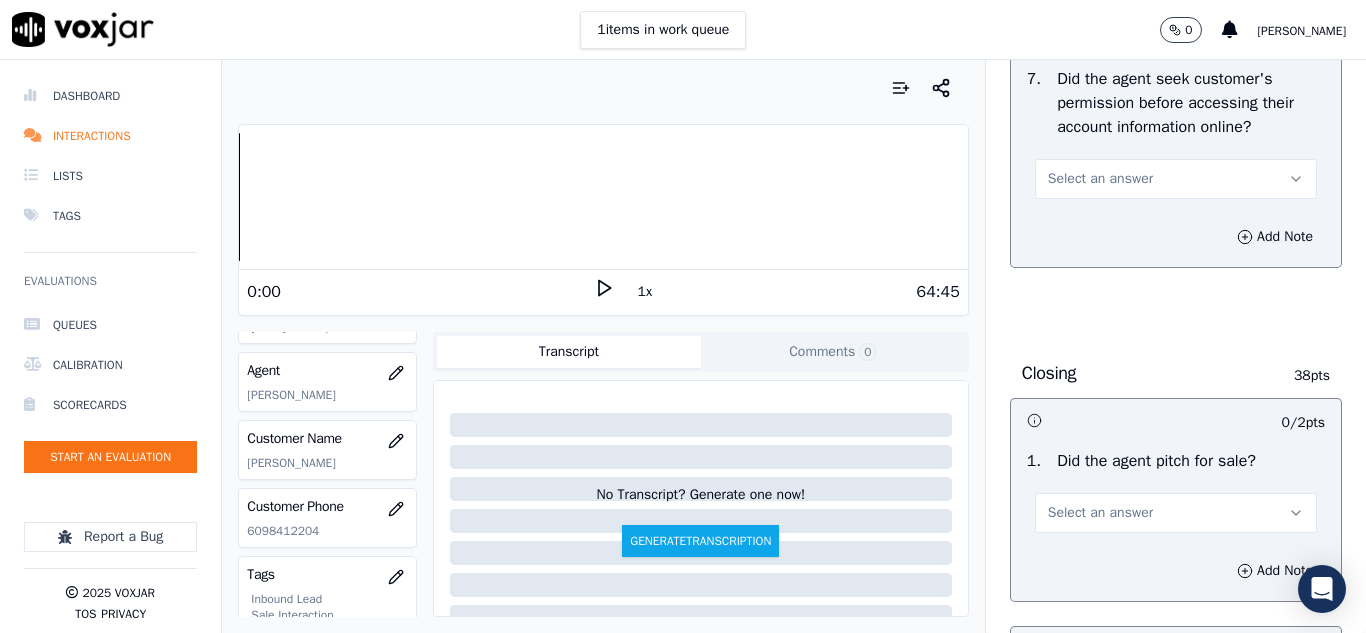 click on "Select an answer" at bounding box center (1100, 179) 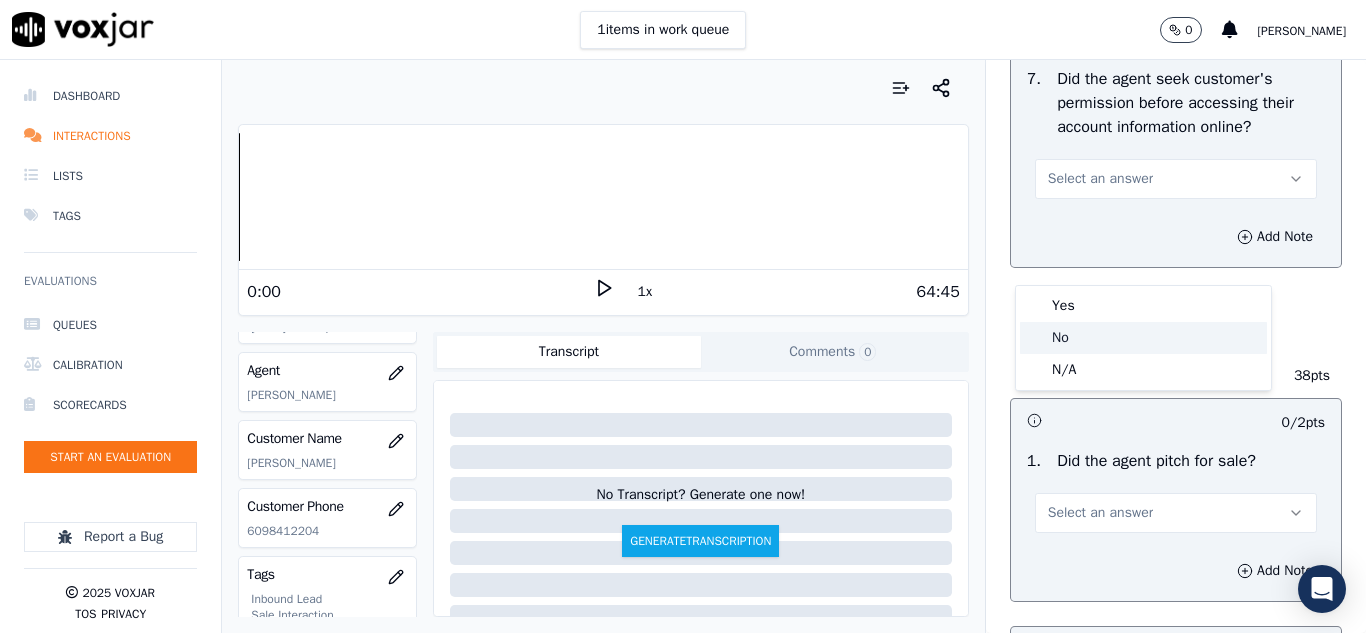 click on "No" 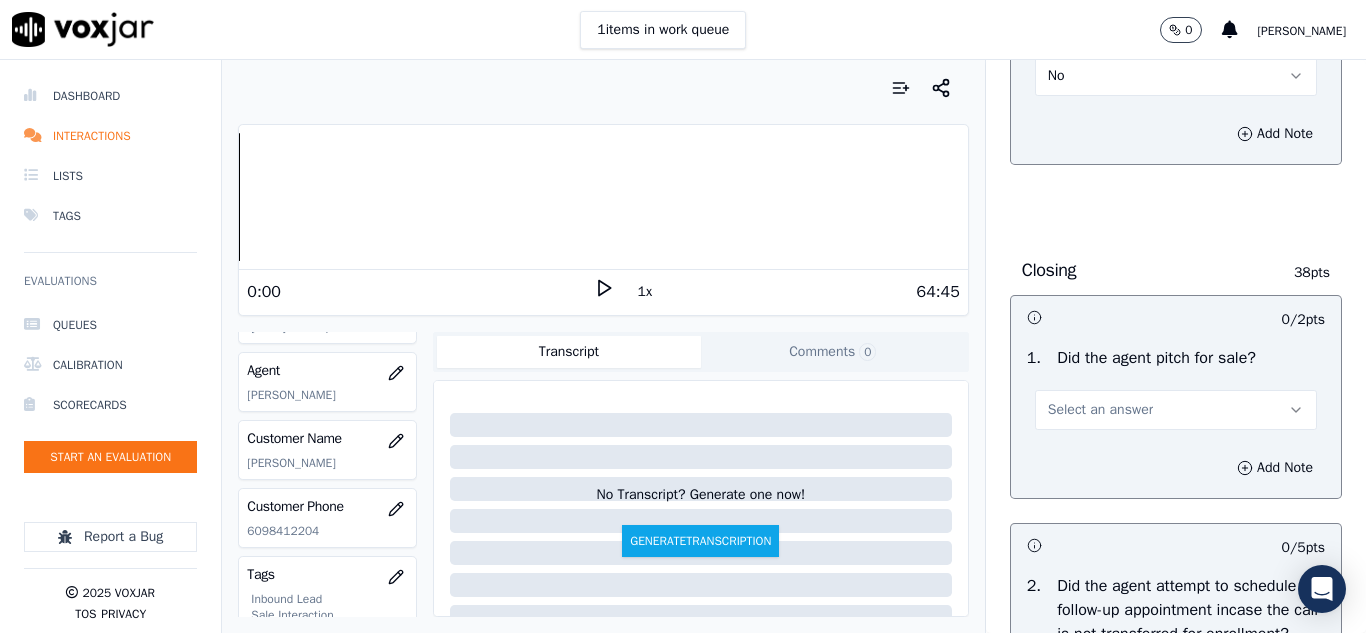 scroll, scrollTop: 4400, scrollLeft: 0, axis: vertical 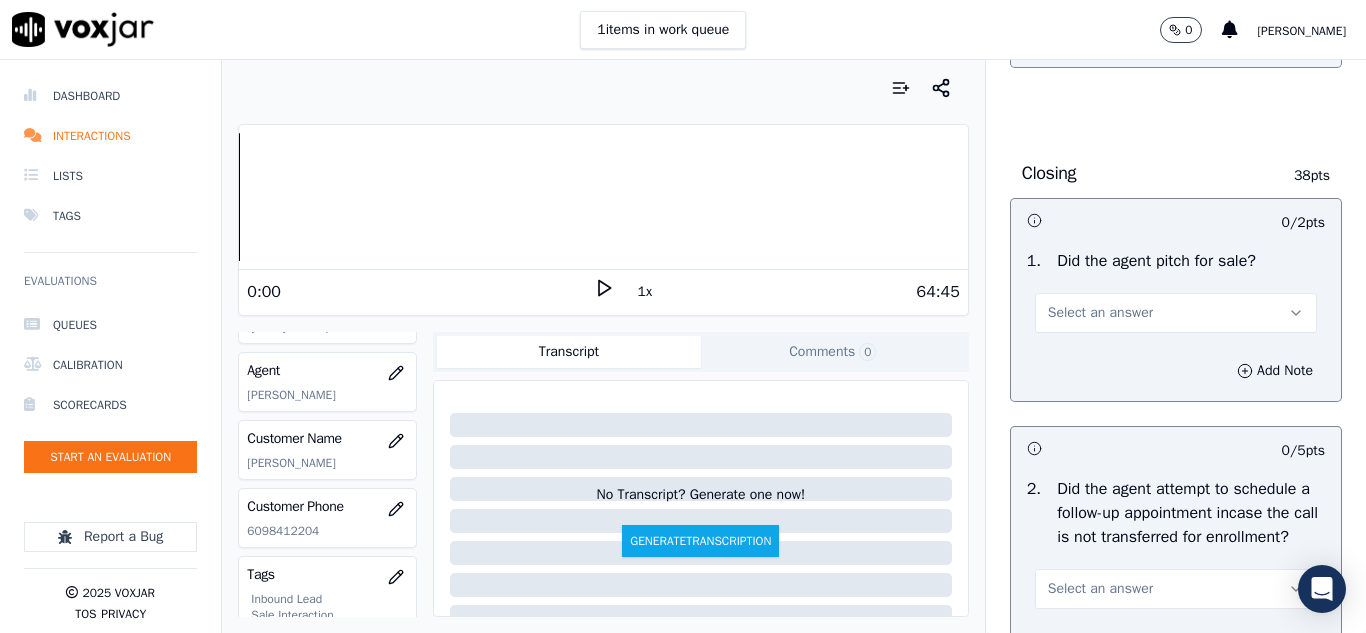 click on "Select an answer" at bounding box center (1100, 313) 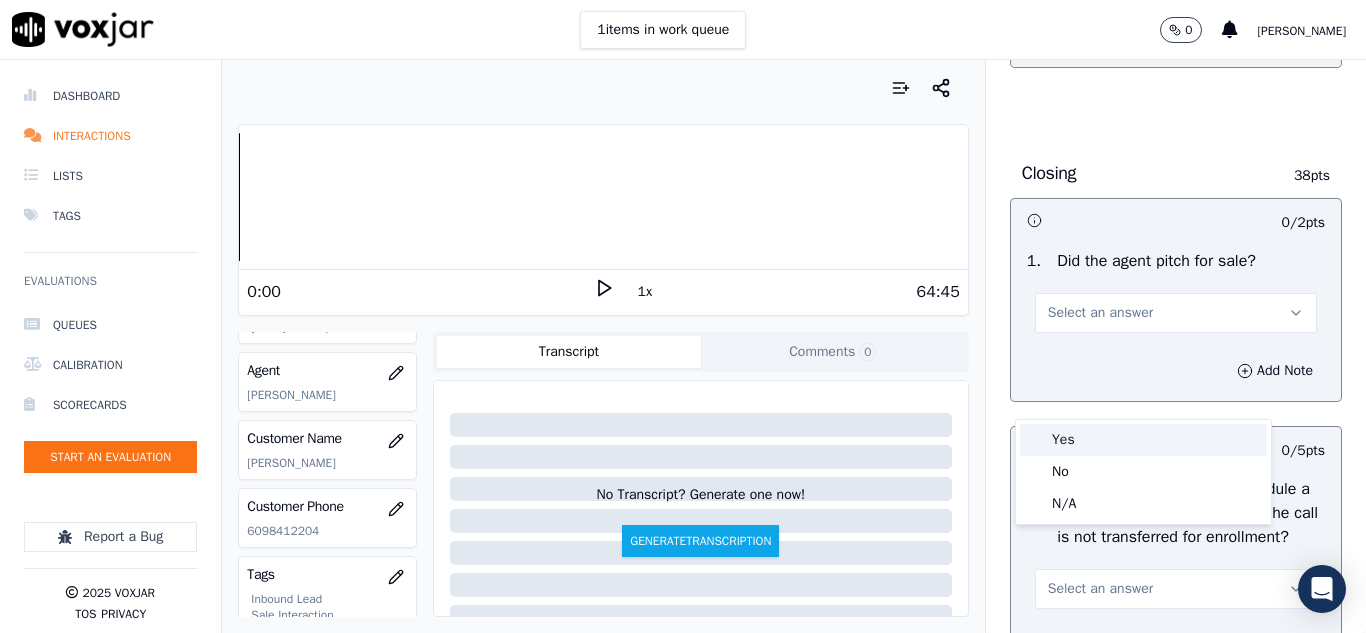 click on "Yes" at bounding box center (1143, 440) 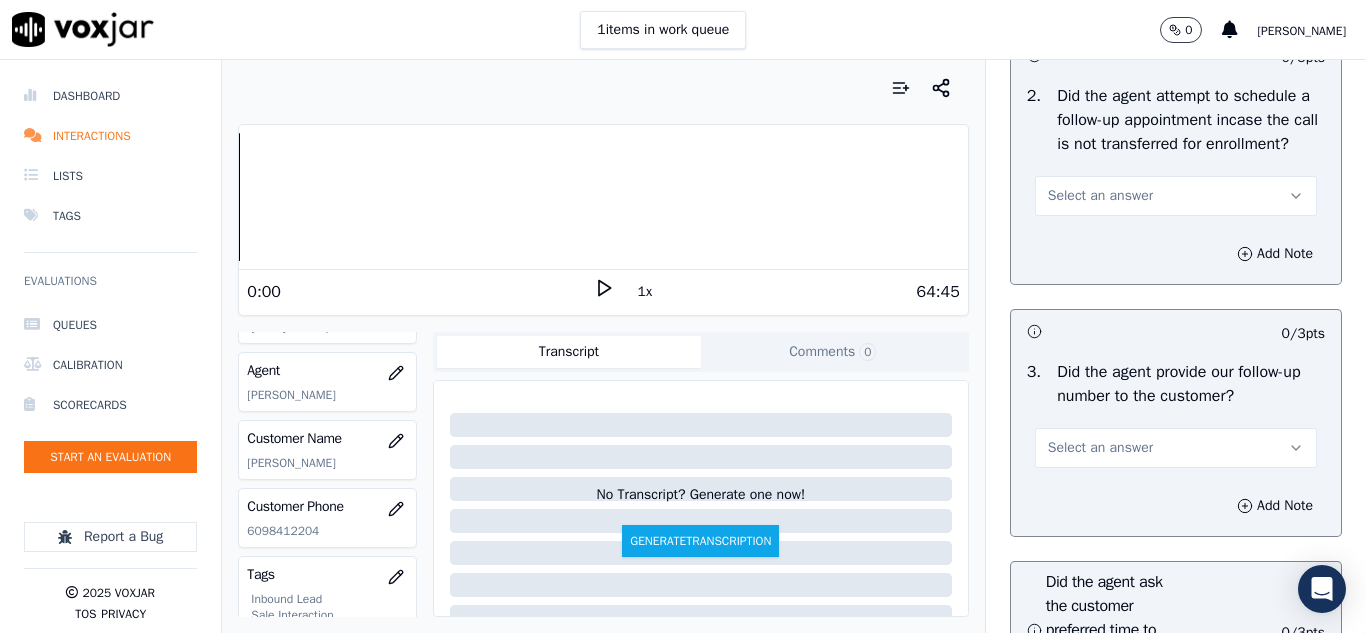 scroll, scrollTop: 4800, scrollLeft: 0, axis: vertical 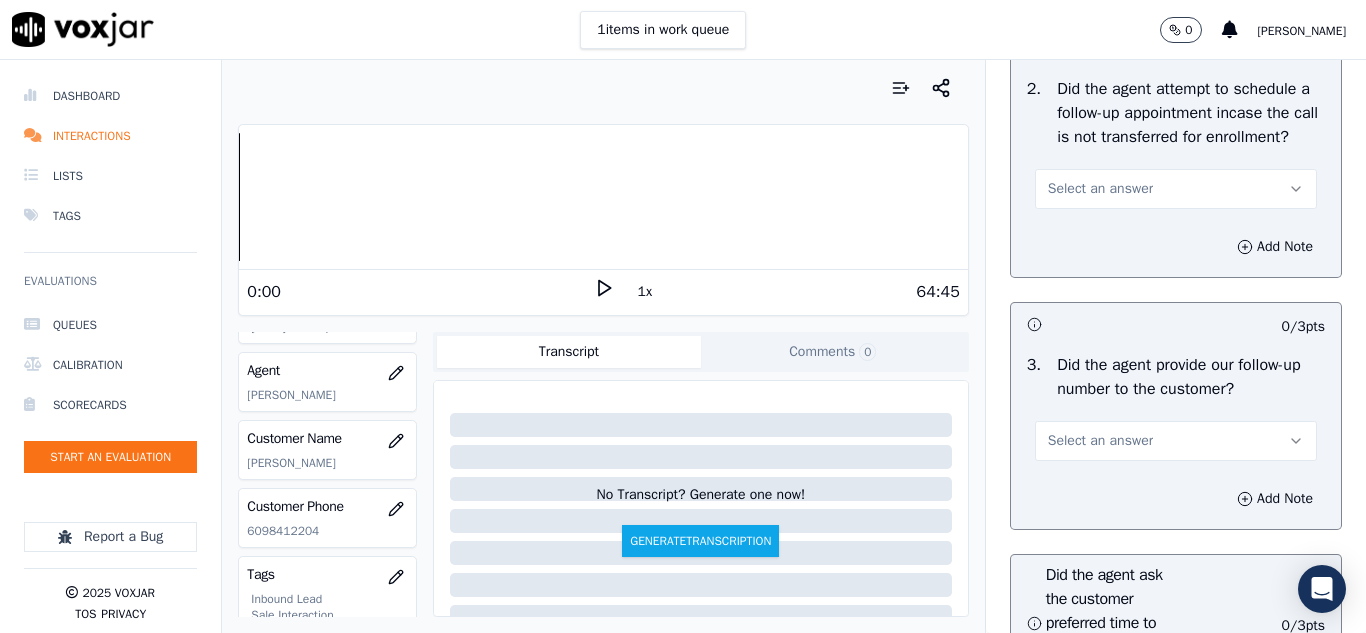 click on "Select an answer" at bounding box center [1100, 189] 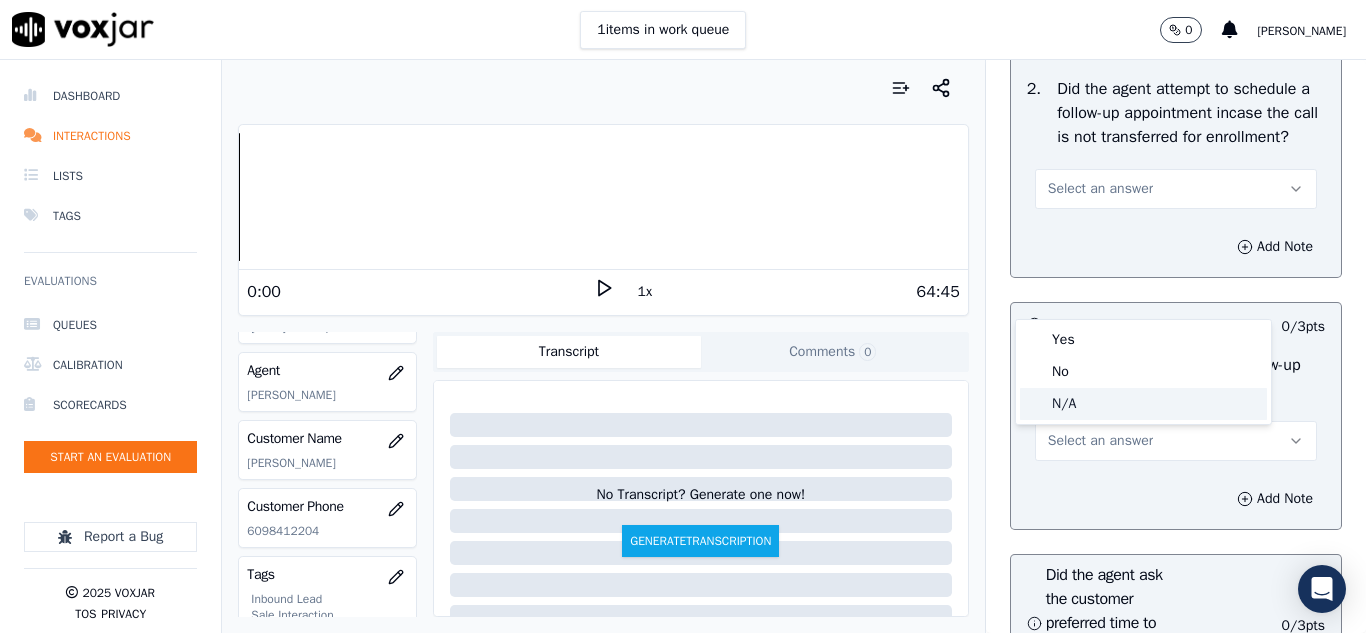 click on "N/A" 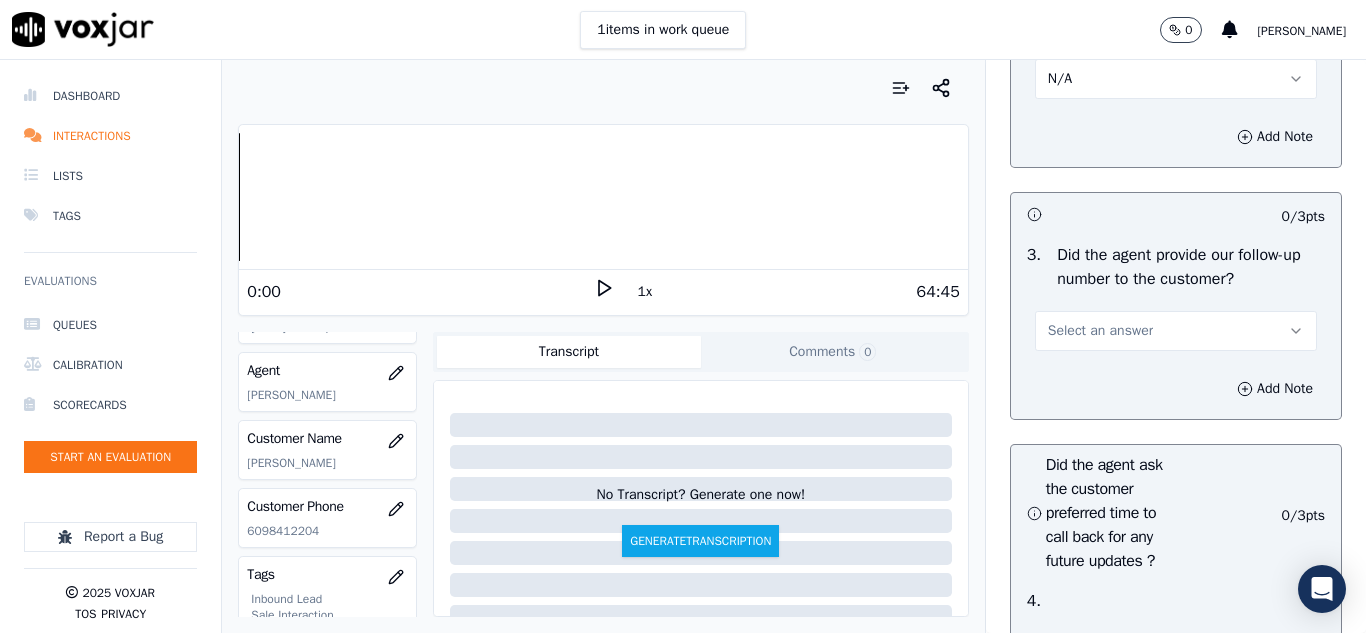 scroll, scrollTop: 5000, scrollLeft: 0, axis: vertical 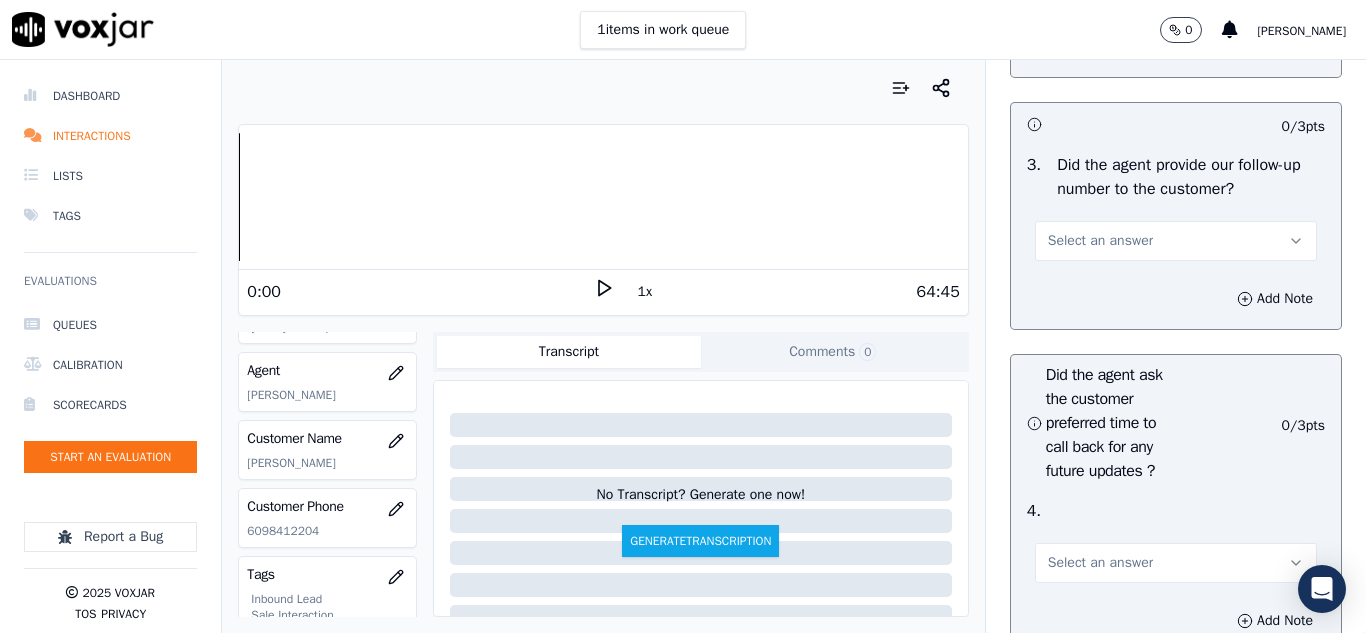 click on "Select an answer" at bounding box center (1100, 241) 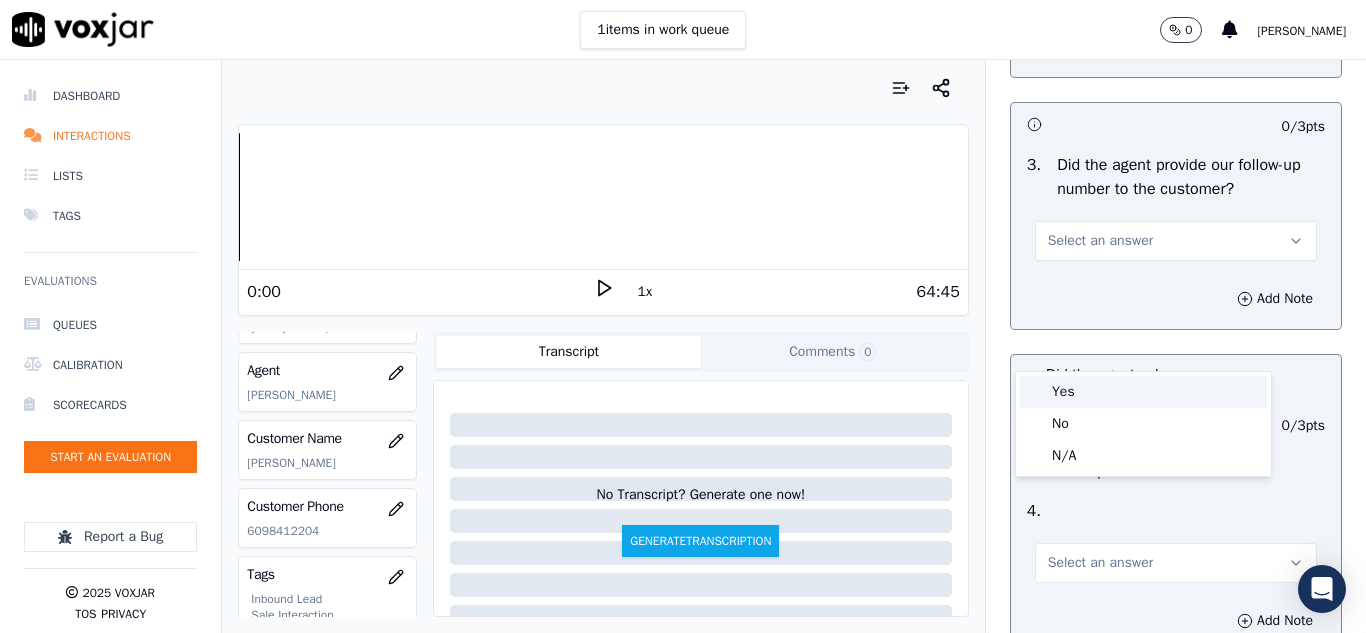 click on "Yes" at bounding box center (1143, 392) 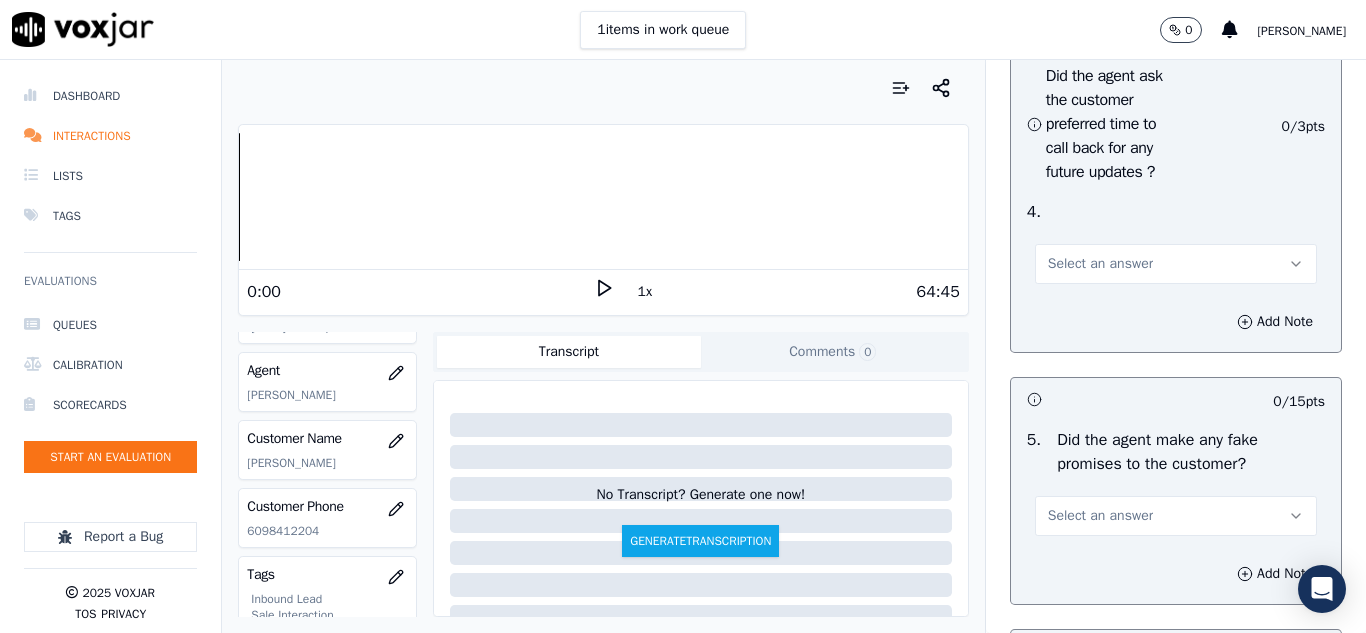 scroll, scrollTop: 5300, scrollLeft: 0, axis: vertical 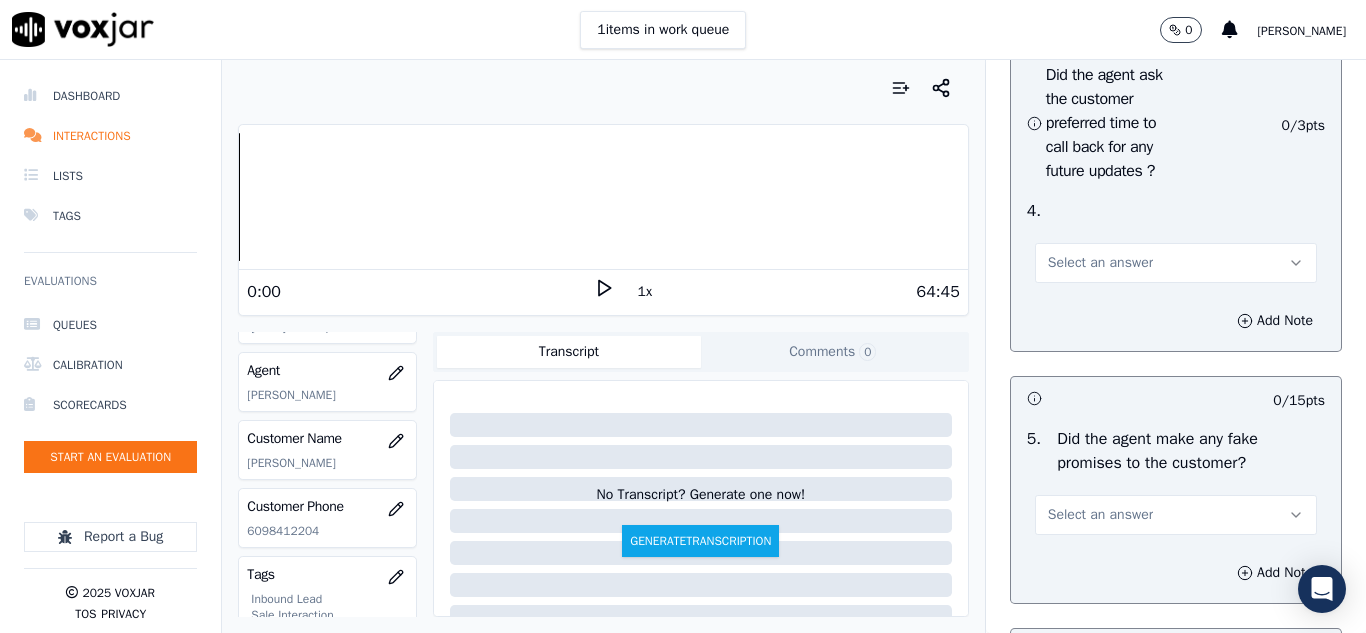 click on "Select an answer" at bounding box center [1176, 263] 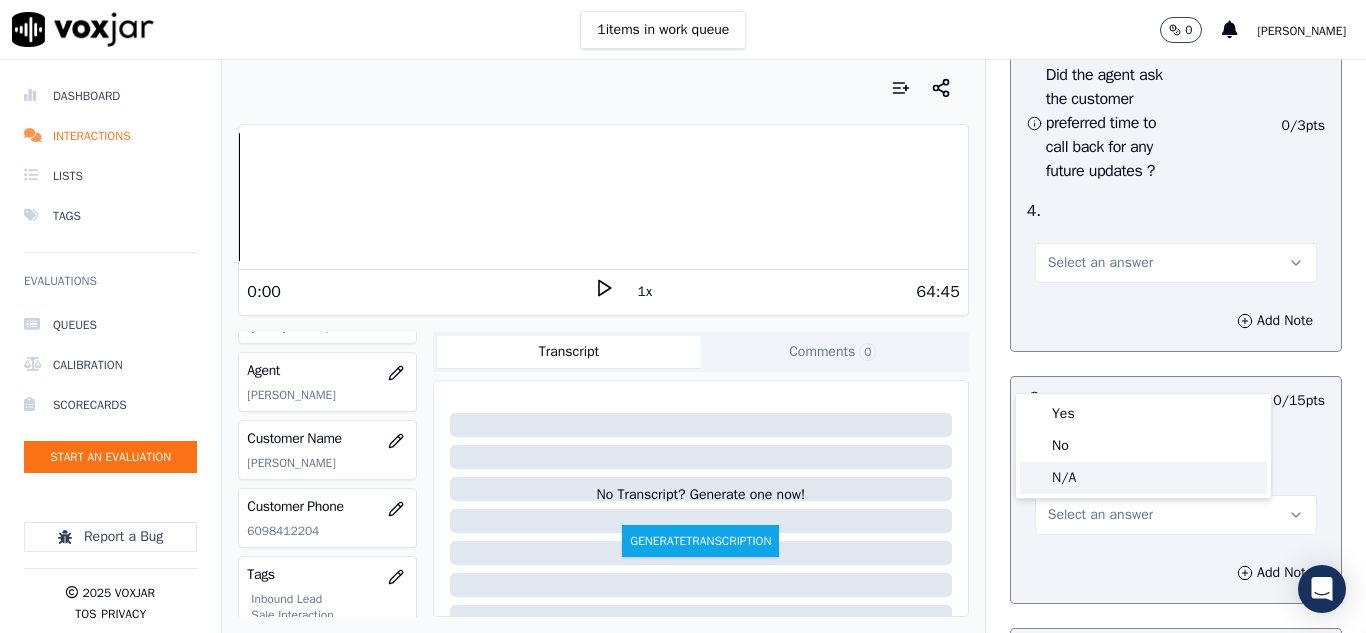 click on "N/A" 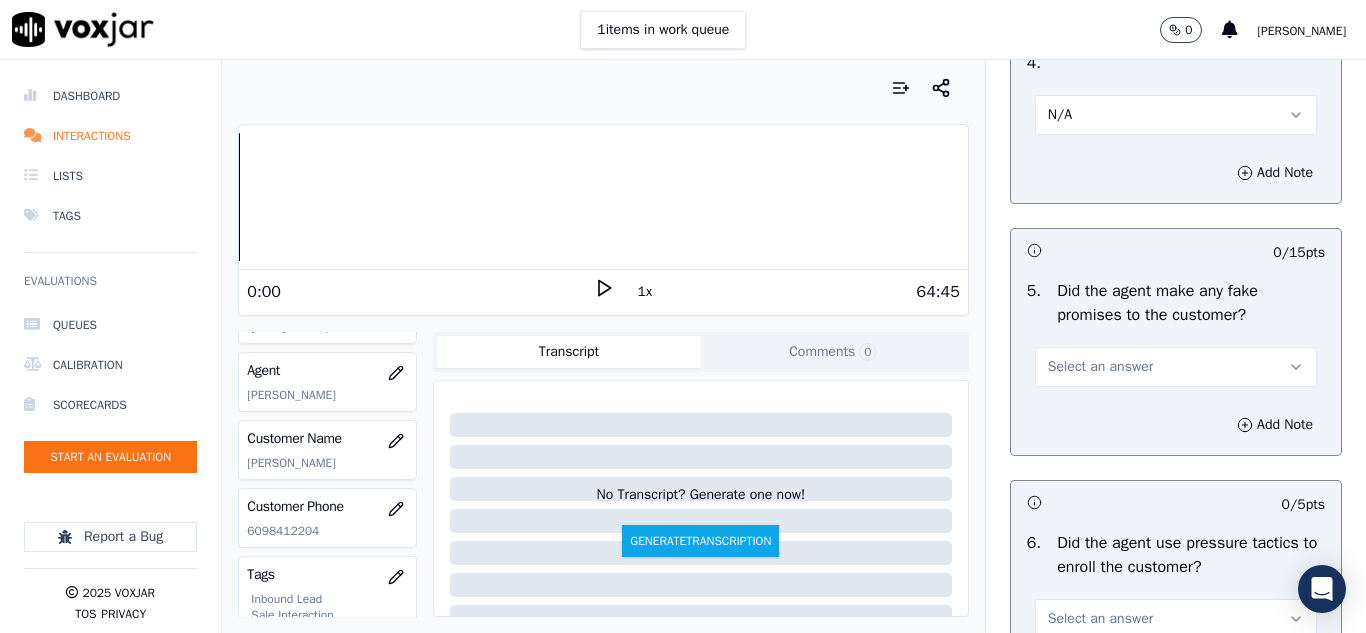 scroll, scrollTop: 5600, scrollLeft: 0, axis: vertical 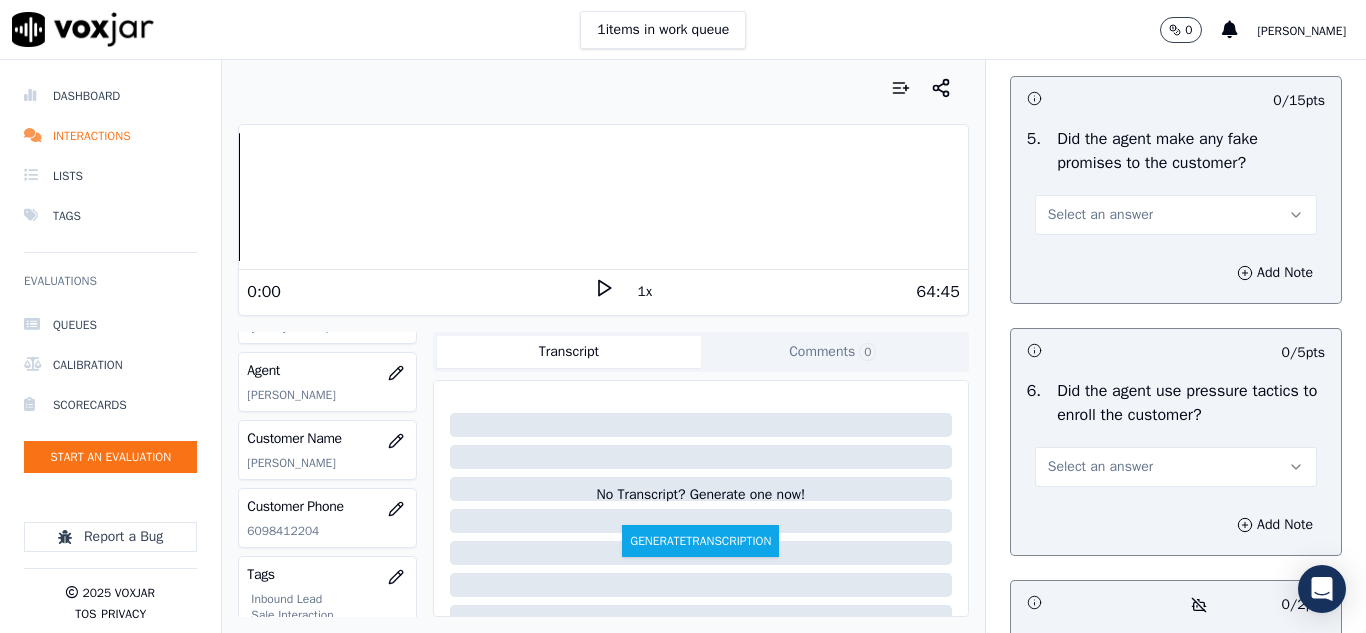 click on "Select an answer" at bounding box center [1100, 215] 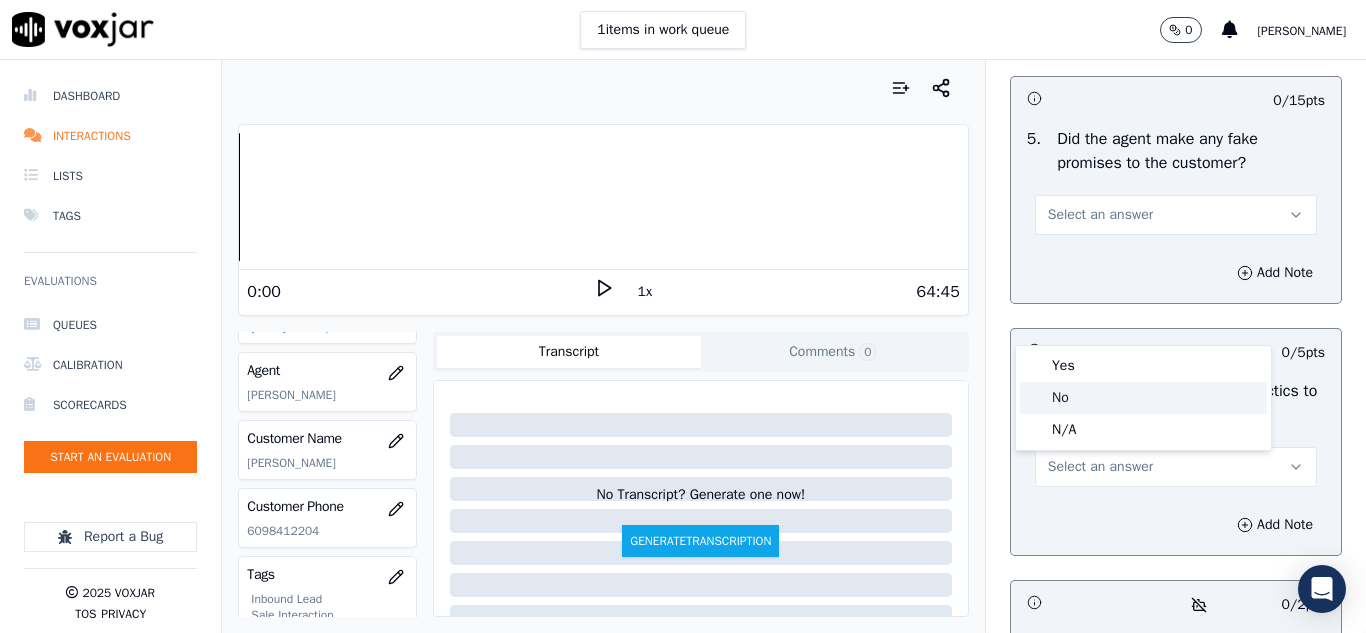click on "No" 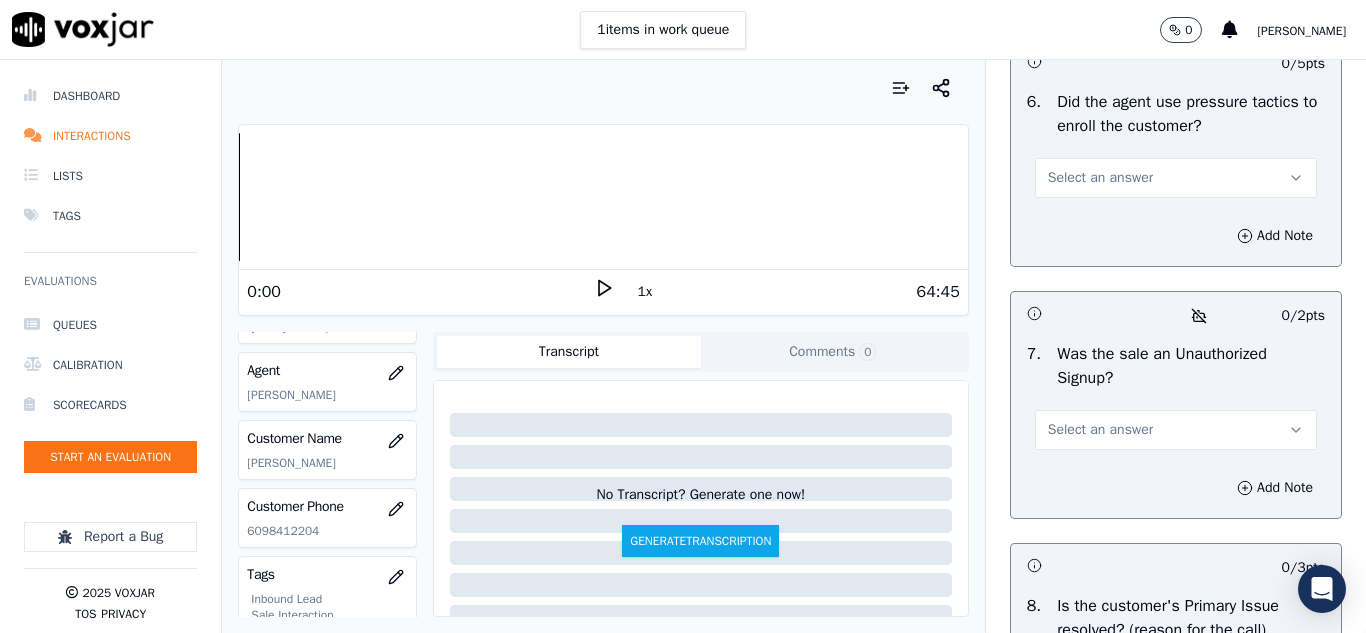 scroll, scrollTop: 5900, scrollLeft: 0, axis: vertical 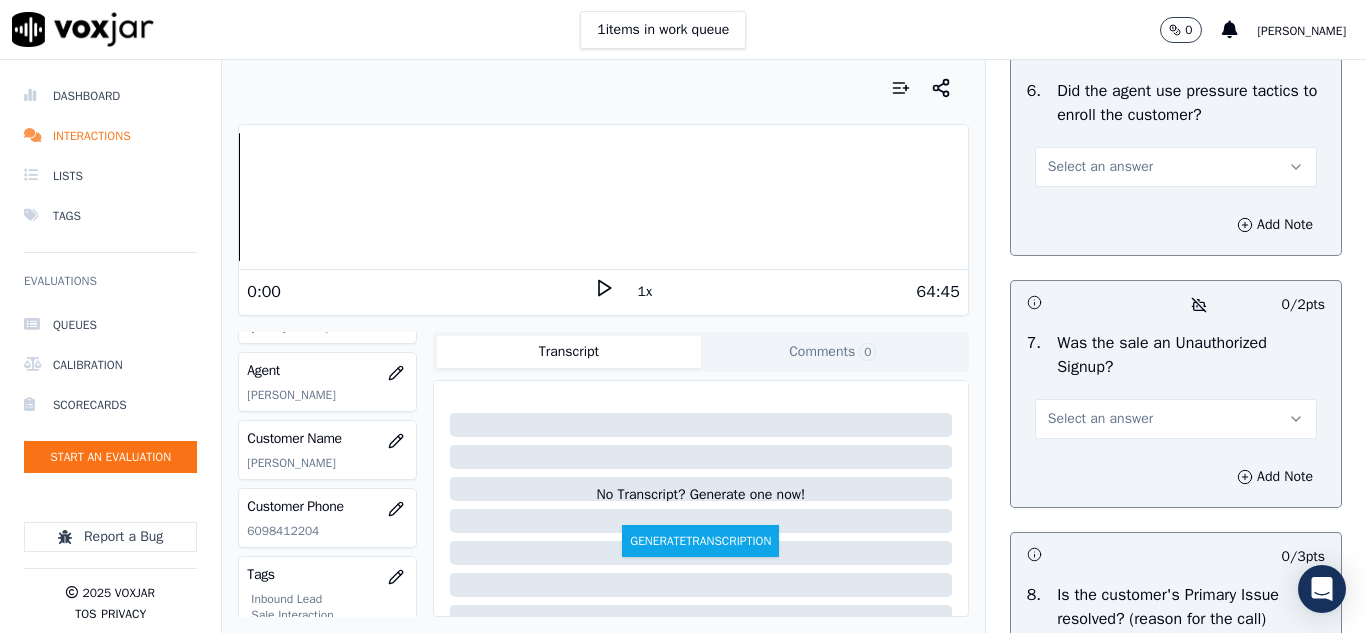 click on "Select an answer" at bounding box center (1100, 167) 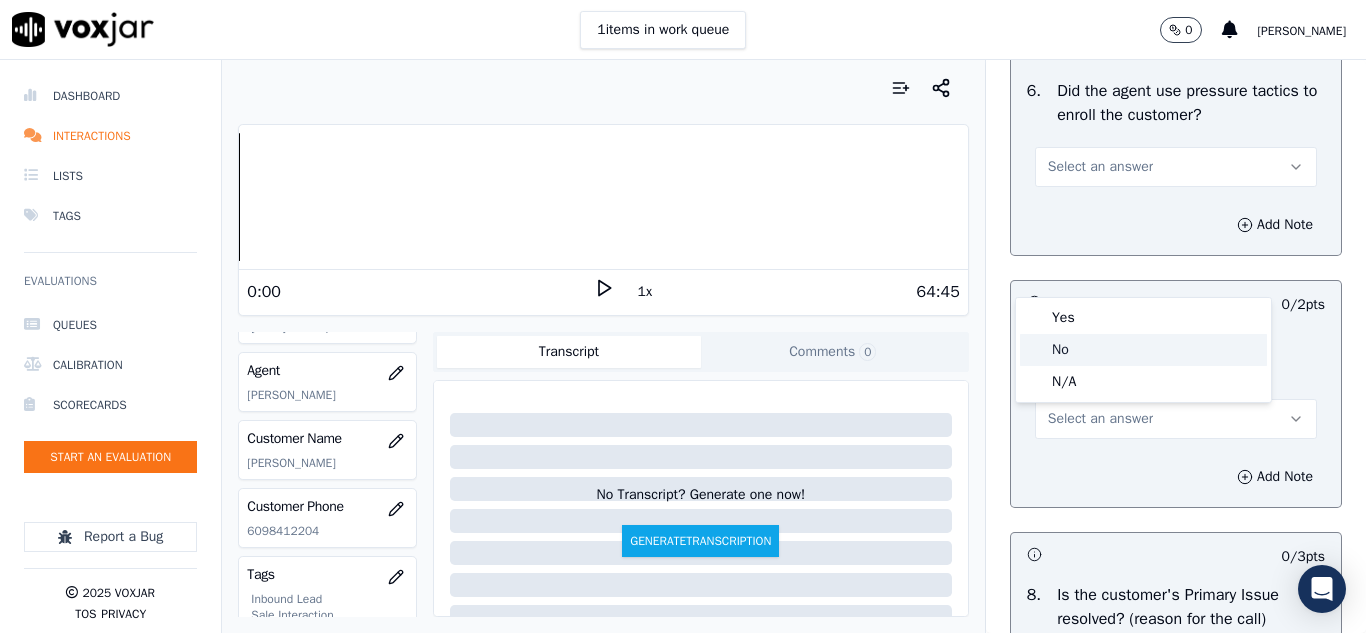 click on "No" 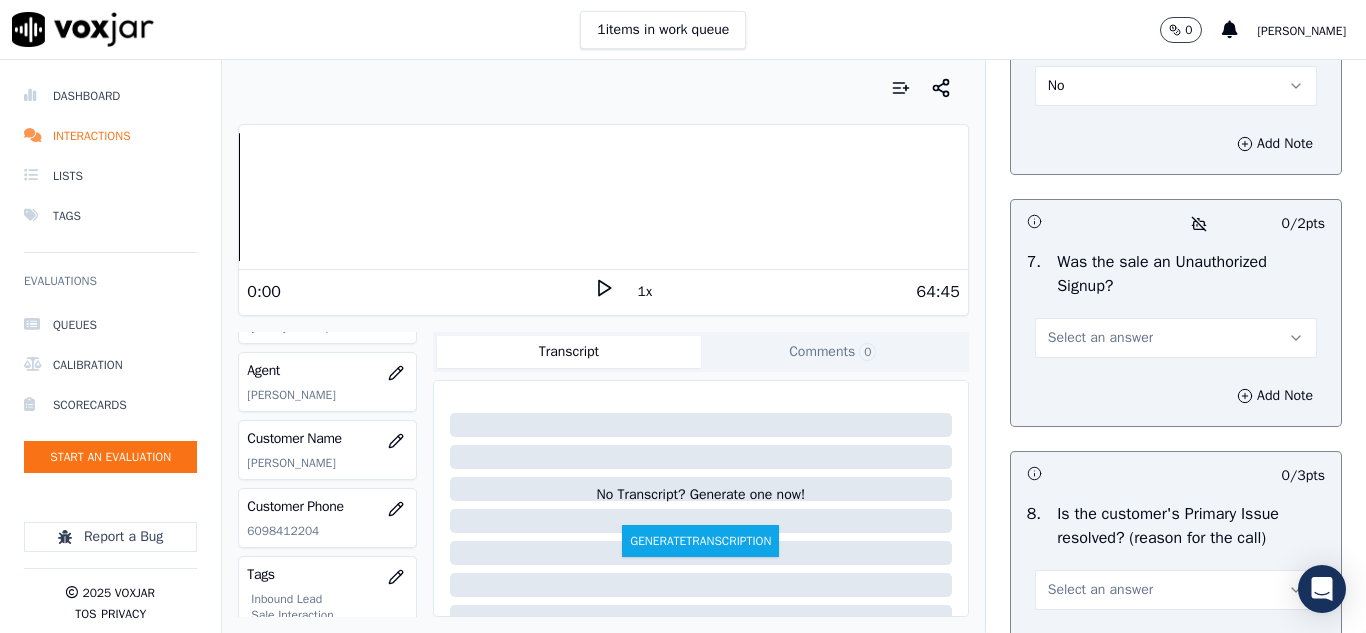 scroll, scrollTop: 6100, scrollLeft: 0, axis: vertical 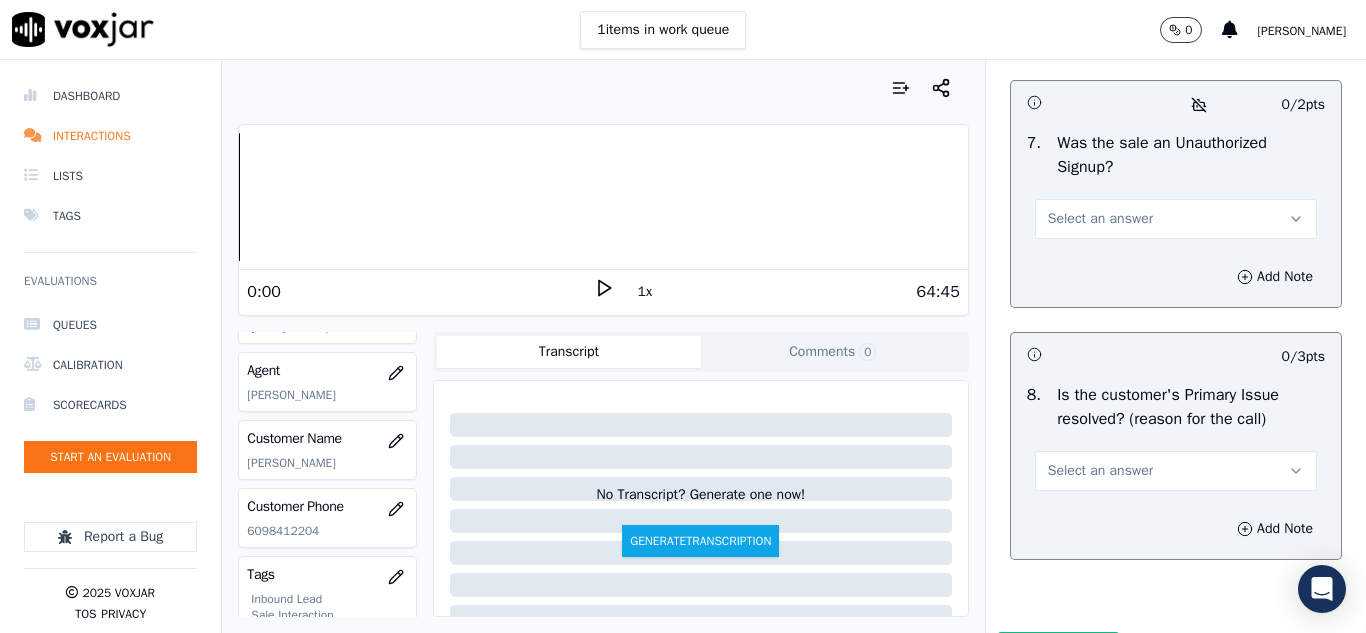 click on "Select an answer" at bounding box center [1100, 219] 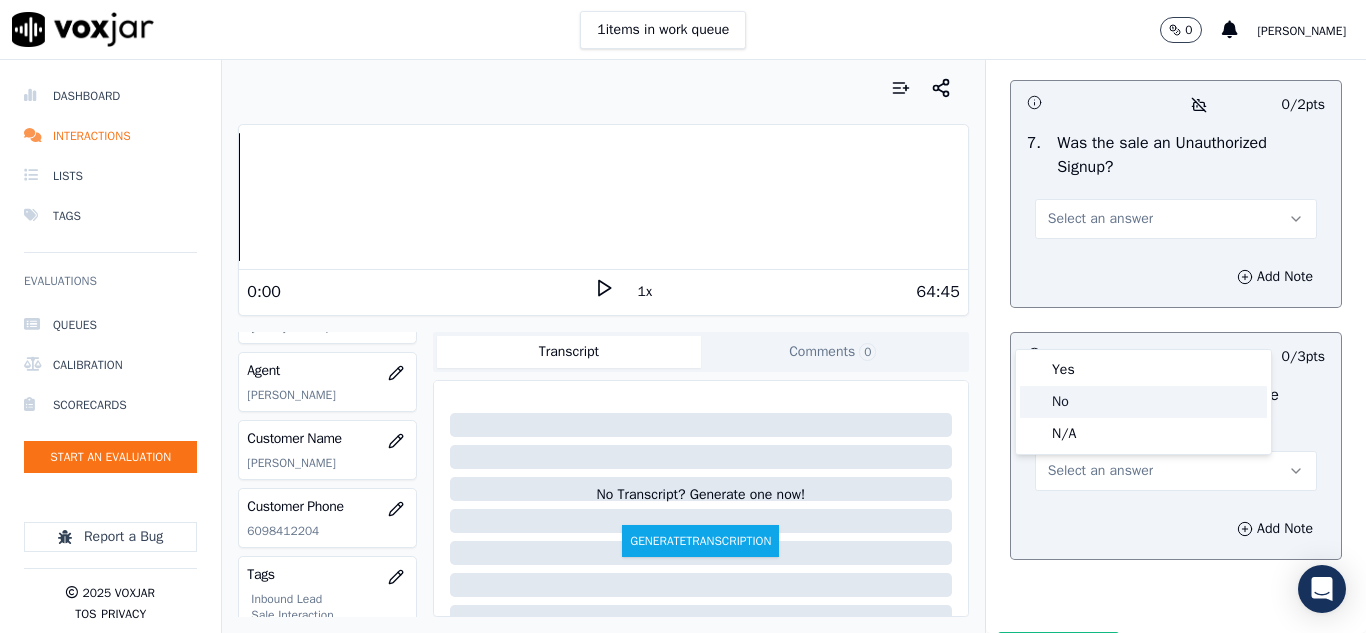 click on "No" 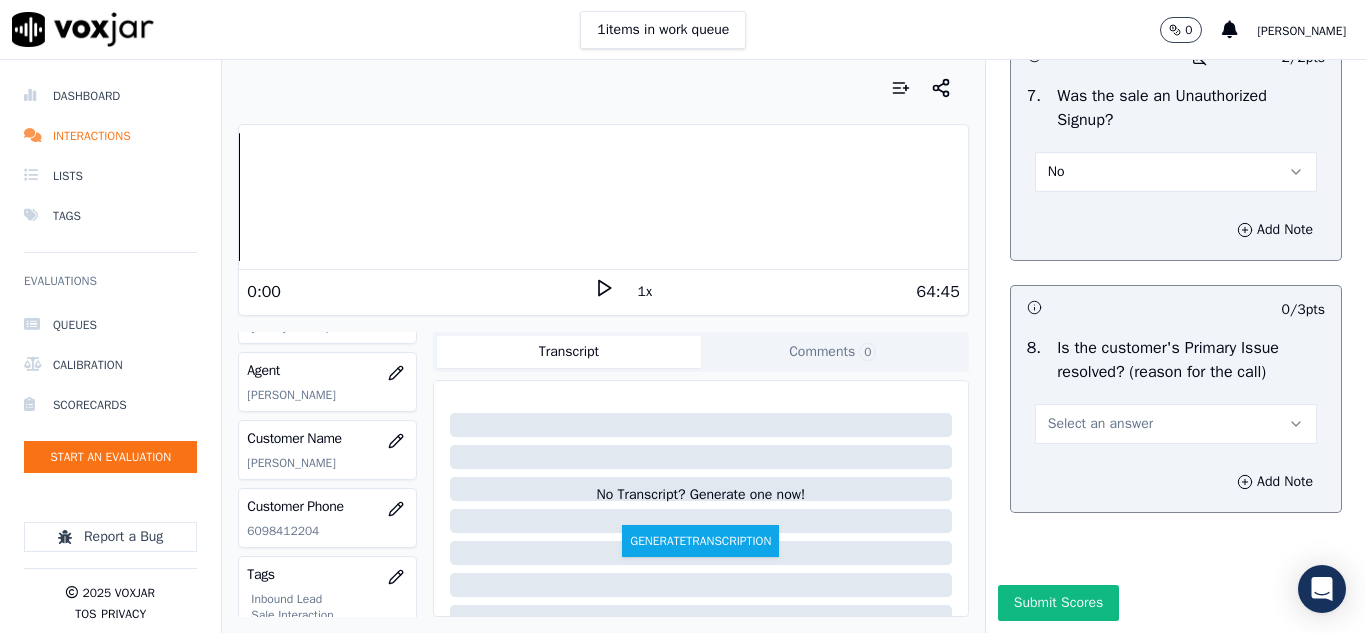 scroll, scrollTop: 6298, scrollLeft: 0, axis: vertical 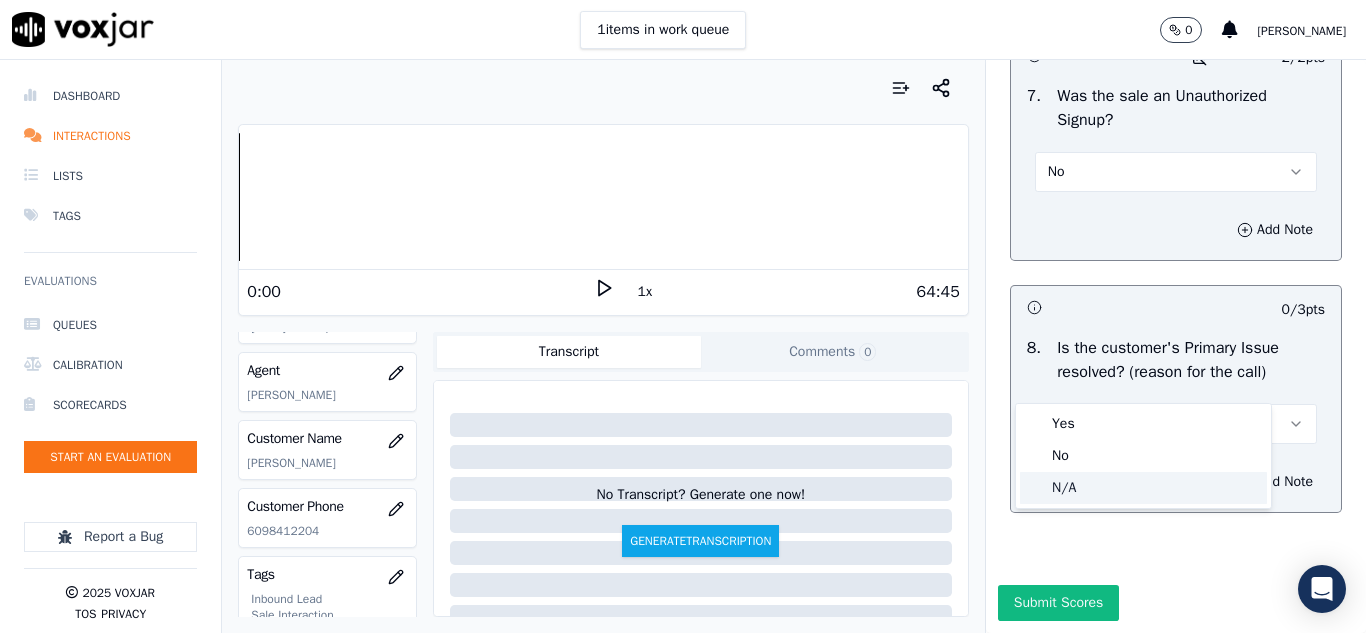 click on "N/A" 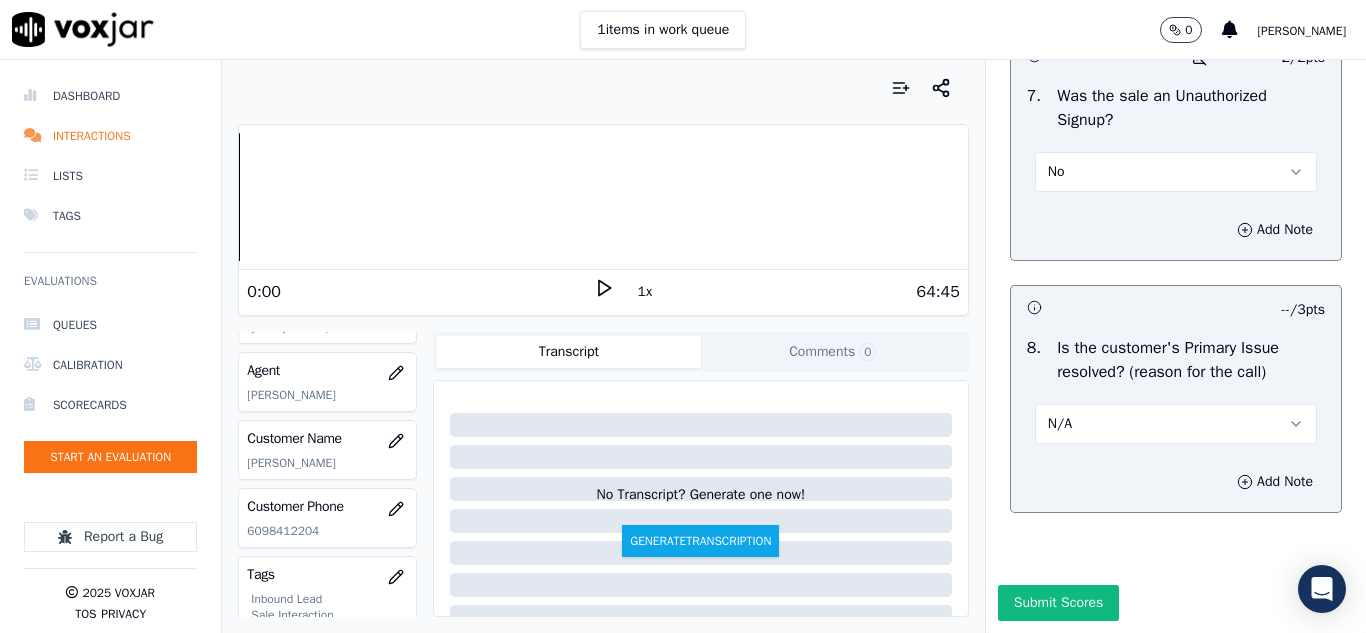 click on "Greeting & Customer Information     24  pts                 4 / 4  pts     1 .   Did the agent identify themself at the start of the call?   Yes          Add Note                           5 / 5  pts     2 .   Did the agent identify why the customer was calling?   Yes          Add Note                           5 / 5  pts     3 .   Did the agent affirm their ability to help the customer?   Yes          Add Note                           5 / 5  pts     4 .   Did the agent attempt to collect customer information such as First and Last Name, Service Address, Alternate Number/Landline, and Email address?   Yes          Add Note                           5 / 5  pts     5 .   Did the agent collect any financial details from the customer?    No          Add Note             Problem Identification     12  pts                 5 / 5  pts     1 .   Did the agent ask probing questions to discover what problems they can help the customer solve?   Yes          Add Note                           -- / 2  pts     2 .     N/A" at bounding box center (1176, -2696) 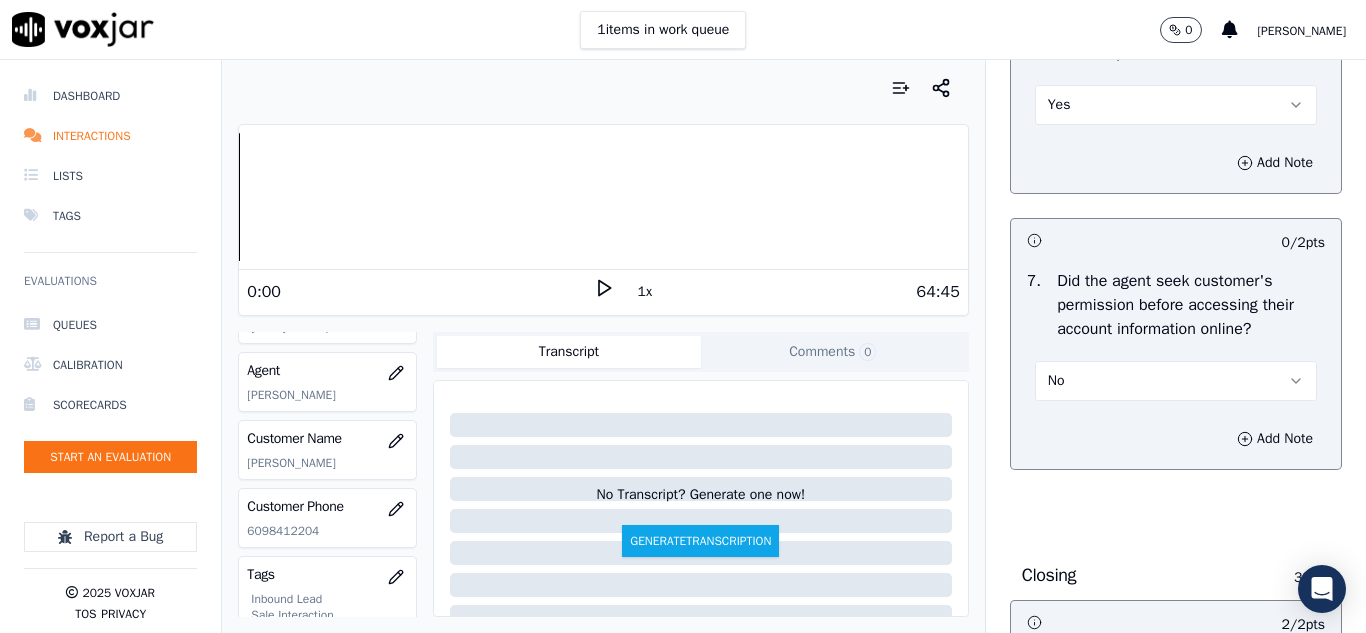 scroll, scrollTop: 3898, scrollLeft: 0, axis: vertical 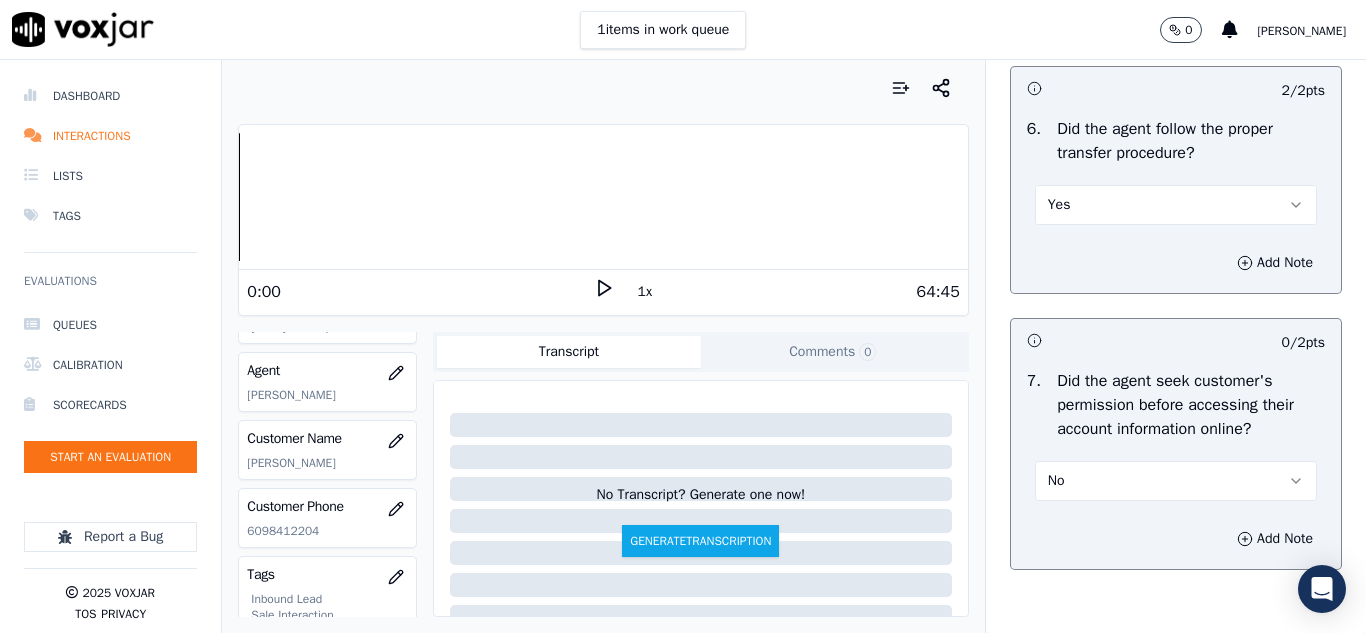 click on "Yes" at bounding box center (1176, 205) 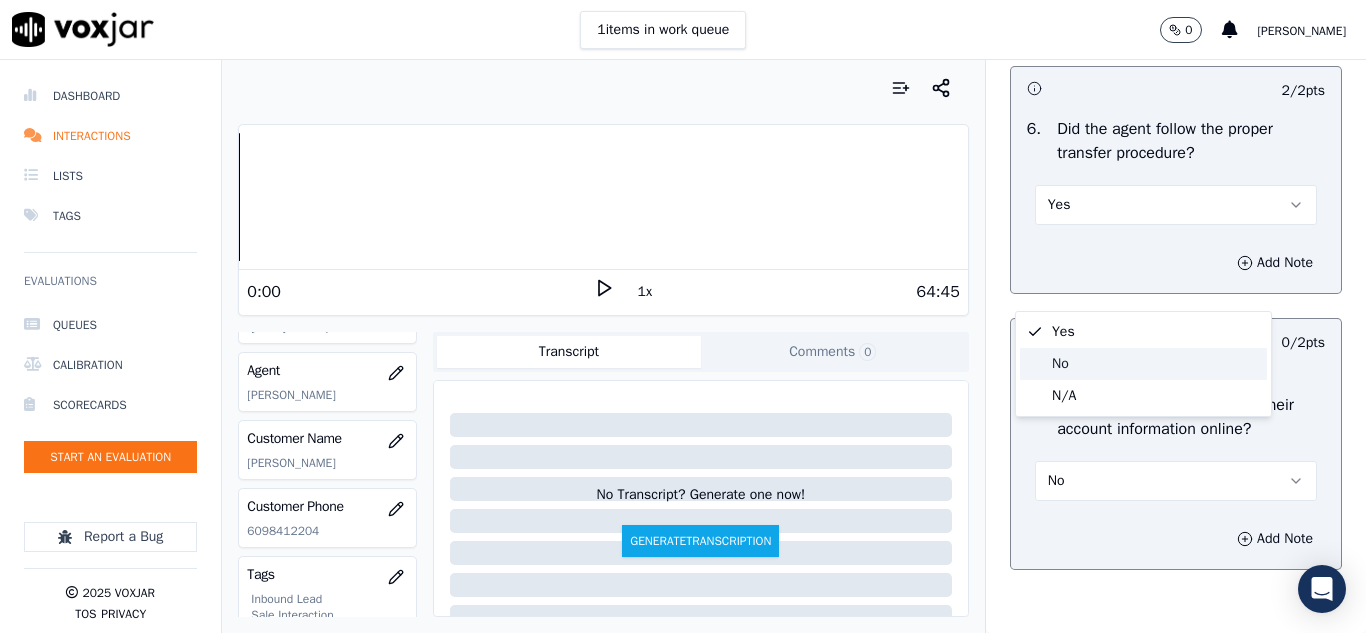 drag, startPoint x: 1069, startPoint y: 362, endPoint x: 1092, endPoint y: 362, distance: 23 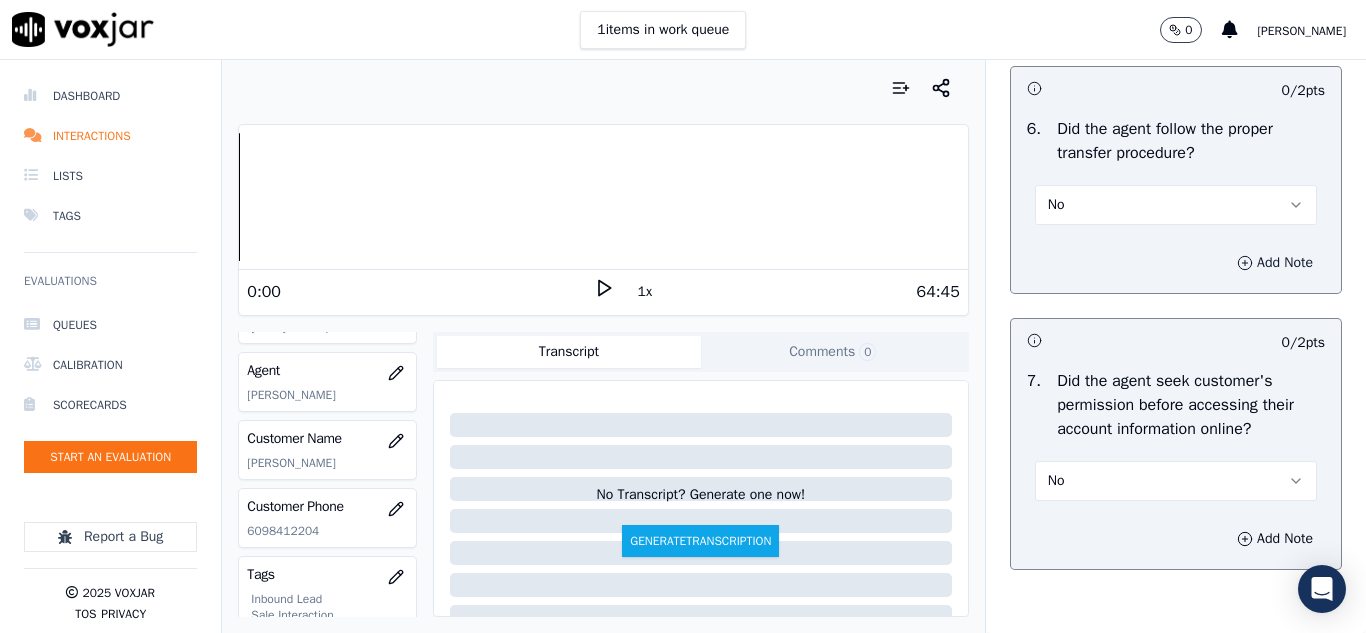 click on "Add Note" at bounding box center (1275, 263) 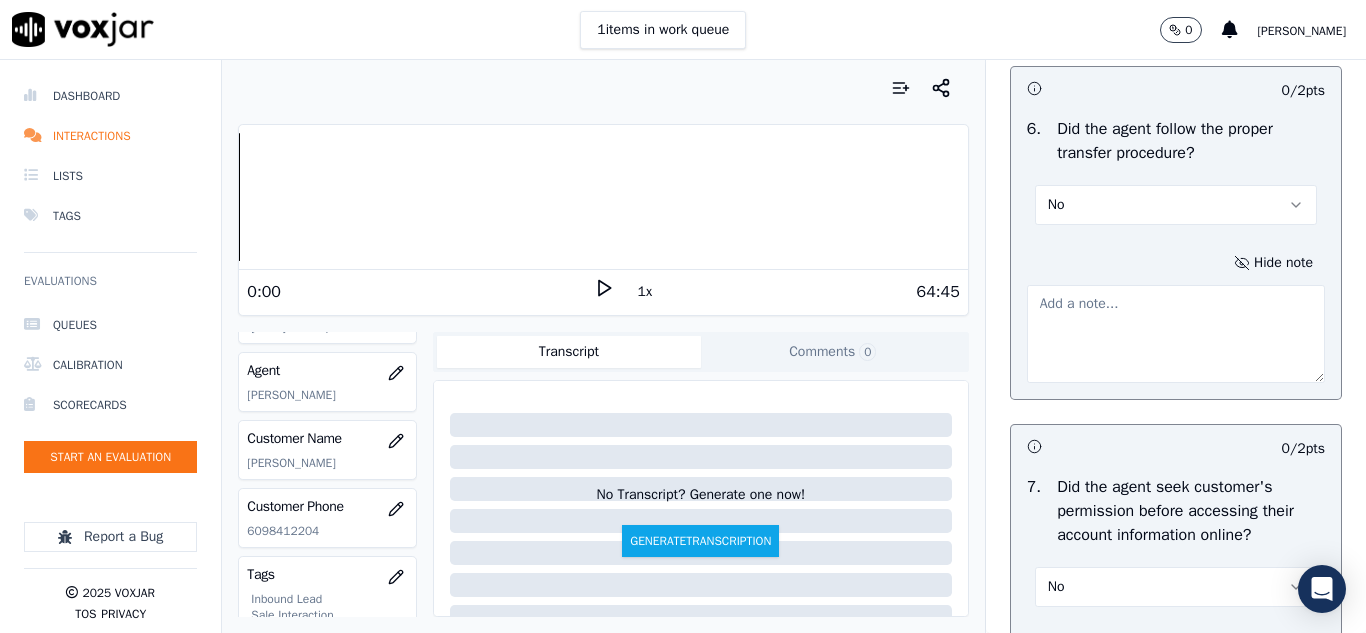 click at bounding box center [1176, 334] 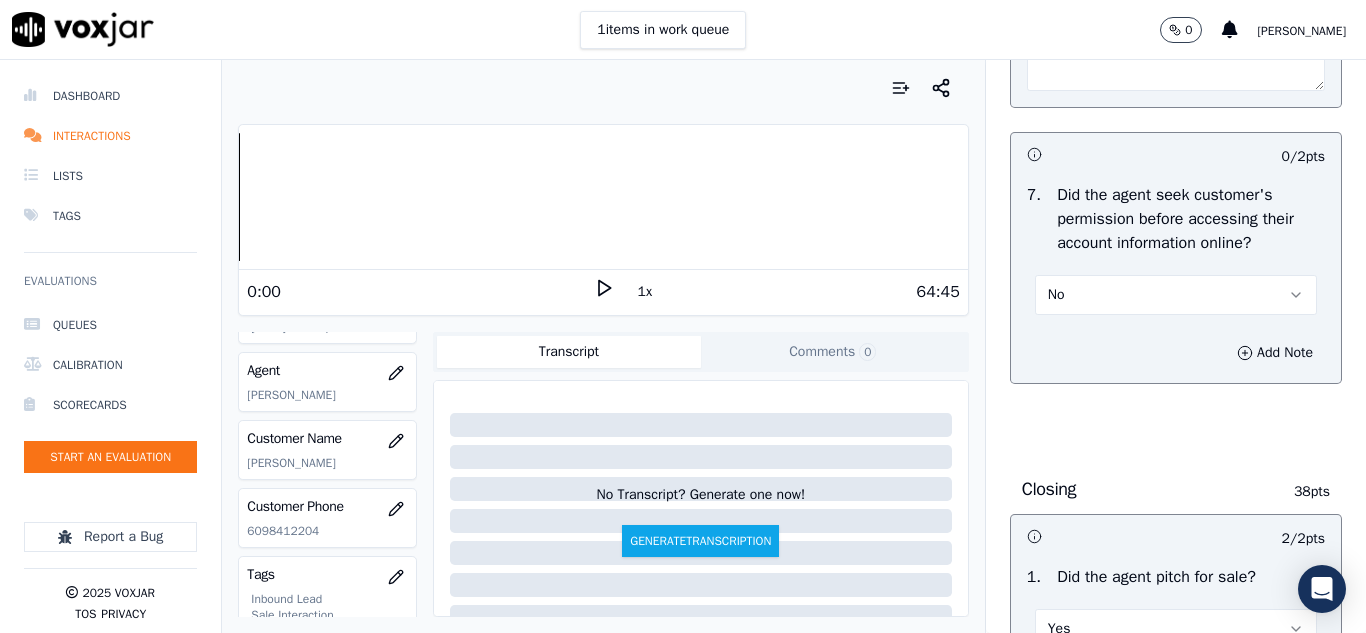 scroll, scrollTop: 4198, scrollLeft: 0, axis: vertical 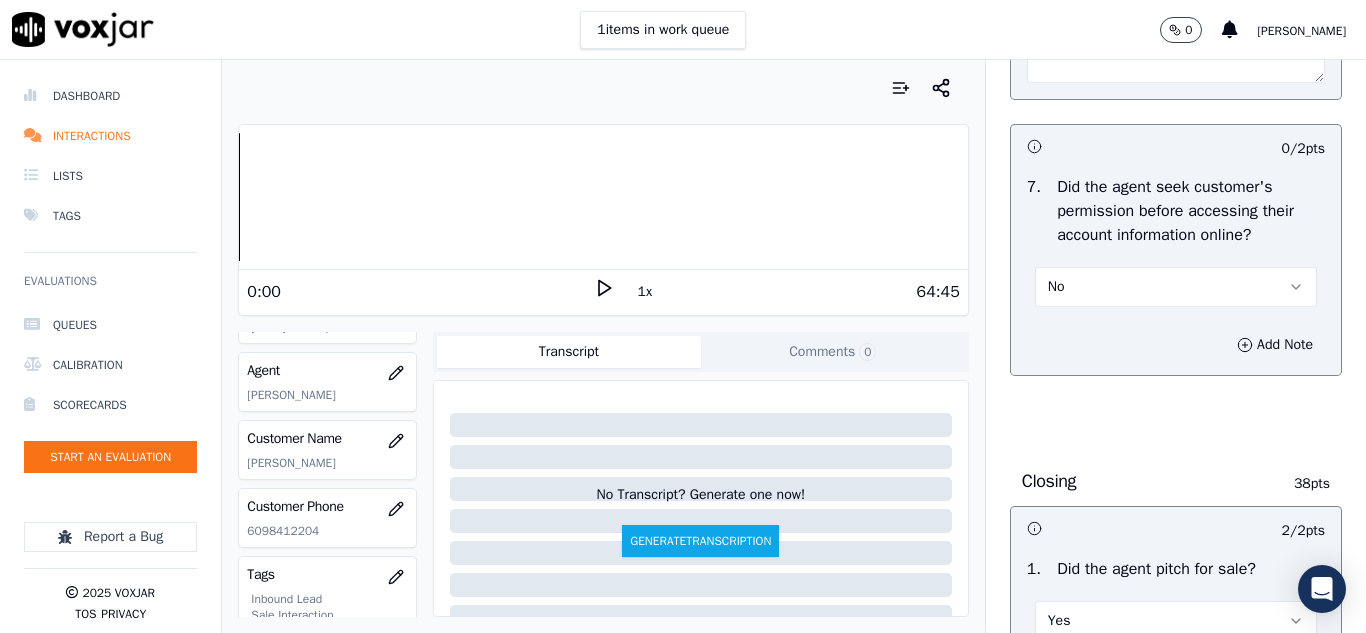 type on "07:00 - Call transfer to [PERSON_NAME] without informing the cx." 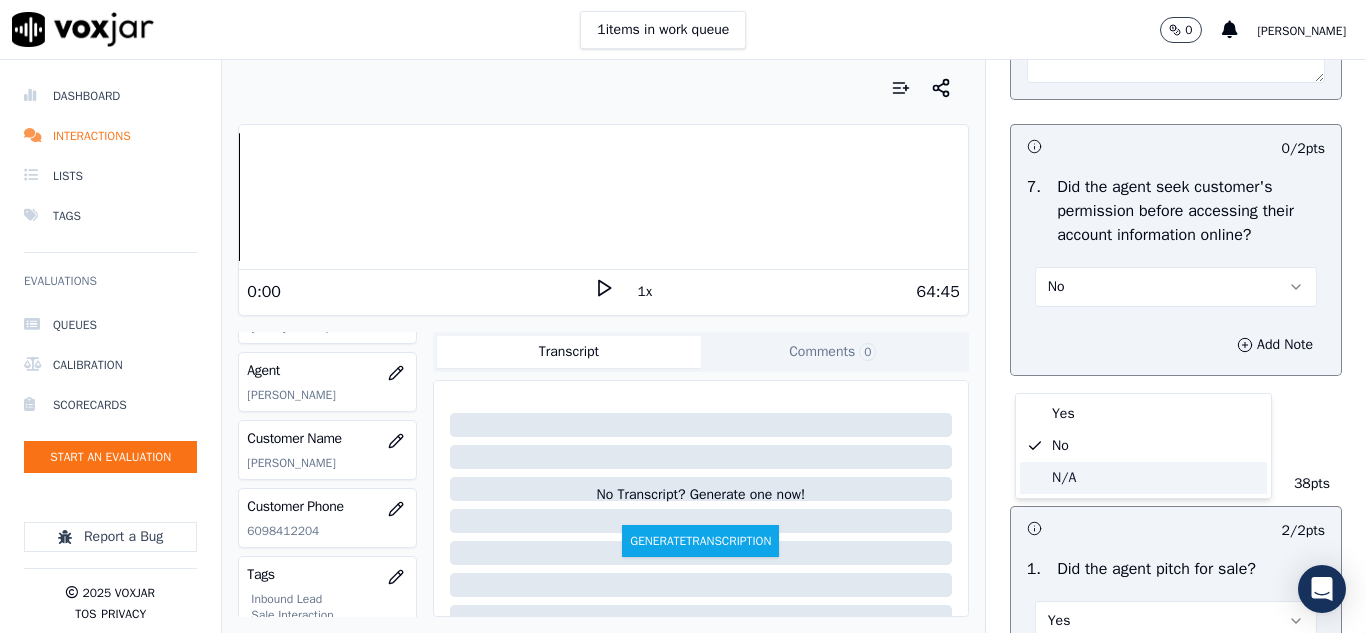 click on "N/A" 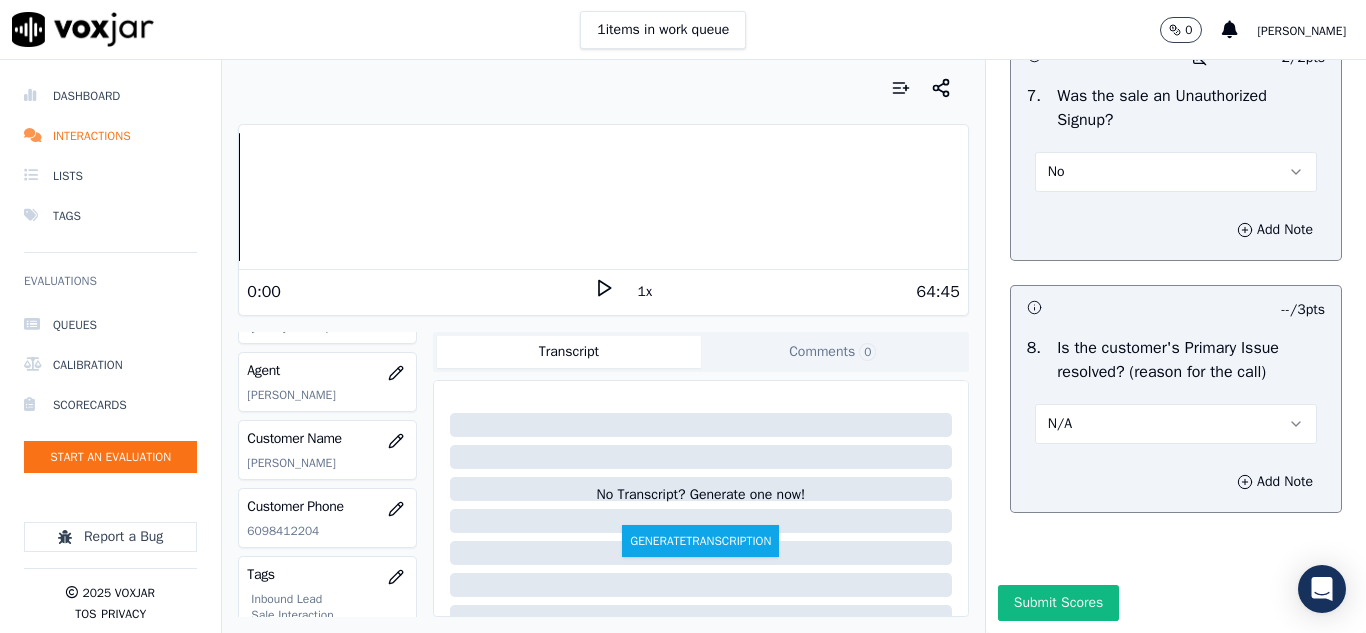scroll, scrollTop: 6404, scrollLeft: 0, axis: vertical 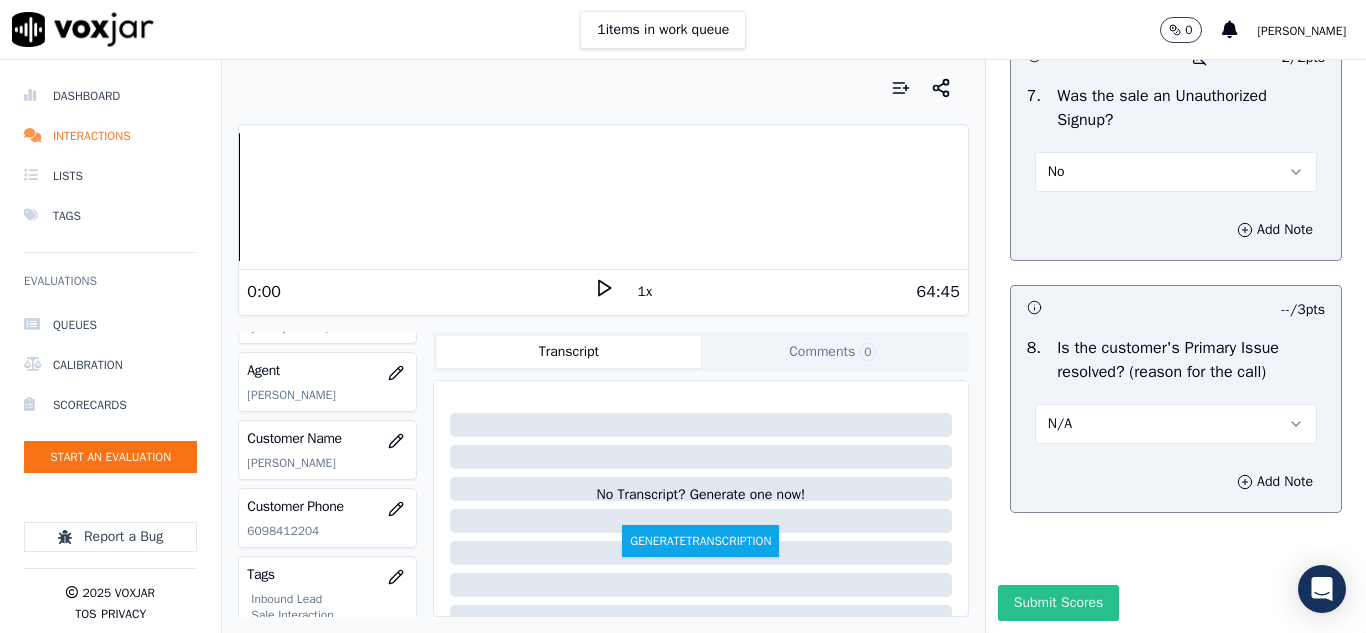 click on "Submit Scores" at bounding box center (1058, 603) 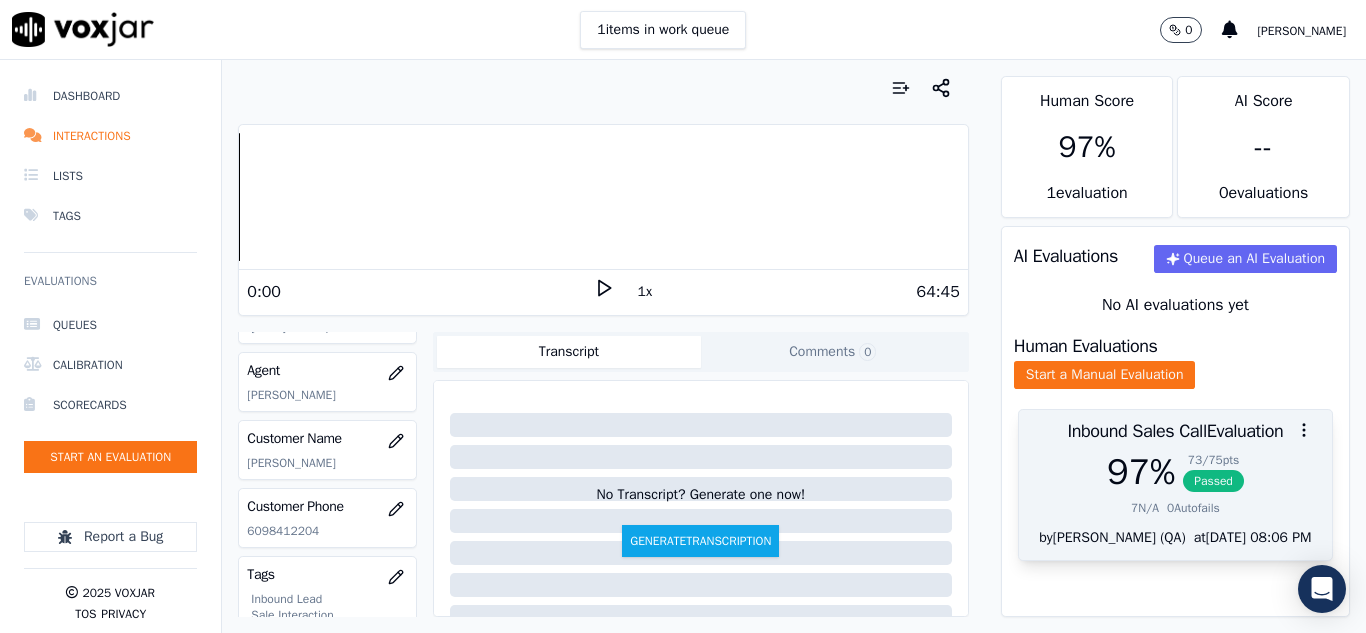 scroll, scrollTop: 32, scrollLeft: 0, axis: vertical 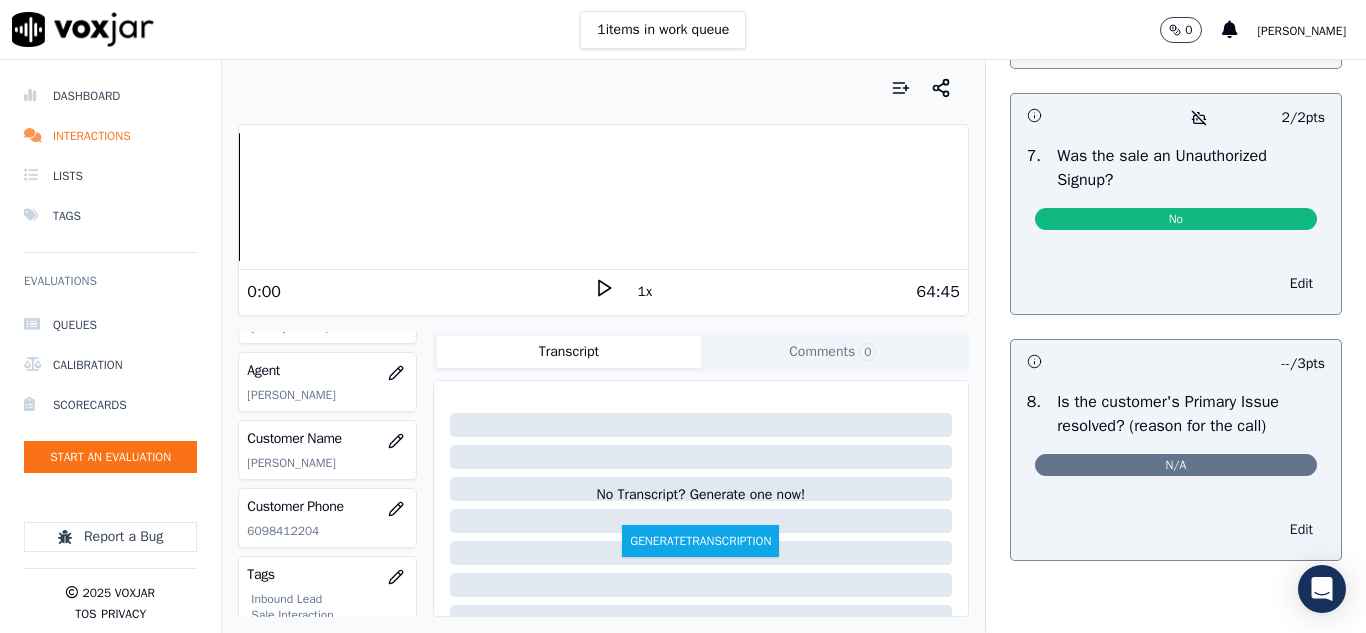 click on "Edit" at bounding box center (1301, 530) 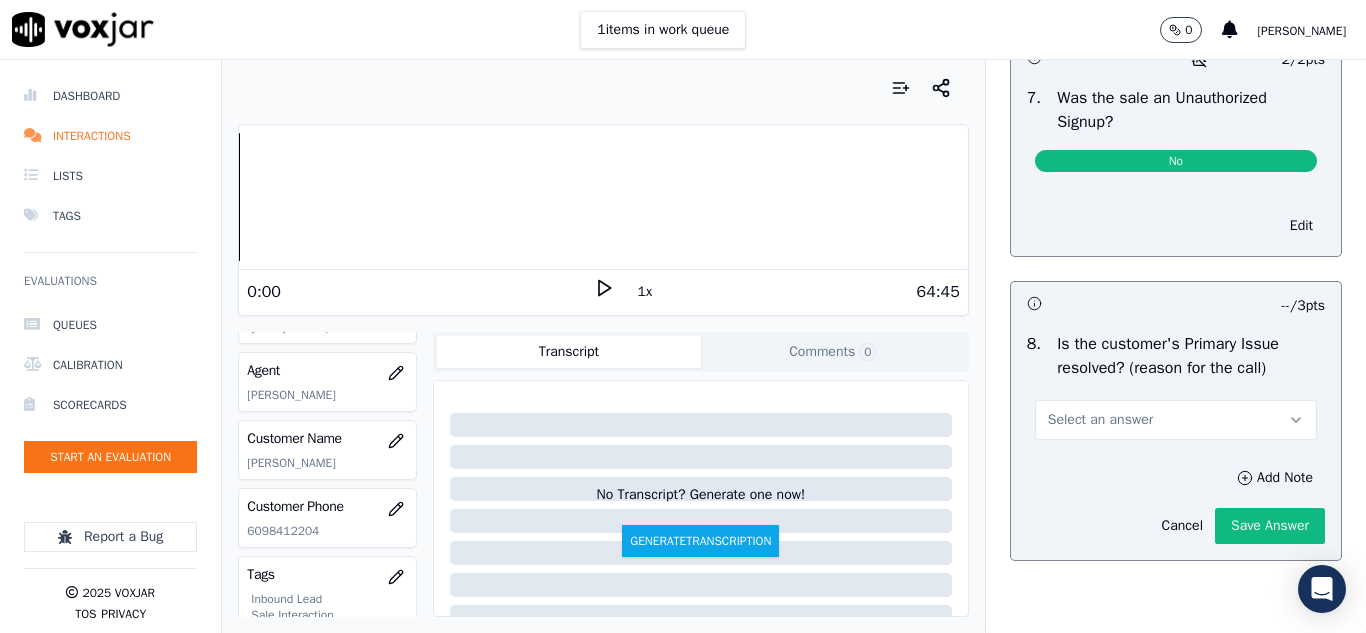 click on "Select an answer" at bounding box center (1100, 420) 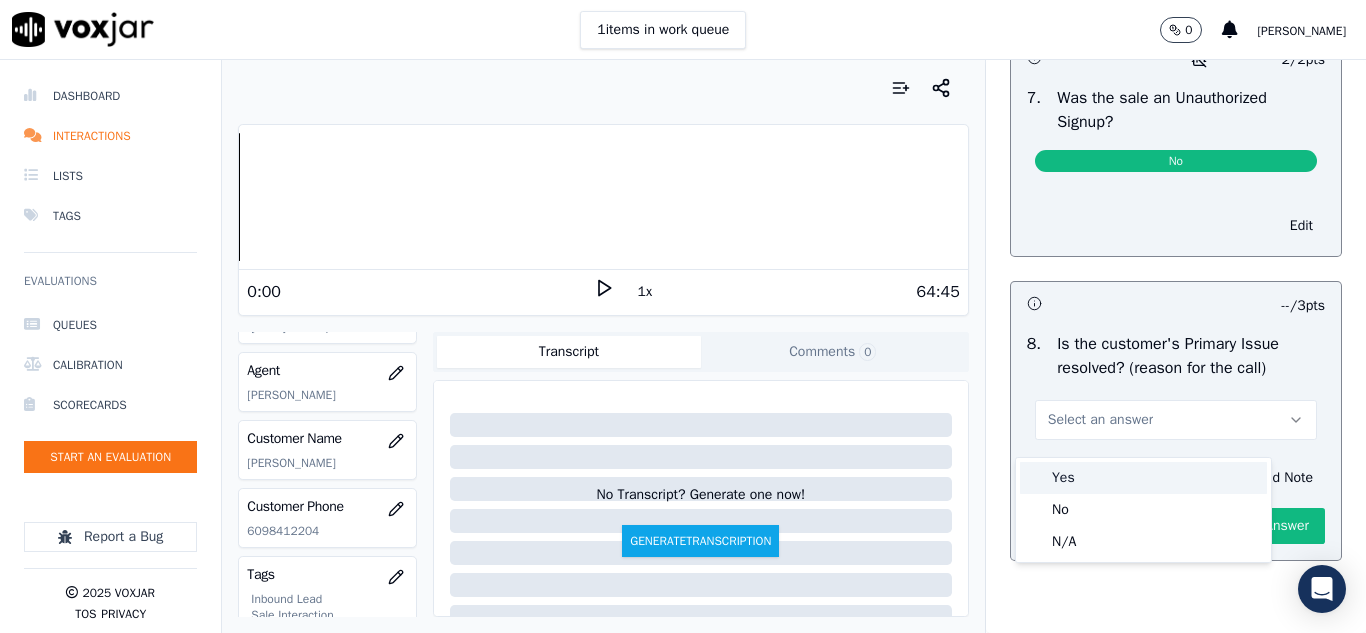 click on "Yes" at bounding box center (1143, 478) 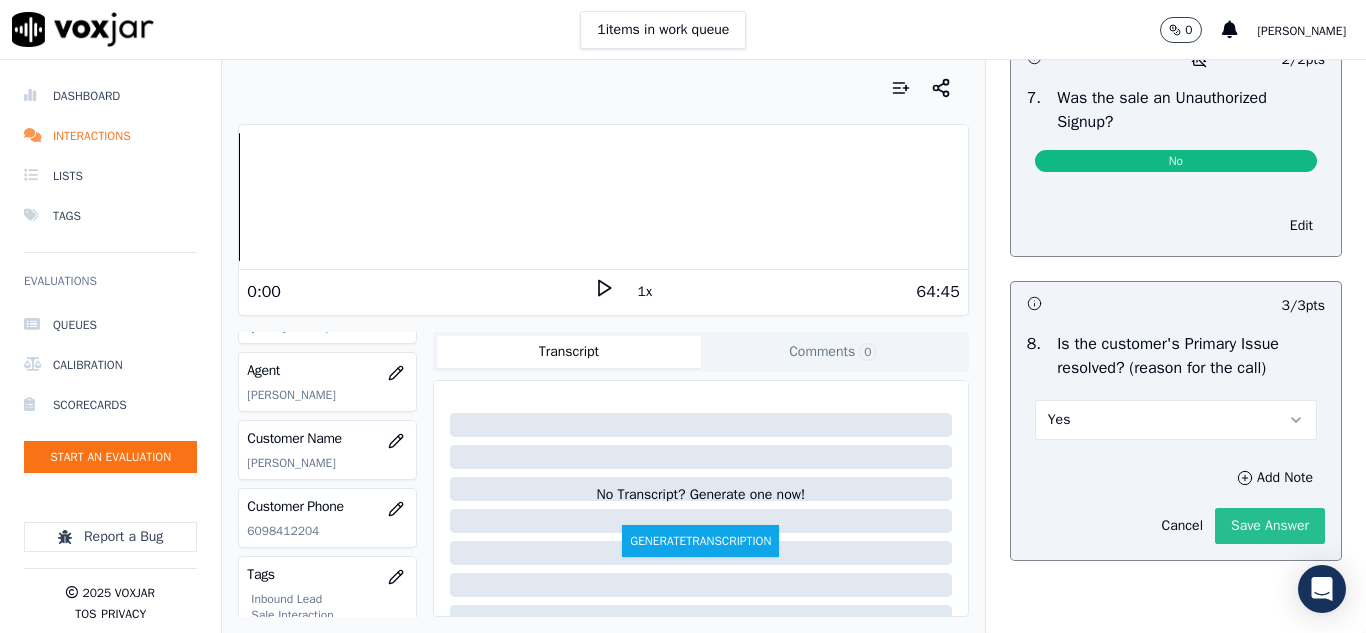 click on "Save Answer" 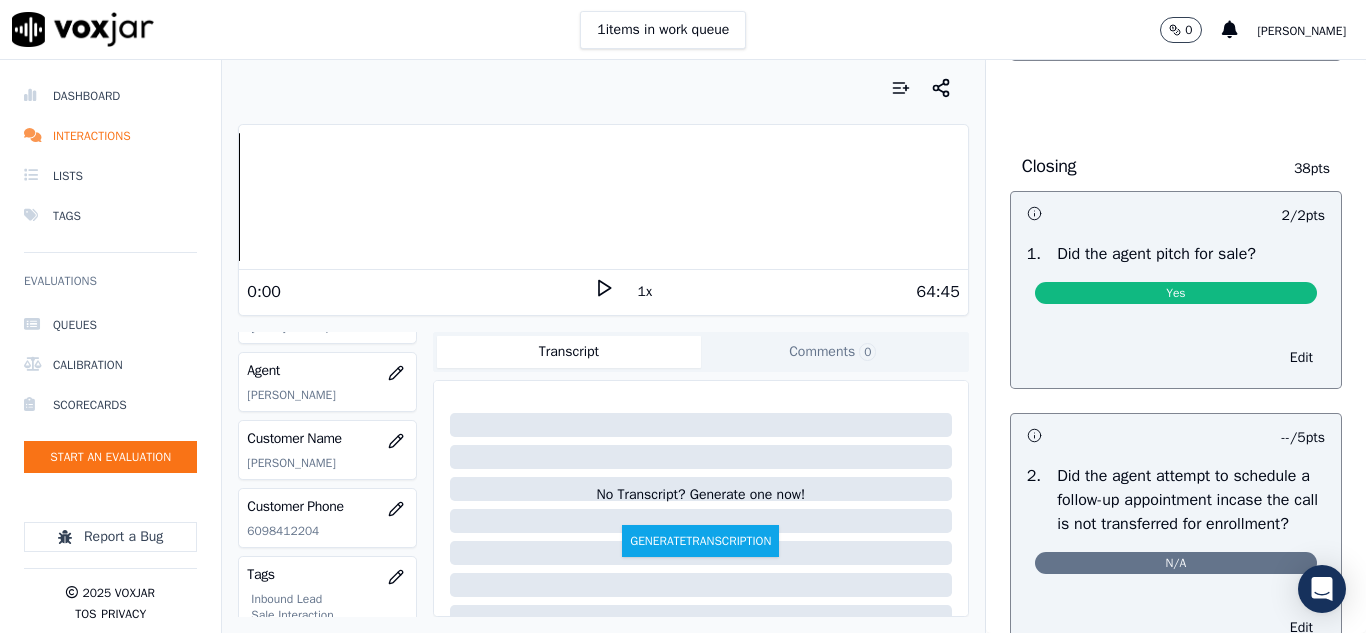 scroll, scrollTop: 4118, scrollLeft: 0, axis: vertical 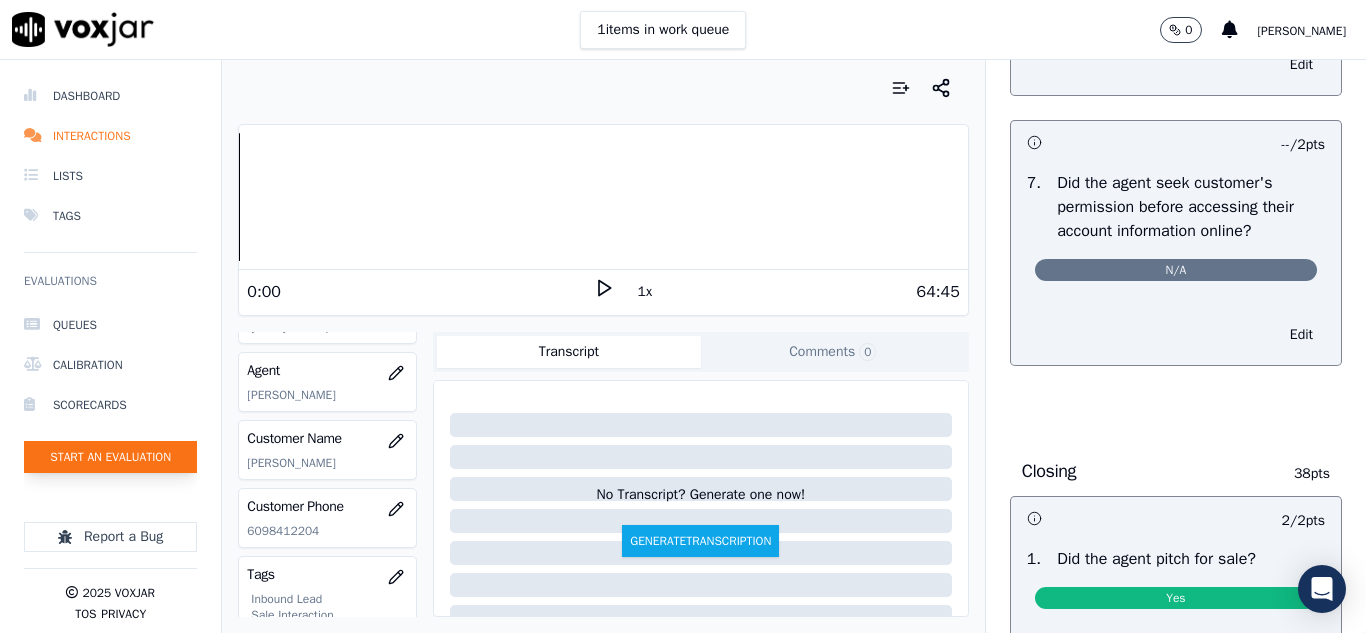 click on "Start an Evaluation" 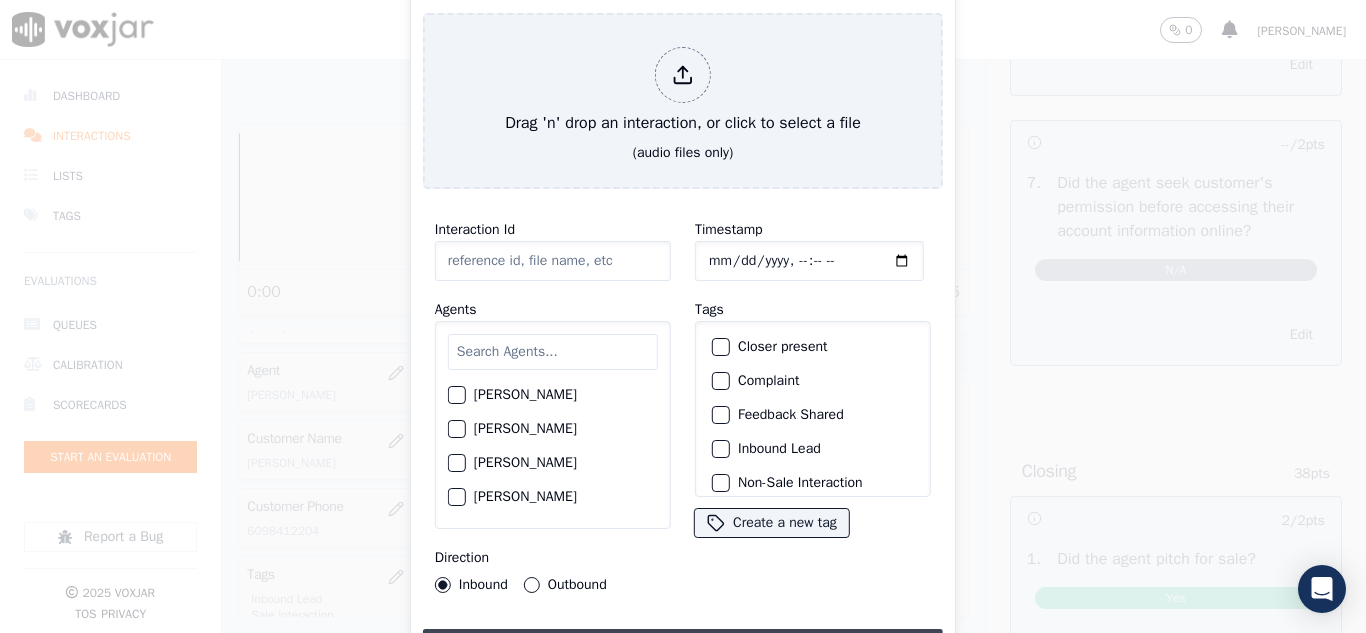 type on "20250718-152646_6098412204-all.mp3" 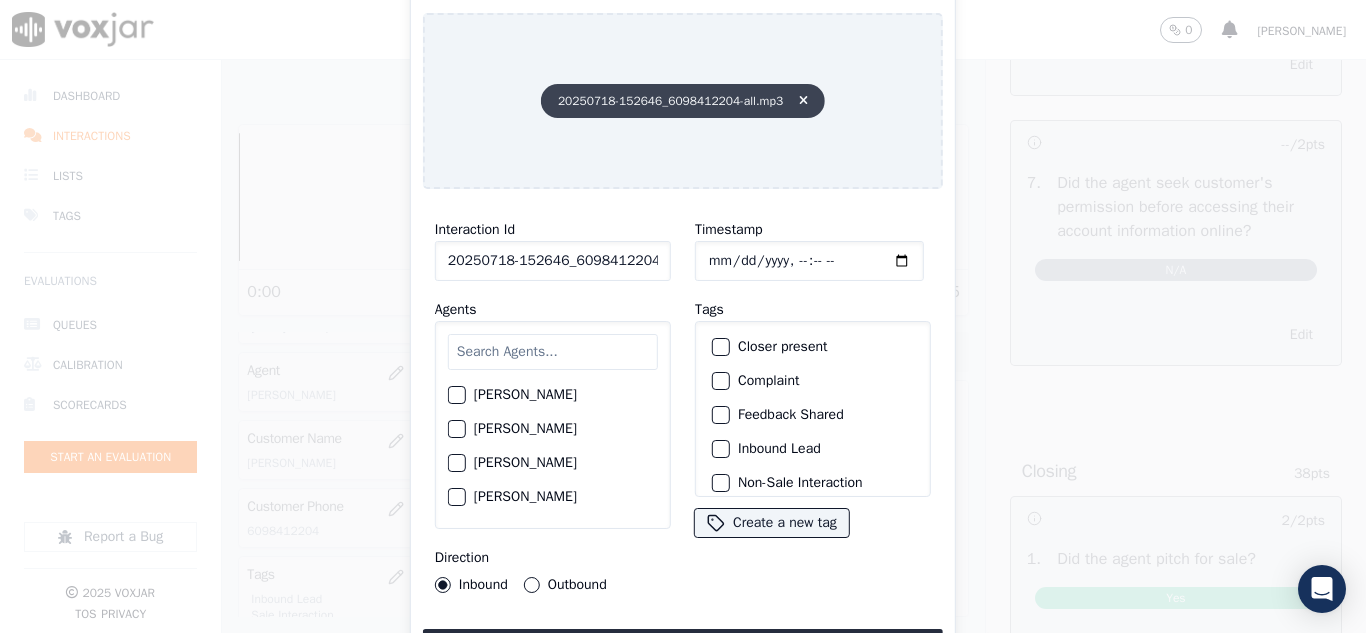 click at bounding box center [803, 101] 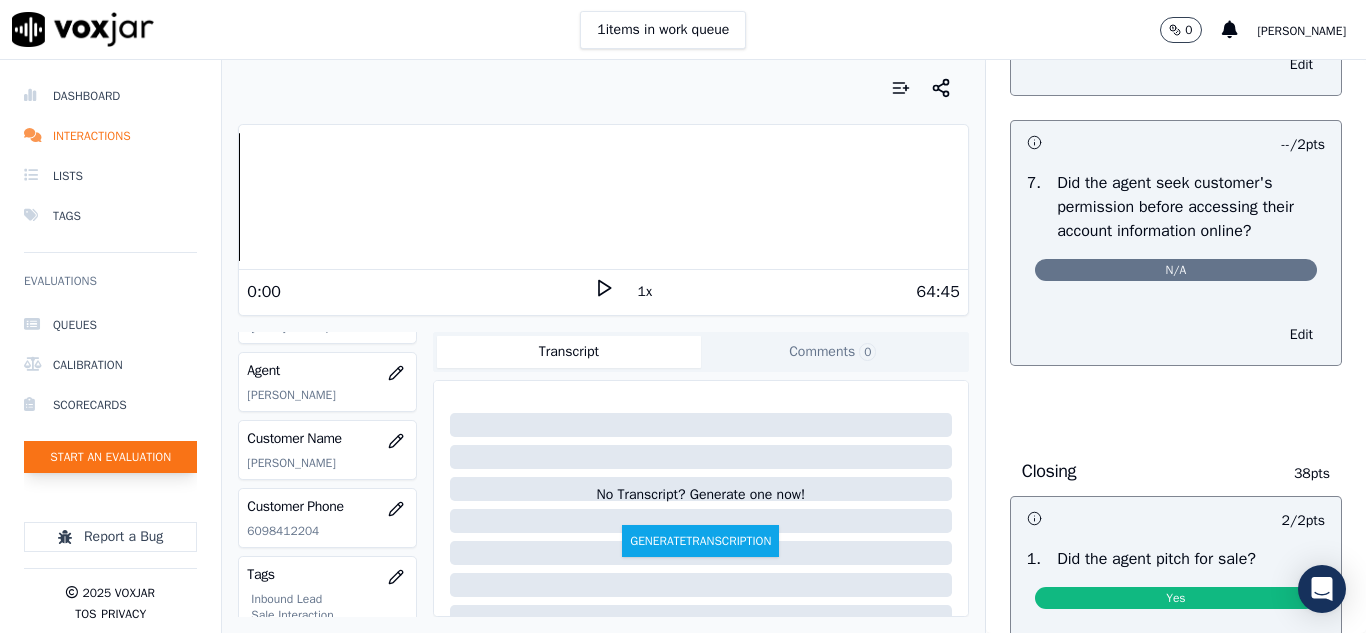 click on "Start an Evaluation" 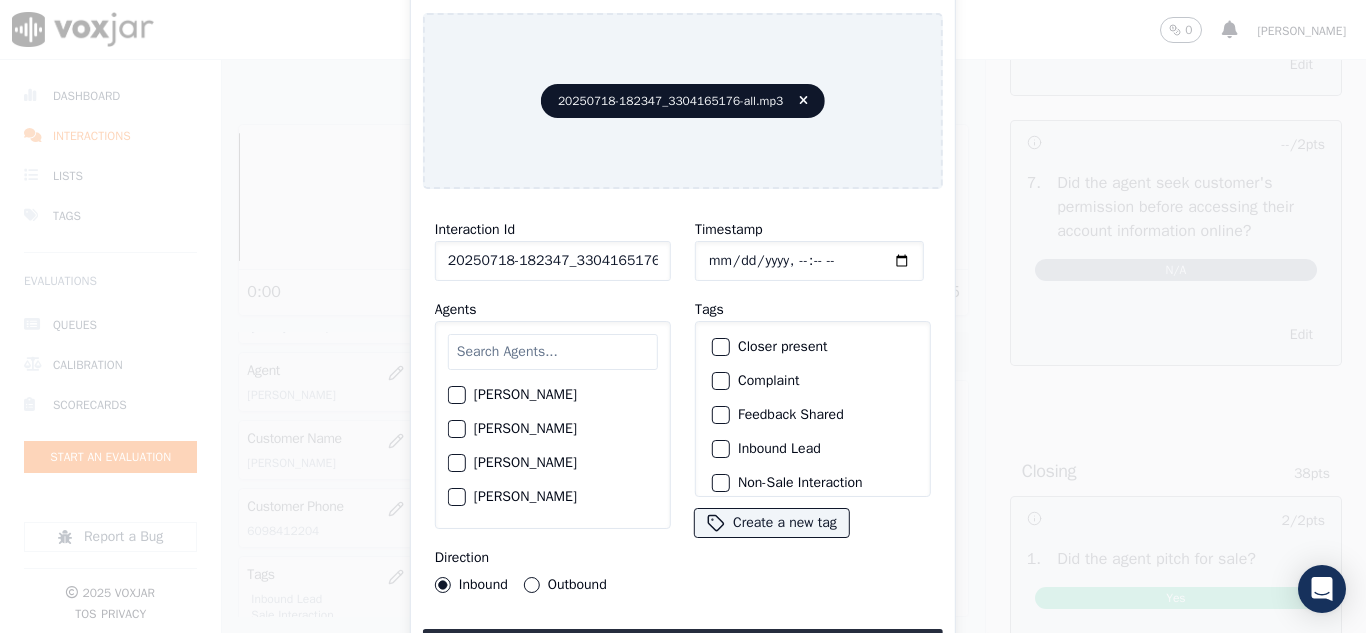 scroll, scrollTop: 0, scrollLeft: 40, axis: horizontal 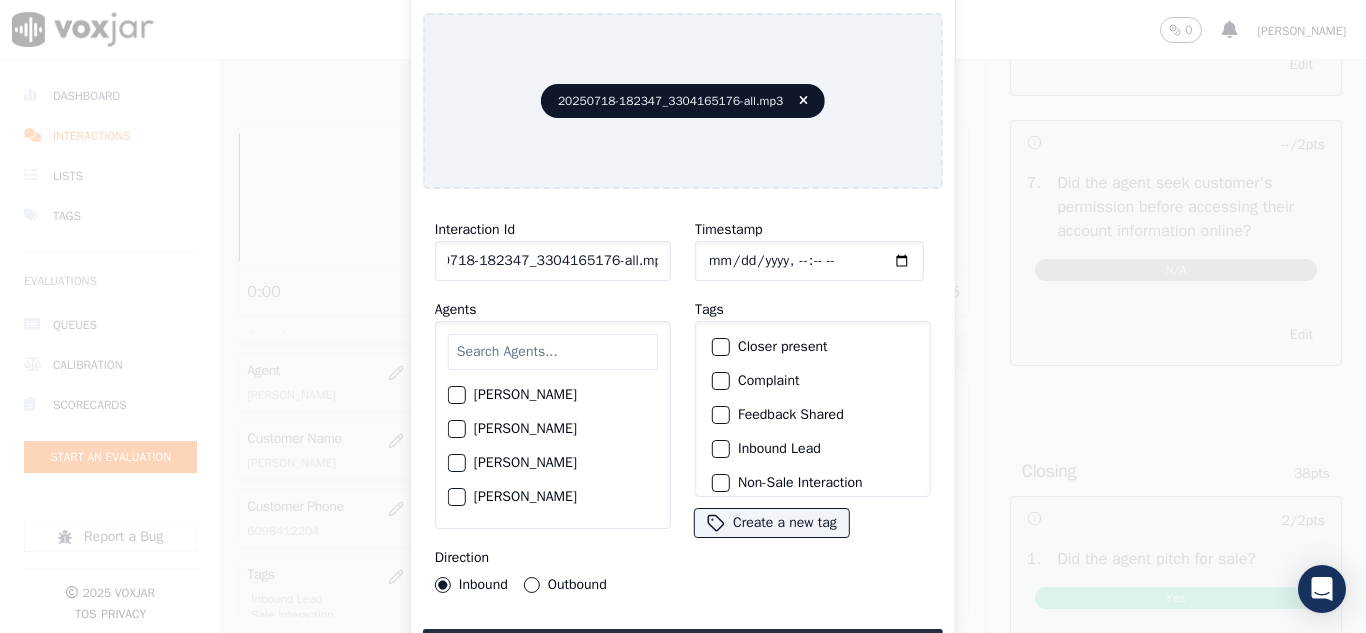drag, startPoint x: 639, startPoint y: 251, endPoint x: 779, endPoint y: 263, distance: 140.51335 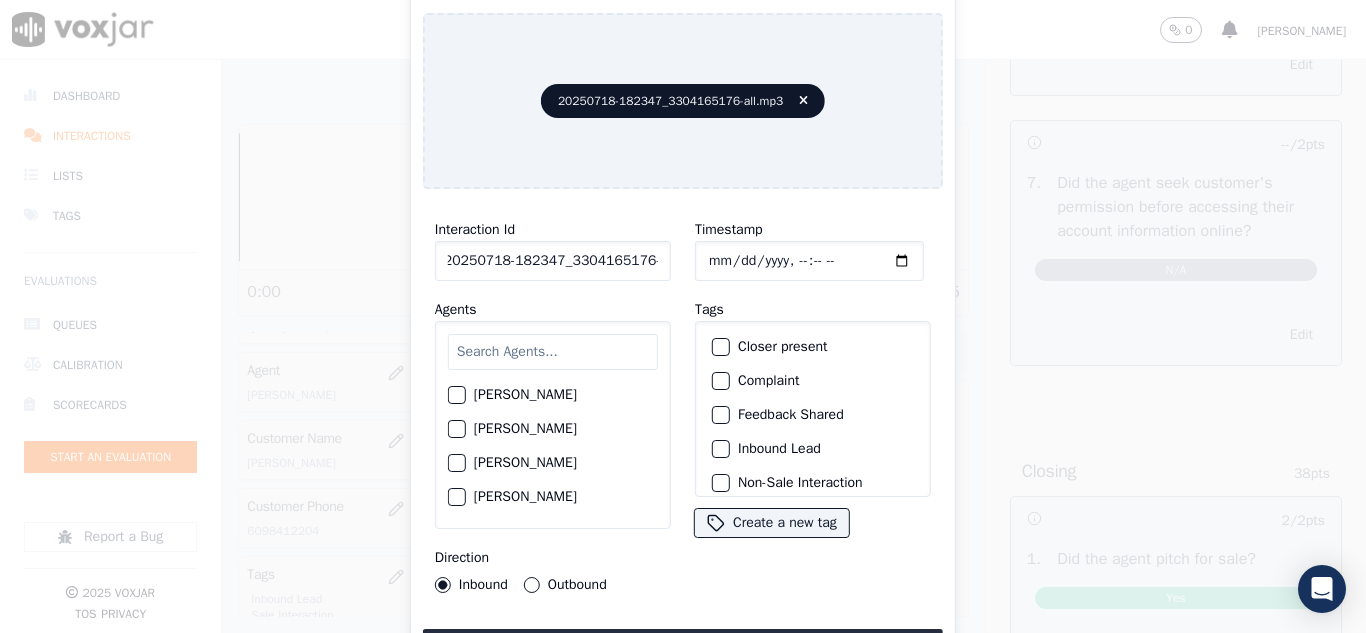 scroll, scrollTop: 0, scrollLeft: 11, axis: horizontal 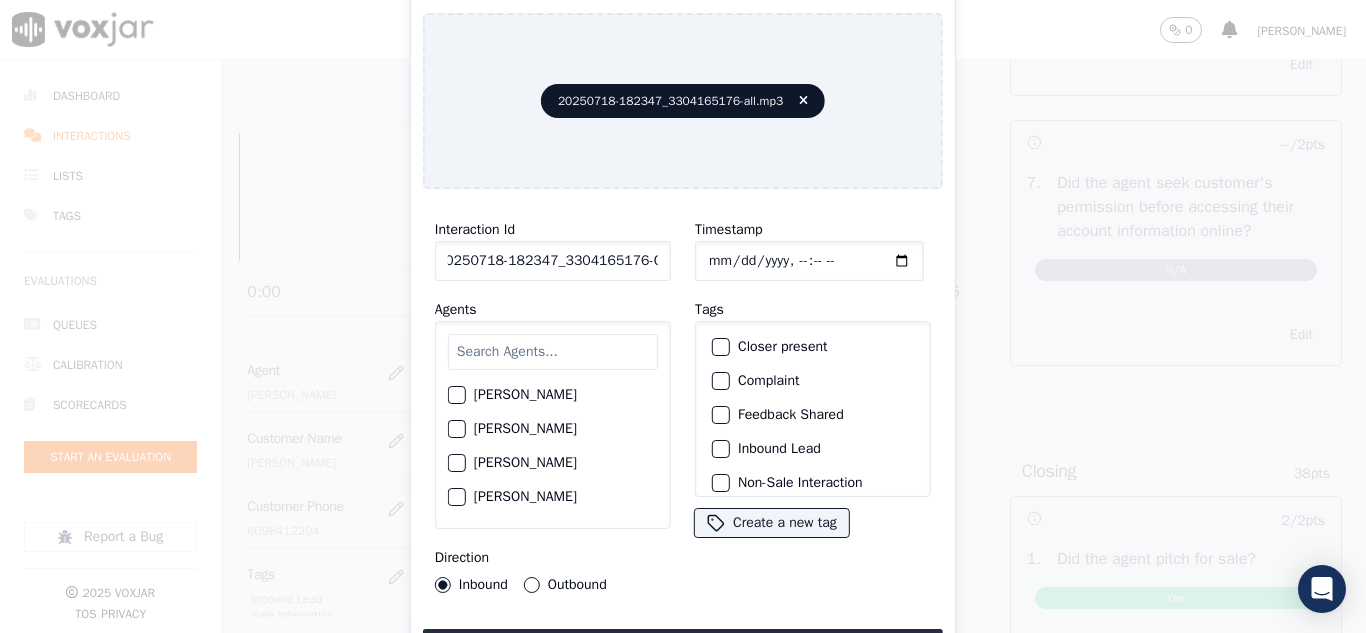 type on "20250718-182347_3304165176-C1" 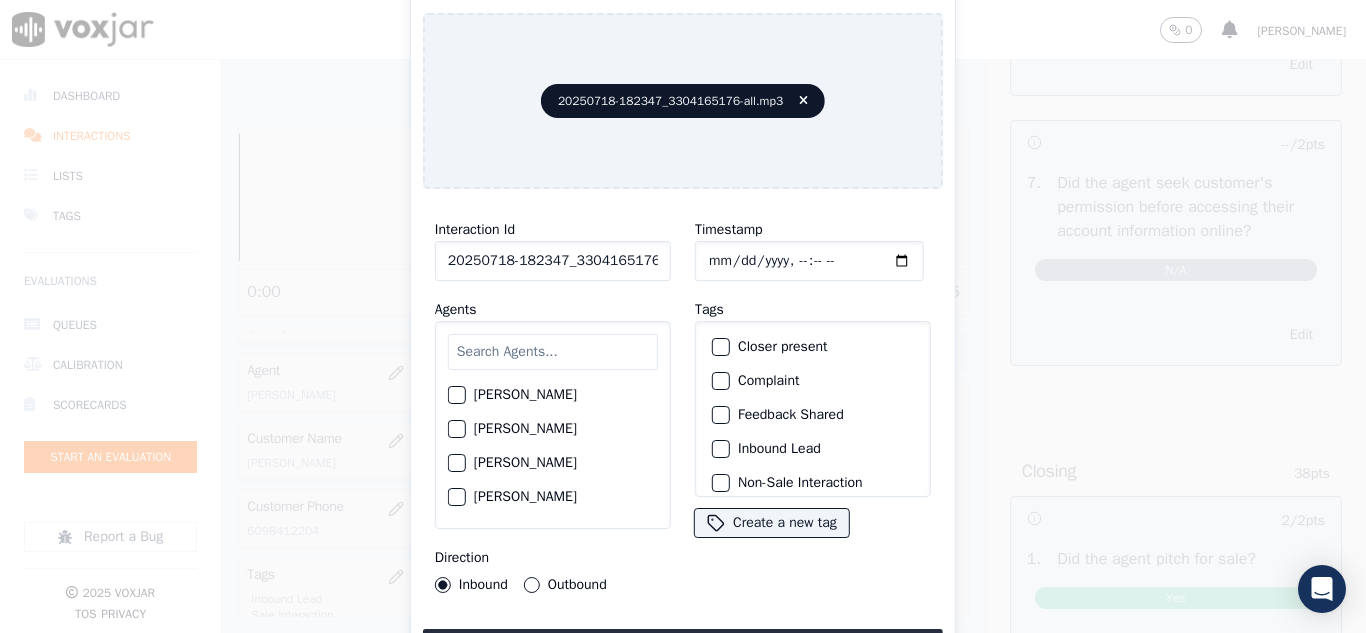 type on "[DATE]T14:53" 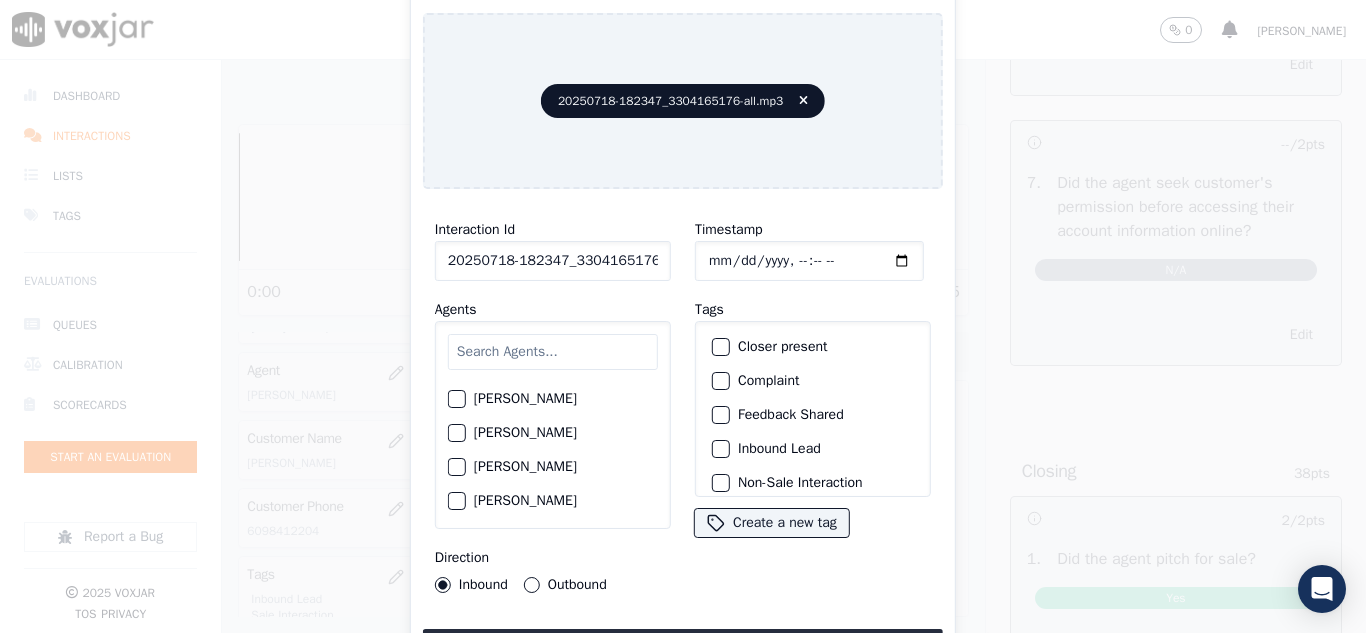 scroll, scrollTop: 100, scrollLeft: 0, axis: vertical 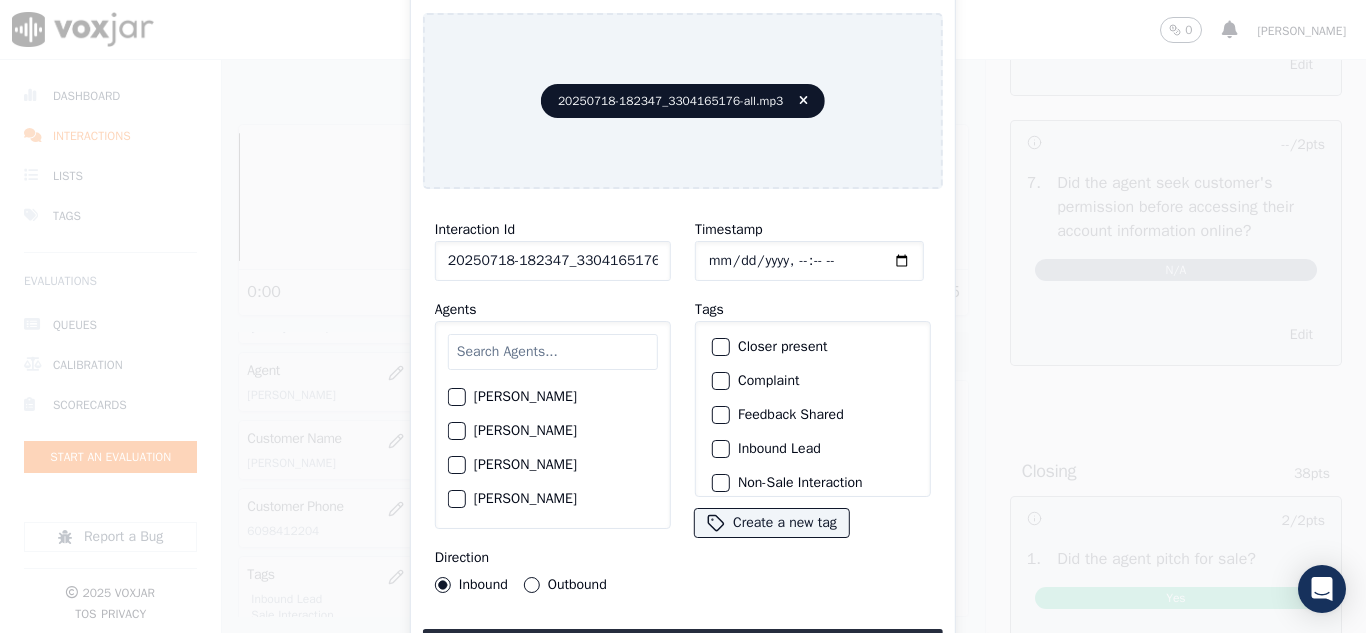 click on "[PERSON_NAME]" 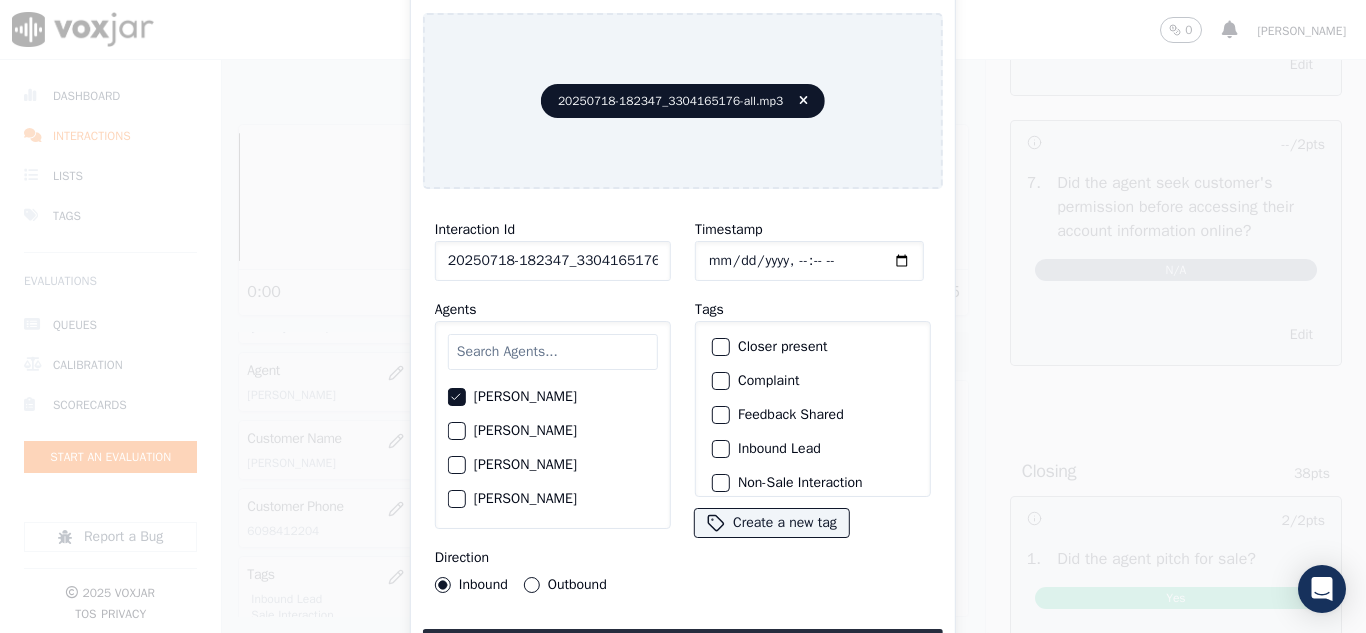 click on "Outbound" at bounding box center [532, 585] 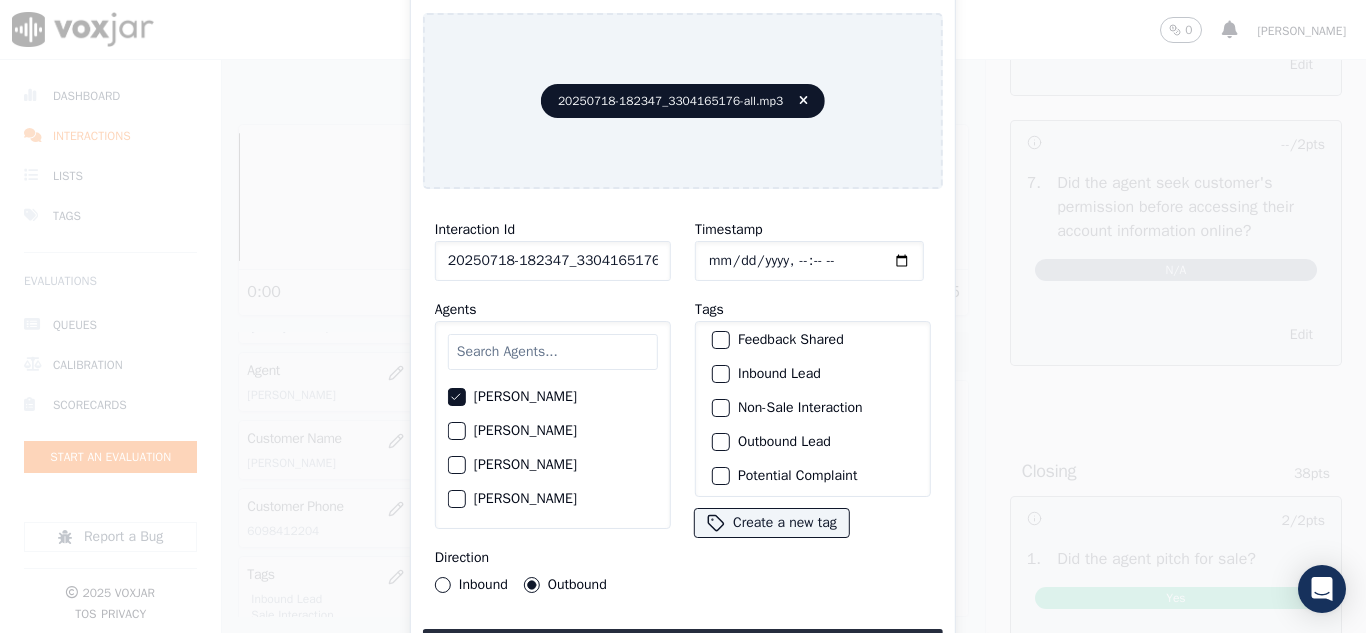 scroll, scrollTop: 173, scrollLeft: 0, axis: vertical 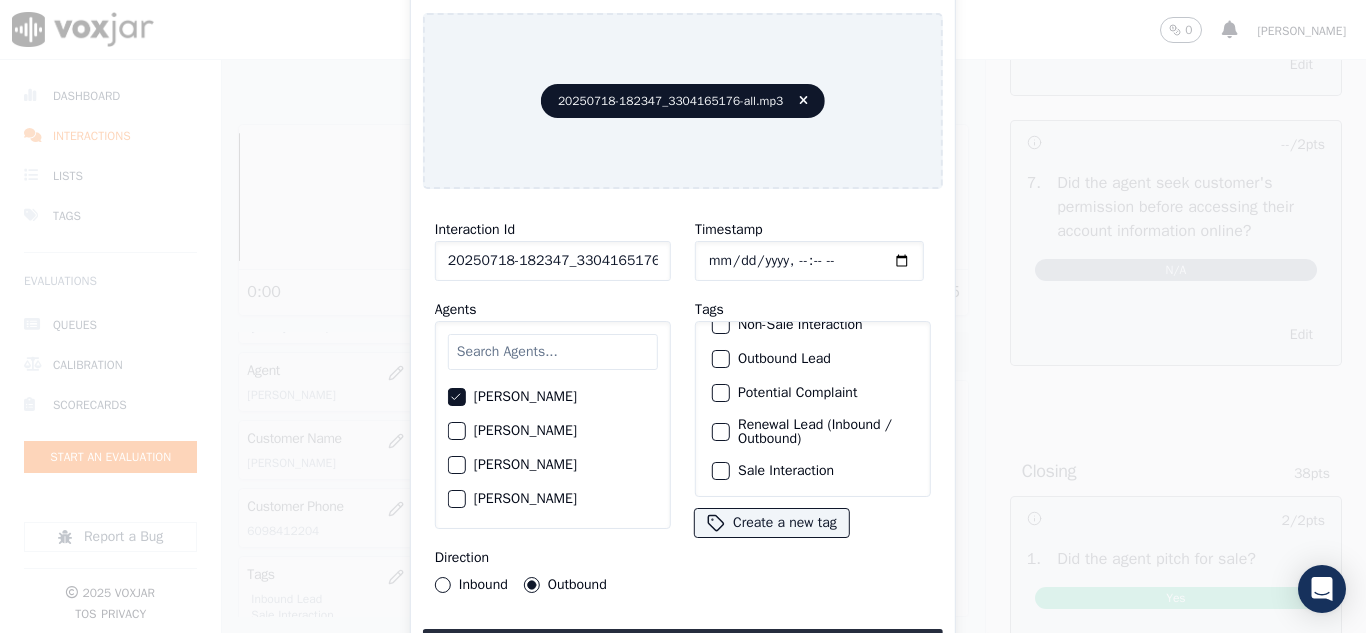 click on "Renewal Lead (Inbound / Outbound)" 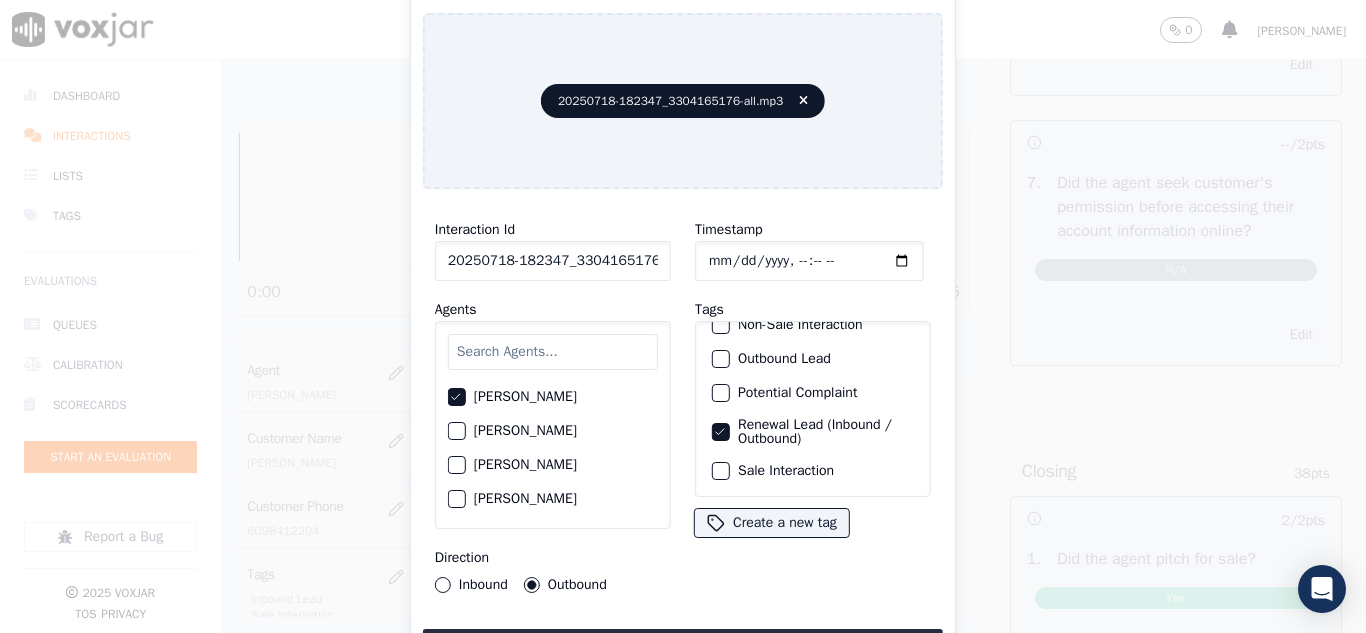 click on "Sale Interaction" at bounding box center (813, 471) 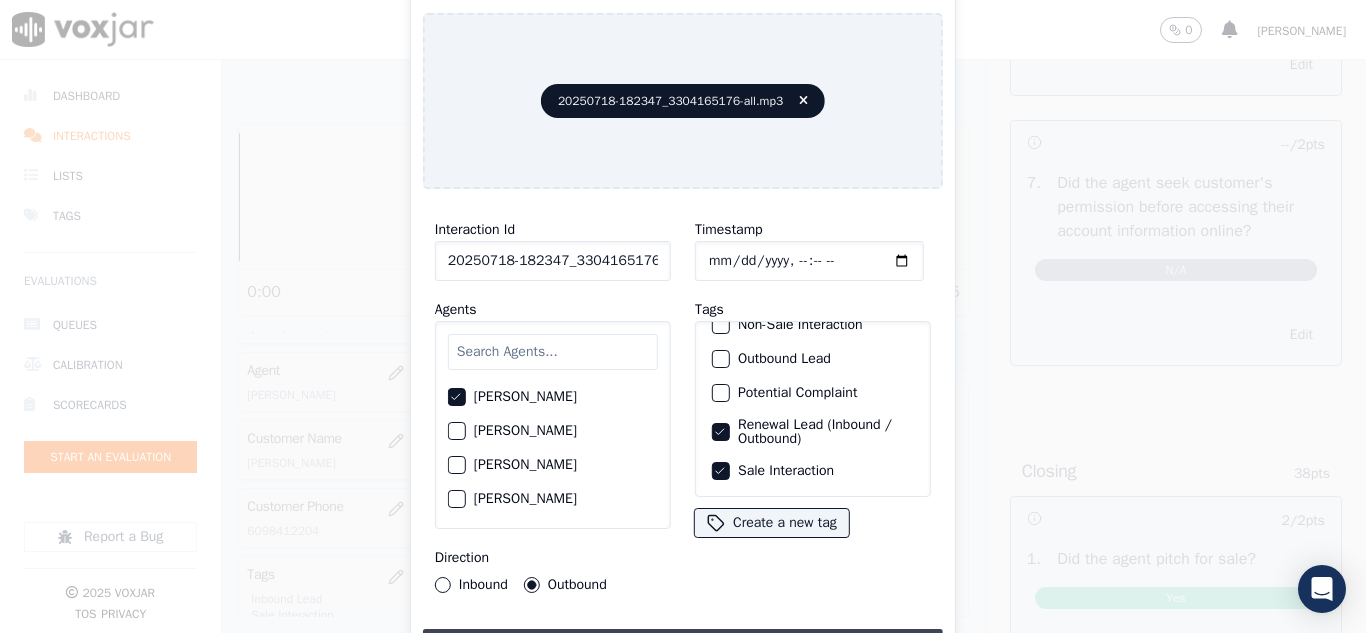 click on "Upload interaction to start evaluation" at bounding box center [683, 647] 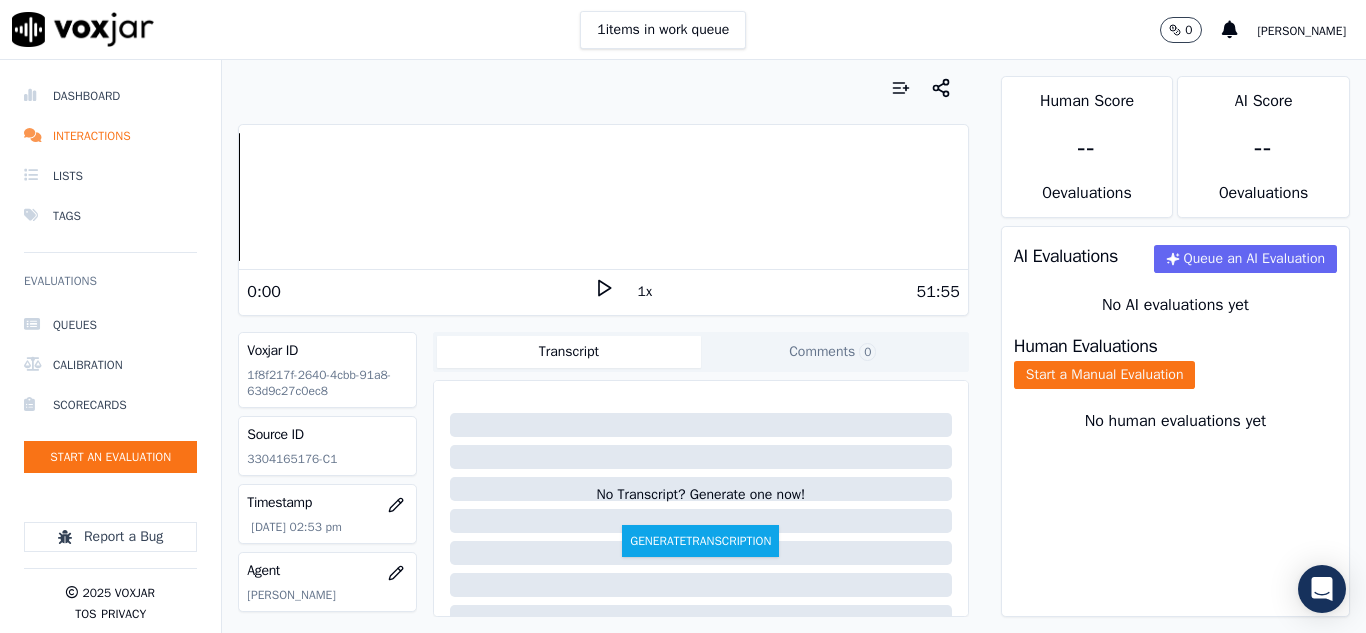 scroll, scrollTop: 200, scrollLeft: 0, axis: vertical 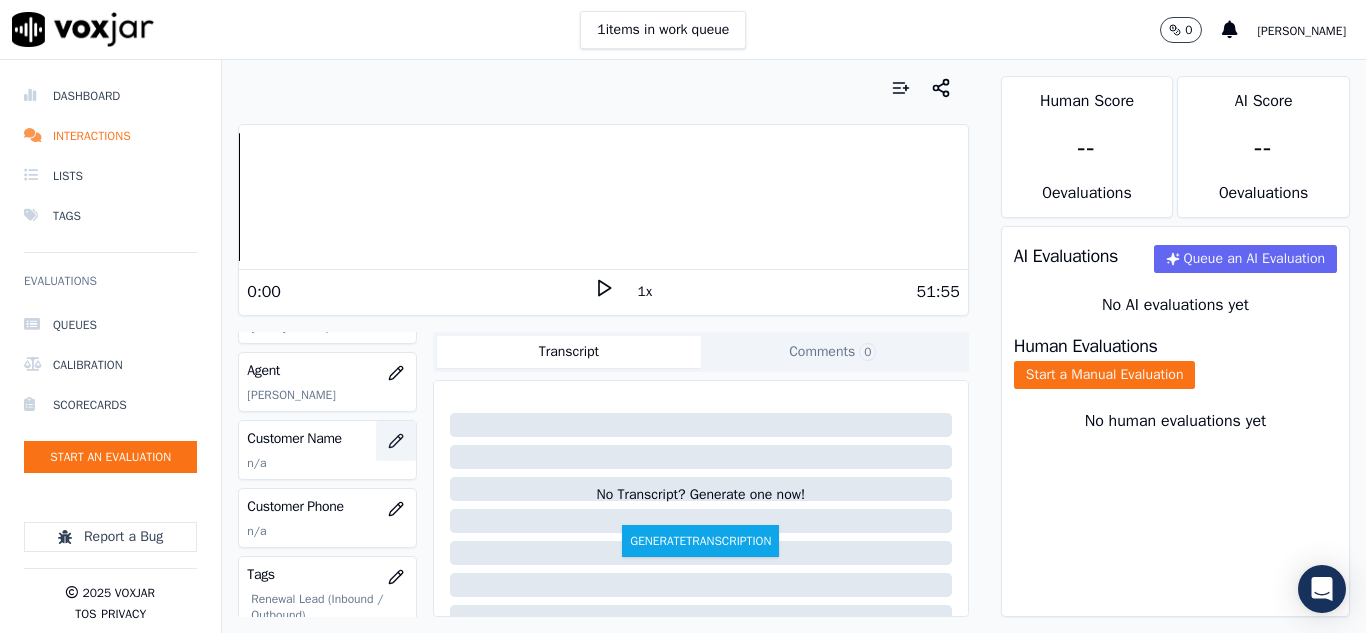 click 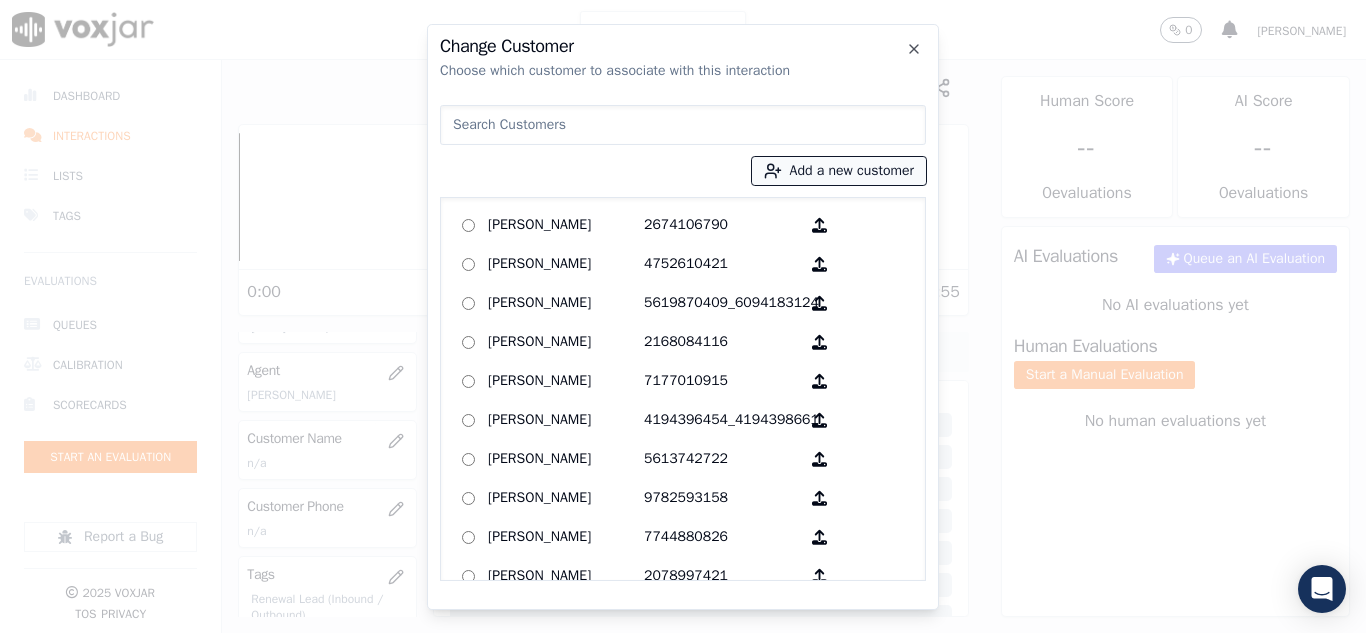 click on "Add a new customer" at bounding box center (839, 171) 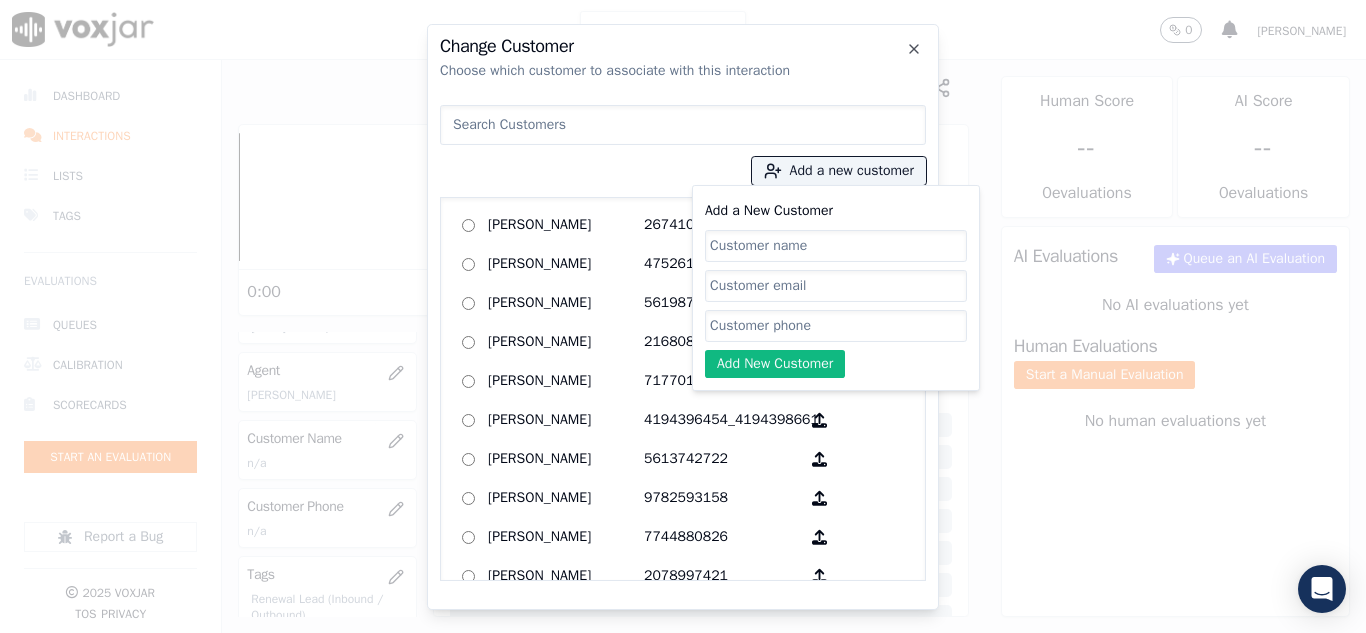 click on "Add a New Customer" 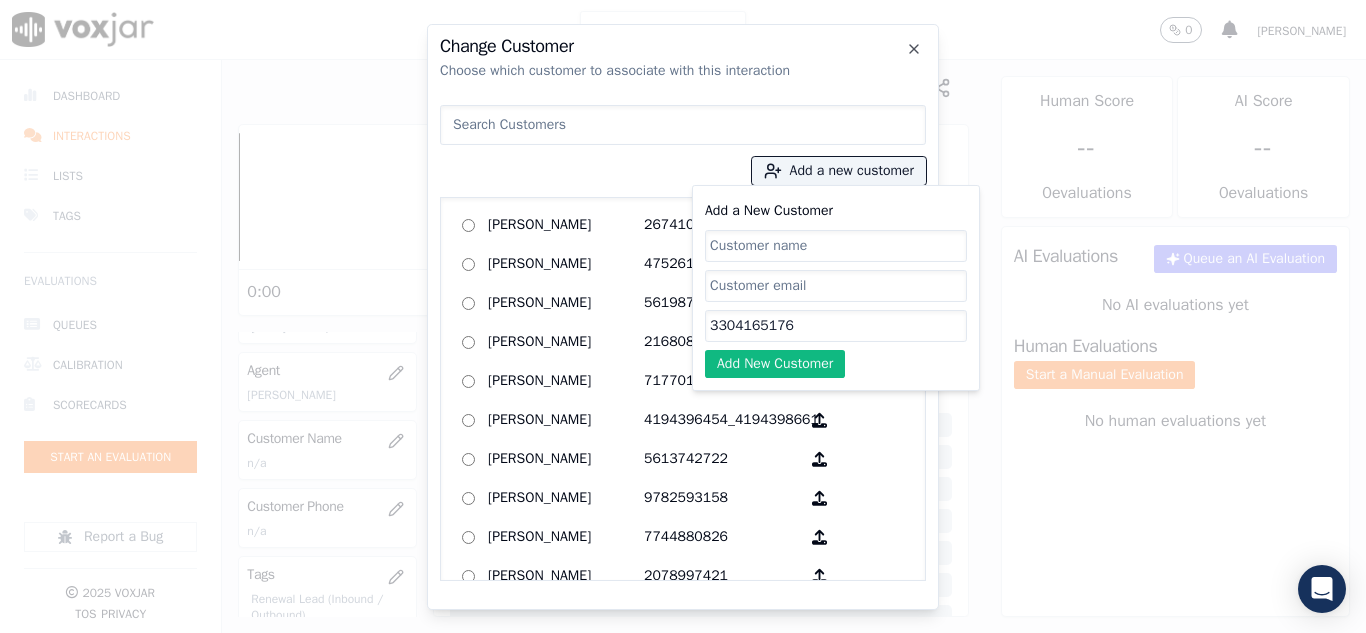type on "3304165176" 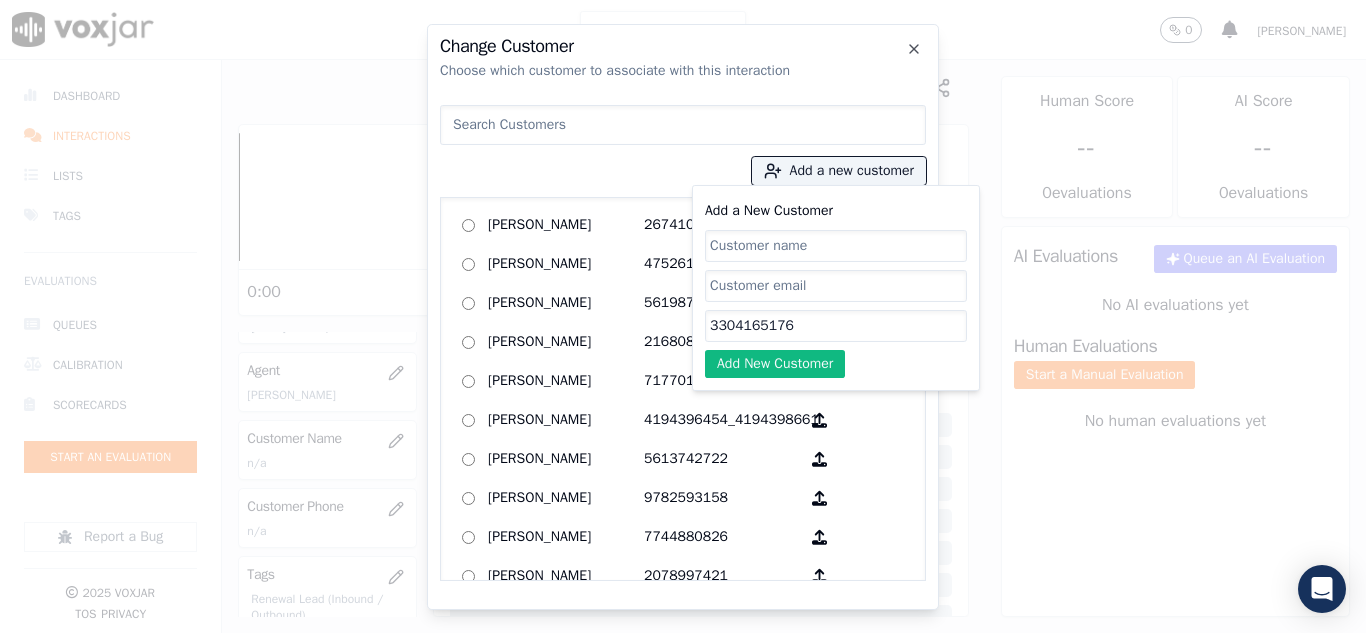 click on "Add a New Customer" 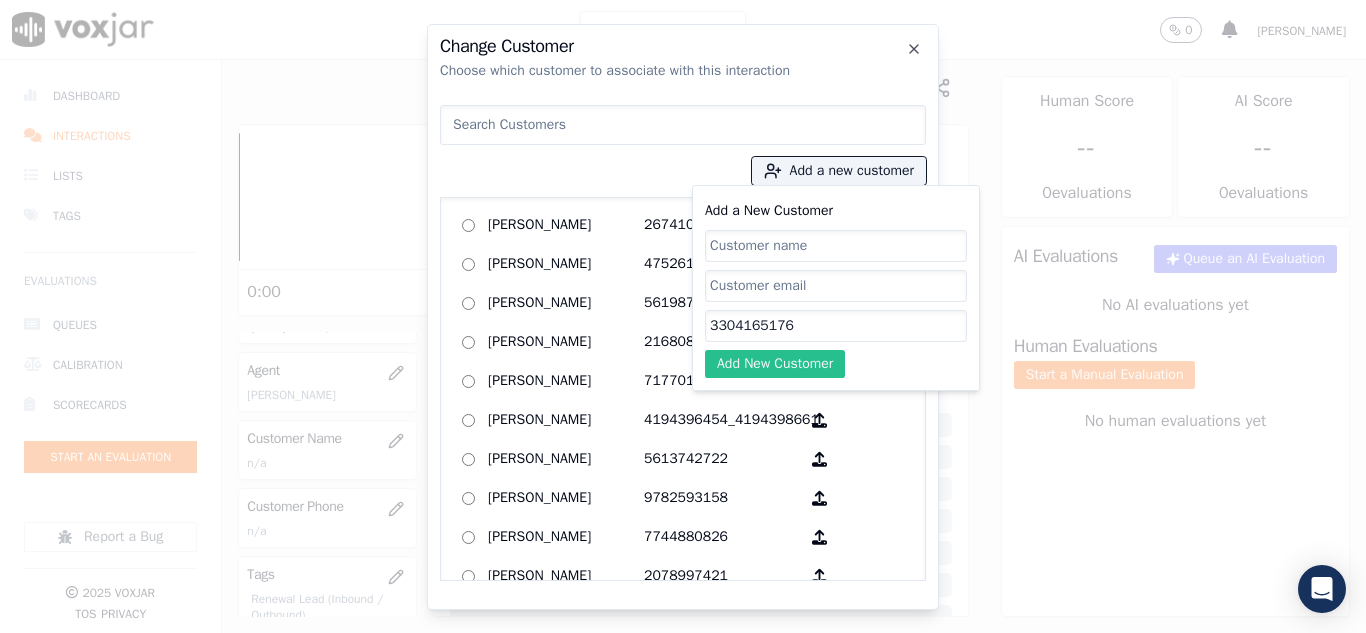 paste on "SUMMER [PERSON_NAME]" 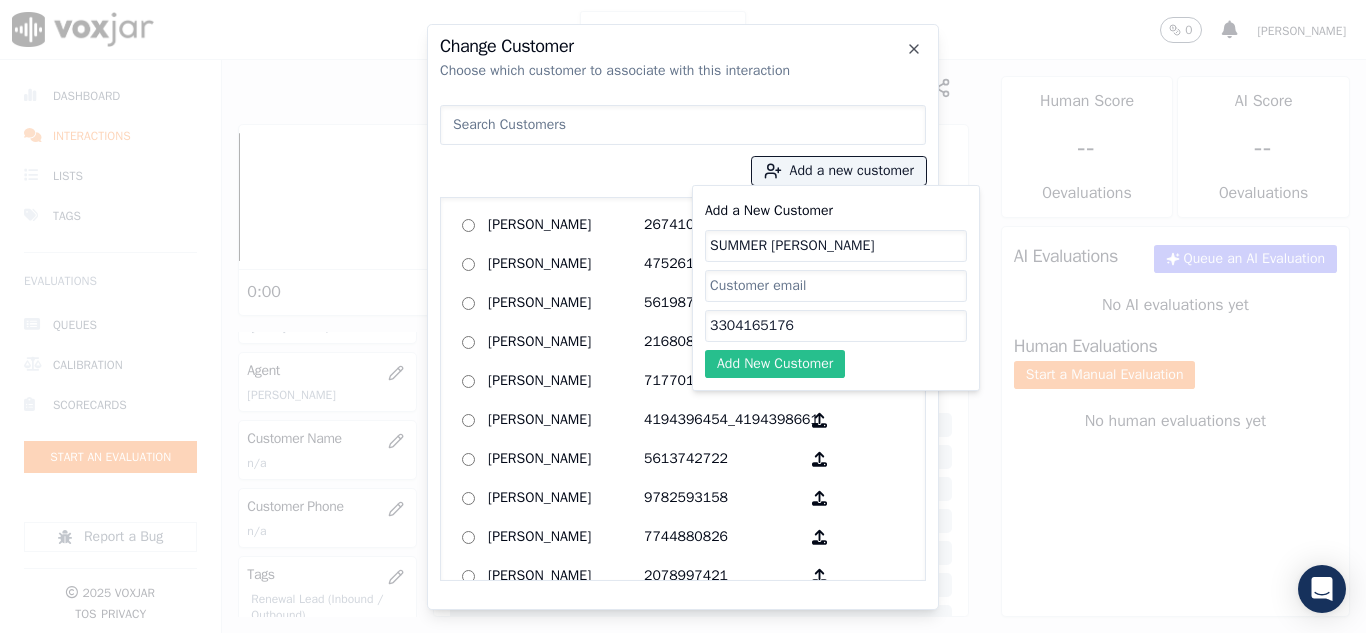 type on "SUMMER [PERSON_NAME]" 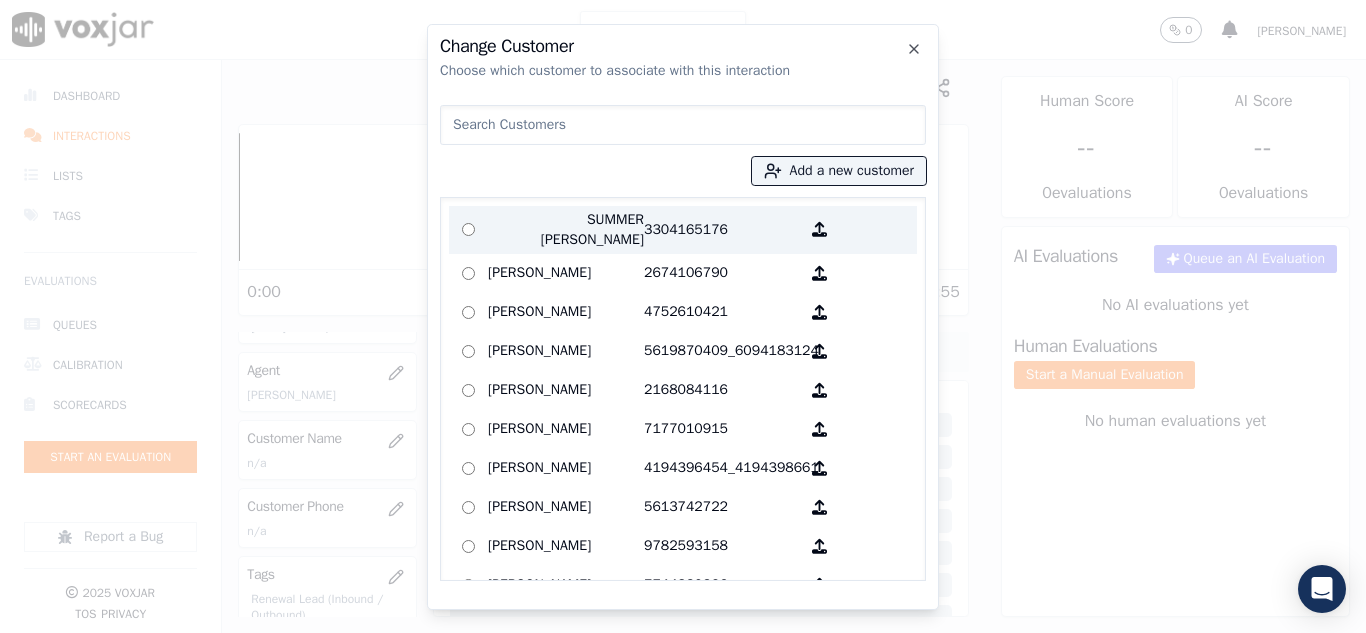click on "SUMMER [PERSON_NAME]" at bounding box center [566, 230] 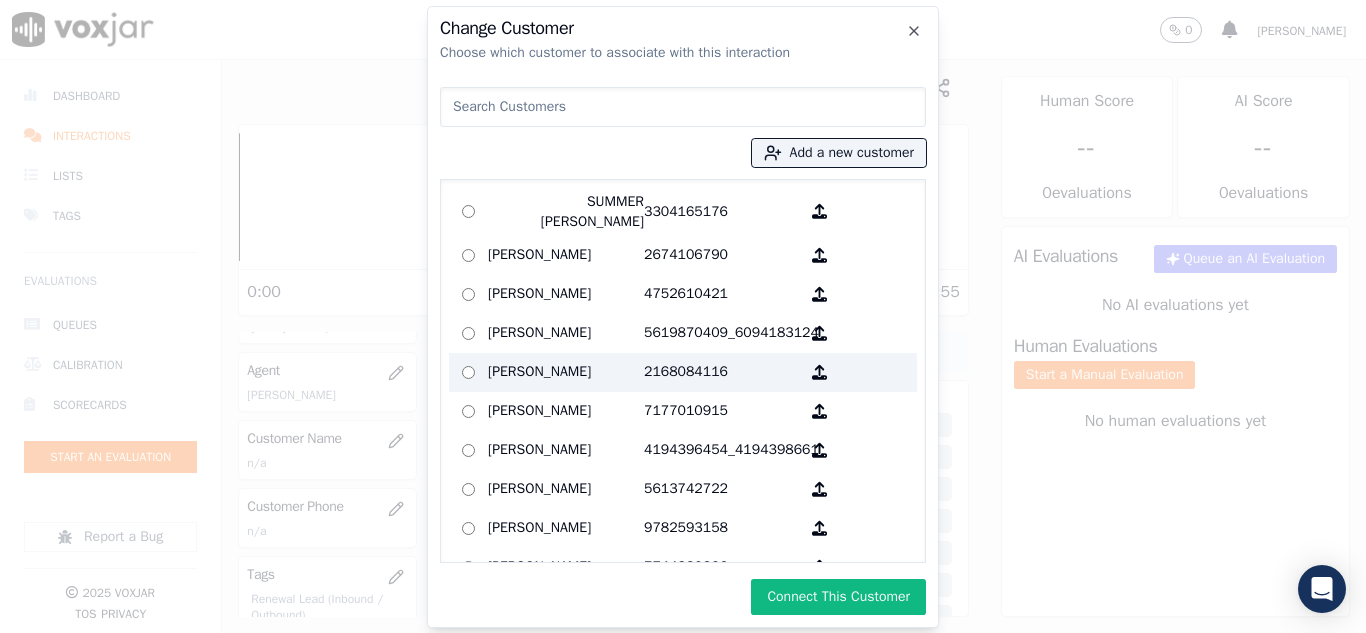 drag, startPoint x: 805, startPoint y: 590, endPoint x: 682, endPoint y: 366, distance: 255.54843 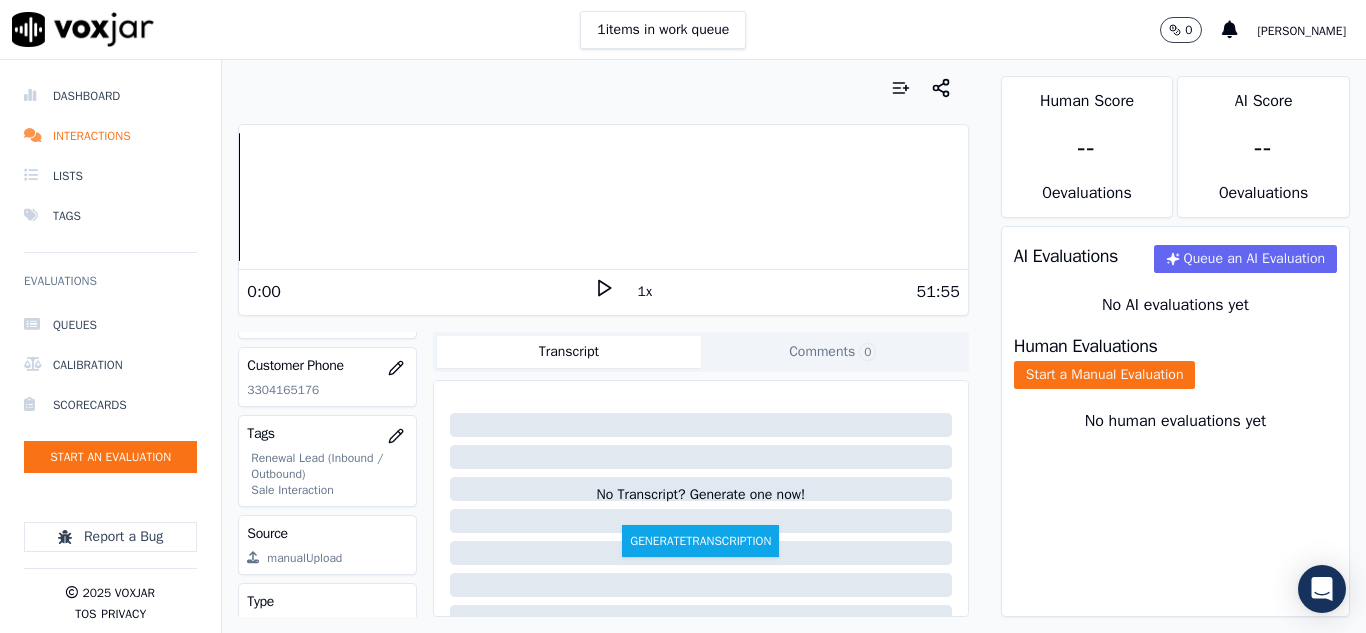 scroll, scrollTop: 312, scrollLeft: 0, axis: vertical 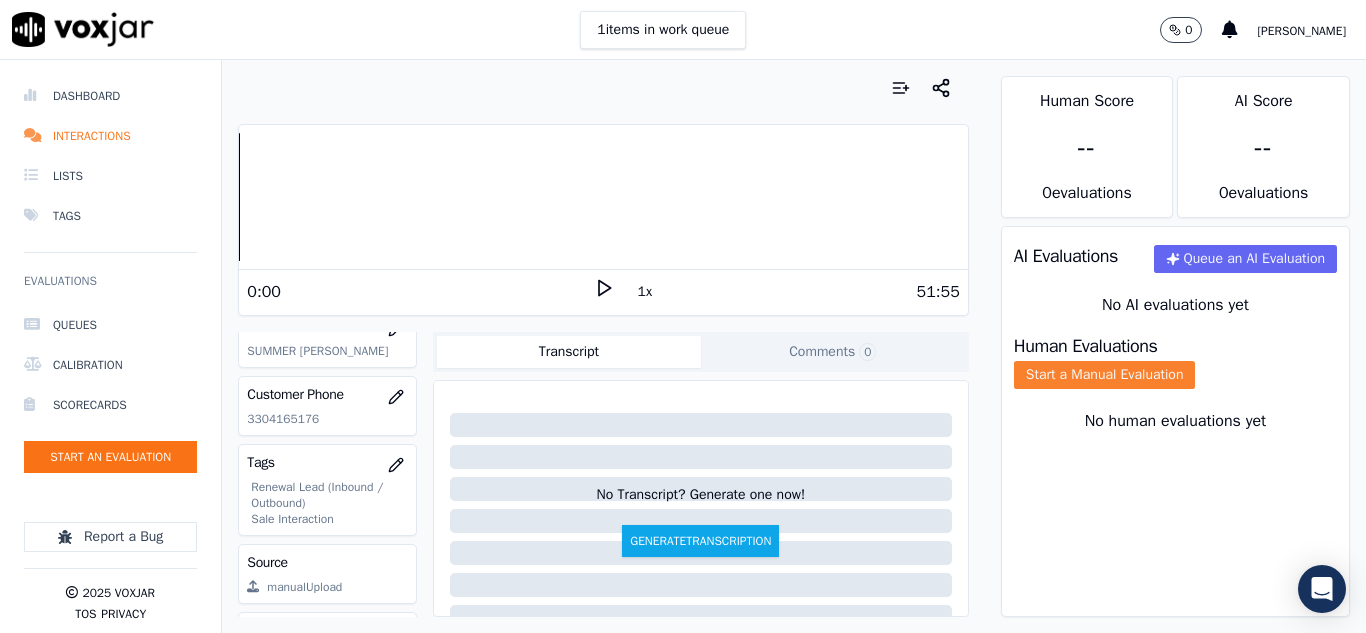 click on "Start a Manual Evaluation" 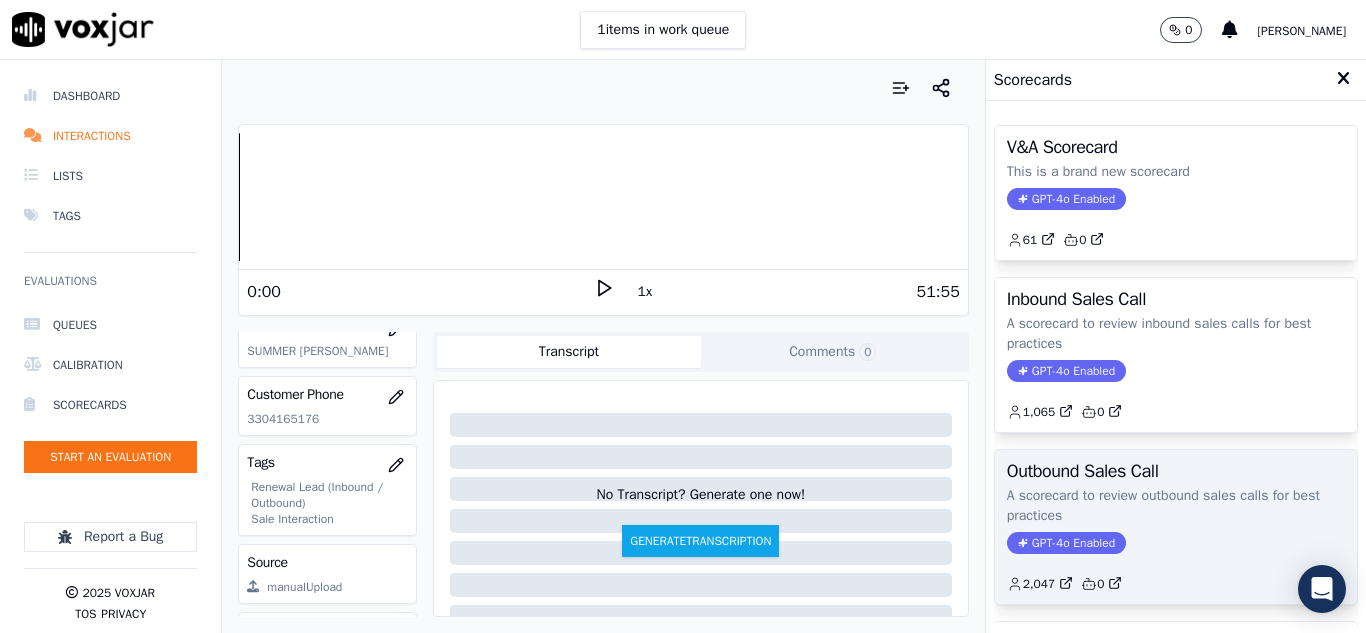 click on "Outbound Sales Call   A scorecard to review outbound sales calls for best practices     GPT-4o Enabled       2,047         0" at bounding box center (1176, 527) 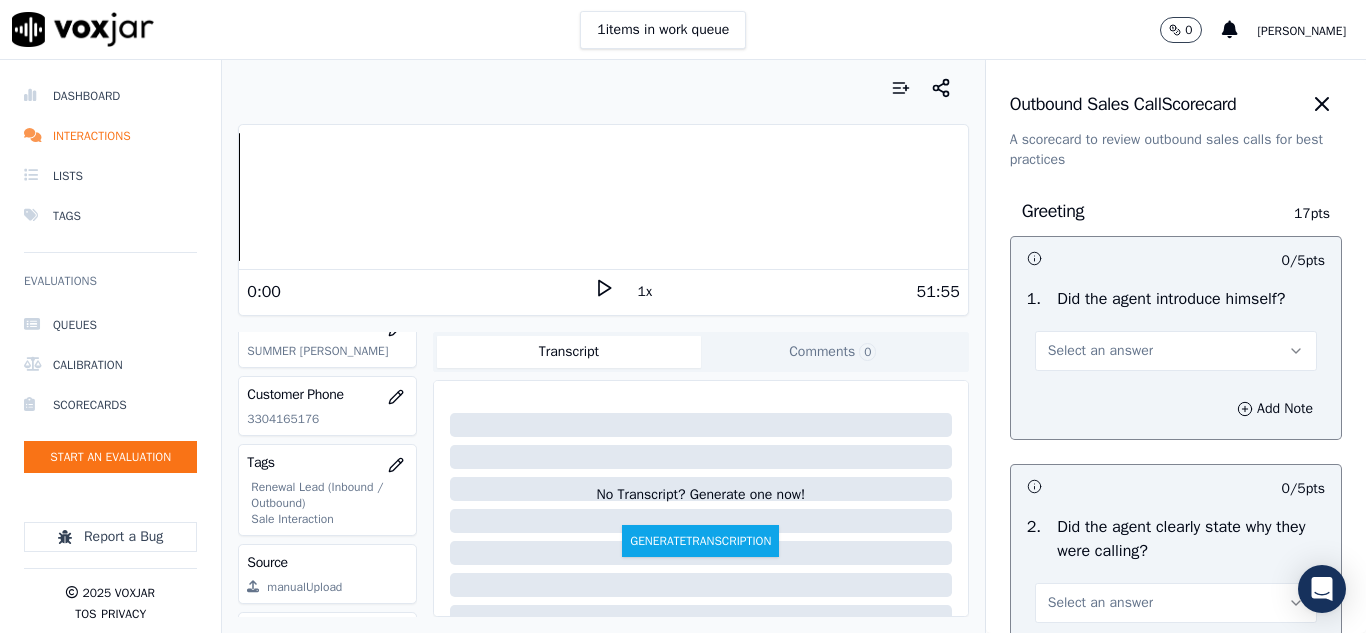 click on "Select an answer" at bounding box center (1100, 351) 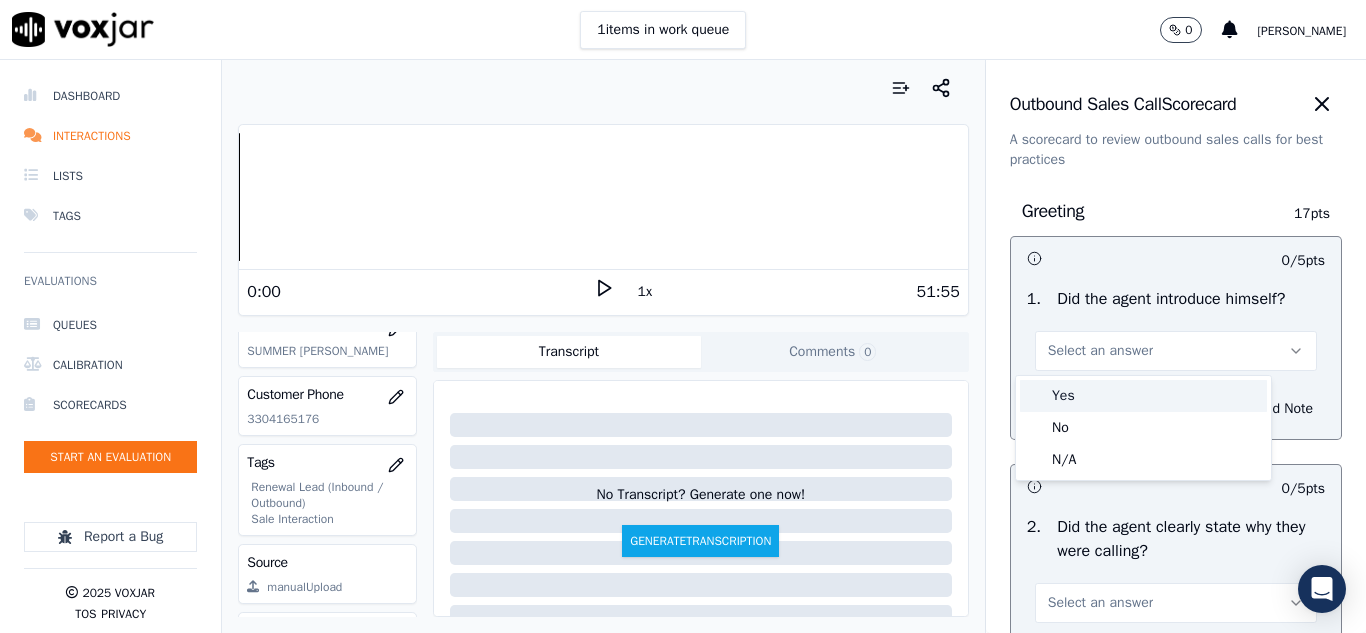 click on "Yes" at bounding box center [1143, 396] 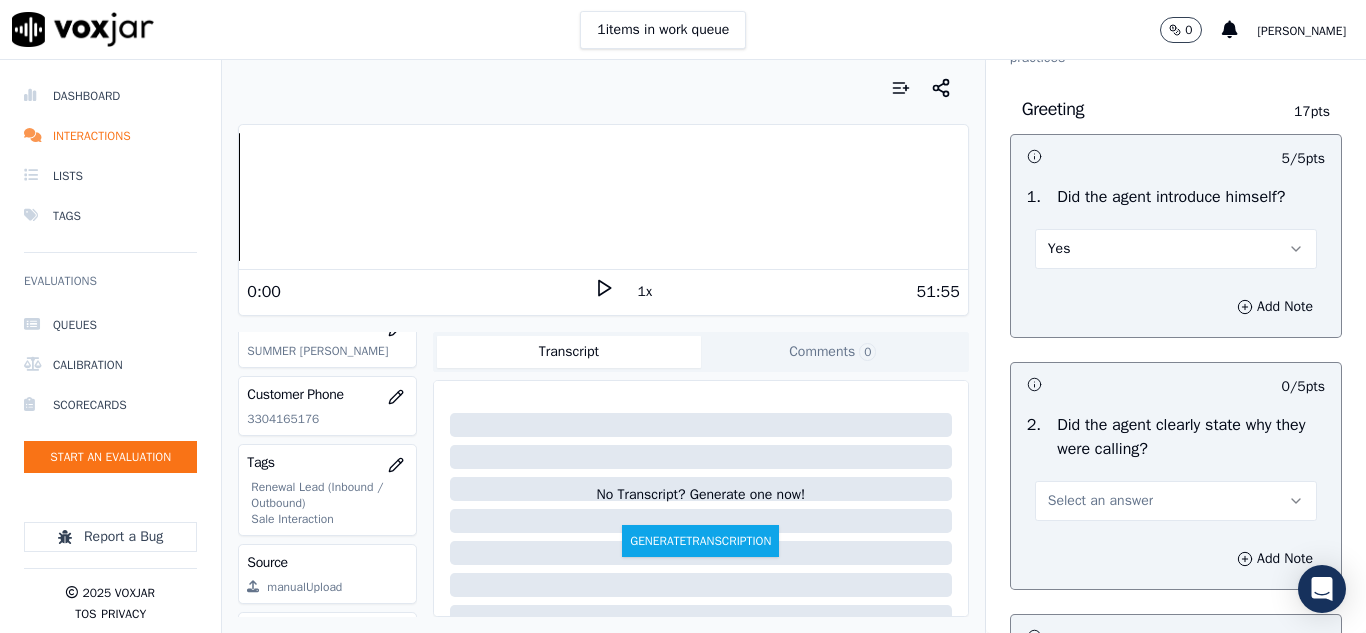 scroll, scrollTop: 200, scrollLeft: 0, axis: vertical 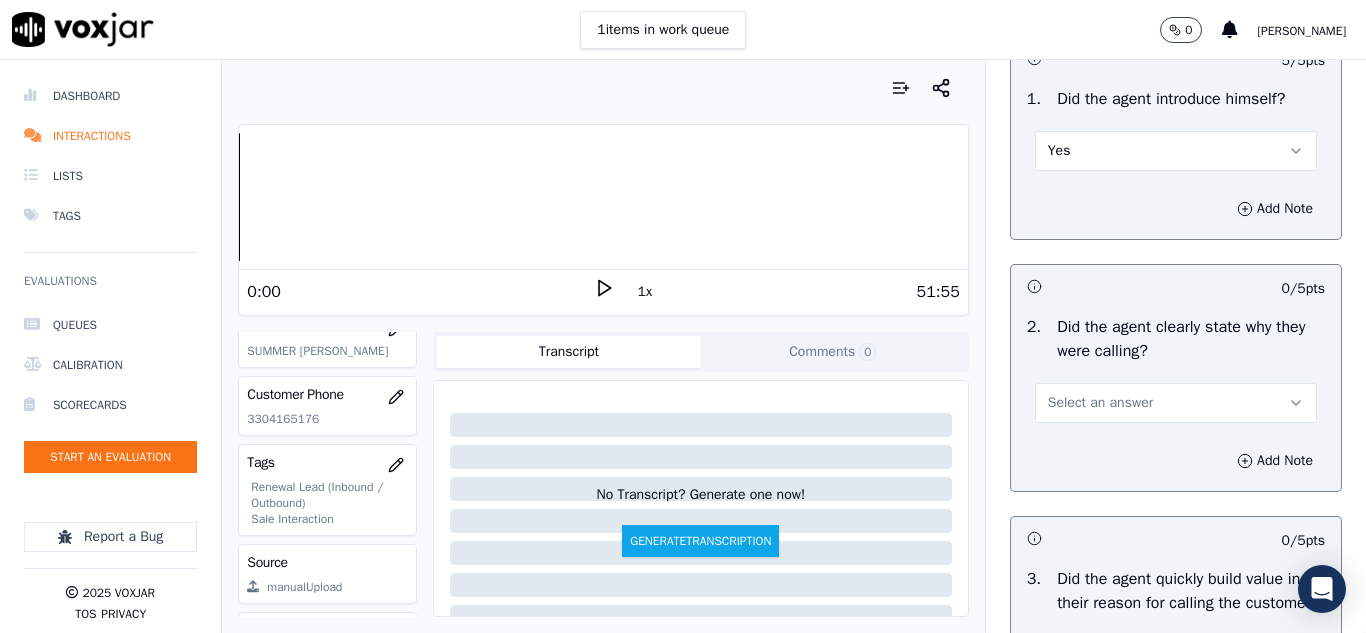 click on "Select an answer" at bounding box center [1100, 403] 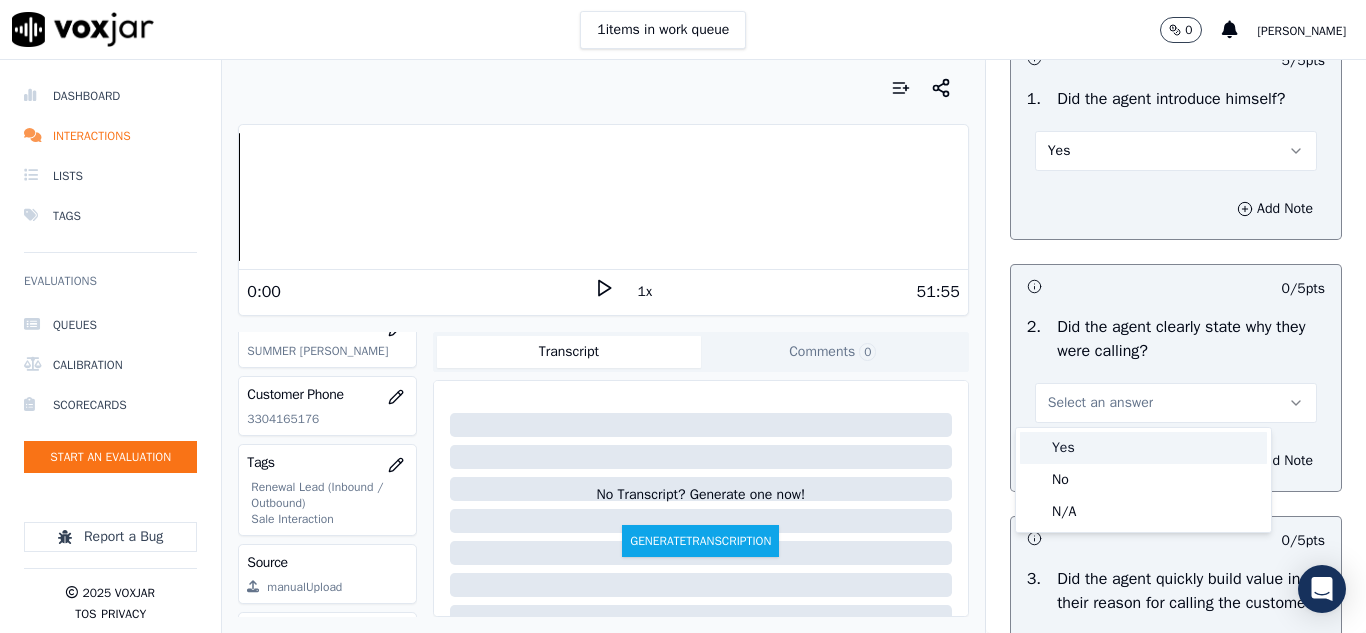 click on "Yes" at bounding box center [1143, 448] 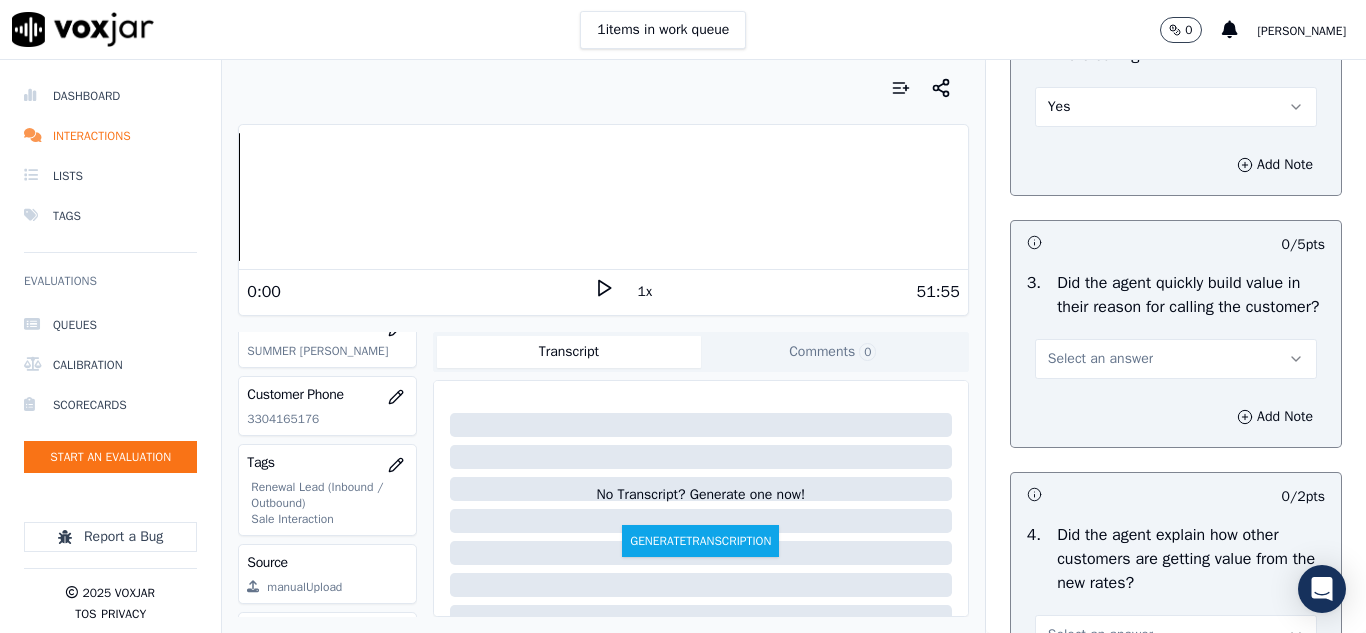 scroll, scrollTop: 500, scrollLeft: 0, axis: vertical 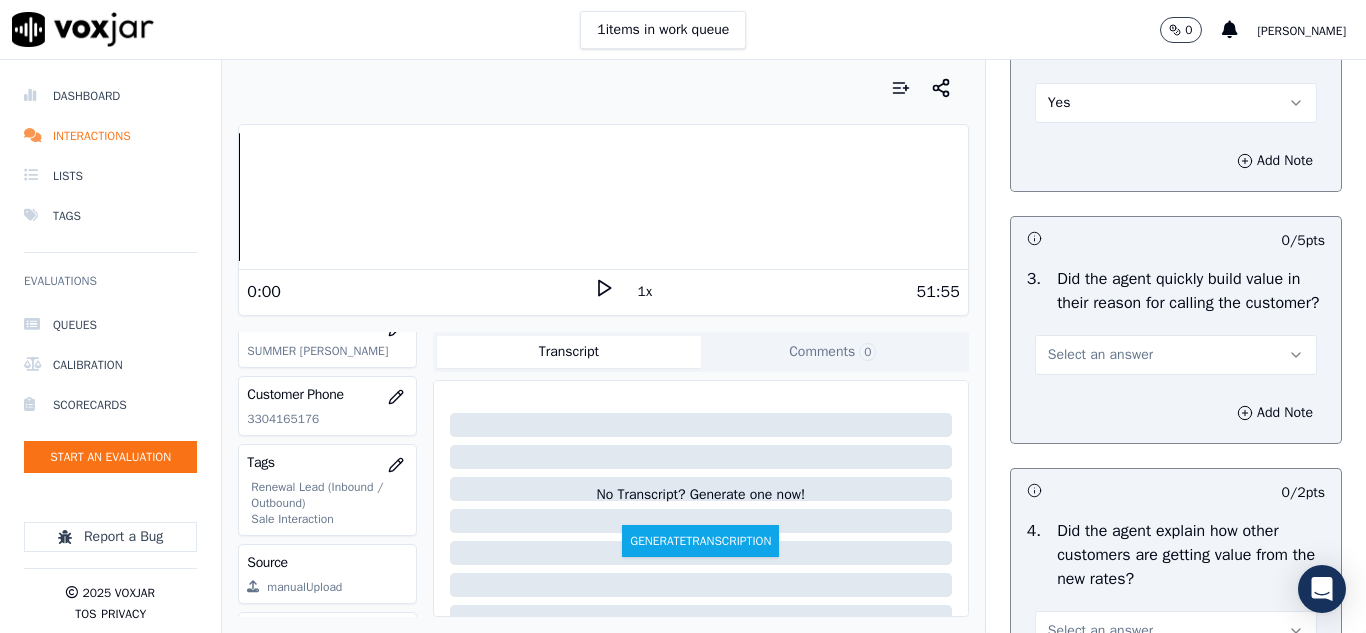 click on "Select an answer" at bounding box center [1100, 355] 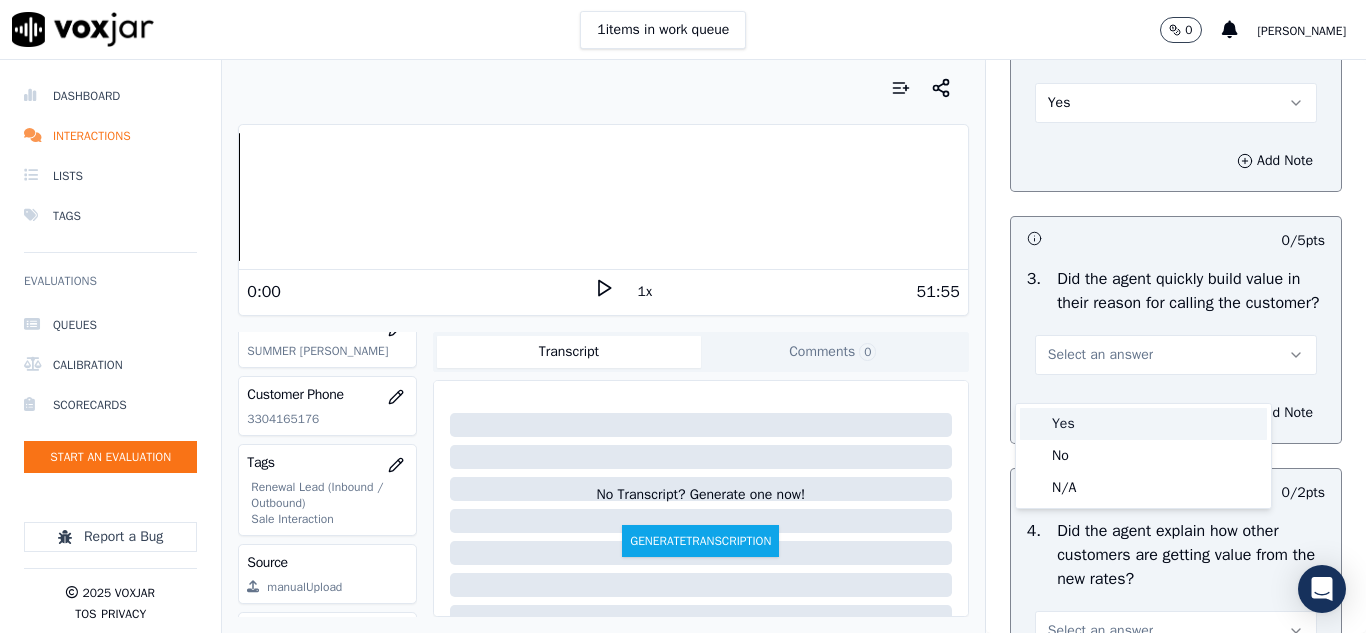 click on "Yes" at bounding box center (1143, 424) 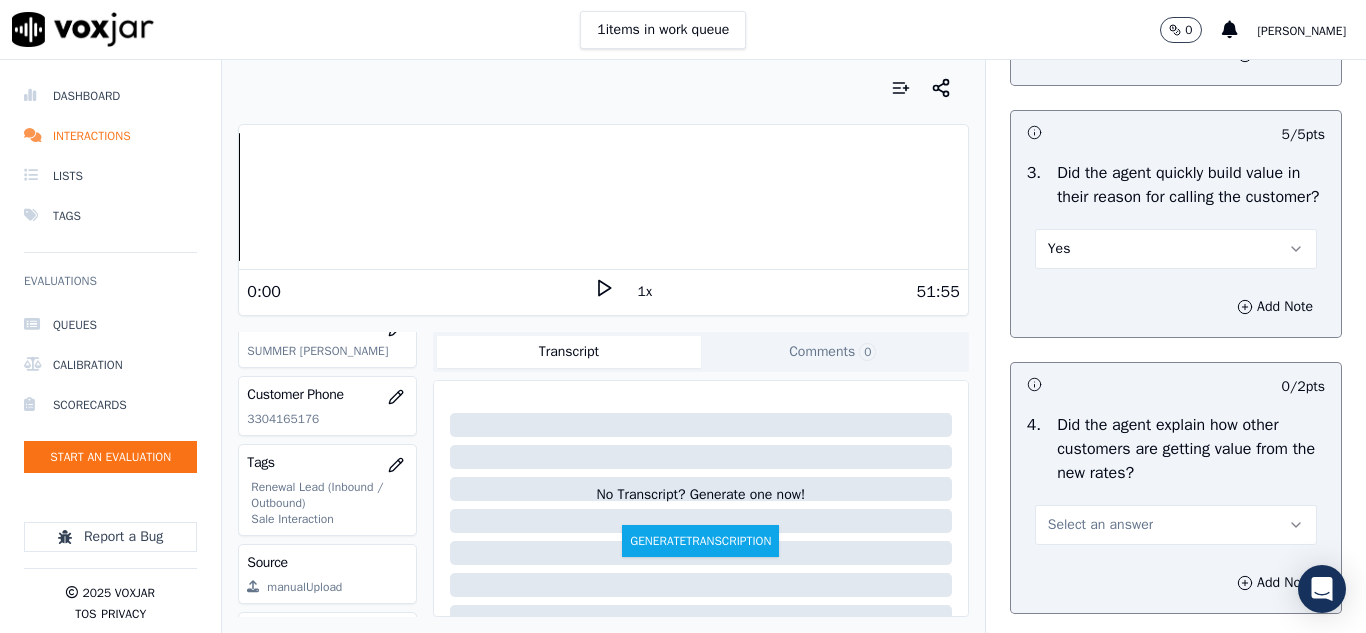 scroll, scrollTop: 700, scrollLeft: 0, axis: vertical 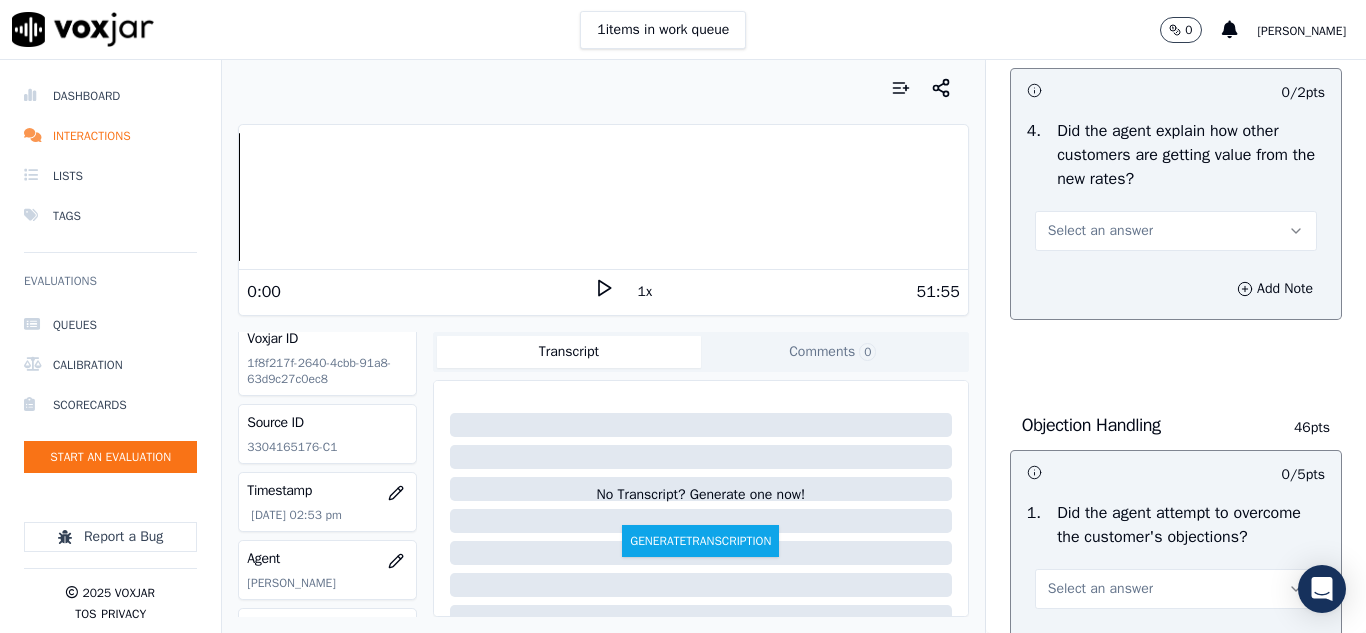 click on "Select an answer" at bounding box center (1176, 231) 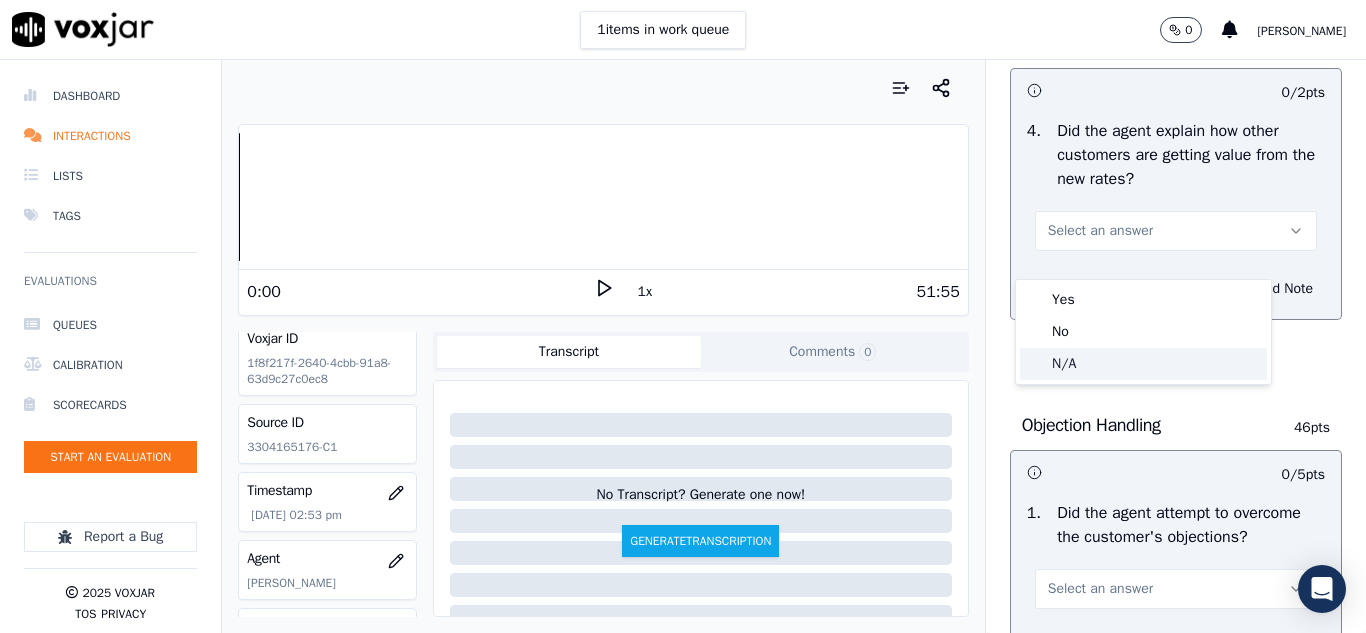 click on "N/A" 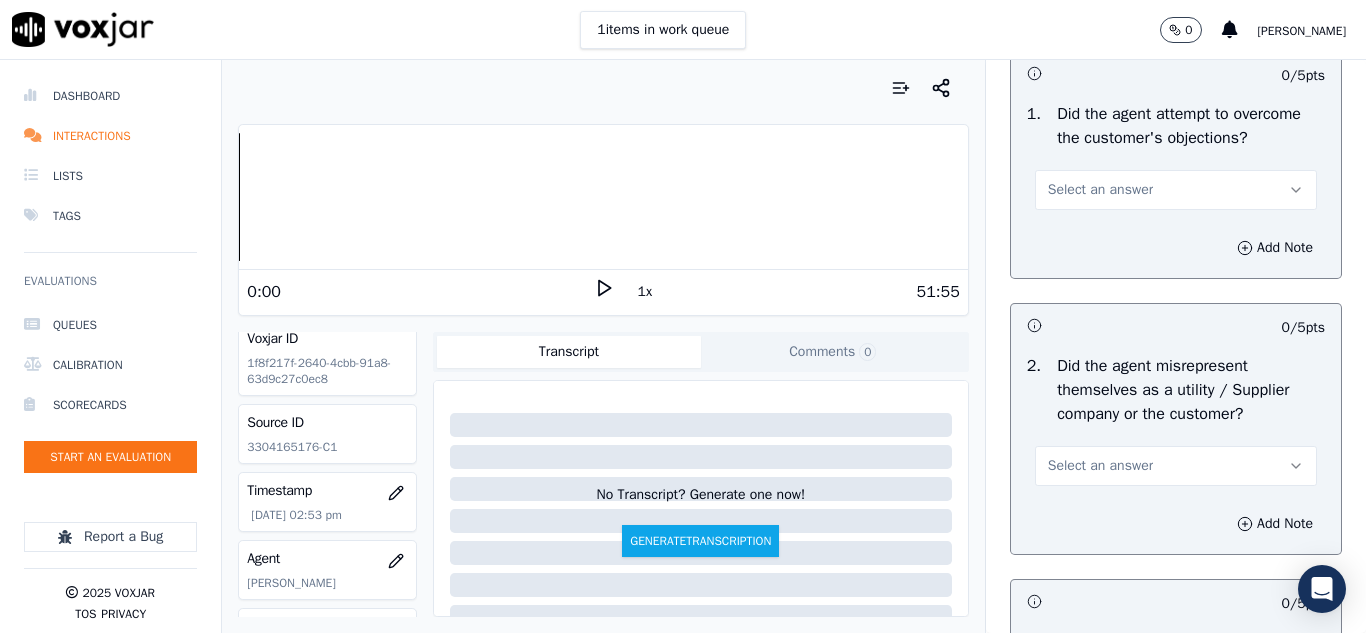 scroll, scrollTop: 1300, scrollLeft: 0, axis: vertical 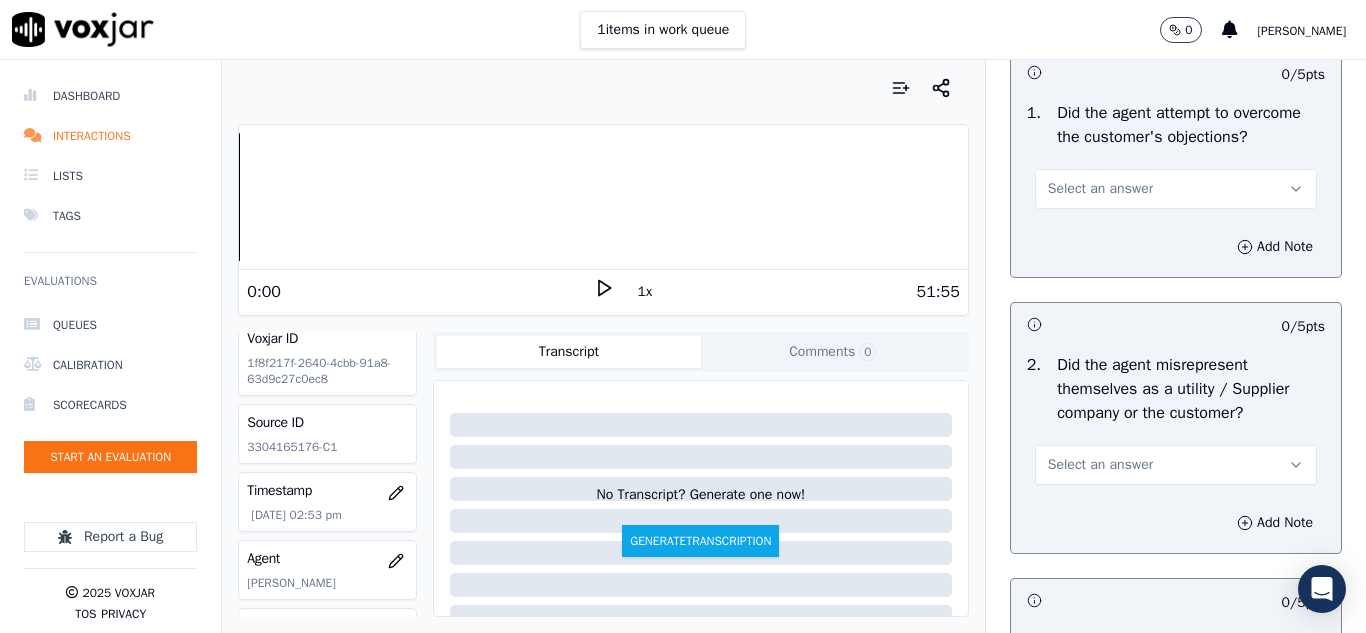 click on "Select an answer" at bounding box center [1100, 189] 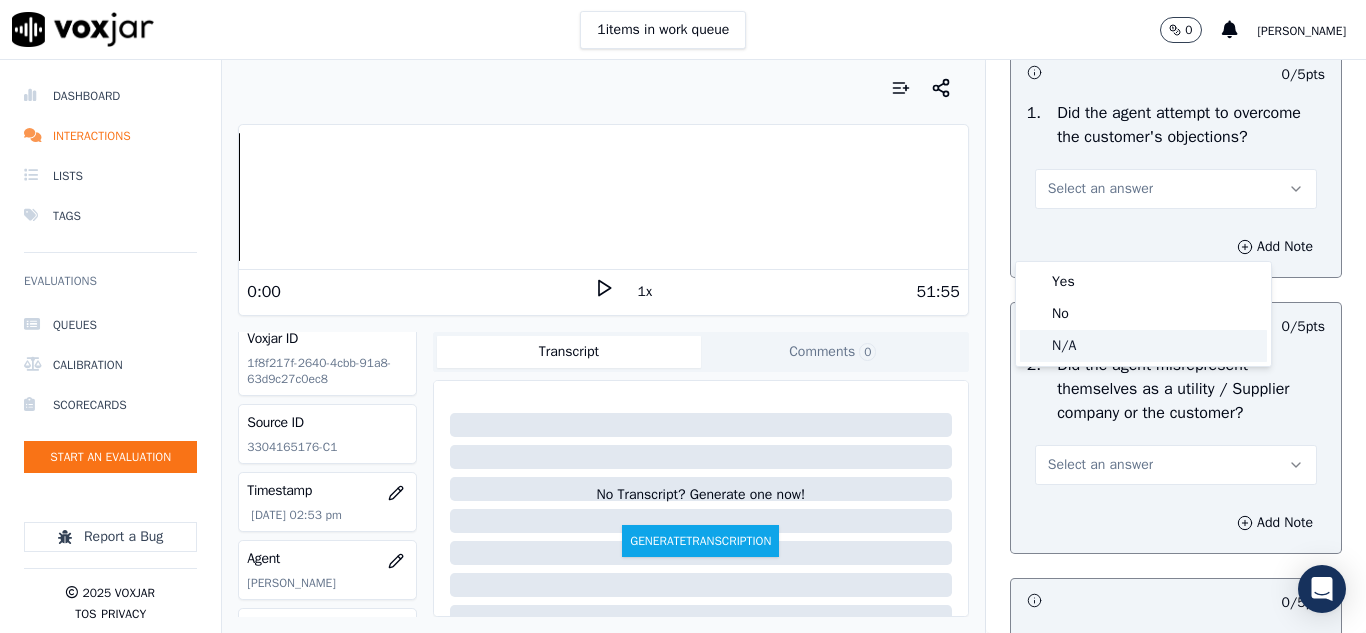 click on "N/A" 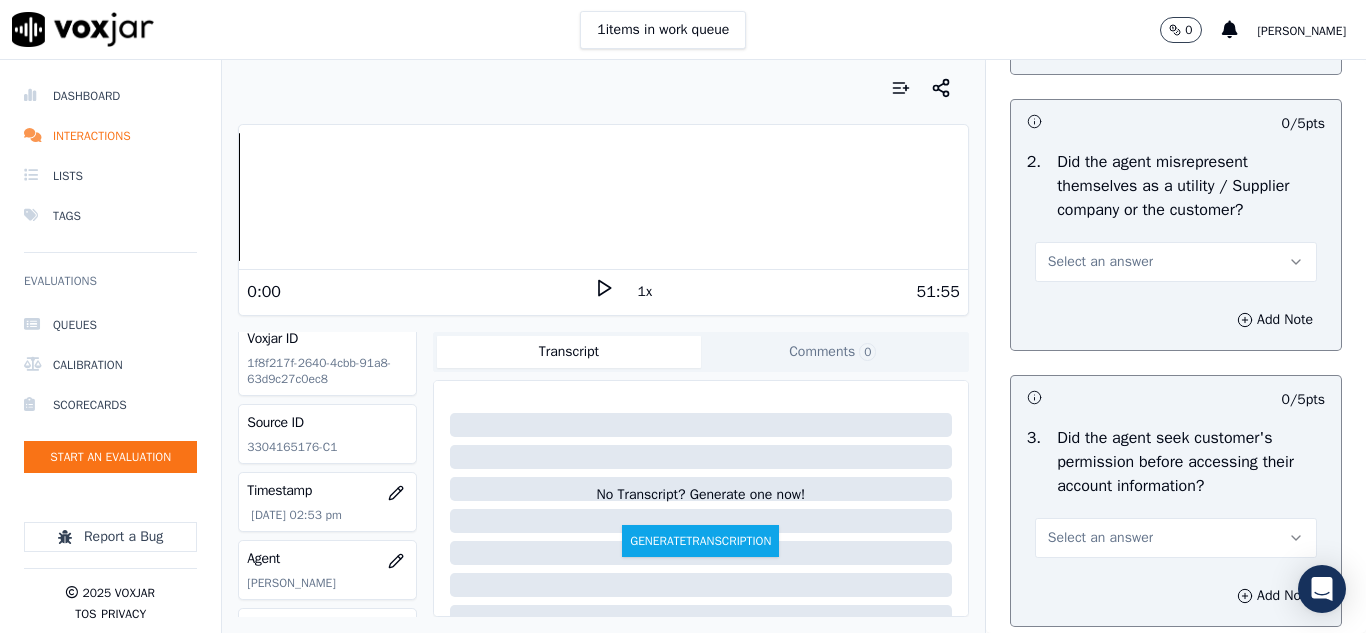 scroll, scrollTop: 1600, scrollLeft: 0, axis: vertical 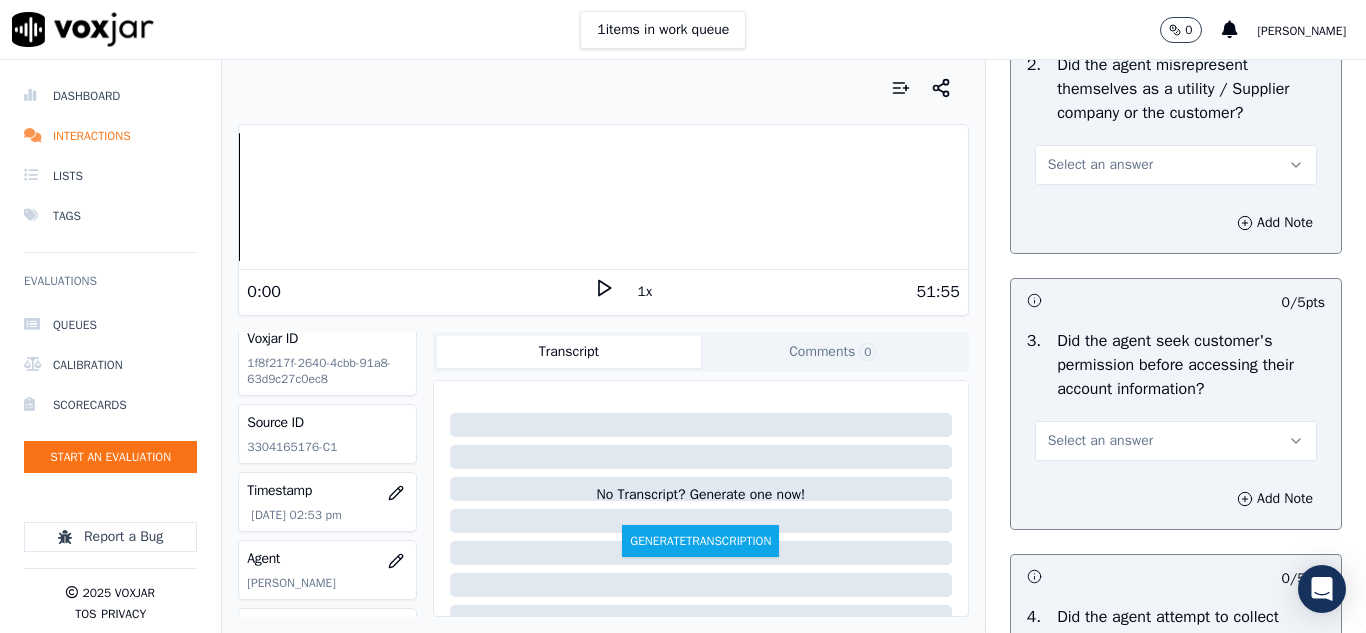 click on "Select an answer" at bounding box center [1100, 165] 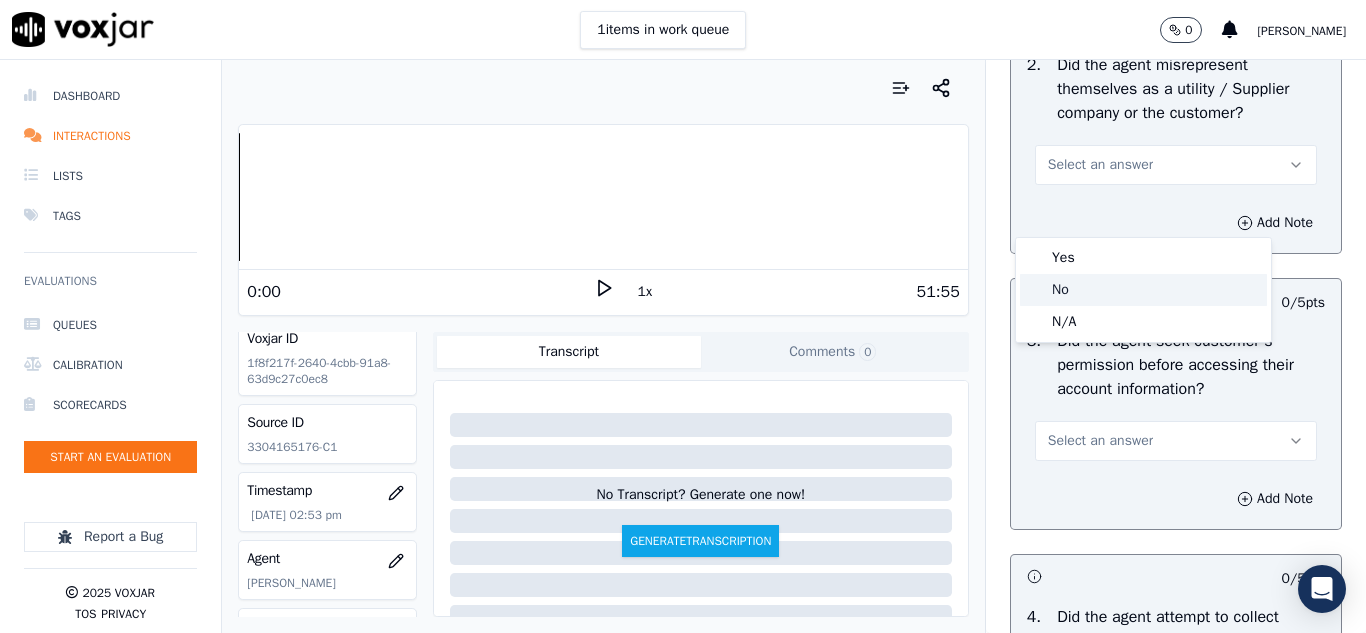 click on "No" 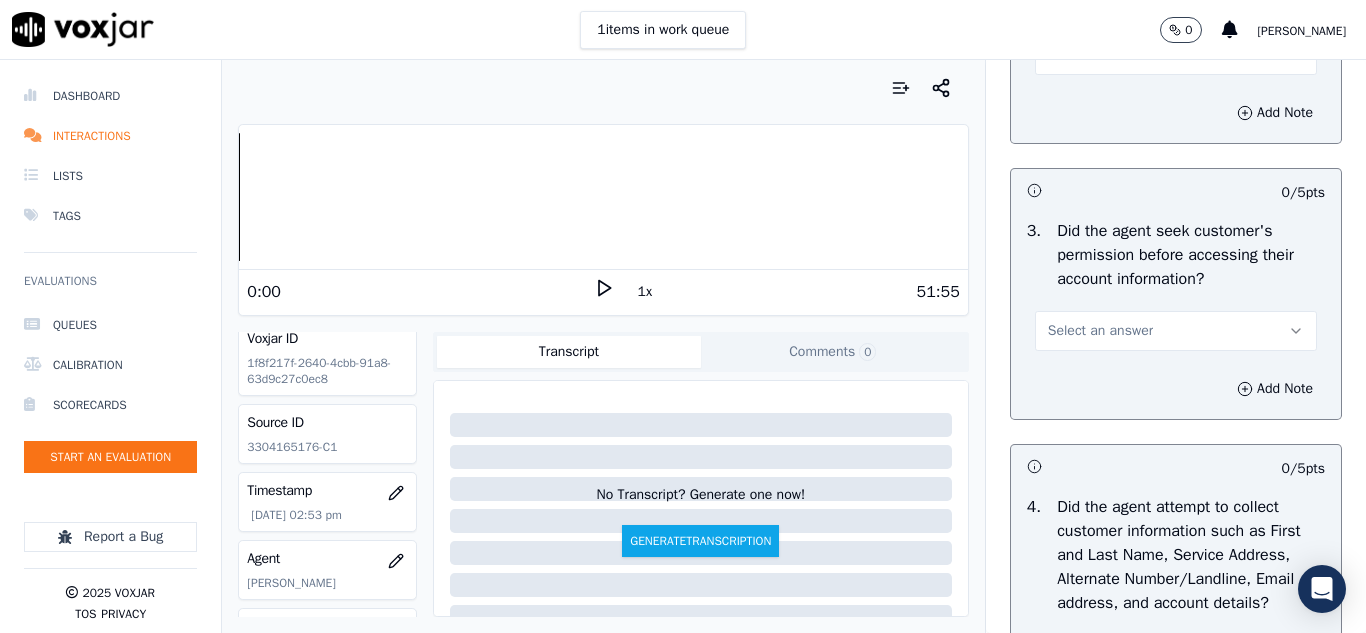 scroll, scrollTop: 1800, scrollLeft: 0, axis: vertical 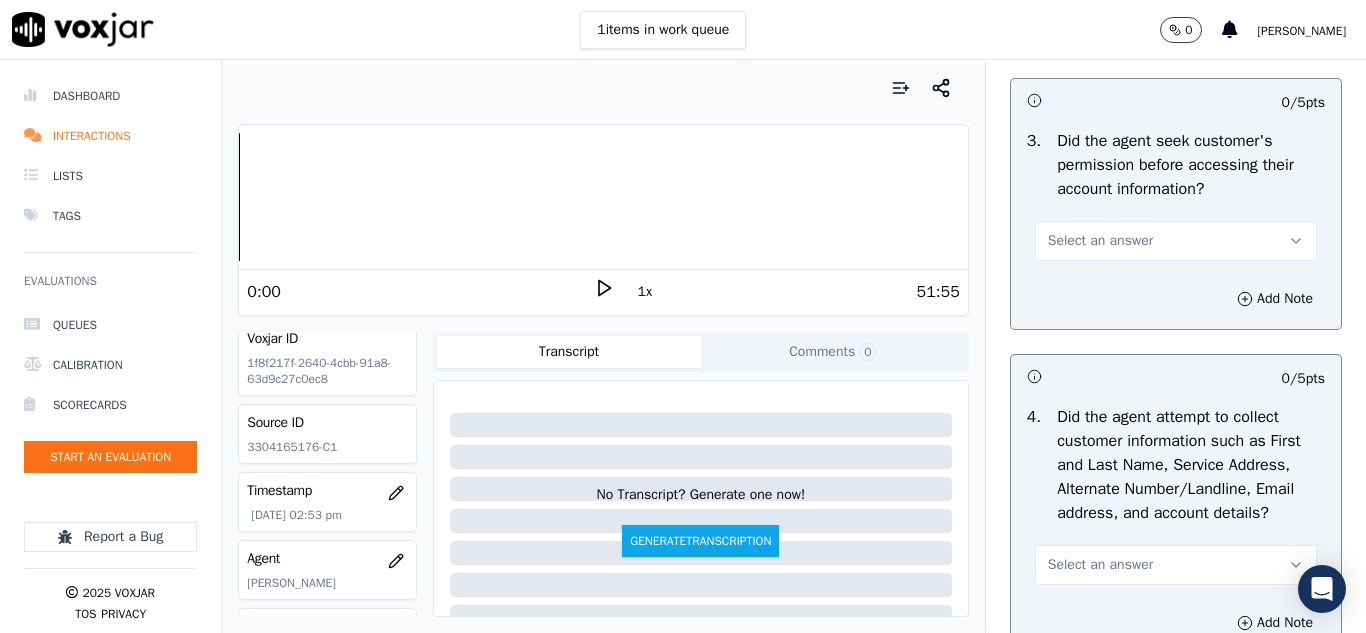 click on "Select an answer" at bounding box center [1100, 241] 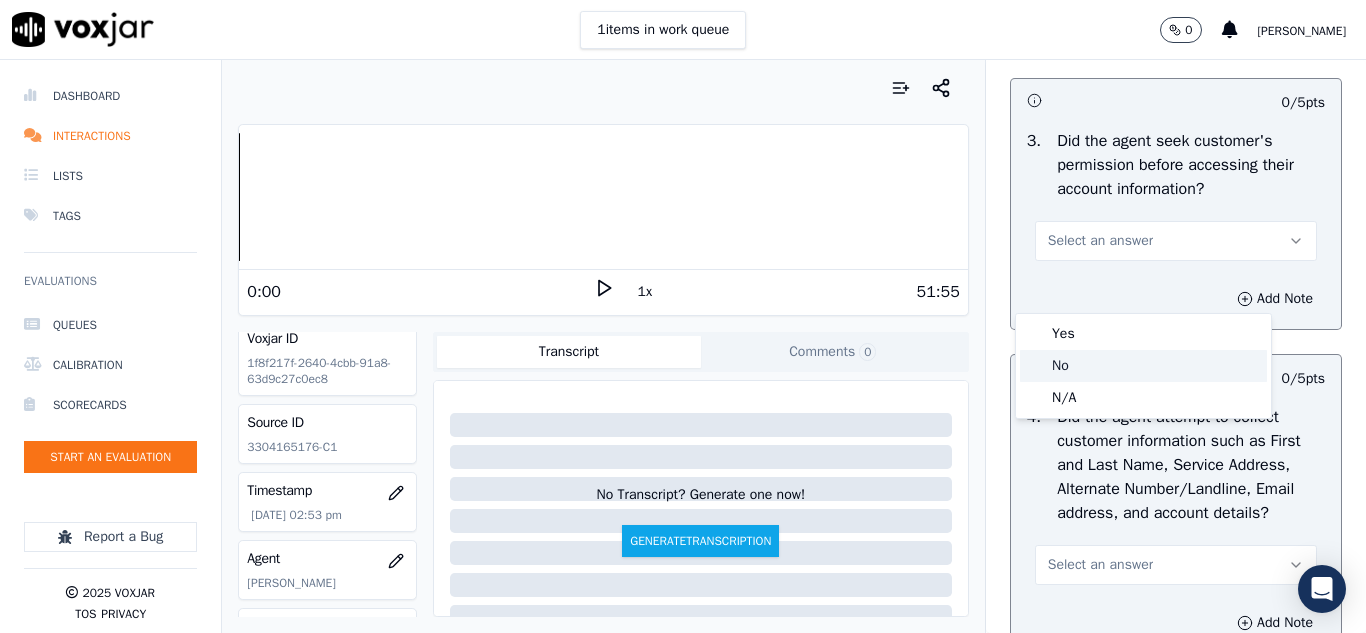 click on "No" 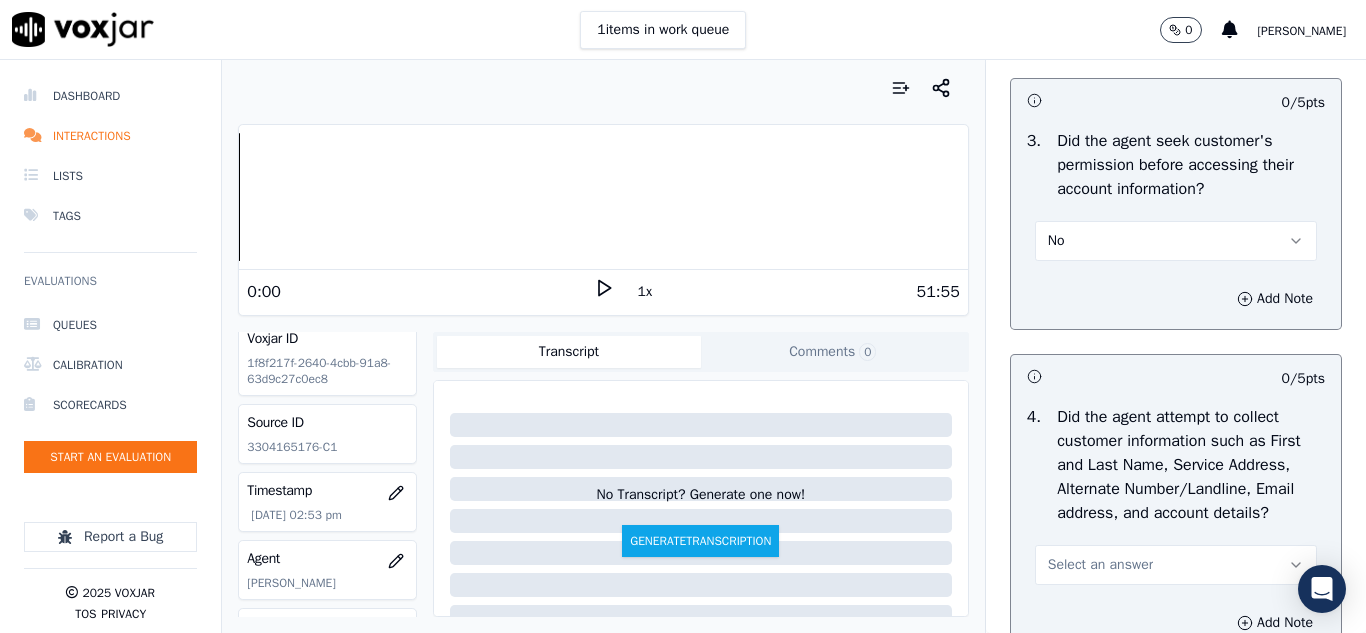 scroll, scrollTop: 2100, scrollLeft: 0, axis: vertical 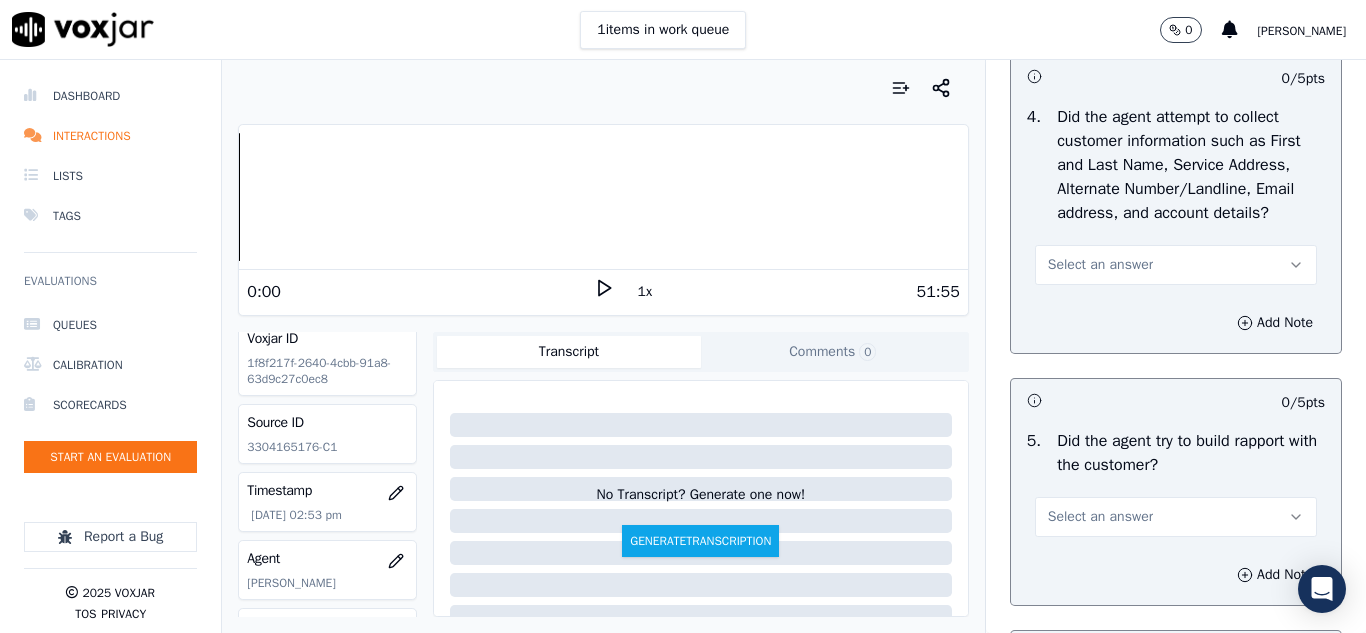 click on "Select an answer" at bounding box center [1176, 265] 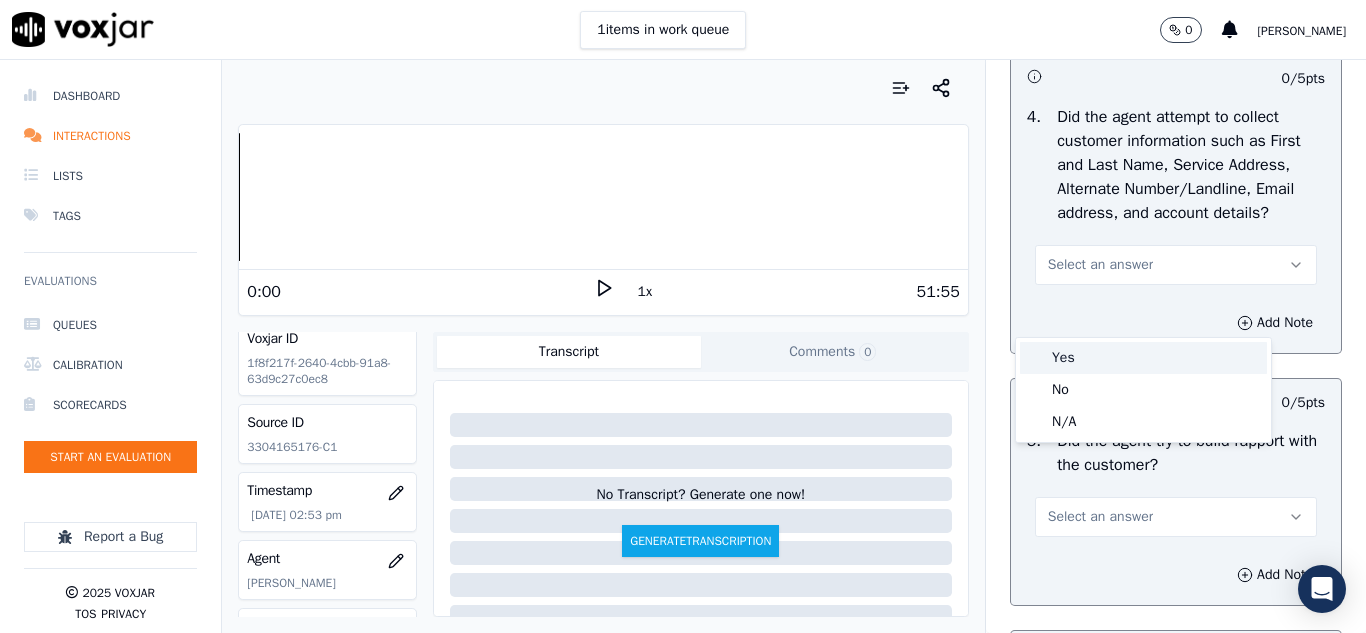 click on "Yes" at bounding box center (1143, 358) 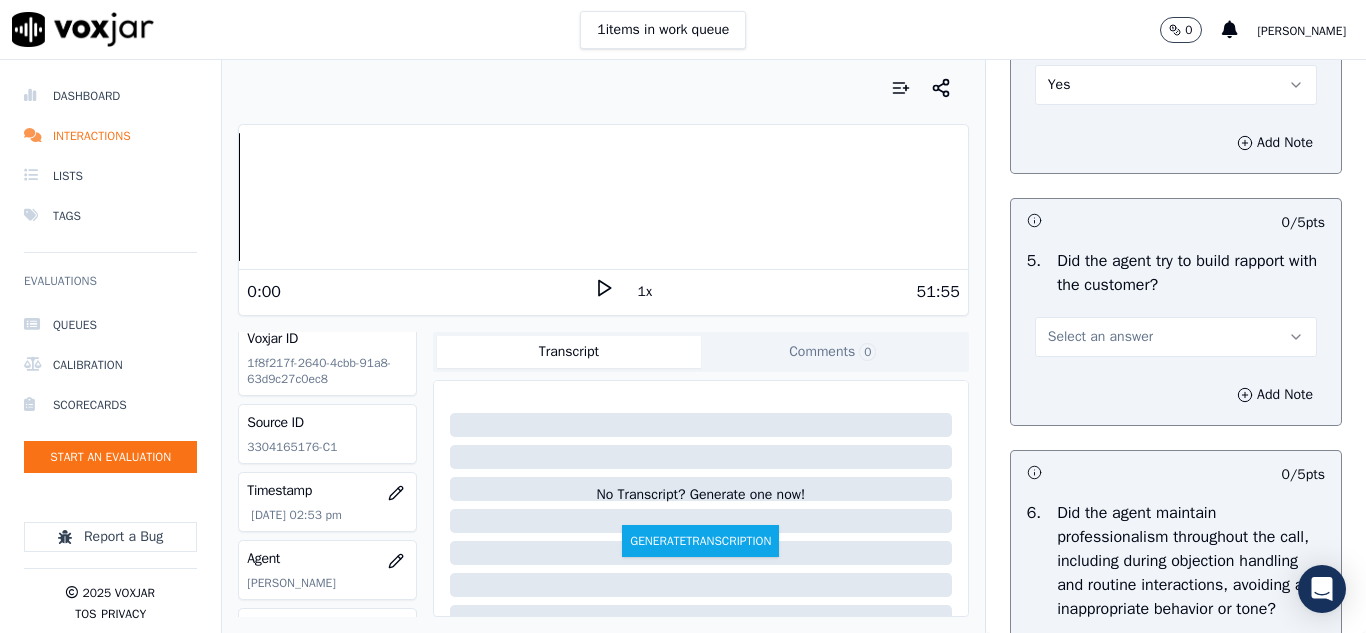 scroll, scrollTop: 2500, scrollLeft: 0, axis: vertical 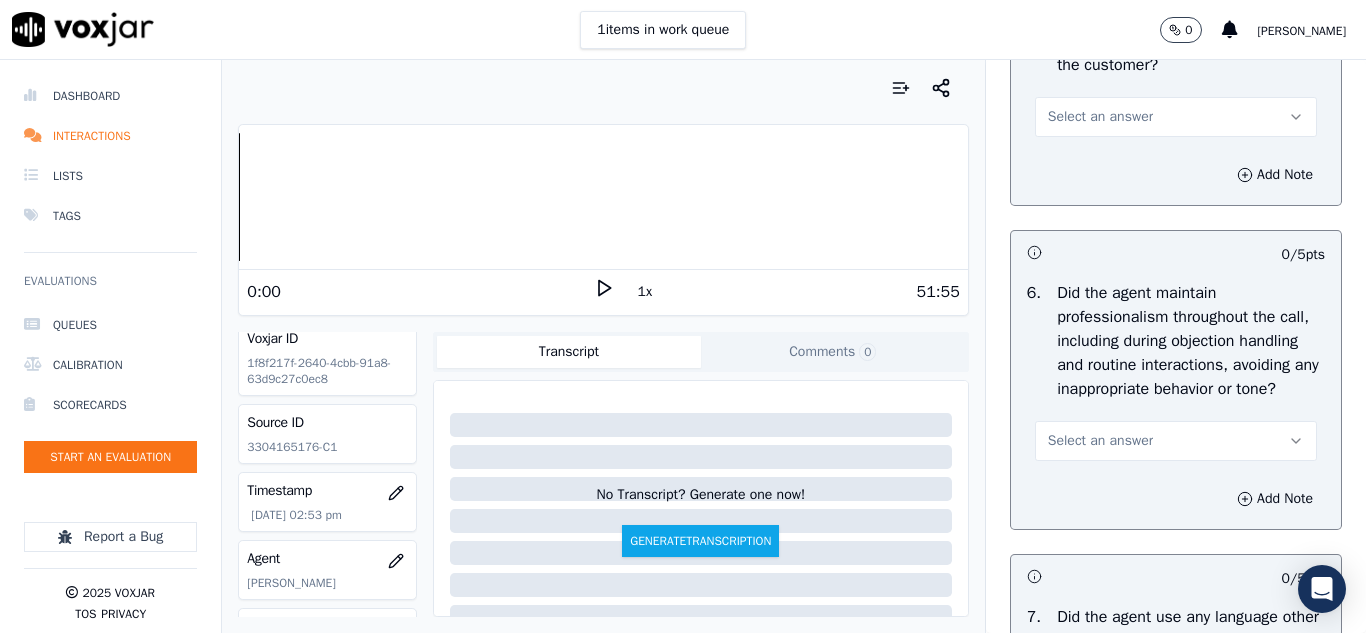 click on "Select an answer" at bounding box center [1100, 117] 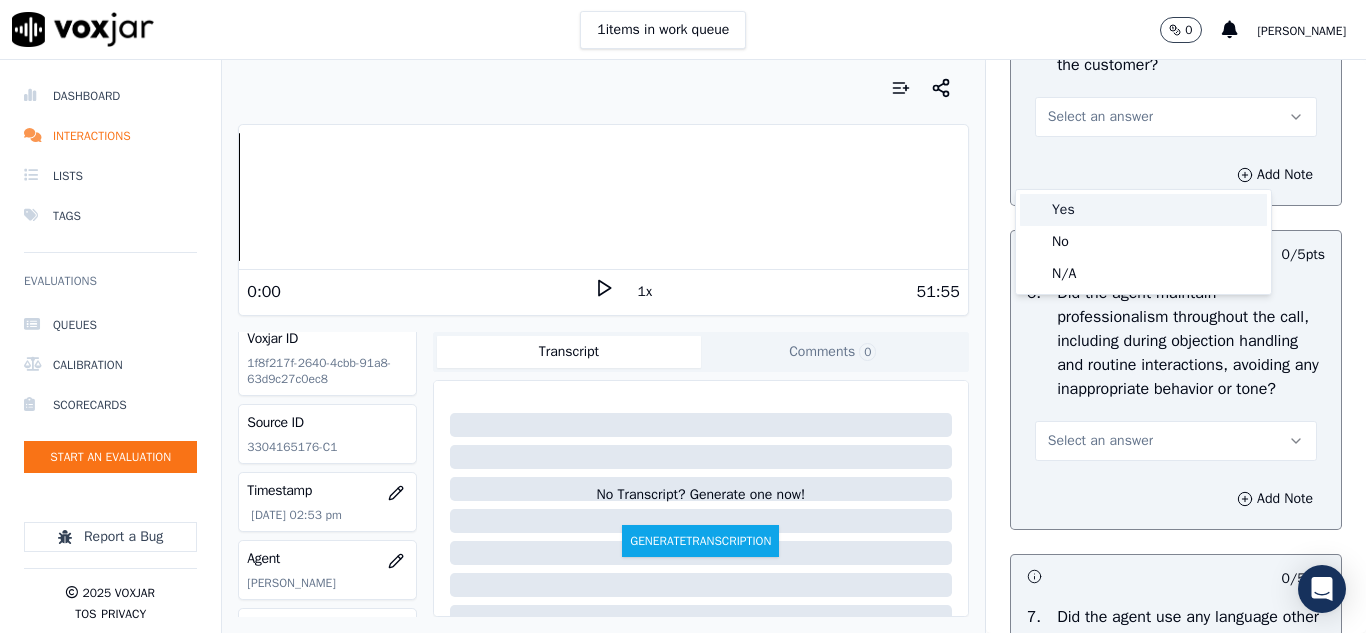 click on "Yes" at bounding box center [1143, 210] 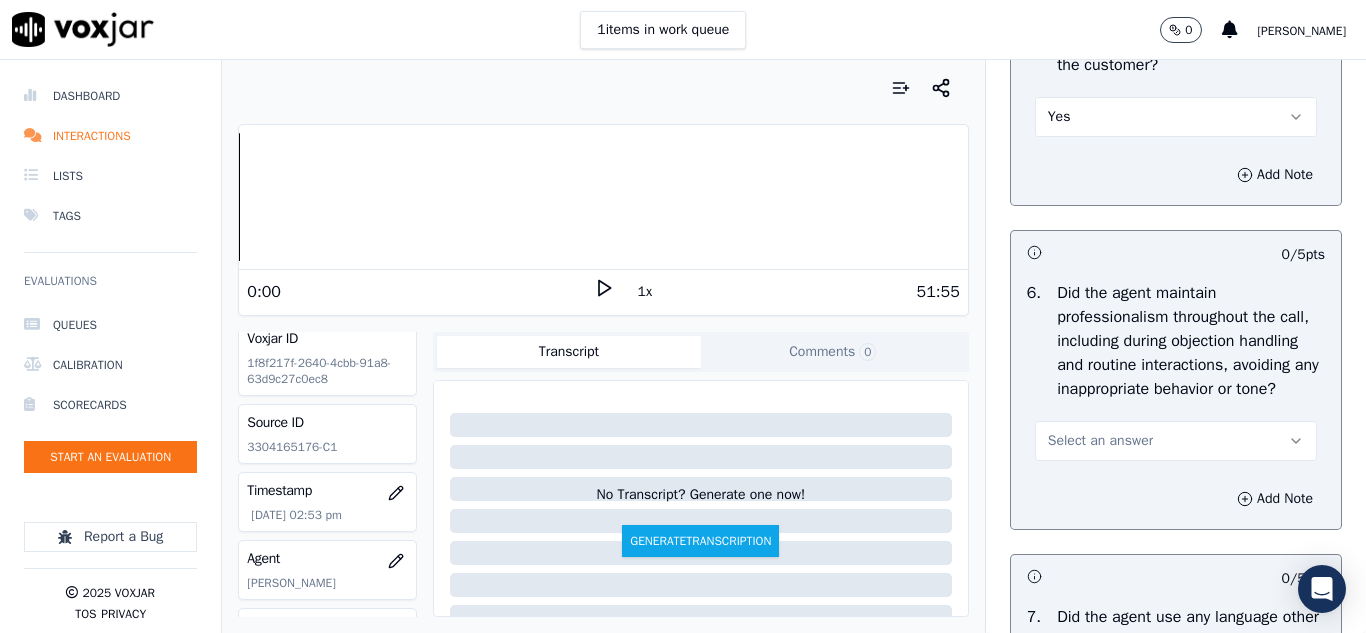 scroll, scrollTop: 2700, scrollLeft: 0, axis: vertical 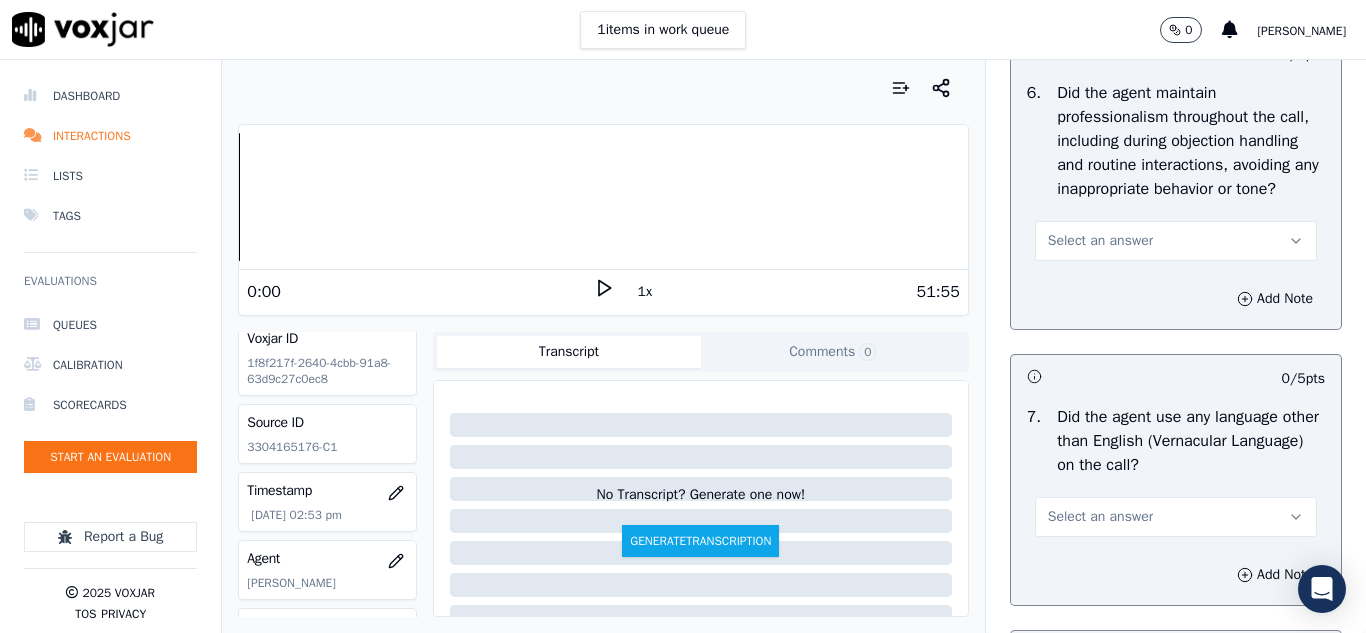 click on "Select an answer" at bounding box center (1100, 241) 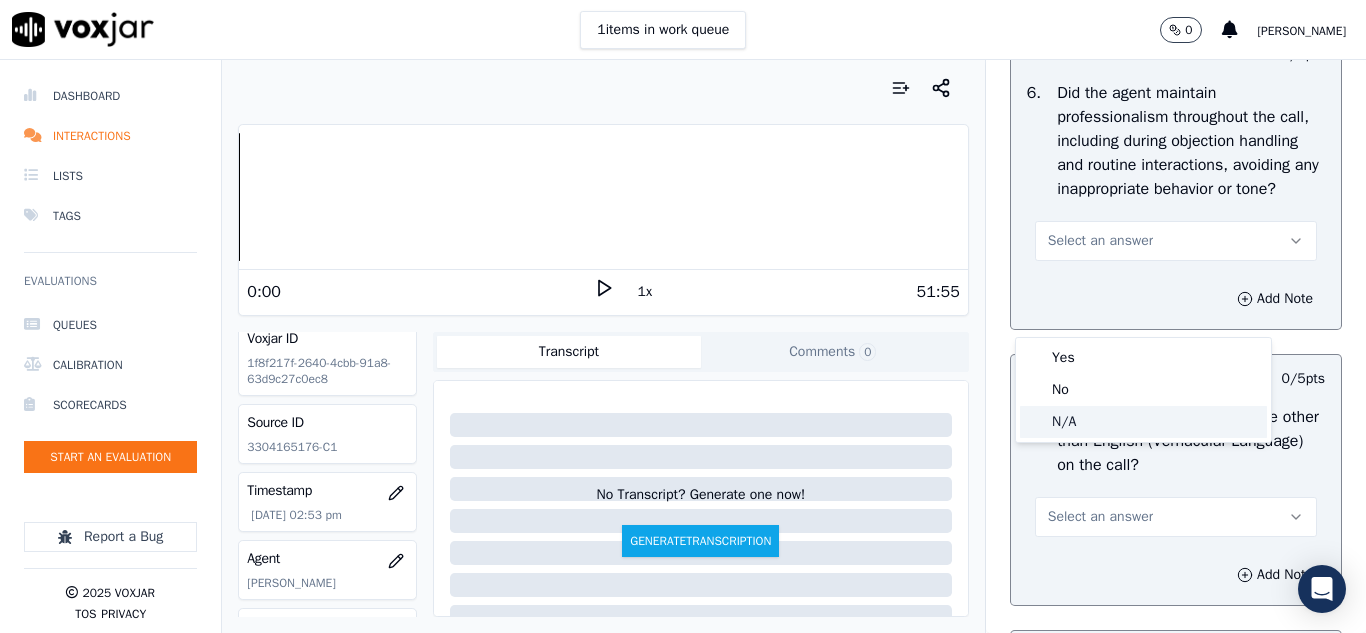 click on "N/A" 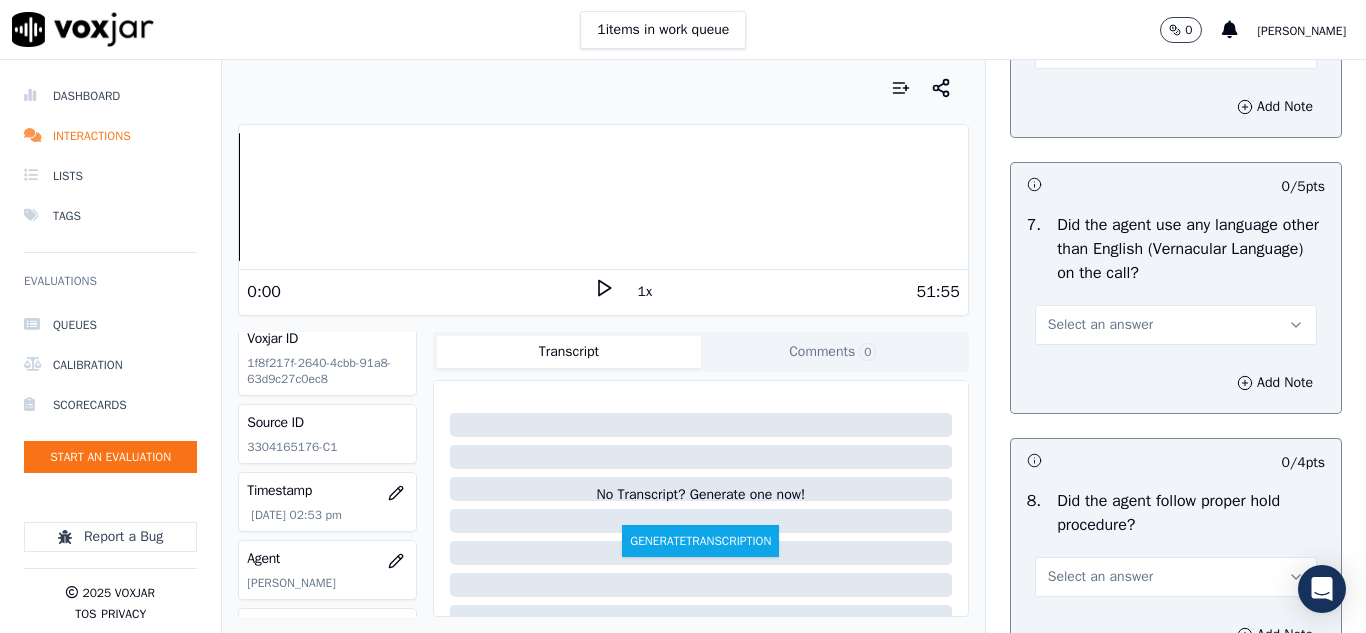 scroll, scrollTop: 2900, scrollLeft: 0, axis: vertical 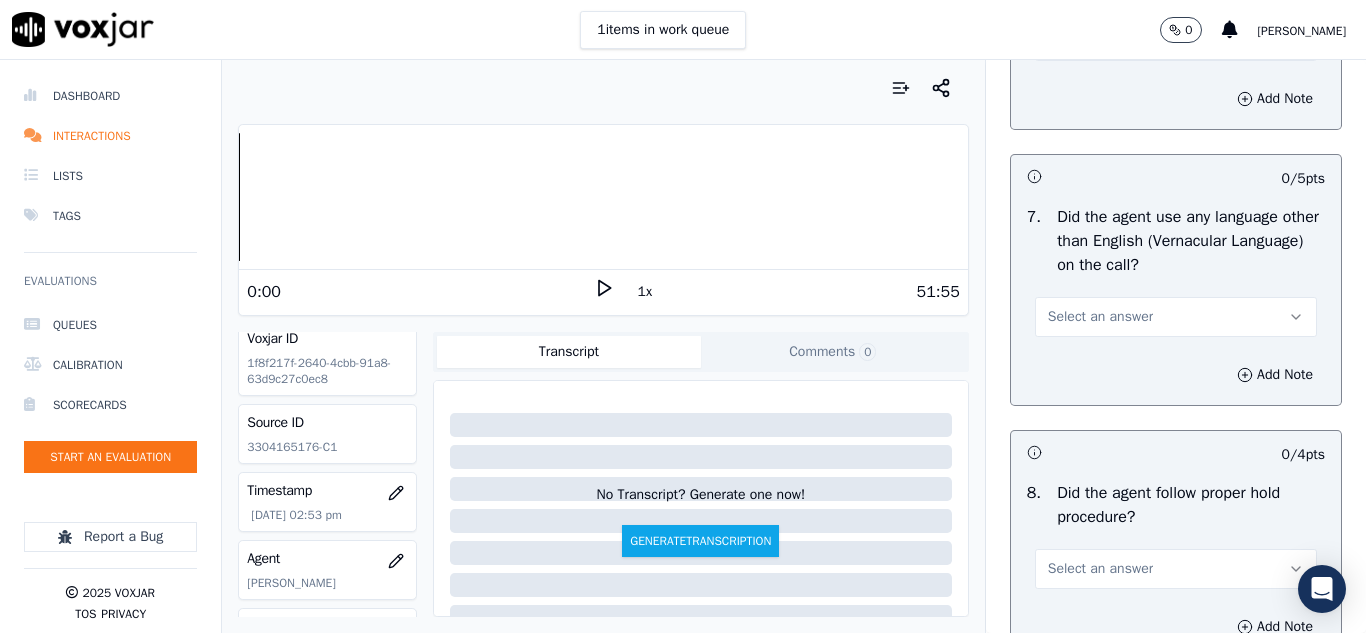 click on "Select an answer" at bounding box center (1100, 317) 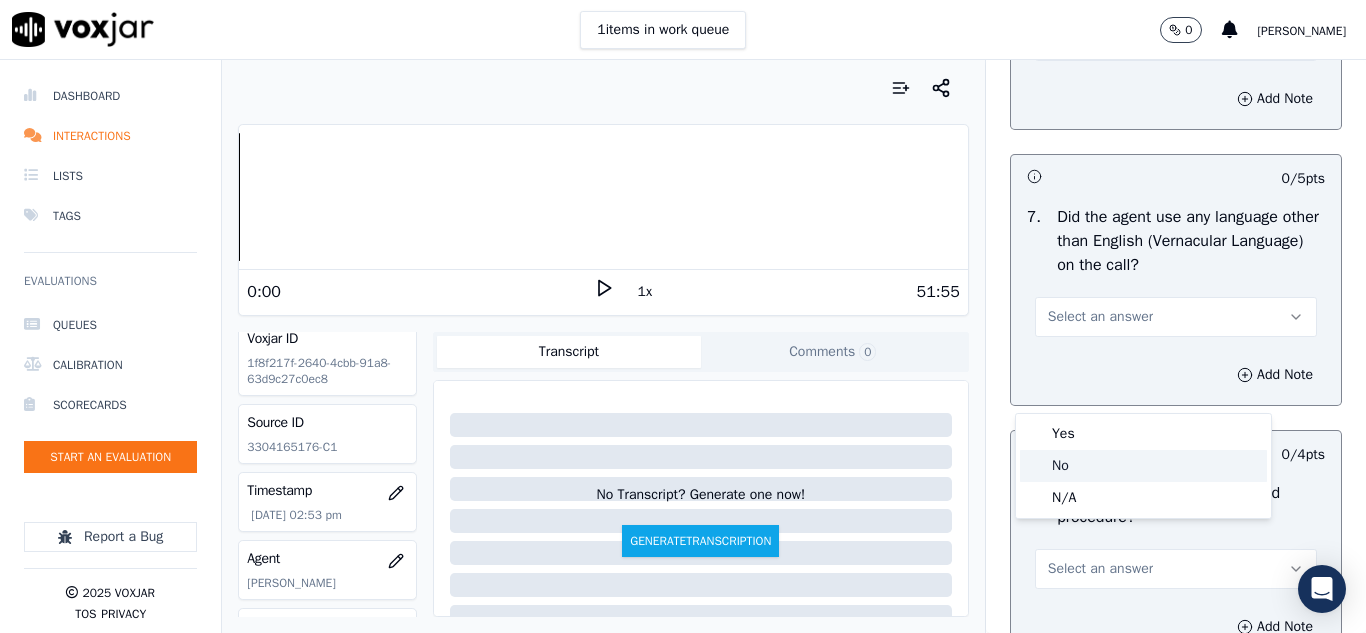 click on "No" 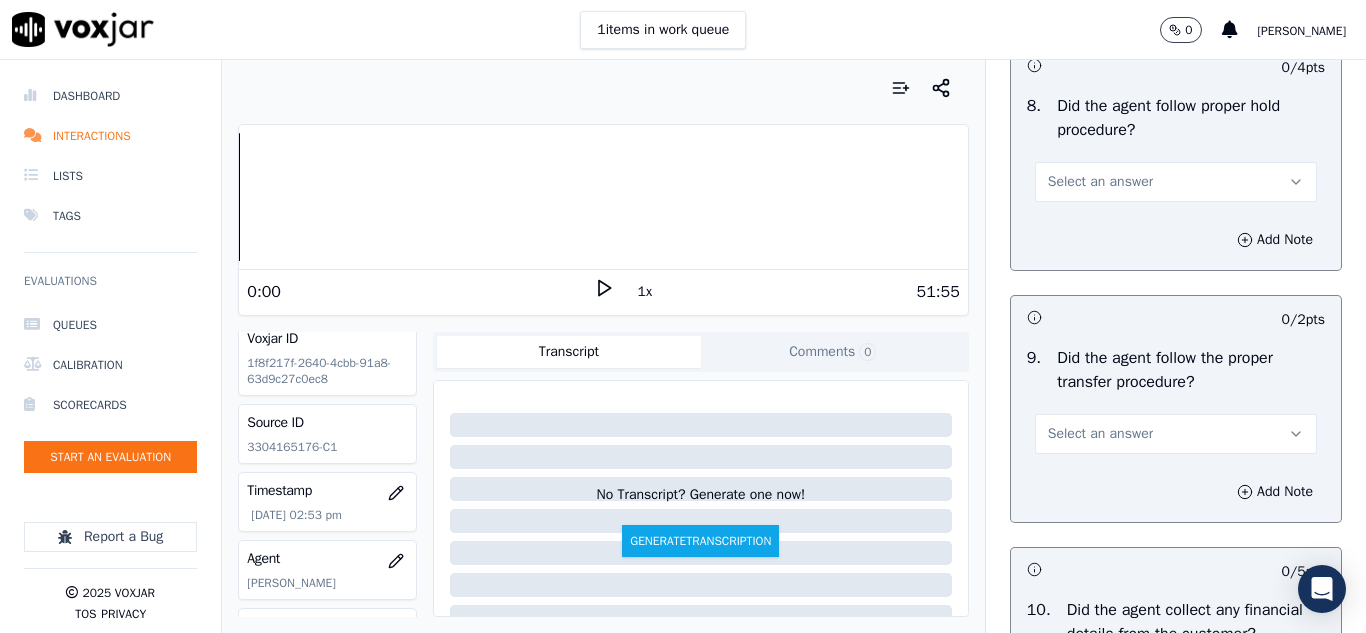 scroll, scrollTop: 3300, scrollLeft: 0, axis: vertical 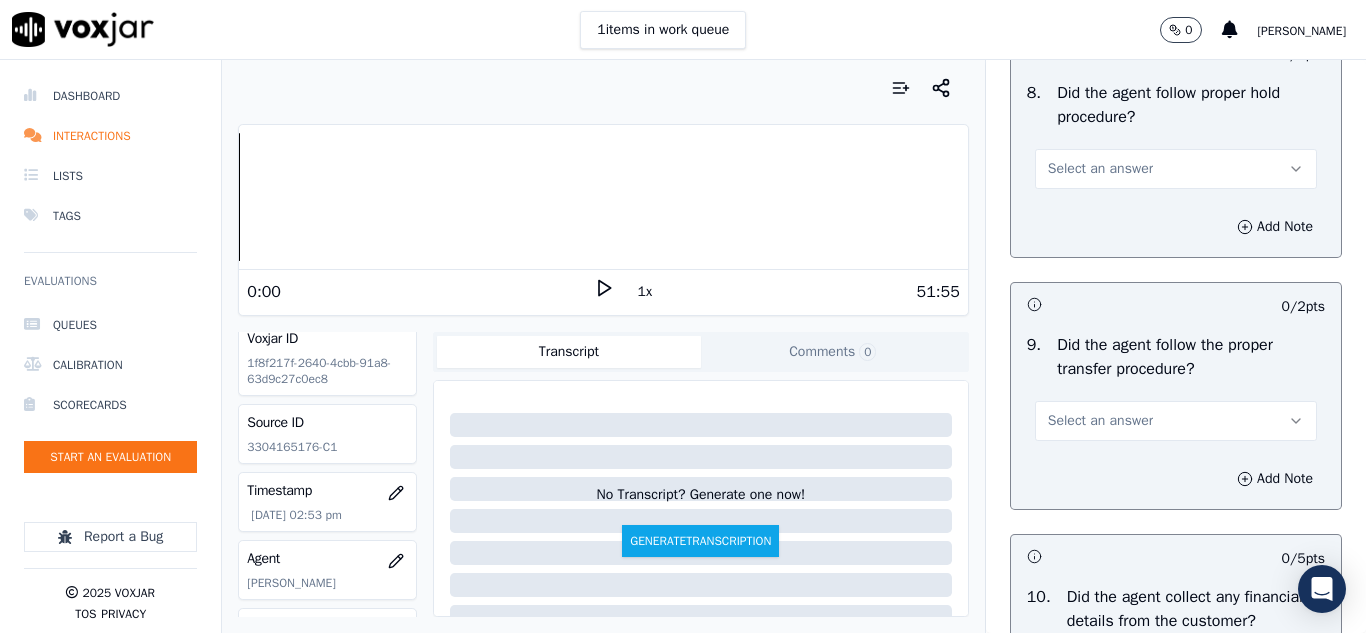 click on "Select an answer" at bounding box center [1100, 169] 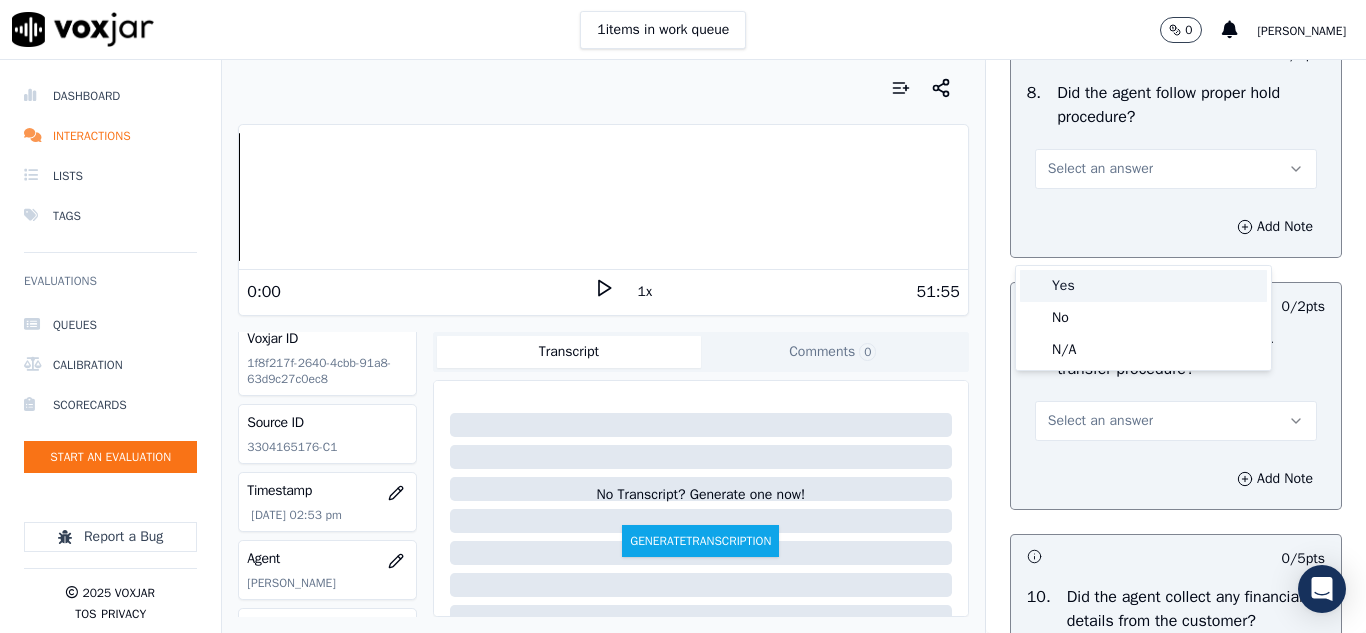 click on "Yes" at bounding box center (1143, 286) 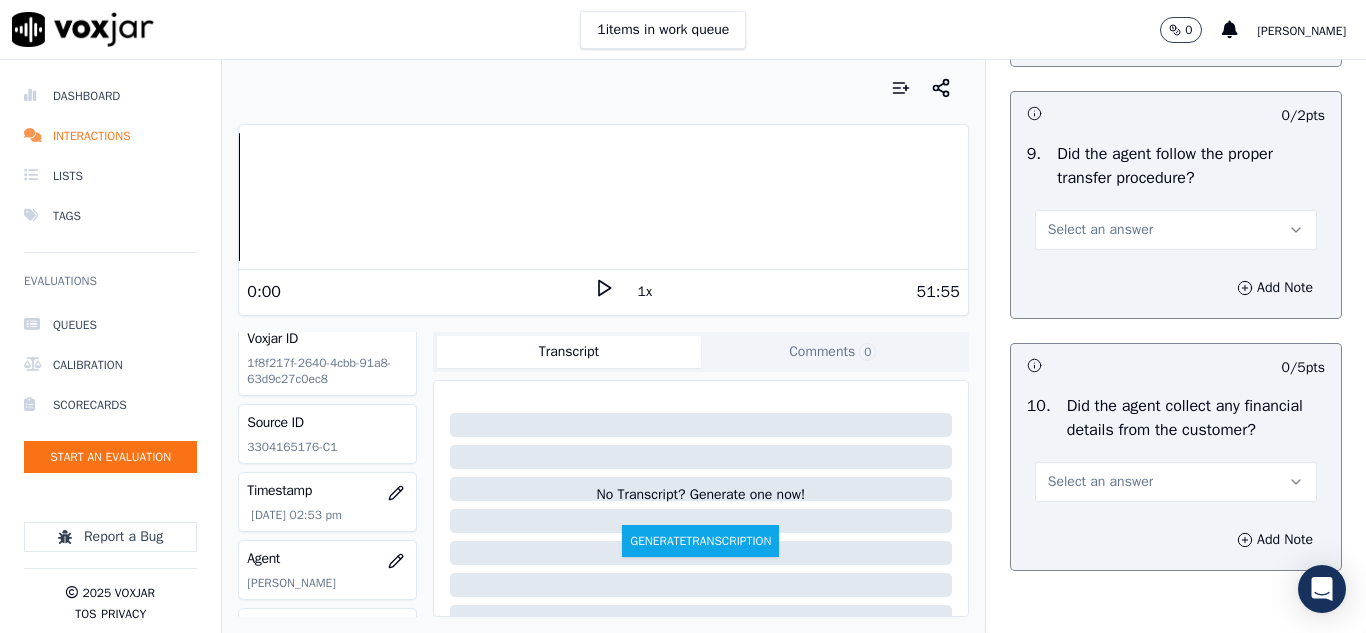 scroll, scrollTop: 3500, scrollLeft: 0, axis: vertical 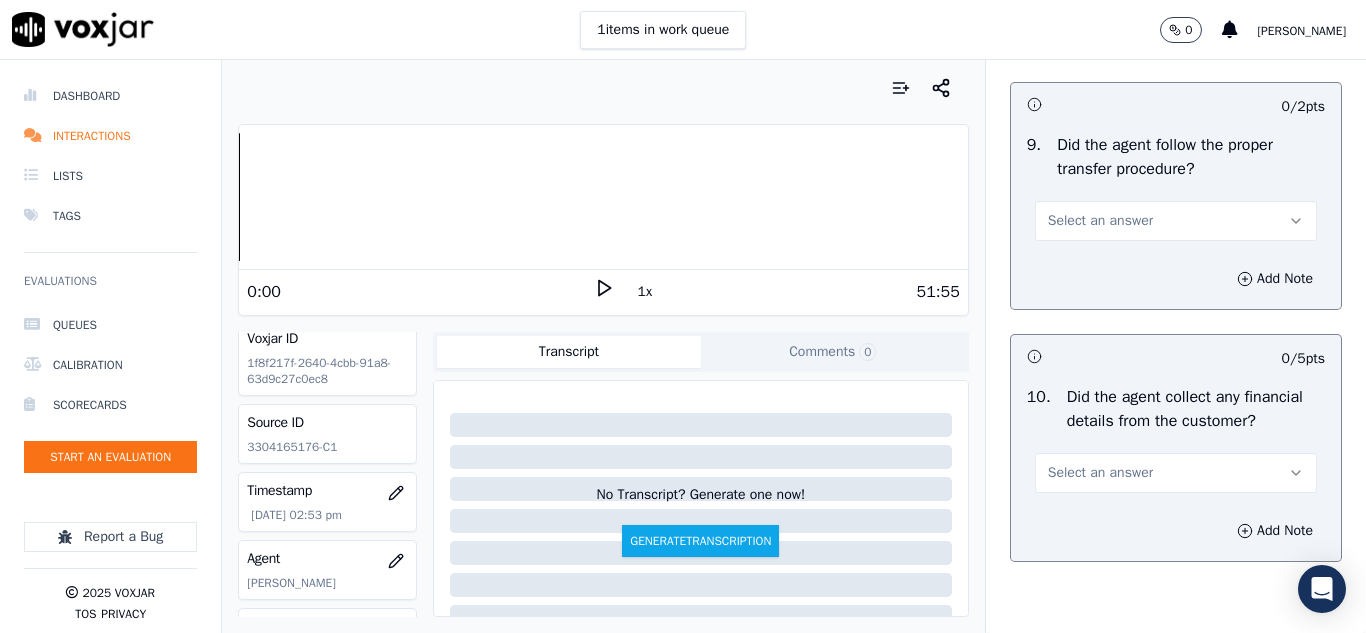 click on "Select an answer" at bounding box center [1100, 221] 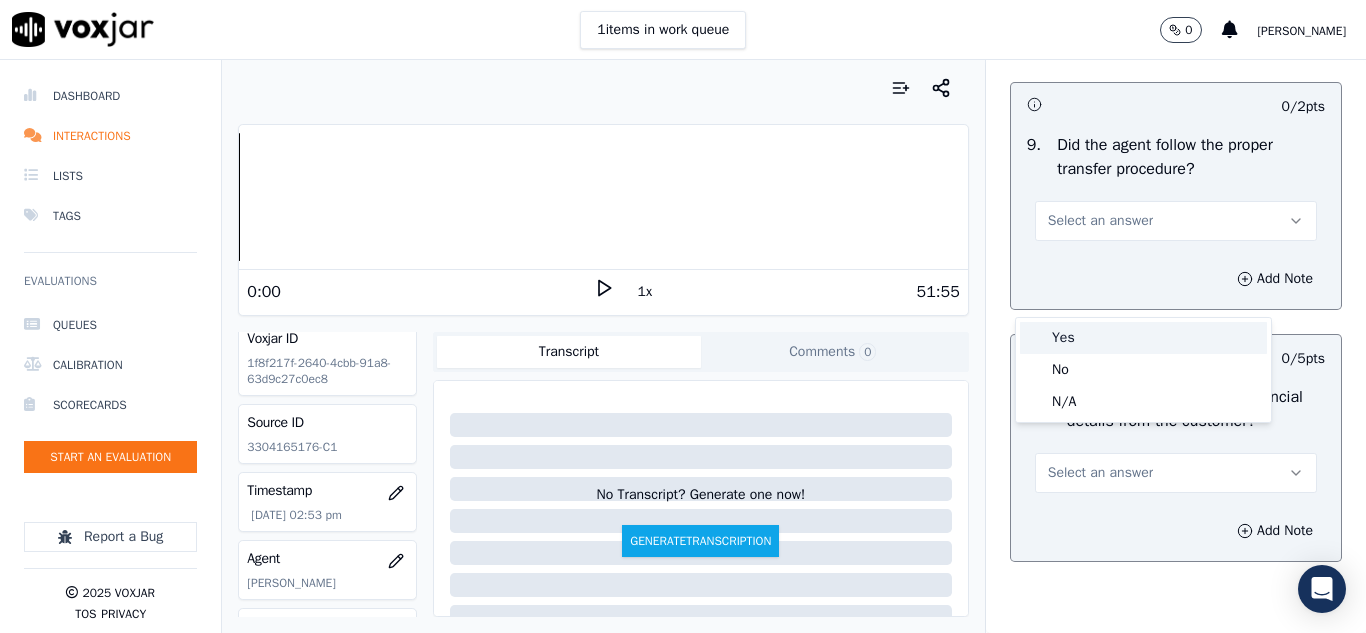 click on "Yes" at bounding box center (1143, 338) 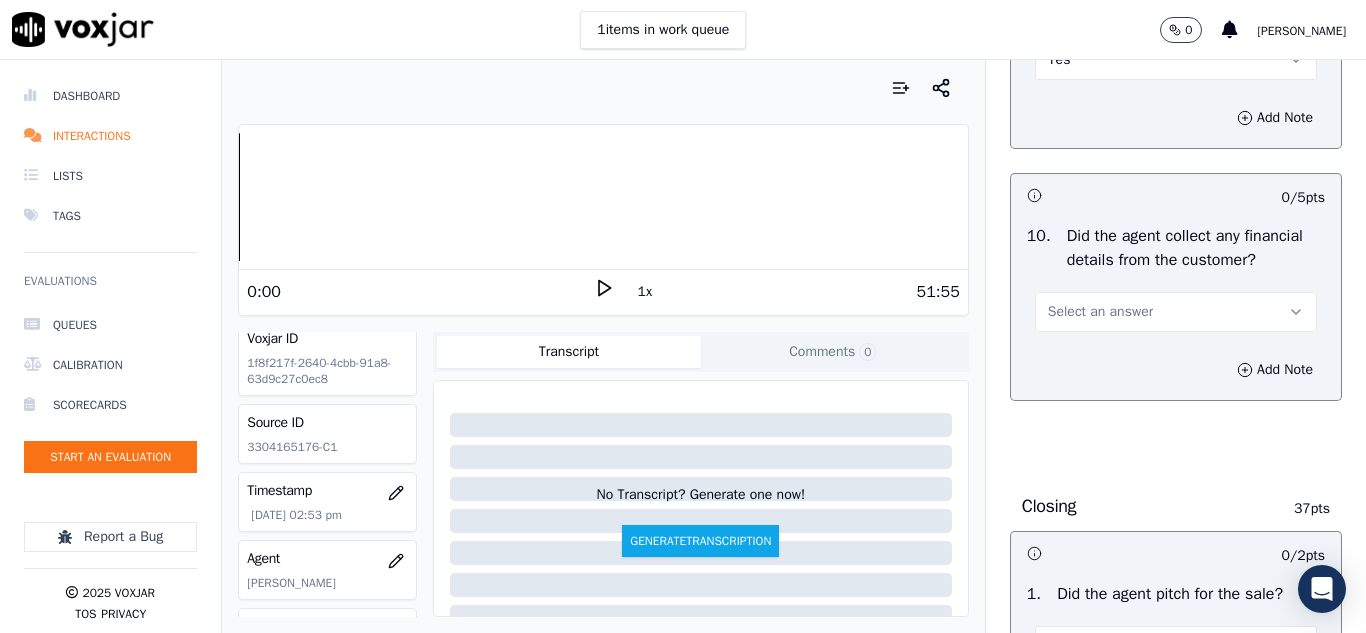 scroll, scrollTop: 3700, scrollLeft: 0, axis: vertical 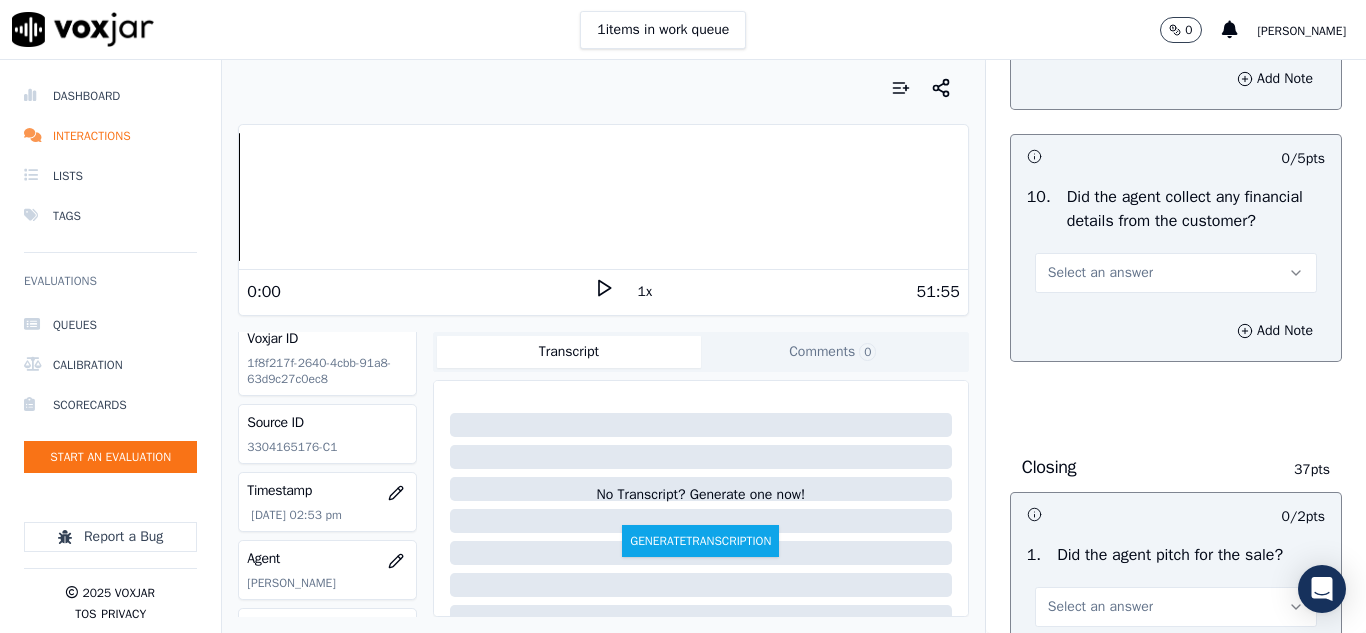 click on "Yes" at bounding box center [1176, 21] 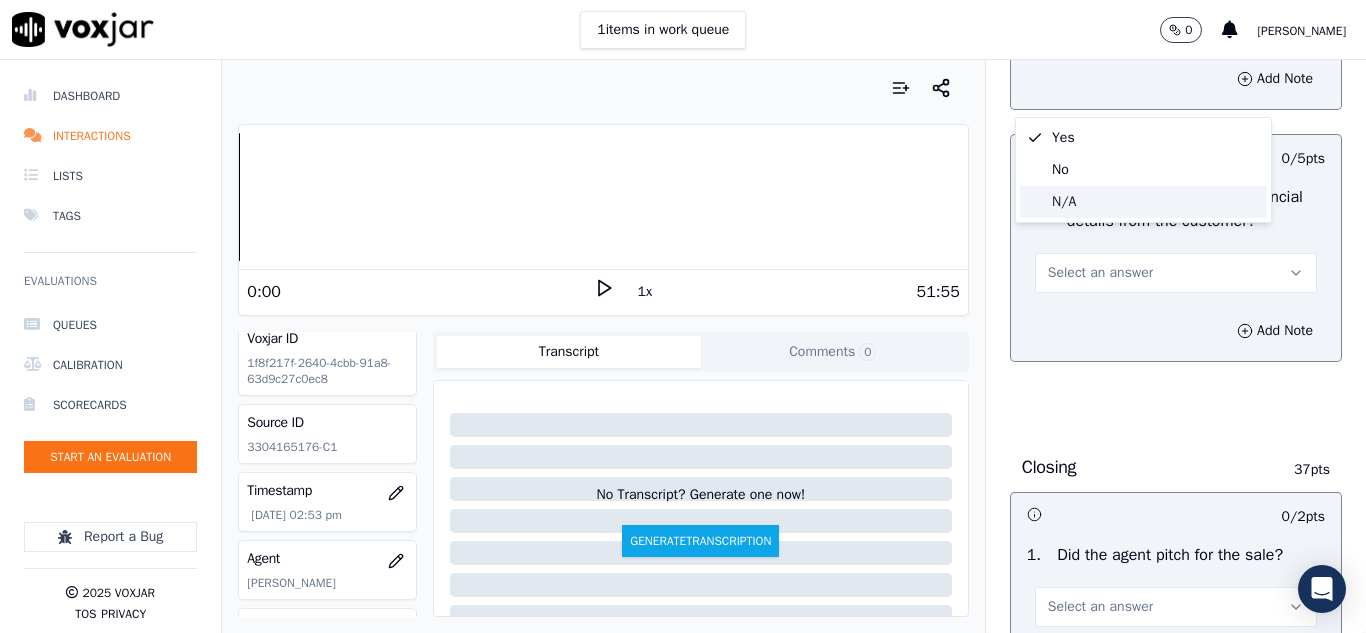 click on "N/A" 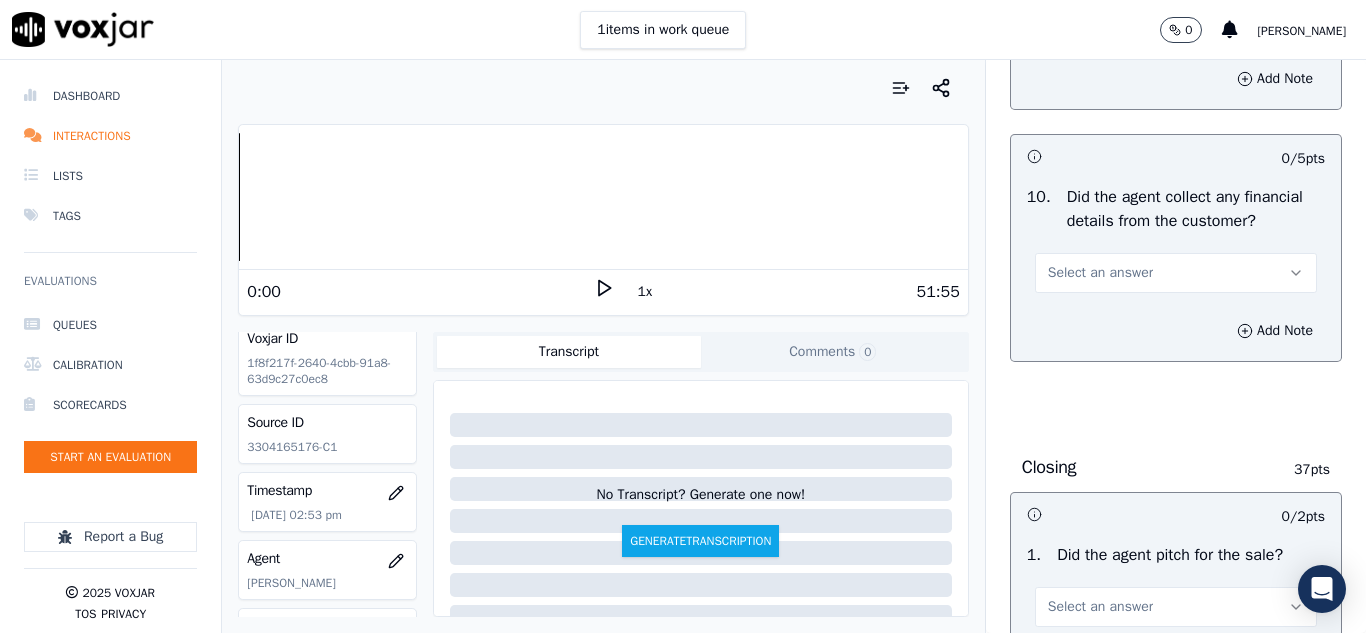 click on "Select an answer" at bounding box center [1100, 273] 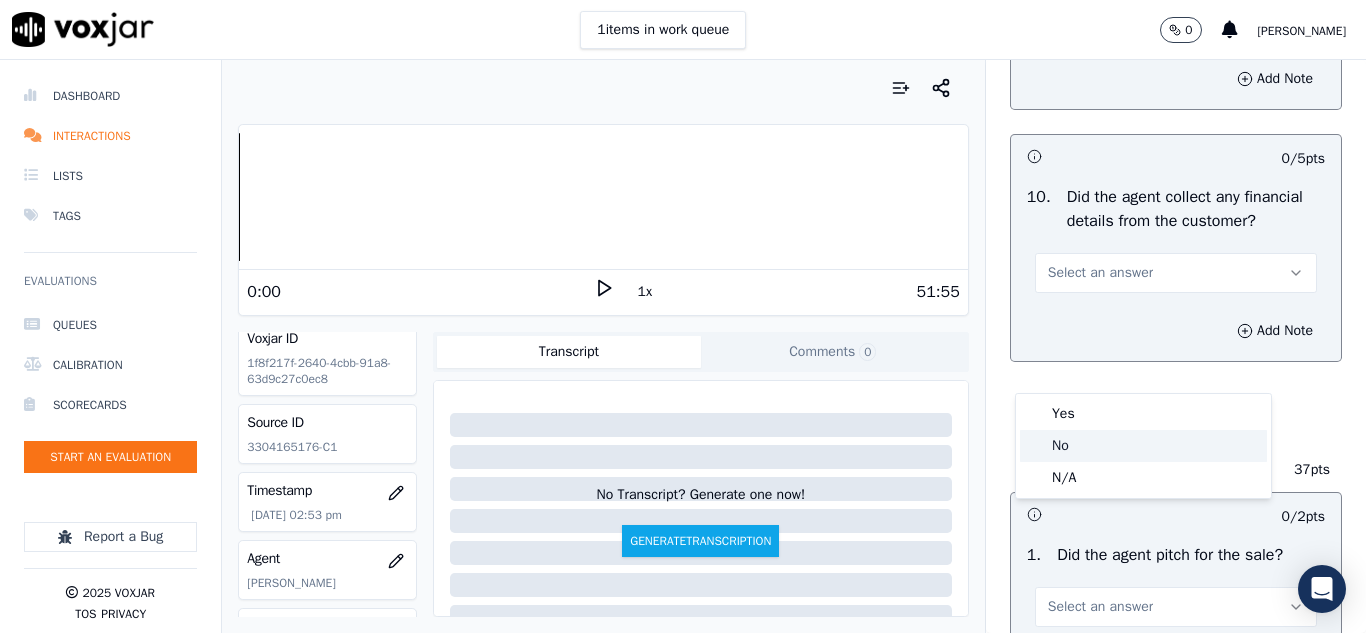 click on "No" 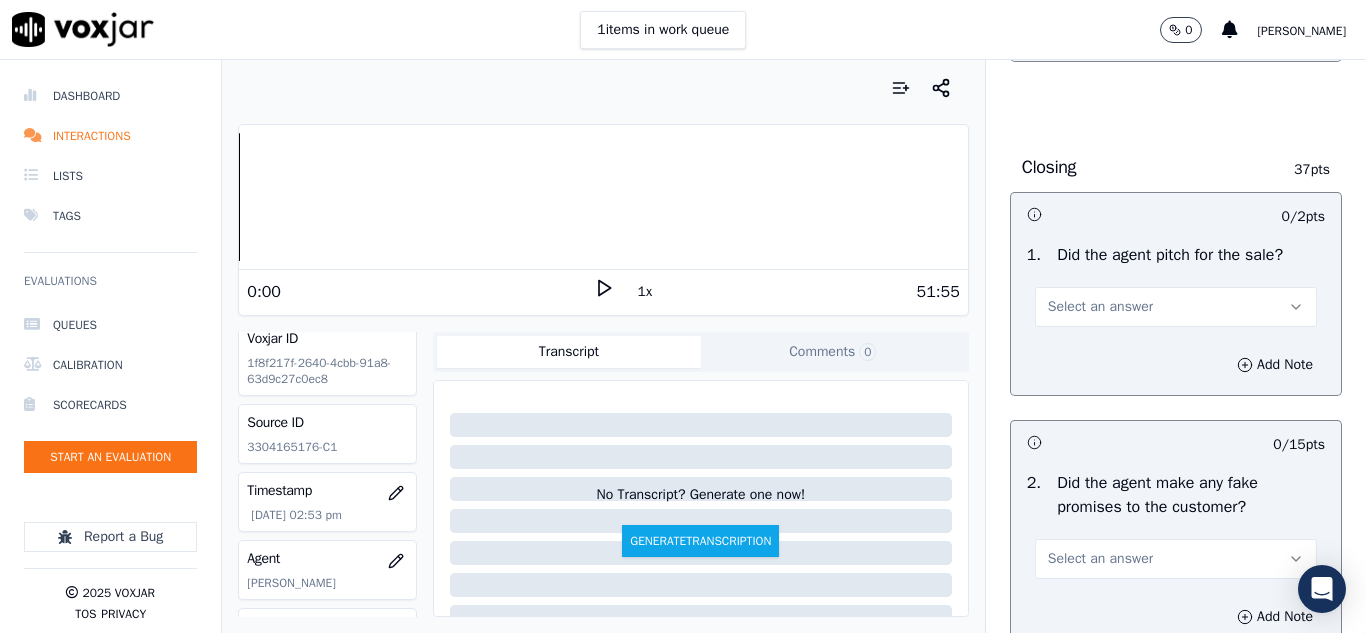 scroll, scrollTop: 4100, scrollLeft: 0, axis: vertical 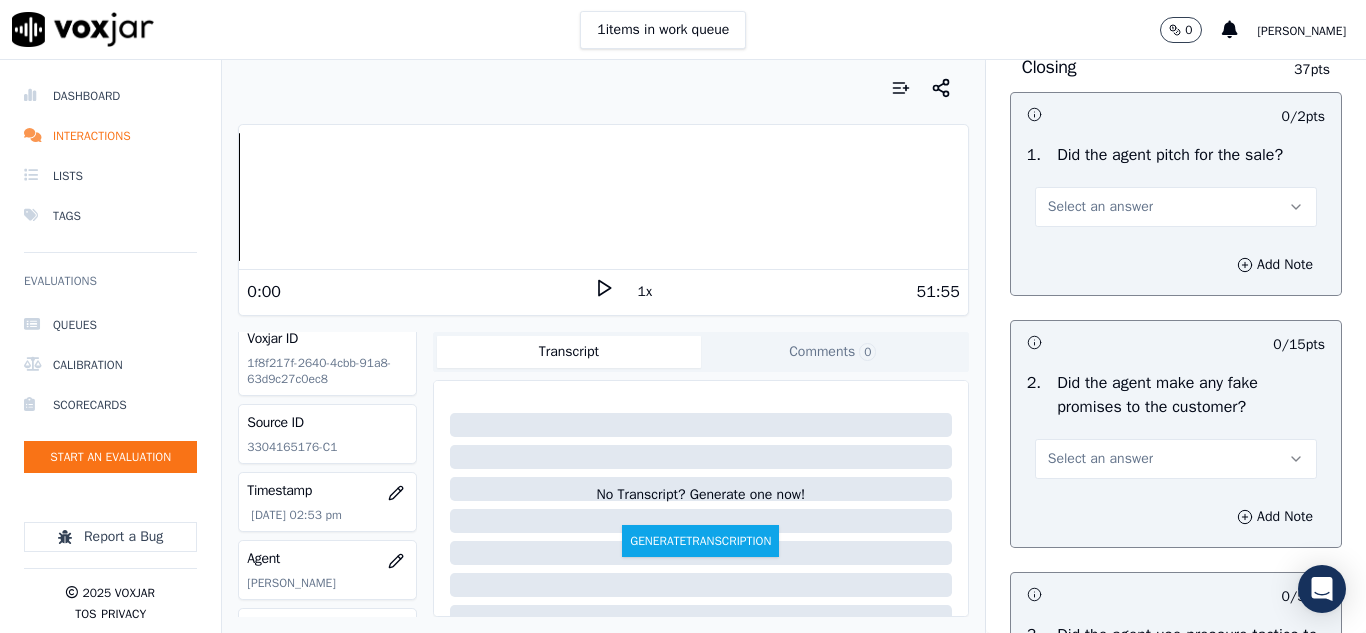 click on "Select an answer" at bounding box center [1100, 207] 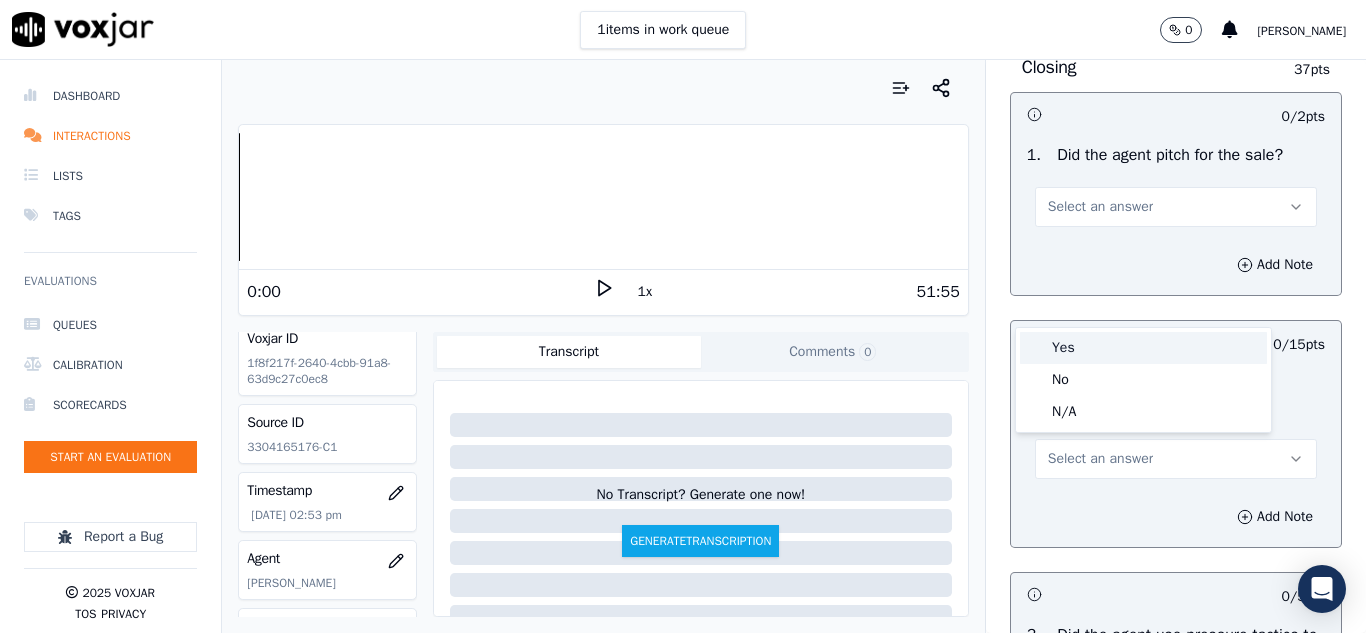 click on "Yes" at bounding box center (1143, 348) 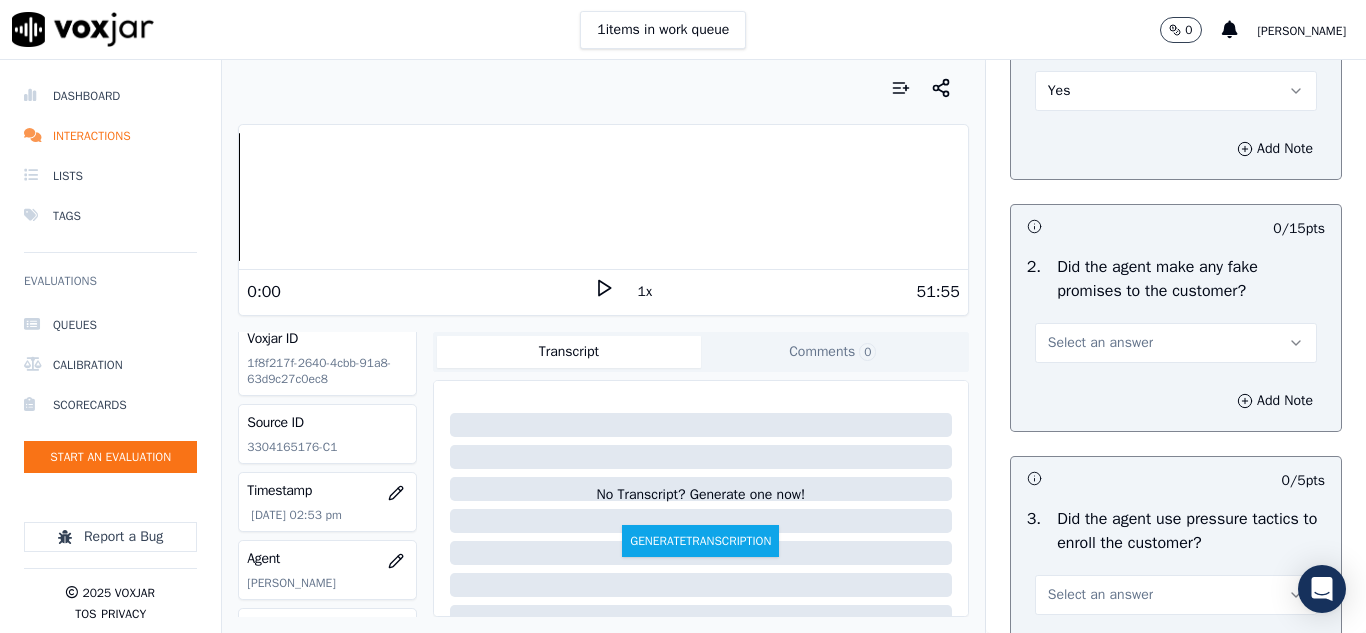 scroll, scrollTop: 4300, scrollLeft: 0, axis: vertical 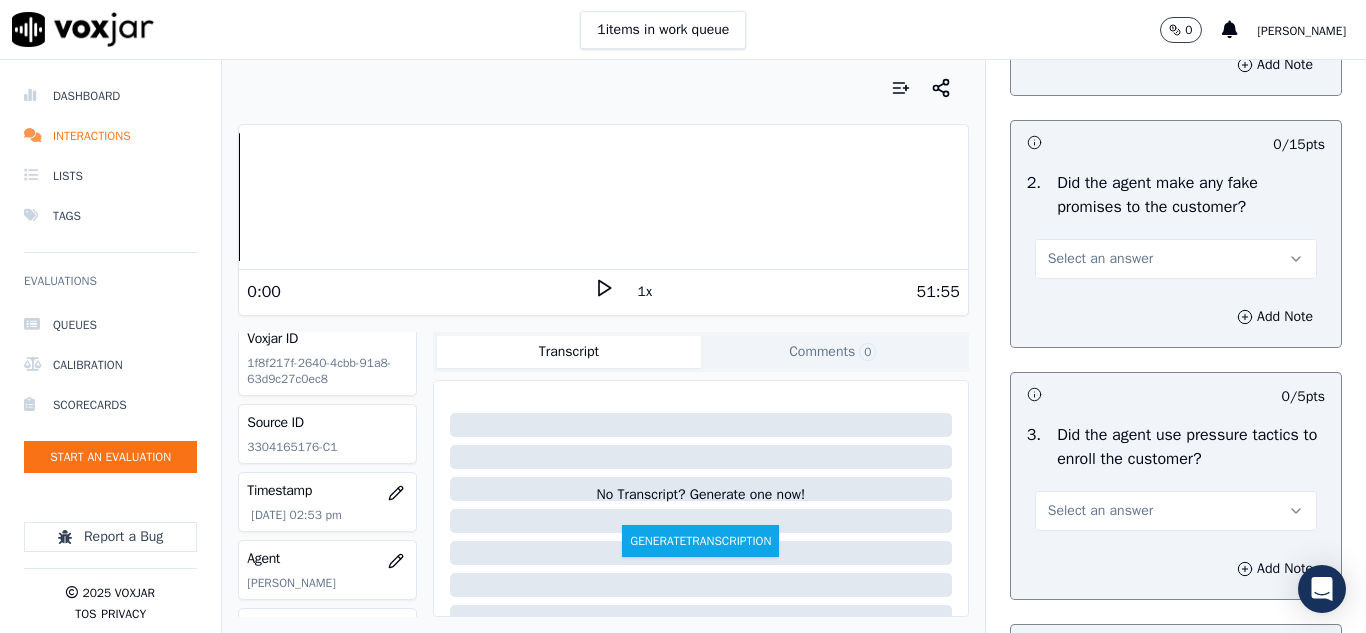 click on "Select an answer" at bounding box center (1100, 259) 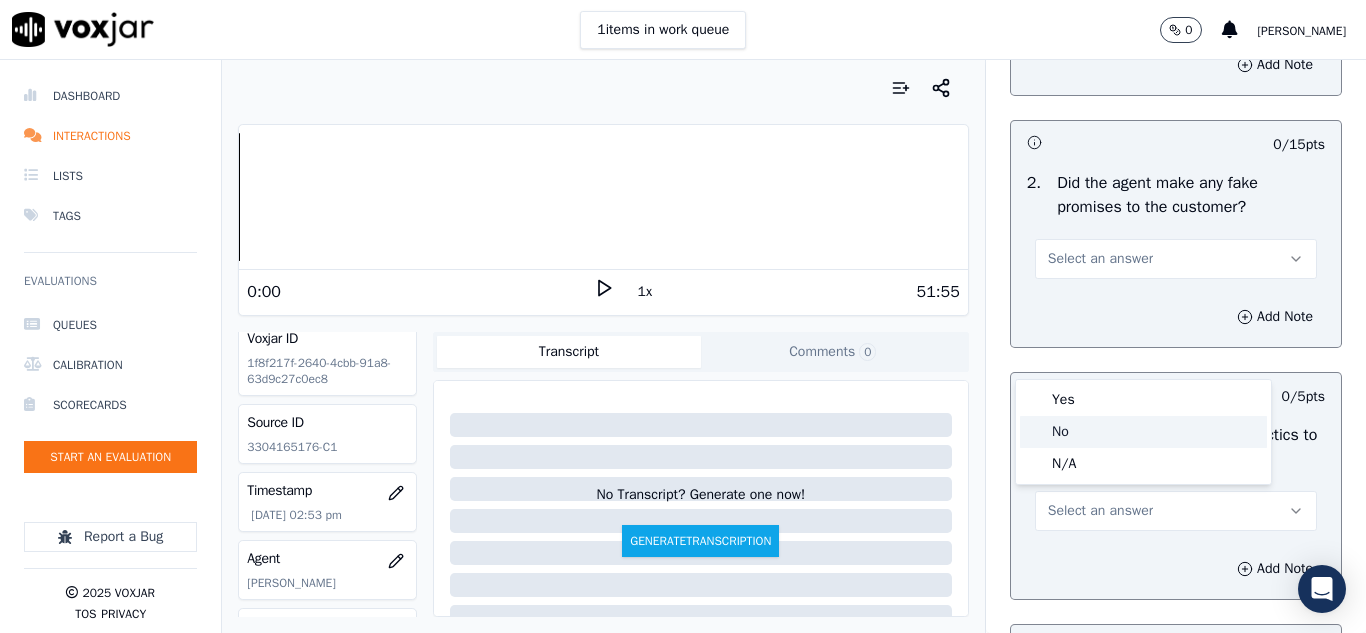 click on "No" 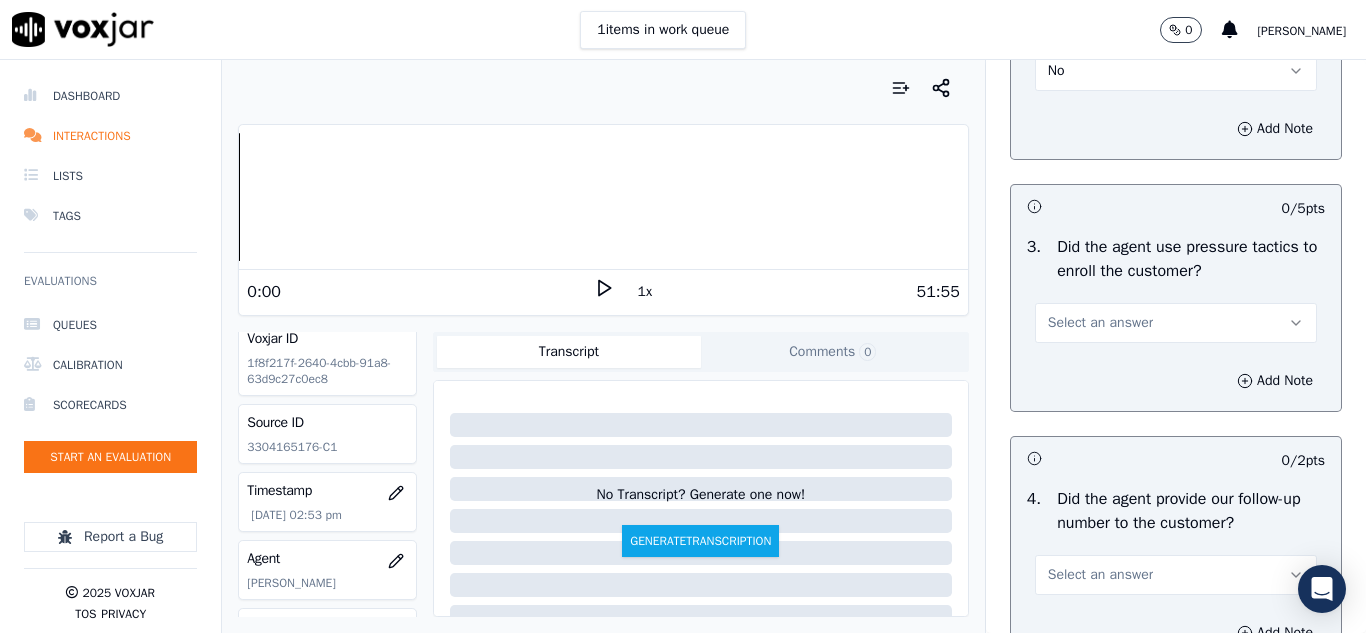 scroll, scrollTop: 4500, scrollLeft: 0, axis: vertical 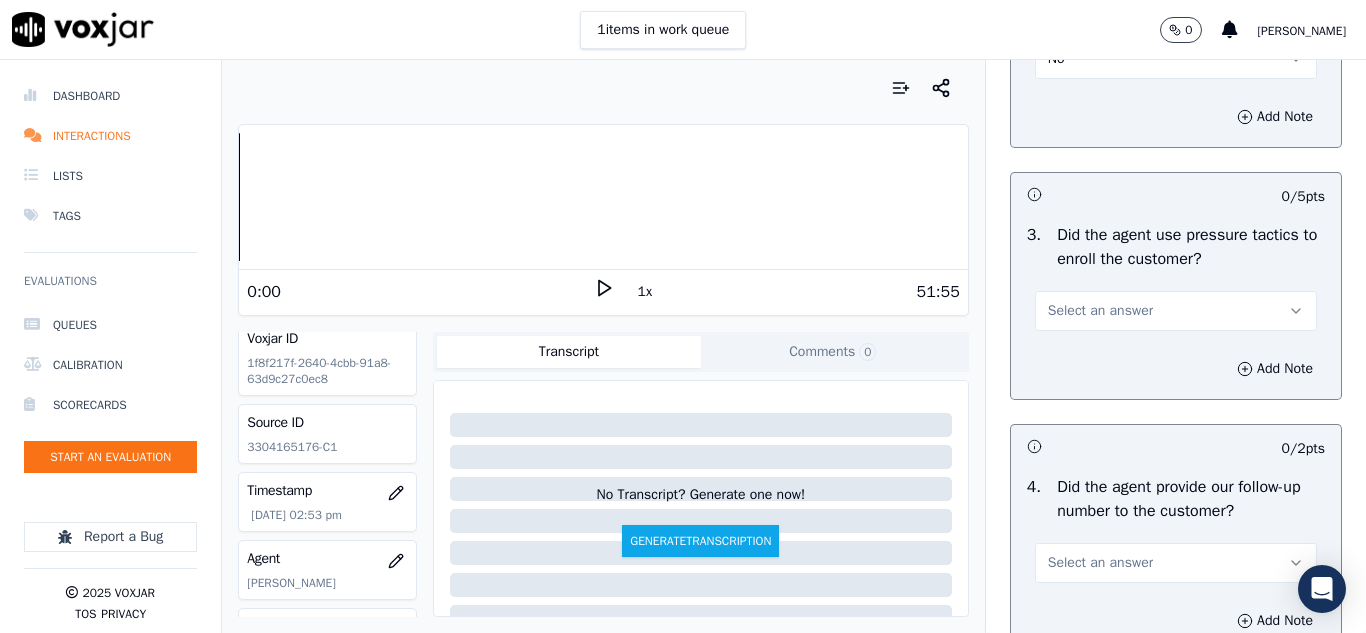 click on "Select an answer" at bounding box center (1100, 311) 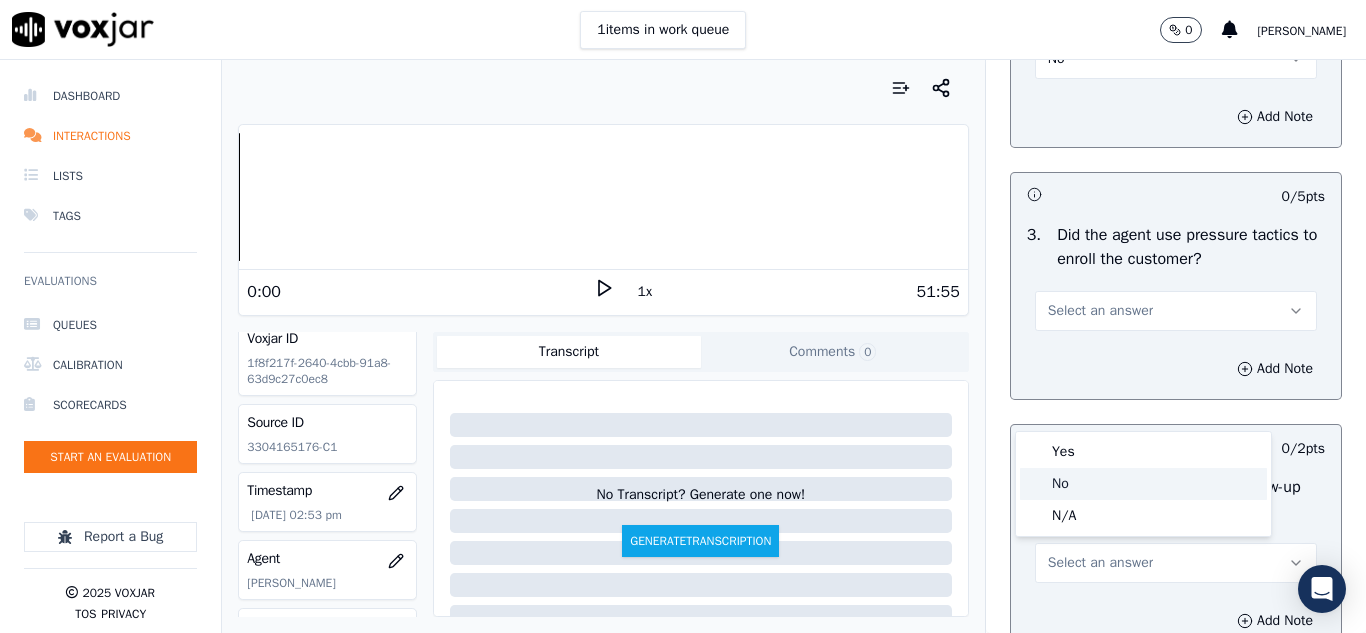 click on "No" 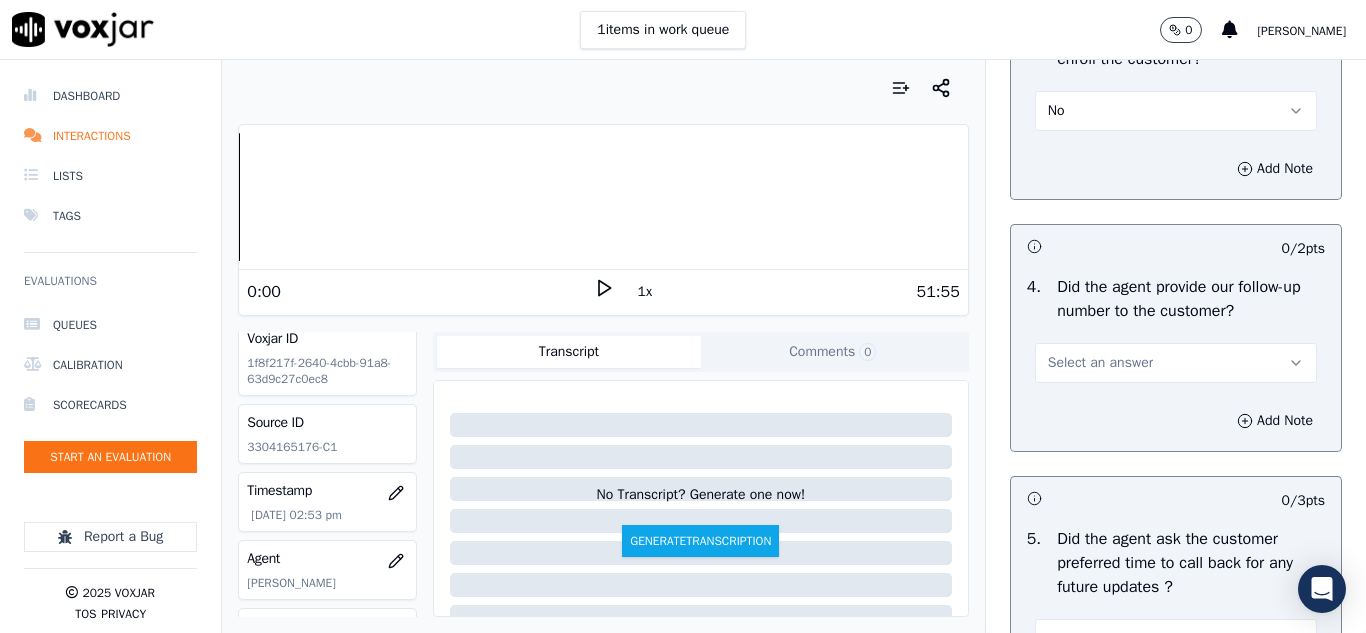 scroll, scrollTop: 4800, scrollLeft: 0, axis: vertical 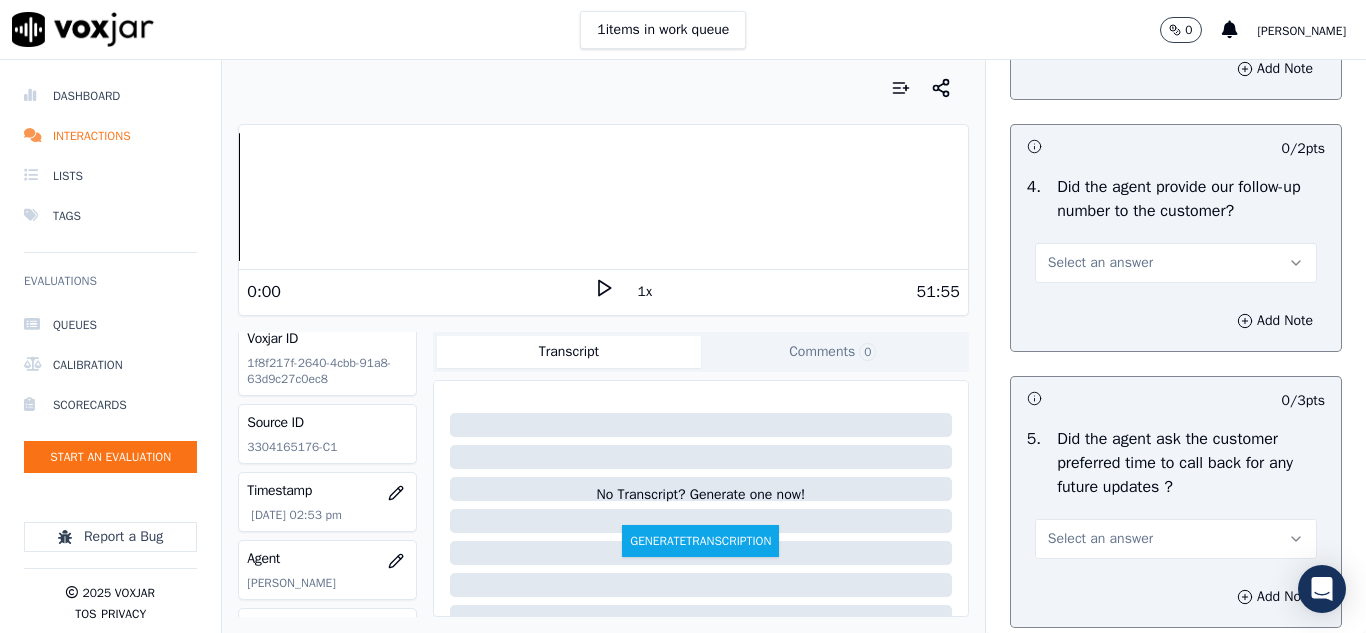click on "Select an answer" at bounding box center [1100, 263] 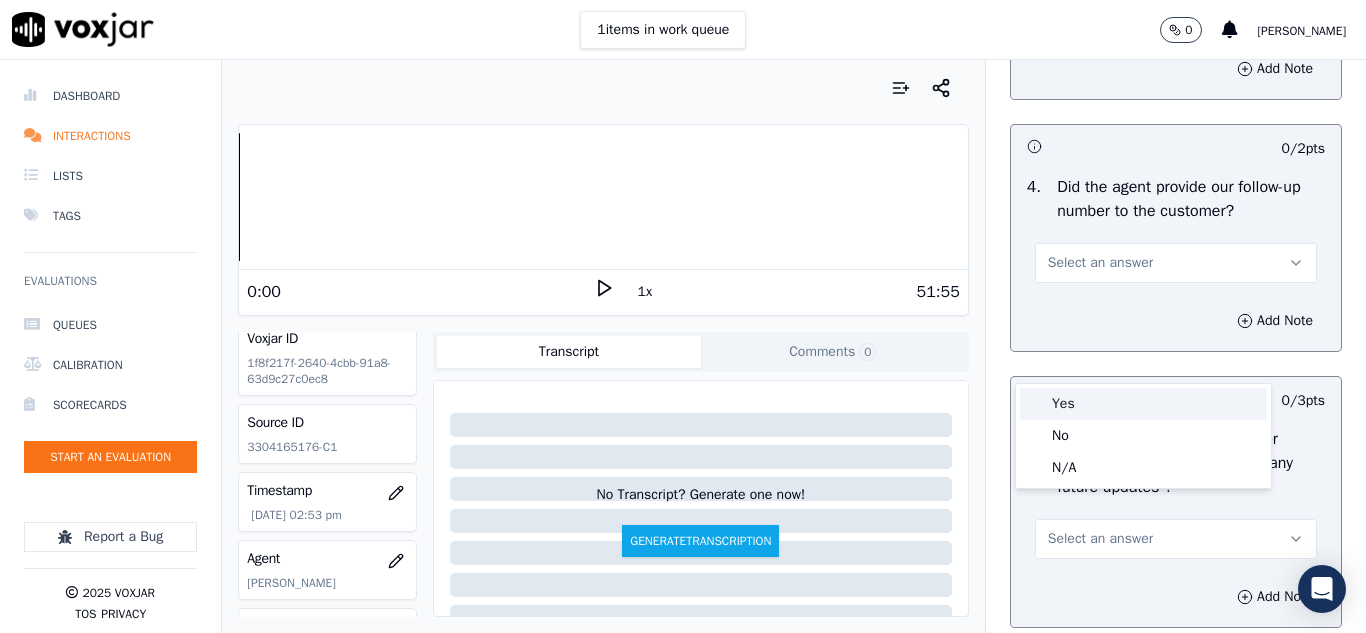 click on "Yes" at bounding box center (1143, 404) 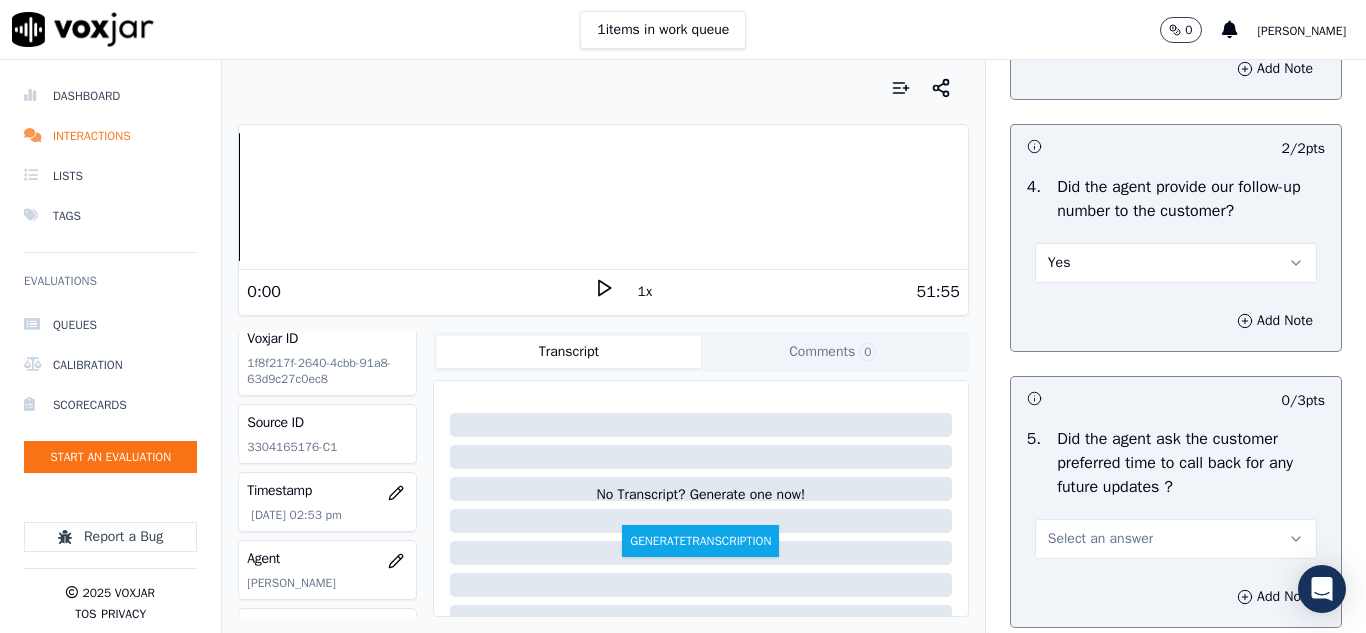 scroll, scrollTop: 5100, scrollLeft: 0, axis: vertical 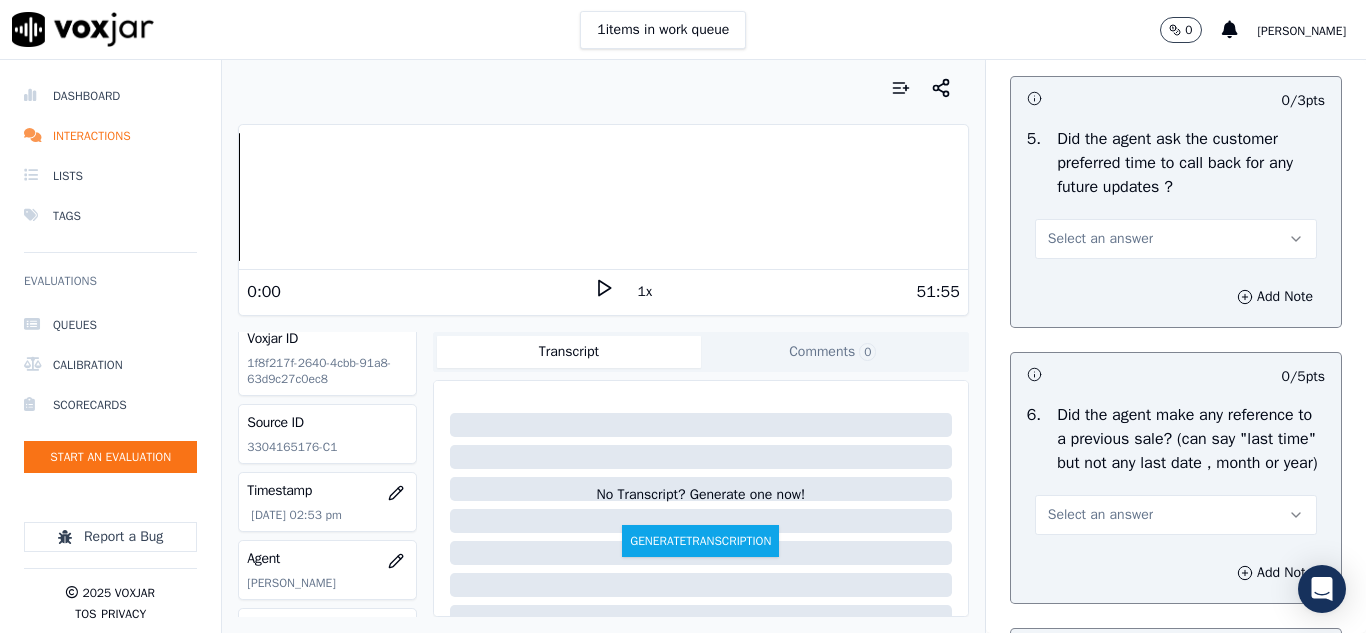 click on "Select an answer" at bounding box center (1100, 239) 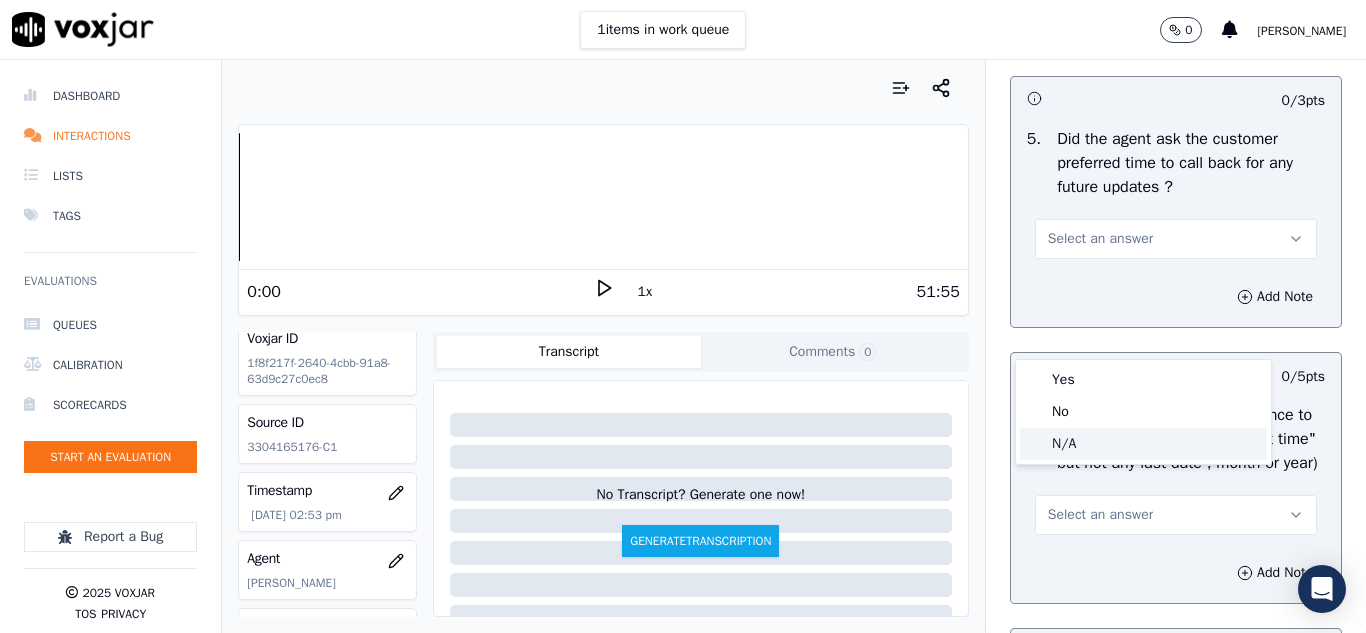 click on "N/A" 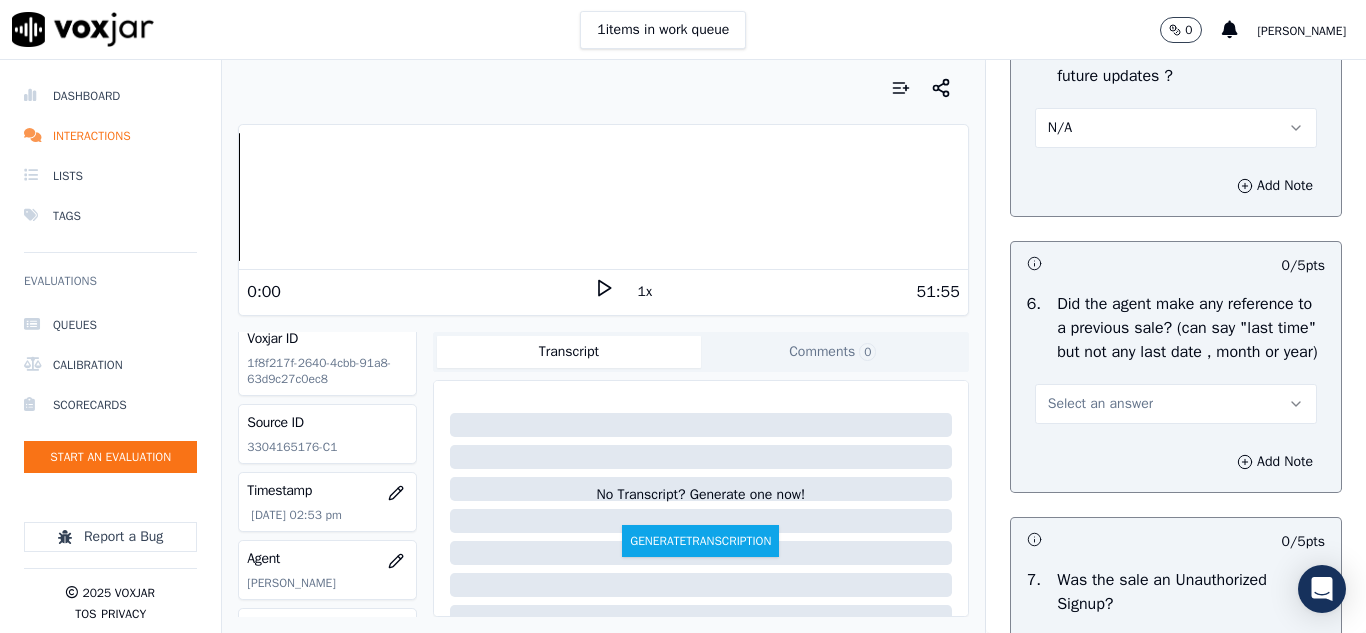 scroll, scrollTop: 5400, scrollLeft: 0, axis: vertical 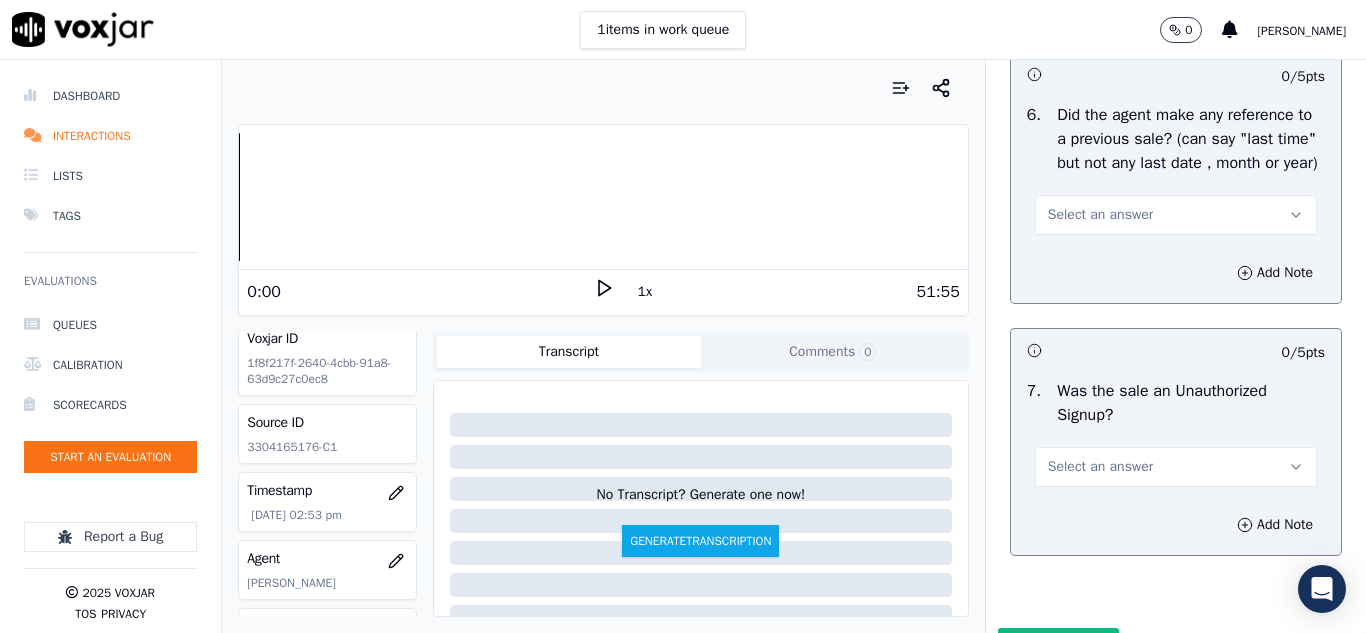 click on "Select an answer" at bounding box center [1100, 215] 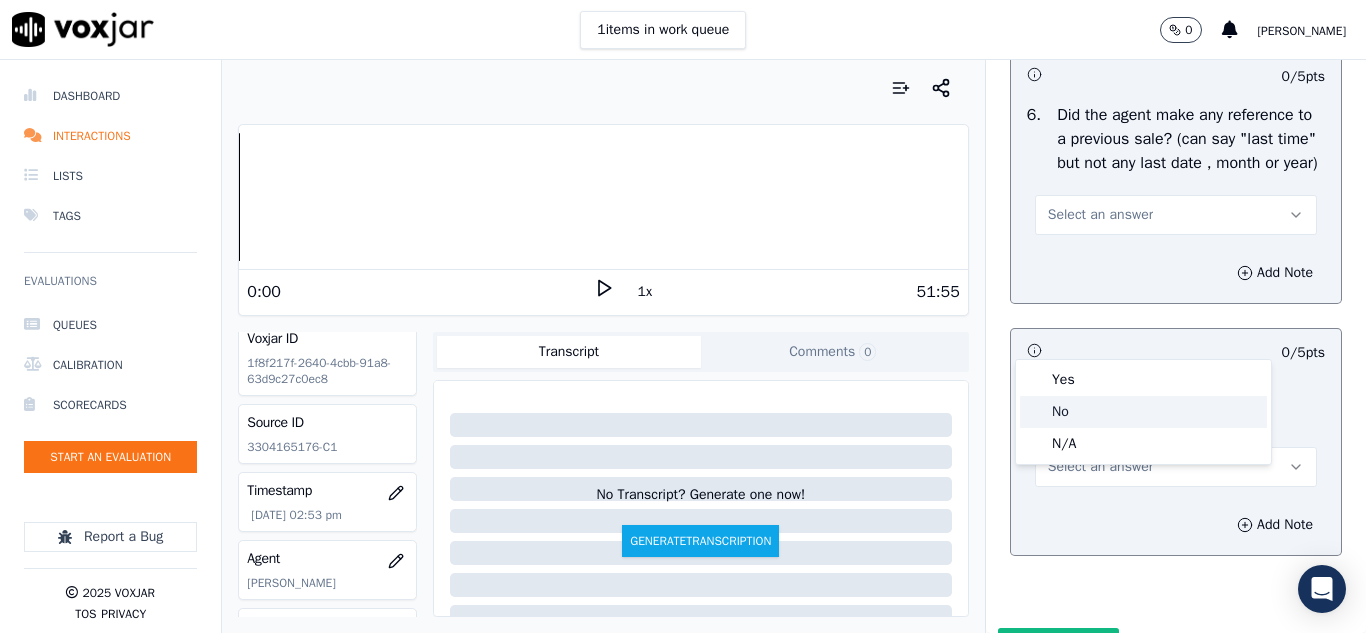 click on "No" 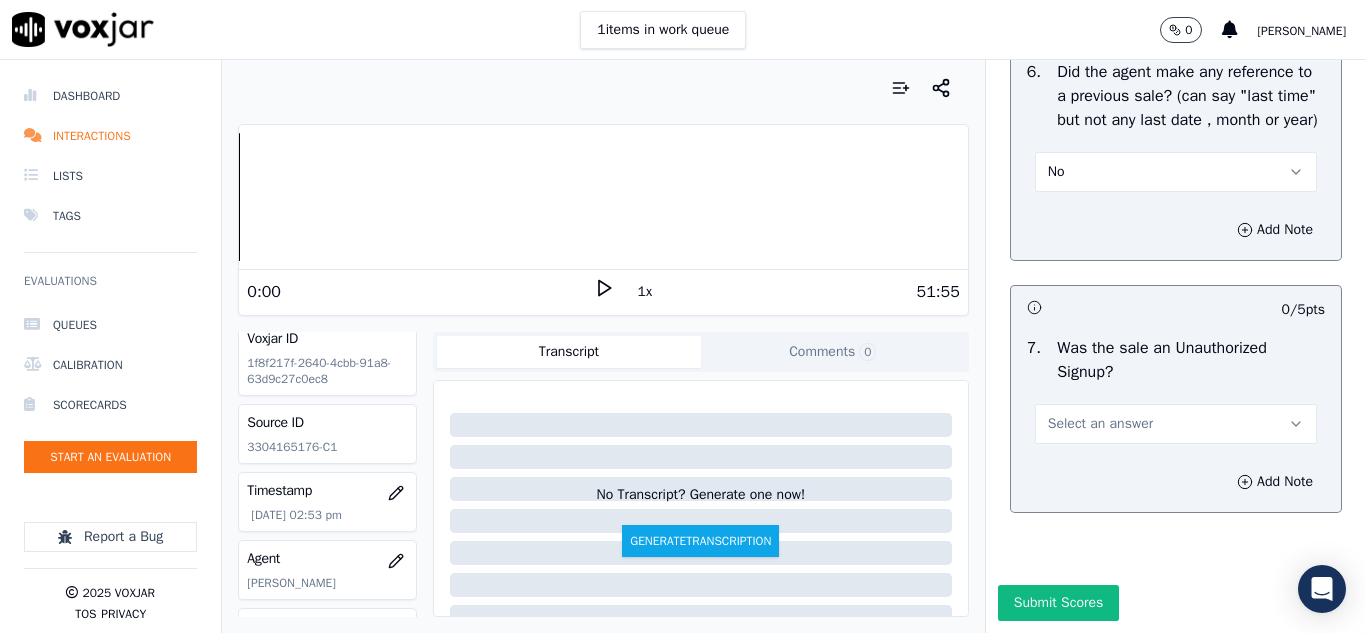 scroll, scrollTop: 5608, scrollLeft: 0, axis: vertical 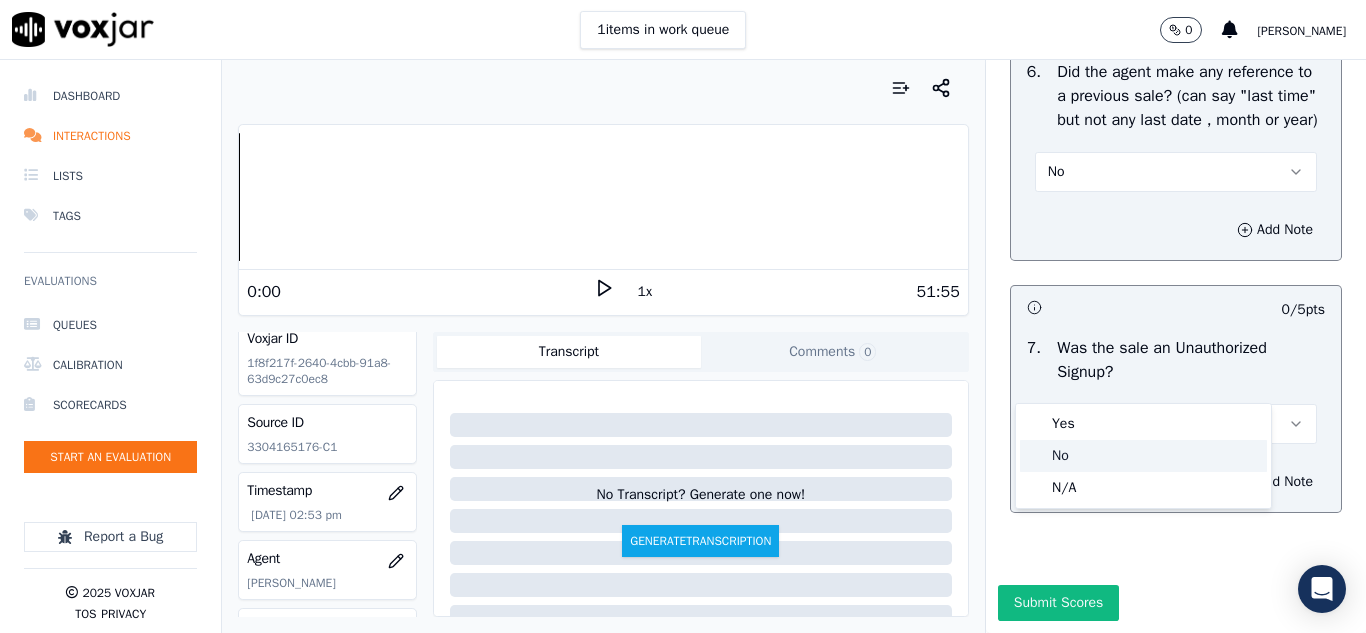 click on "No" 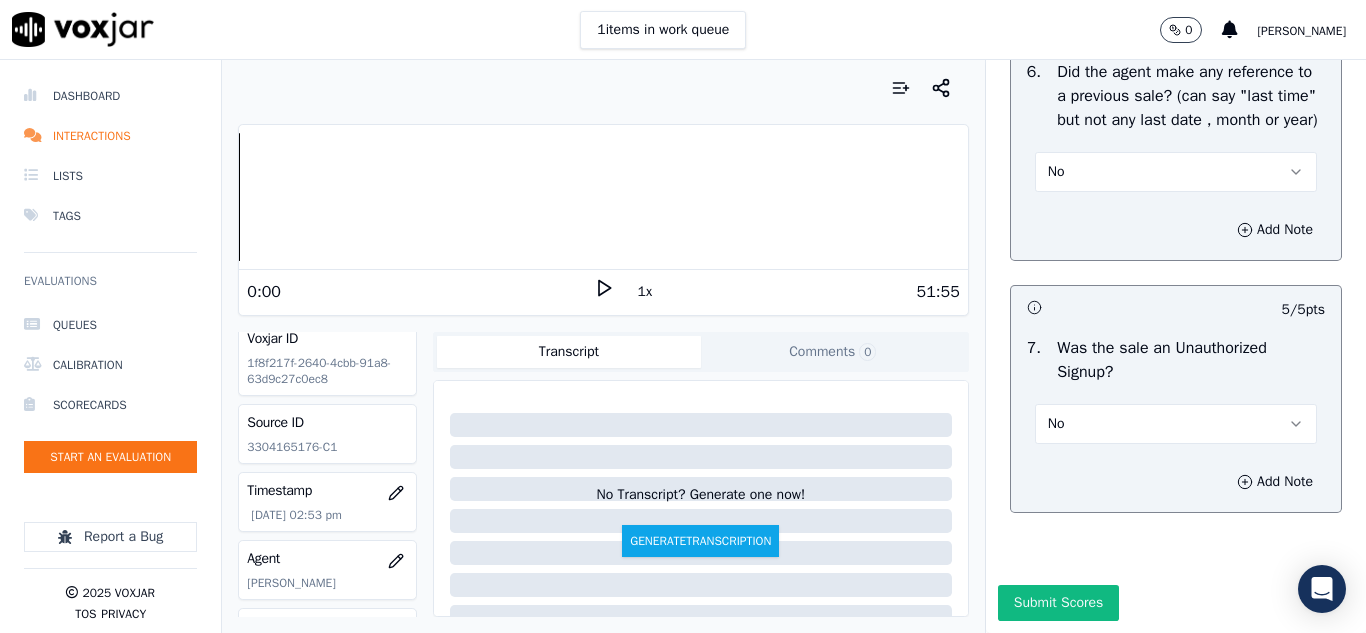 scroll, scrollTop: 5608, scrollLeft: 0, axis: vertical 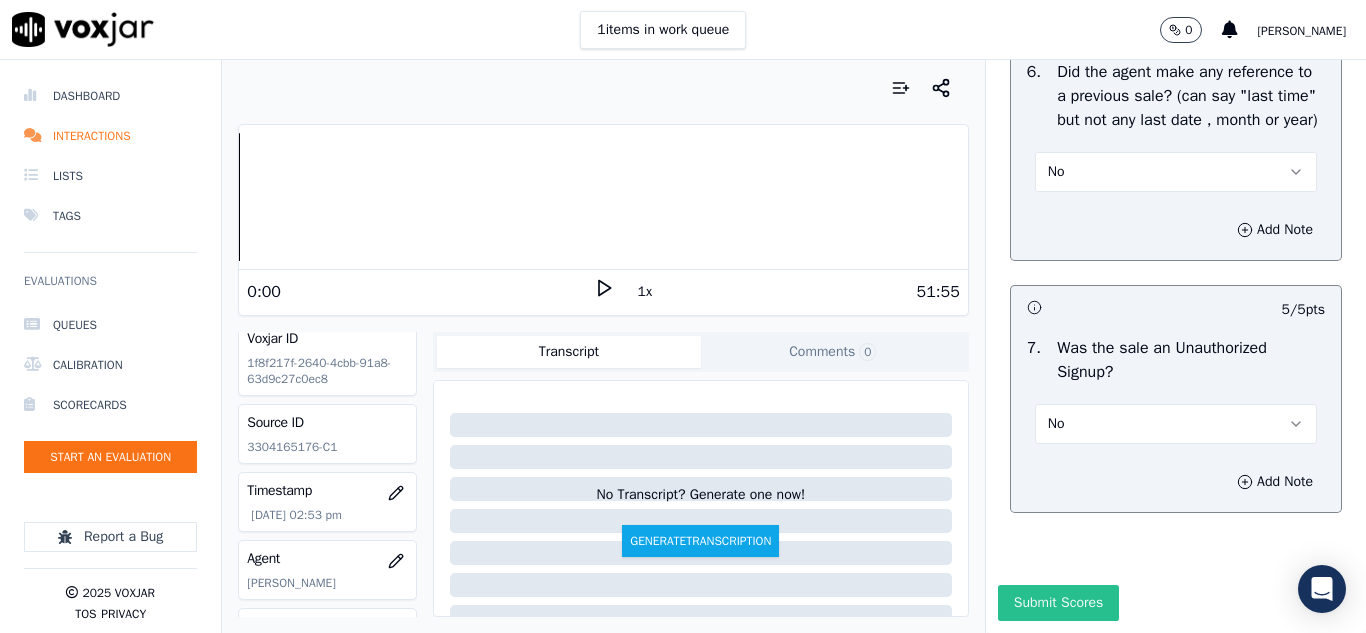 click on "Submit Scores" at bounding box center (1058, 603) 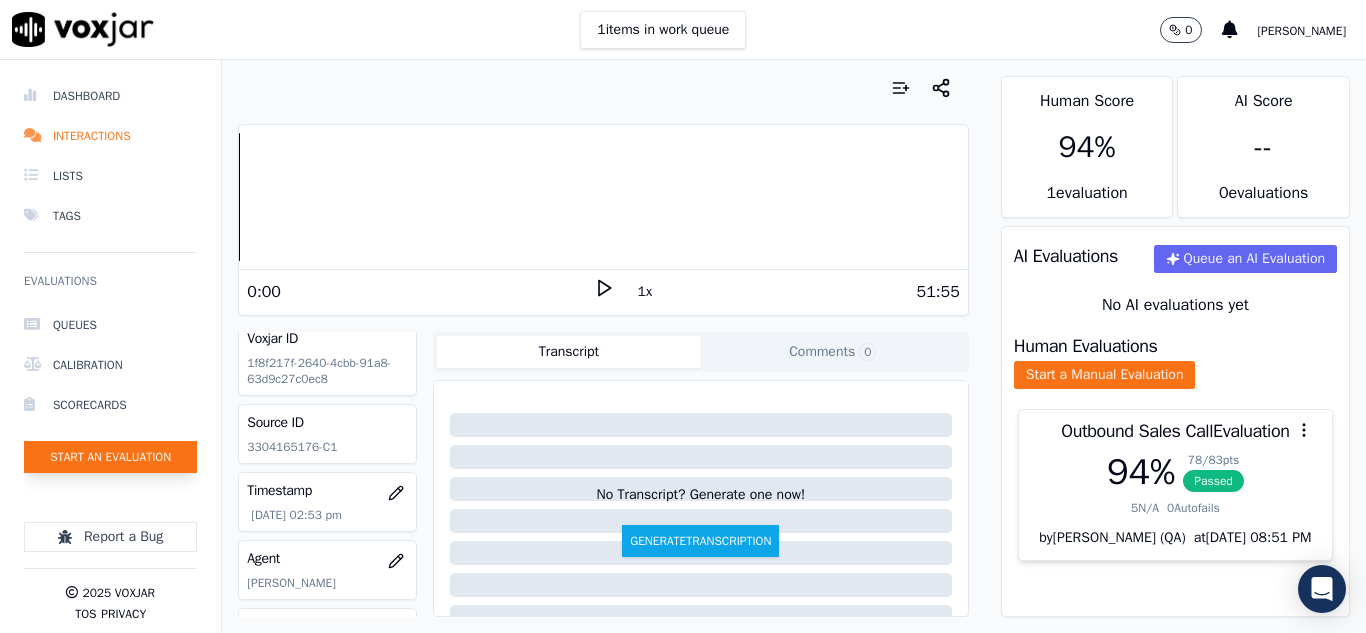 click on "Start an Evaluation" 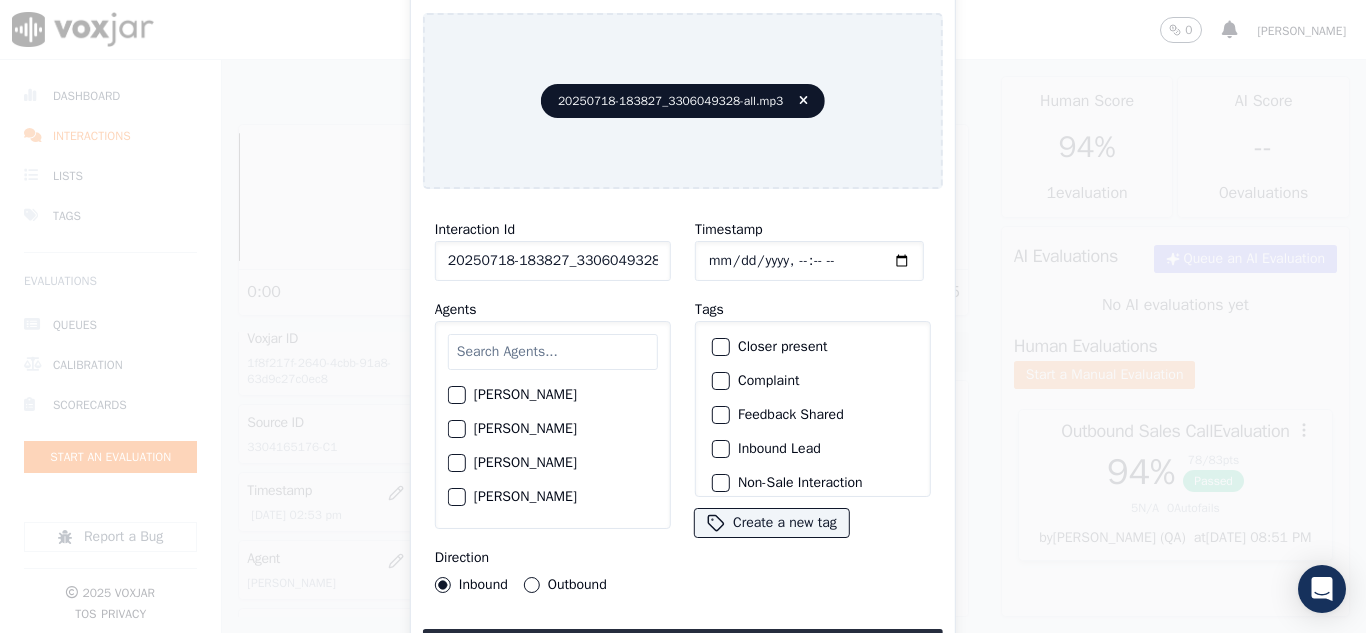 scroll, scrollTop: 0, scrollLeft: 40, axis: horizontal 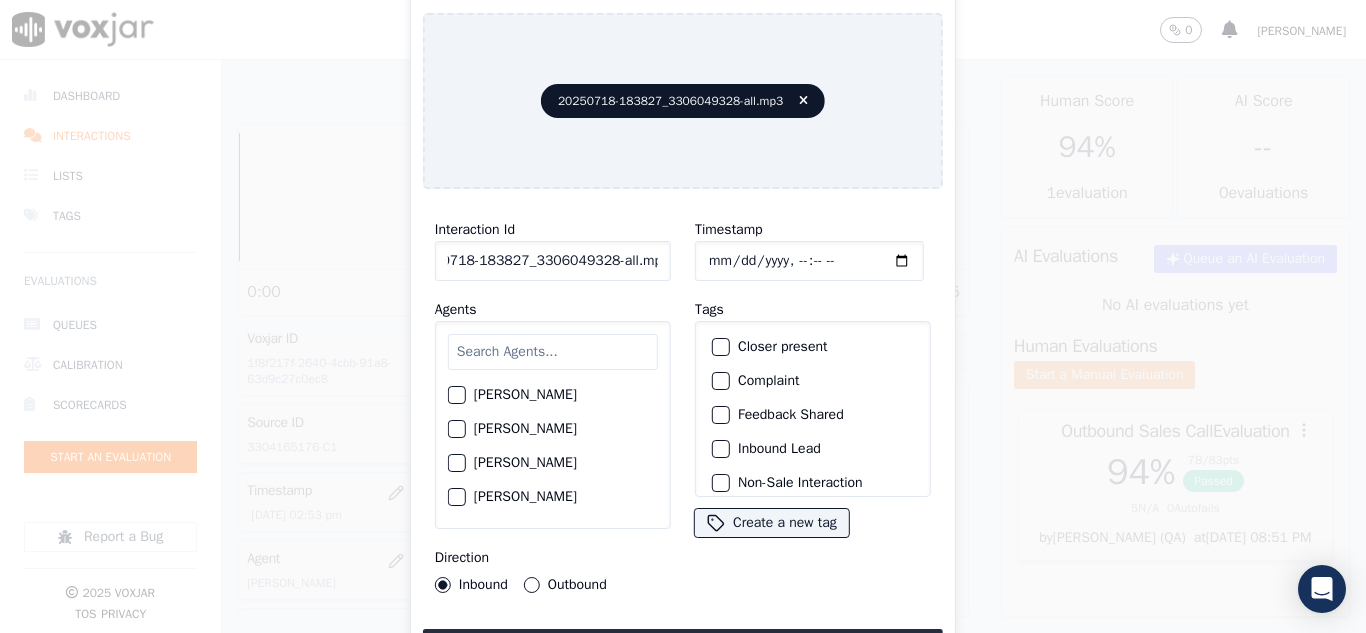 drag, startPoint x: 642, startPoint y: 255, endPoint x: 731, endPoint y: 255, distance: 89 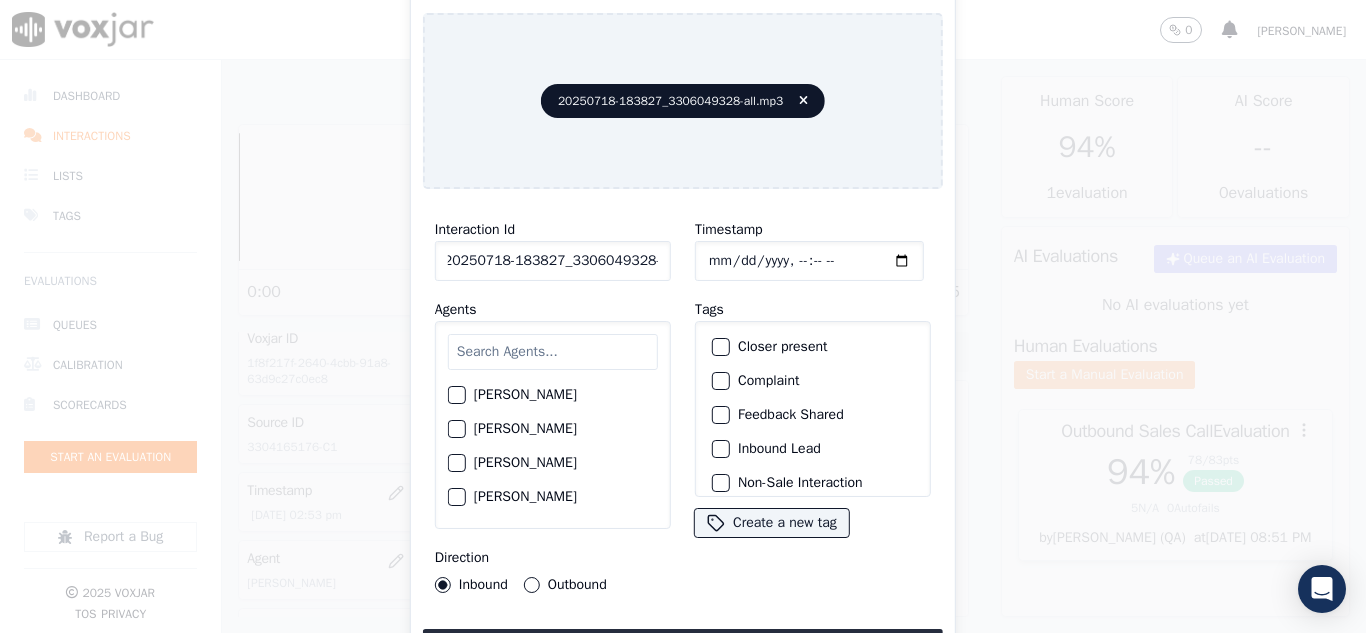 scroll, scrollTop: 0, scrollLeft: 11, axis: horizontal 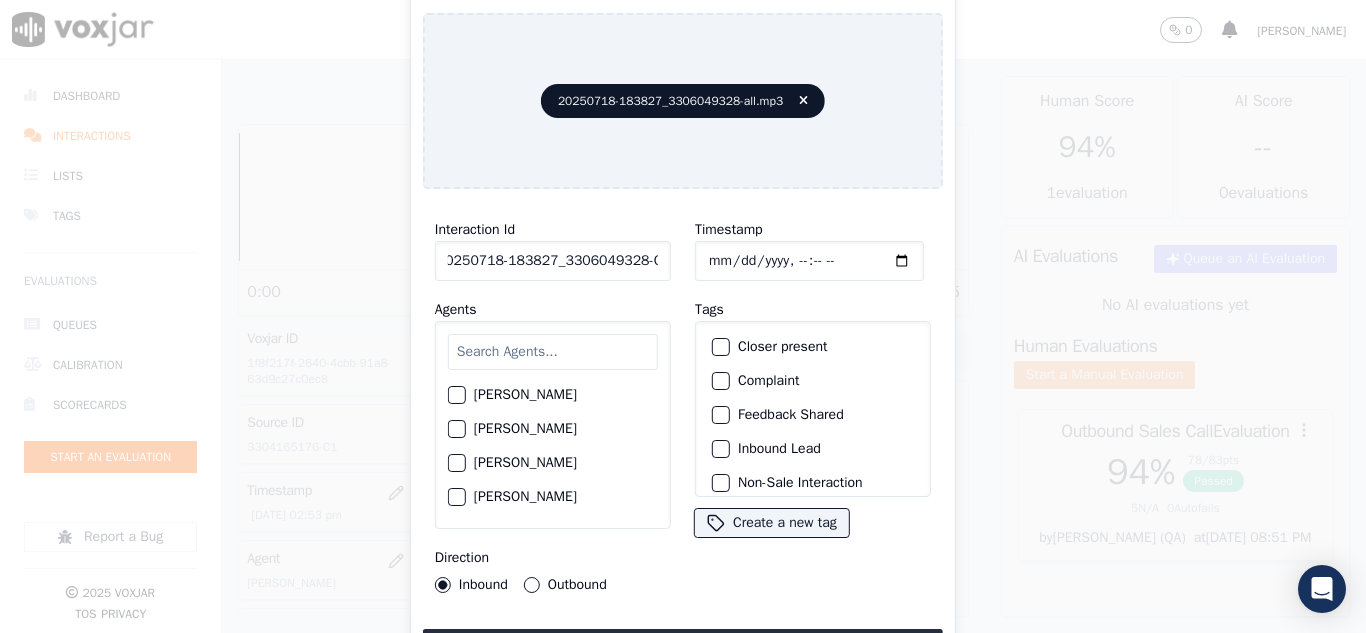 type on "20250718-183827_3306049328-C1" 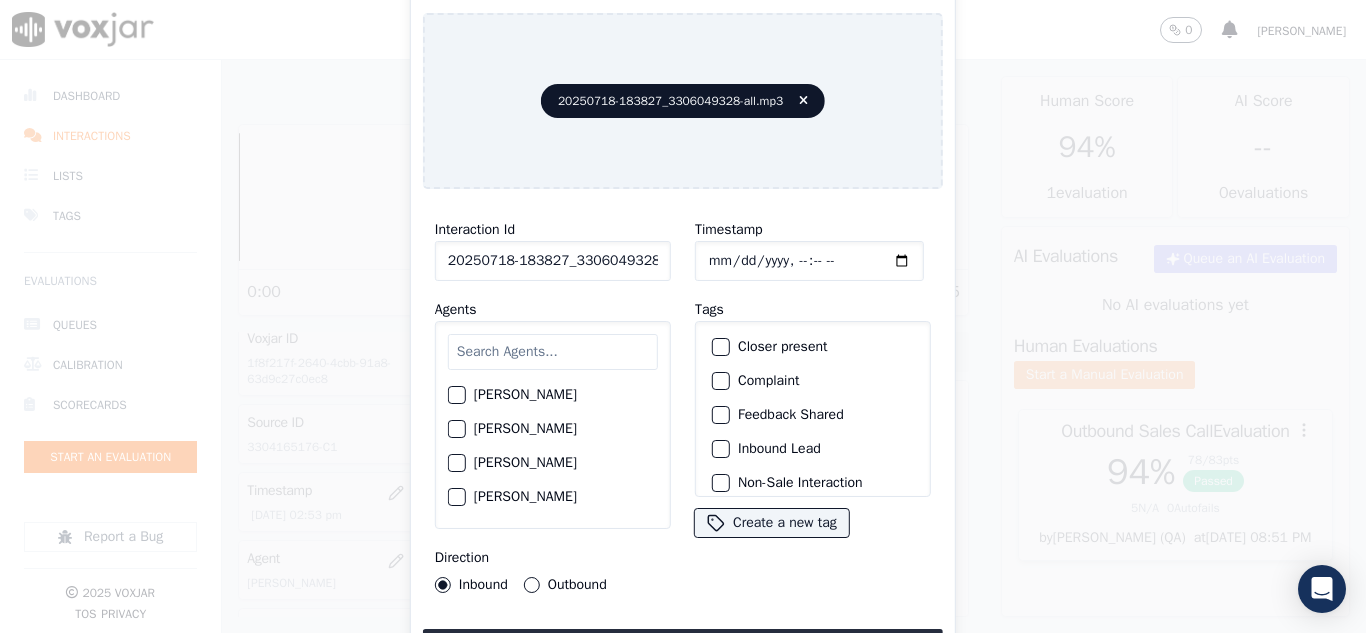 click on "Timestamp" 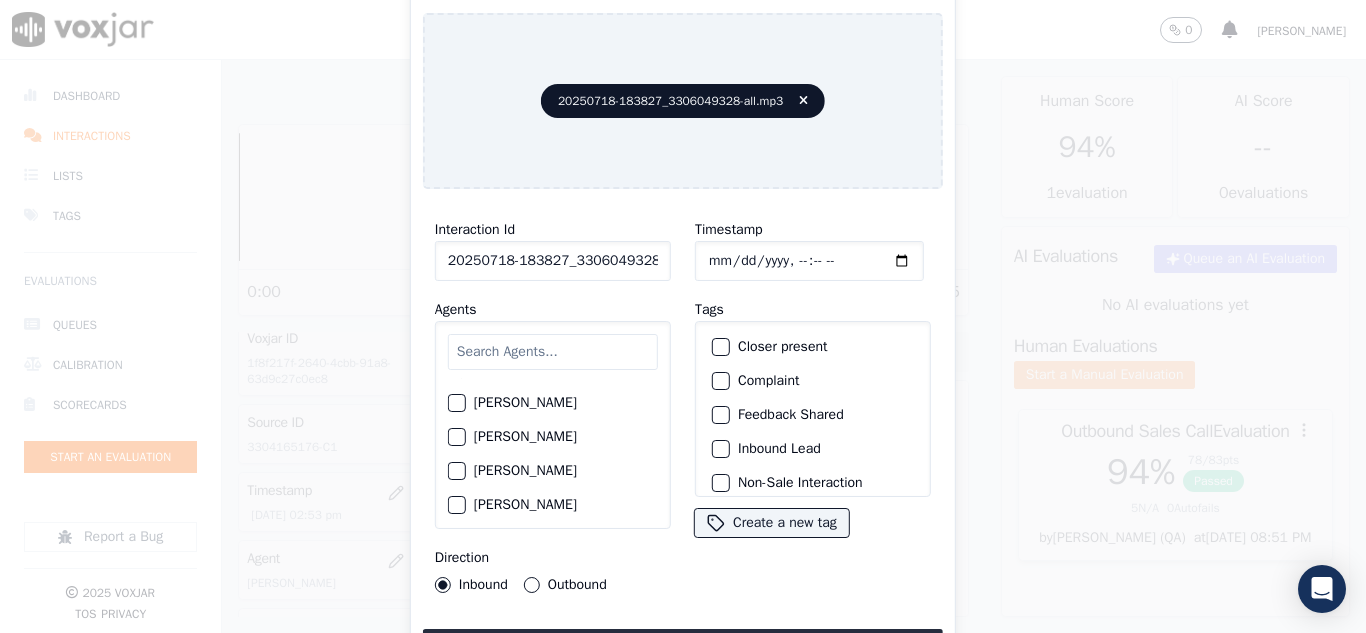 scroll, scrollTop: 300, scrollLeft: 0, axis: vertical 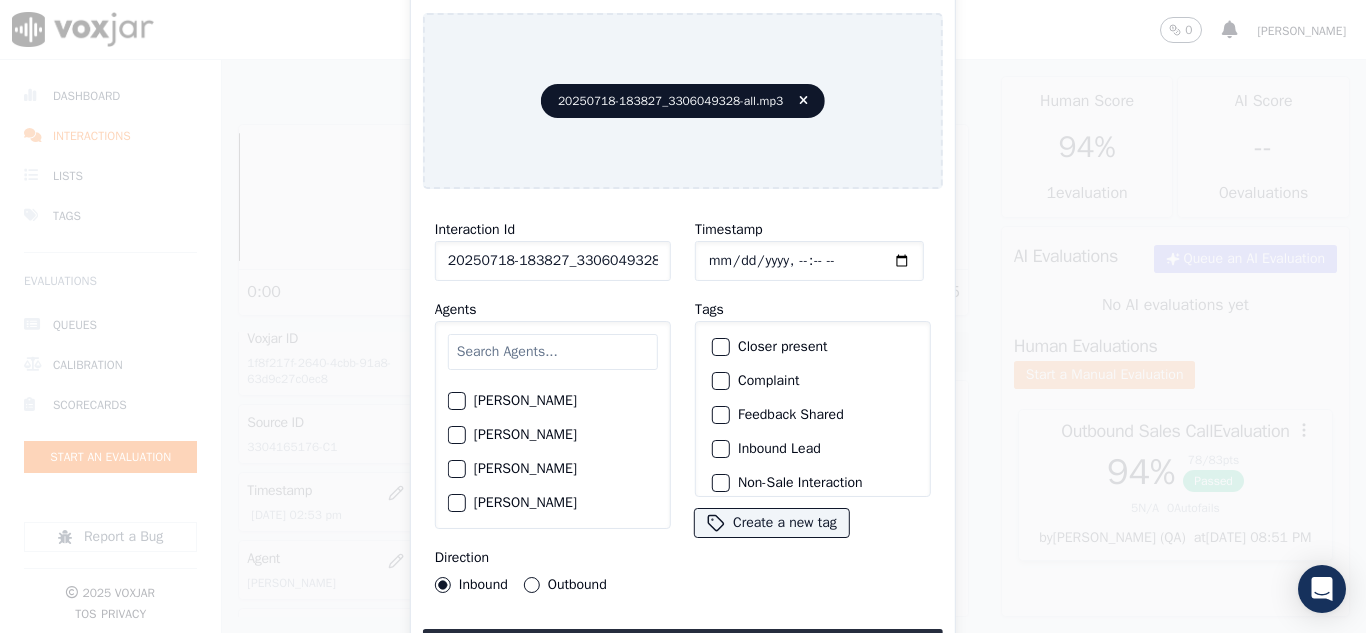 click on "[PERSON_NAME]" 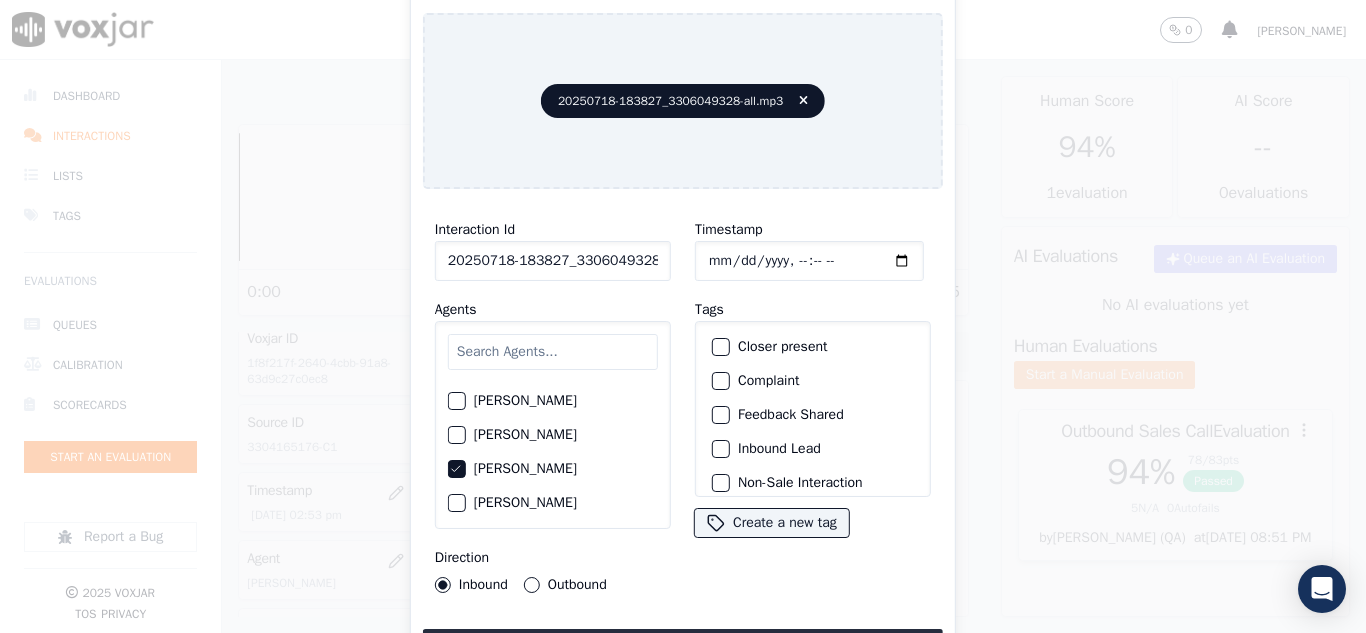 click on "[PERSON_NAME]" 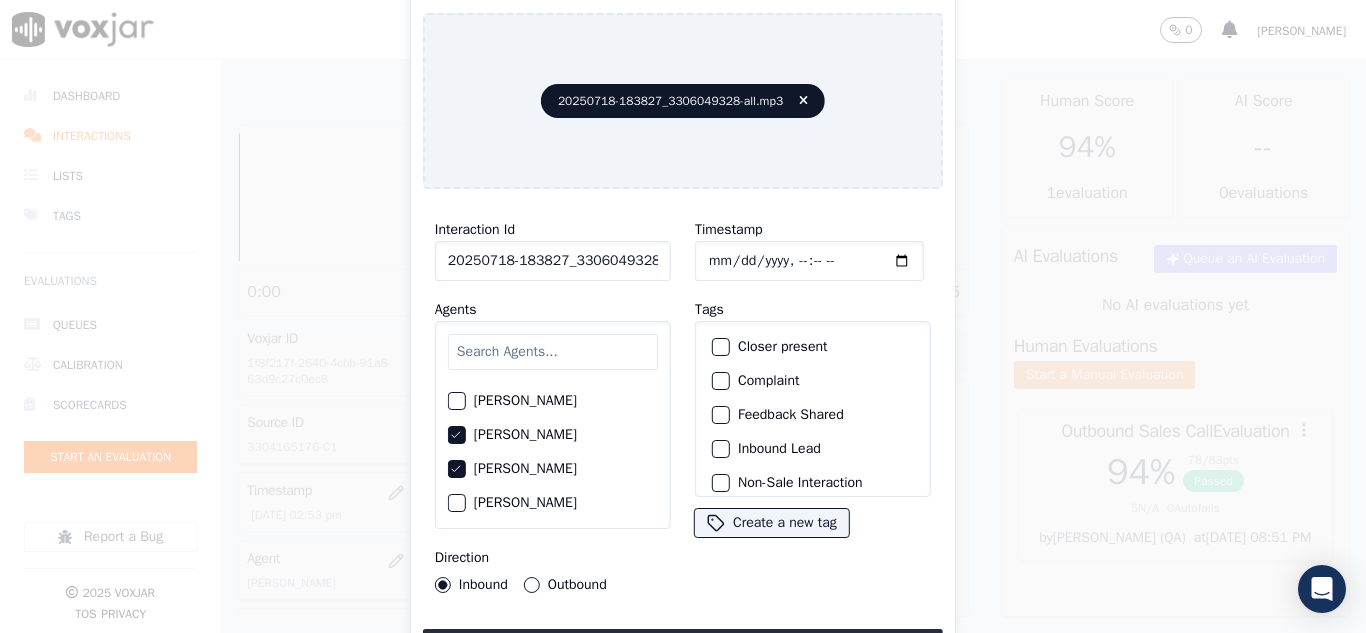 click on "[PERSON_NAME]" 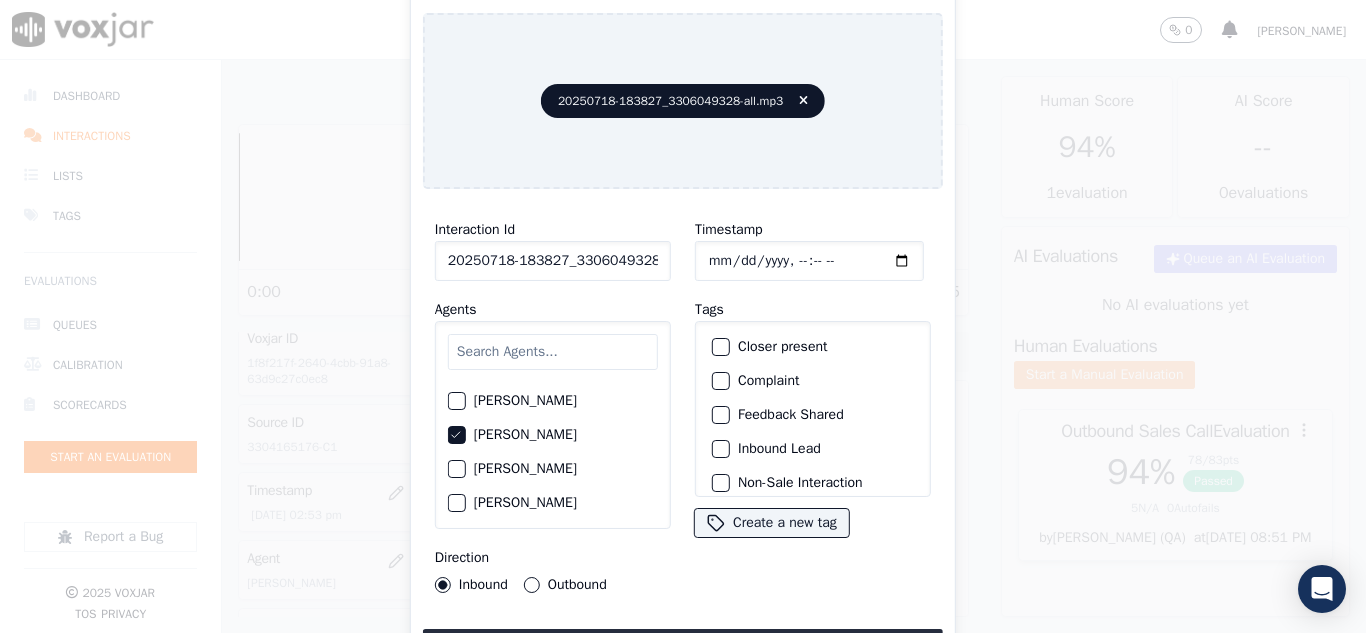 click on "Outbound" at bounding box center (532, 585) 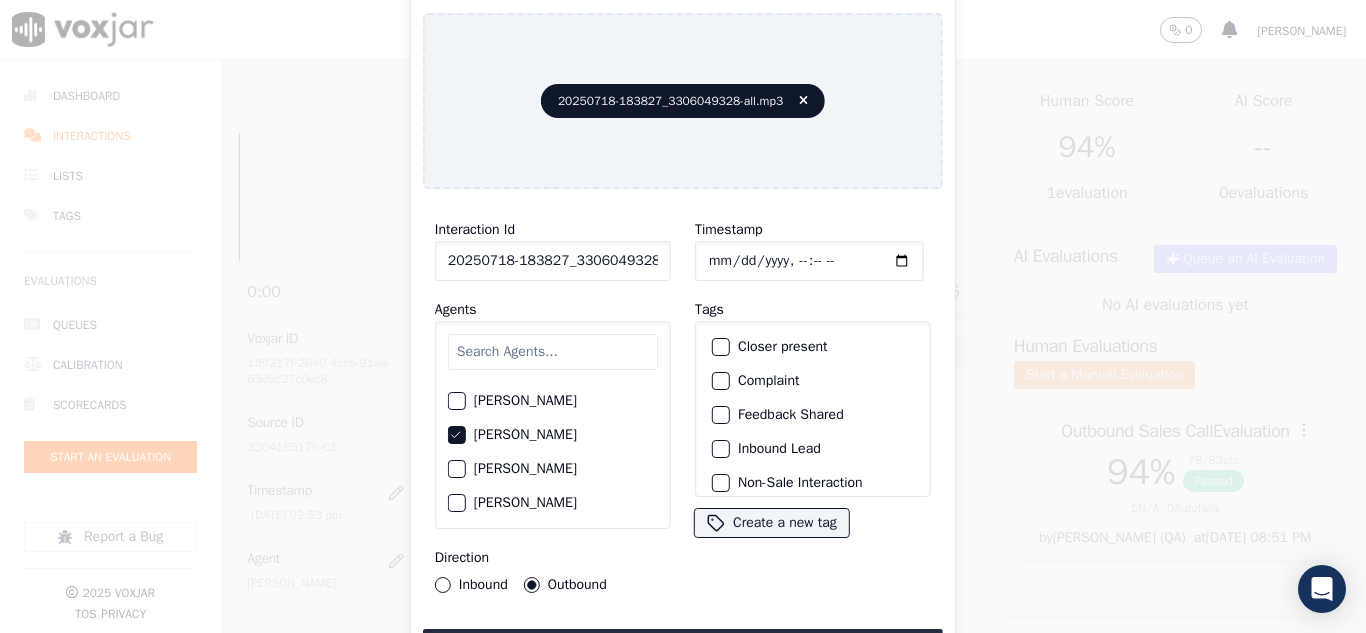 click on "Closer present" 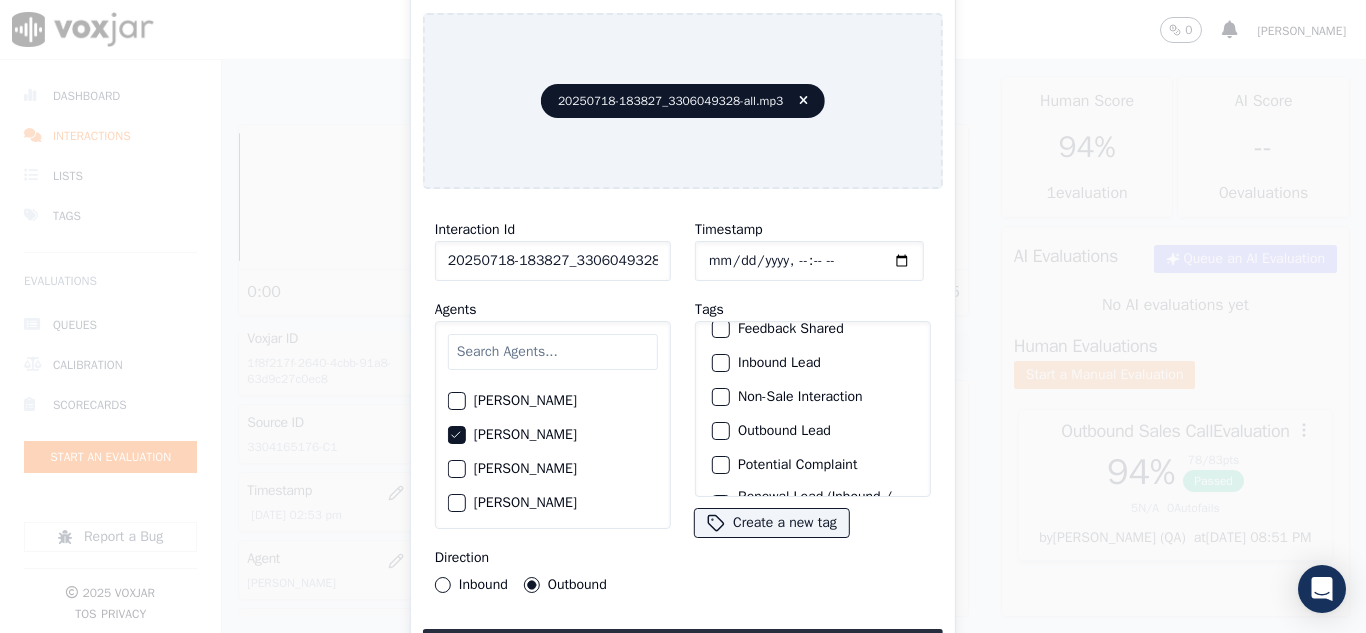 scroll, scrollTop: 173, scrollLeft: 0, axis: vertical 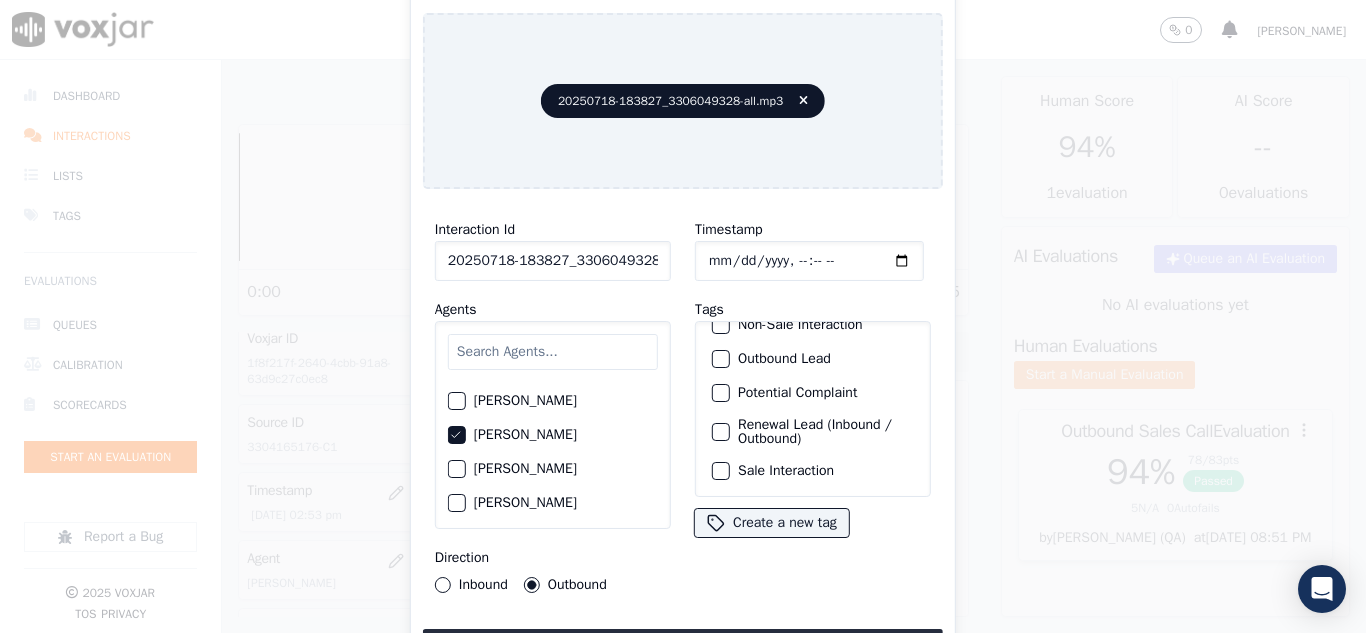 click at bounding box center [720, 432] 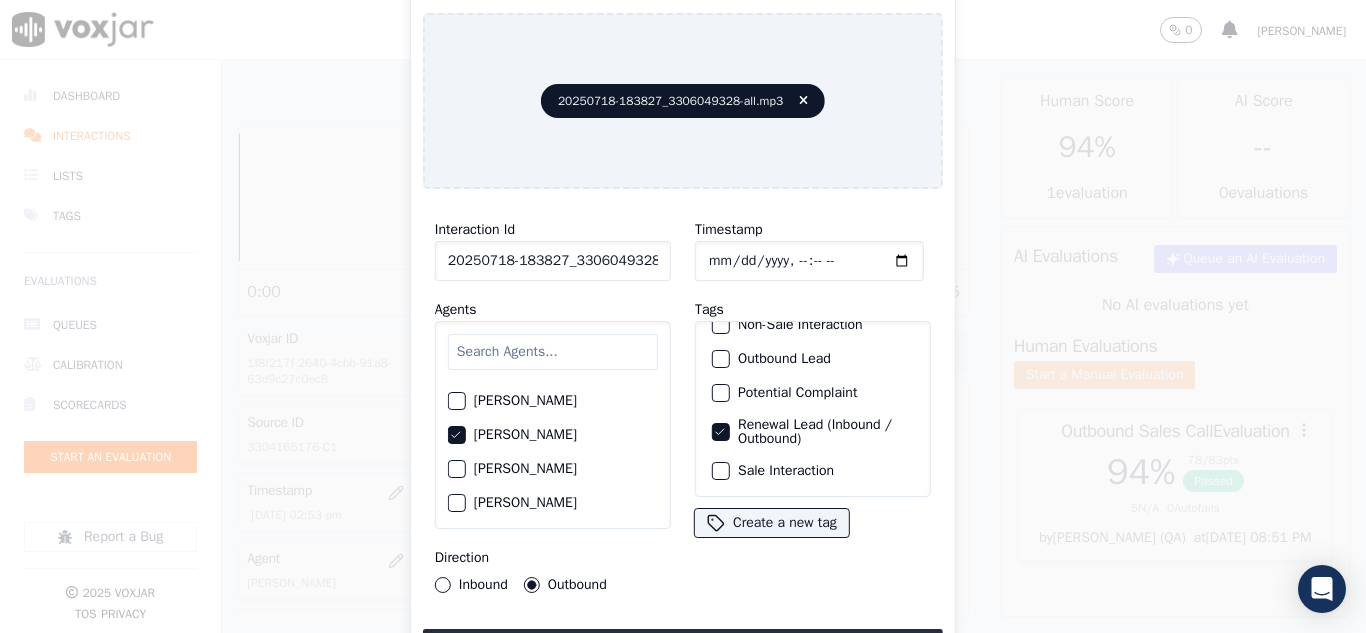 drag, startPoint x: 715, startPoint y: 451, endPoint x: 719, endPoint y: 477, distance: 26.305893 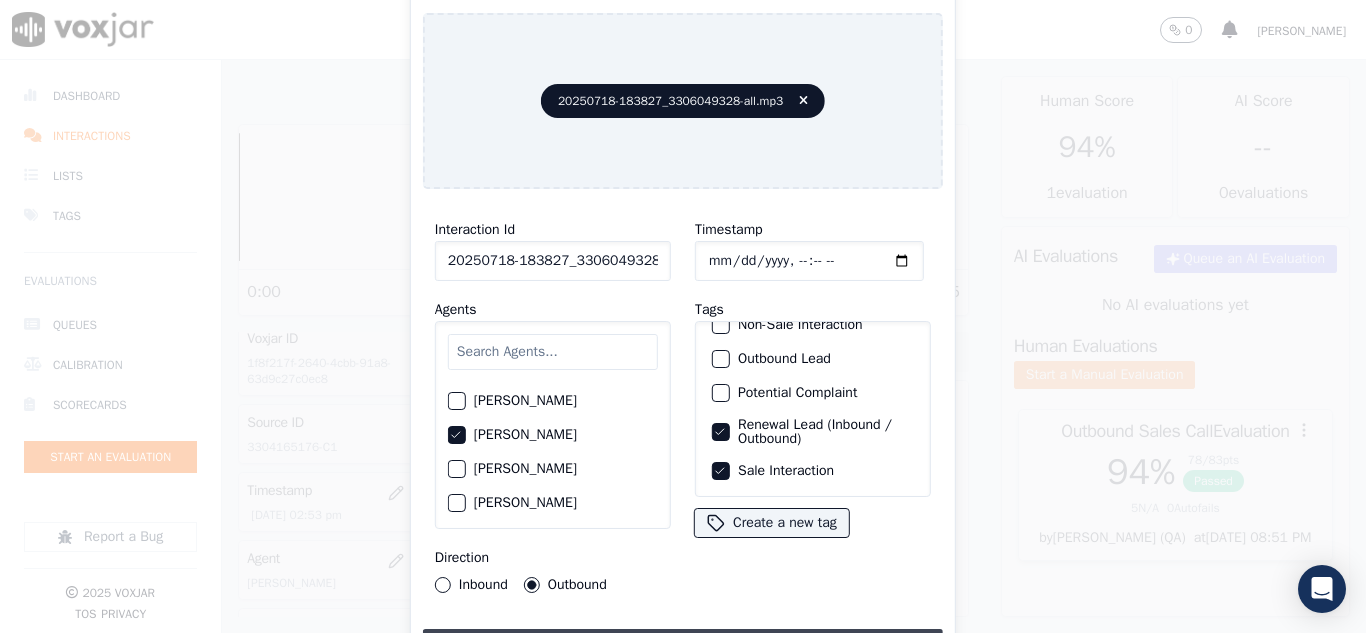 click on "Upload interaction to start evaluation" at bounding box center [683, 647] 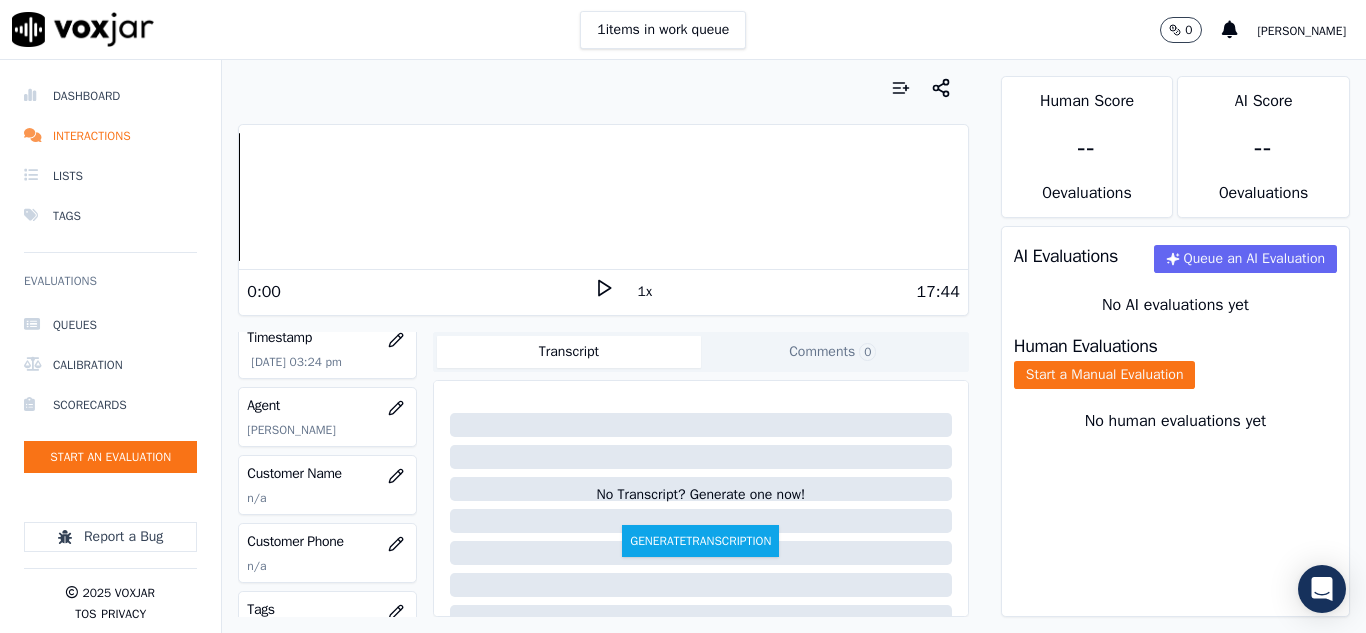 scroll, scrollTop: 200, scrollLeft: 0, axis: vertical 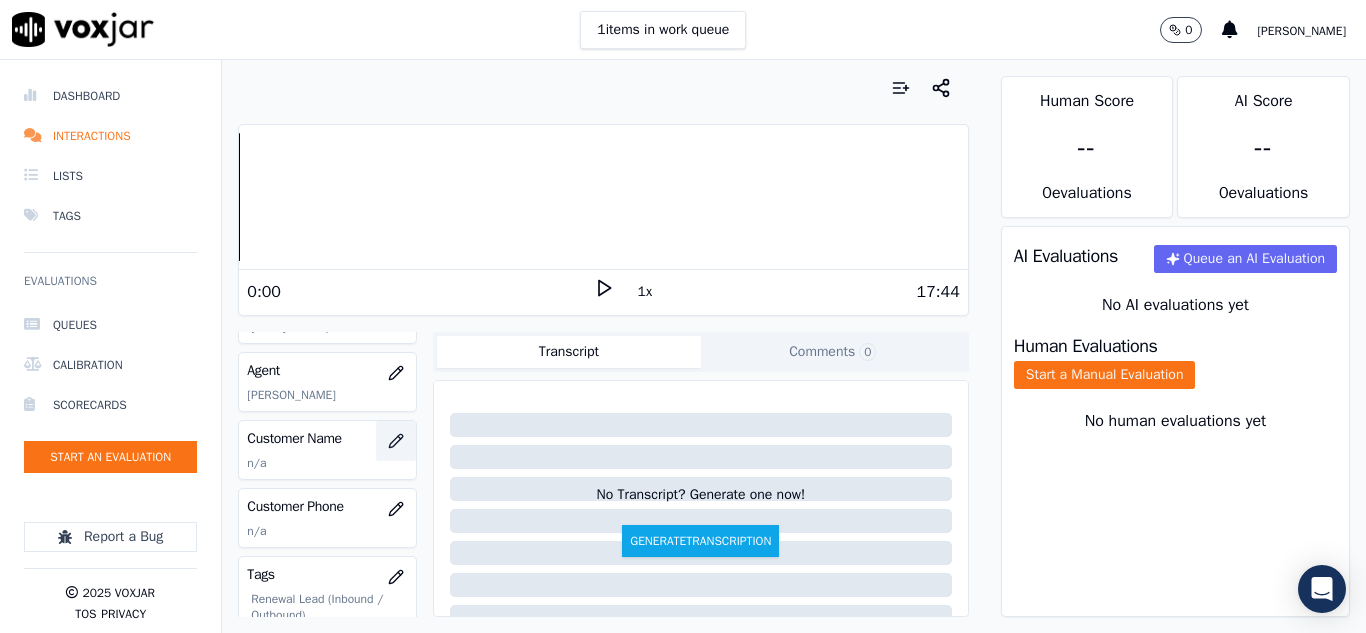 click 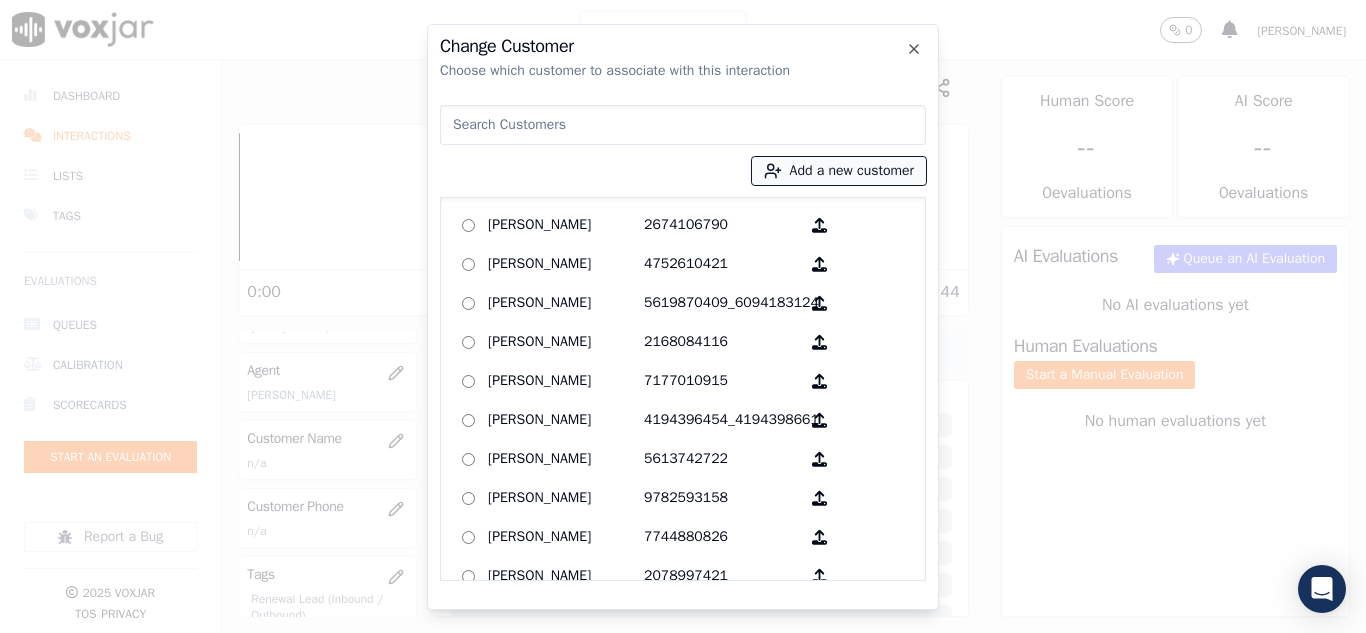 click on "Add a new customer" at bounding box center [839, 171] 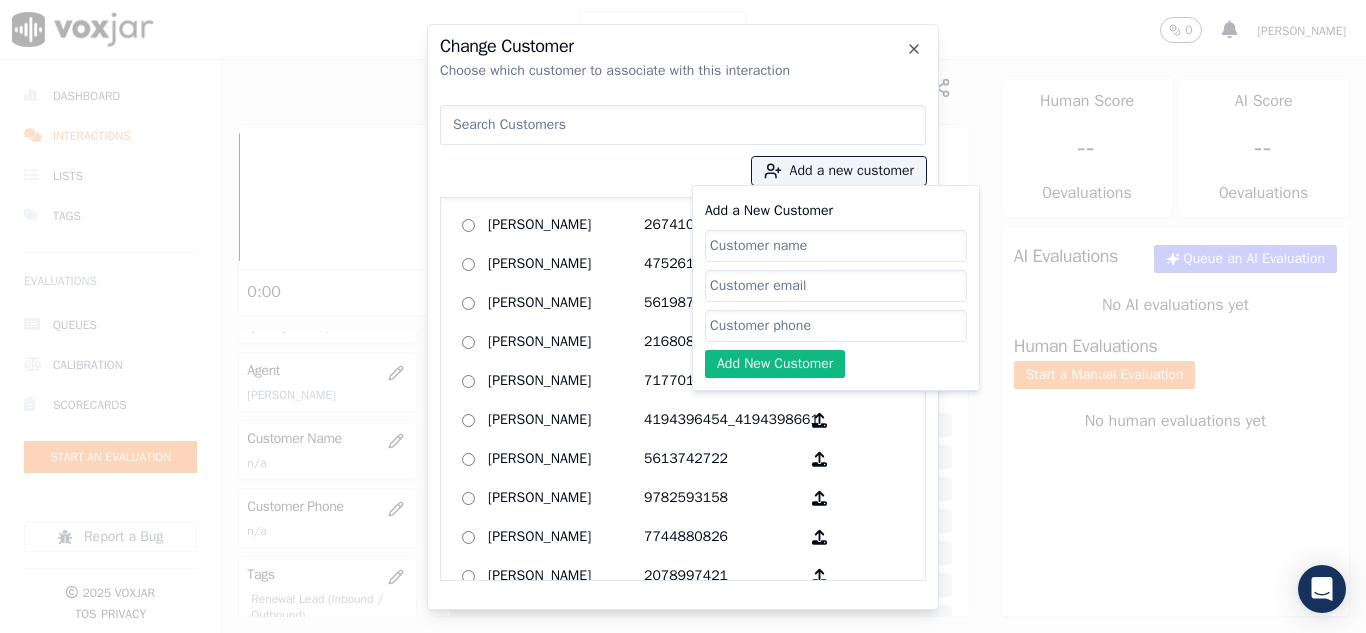 click on "Add a New Customer" 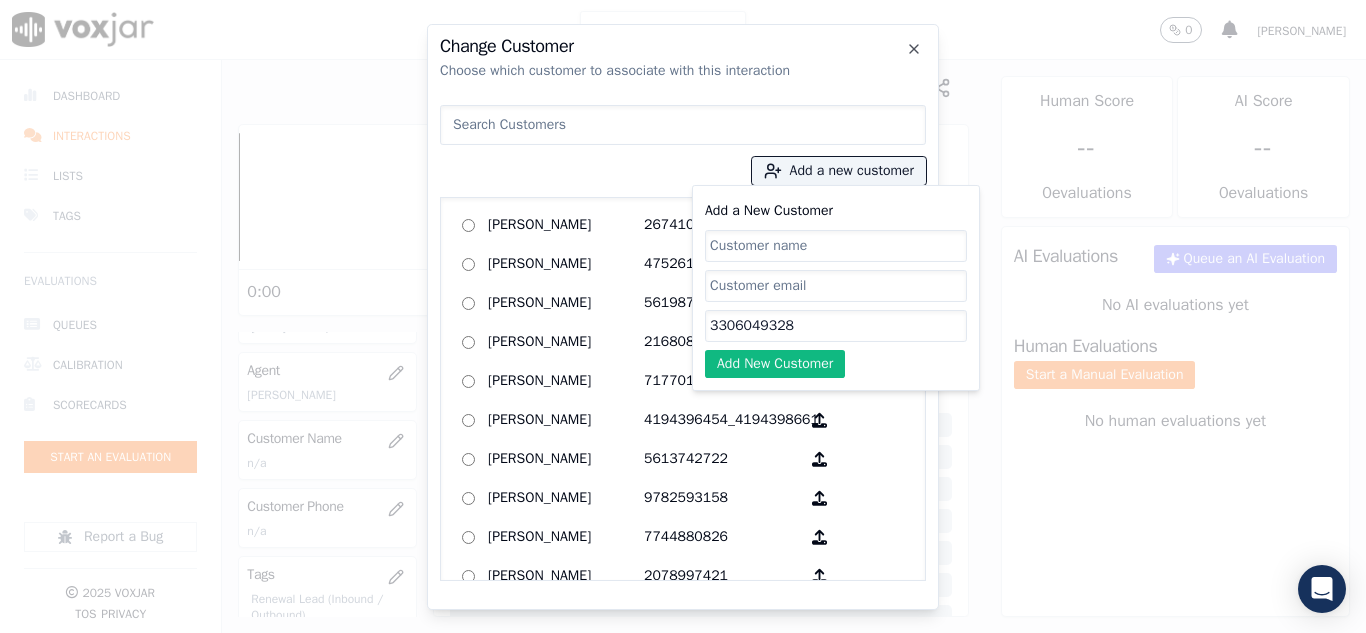 type on "3306049328" 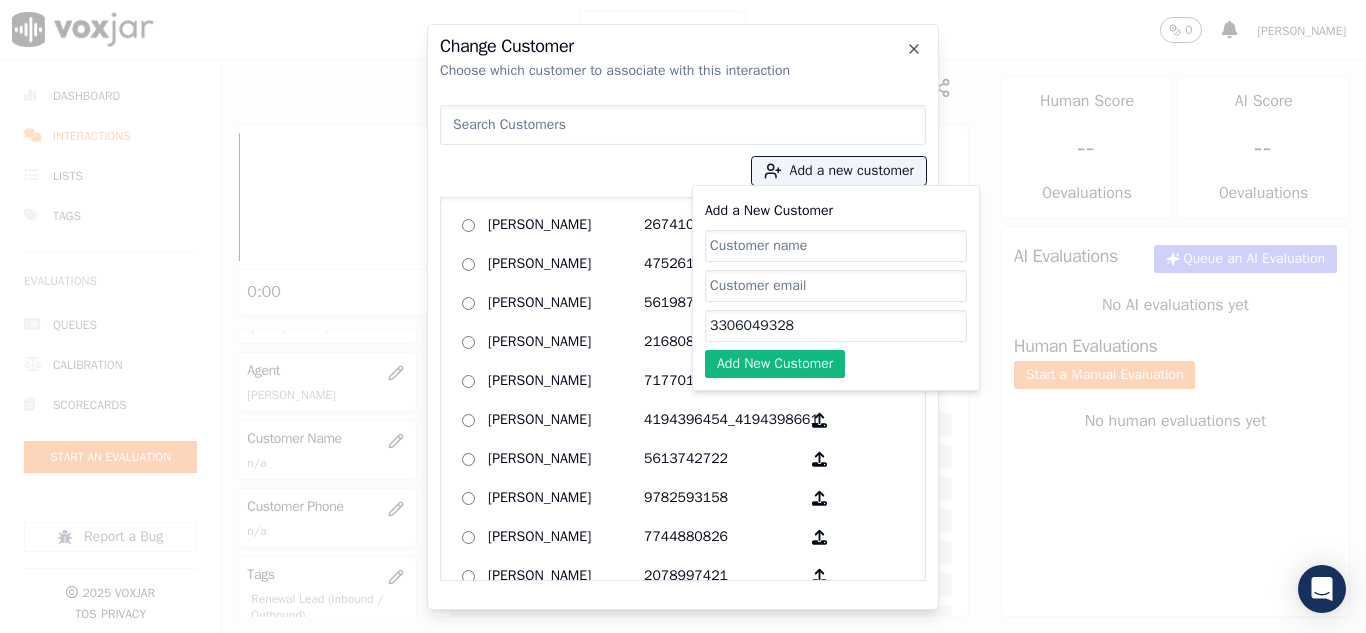 paste on "[PERSON_NAME]" 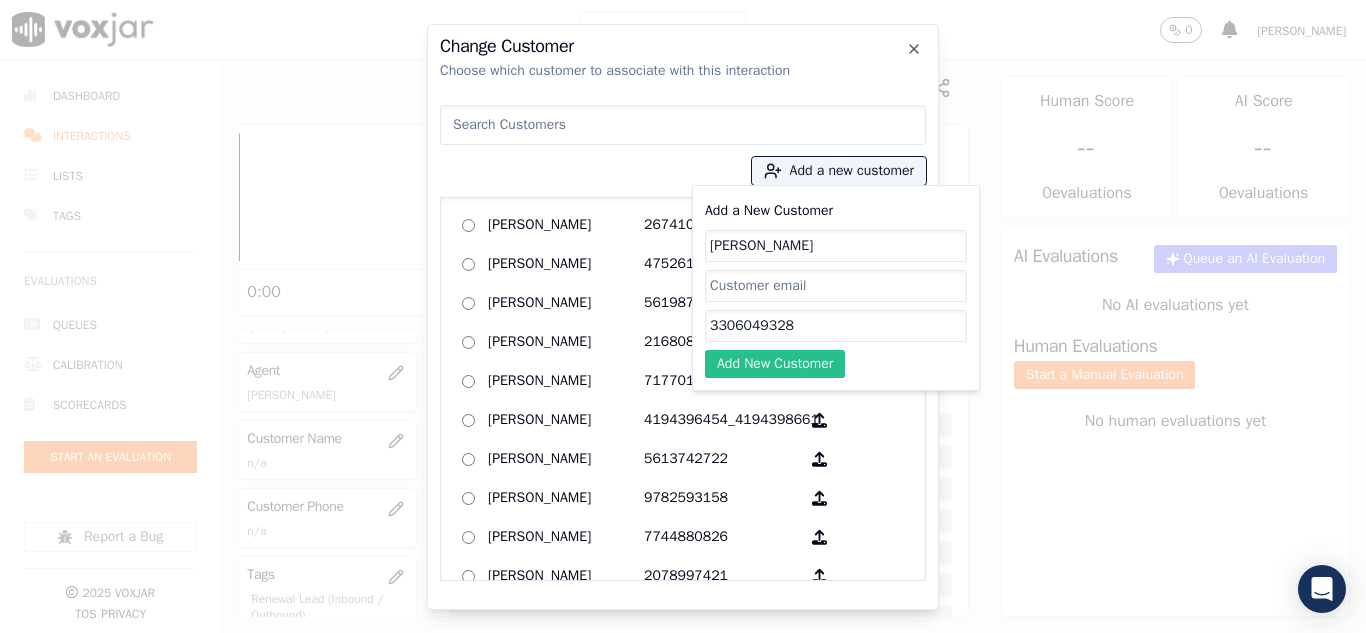 type on "[PERSON_NAME]" 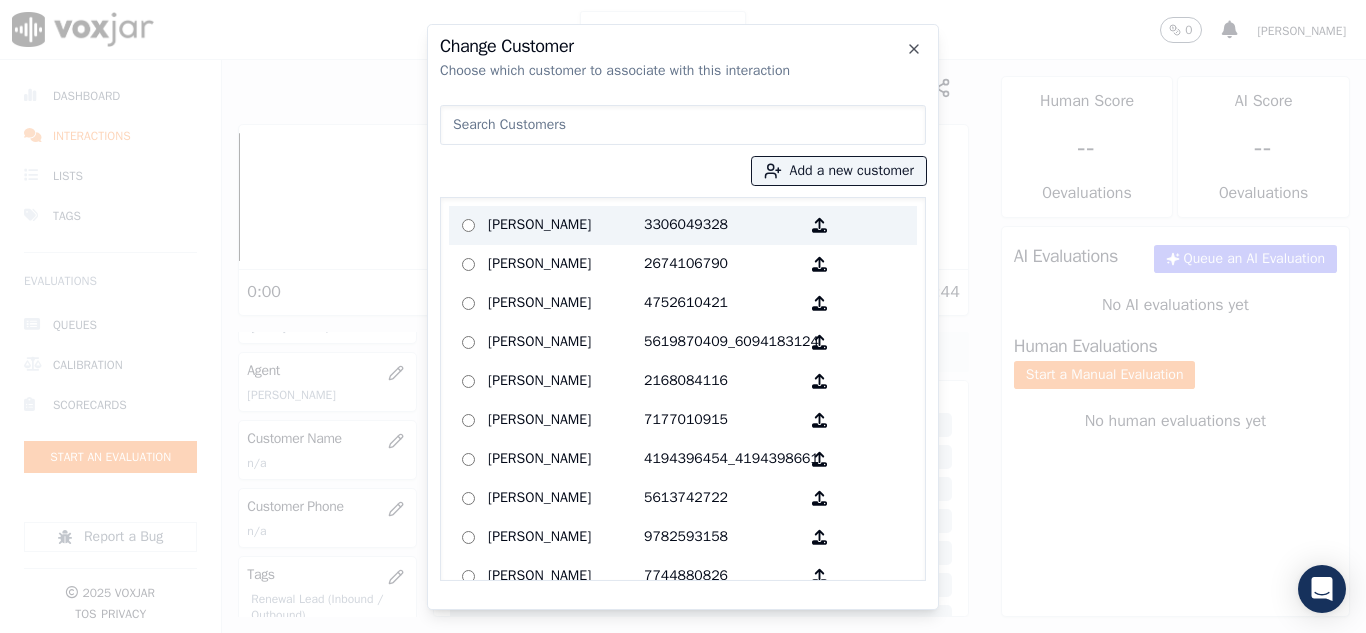 click on "[PERSON_NAME]" at bounding box center [566, 225] 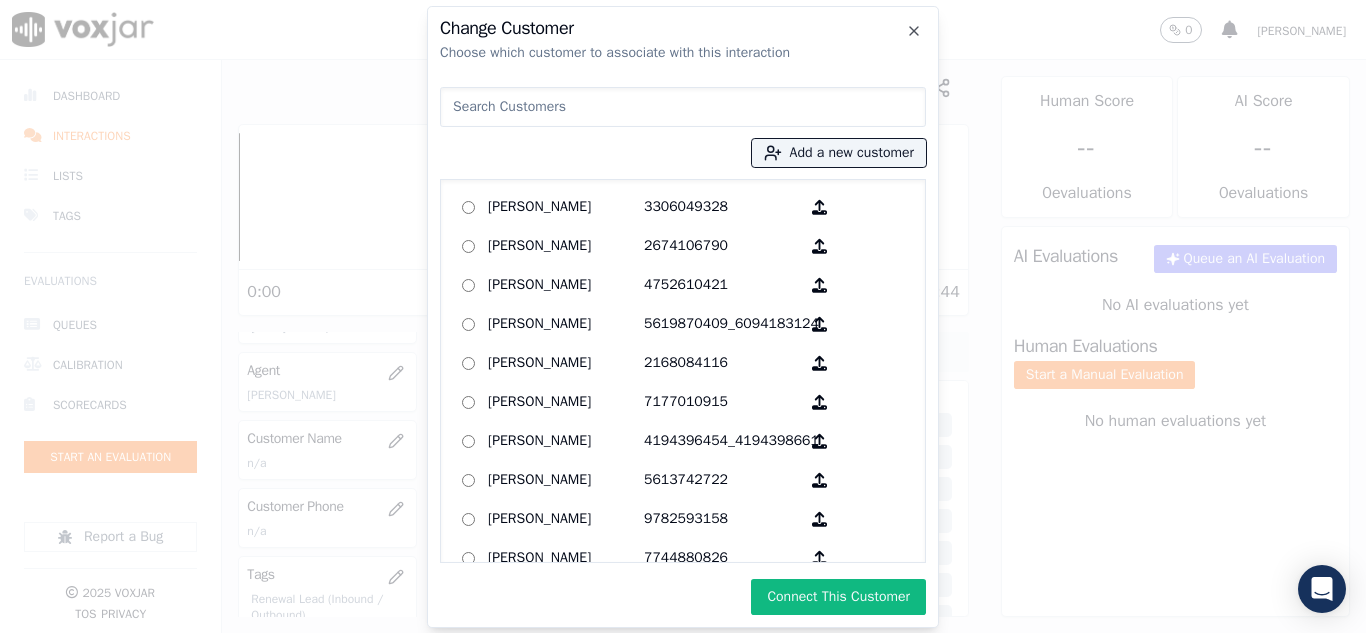 click on "Connect This Customer" at bounding box center (838, 597) 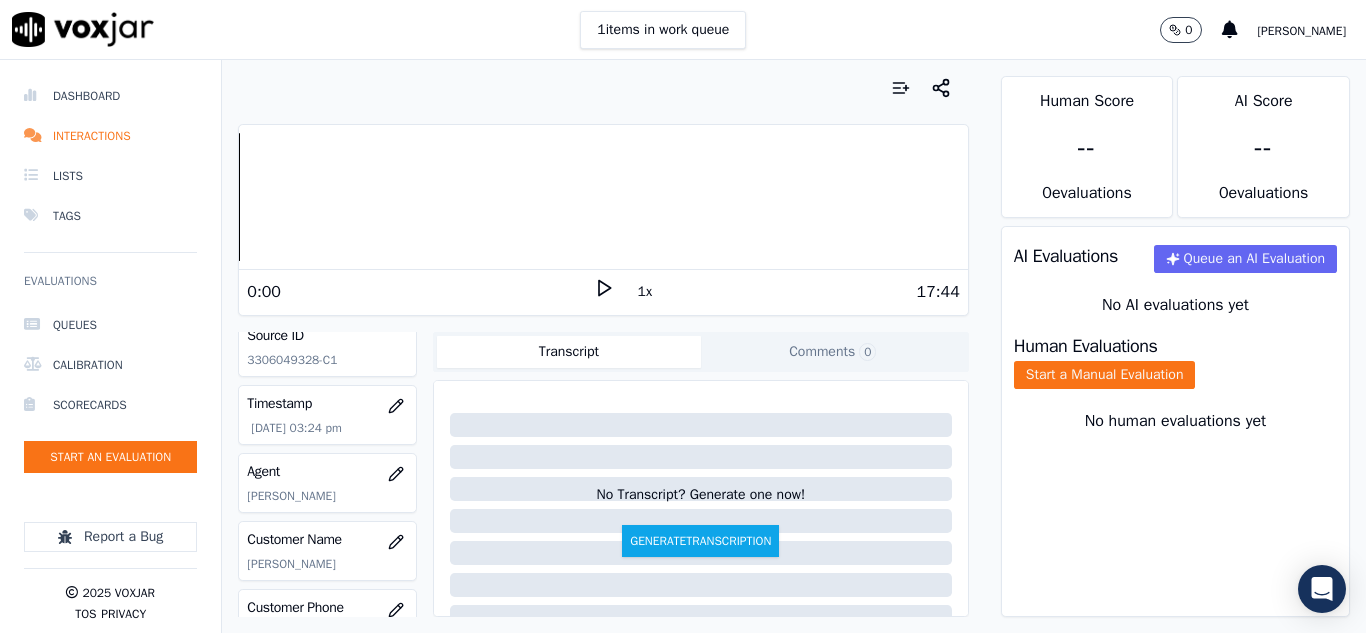 scroll, scrollTop: 0, scrollLeft: 0, axis: both 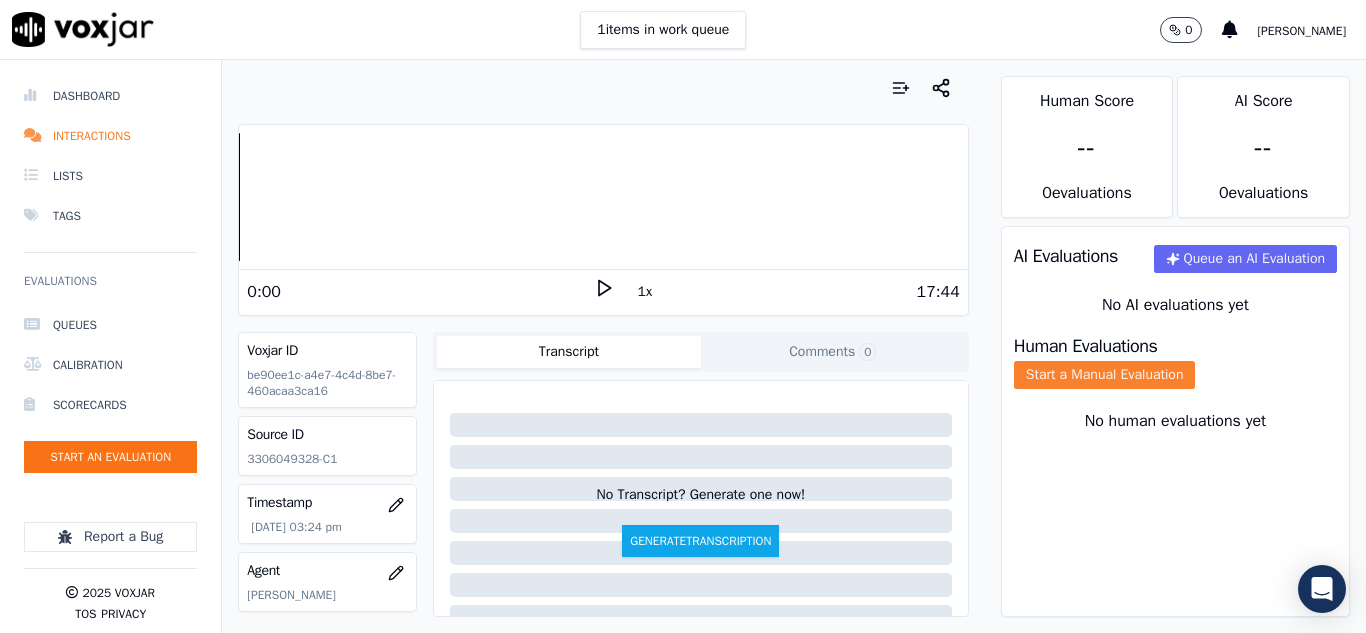 click on "Start a Manual Evaluation" 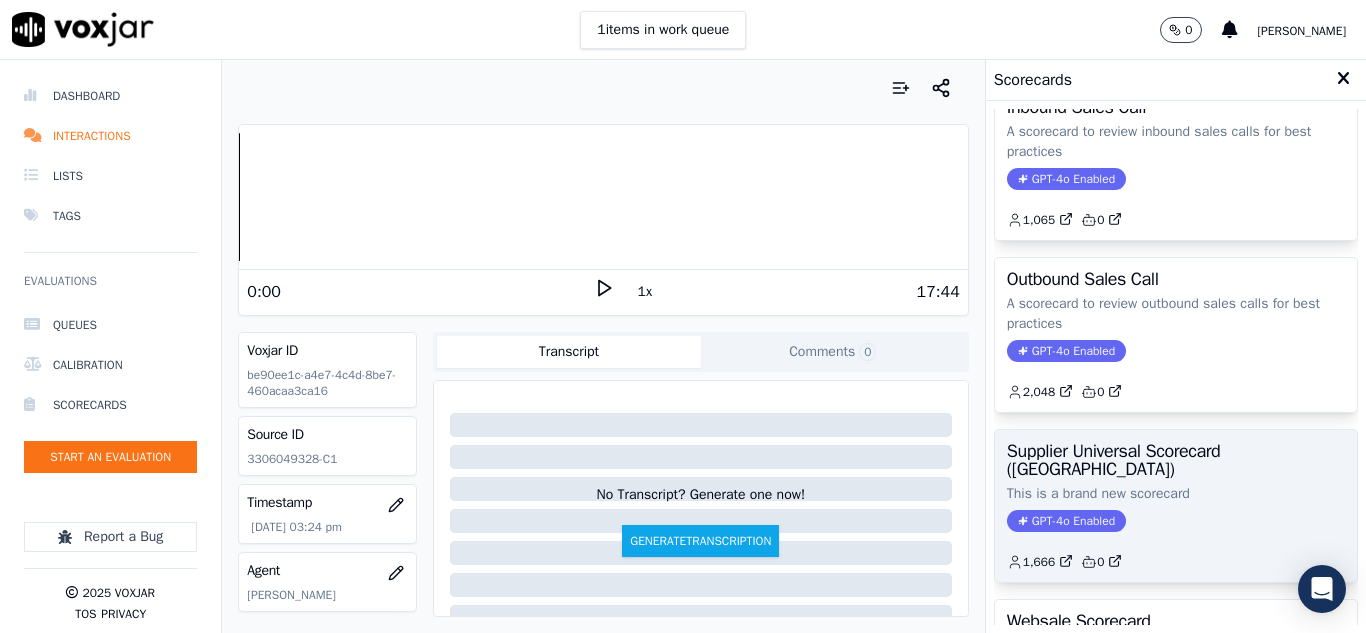 scroll, scrollTop: 200, scrollLeft: 0, axis: vertical 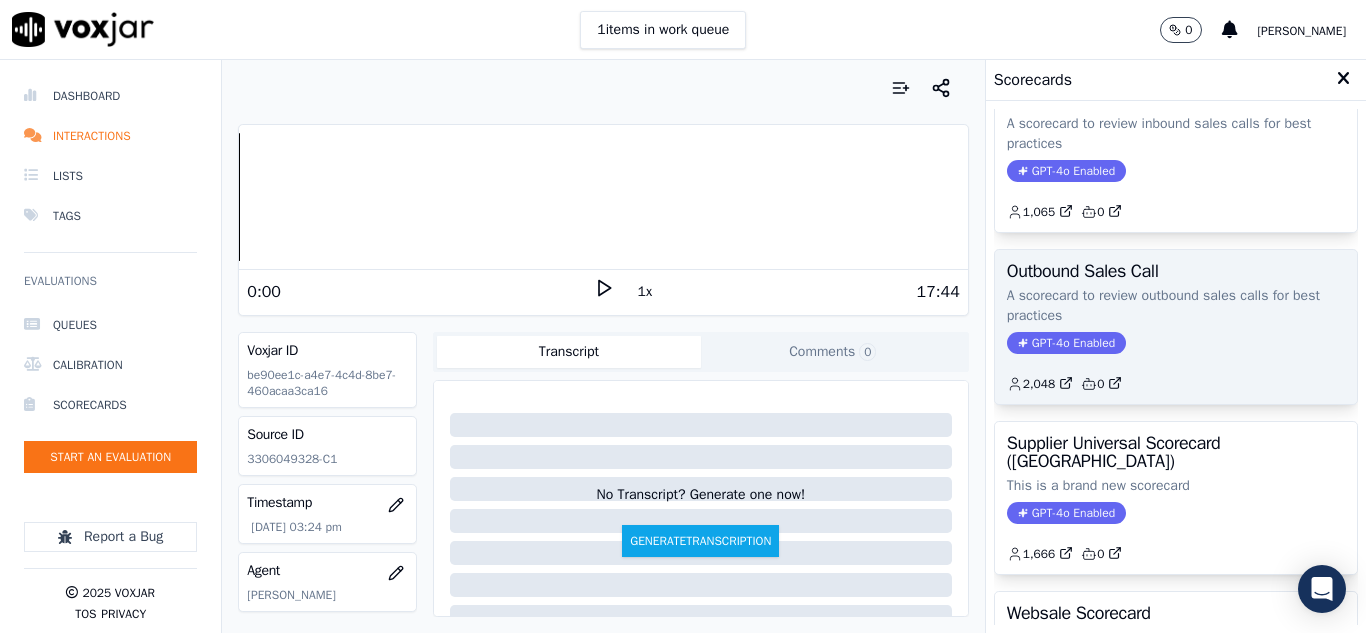 click on "2,048         0" 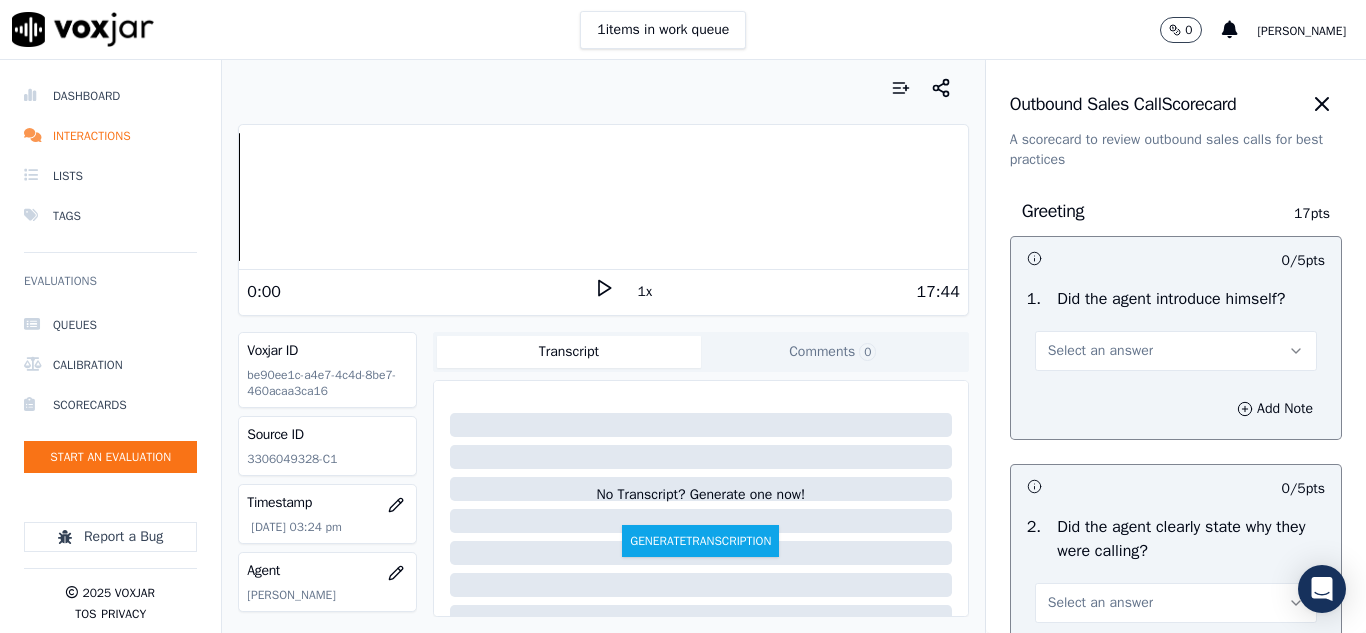 click on "Select an answer" at bounding box center [1100, 351] 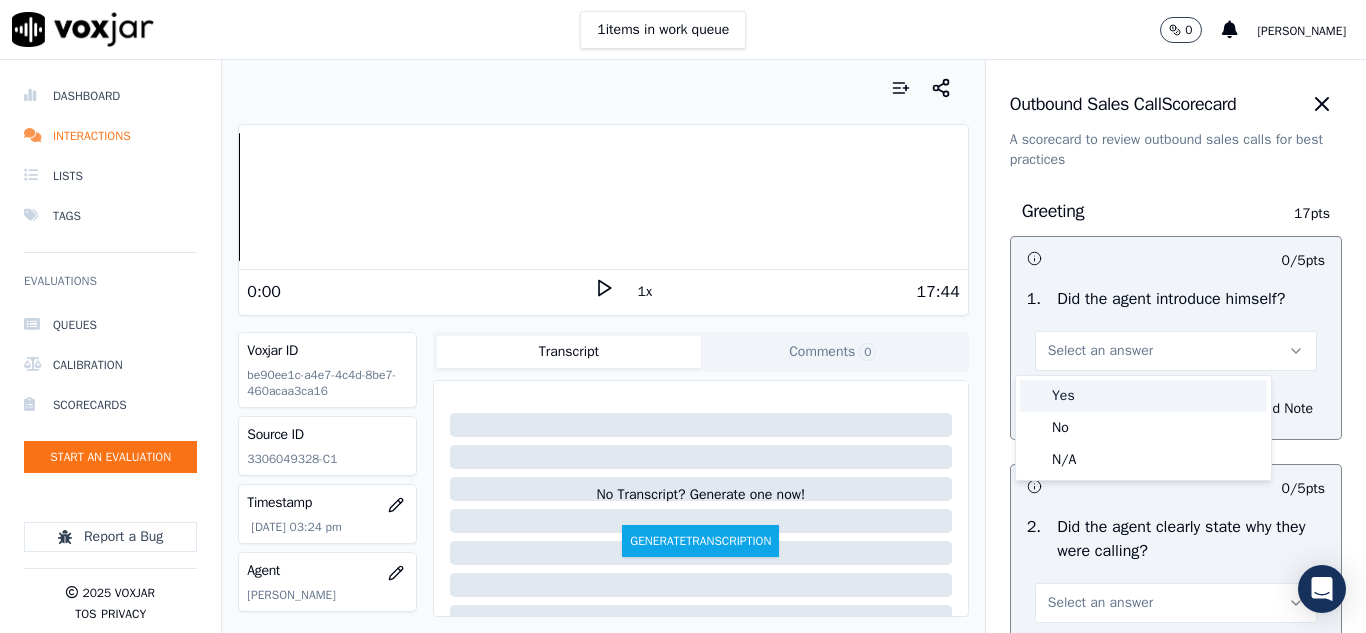 click on "Yes" at bounding box center (1143, 396) 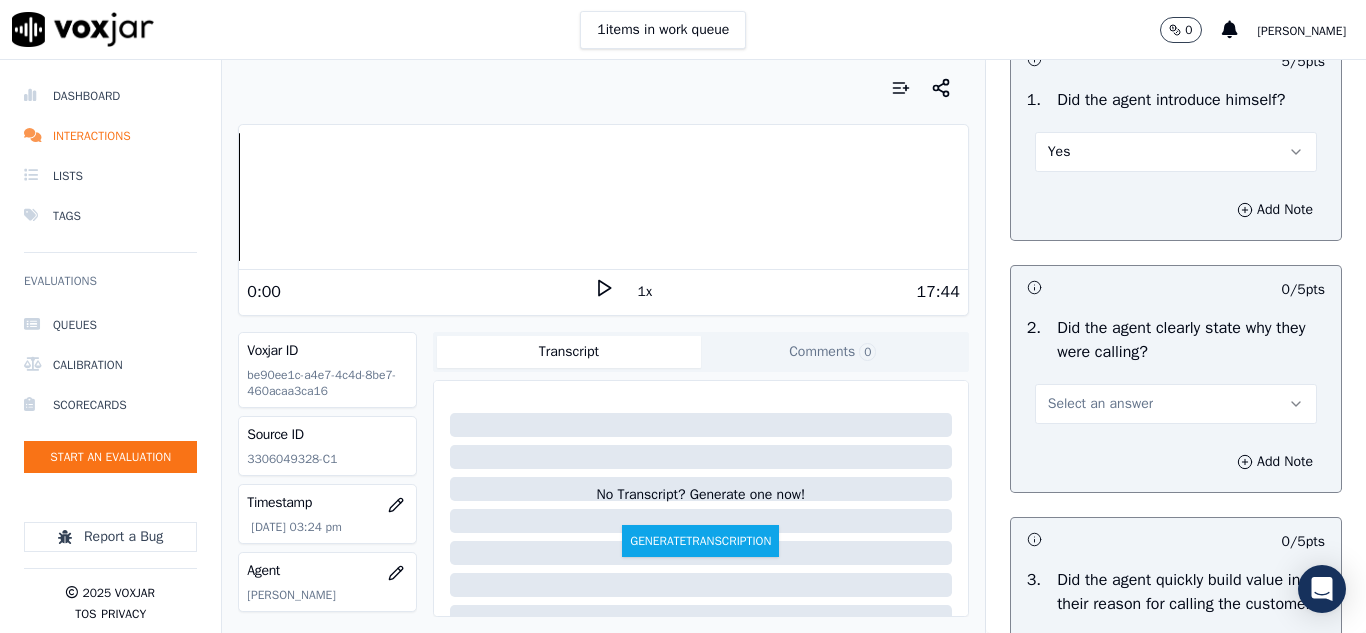 scroll, scrollTop: 300, scrollLeft: 0, axis: vertical 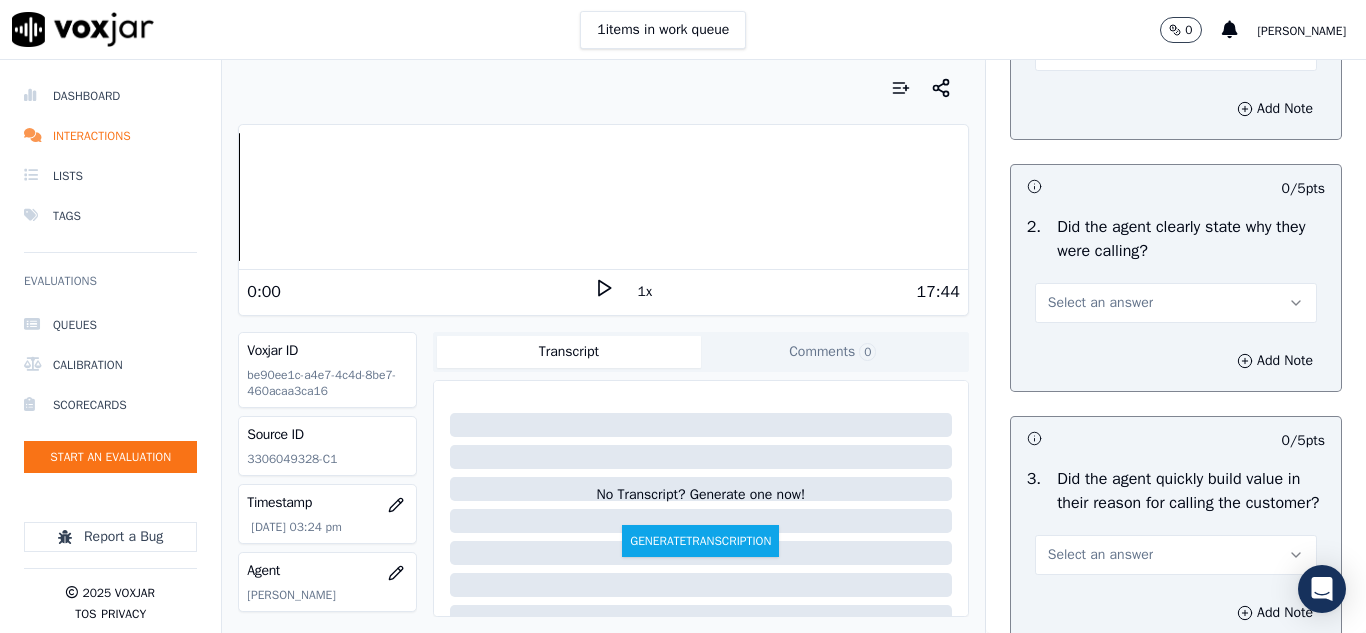 click on "Select an answer" at bounding box center [1100, 303] 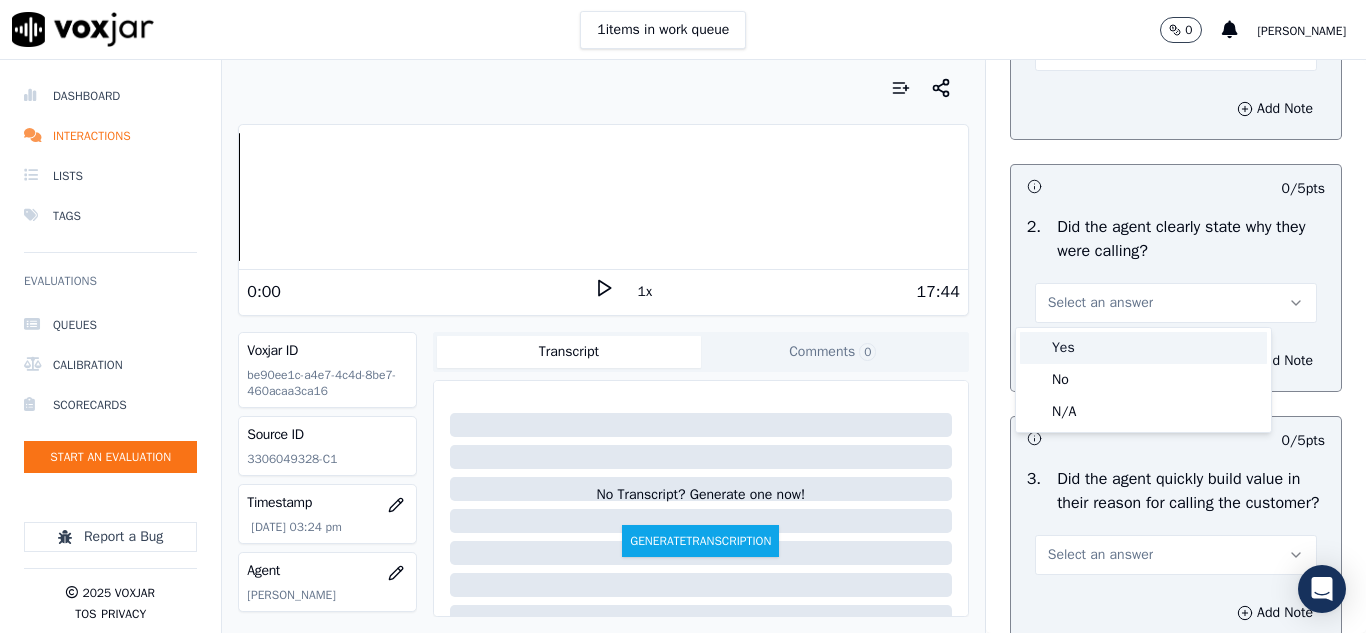 click on "Yes" at bounding box center [1143, 348] 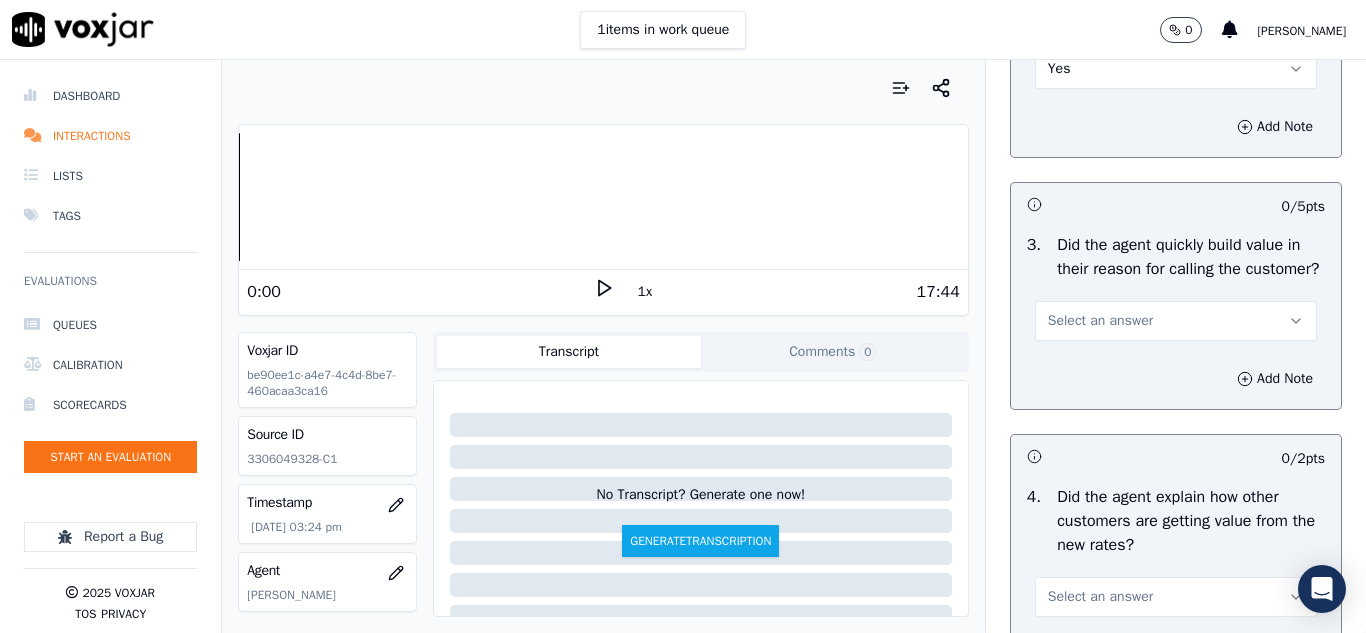 scroll, scrollTop: 600, scrollLeft: 0, axis: vertical 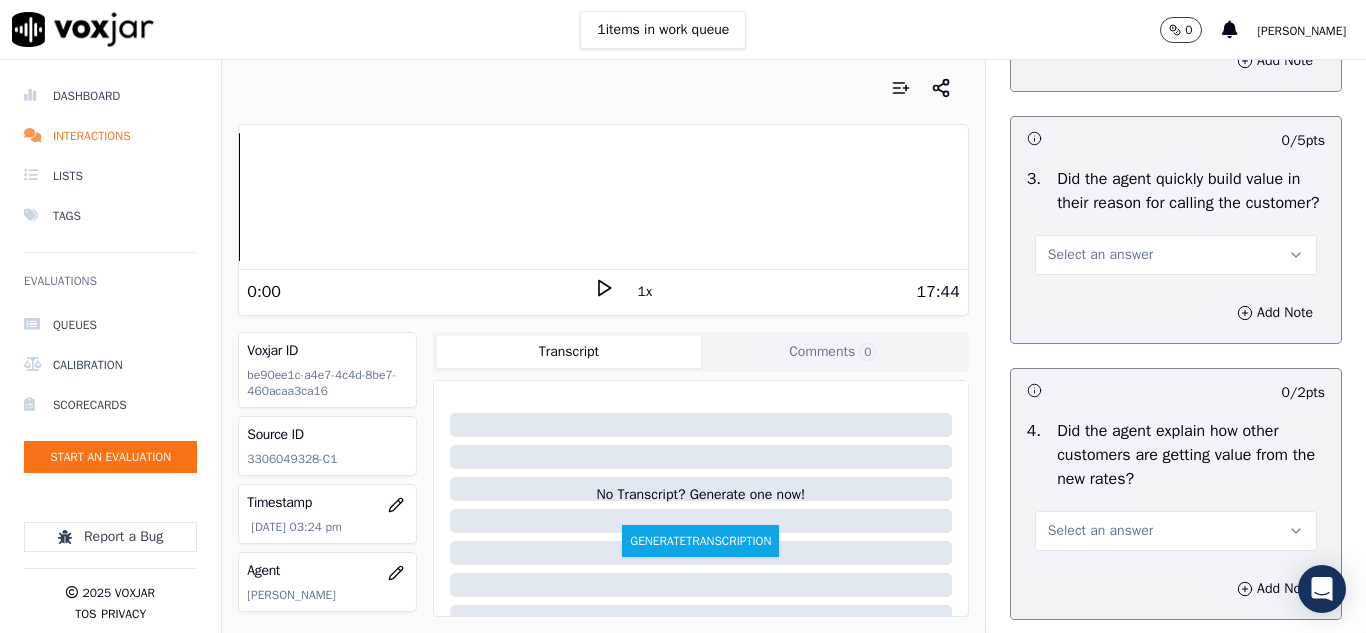 click on "Select an answer" at bounding box center [1100, 255] 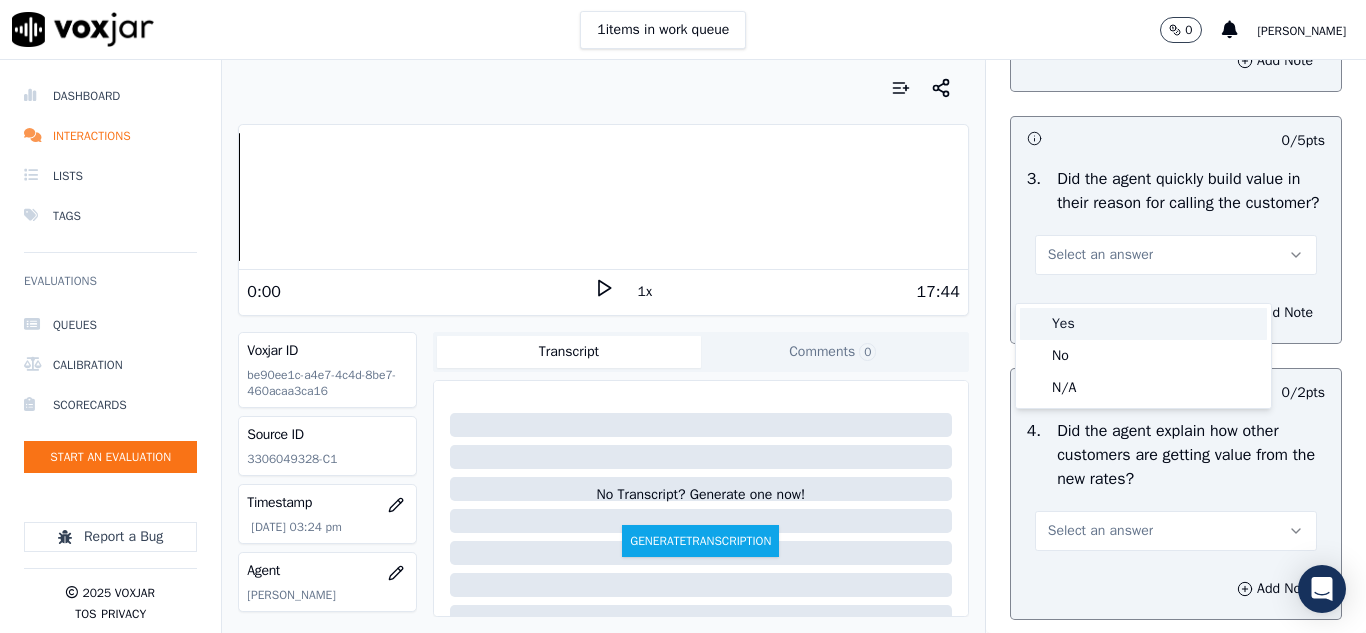 click on "Yes" at bounding box center (1143, 324) 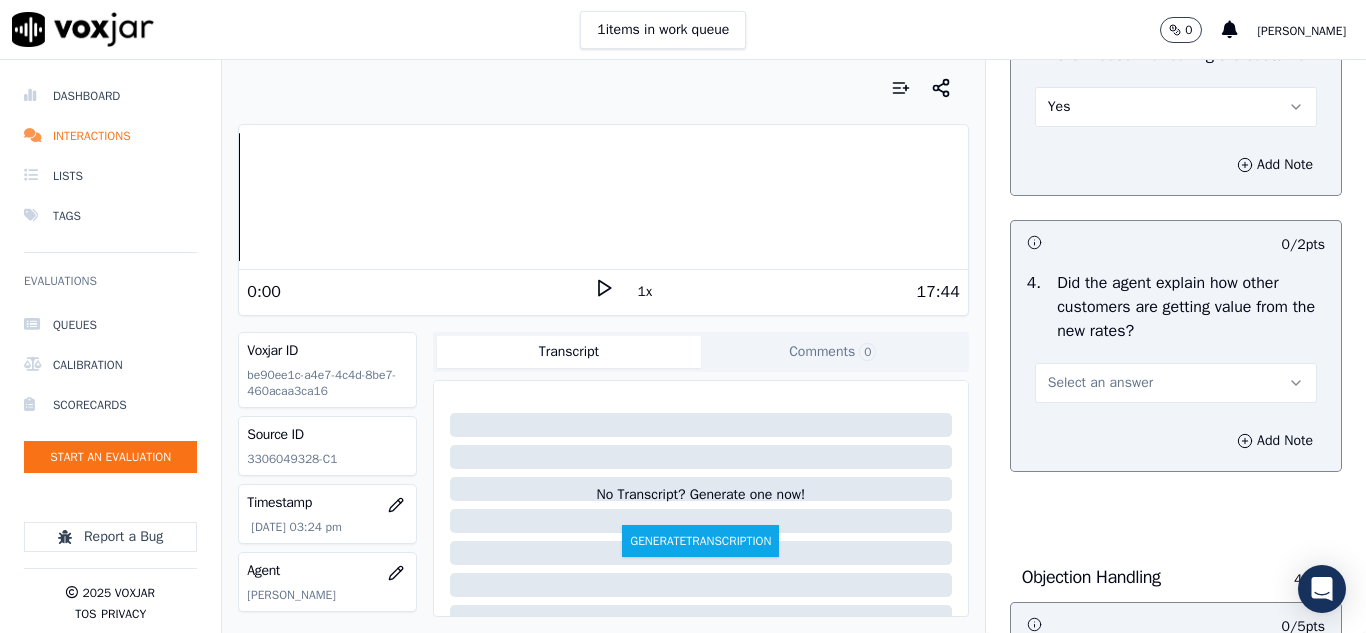scroll, scrollTop: 900, scrollLeft: 0, axis: vertical 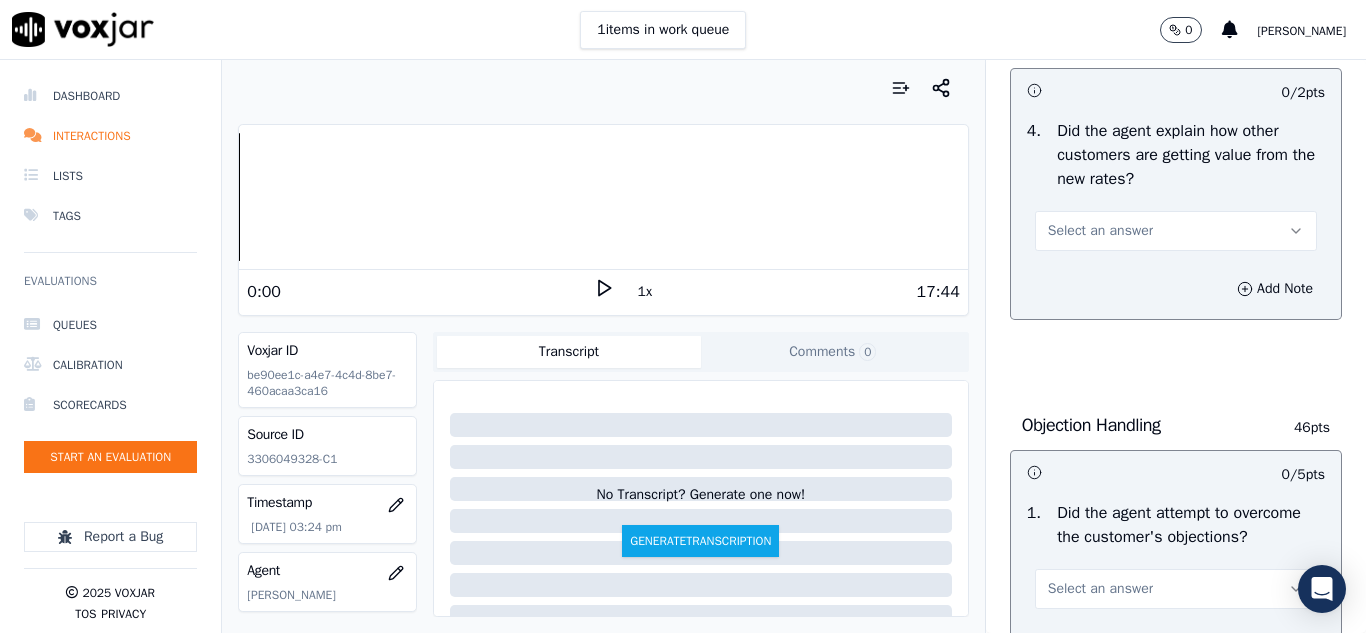 click on "Select an answer" at bounding box center [1100, 231] 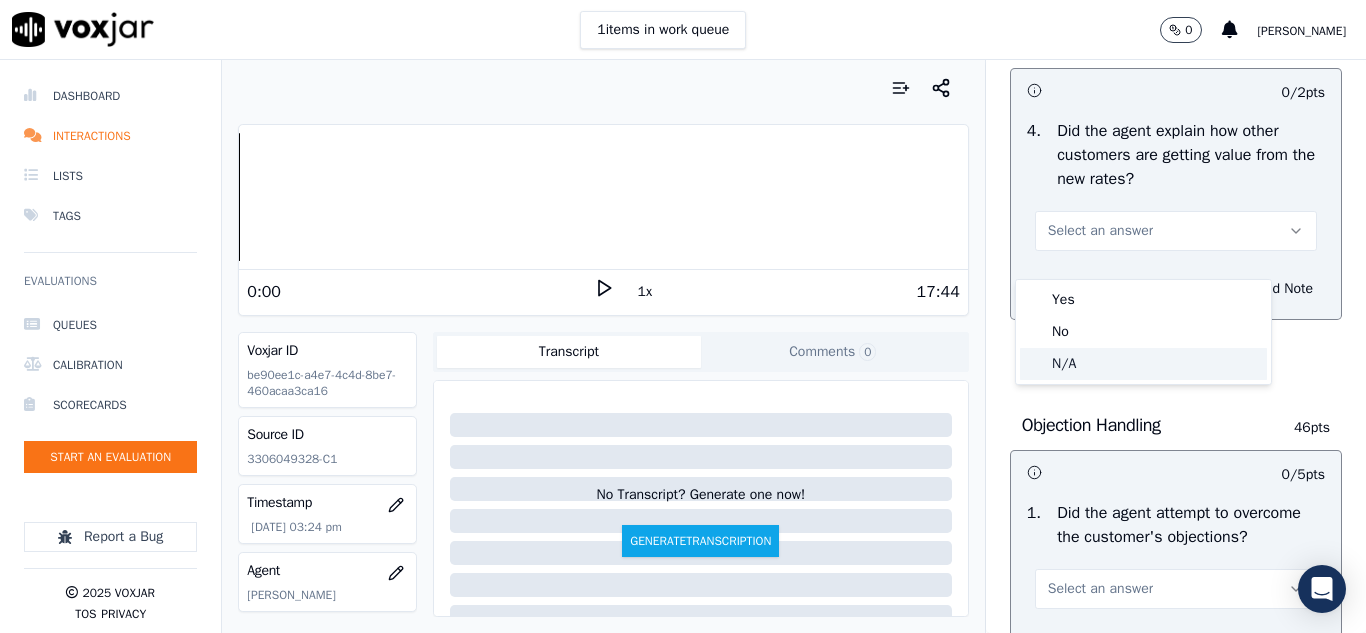 click on "N/A" 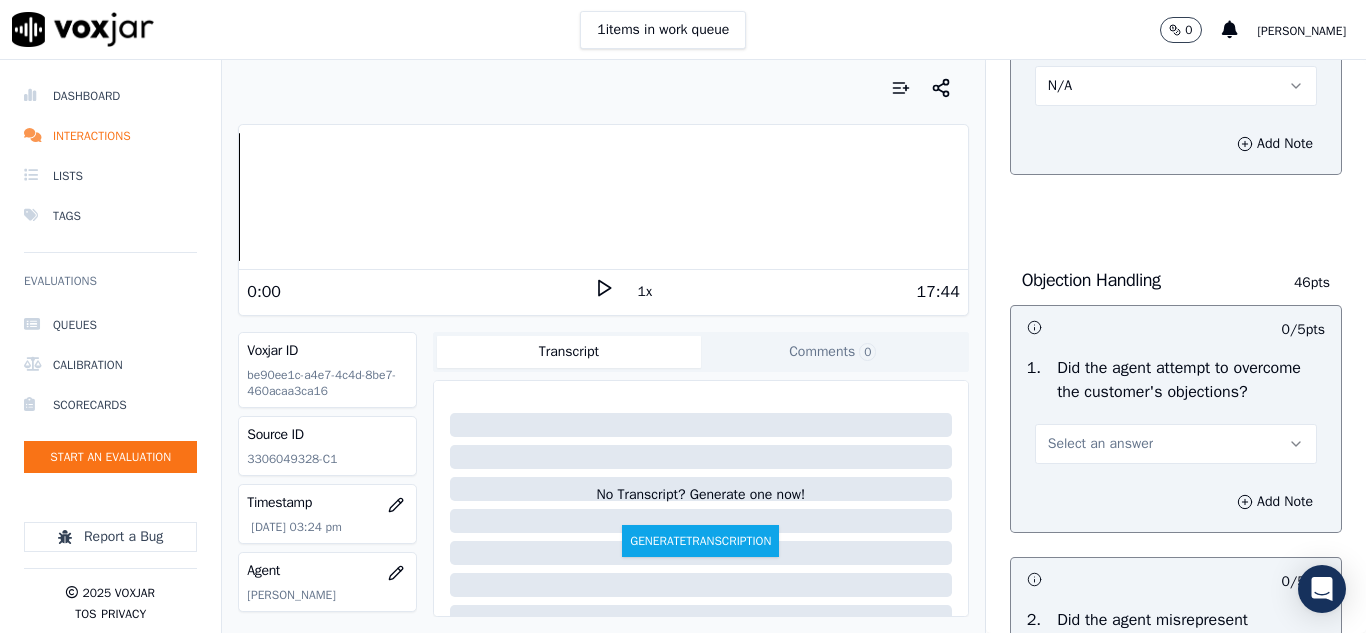 scroll, scrollTop: 1200, scrollLeft: 0, axis: vertical 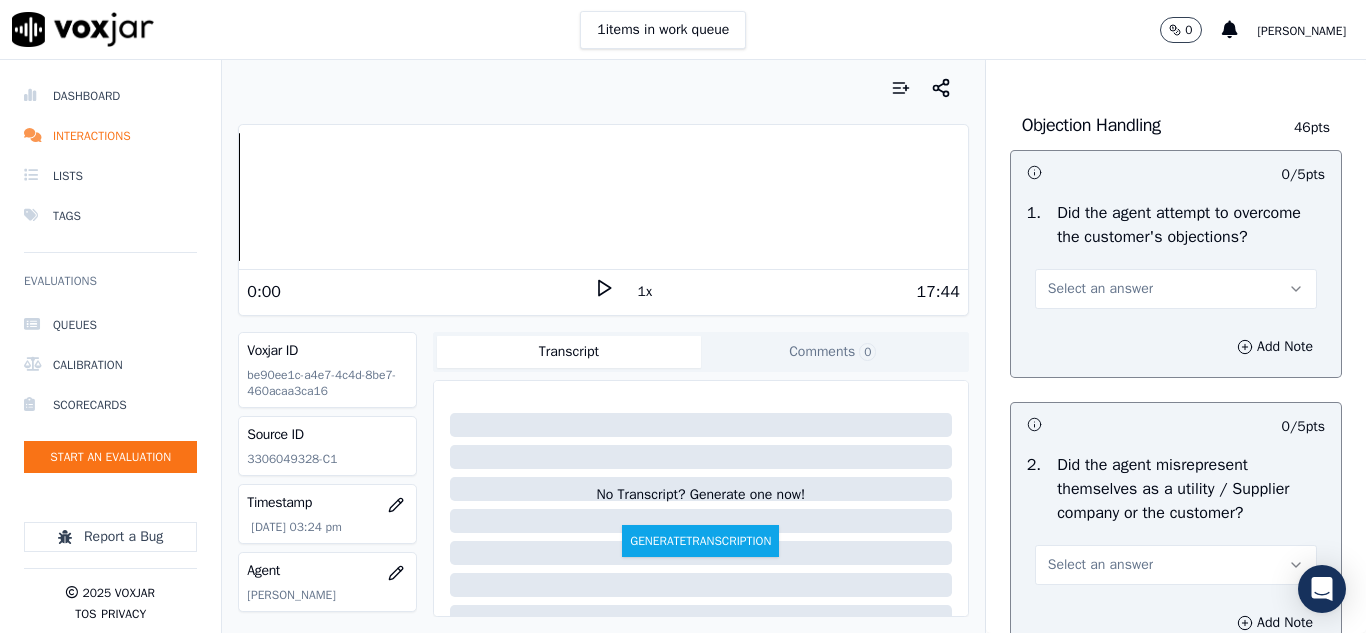 click on "Select an answer" at bounding box center (1176, 289) 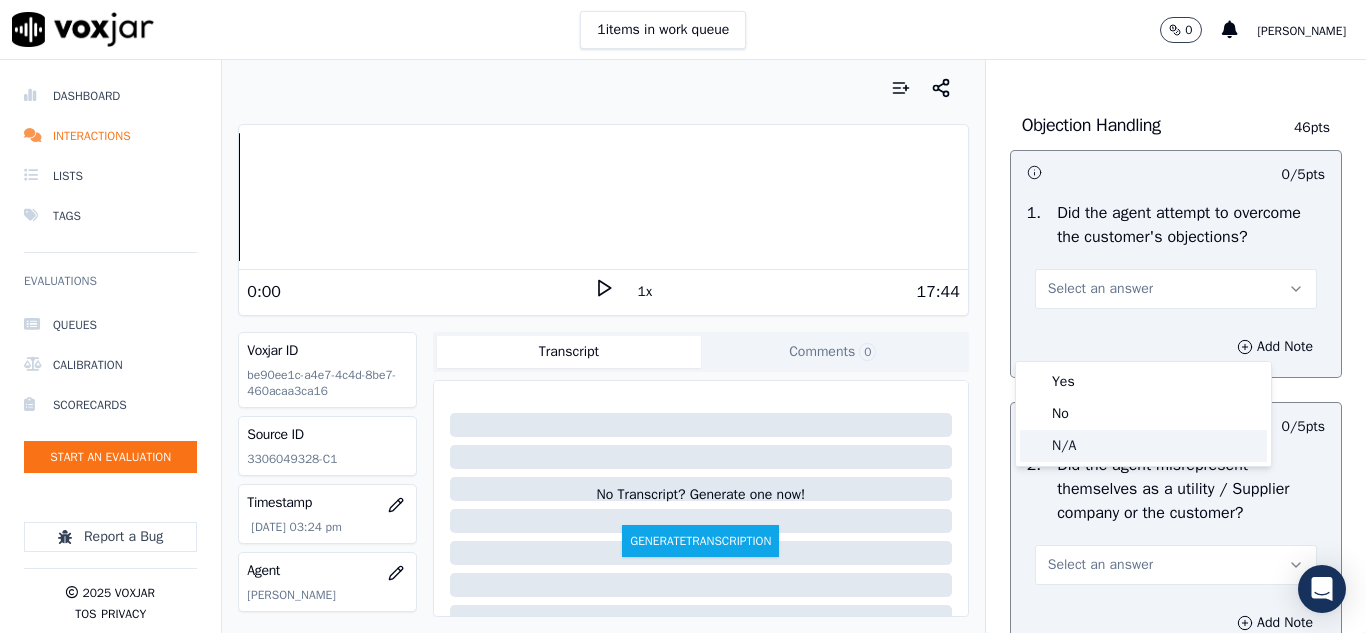 click on "N/A" 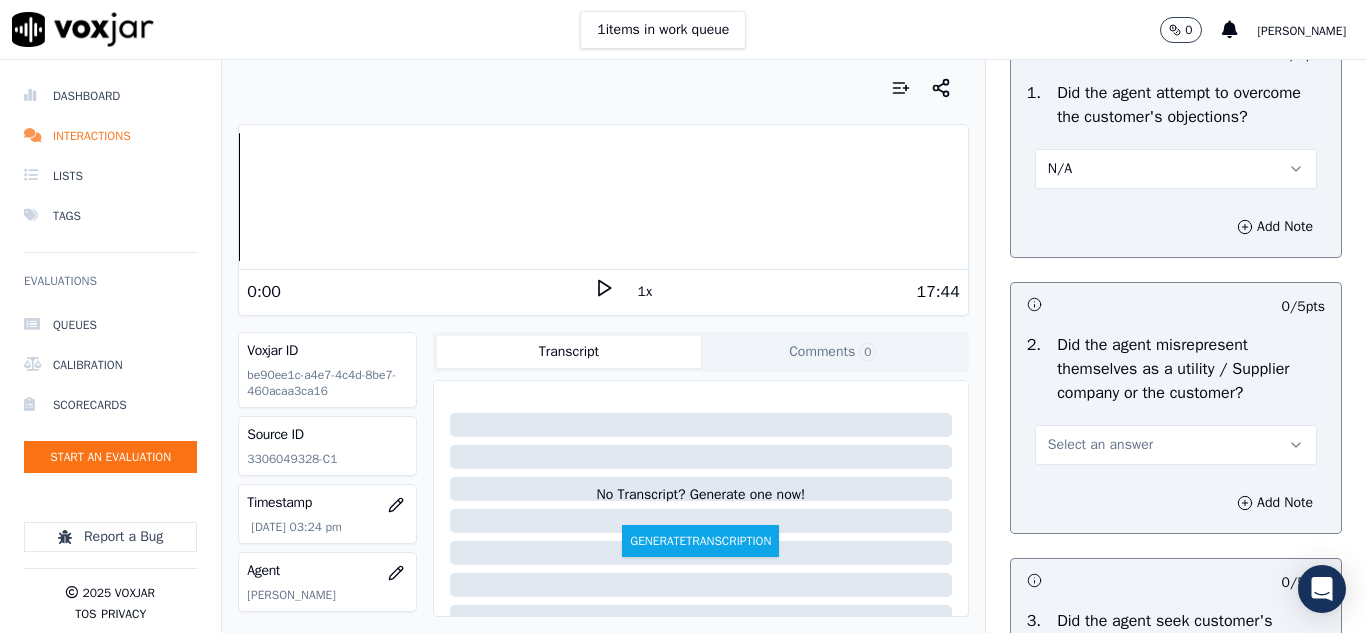 scroll, scrollTop: 1500, scrollLeft: 0, axis: vertical 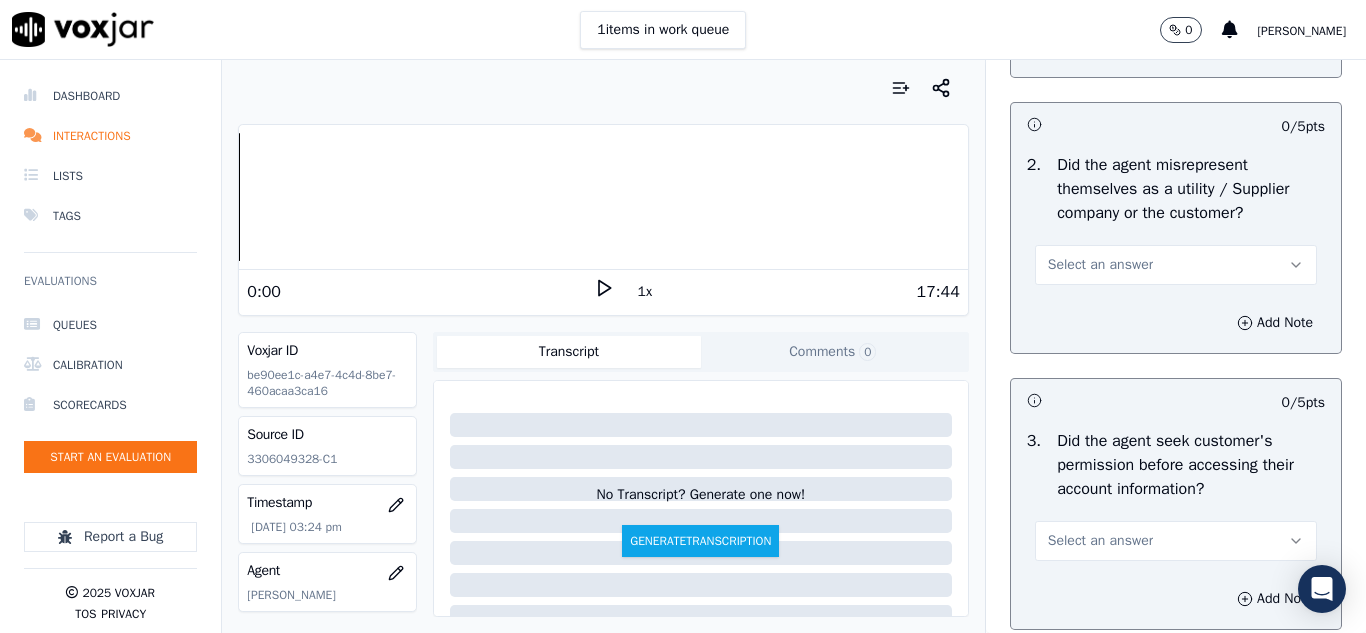 click on "Select an answer" at bounding box center (1100, 265) 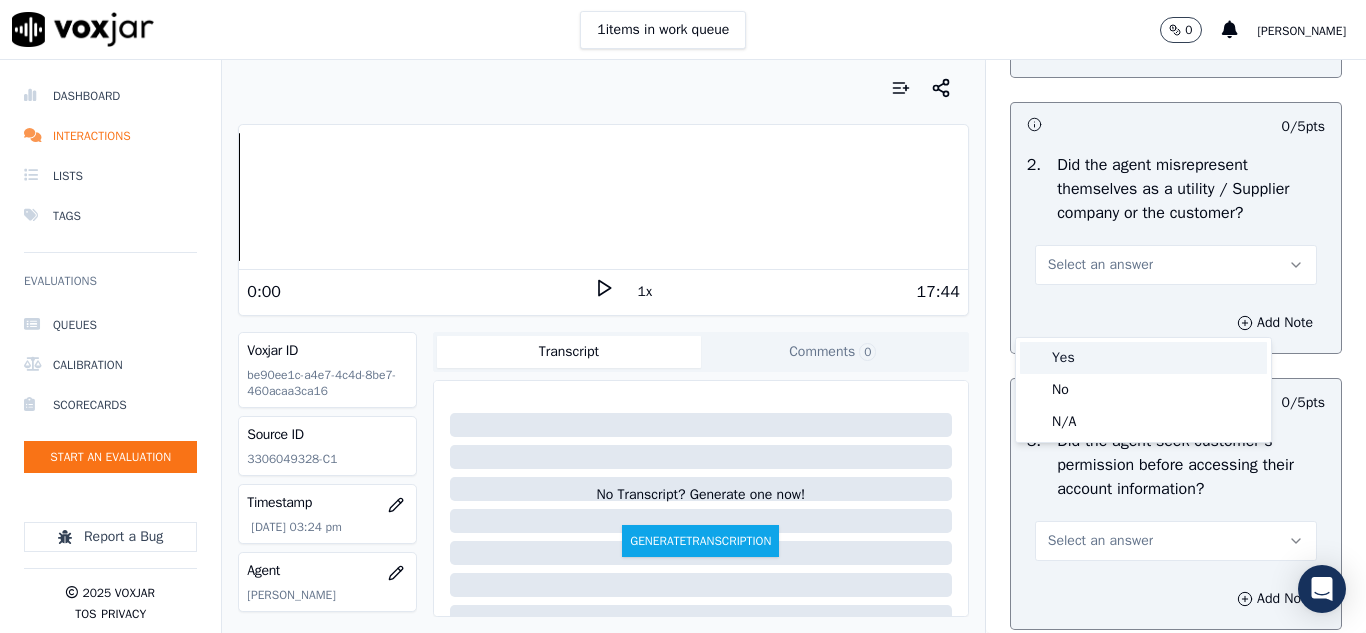 click on "Yes" at bounding box center [1143, 358] 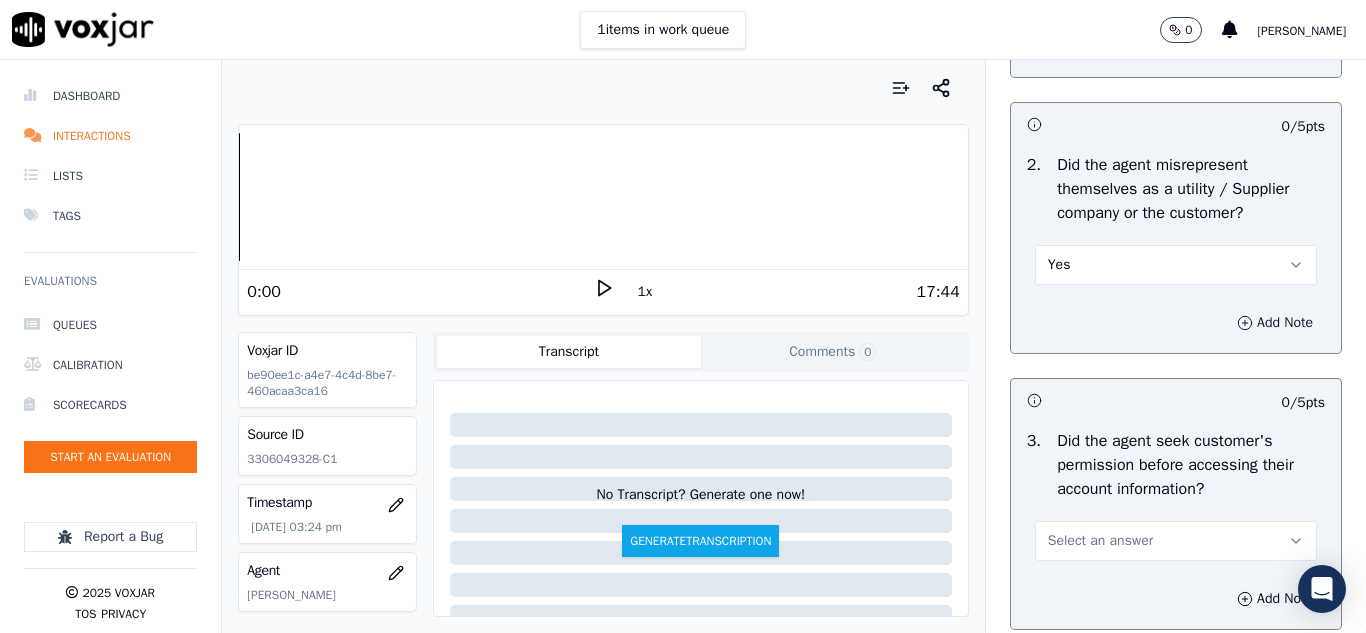 click 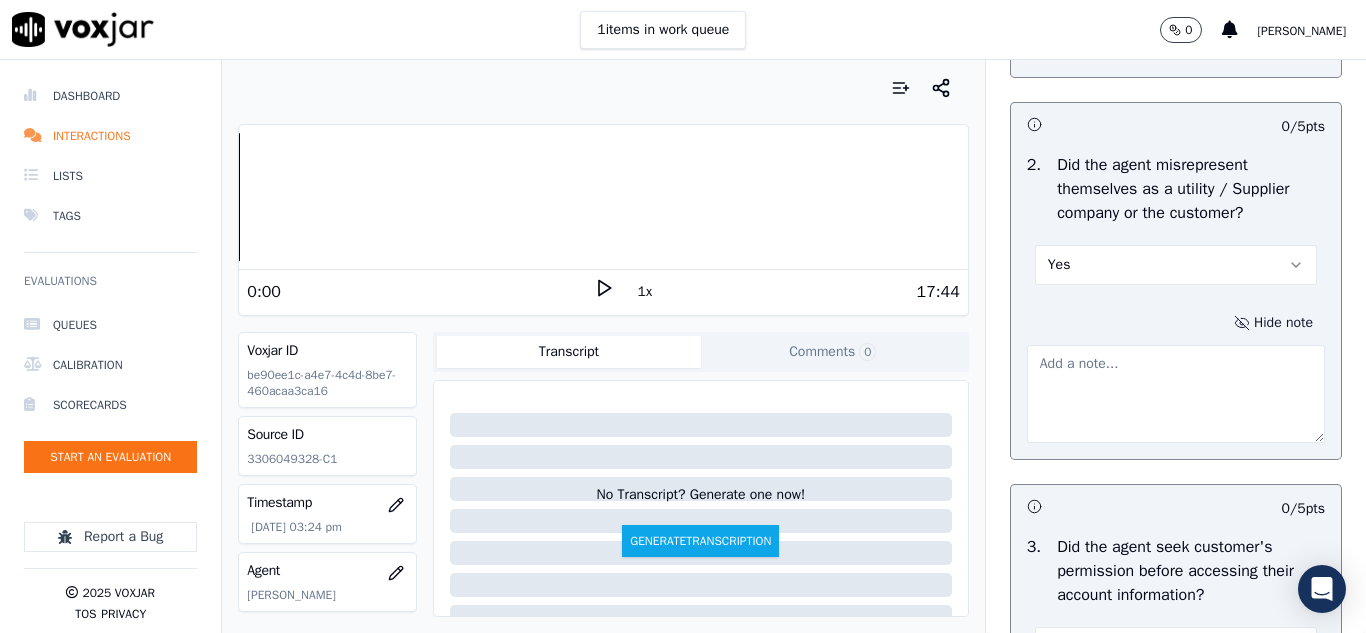 click at bounding box center [1176, 394] 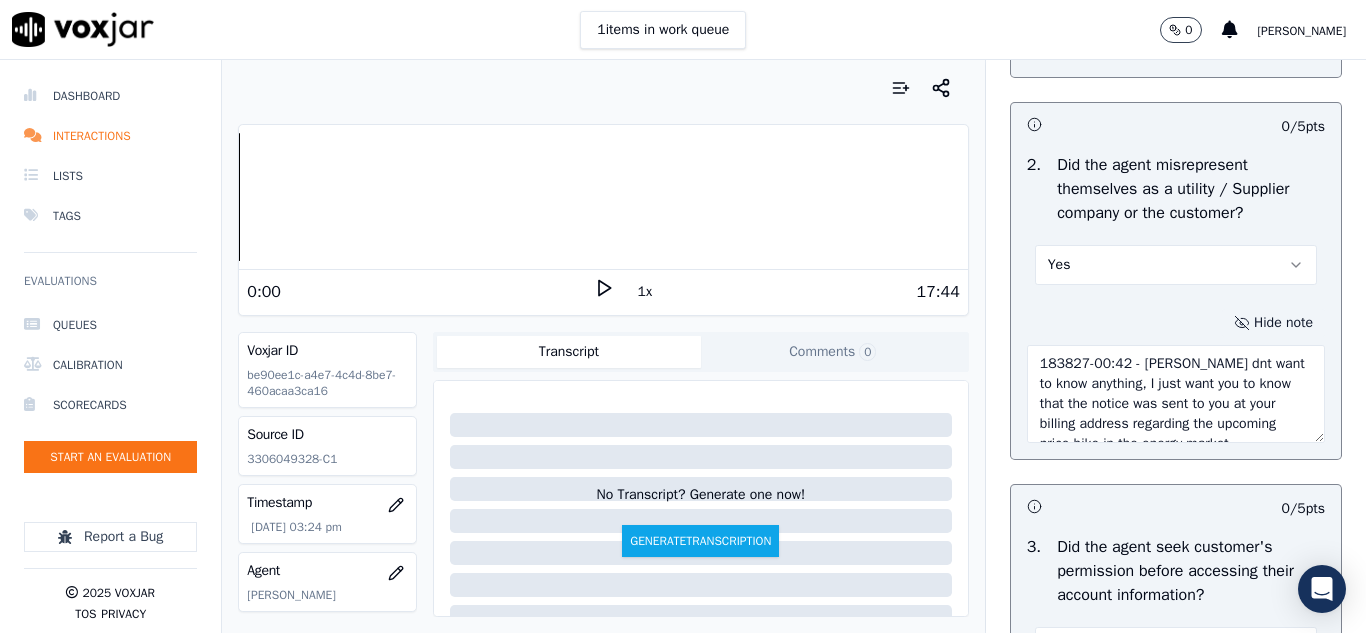 scroll, scrollTop: 40, scrollLeft: 0, axis: vertical 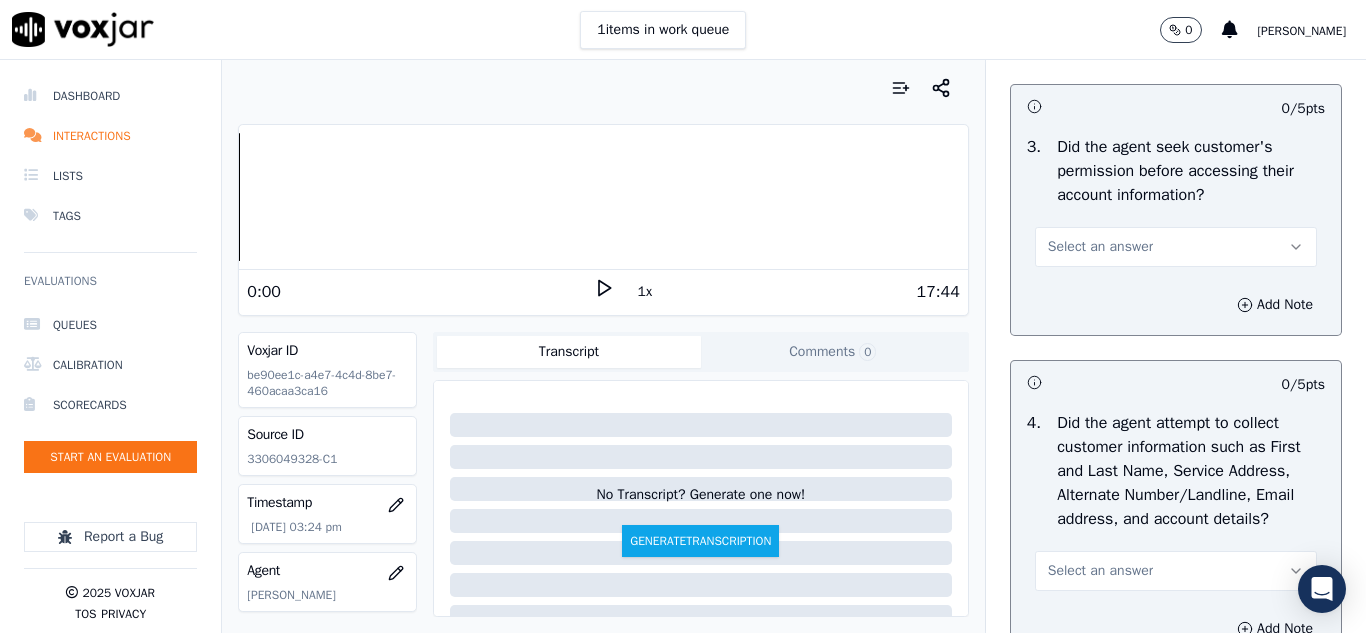 type on "183827-00:42 - [PERSON_NAME] dnt want to know anything, I just want you to know that the notice was sent to you at your billing address regarding the upcoming  price hike in the energy market." 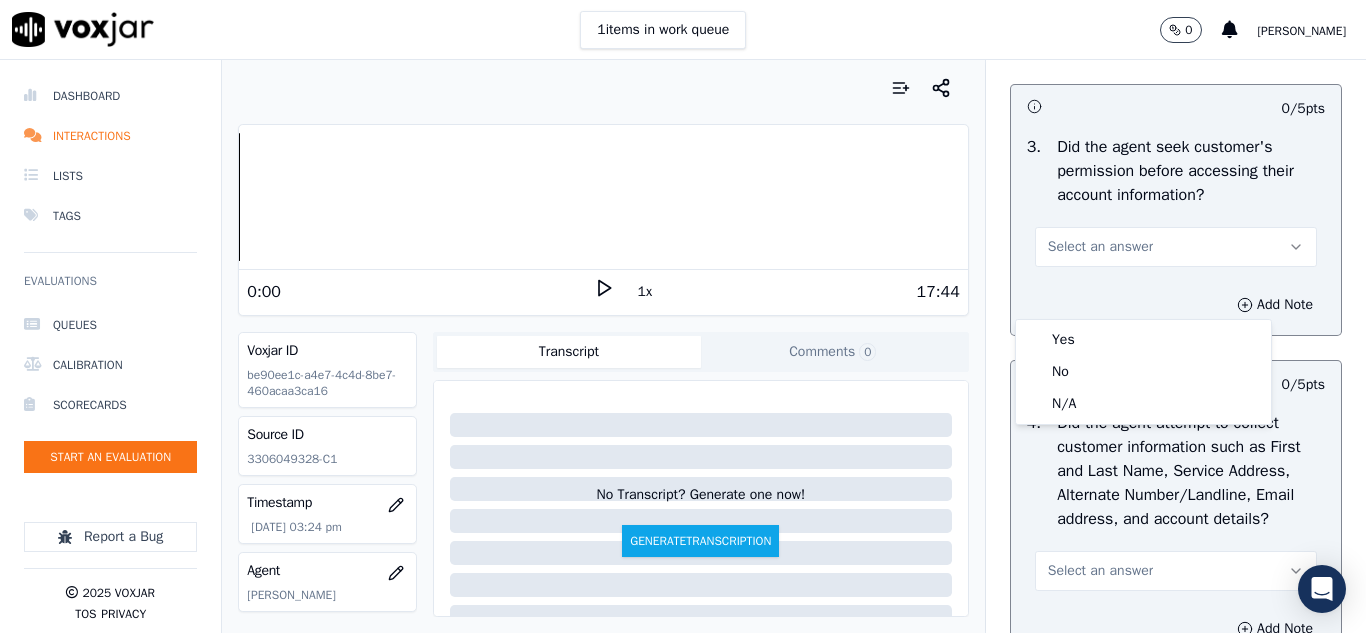 click on "1  items in work queue     0         [PERSON_NAME]" at bounding box center (683, 30) 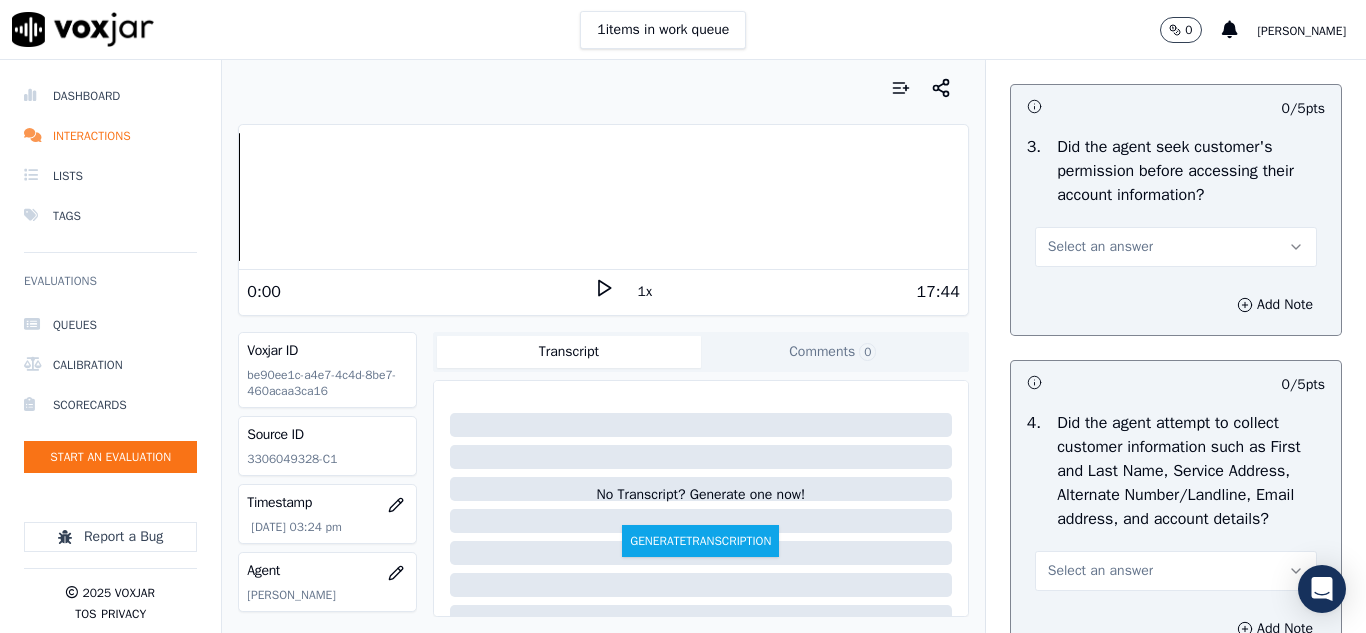 click on "Select an answer" at bounding box center [1100, 247] 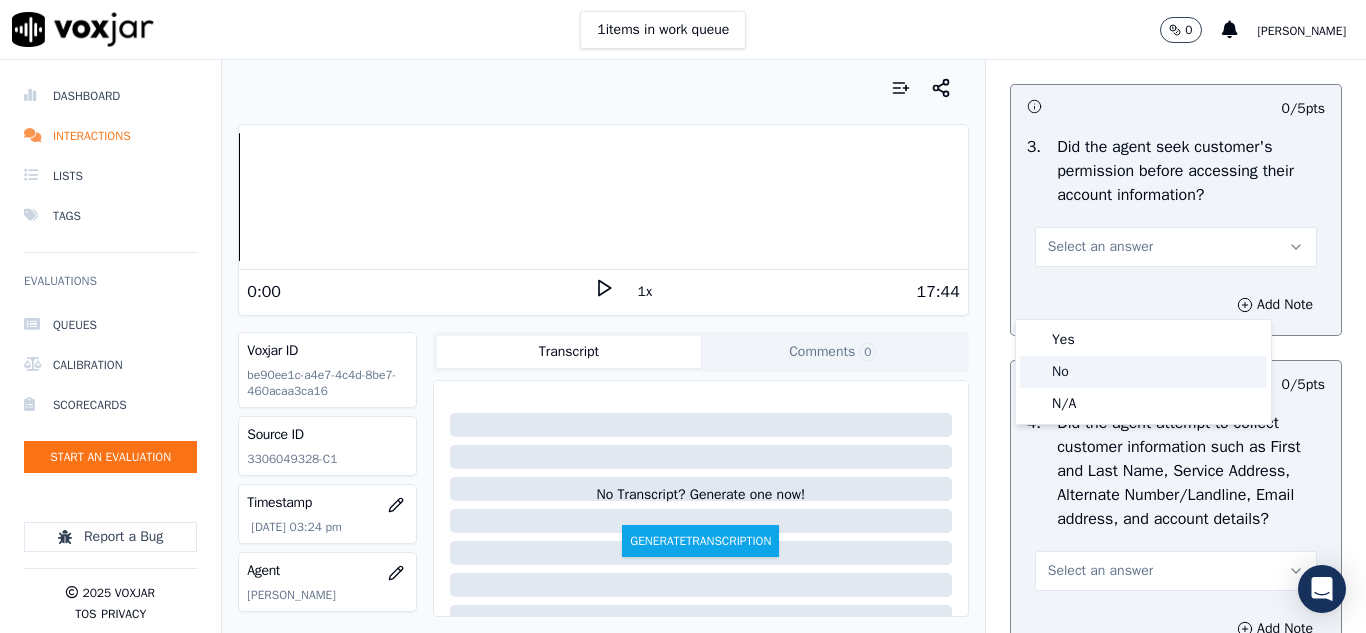 click on "No" 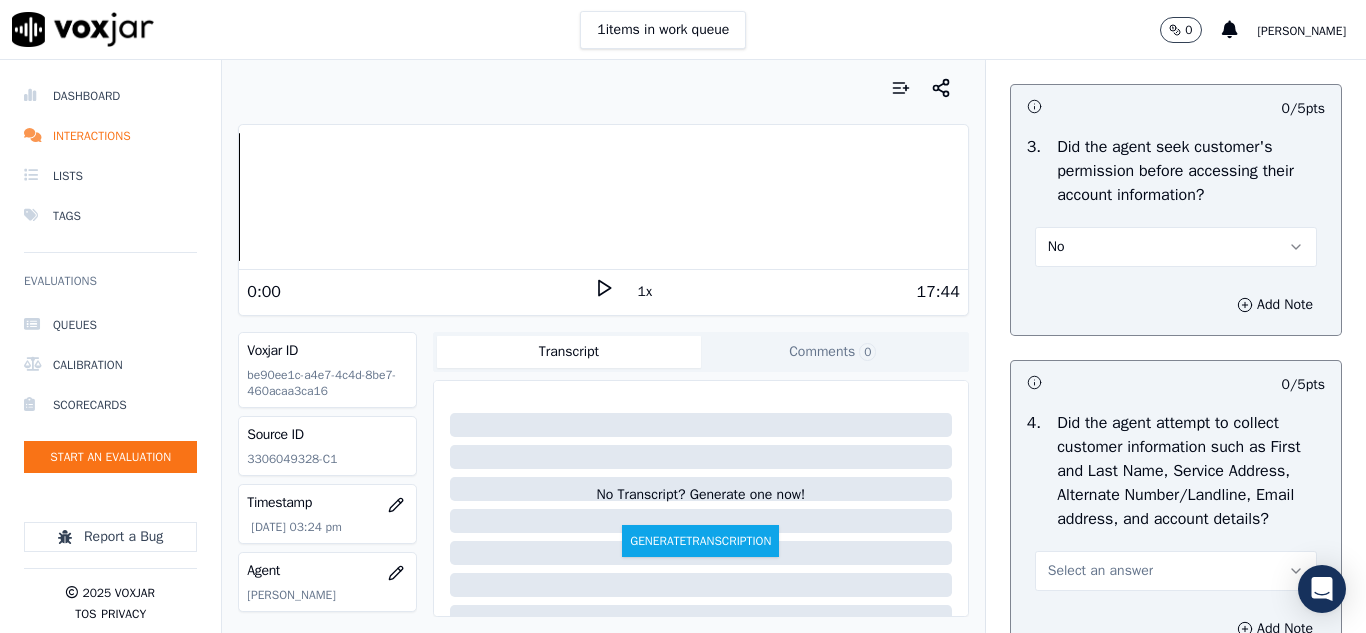 click on "No" at bounding box center (1176, 247) 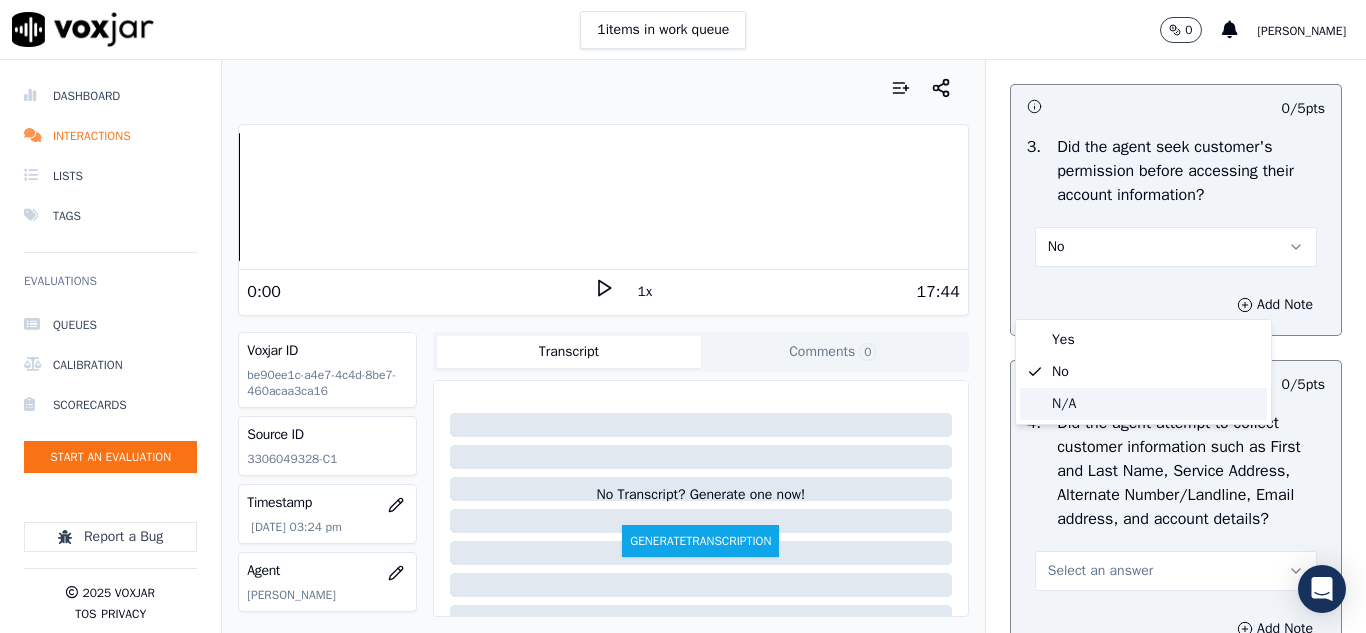 click on "N/A" 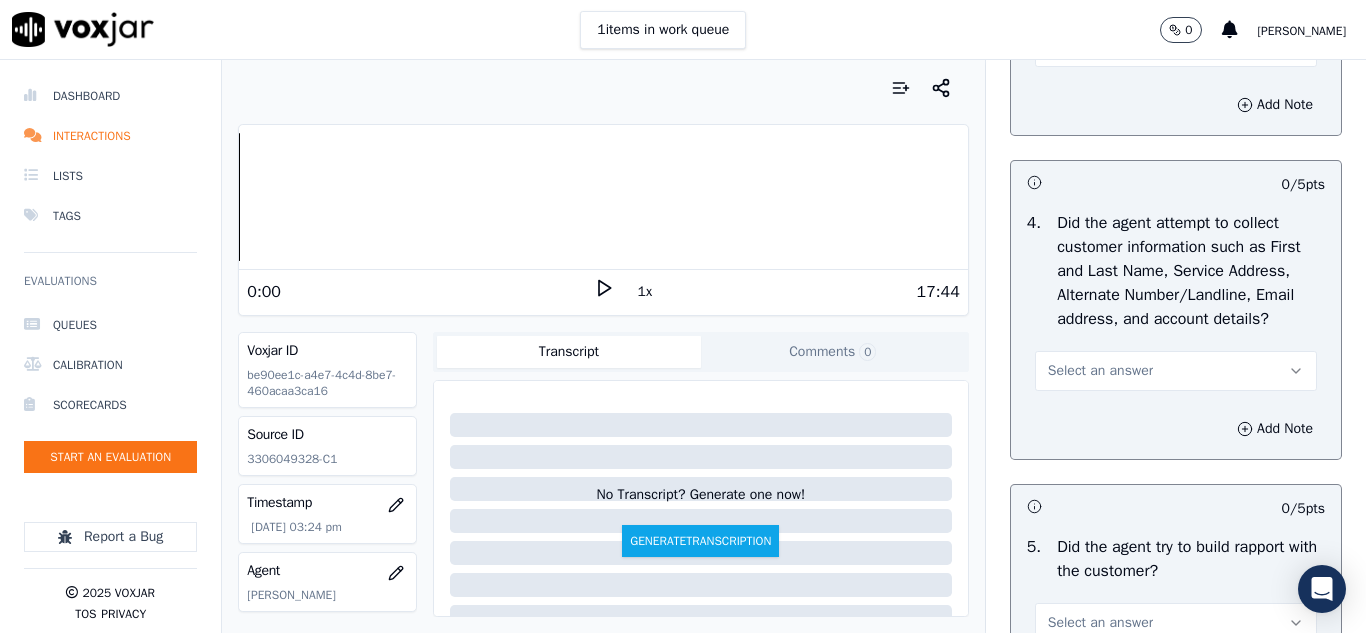 scroll, scrollTop: 2200, scrollLeft: 0, axis: vertical 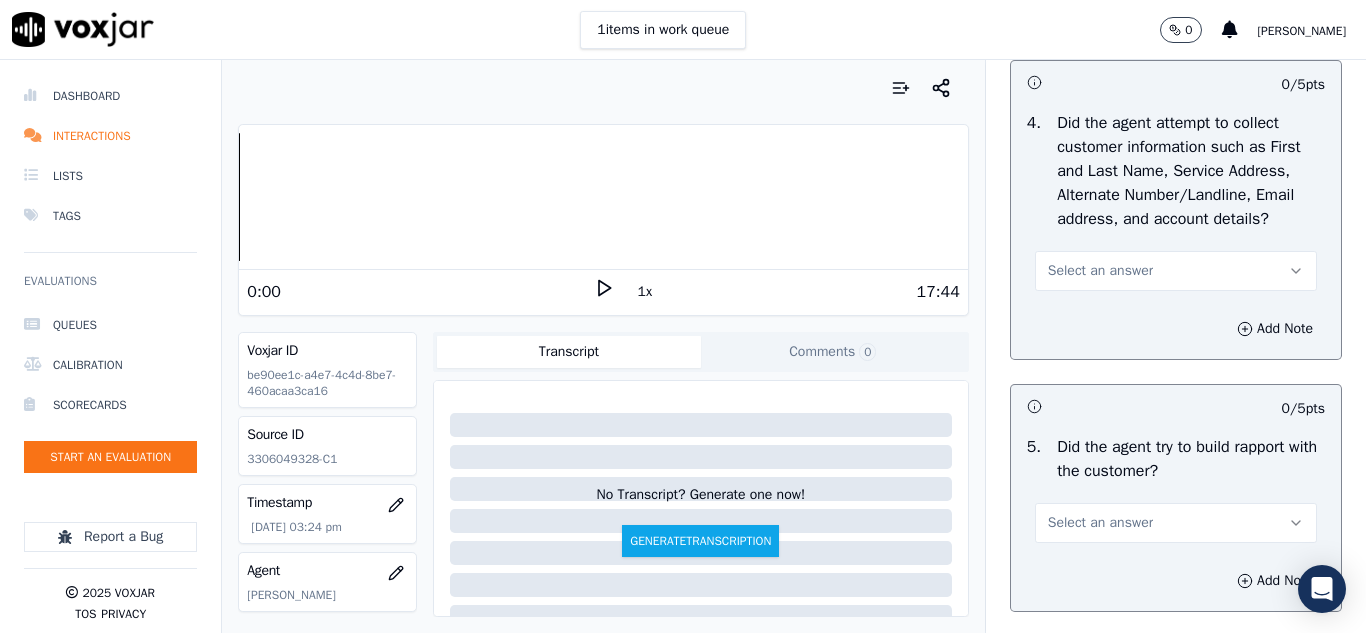 click on "Select an answer" at bounding box center (1100, 271) 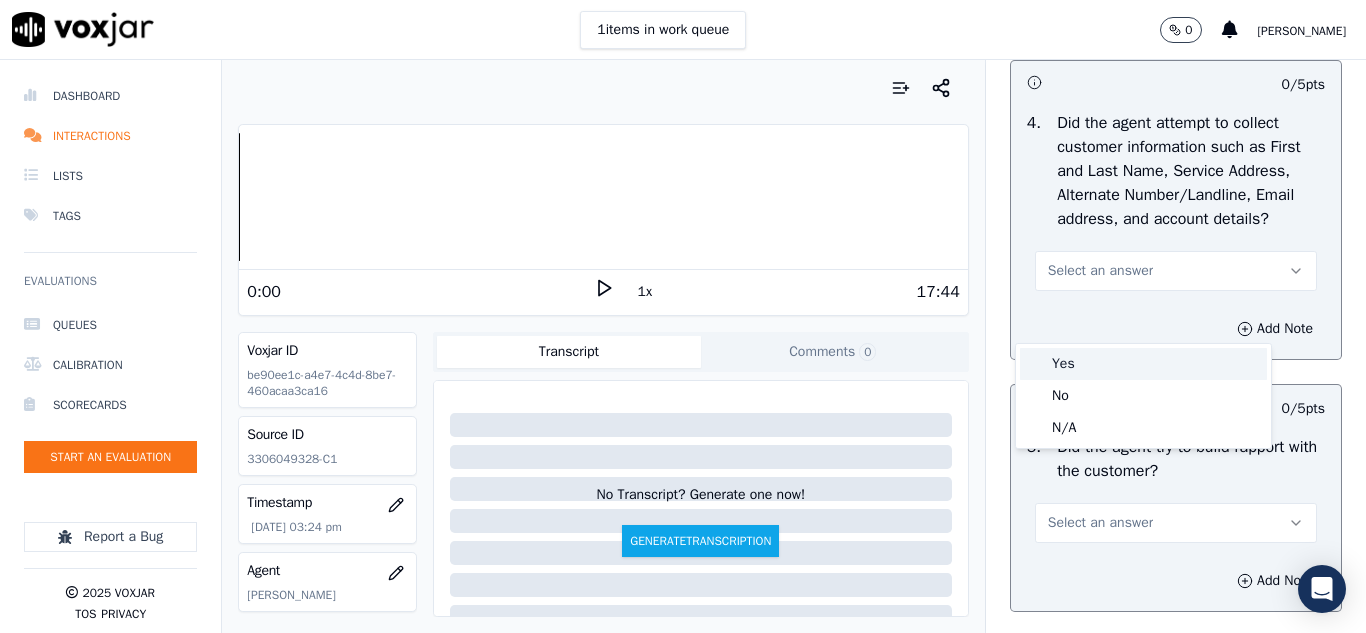 click on "Yes" at bounding box center (1143, 364) 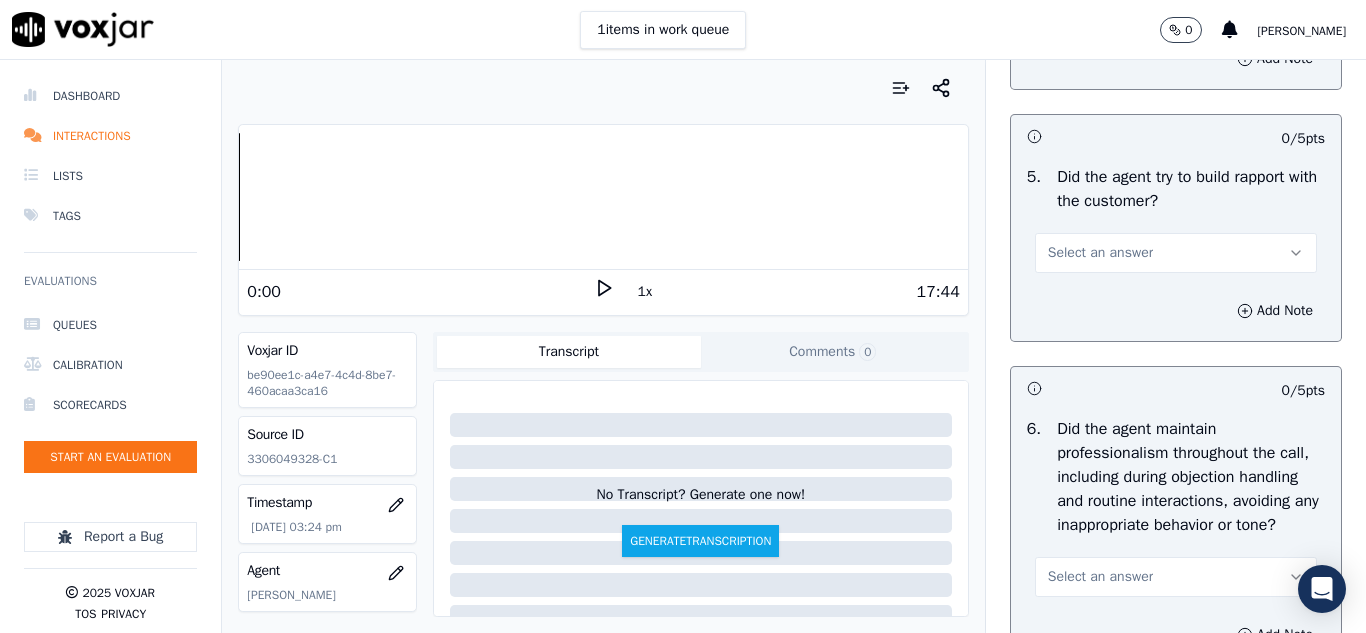 scroll, scrollTop: 2500, scrollLeft: 0, axis: vertical 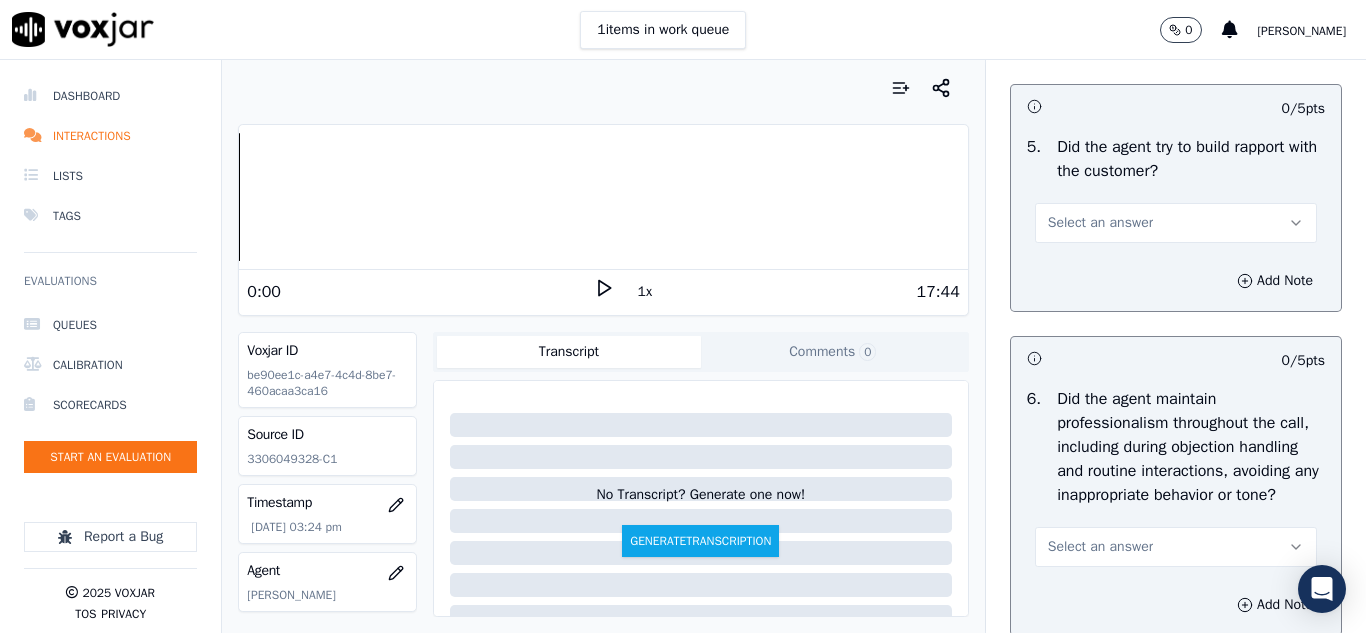 click on "Select an answer" at bounding box center (1100, 223) 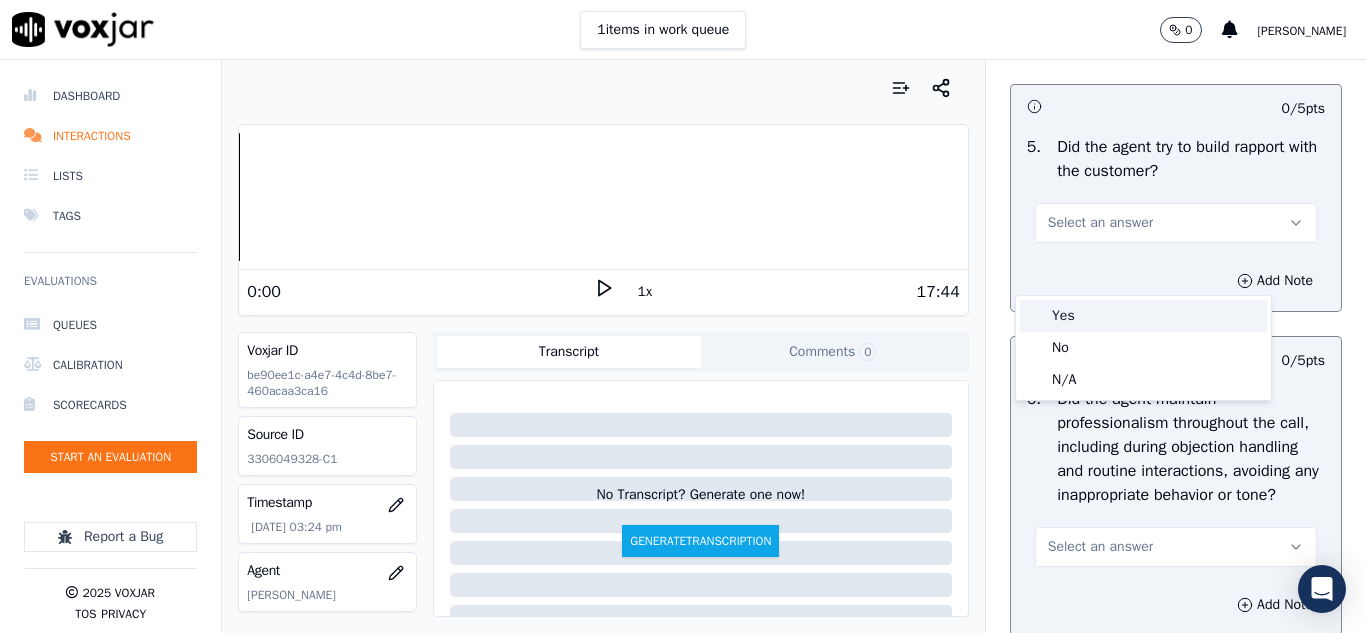 click on "Yes" at bounding box center (1143, 316) 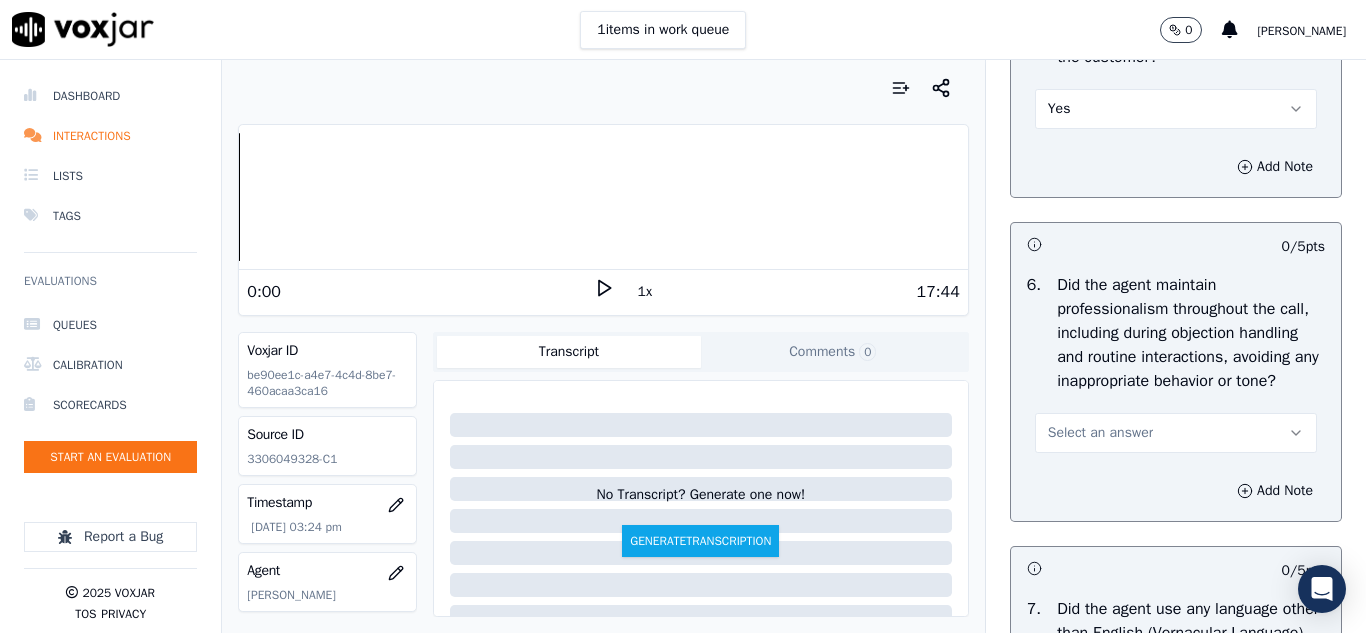scroll, scrollTop: 2800, scrollLeft: 0, axis: vertical 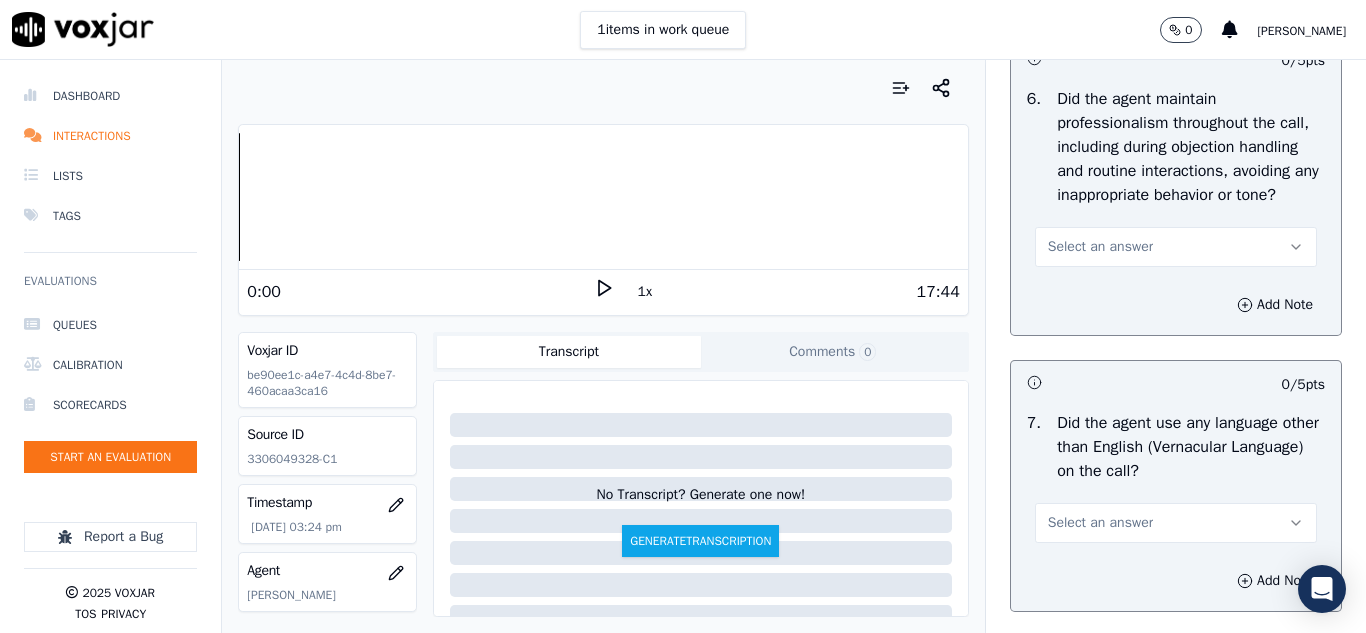 click on "Select an answer" at bounding box center [1100, 247] 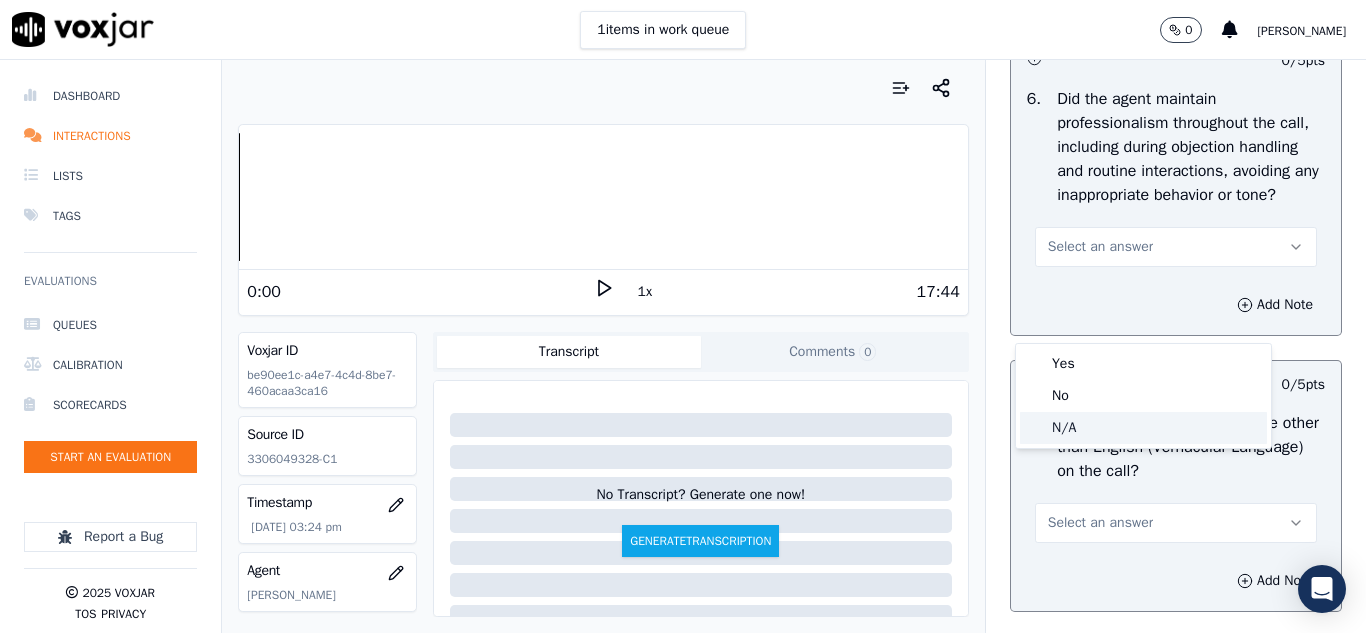 click on "N/A" 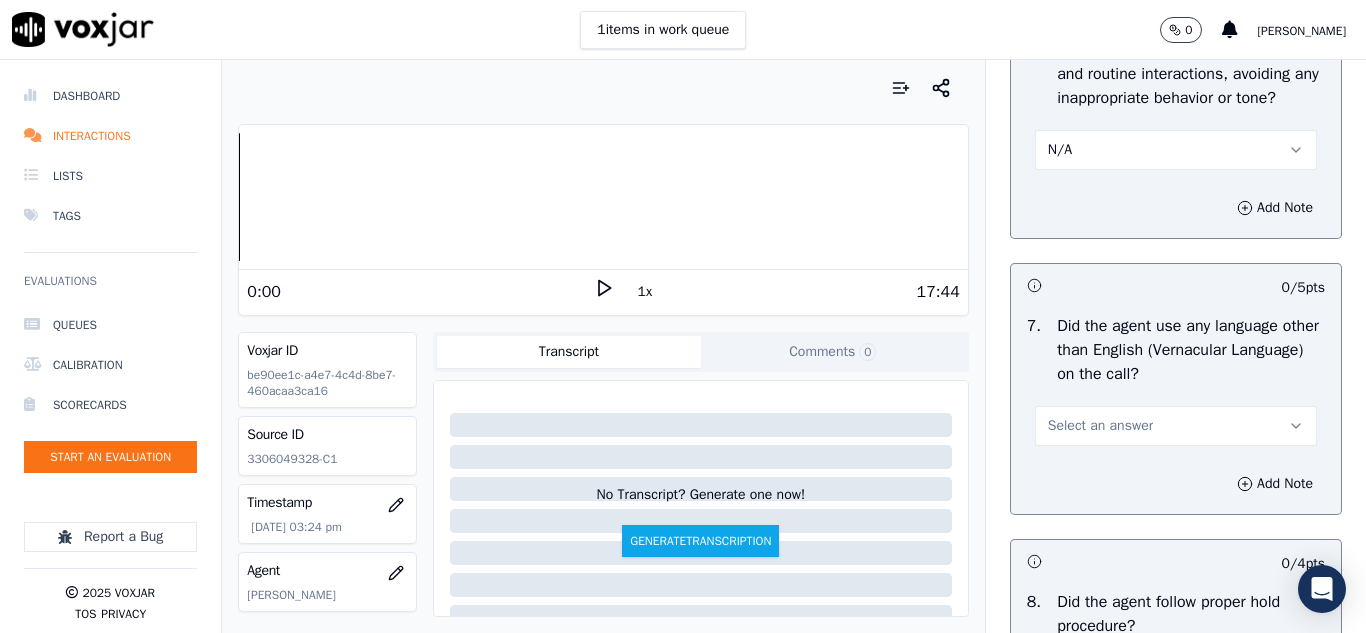 scroll, scrollTop: 3100, scrollLeft: 0, axis: vertical 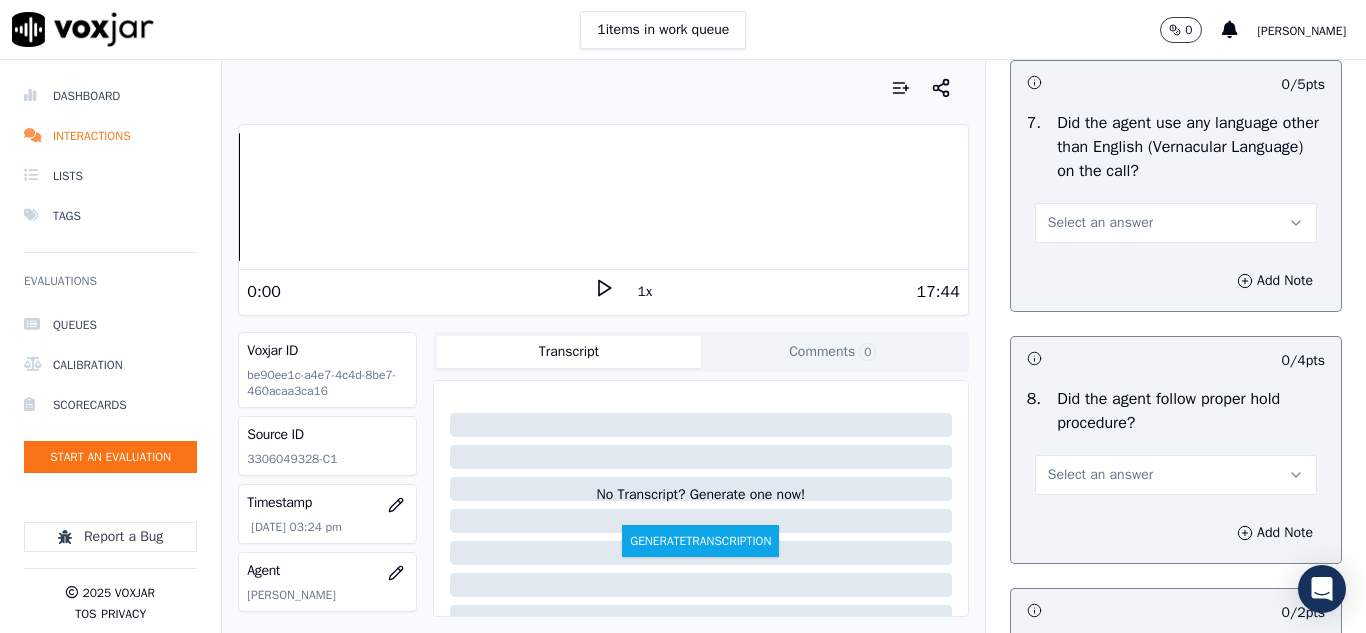 click on "Select an answer" at bounding box center [1100, 223] 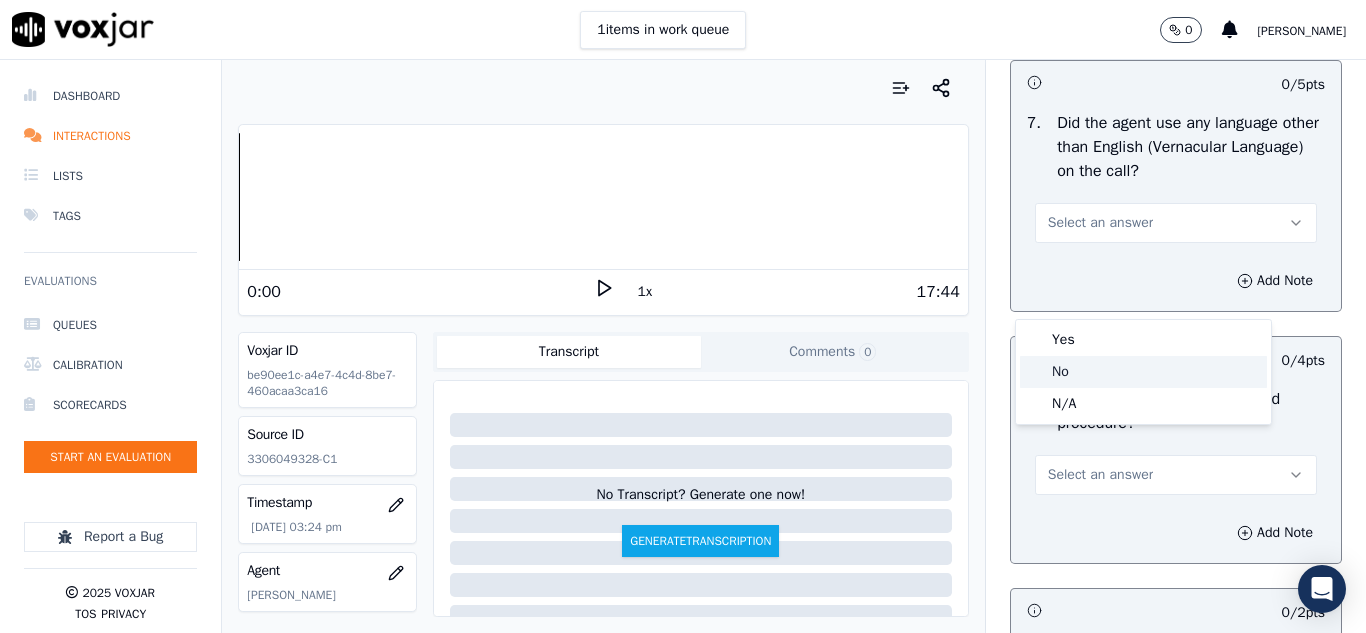 click on "No" 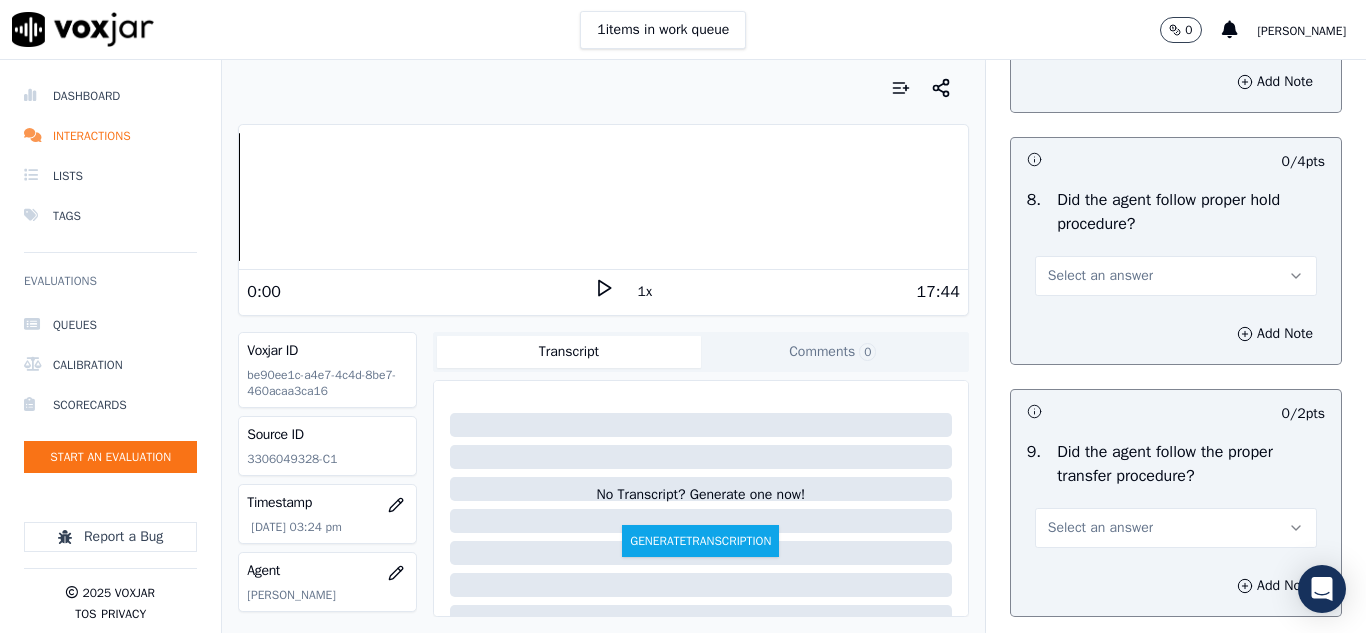 scroll, scrollTop: 3300, scrollLeft: 0, axis: vertical 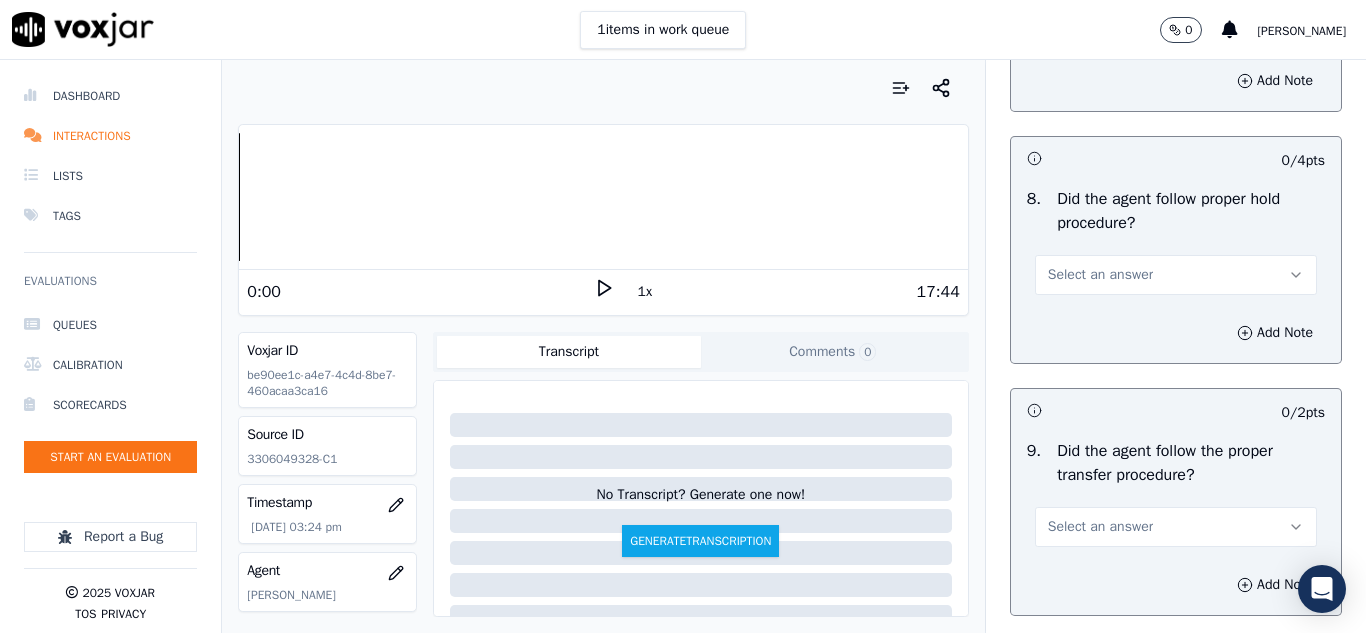 click on "Select an answer" at bounding box center [1100, 275] 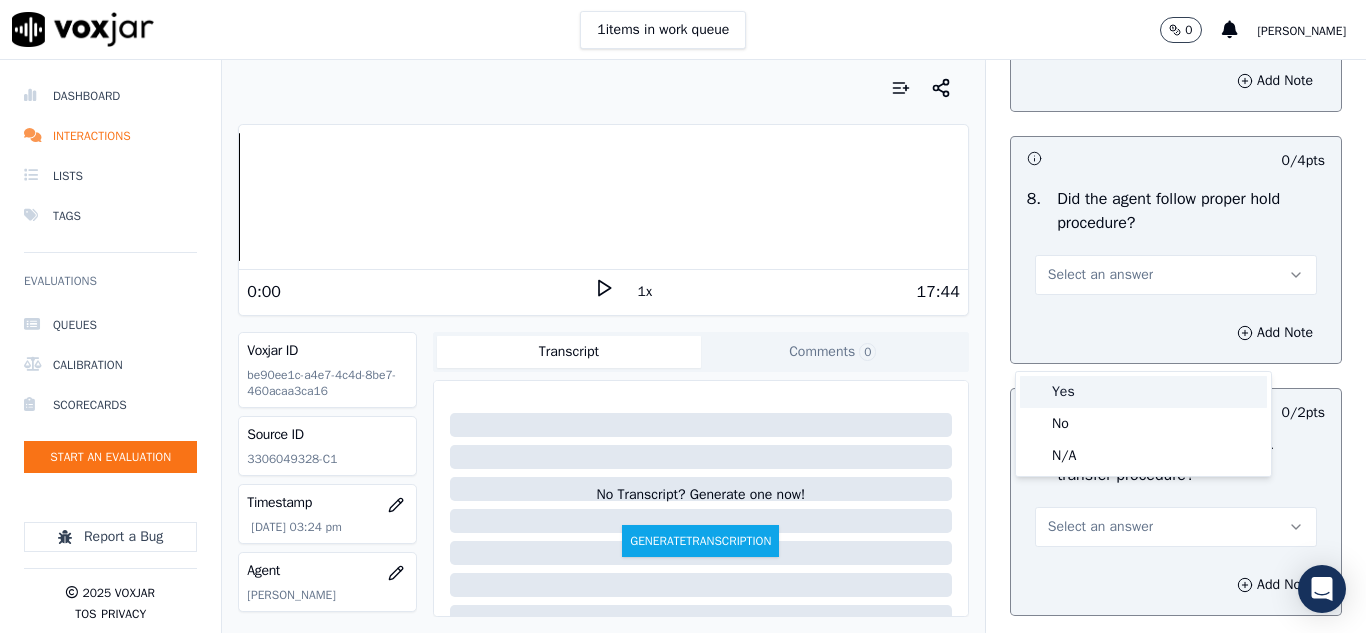 click on "Yes" at bounding box center [1143, 392] 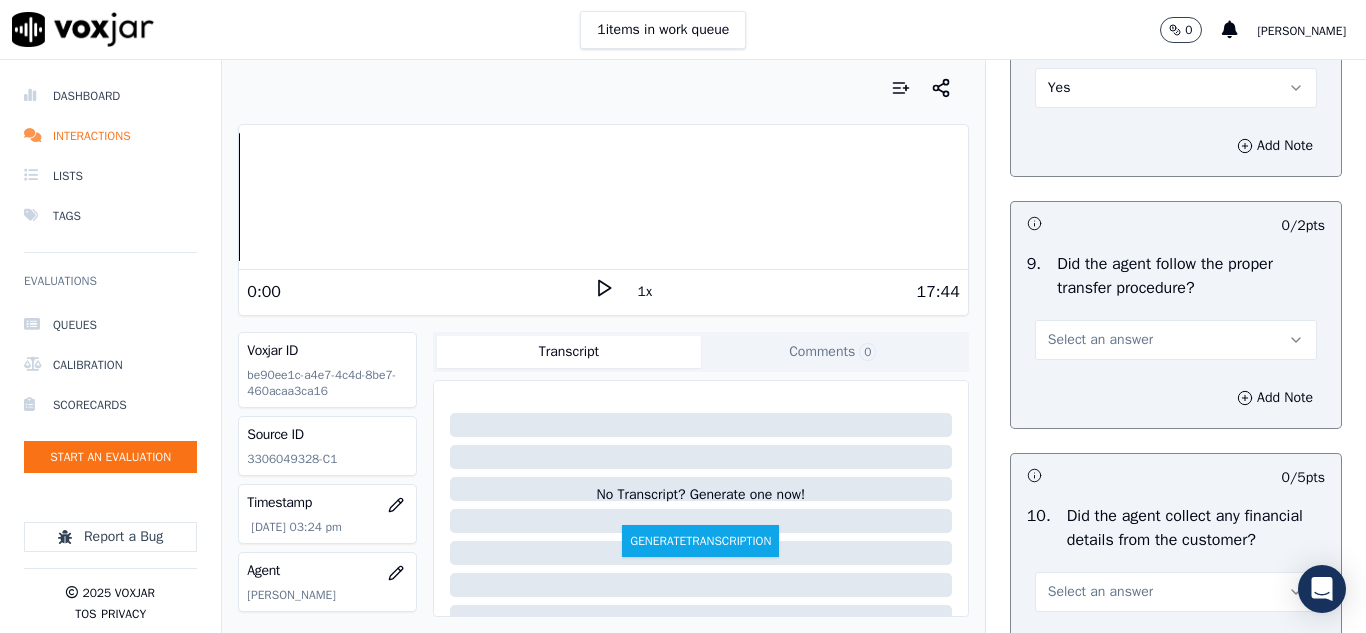 scroll, scrollTop: 3500, scrollLeft: 0, axis: vertical 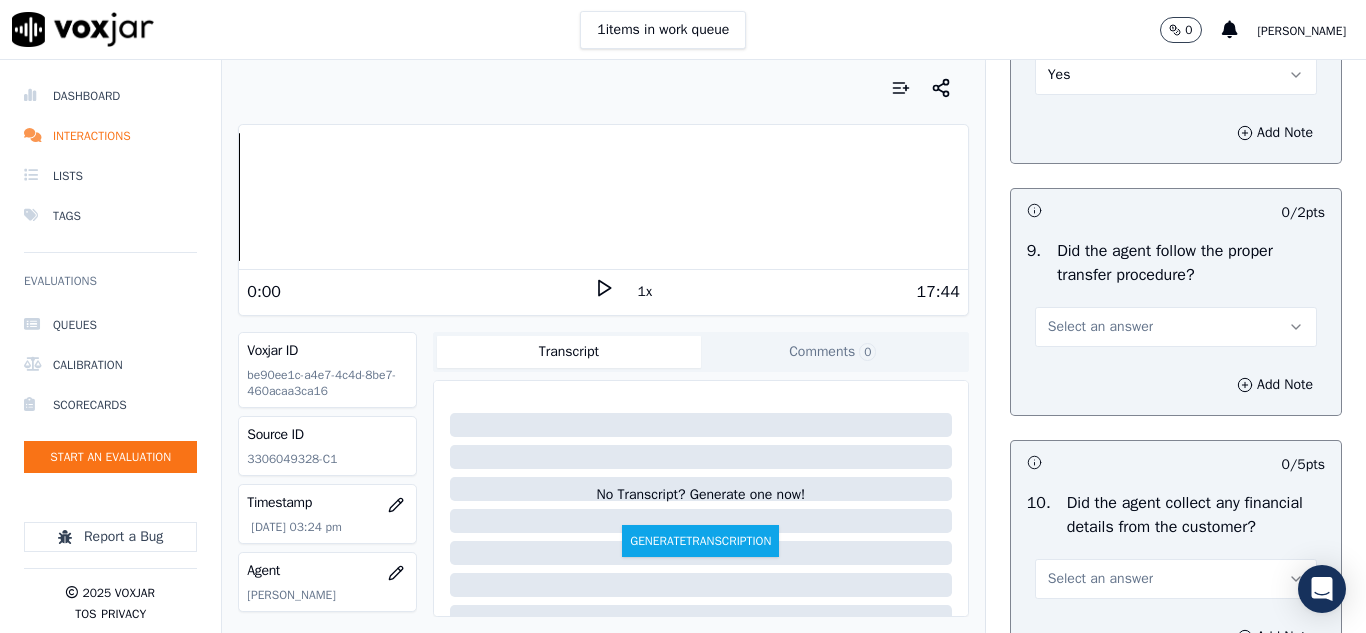 click on "Select an answer" at bounding box center [1100, 327] 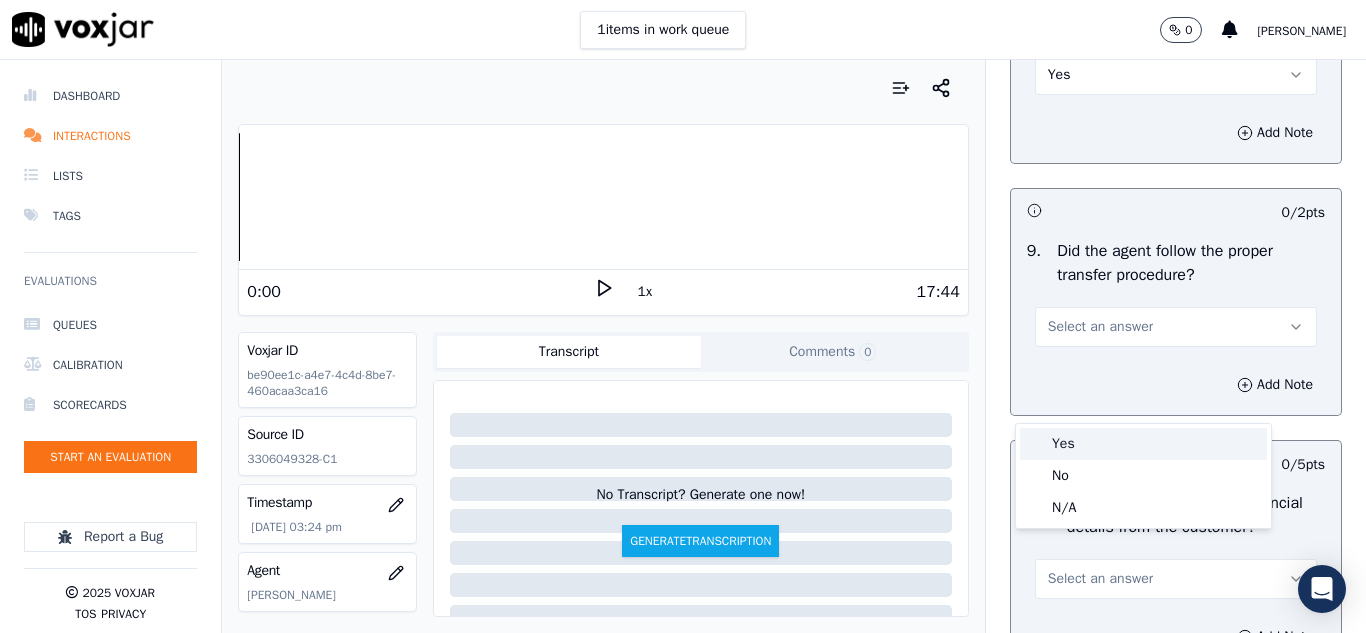 click on "Yes" at bounding box center [1143, 444] 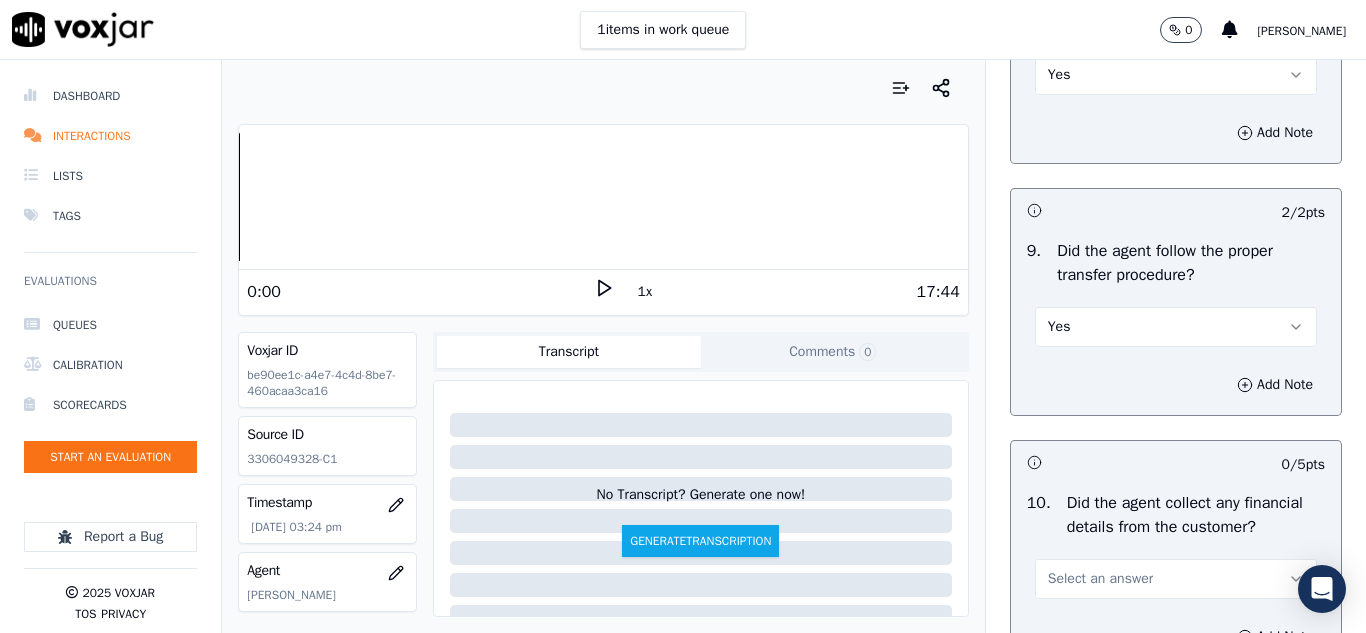 scroll, scrollTop: 3800, scrollLeft: 0, axis: vertical 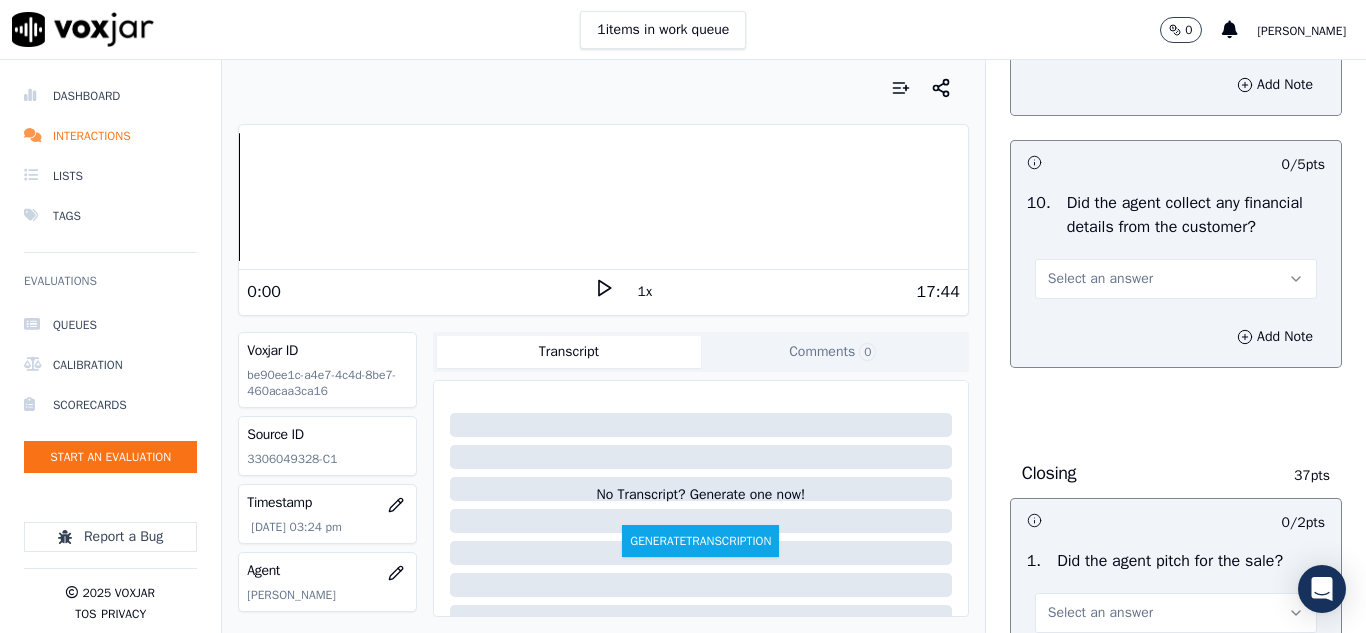 click on "Select an answer" at bounding box center (1100, 279) 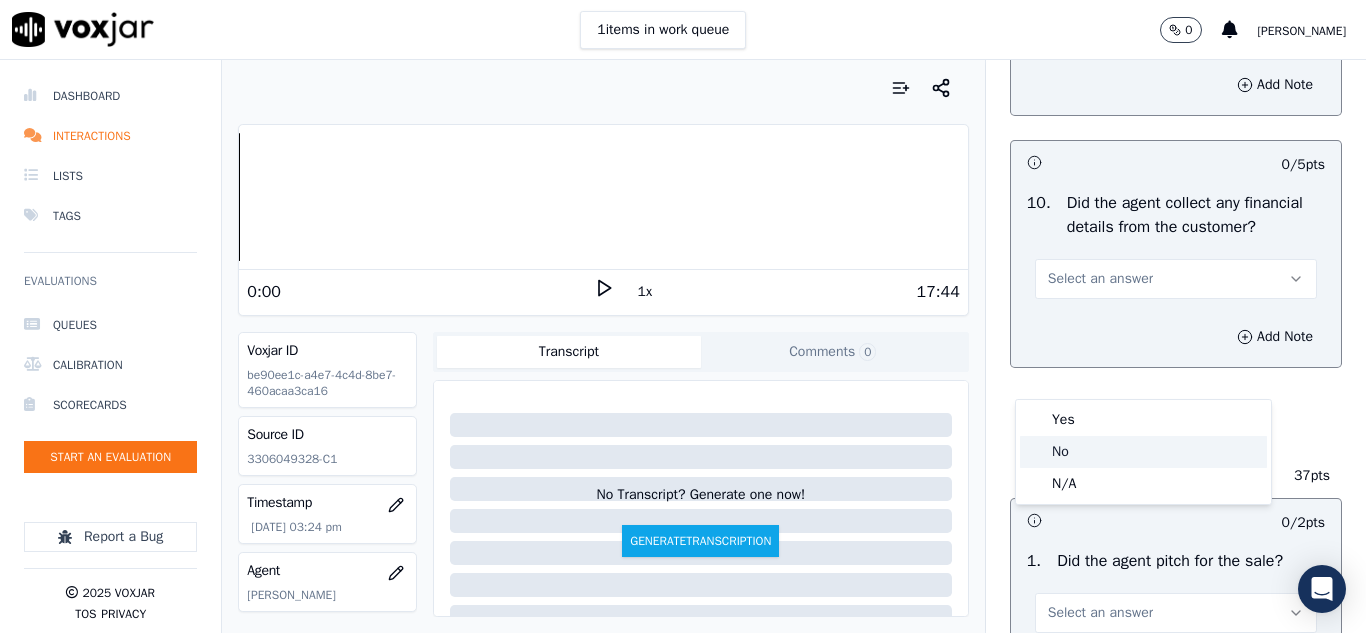 drag, startPoint x: 1069, startPoint y: 459, endPoint x: 1078, endPoint y: 452, distance: 11.401754 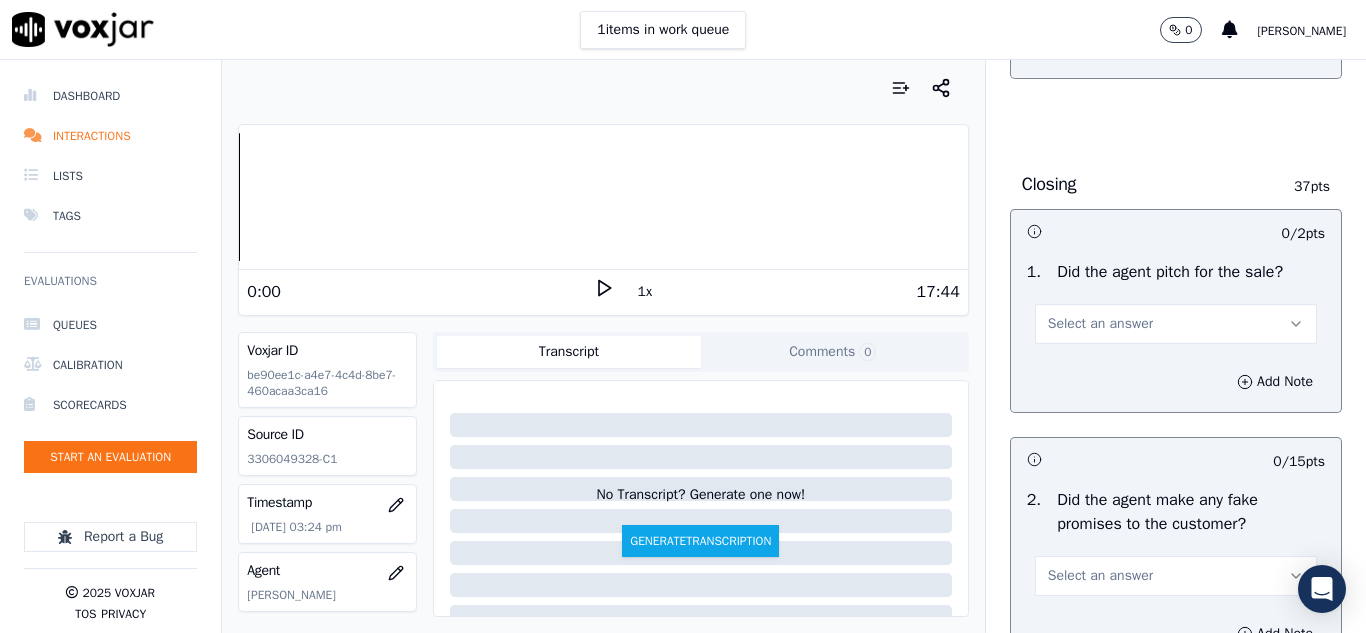 scroll, scrollTop: 4100, scrollLeft: 0, axis: vertical 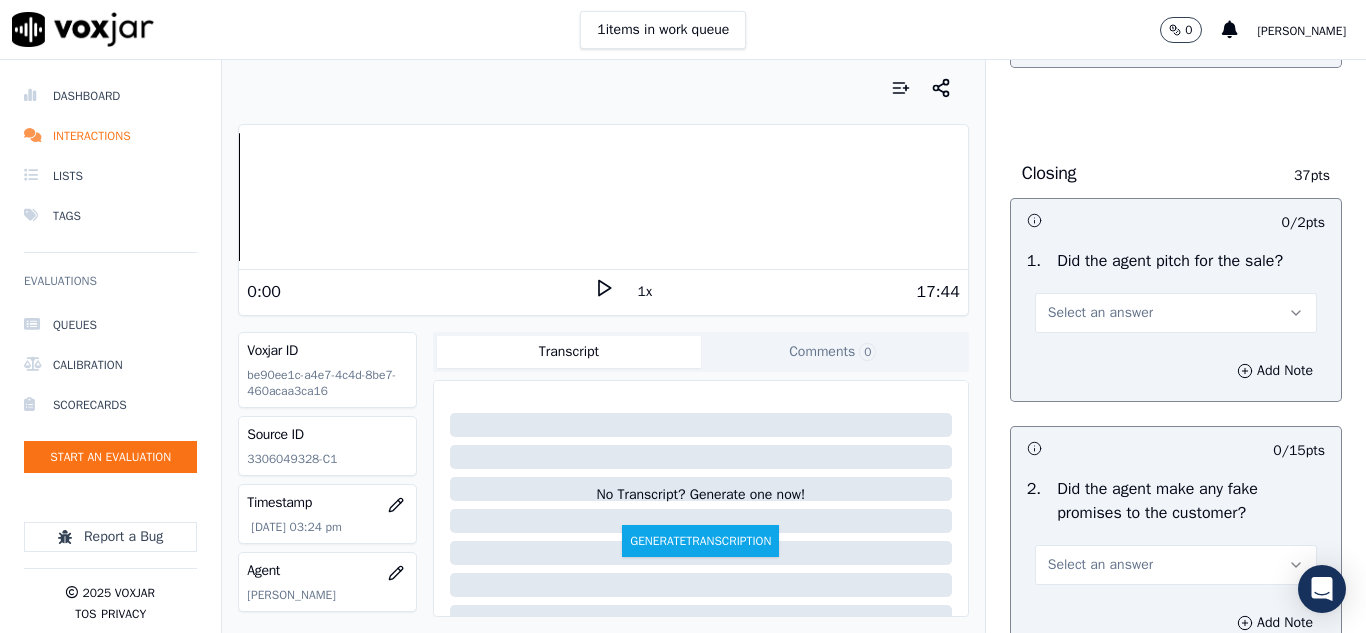 click on "Select an answer" at bounding box center (1100, 313) 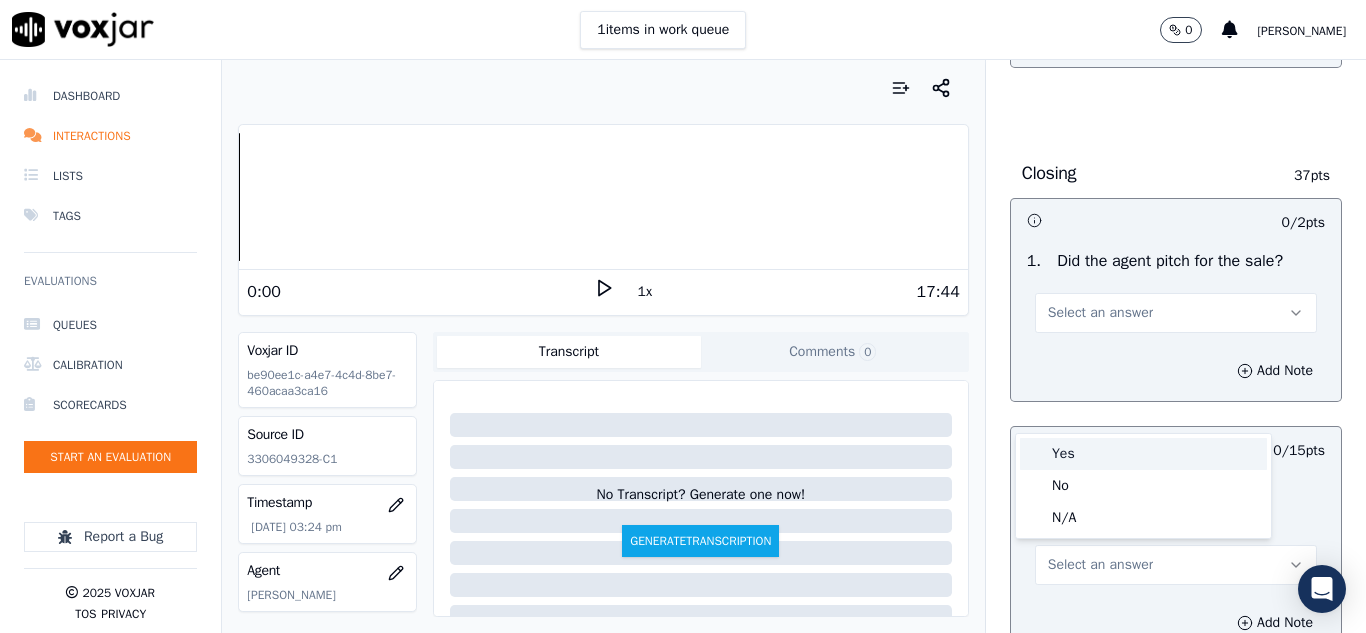 click on "Yes" at bounding box center [1143, 454] 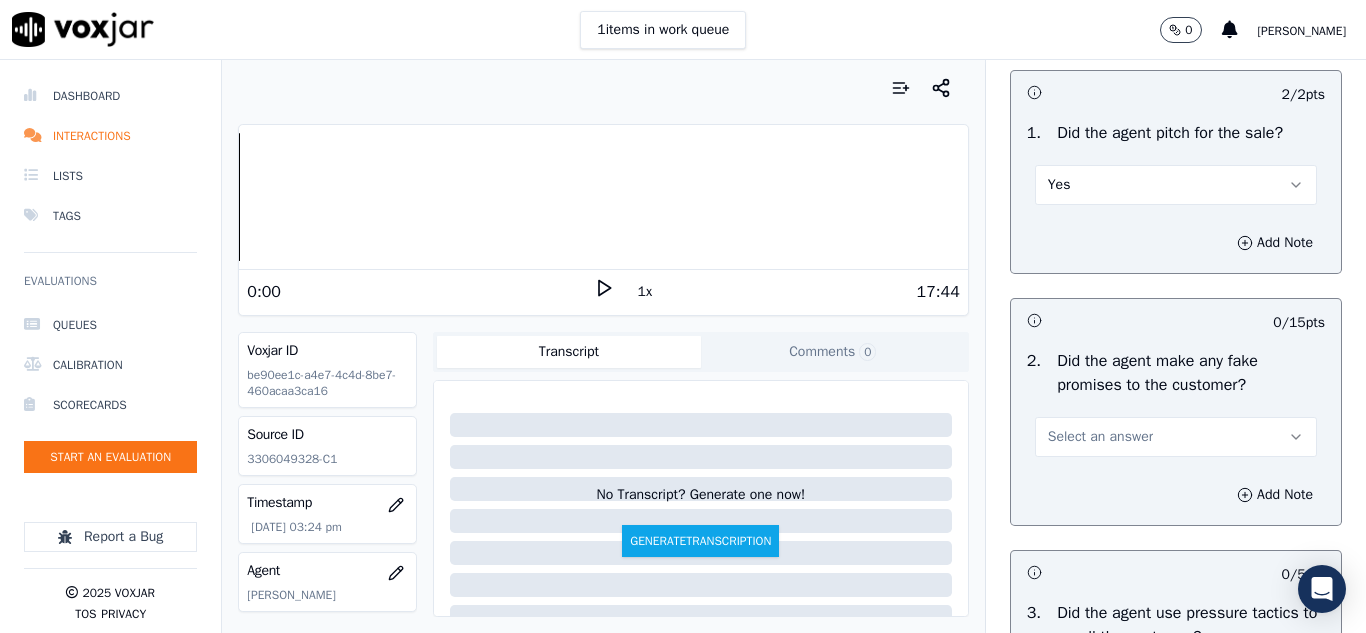 scroll, scrollTop: 4400, scrollLeft: 0, axis: vertical 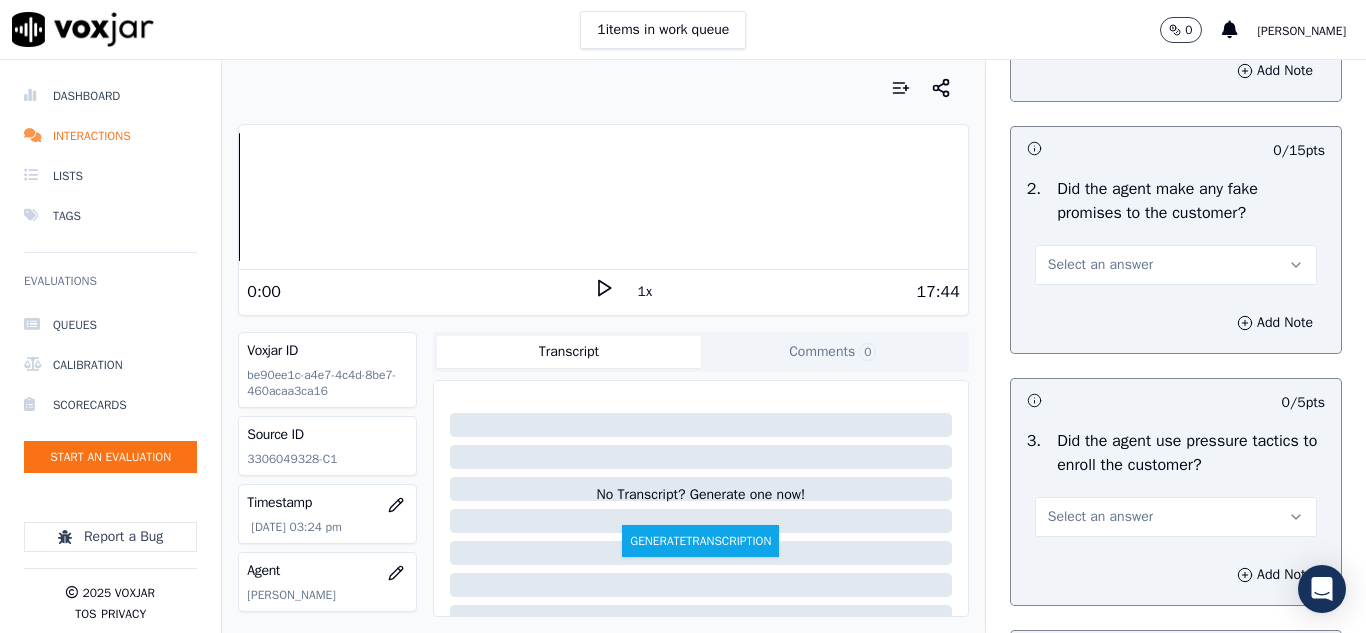 click on "Select an answer" at bounding box center (1100, 265) 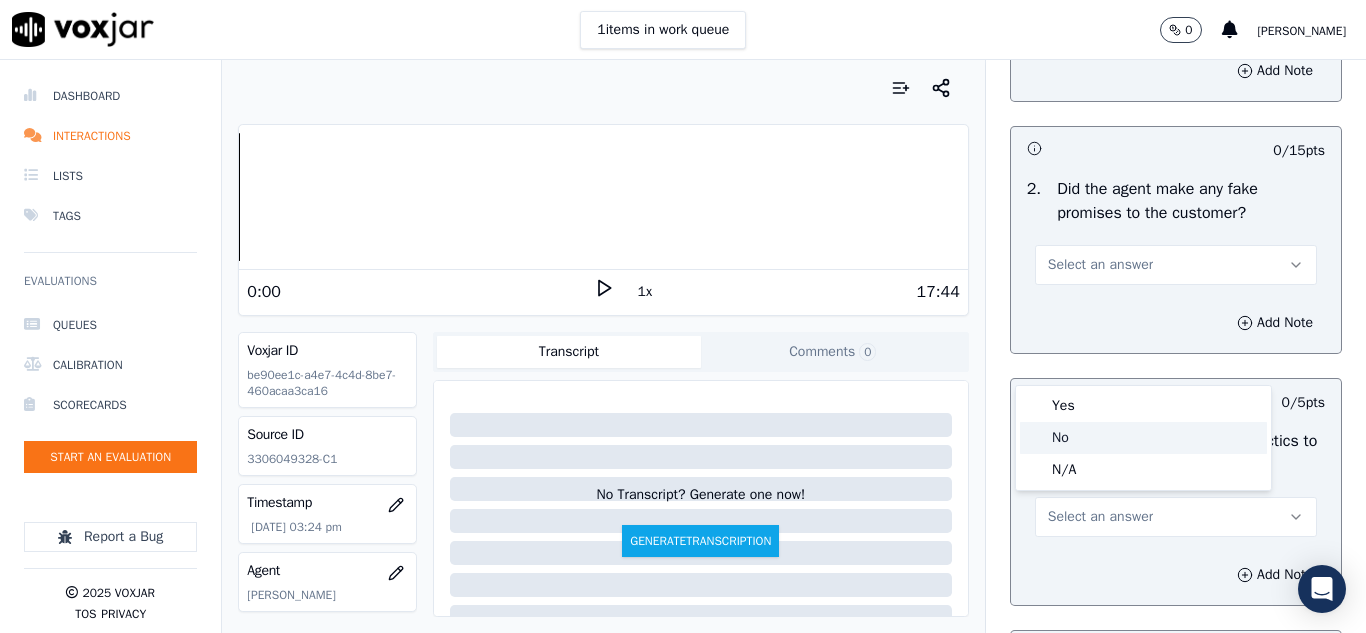 click on "No" 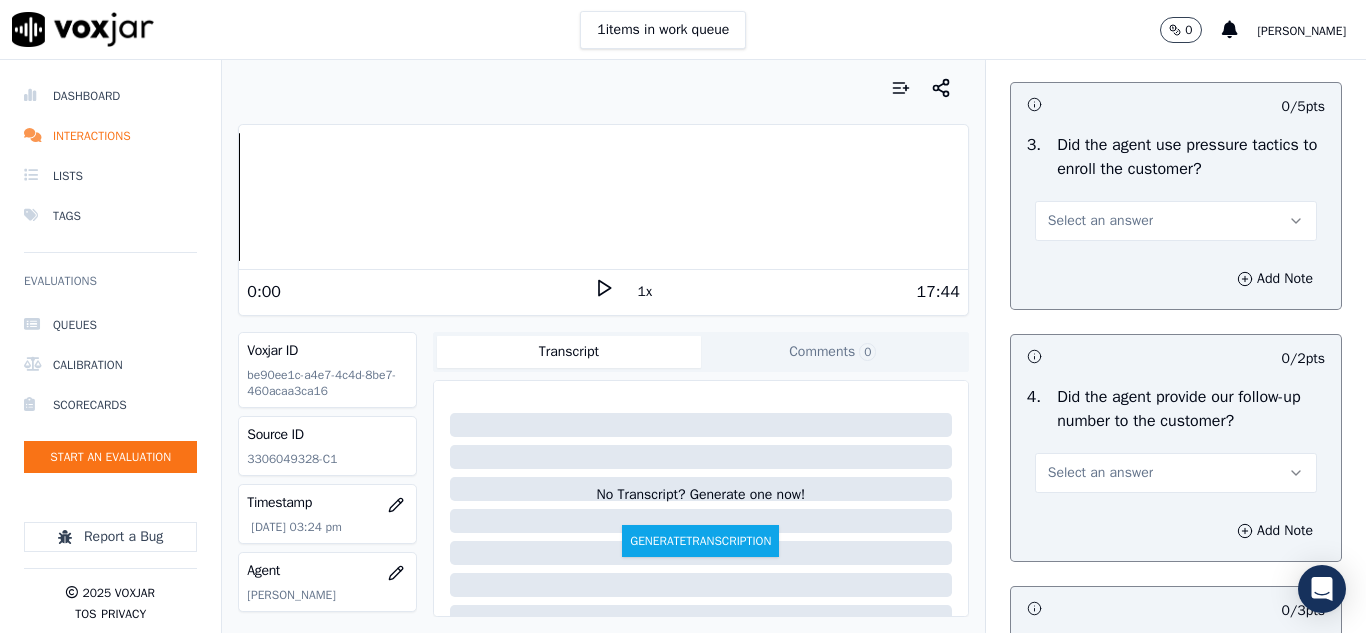 scroll, scrollTop: 4700, scrollLeft: 0, axis: vertical 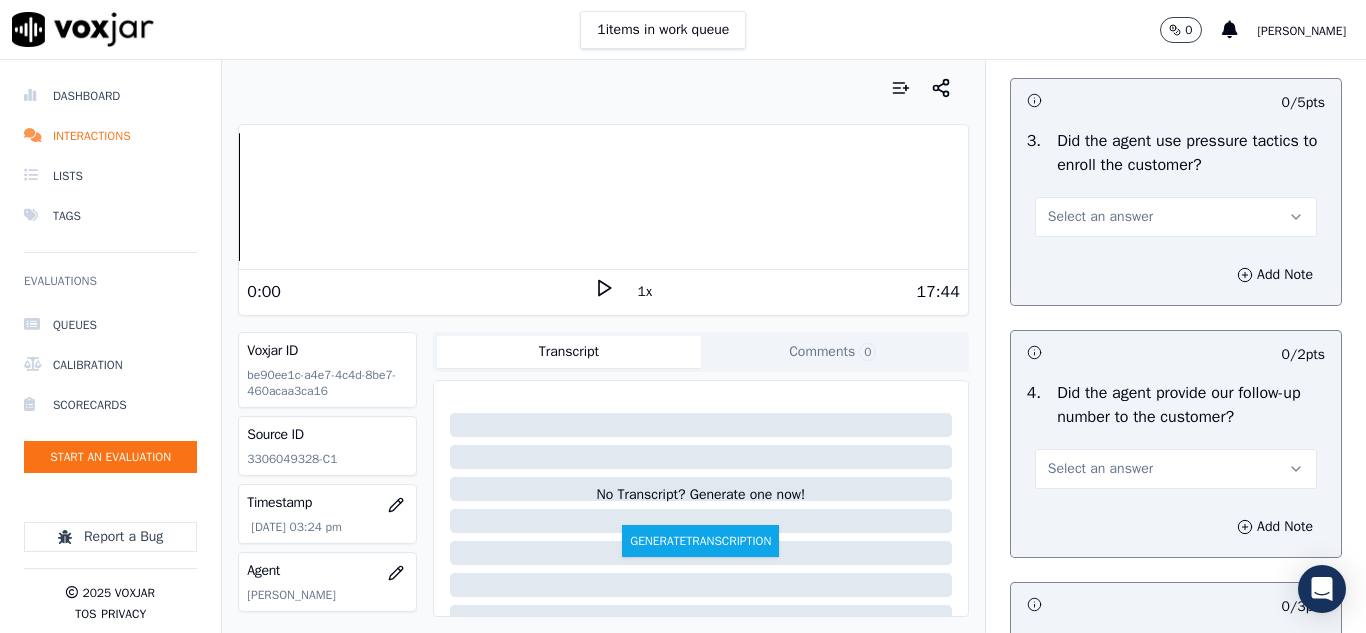click on "Select an answer" at bounding box center (1100, 217) 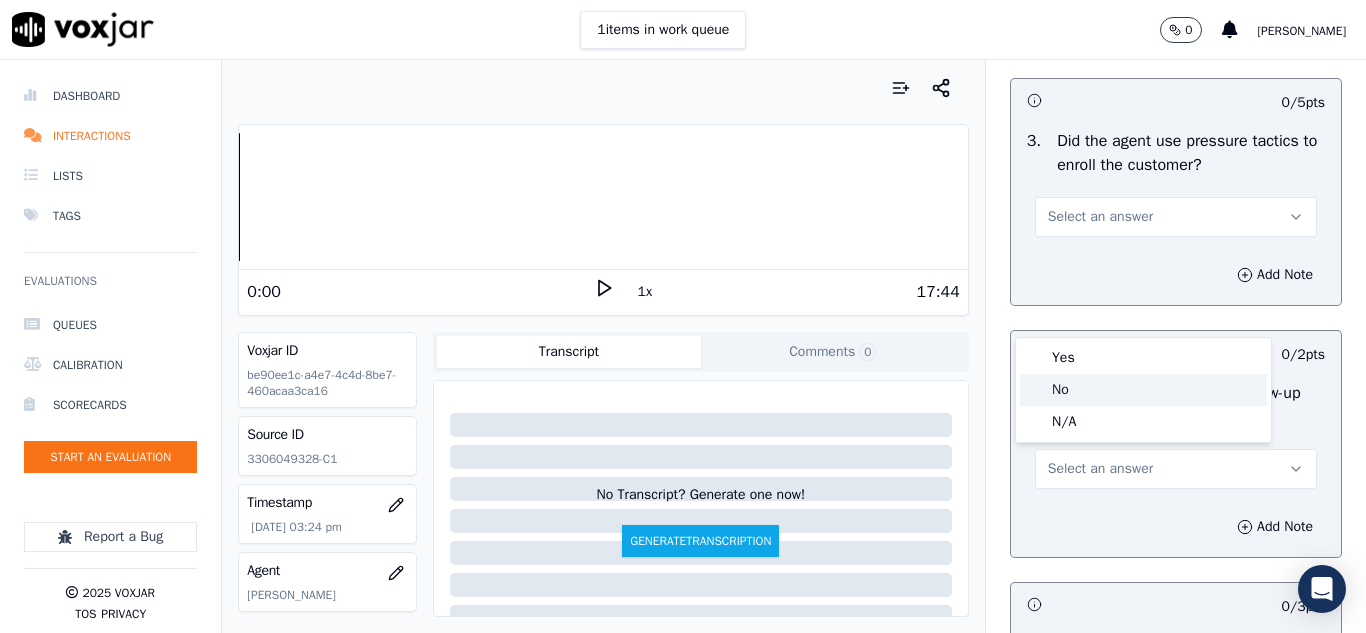 click on "No" 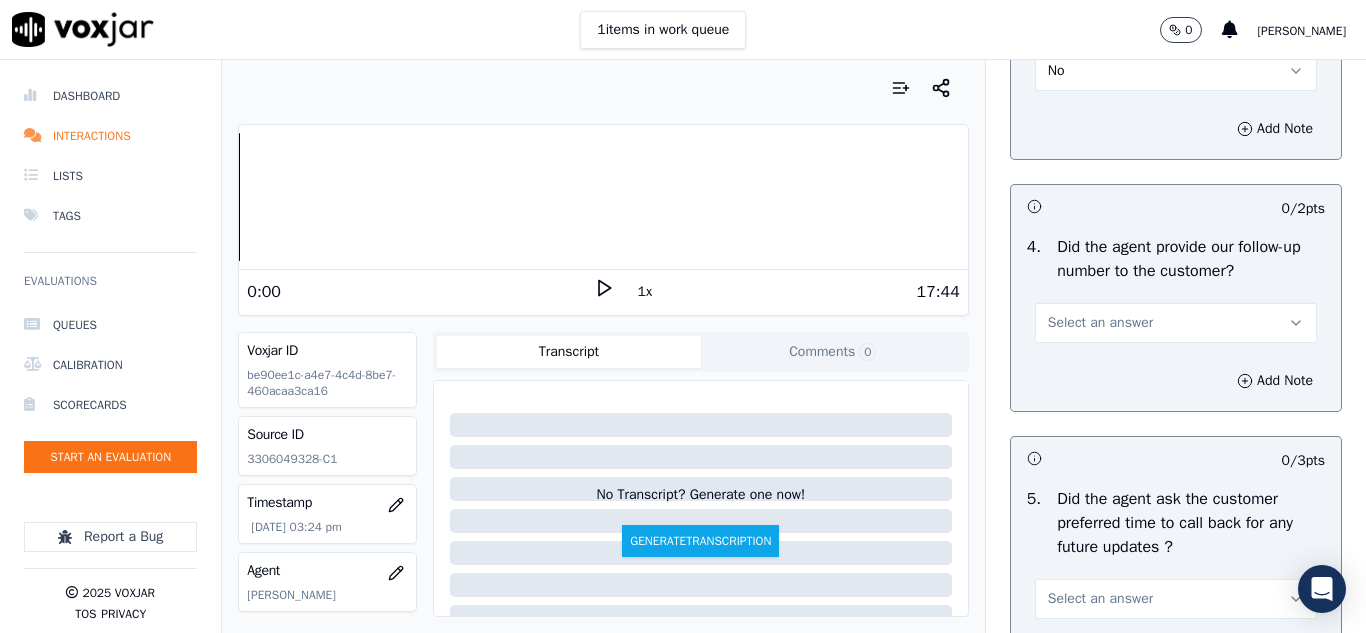 scroll, scrollTop: 5000, scrollLeft: 0, axis: vertical 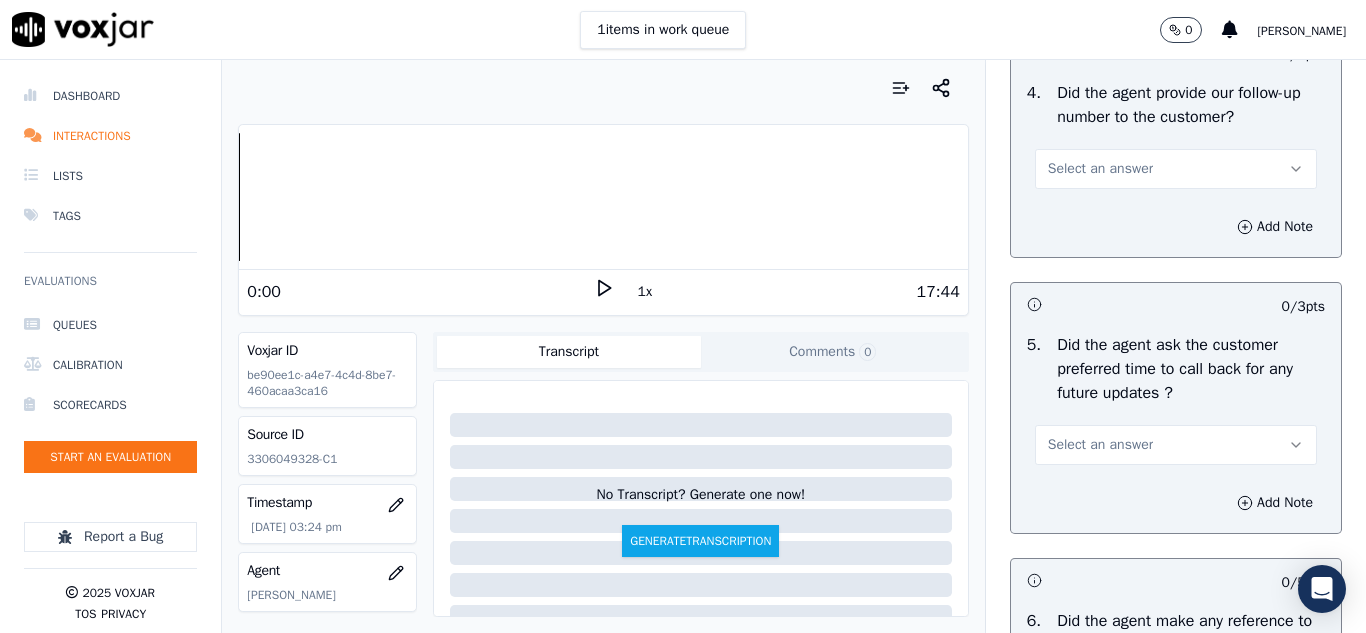 click on "Select an answer" at bounding box center [1100, 169] 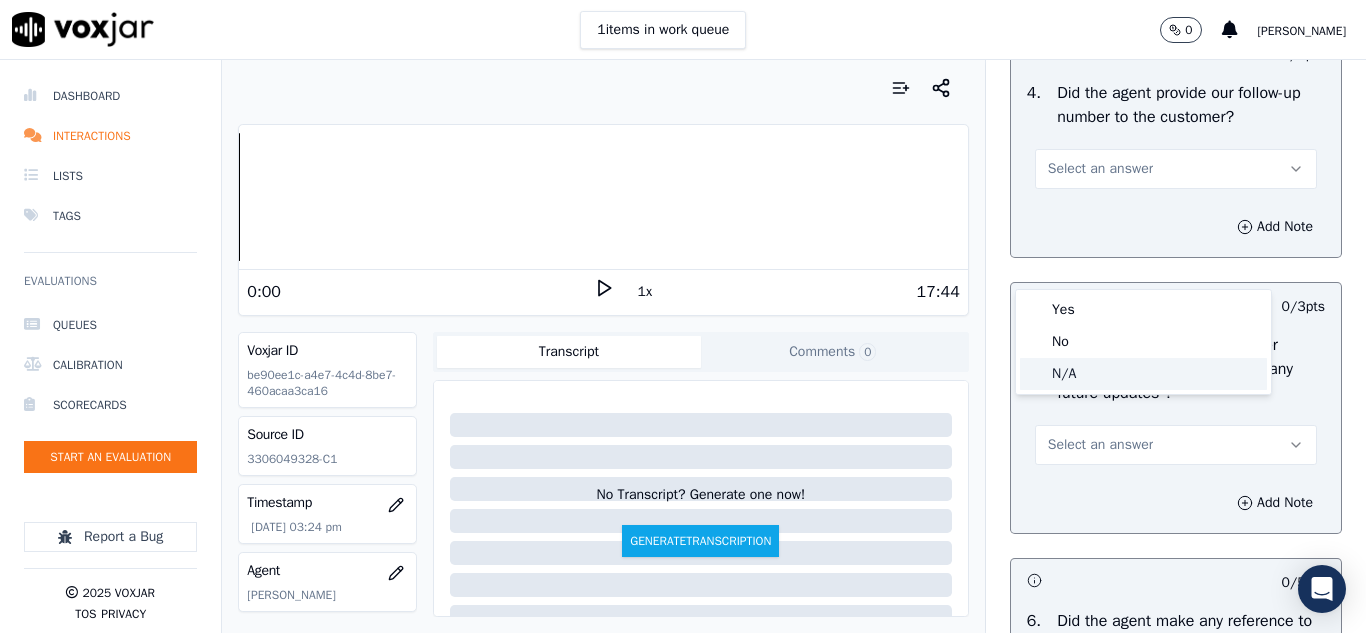 click on "N/A" 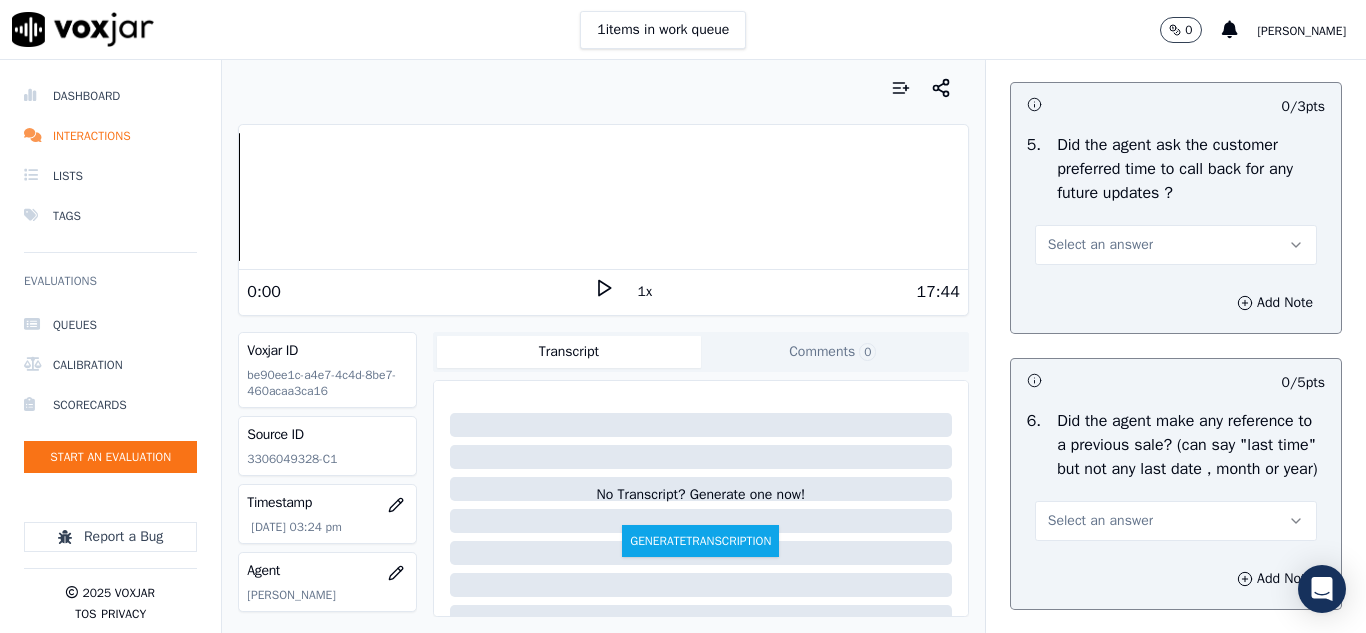 scroll, scrollTop: 5300, scrollLeft: 0, axis: vertical 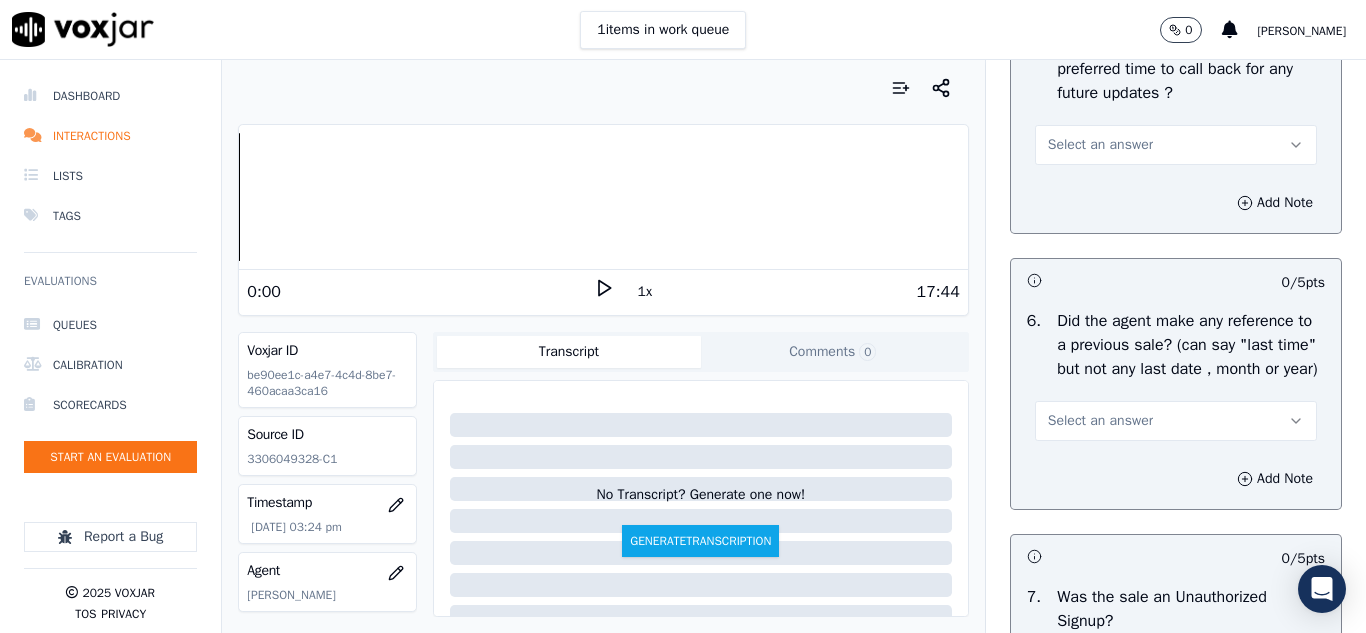 click on "Select an answer" at bounding box center [1100, 145] 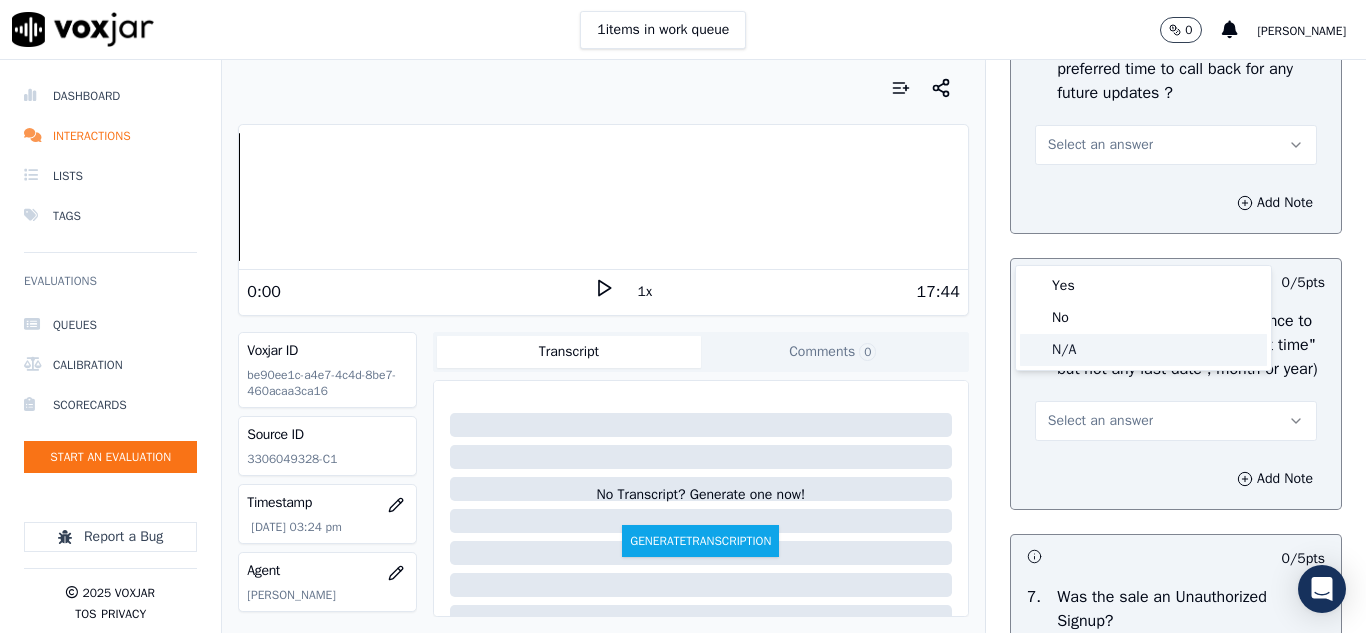 click on "N/A" 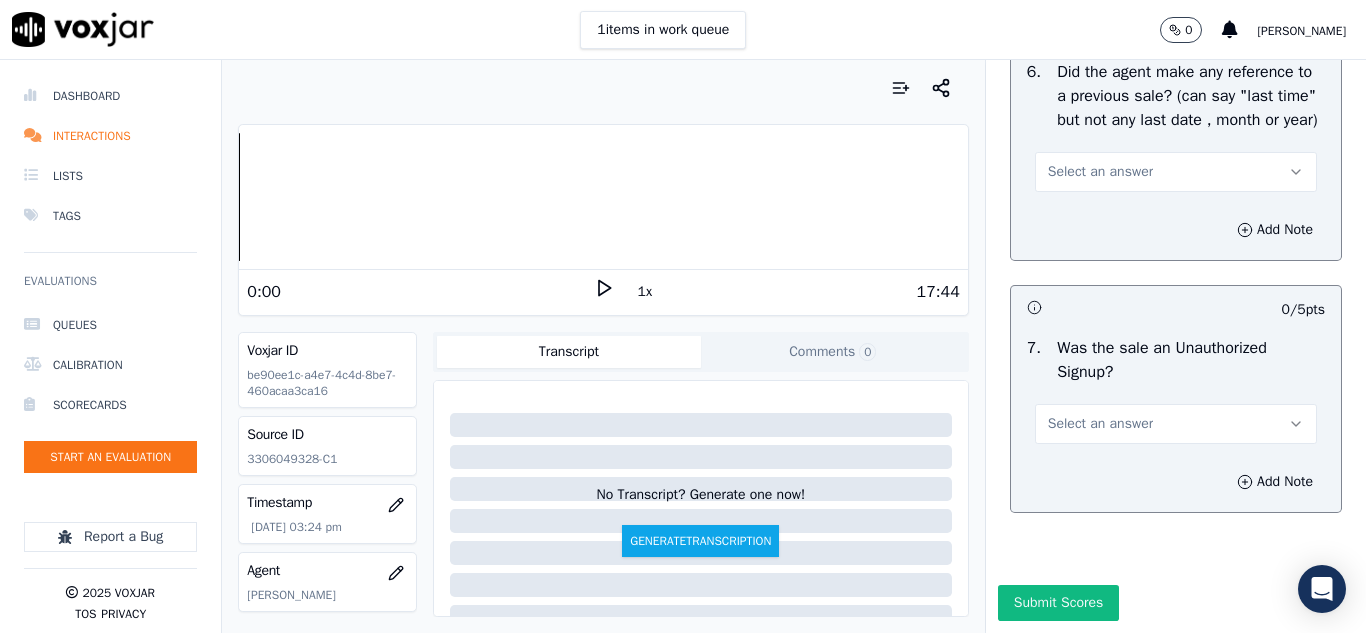 scroll, scrollTop: 5600, scrollLeft: 0, axis: vertical 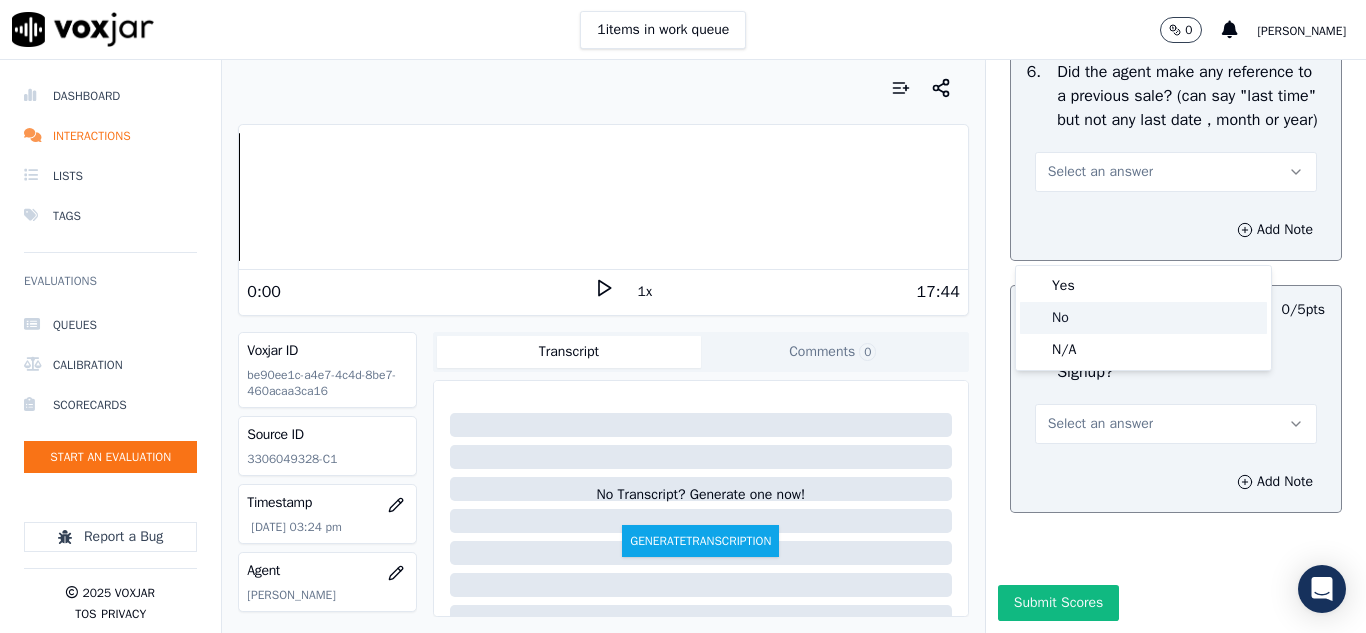 click on "No" 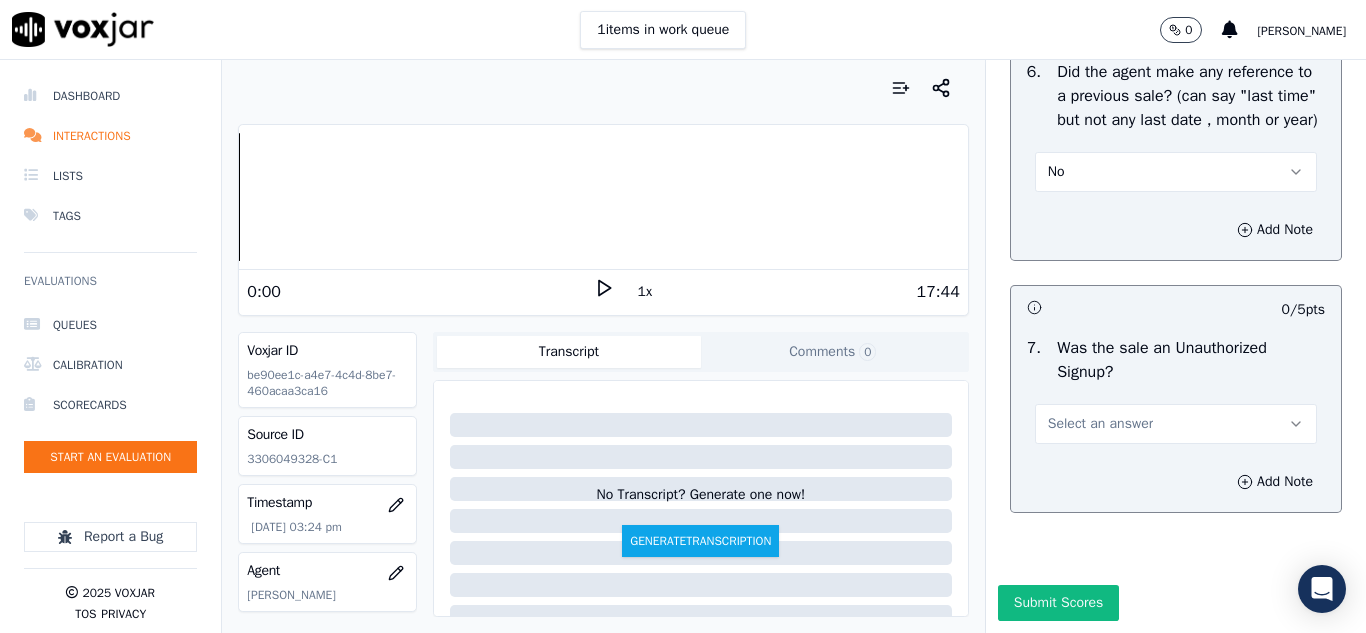 scroll, scrollTop: 5714, scrollLeft: 0, axis: vertical 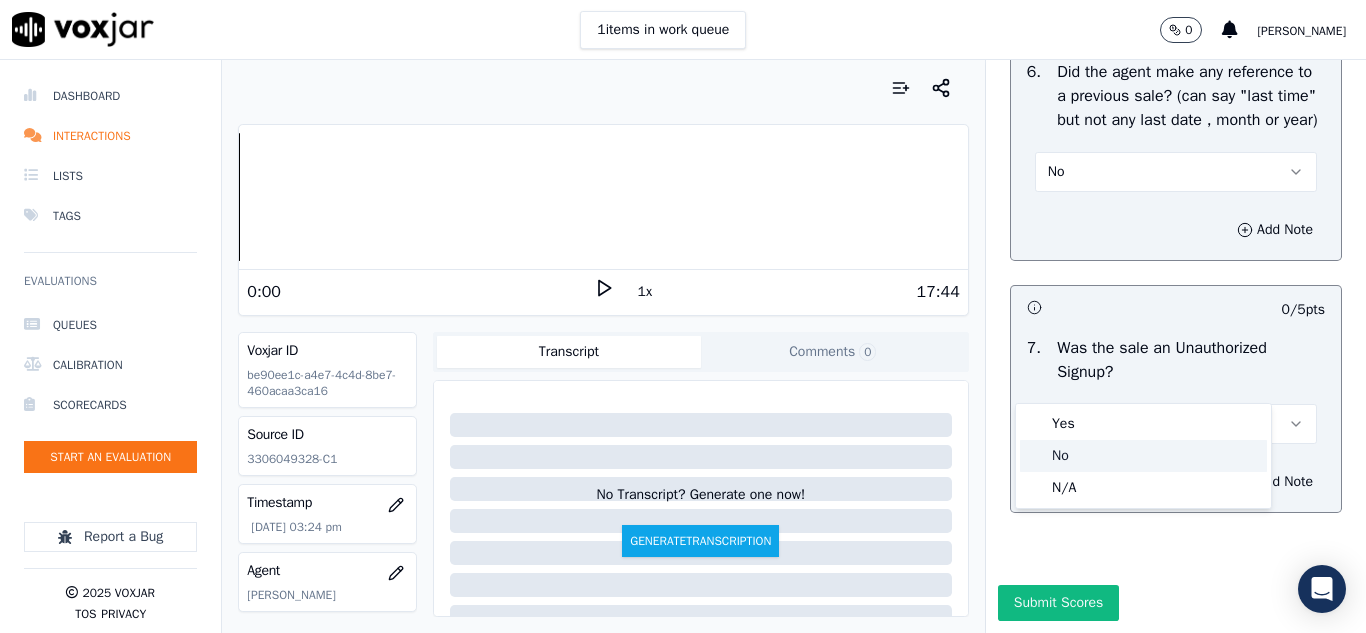 click on "No" 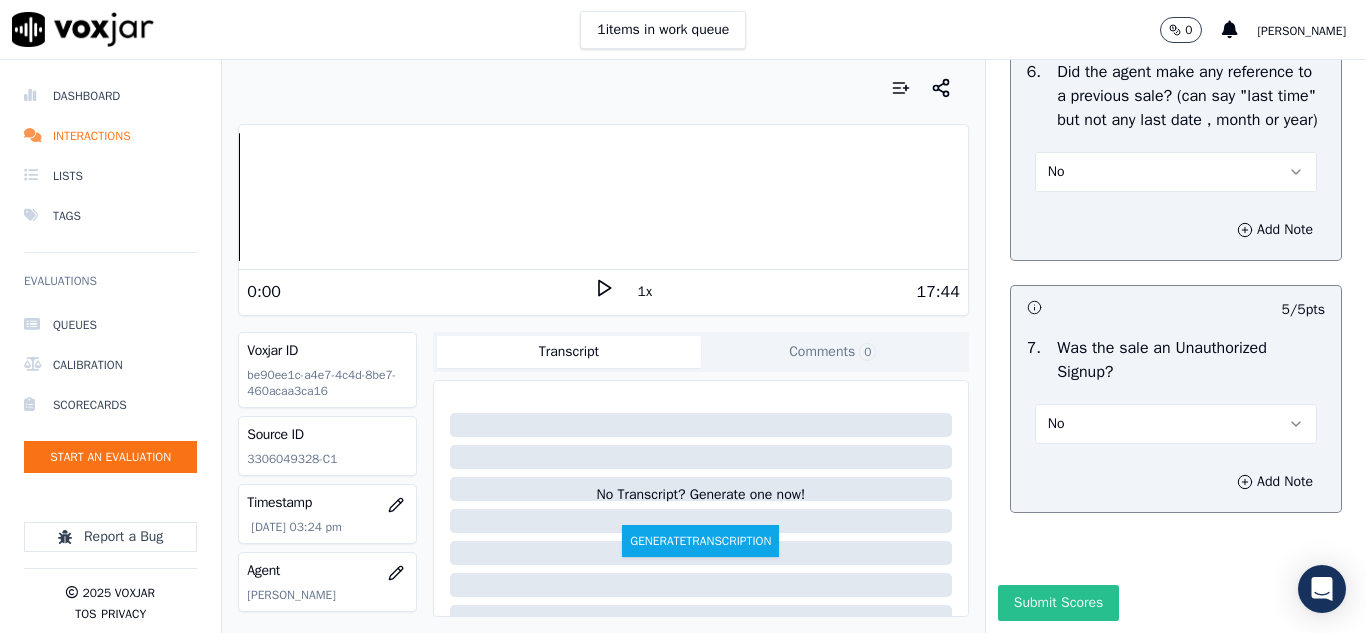 click on "Submit Scores" at bounding box center (1058, 603) 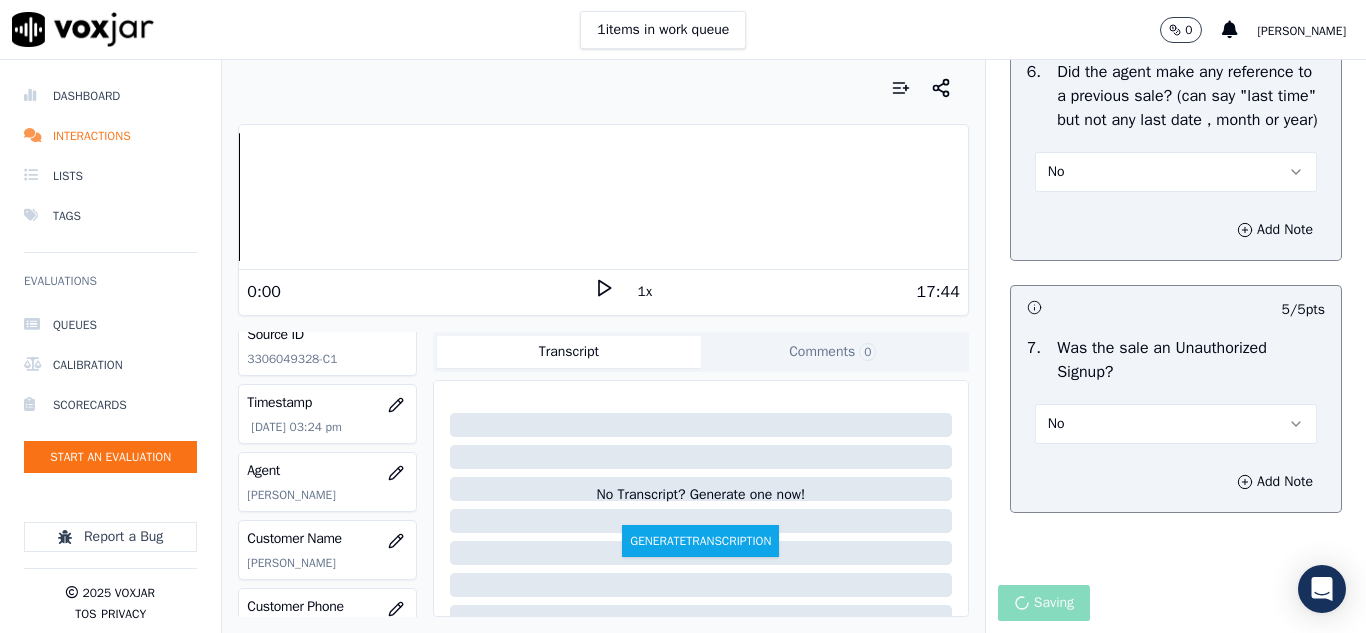 scroll, scrollTop: 200, scrollLeft: 0, axis: vertical 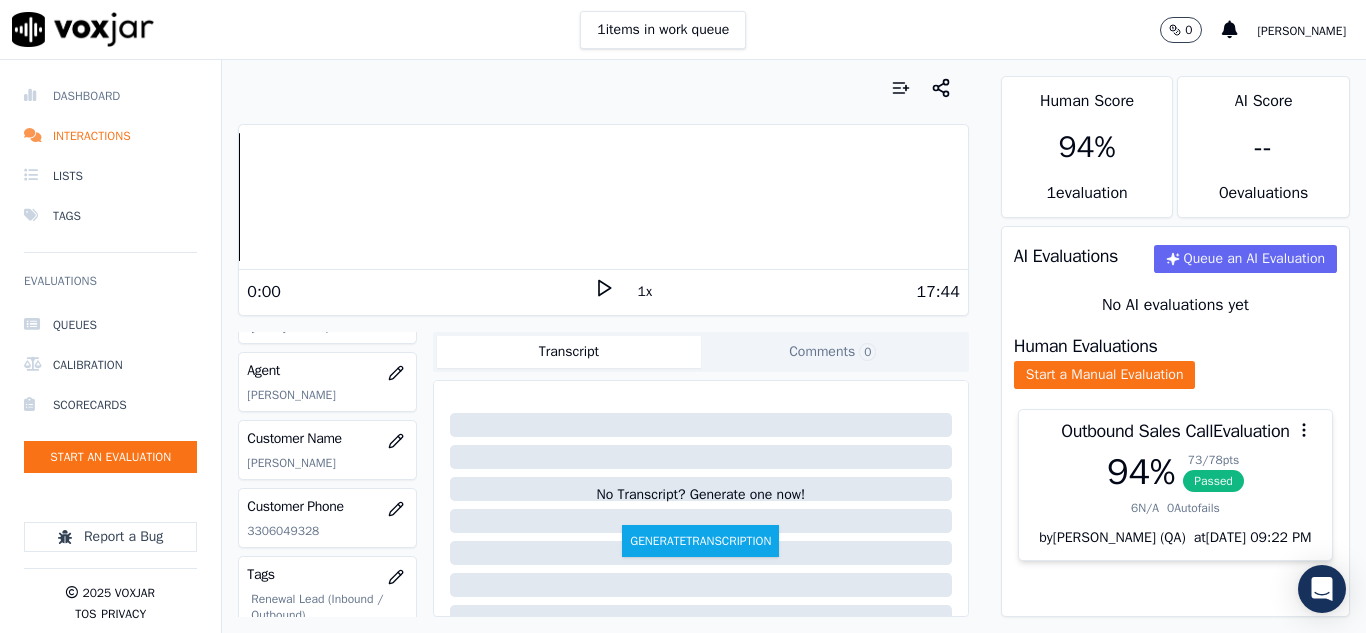 click on "Dashboard" at bounding box center (110, 96) 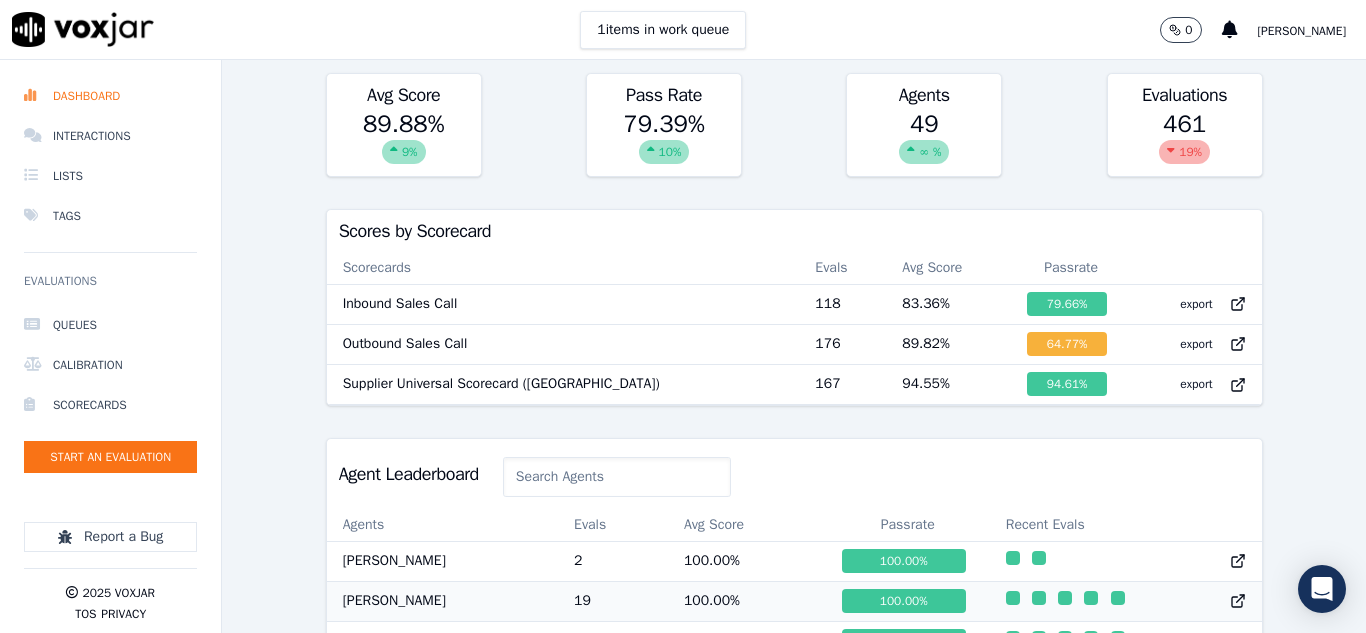 scroll, scrollTop: 700, scrollLeft: 0, axis: vertical 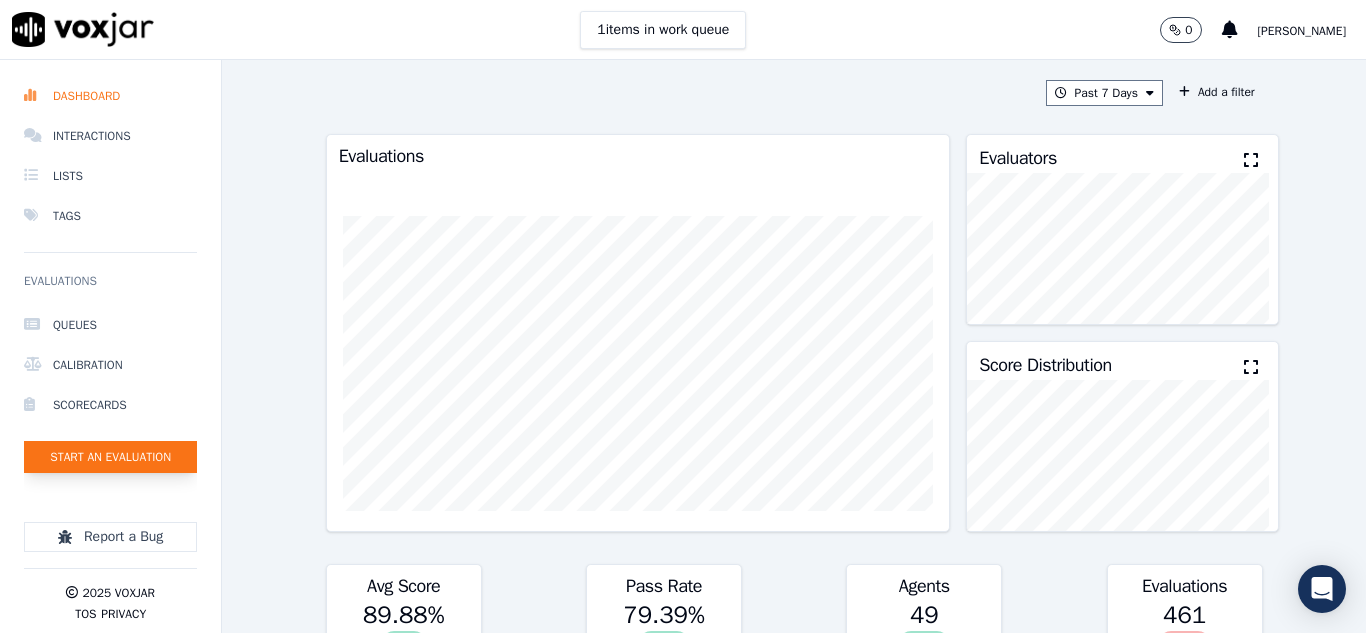 click on "Start an Evaluation" 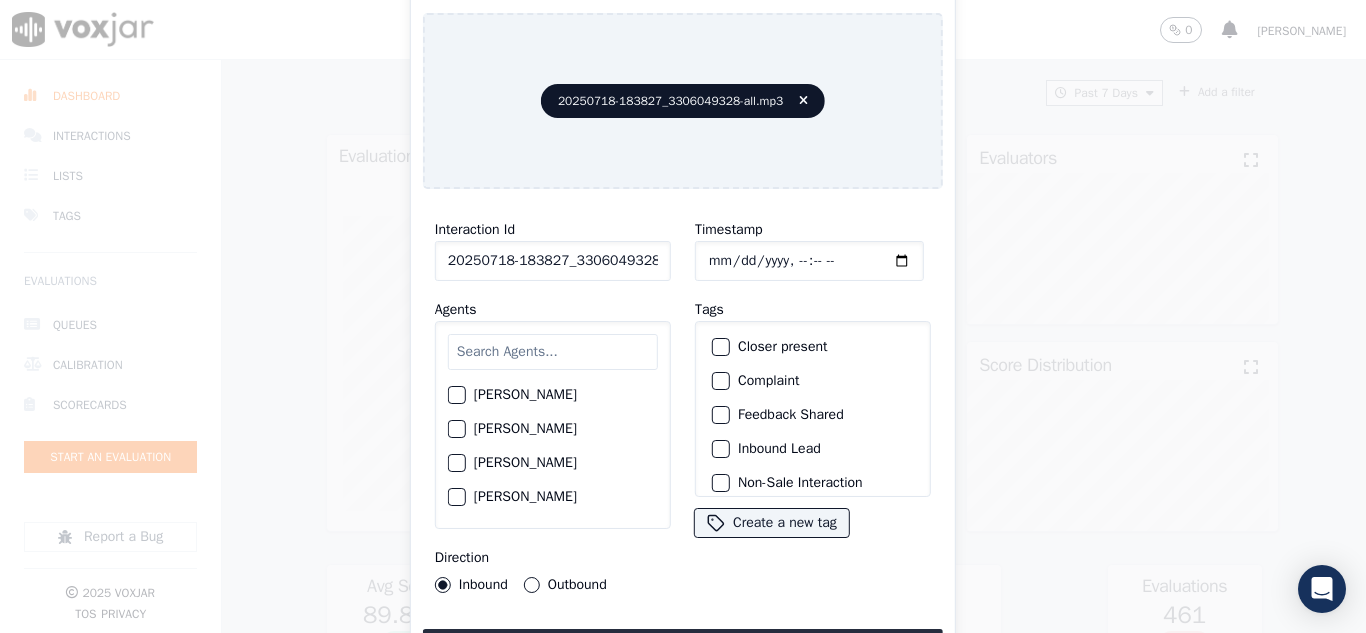 scroll, scrollTop: 0, scrollLeft: 40, axis: horizontal 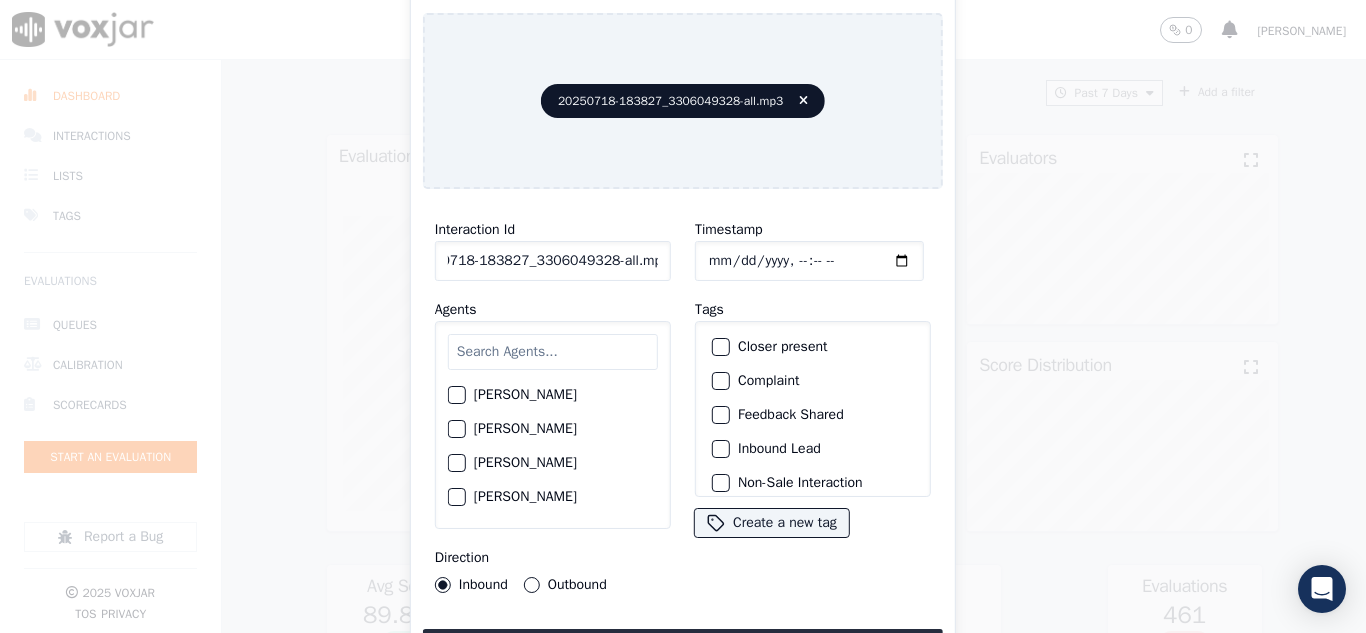 drag, startPoint x: 641, startPoint y: 251, endPoint x: 801, endPoint y: 279, distance: 162.43152 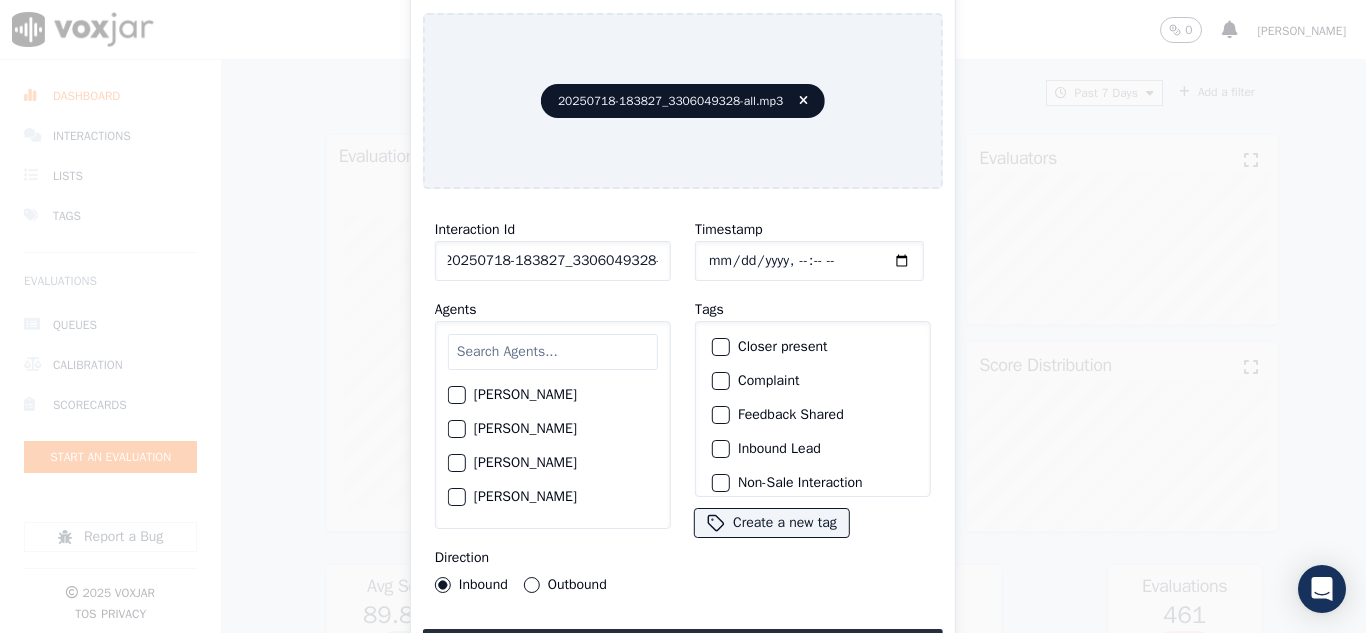 scroll, scrollTop: 0, scrollLeft: 11, axis: horizontal 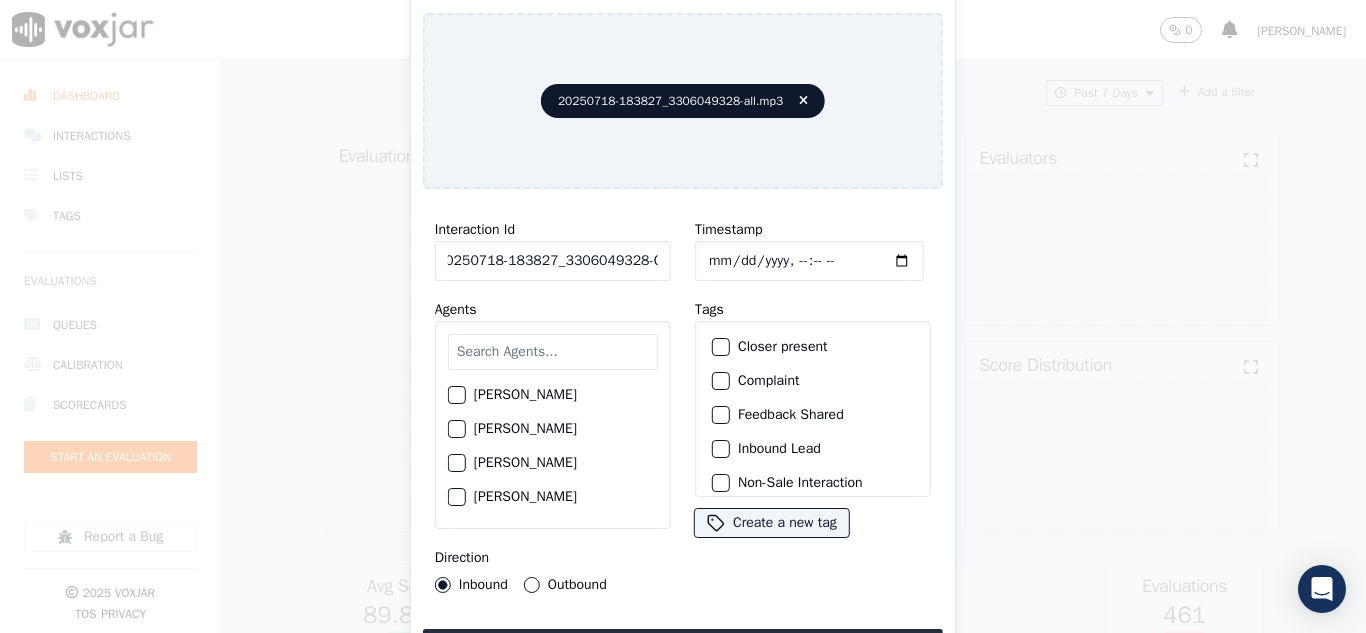 type on "20250718-183827_3306049328-C2" 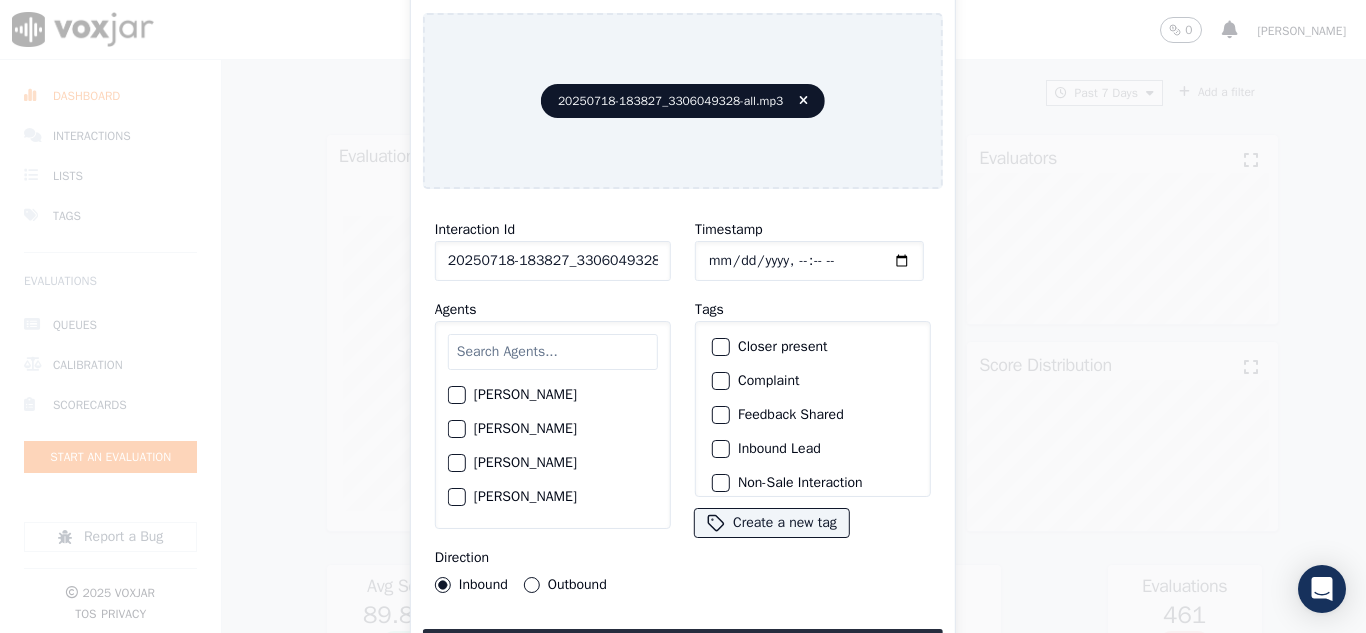 type on "[DATE]T16:04" 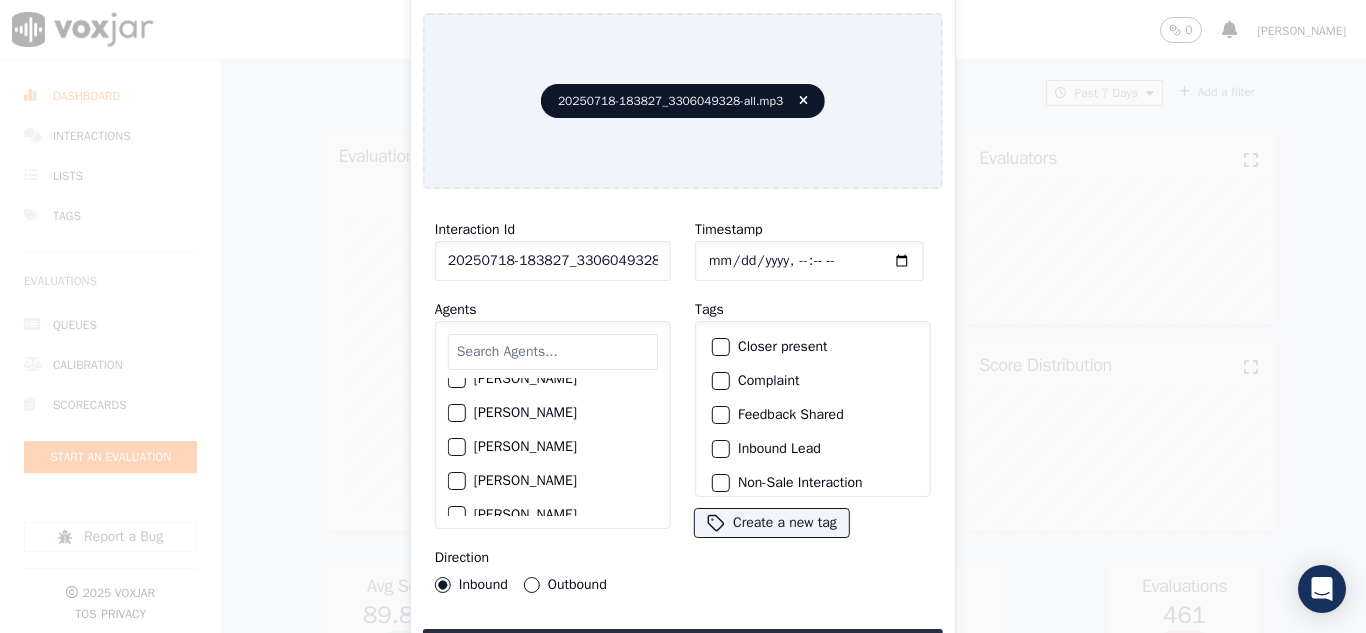 scroll, scrollTop: 1000, scrollLeft: 0, axis: vertical 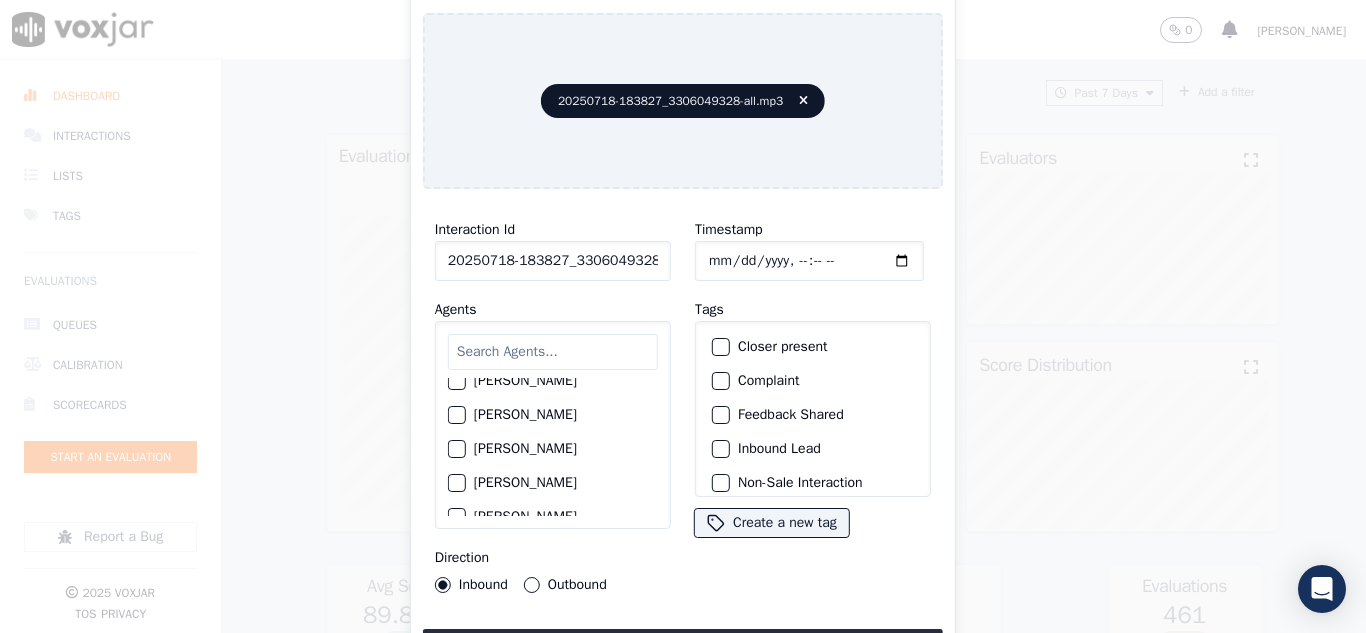 click on "[PERSON_NAME]" 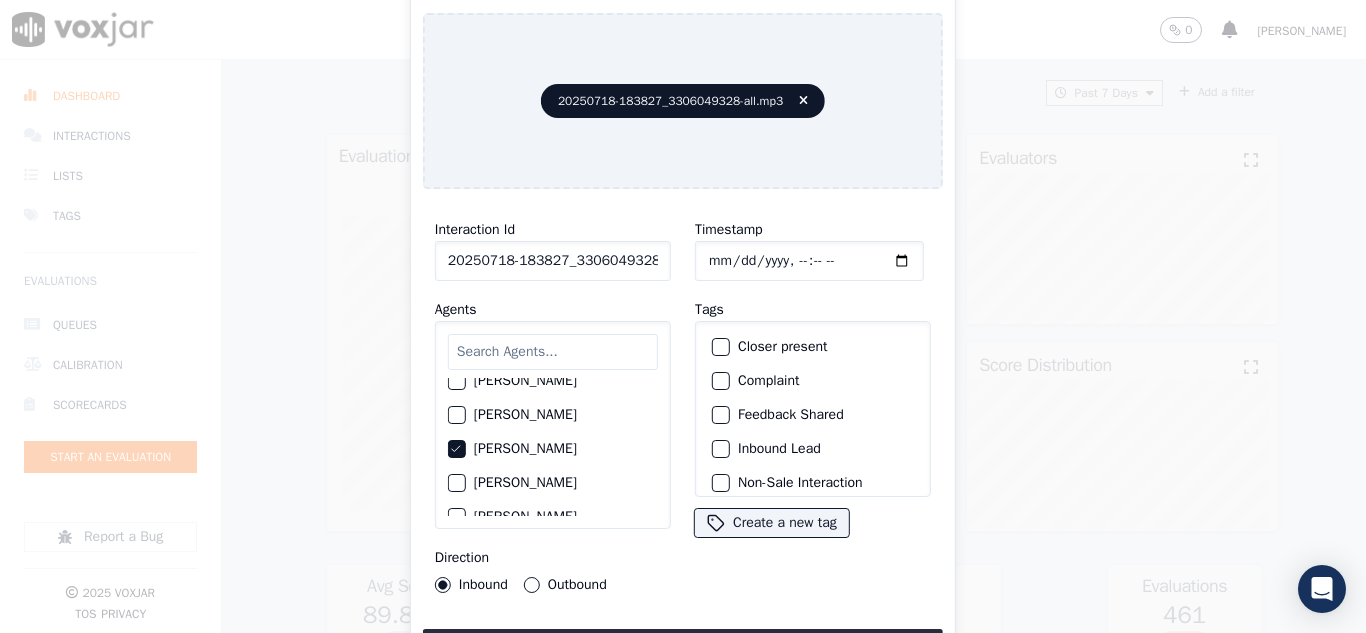 click on "Outbound" at bounding box center [532, 585] 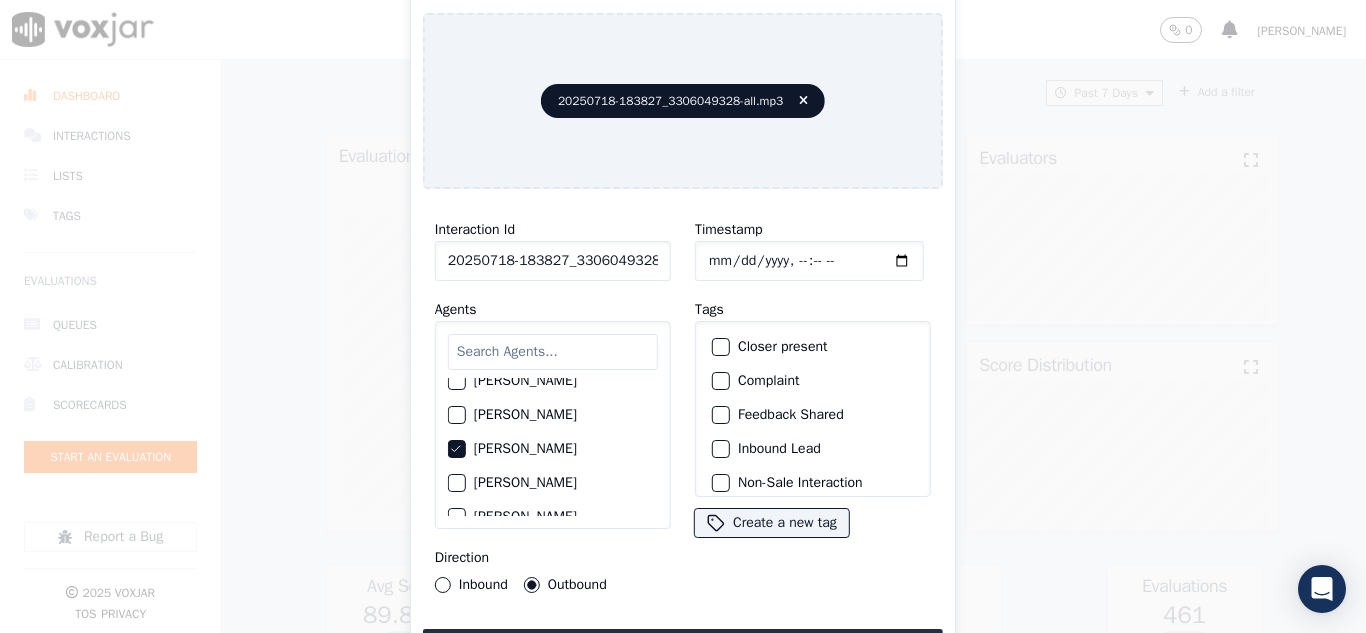 click on "Closer present" 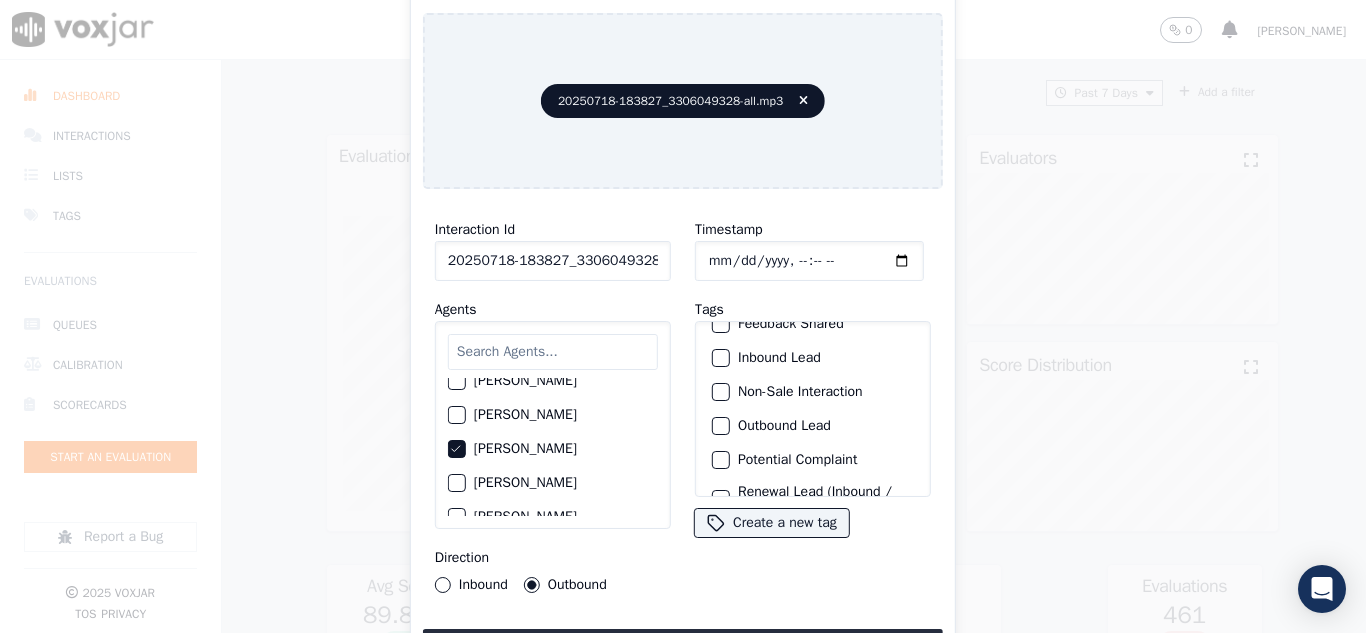 scroll, scrollTop: 173, scrollLeft: 0, axis: vertical 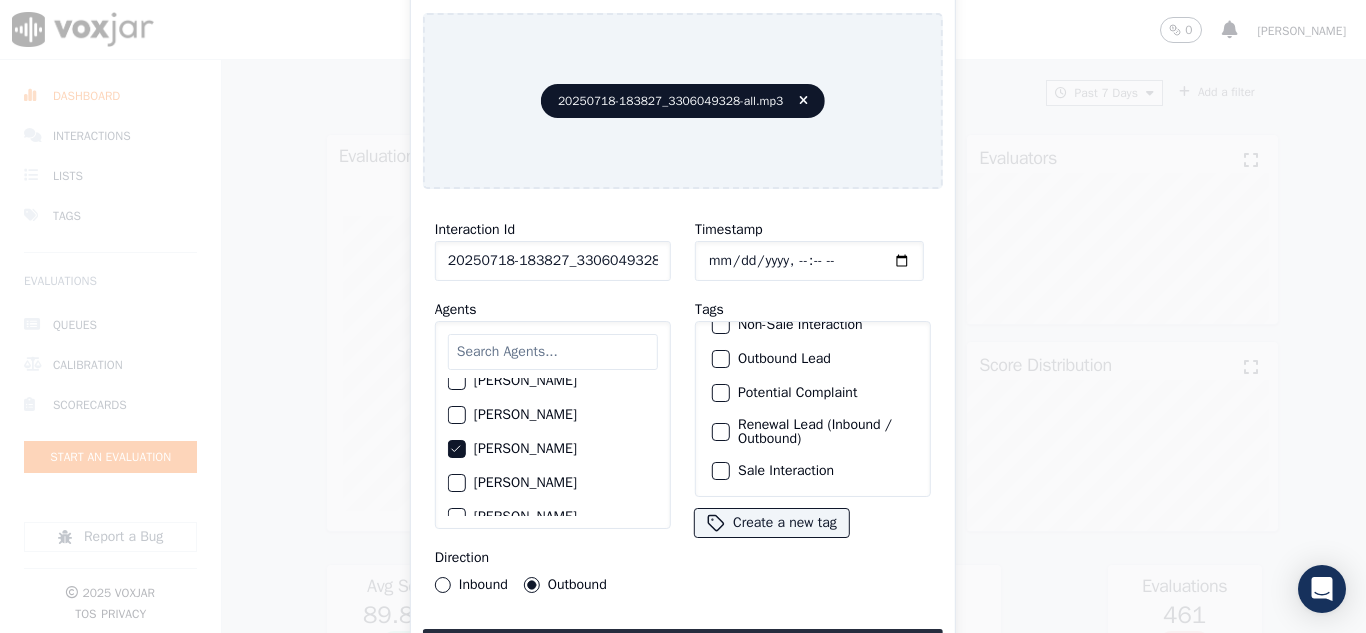 click at bounding box center (720, 432) 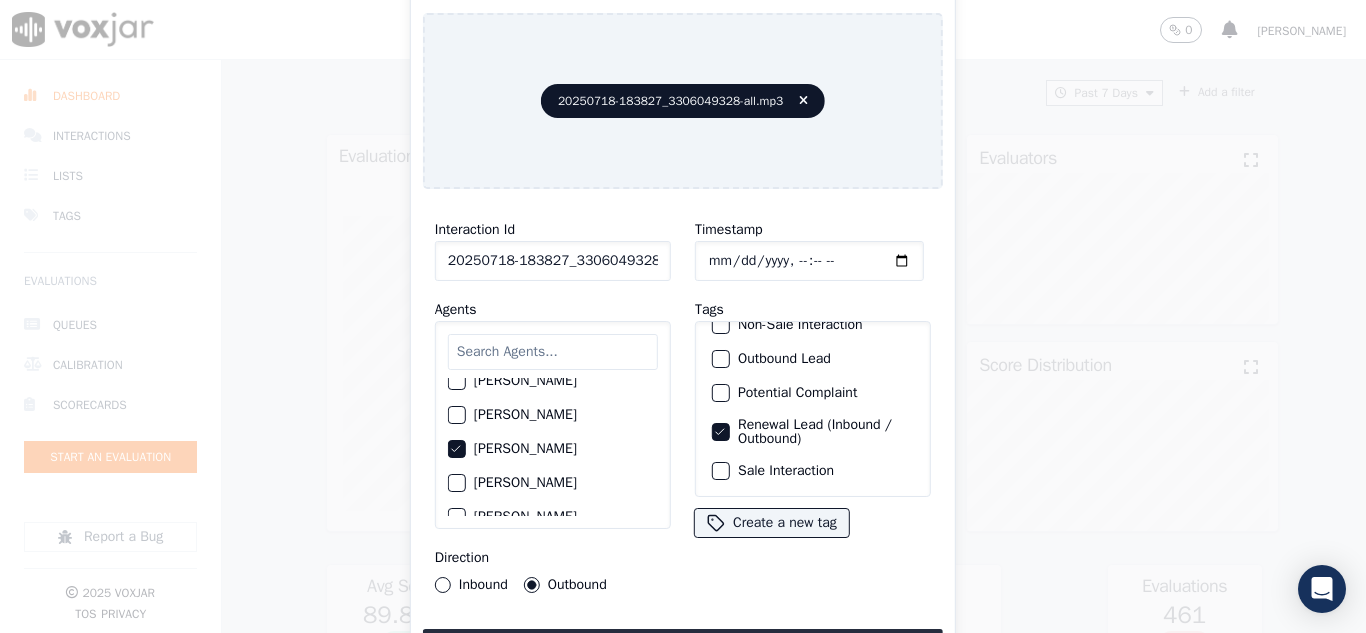 click at bounding box center [720, 471] 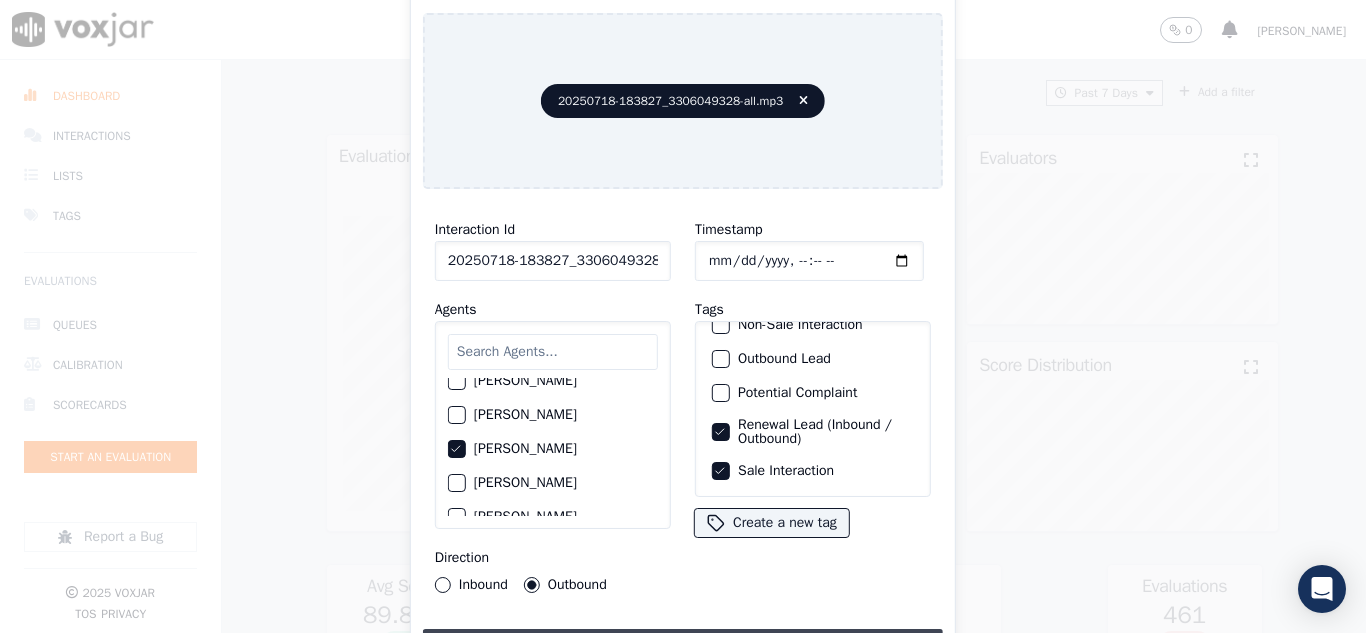 click on "Upload interaction to start evaluation" at bounding box center (683, 647) 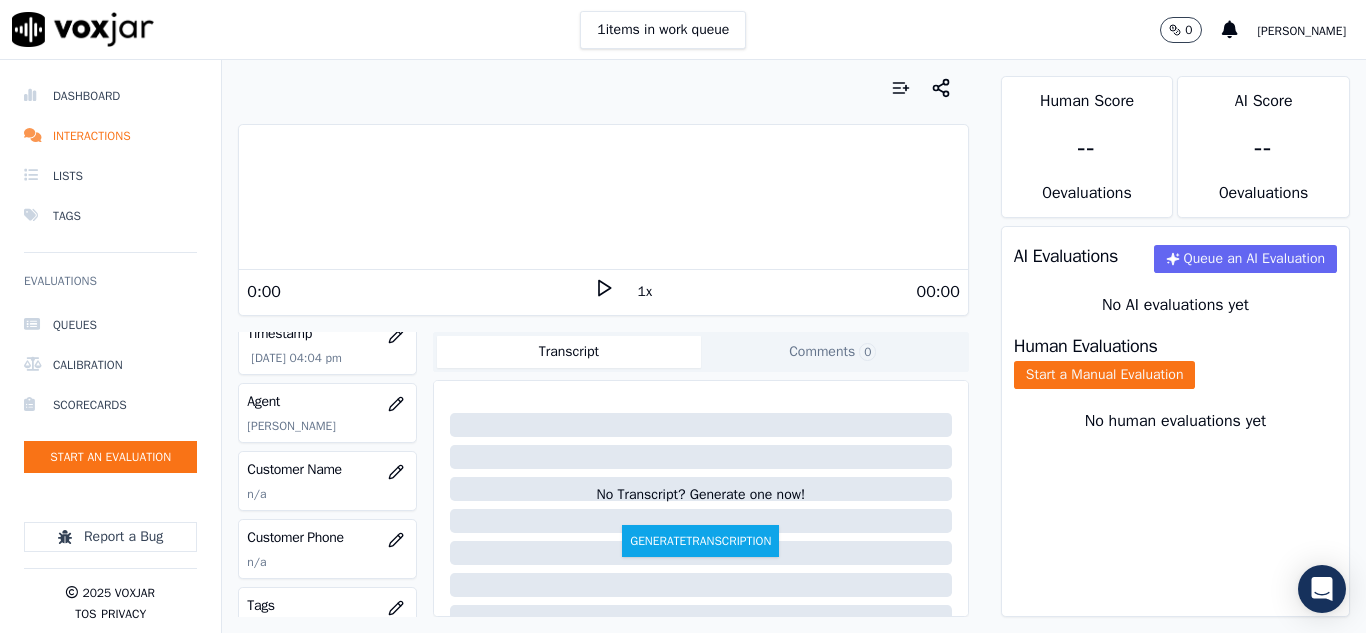 scroll, scrollTop: 200, scrollLeft: 0, axis: vertical 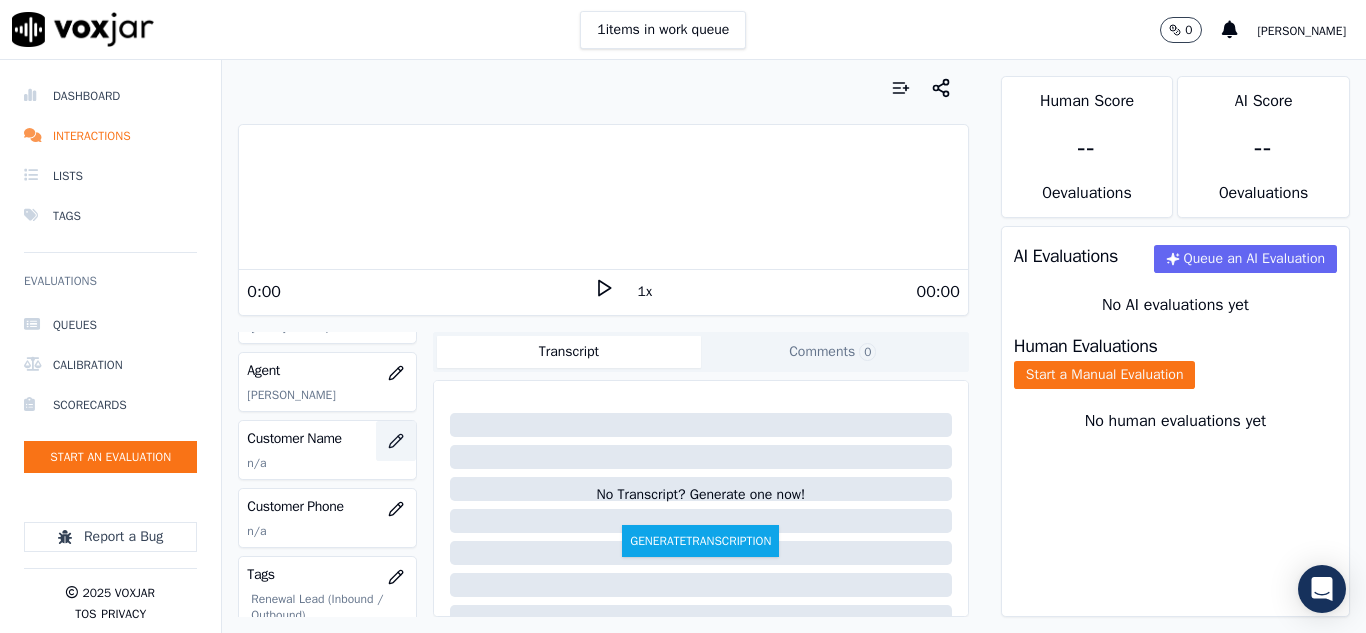 click 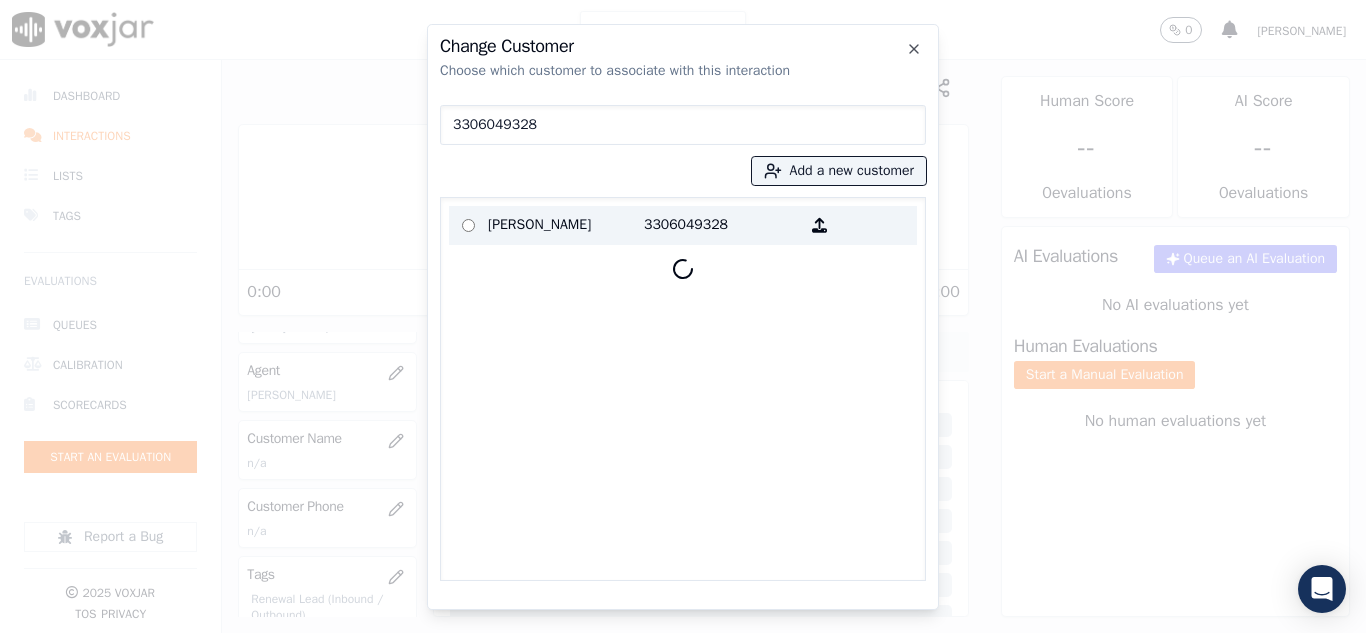 type on "3306049328" 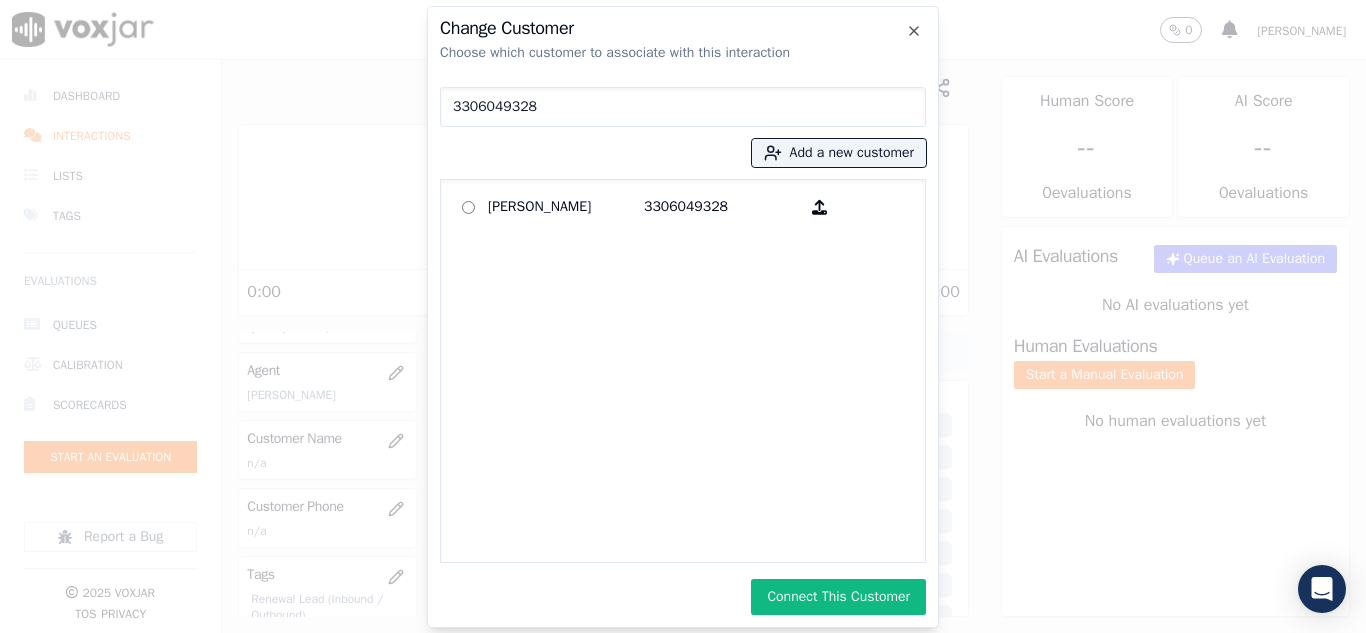 drag, startPoint x: 821, startPoint y: 602, endPoint x: 830, endPoint y: 597, distance: 10.29563 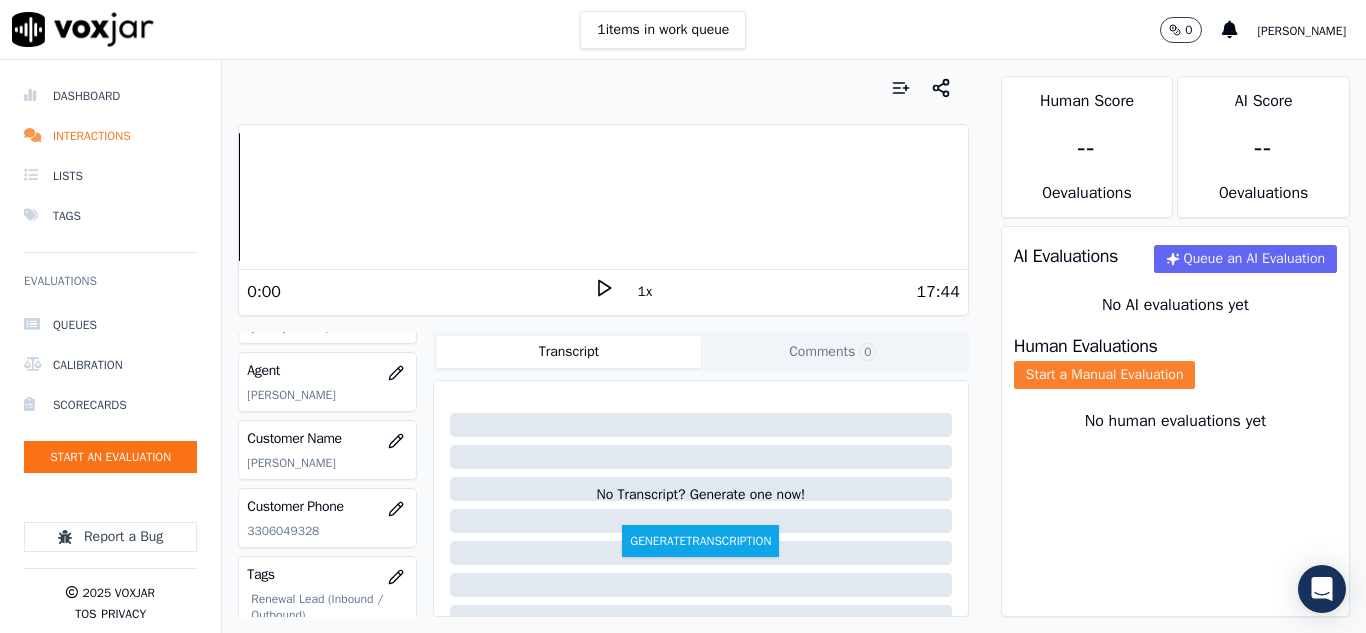 click on "Start a Manual Evaluation" 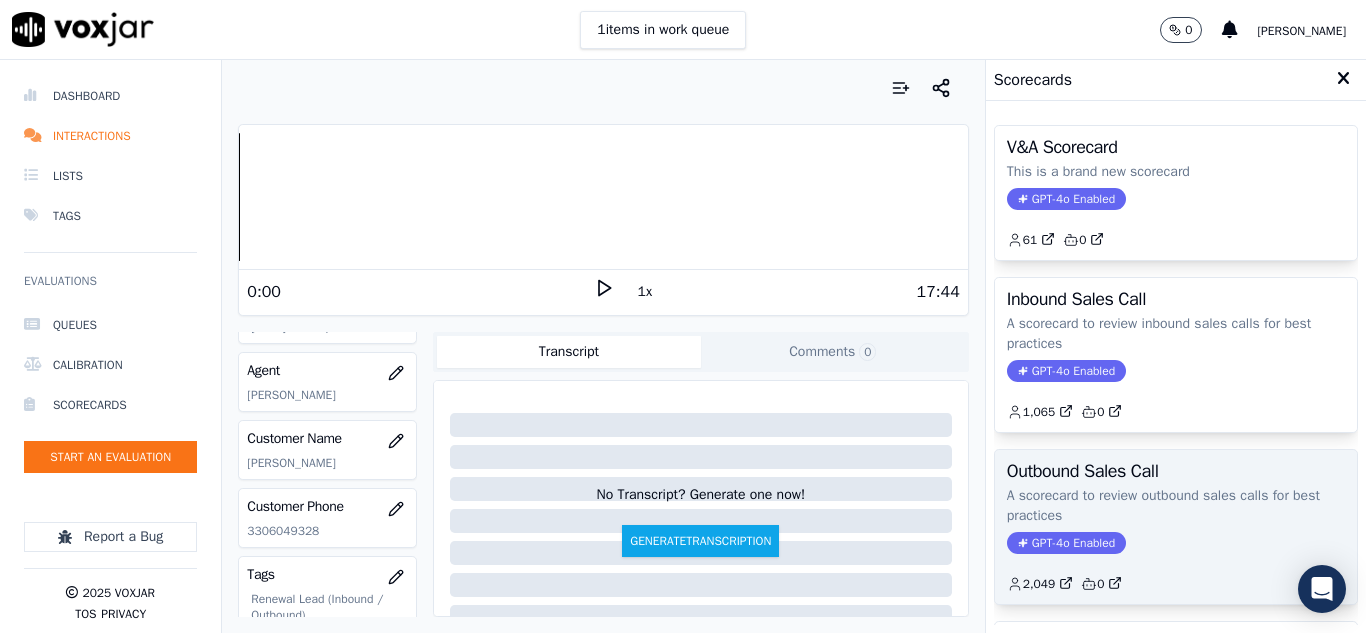 click on "Outbound Sales Call" at bounding box center (1176, 471) 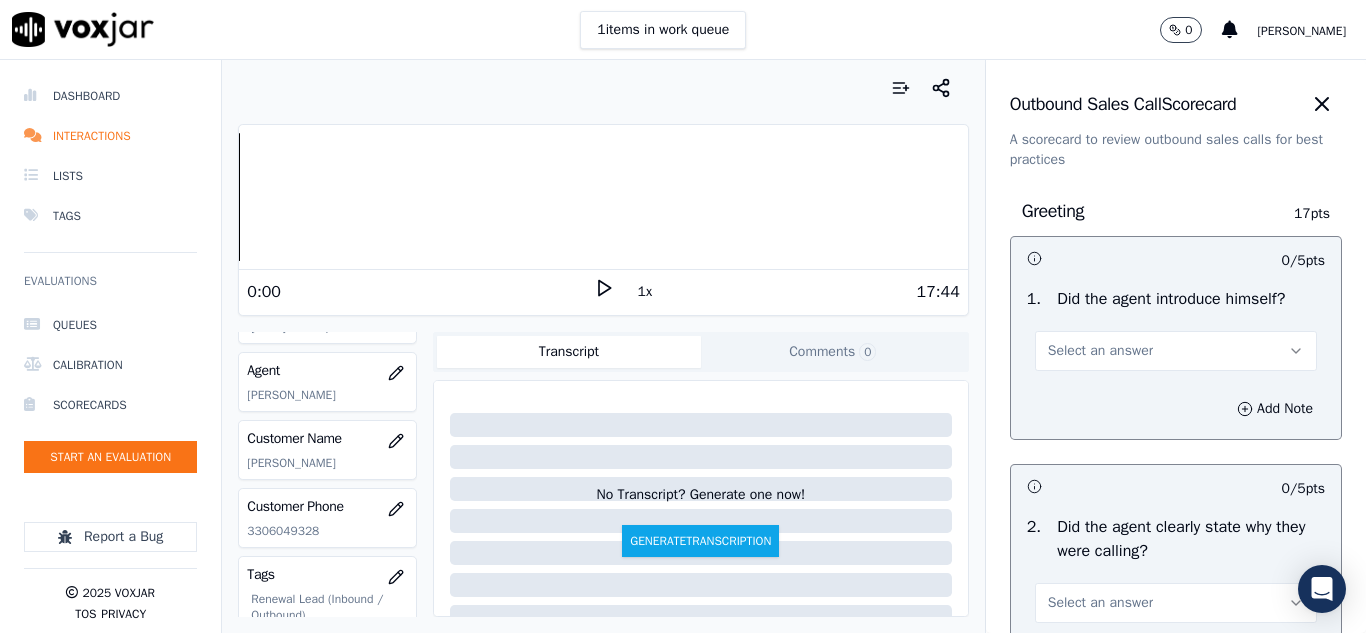 drag, startPoint x: 1085, startPoint y: 349, endPoint x: 1076, endPoint y: 370, distance: 22.847319 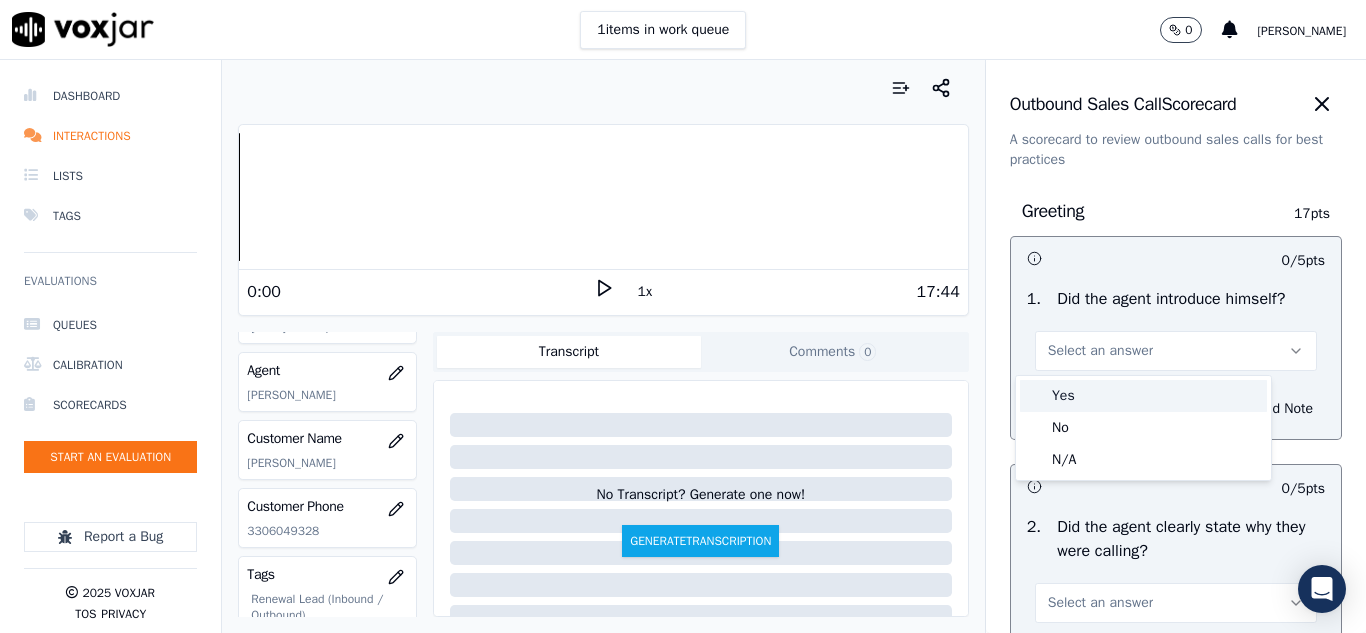click on "Yes" at bounding box center (1143, 396) 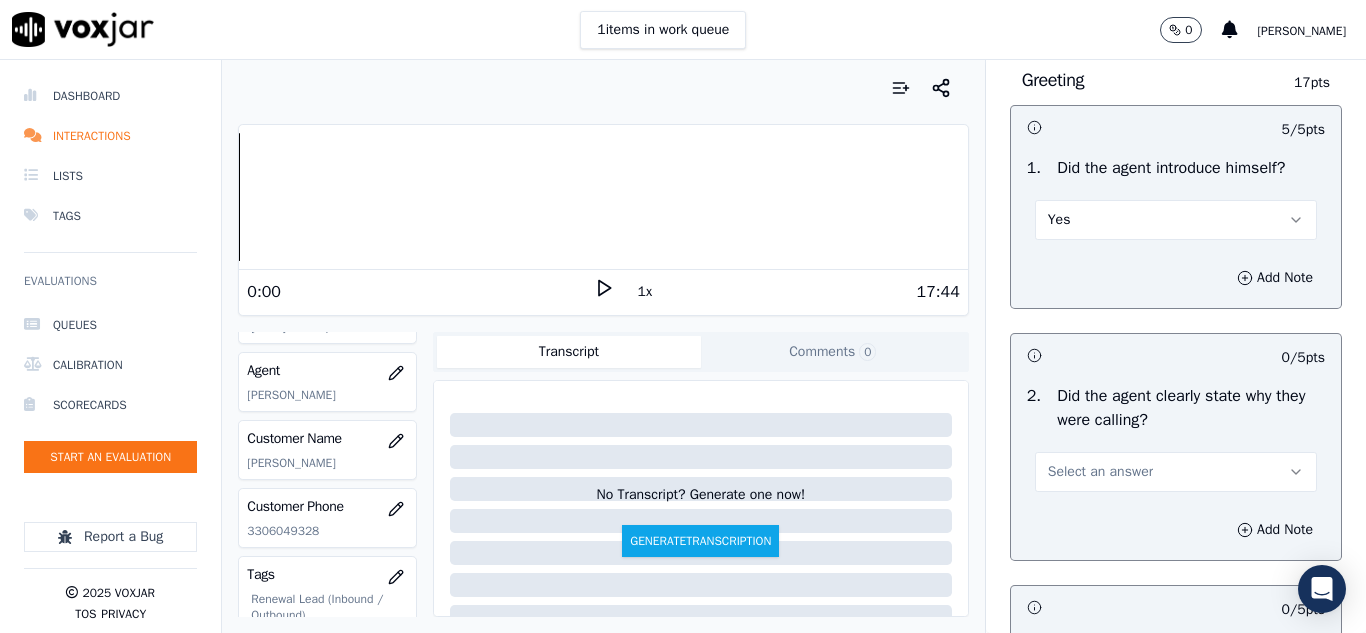 scroll, scrollTop: 300, scrollLeft: 0, axis: vertical 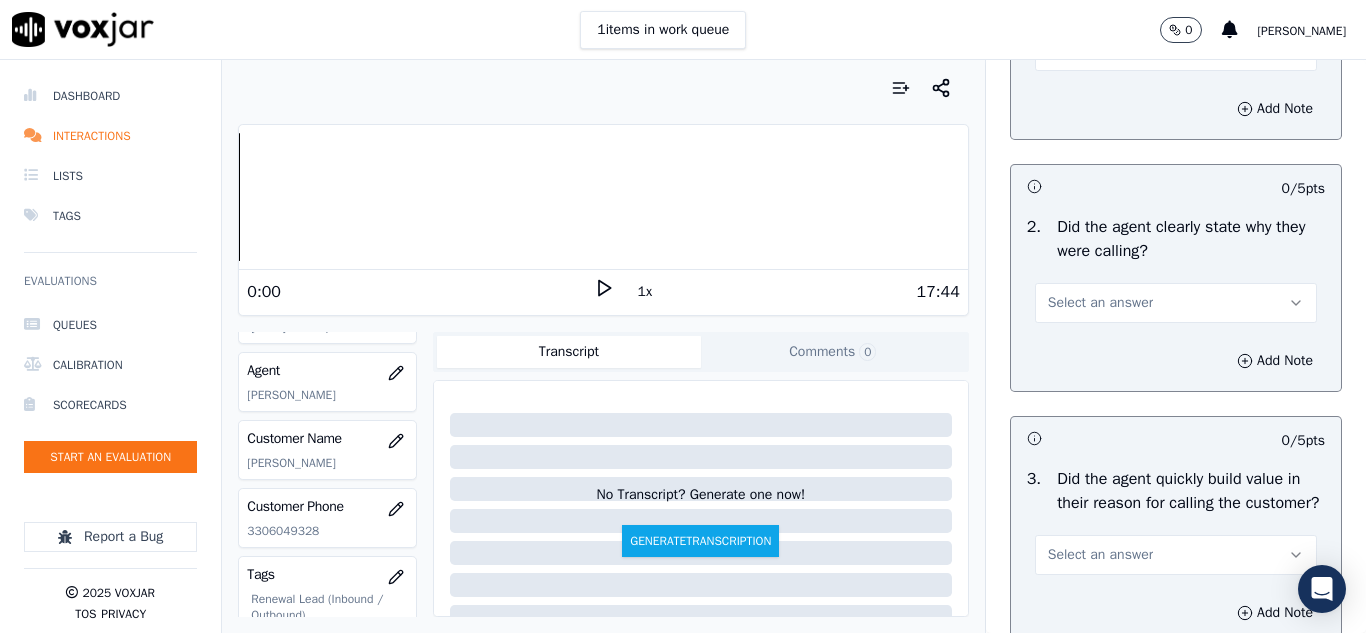 click on "Select an answer" at bounding box center [1100, 303] 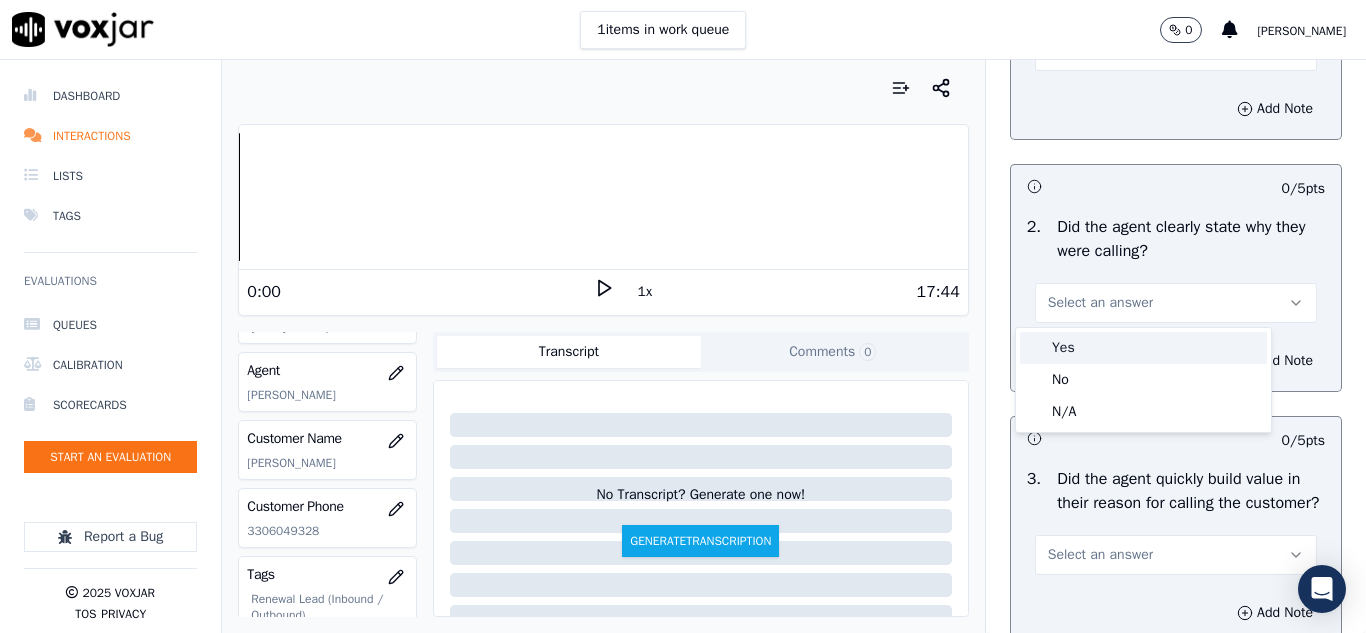click on "Yes" at bounding box center [1143, 348] 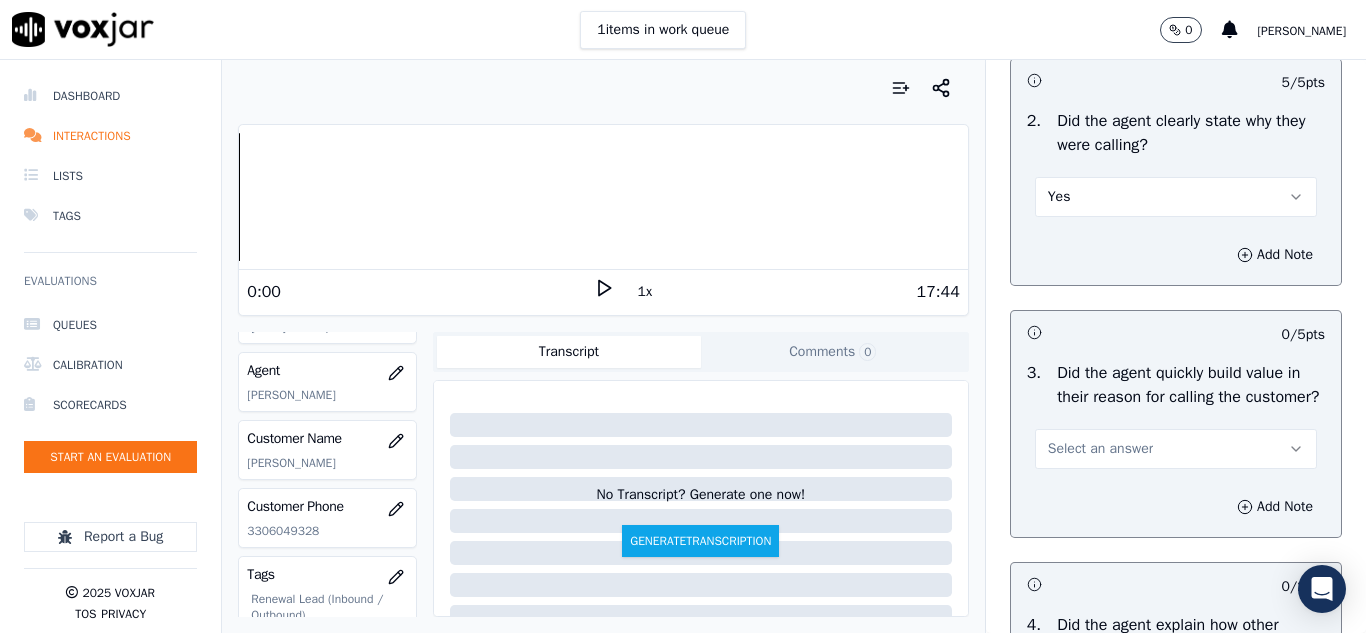 scroll, scrollTop: 500, scrollLeft: 0, axis: vertical 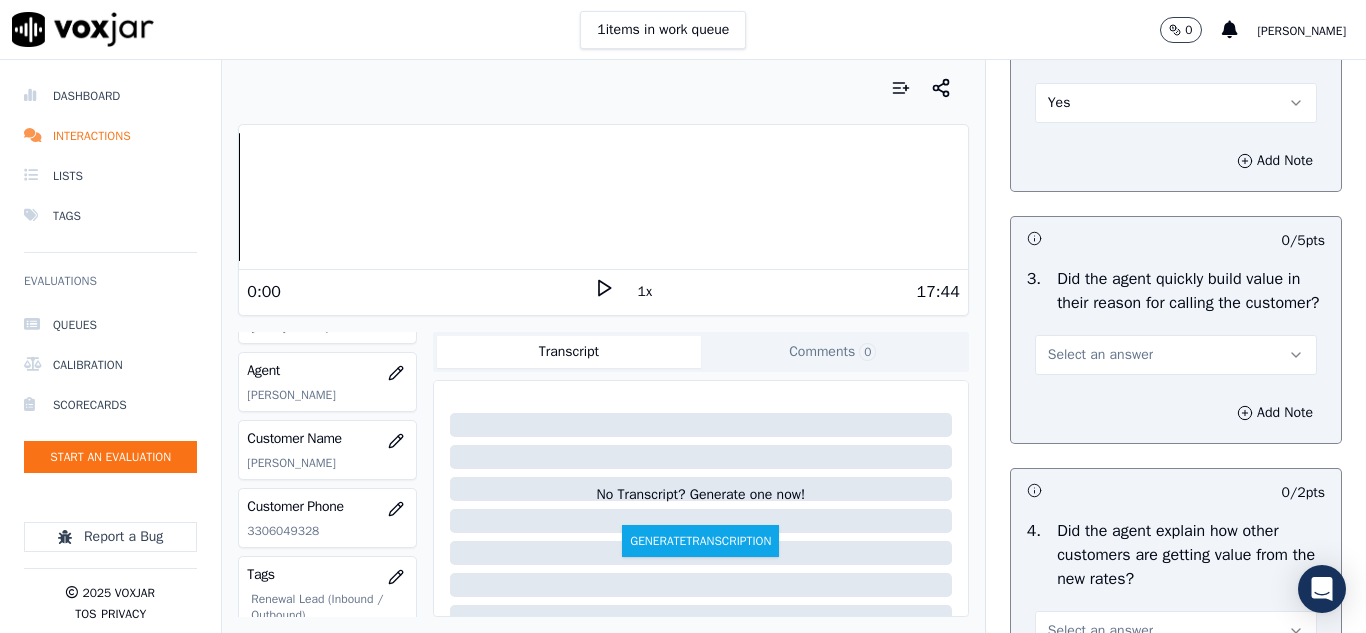 click on "Select an answer" at bounding box center (1100, 355) 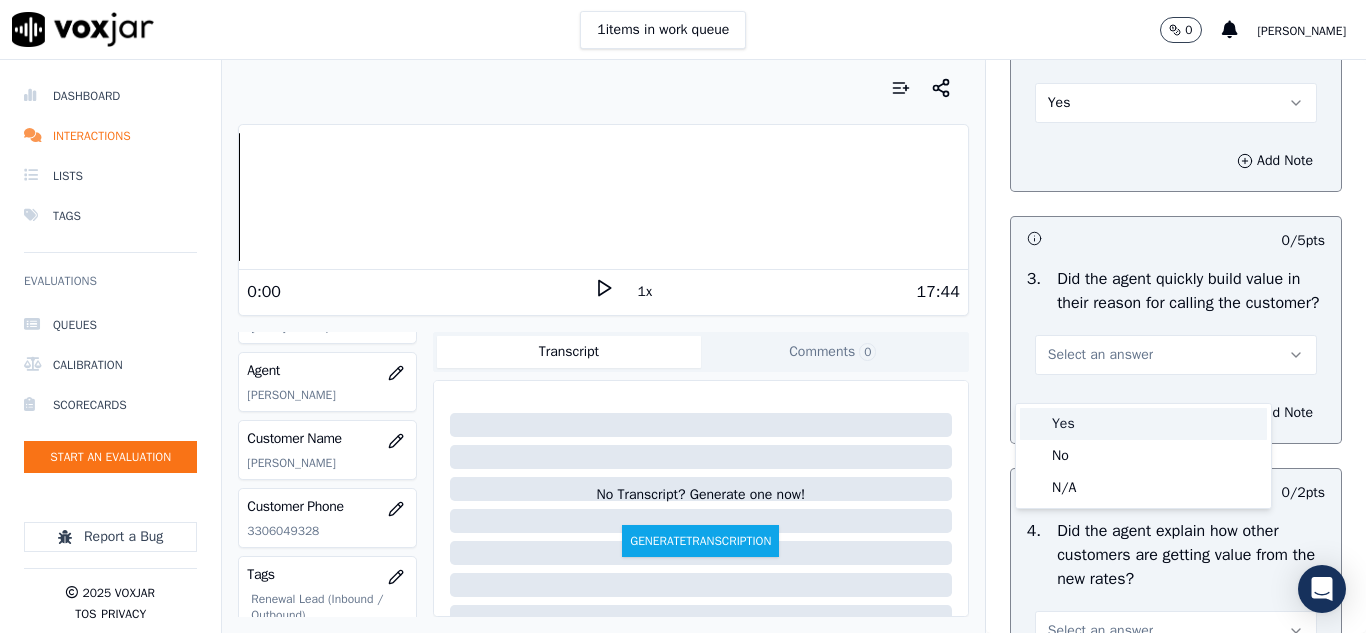 click on "Yes" at bounding box center (1143, 424) 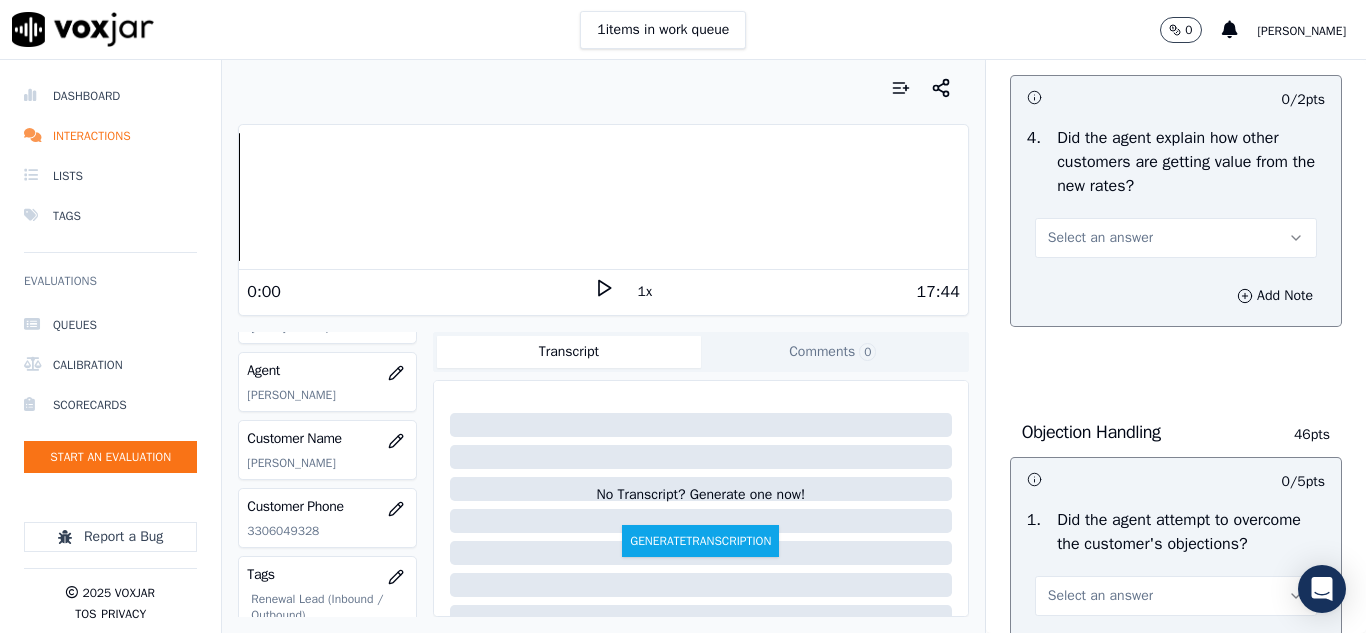 scroll, scrollTop: 900, scrollLeft: 0, axis: vertical 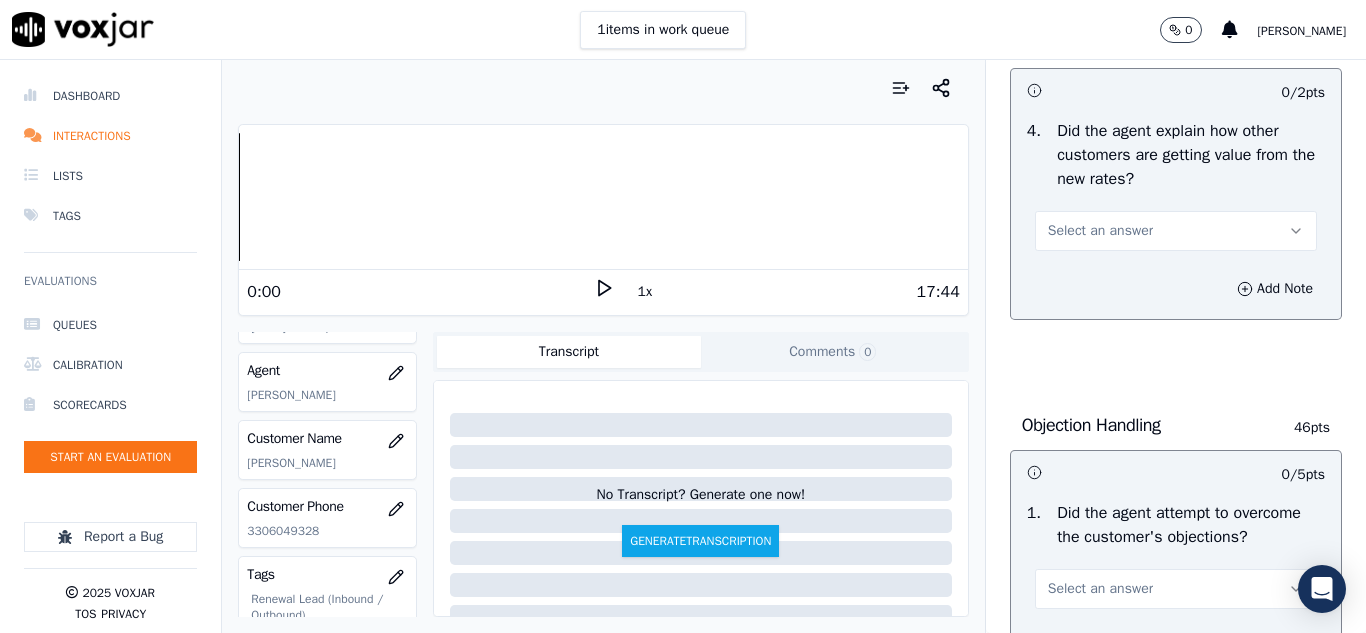 click on "Select an answer" at bounding box center (1100, 231) 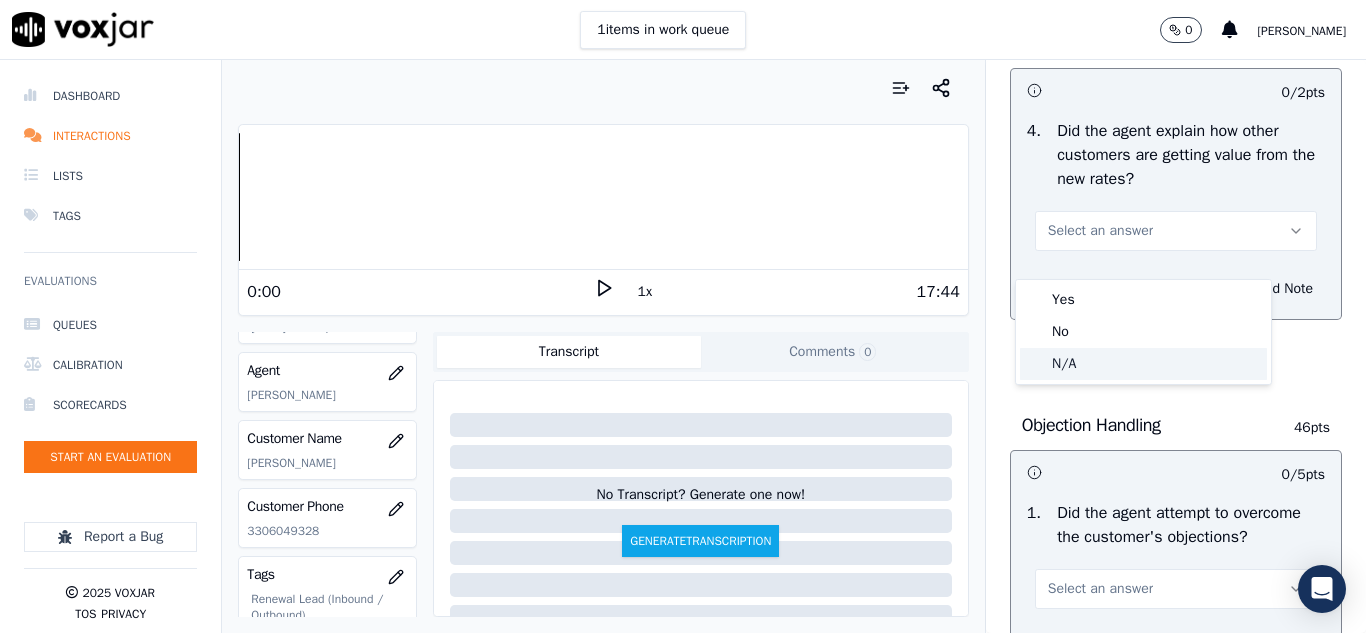 click on "N/A" 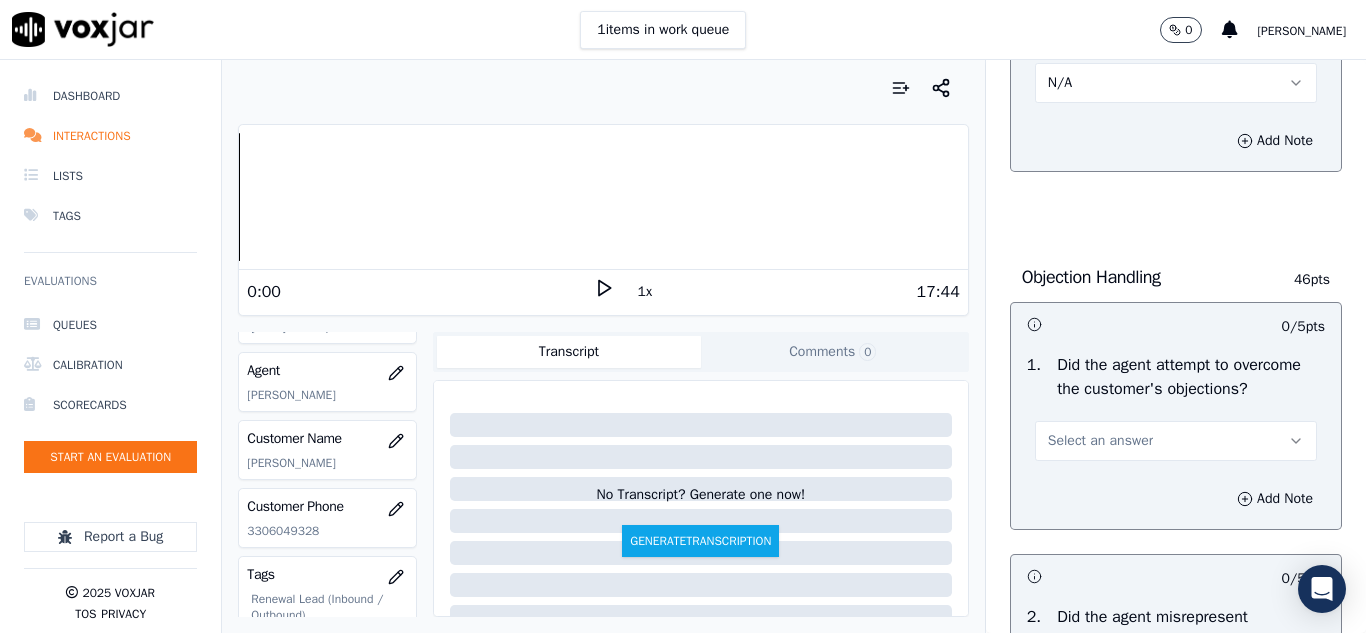 scroll, scrollTop: 1200, scrollLeft: 0, axis: vertical 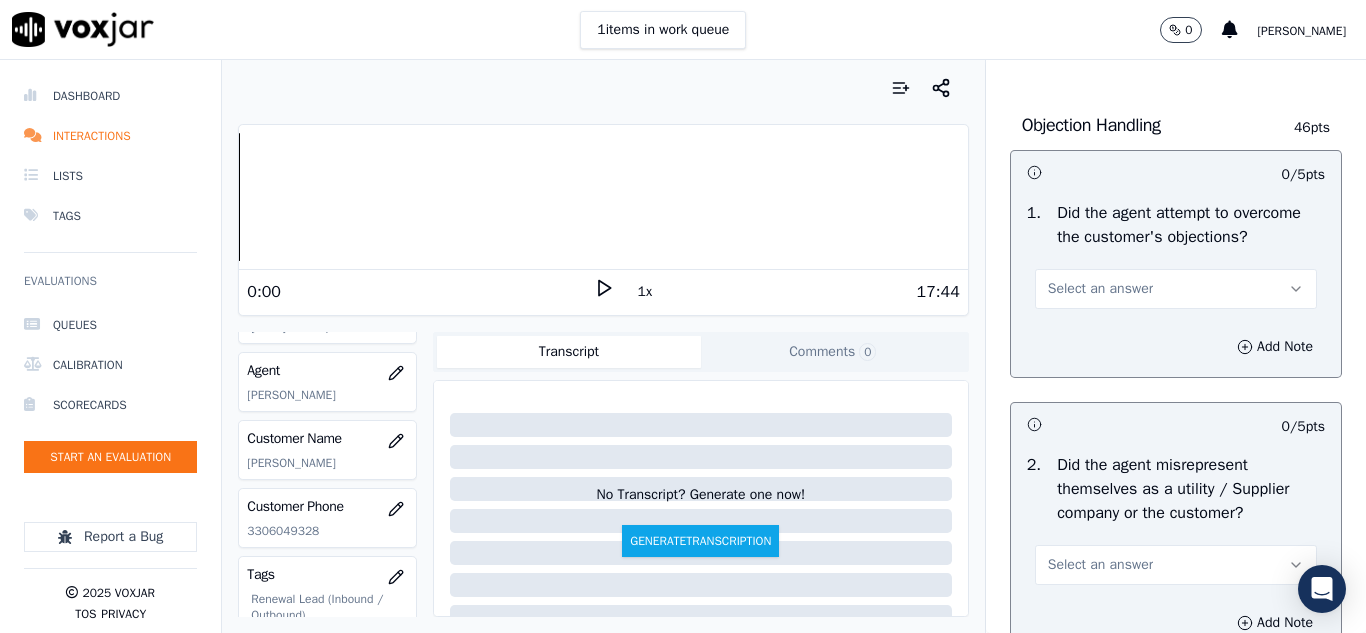 click on "Select an answer" at bounding box center [1100, 289] 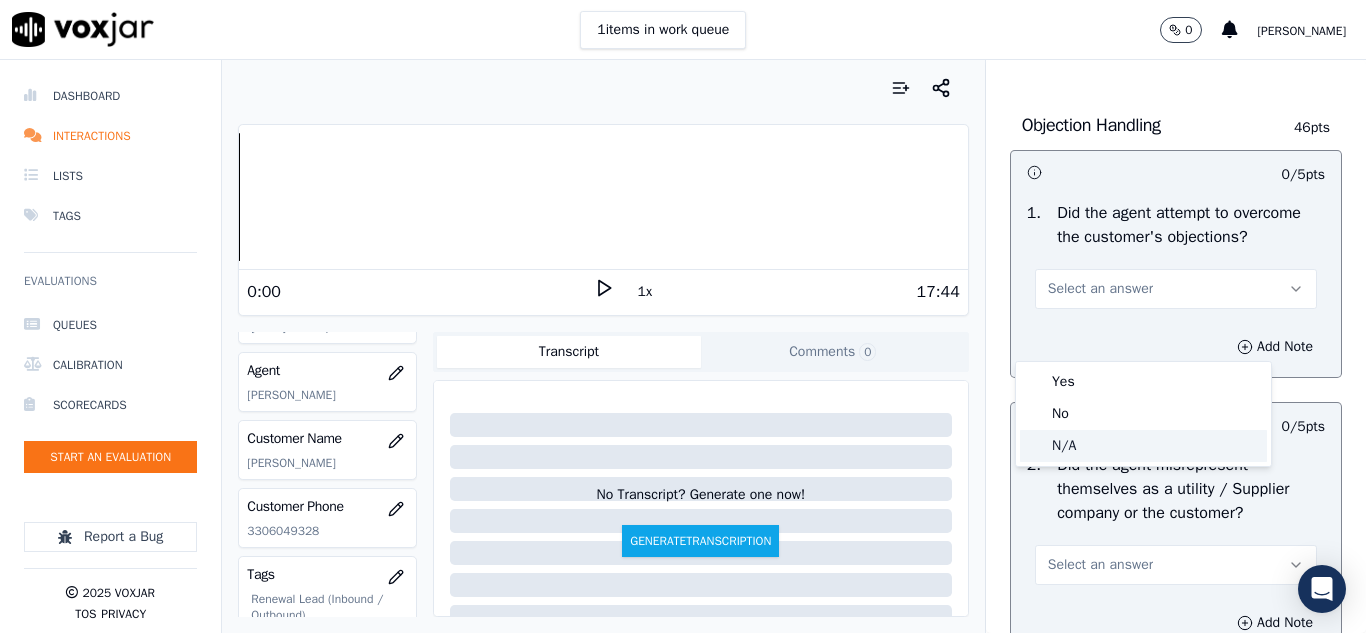 click on "N/A" 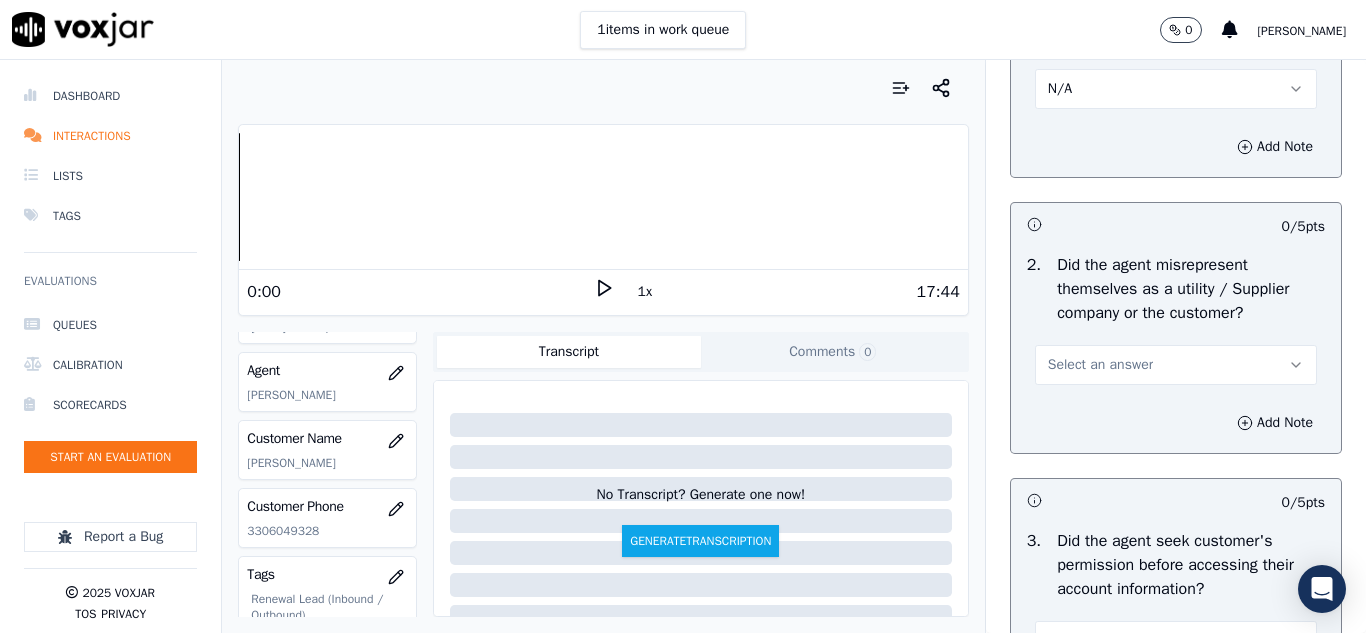 scroll, scrollTop: 1600, scrollLeft: 0, axis: vertical 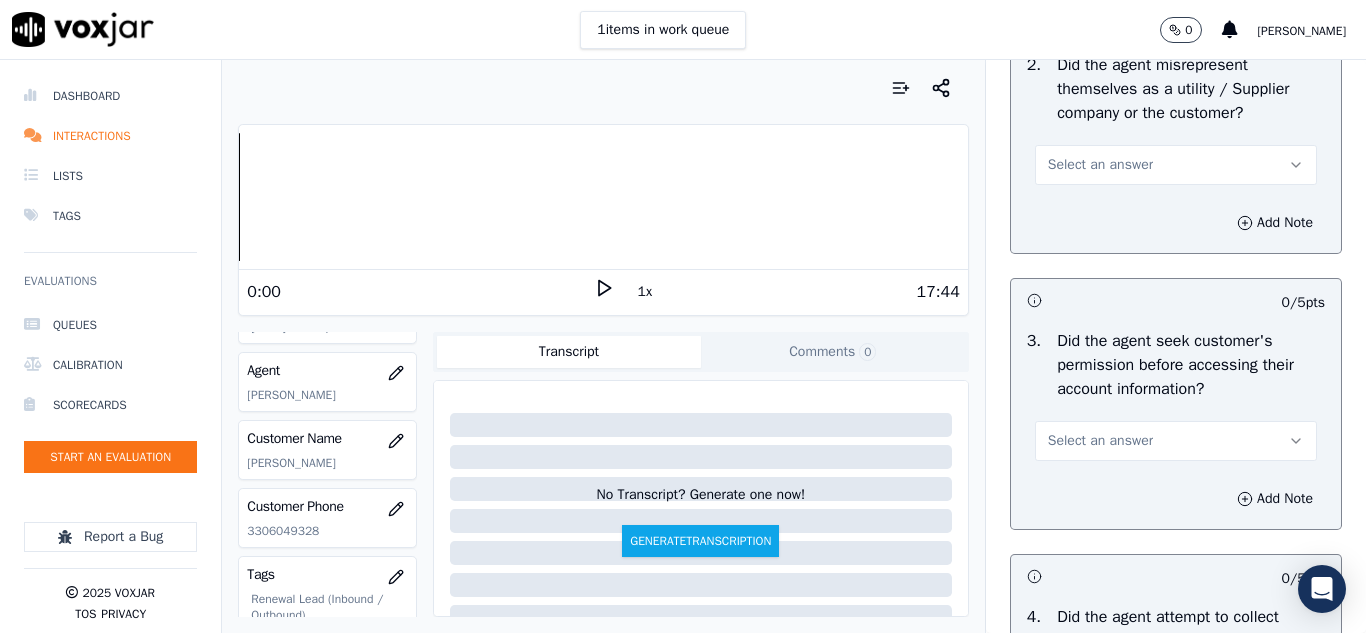 click on "Select an answer" at bounding box center (1176, 165) 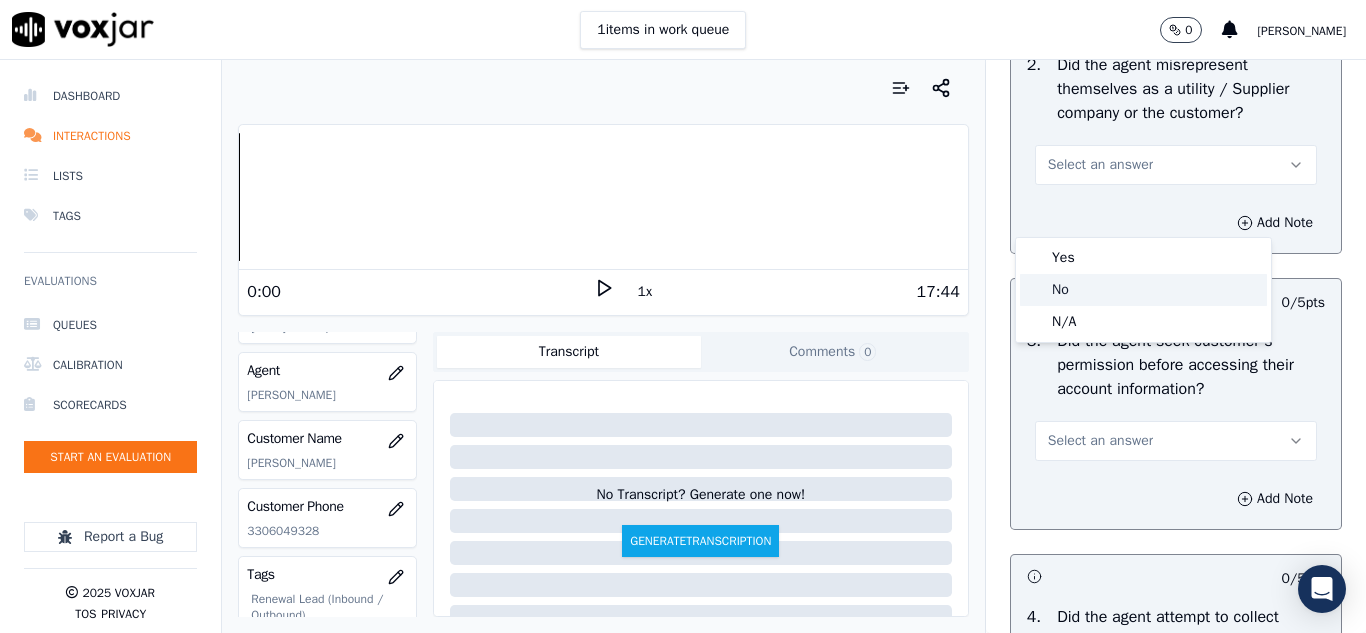 click on "No" 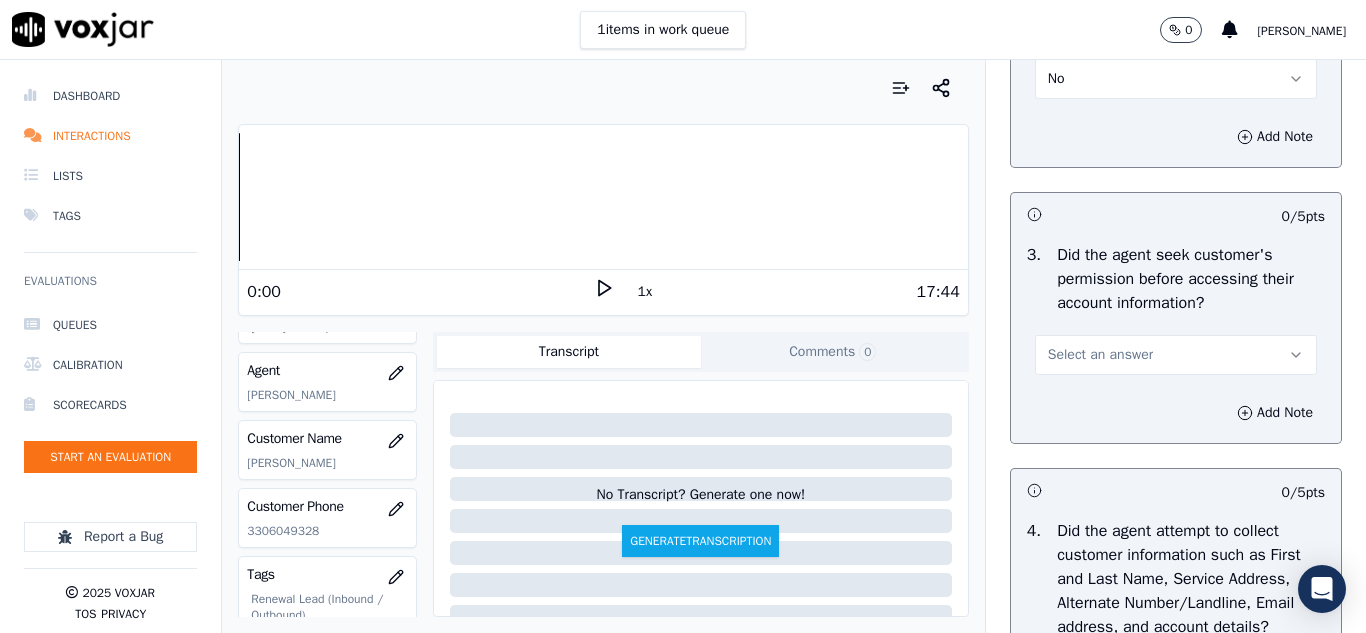 scroll, scrollTop: 1800, scrollLeft: 0, axis: vertical 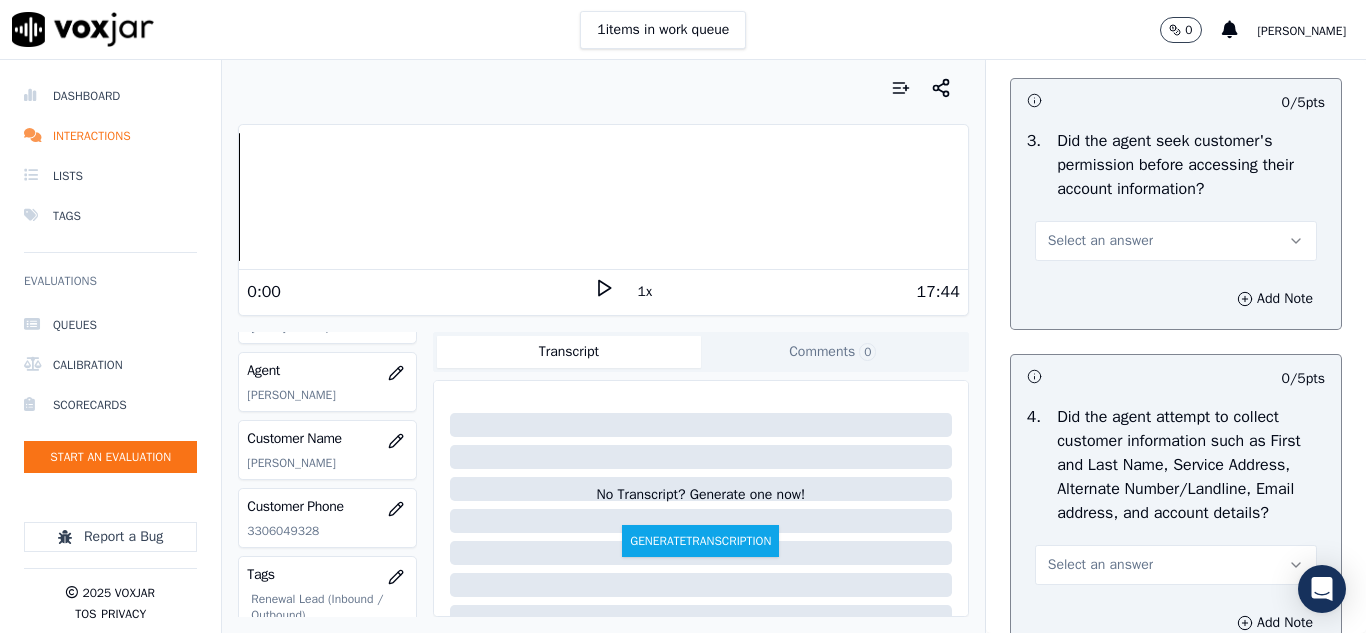 click on "Select an answer" at bounding box center (1100, 241) 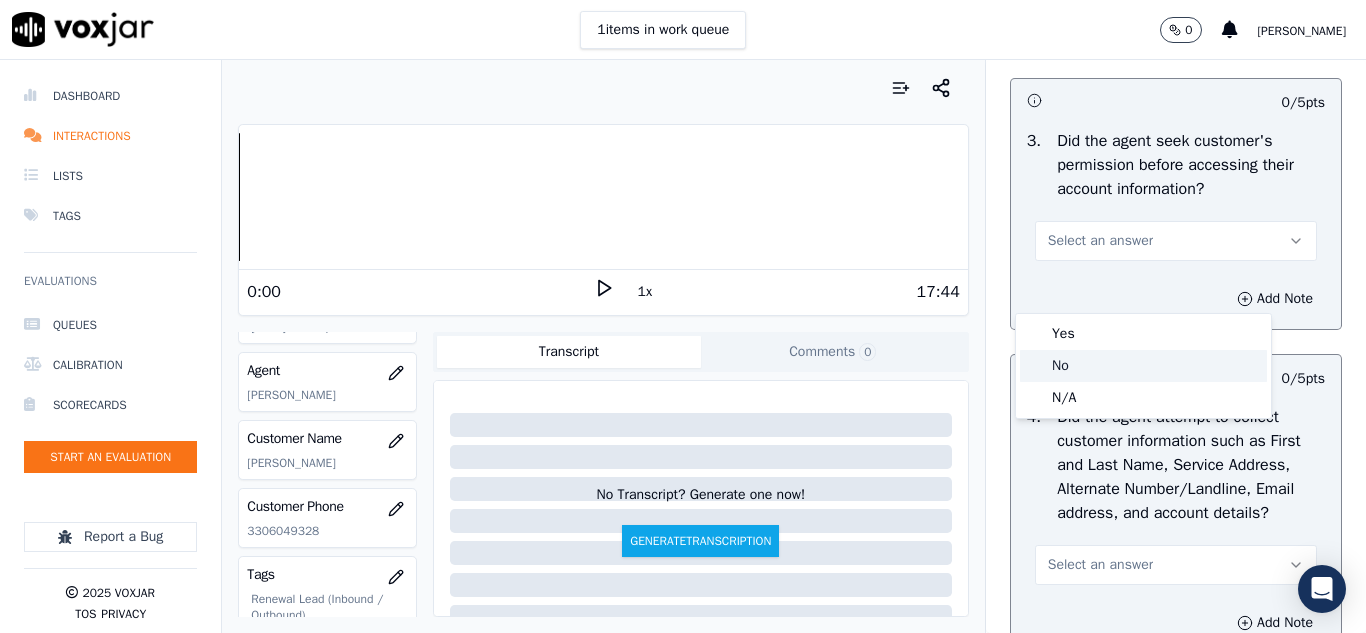 drag, startPoint x: 1065, startPoint y: 368, endPoint x: 1084, endPoint y: 356, distance: 22.472204 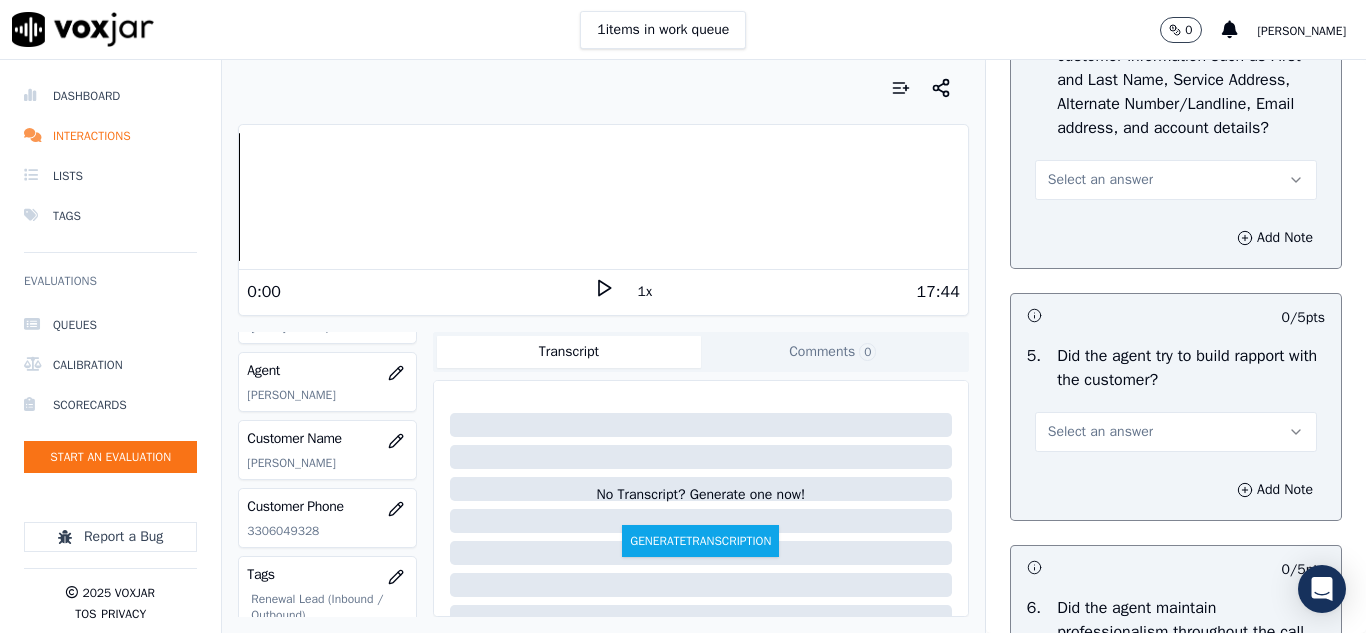 scroll, scrollTop: 2200, scrollLeft: 0, axis: vertical 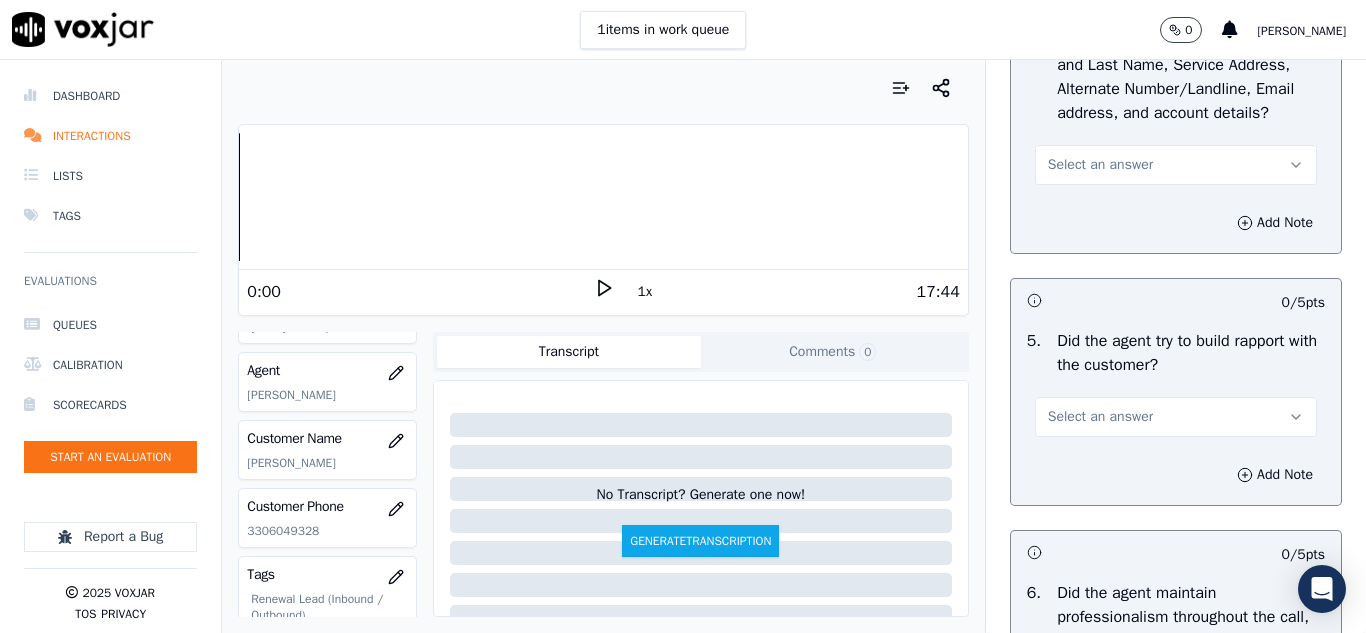 click on "Select an answer" at bounding box center (1100, 165) 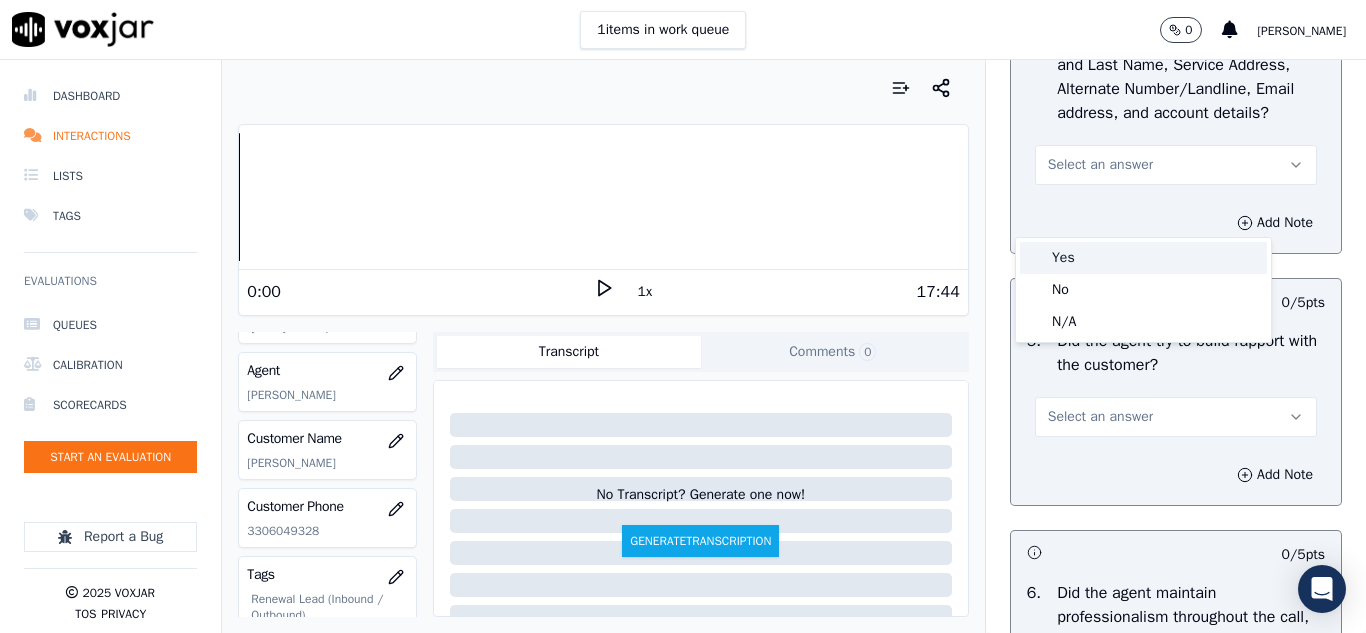 click on "Yes" at bounding box center (1143, 258) 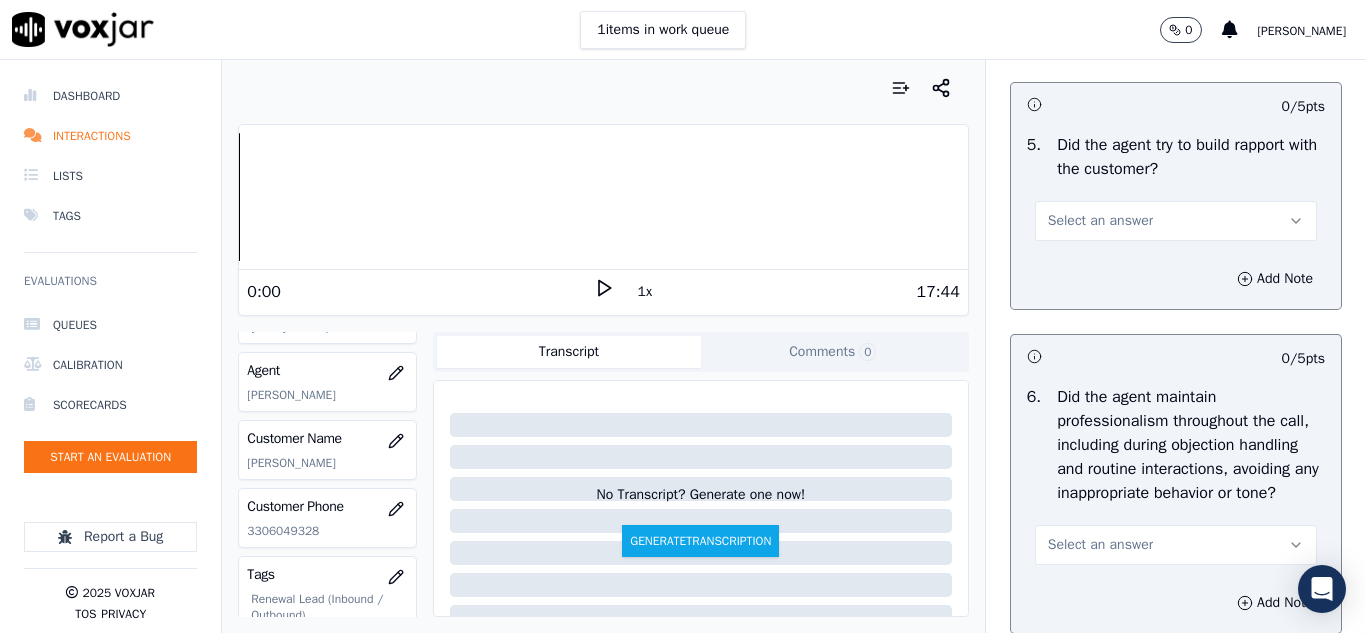 scroll, scrollTop: 2400, scrollLeft: 0, axis: vertical 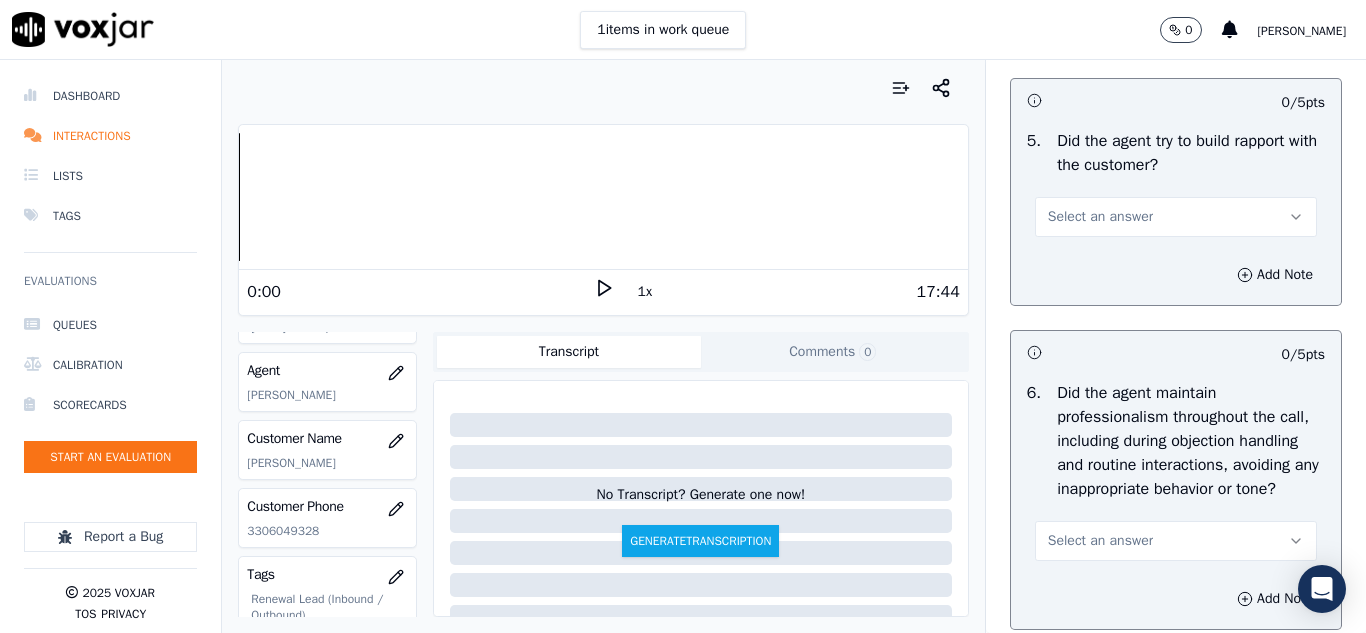 click on "Select an answer" at bounding box center [1100, 217] 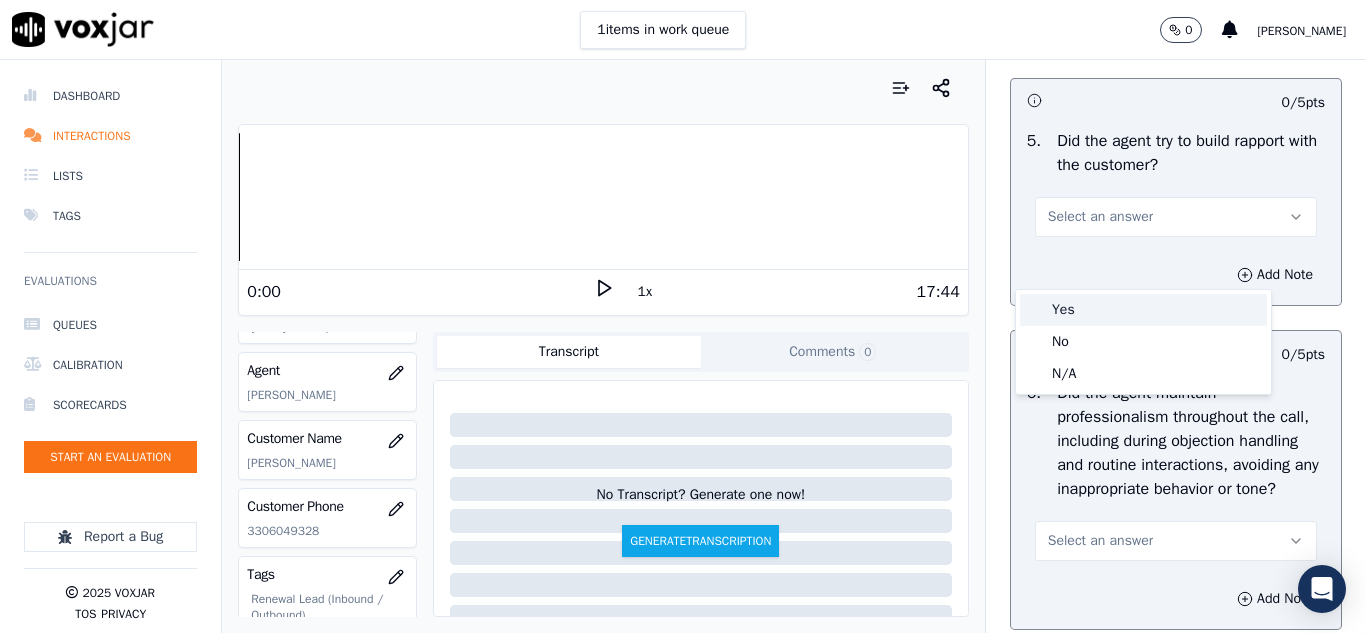 click on "Yes" at bounding box center (1143, 310) 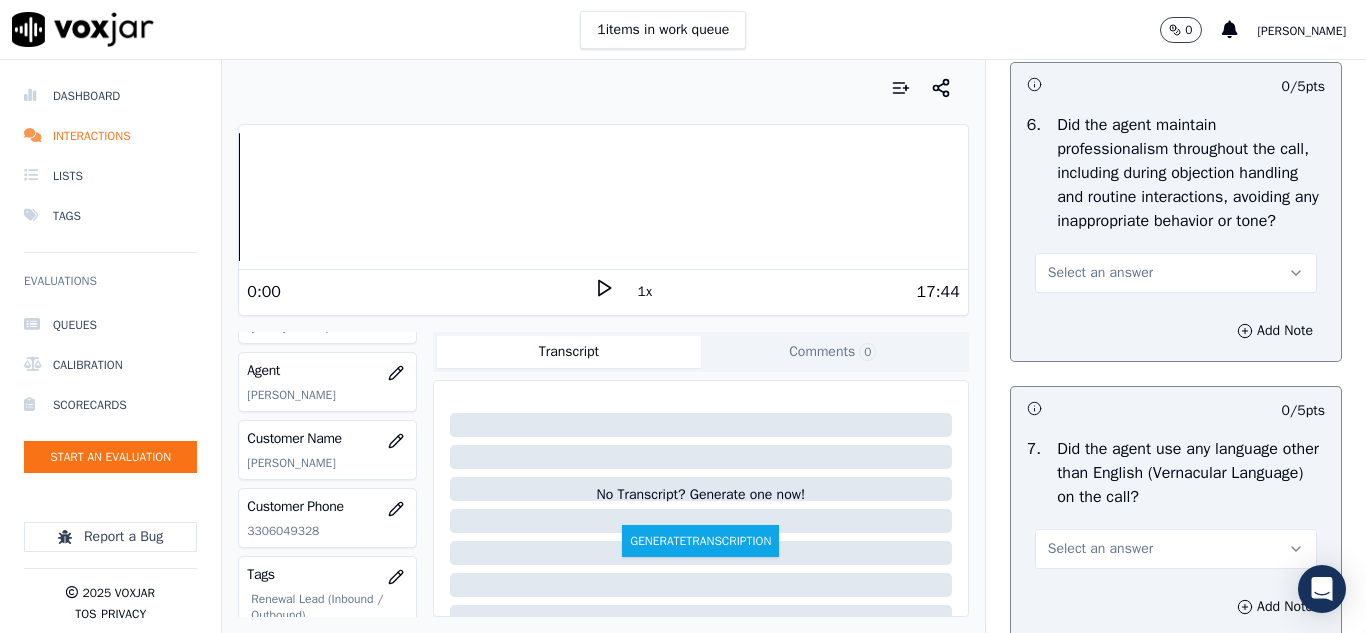 scroll, scrollTop: 2700, scrollLeft: 0, axis: vertical 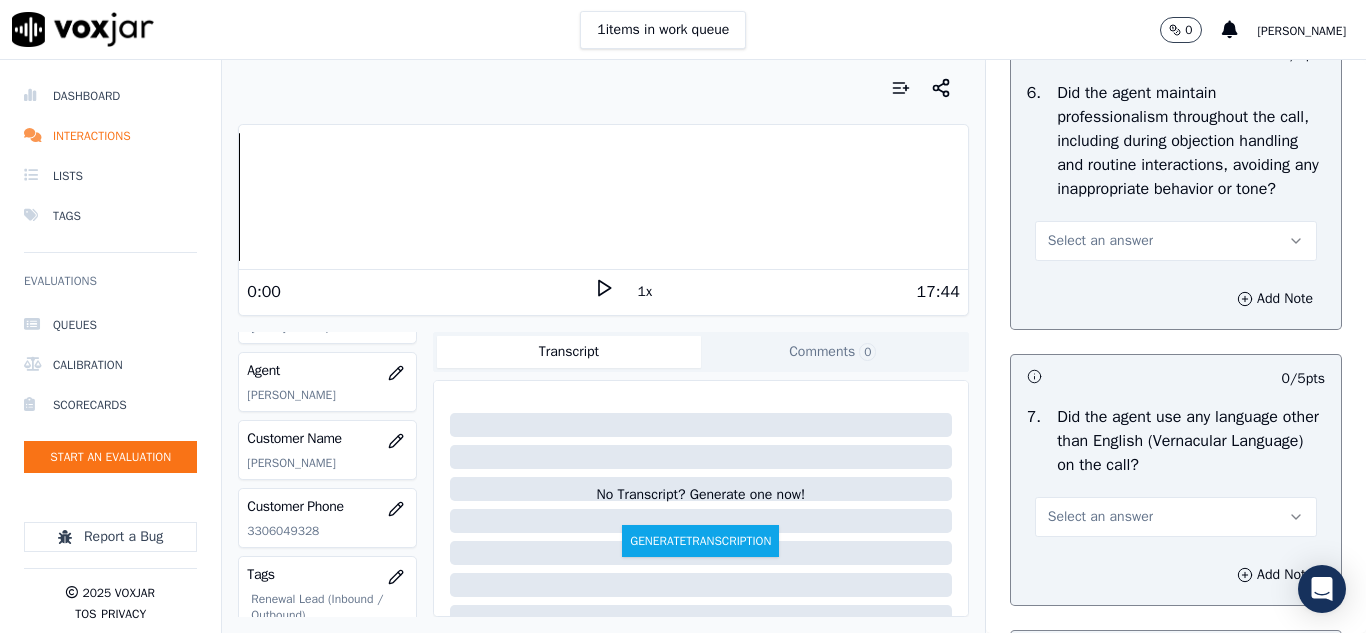 click on "Select an answer" at bounding box center [1176, 241] 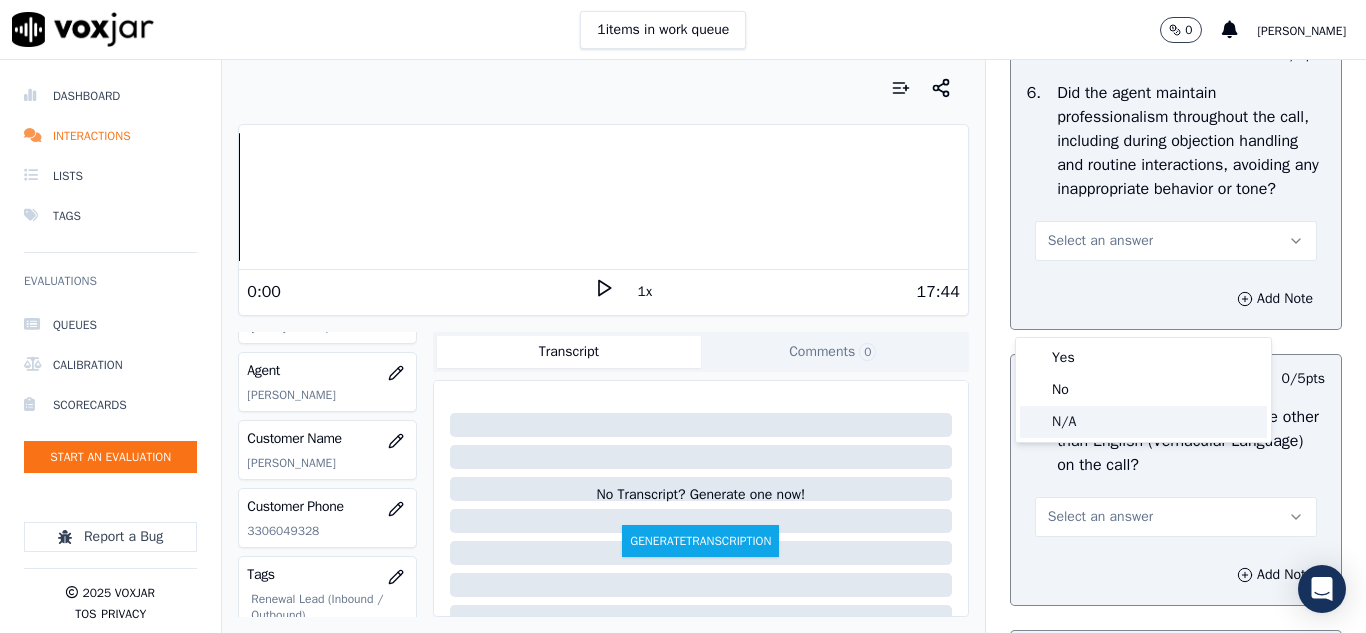 click on "N/A" 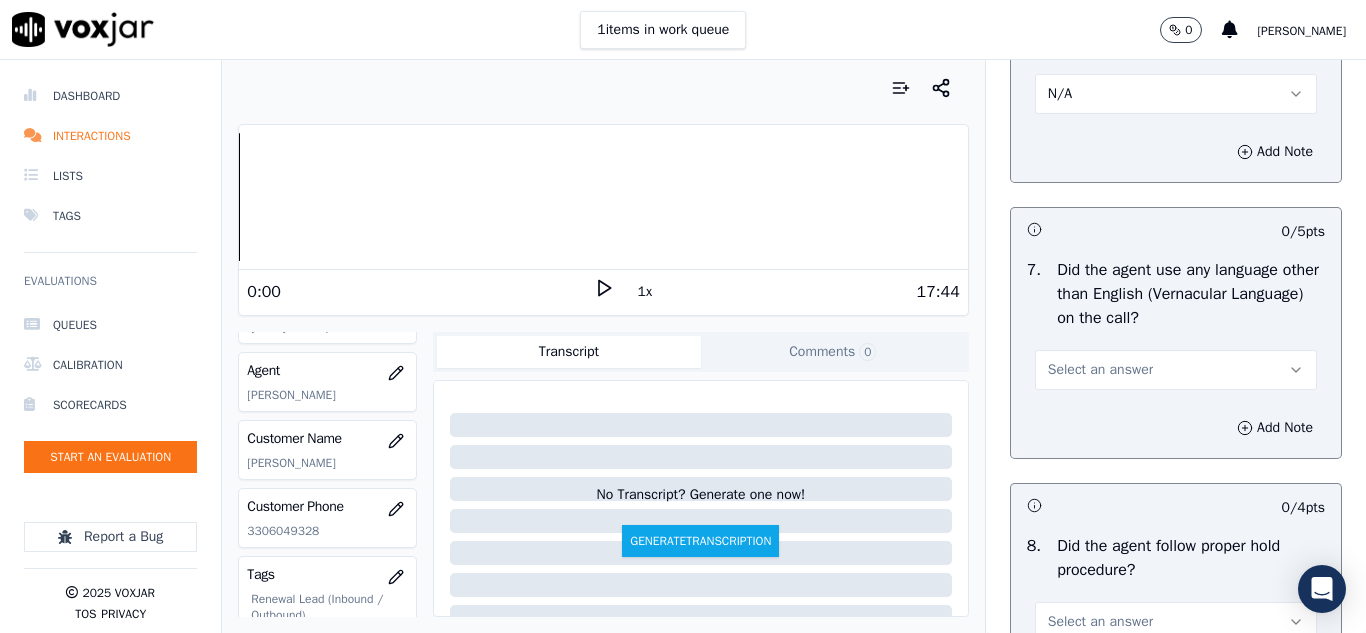 scroll, scrollTop: 3000, scrollLeft: 0, axis: vertical 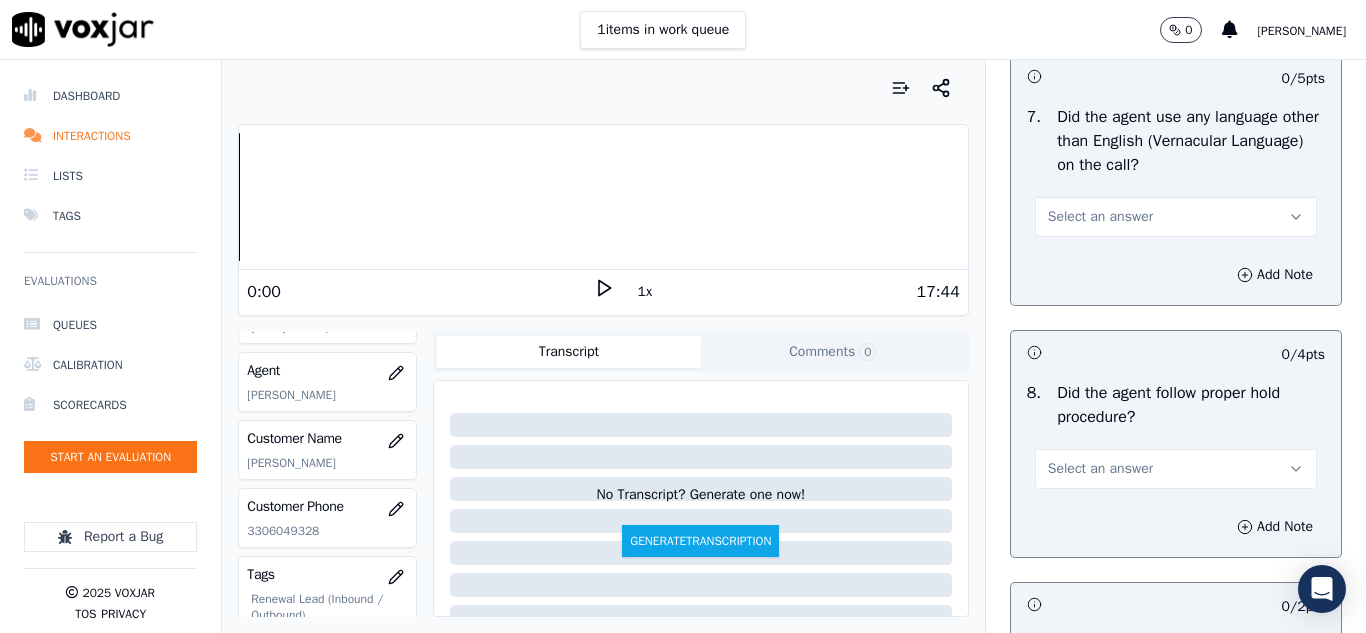 click on "Select an answer" at bounding box center [1100, 217] 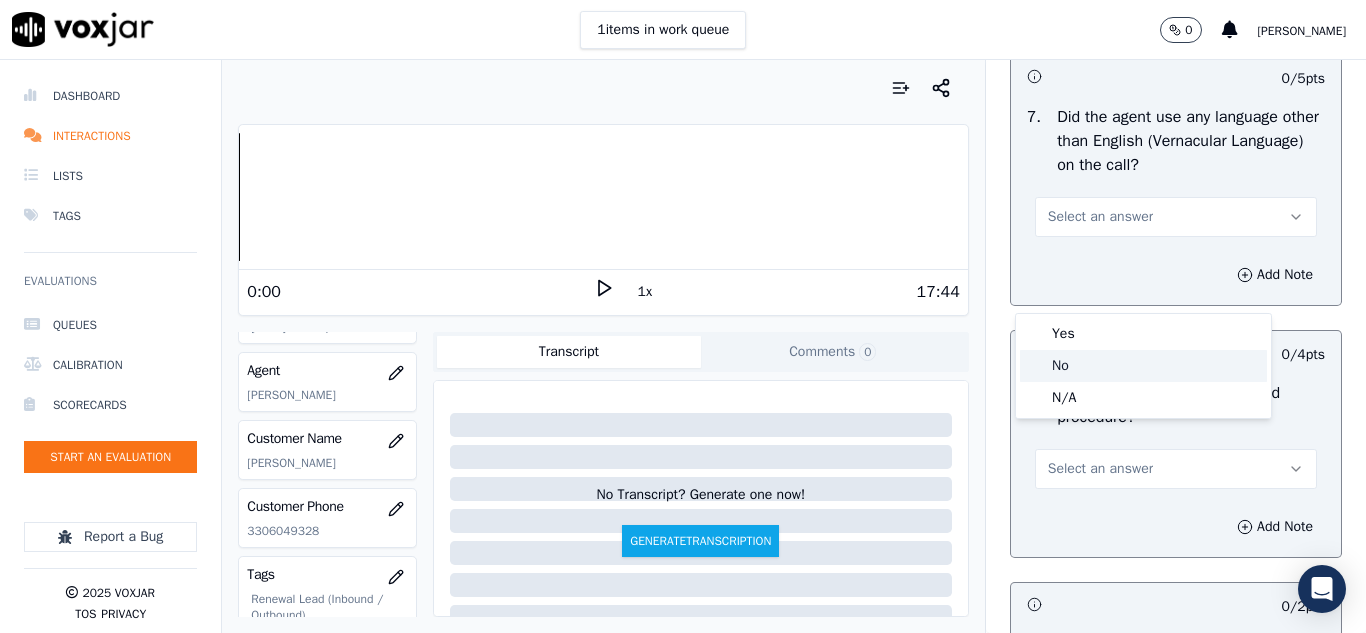 click on "No" 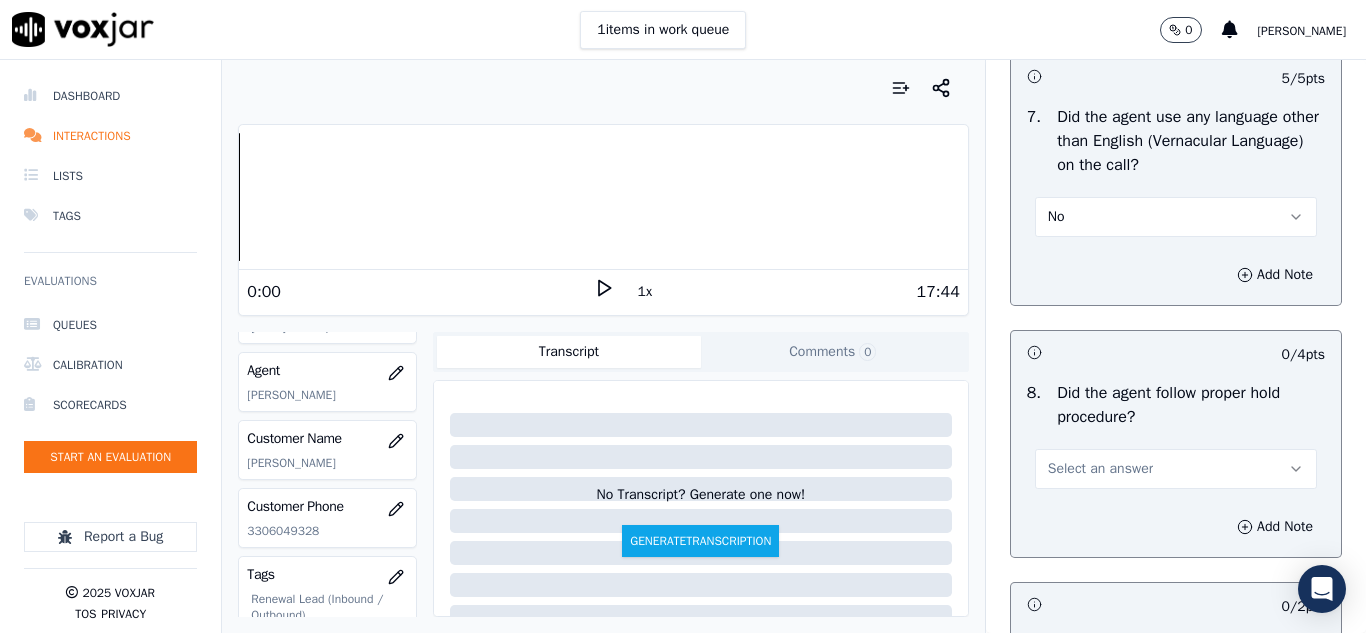scroll, scrollTop: 3100, scrollLeft: 0, axis: vertical 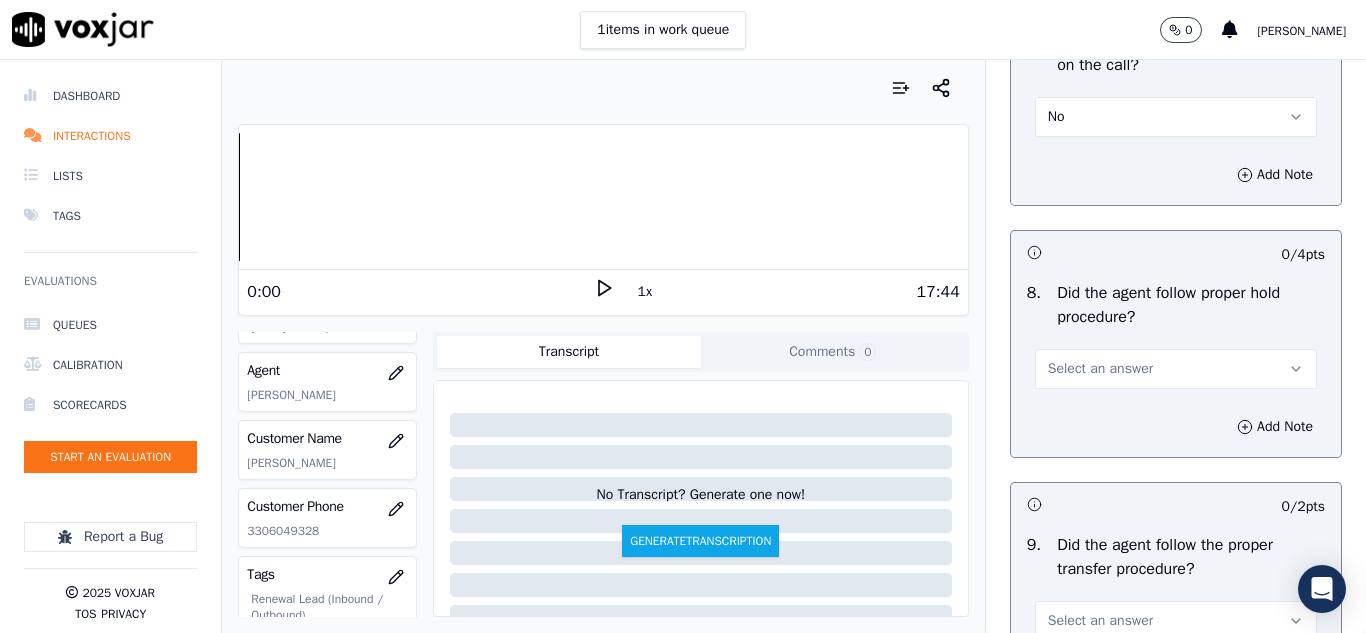 click on "No" at bounding box center (1176, 117) 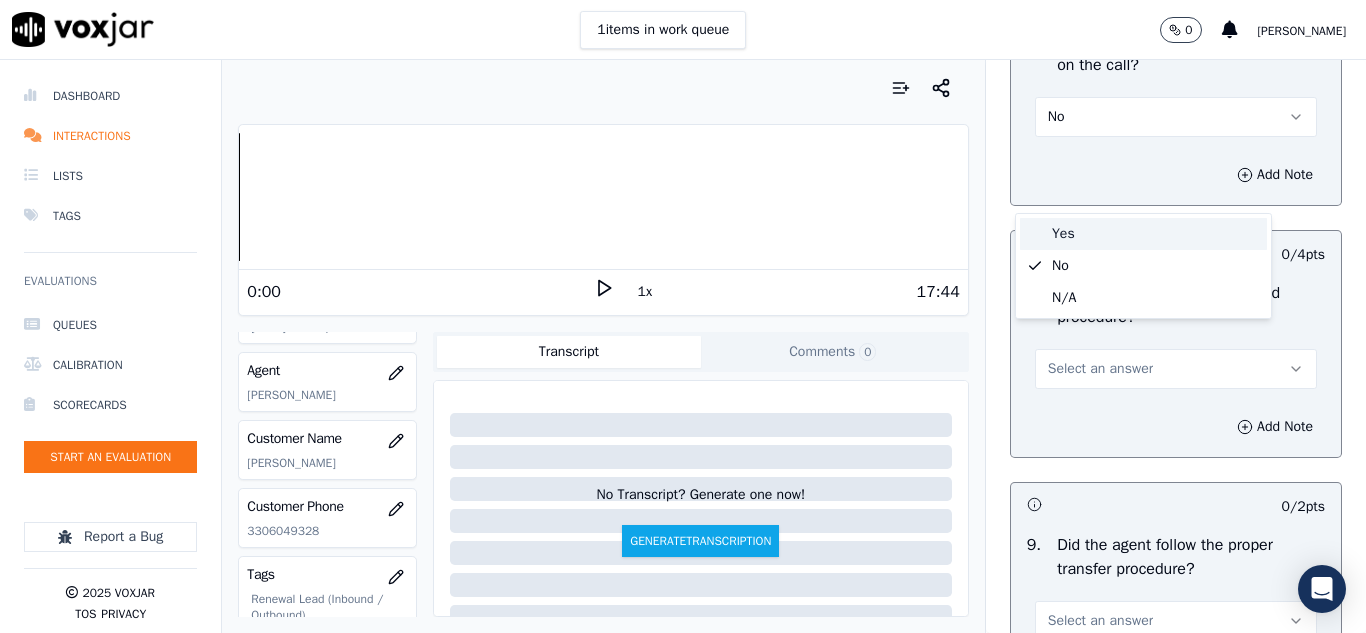 click on "Yes" at bounding box center [1143, 234] 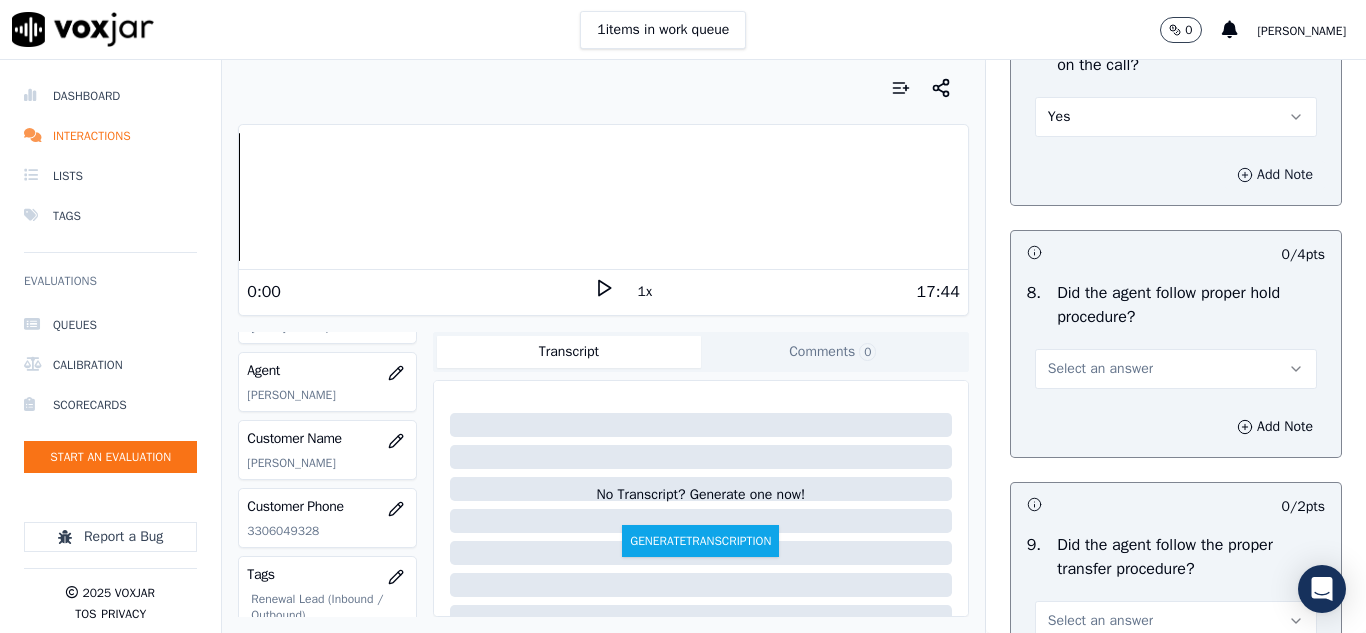 click 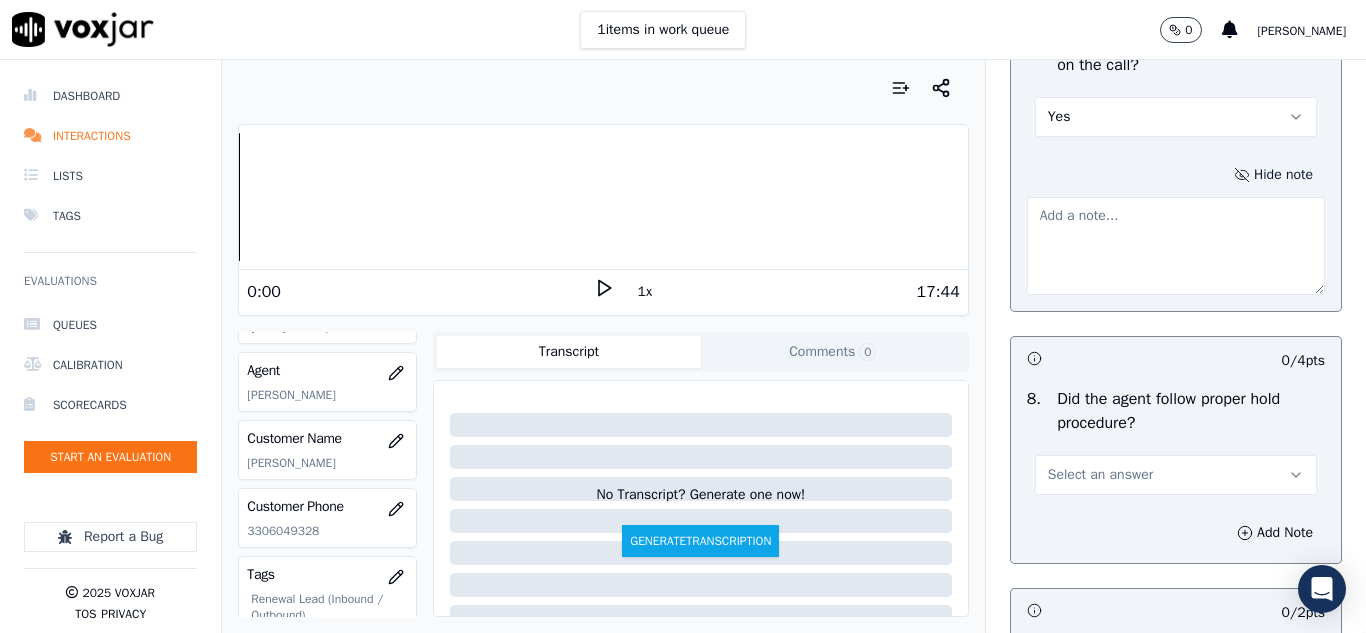 click at bounding box center (1176, 246) 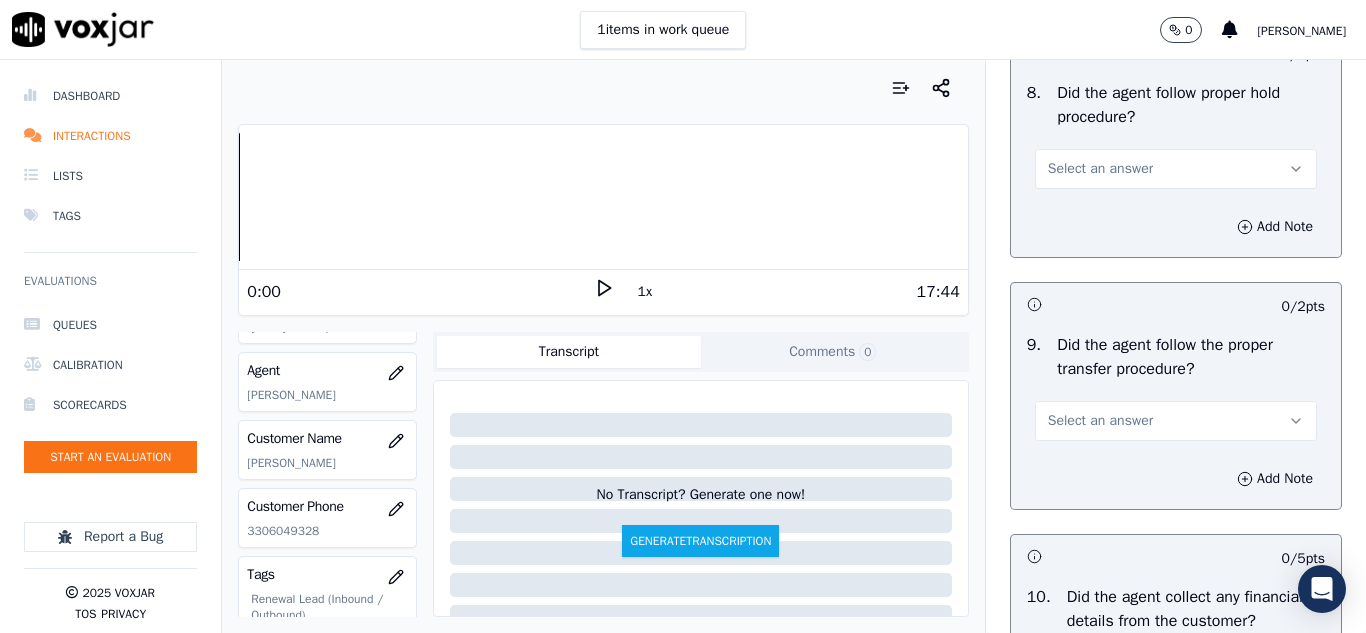 scroll, scrollTop: 3500, scrollLeft: 0, axis: vertical 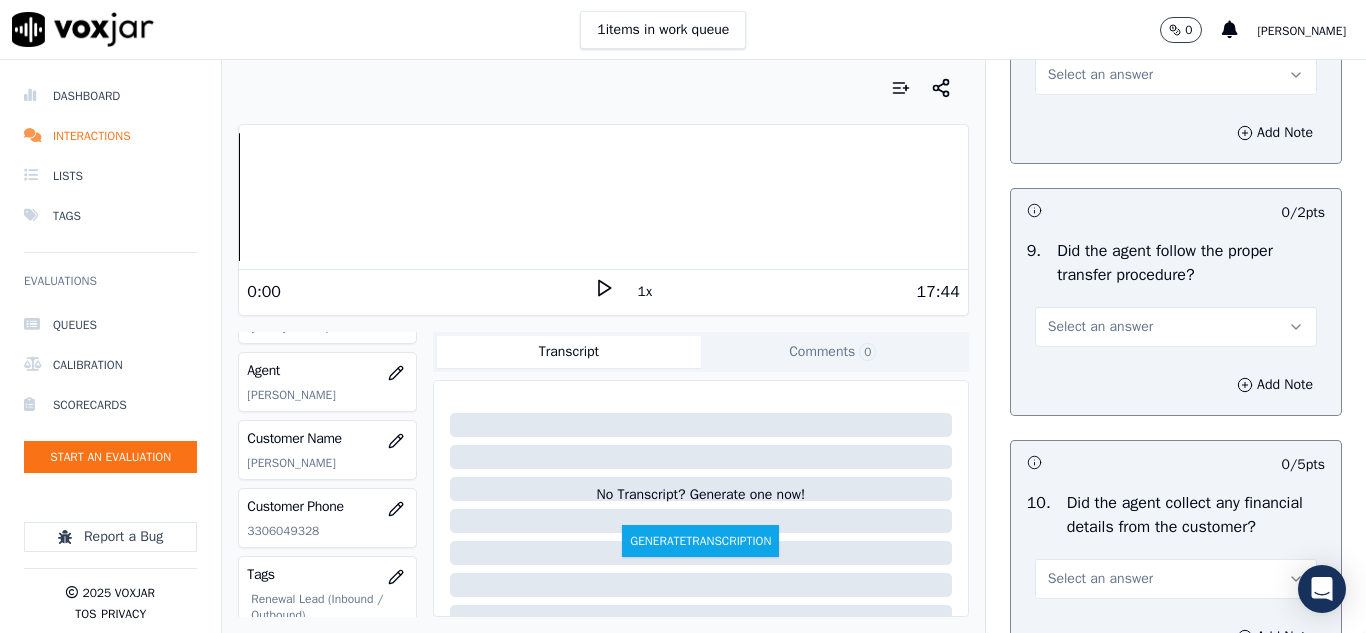 type on "At the end of the call [PERSON_NAME] spoke in vernacular while the cx disc the call." 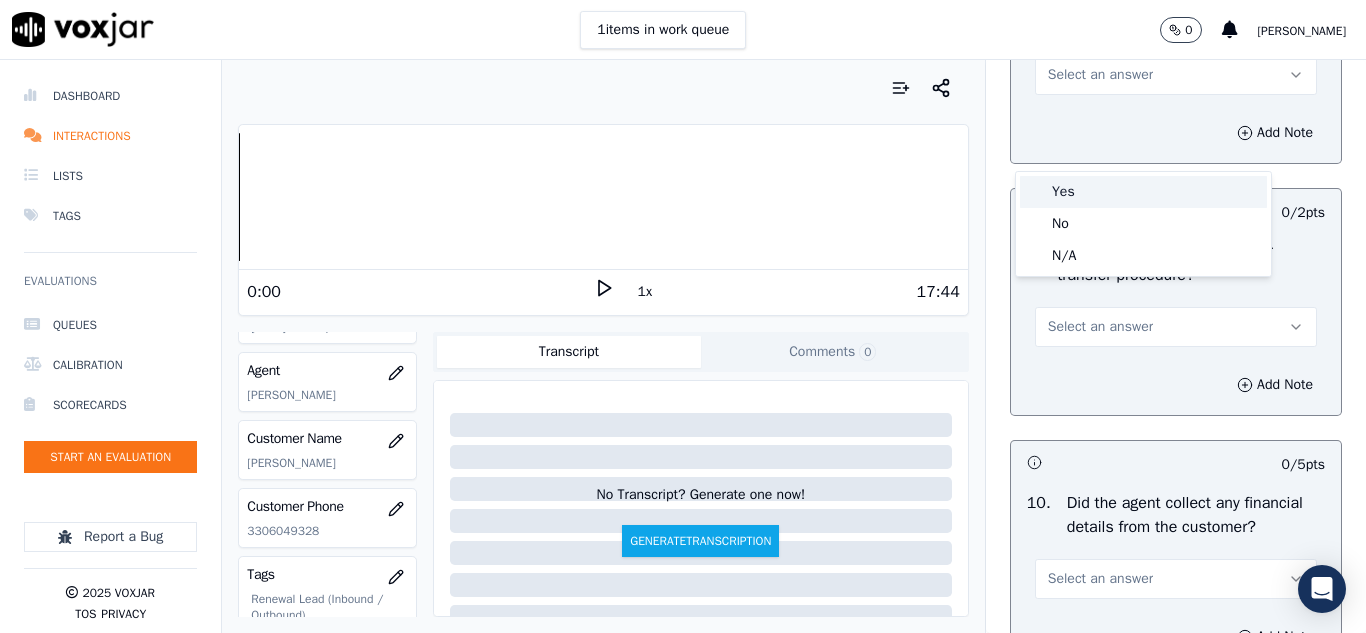 click on "Yes" at bounding box center [1143, 192] 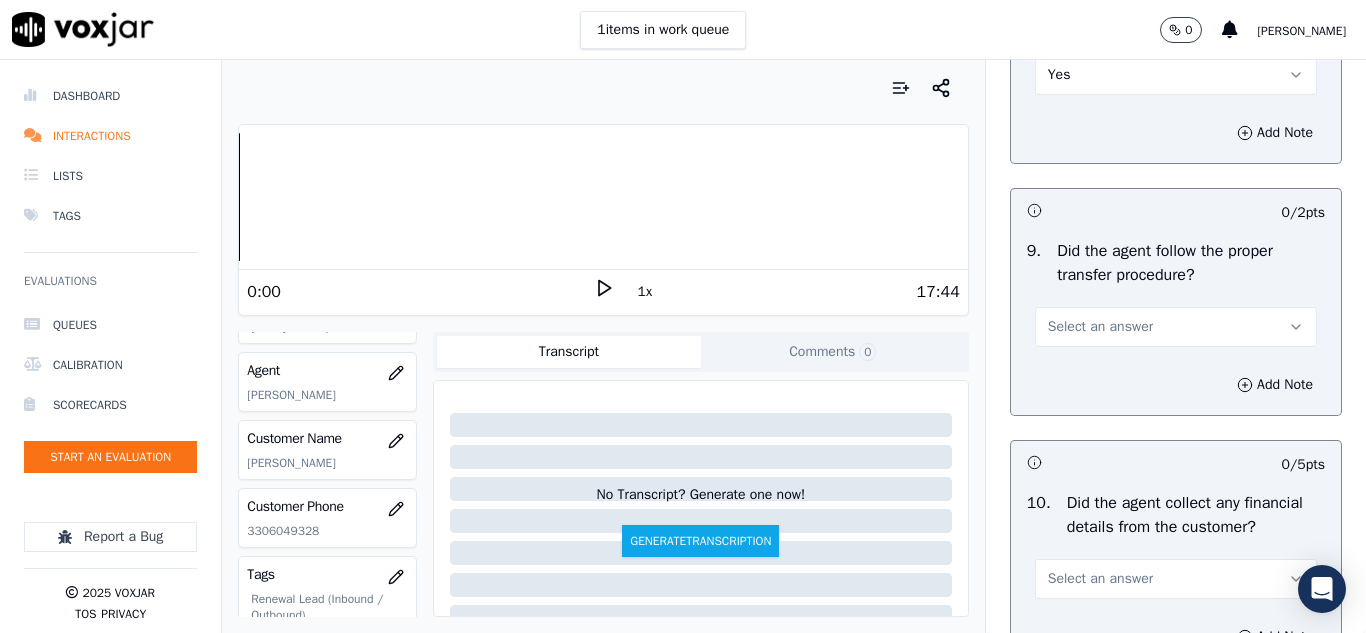 scroll, scrollTop: 3700, scrollLeft: 0, axis: vertical 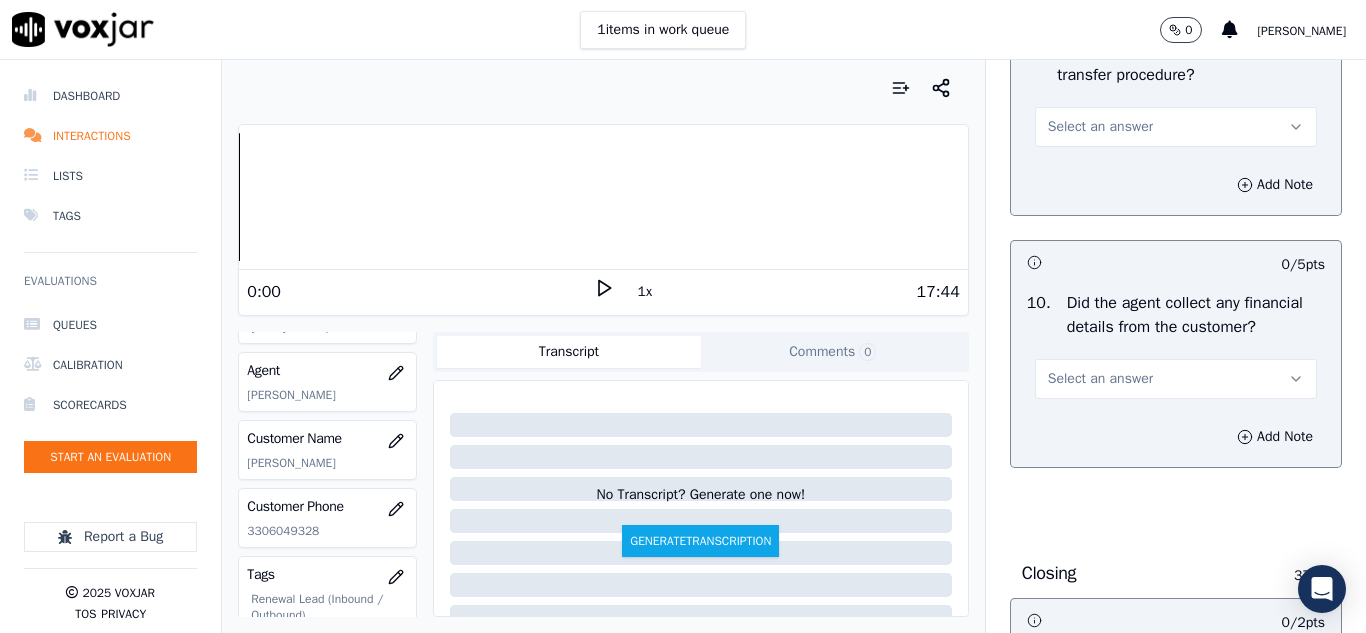 click on "Select an answer" at bounding box center (1100, 127) 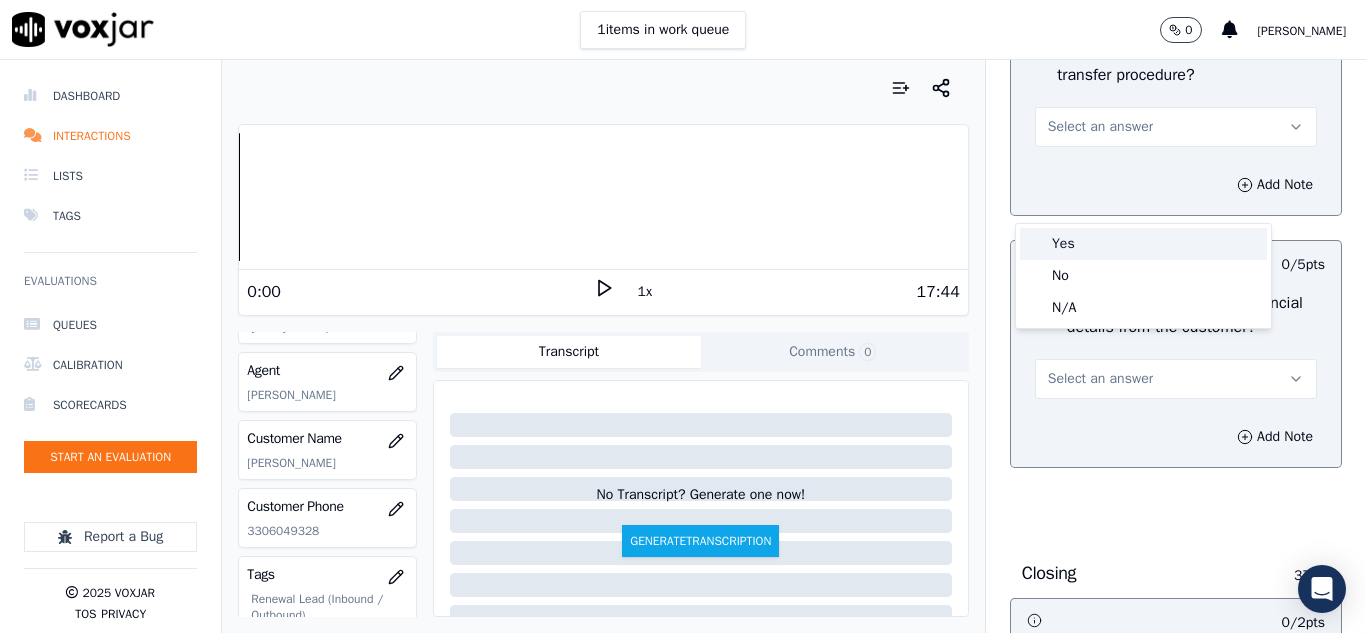 click on "Yes" at bounding box center [1143, 244] 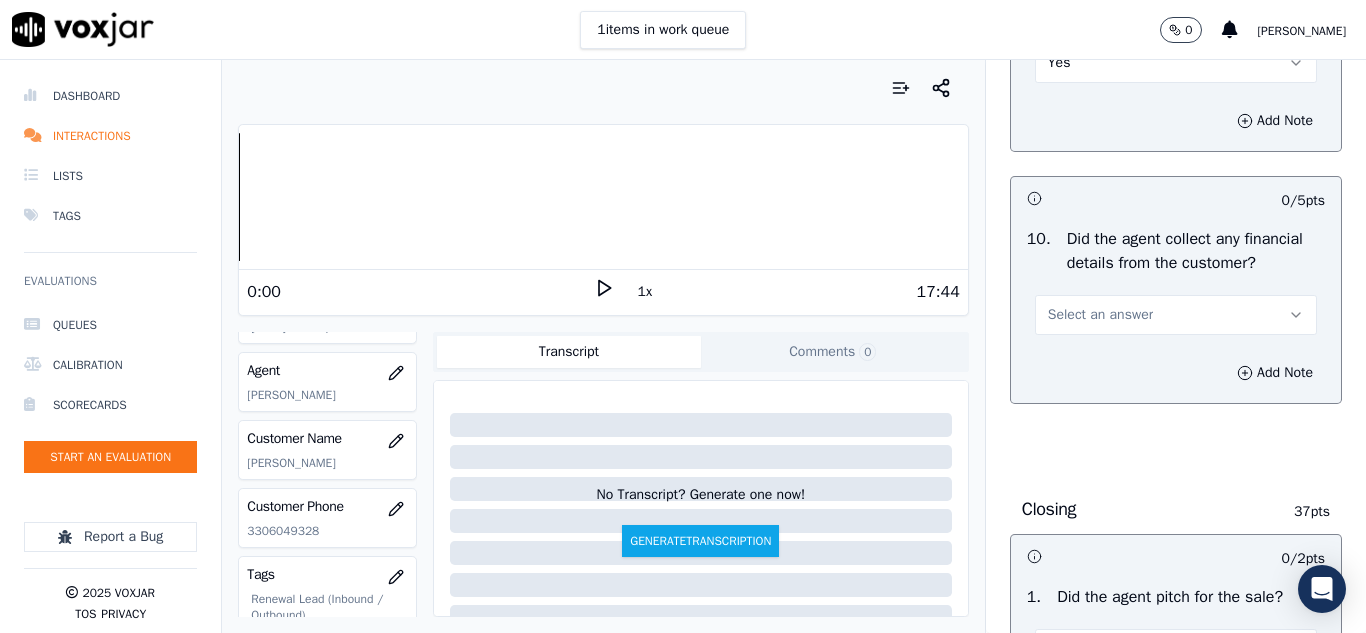 scroll, scrollTop: 3900, scrollLeft: 0, axis: vertical 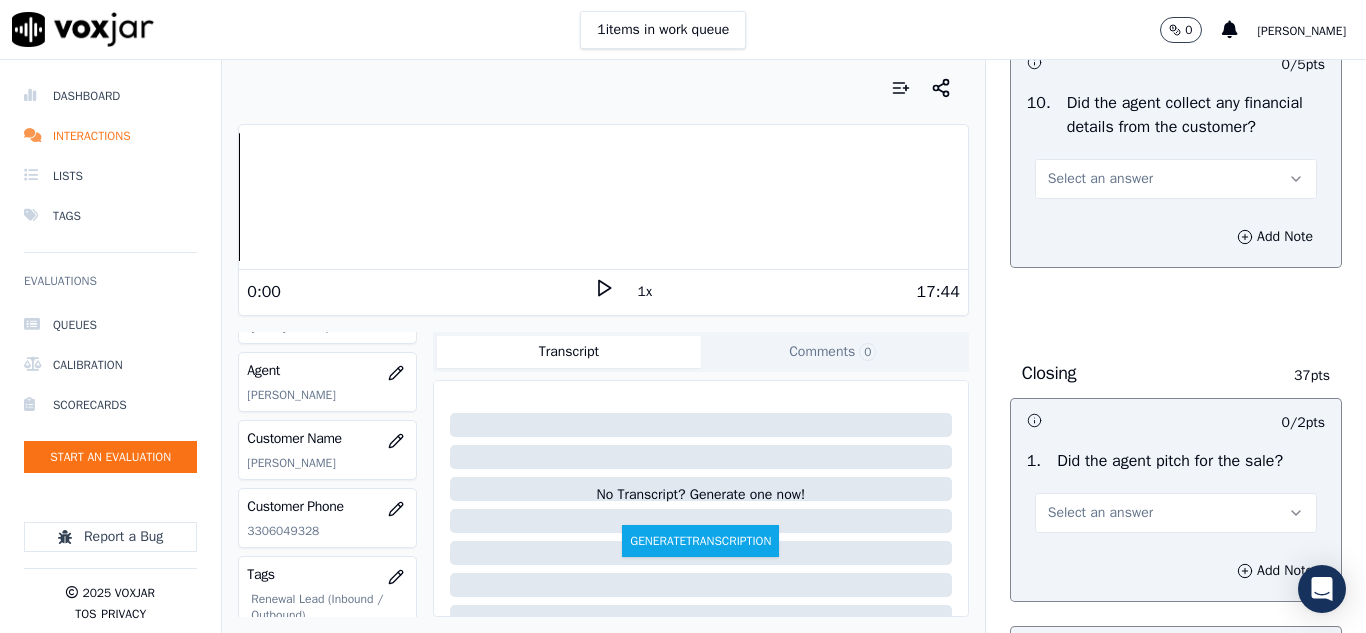 click on "Select an answer" at bounding box center (1100, 179) 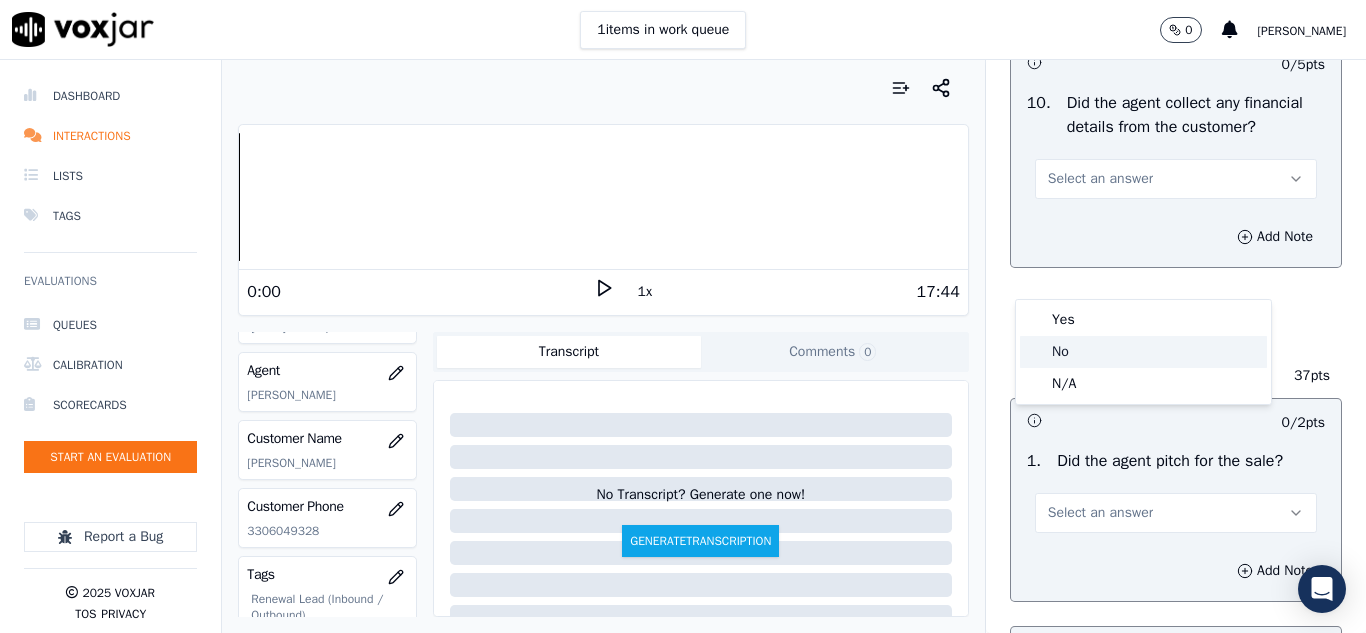 click on "No" 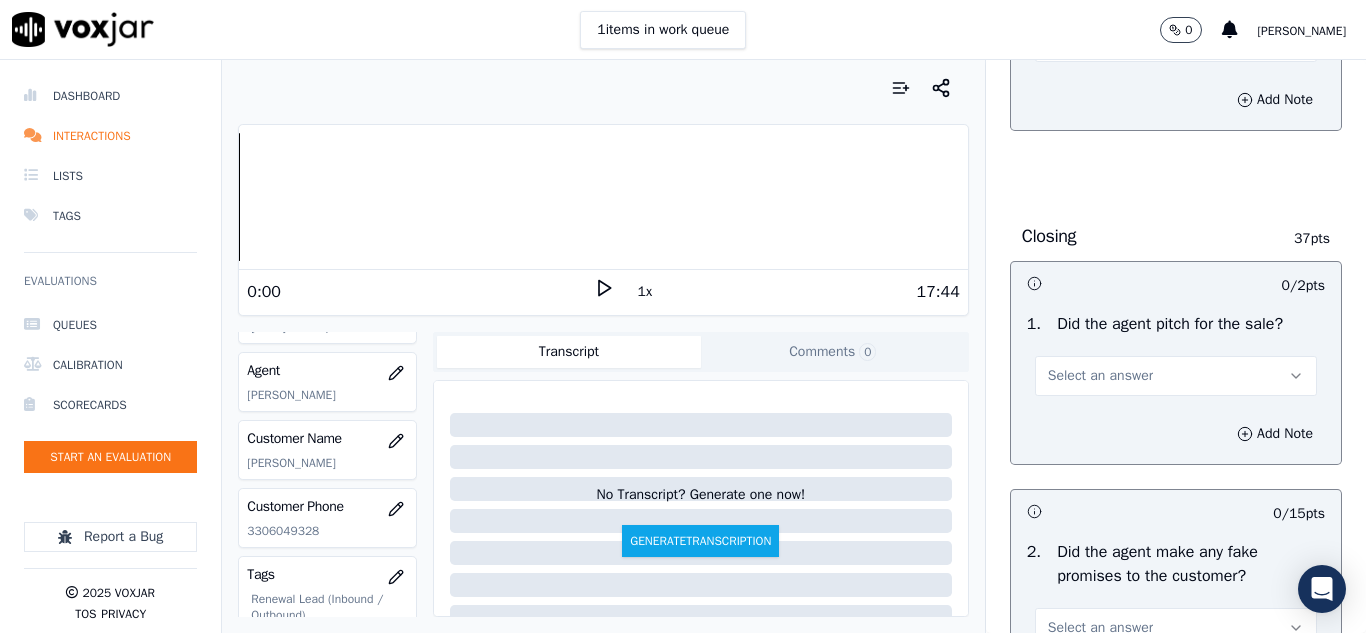 scroll, scrollTop: 4100, scrollLeft: 0, axis: vertical 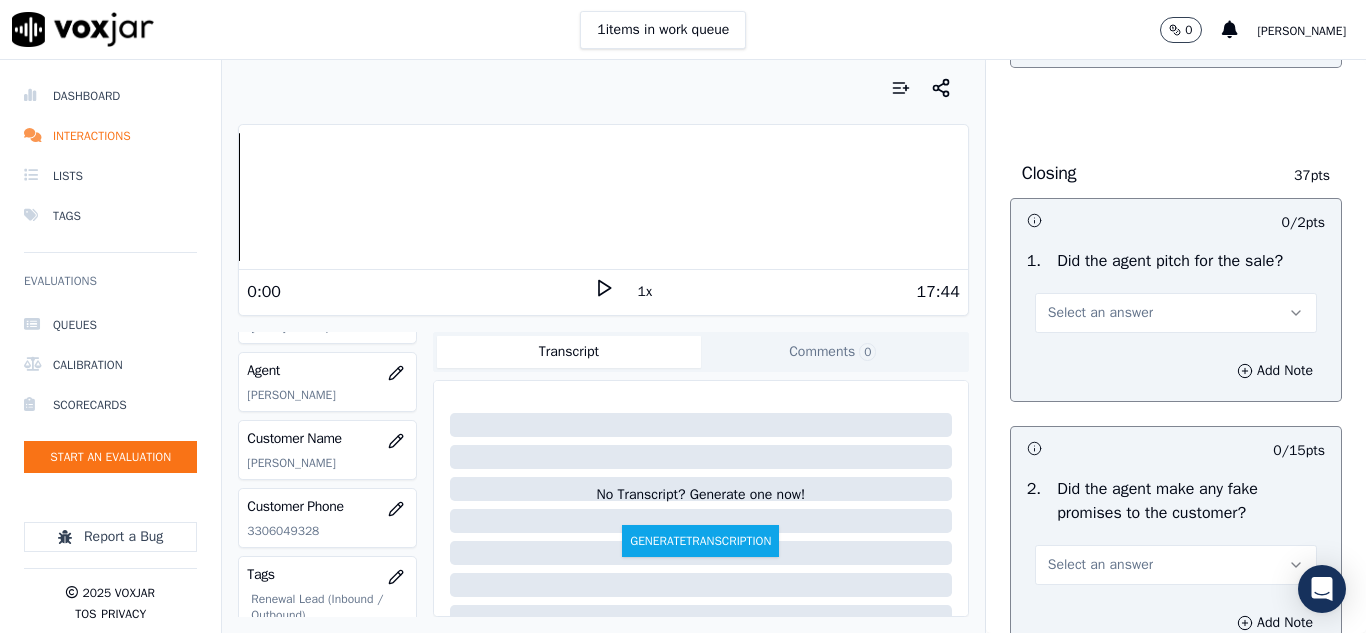 click on "Select an answer" at bounding box center [1100, 313] 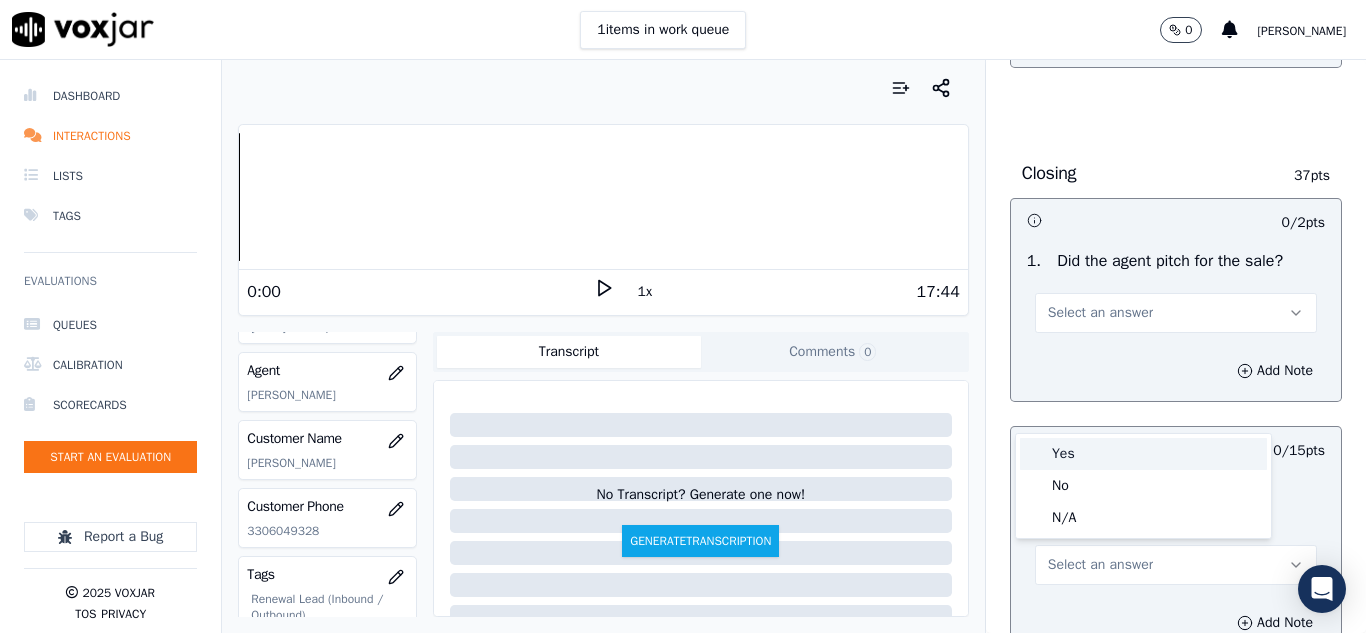click on "Yes" at bounding box center (1143, 454) 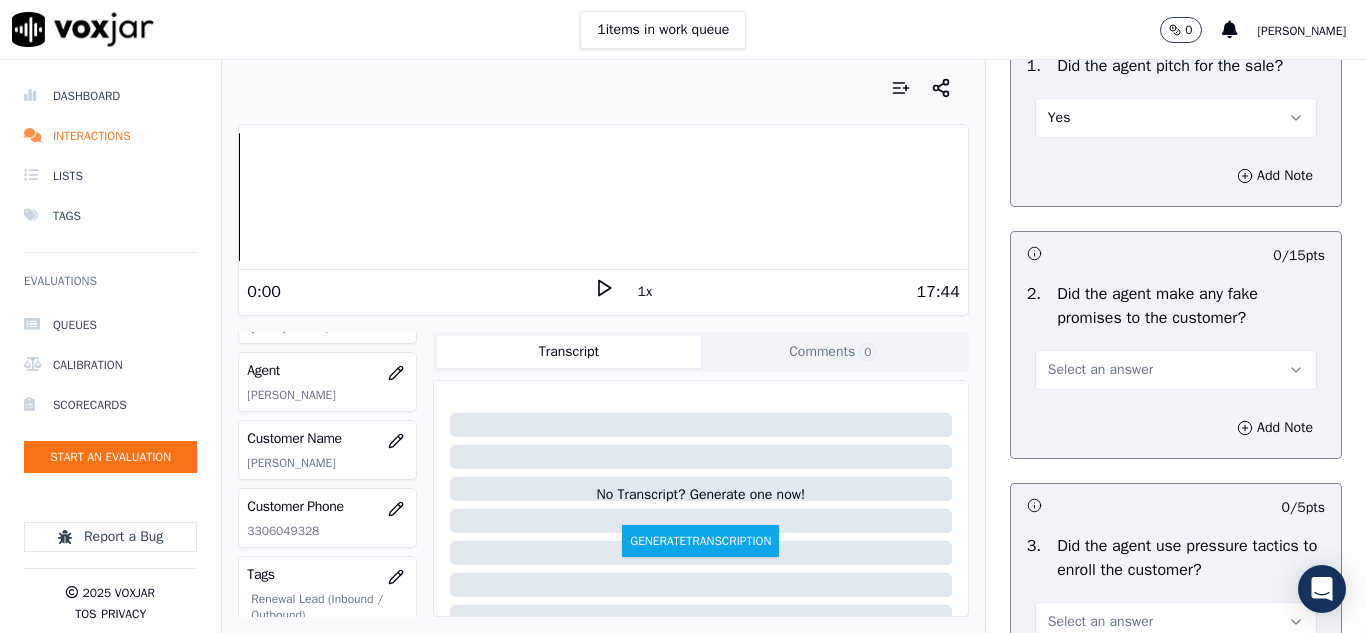 scroll, scrollTop: 4300, scrollLeft: 0, axis: vertical 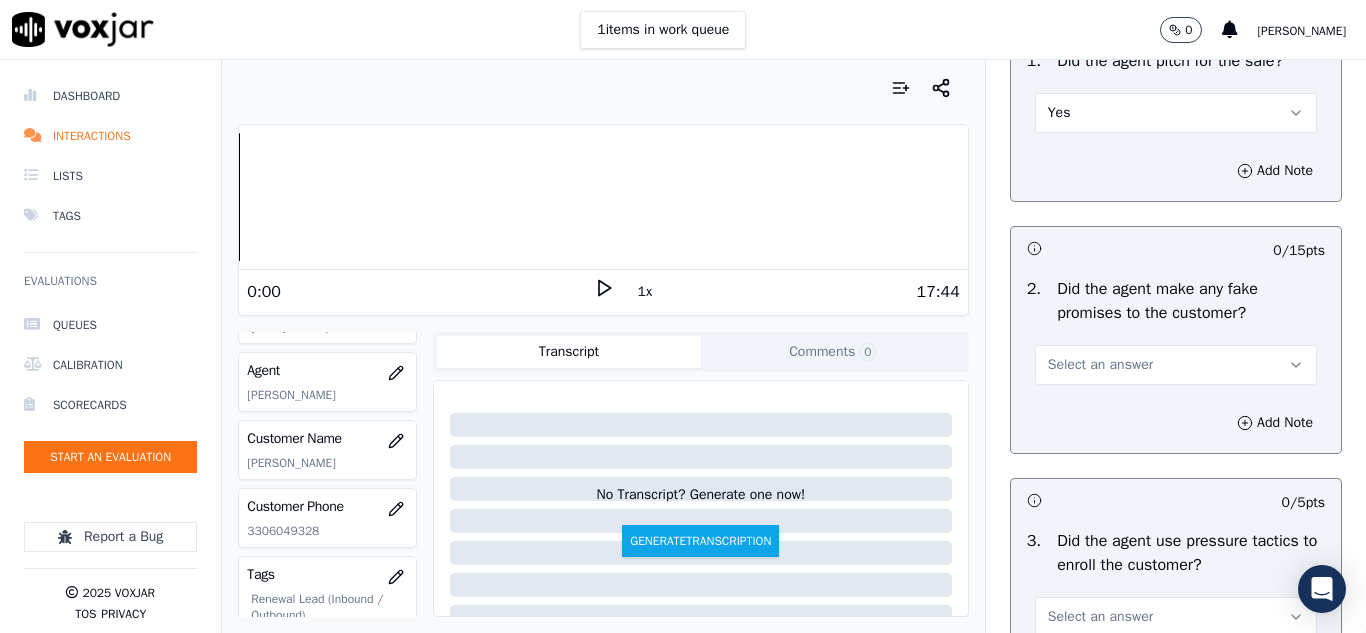 click on "Select an answer" at bounding box center [1100, 365] 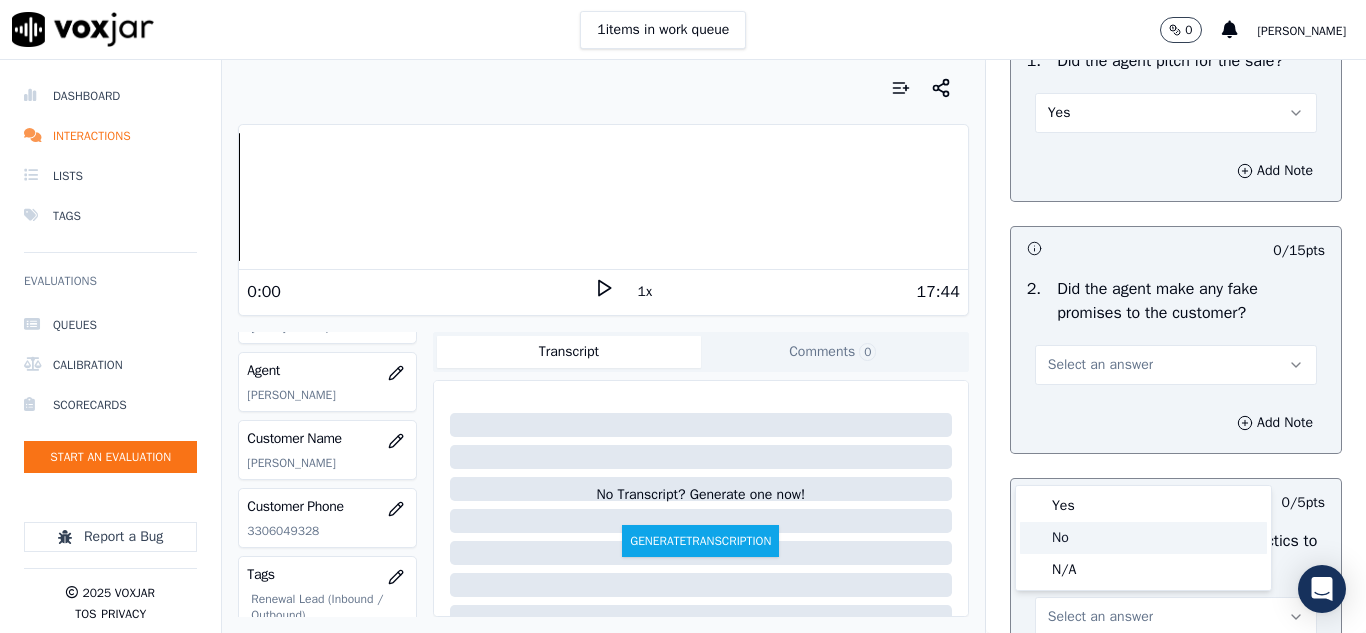 click on "No" 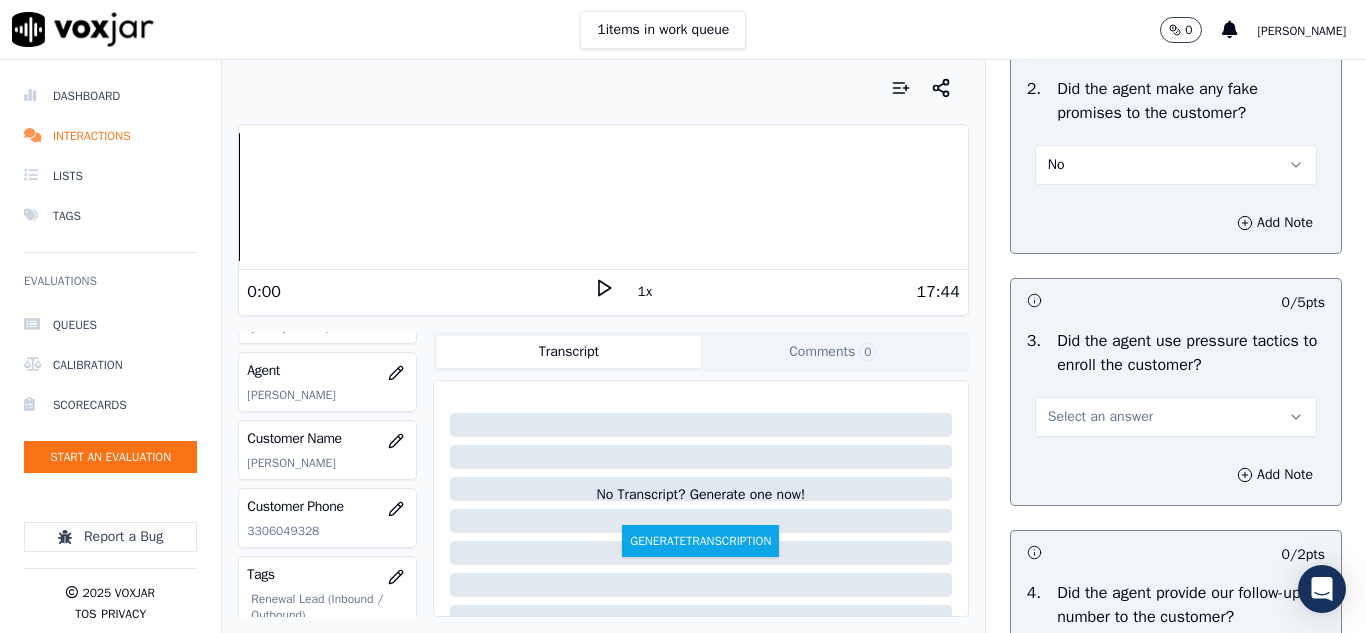 scroll, scrollTop: 4600, scrollLeft: 0, axis: vertical 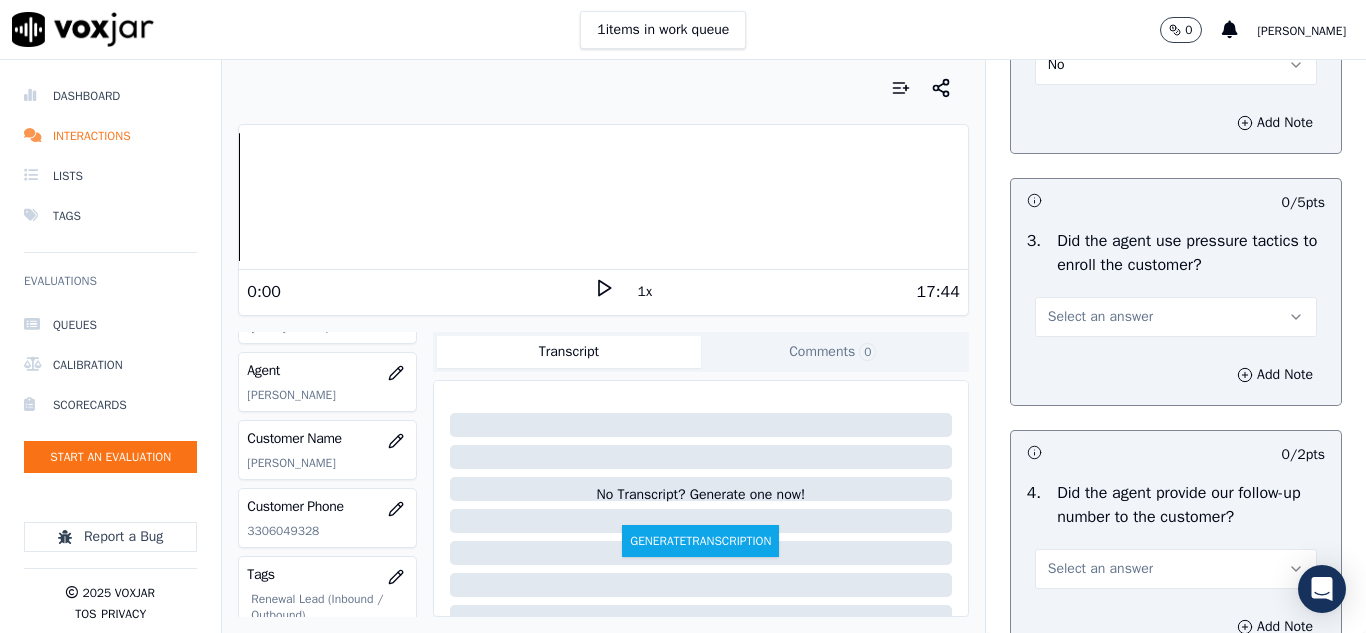 click on "Select an answer" at bounding box center [1100, 317] 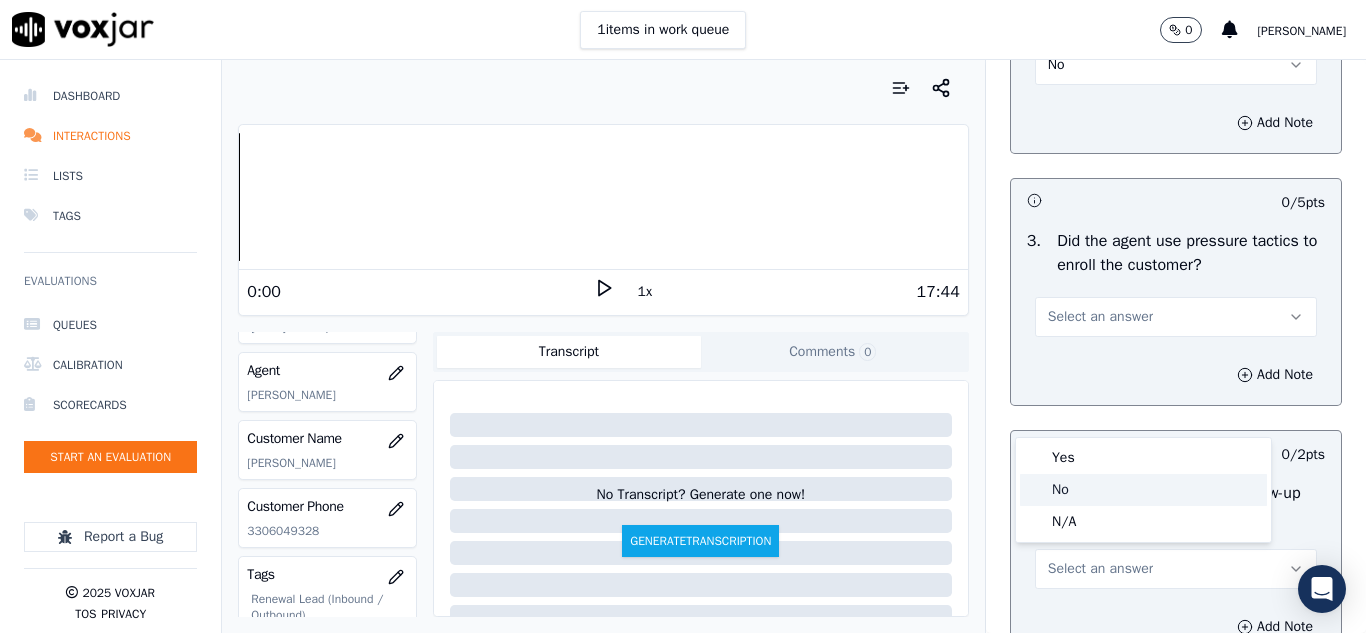 click on "No" 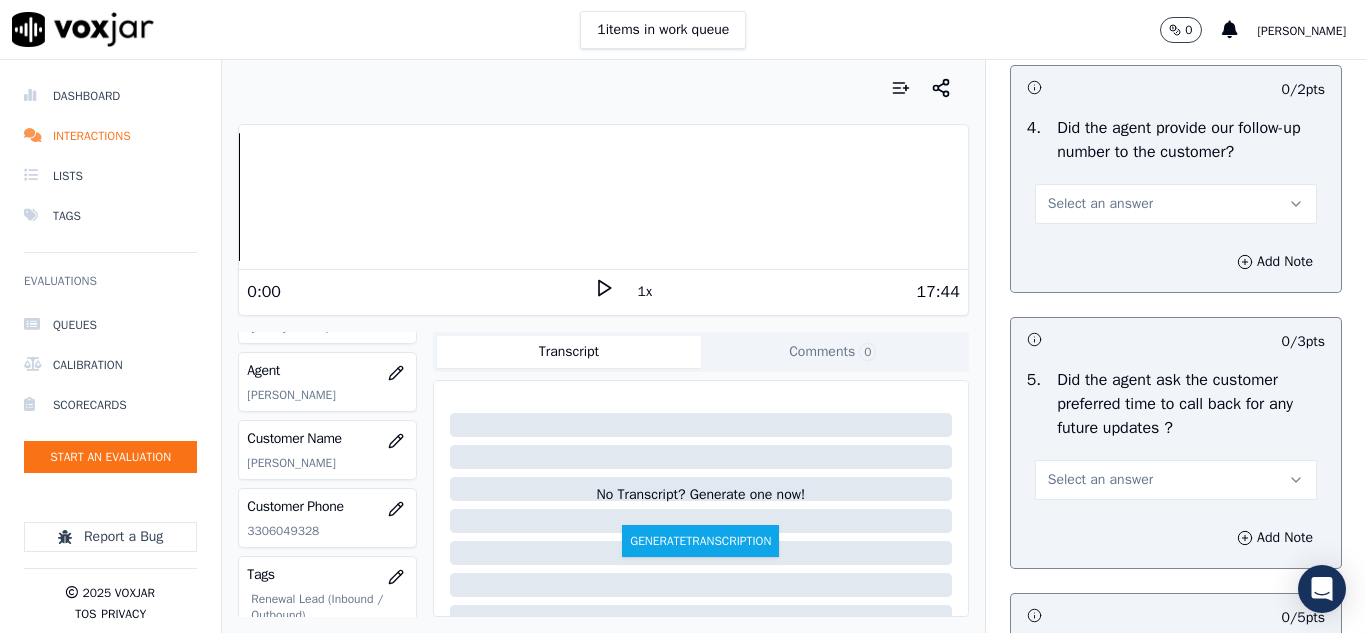 scroll, scrollTop: 5000, scrollLeft: 0, axis: vertical 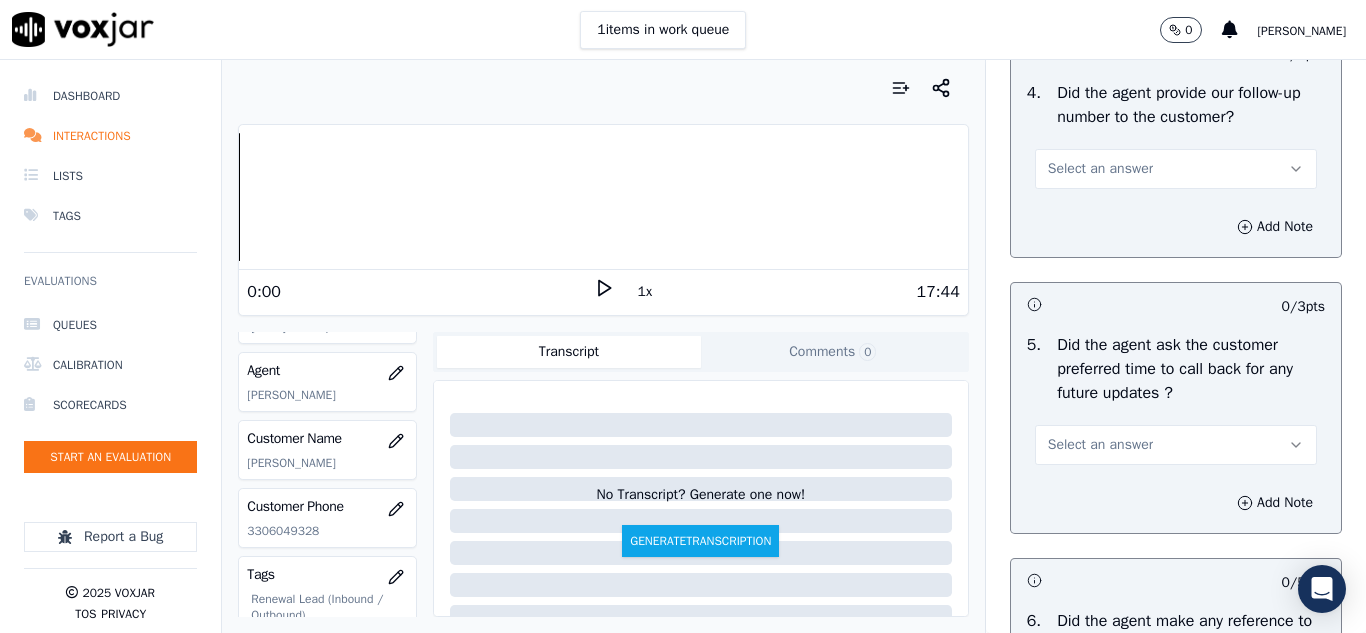 click on "Select an answer" at bounding box center (1100, 169) 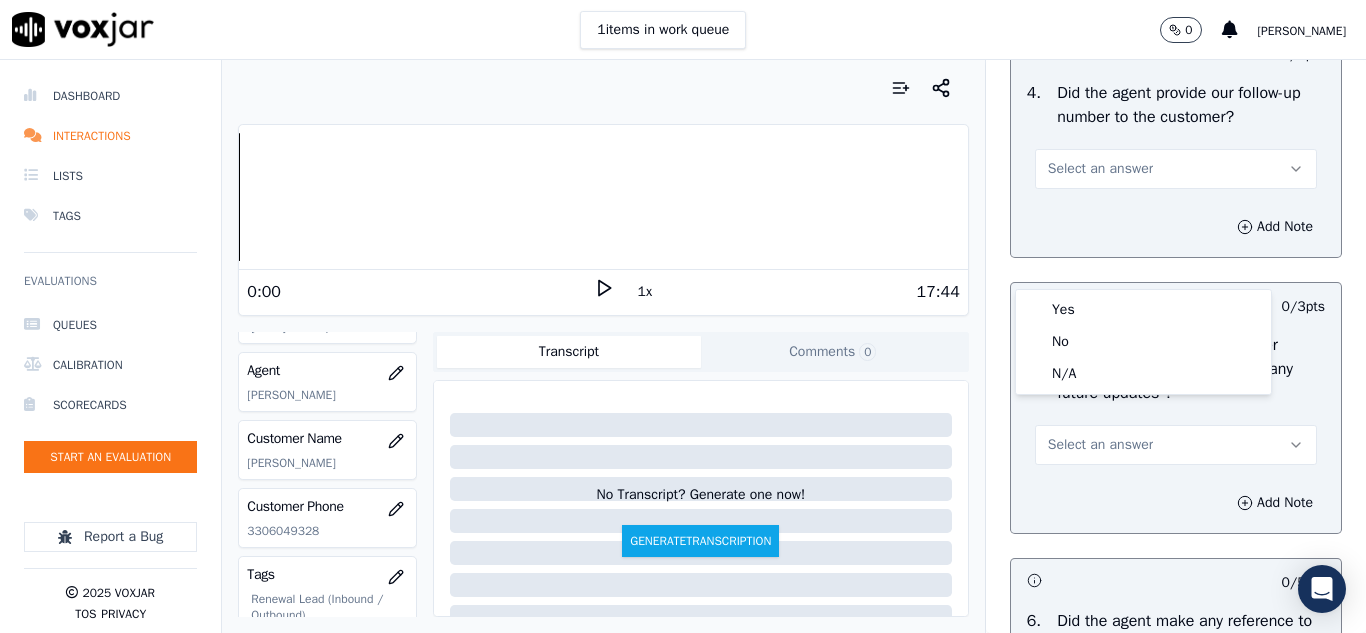 type 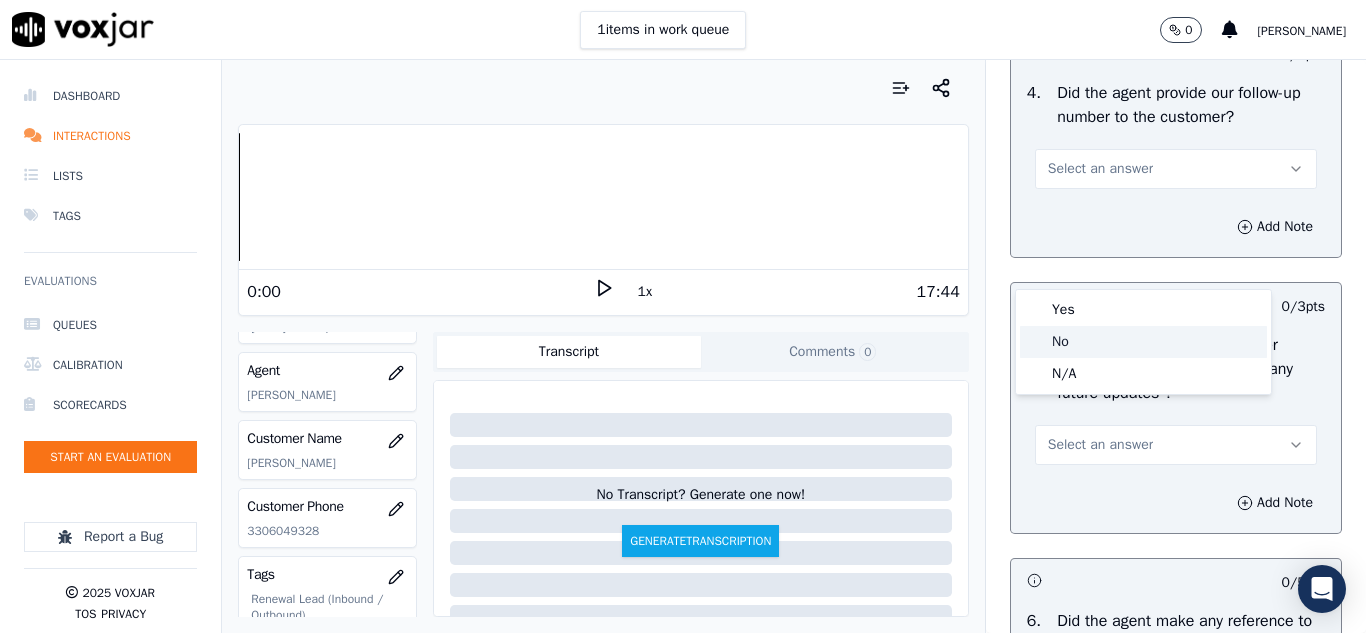 click on "No" 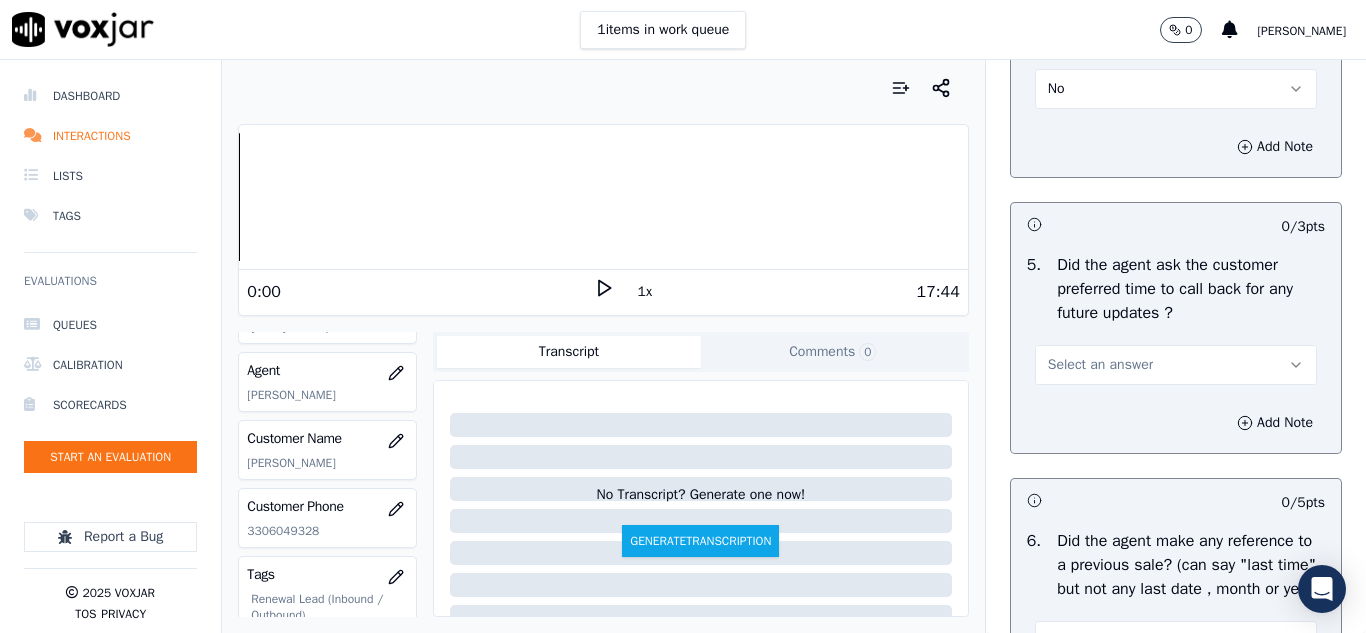 scroll, scrollTop: 5200, scrollLeft: 0, axis: vertical 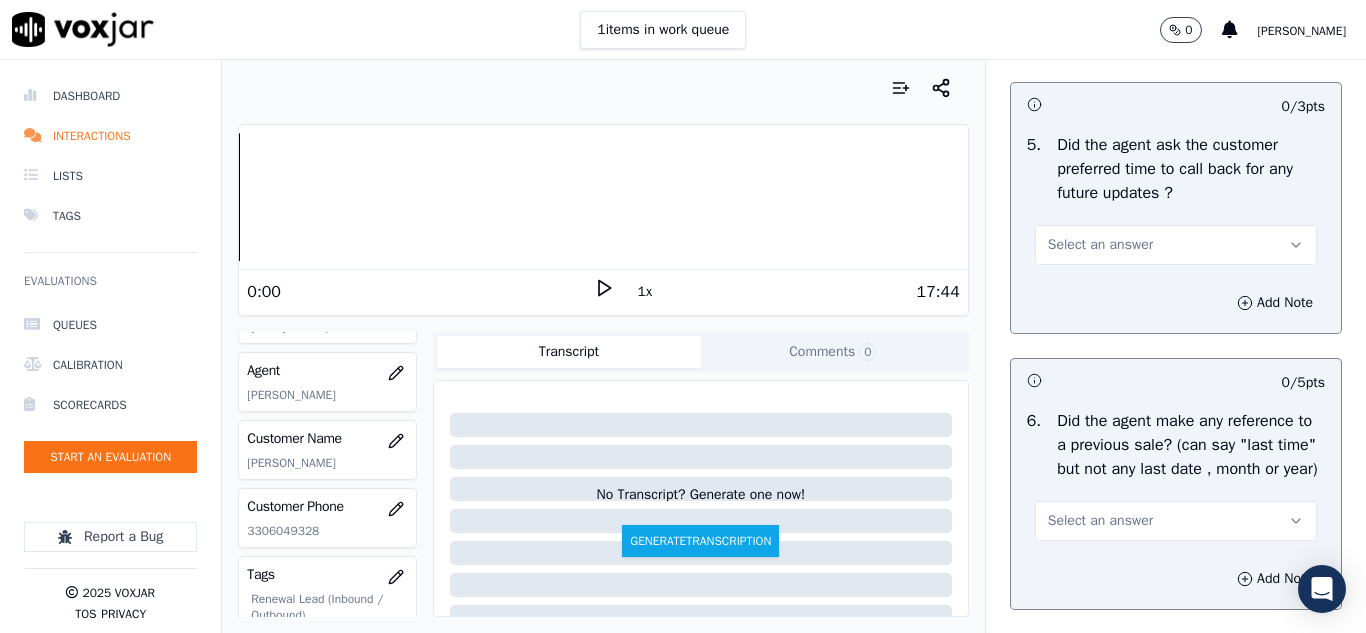 click on "Select an answer" at bounding box center (1100, 245) 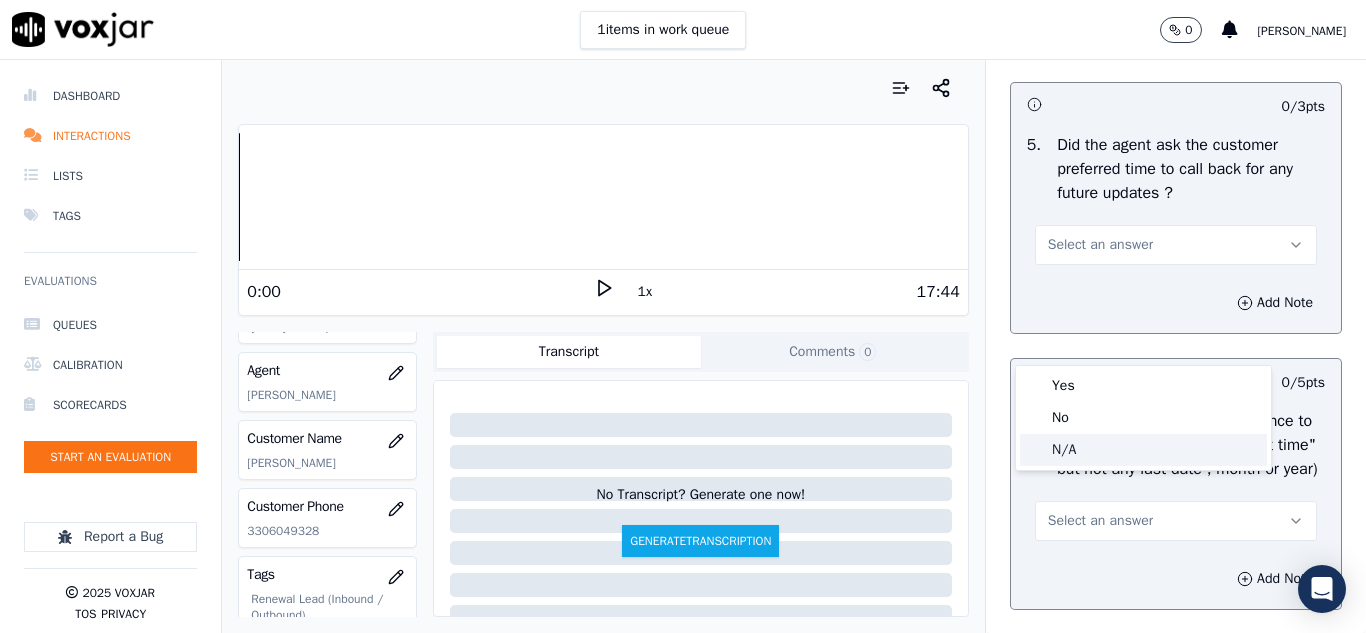 click on "N/A" 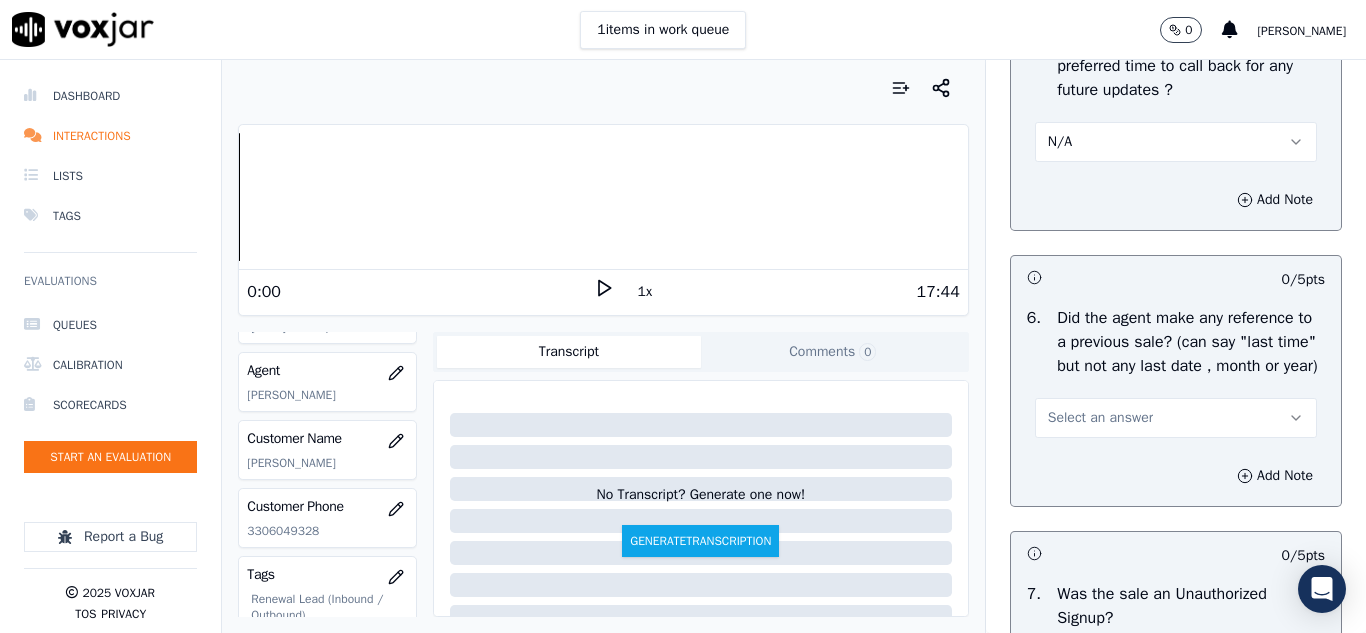 scroll, scrollTop: 5400, scrollLeft: 0, axis: vertical 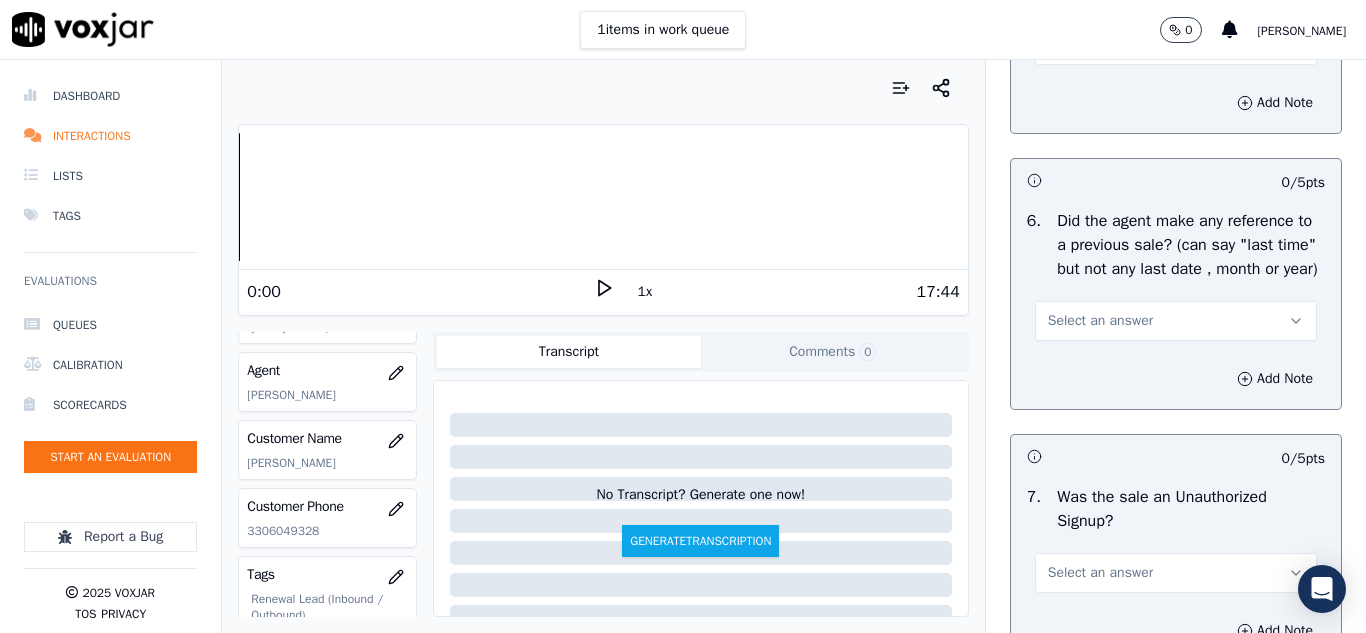 click on "Select an answer" at bounding box center (1100, 321) 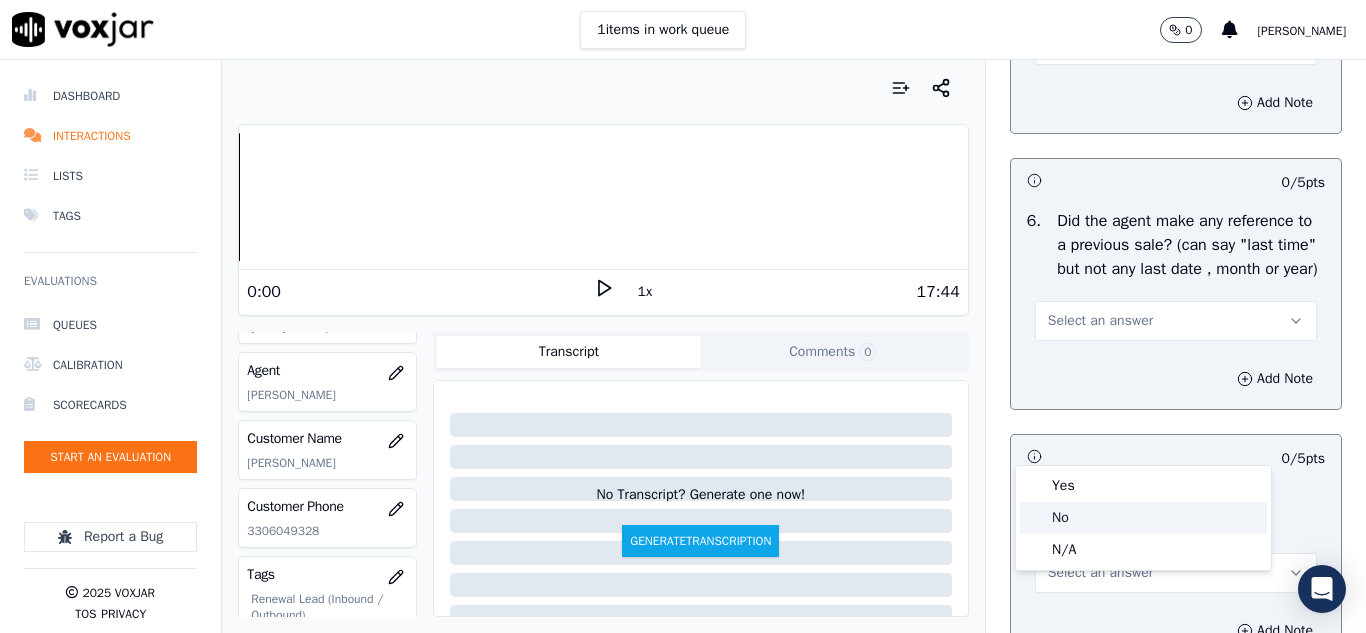 click on "No" 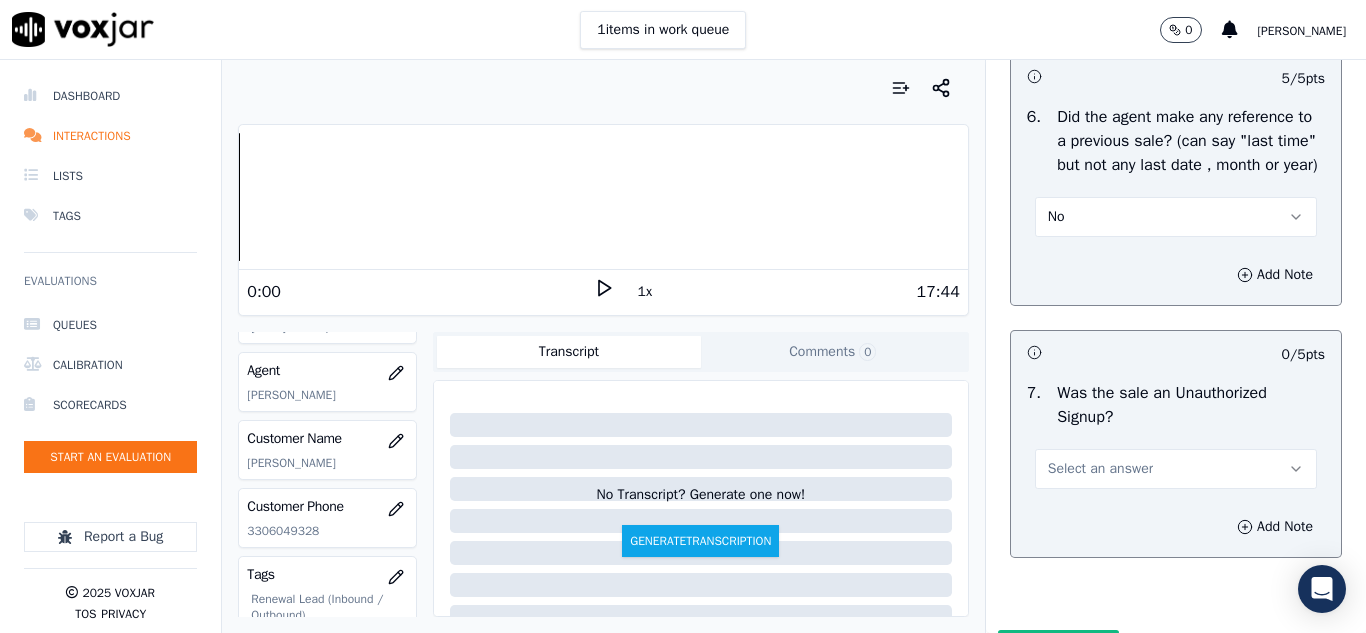 scroll, scrollTop: 5600, scrollLeft: 0, axis: vertical 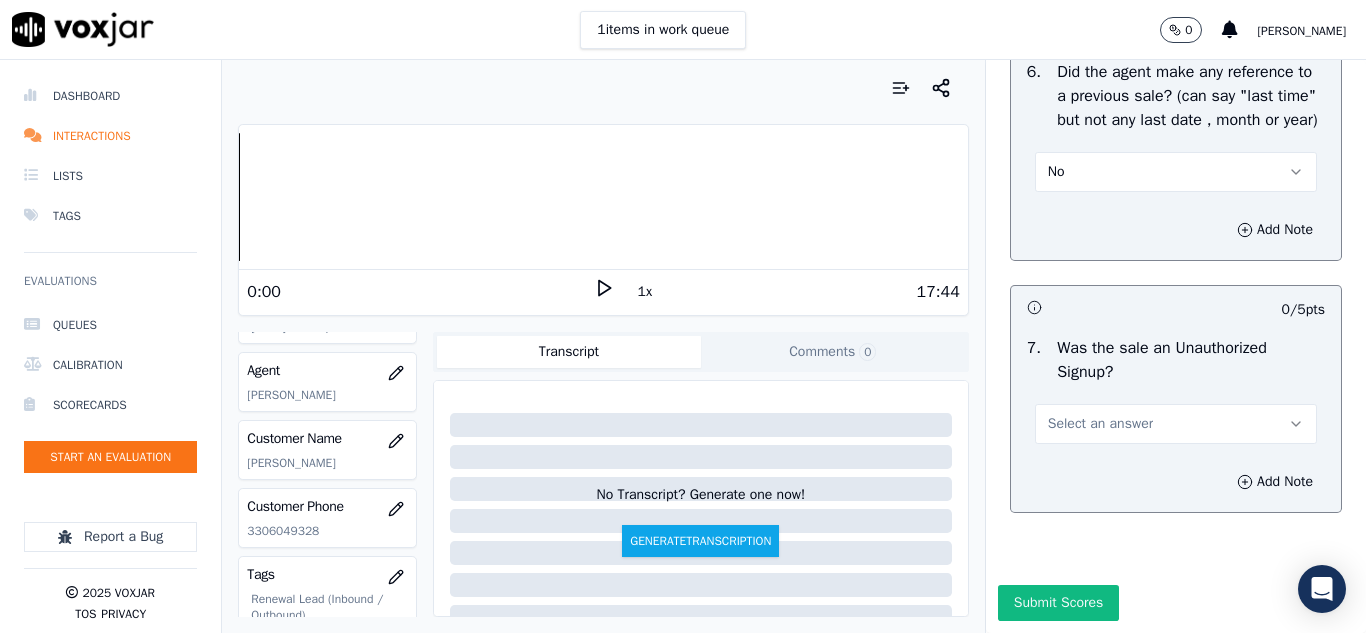 click on "Select an answer" at bounding box center [1100, 424] 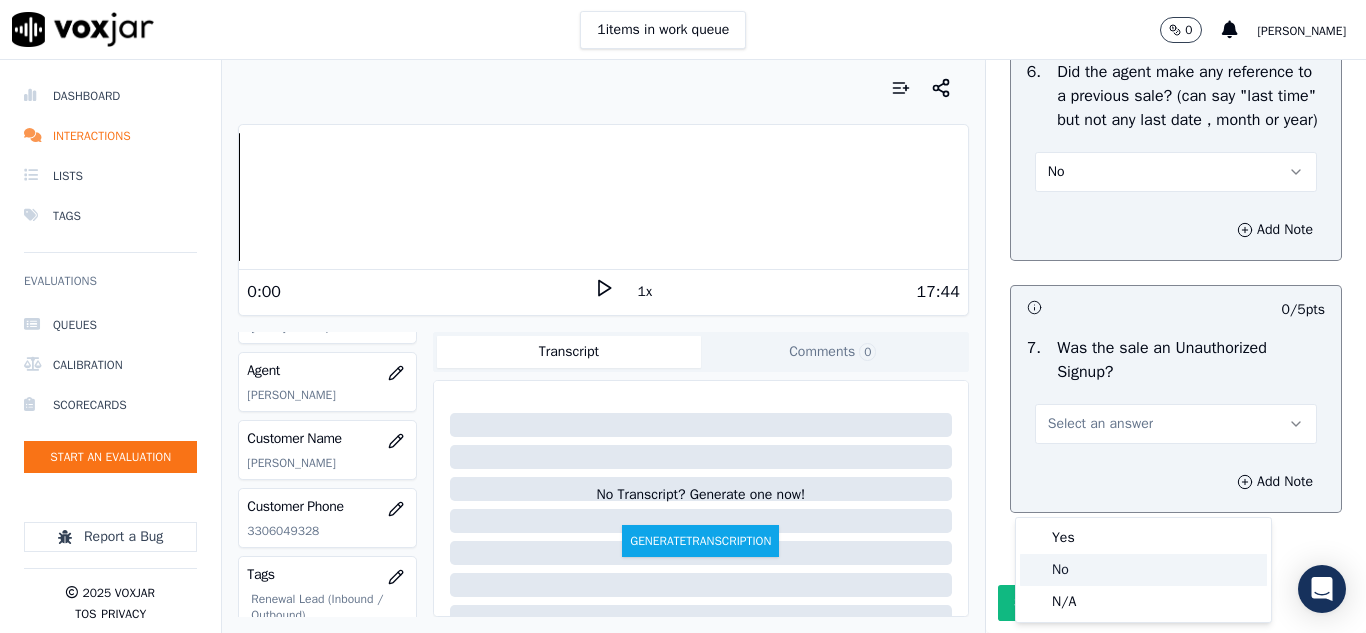 click on "No" 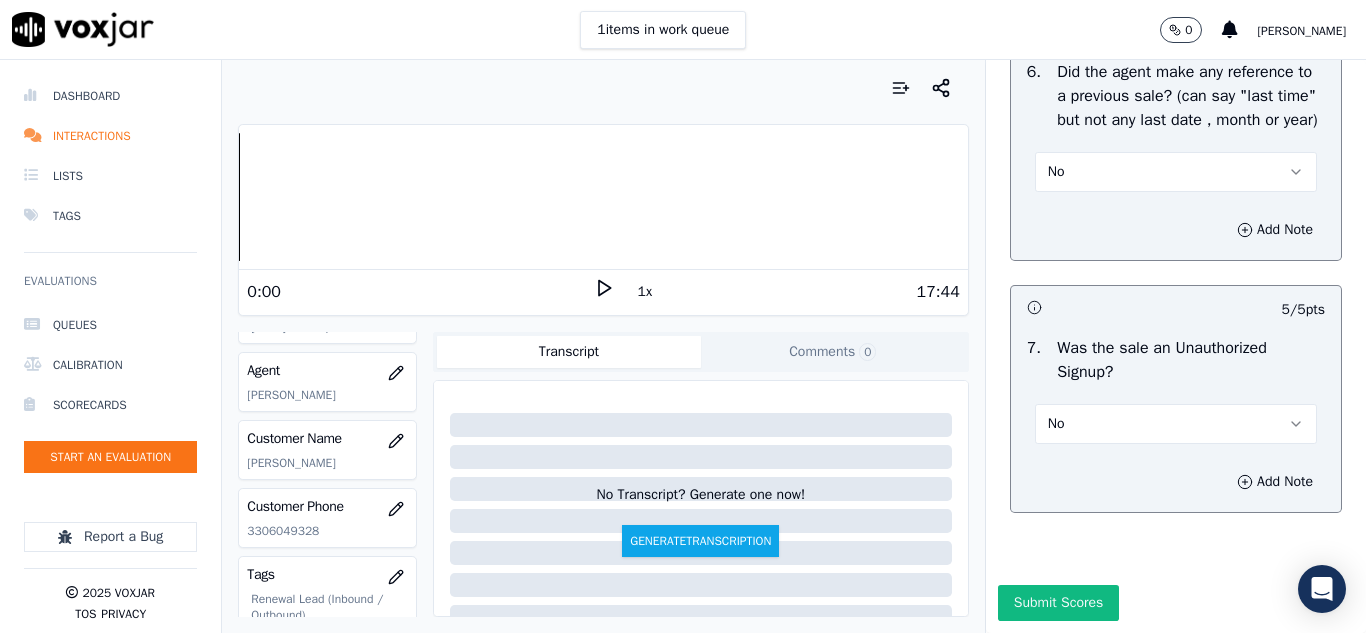 scroll, scrollTop: 5714, scrollLeft: 0, axis: vertical 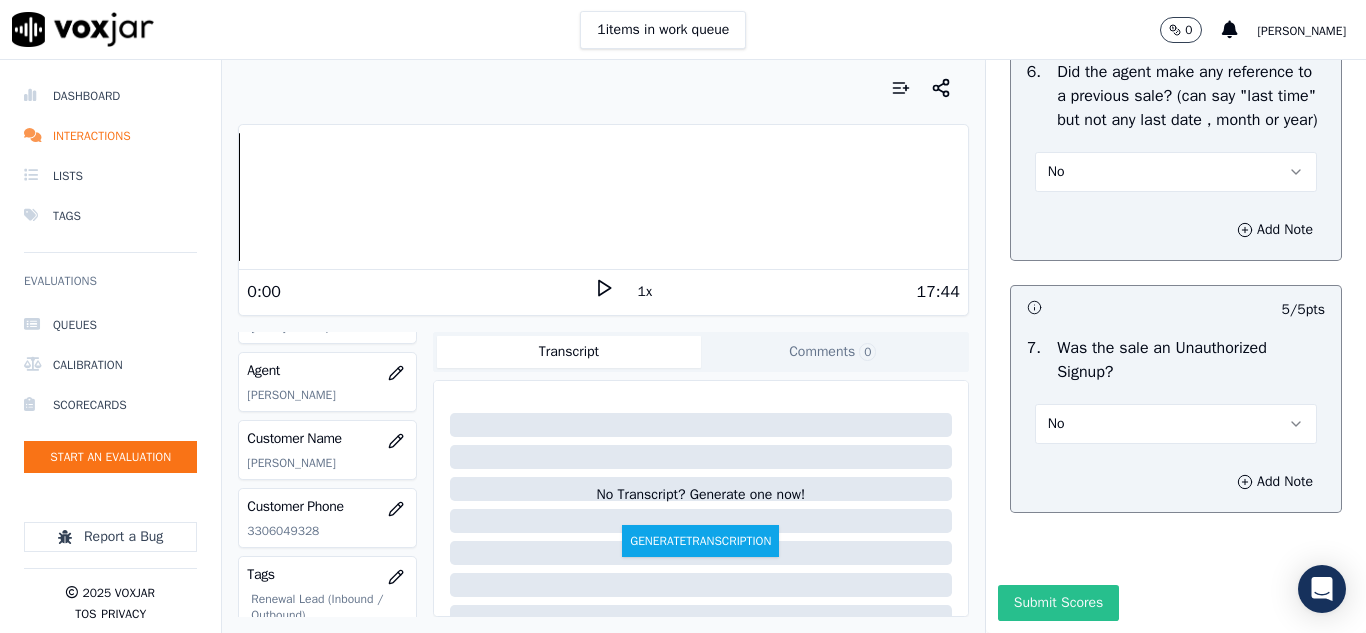 click on "Submit Scores" at bounding box center (1058, 603) 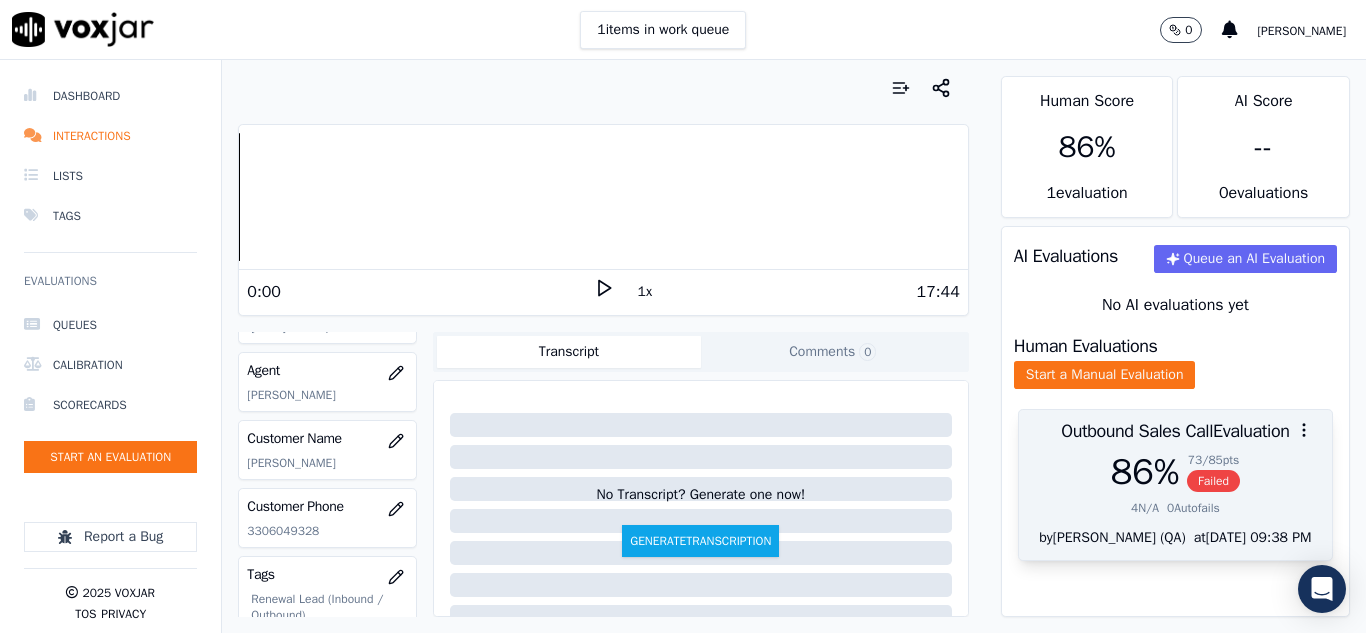 click on "Failed" at bounding box center [1213, 481] 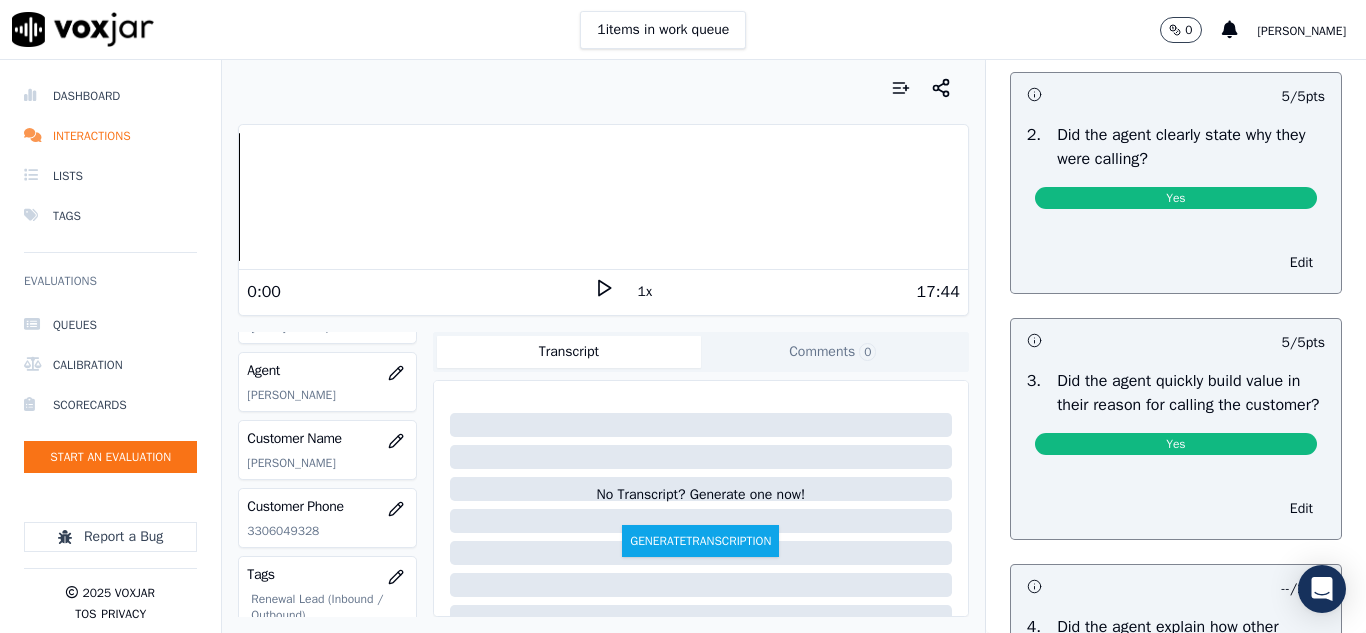scroll, scrollTop: 500, scrollLeft: 0, axis: vertical 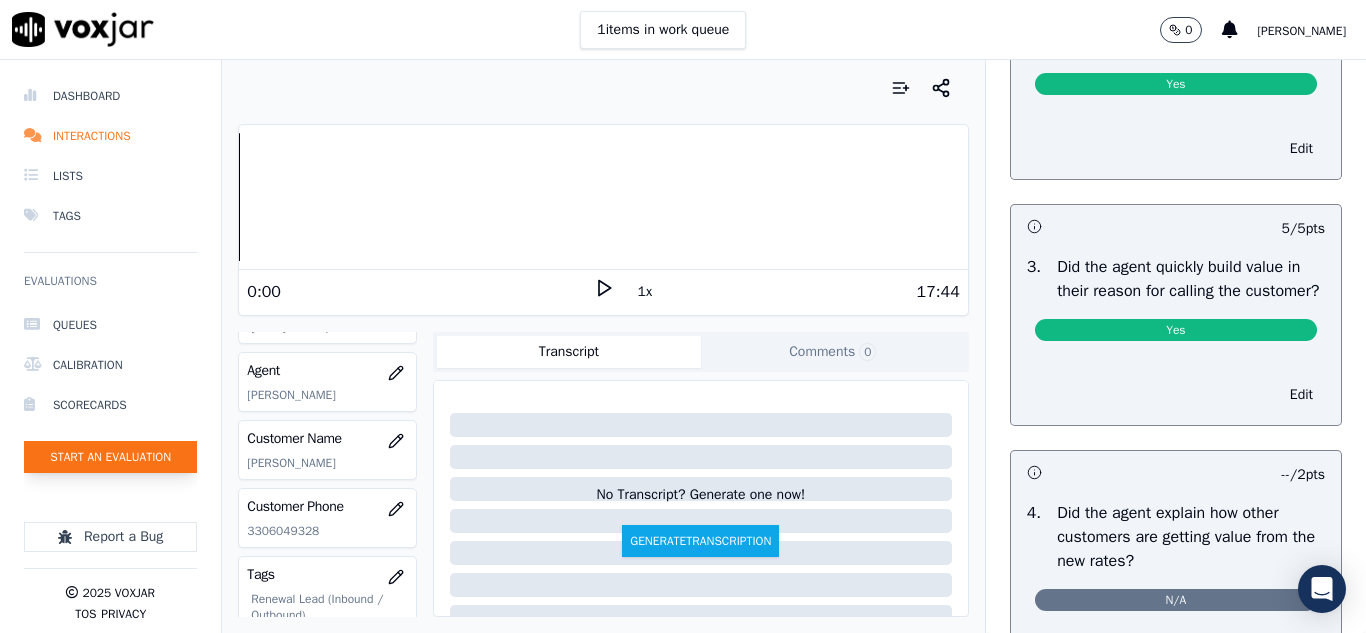 click on "Start an Evaluation" 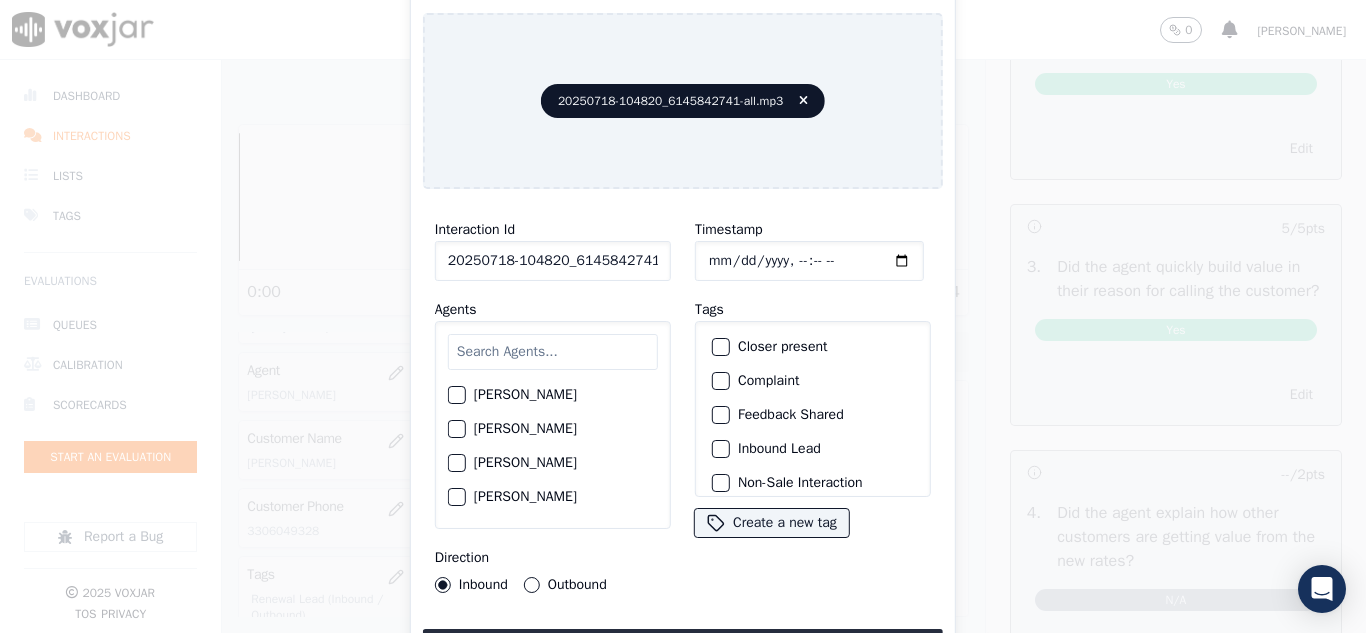 scroll, scrollTop: 0, scrollLeft: 40, axis: horizontal 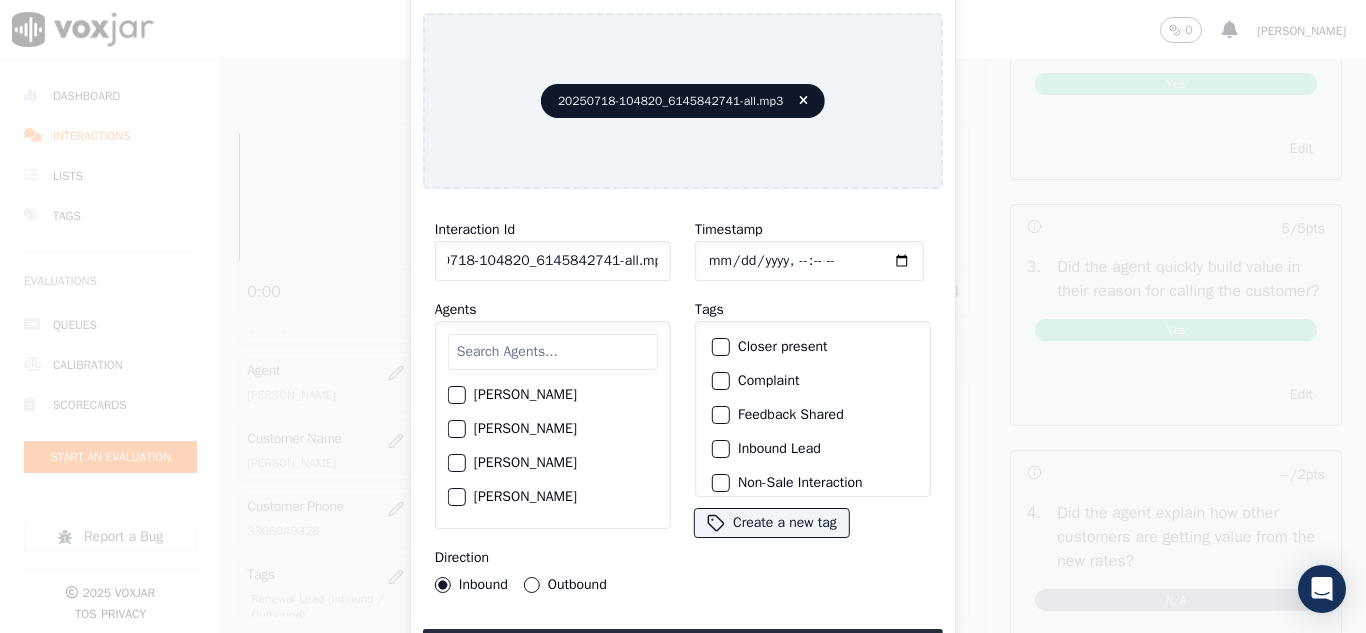 drag, startPoint x: 641, startPoint y: 251, endPoint x: 727, endPoint y: 262, distance: 86.70064 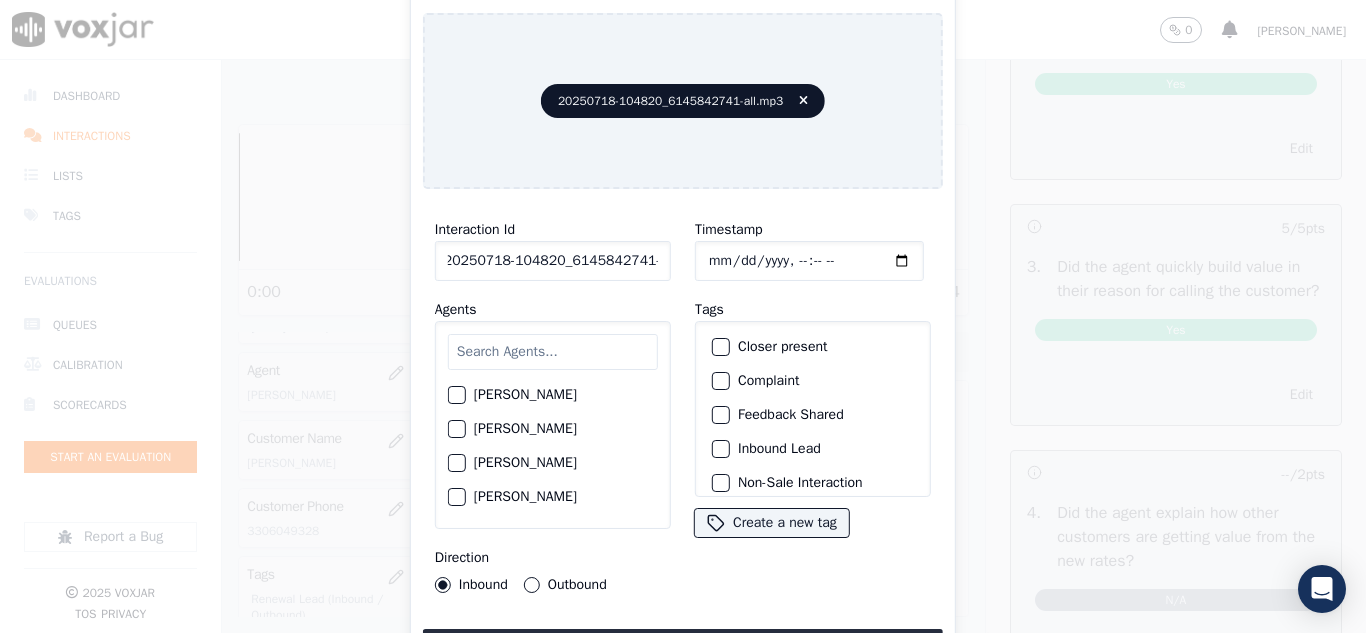 scroll, scrollTop: 0, scrollLeft: 11, axis: horizontal 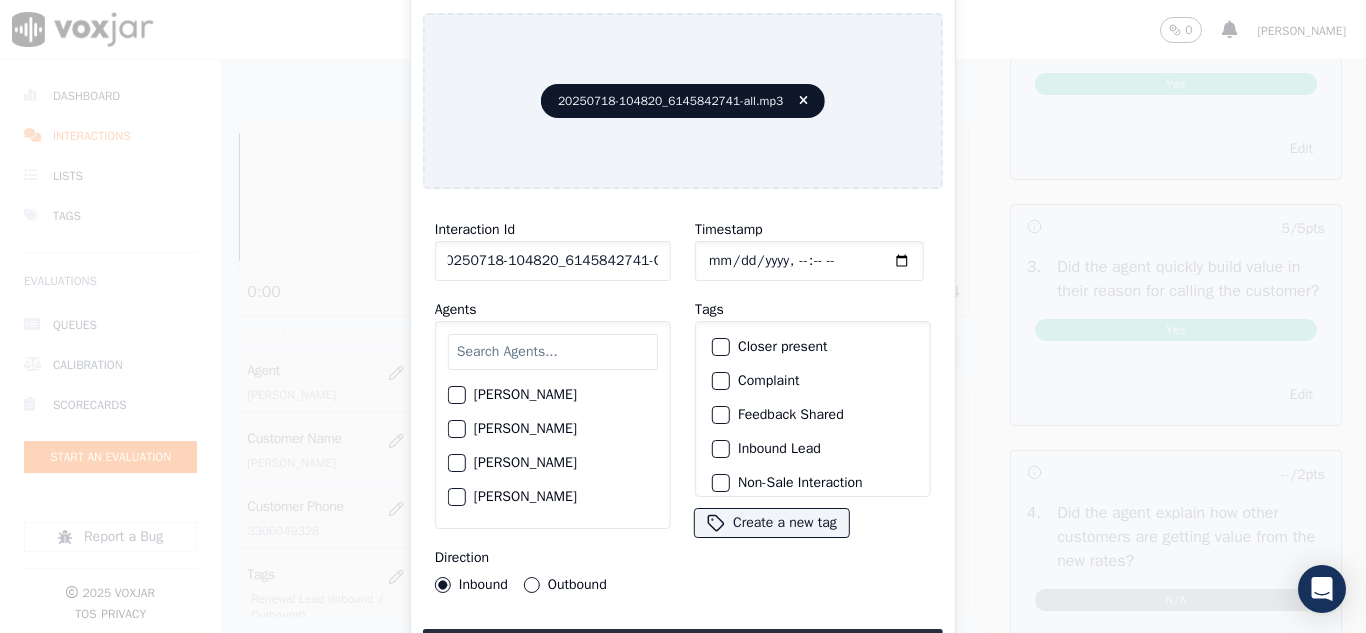 type on "20250718-104820_6145842741-C1" 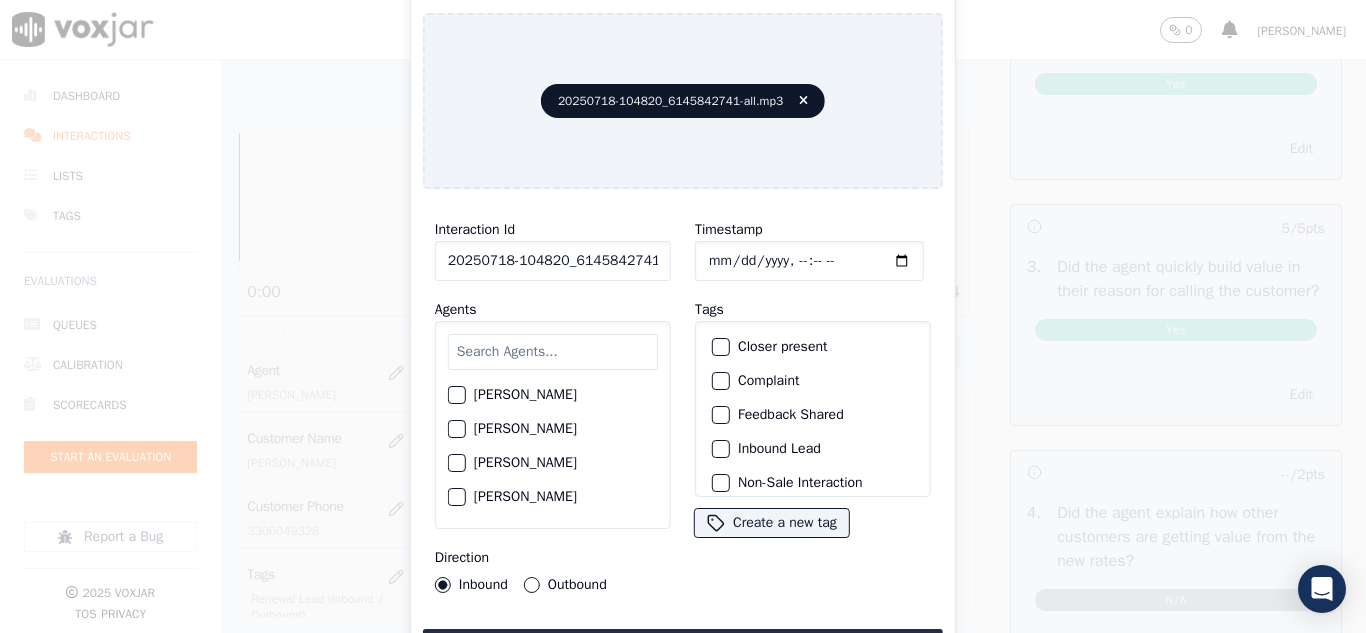 type on "[DATE]T16:14" 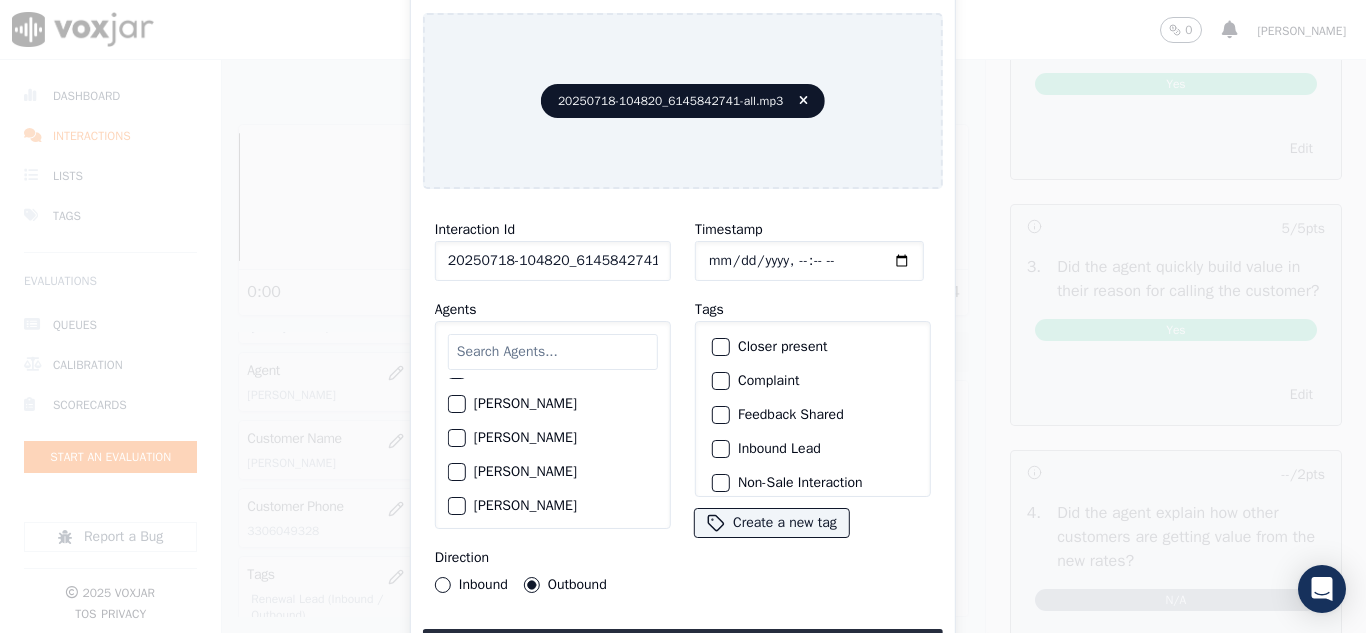 scroll, scrollTop: 400, scrollLeft: 0, axis: vertical 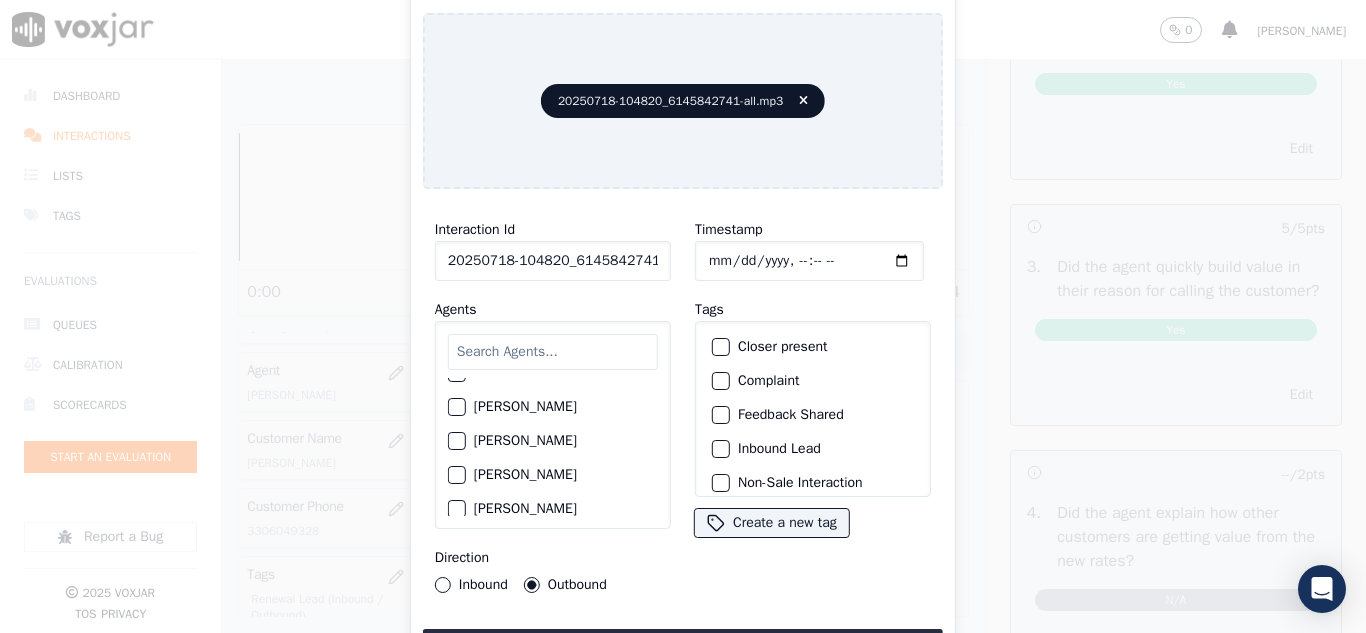 click on "[PERSON_NAME]" 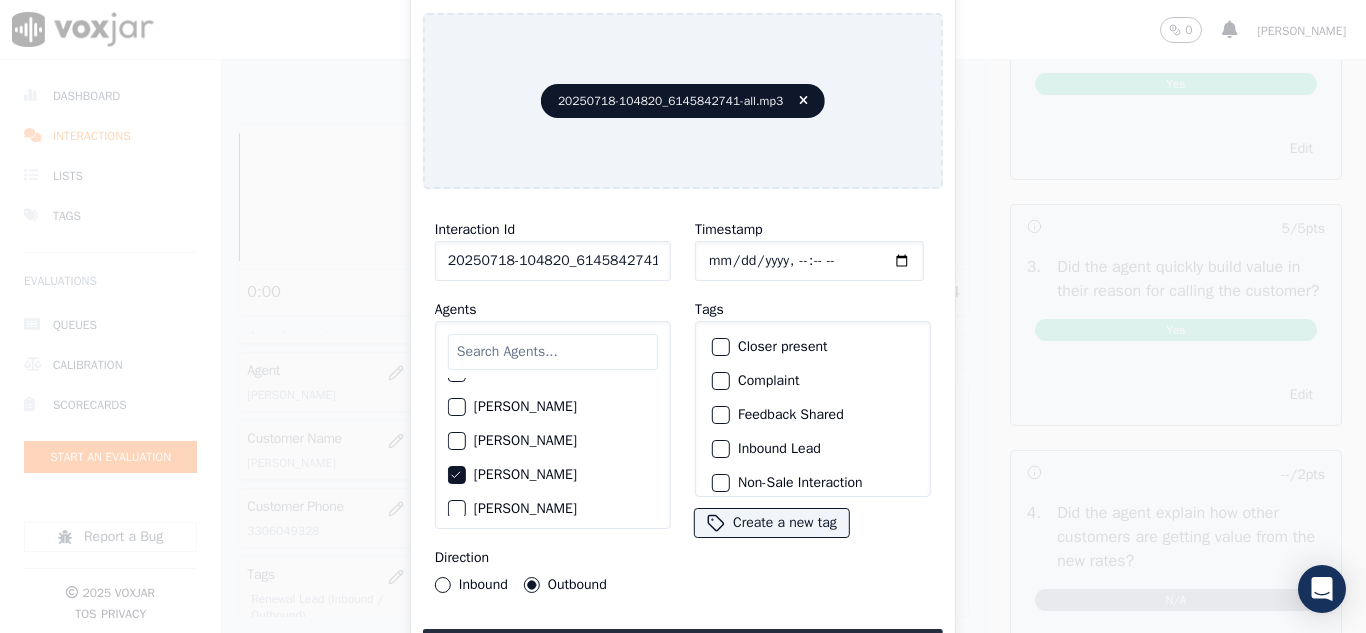 click on "Closer present" 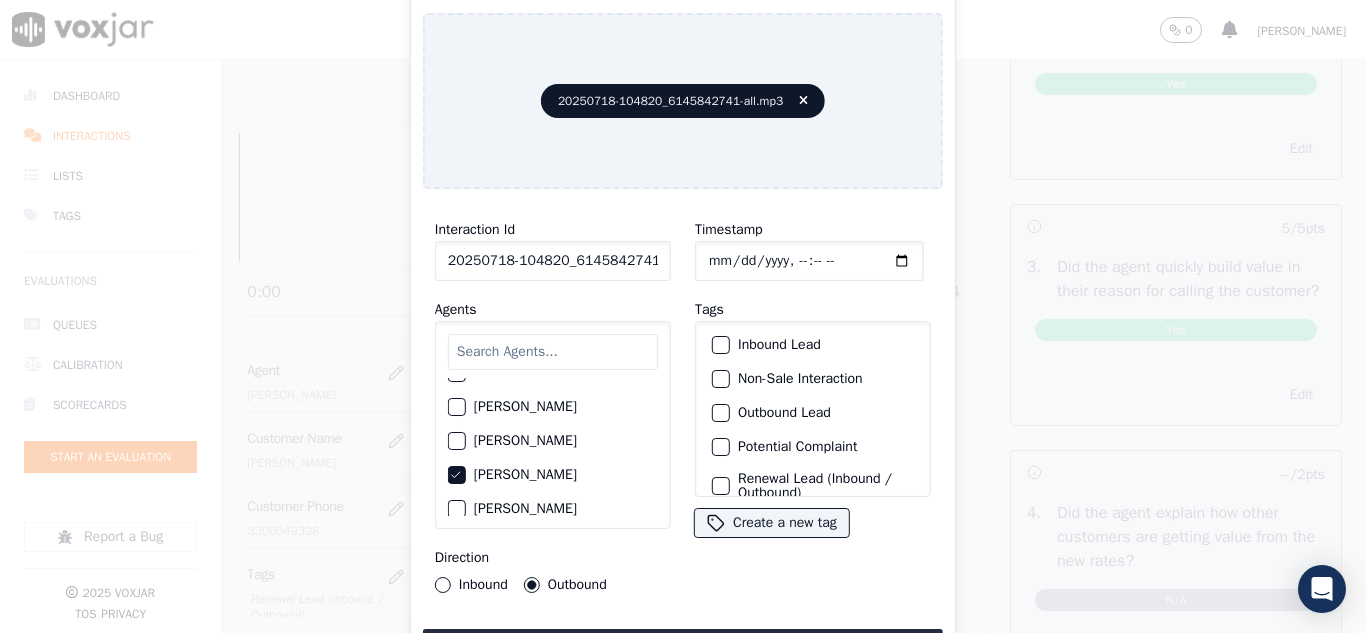 scroll, scrollTop: 173, scrollLeft: 0, axis: vertical 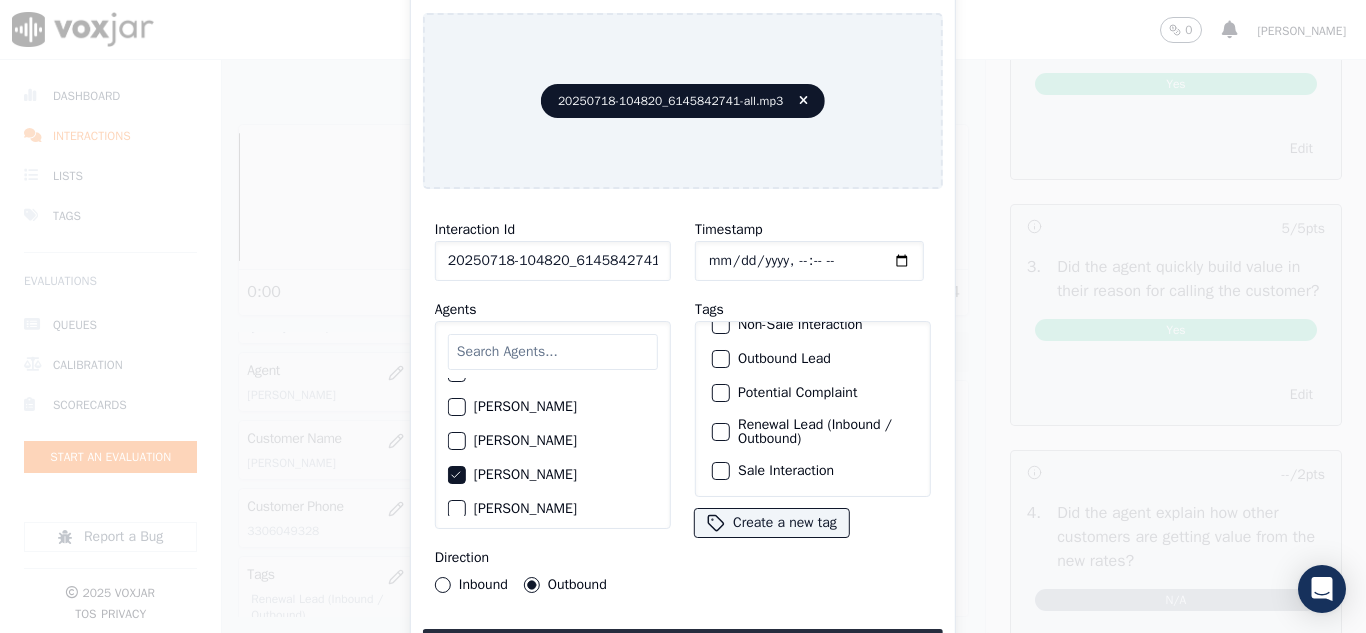 click at bounding box center [720, 432] 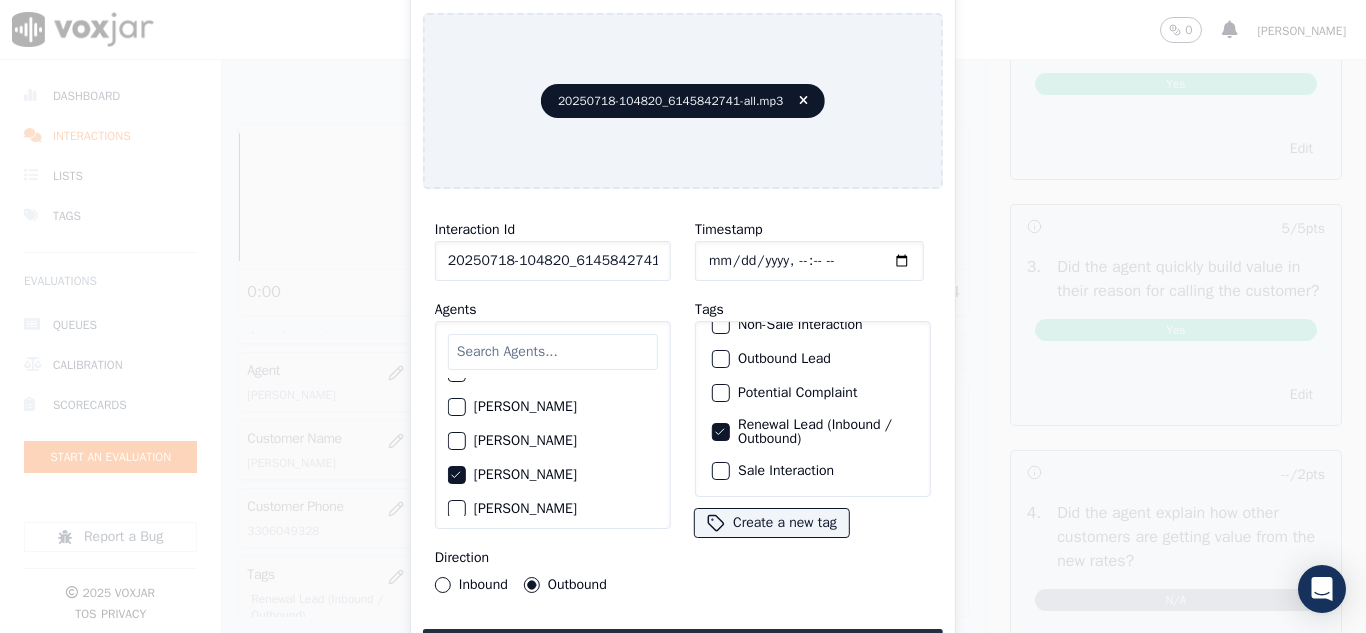 click at bounding box center [720, 471] 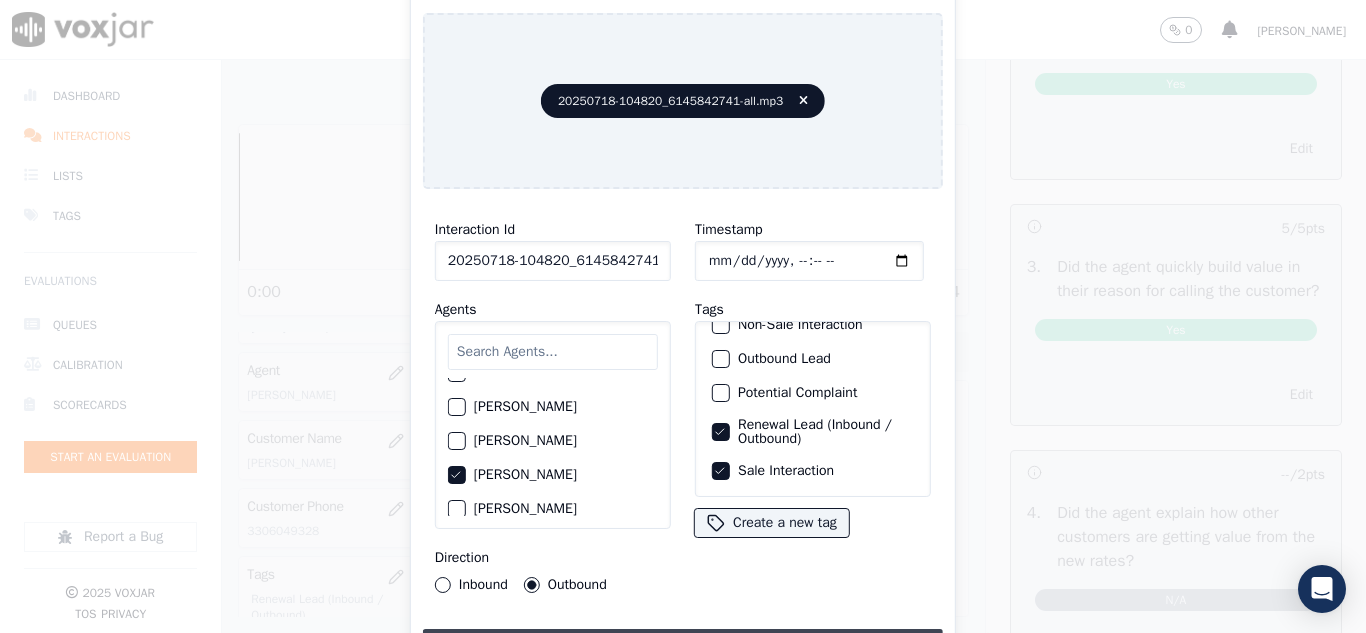 click on "Upload interaction to start evaluation" at bounding box center (683, 647) 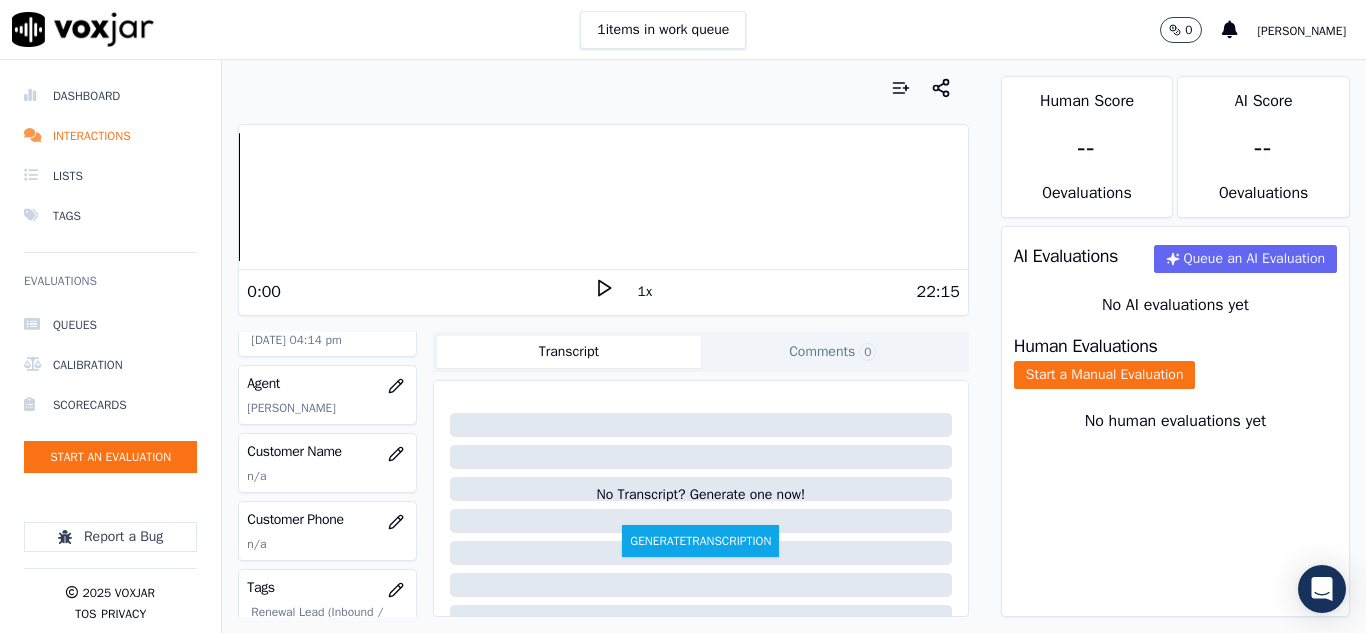 scroll, scrollTop: 200, scrollLeft: 0, axis: vertical 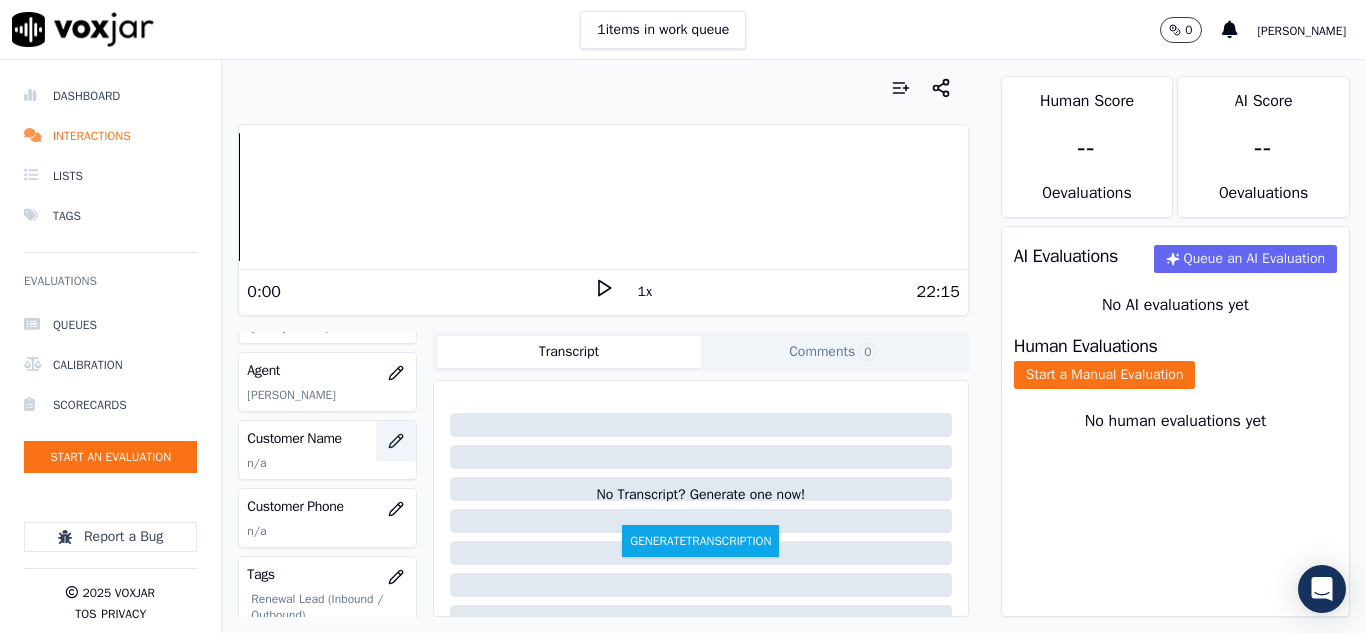 click 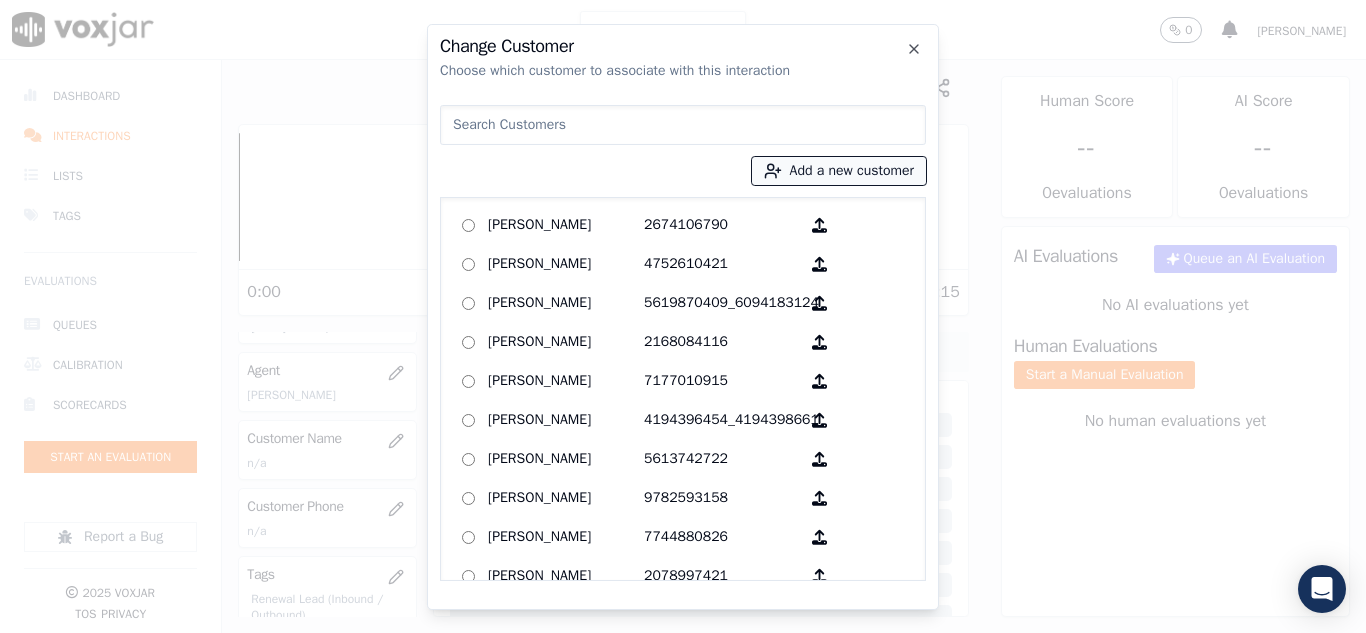 click on "Add a new customer" at bounding box center [839, 171] 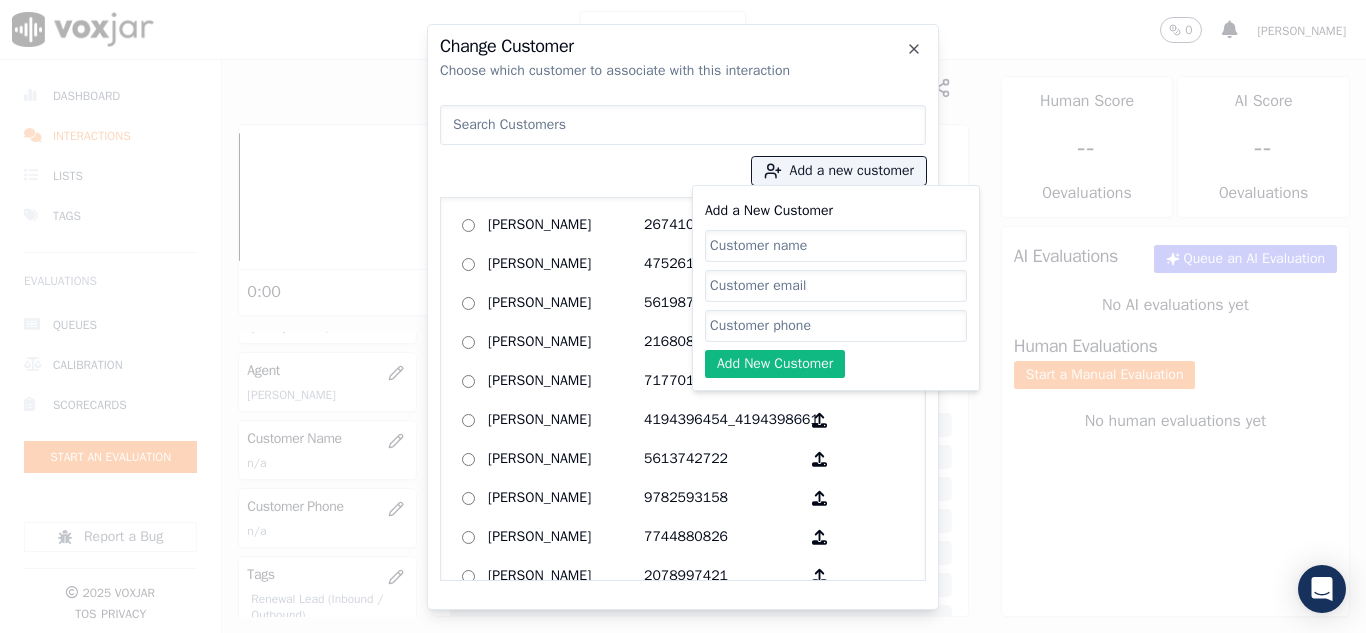 click on "Add a New Customer" 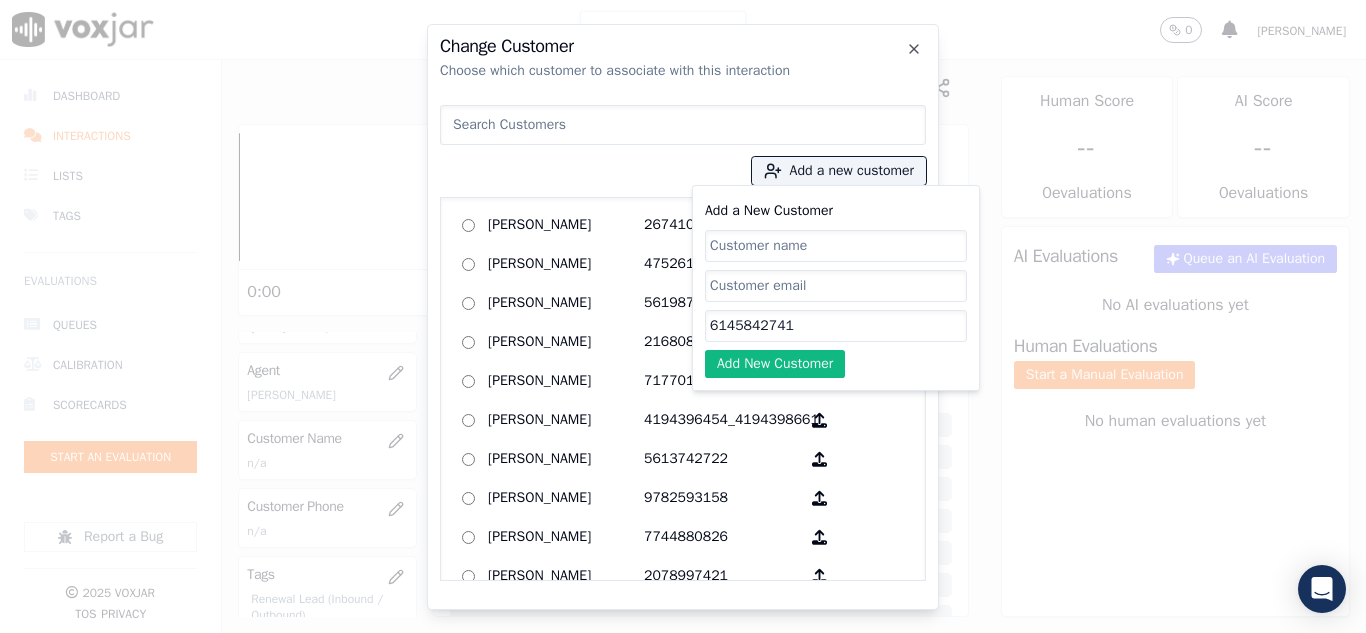 type on "6145842741" 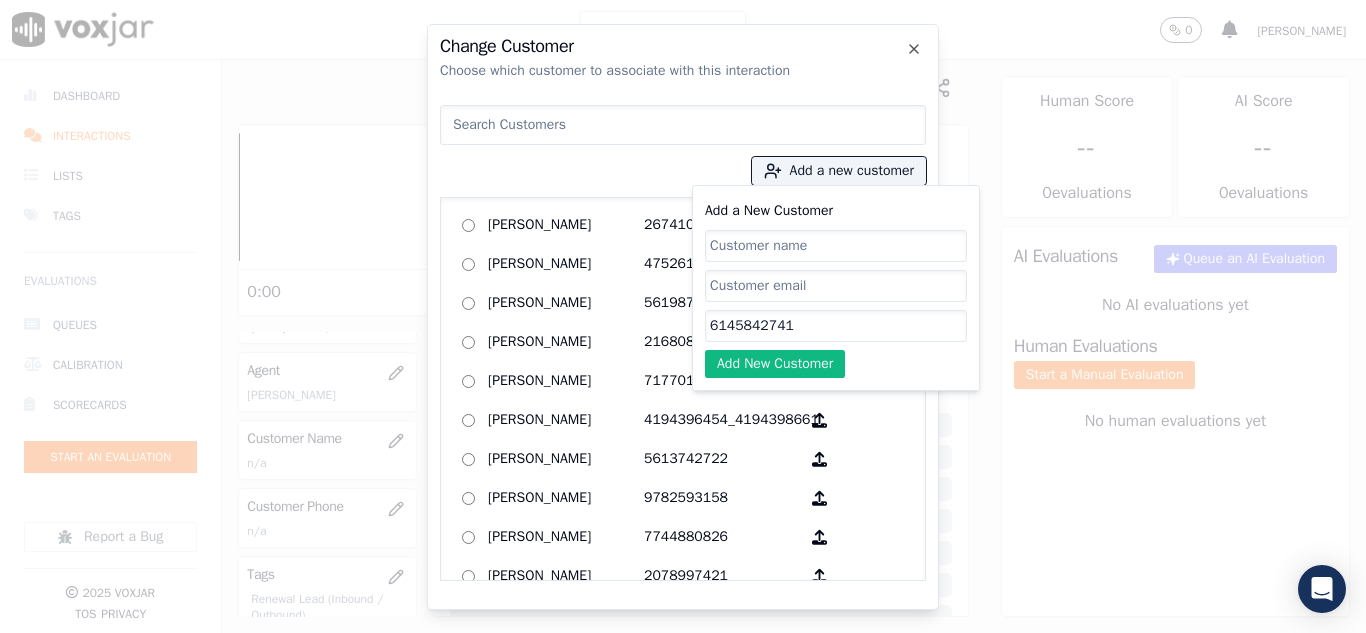 click on "Add a New Customer" 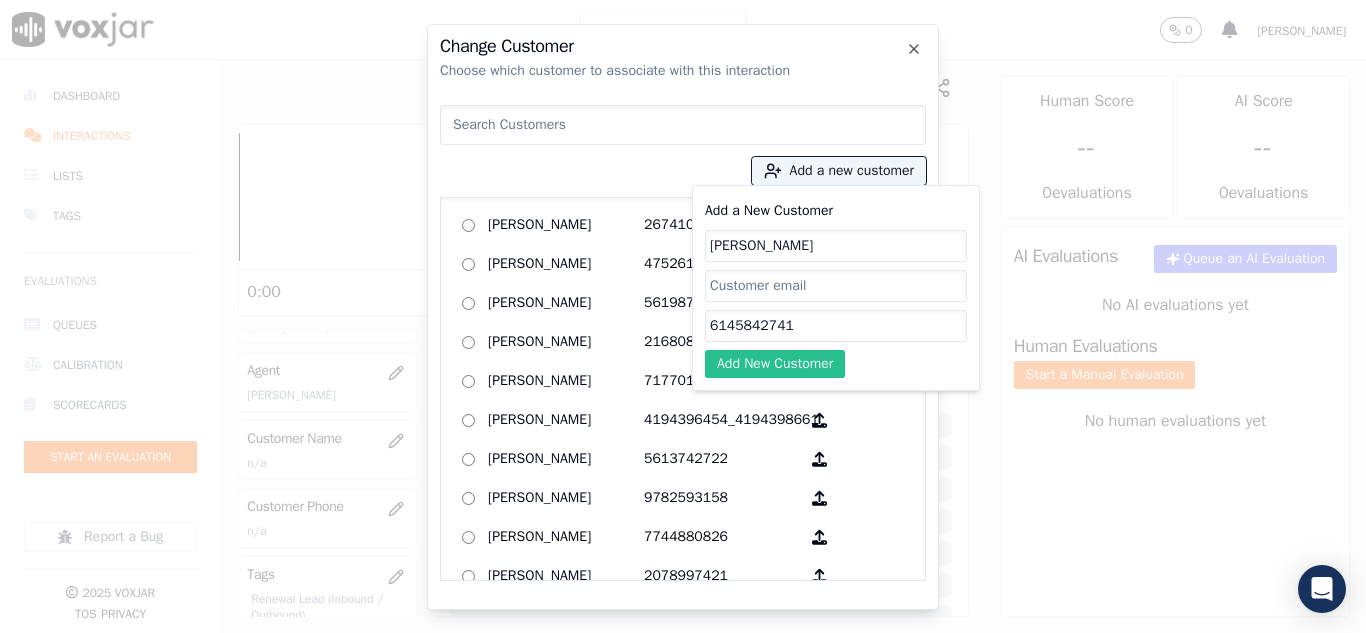 type on "[PERSON_NAME]" 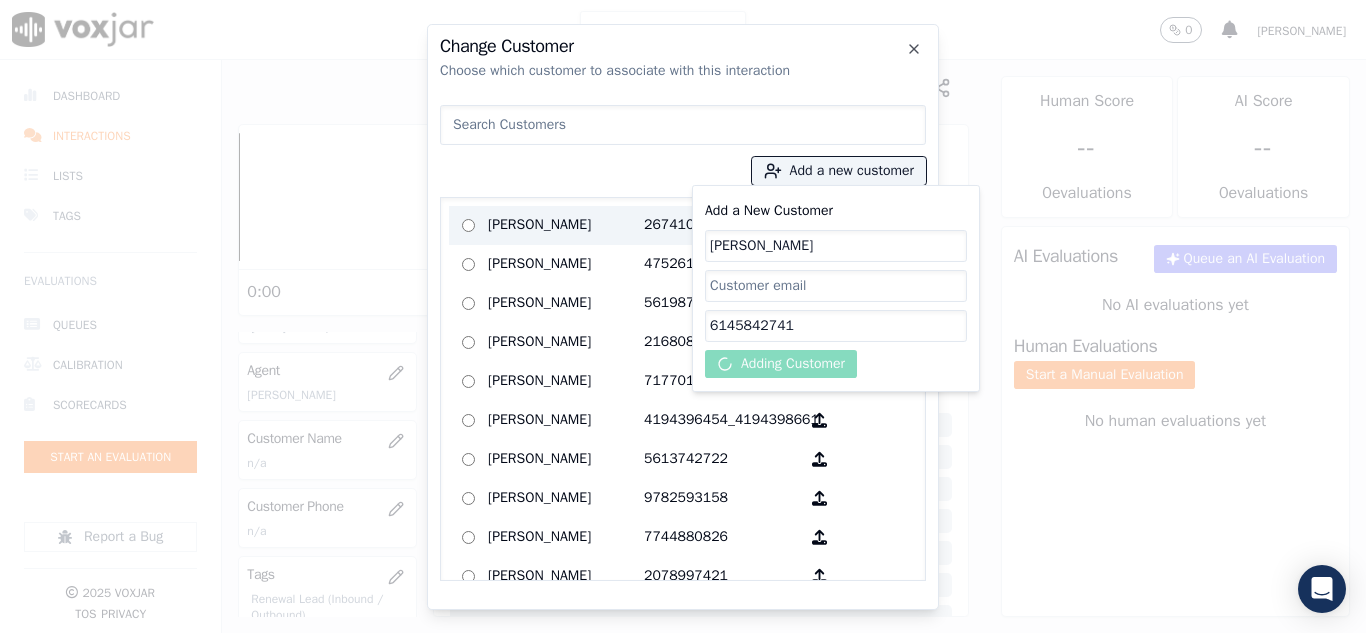 click on "[PERSON_NAME]" at bounding box center [566, 225] 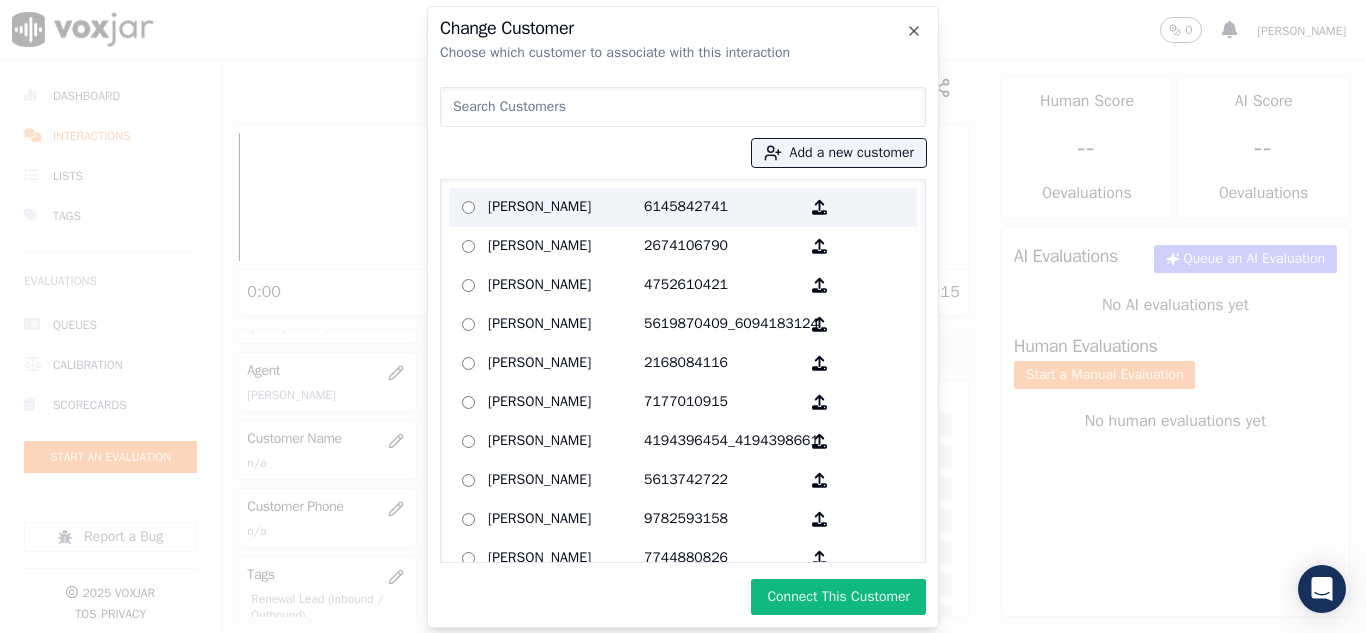 click on "[PERSON_NAME]" at bounding box center (566, 207) 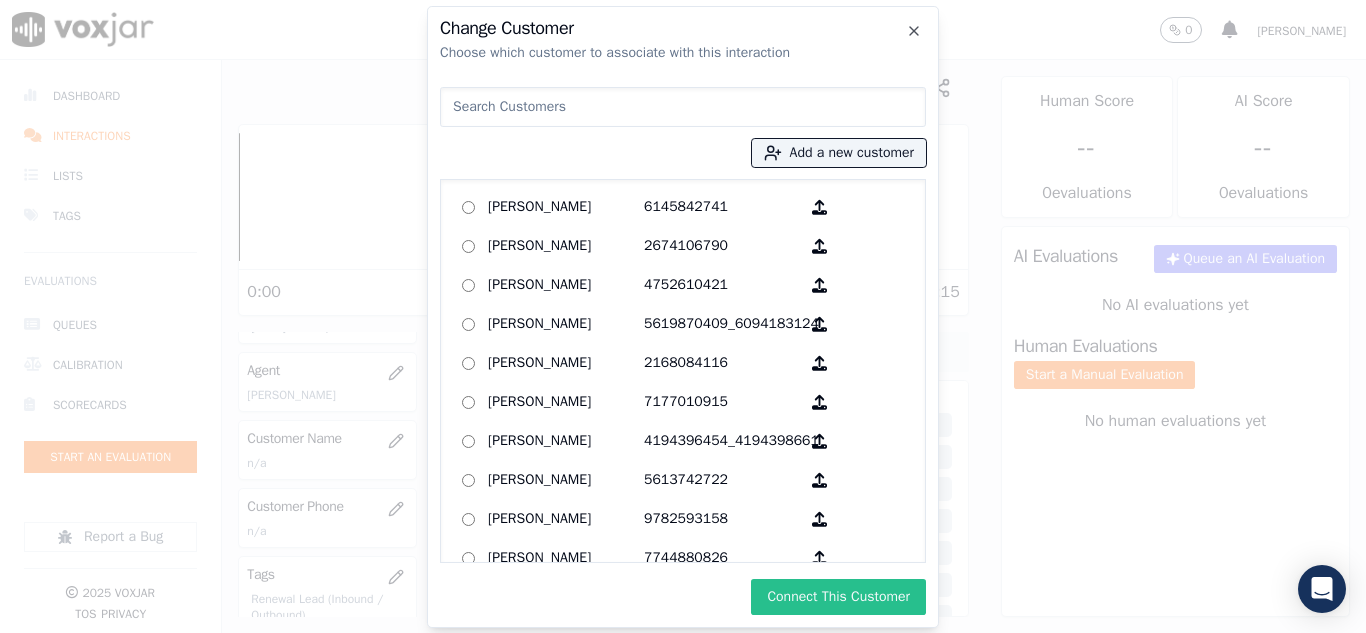click on "Connect This Customer" at bounding box center (838, 597) 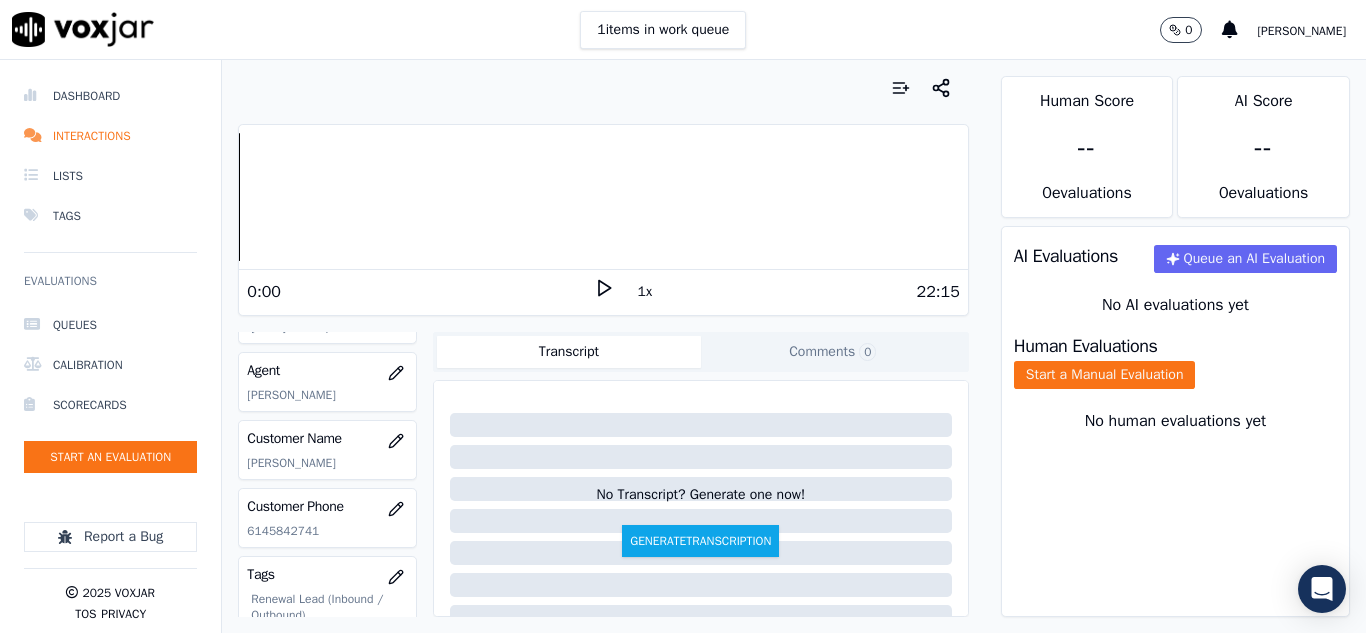 scroll, scrollTop: 400, scrollLeft: 0, axis: vertical 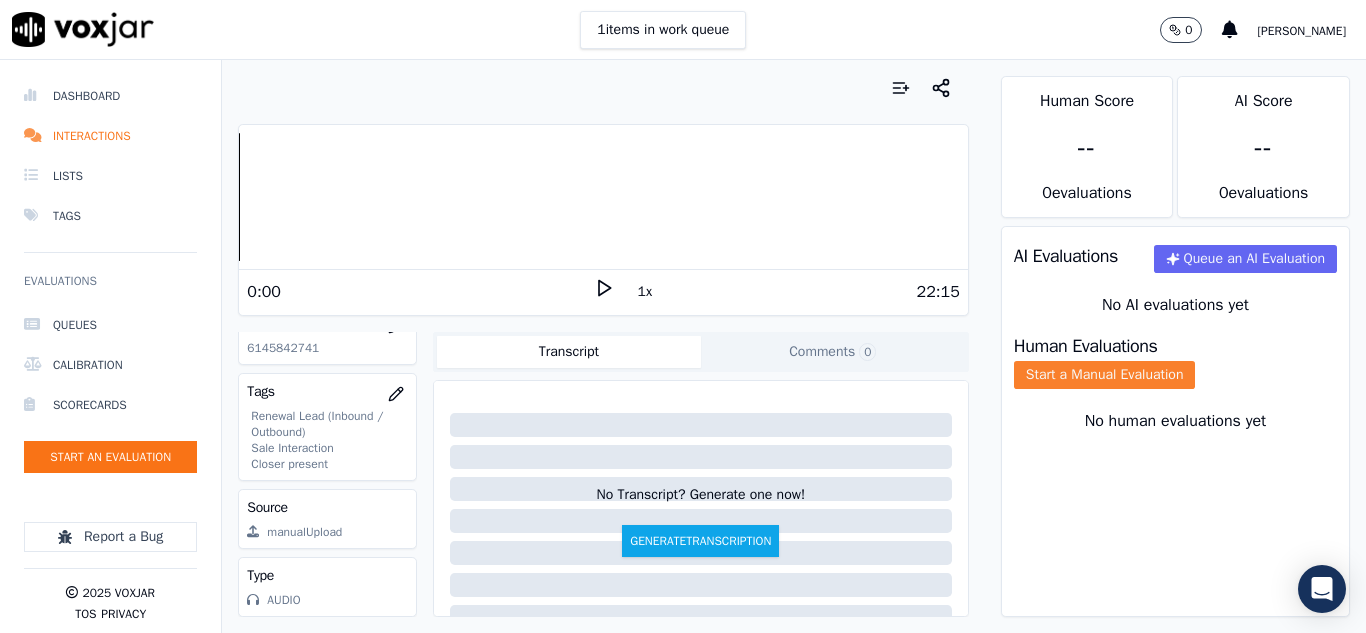 click on "Start a Manual Evaluation" 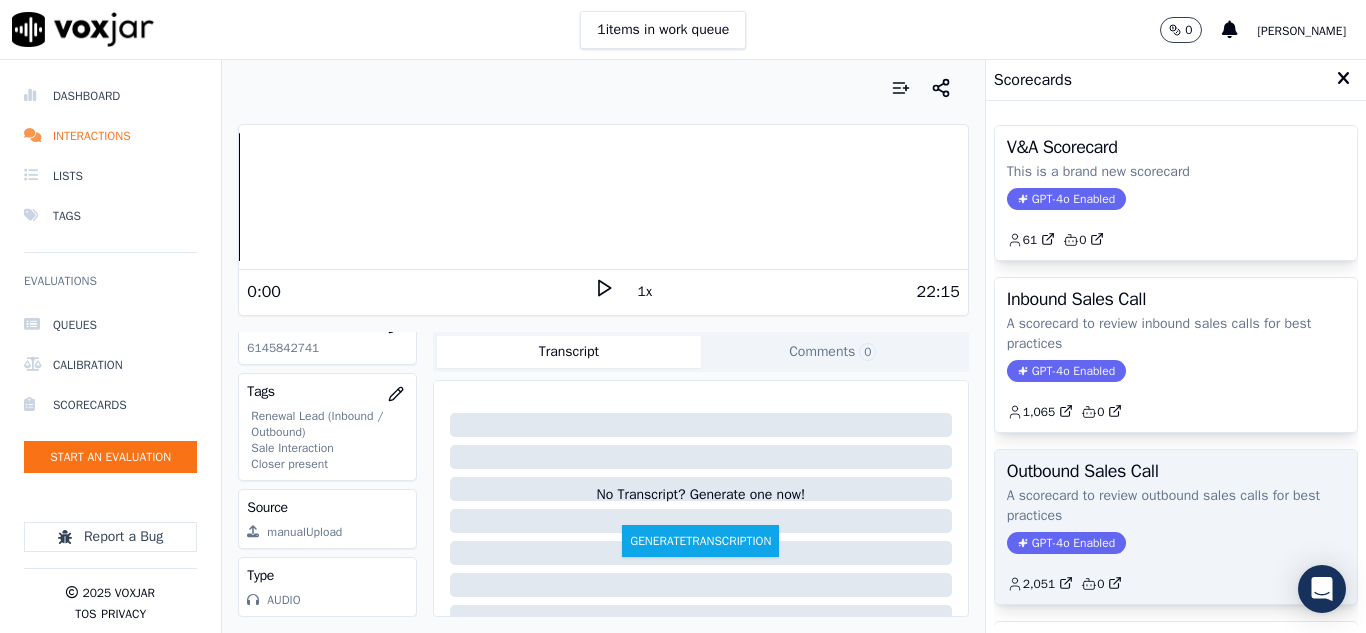 click on "Outbound Sales Call   A scorecard to review outbound sales calls for best practices     GPT-4o Enabled       2,051         0" at bounding box center (1176, 527) 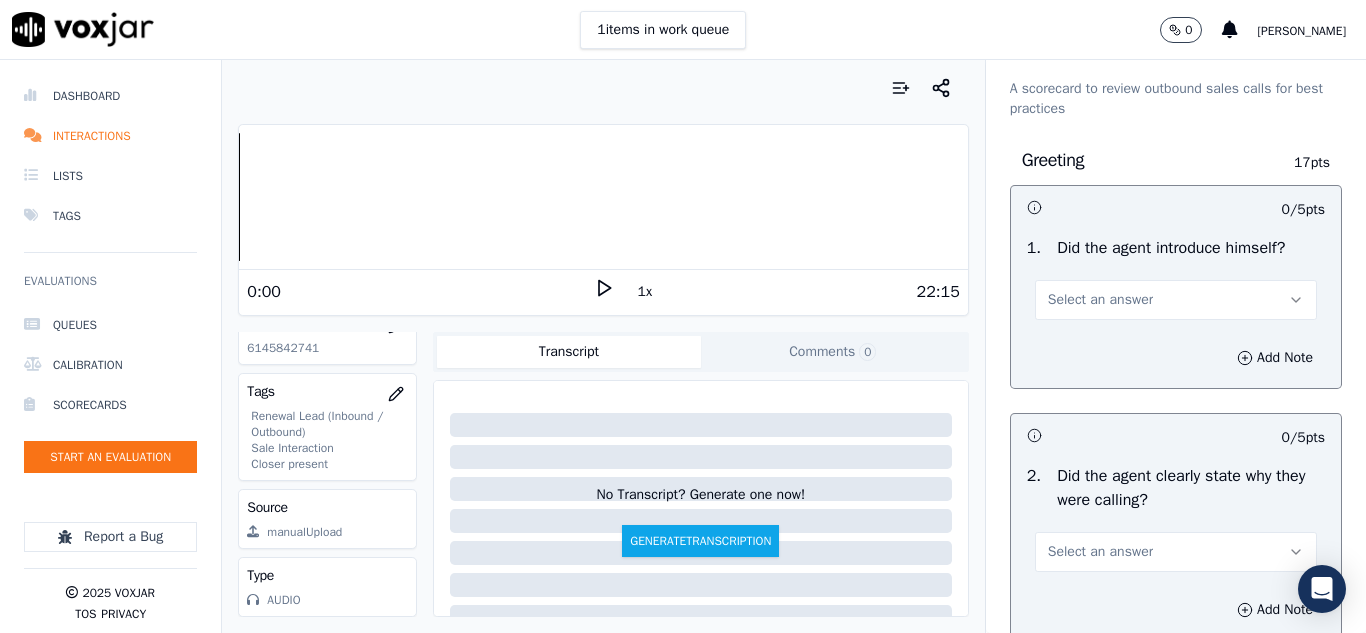 scroll, scrollTop: 100, scrollLeft: 0, axis: vertical 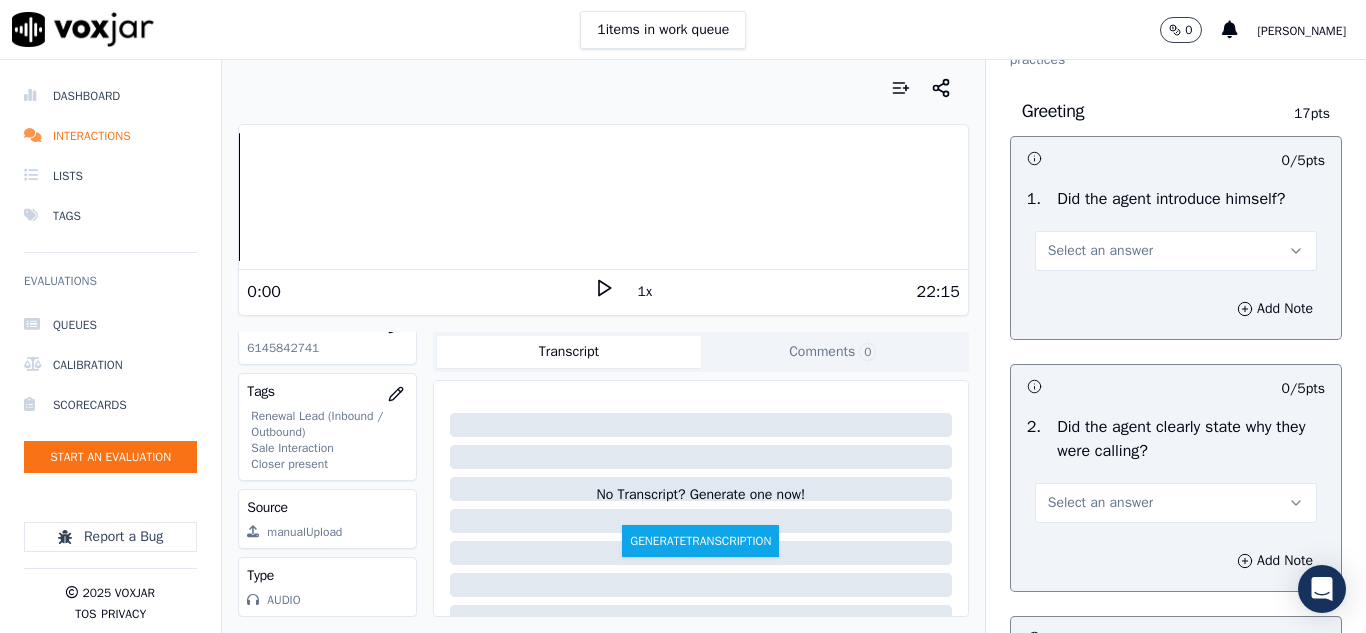 click on "Select an answer" at bounding box center (1100, 251) 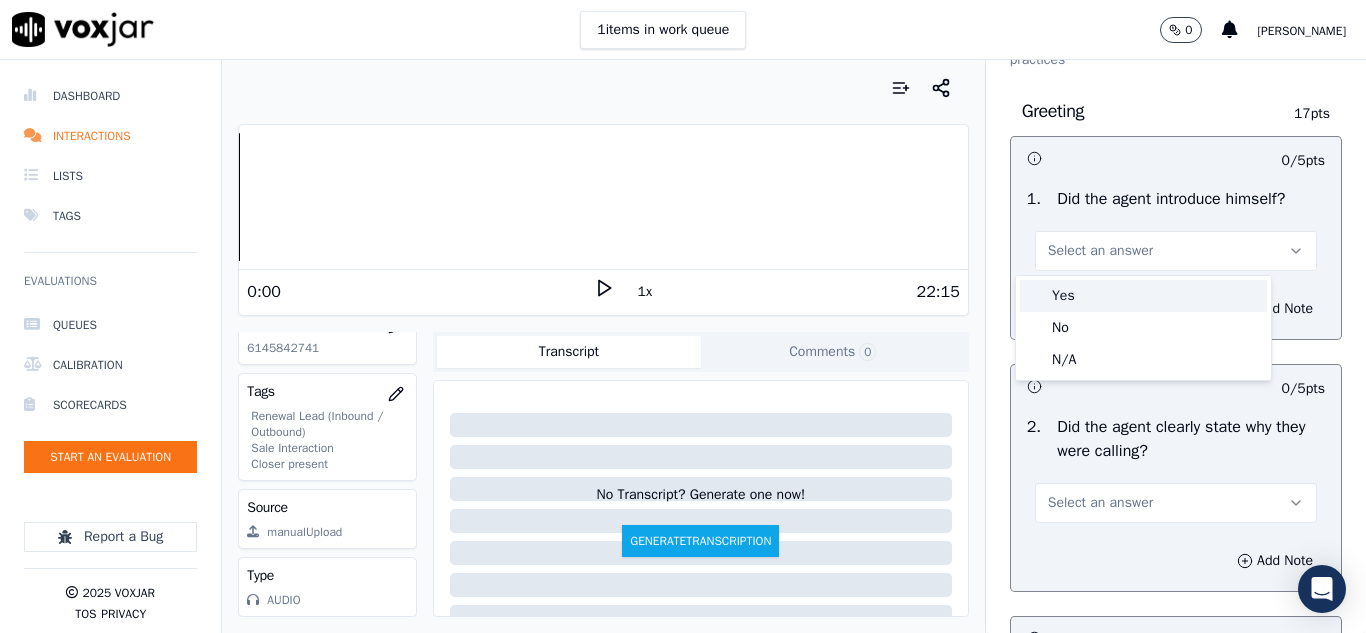 click on "Yes" at bounding box center (1143, 296) 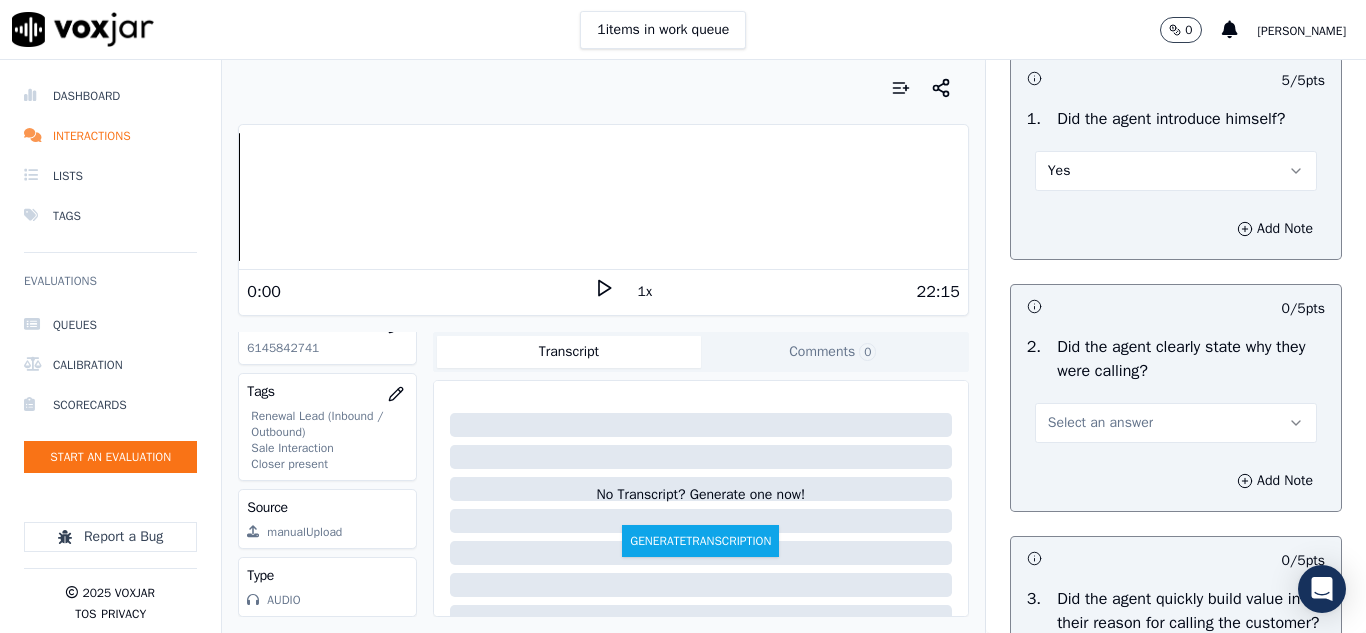 scroll, scrollTop: 300, scrollLeft: 0, axis: vertical 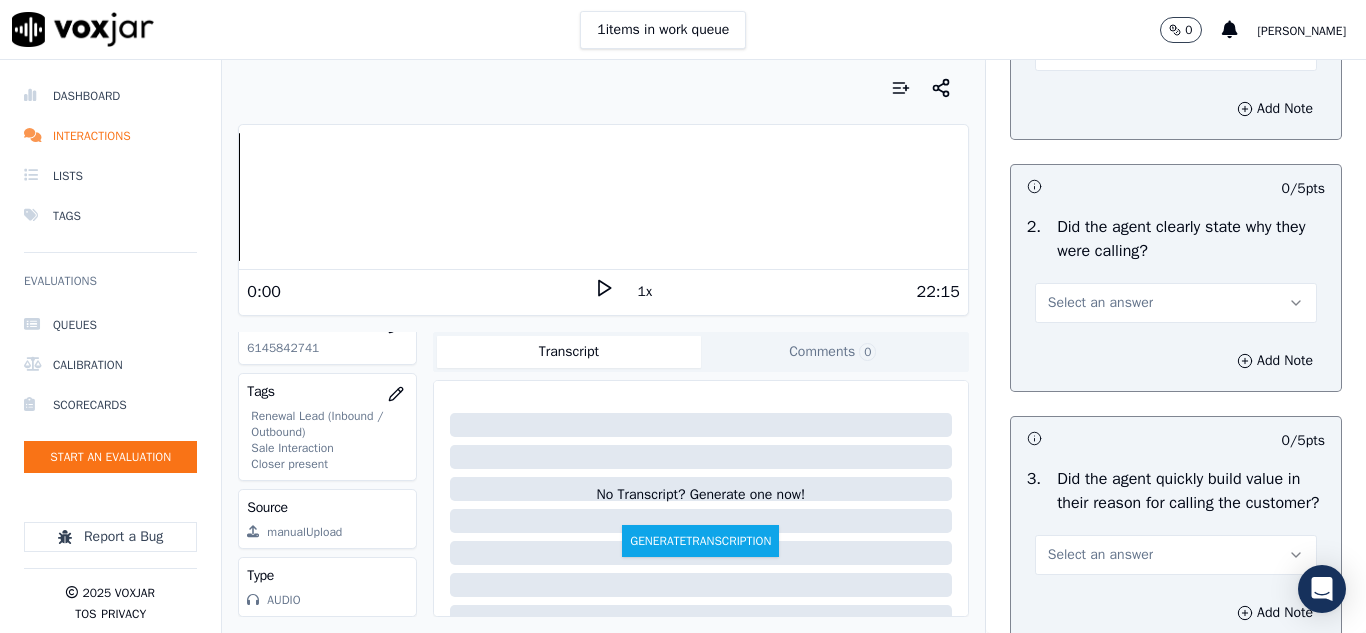 click on "Select an answer" at bounding box center (1100, 303) 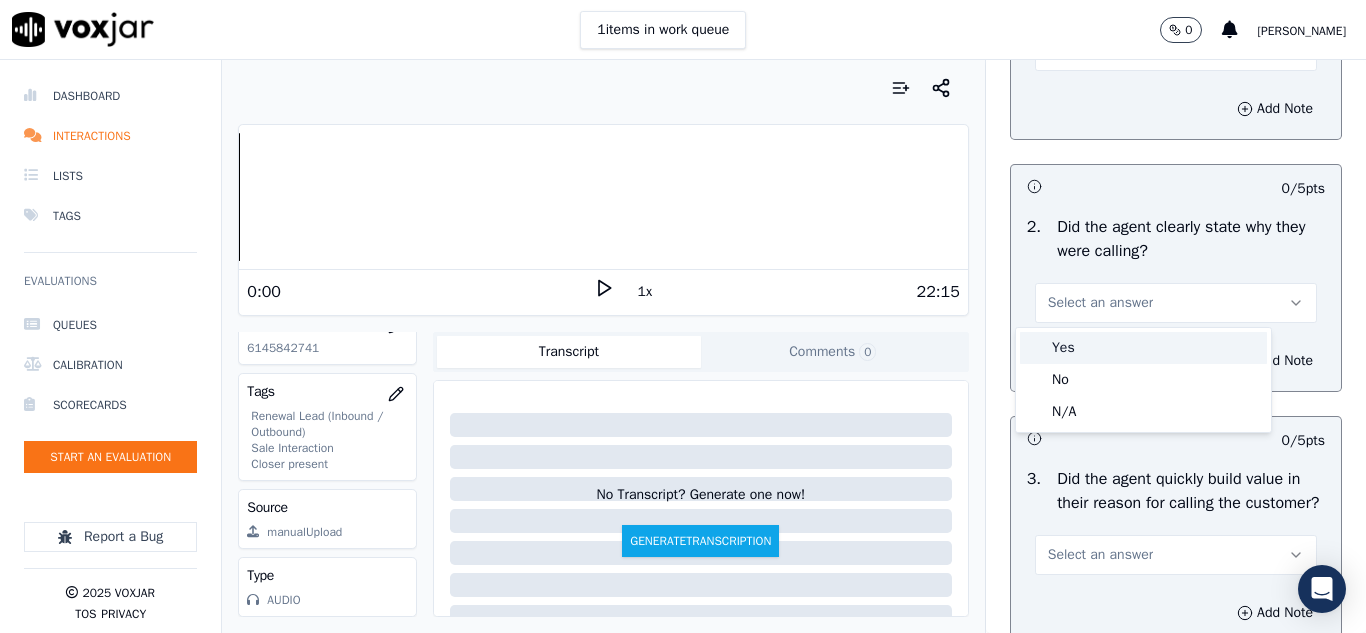 click on "Yes" at bounding box center [1143, 348] 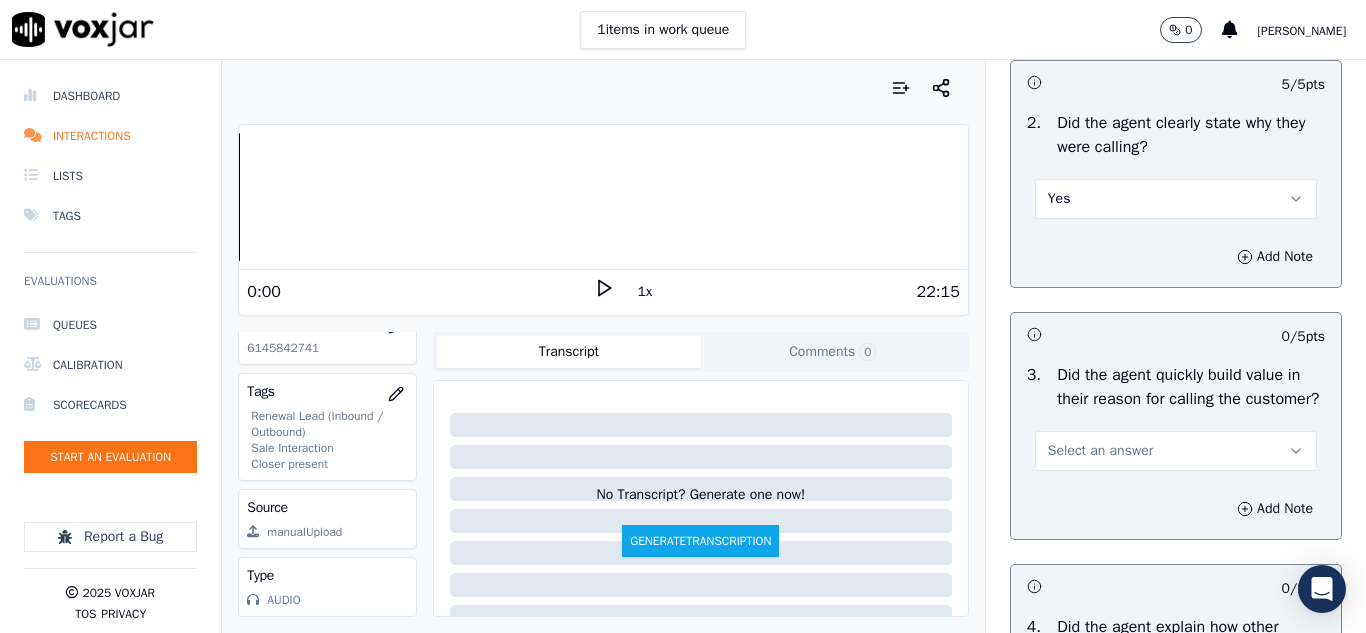 scroll, scrollTop: 500, scrollLeft: 0, axis: vertical 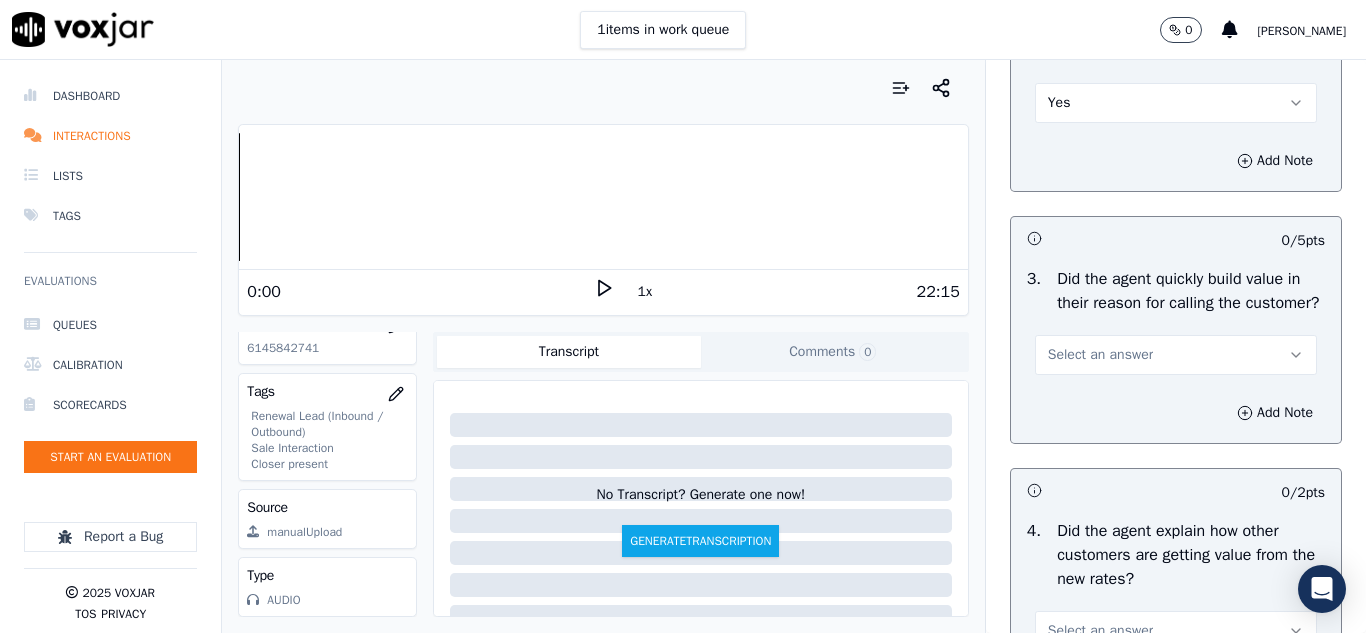 click on "Select an answer" at bounding box center [1176, 355] 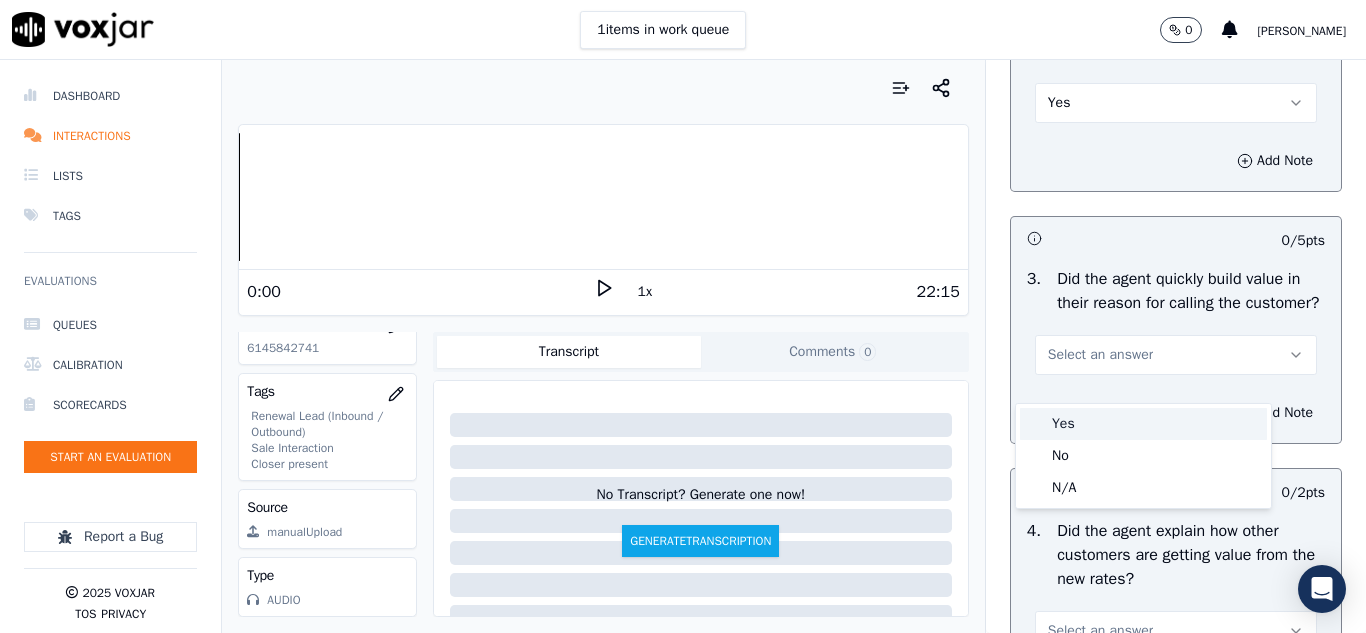 click on "Yes" at bounding box center [1143, 424] 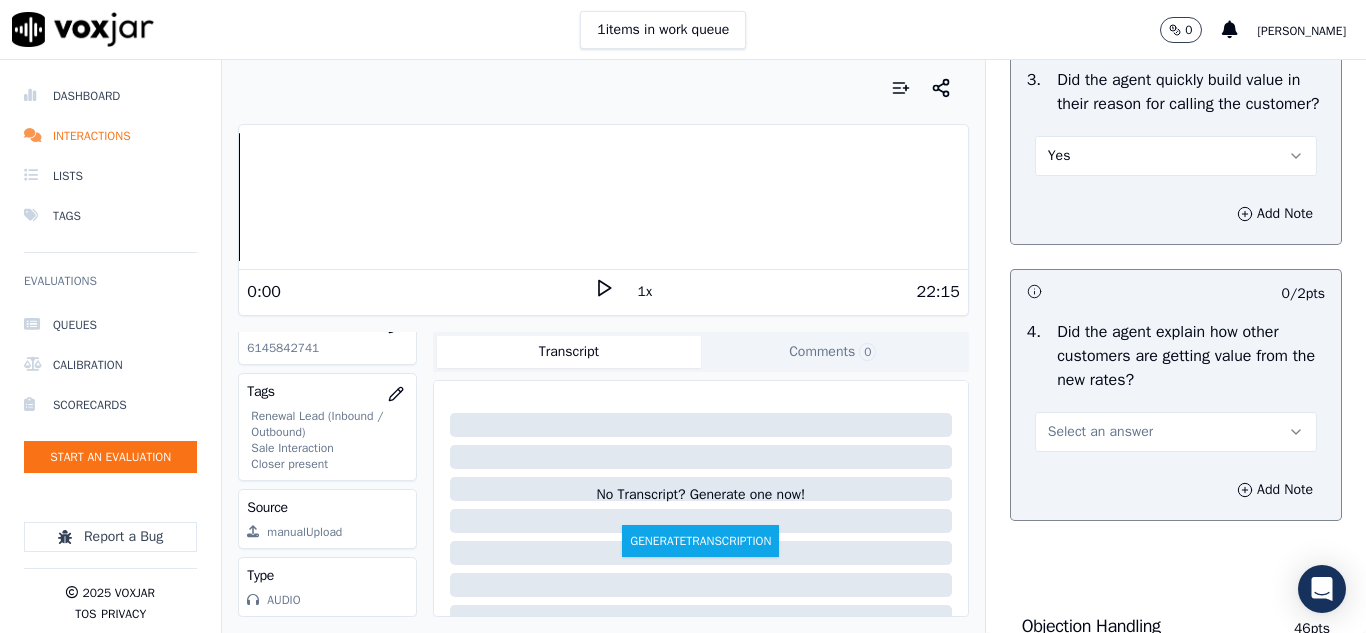 scroll, scrollTop: 700, scrollLeft: 0, axis: vertical 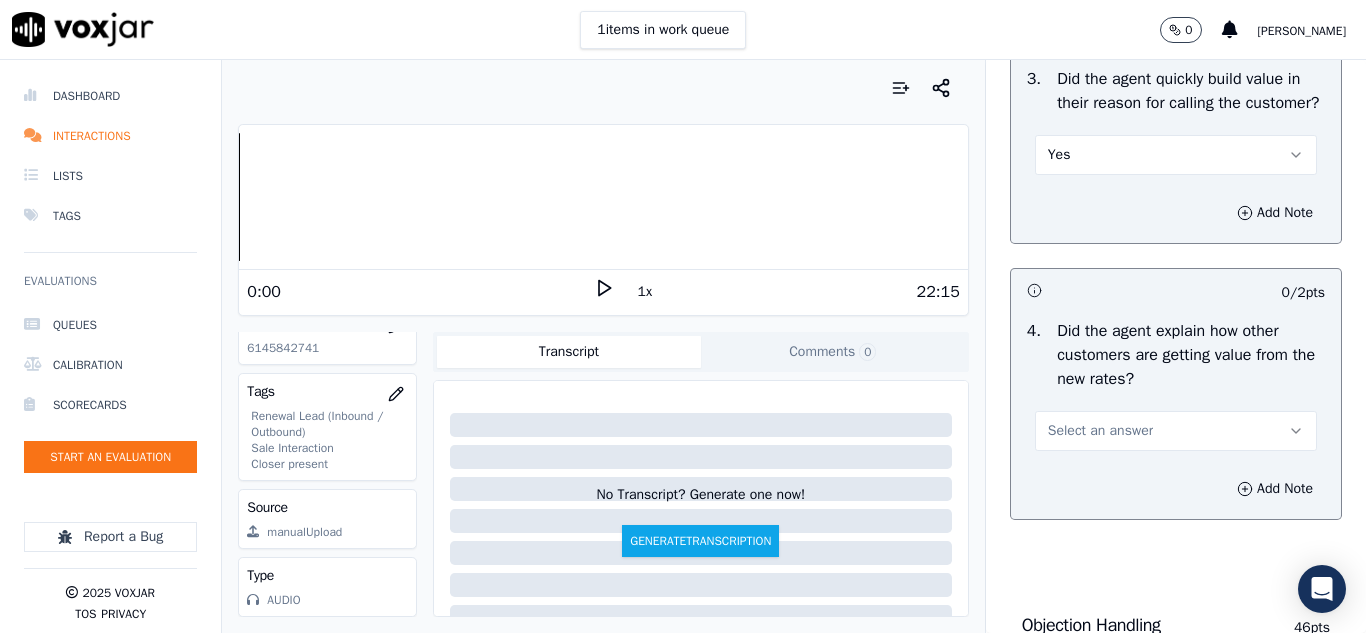 click on "1  items in work queue     0         [PERSON_NAME]" at bounding box center (683, 30) 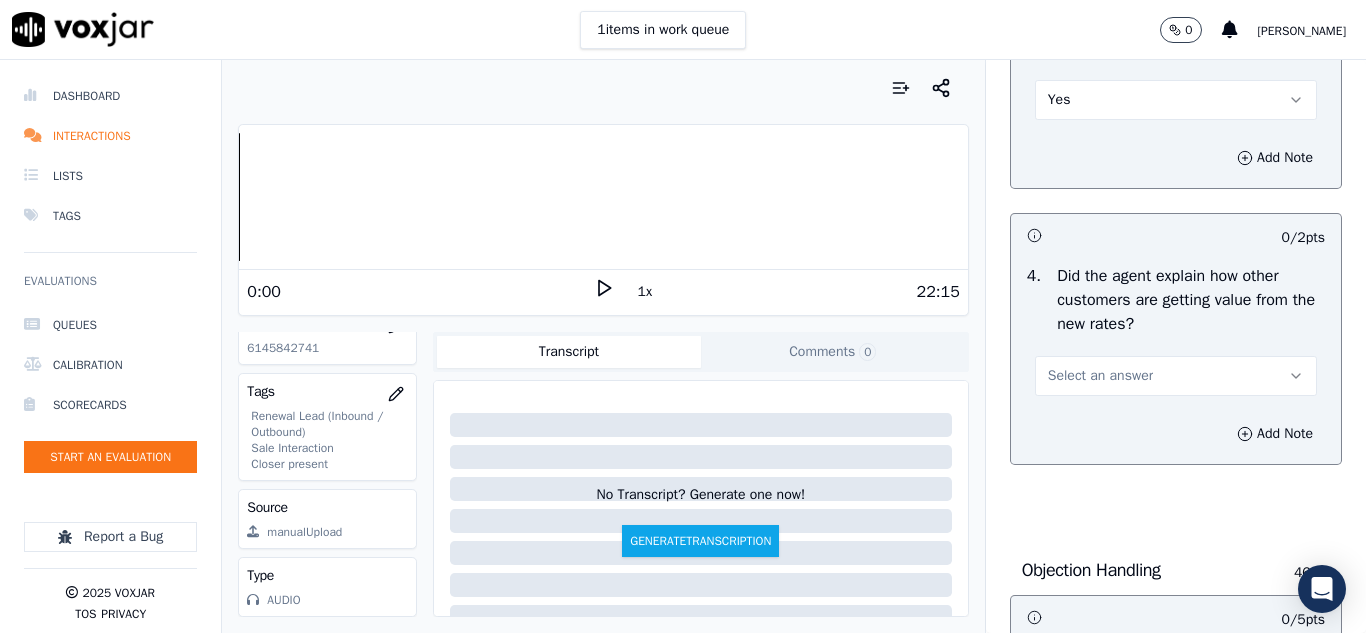 scroll, scrollTop: 800, scrollLeft: 0, axis: vertical 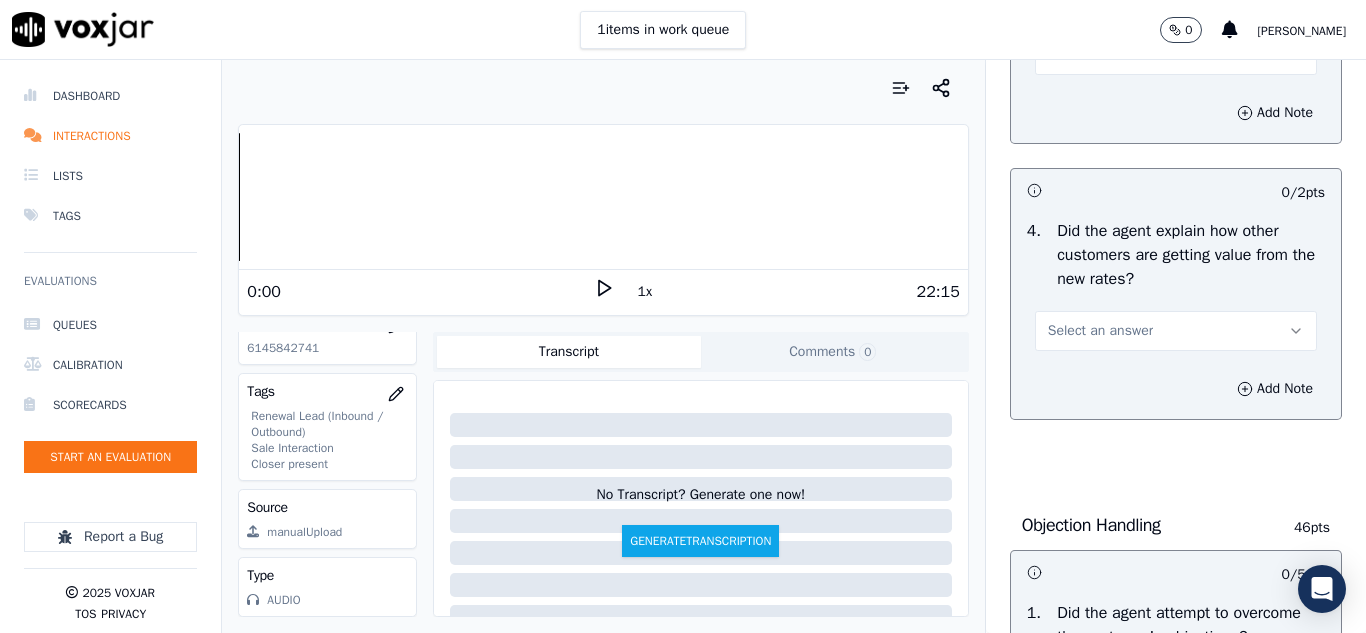 click on "Select an answer" at bounding box center (1100, 331) 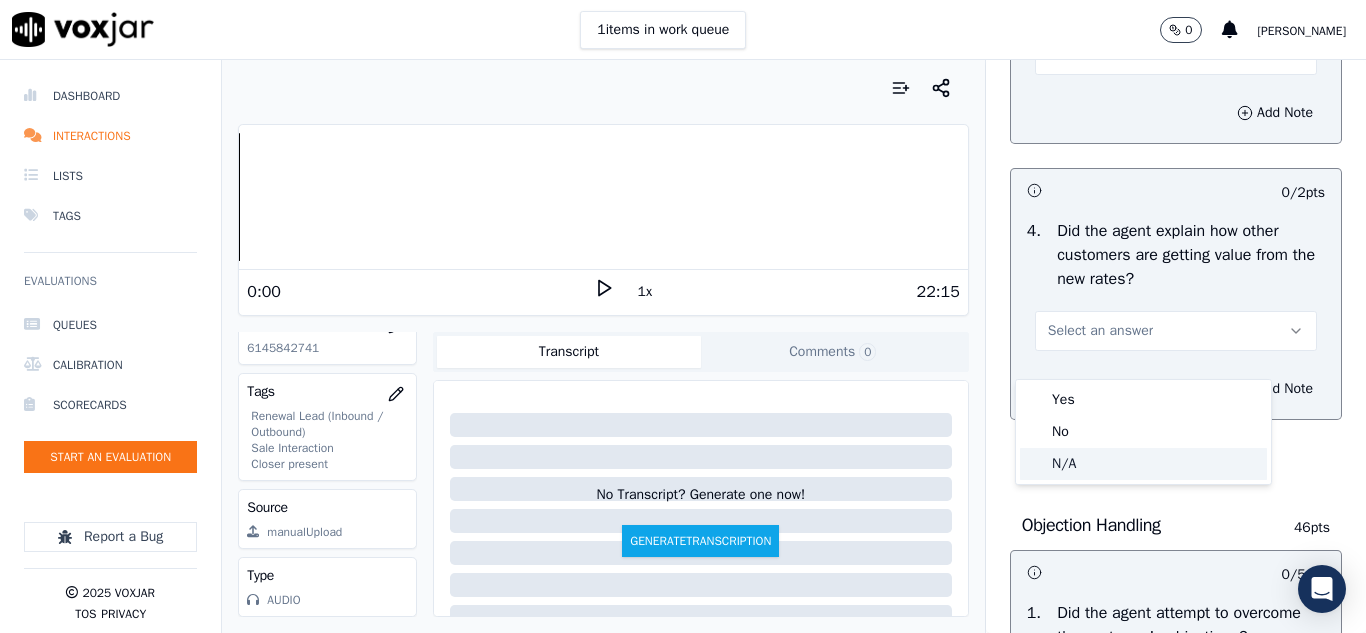 click on "N/A" 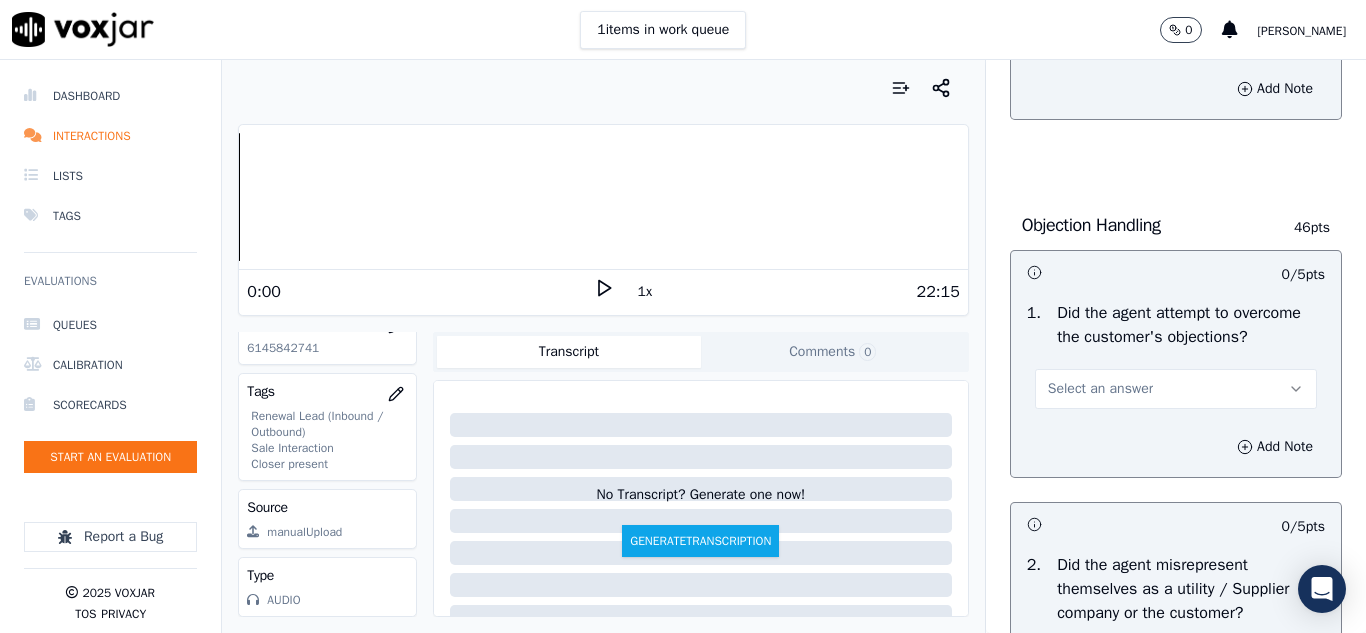 scroll, scrollTop: 1300, scrollLeft: 0, axis: vertical 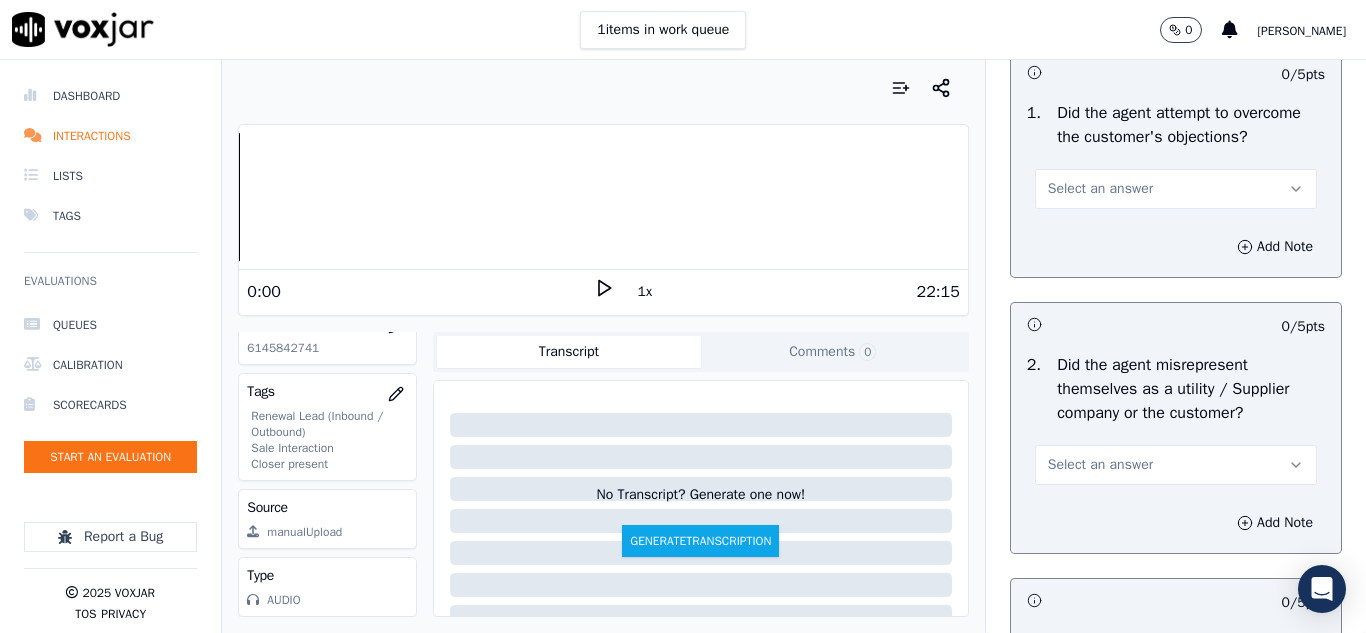 click on "Select an answer" at bounding box center (1100, 189) 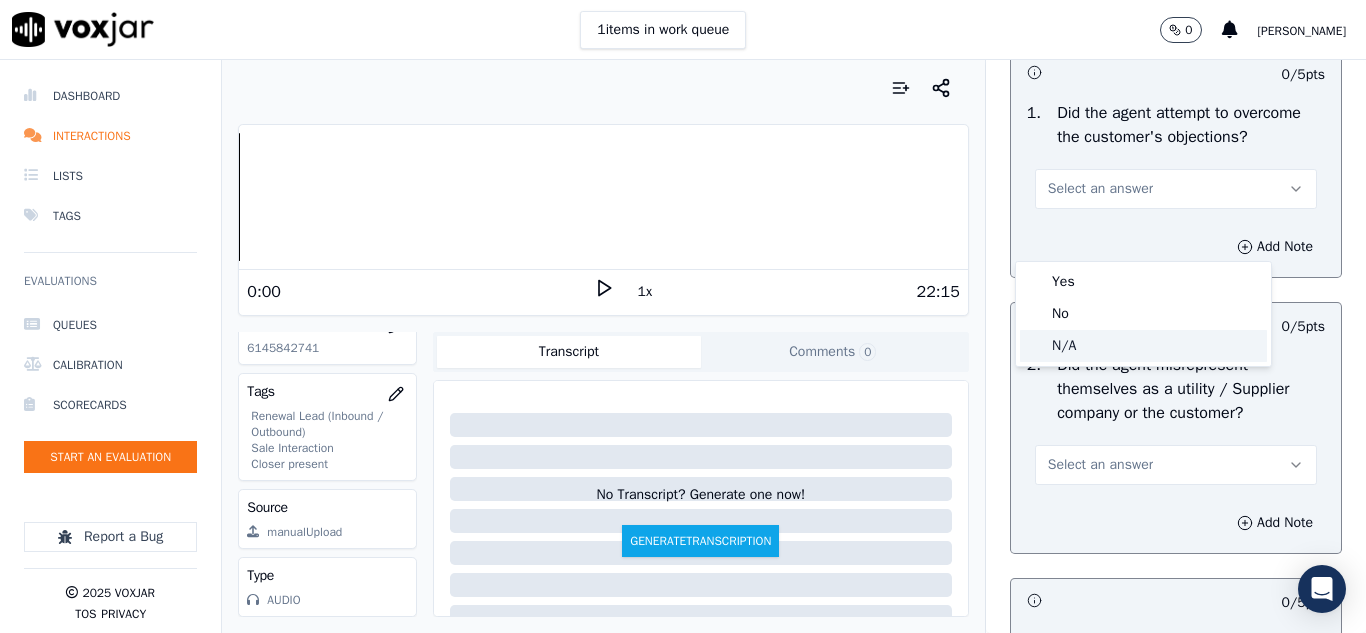 drag, startPoint x: 1054, startPoint y: 349, endPoint x: 1101, endPoint y: 324, distance: 53.235325 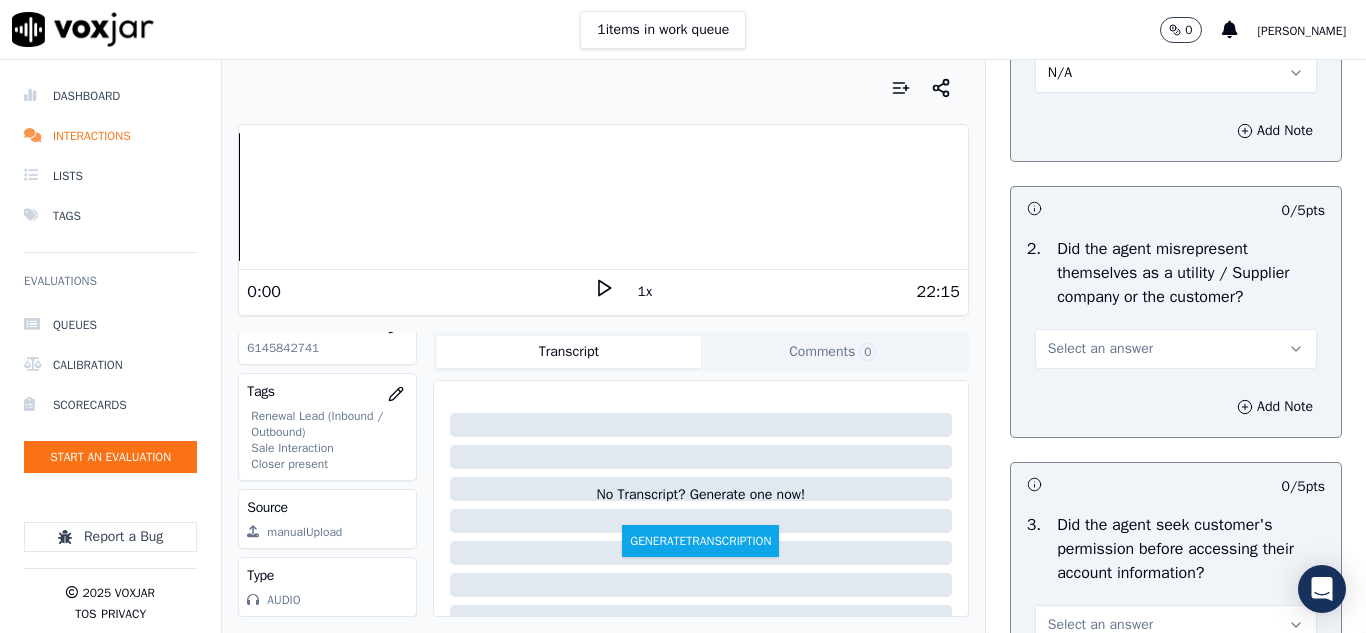 scroll, scrollTop: 1500, scrollLeft: 0, axis: vertical 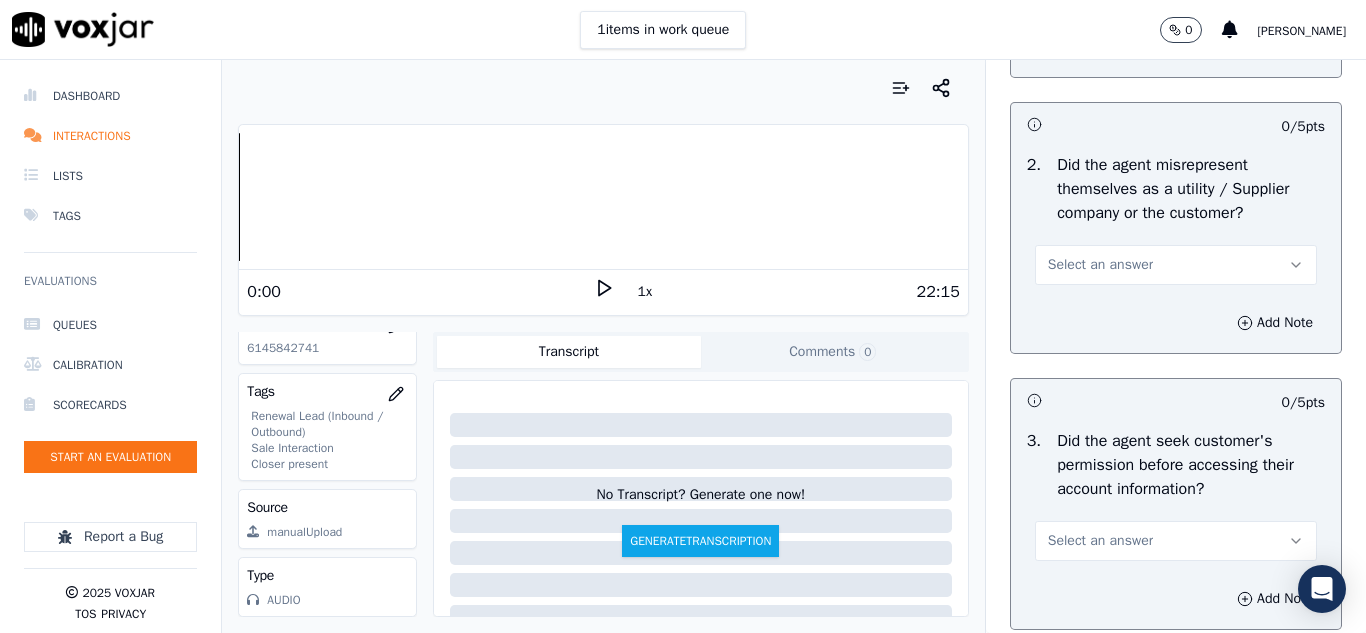 click on "Select an answer" at bounding box center (1100, 265) 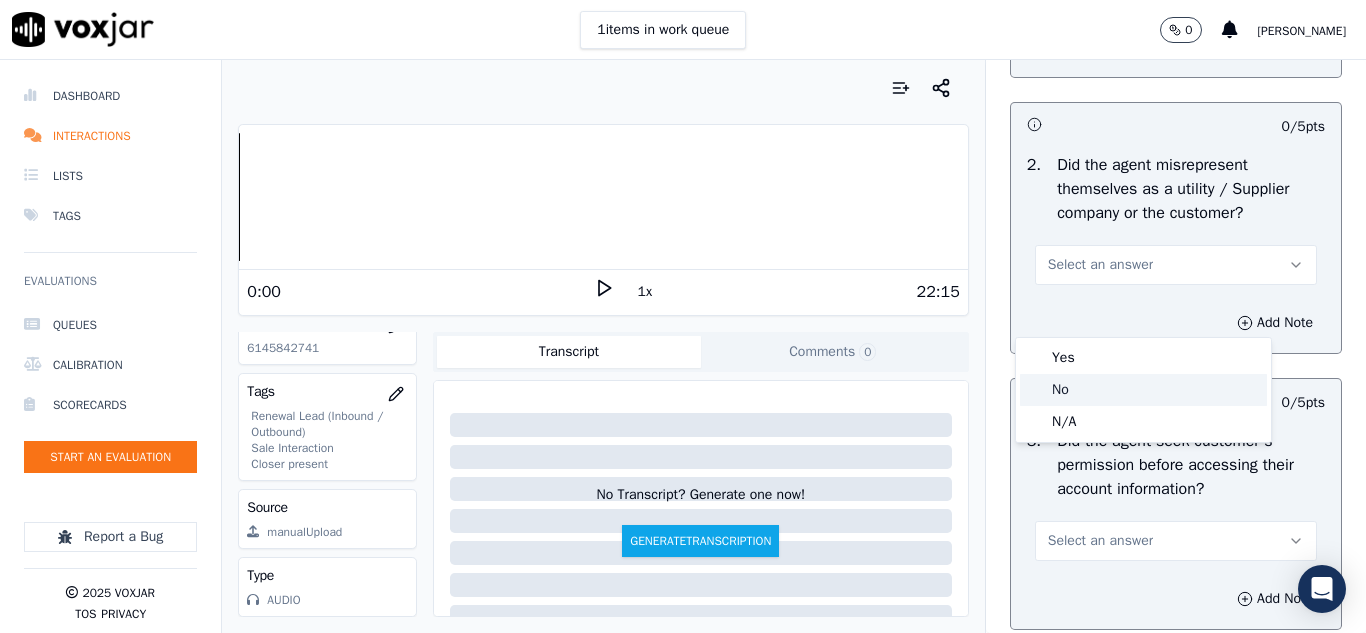 drag, startPoint x: 1060, startPoint y: 390, endPoint x: 1083, endPoint y: 367, distance: 32.526913 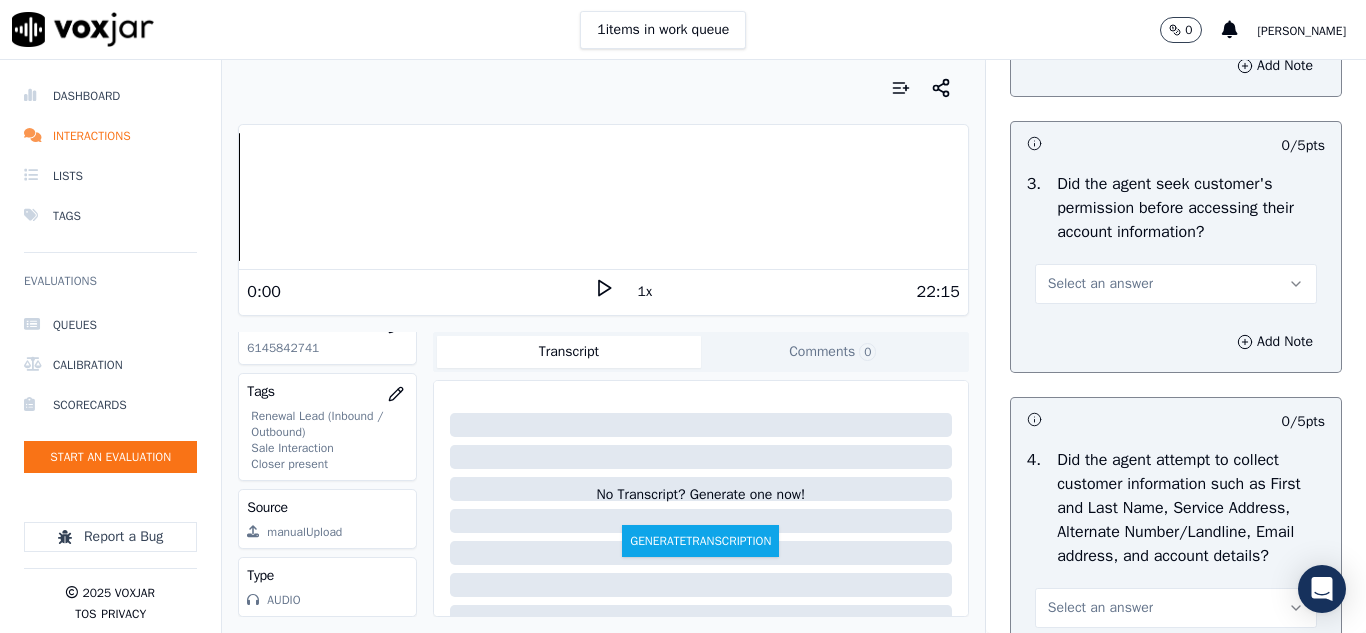 scroll, scrollTop: 1800, scrollLeft: 0, axis: vertical 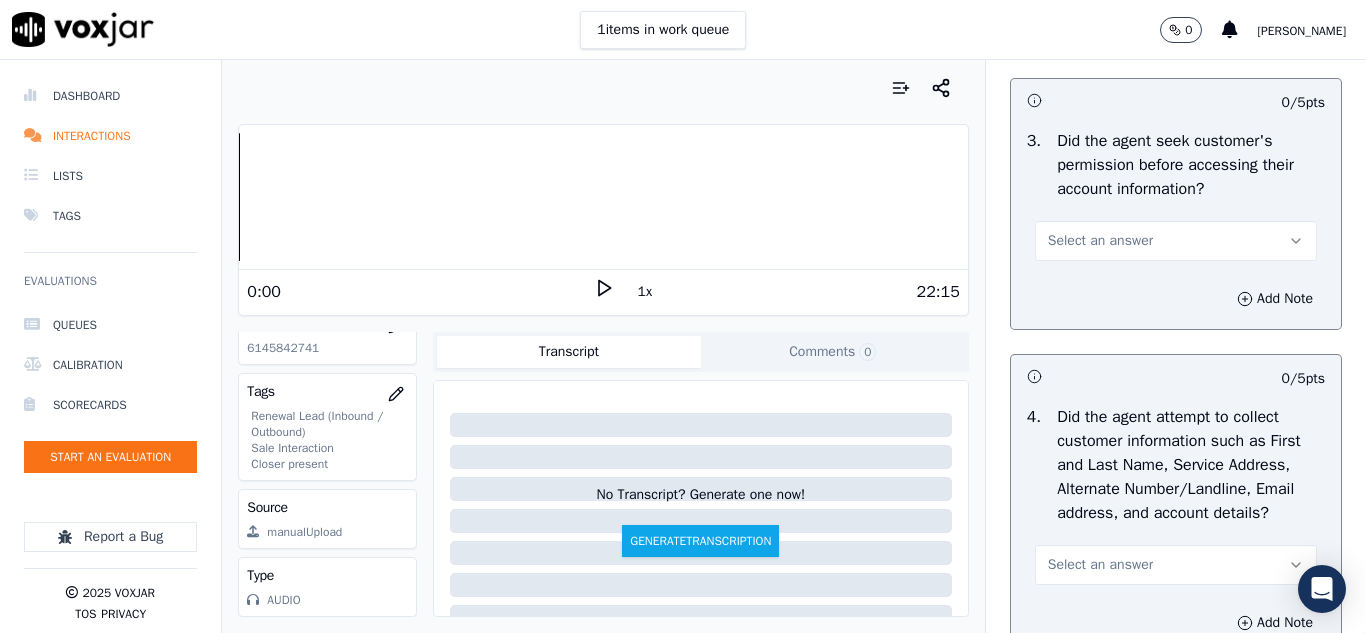 click on "Select an answer" at bounding box center (1100, 241) 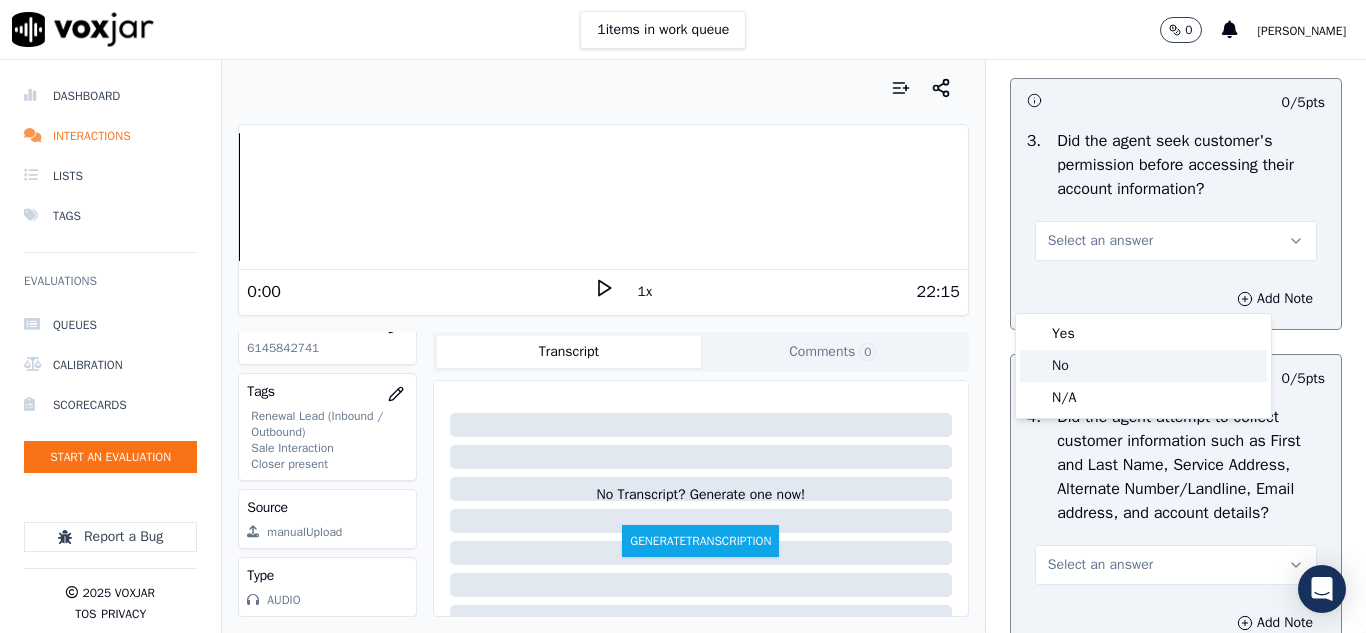 click on "No" 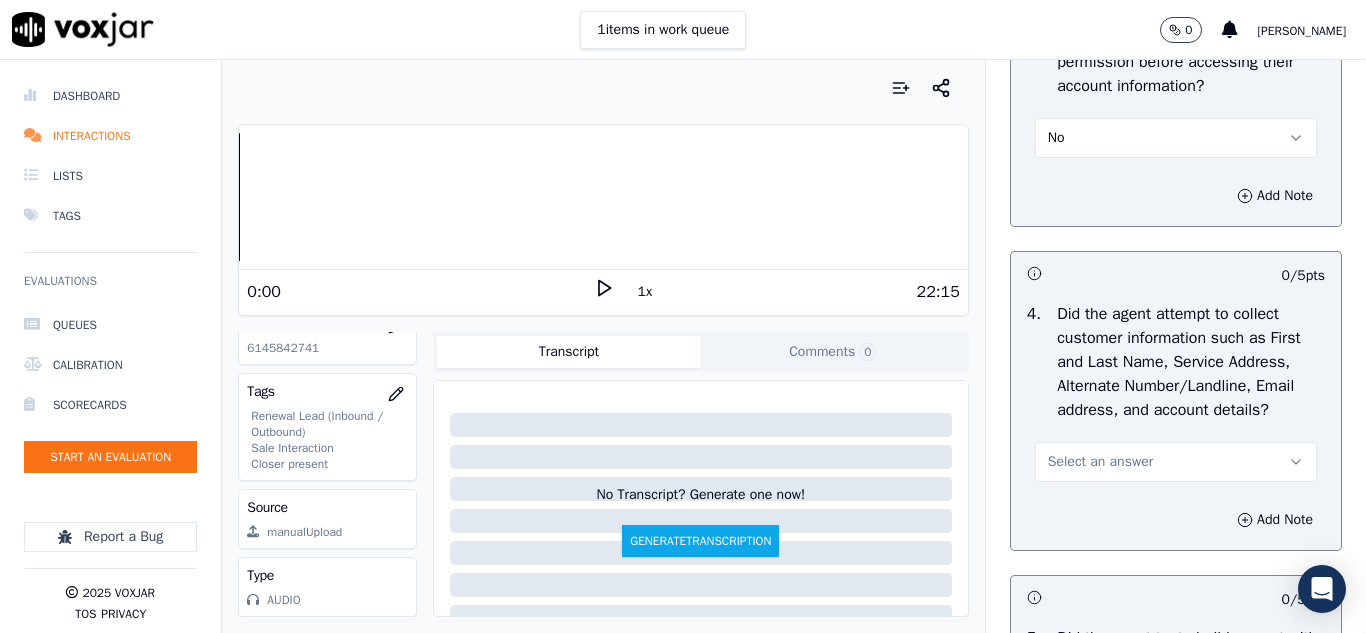 scroll, scrollTop: 2000, scrollLeft: 0, axis: vertical 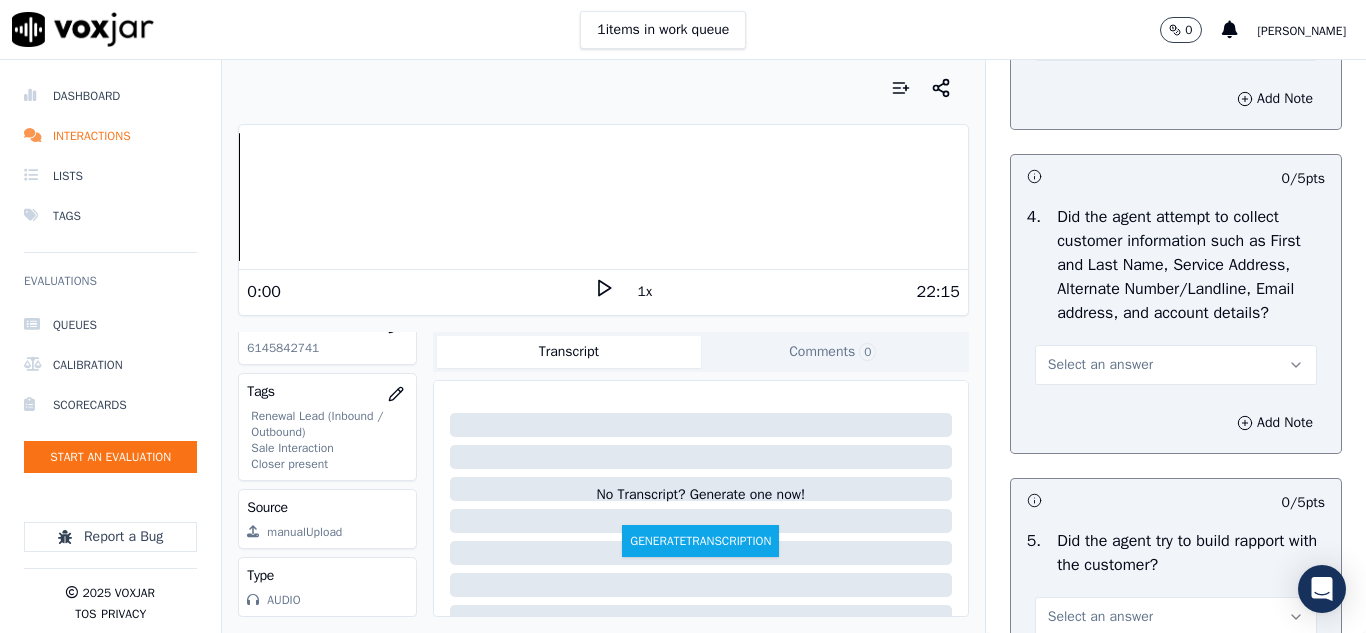 click on "Select an answer" at bounding box center (1100, 365) 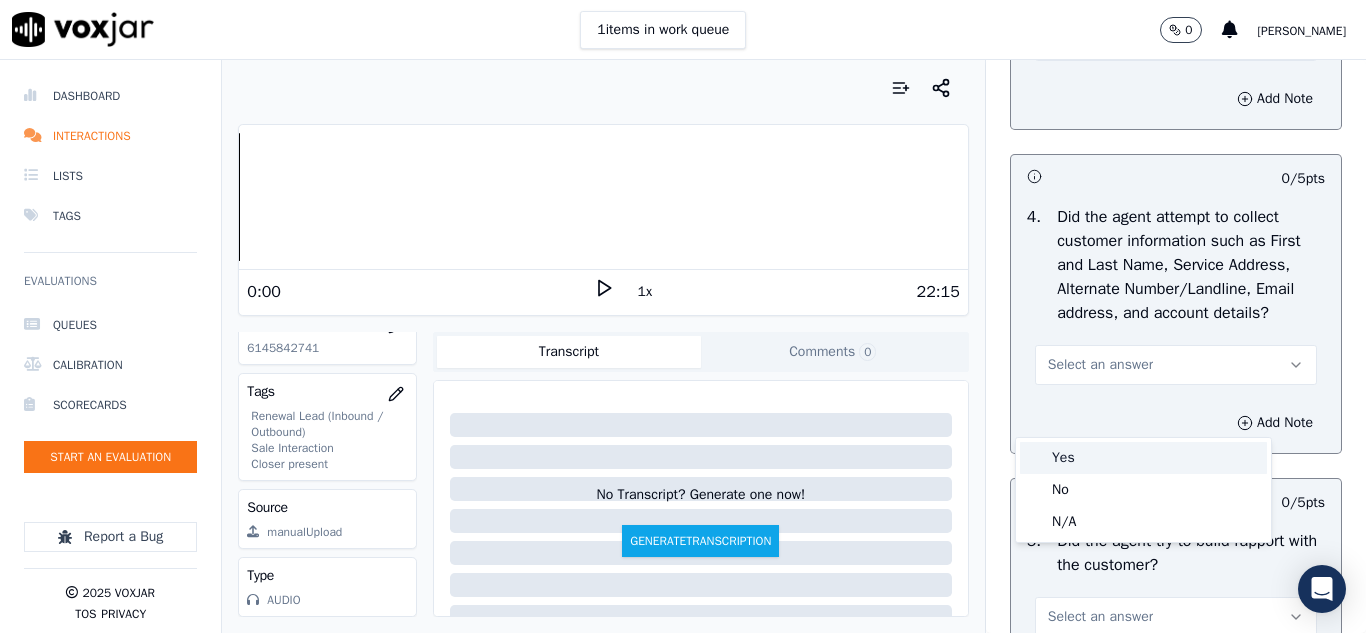 click on "Yes" at bounding box center (1143, 458) 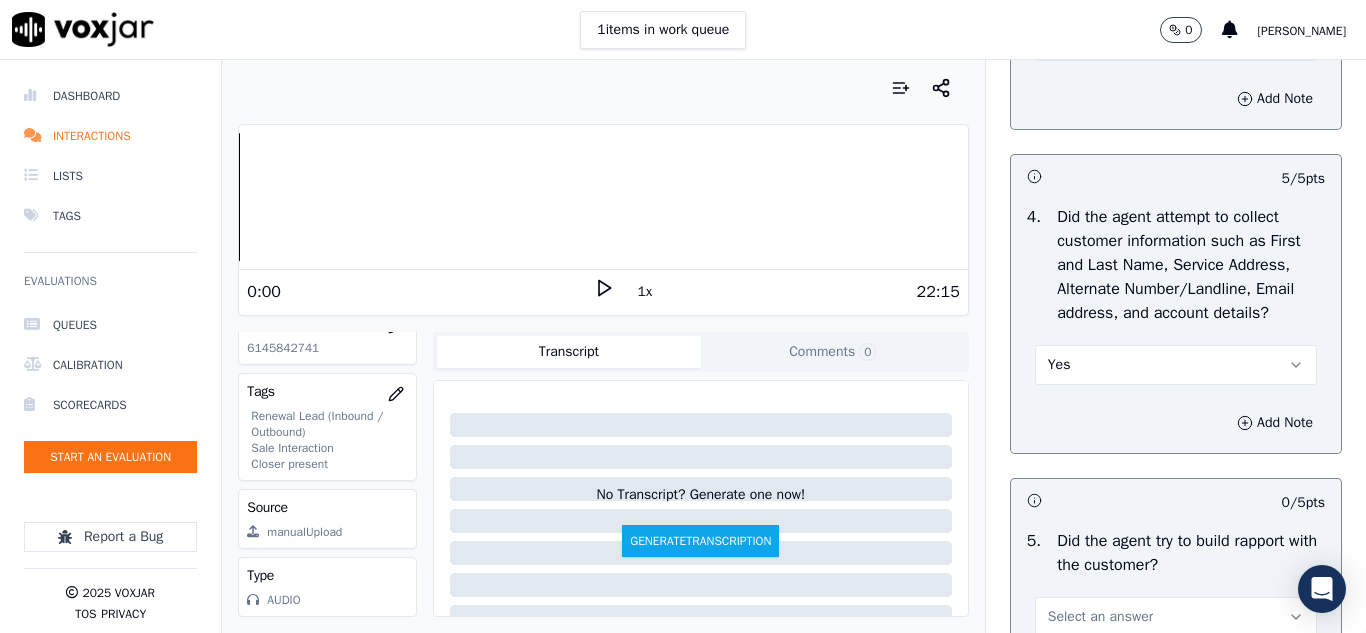 scroll, scrollTop: 2300, scrollLeft: 0, axis: vertical 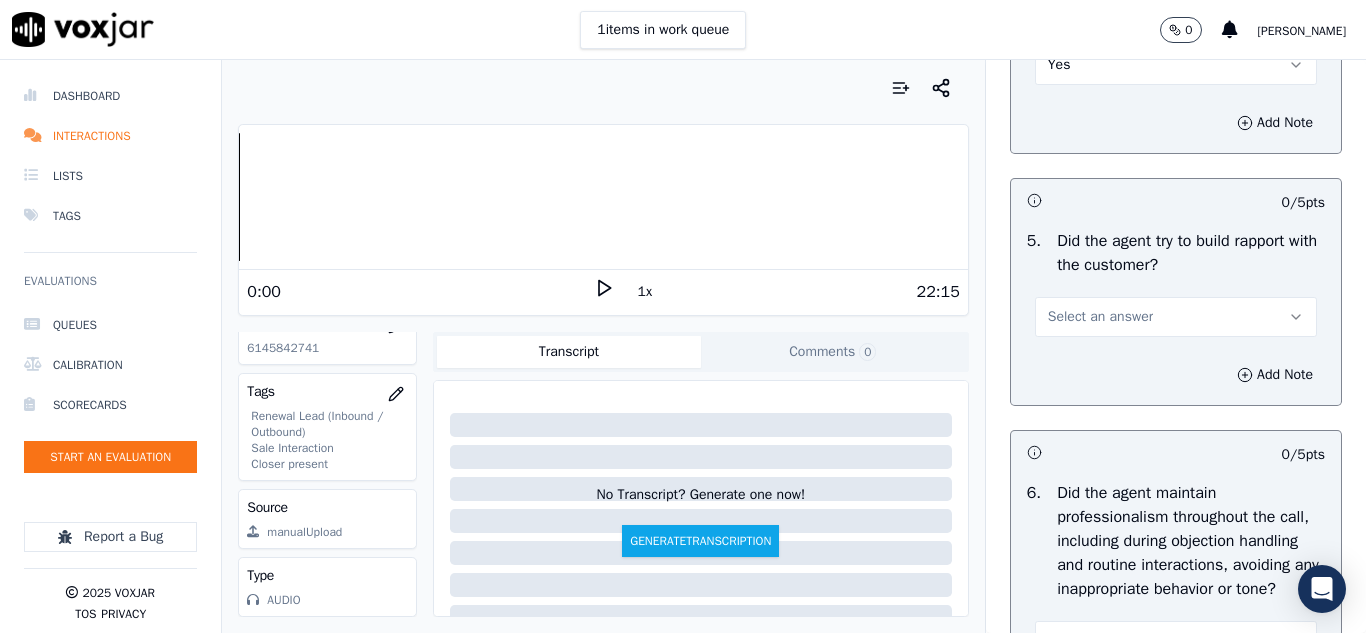 click on "Select an answer" at bounding box center [1176, 317] 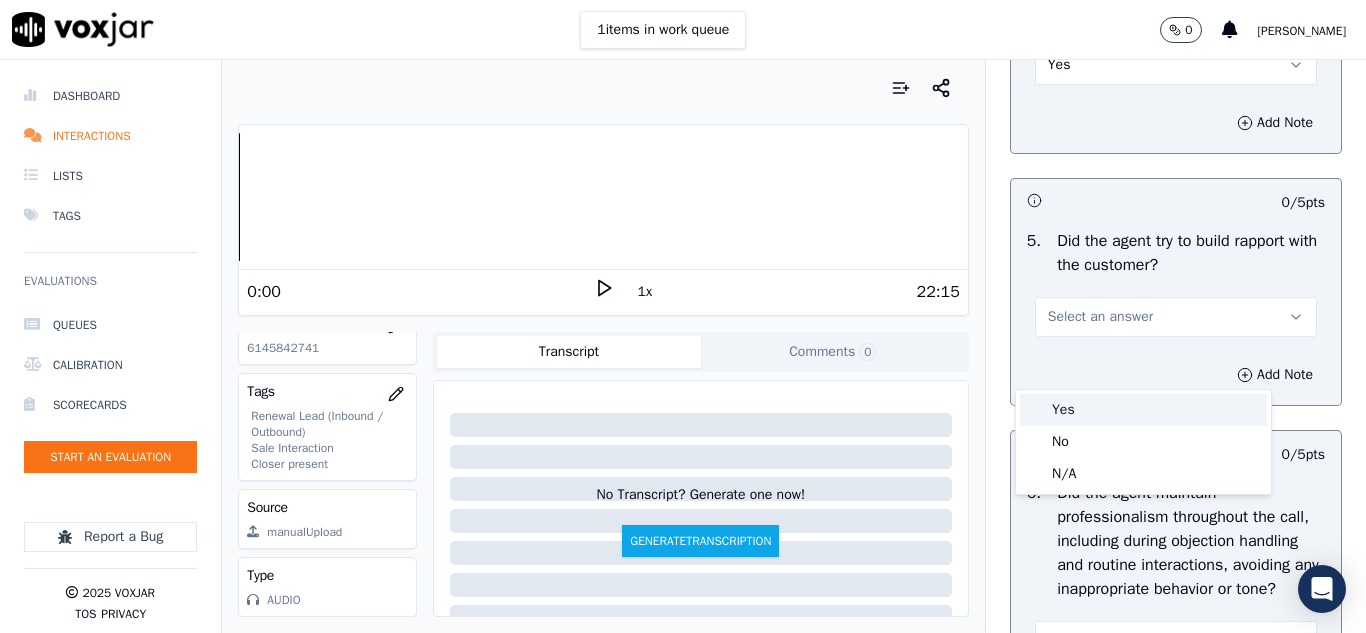 click on "Yes" at bounding box center [1143, 410] 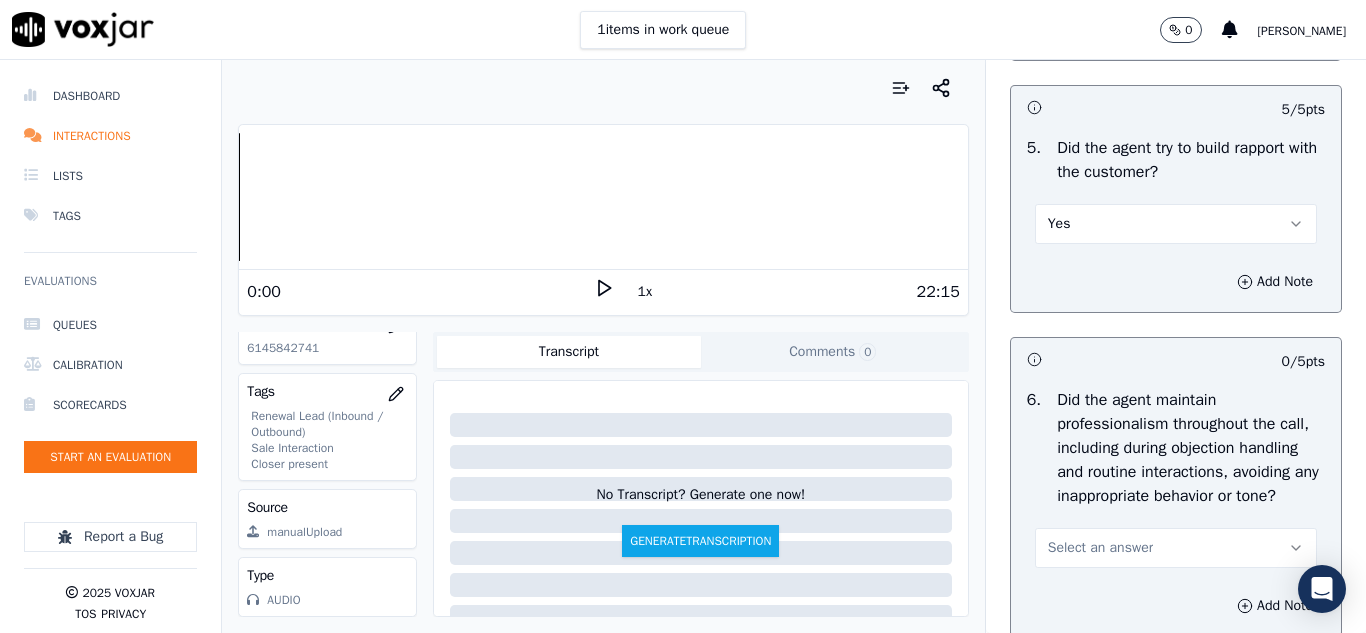 scroll, scrollTop: 2500, scrollLeft: 0, axis: vertical 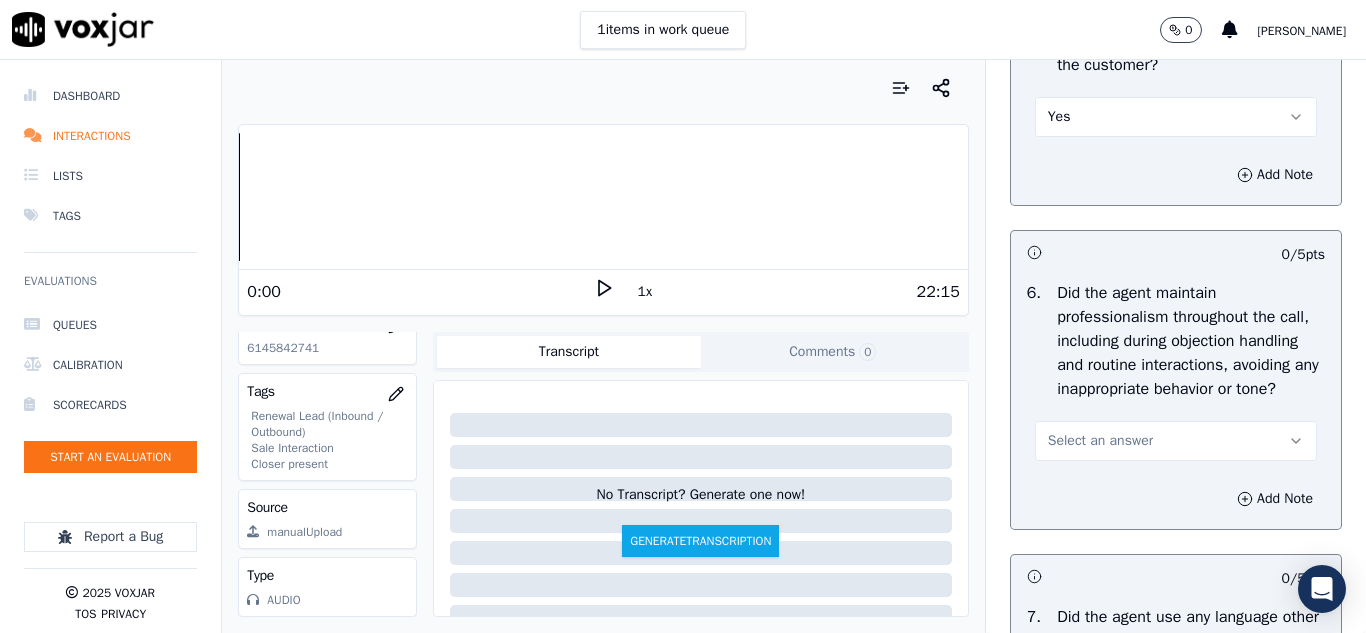 click on "Select an answer" at bounding box center (1100, 441) 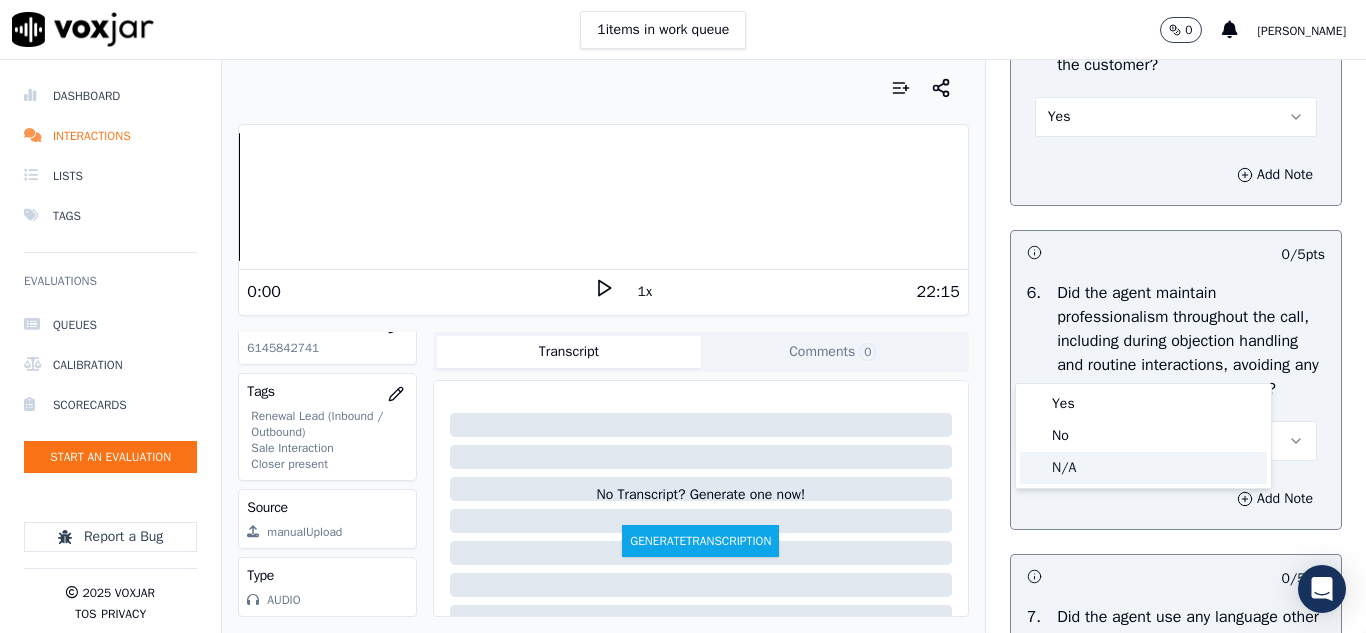 click on "N/A" 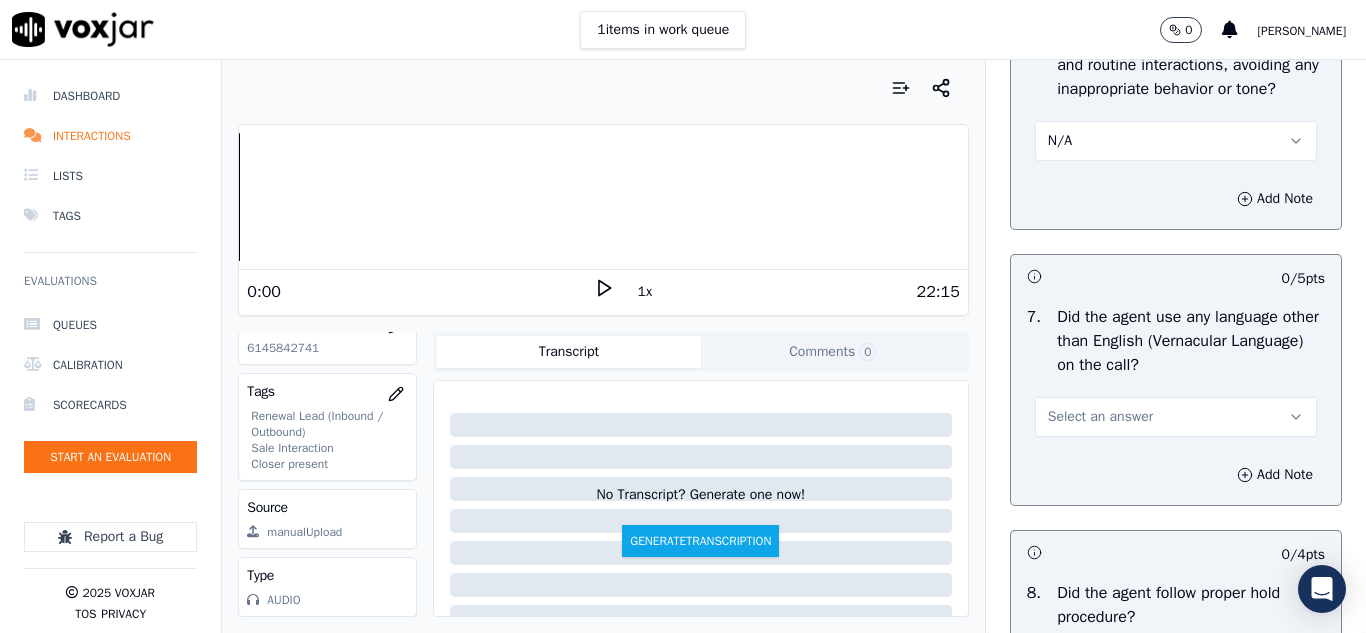scroll, scrollTop: 2900, scrollLeft: 0, axis: vertical 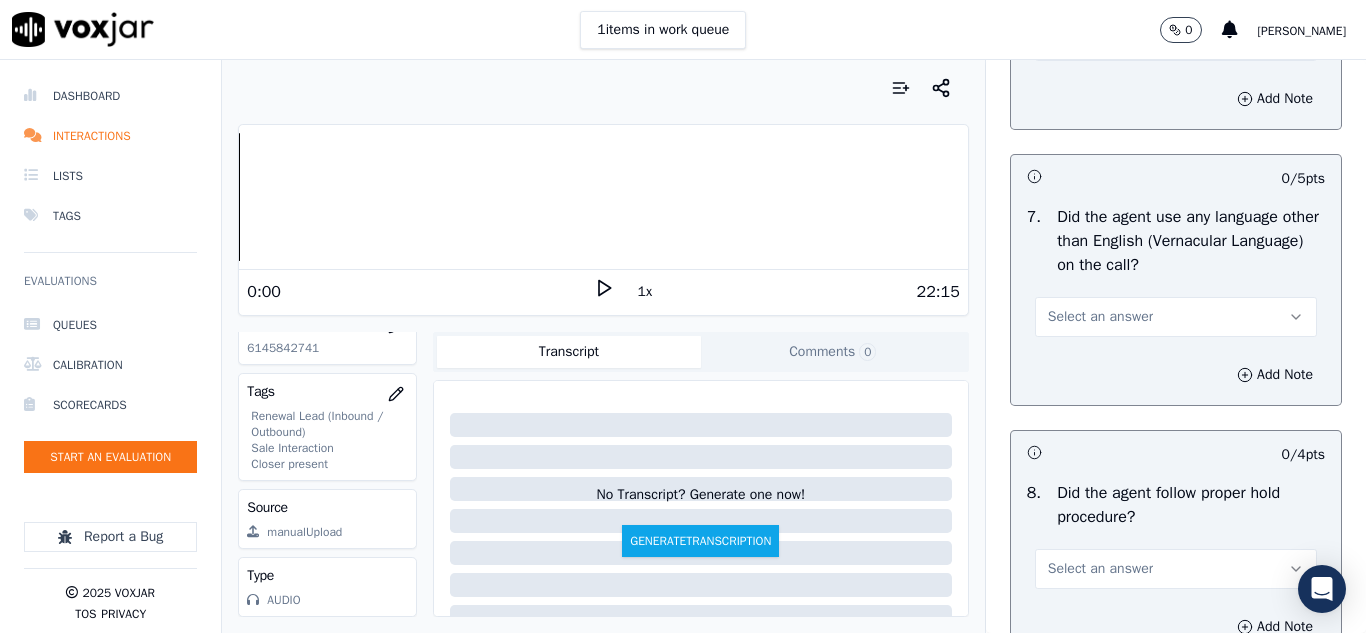 click on "Select an answer" at bounding box center [1100, 317] 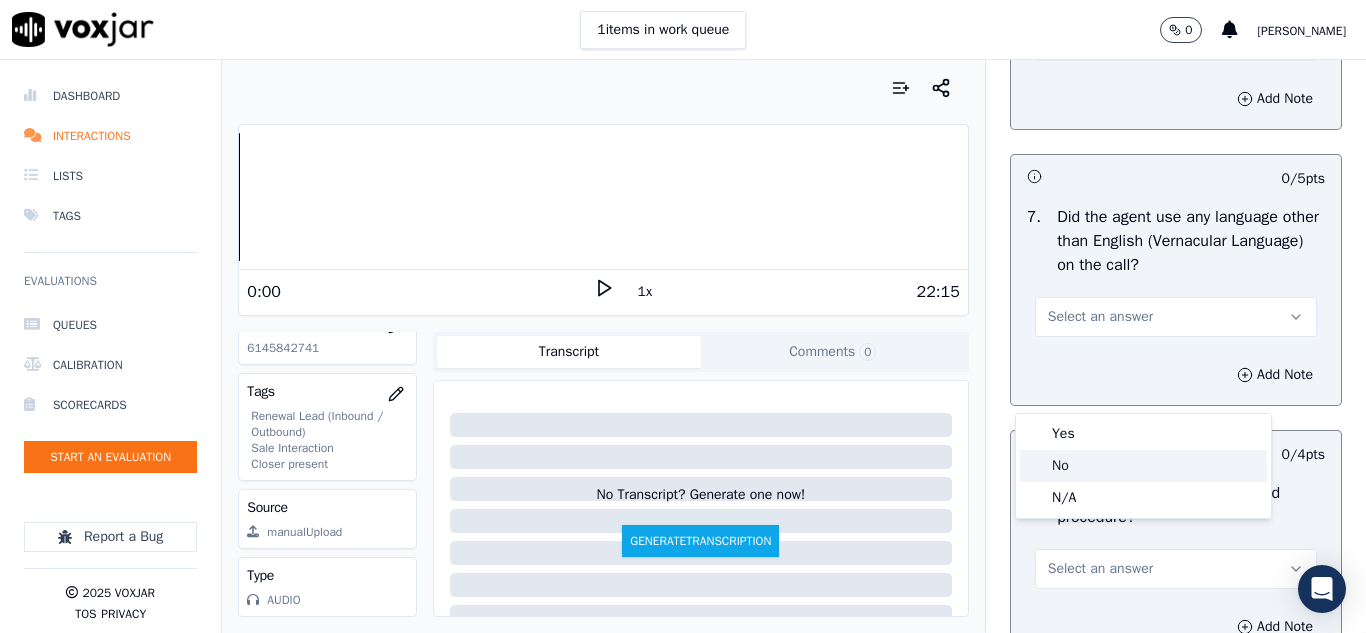click on "No" 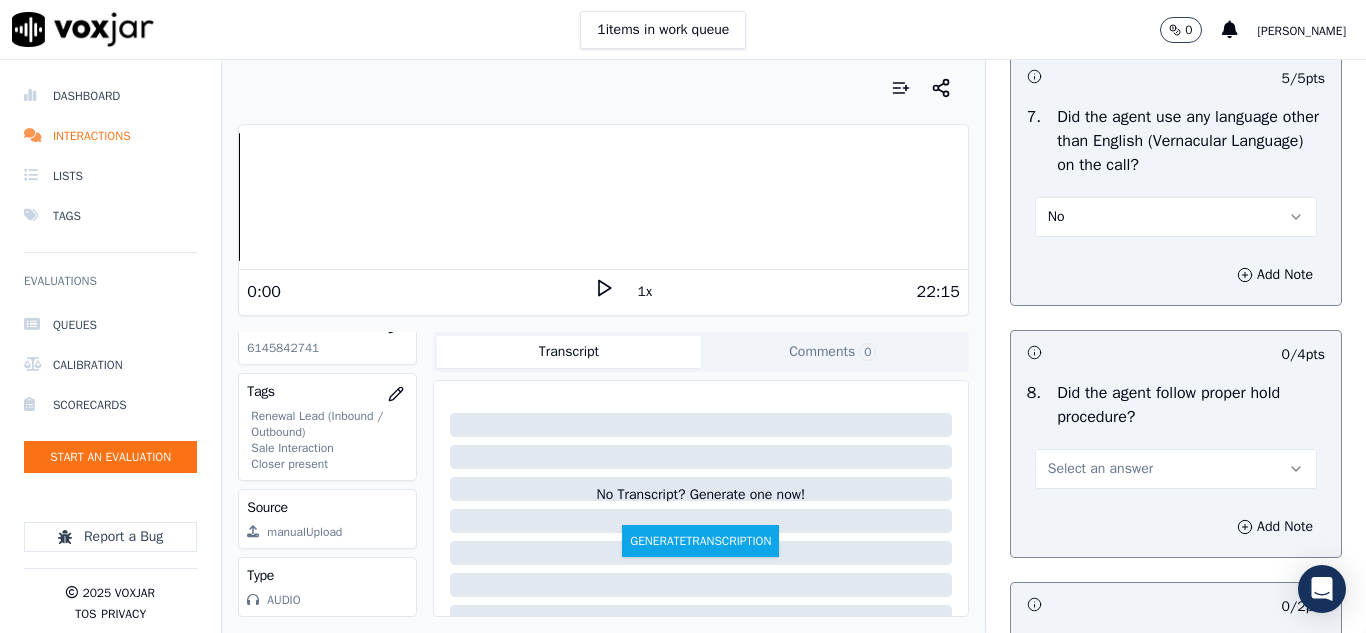 scroll, scrollTop: 3200, scrollLeft: 0, axis: vertical 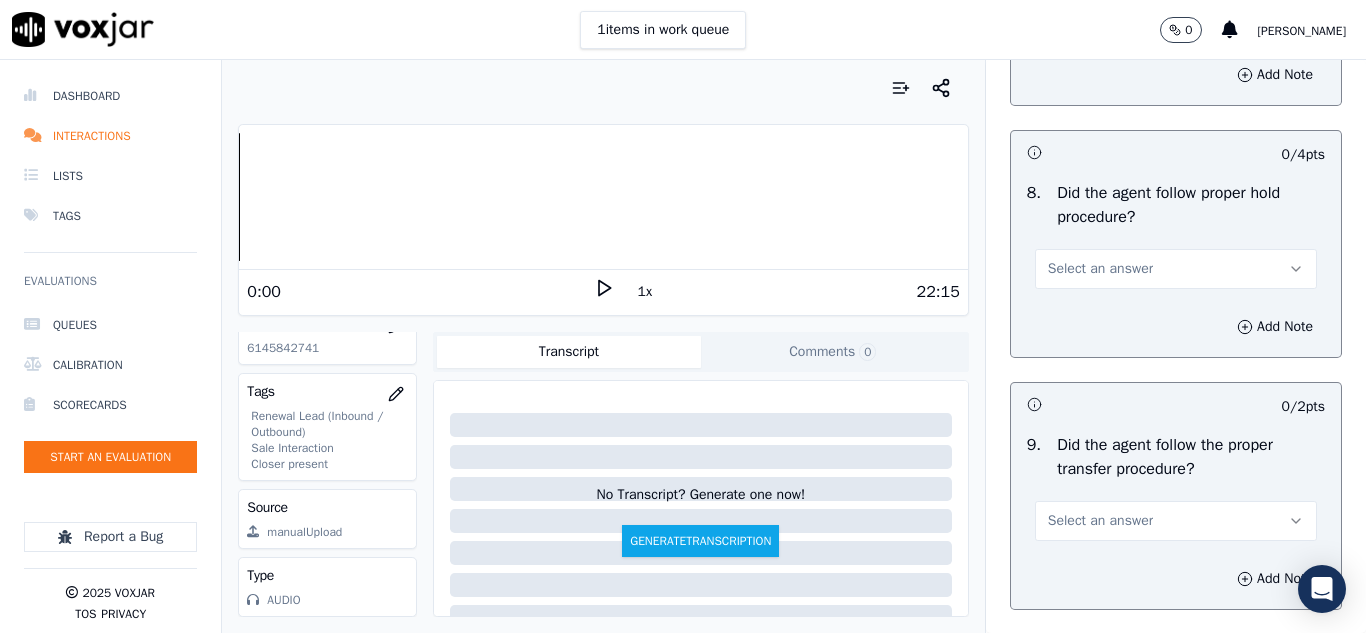 click on "Select an answer" at bounding box center (1176, 269) 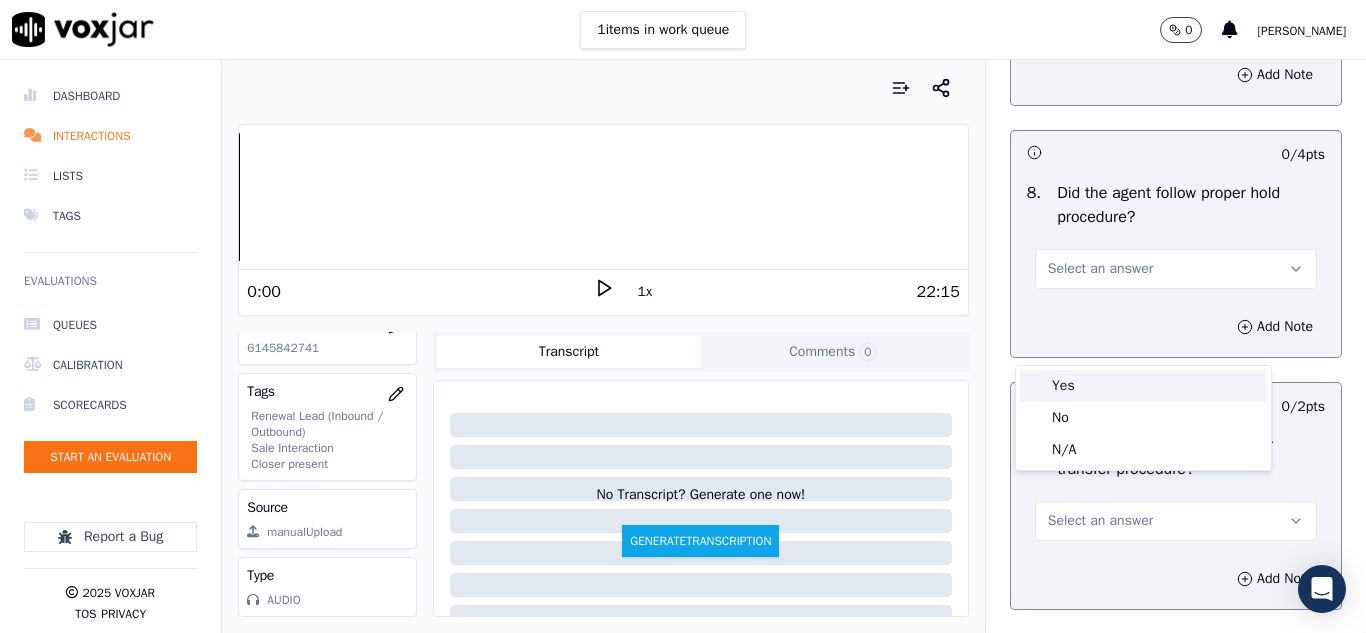 click on "Yes" at bounding box center (1143, 386) 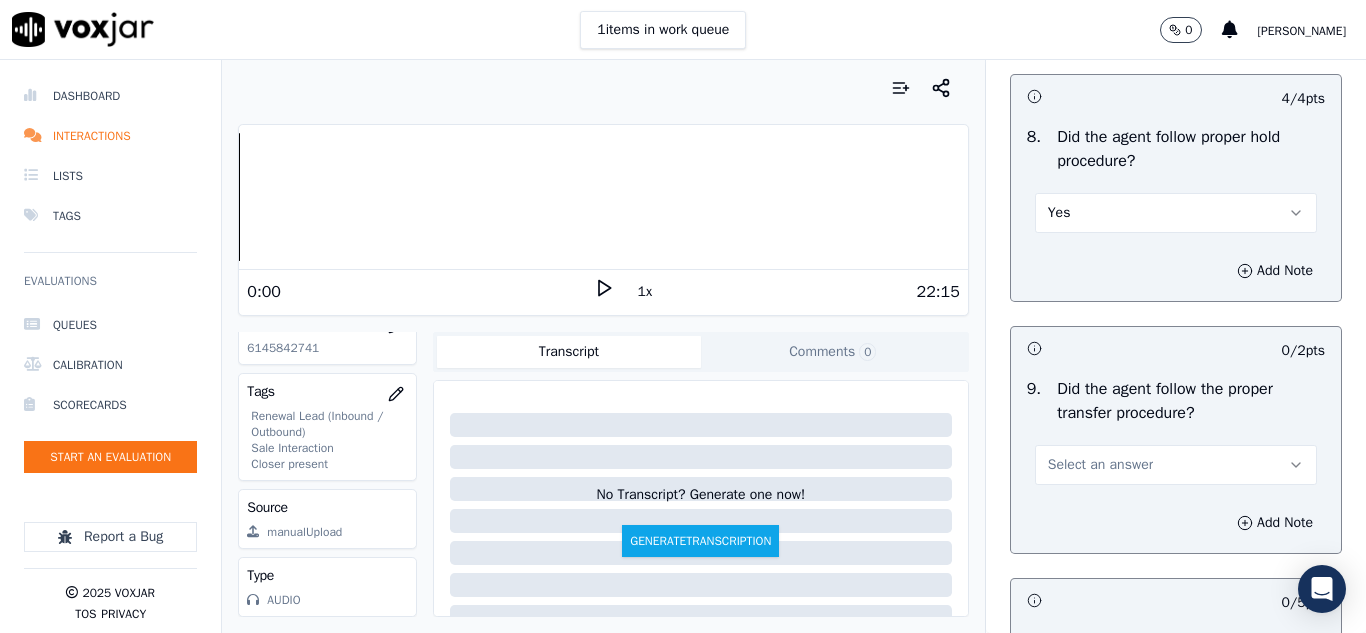 scroll, scrollTop: 3400, scrollLeft: 0, axis: vertical 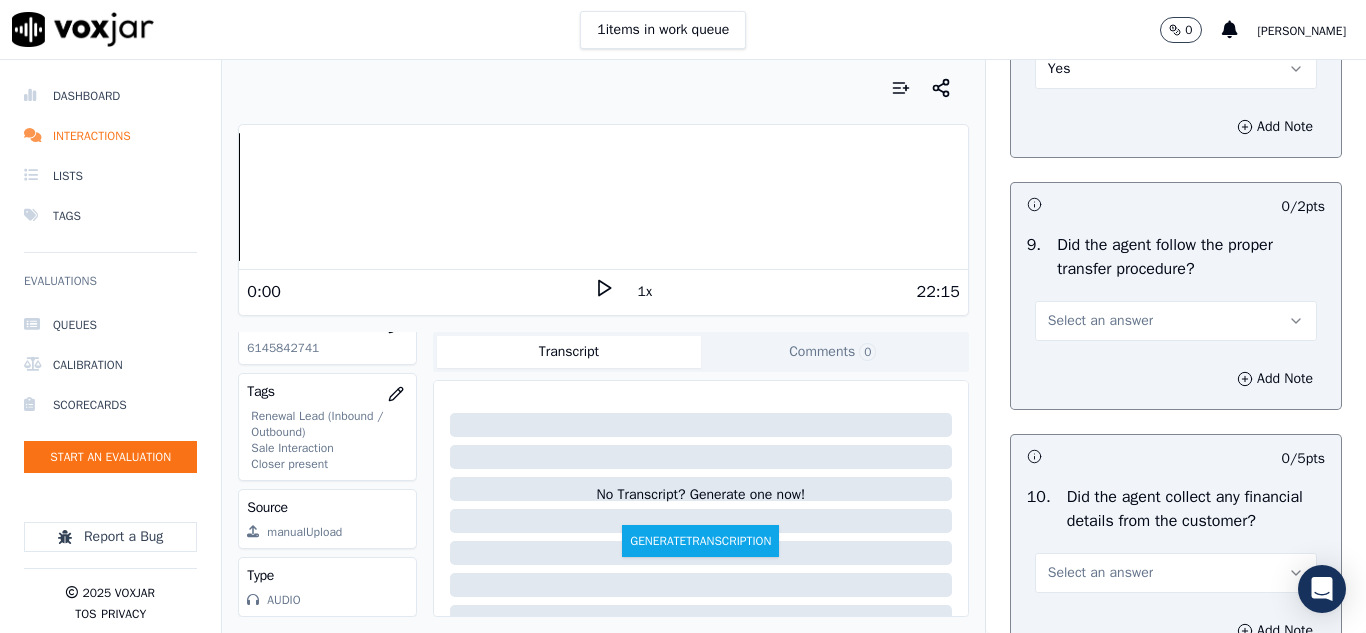 click on "Select an answer" at bounding box center [1100, 321] 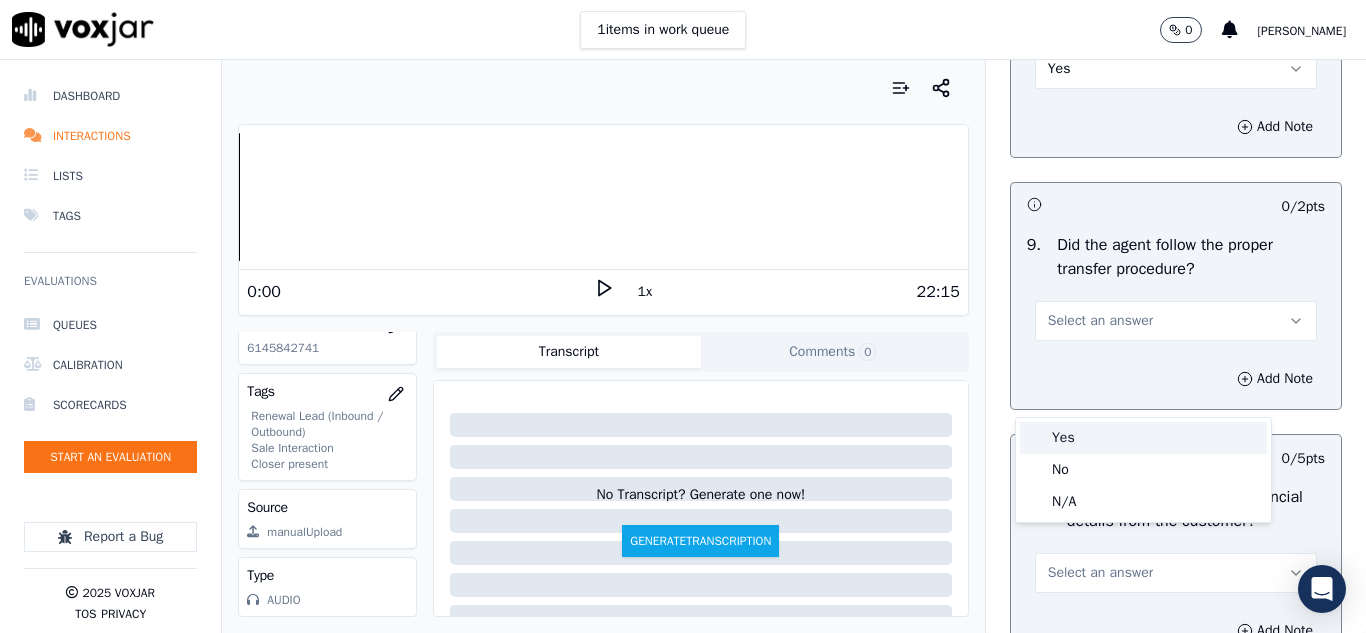 click on "Yes" at bounding box center (1143, 438) 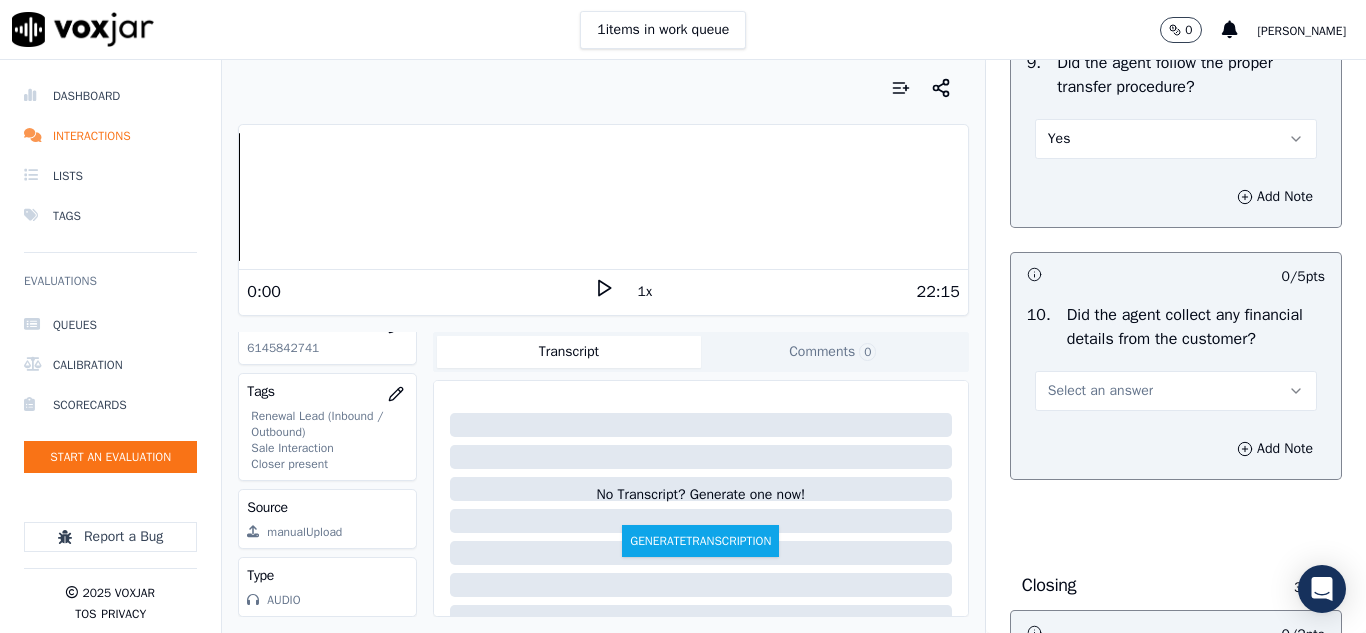 scroll, scrollTop: 3700, scrollLeft: 0, axis: vertical 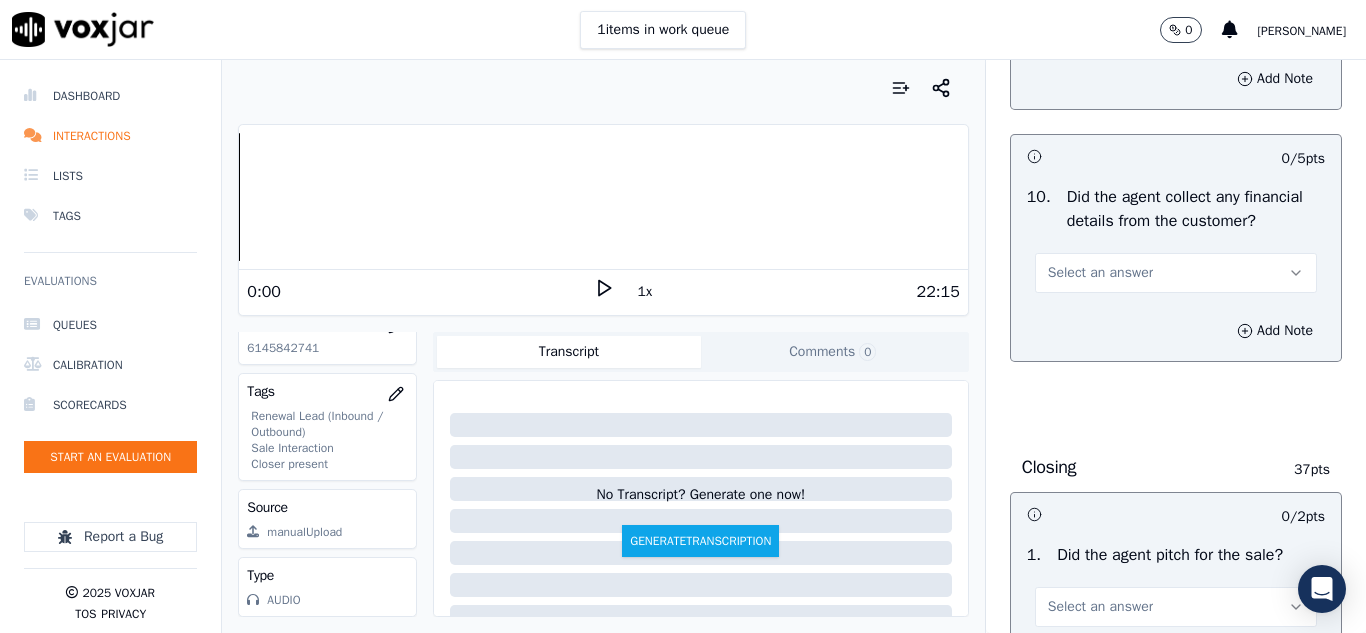 click on "Select an answer" at bounding box center (1100, 273) 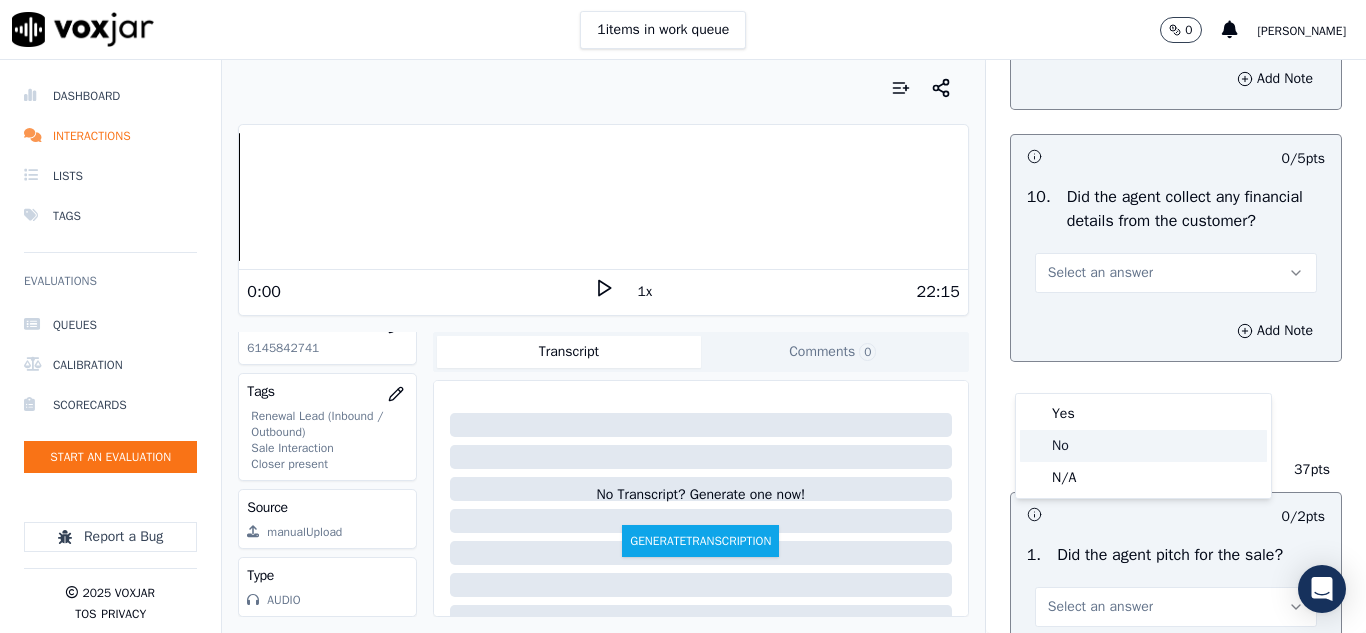 click on "No" 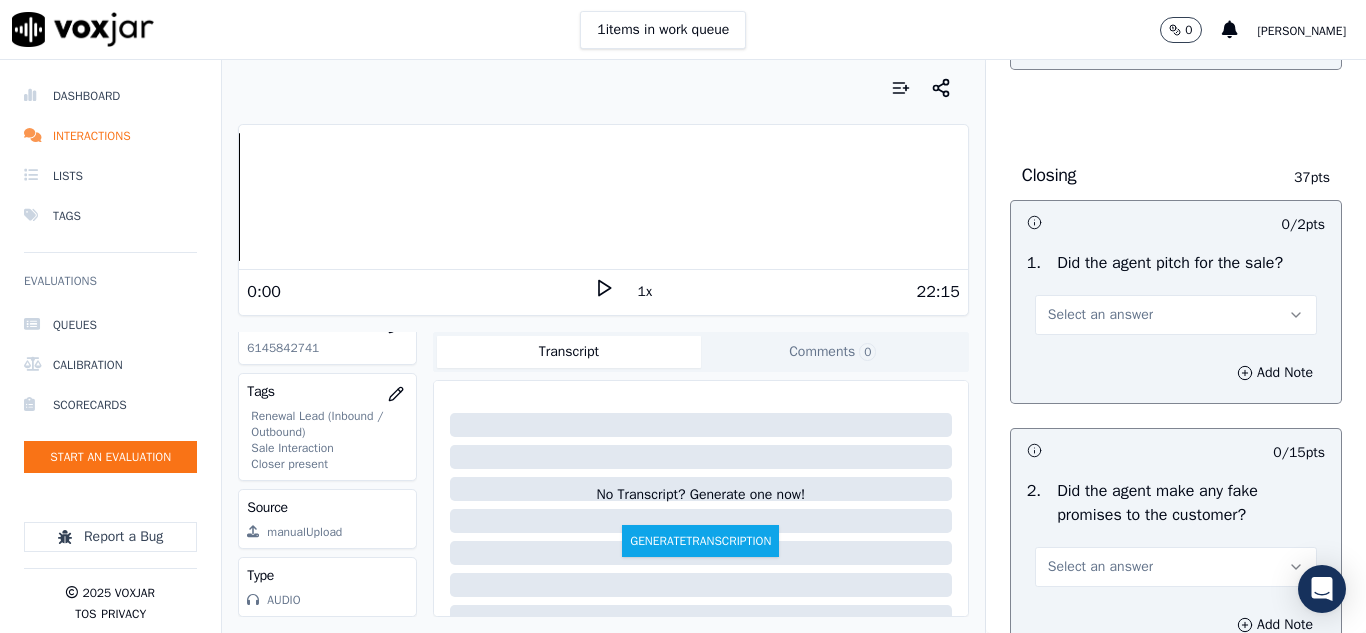 scroll, scrollTop: 4000, scrollLeft: 0, axis: vertical 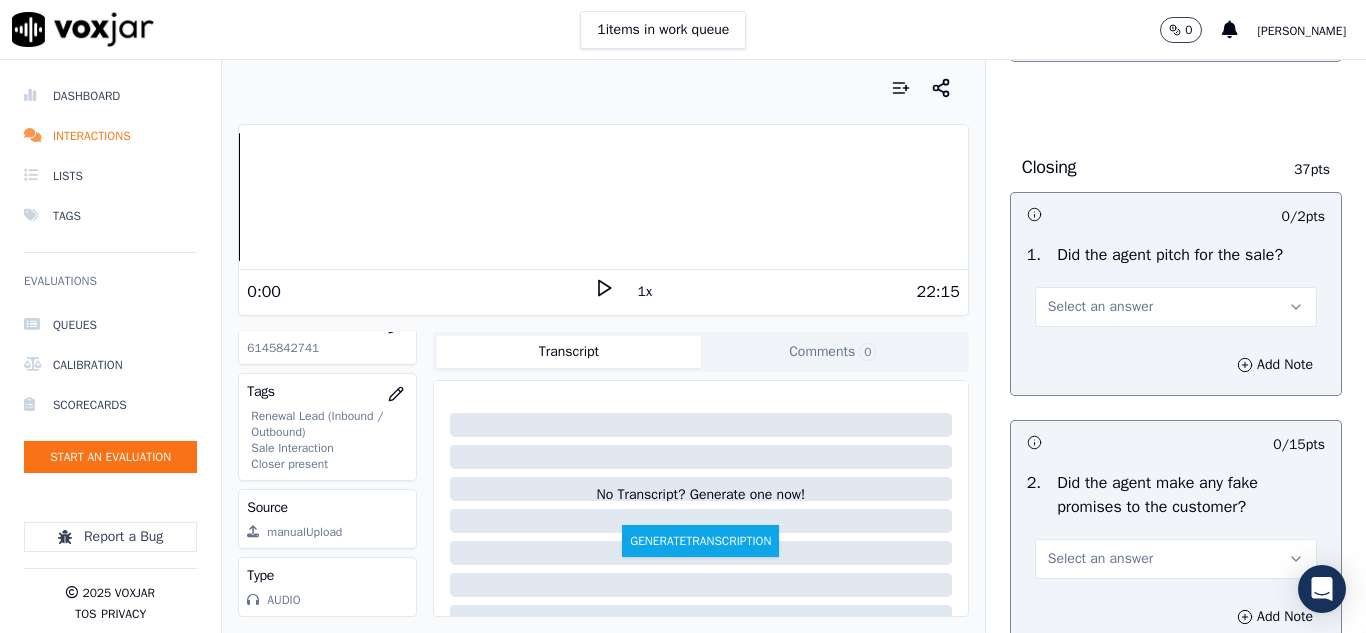 click on "Select an answer" at bounding box center (1100, 307) 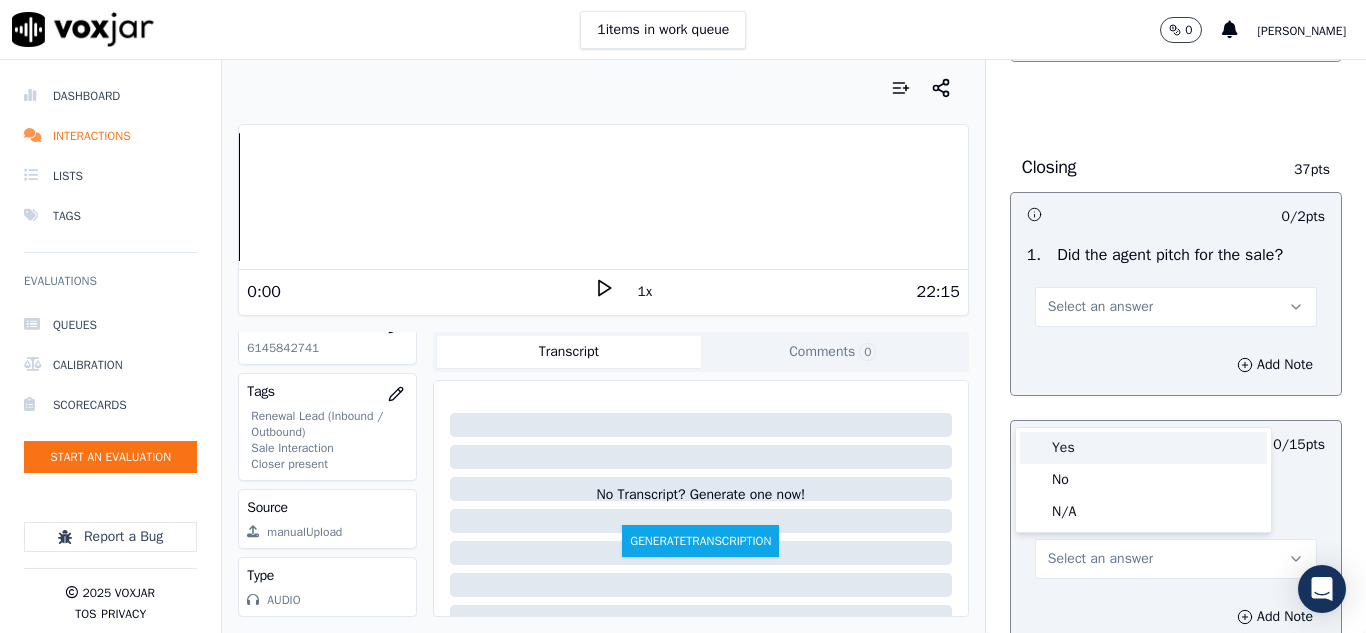 drag, startPoint x: 1072, startPoint y: 448, endPoint x: 1071, endPoint y: 435, distance: 13.038404 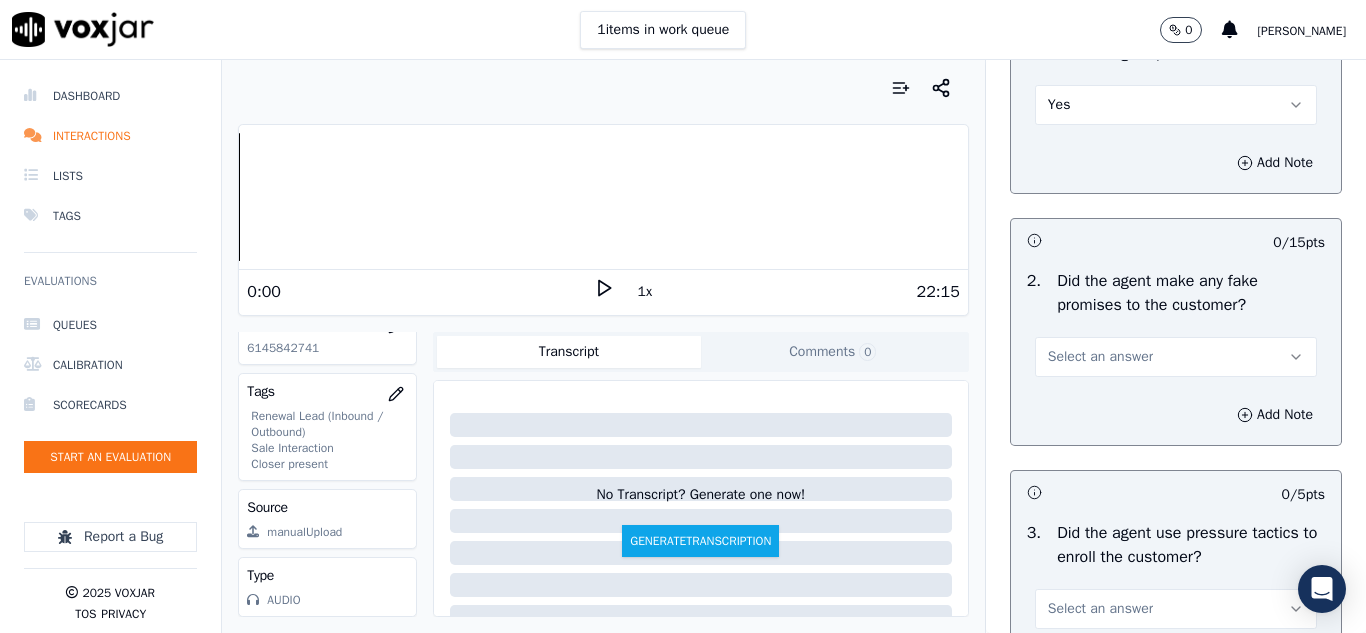 scroll, scrollTop: 4300, scrollLeft: 0, axis: vertical 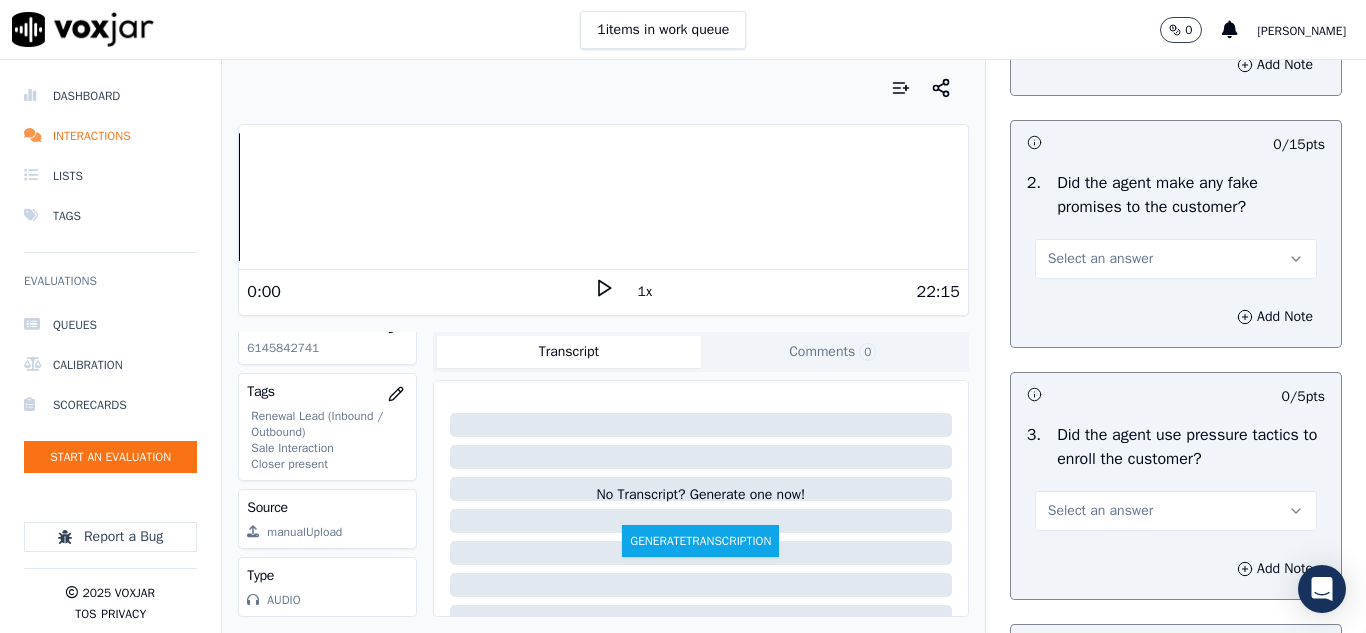 click on "Select an answer" at bounding box center (1100, 259) 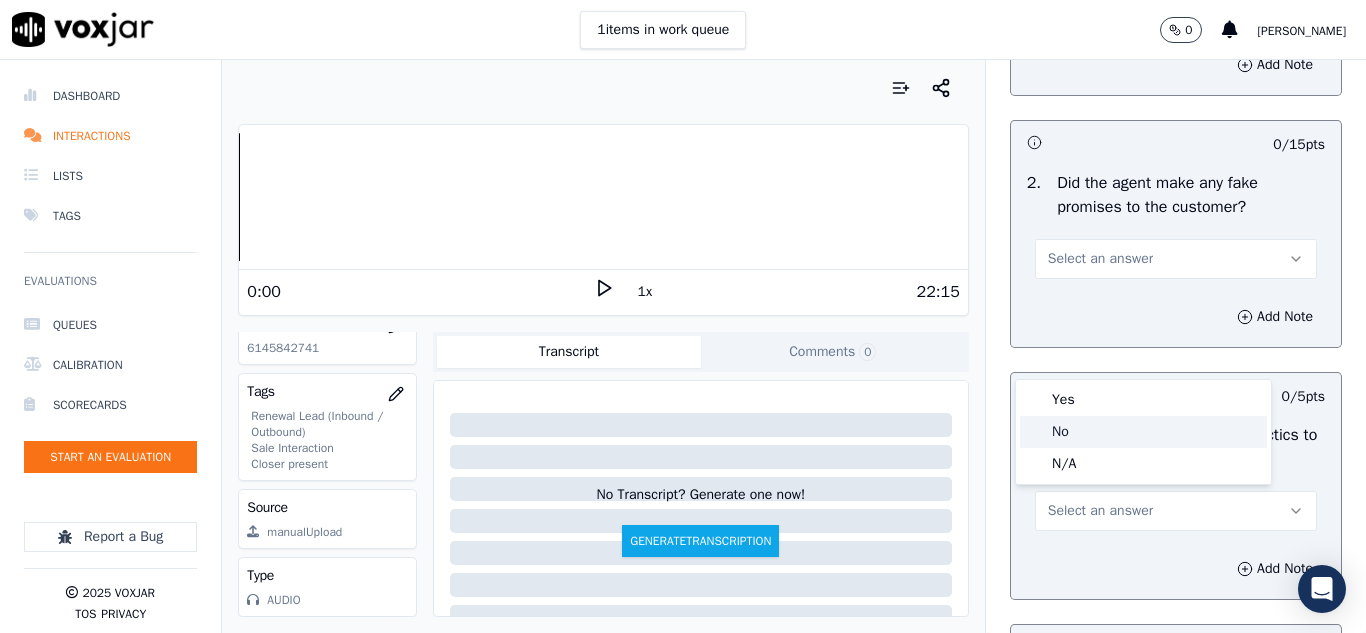 click on "No" 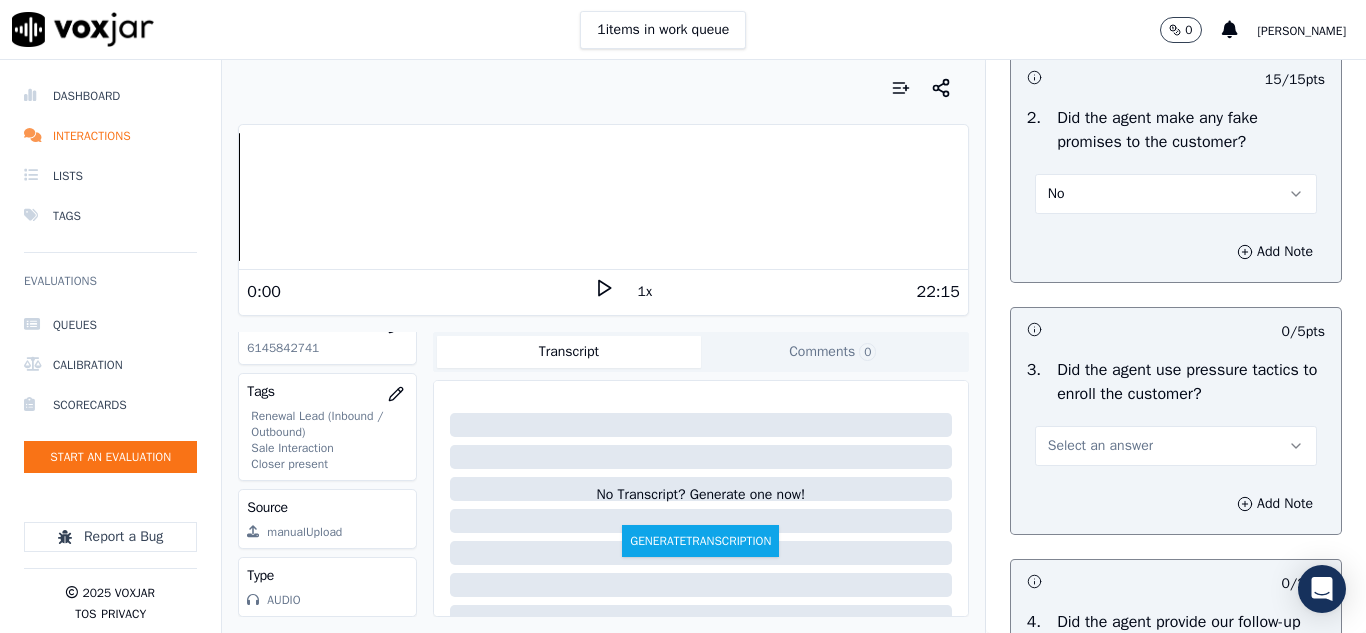 scroll, scrollTop: 4400, scrollLeft: 0, axis: vertical 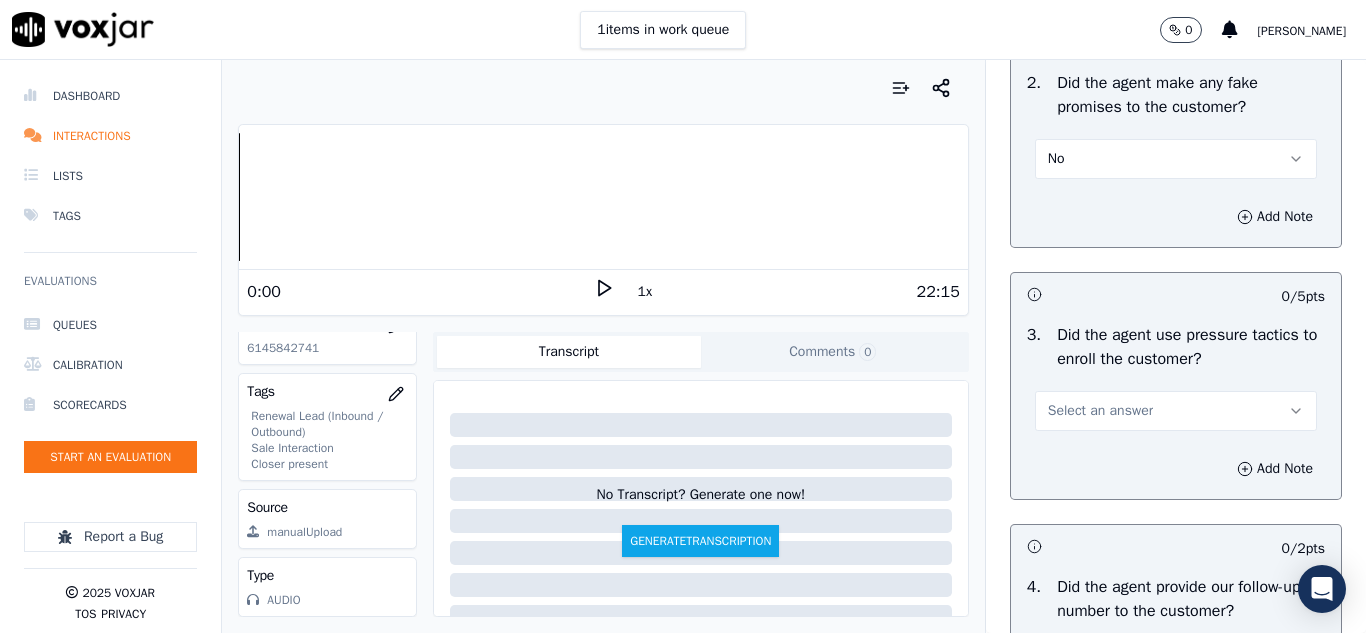 click on "No" at bounding box center (1176, 159) 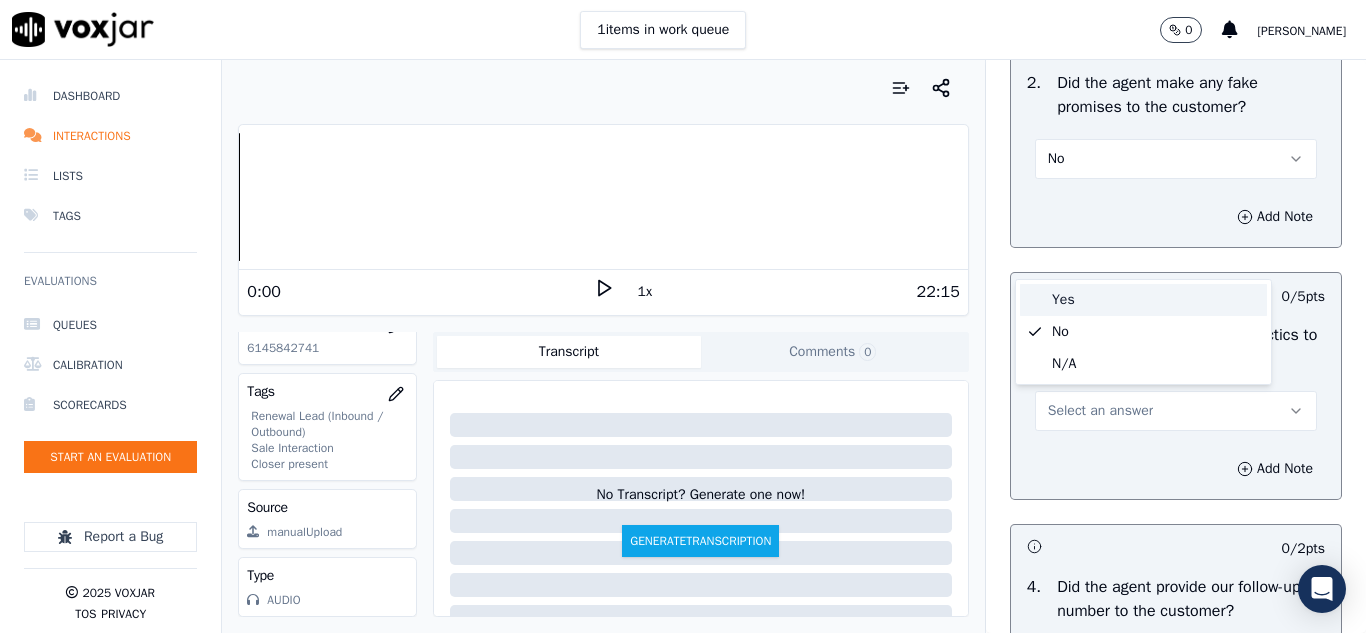 click on "Yes" at bounding box center (1143, 300) 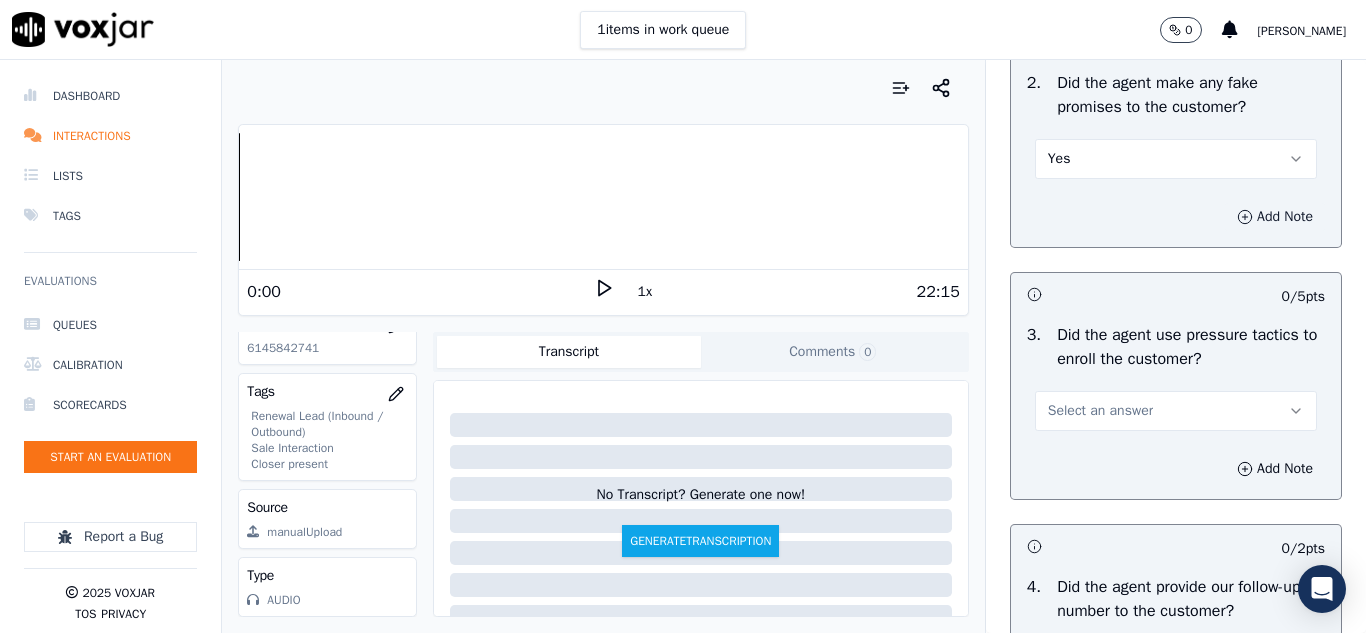 click 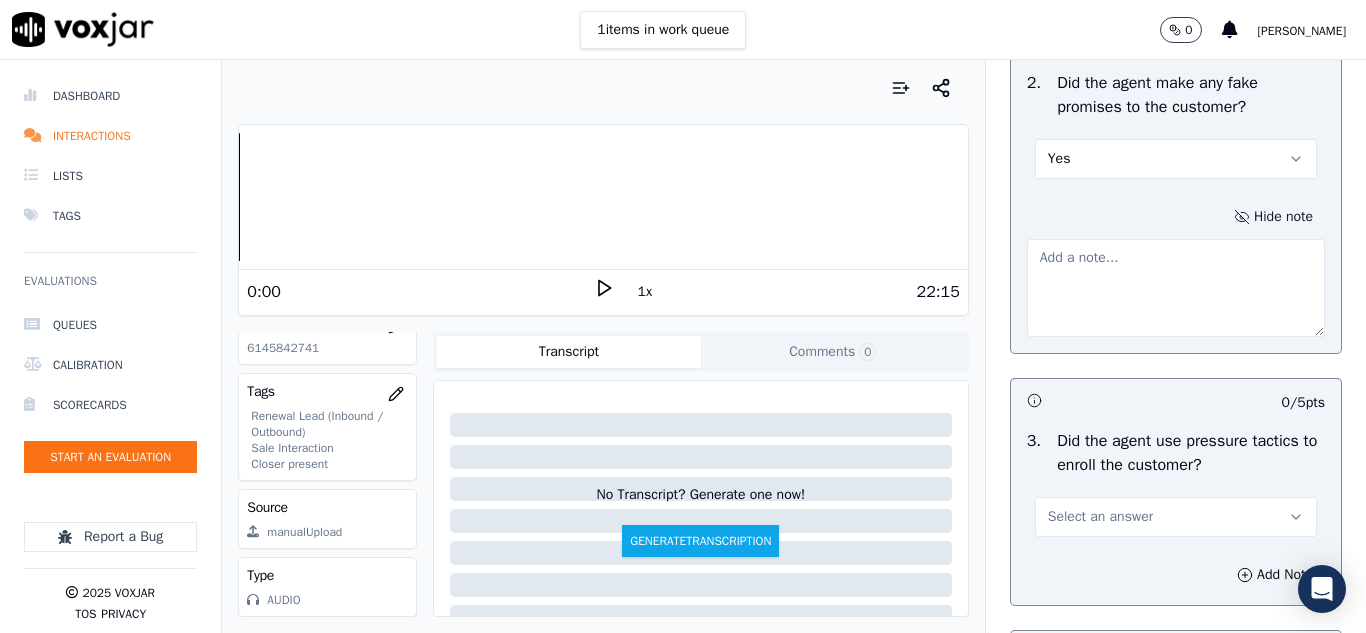 click at bounding box center [1176, 288] 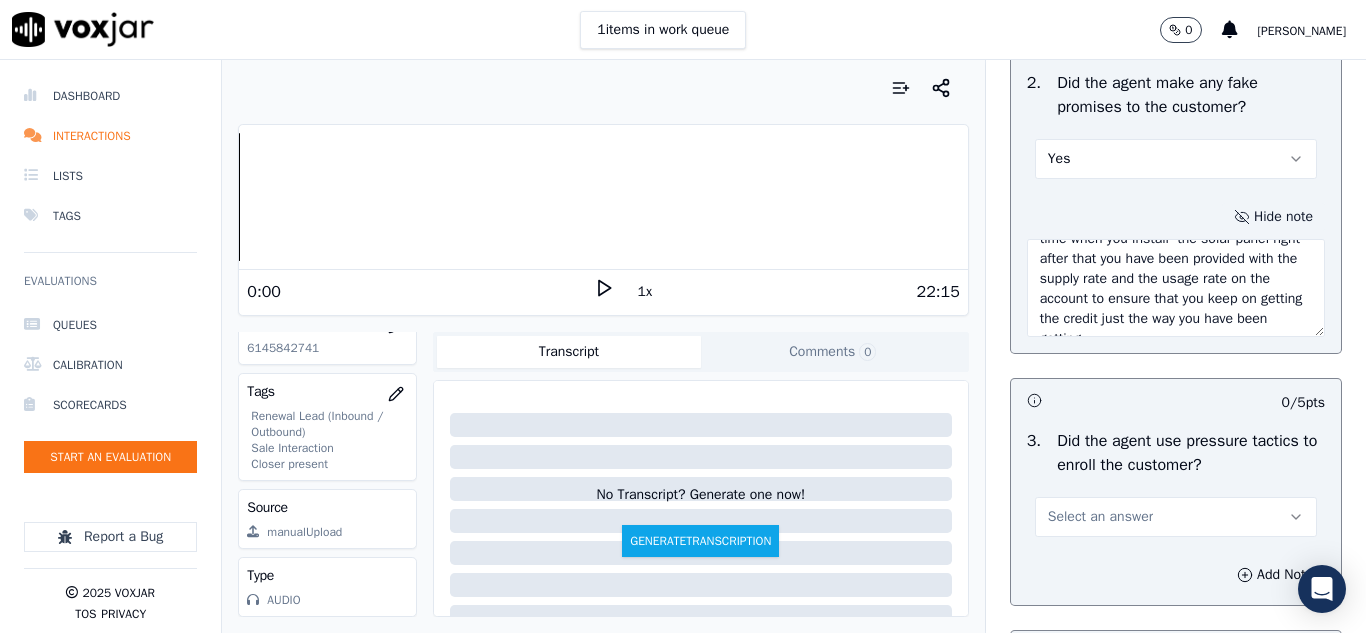 scroll, scrollTop: 151, scrollLeft: 0, axis: vertical 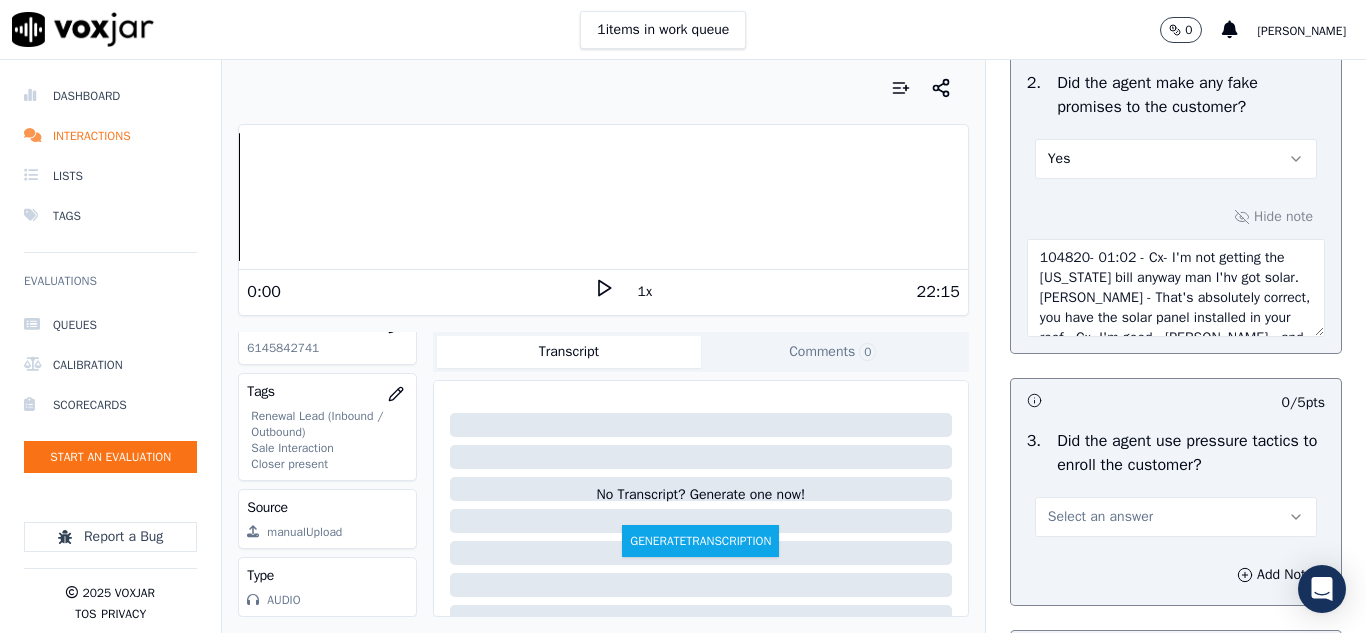 click on "104820- 01:02 - Cx- I'm not getting the [US_STATE] bill anyway man I'hv got solar. [PERSON_NAME] - That's absolutely correct, you have the solar panel installed in your roof.. Cx- I'm good.. [PERSON_NAME] - and on that solar panel okay you are getting the credit right on your bill, with the solar panel. Cx- yes of course. [PERSON_NAME] - Now if you could remember [PERSON_NAME] last time when you install  the solar panel right after that you have been provided with the supply rate and the usage rate on the account to ensure that you keep on getting the credit just the way you have been getting.
01:48 - And that is the thing you have been informed on the account to update the rates and the charges to ensure you keep on getting the credit just the way you have been getting all this time." at bounding box center [1176, 288] 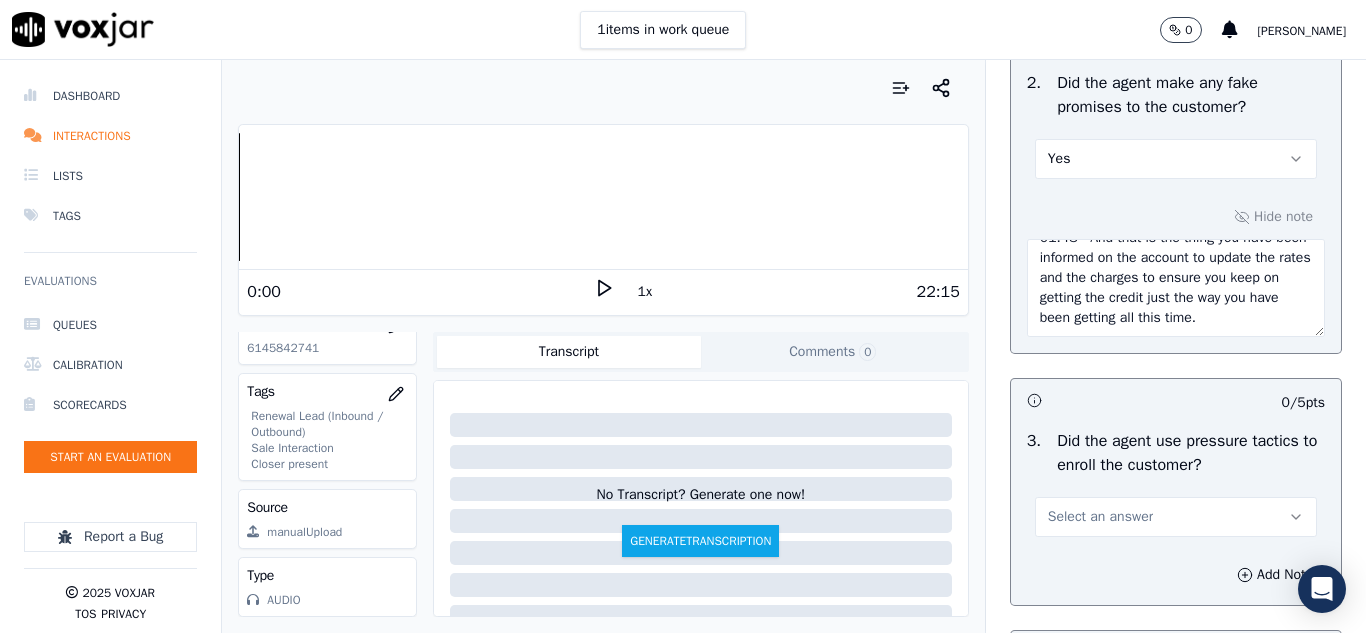 scroll, scrollTop: 360, scrollLeft: 0, axis: vertical 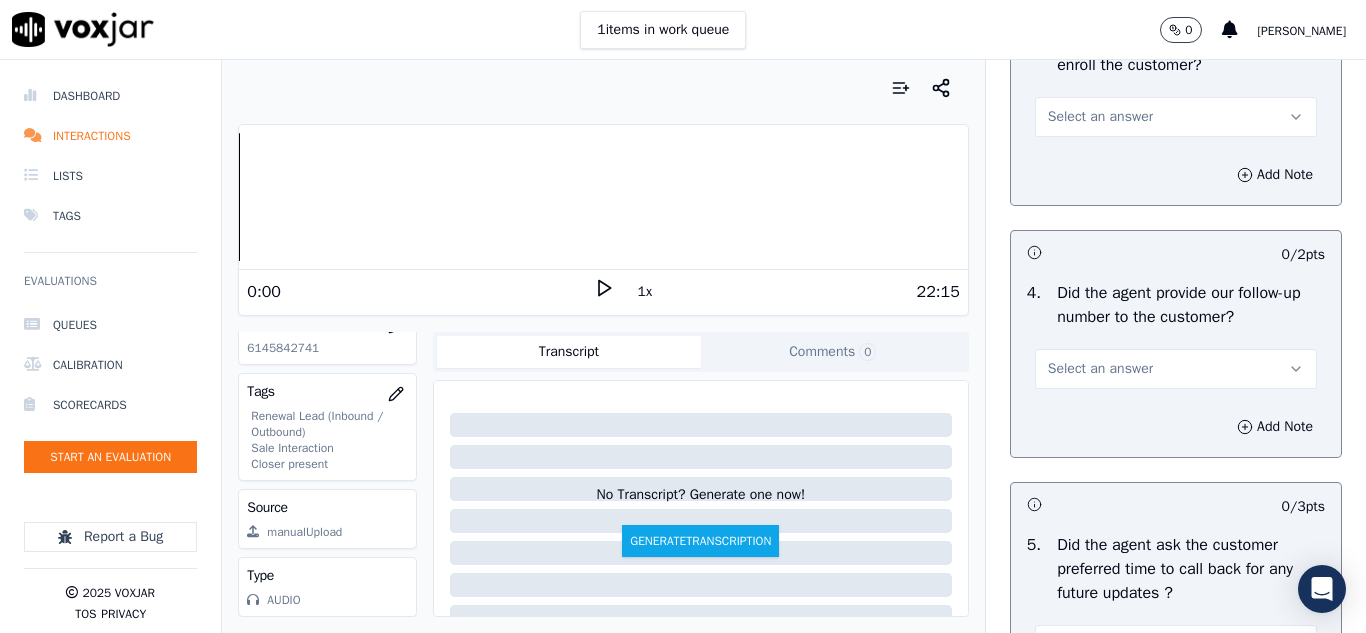 type on "104820- 01:02 - Cx- I'm not getting the [US_STATE] bill anyway man I've got solar. [PERSON_NAME] - That's absolutely correct, you have the solar panel installed in your roof.. Cx- I'm good.. [PERSON_NAME] - and on that solar panel okay you are getting the credit right on your bill, with the solar panel. Cx- yes of course. [PERSON_NAME] - Now if you could remember [PERSON_NAME] last time when you install  the solar panel right after that you have been provided with the supply rate and the usage rate on the account to ensure that you keep on getting the credit just the way you have been getting.
01:48 - And that is the thing you have been informed on the account to update the rates and the charges to ensure you keep on getting the credit just the way you have been getting all this time." 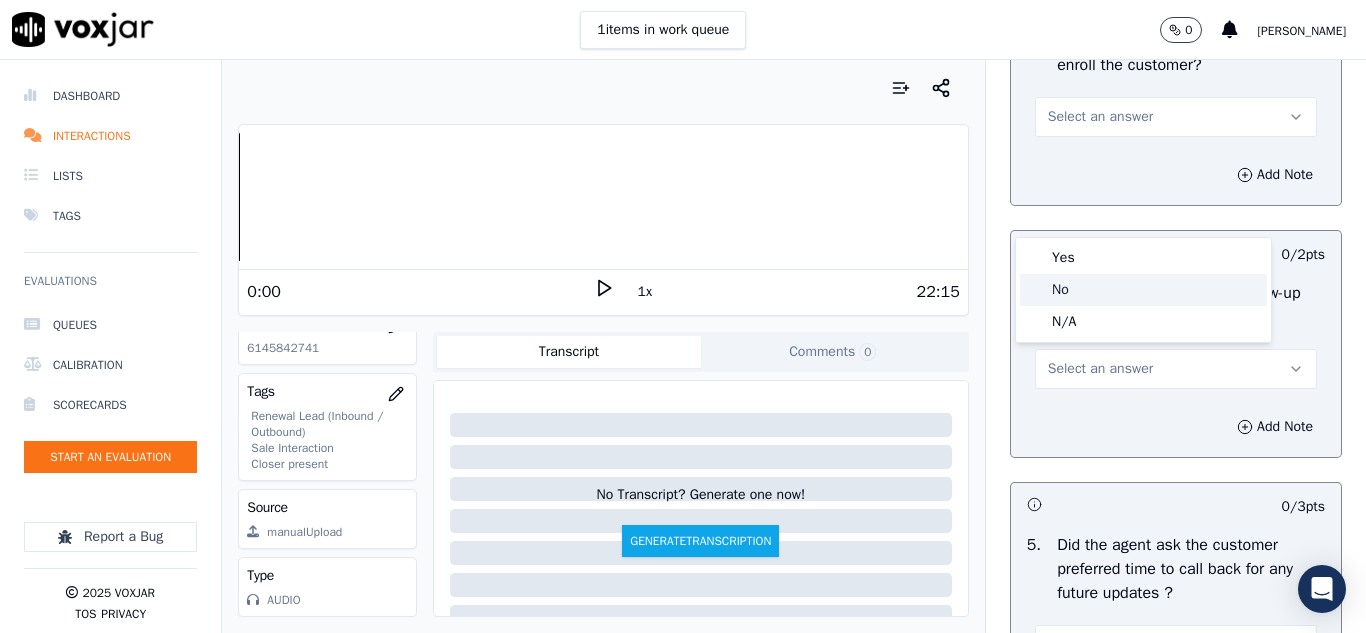 click on "No" 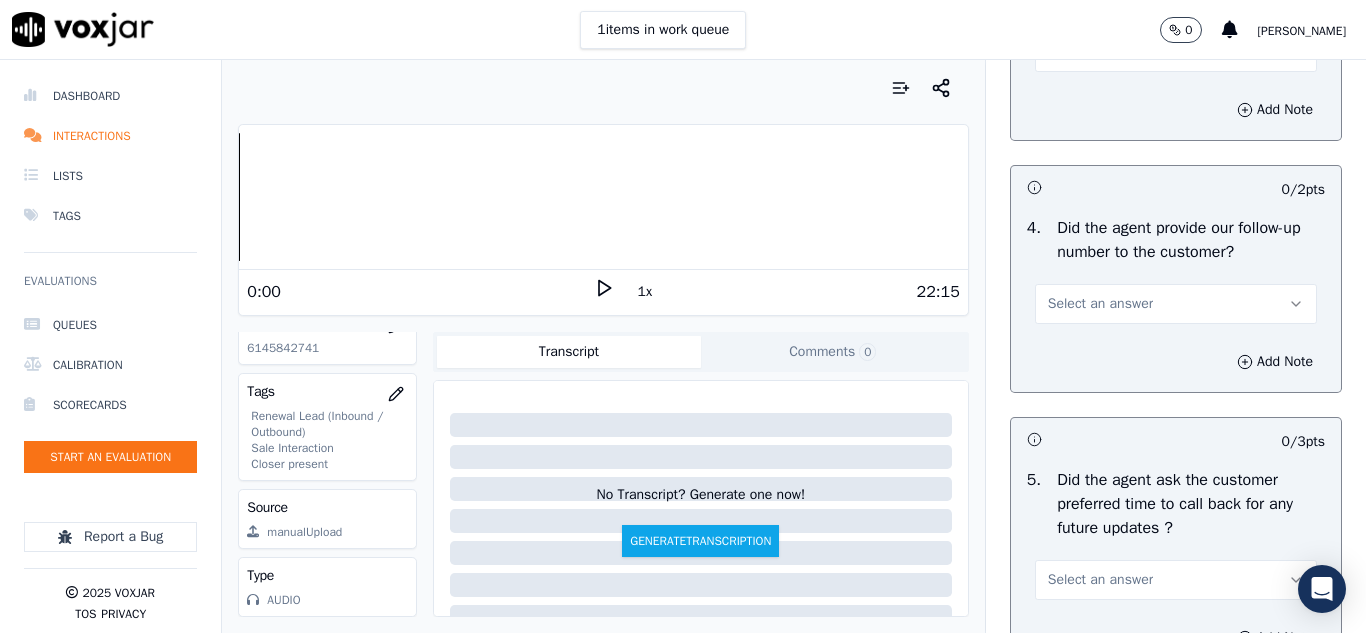 scroll, scrollTop: 4900, scrollLeft: 0, axis: vertical 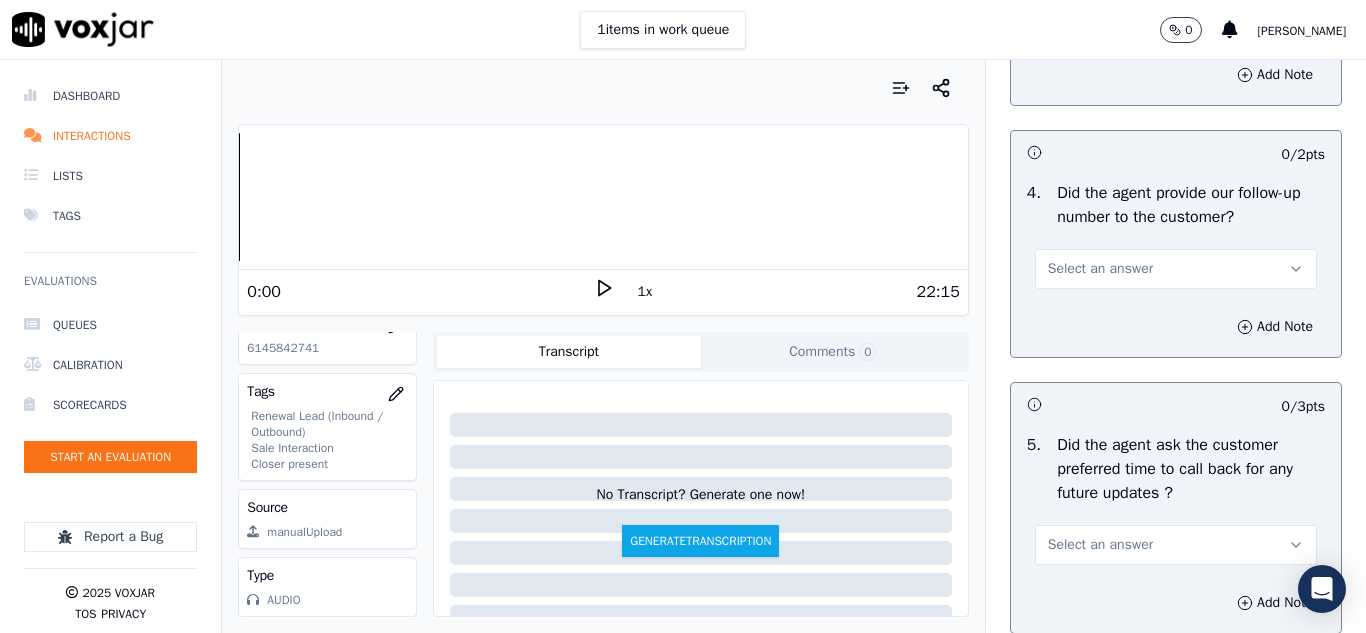 click on "Select an answer" at bounding box center [1100, 269] 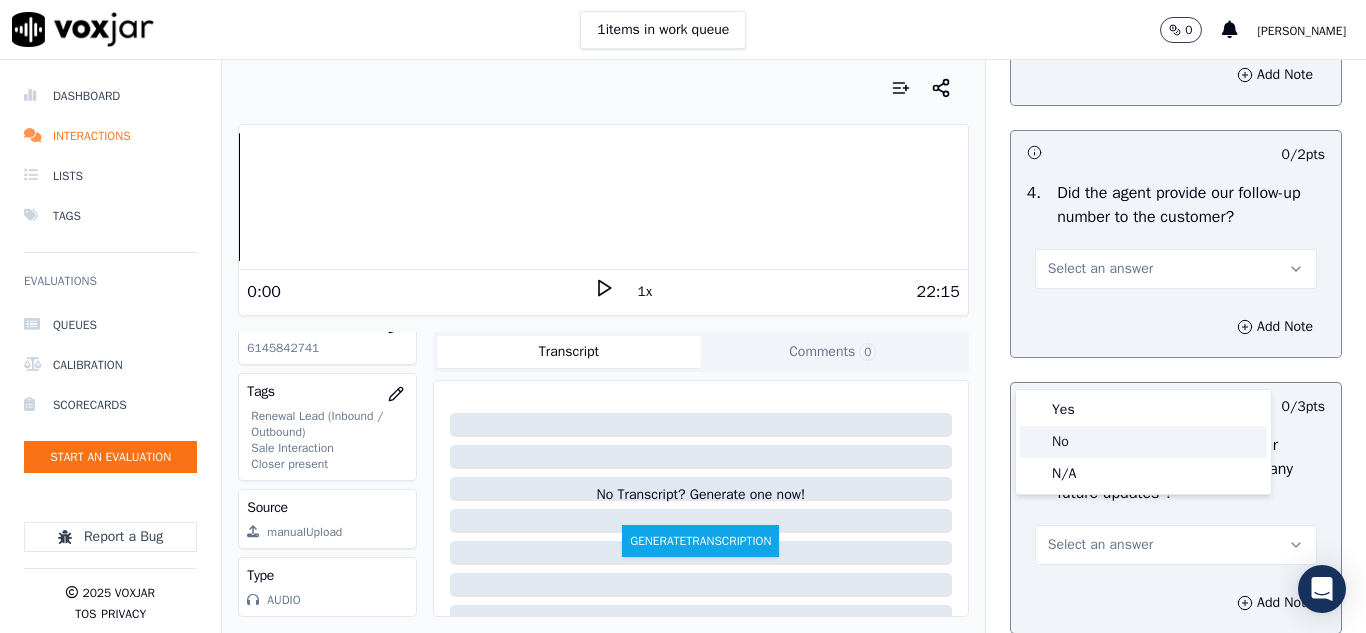 drag, startPoint x: 1068, startPoint y: 440, endPoint x: 1084, endPoint y: 423, distance: 23.345236 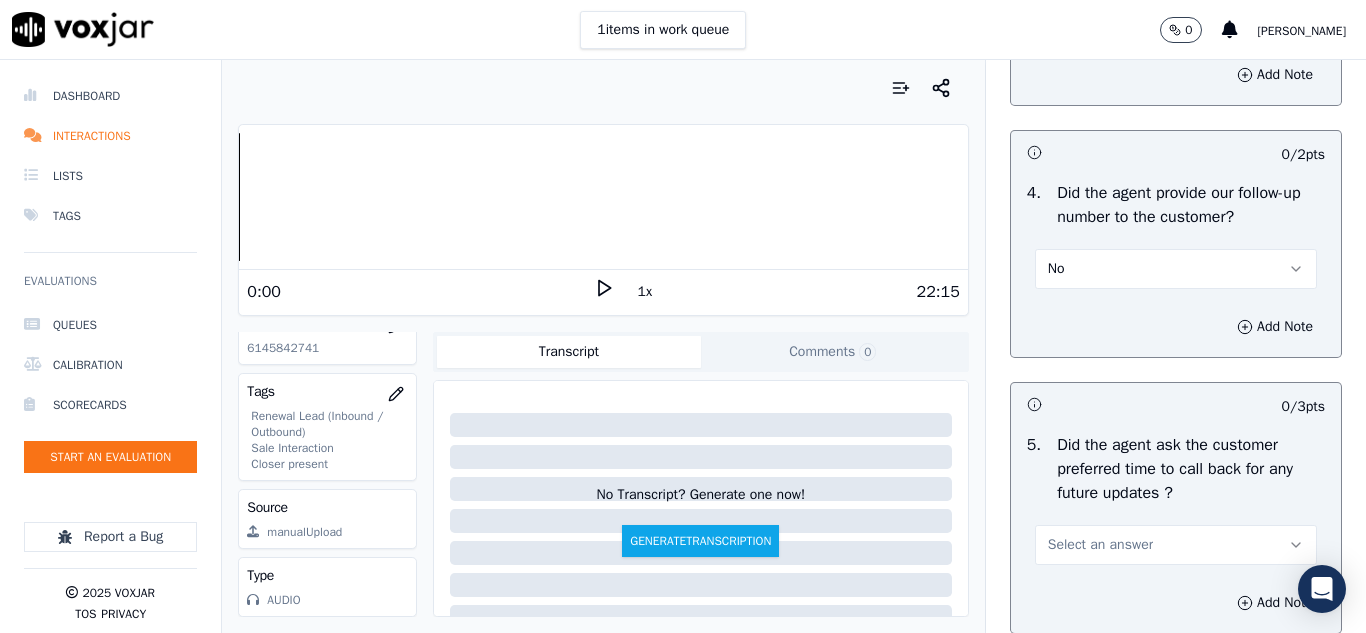 scroll, scrollTop: 5200, scrollLeft: 0, axis: vertical 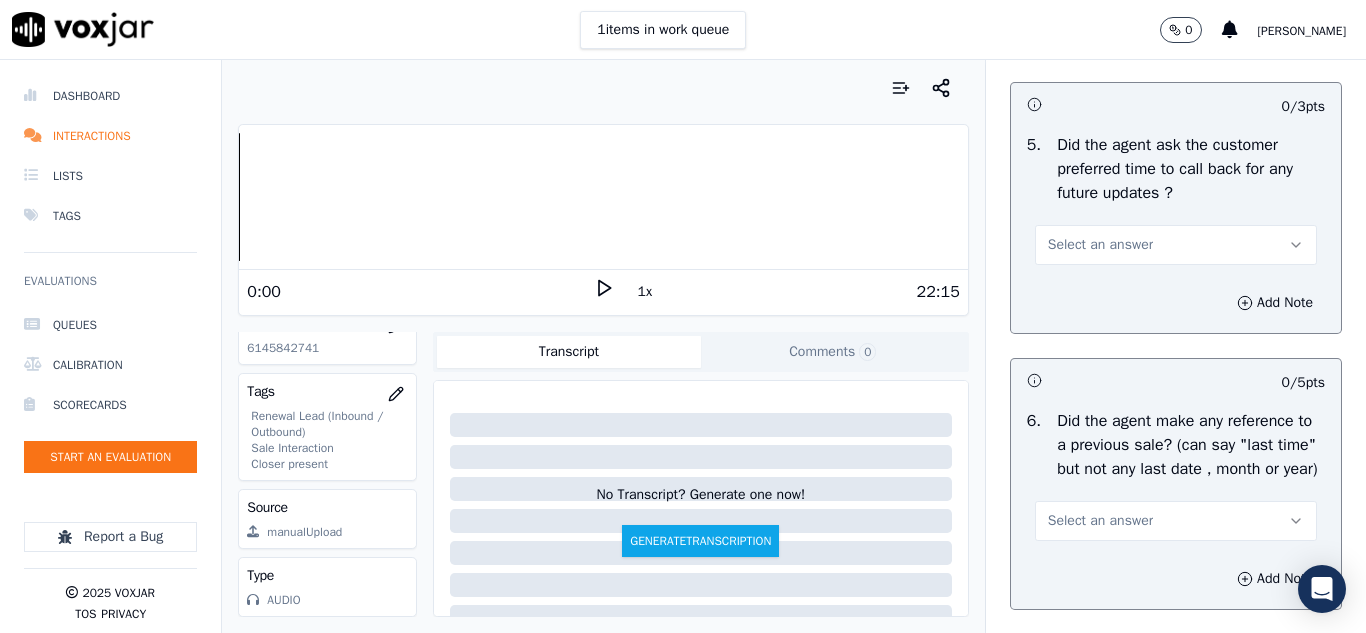 click on "Select an answer" at bounding box center [1176, 245] 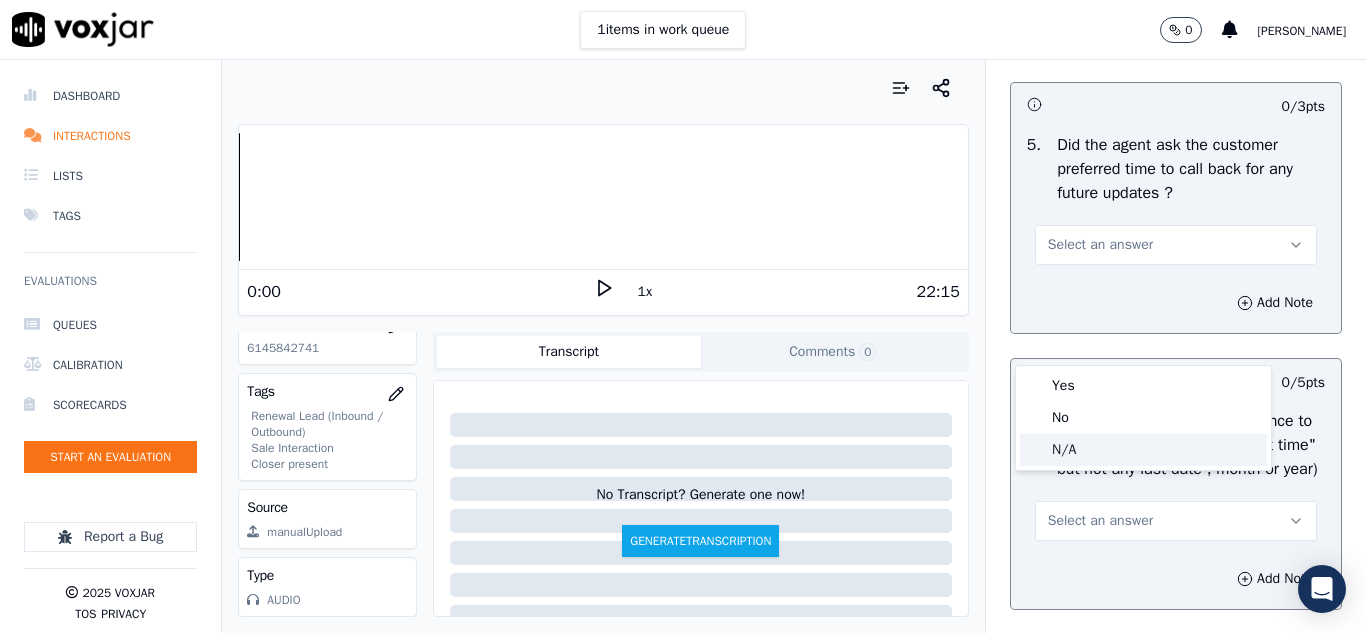 click on "N/A" 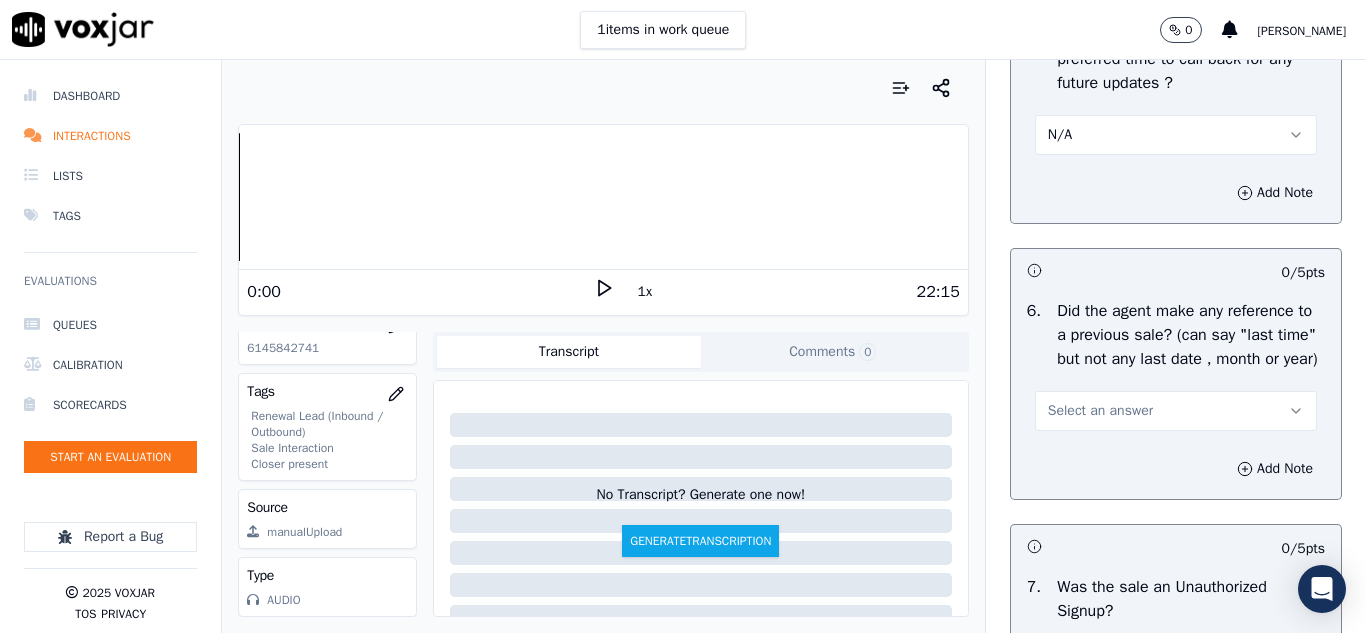 scroll, scrollTop: 5500, scrollLeft: 0, axis: vertical 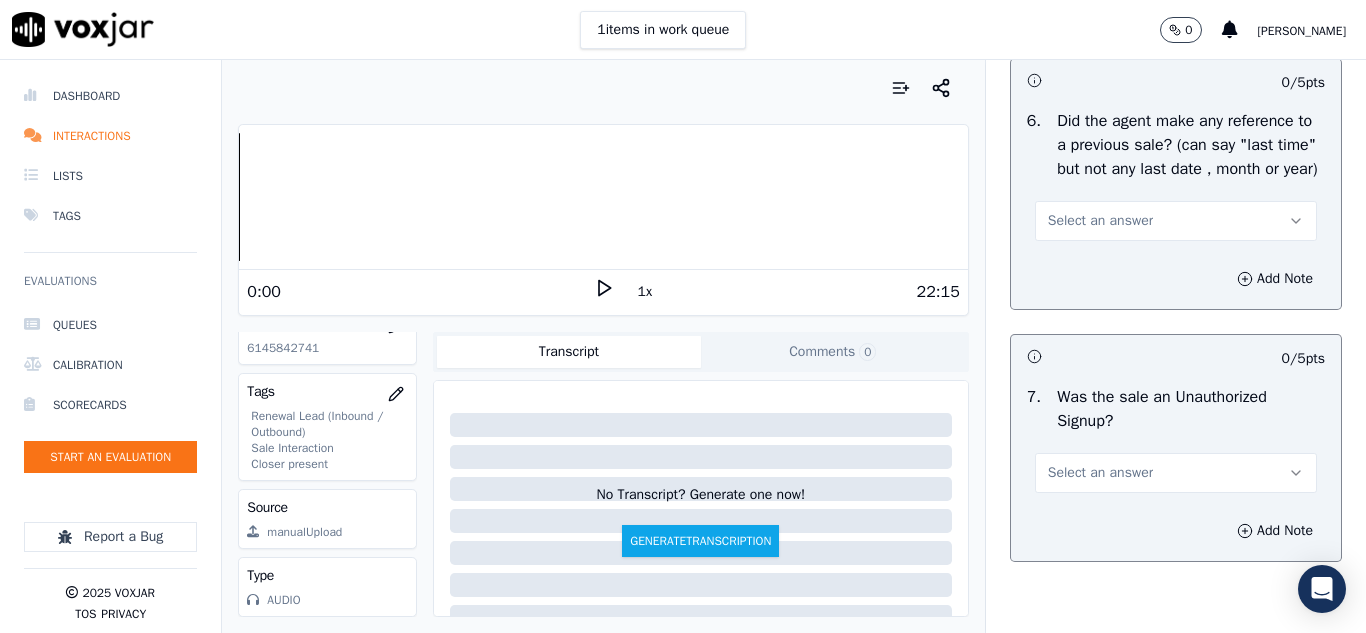 click on "Select an answer" at bounding box center (1100, 221) 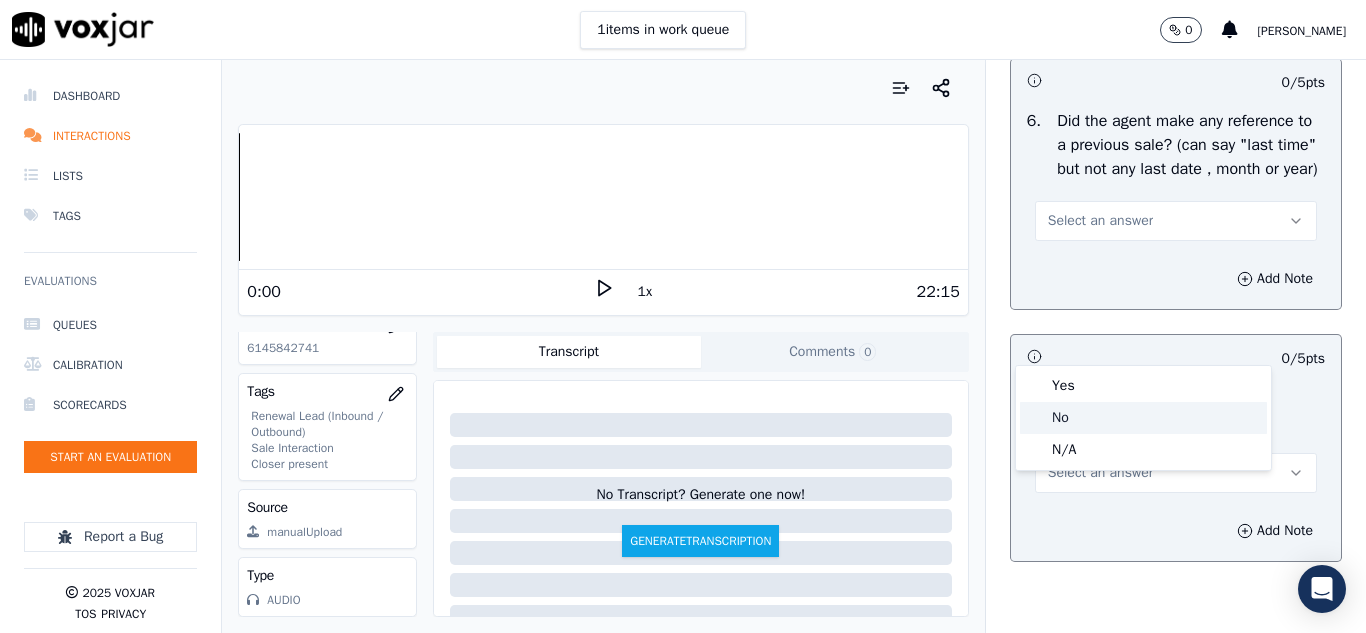 click on "No" 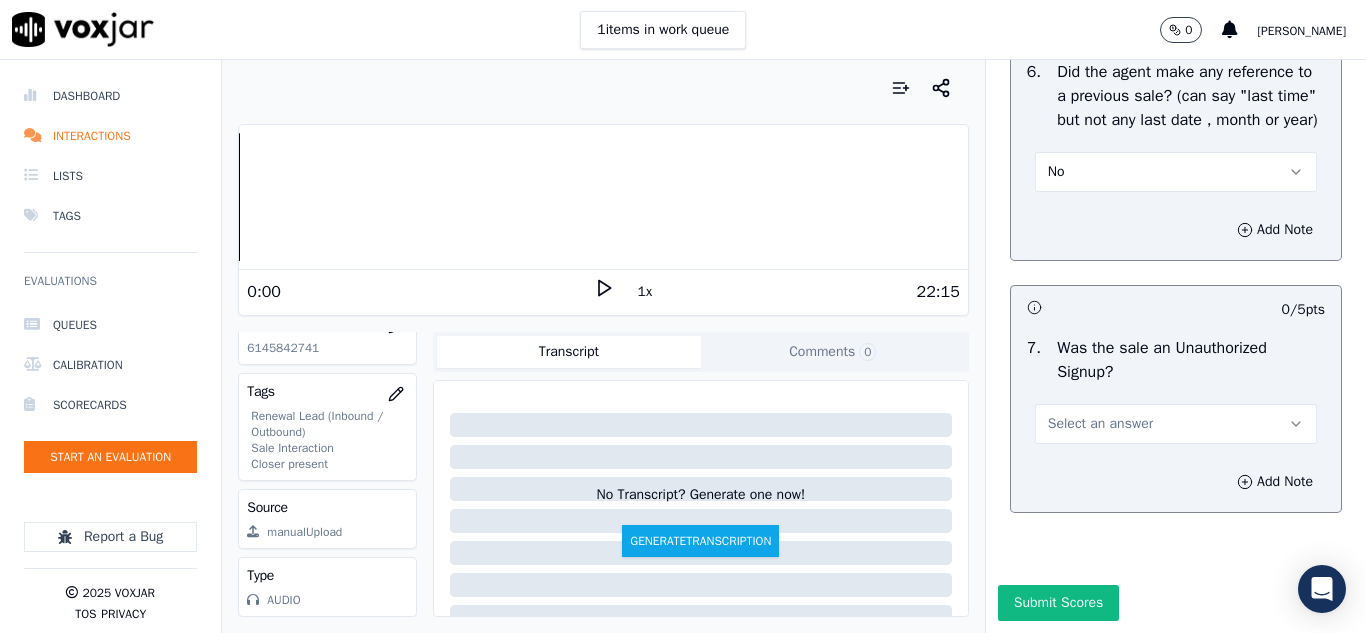 scroll, scrollTop: 5700, scrollLeft: 0, axis: vertical 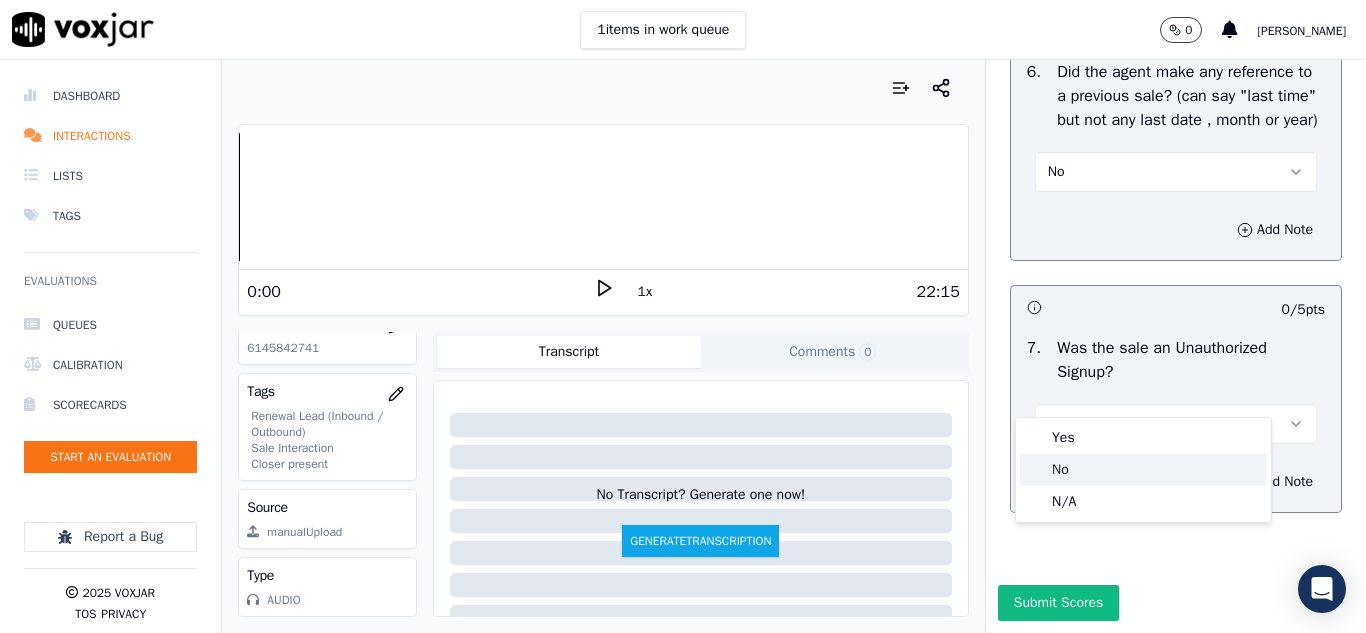 click on "No" 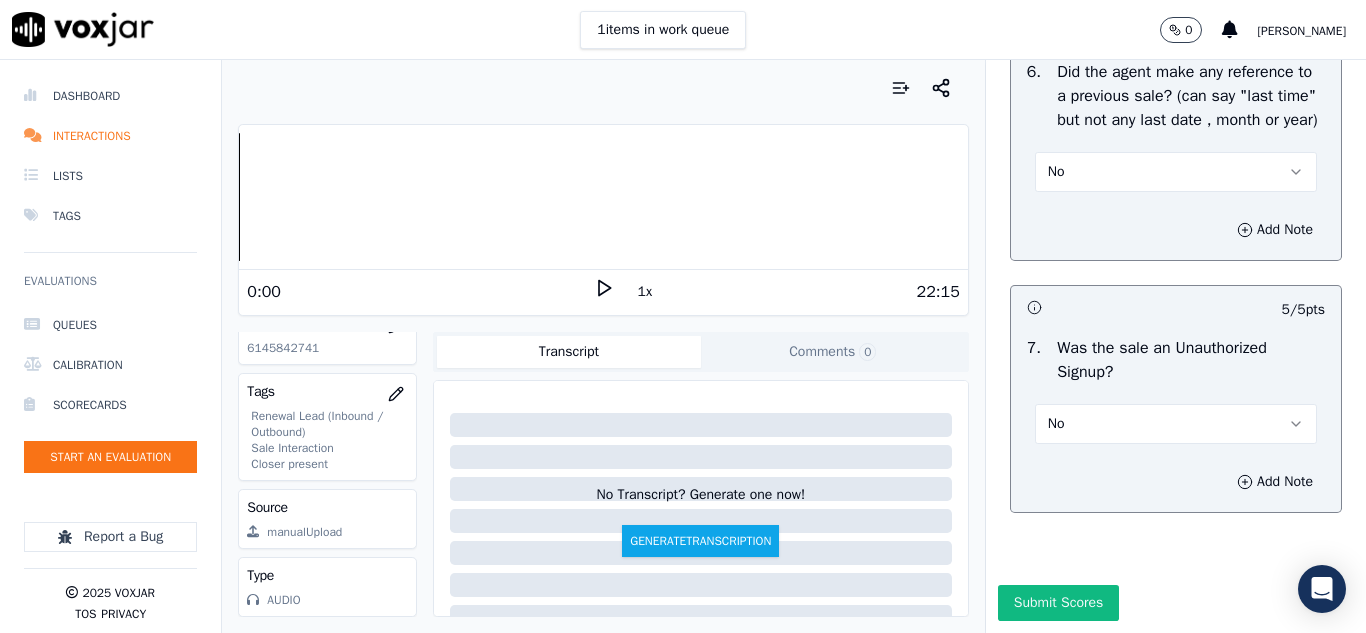 scroll, scrollTop: 5714, scrollLeft: 0, axis: vertical 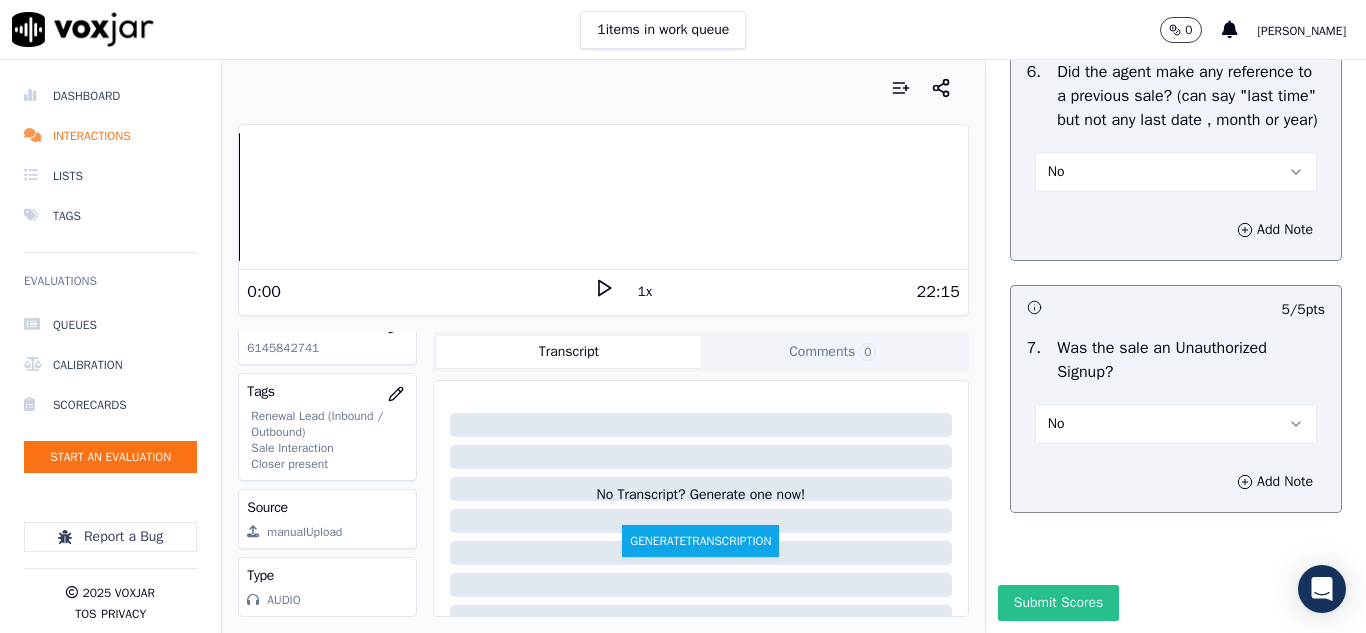click on "Submit Scores" at bounding box center [1058, 603] 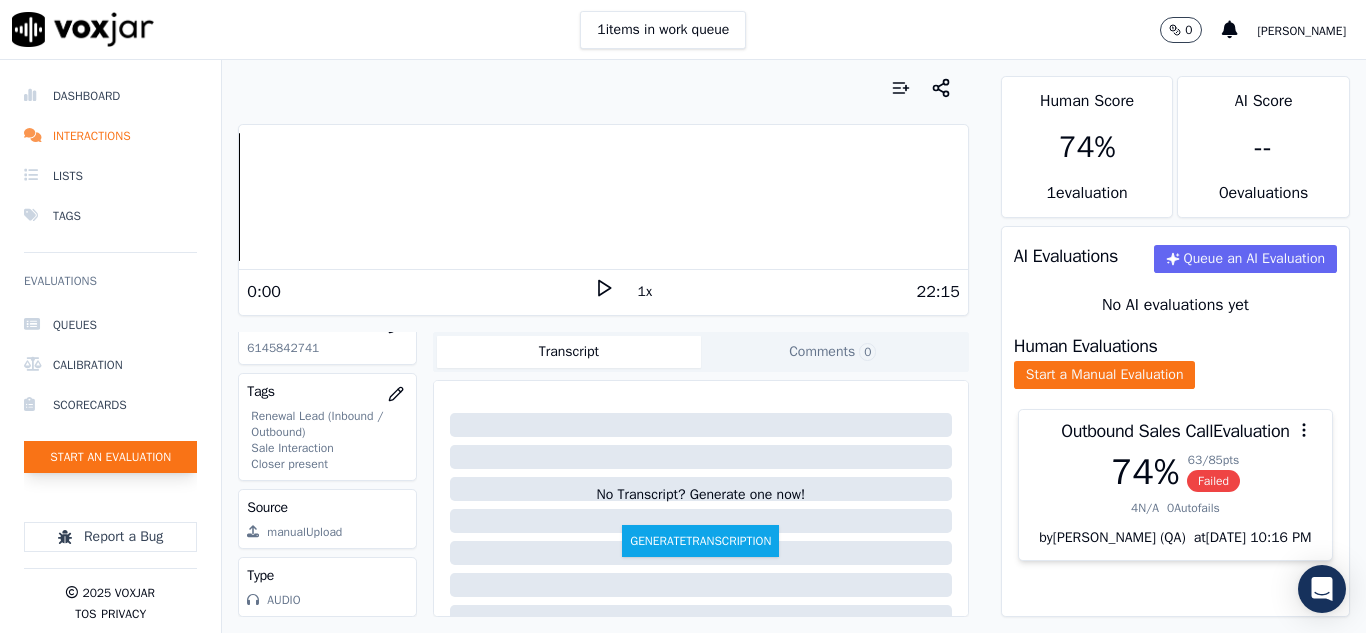 click on "Start an Evaluation" 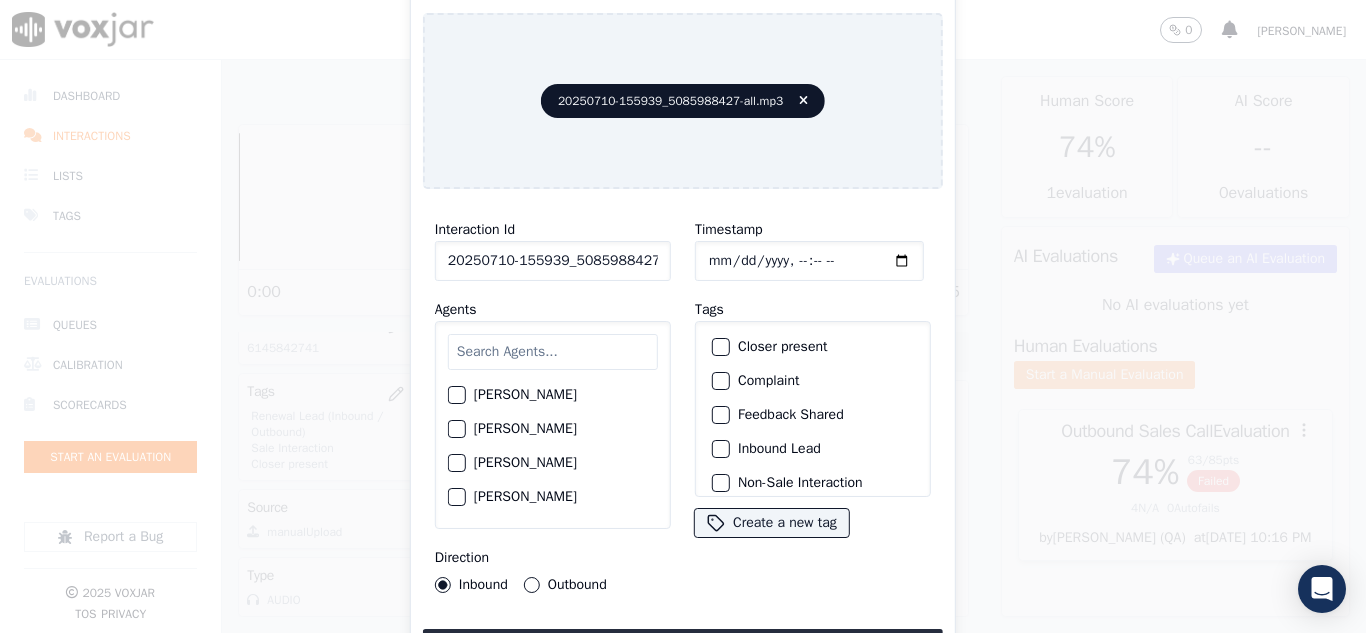 scroll, scrollTop: 0, scrollLeft: 40, axis: horizontal 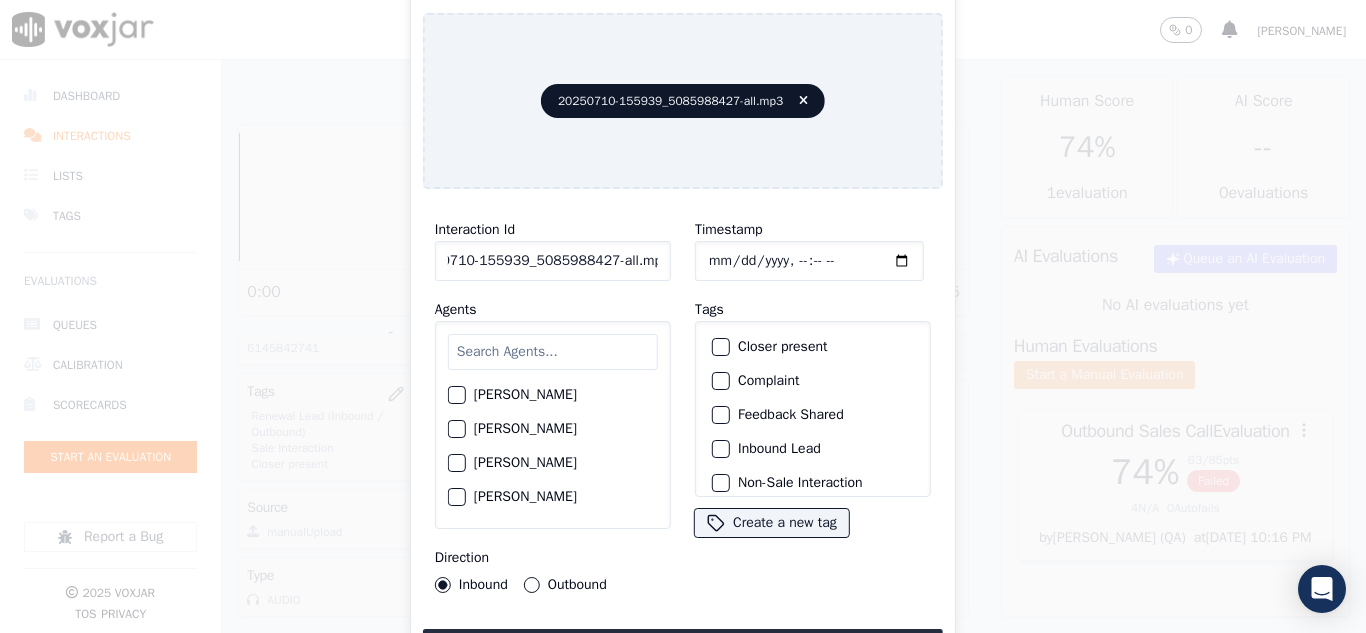 drag, startPoint x: 639, startPoint y: 251, endPoint x: 730, endPoint y: 261, distance: 91.5478 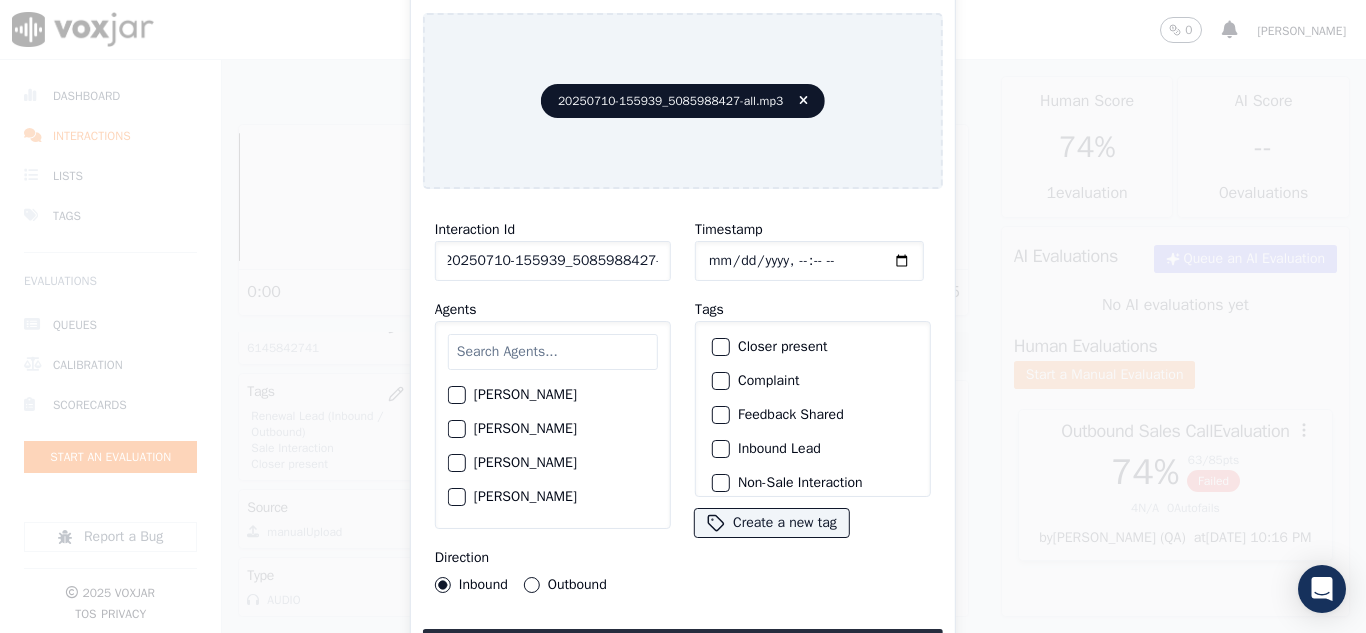 scroll, scrollTop: 0, scrollLeft: 11, axis: horizontal 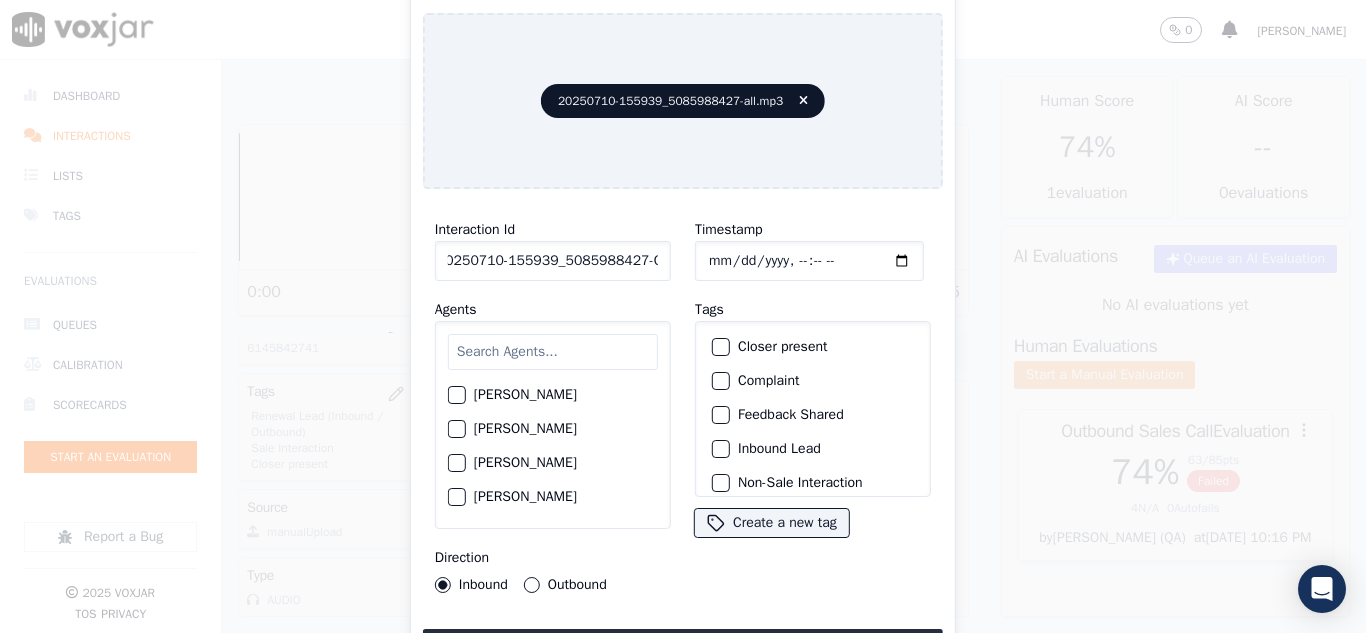 type on "20250710-155939_5085988427-C1" 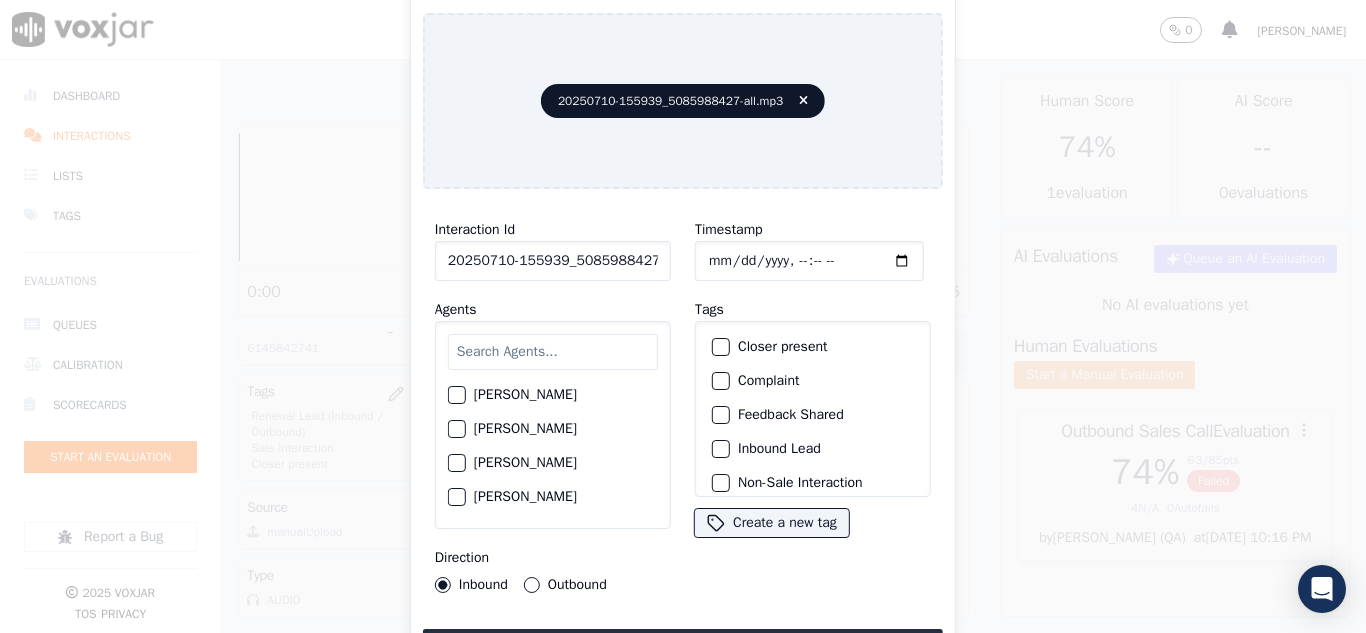 type on "[DATE]T17:13" 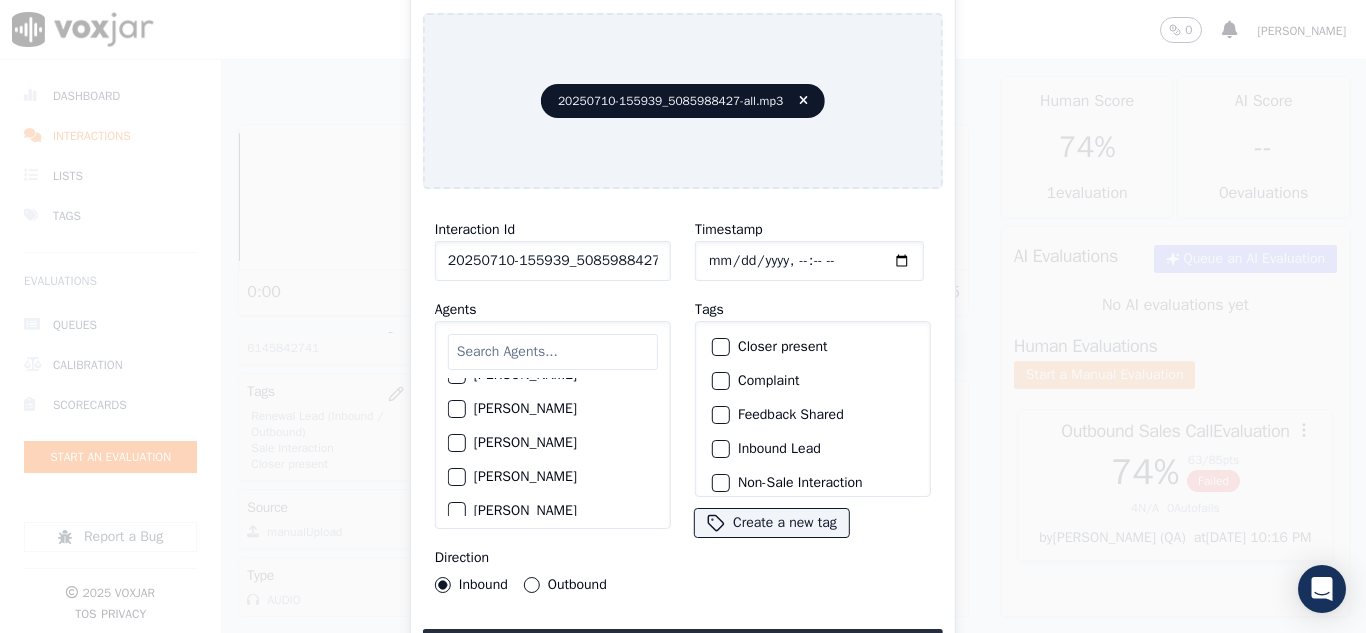 scroll, scrollTop: 600, scrollLeft: 0, axis: vertical 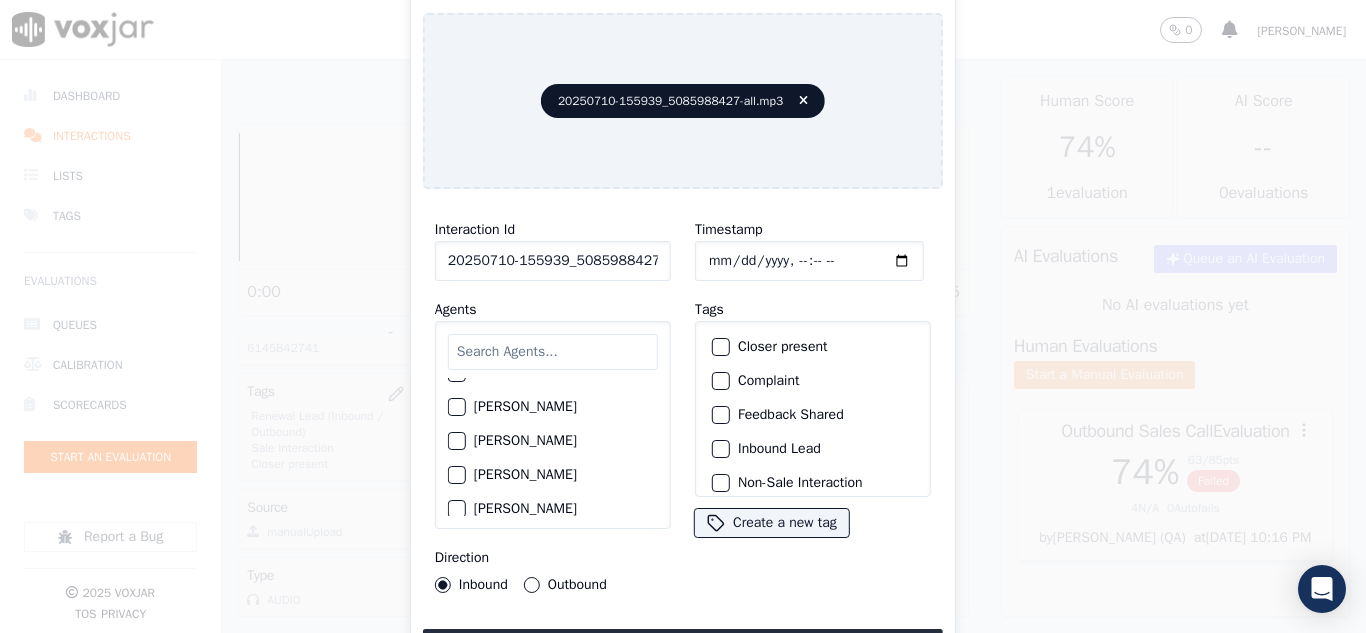 click on "[PERSON_NAME]" 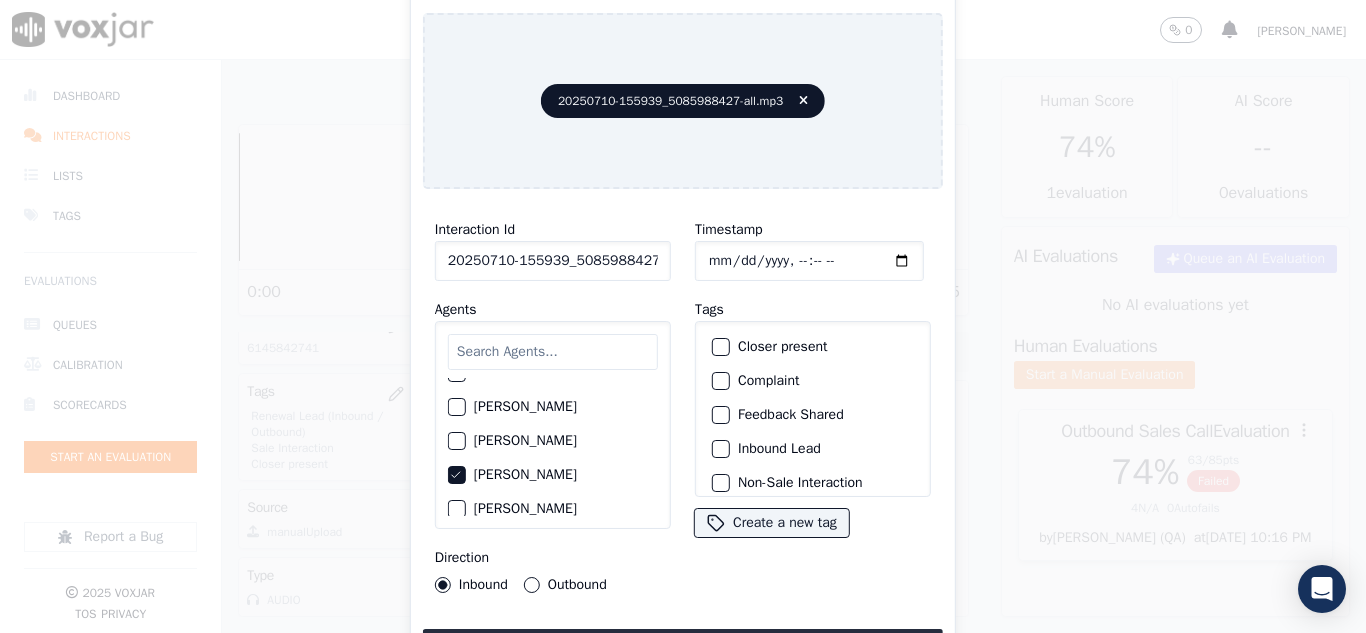 click on "Closer present" 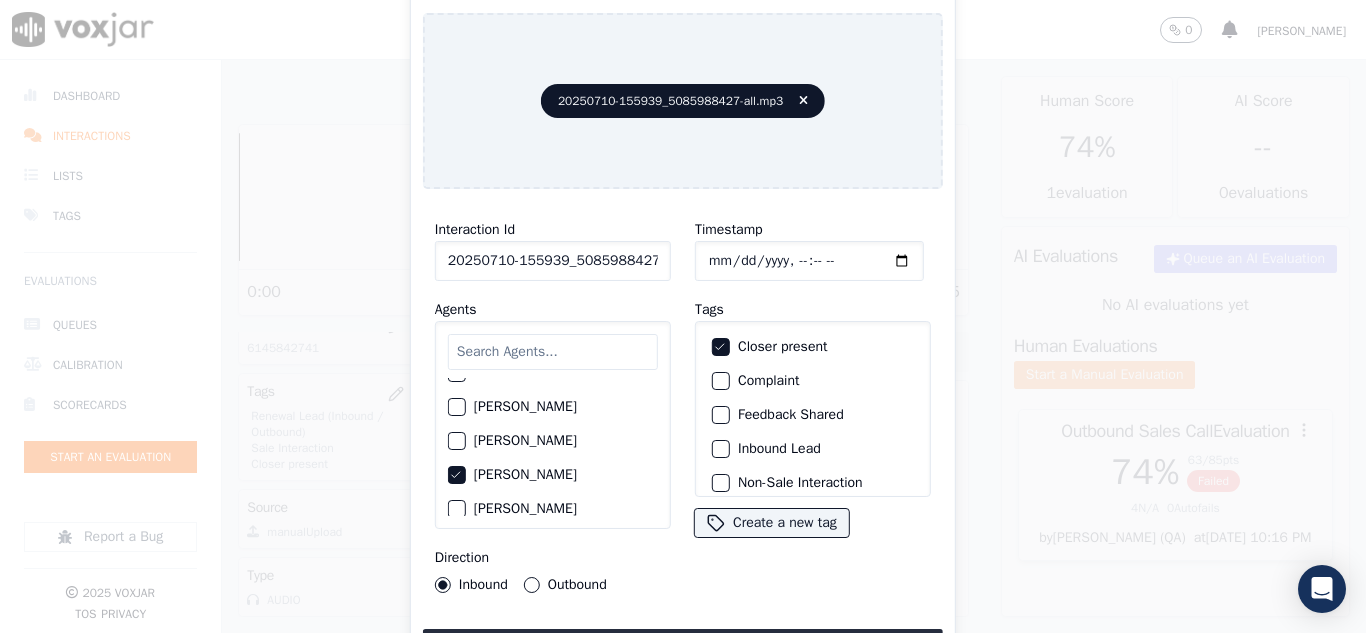 click on "Inbound Lead" 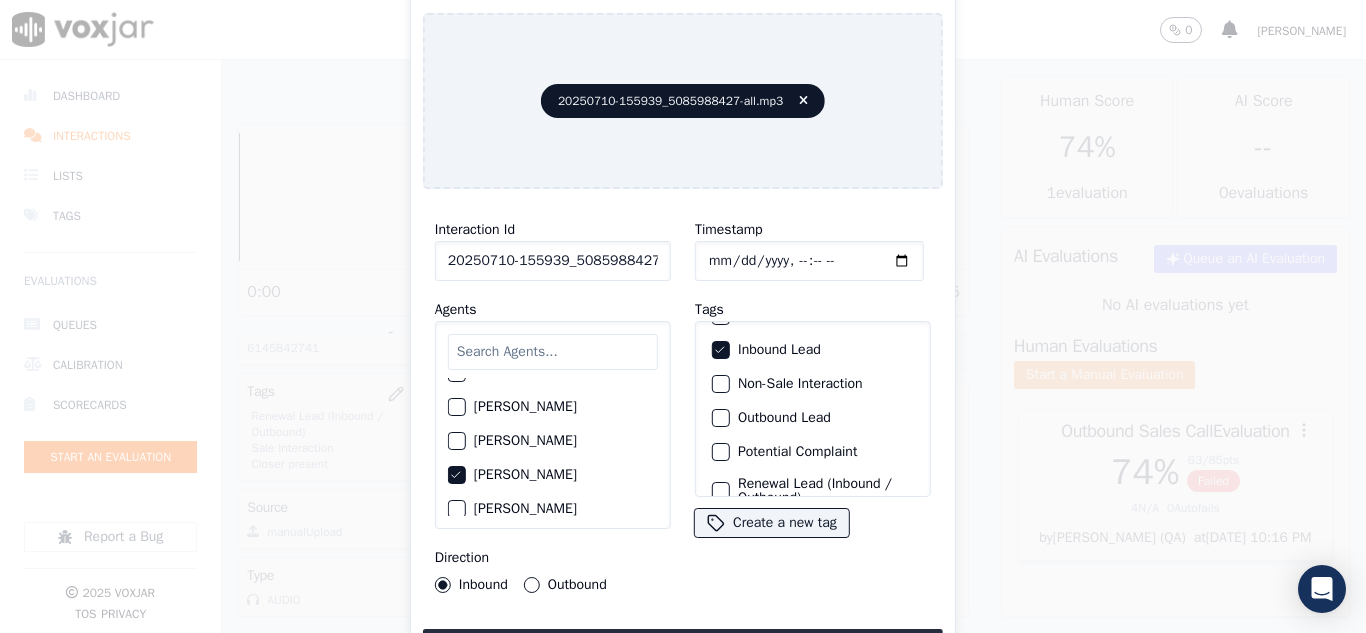 scroll, scrollTop: 173, scrollLeft: 0, axis: vertical 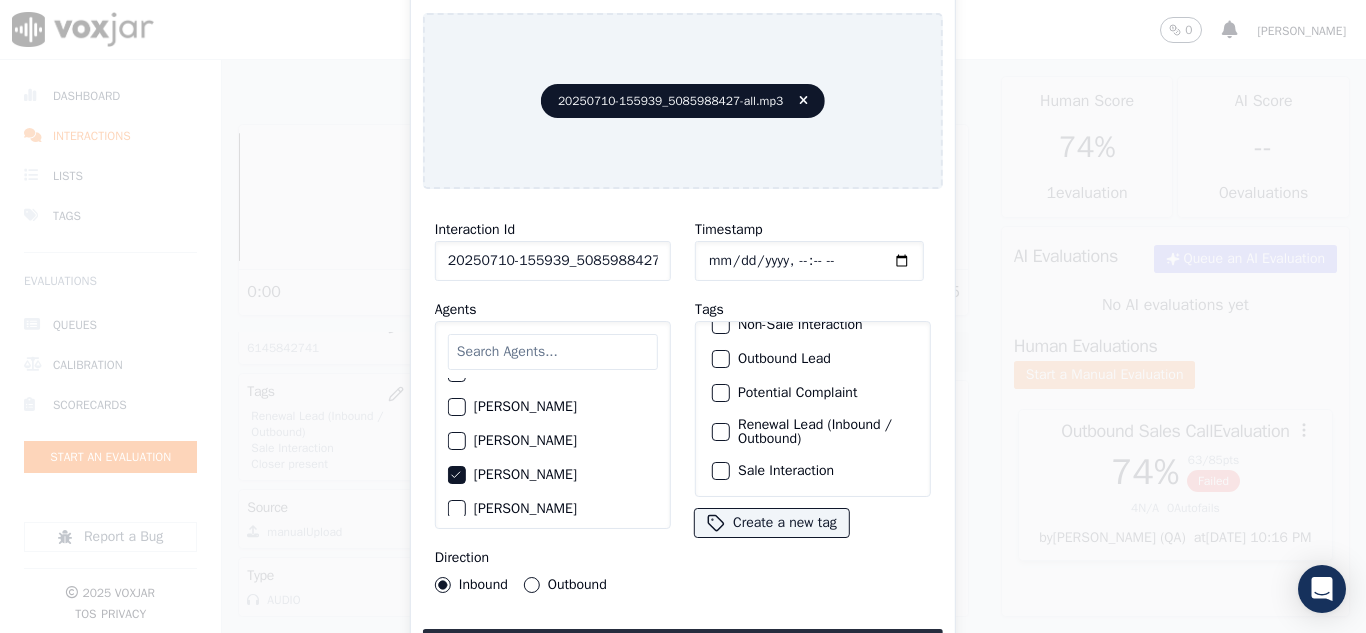 click on "Sale Interaction" 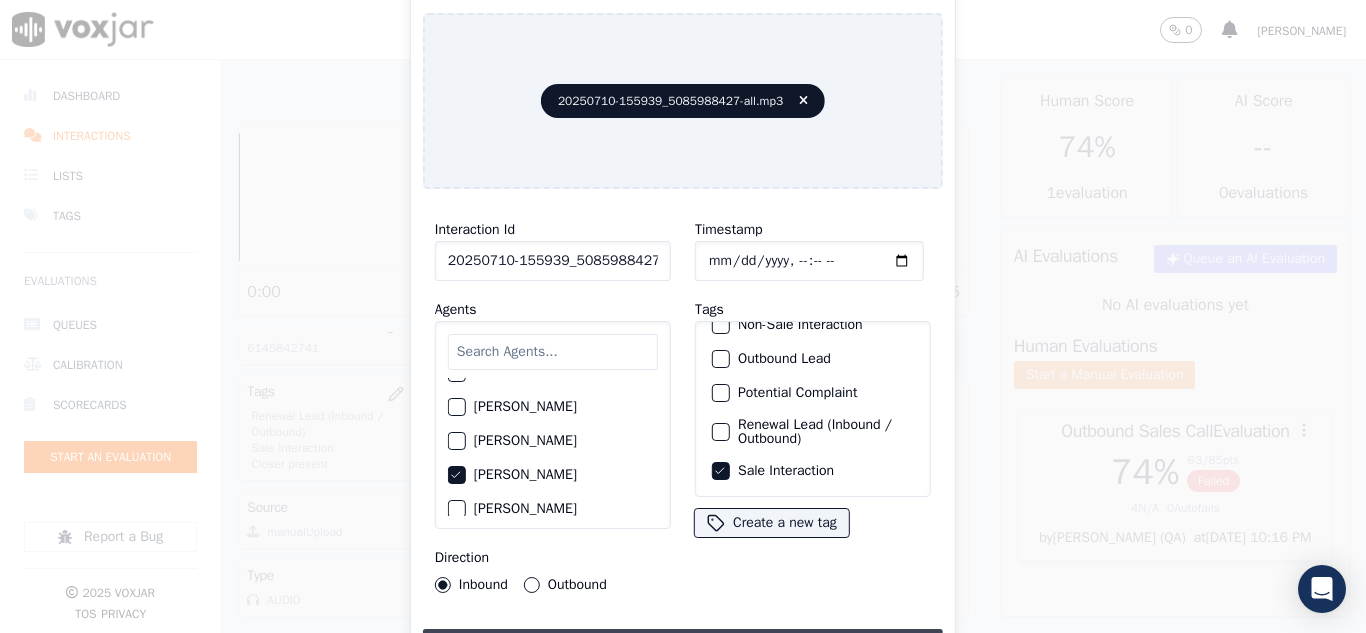 click on "Upload interaction to start evaluation" at bounding box center (683, 647) 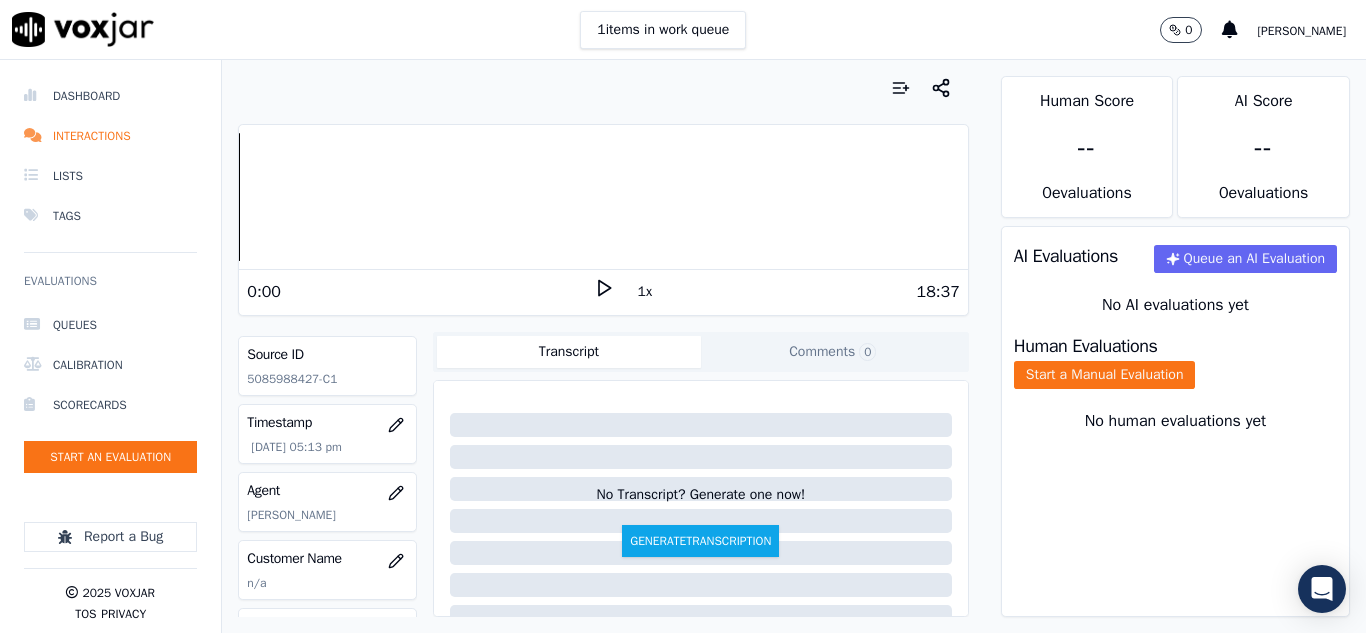 scroll, scrollTop: 200, scrollLeft: 0, axis: vertical 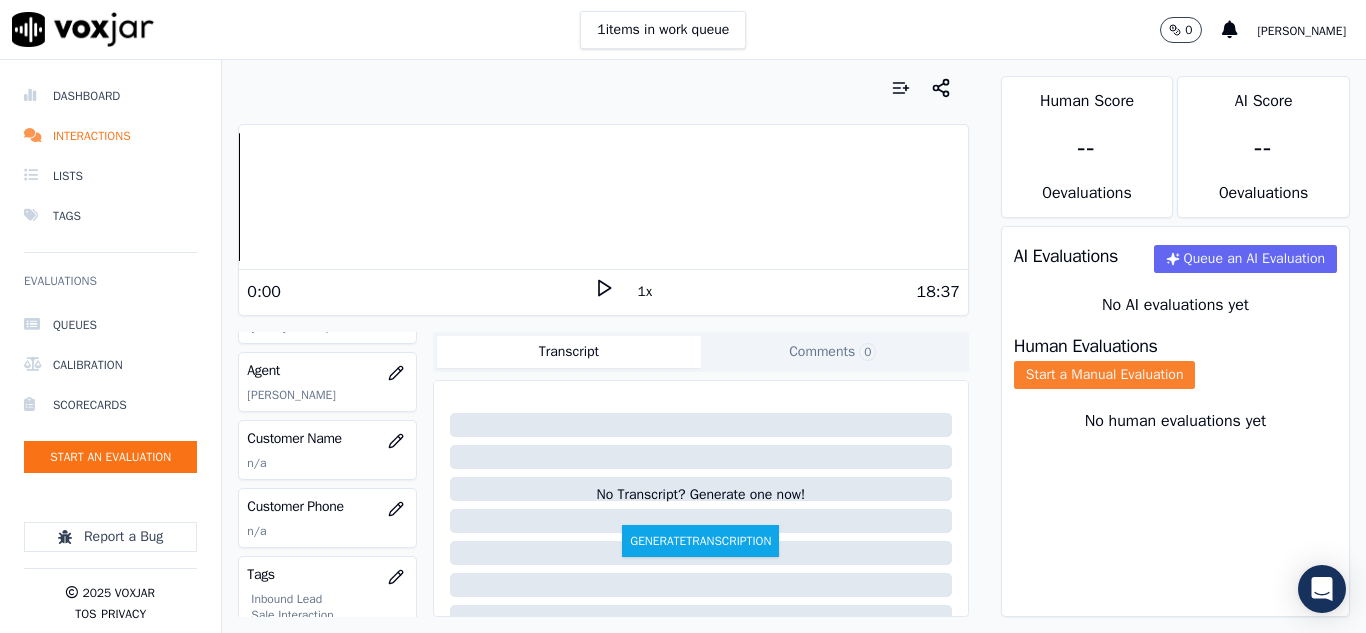 click on "Start a Manual Evaluation" 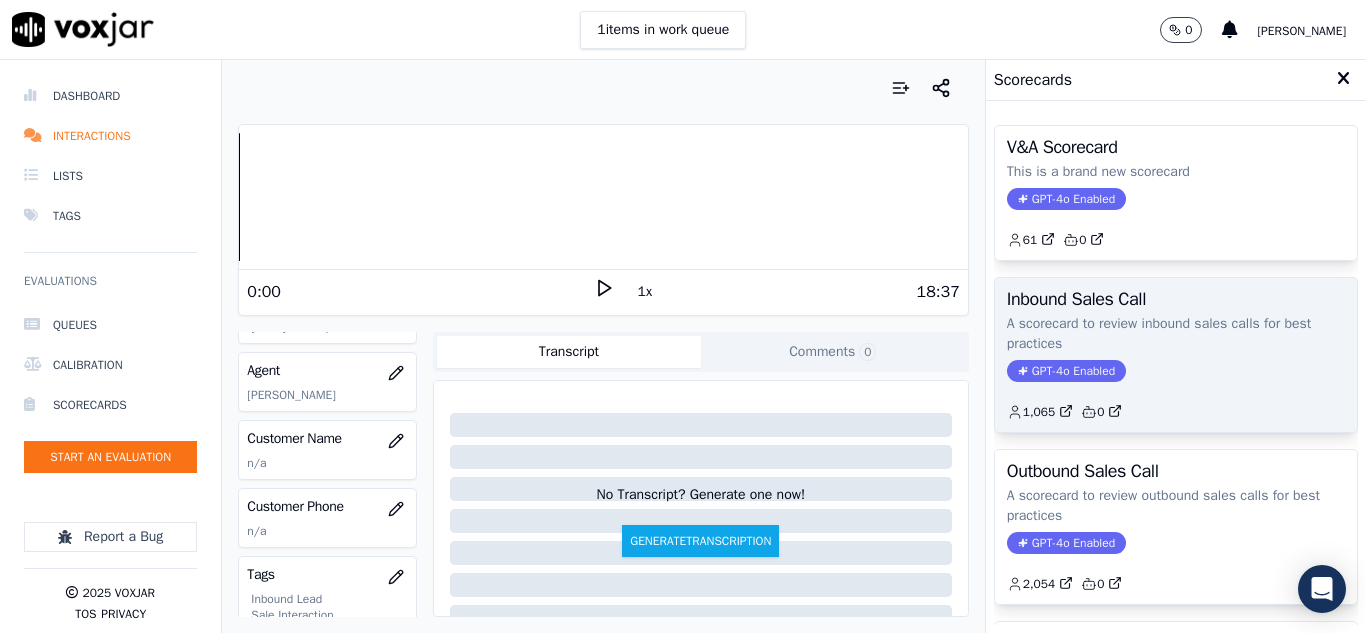 scroll, scrollTop: 100, scrollLeft: 0, axis: vertical 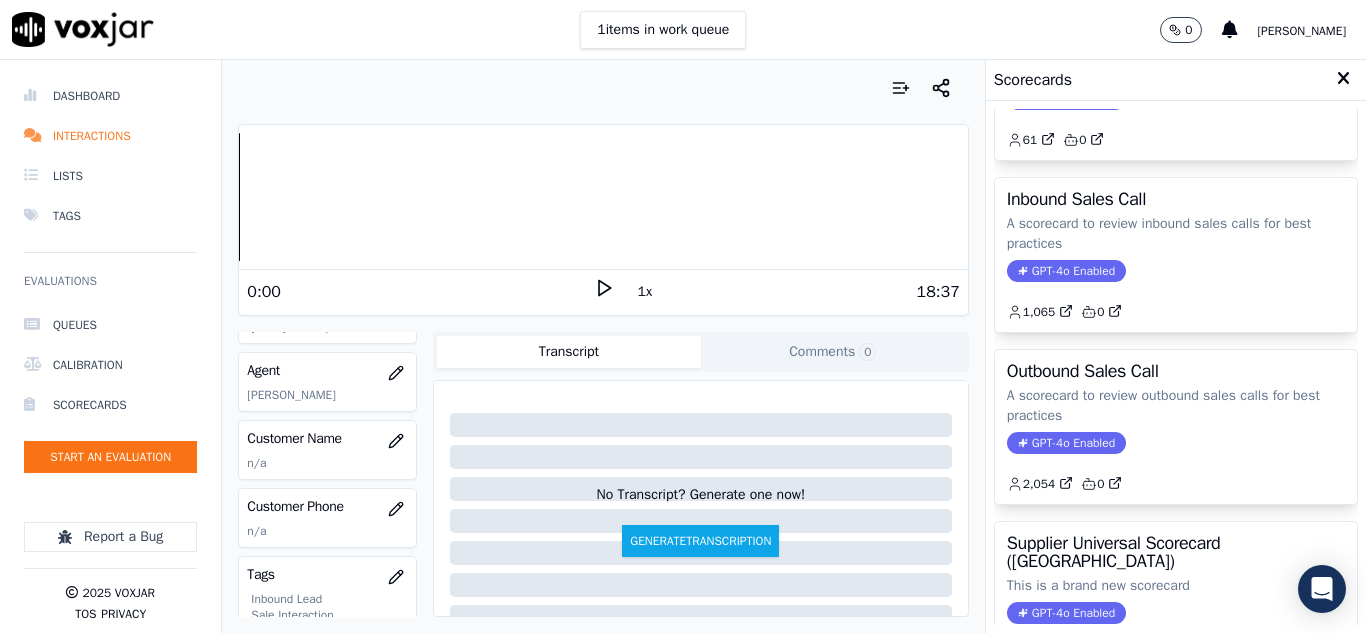 click on "A scorecard to review inbound sales calls for best practices" 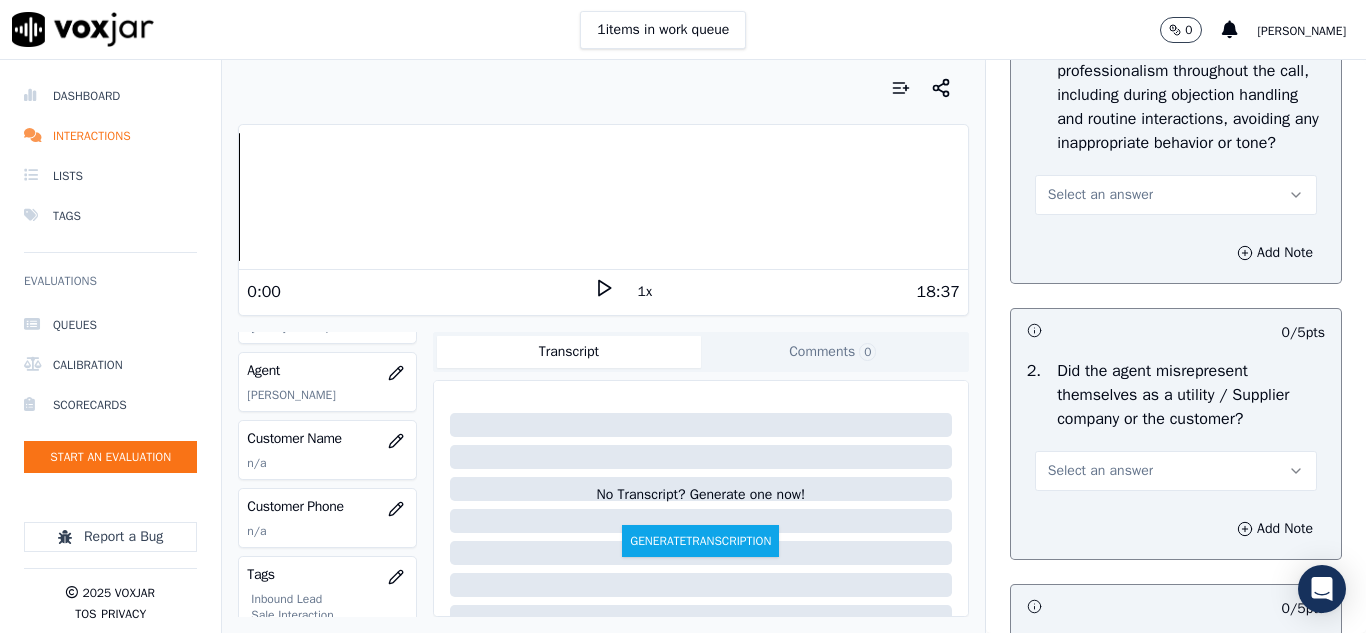 scroll, scrollTop: 2900, scrollLeft: 0, axis: vertical 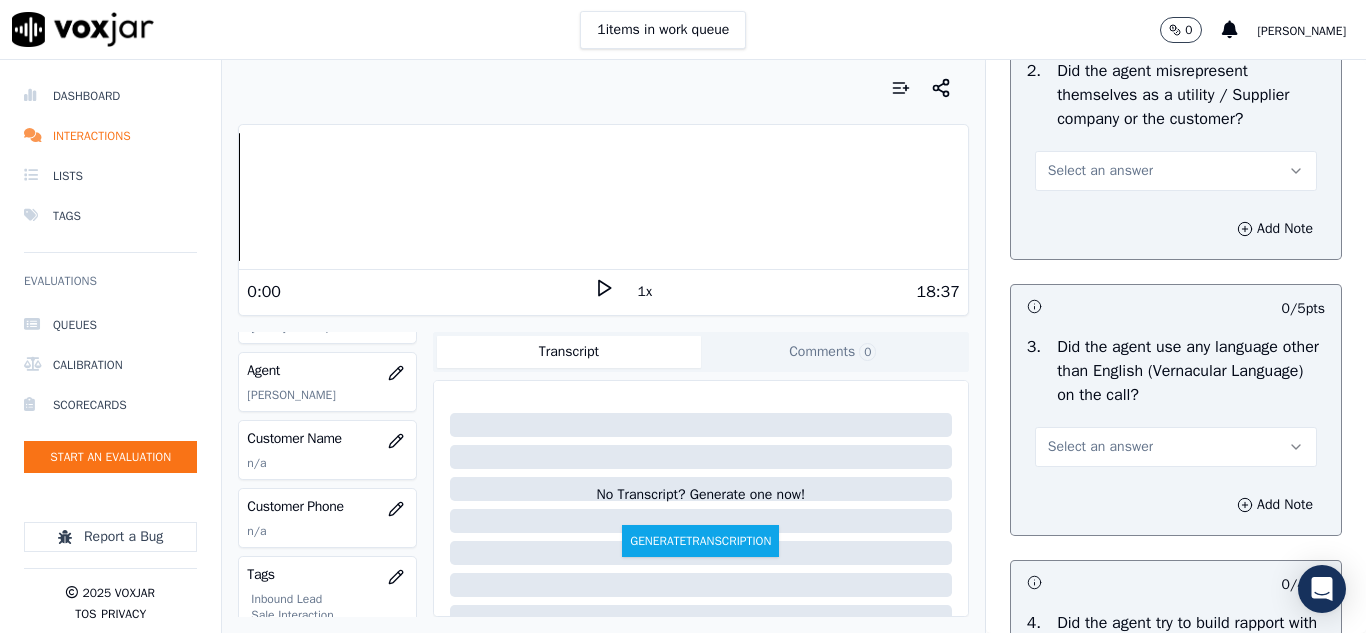 click on "Select an answer" at bounding box center [1100, 171] 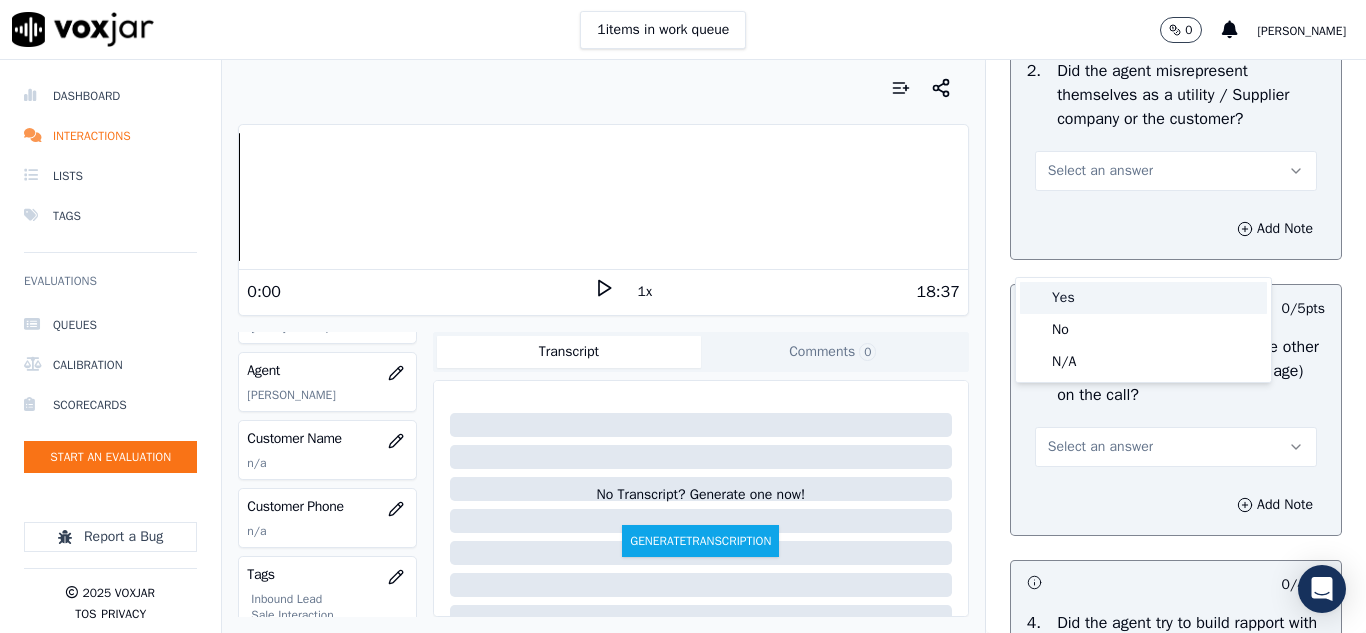 click on "Yes" at bounding box center [1143, 298] 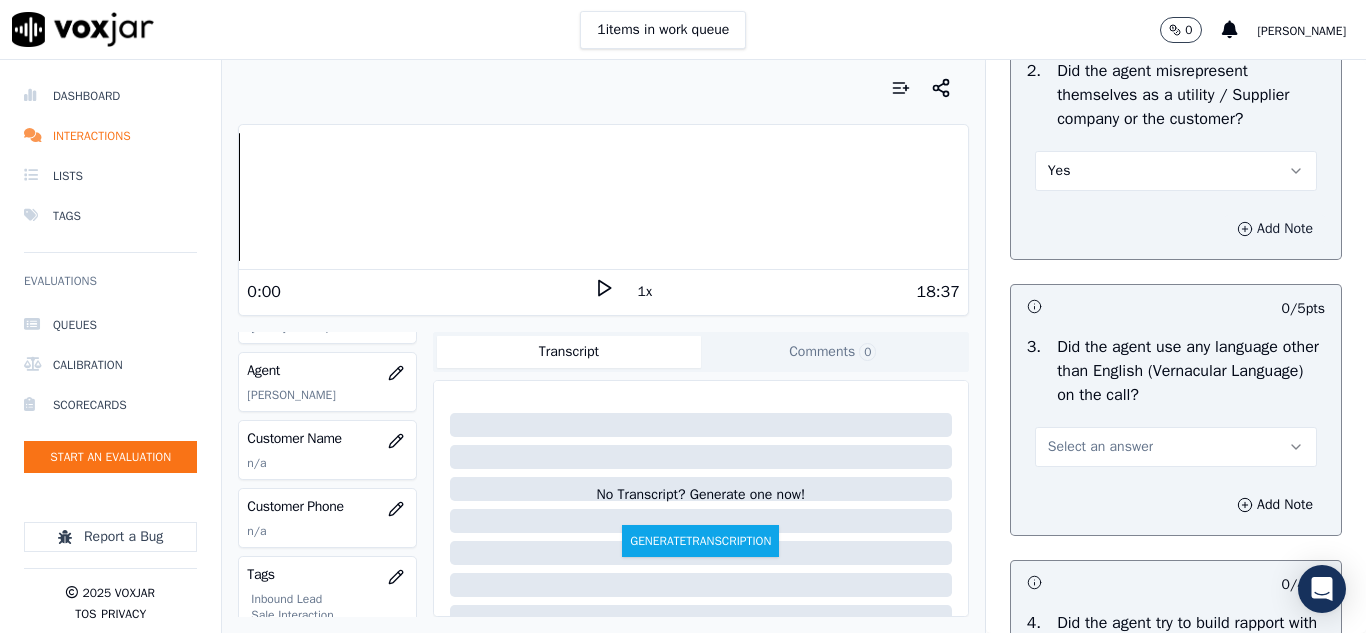 click 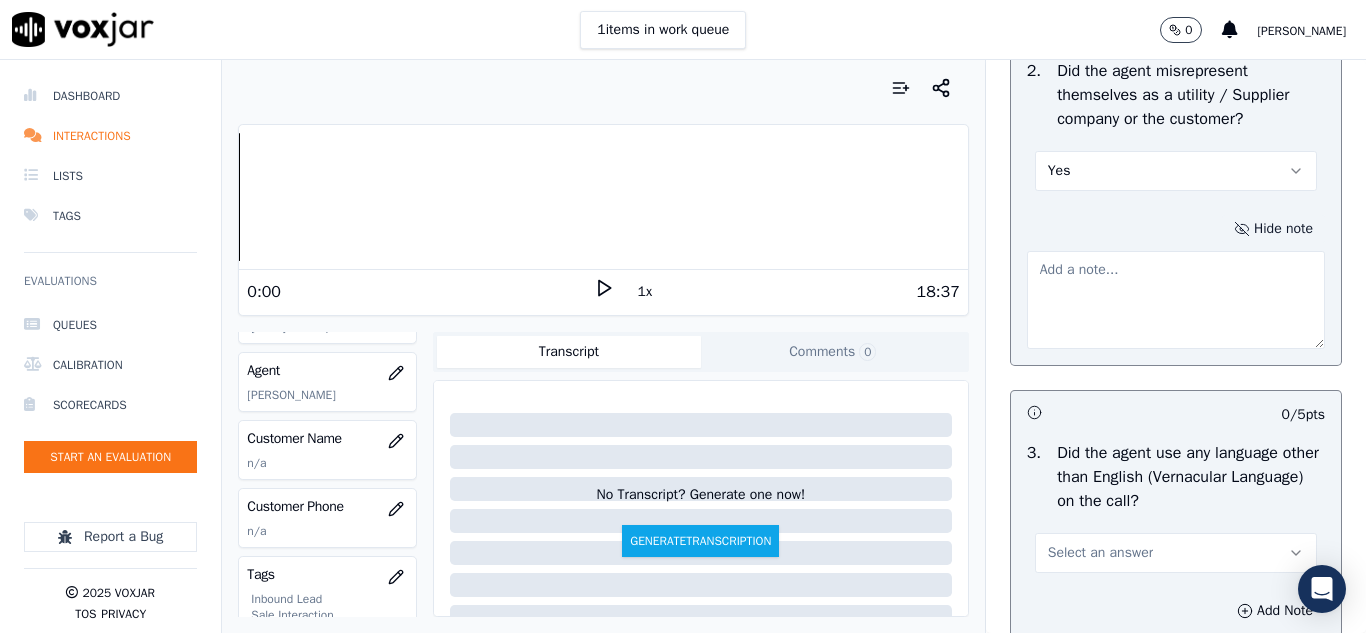 click at bounding box center (1176, 300) 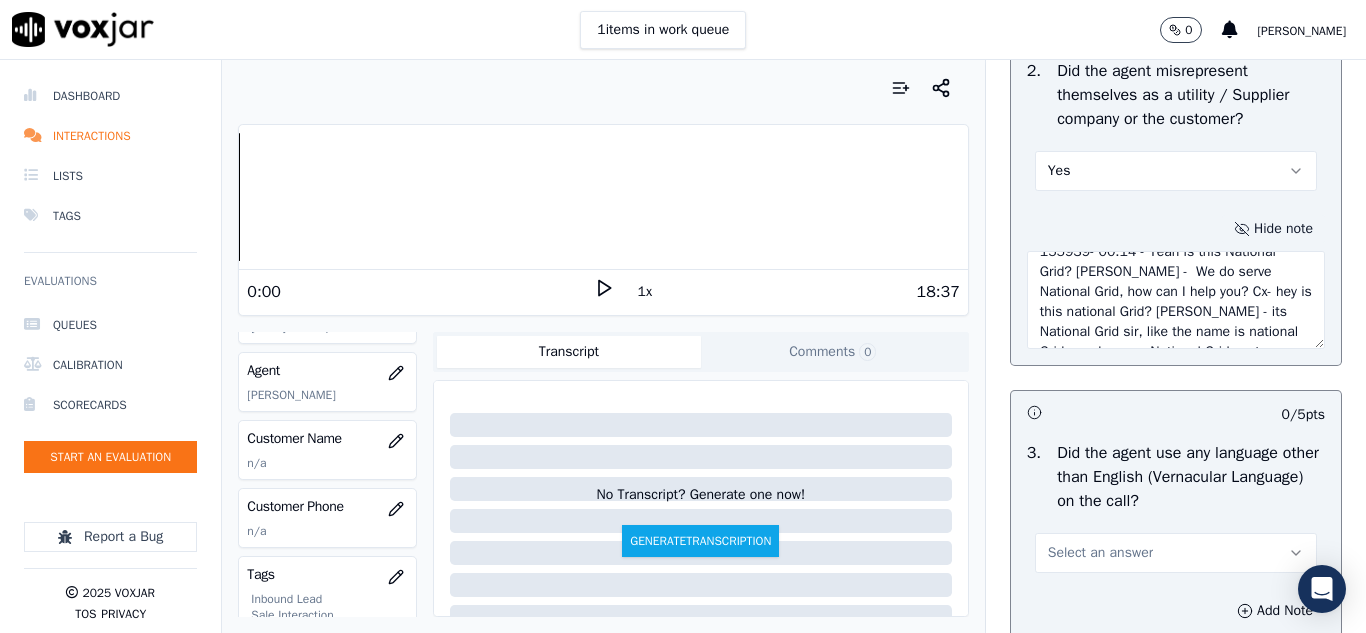 scroll, scrollTop: 0, scrollLeft: 0, axis: both 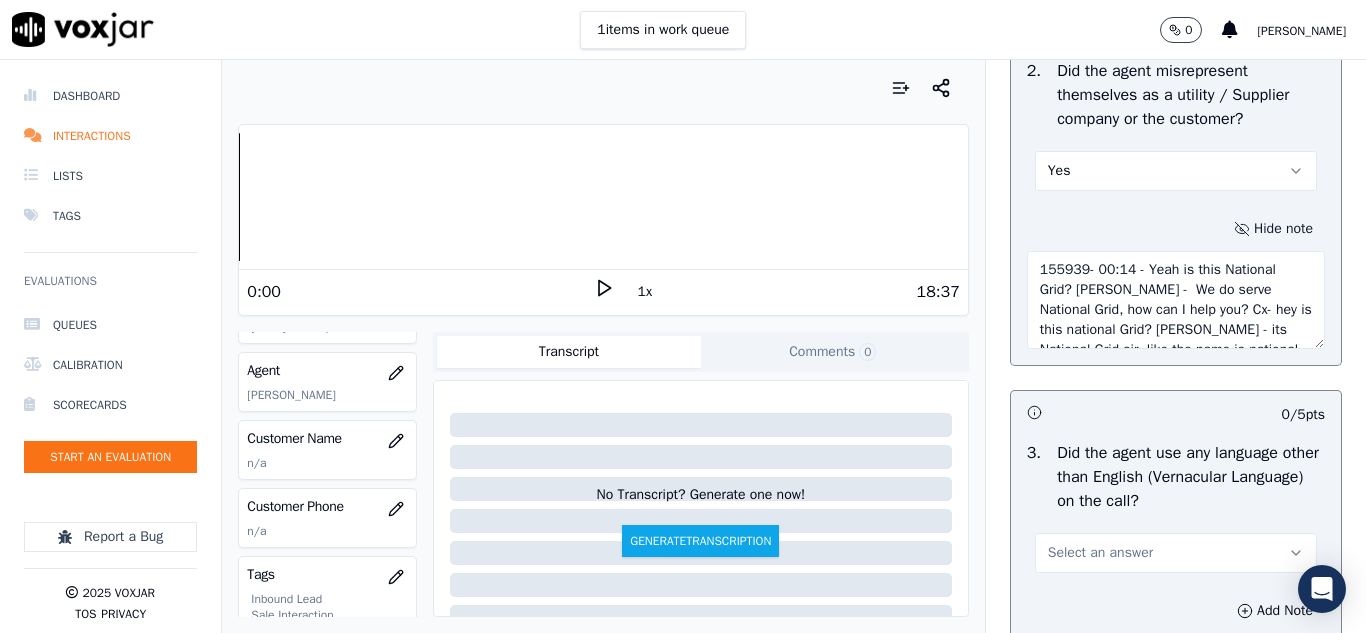 drag, startPoint x: 1118, startPoint y: 350, endPoint x: 1177, endPoint y: 385, distance: 68.60029 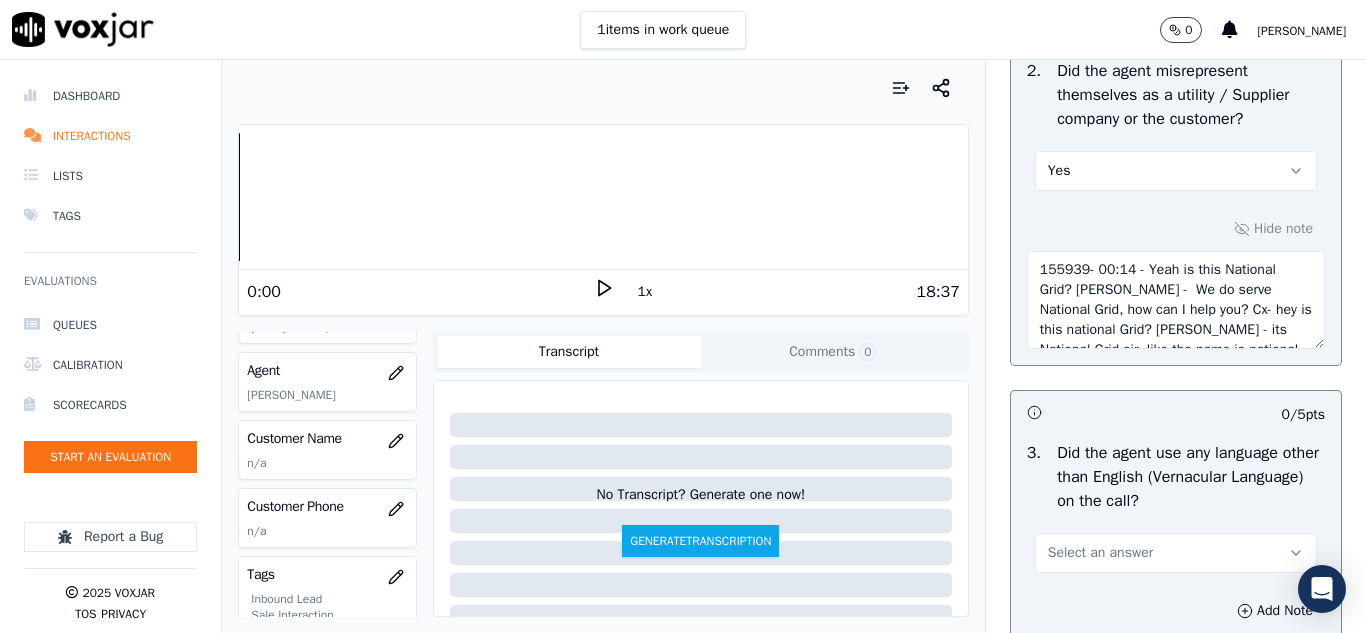 scroll, scrollTop: 60, scrollLeft: 0, axis: vertical 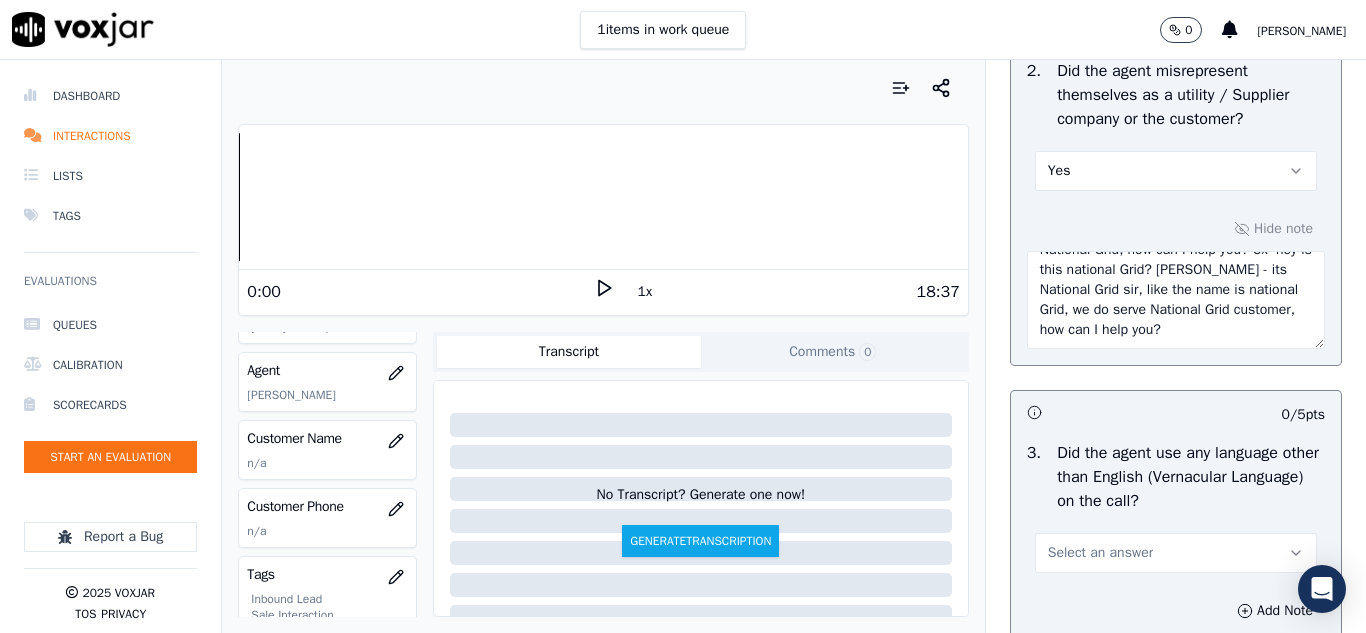 drag, startPoint x: 1100, startPoint y: 380, endPoint x: 1242, endPoint y: 428, distance: 149.8933 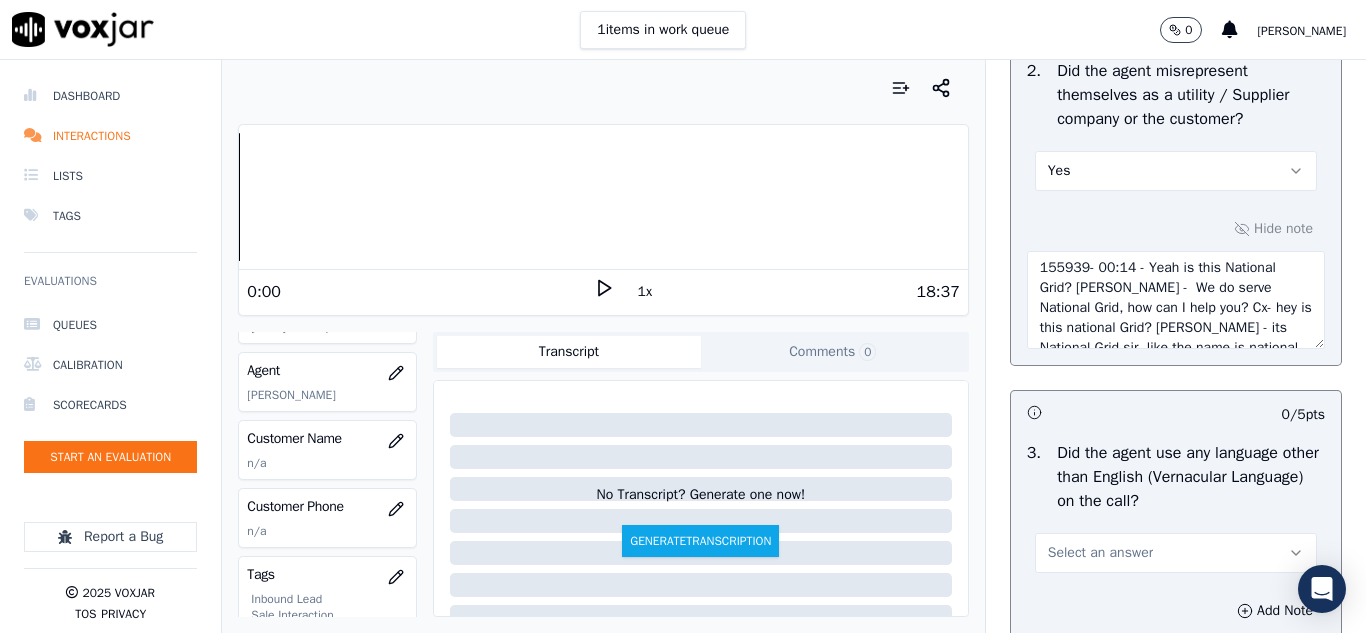 scroll, scrollTop: 0, scrollLeft: 0, axis: both 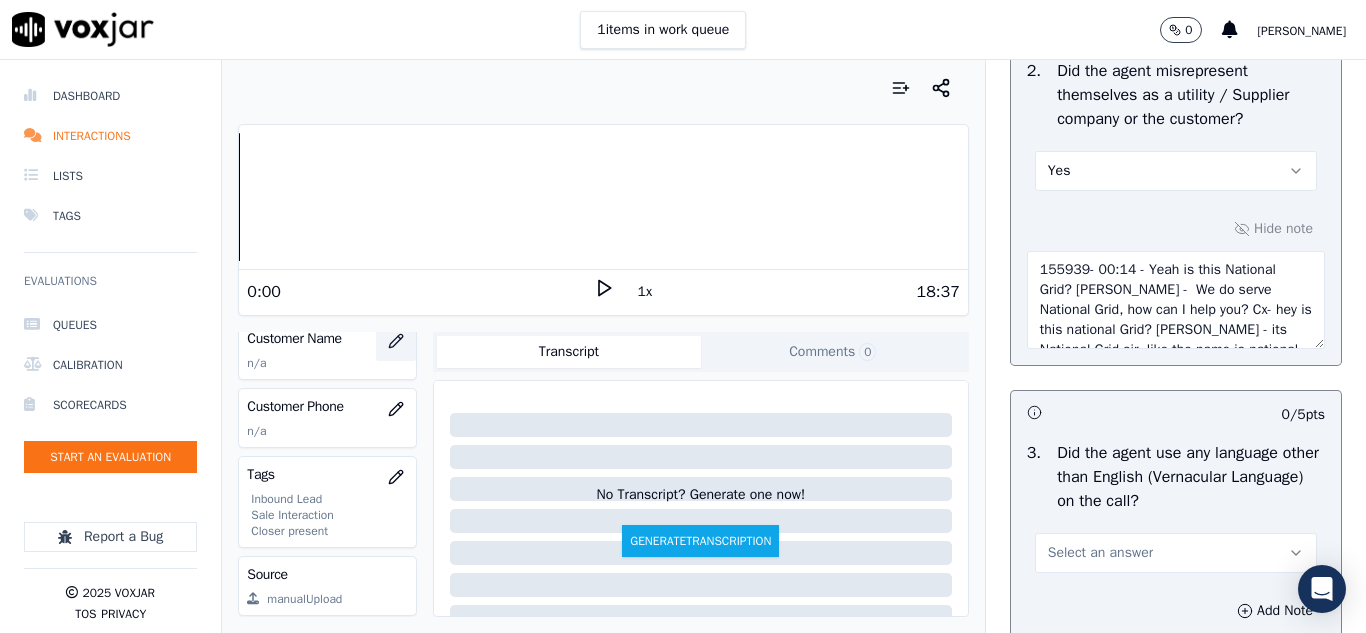 type on "155939- 00:14 - Yeah is this National Grid? [PERSON_NAME] -  We do serve National Grid, how can I help you? Cx- hey is this national Grid? [PERSON_NAME] - its National Grid sir, like the name is national Grid, we do serve National Grid customer, how can I help you?" 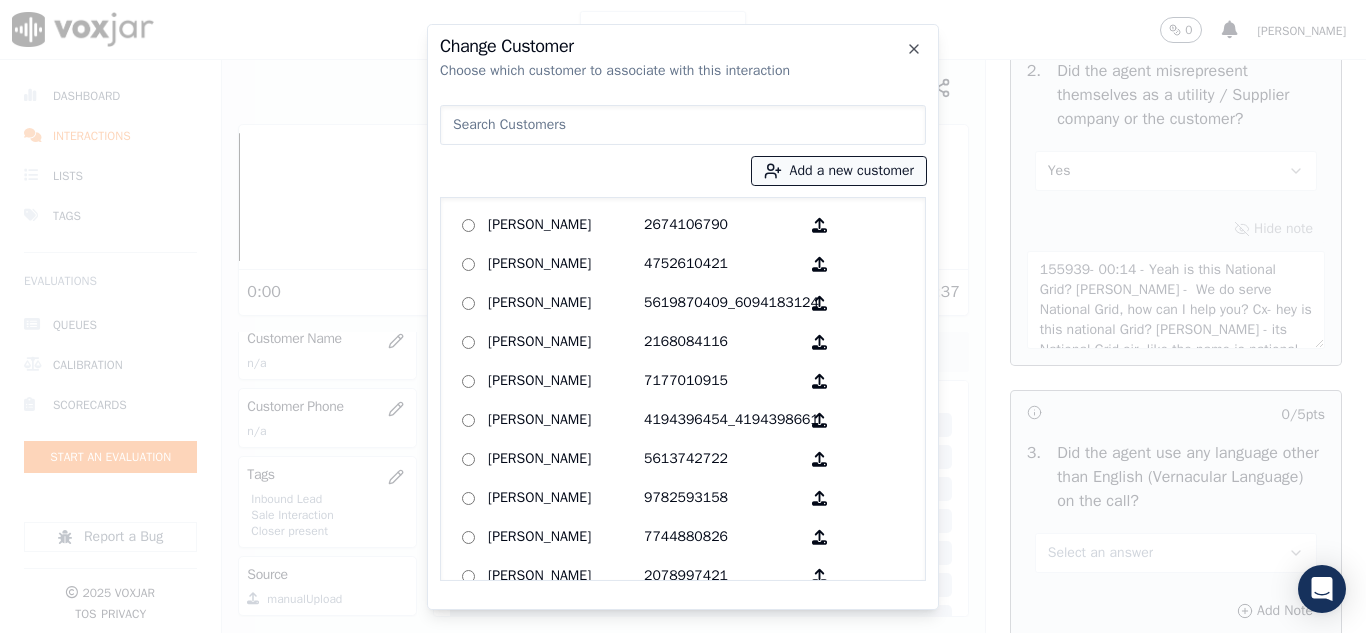 click on "Add a new customer" at bounding box center [839, 171] 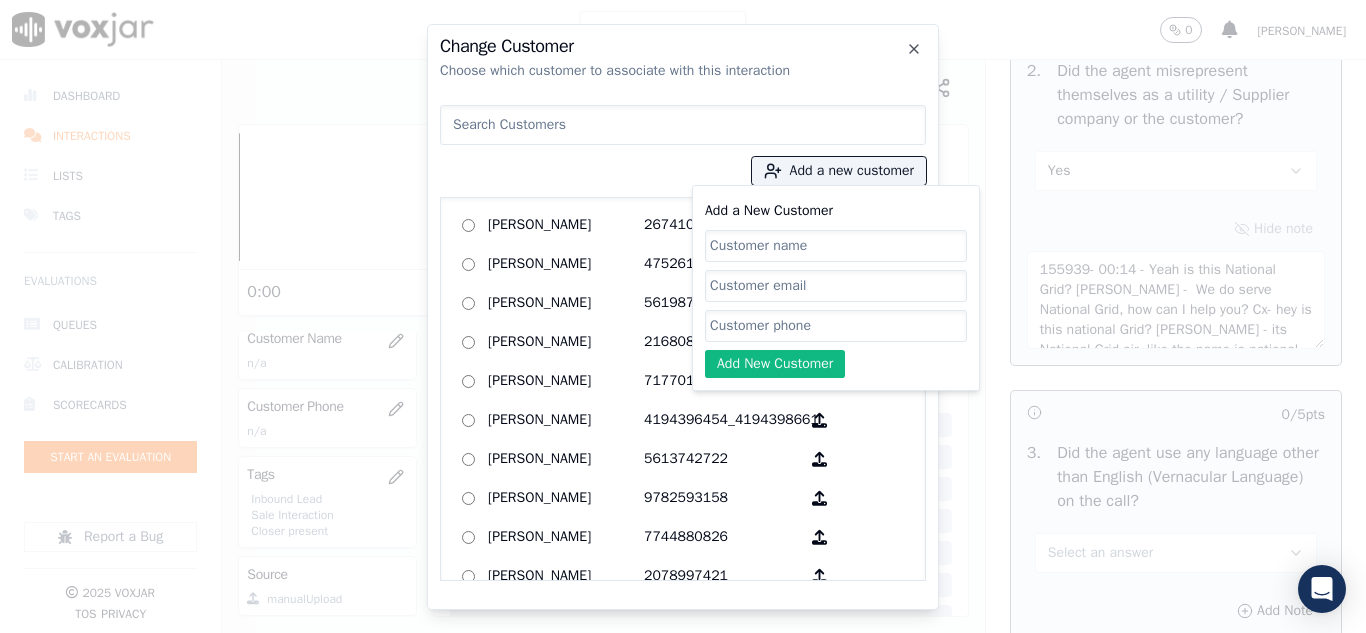 click on "Add a New Customer" 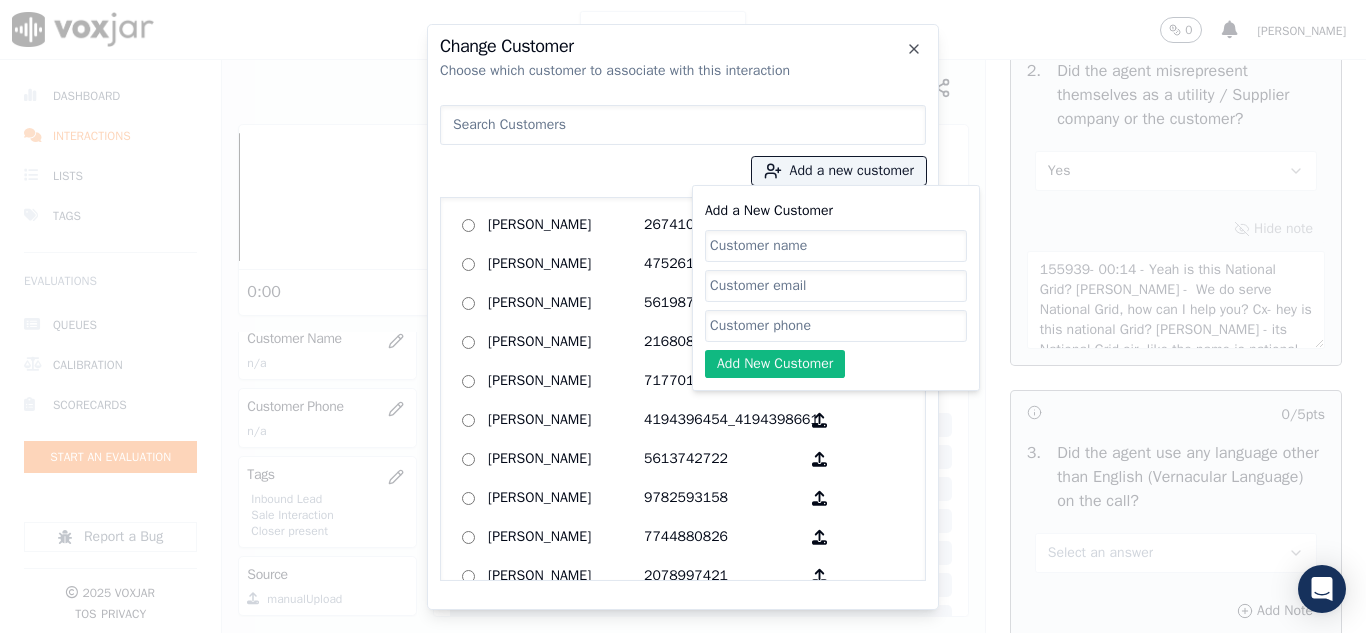 paste on "5085988427" 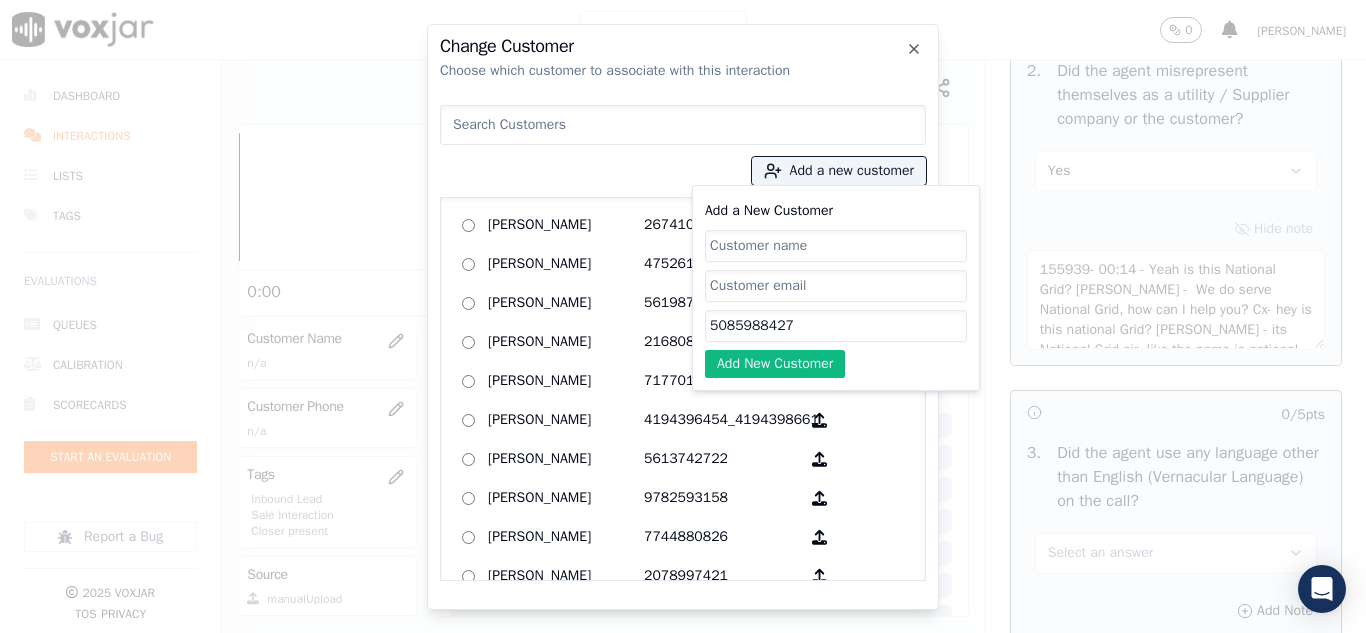 type on "5085988427" 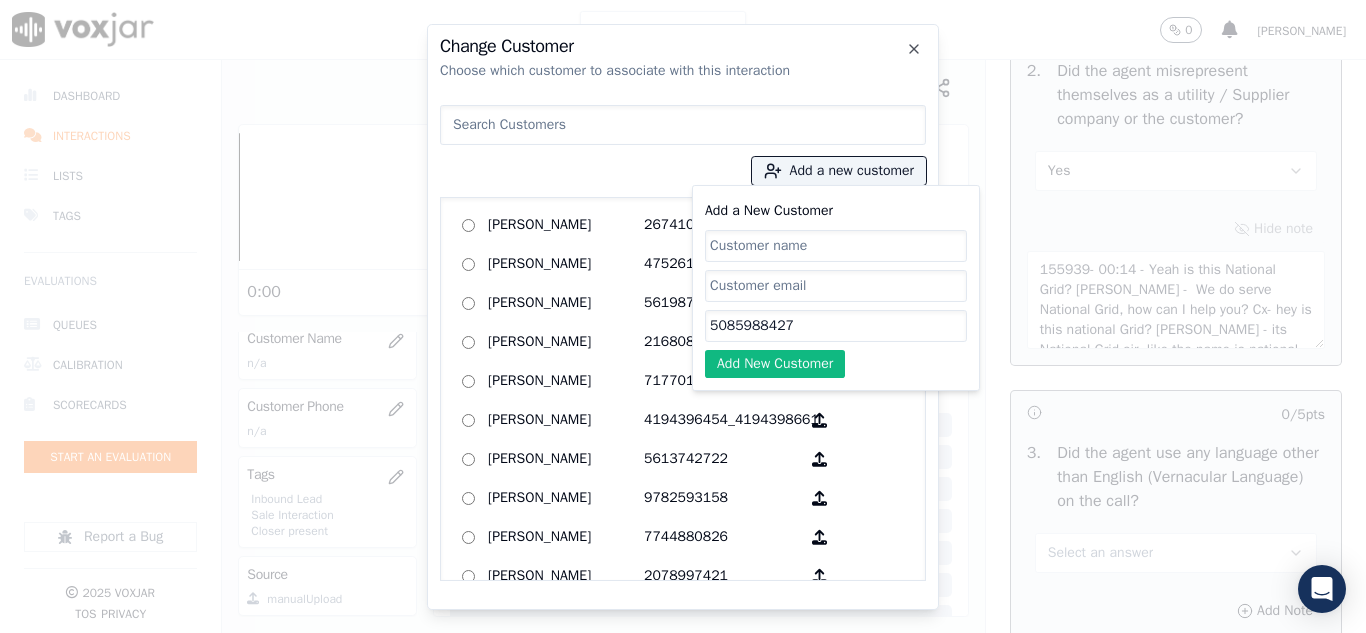 paste on "[PERSON_NAME]" 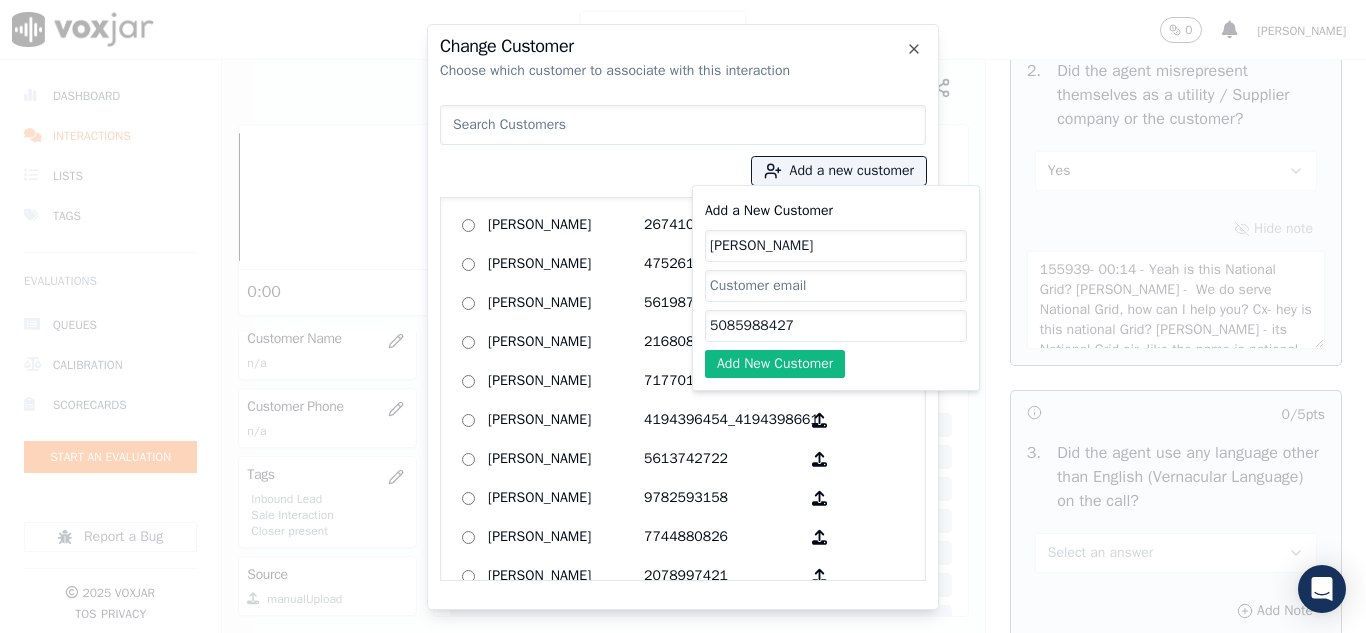 type on "[PERSON_NAME]" 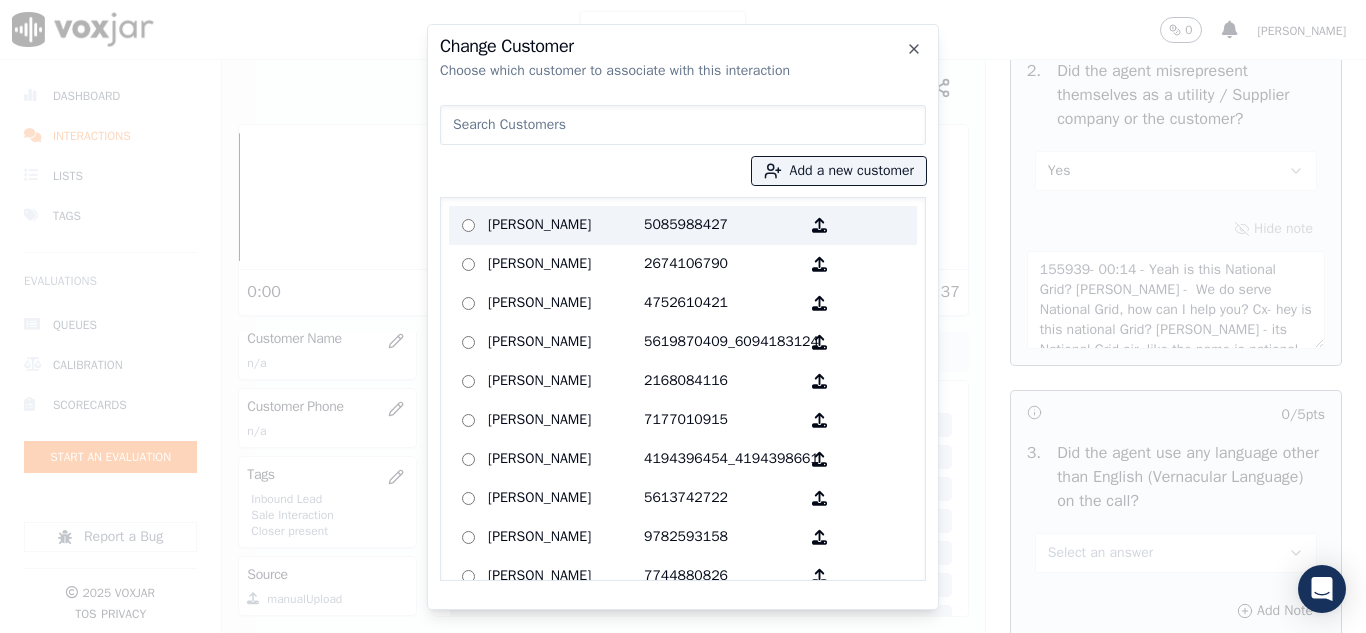 click on "[PERSON_NAME]" at bounding box center (566, 225) 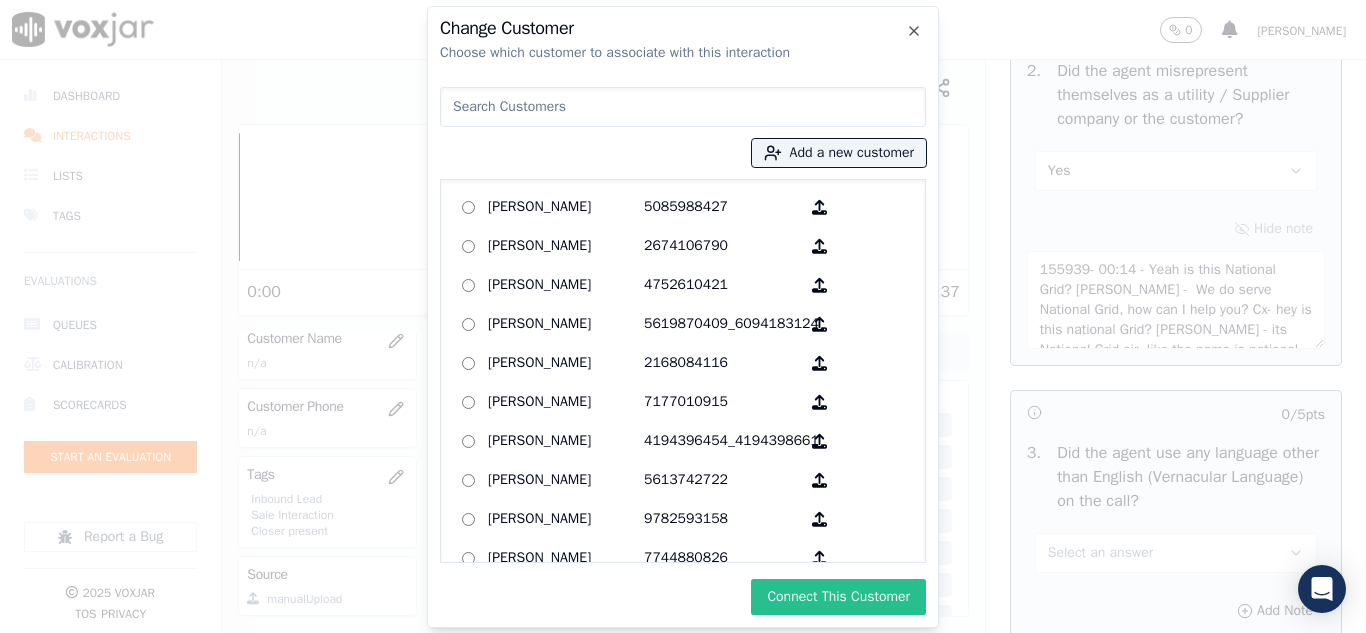 click on "Connect This Customer" at bounding box center [838, 597] 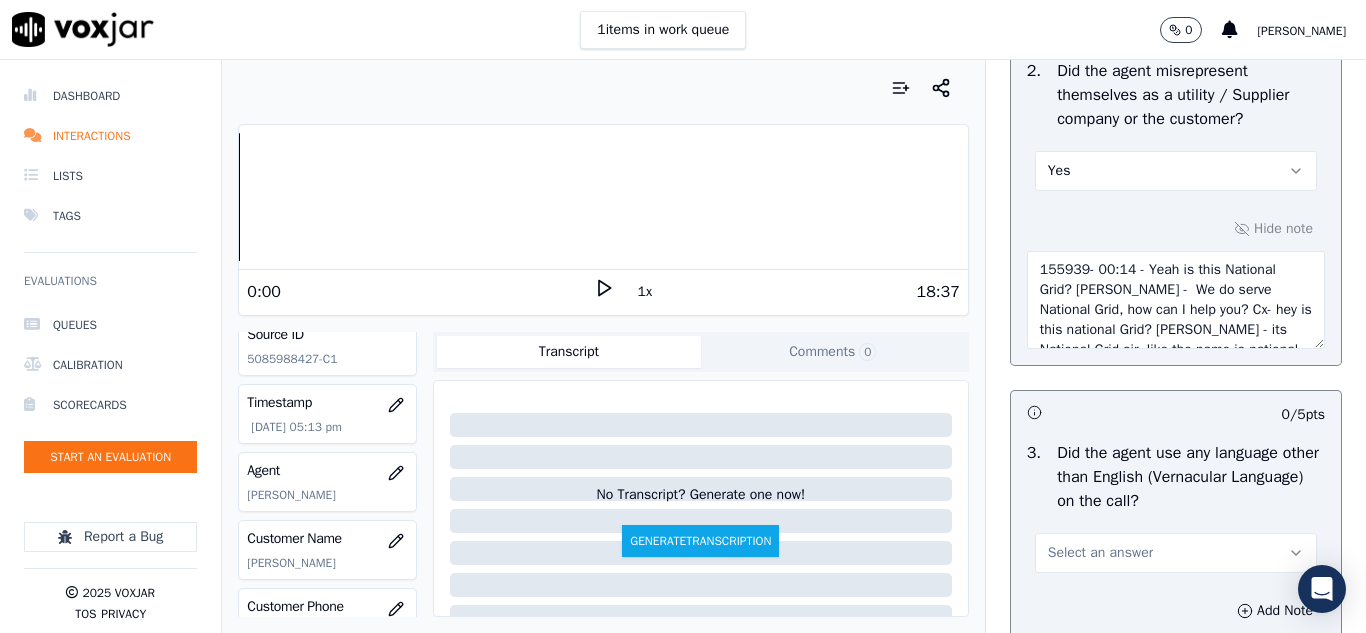 scroll, scrollTop: 0, scrollLeft: 0, axis: both 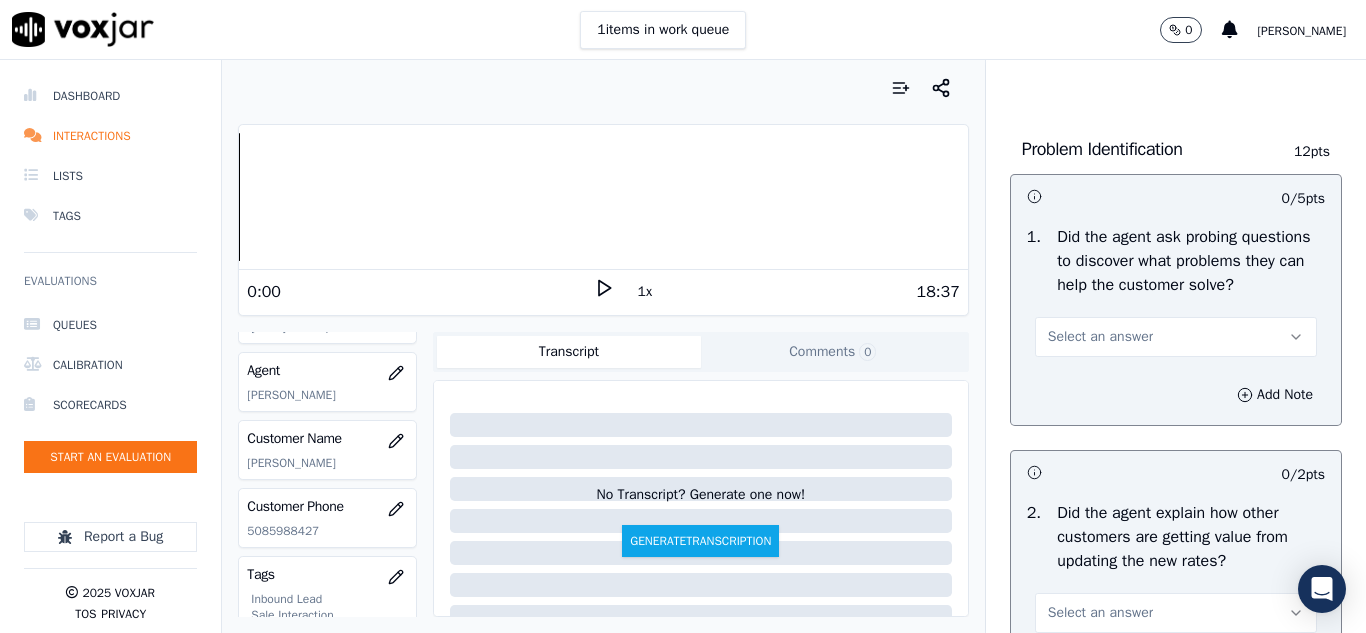 click on "Select an answer" at bounding box center (1100, 337) 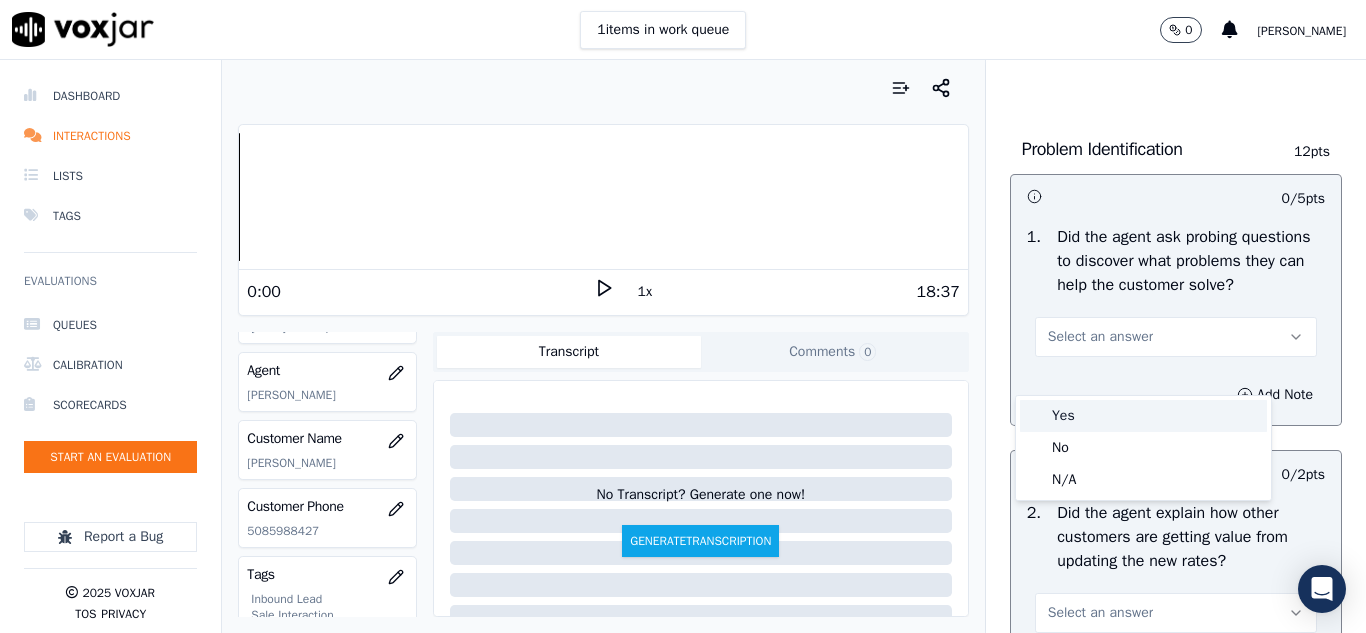 click on "Yes" at bounding box center [1143, 416] 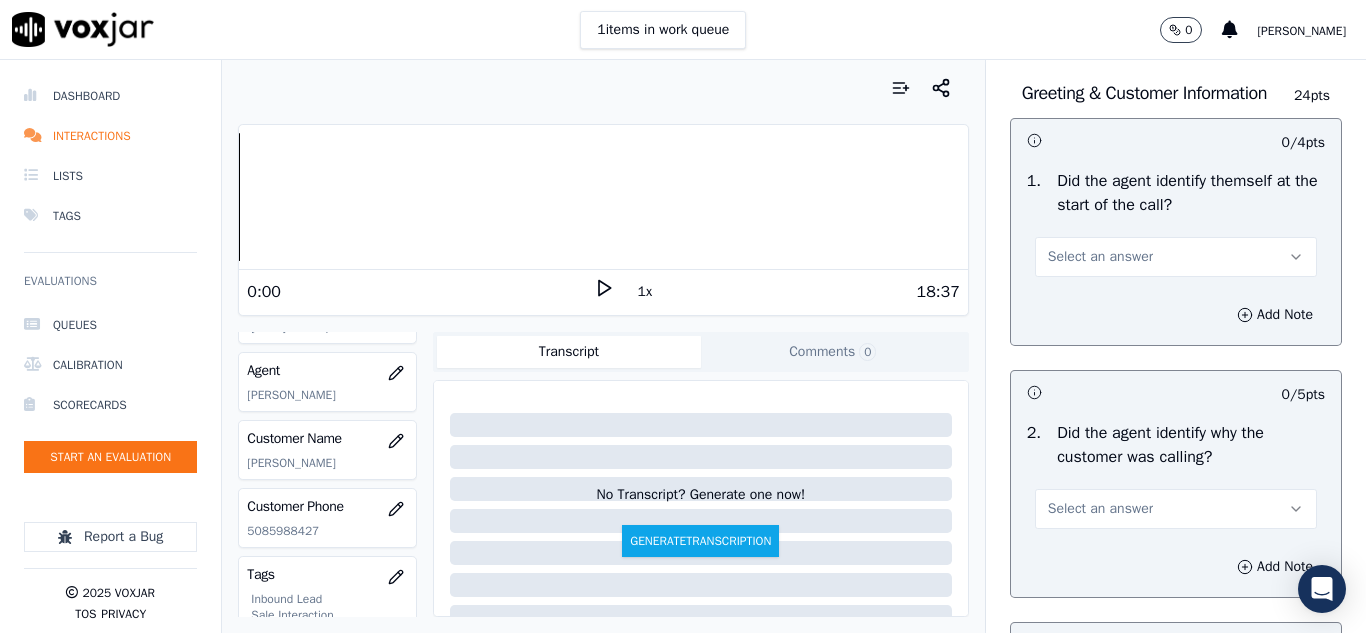 scroll, scrollTop: 300, scrollLeft: 0, axis: vertical 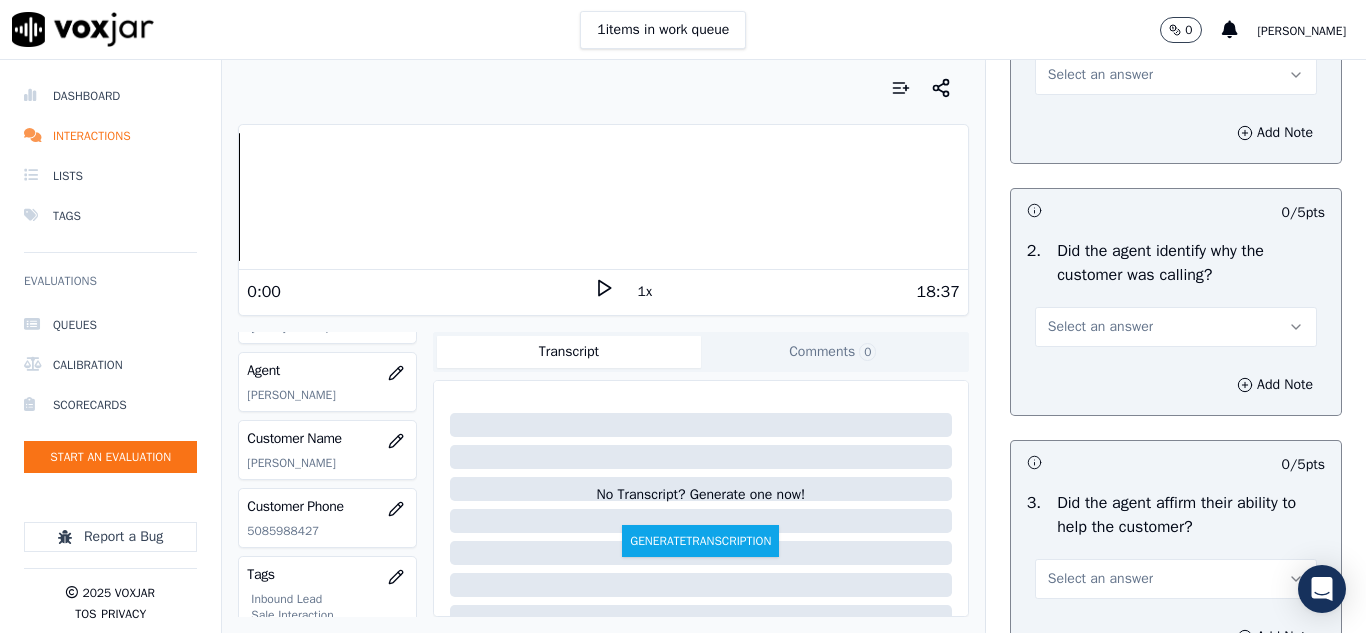 click on "Select an answer" at bounding box center [1100, 75] 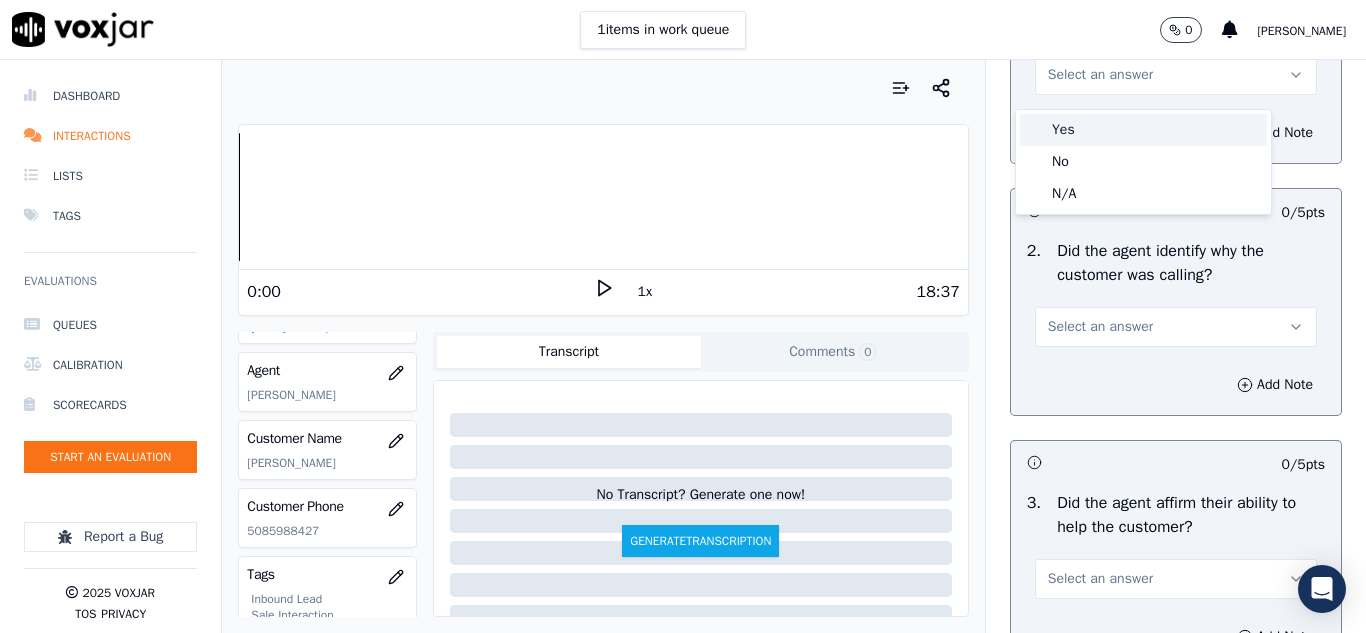 click on "Yes" at bounding box center (1143, 130) 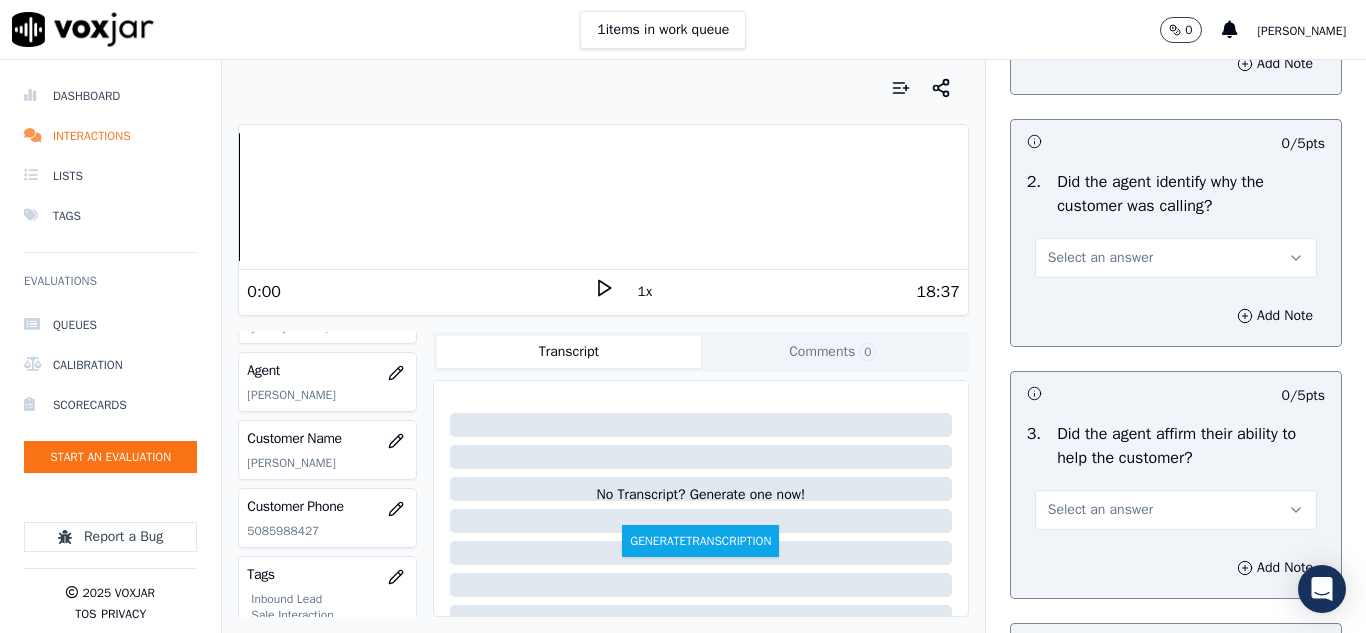 scroll, scrollTop: 500, scrollLeft: 0, axis: vertical 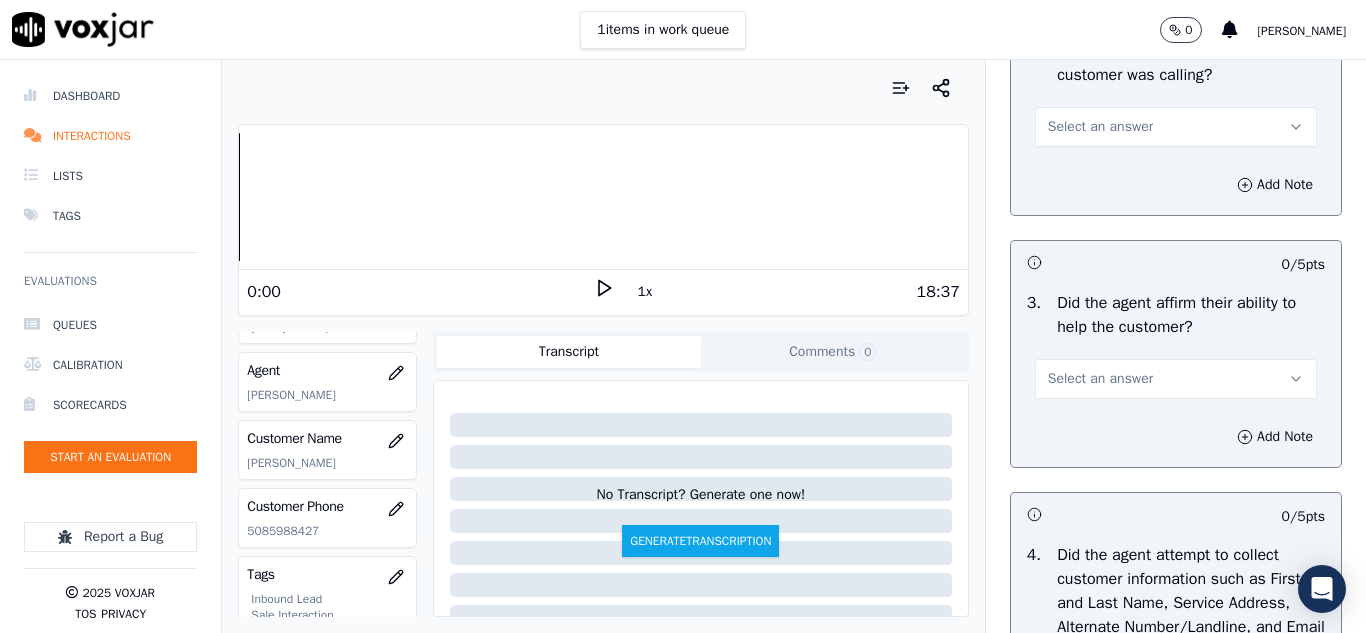 click on "Select an answer" at bounding box center (1100, 127) 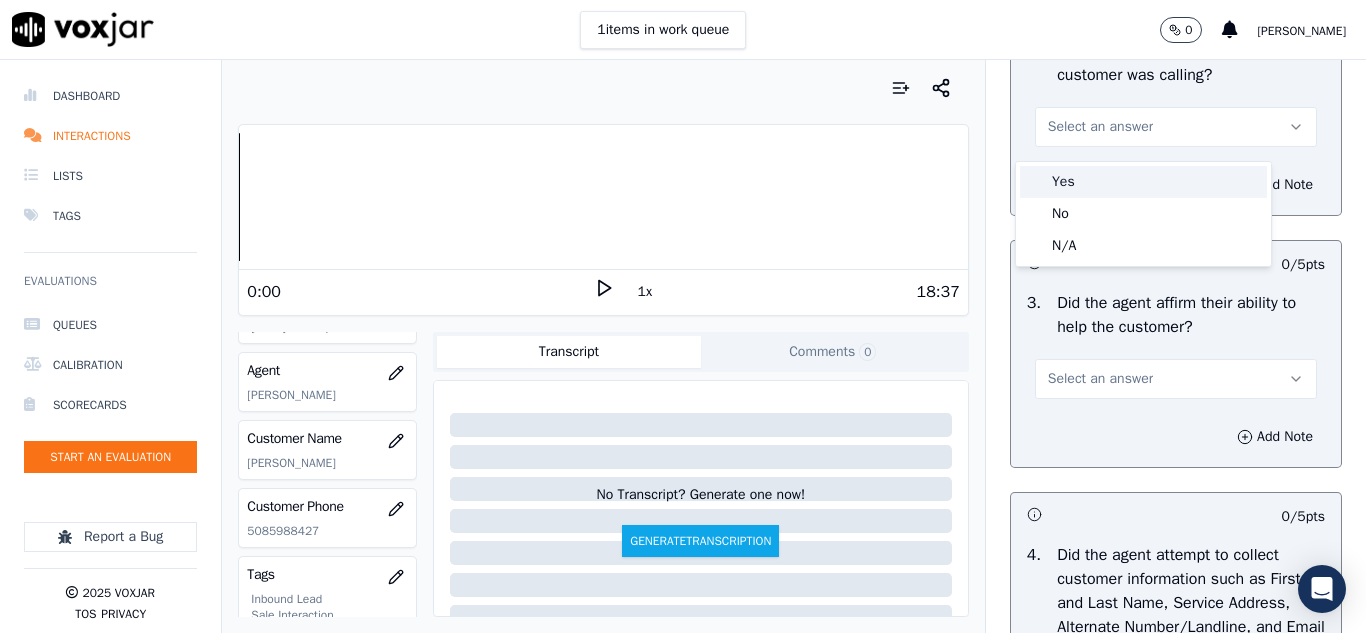 click on "Yes" at bounding box center [1143, 182] 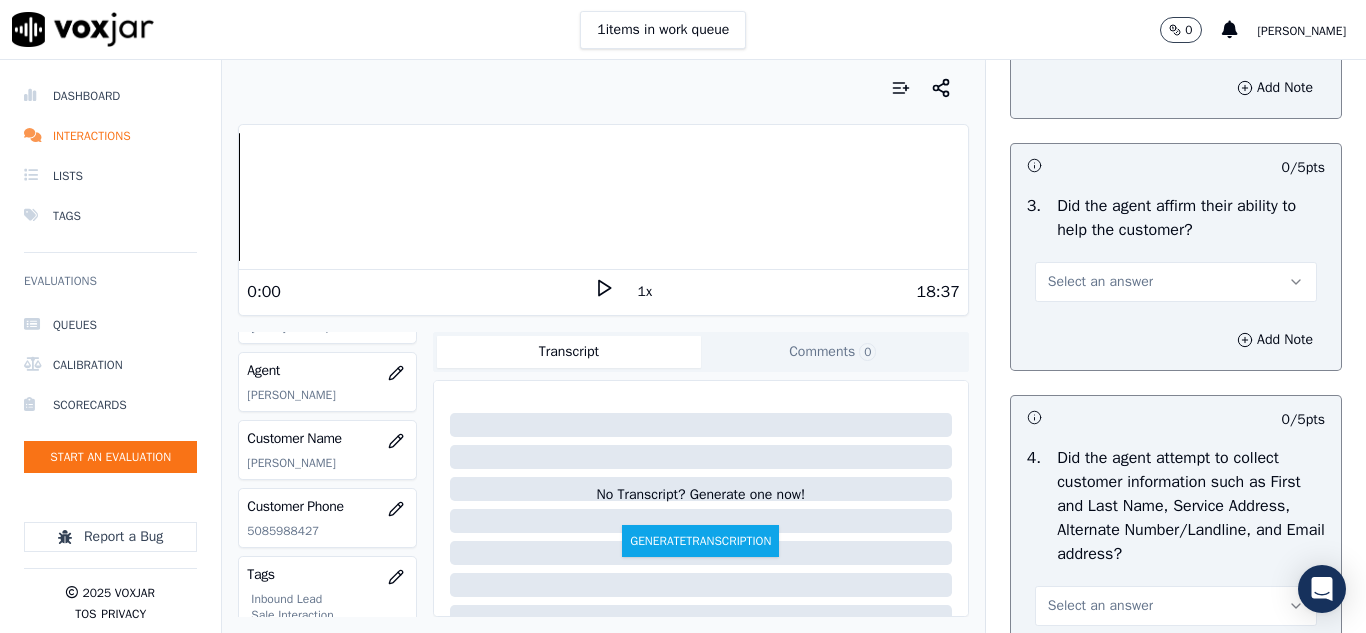 scroll, scrollTop: 700, scrollLeft: 0, axis: vertical 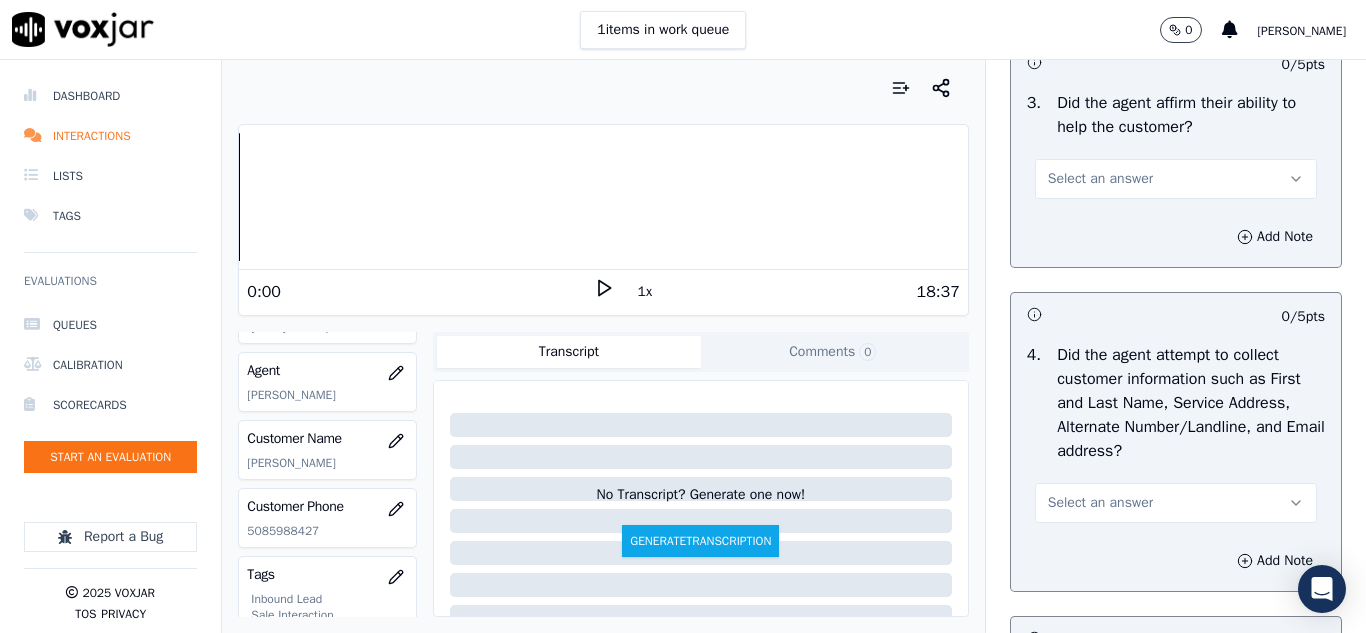 click on "Select an answer" at bounding box center [1100, 179] 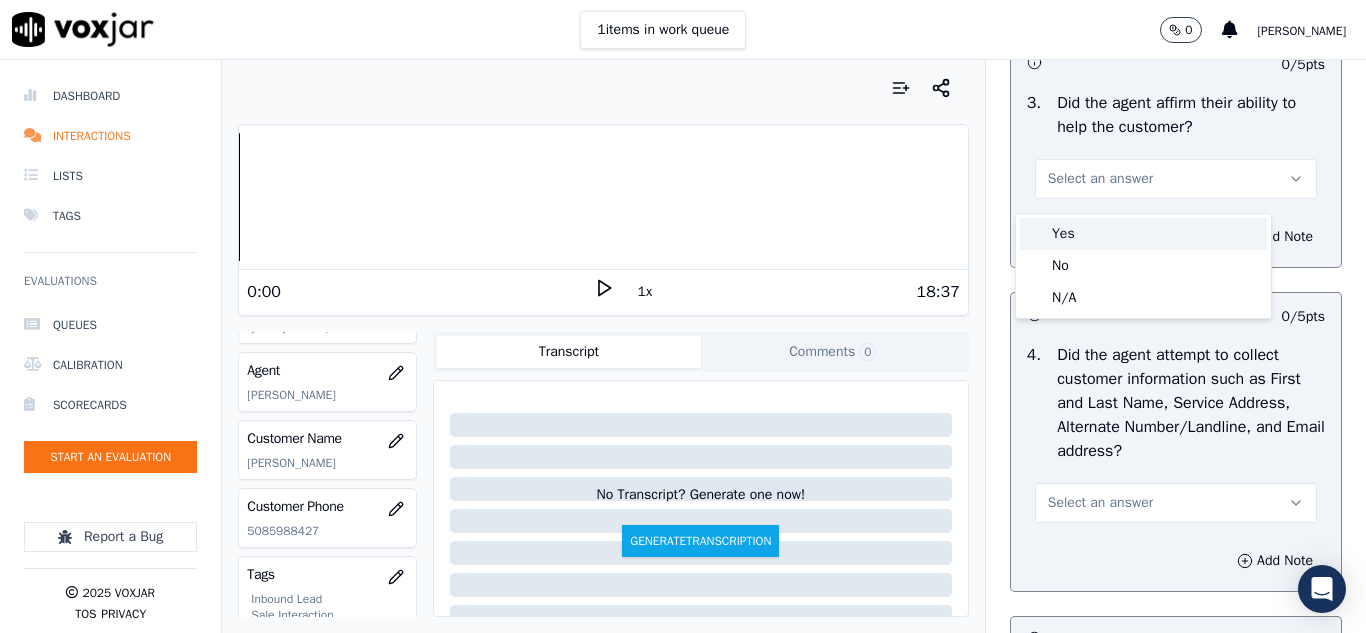 click on "Yes" at bounding box center (1143, 234) 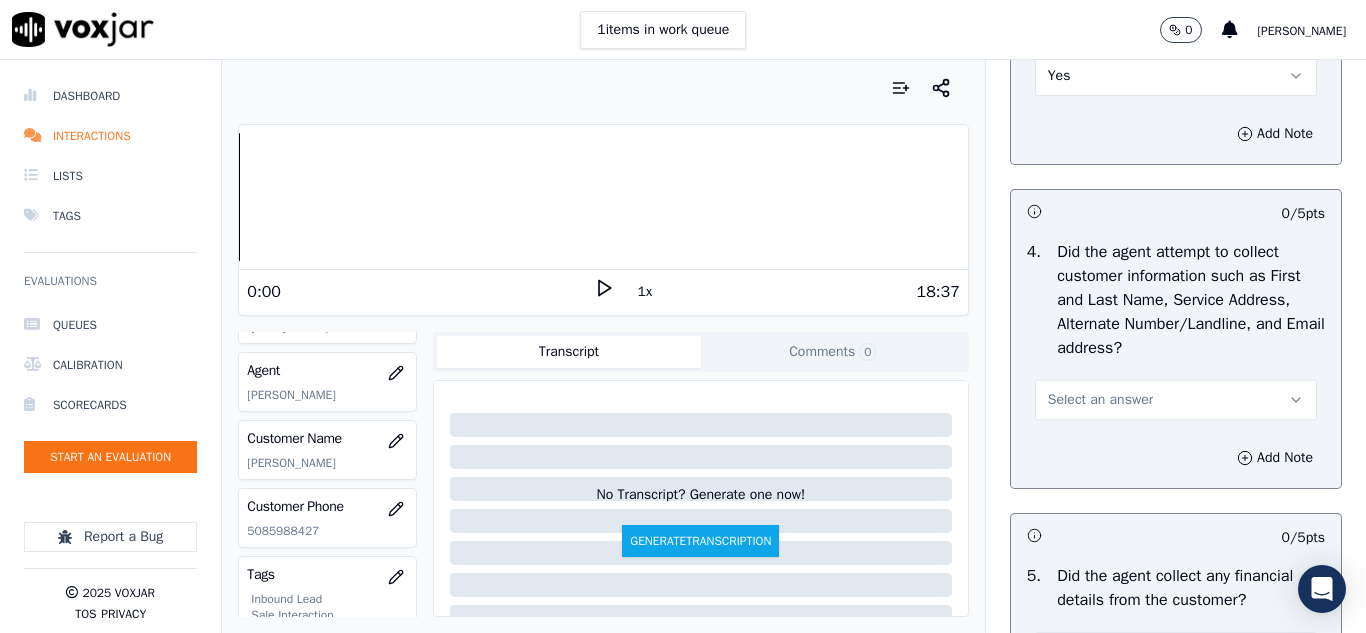 scroll, scrollTop: 900, scrollLeft: 0, axis: vertical 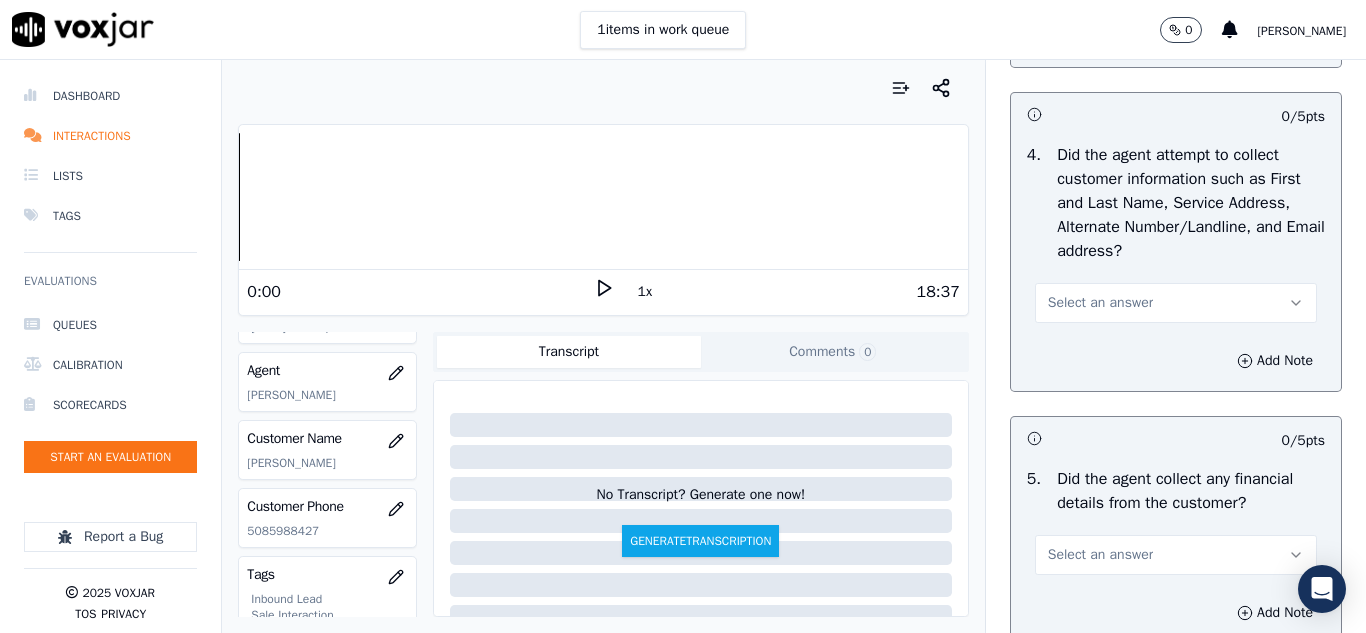 click on "Select an answer" at bounding box center [1100, 303] 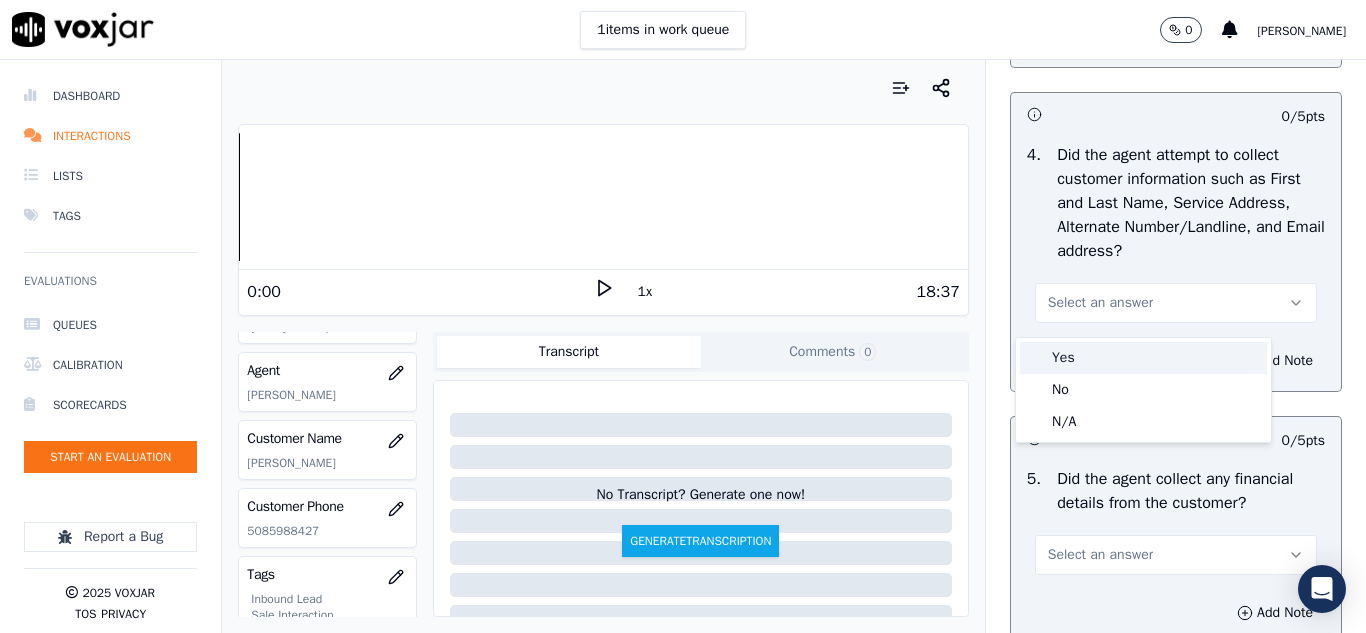 click on "Yes" at bounding box center (1143, 358) 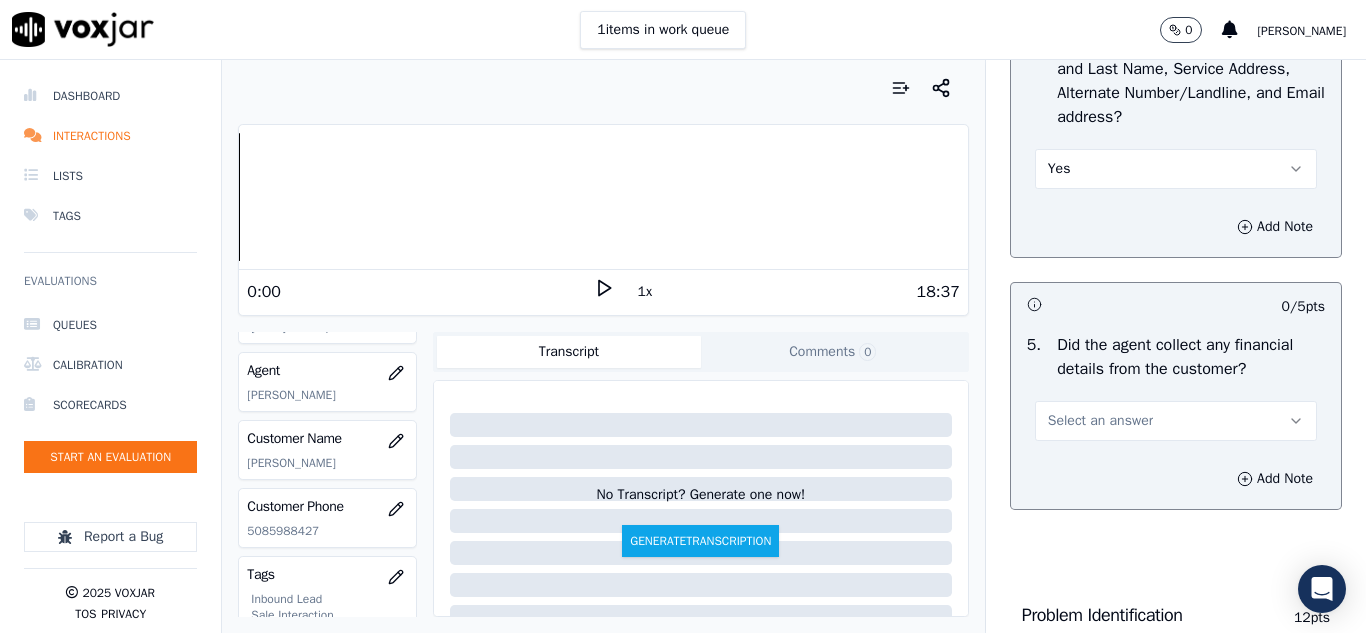 scroll, scrollTop: 1200, scrollLeft: 0, axis: vertical 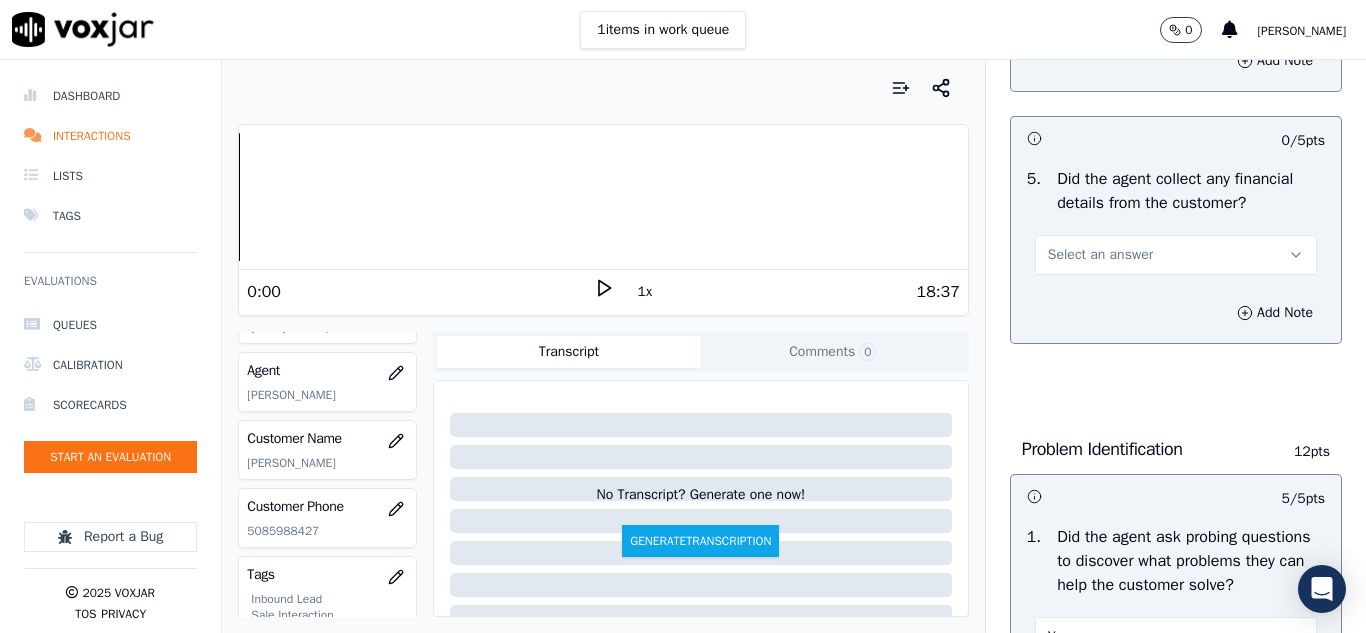 click on "Select an answer" at bounding box center (1100, 255) 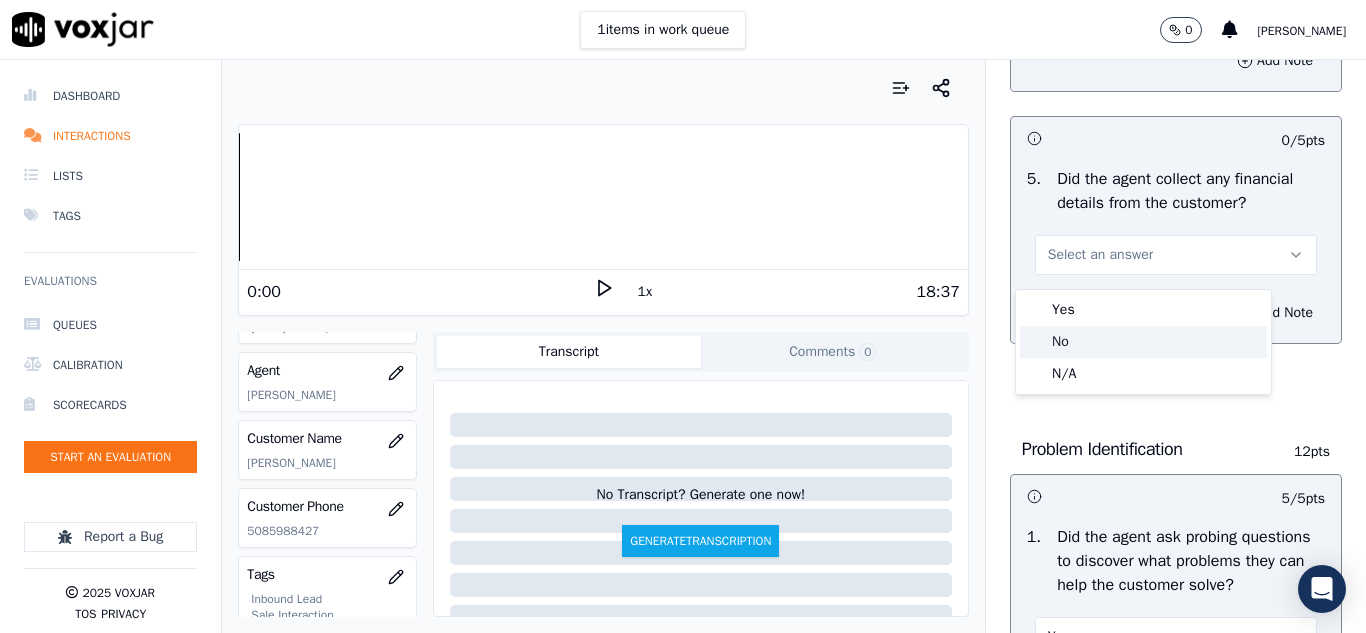 click on "No" 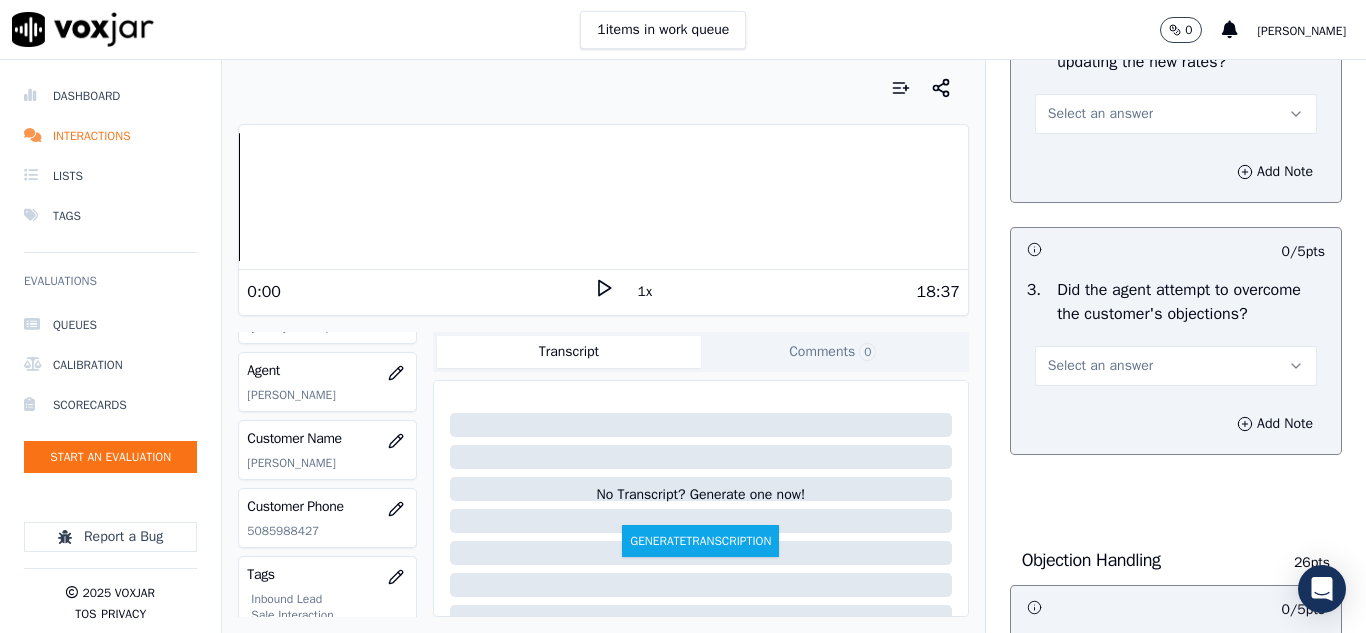 scroll, scrollTop: 2000, scrollLeft: 0, axis: vertical 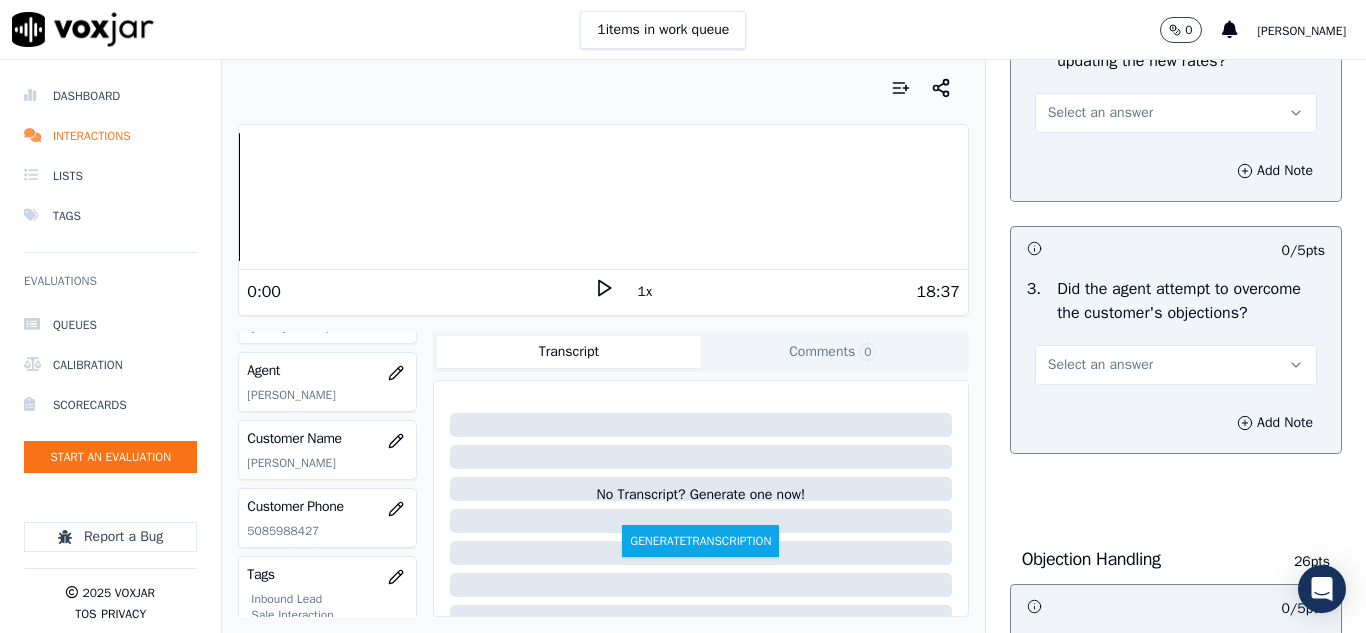 click on "Select an answer" at bounding box center [1176, 113] 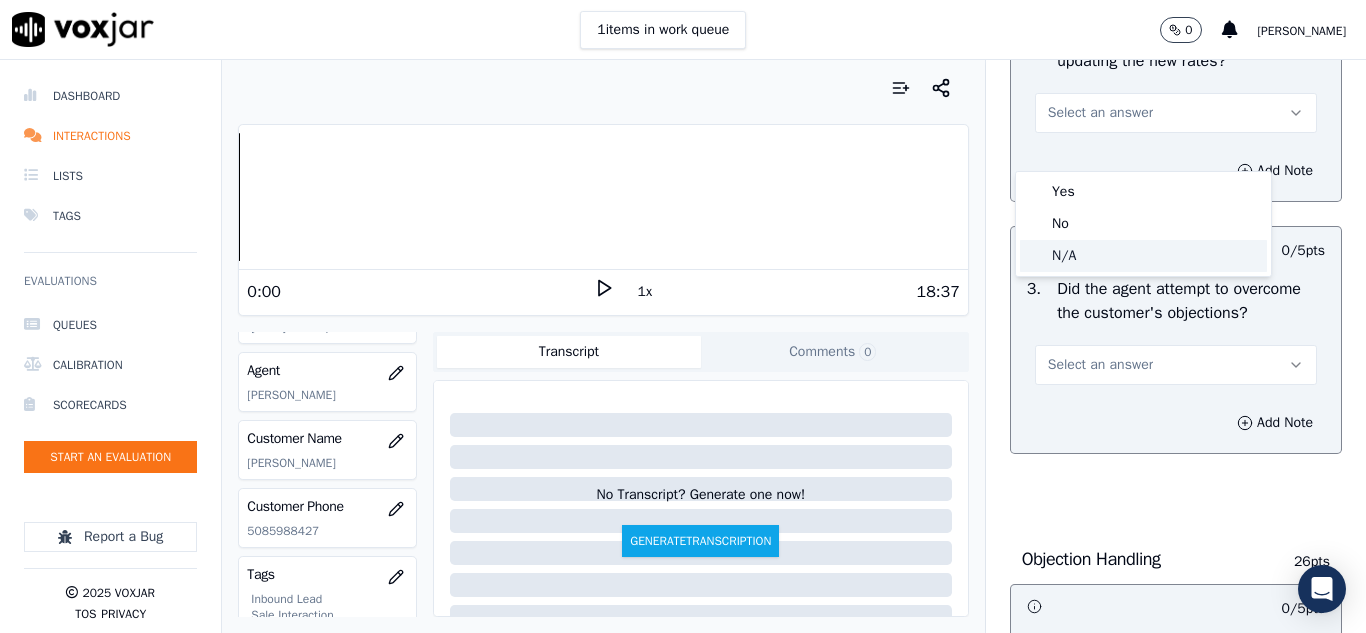 click on "N/A" 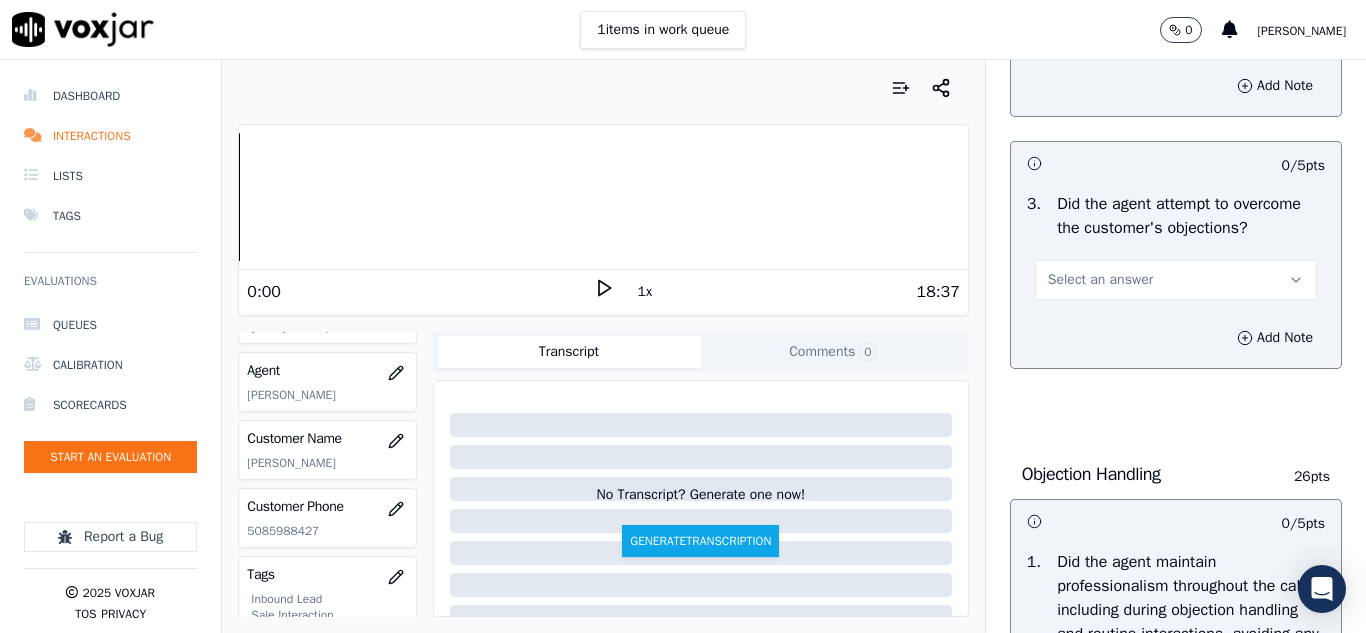 scroll, scrollTop: 2200, scrollLeft: 0, axis: vertical 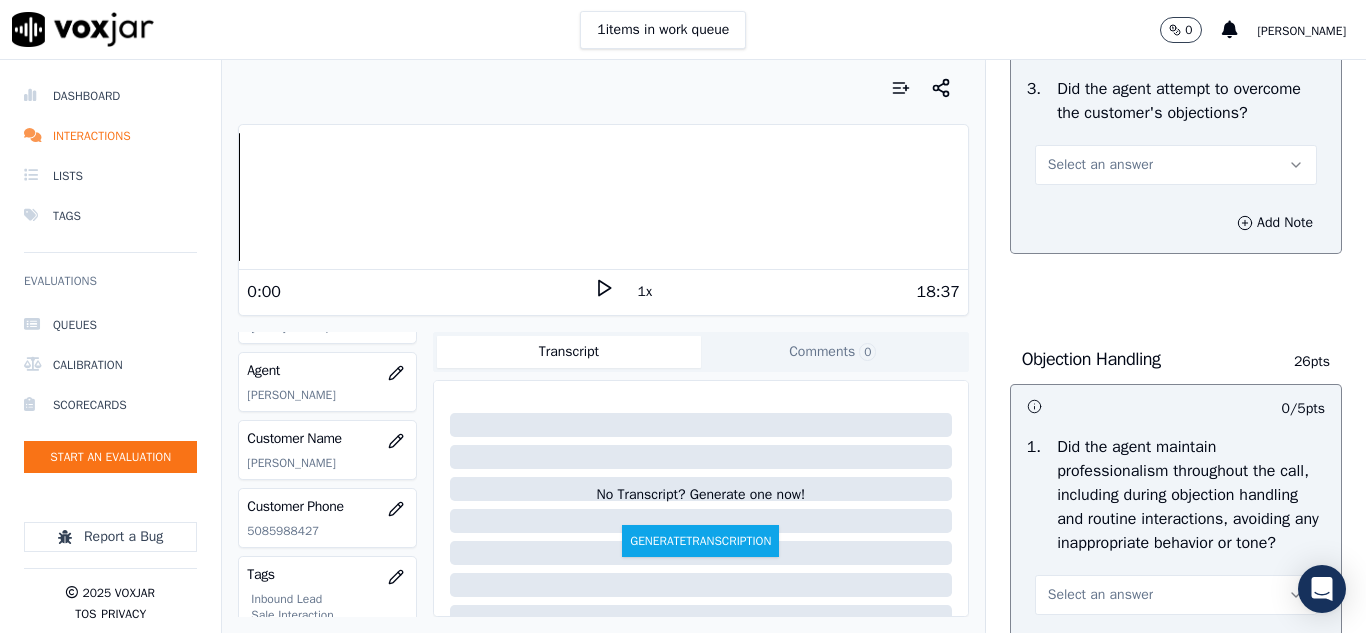 click on "Select an answer" at bounding box center [1176, 165] 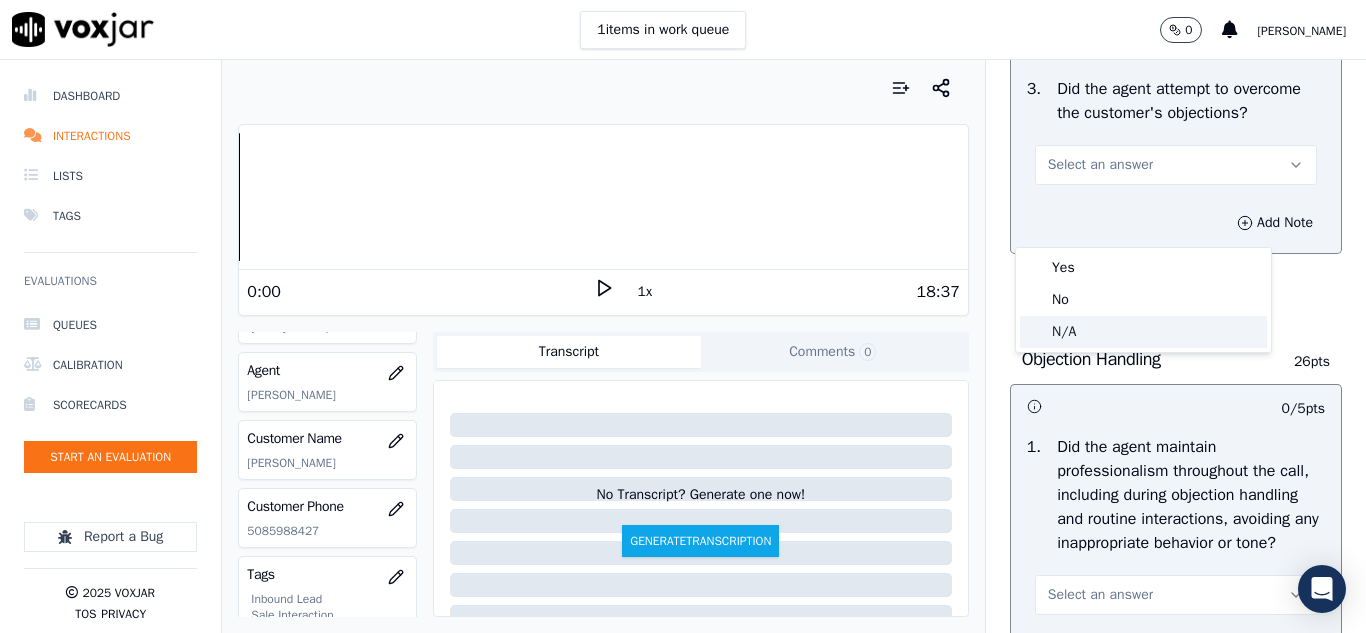 click on "N/A" 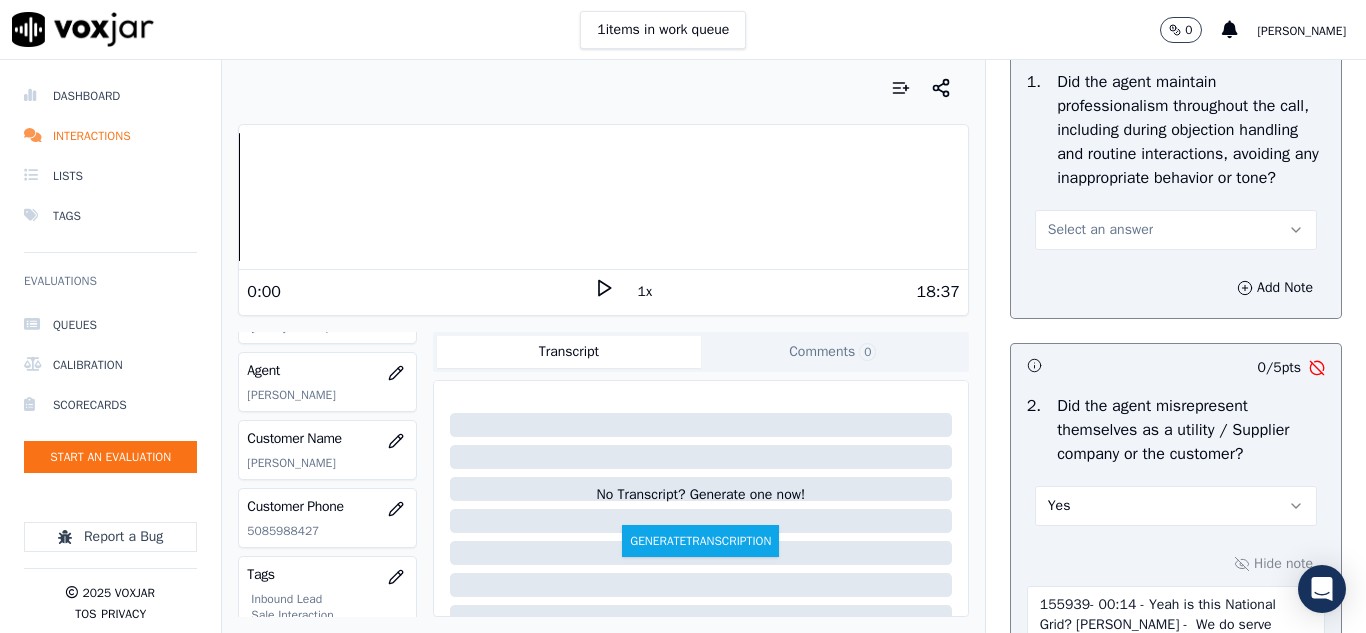 scroll, scrollTop: 2600, scrollLeft: 0, axis: vertical 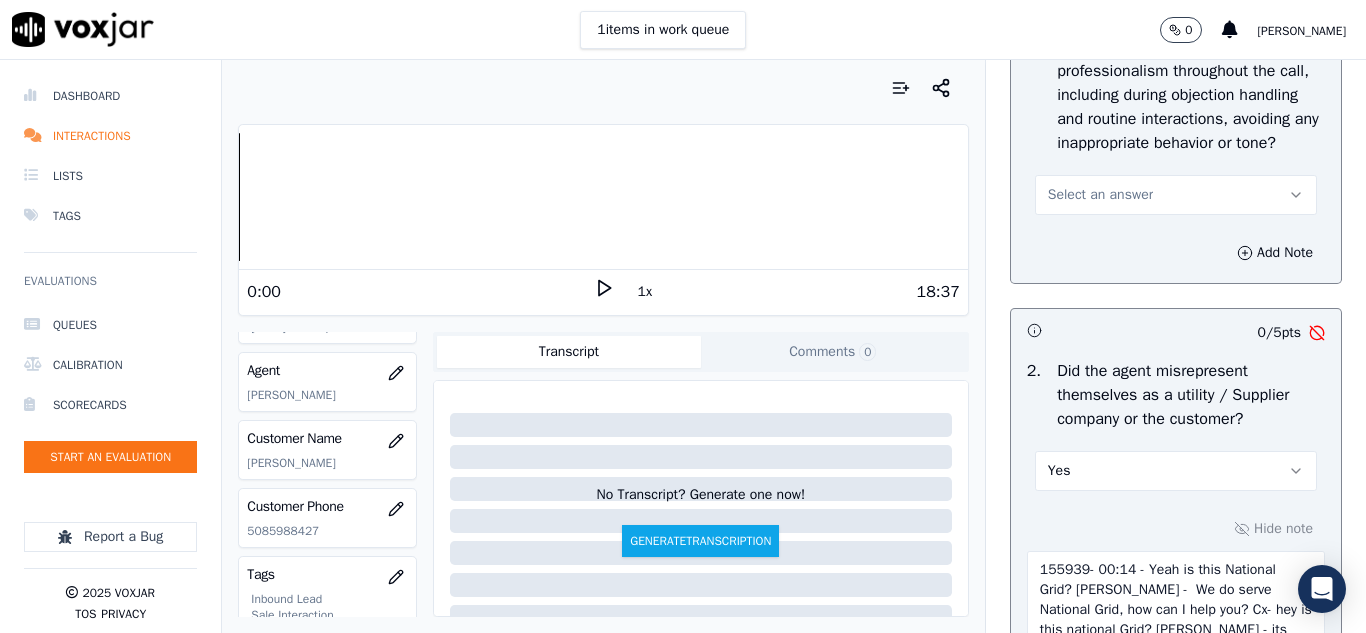 click on "Select an answer" at bounding box center [1100, 195] 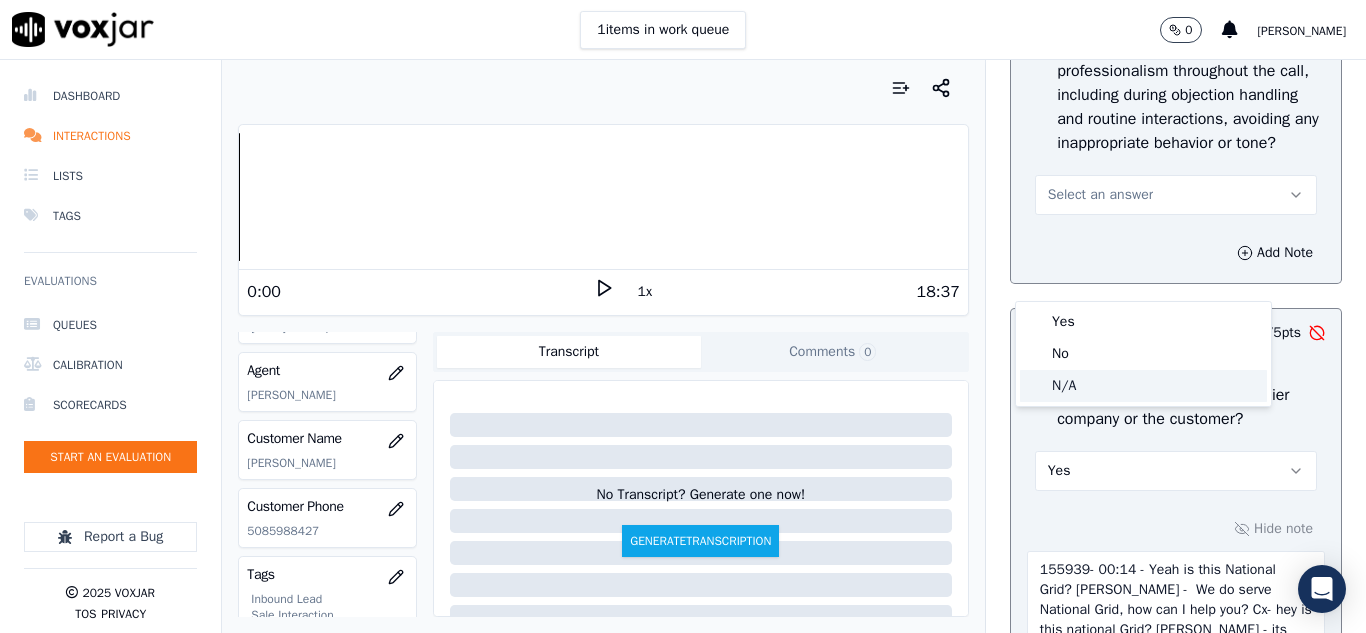 drag, startPoint x: 1063, startPoint y: 388, endPoint x: 1085, endPoint y: 372, distance: 27.202942 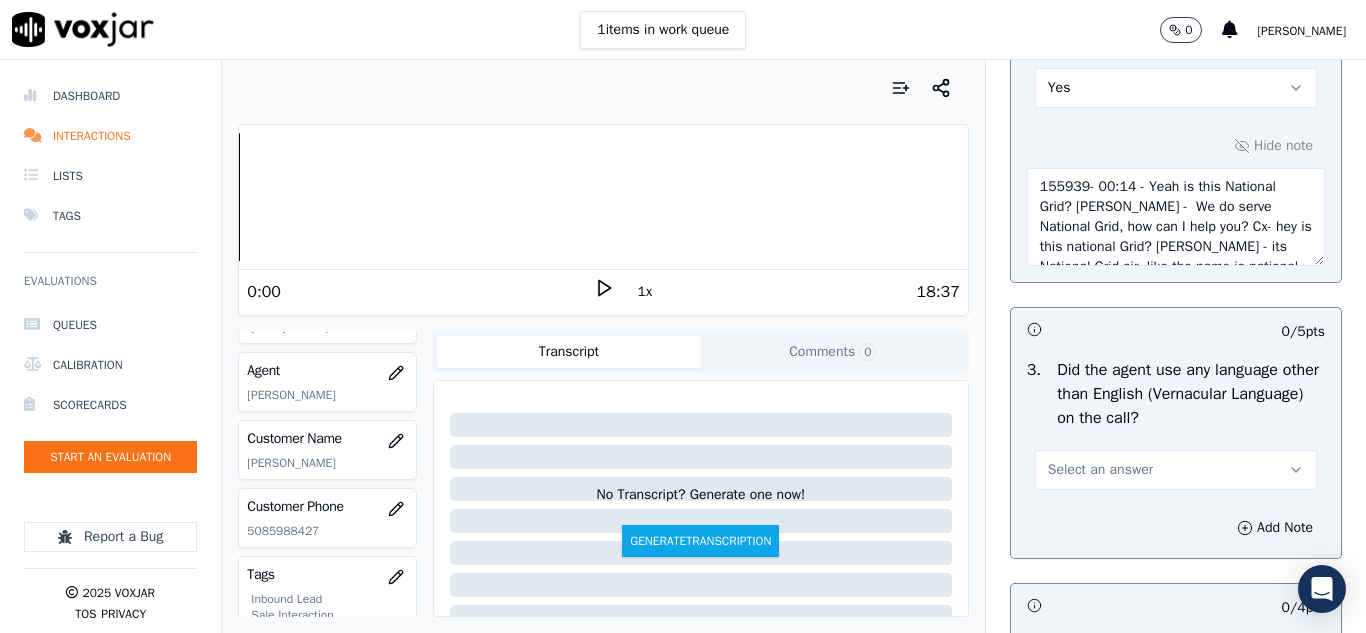 scroll, scrollTop: 3000, scrollLeft: 0, axis: vertical 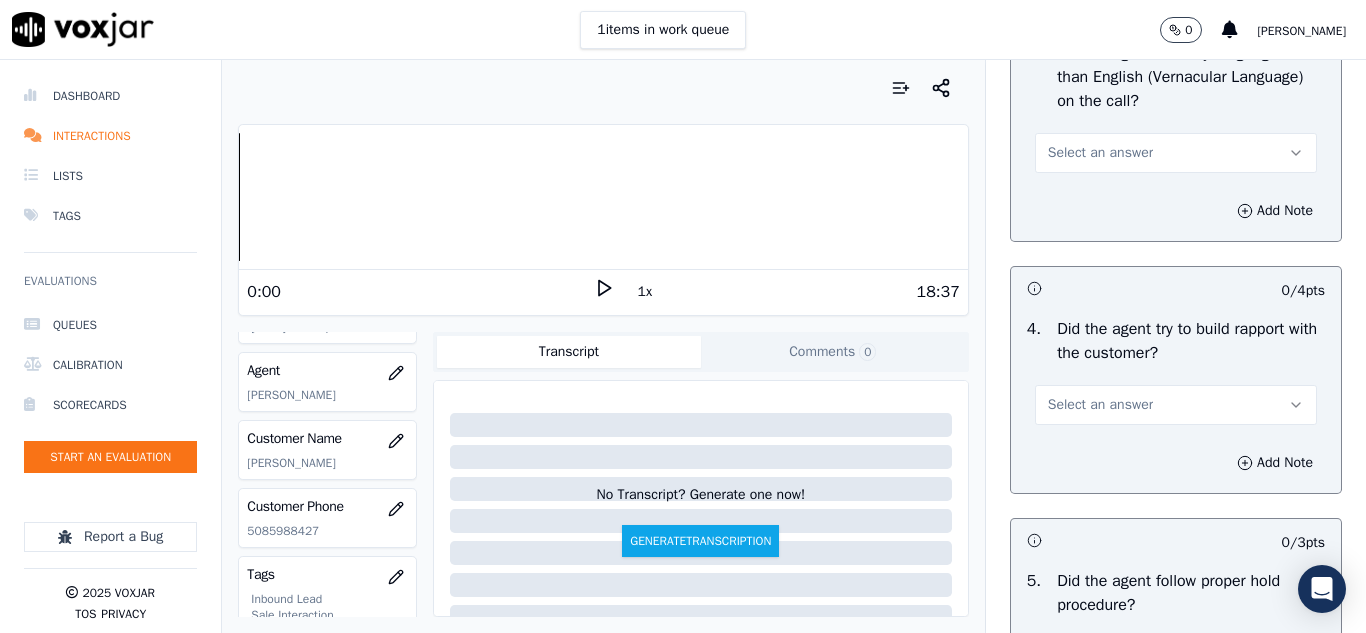 click on "Select an answer" at bounding box center (1100, 153) 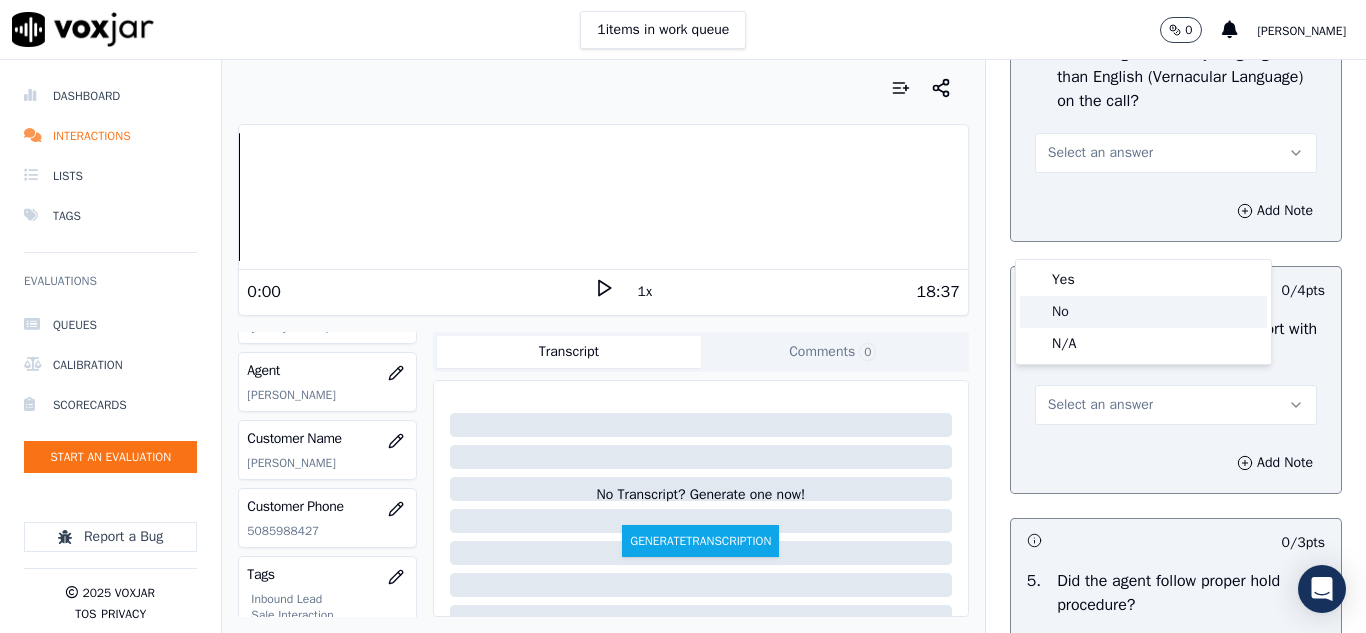 click on "No" 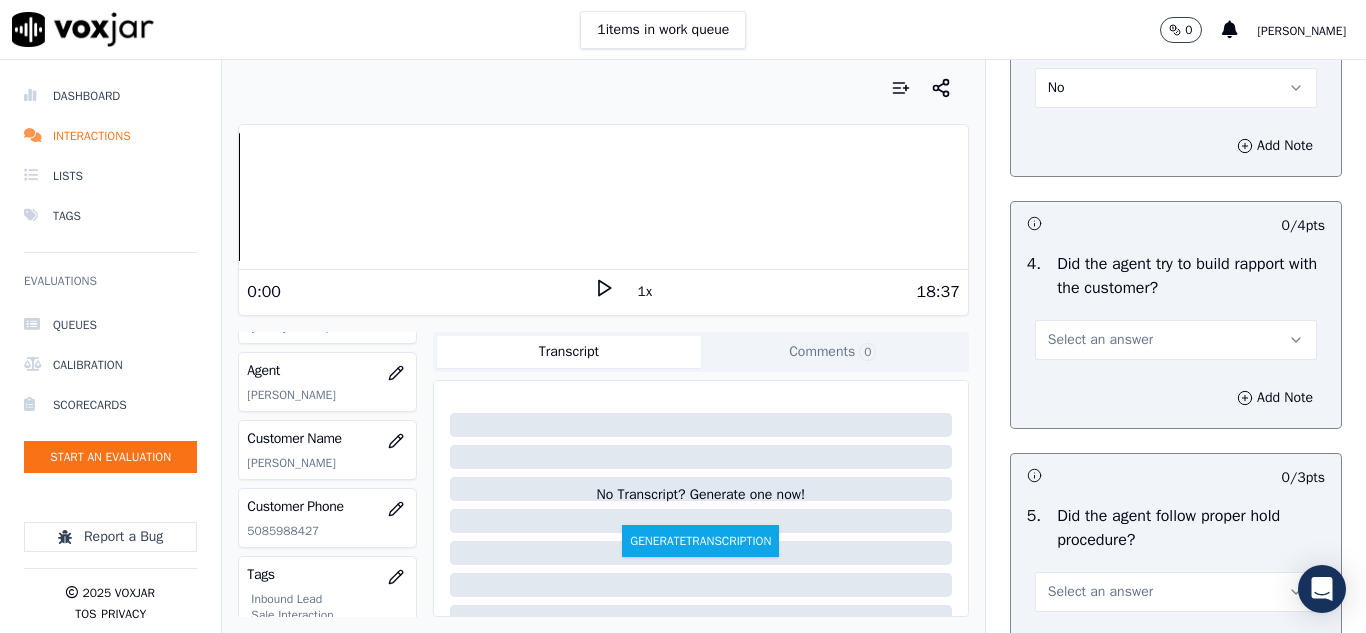 scroll, scrollTop: 3400, scrollLeft: 0, axis: vertical 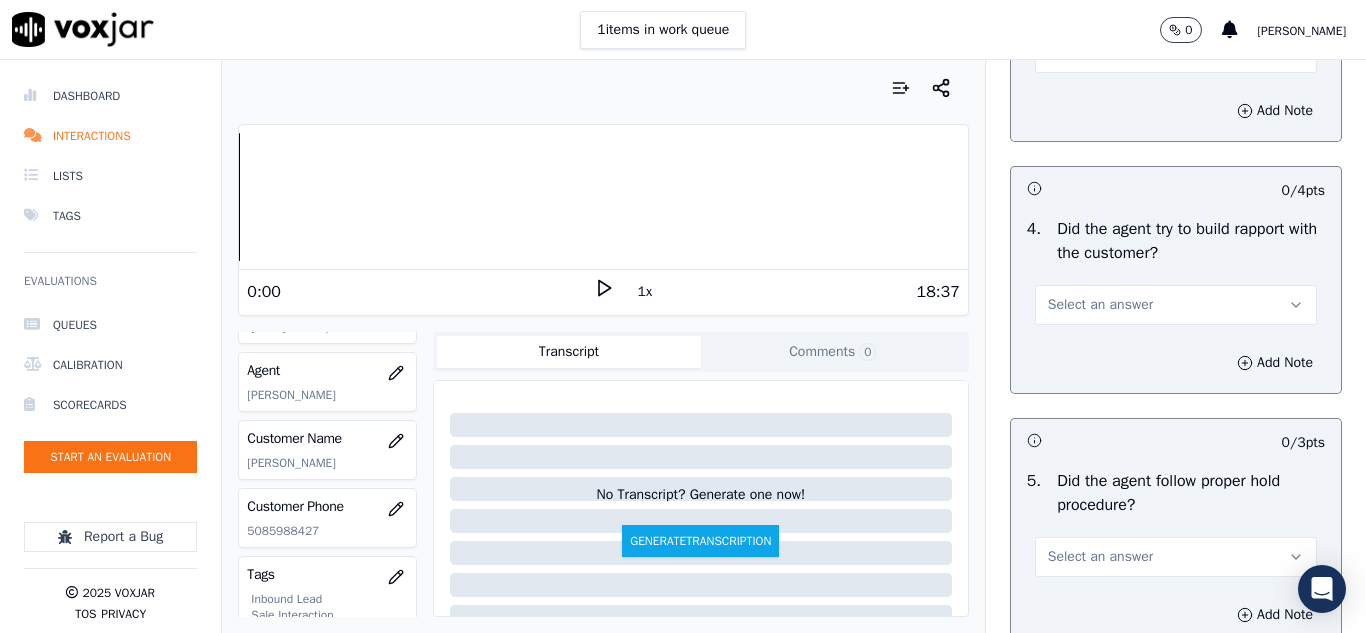 click on "Select an answer" at bounding box center (1100, 305) 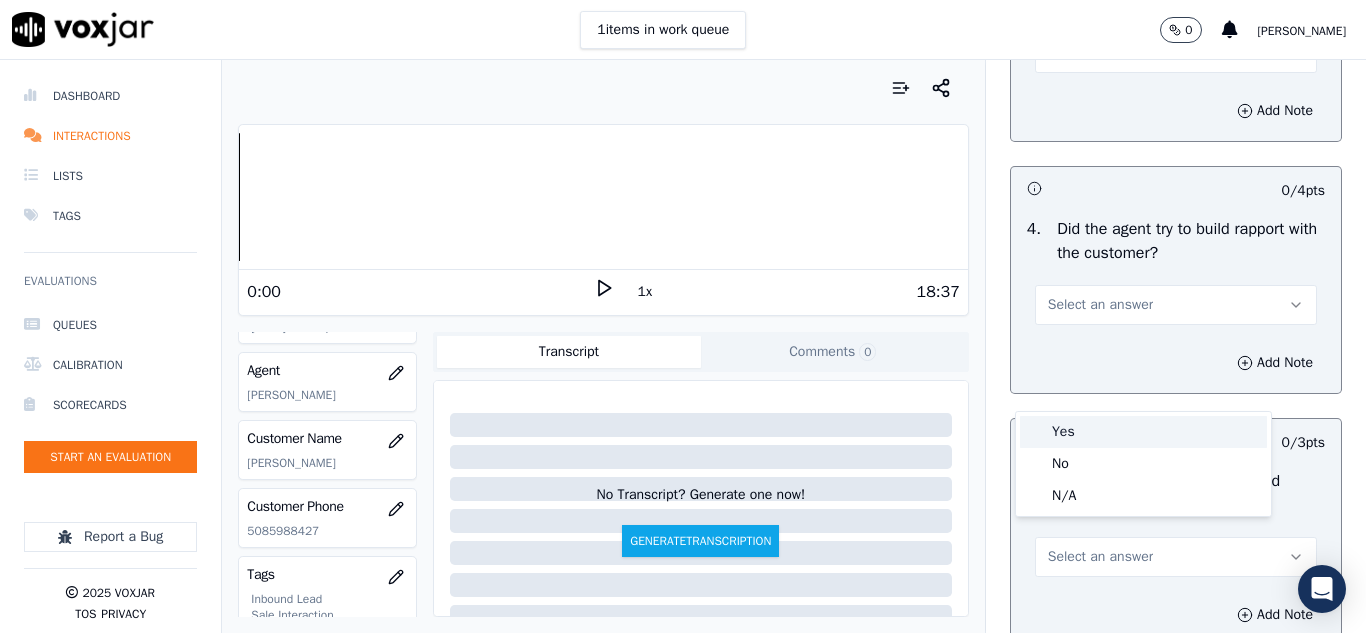 click on "Yes" at bounding box center [1143, 432] 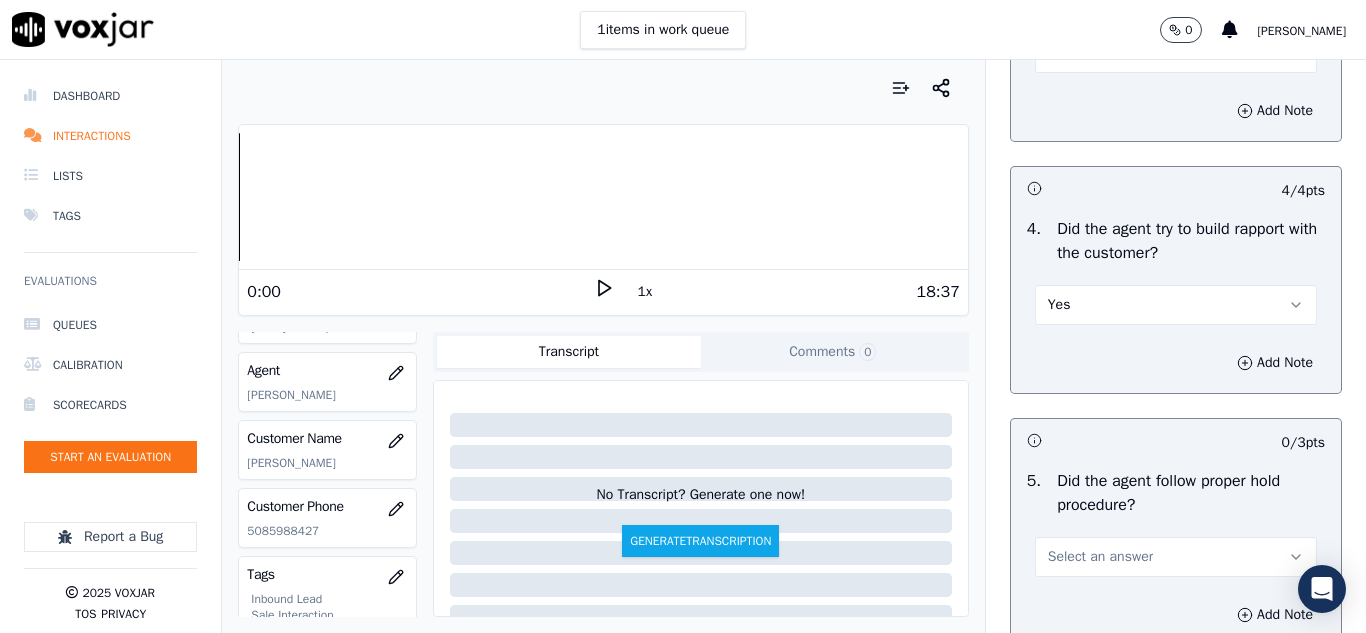 scroll, scrollTop: 3700, scrollLeft: 0, axis: vertical 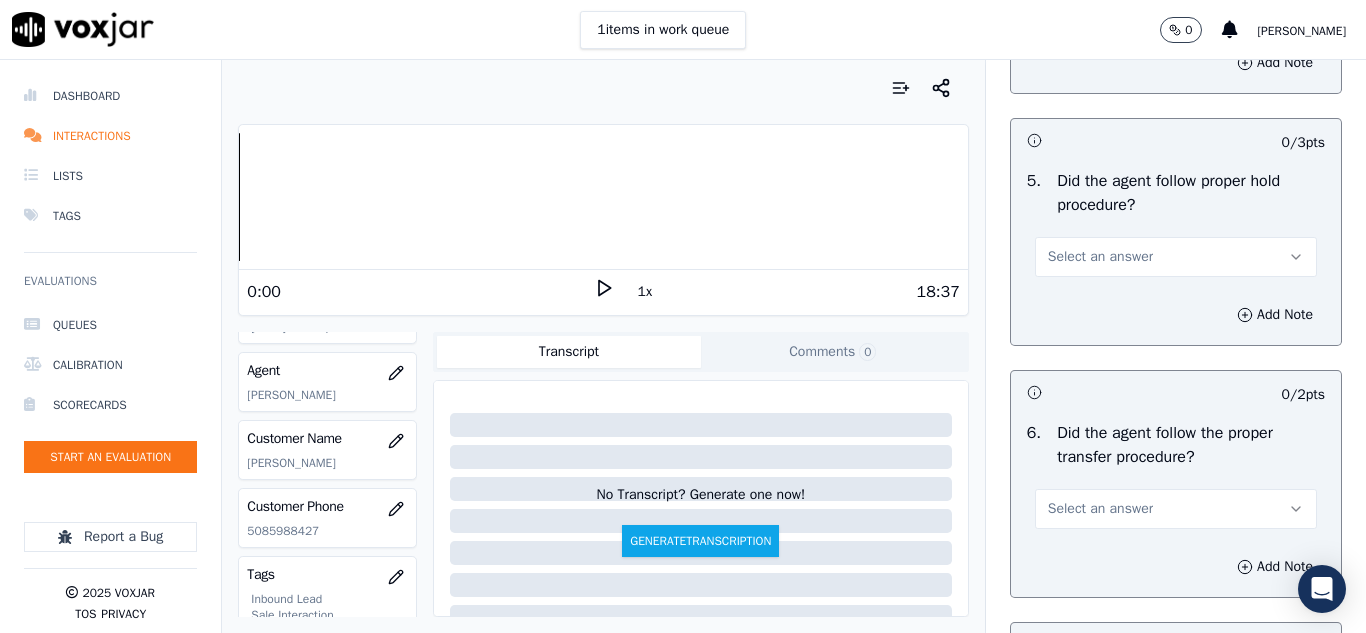 click on "Select an answer" at bounding box center (1100, 257) 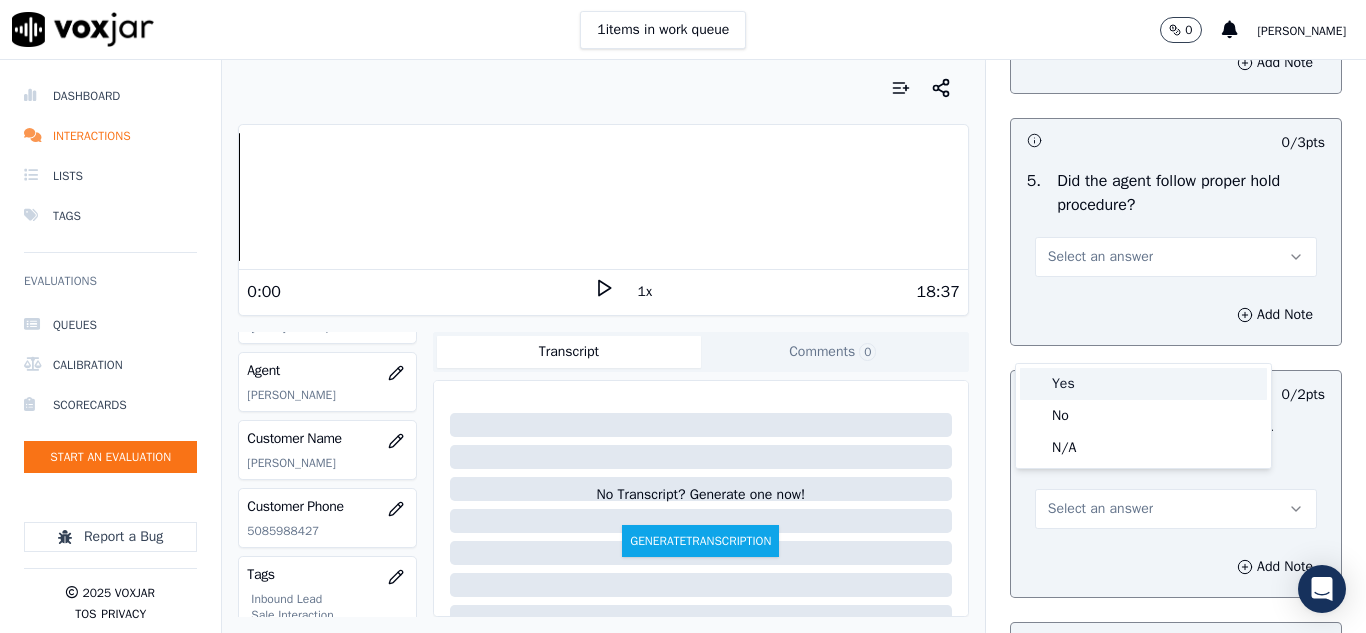 click on "Yes" at bounding box center (1143, 384) 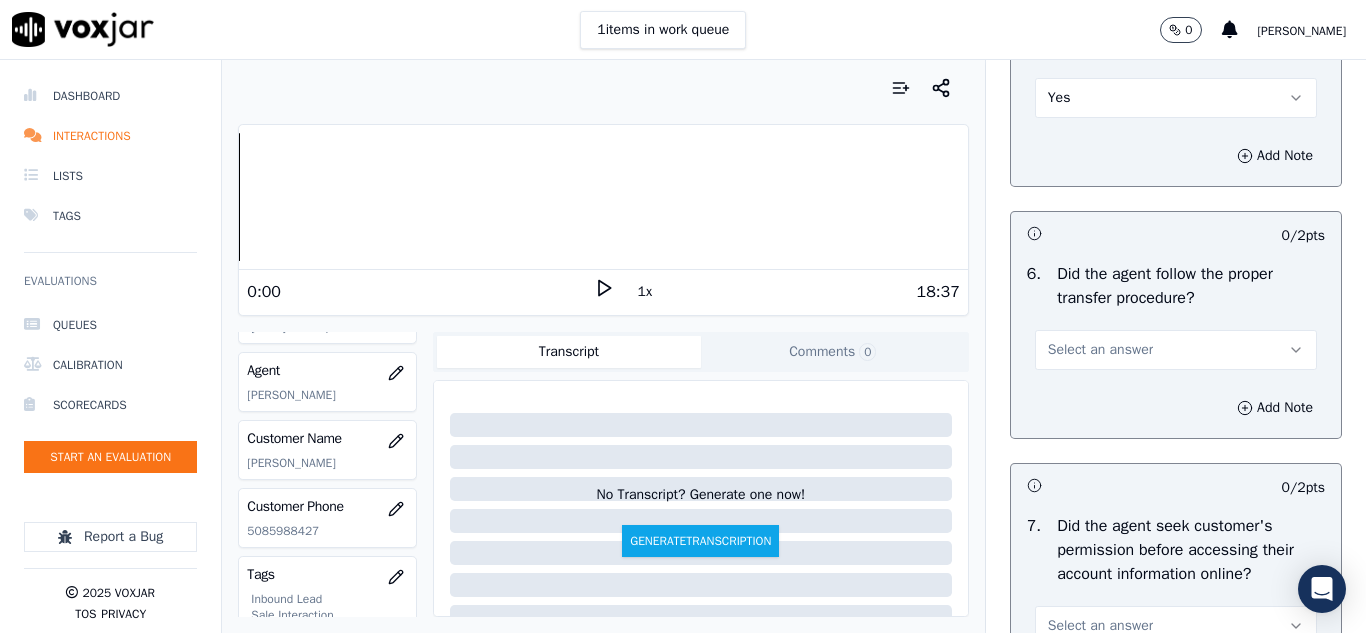 scroll, scrollTop: 4000, scrollLeft: 0, axis: vertical 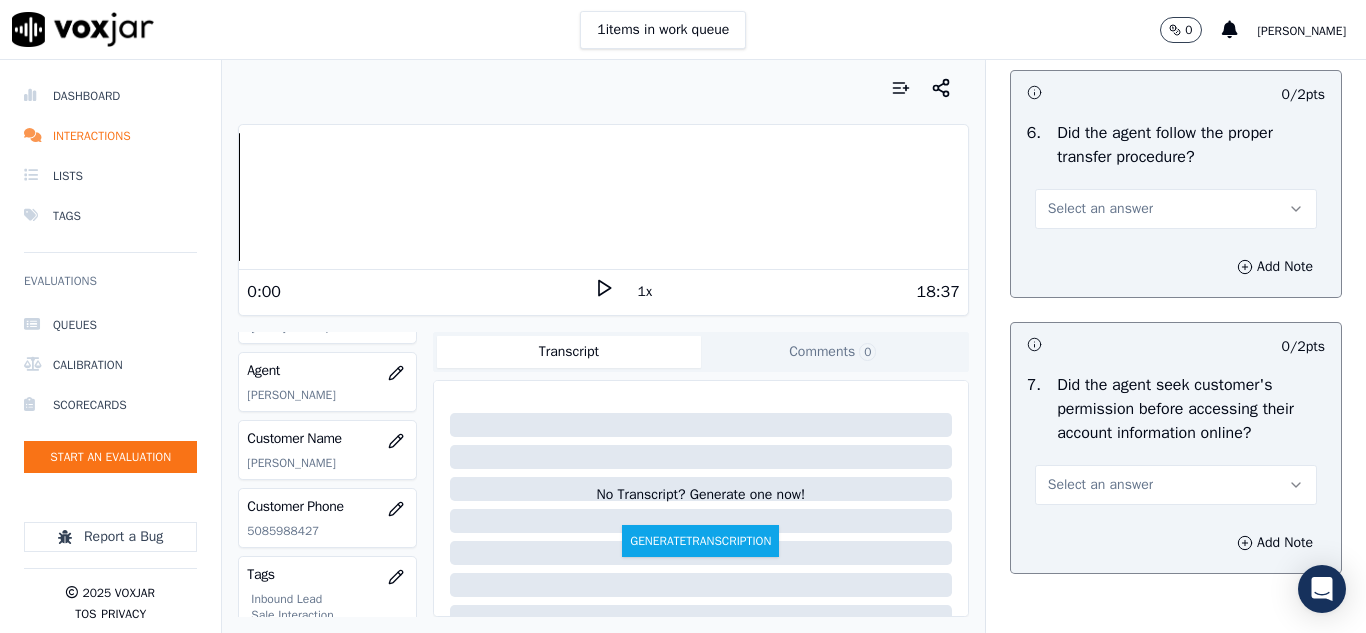 click on "Select an answer" at bounding box center (1100, 209) 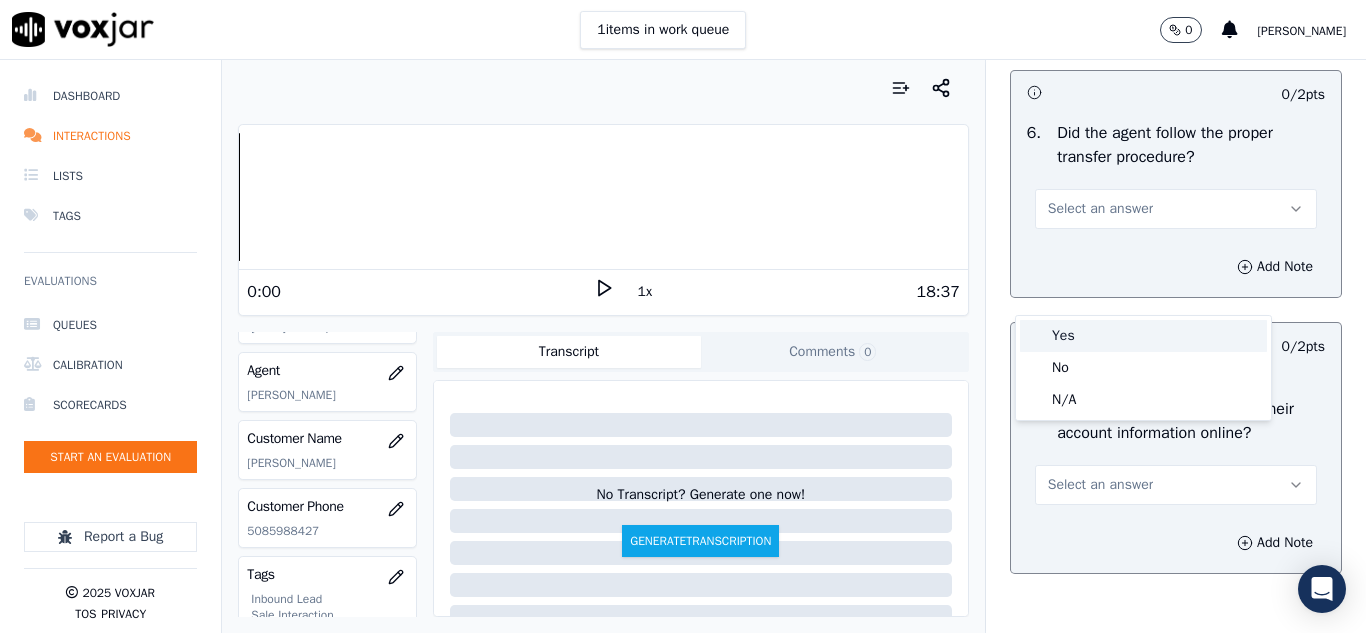 click on "Yes" at bounding box center [1143, 336] 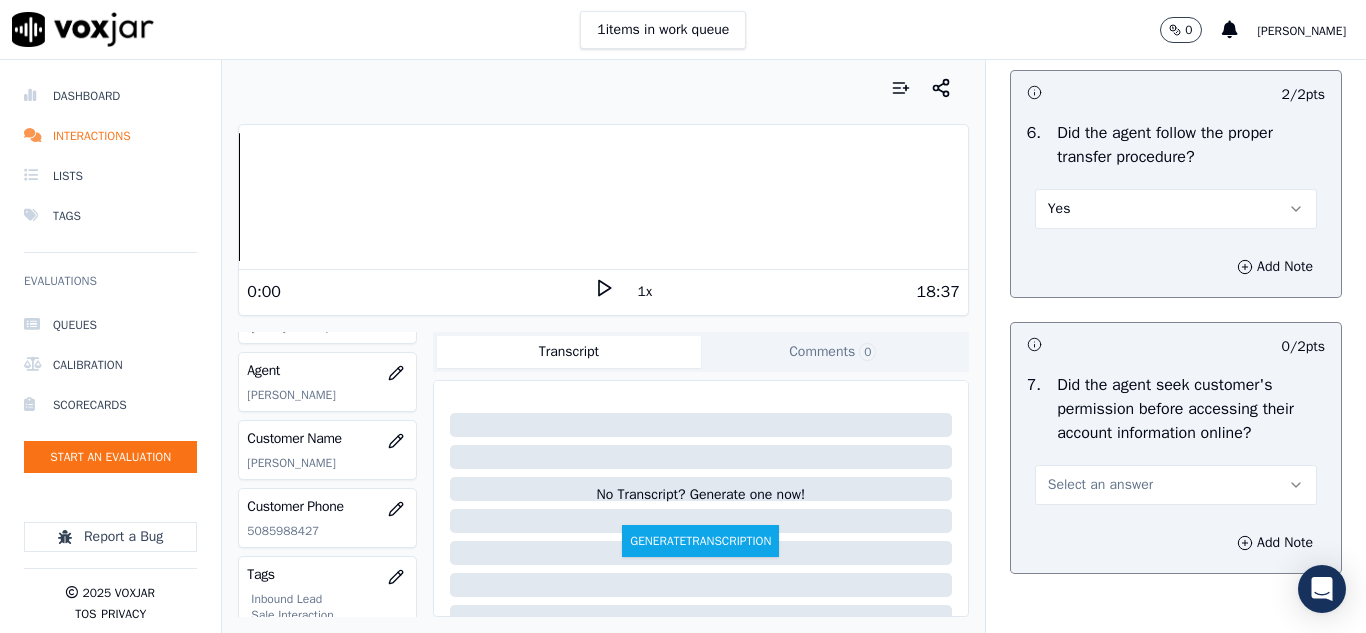 scroll, scrollTop: 4200, scrollLeft: 0, axis: vertical 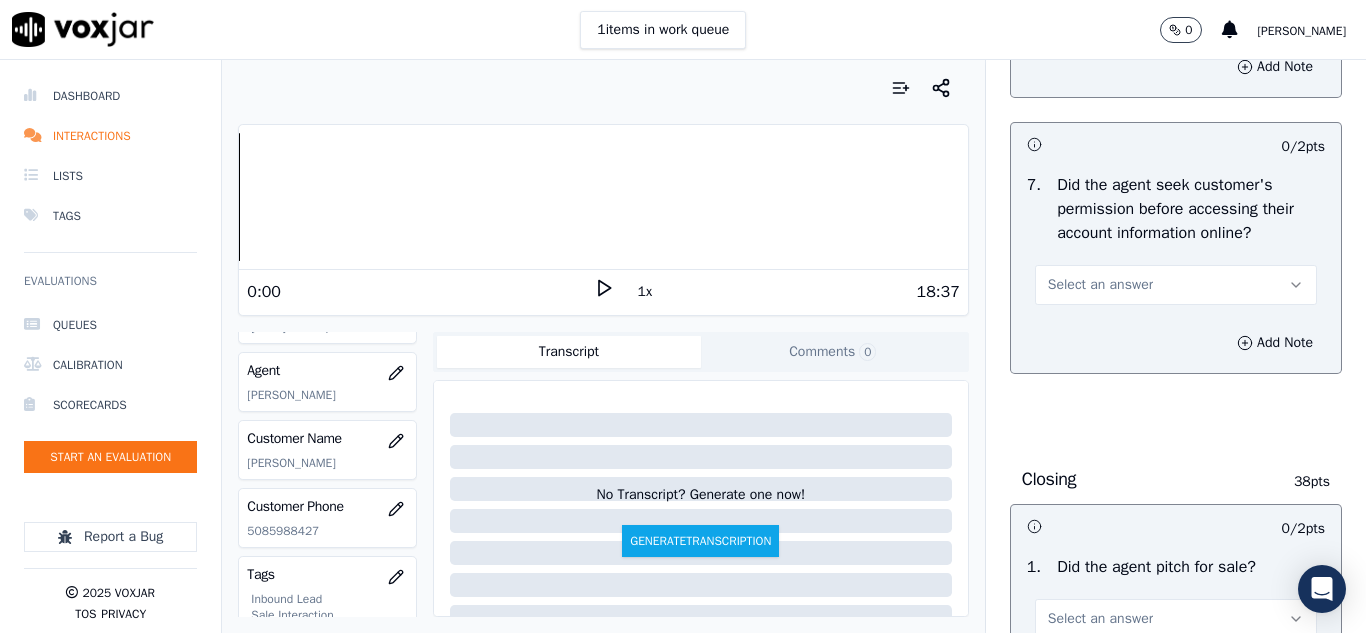 click on "Select an answer" at bounding box center (1100, 285) 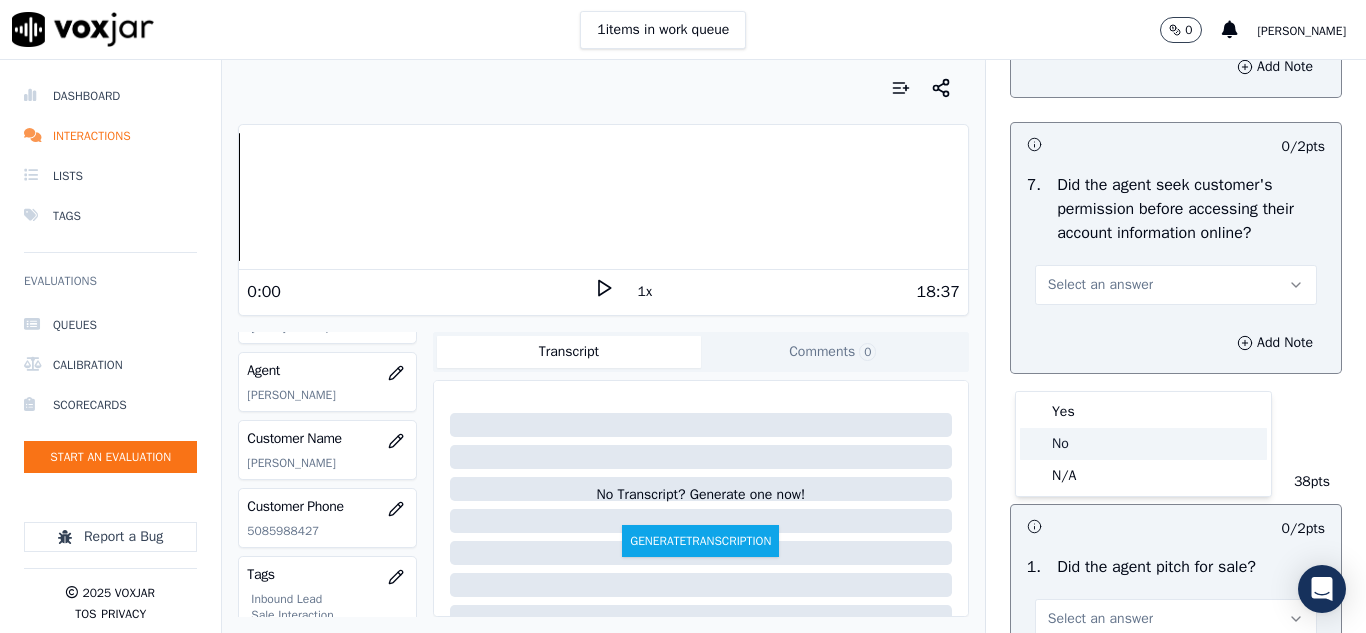 click on "No" 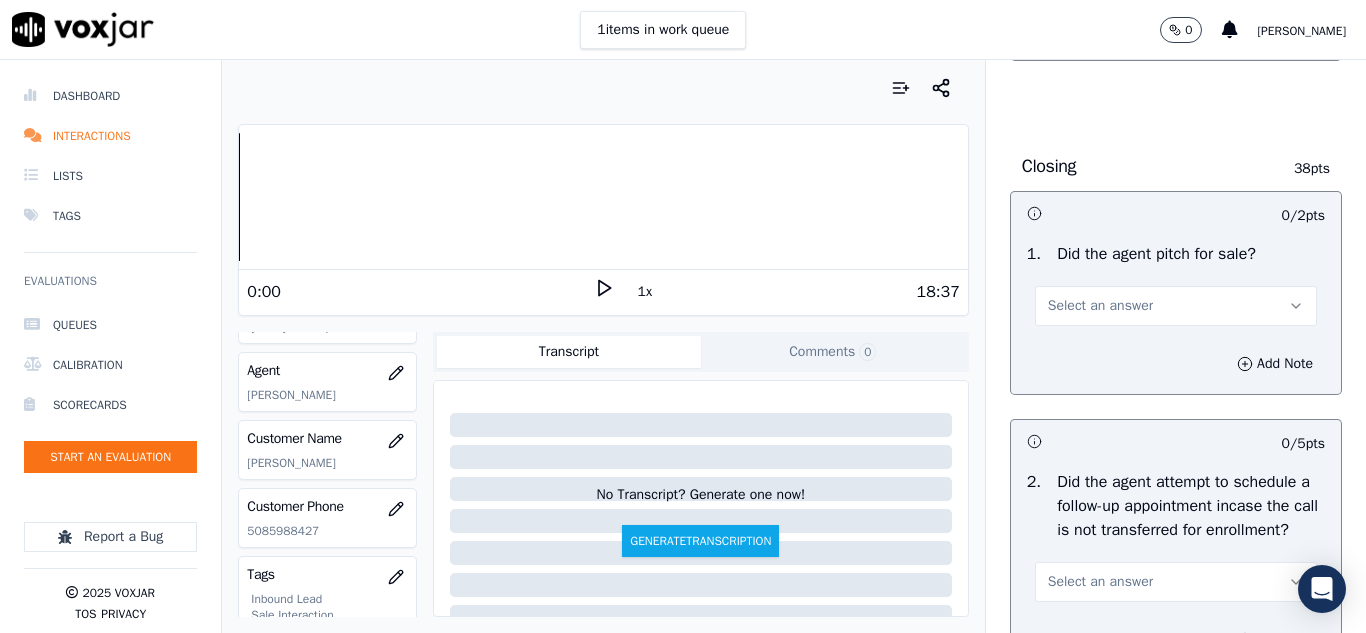 scroll, scrollTop: 4600, scrollLeft: 0, axis: vertical 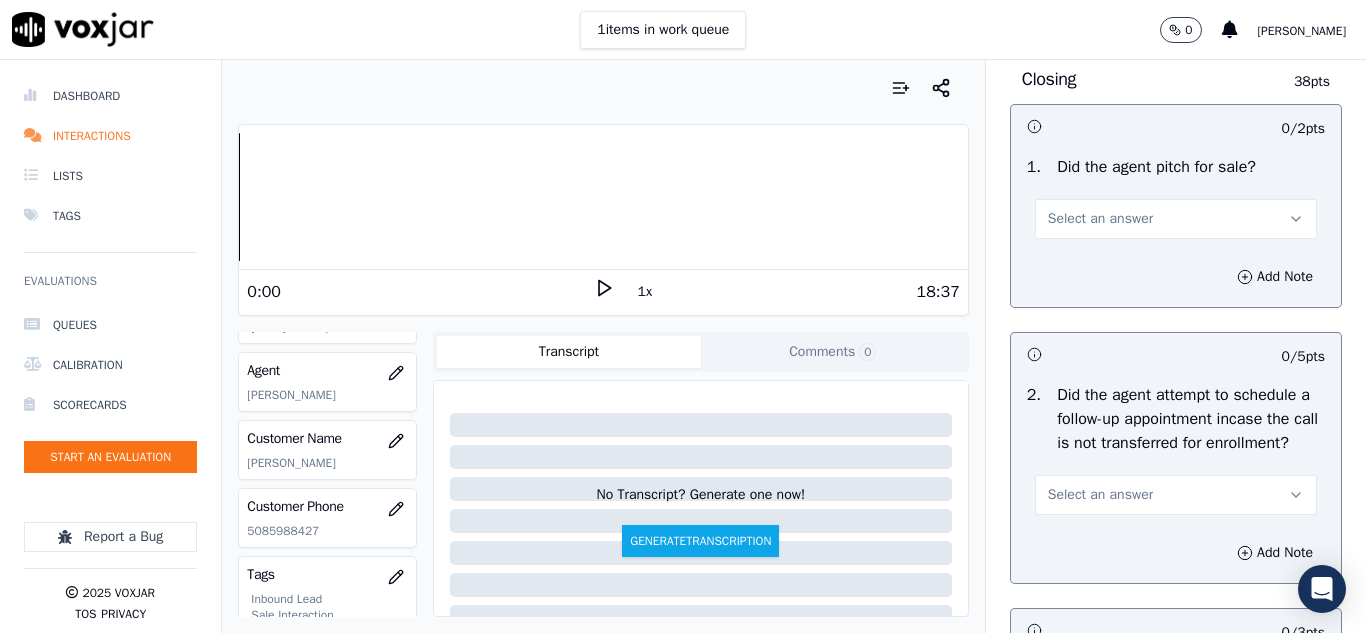 click on "Select an answer" at bounding box center (1100, 219) 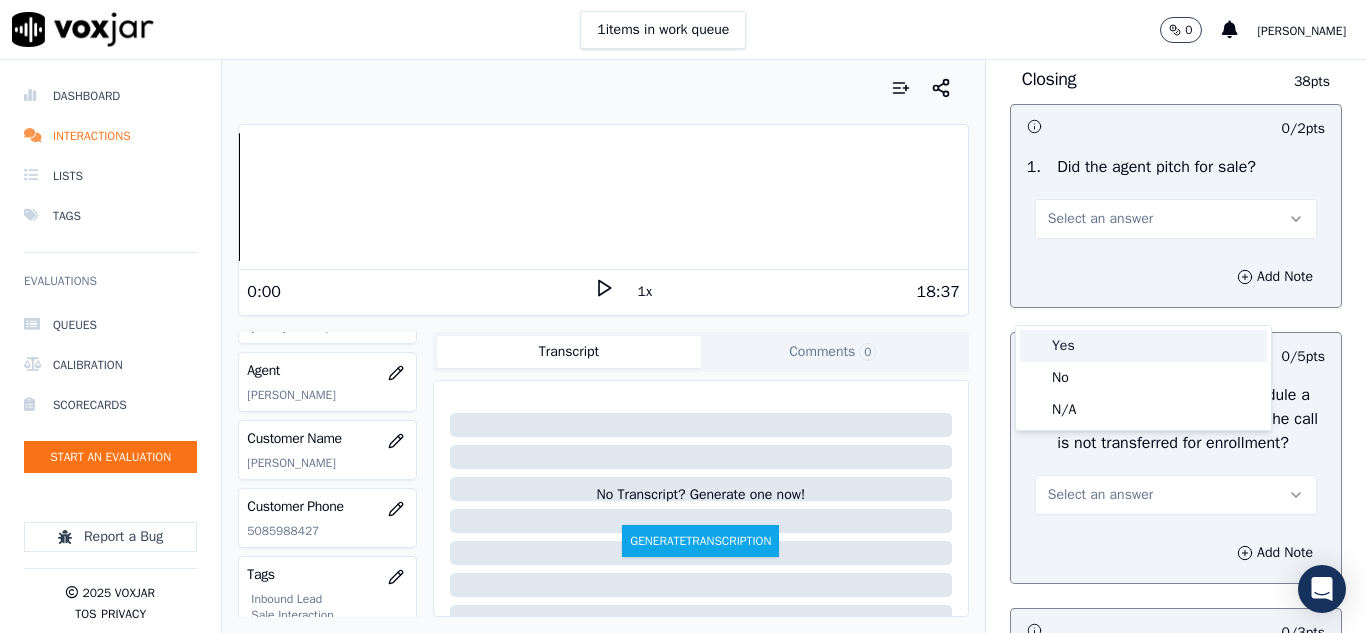 click on "Yes" at bounding box center [1143, 346] 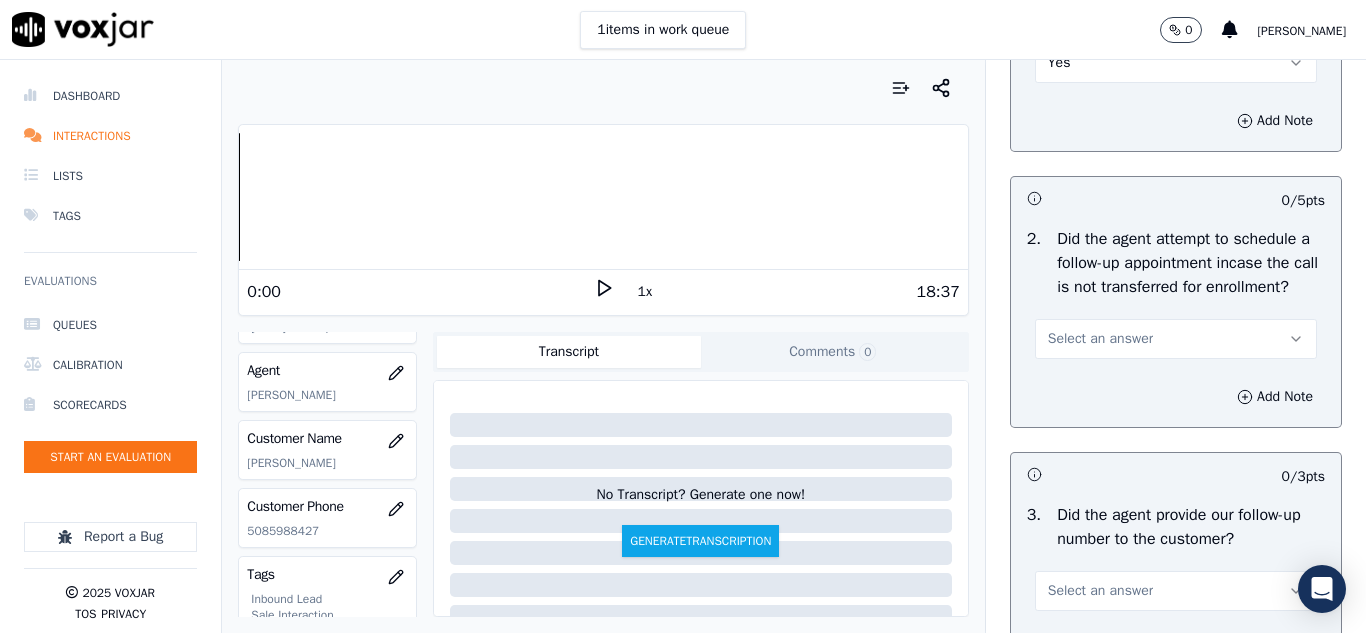 scroll, scrollTop: 4900, scrollLeft: 0, axis: vertical 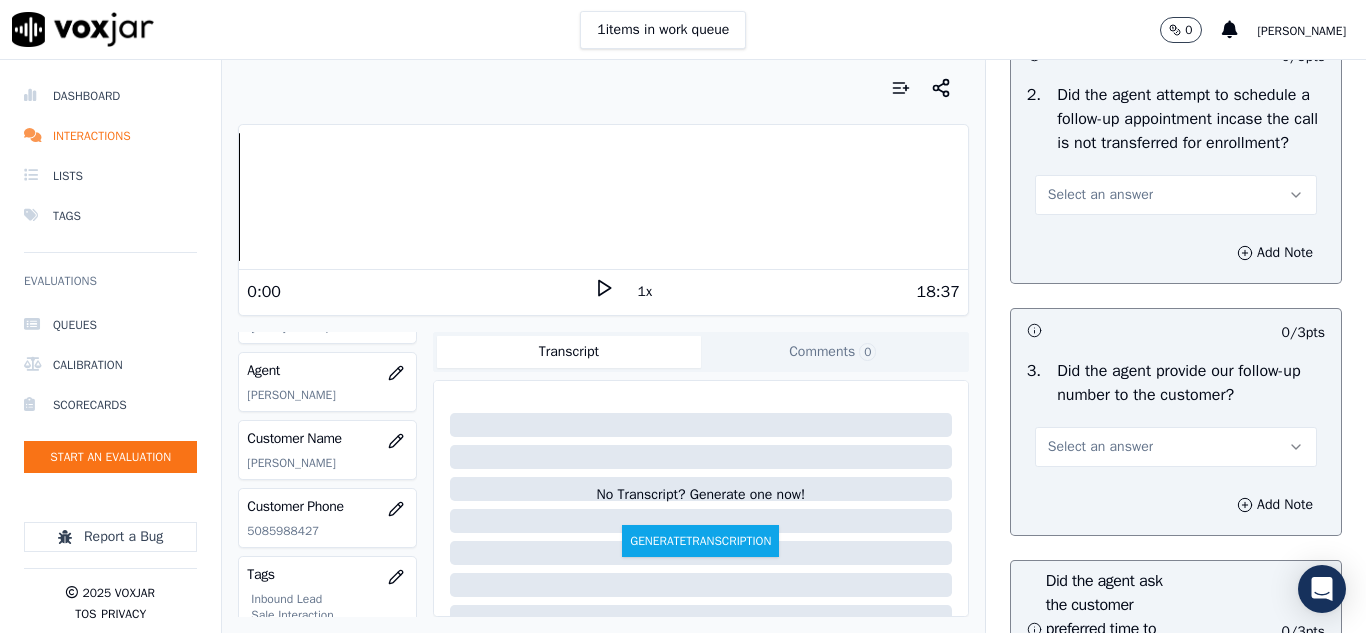 click on "Select an answer" at bounding box center [1100, 195] 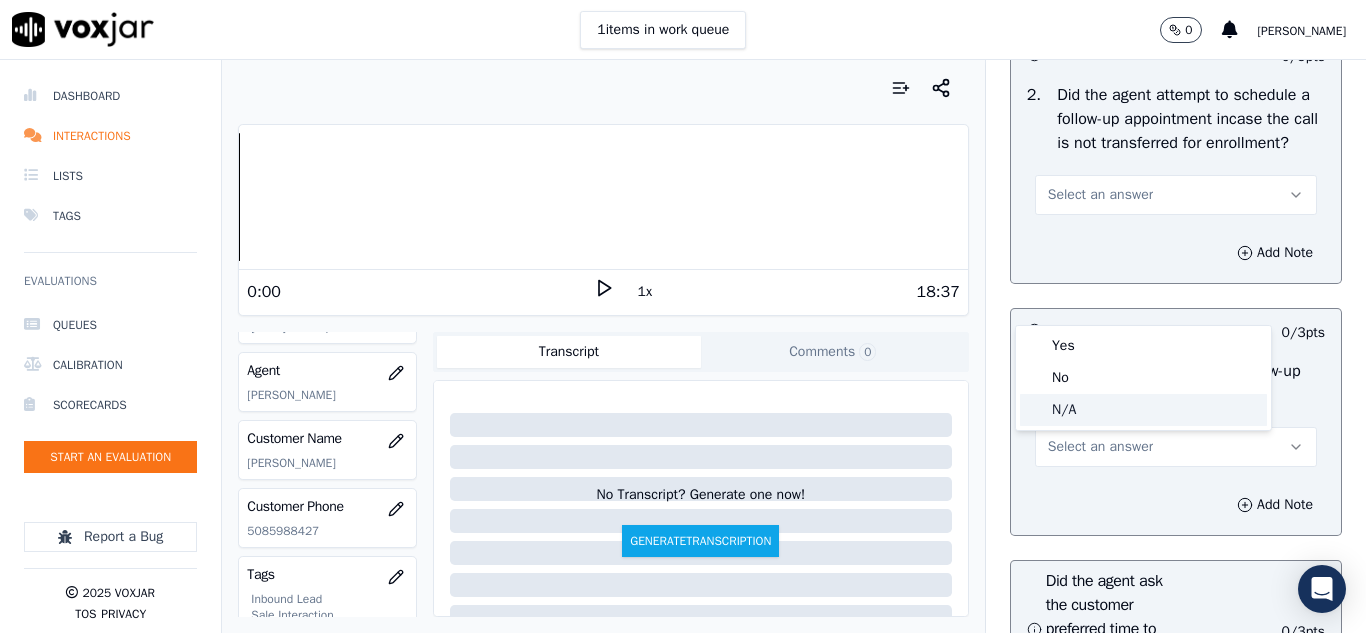 click on "N/A" 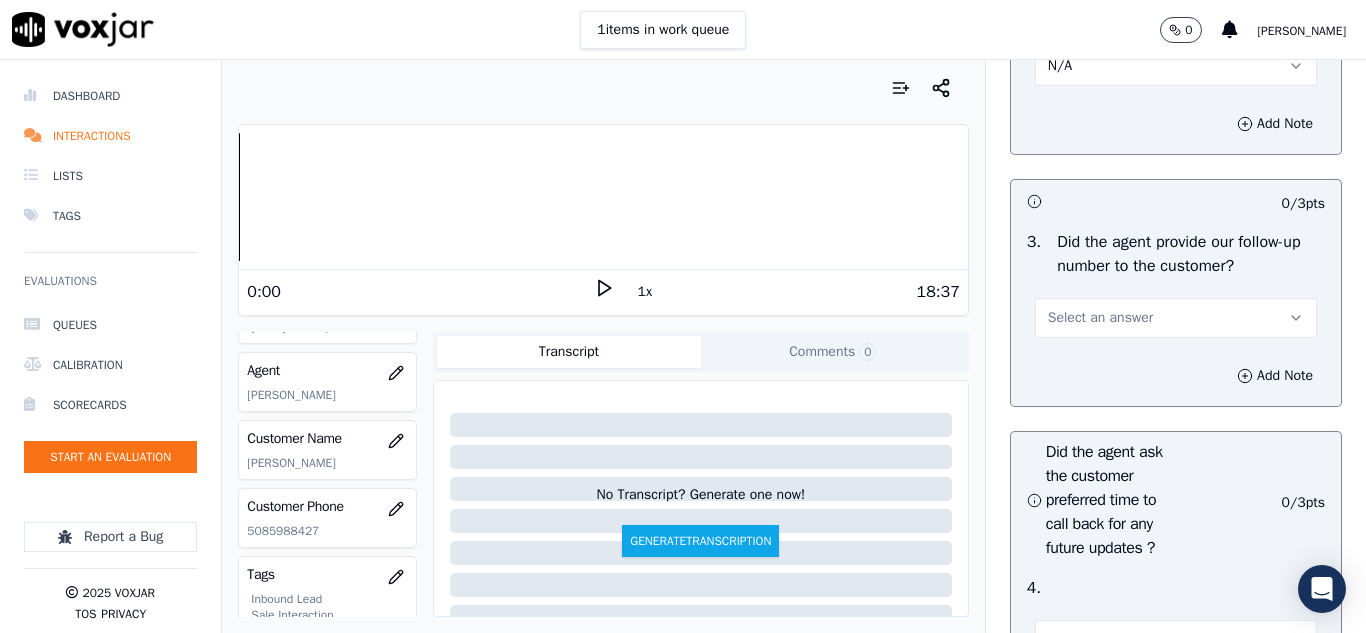 scroll, scrollTop: 5200, scrollLeft: 0, axis: vertical 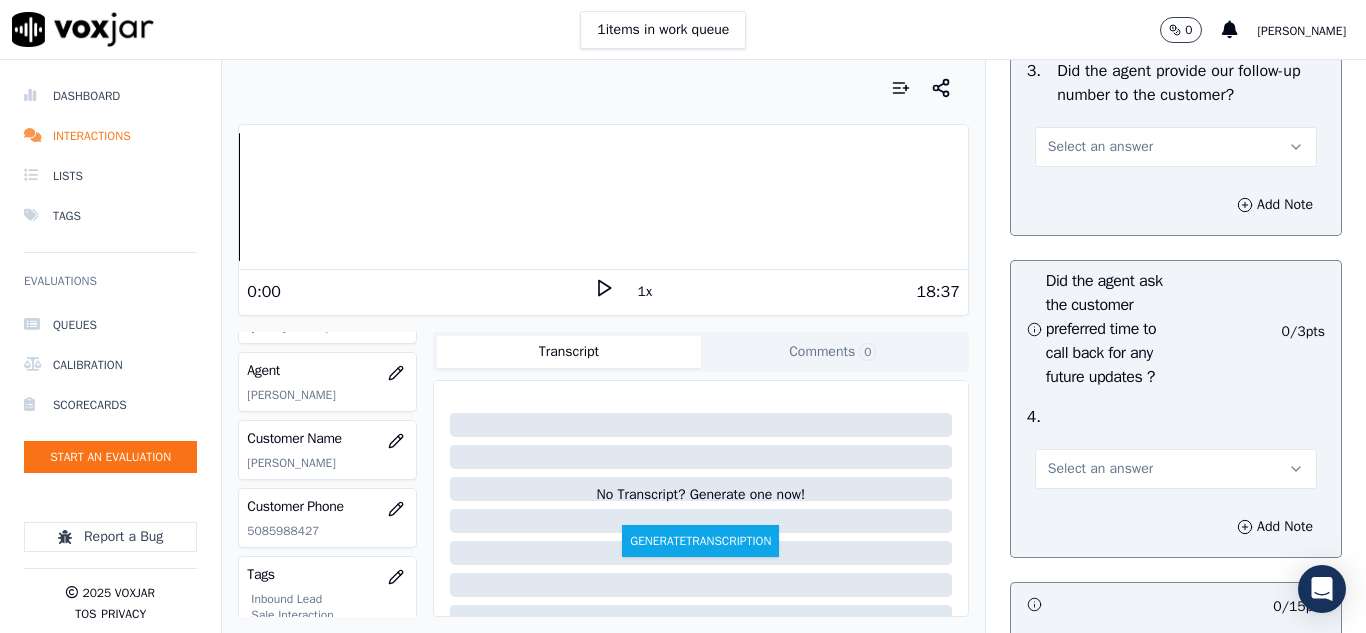 click on "Select an answer" at bounding box center (1100, 147) 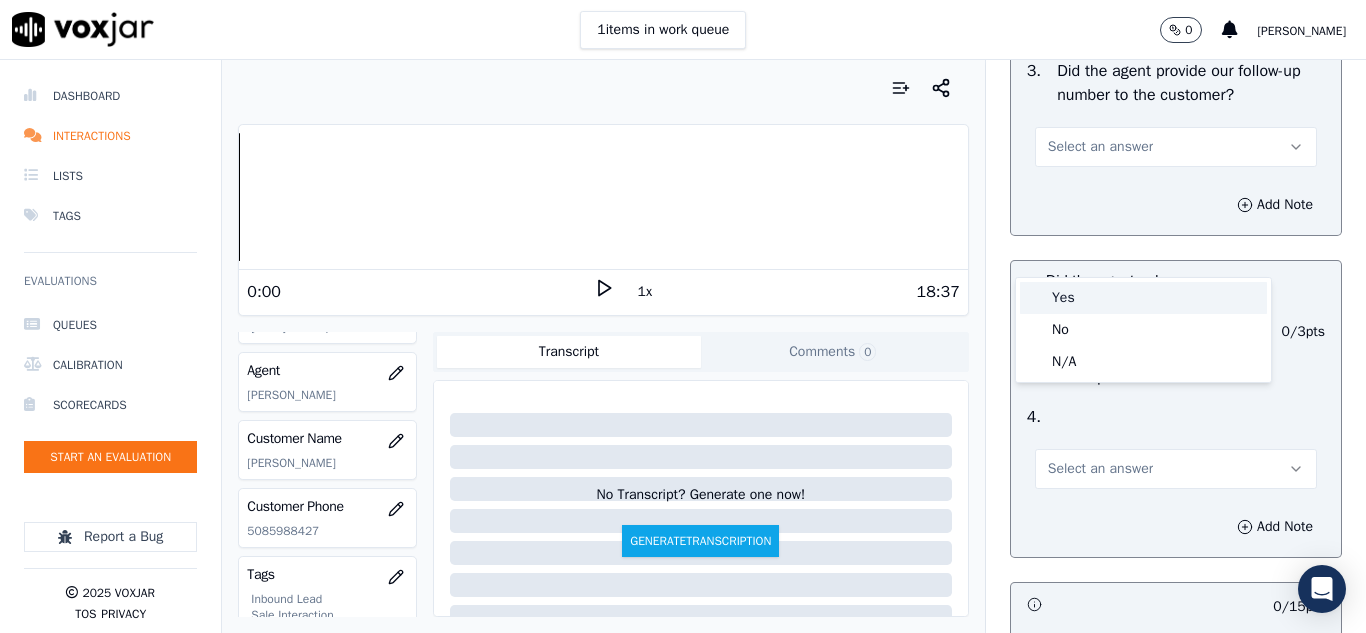 click on "Yes" at bounding box center (1143, 298) 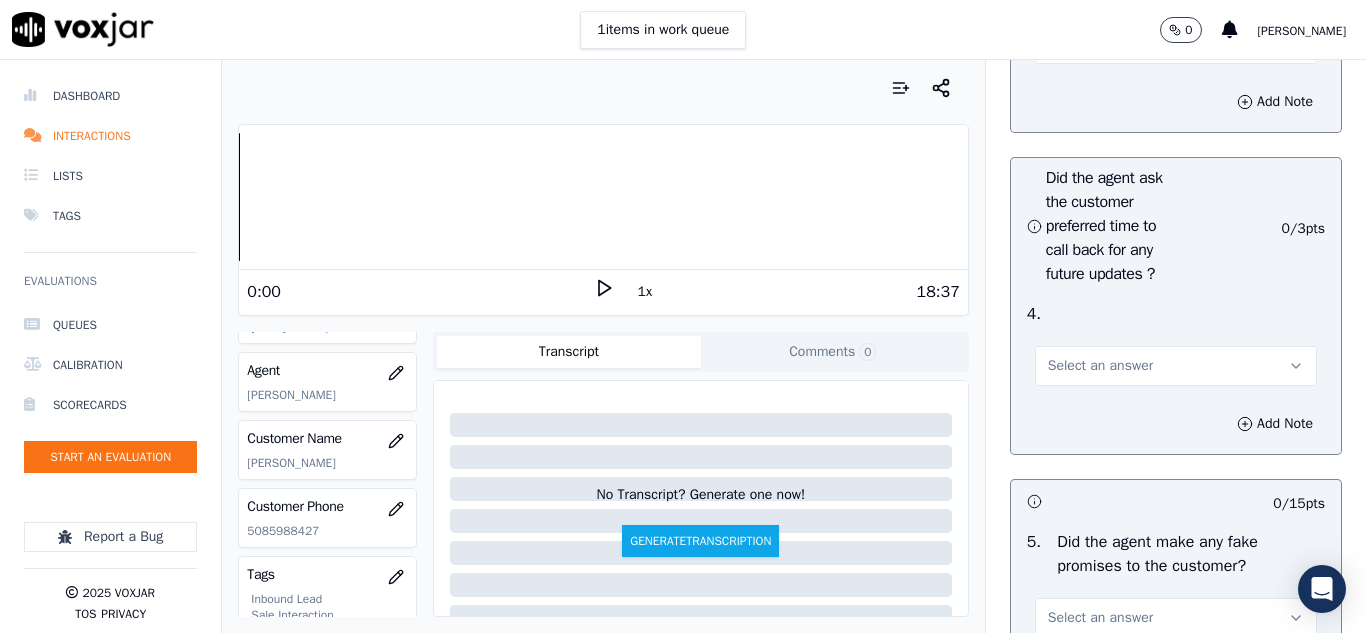 scroll, scrollTop: 5400, scrollLeft: 0, axis: vertical 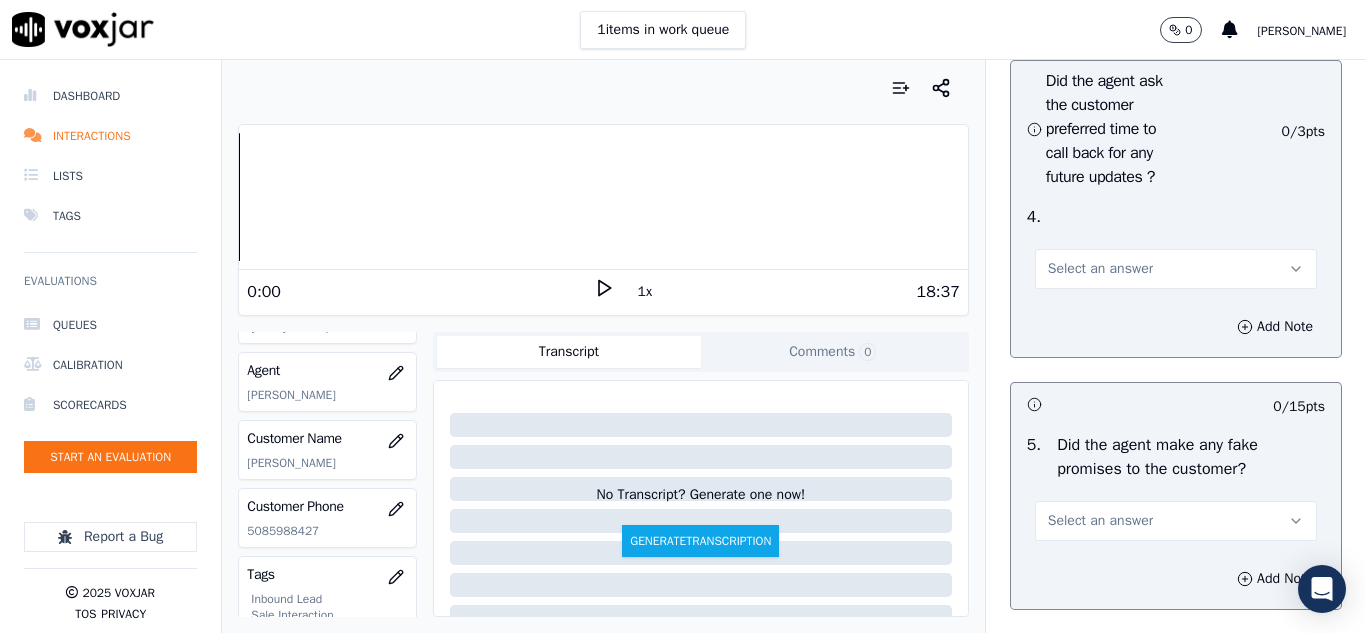 click on "Select an answer" at bounding box center (1100, 269) 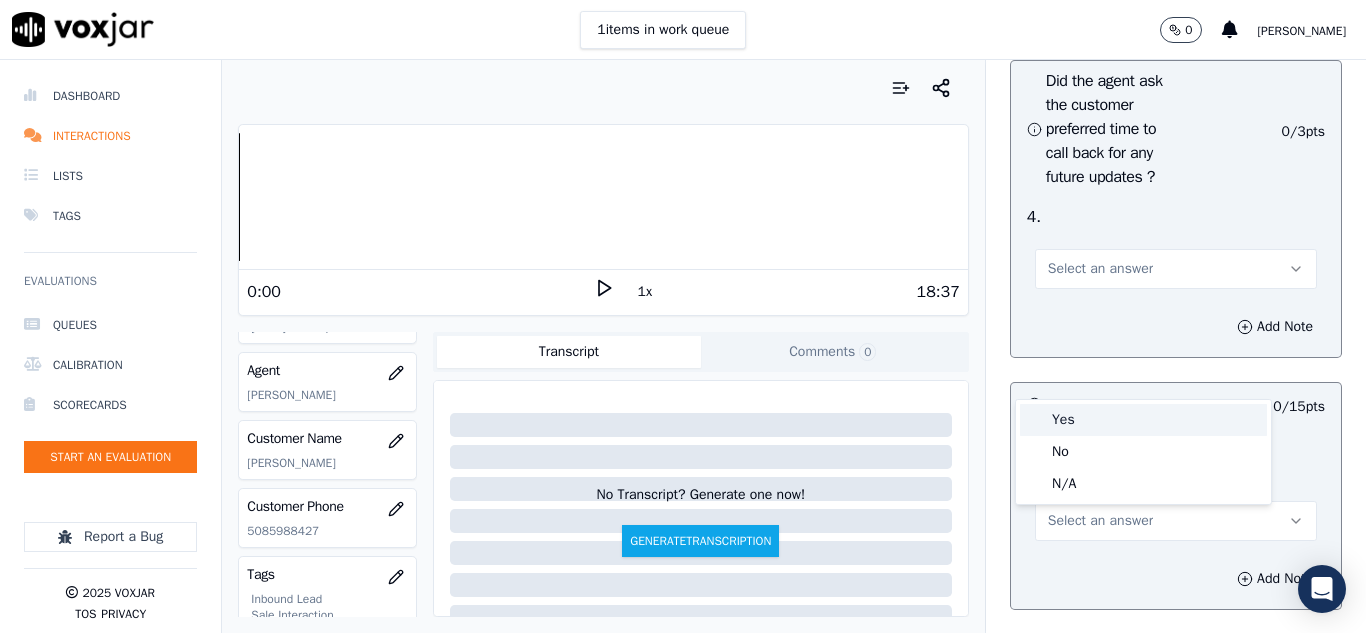 click on "Yes" at bounding box center (1143, 420) 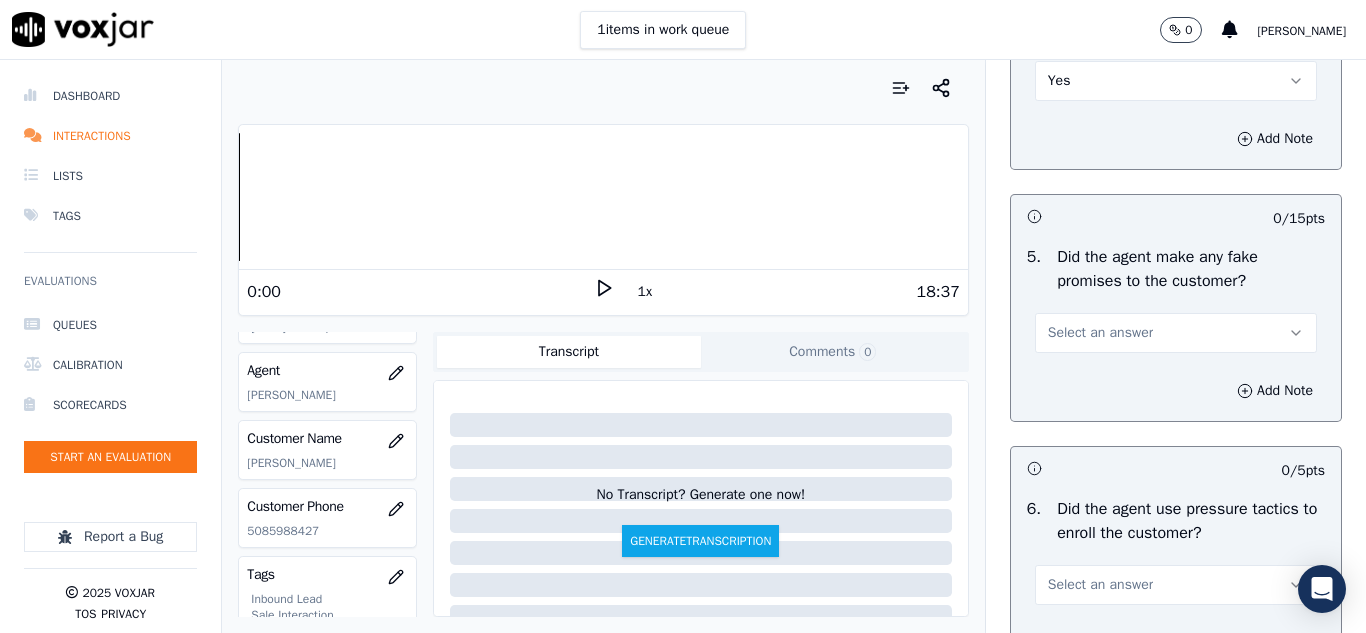scroll, scrollTop: 5600, scrollLeft: 0, axis: vertical 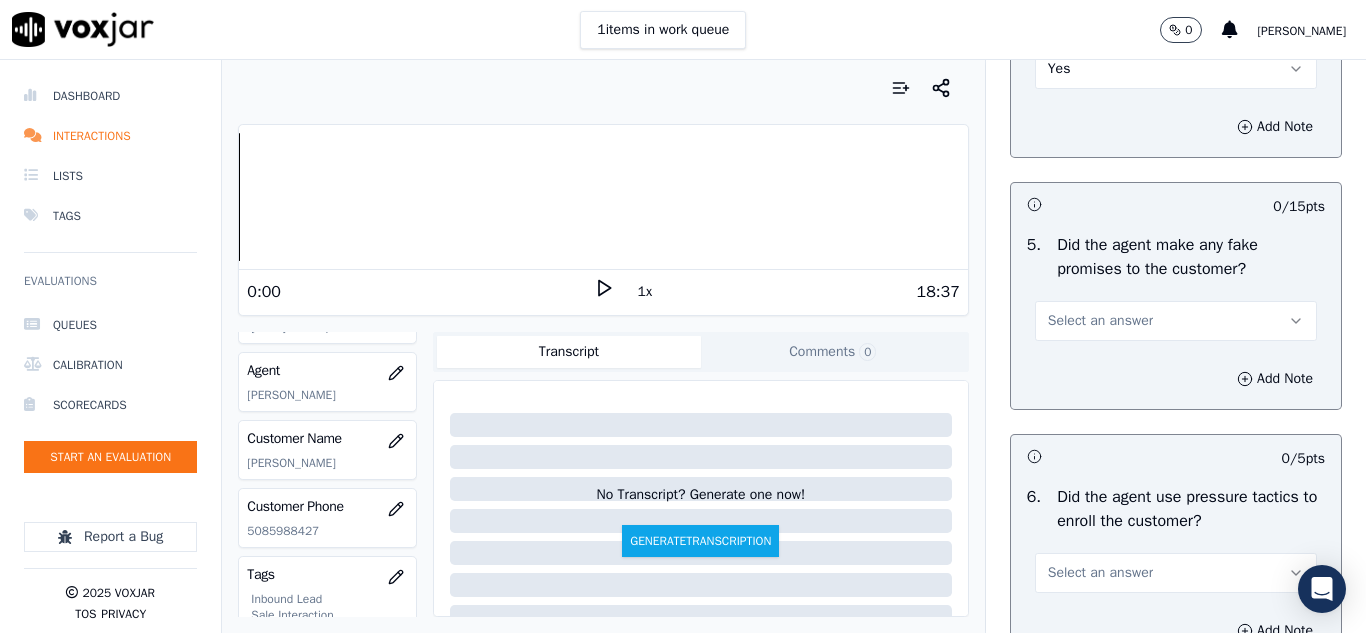 click on "Select an answer" at bounding box center (1100, 321) 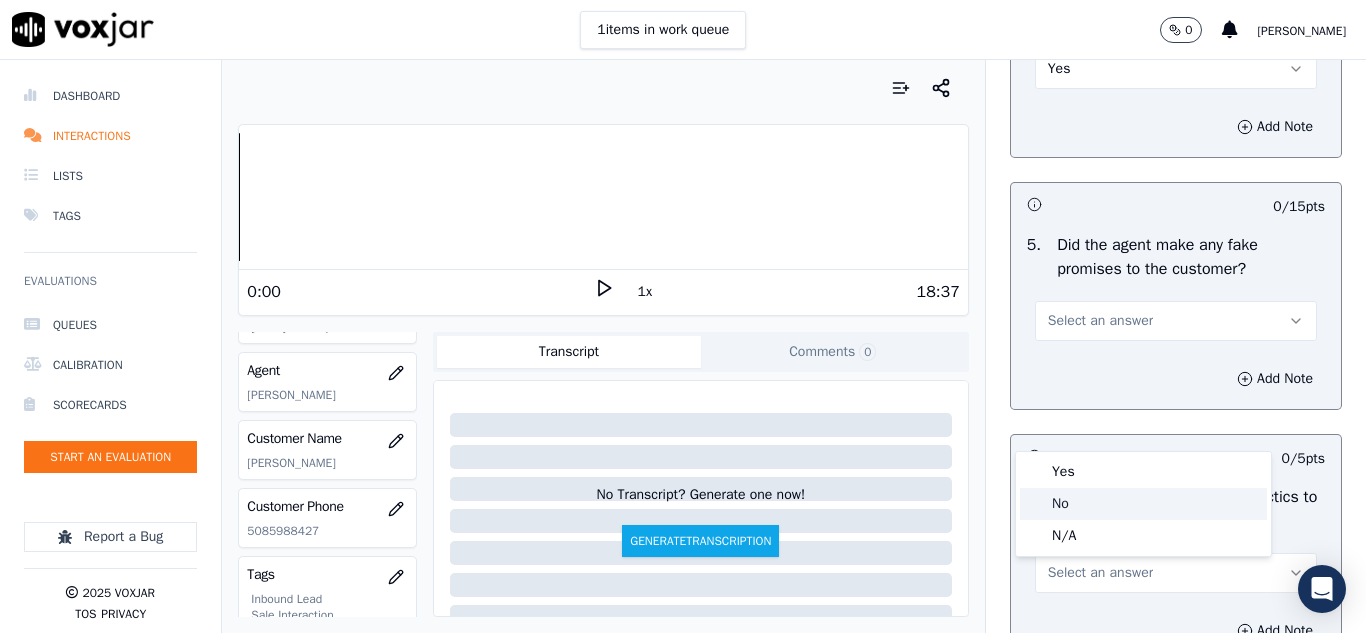 click on "No" 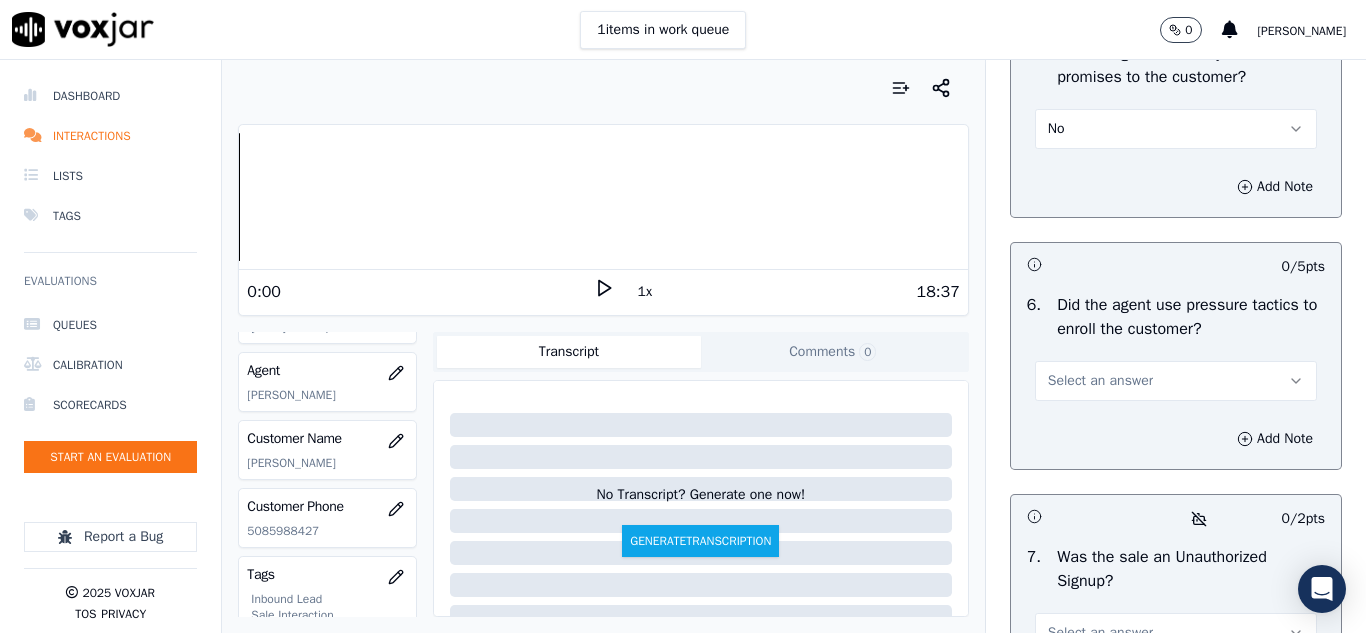 scroll, scrollTop: 5800, scrollLeft: 0, axis: vertical 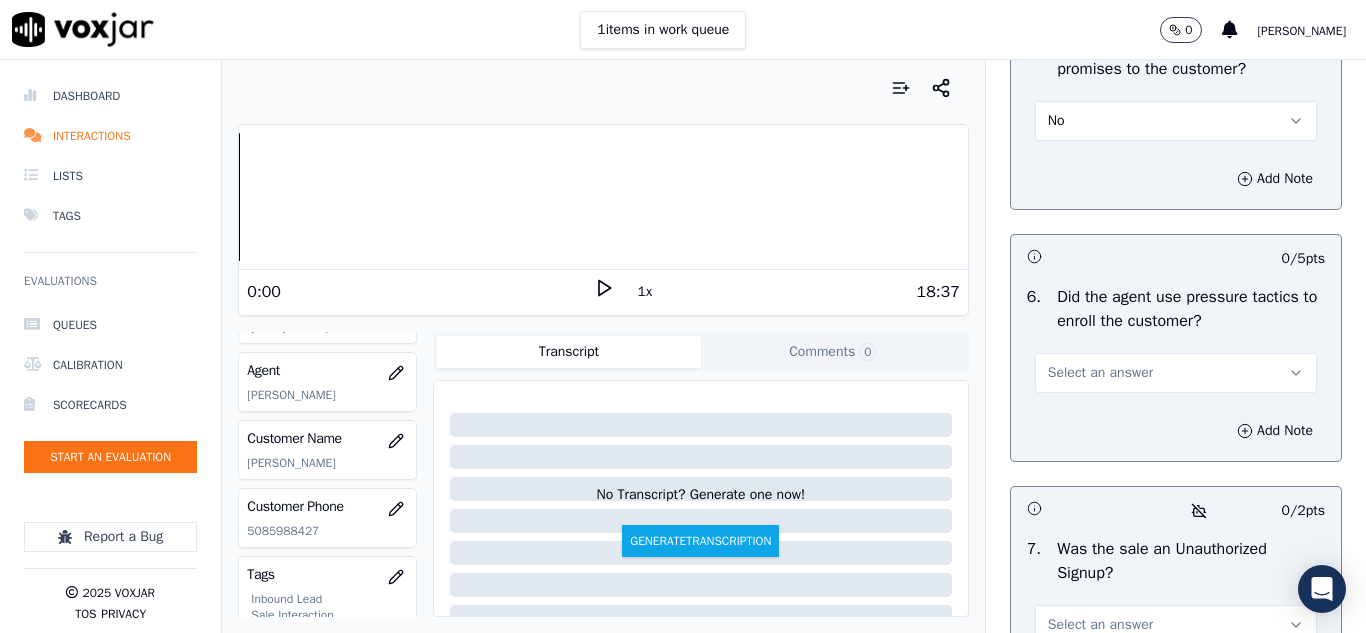 click on "Select an answer" at bounding box center (1100, 373) 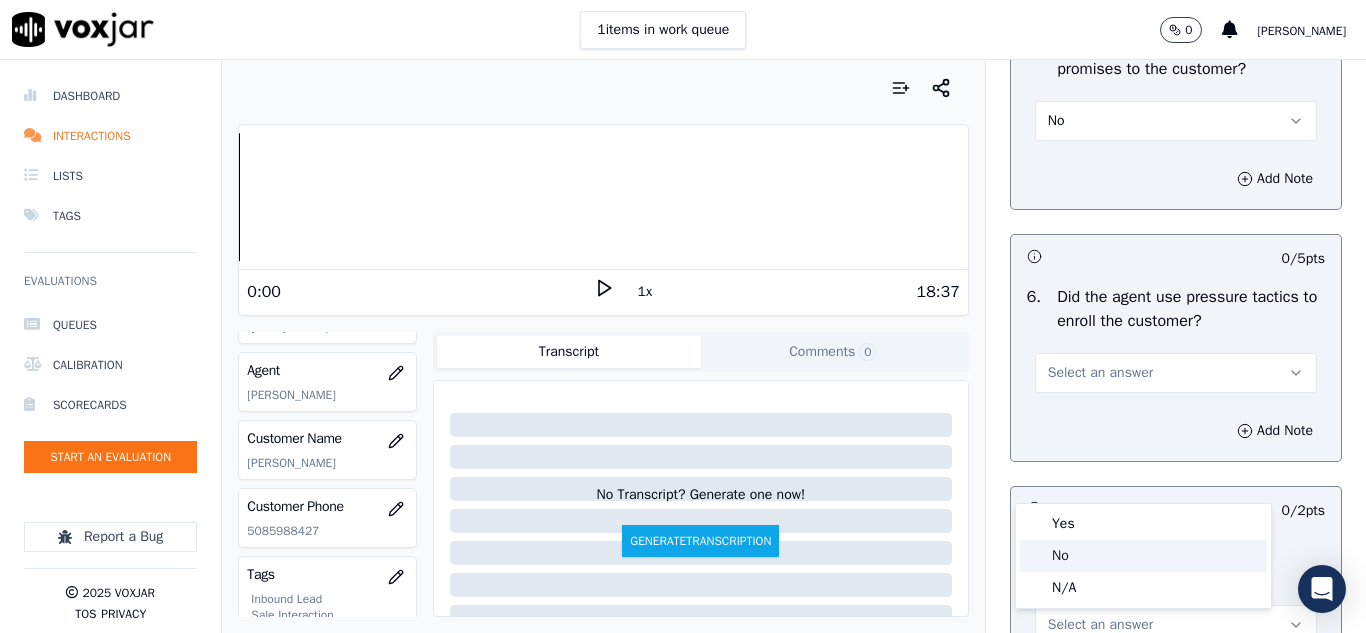 drag, startPoint x: 1072, startPoint y: 554, endPoint x: 1141, endPoint y: 467, distance: 111.040535 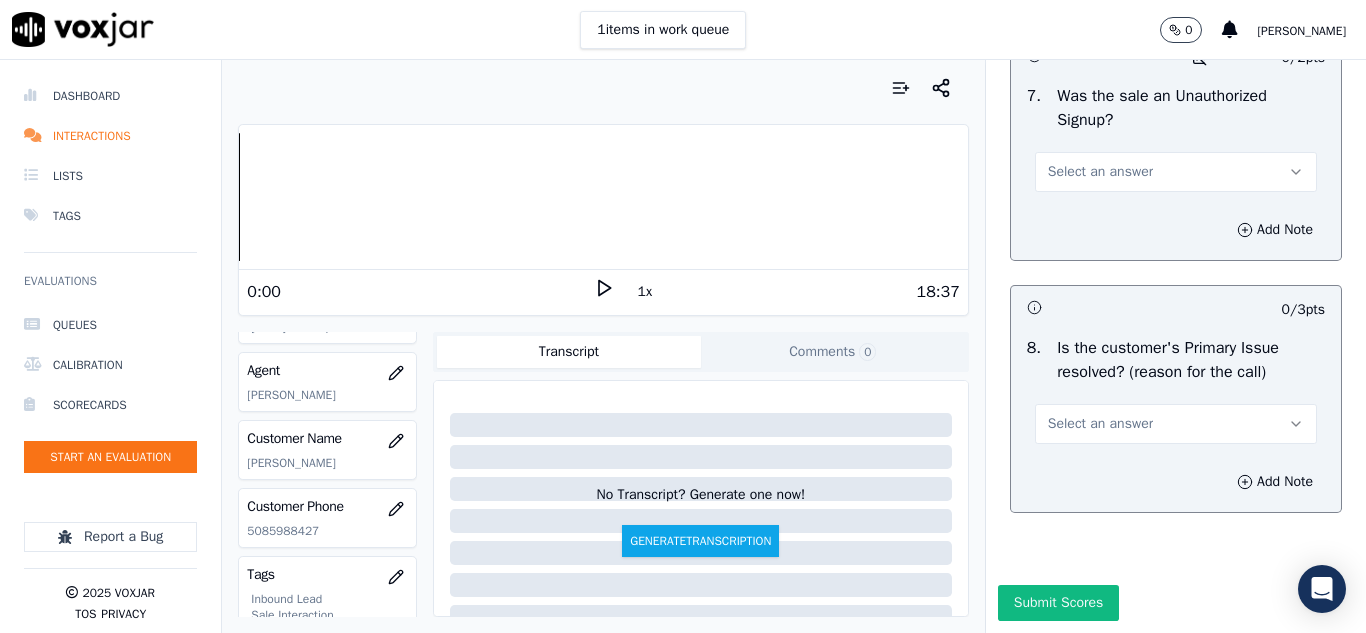 scroll, scrollTop: 6400, scrollLeft: 0, axis: vertical 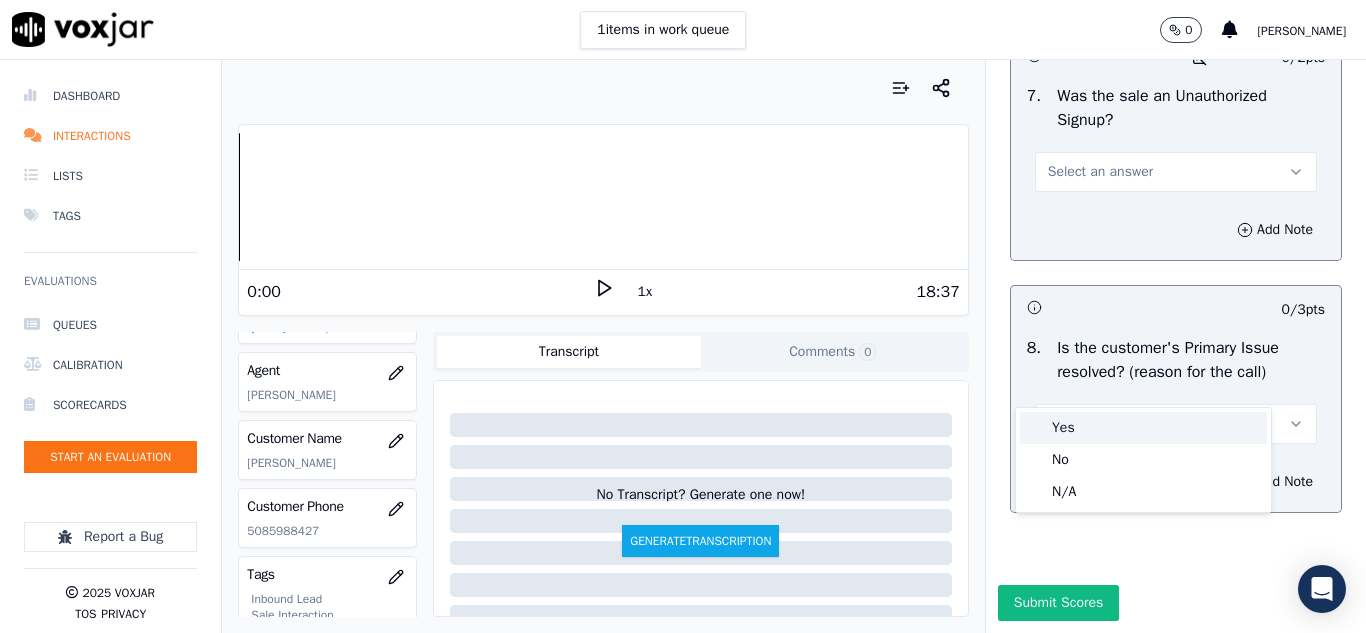 drag, startPoint x: 1066, startPoint y: 428, endPoint x: 1081, endPoint y: 426, distance: 15.132746 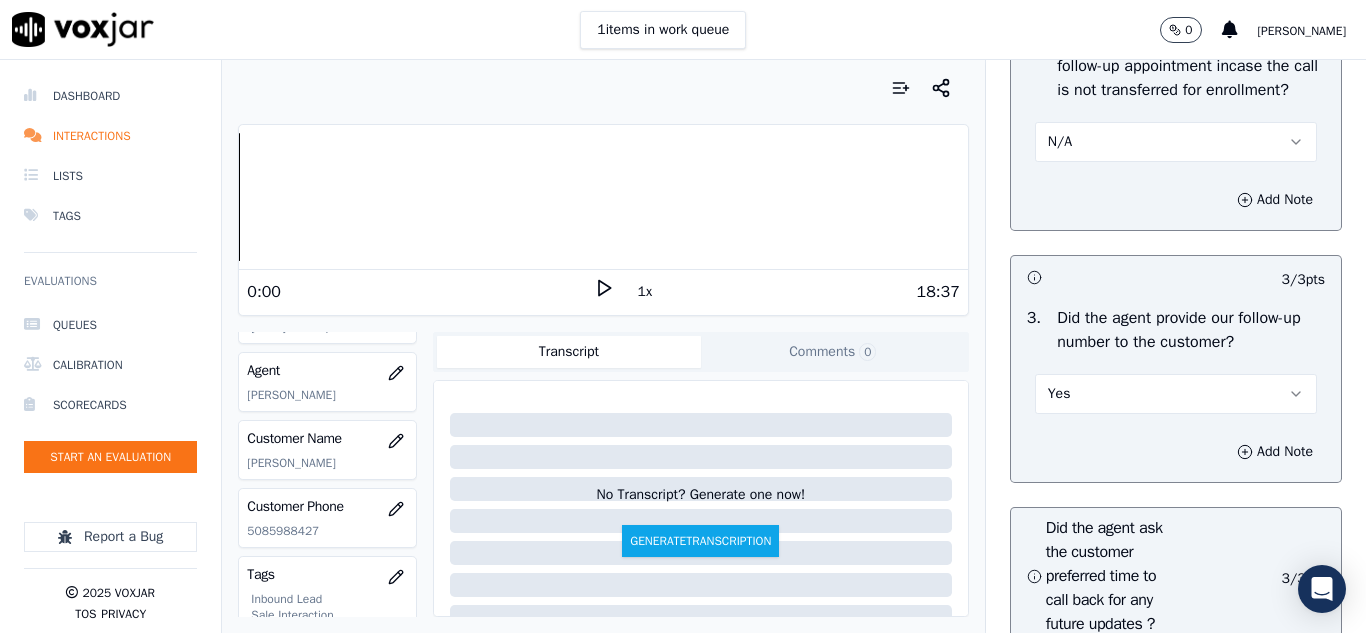 scroll, scrollTop: 4900, scrollLeft: 0, axis: vertical 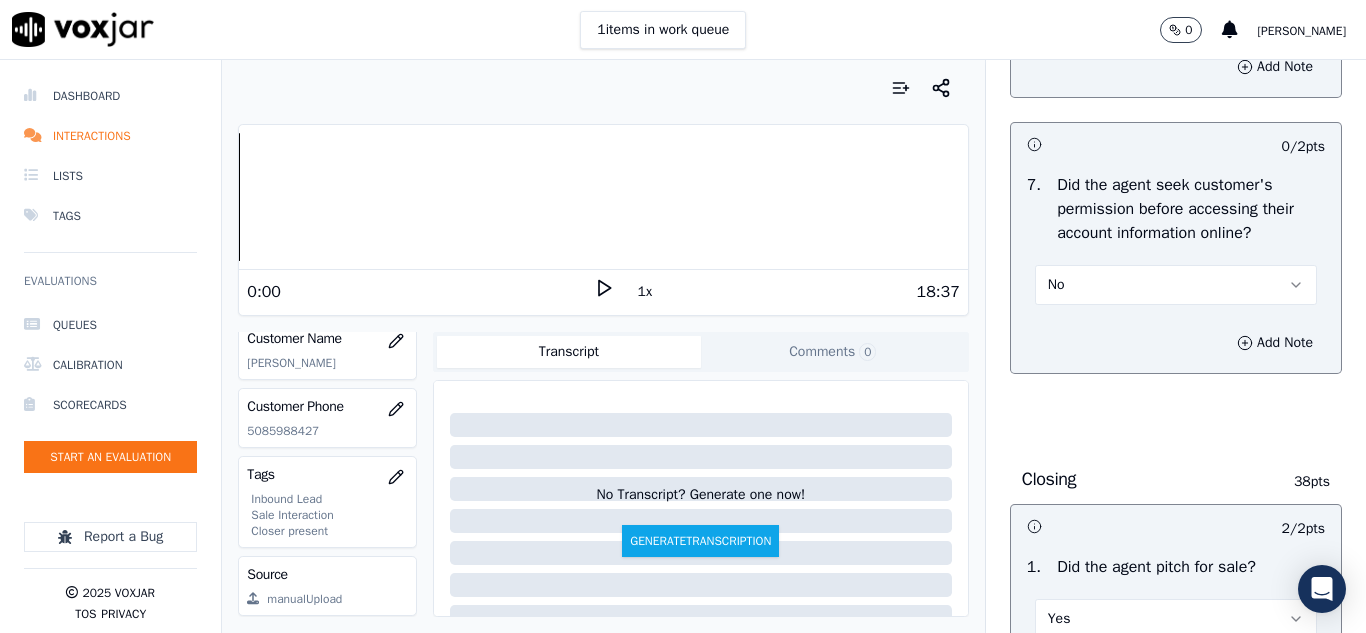 click on "No" at bounding box center [1176, 285] 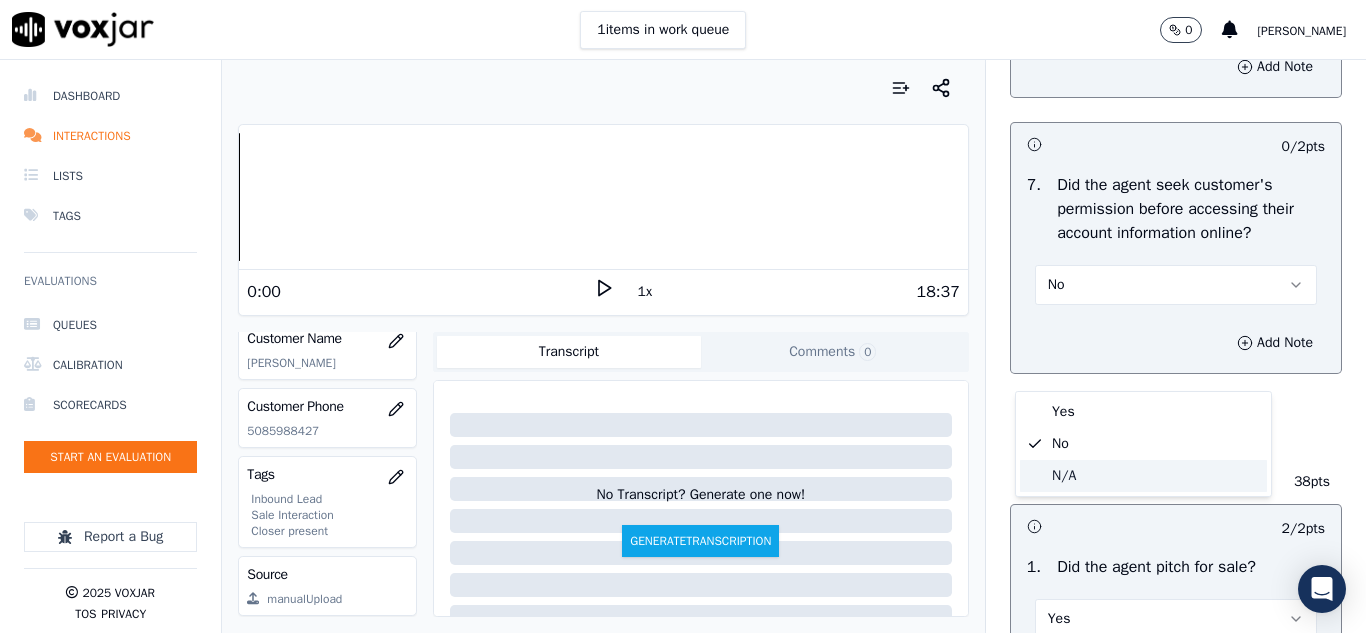 click on "N/A" 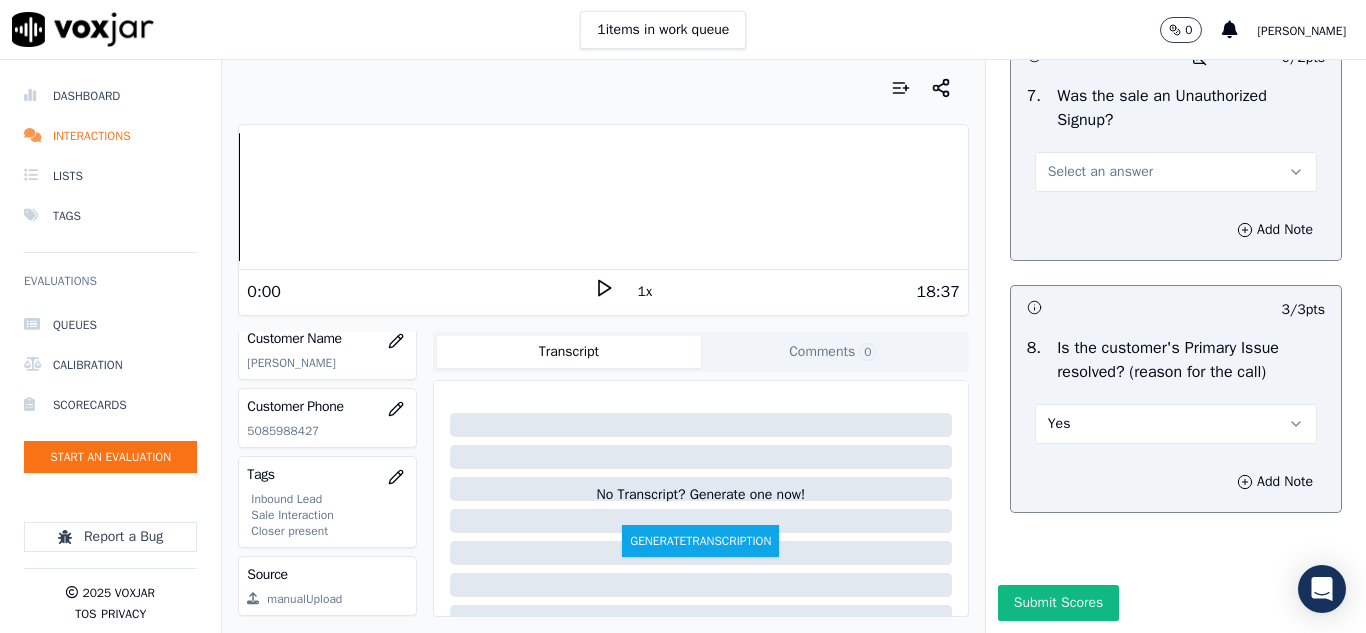 scroll, scrollTop: 6404, scrollLeft: 0, axis: vertical 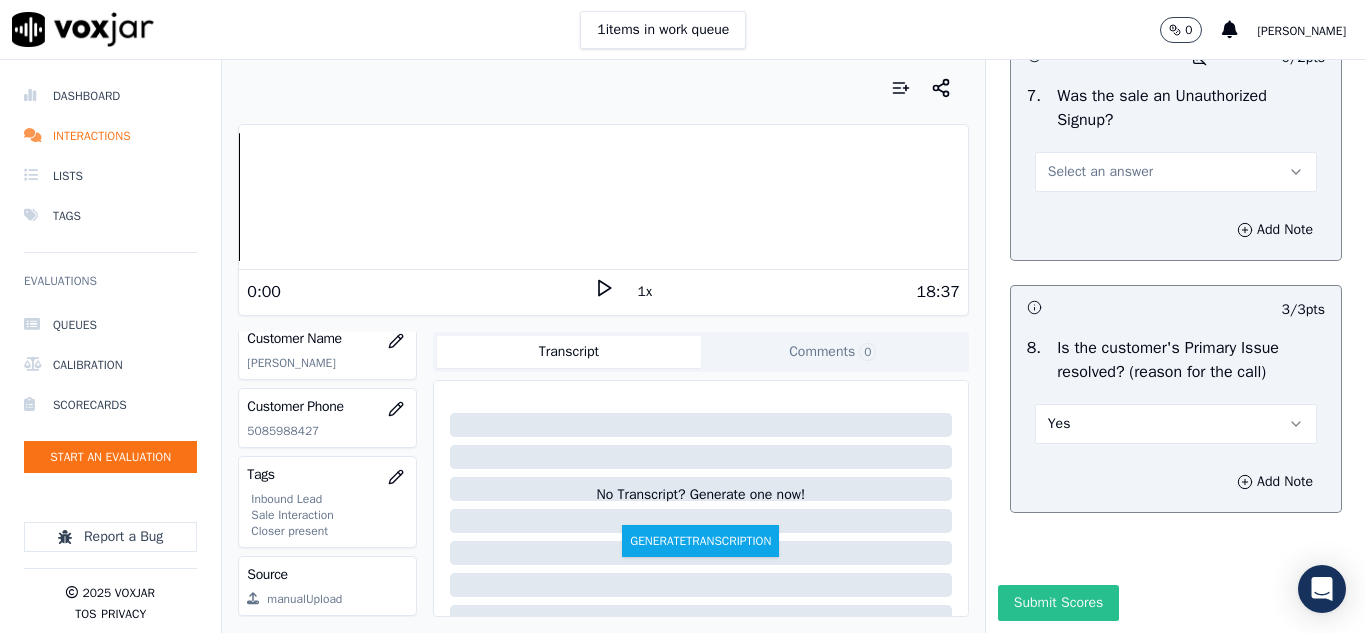 click on "Submit Scores" at bounding box center (1058, 603) 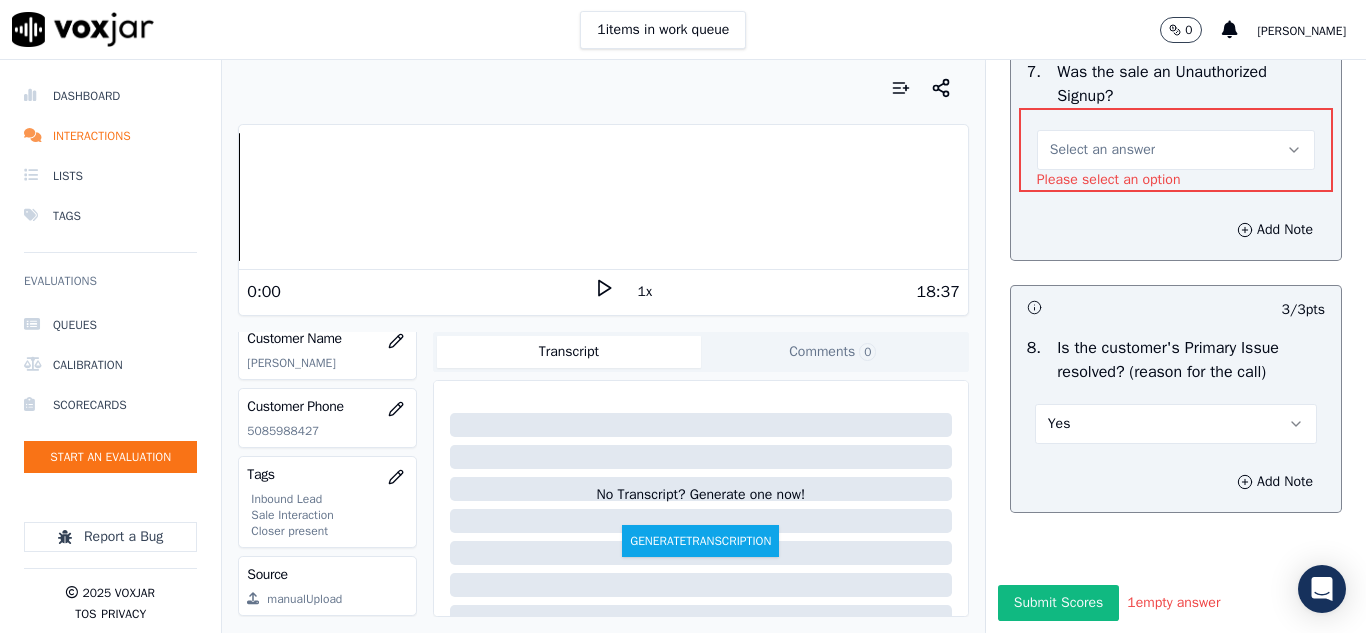 click on "Select an answer" at bounding box center (1102, 150) 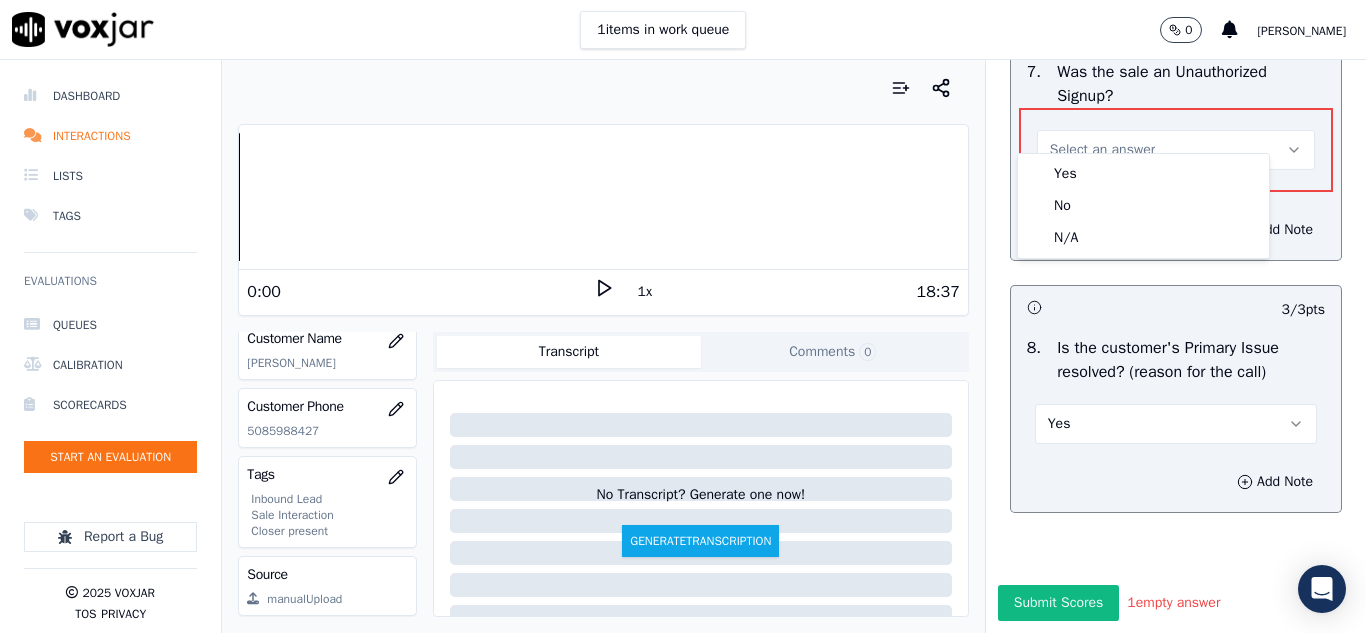 click on "Select an answer" at bounding box center (1102, 150) 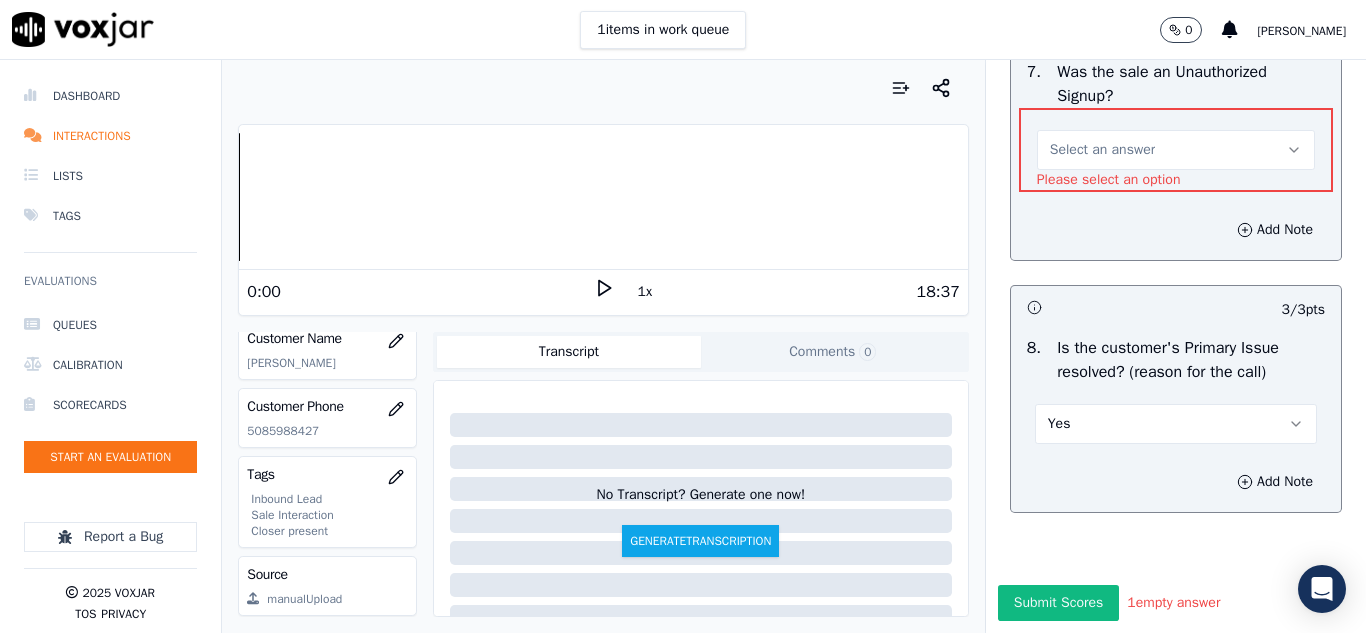 scroll, scrollTop: 6304, scrollLeft: 0, axis: vertical 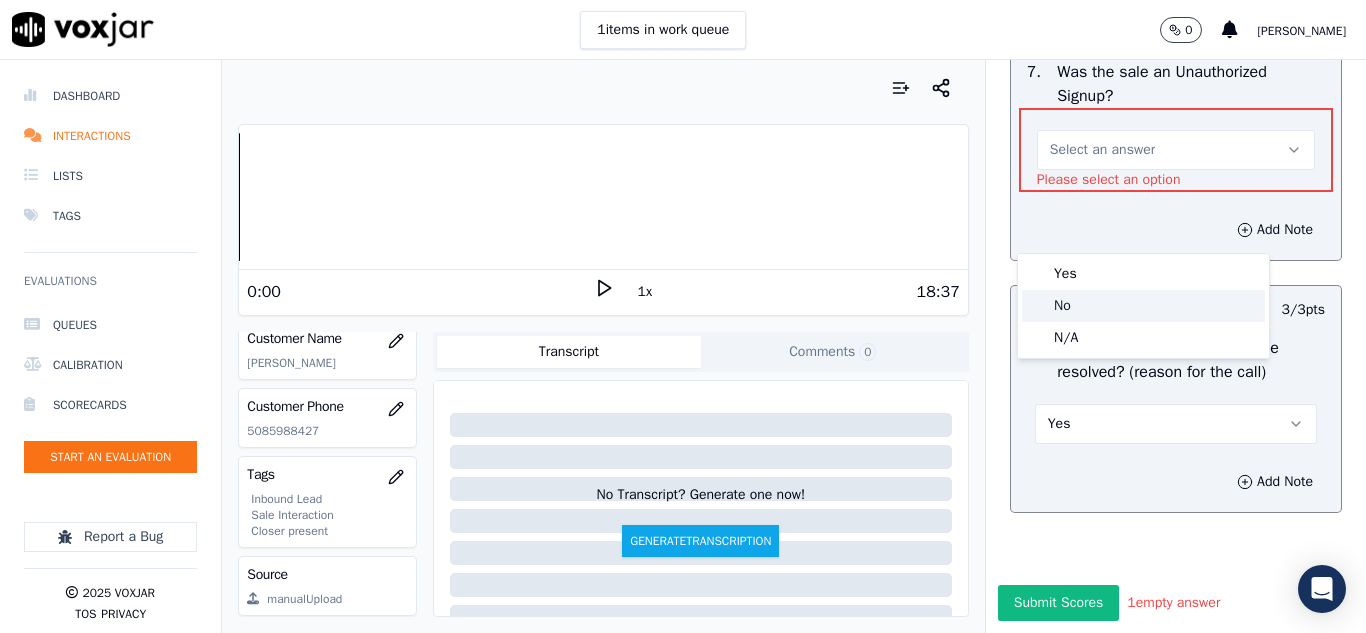 click on "No" 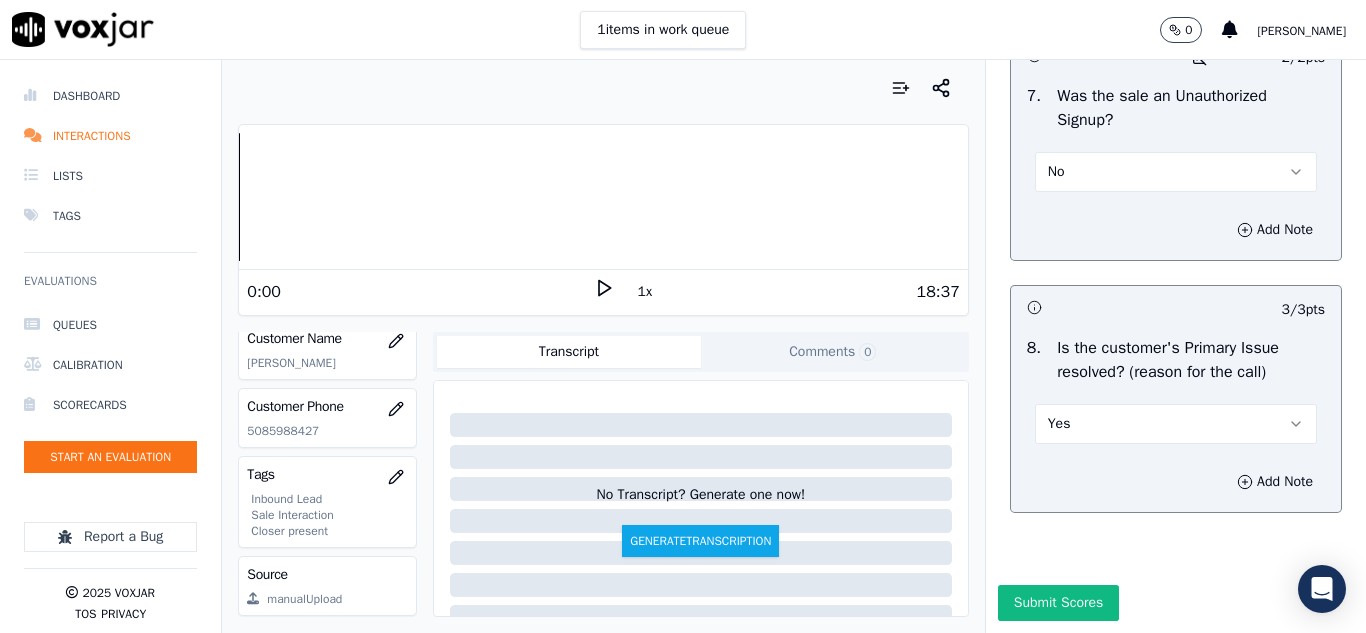 scroll, scrollTop: 6404, scrollLeft: 0, axis: vertical 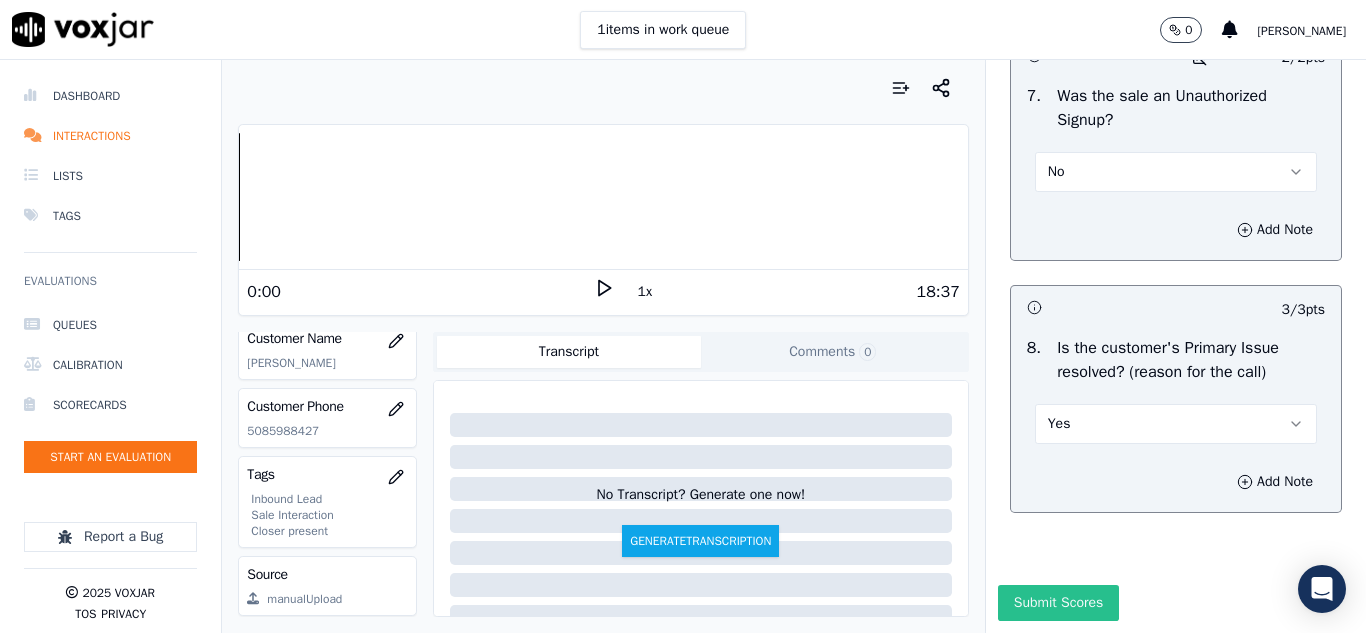 click on "Submit Scores" at bounding box center (1058, 603) 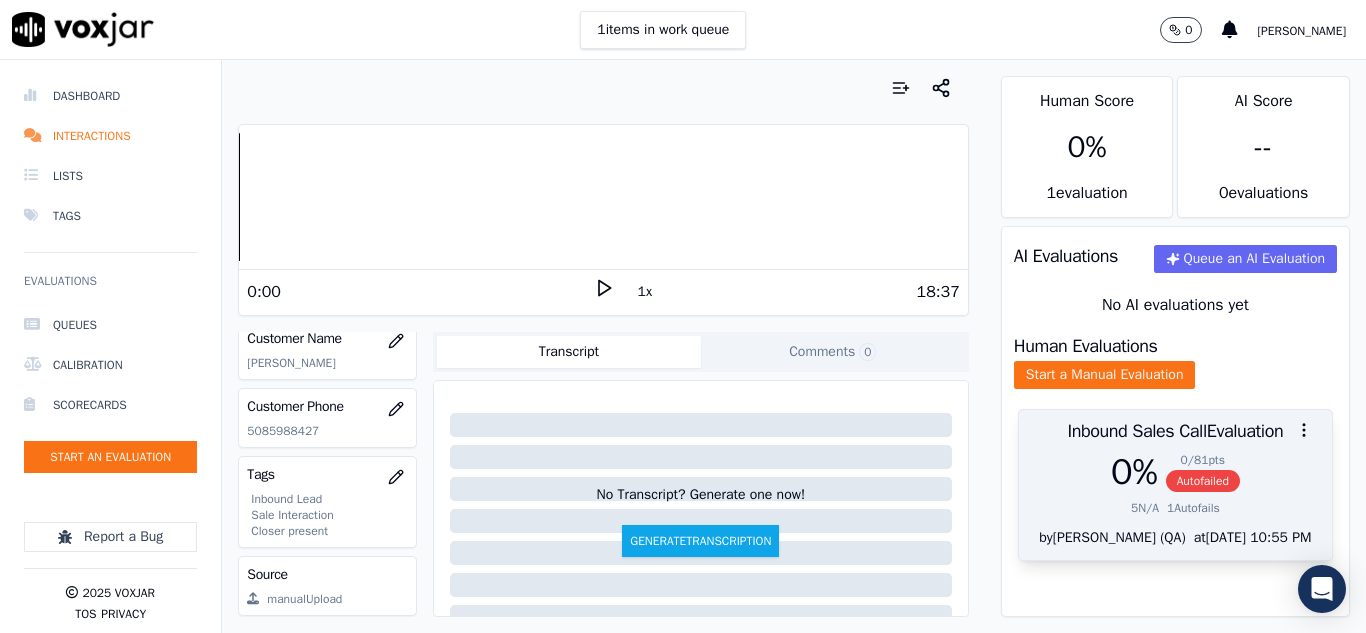 click on "Autofailed" at bounding box center [1203, 481] 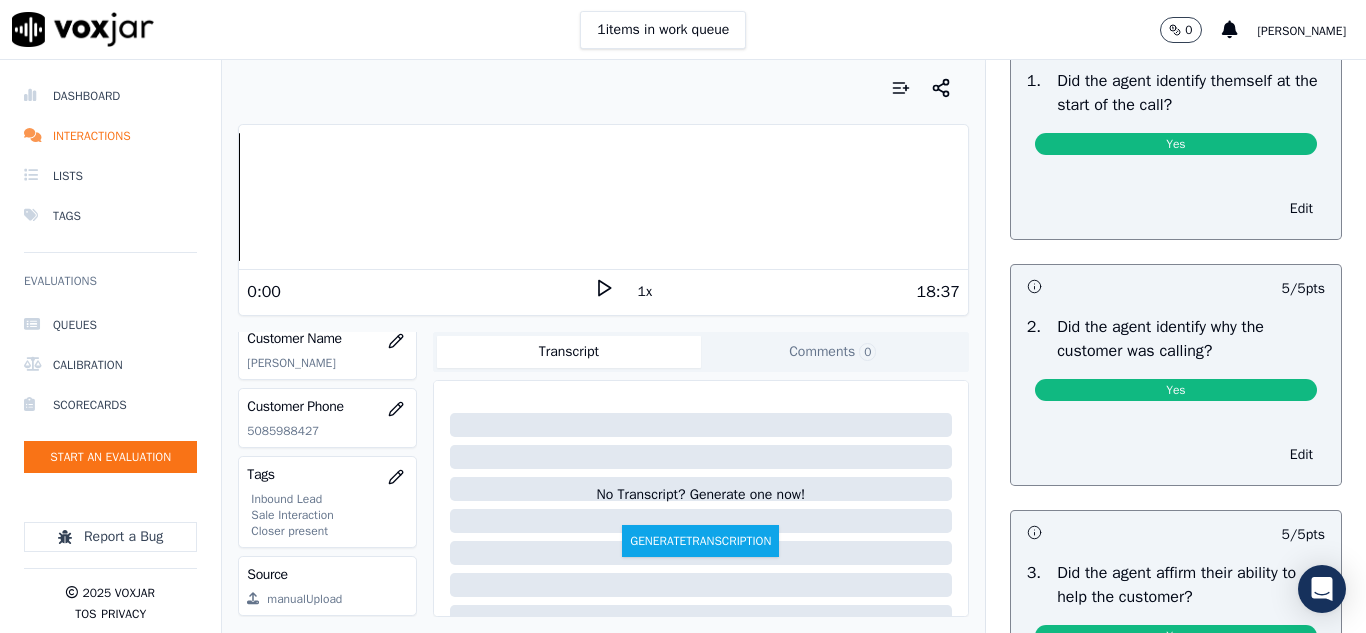 scroll, scrollTop: 0, scrollLeft: 0, axis: both 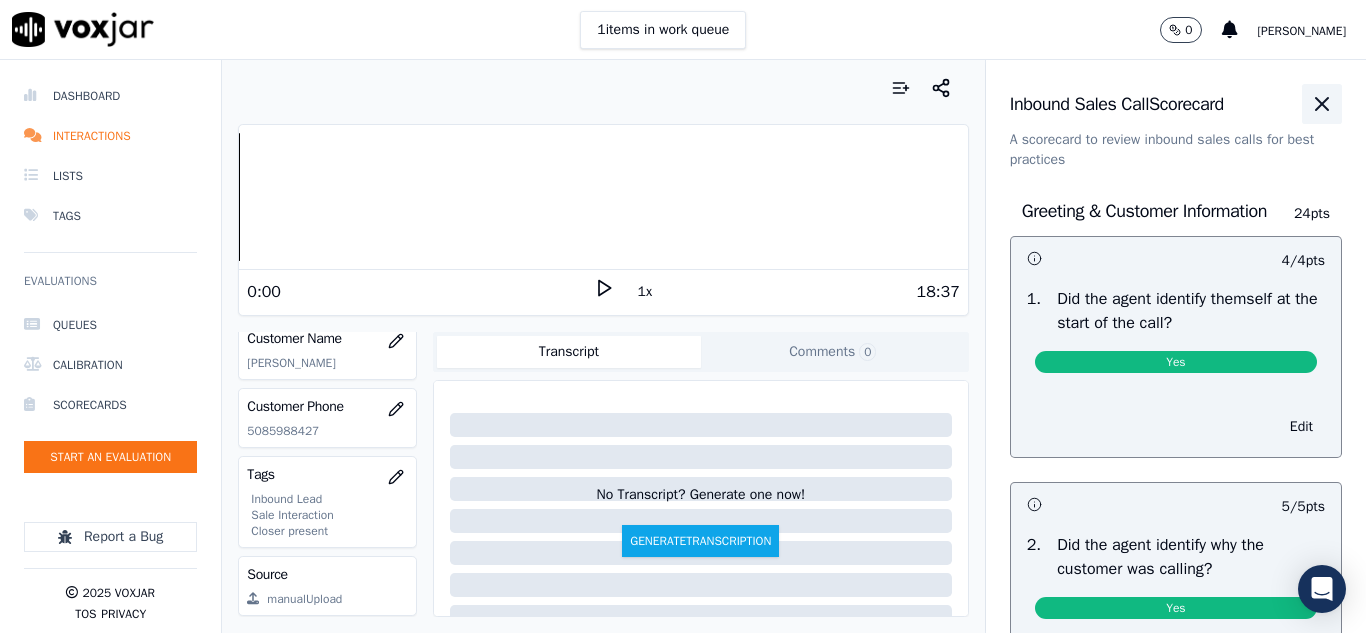 click 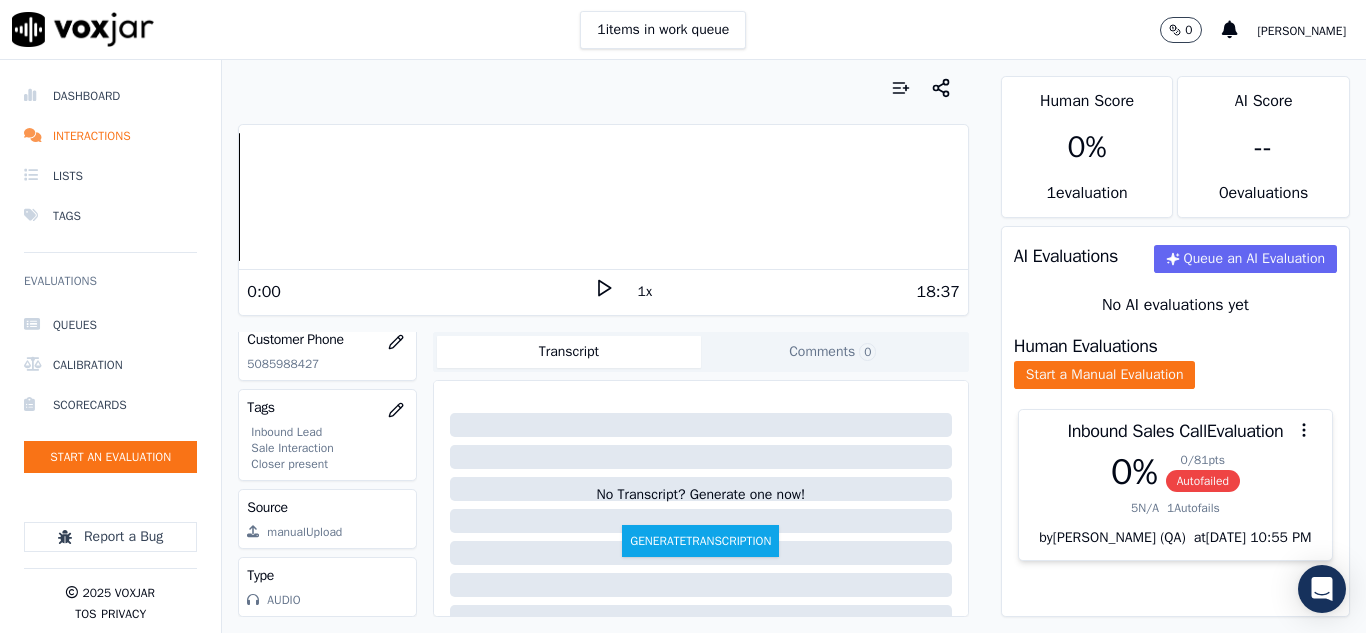 scroll, scrollTop: 412, scrollLeft: 0, axis: vertical 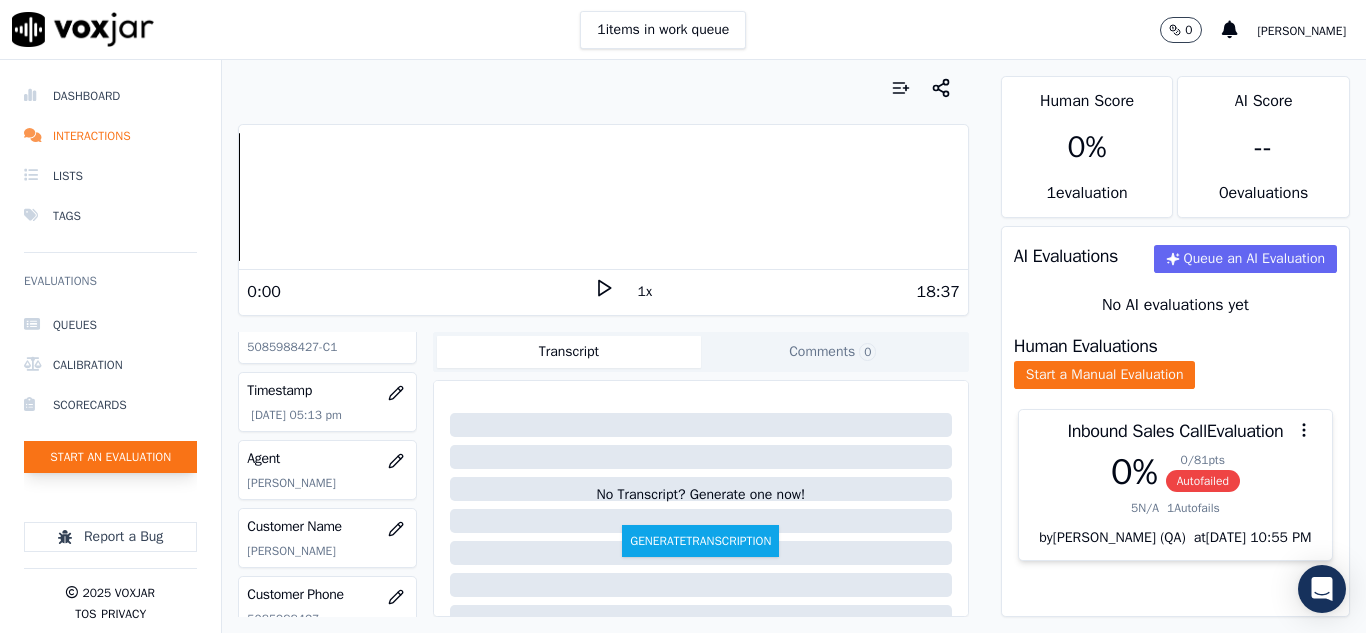 click on "Start an Evaluation" 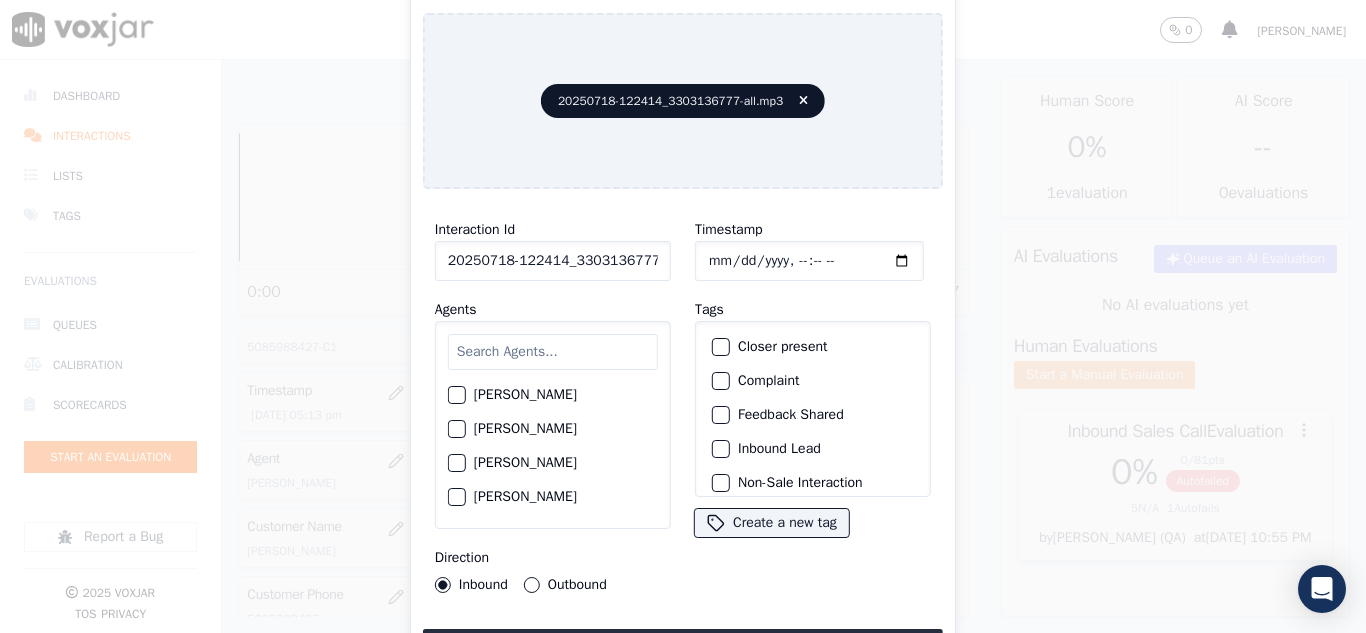 scroll, scrollTop: 0, scrollLeft: 40, axis: horizontal 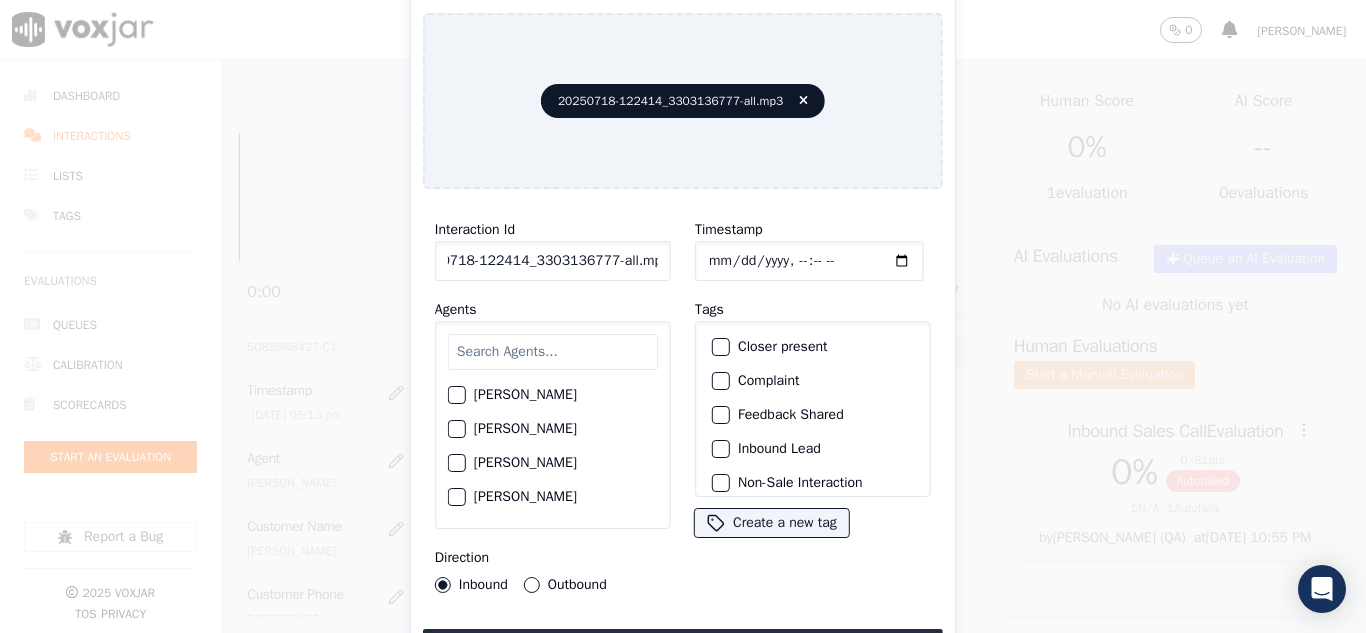 drag, startPoint x: 637, startPoint y: 256, endPoint x: 705, endPoint y: 267, distance: 68.88396 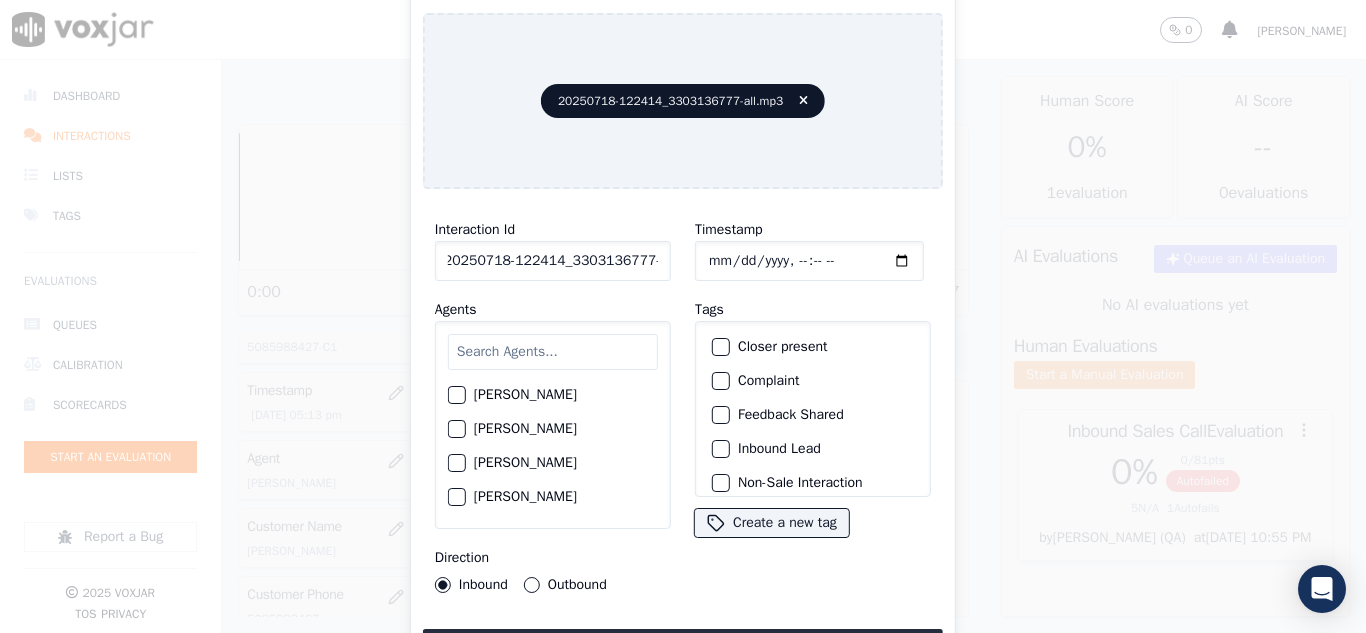scroll, scrollTop: 0, scrollLeft: 11, axis: horizontal 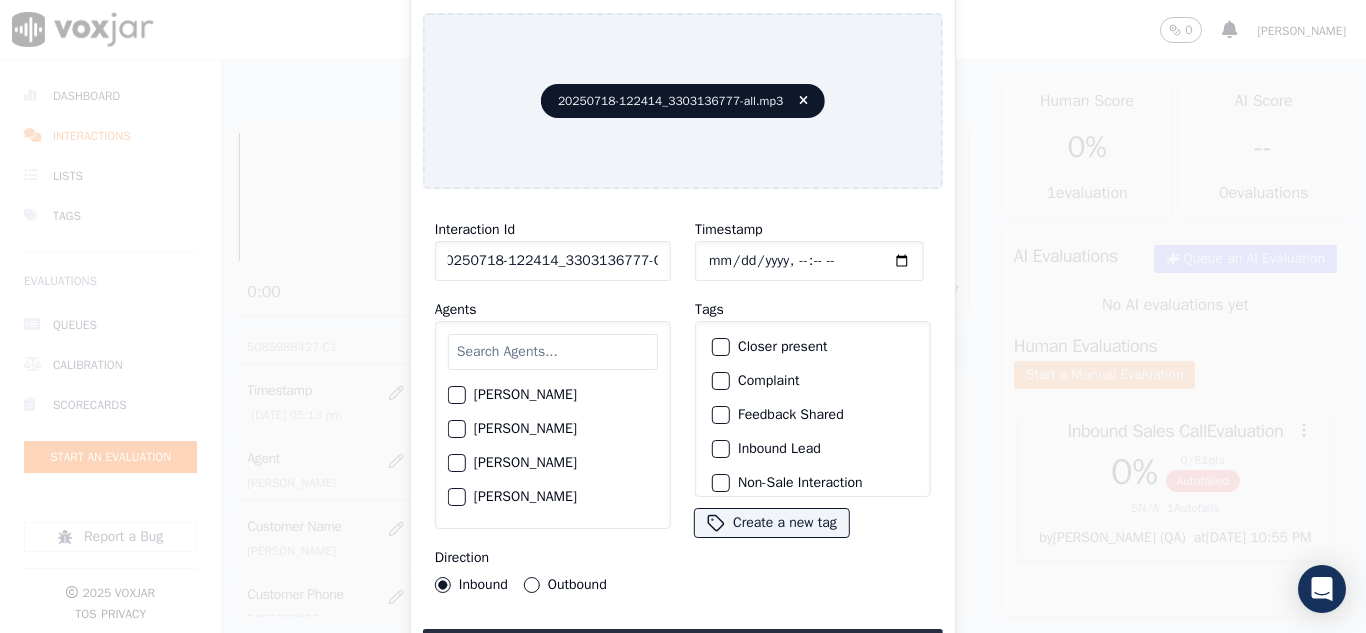 type on "20250718-122414_3303136777-C1" 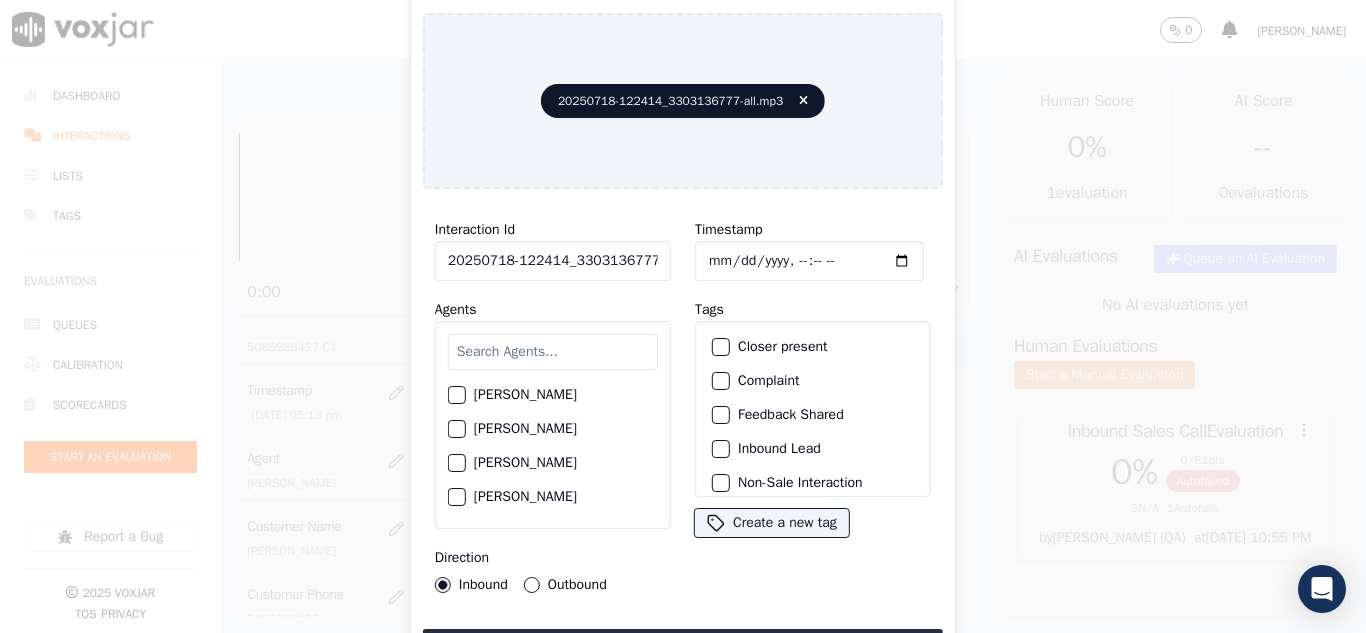 type on "[DATE]T17:52" 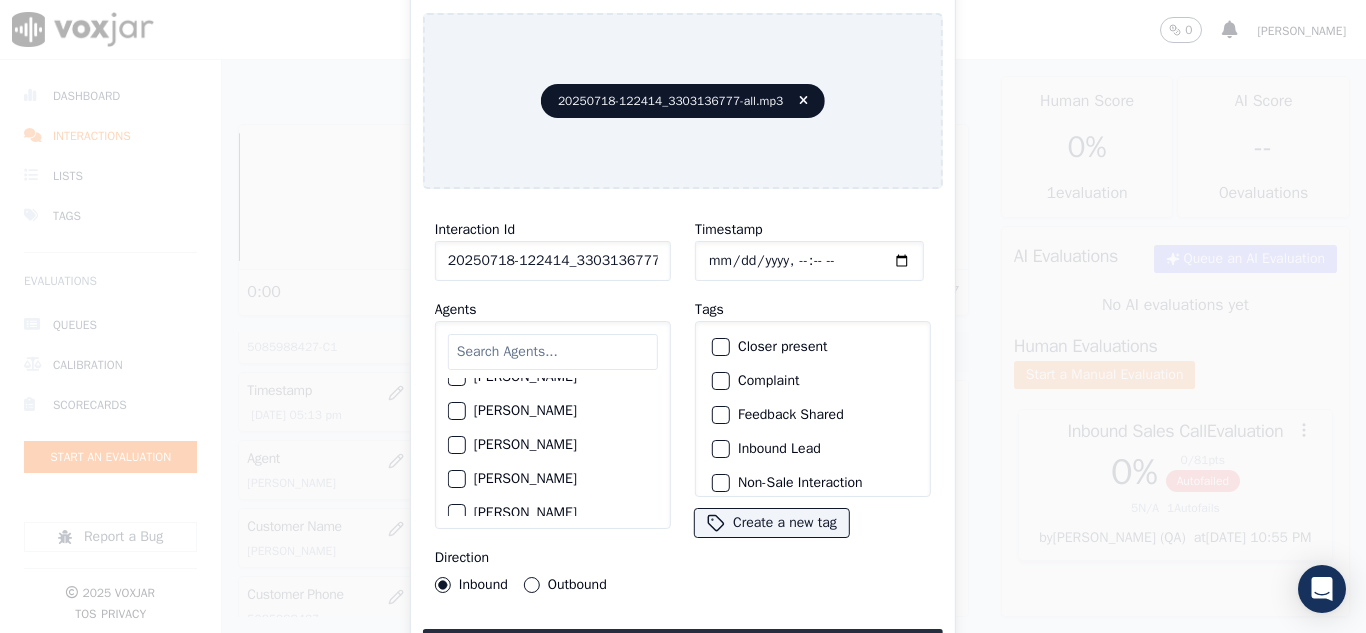 scroll, scrollTop: 700, scrollLeft: 0, axis: vertical 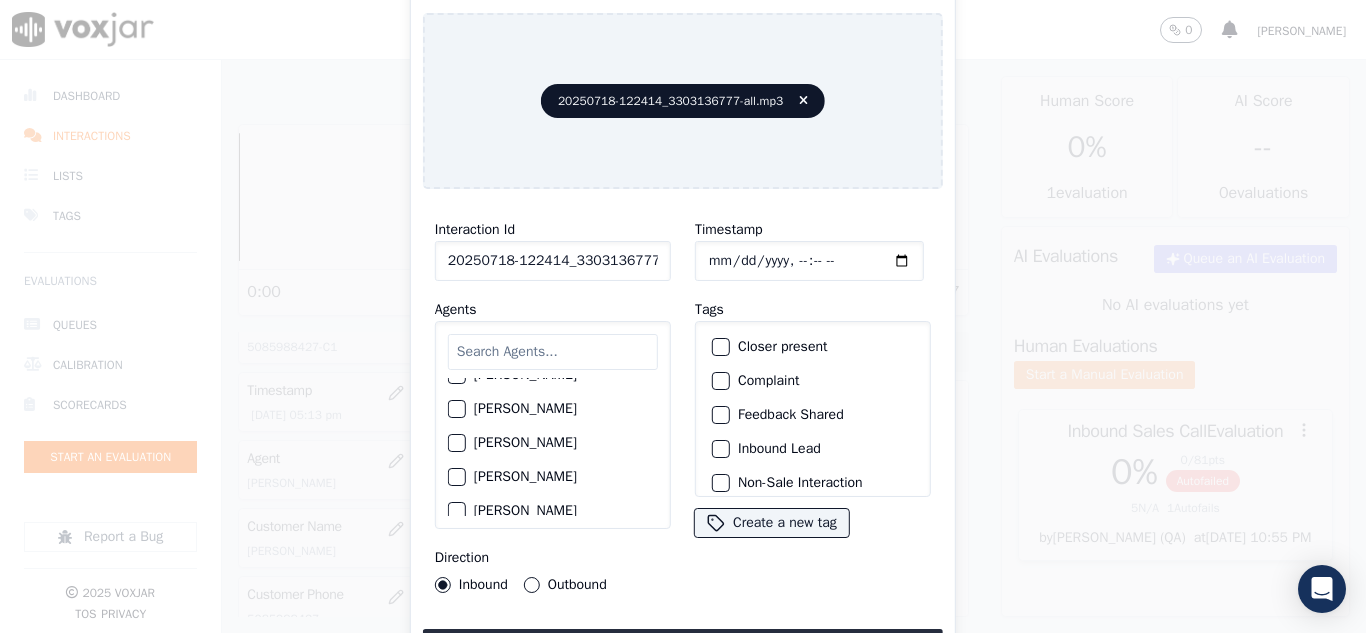 click on "[PERSON_NAME]" 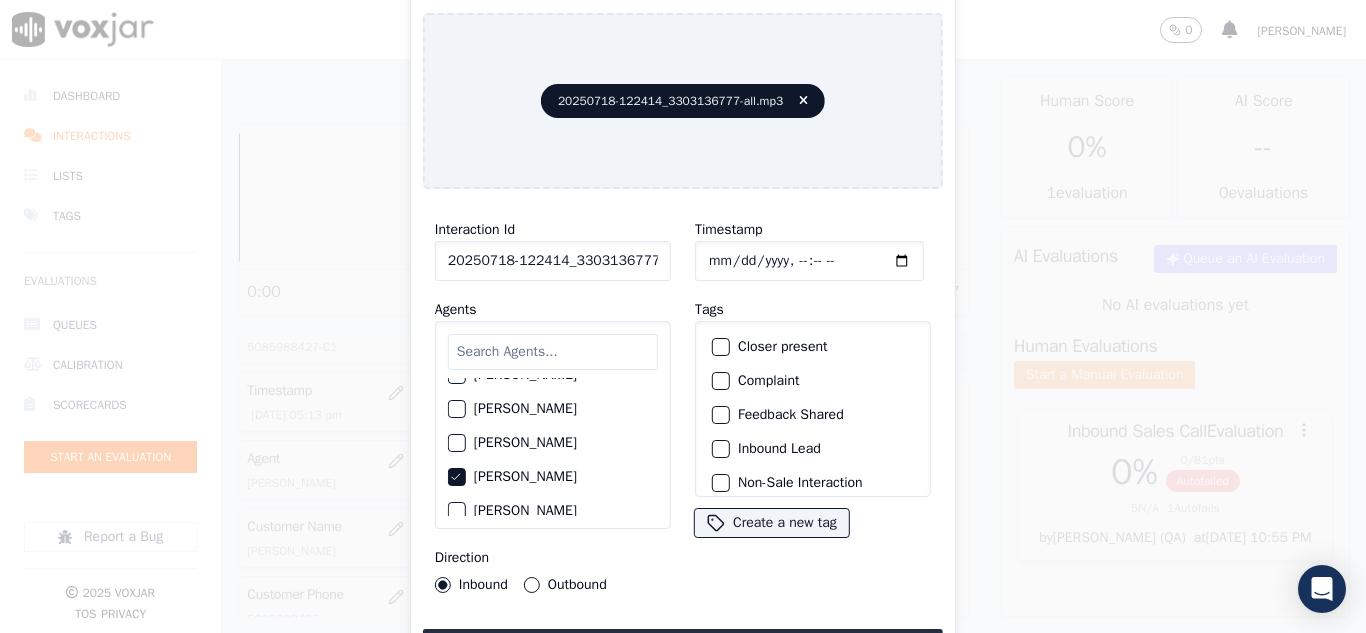 click on "Outbound" at bounding box center [532, 585] 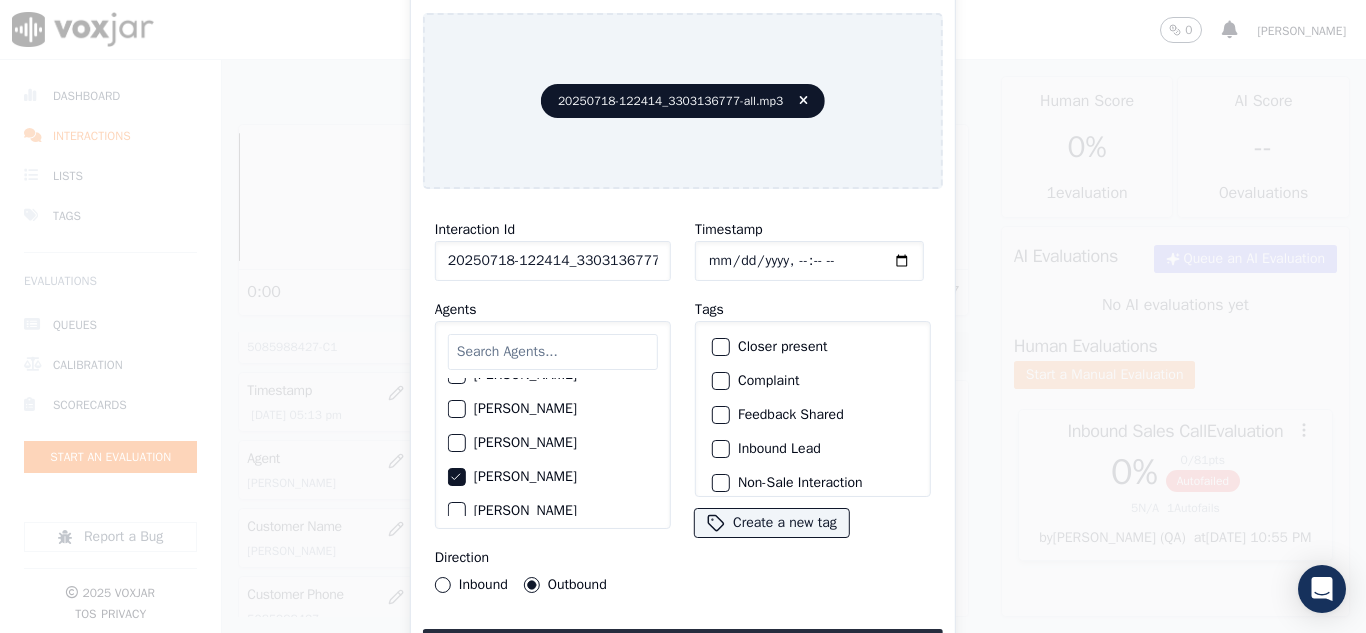 click on "Inbound" 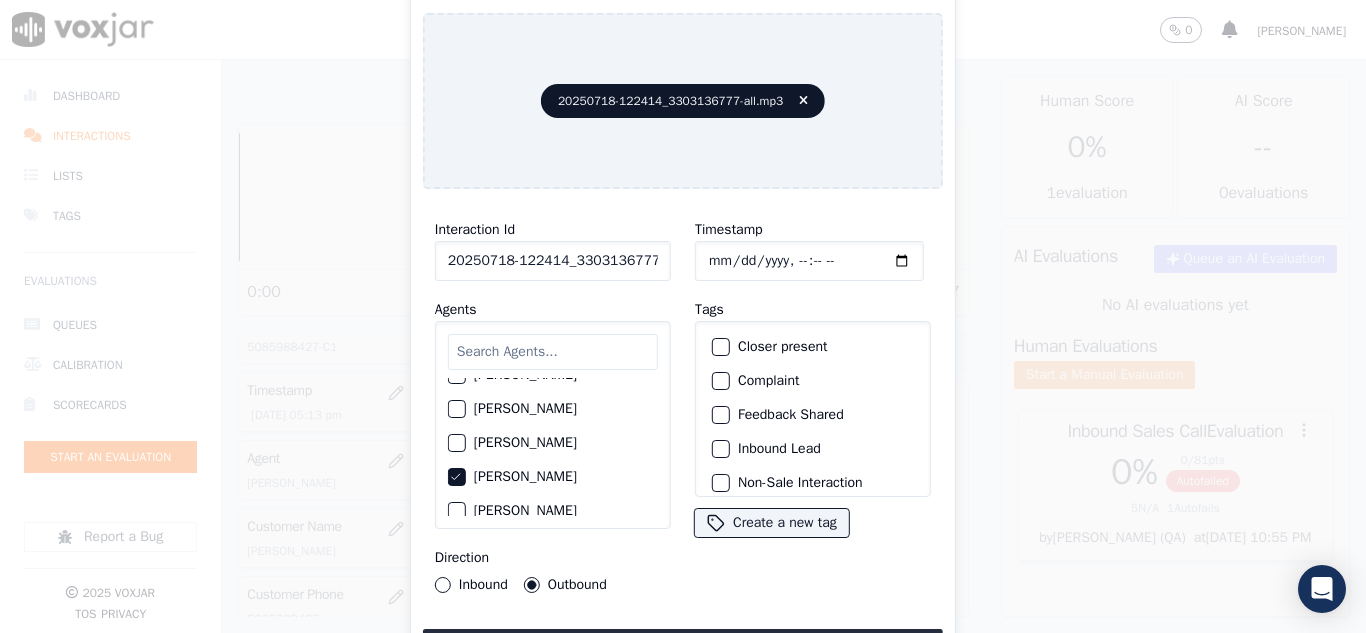 click on "Inbound" at bounding box center (443, 585) 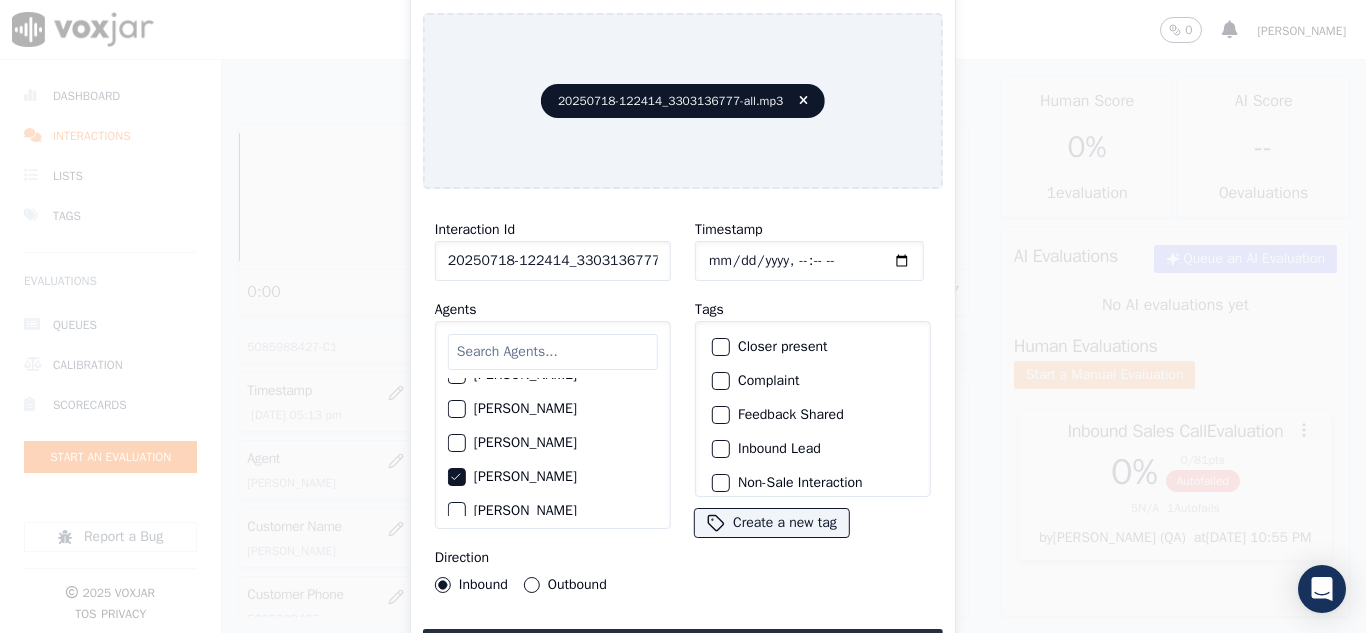 click on "Closer present" 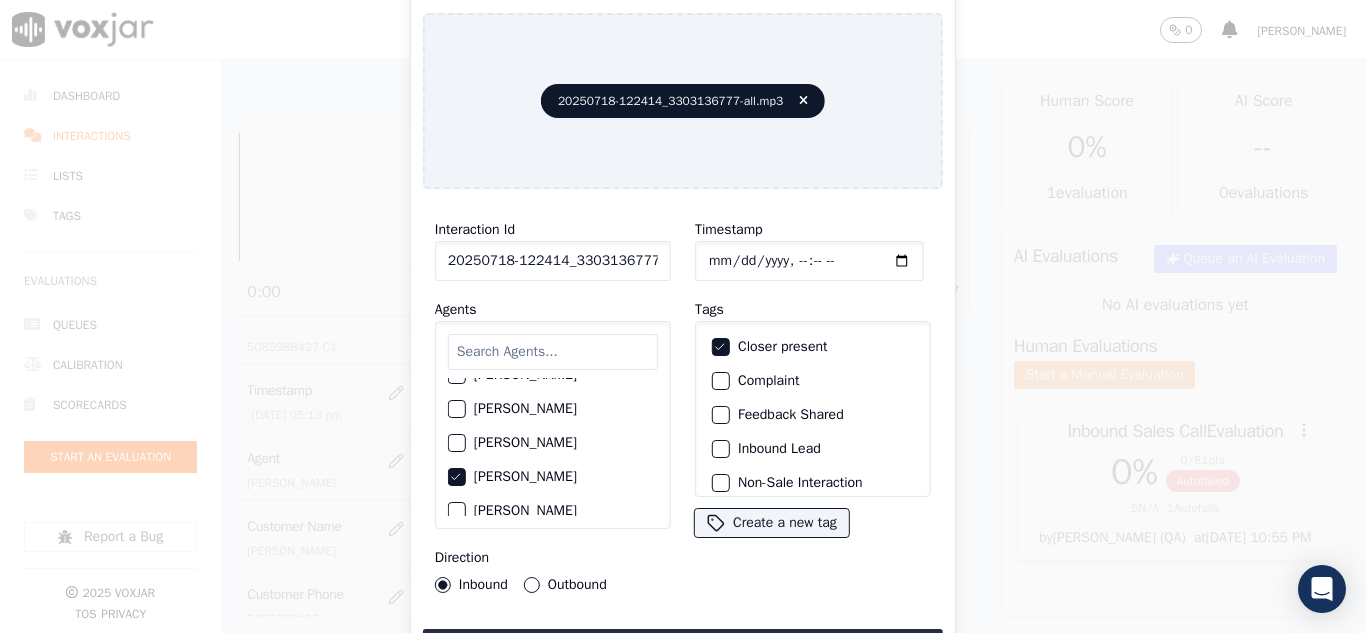 click on "Closer present" 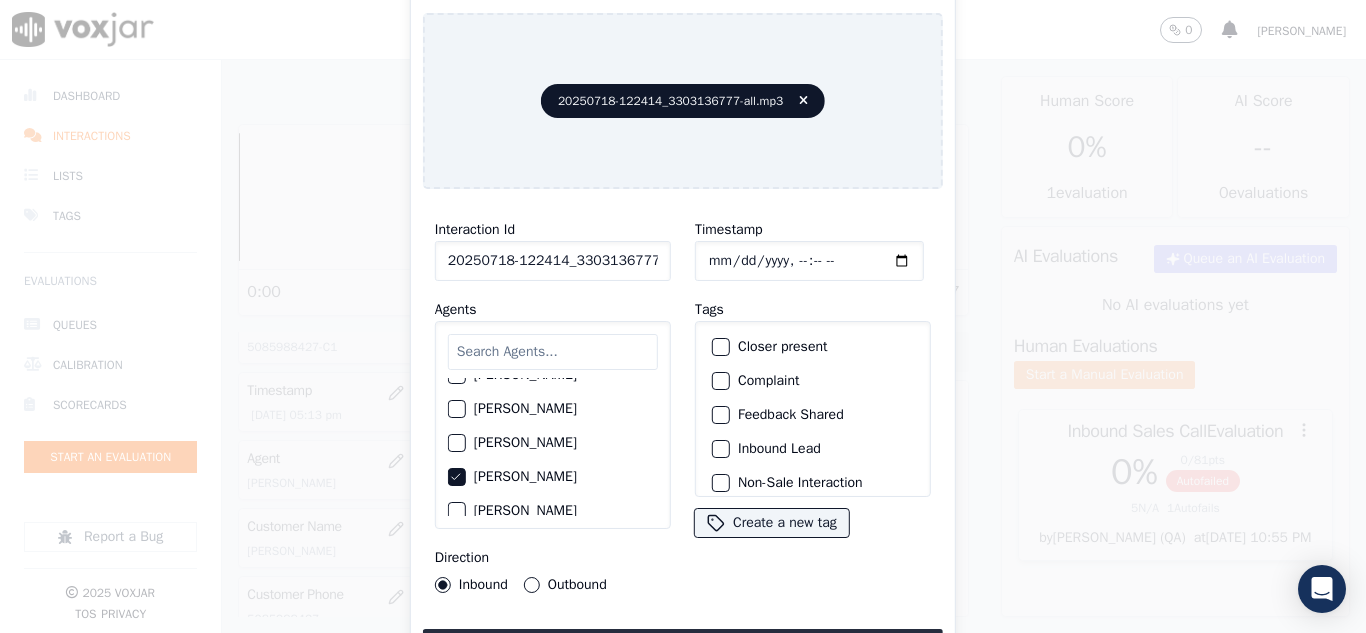 click on "Closer present" 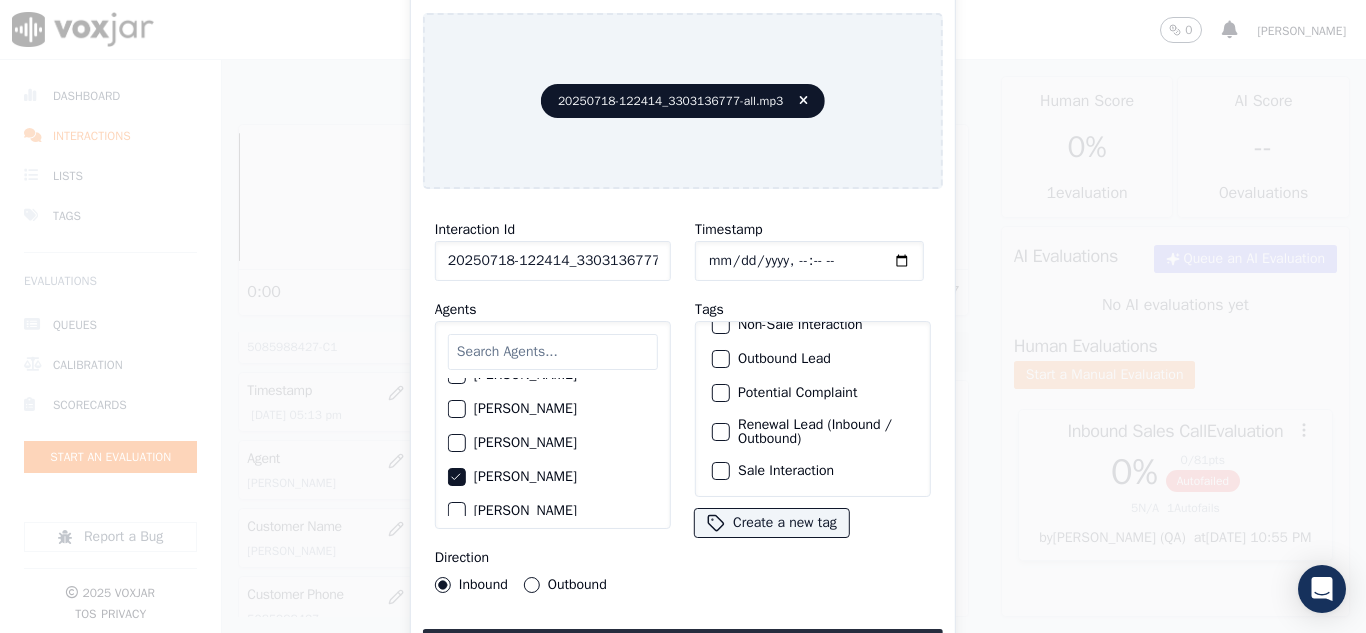 scroll, scrollTop: 73, scrollLeft: 0, axis: vertical 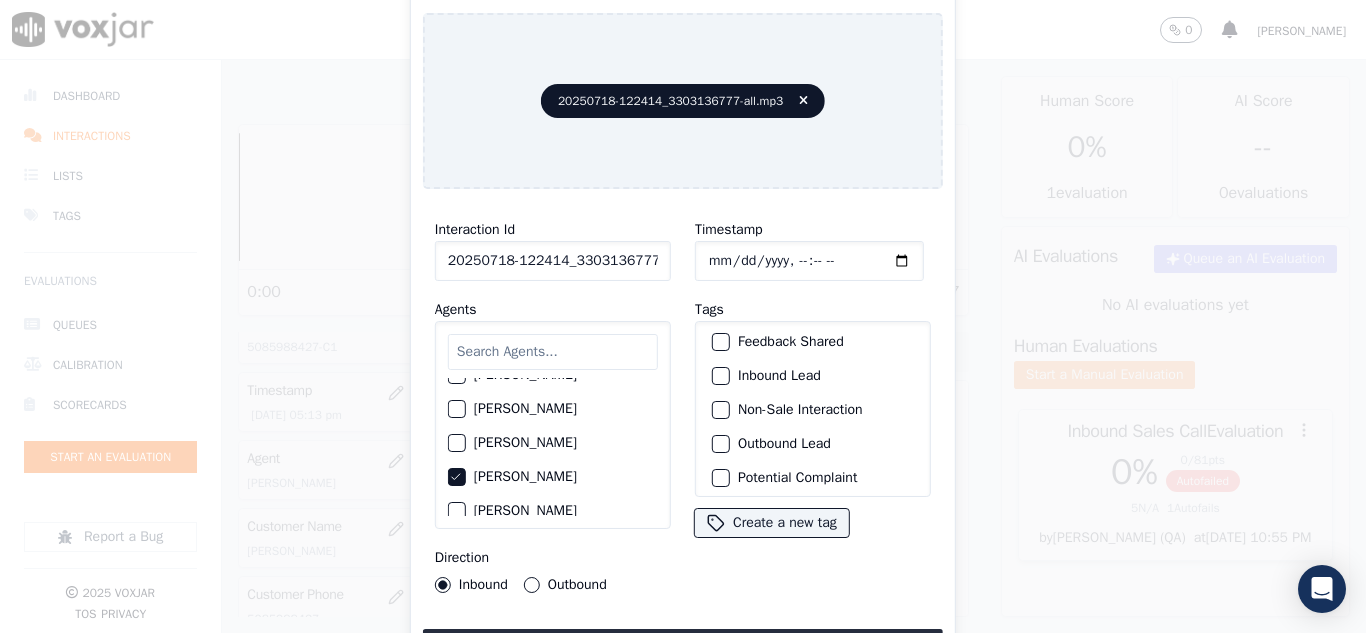 click on "Inbound Lead" 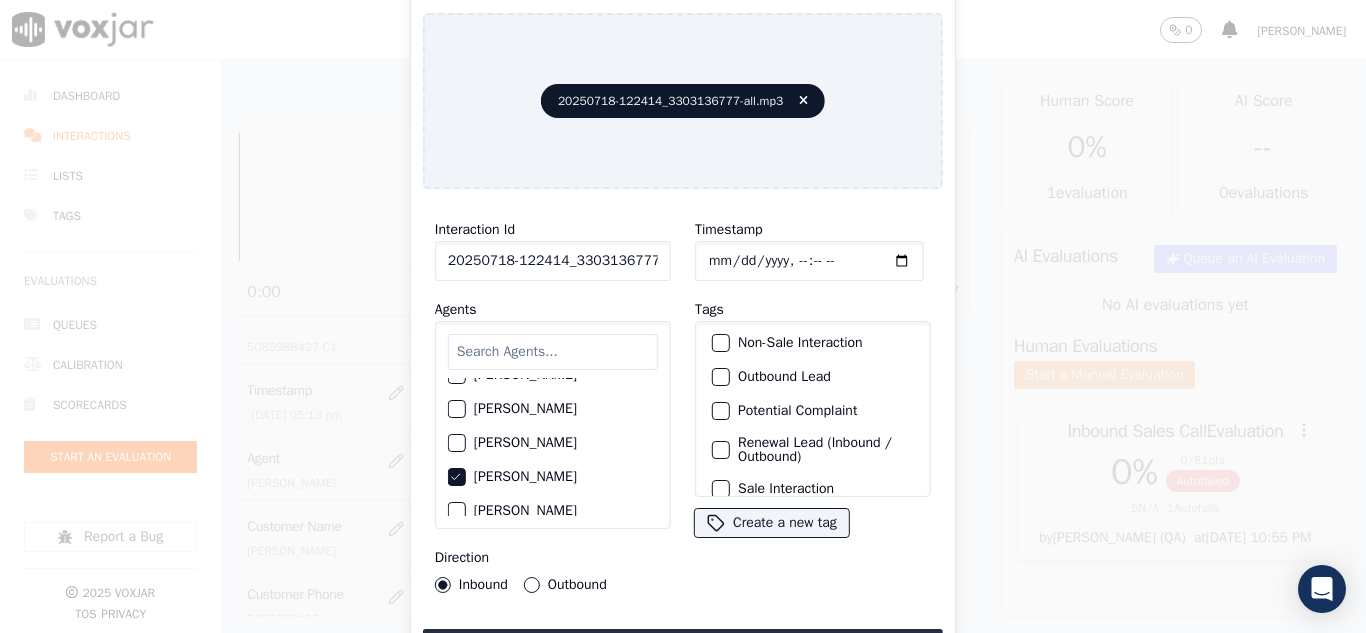 scroll, scrollTop: 173, scrollLeft: 0, axis: vertical 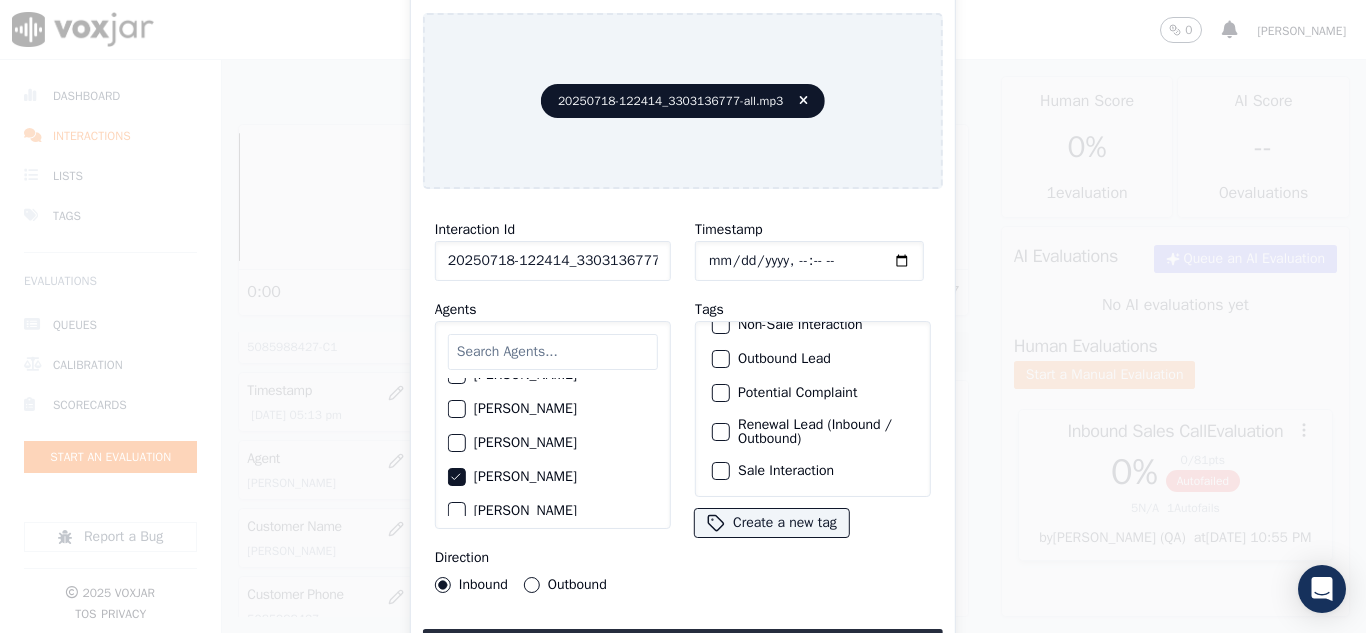 click on "Sale Interaction" 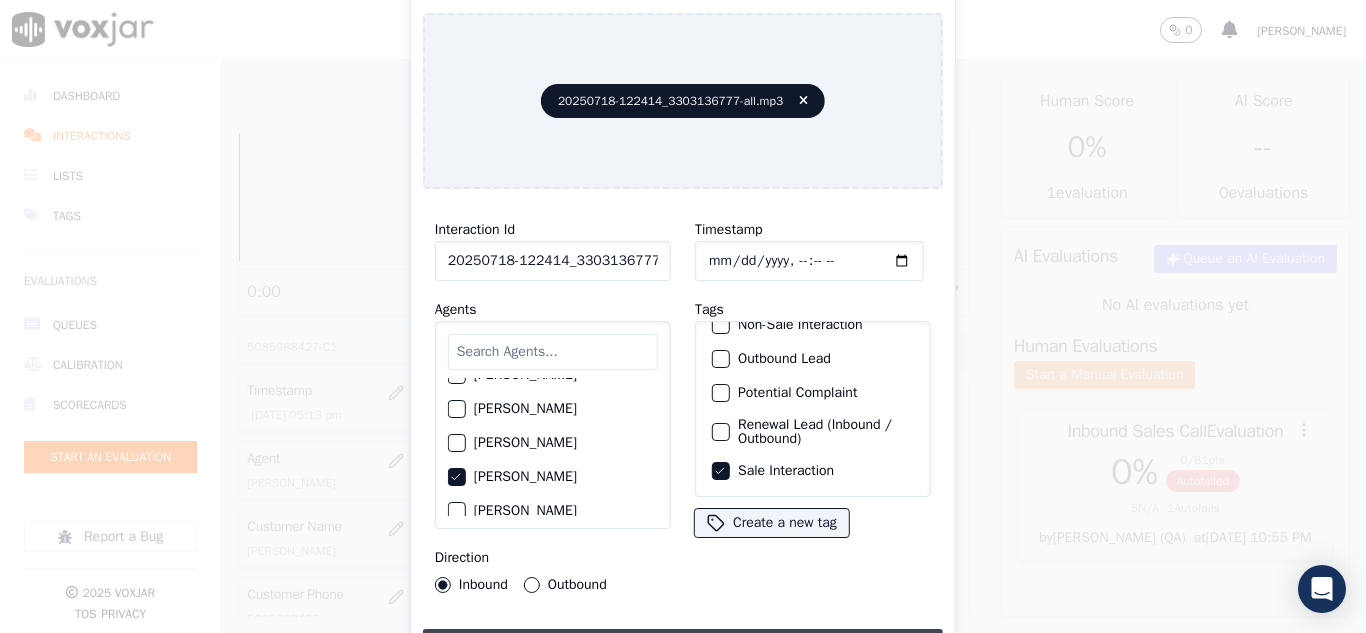 click on "Upload interaction to start evaluation" at bounding box center [683, 647] 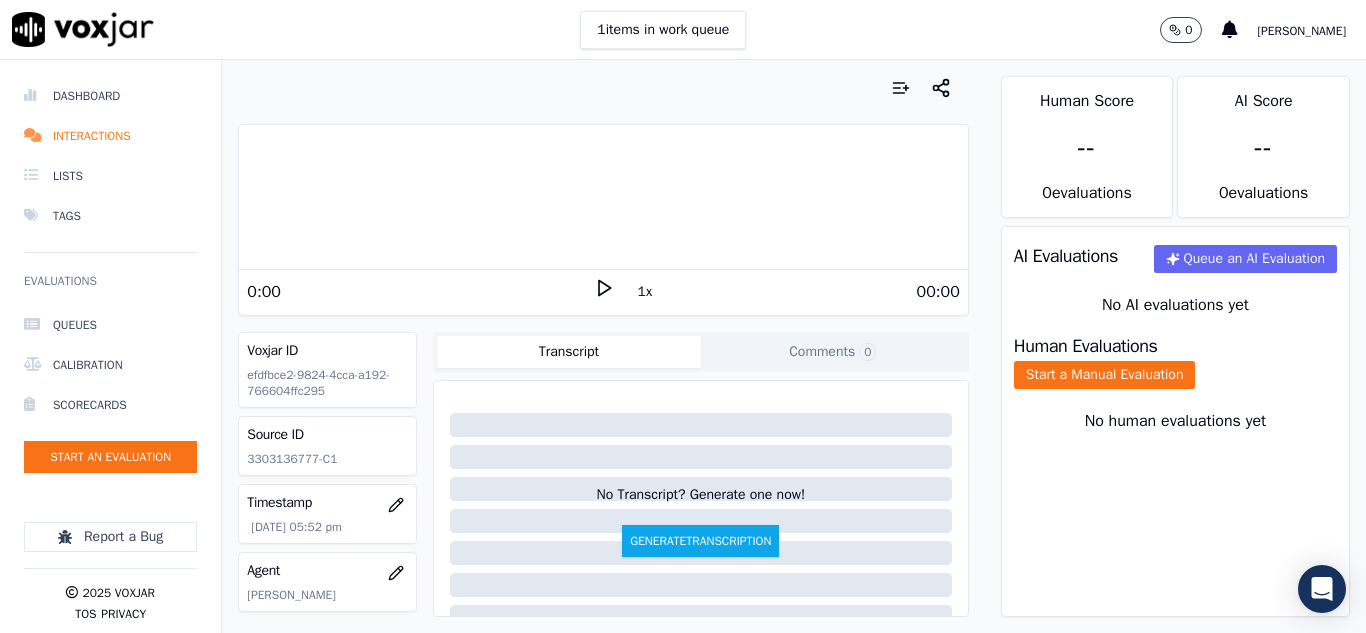 scroll, scrollTop: 200, scrollLeft: 0, axis: vertical 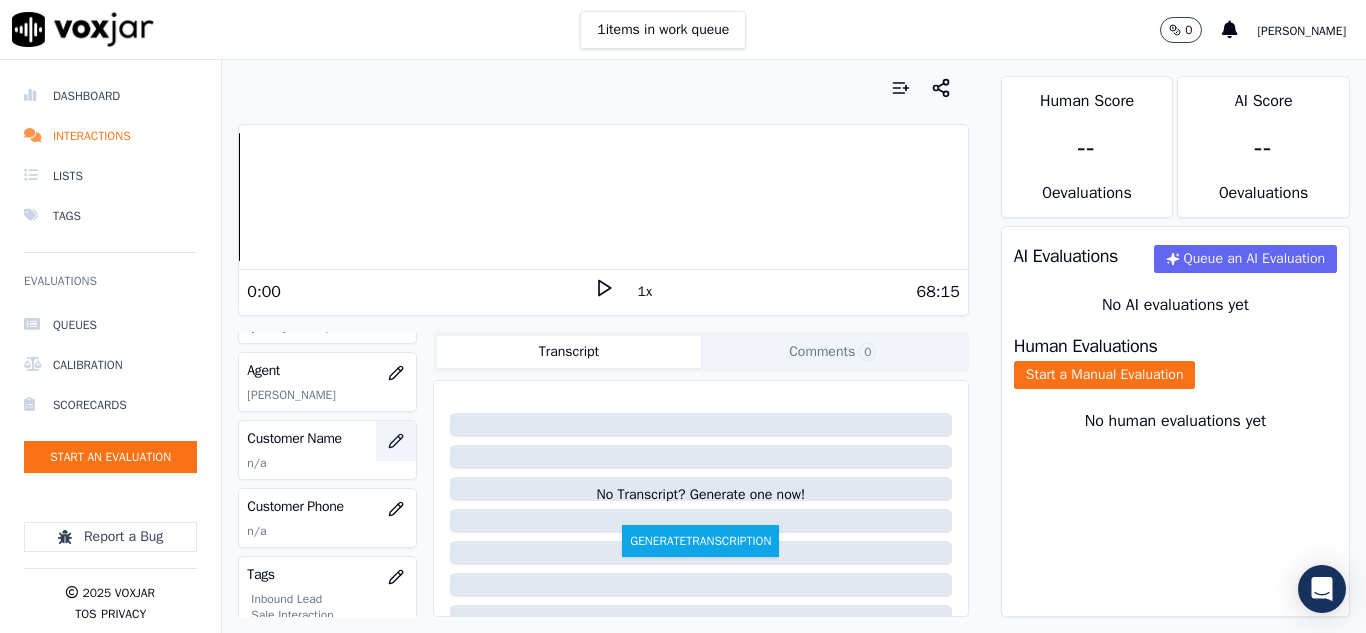 click 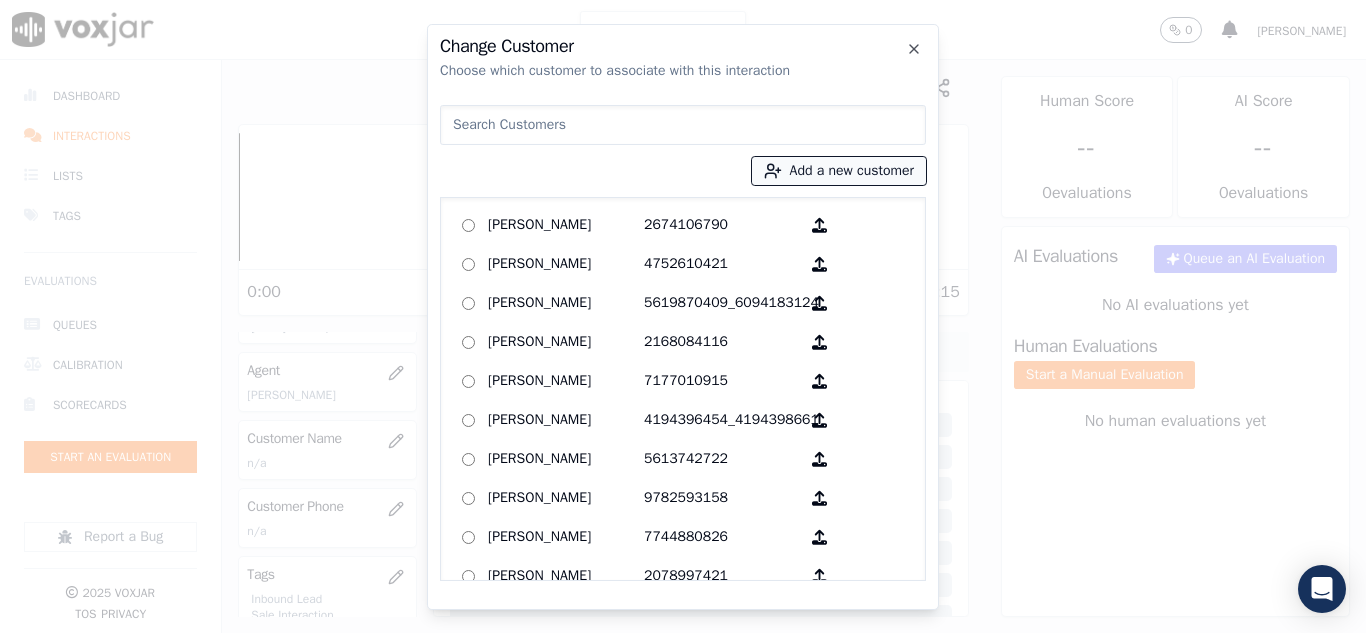 click on "Add a new customer" at bounding box center (839, 171) 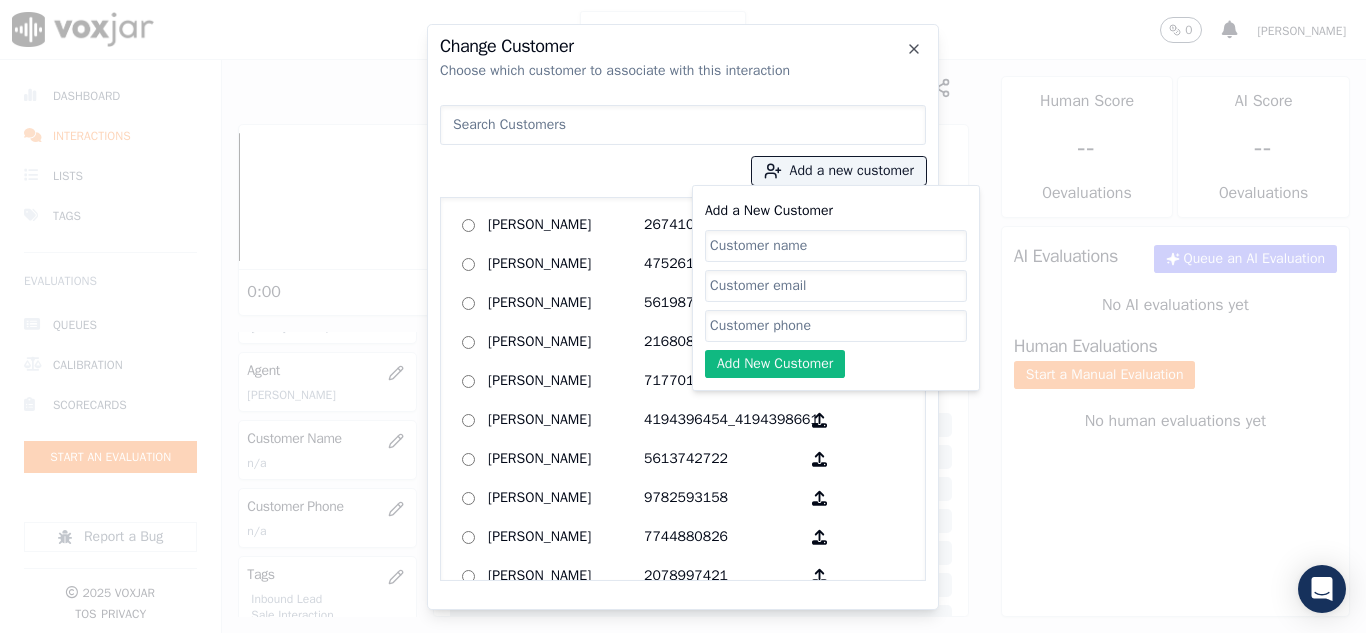 click on "Add a New Customer" 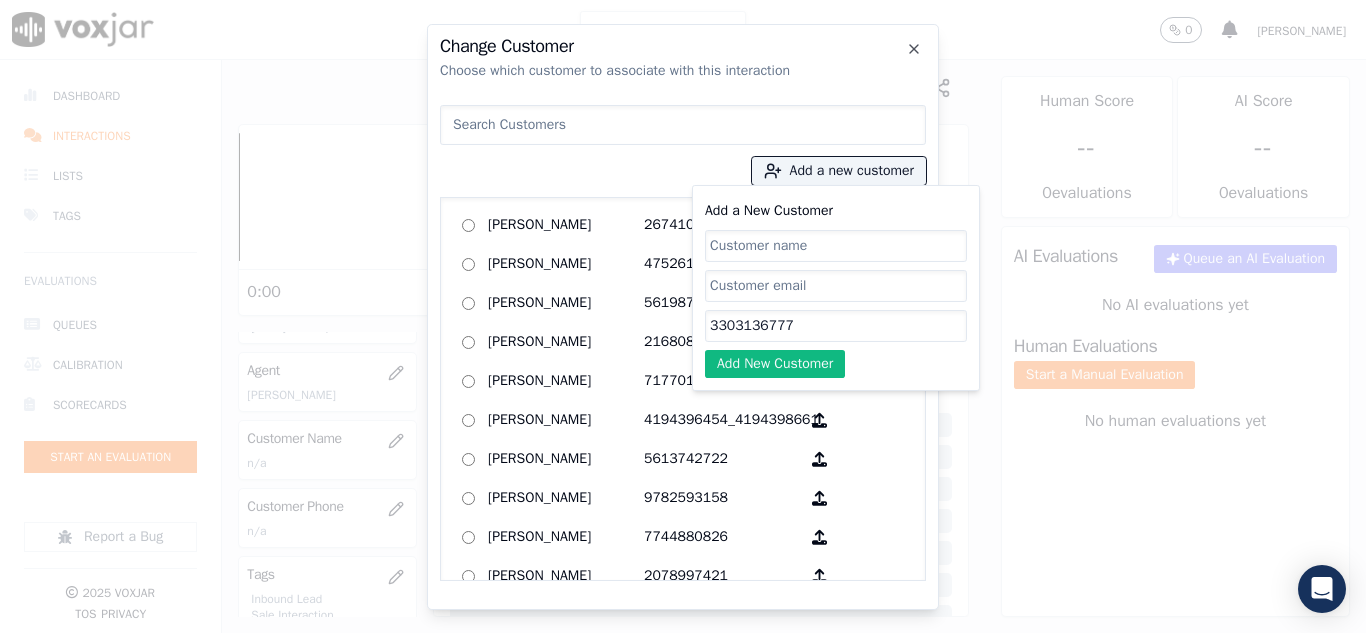type on "3303136777" 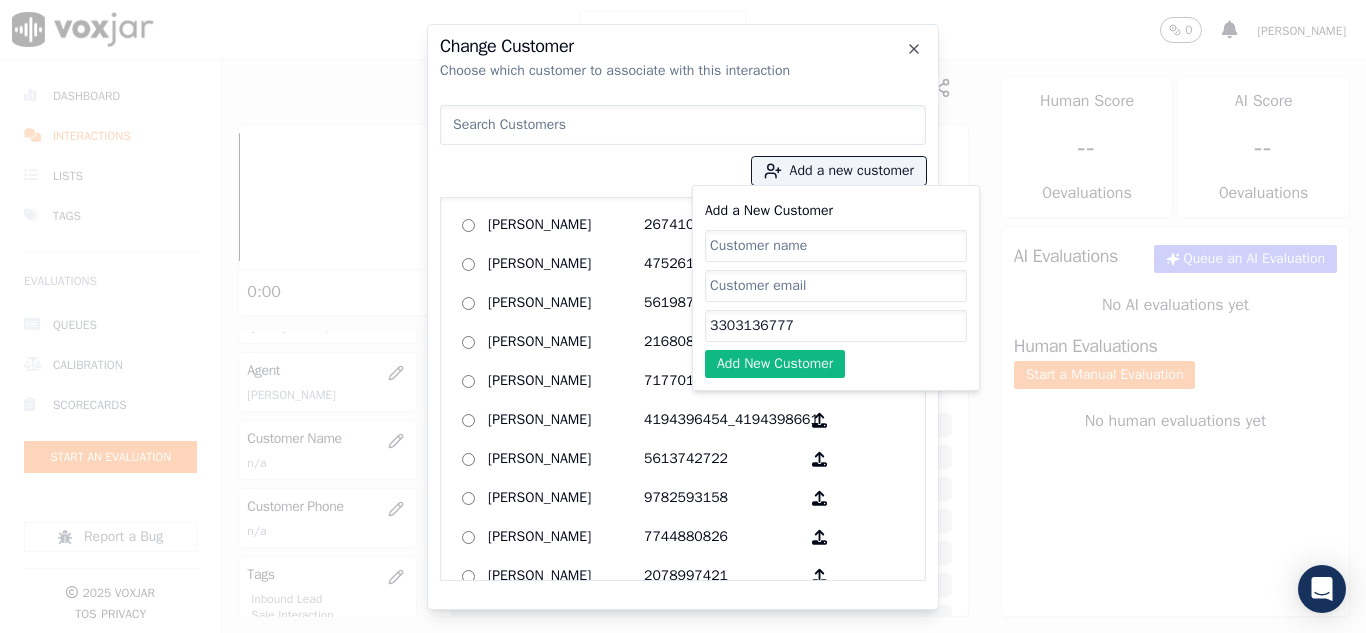paste on "[PERSON_NAME]" 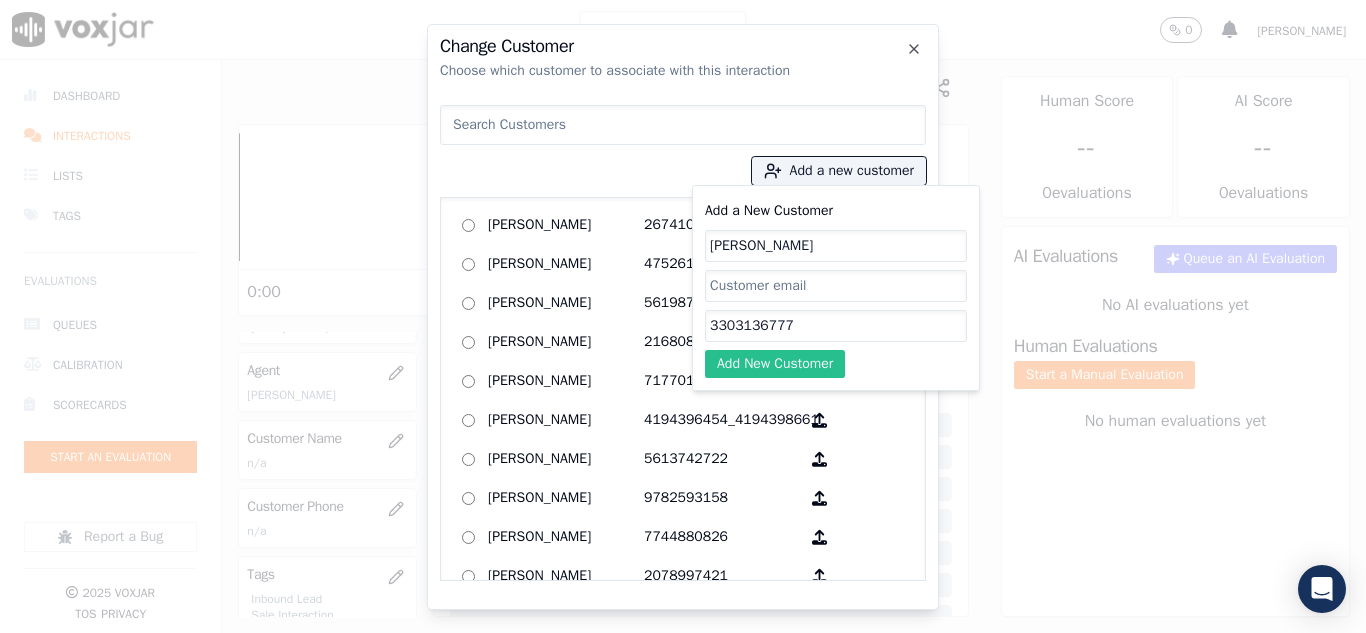 type on "[PERSON_NAME]" 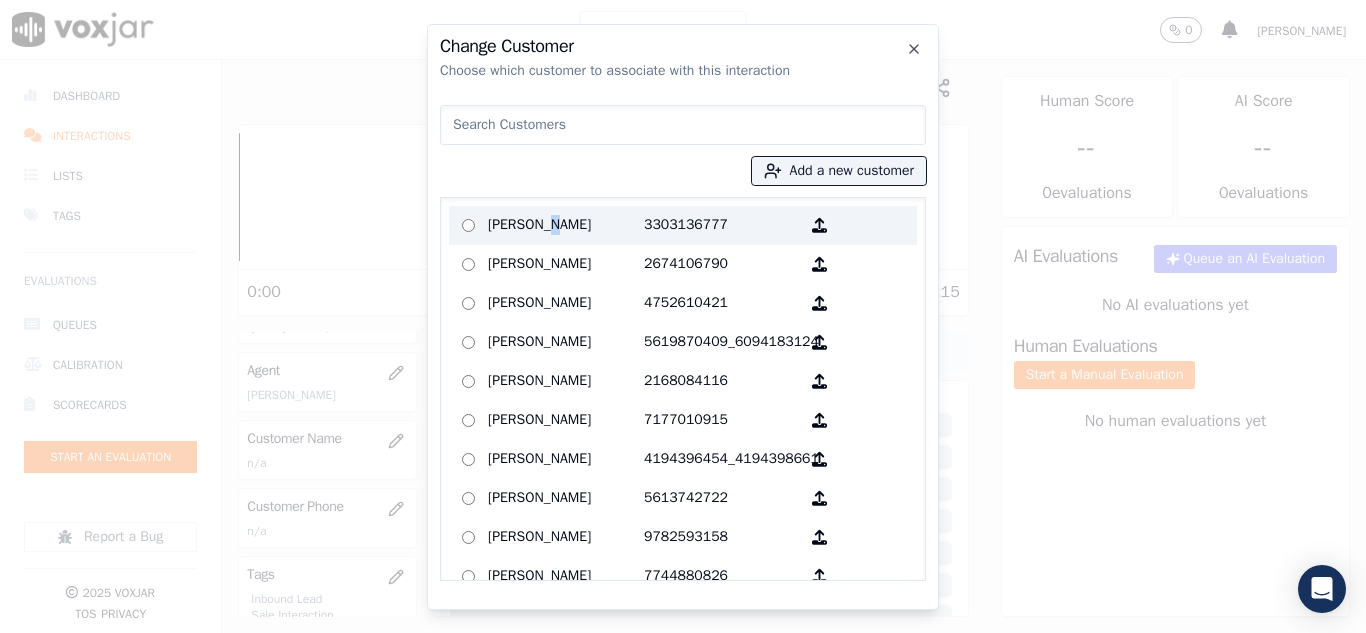 click on "[PERSON_NAME]" at bounding box center (566, 225) 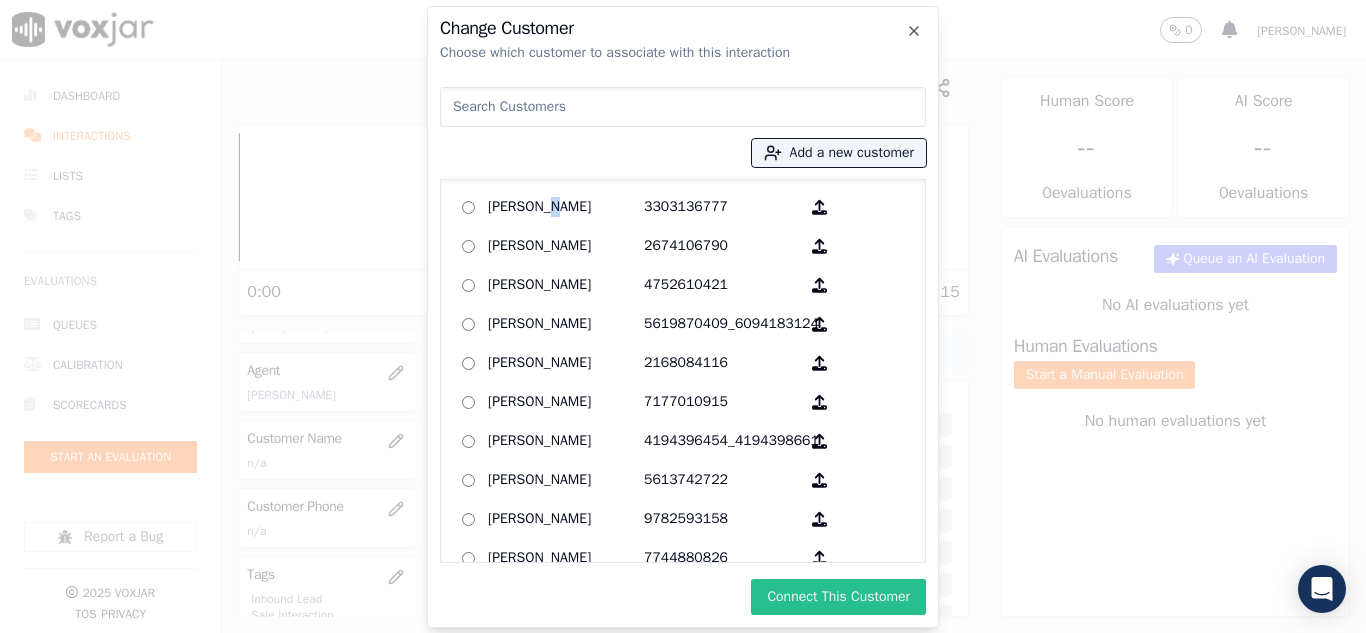 click on "Connect This Customer" at bounding box center [838, 597] 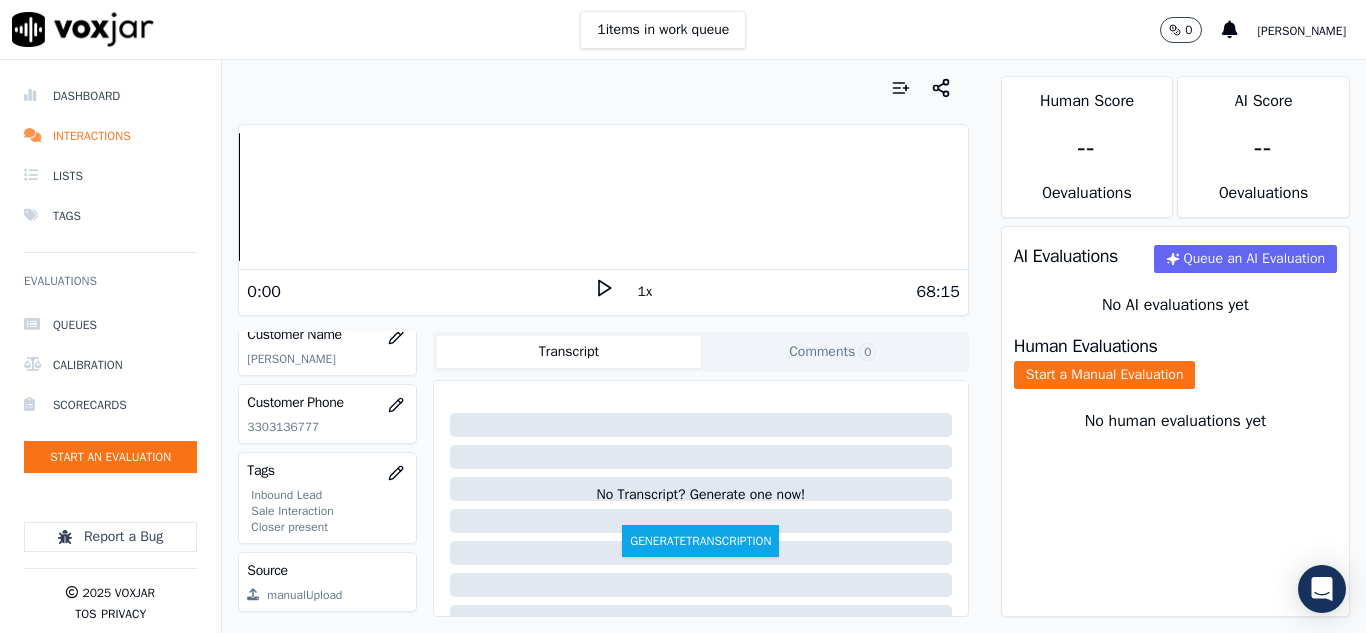 scroll, scrollTop: 400, scrollLeft: 0, axis: vertical 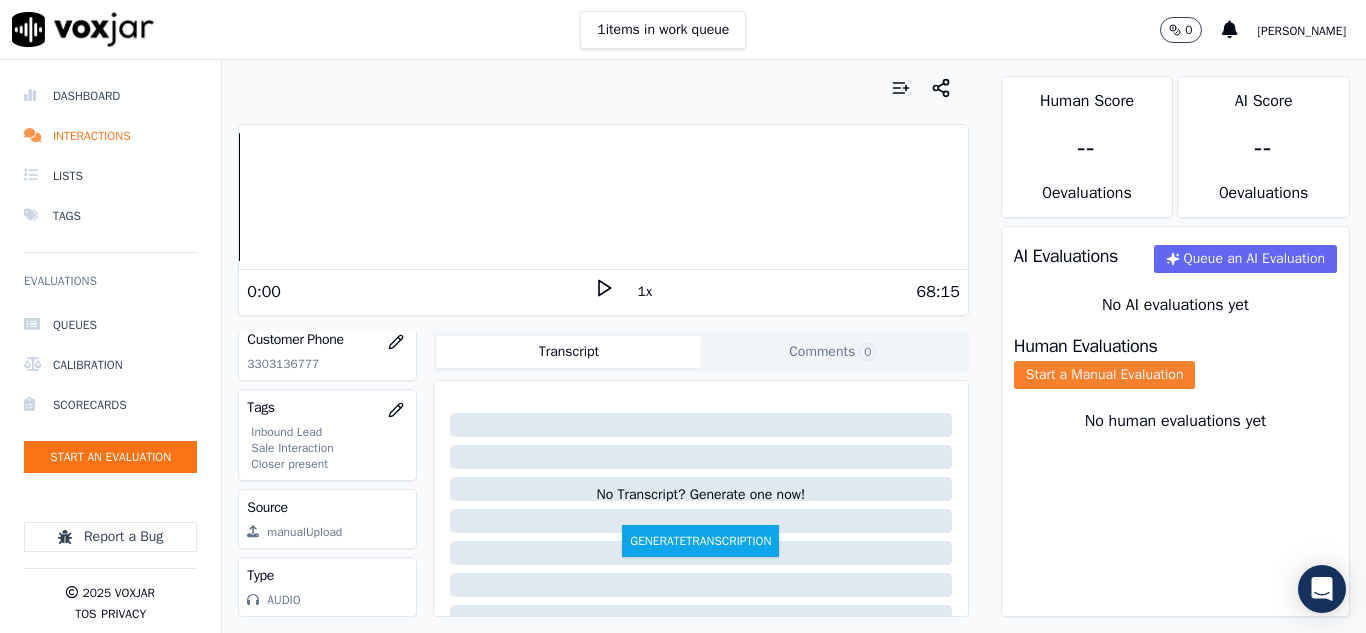 click on "Start a Manual Evaluation" 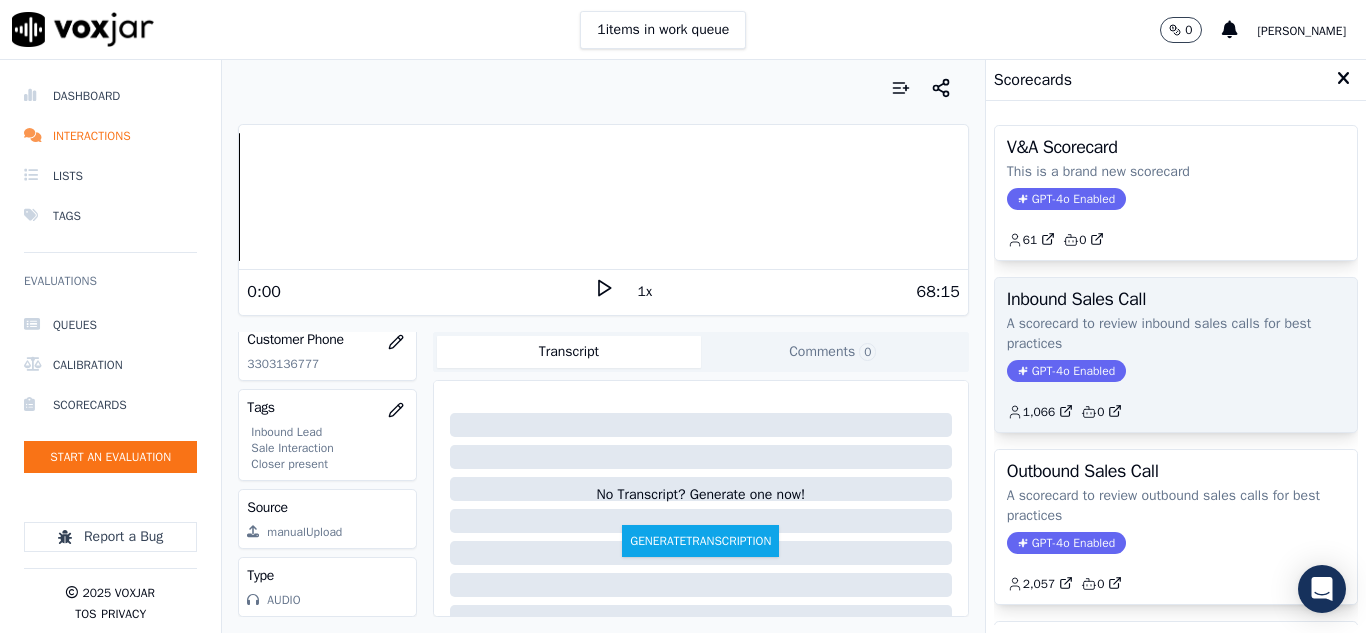 click on "1,066         0" 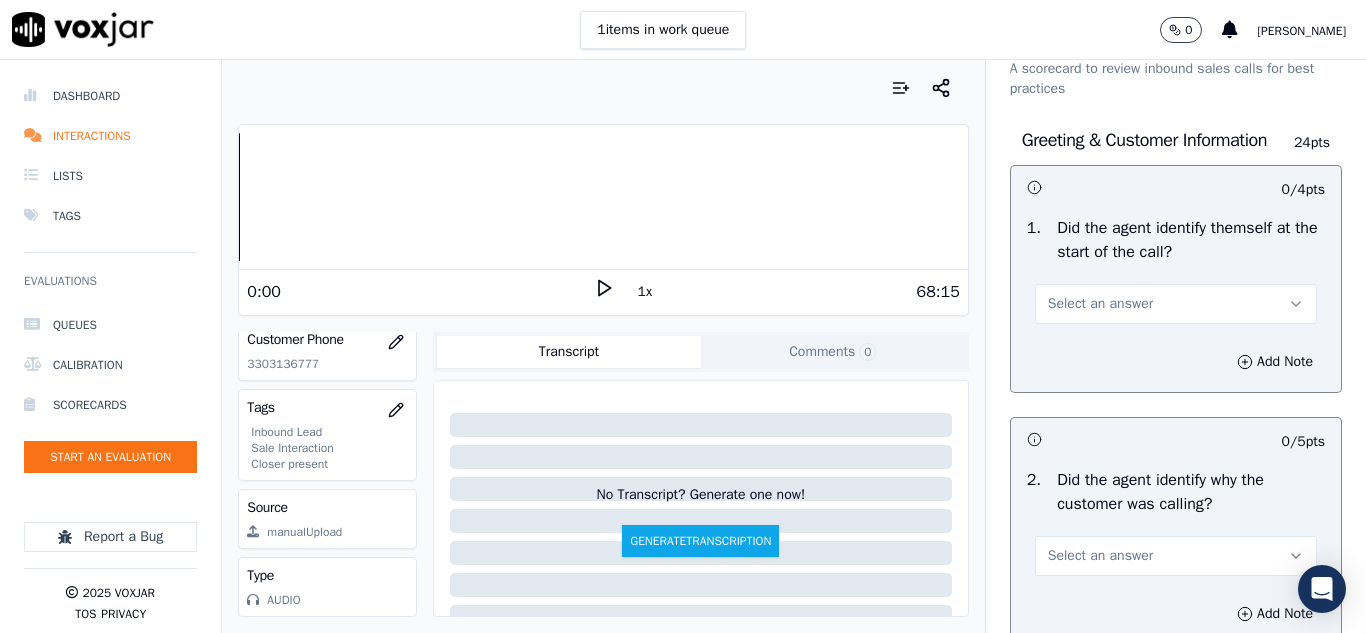 scroll, scrollTop: 100, scrollLeft: 0, axis: vertical 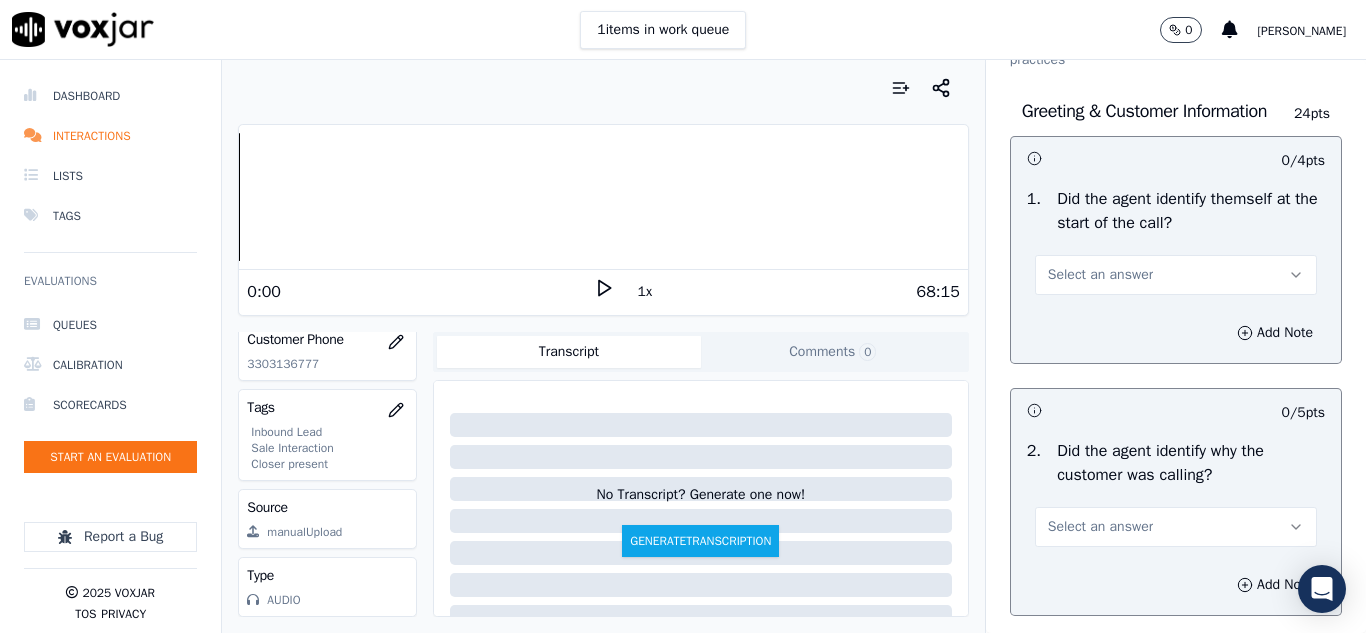 click on "Select an answer" at bounding box center [1100, 275] 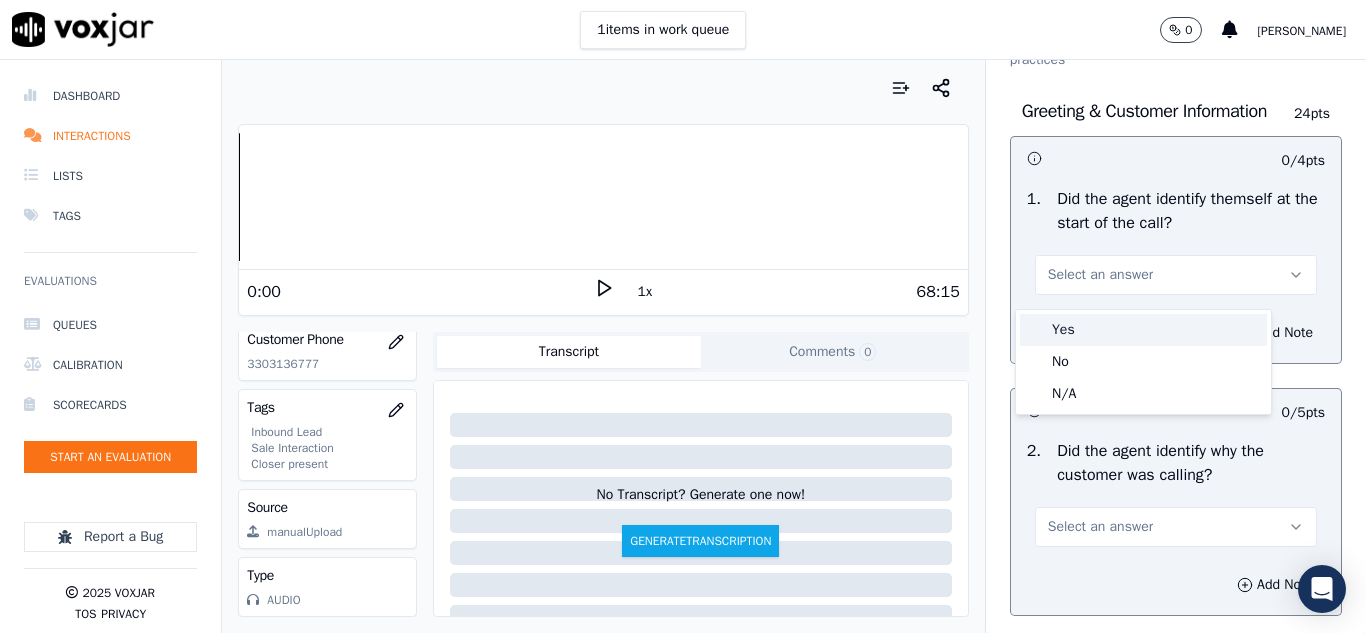 click on "Yes" at bounding box center (1143, 330) 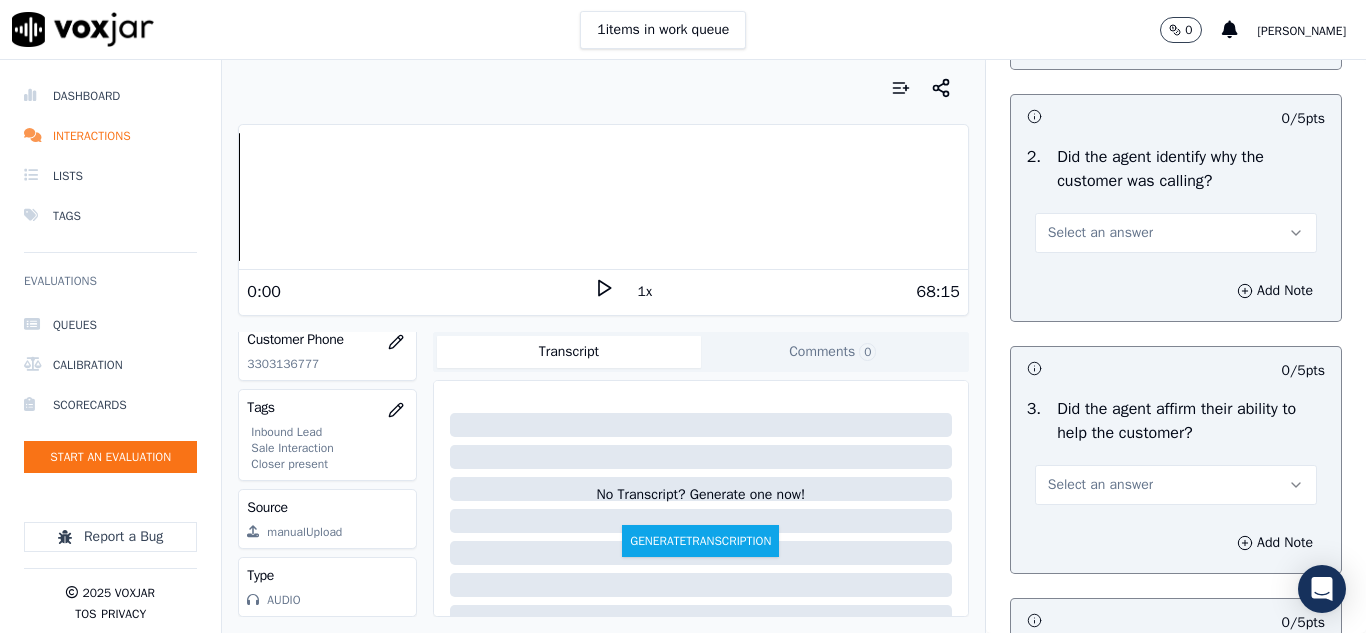 scroll, scrollTop: 400, scrollLeft: 0, axis: vertical 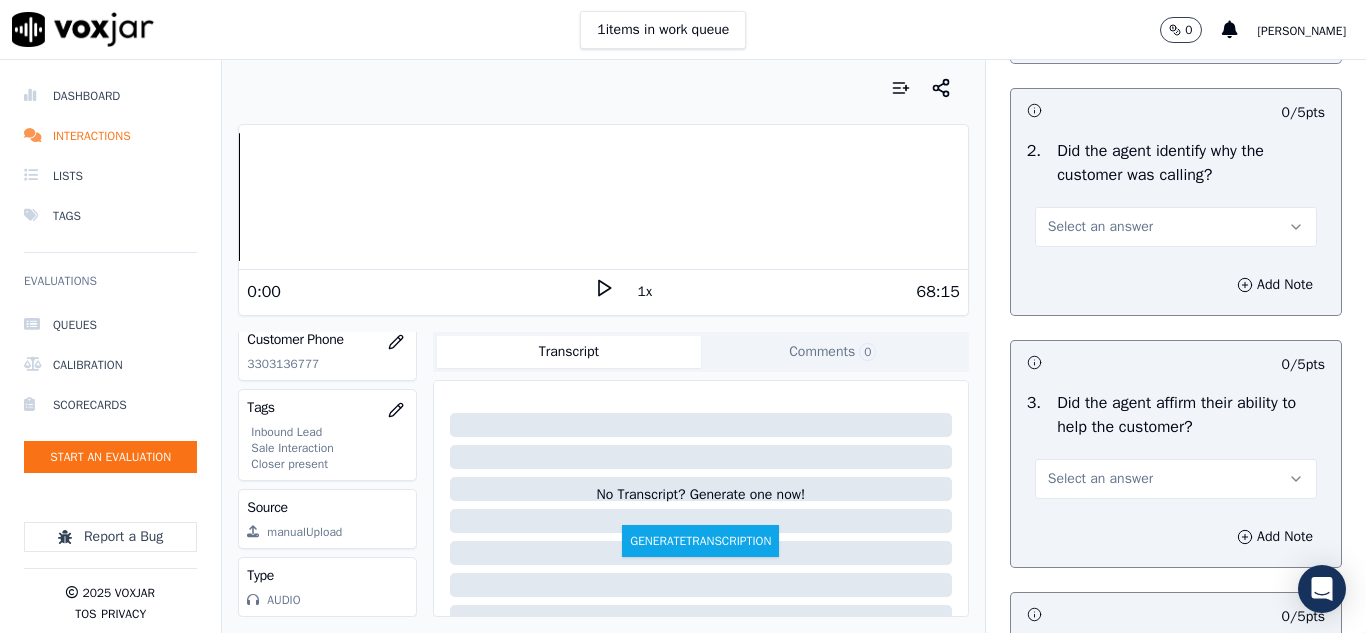 drag, startPoint x: 1065, startPoint y: 238, endPoint x: 1060, endPoint y: 252, distance: 14.866069 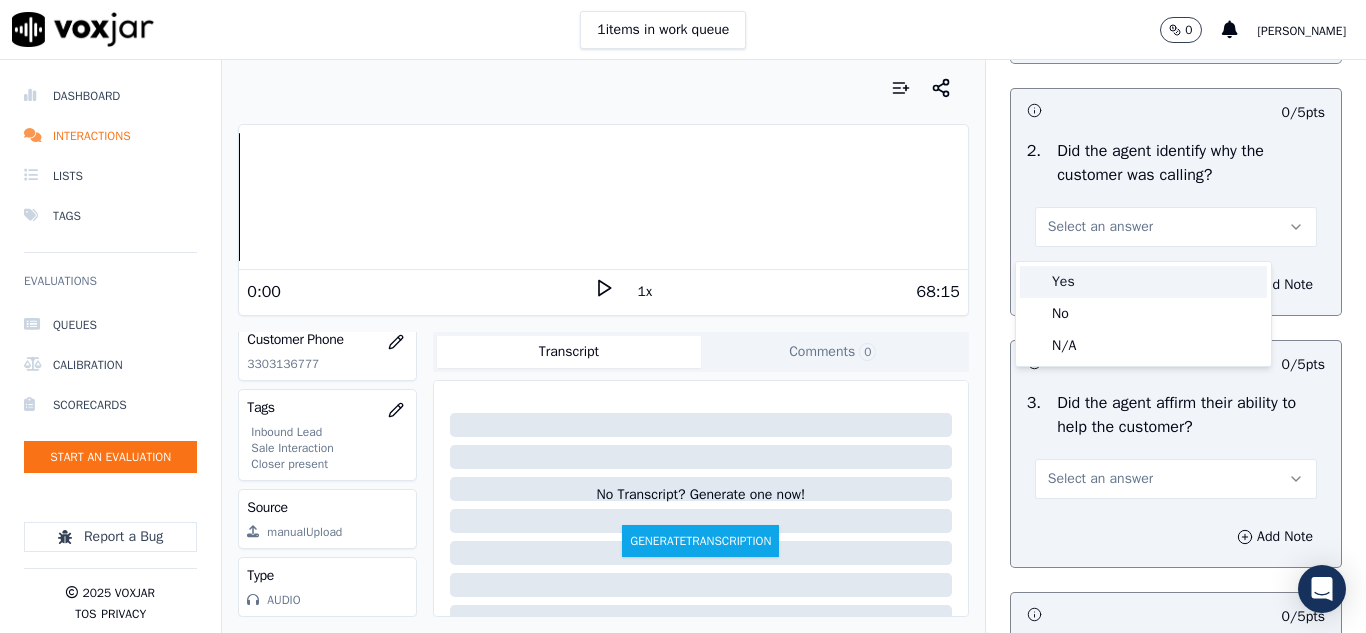 click on "Yes" at bounding box center [1143, 282] 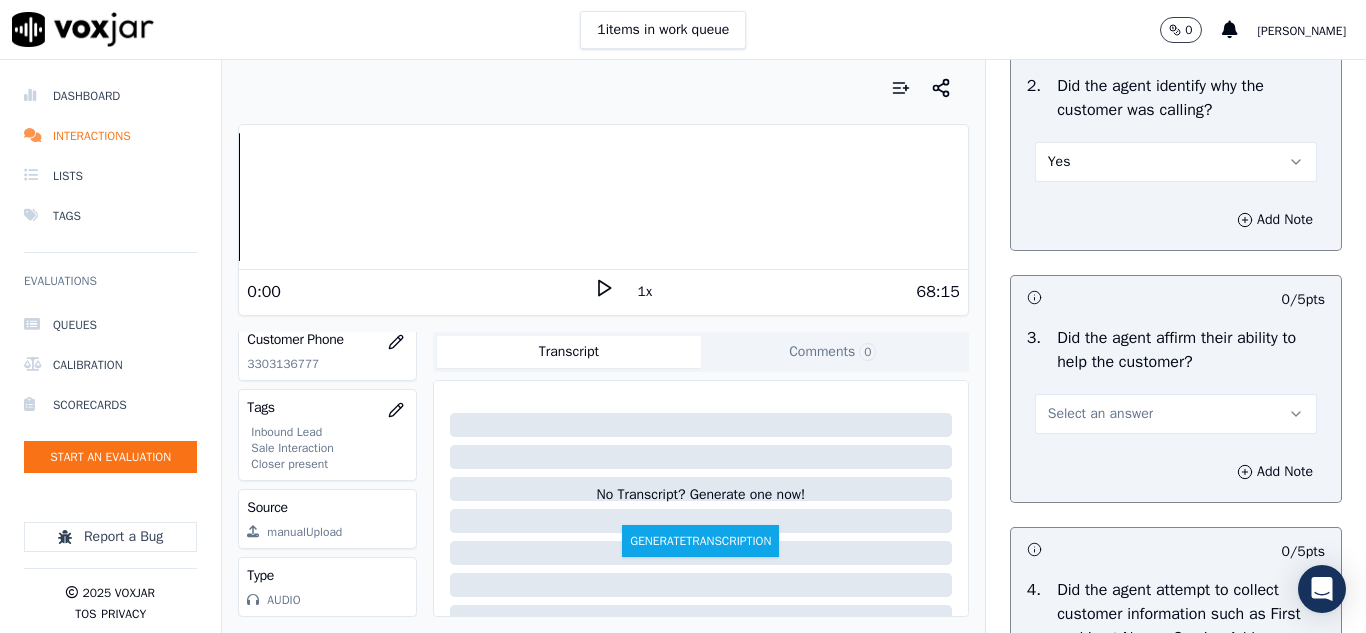 scroll, scrollTop: 500, scrollLeft: 0, axis: vertical 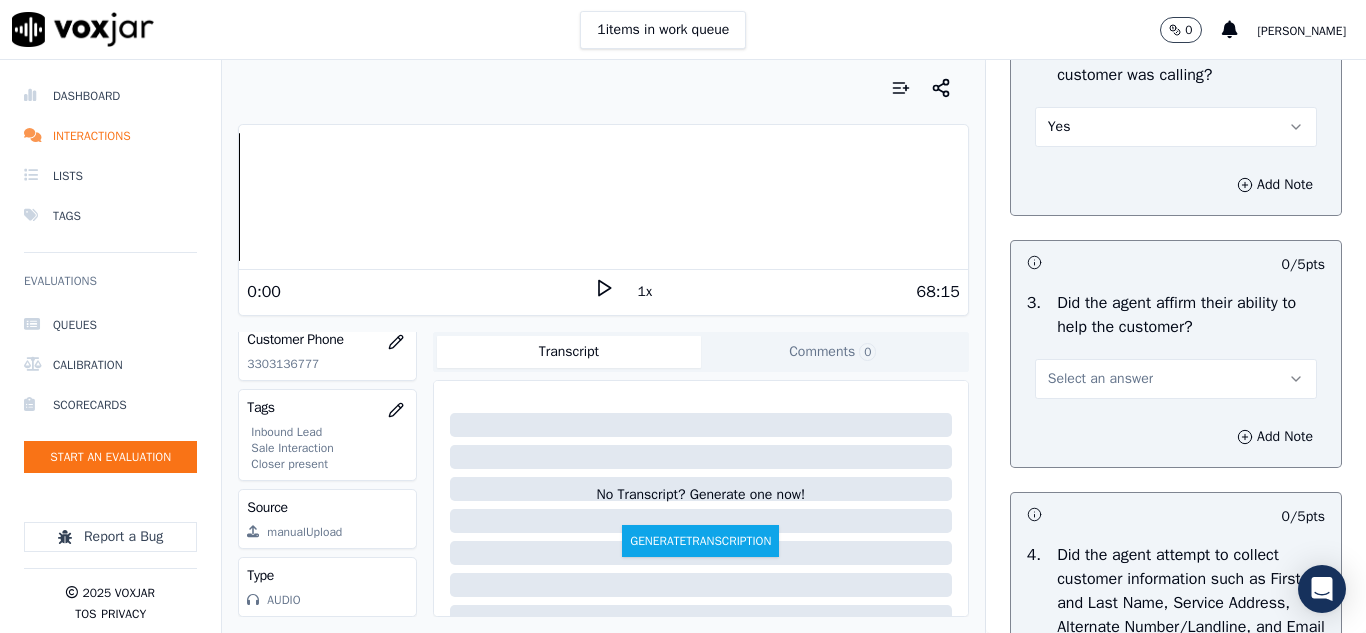 click on "Select an answer" at bounding box center [1100, 379] 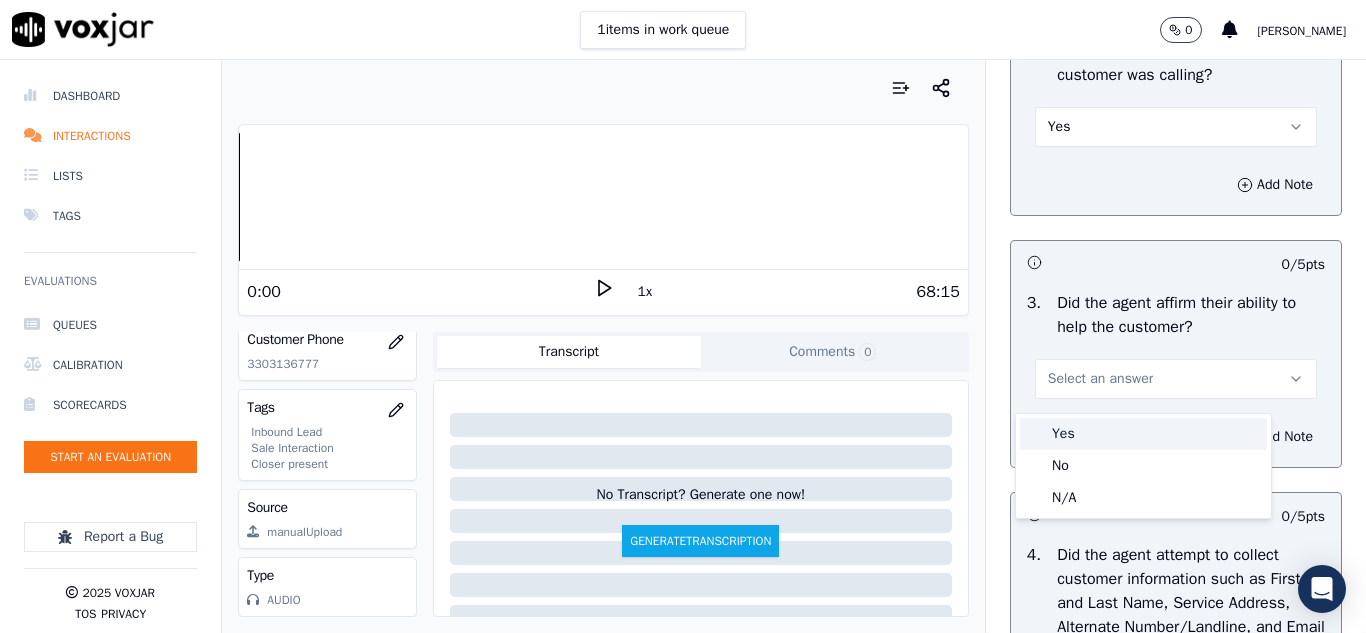 click on "Yes" at bounding box center [1143, 434] 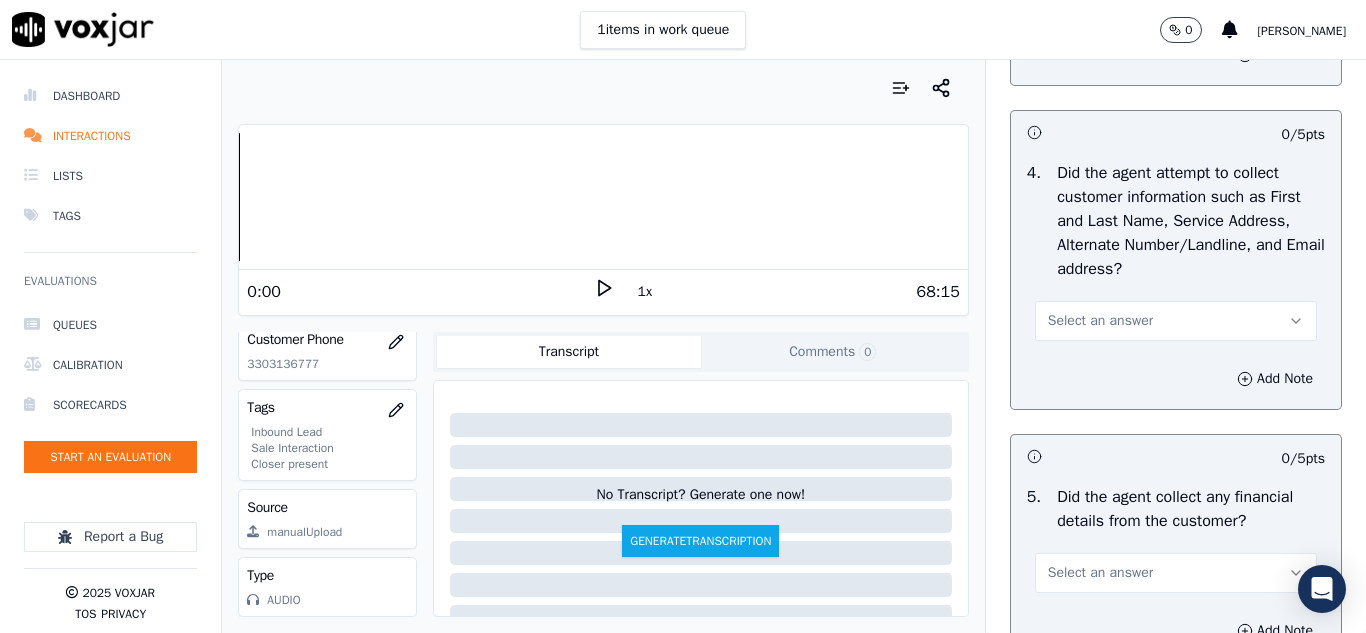 scroll, scrollTop: 900, scrollLeft: 0, axis: vertical 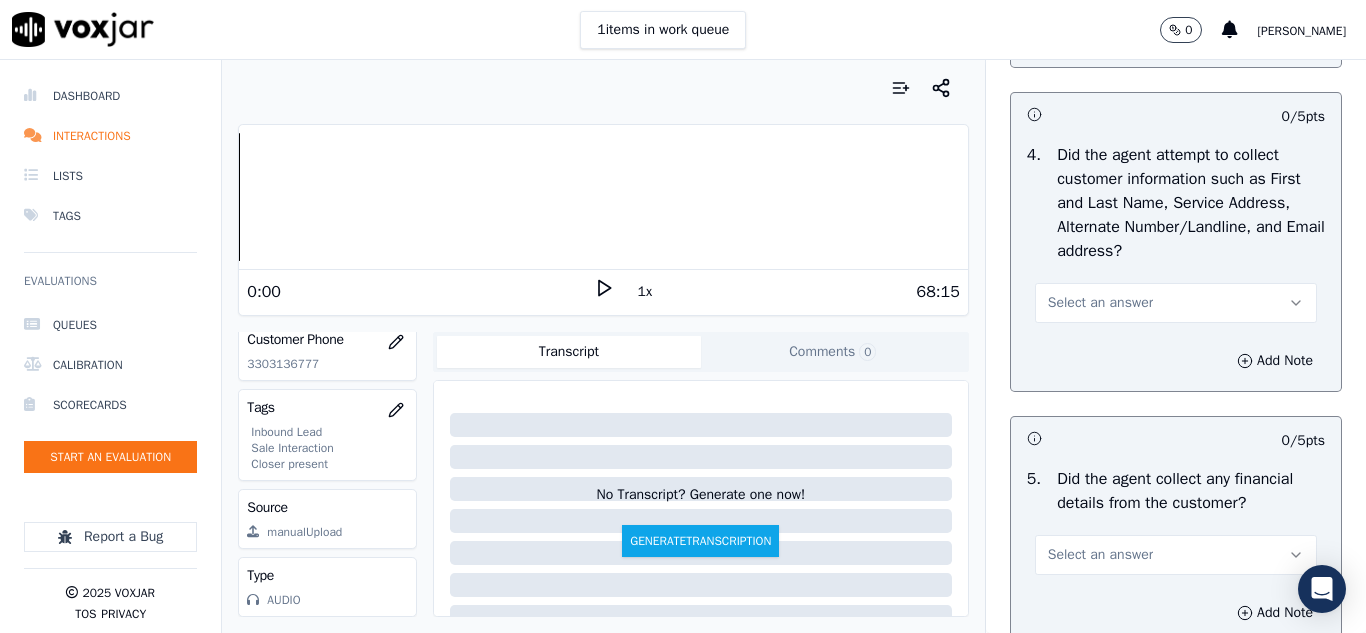 click on "Select an answer" at bounding box center (1100, 303) 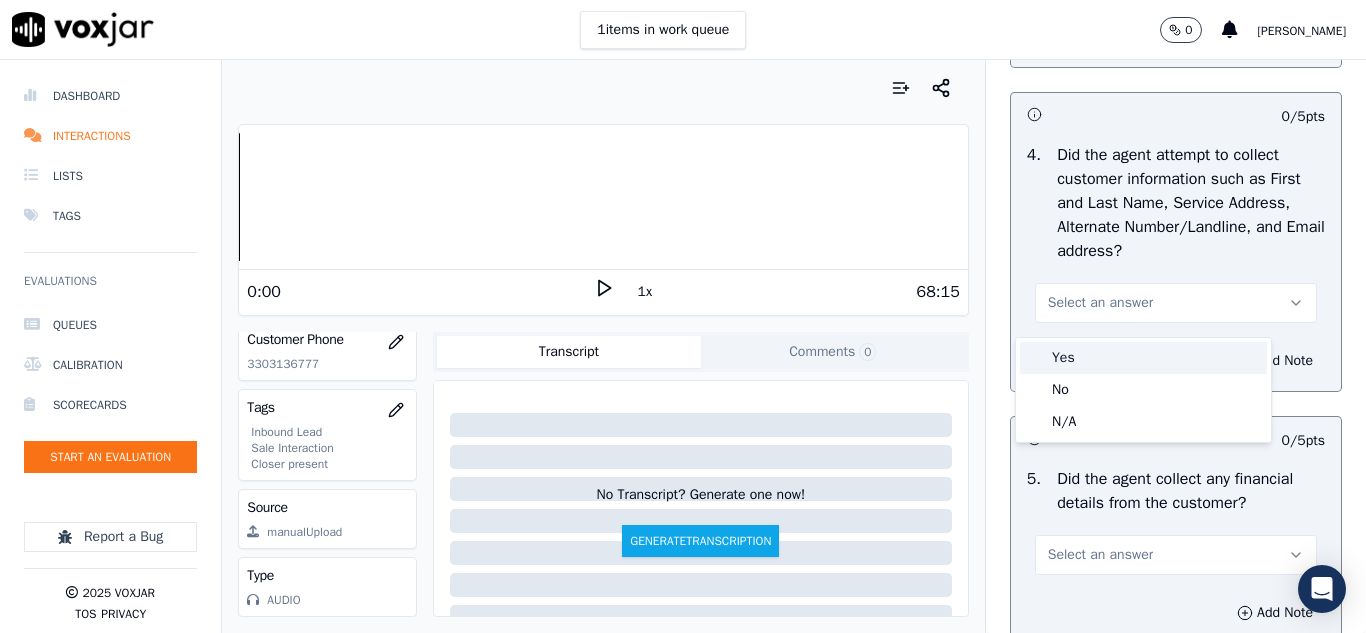 click on "Yes" at bounding box center (1143, 358) 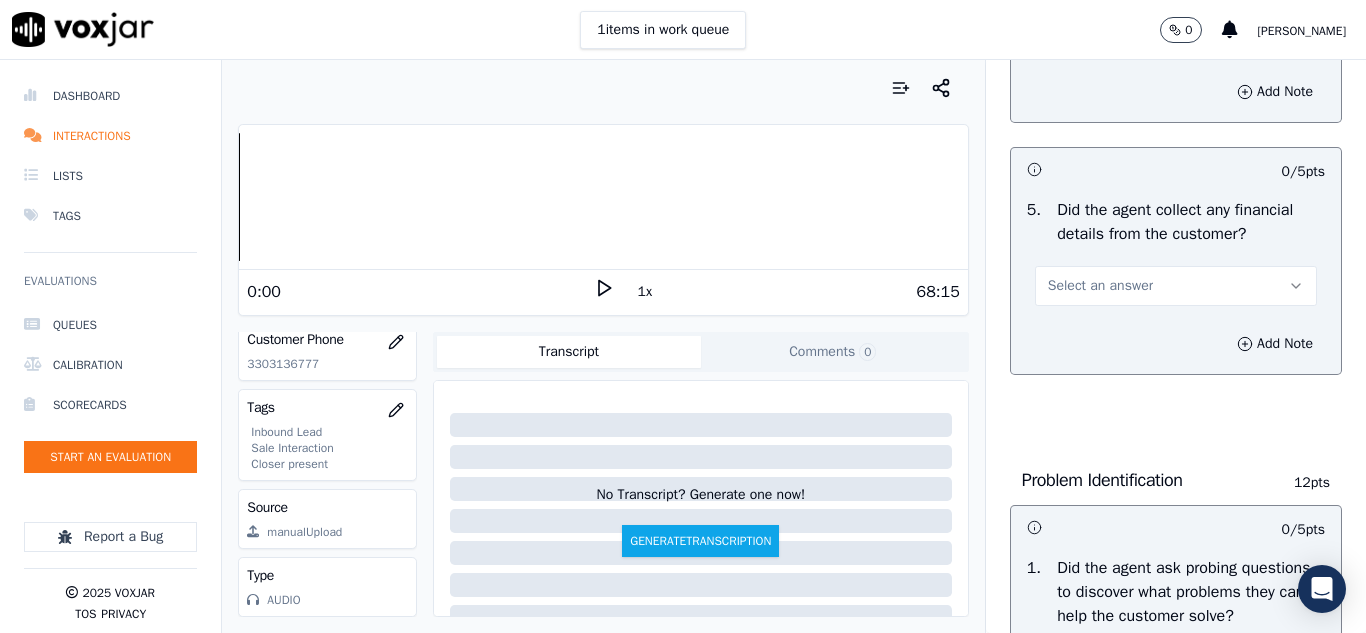scroll, scrollTop: 1200, scrollLeft: 0, axis: vertical 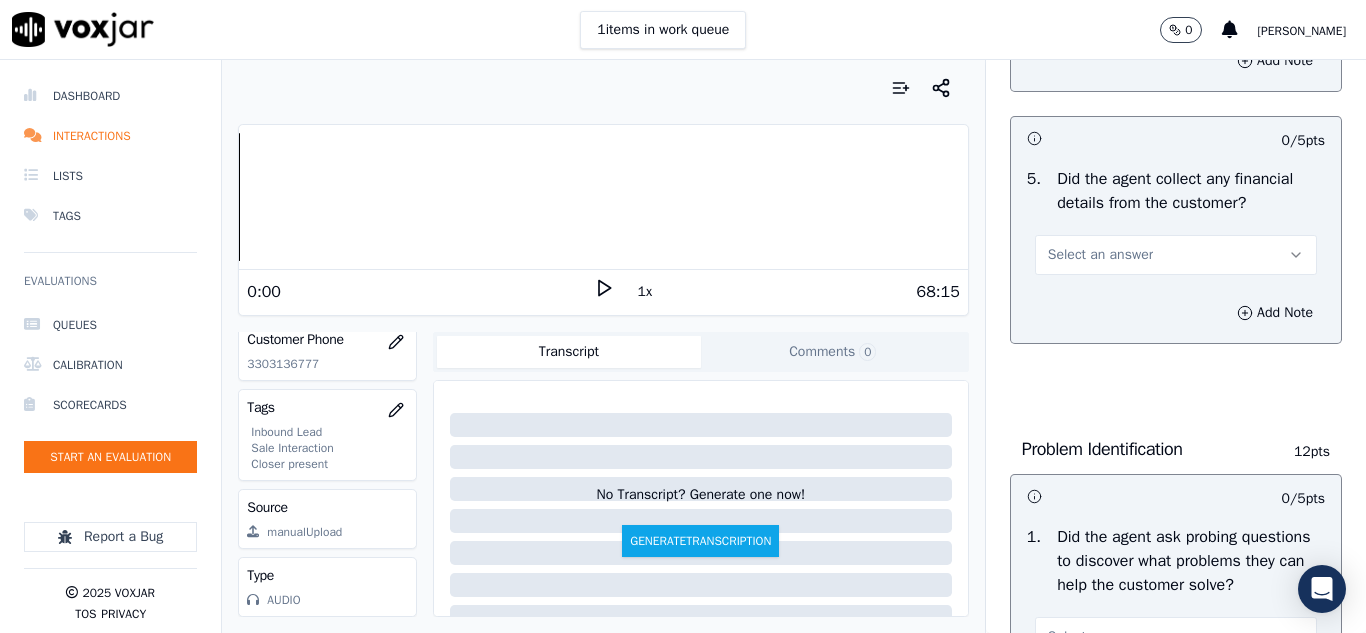 click on "Select an answer" at bounding box center [1100, 255] 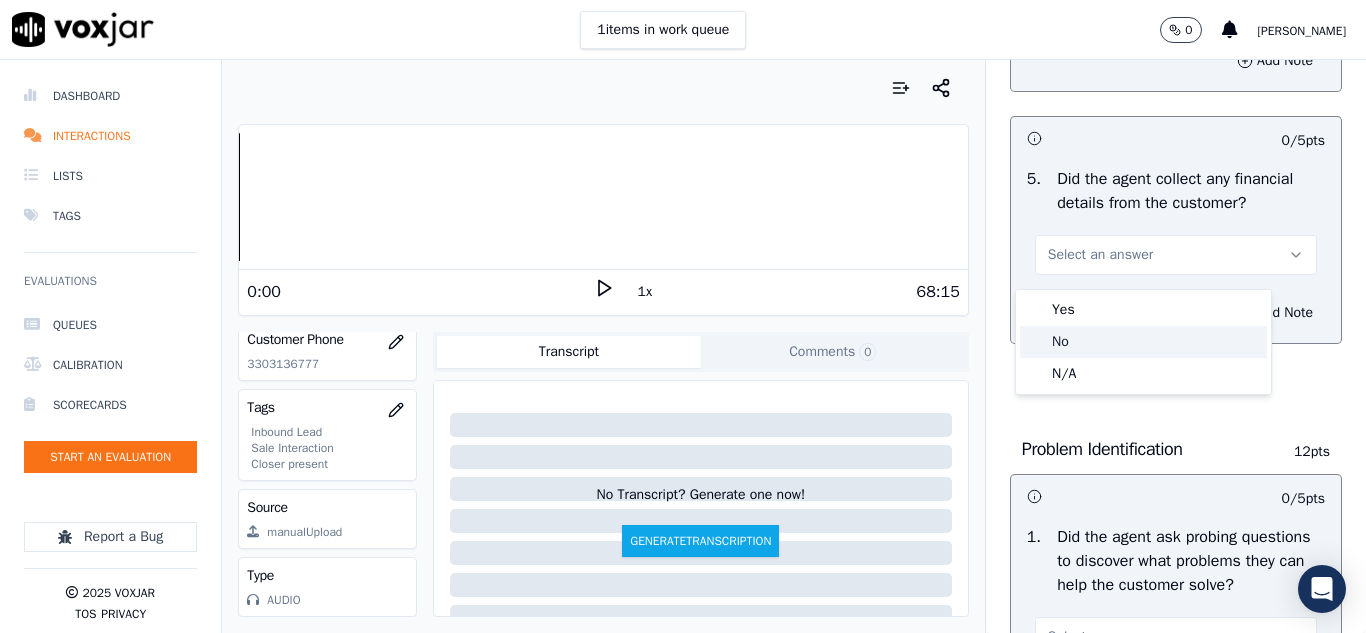drag, startPoint x: 1068, startPoint y: 355, endPoint x: 1092, endPoint y: 345, distance: 26 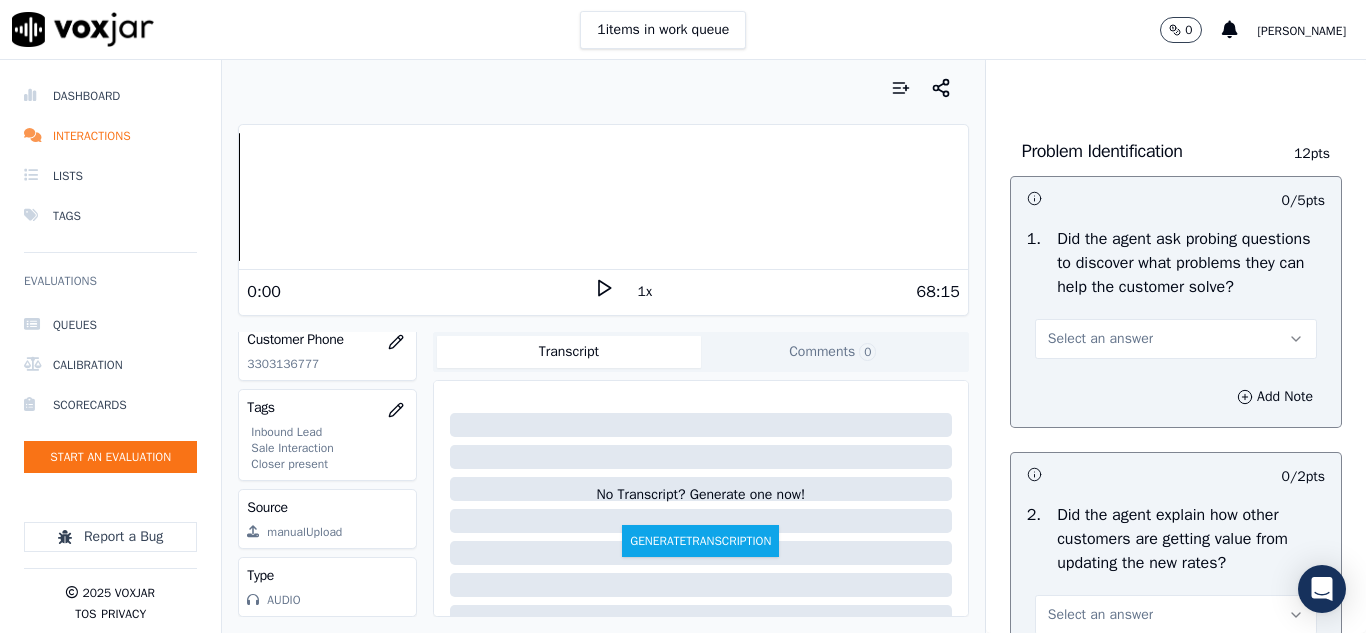 scroll, scrollTop: 1500, scrollLeft: 0, axis: vertical 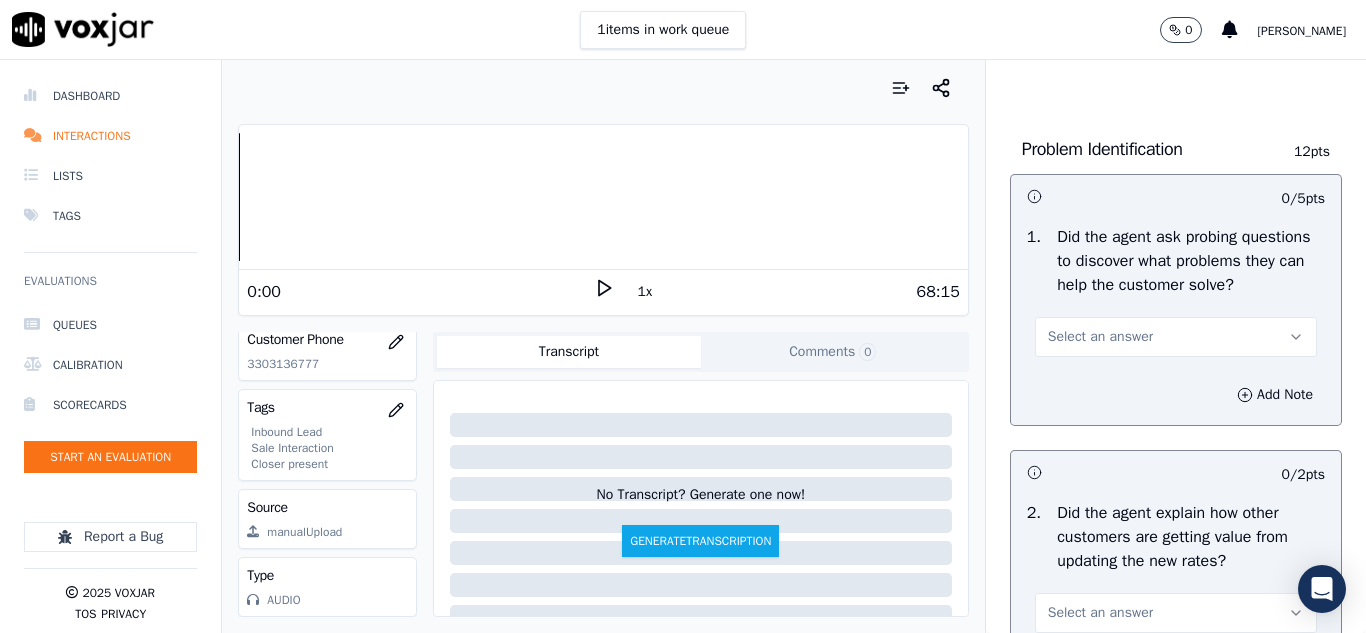 click on "Select an answer" at bounding box center [1100, 337] 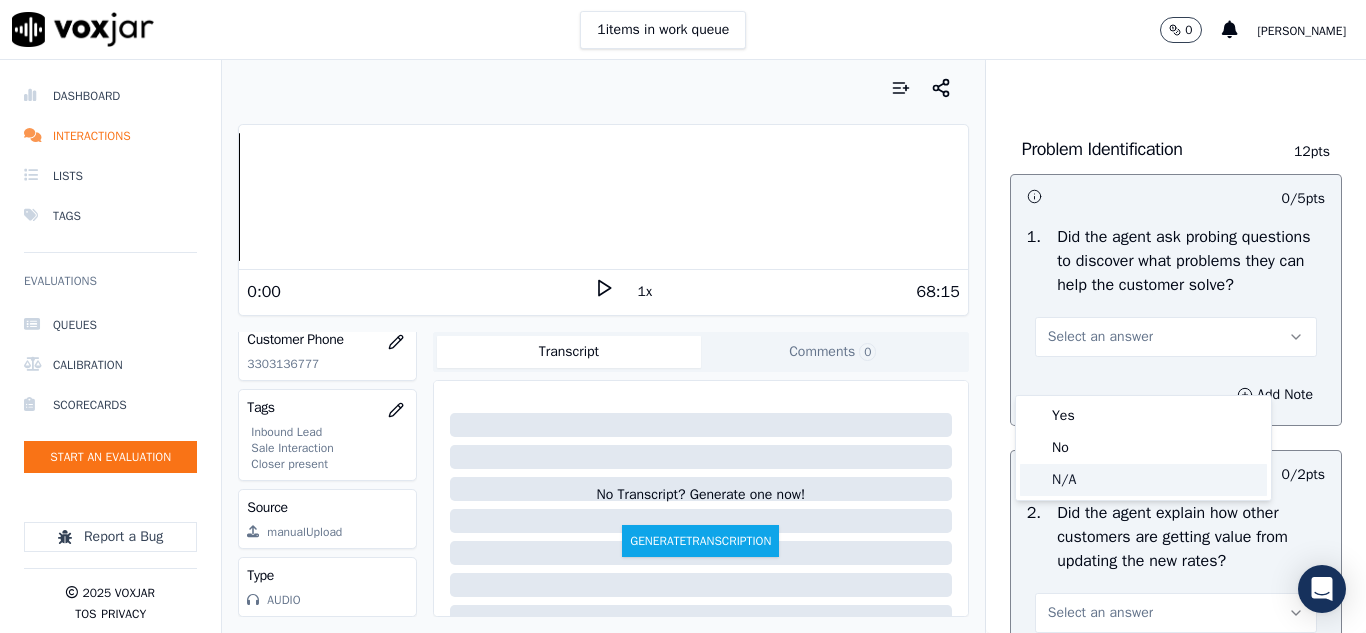 click on "N/A" 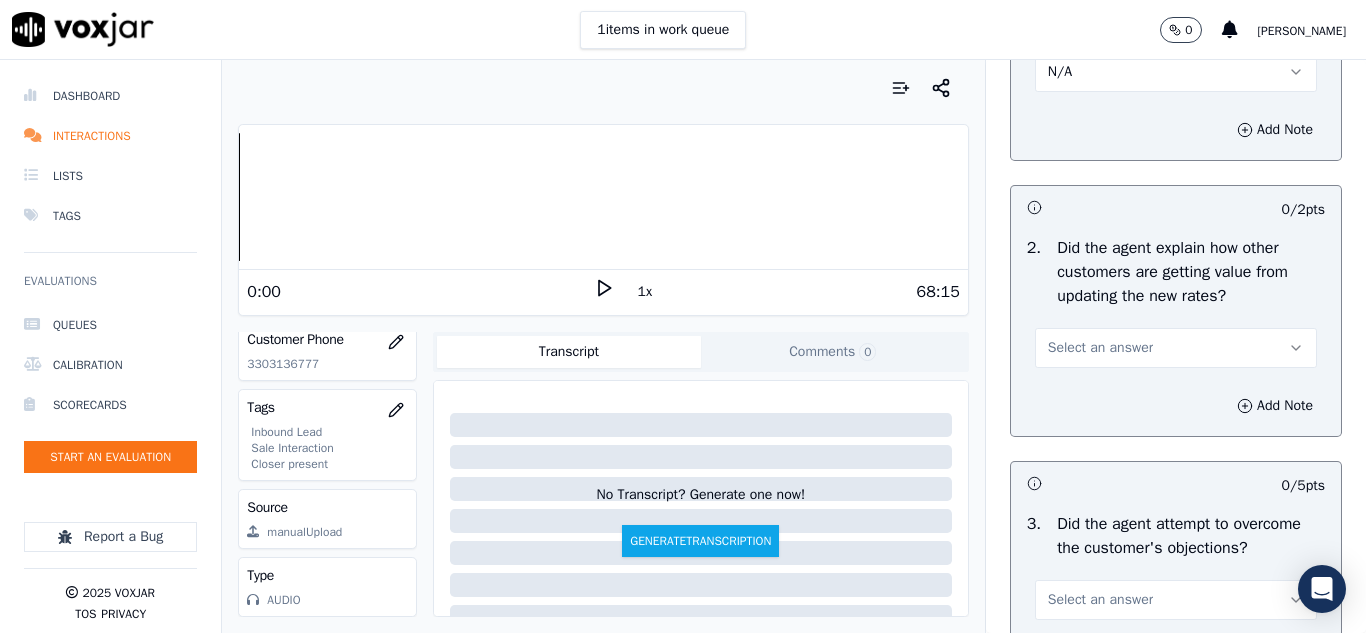 scroll, scrollTop: 1800, scrollLeft: 0, axis: vertical 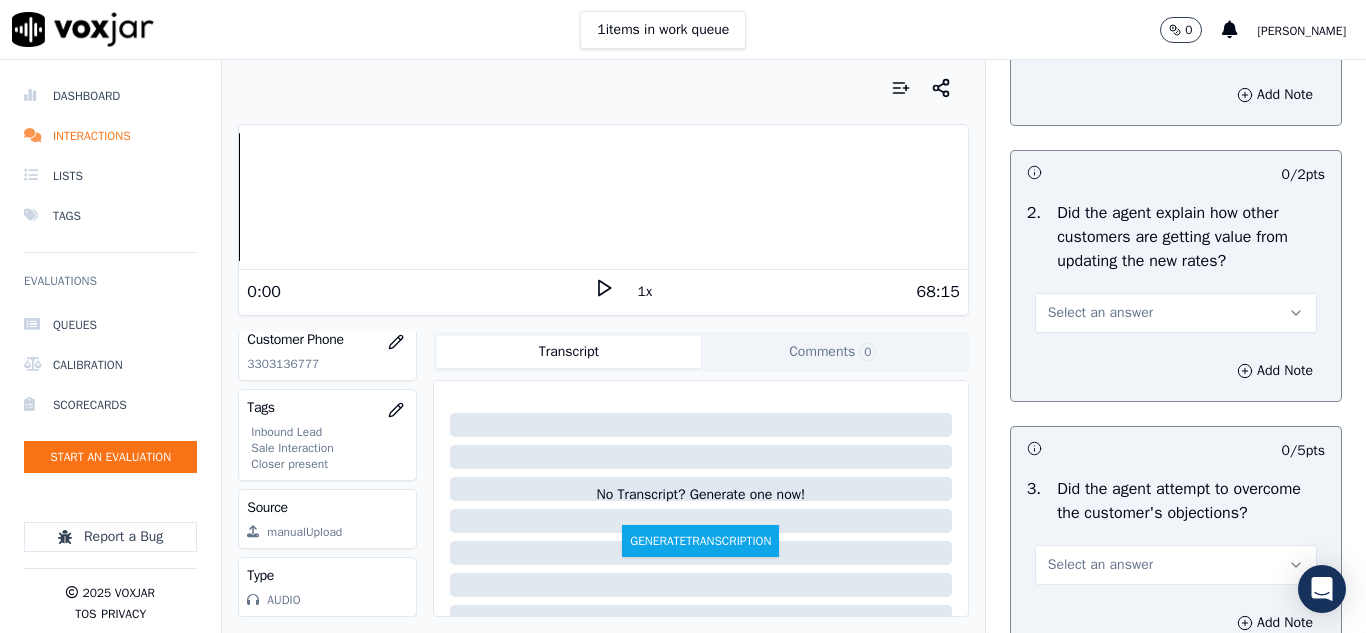 click on "Select an answer" at bounding box center [1100, 313] 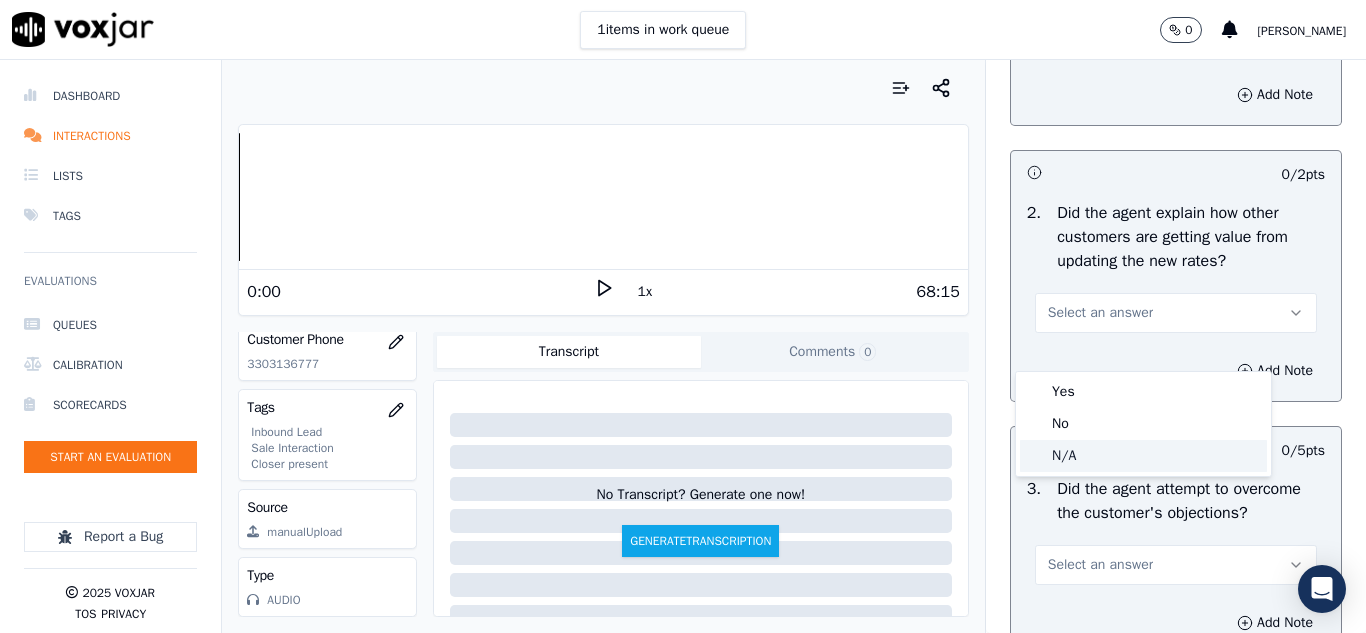 click on "N/A" 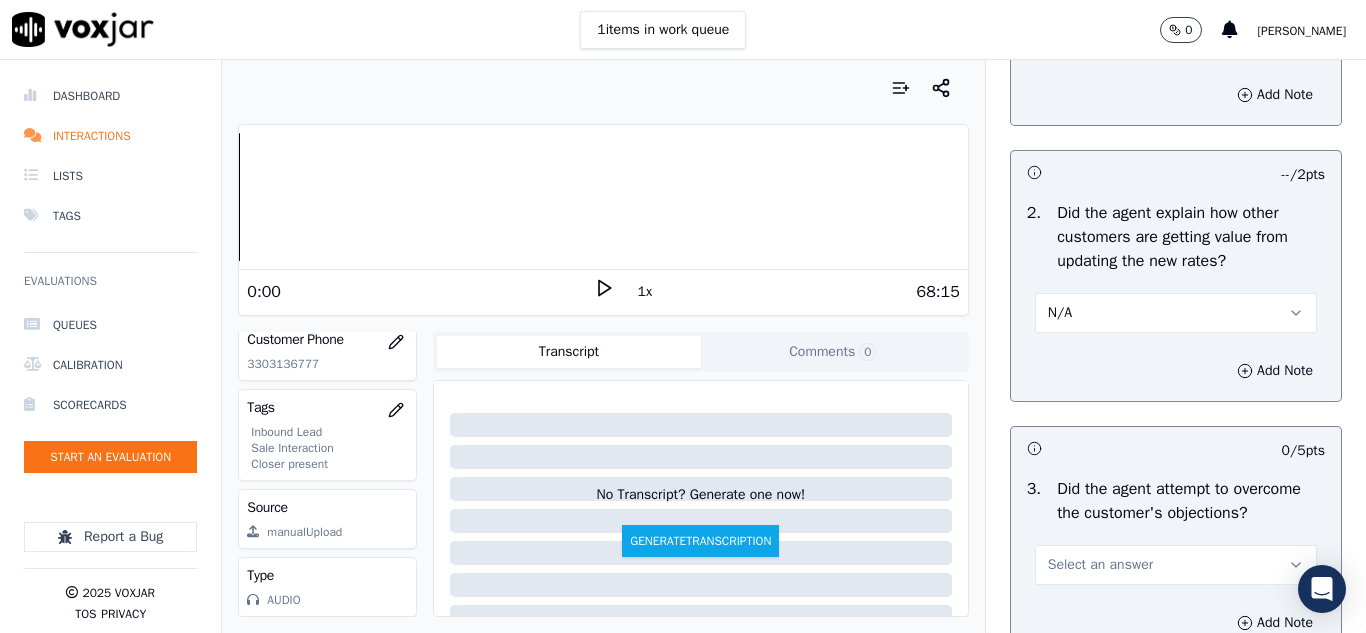 scroll, scrollTop: 2000, scrollLeft: 0, axis: vertical 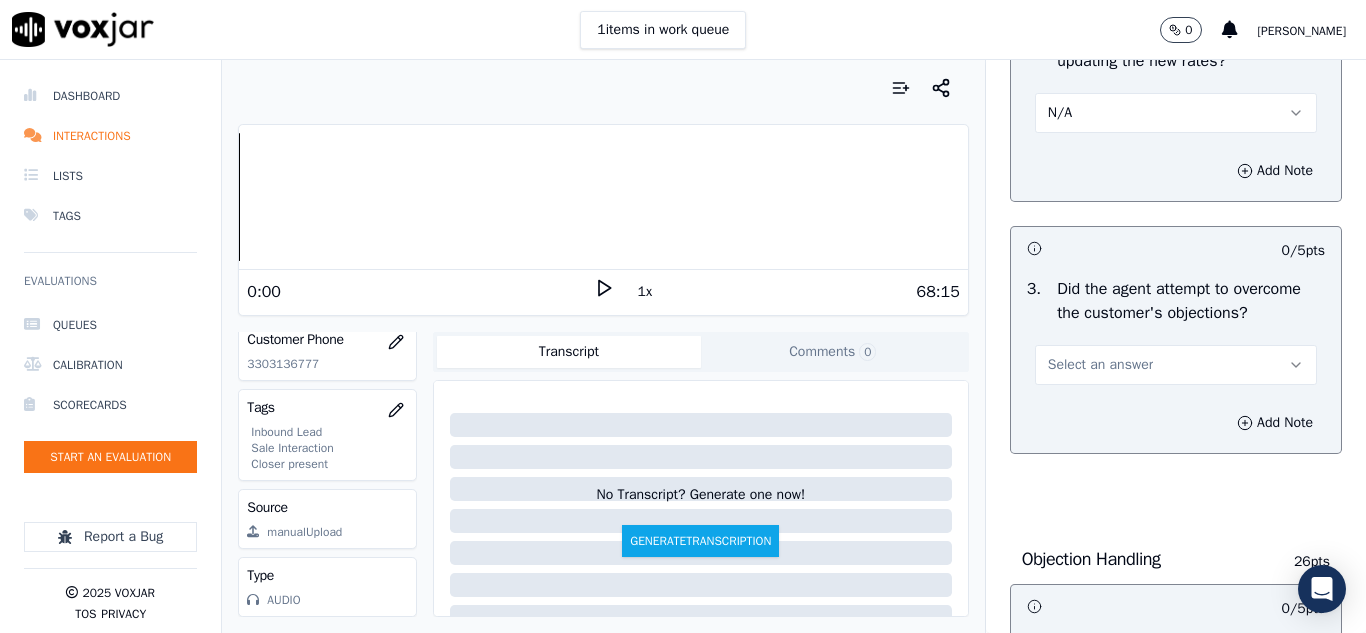 click on "Select an answer" at bounding box center (1100, 365) 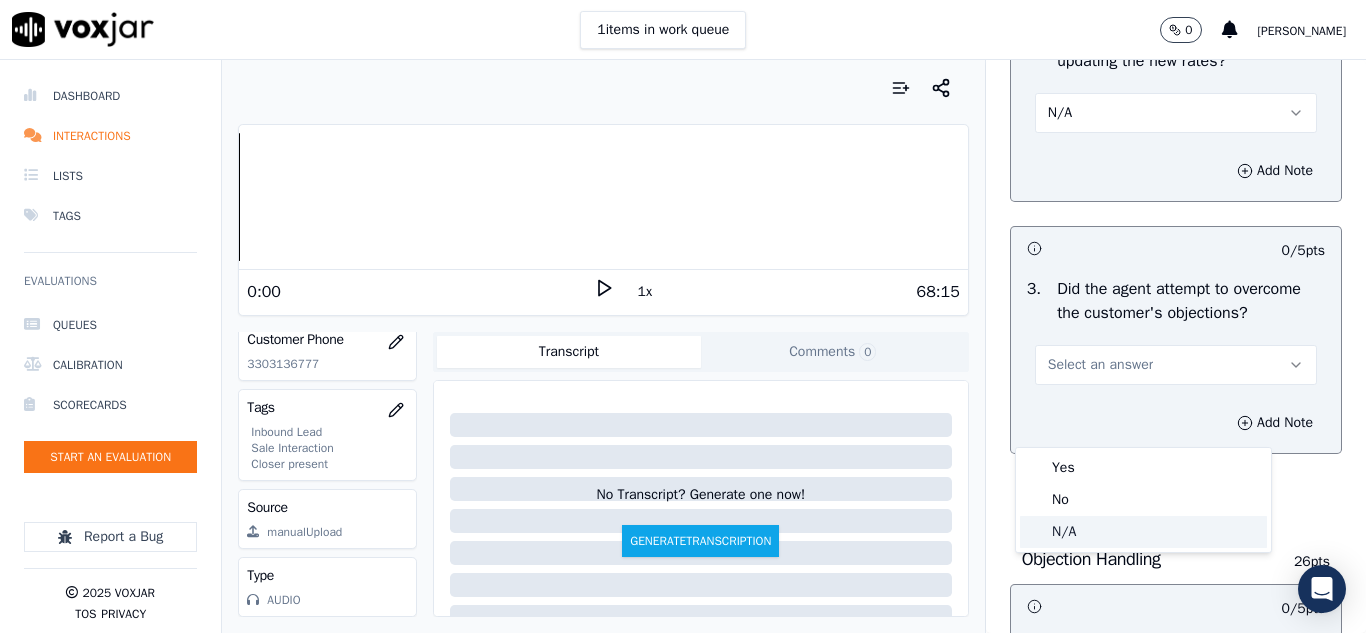 click on "N/A" 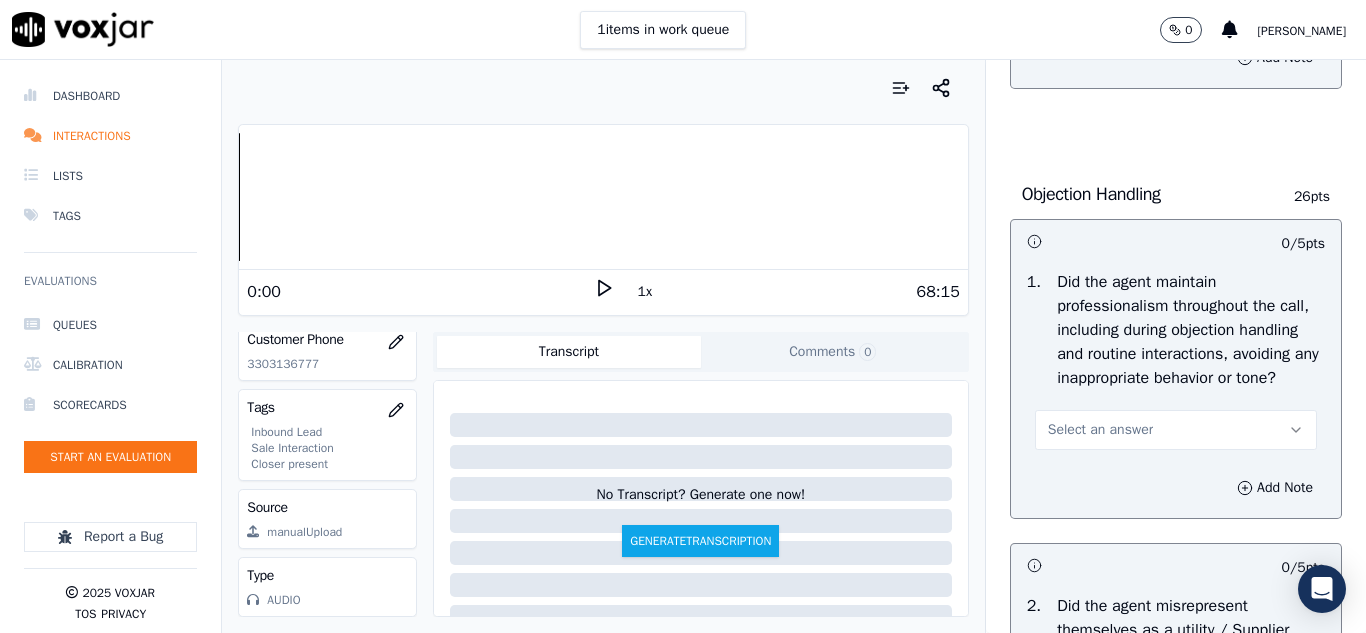 scroll, scrollTop: 2400, scrollLeft: 0, axis: vertical 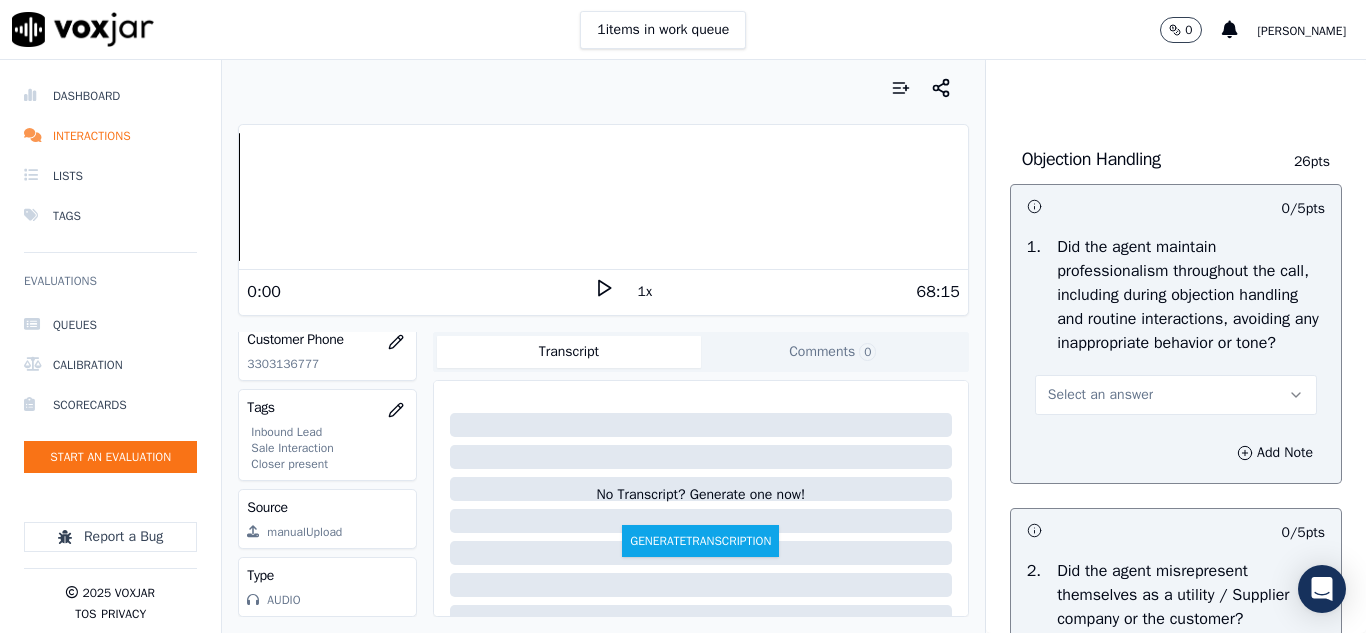 click on "Select an answer" at bounding box center (1100, 395) 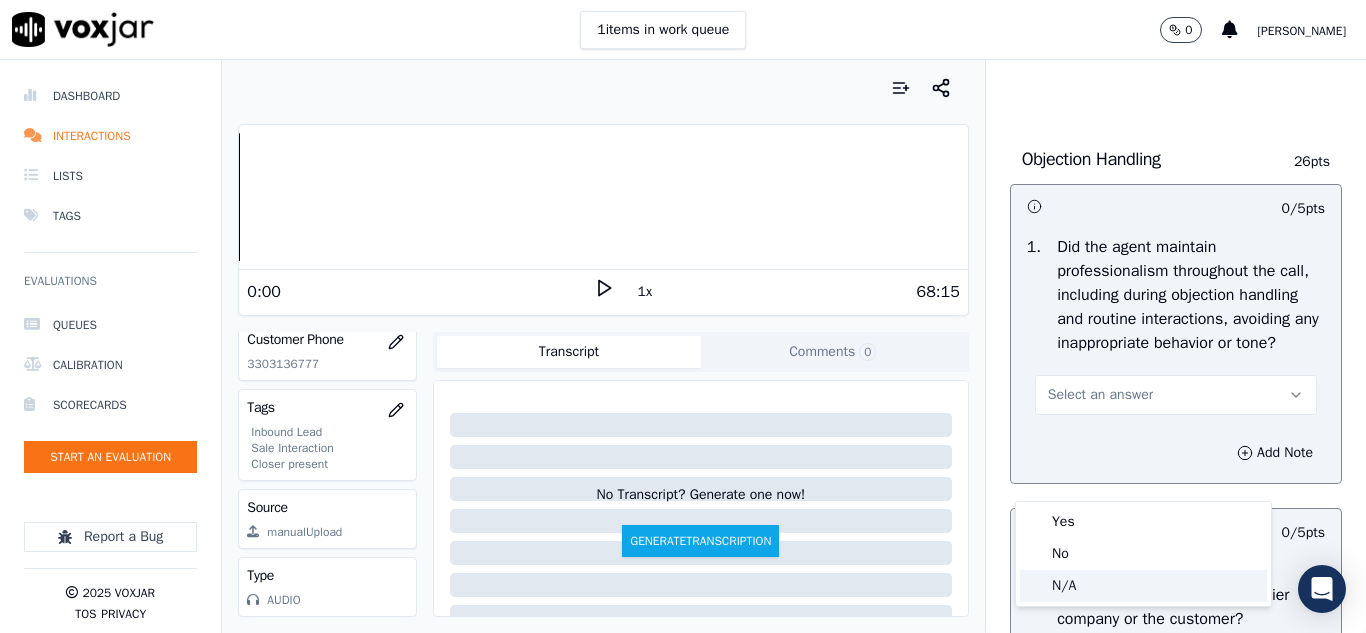 drag, startPoint x: 1076, startPoint y: 589, endPoint x: 1080, endPoint y: 558, distance: 31.257 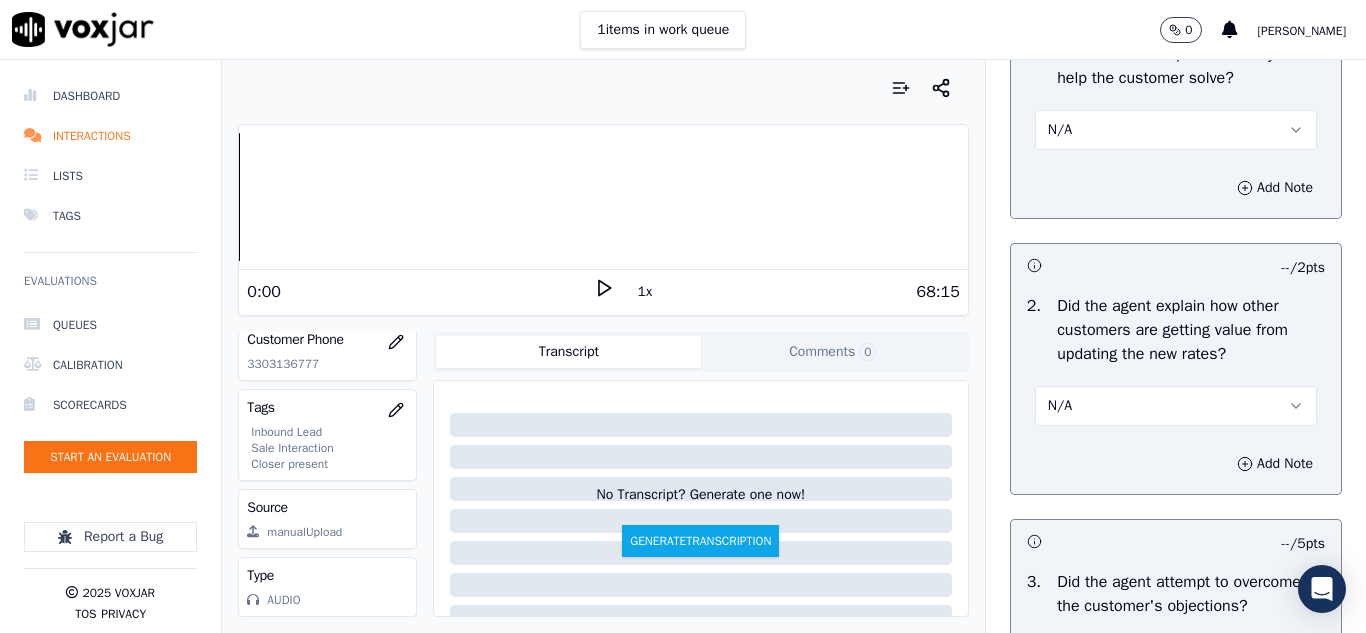 scroll, scrollTop: 1700, scrollLeft: 0, axis: vertical 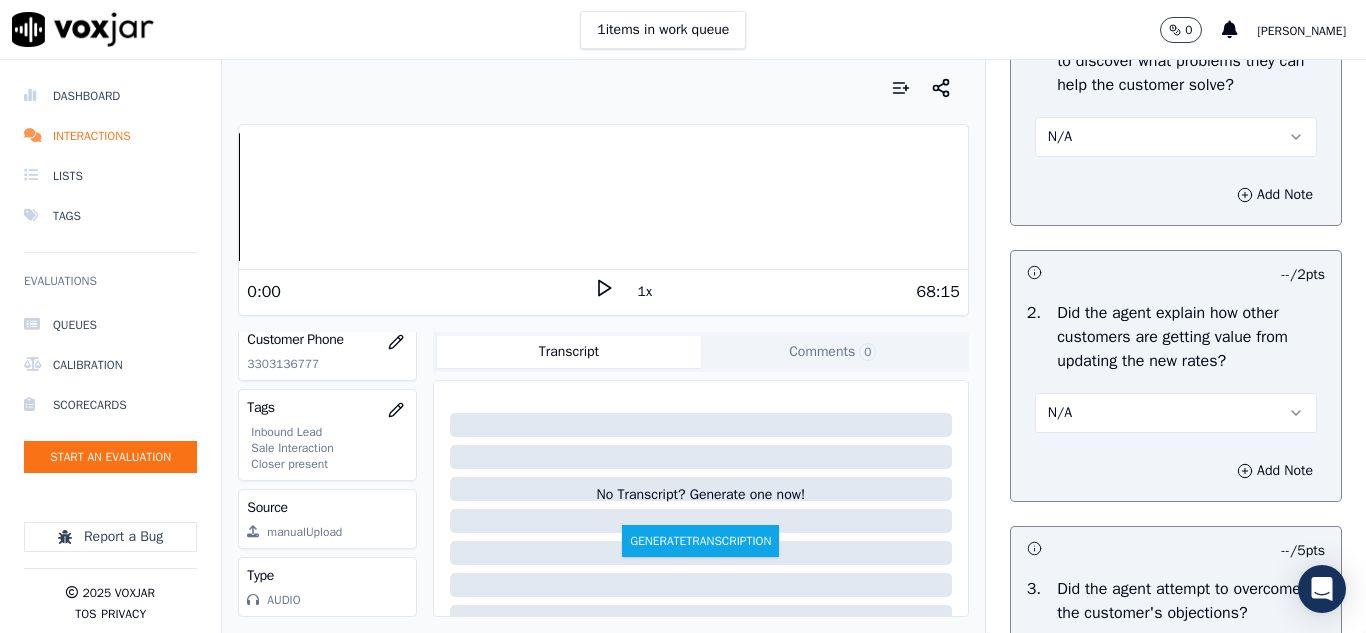 click on "N/A" at bounding box center [1060, 137] 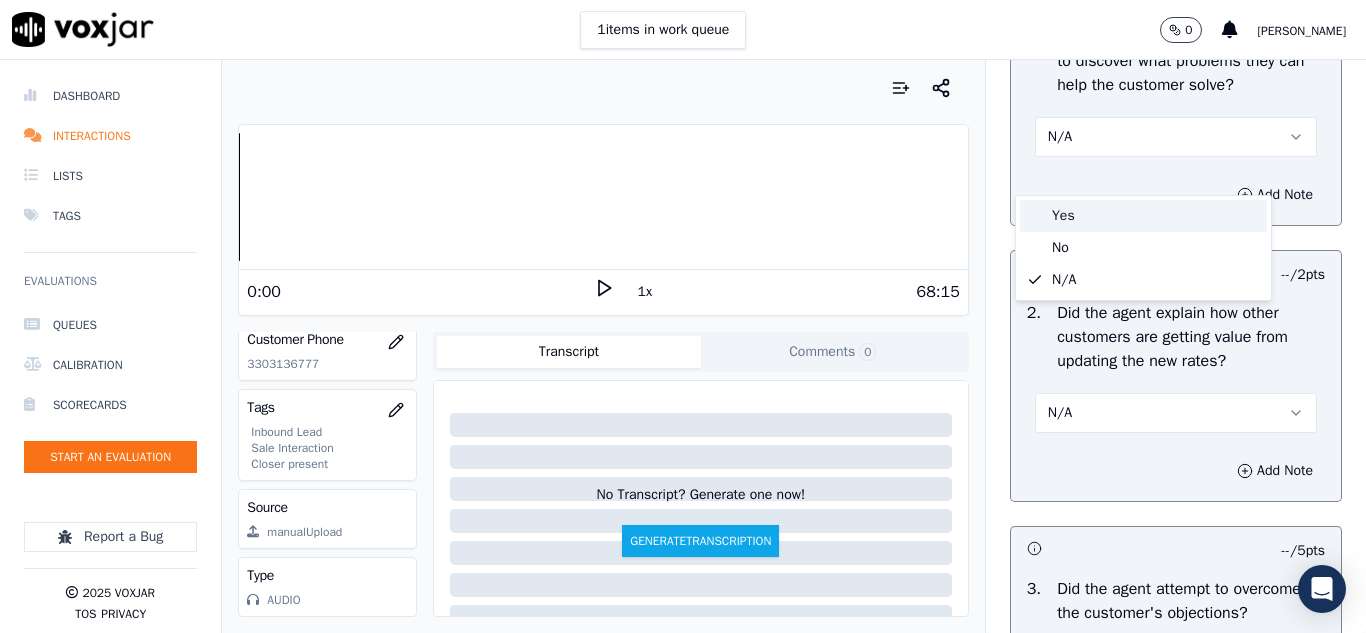 click on "Yes" at bounding box center (1143, 216) 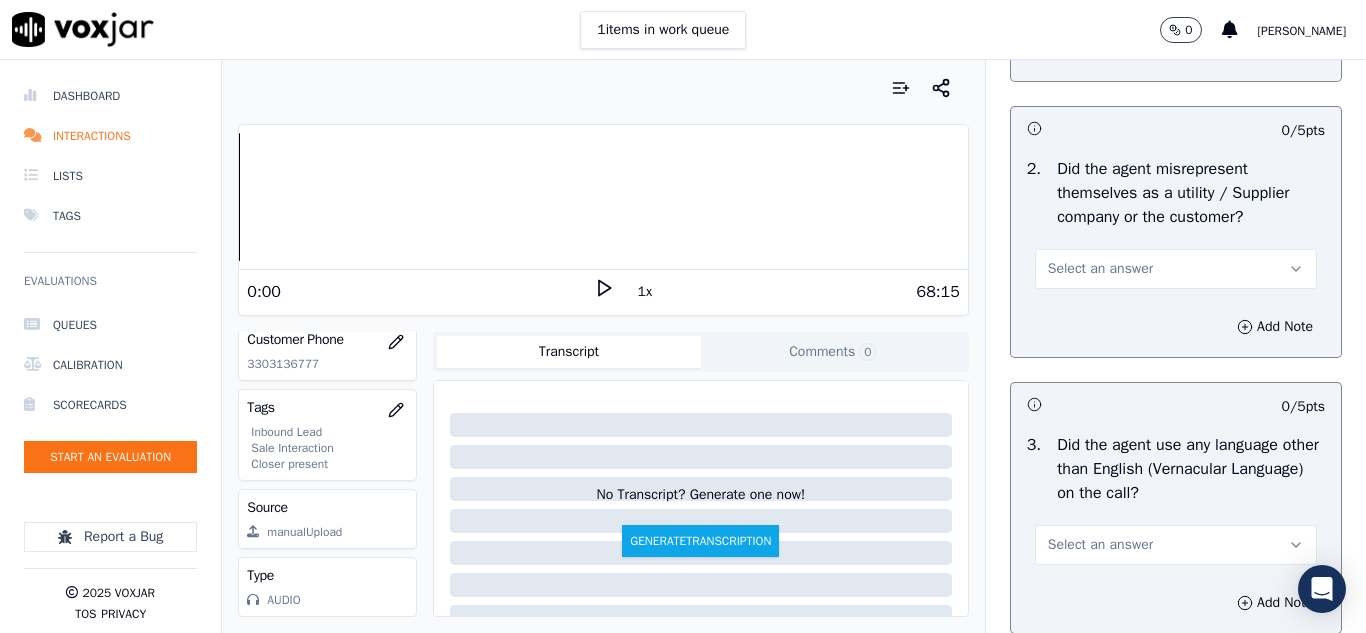 scroll, scrollTop: 2800, scrollLeft: 0, axis: vertical 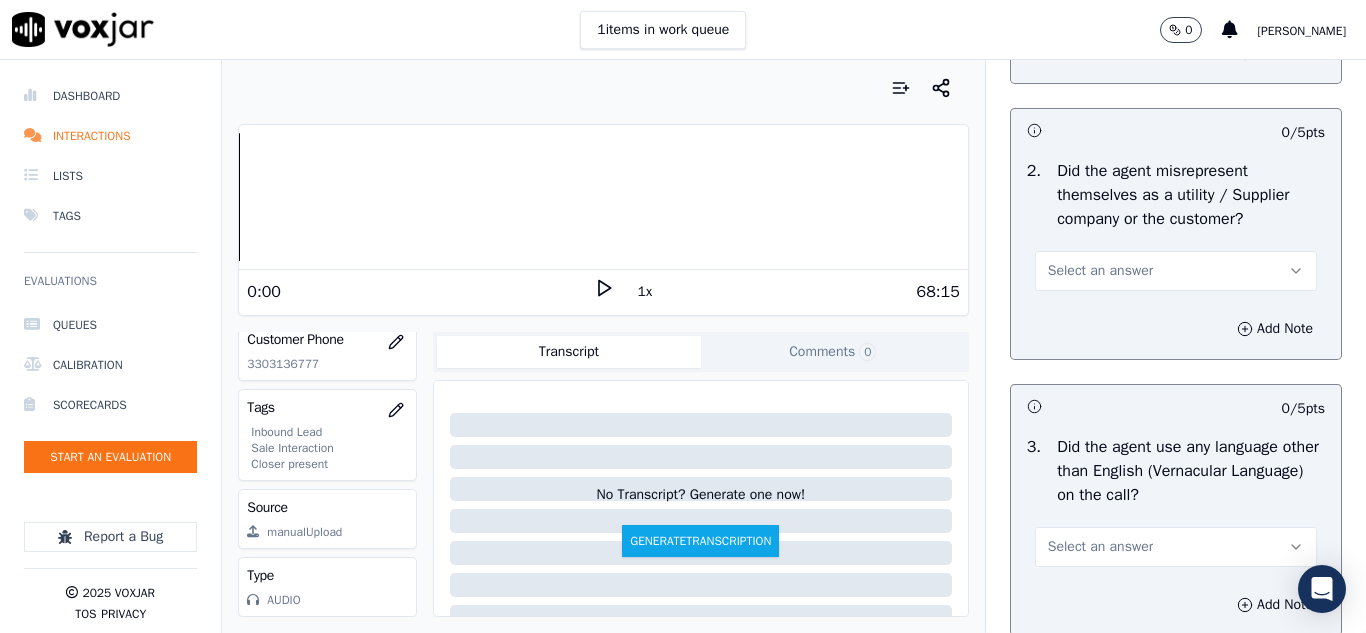click on "Select an answer" at bounding box center [1100, 271] 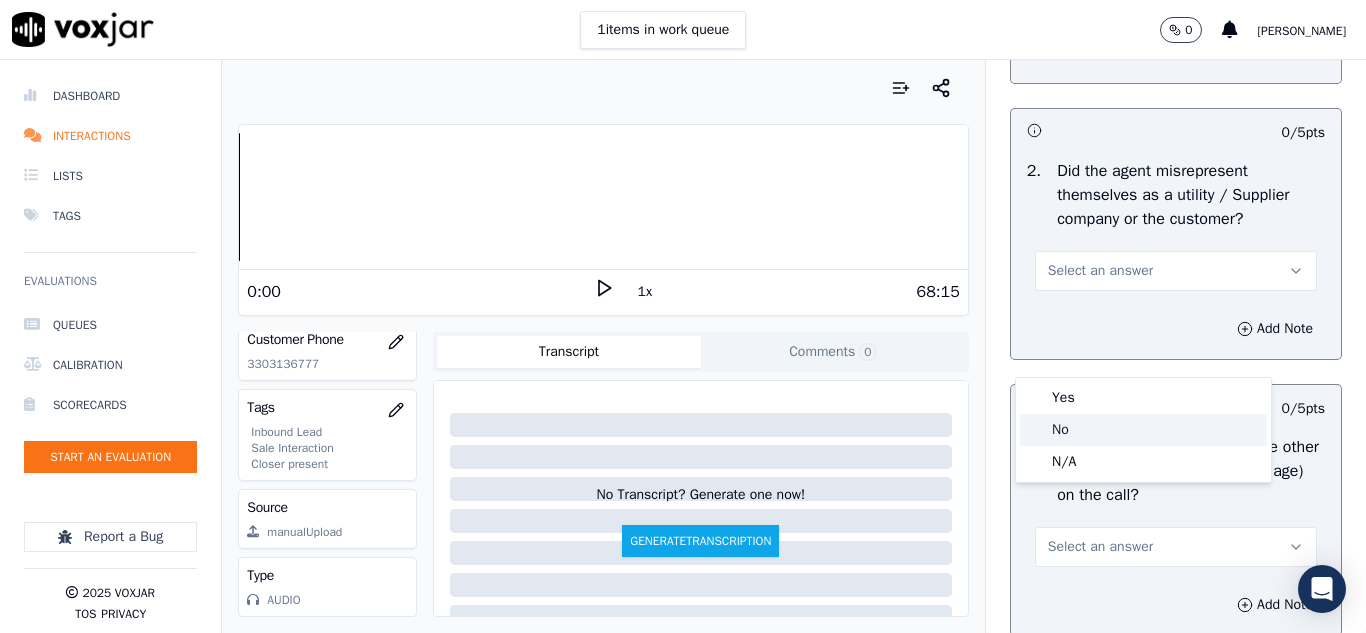 click on "No" 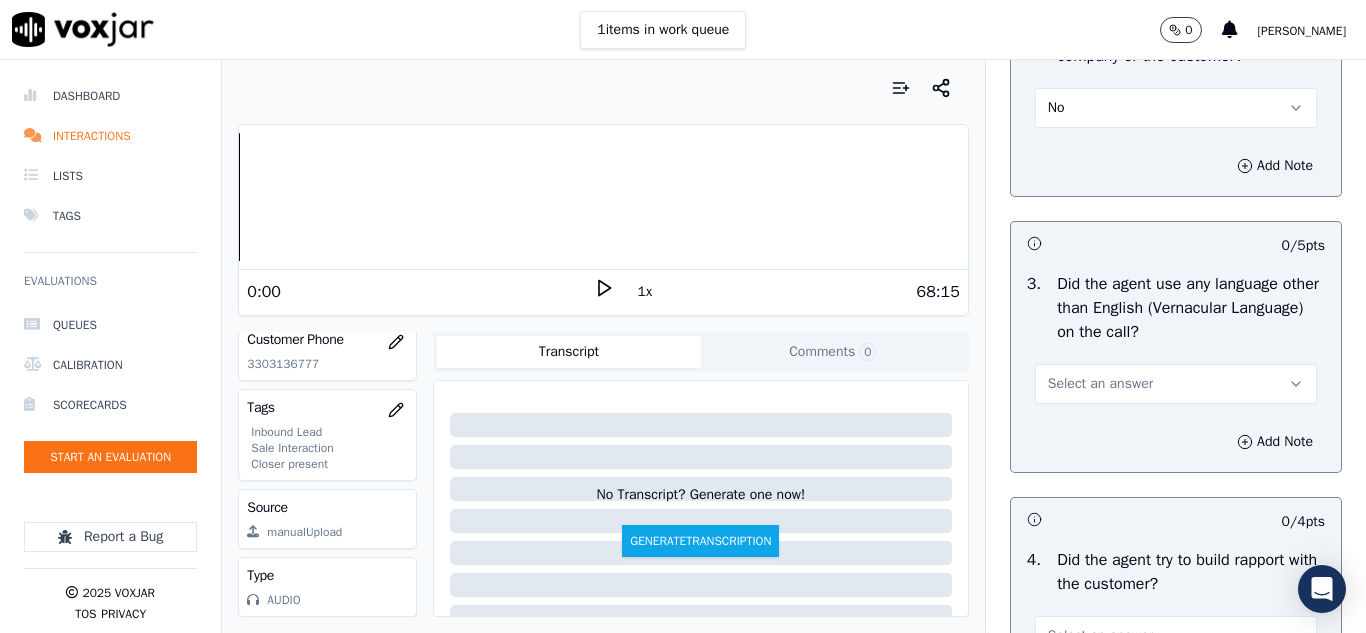 scroll, scrollTop: 3100, scrollLeft: 0, axis: vertical 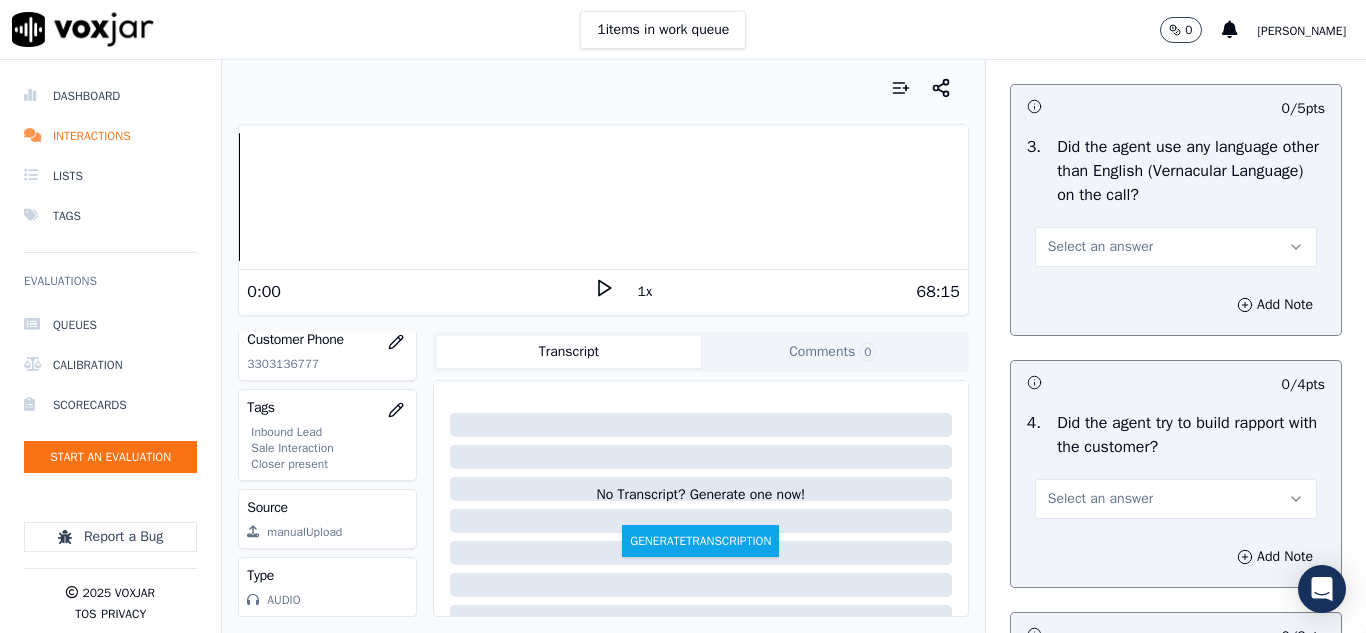 click on "Select an answer" at bounding box center (1100, 247) 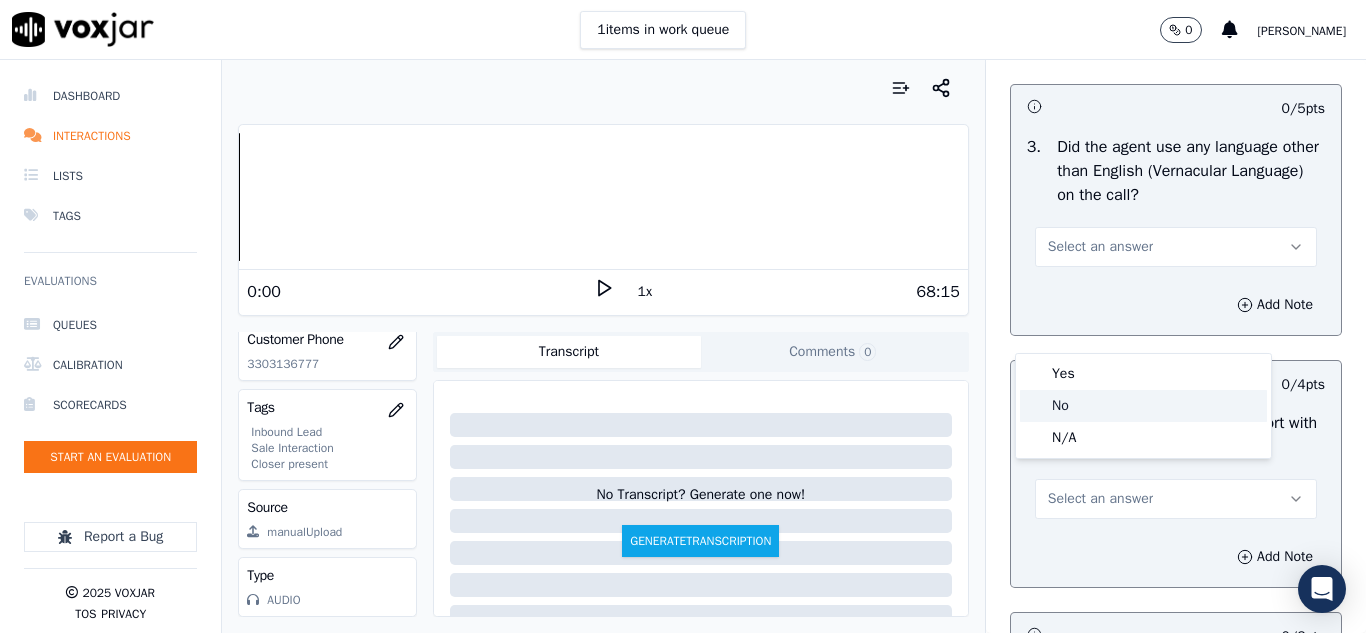 click on "No" 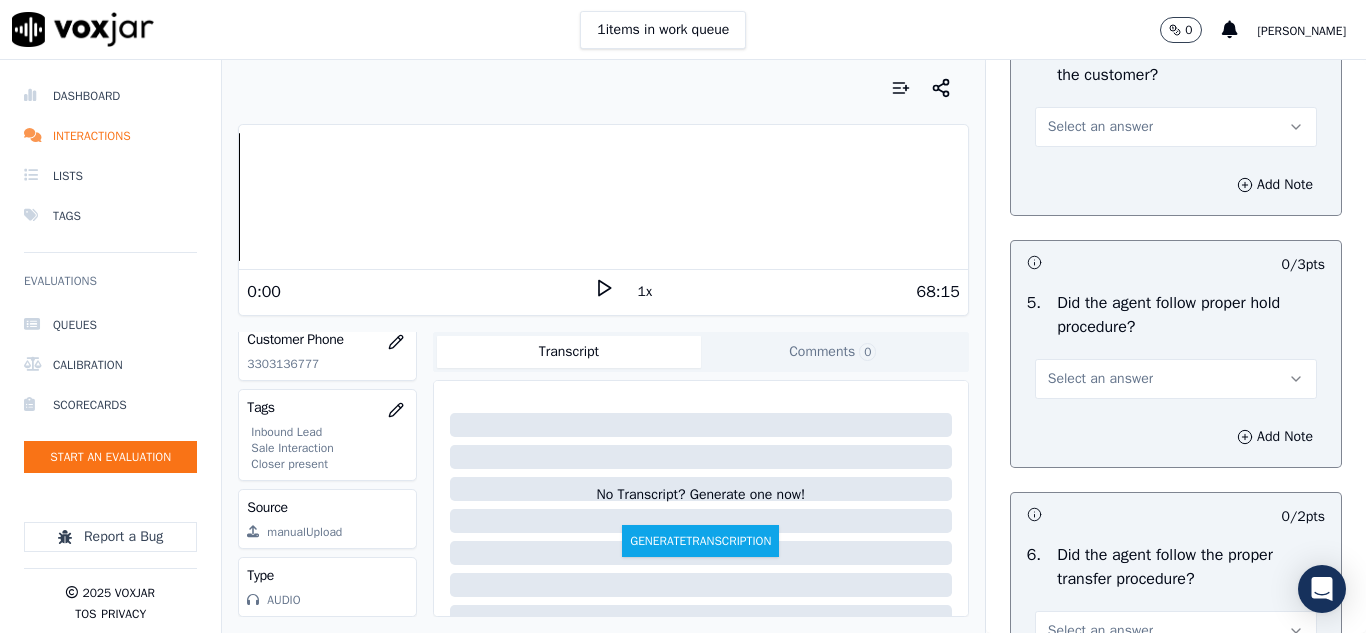 scroll, scrollTop: 3500, scrollLeft: 0, axis: vertical 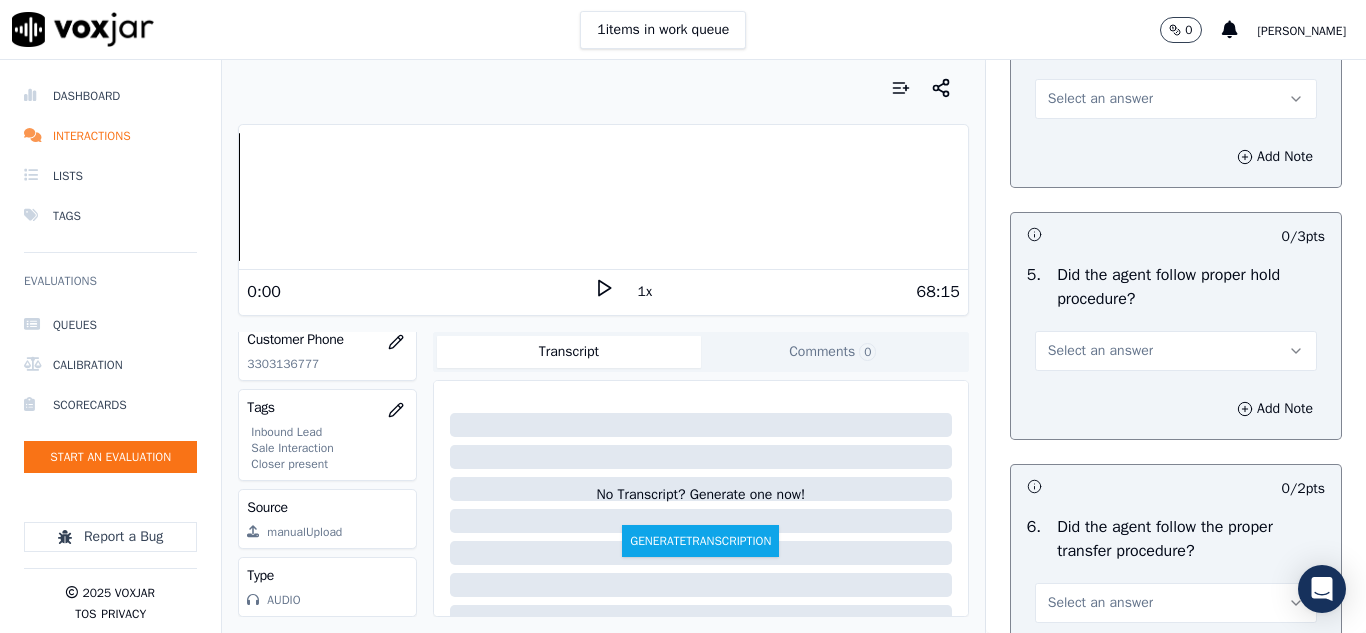 click on "Select an answer" at bounding box center [1100, 99] 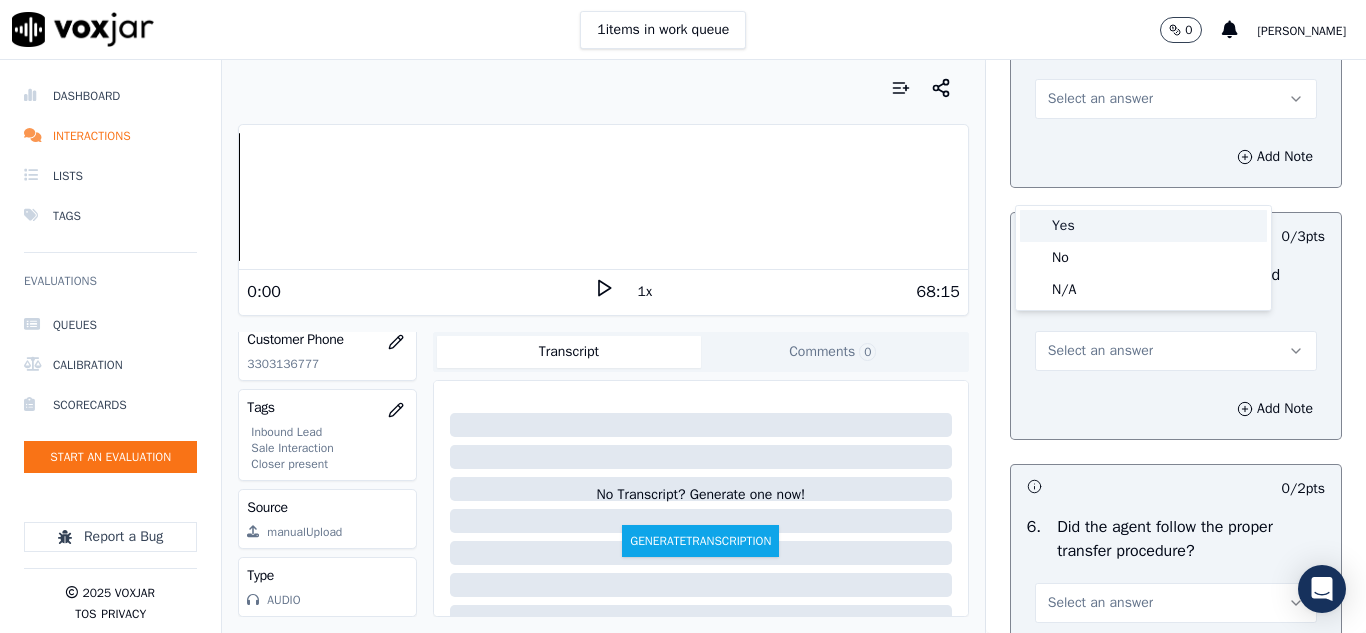 click on "Yes" at bounding box center [1143, 226] 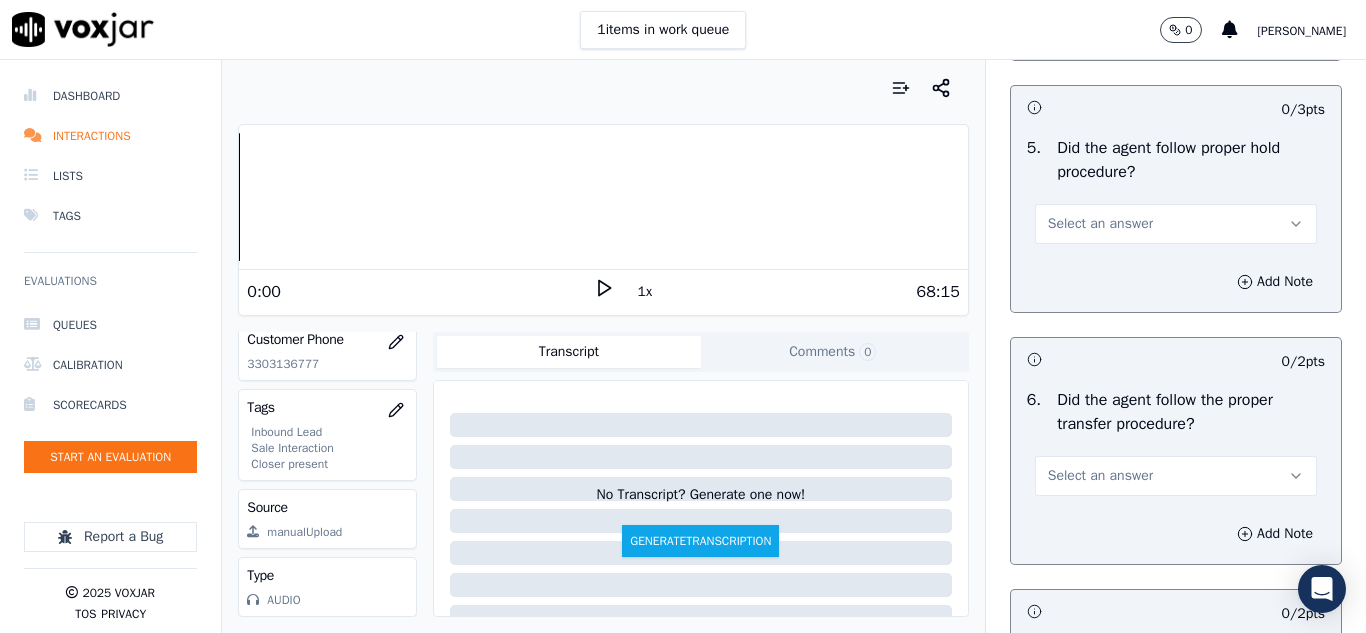 scroll, scrollTop: 3700, scrollLeft: 0, axis: vertical 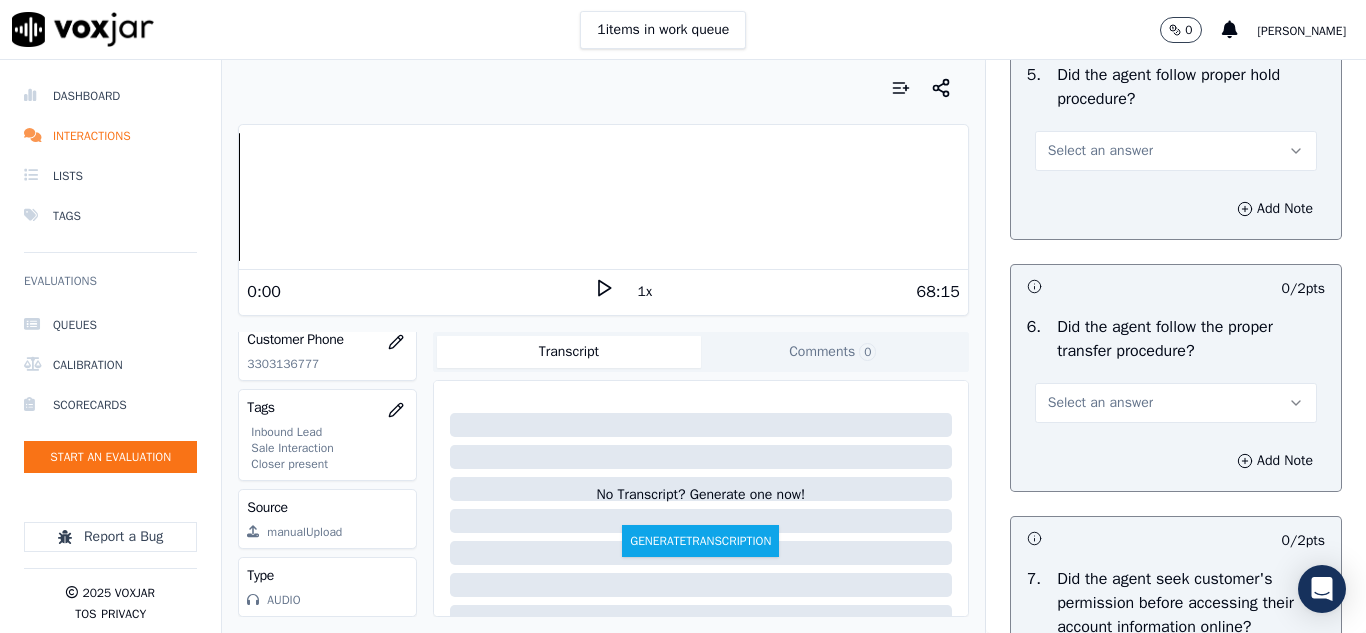 click on "Select an answer" at bounding box center (1176, 151) 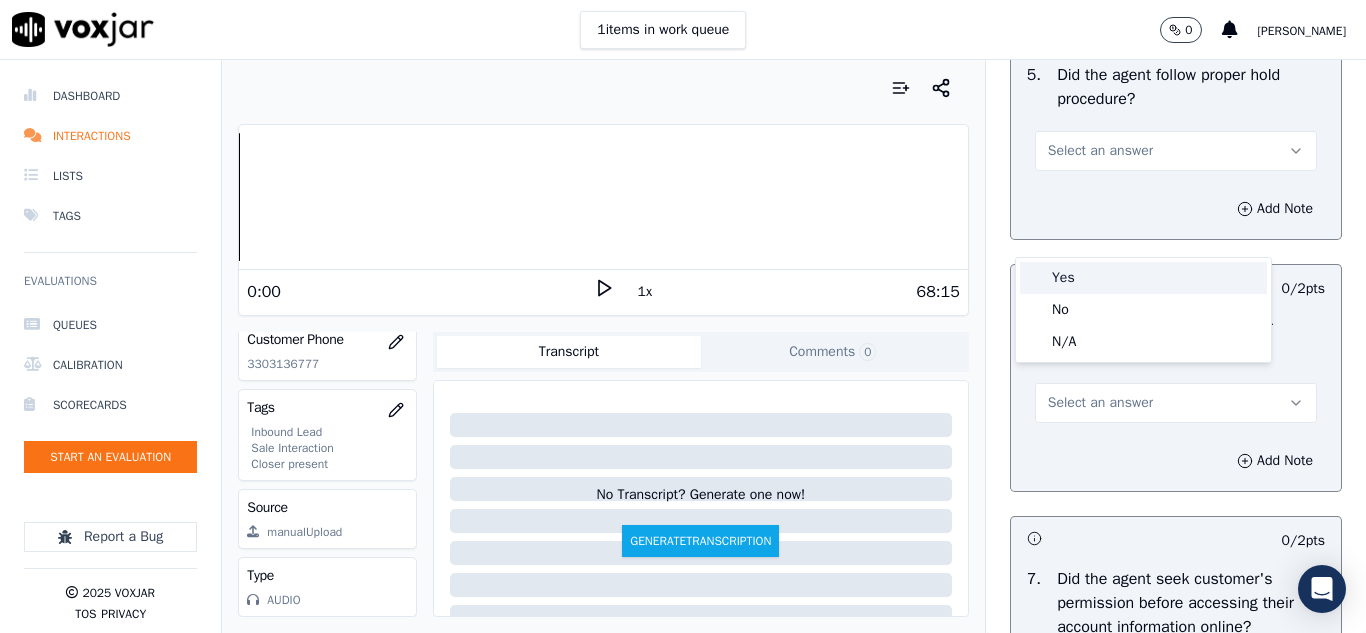 click on "Yes" at bounding box center (1143, 278) 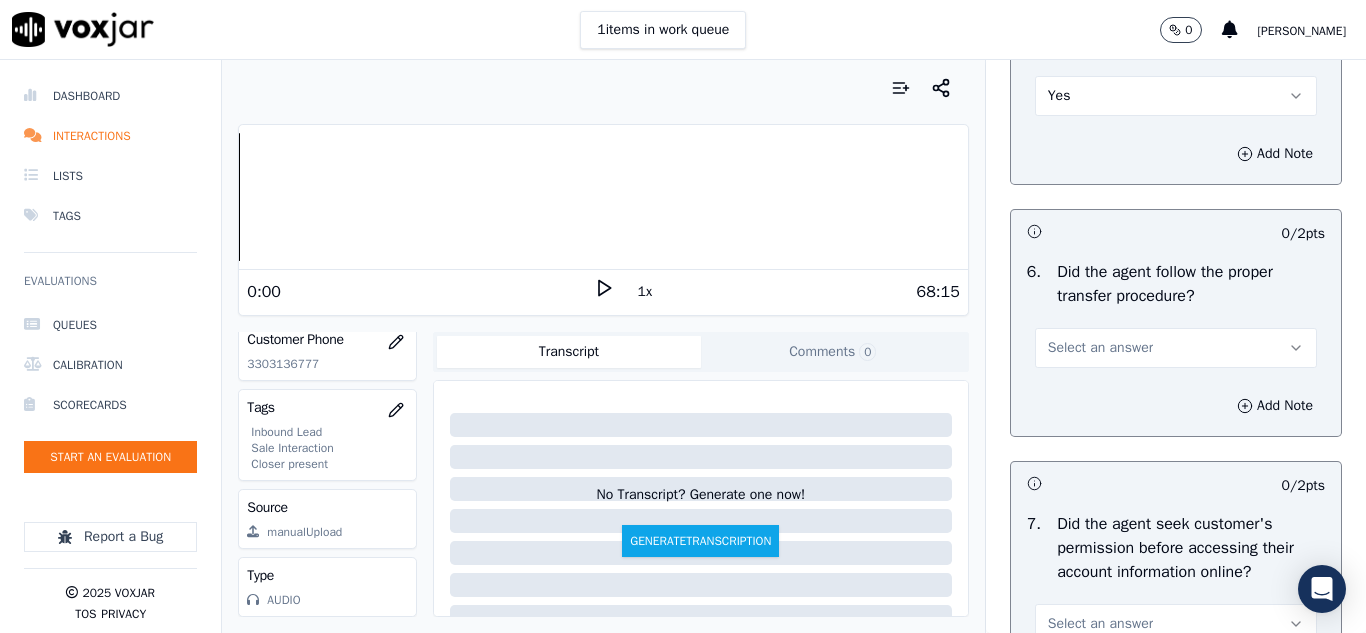 scroll, scrollTop: 3900, scrollLeft: 0, axis: vertical 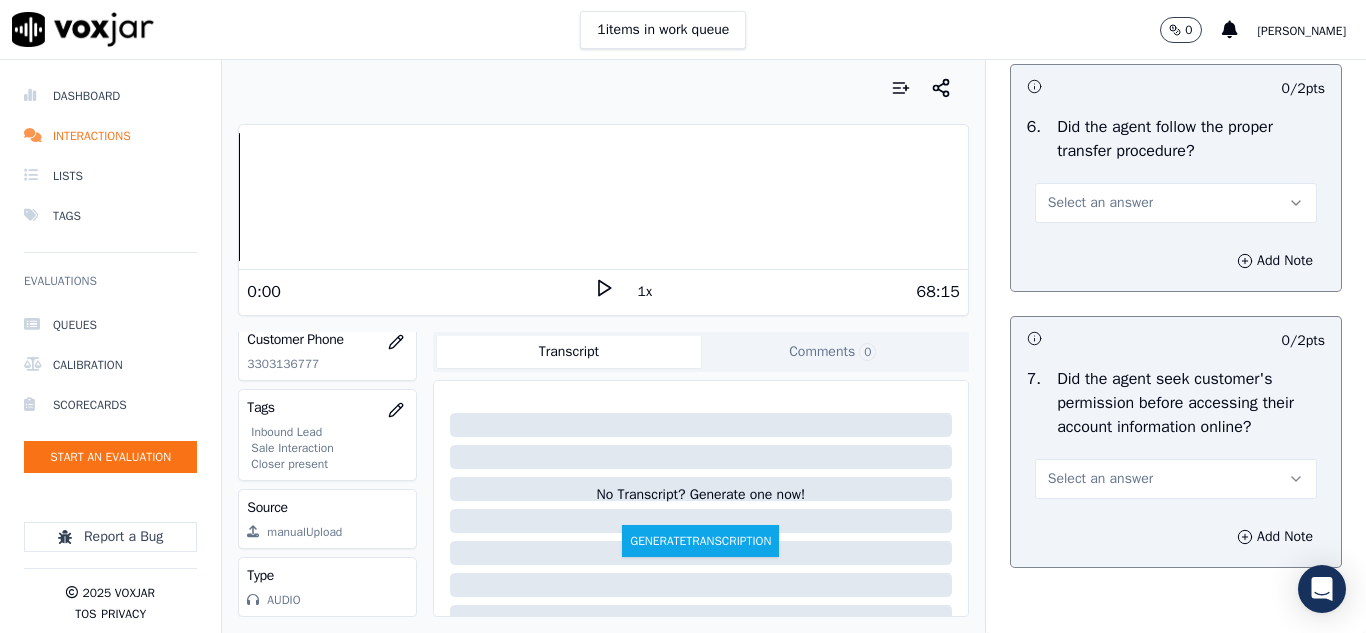 click on "Select an answer" at bounding box center [1100, 203] 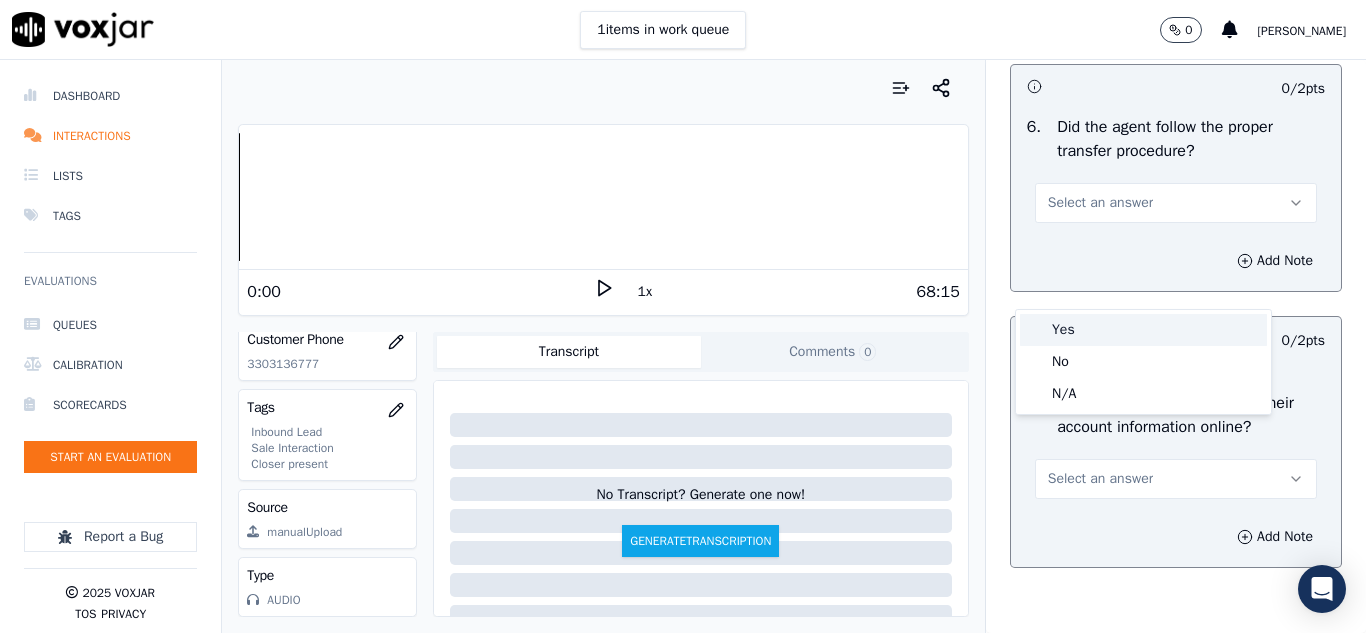 click on "Yes" at bounding box center (1143, 330) 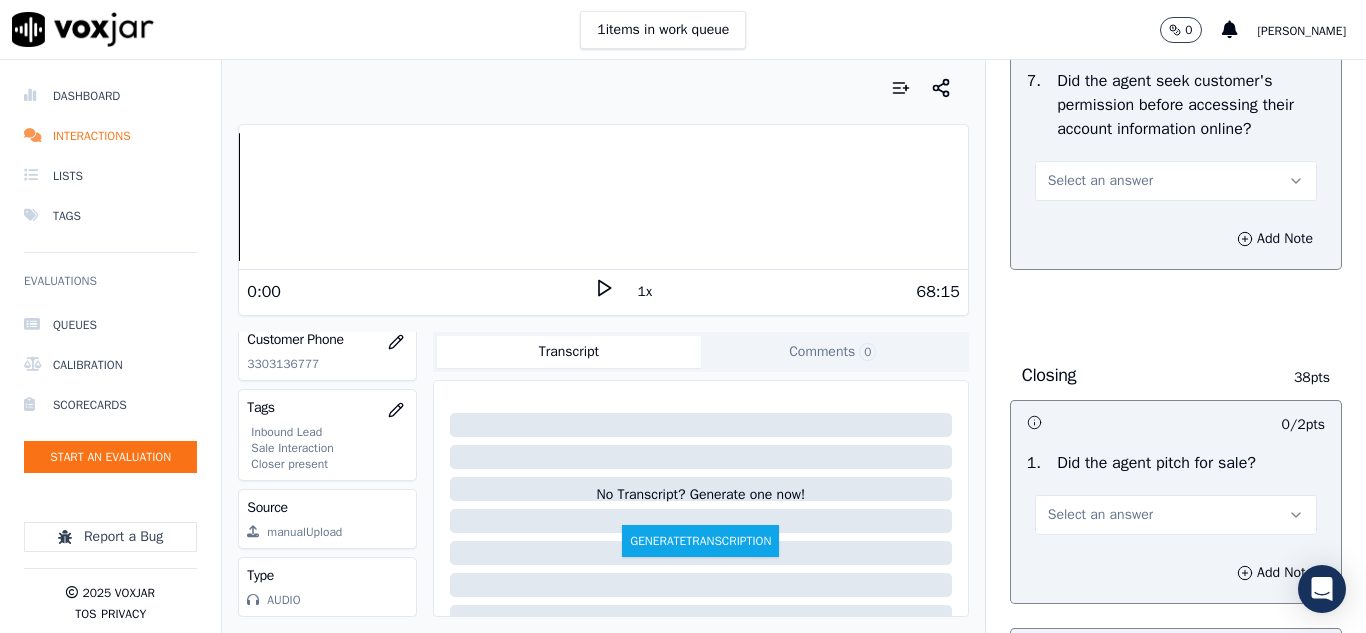 scroll, scrollTop: 4200, scrollLeft: 0, axis: vertical 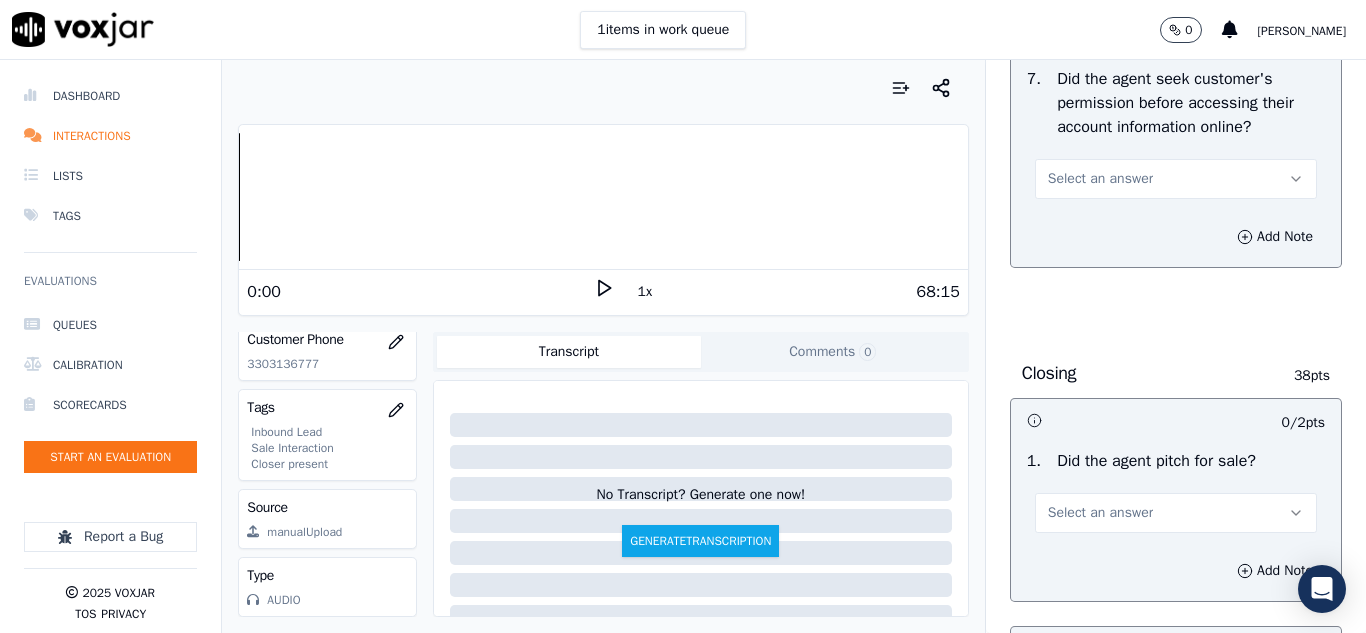 click on "Select an answer" at bounding box center (1176, 179) 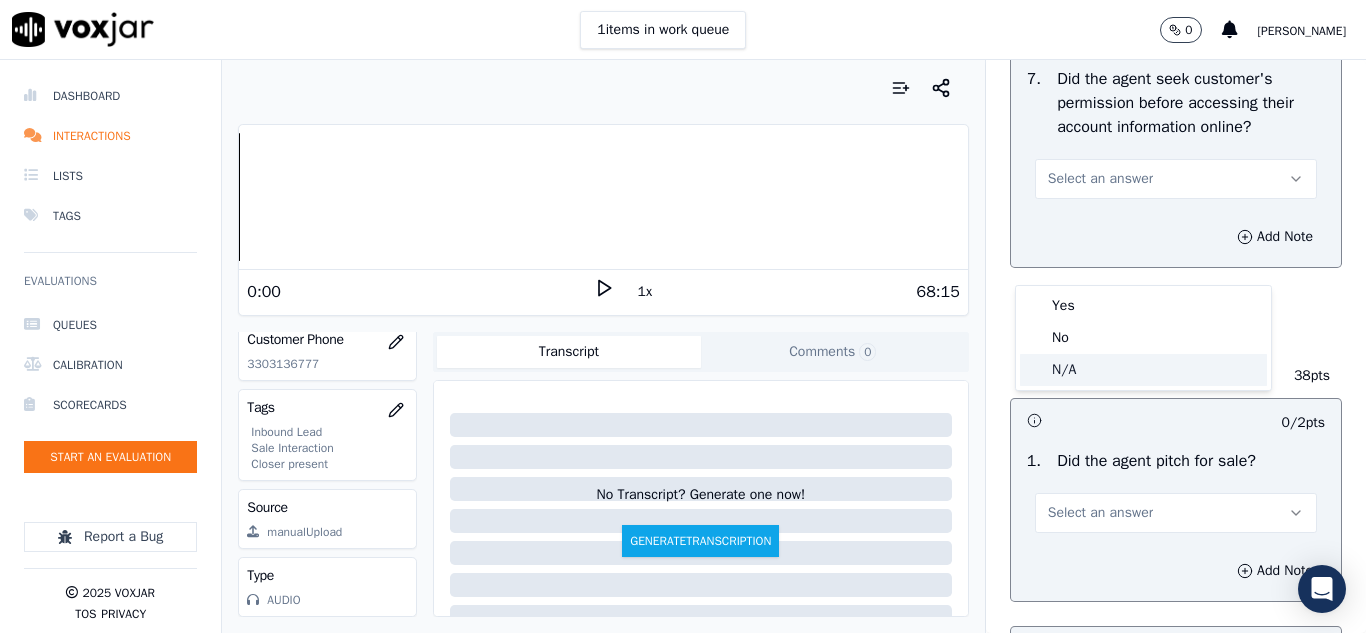 click on "N/A" 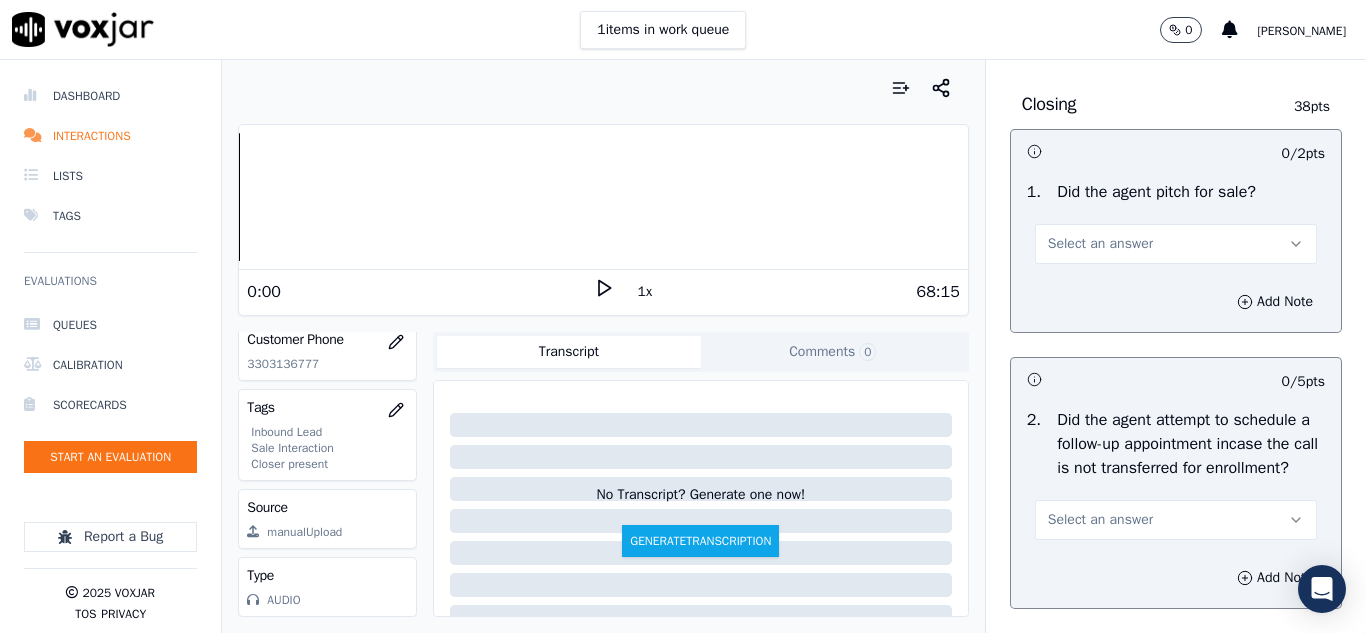 scroll, scrollTop: 4500, scrollLeft: 0, axis: vertical 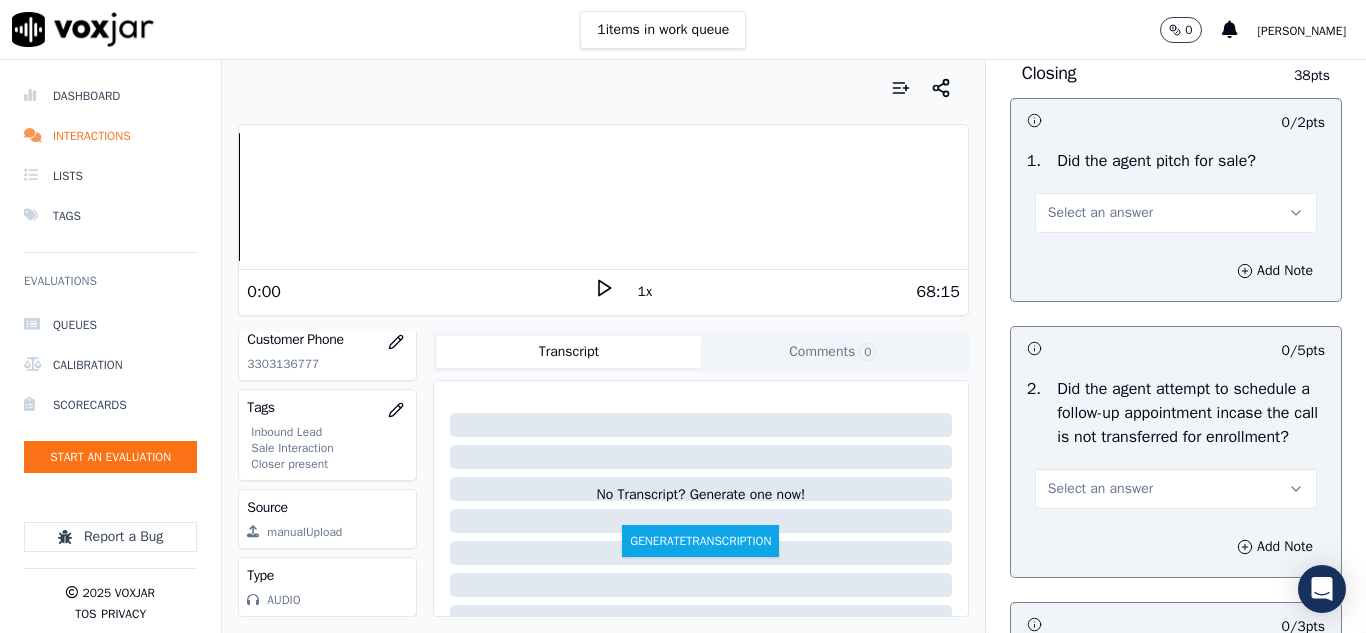 click on "Select an answer" at bounding box center [1176, 213] 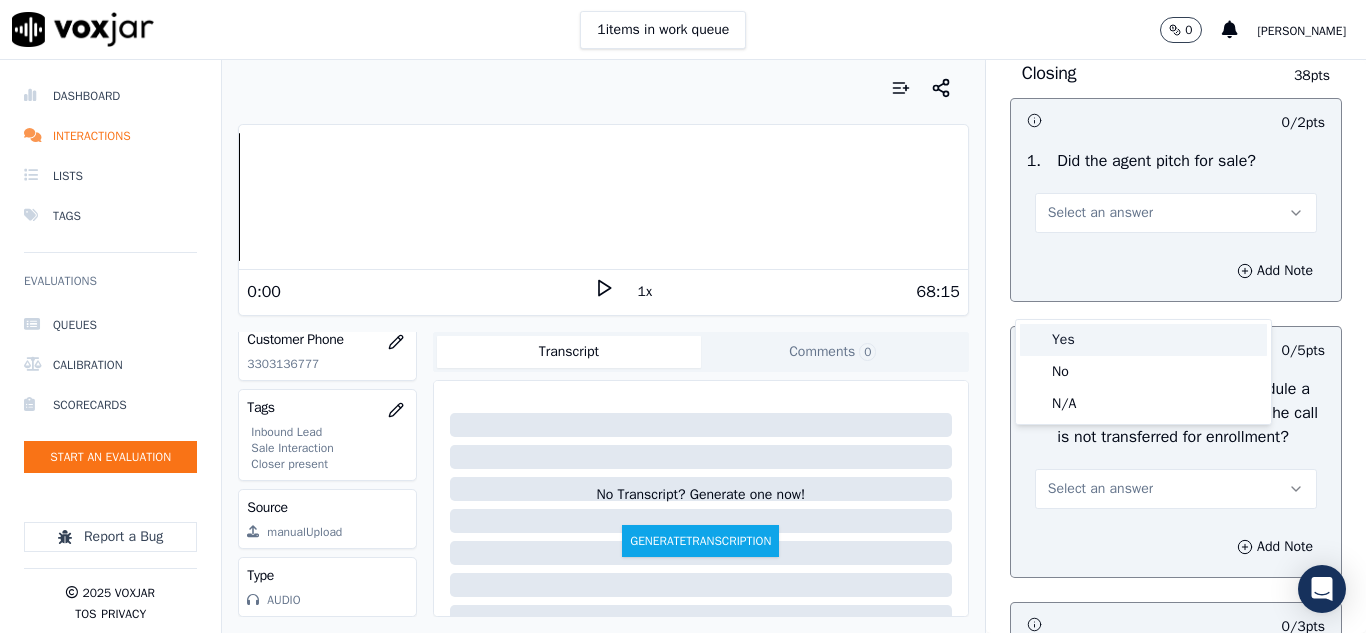 click on "Yes" at bounding box center (1143, 340) 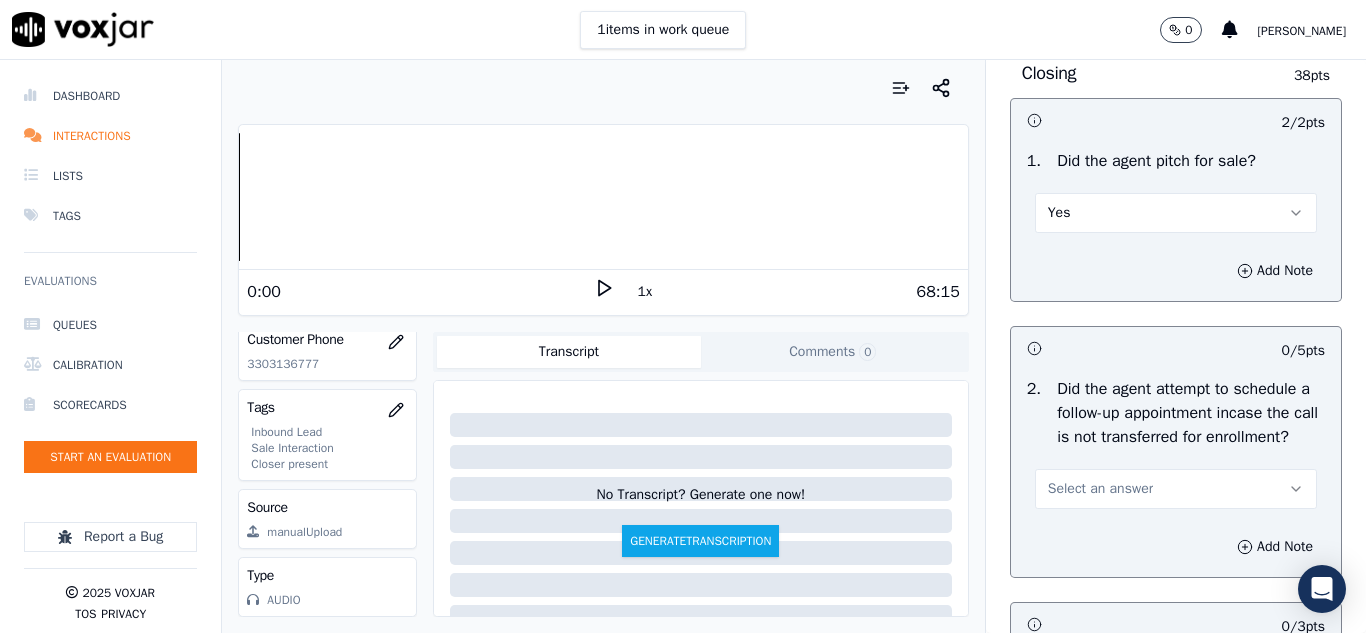 scroll, scrollTop: 4800, scrollLeft: 0, axis: vertical 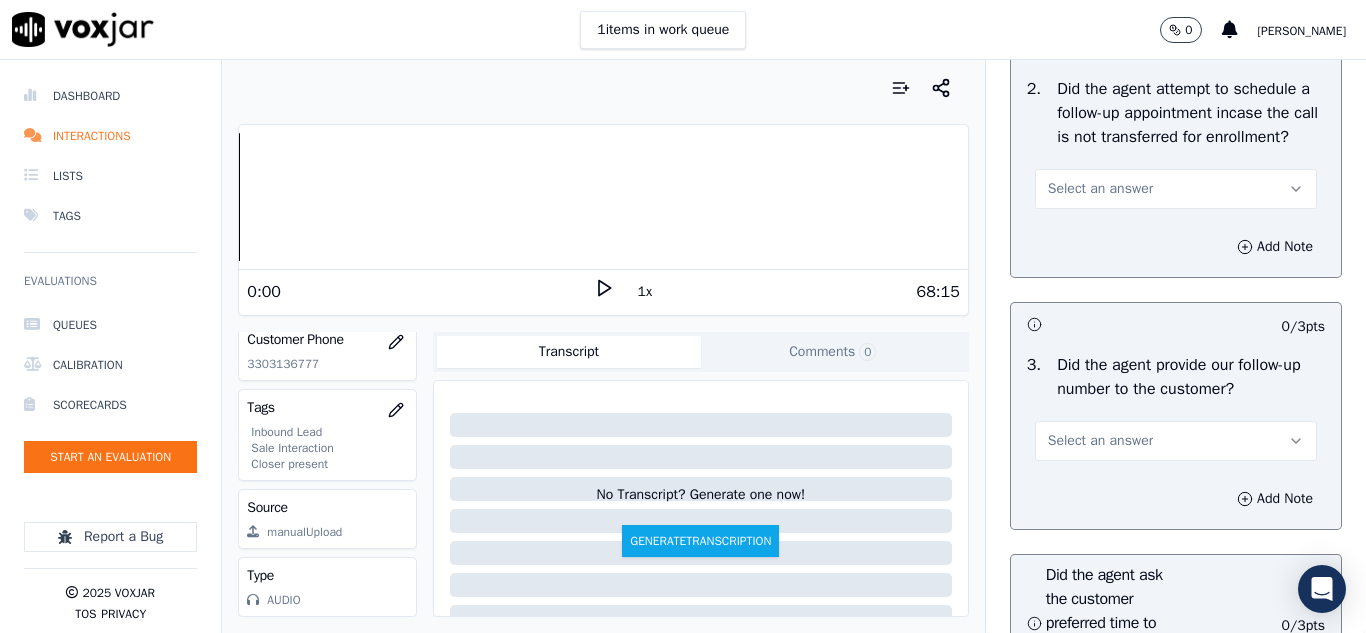 click on "Select an answer" at bounding box center [1100, 189] 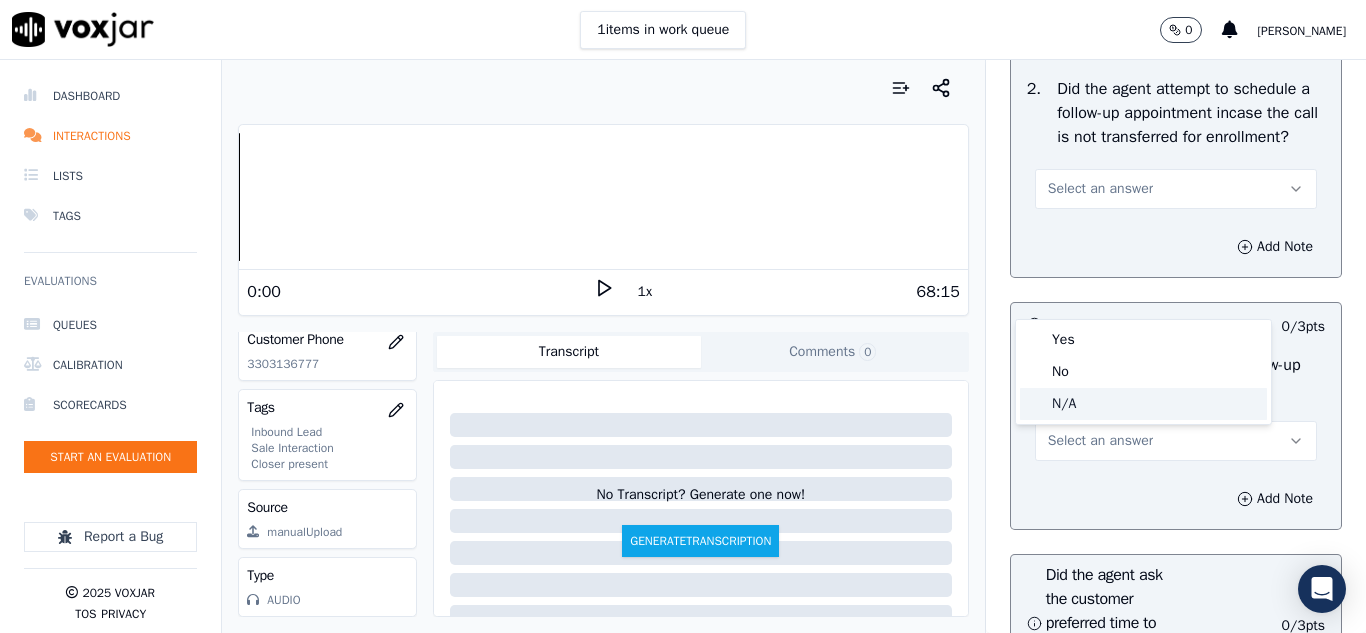 click on "N/A" 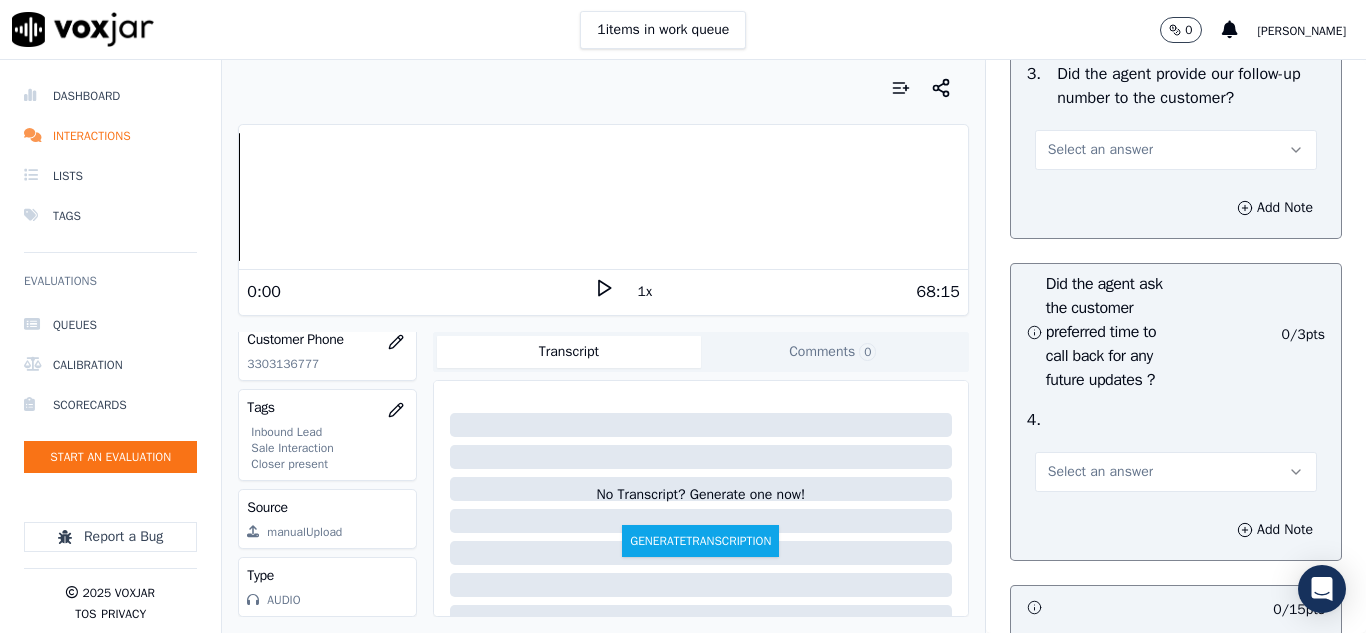 scroll, scrollTop: 5100, scrollLeft: 0, axis: vertical 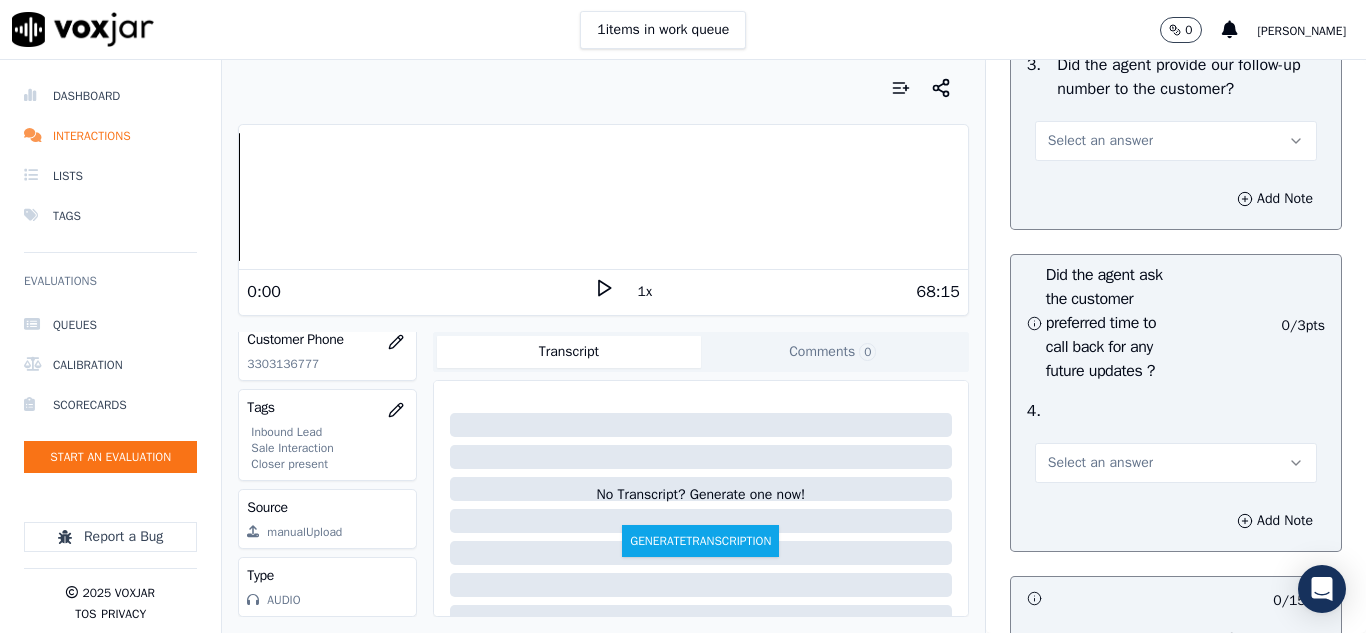 click on "Select an answer" at bounding box center (1100, 141) 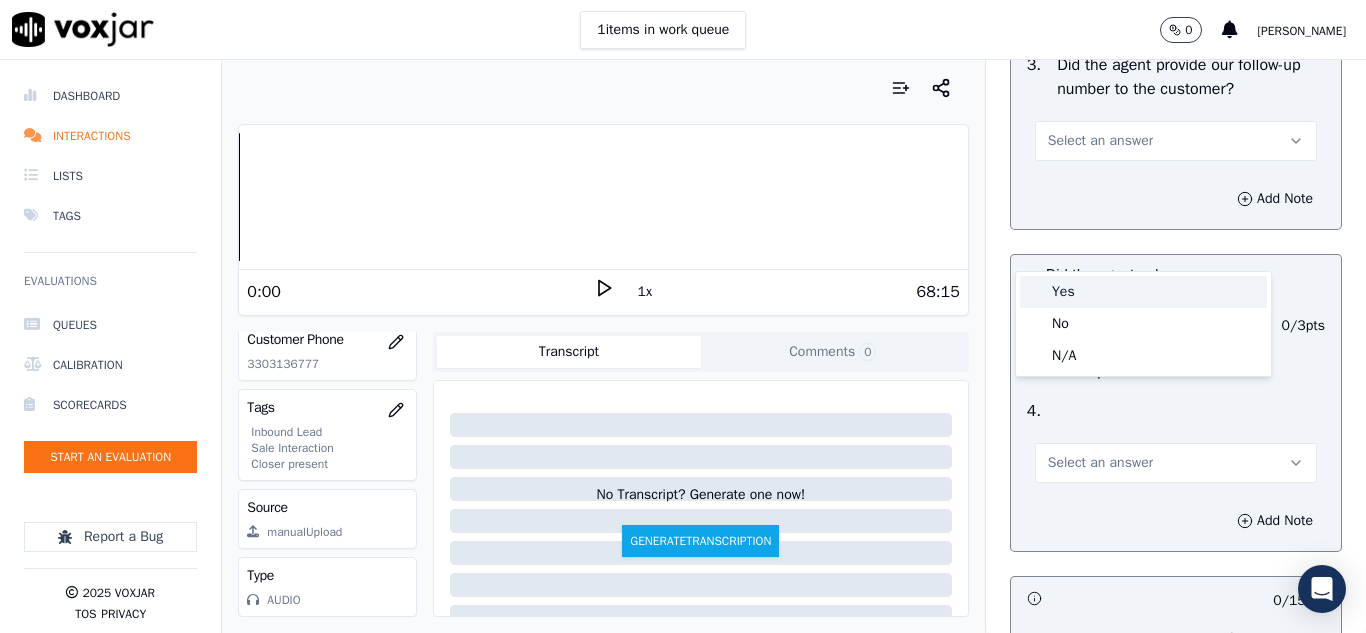 click on "Yes" at bounding box center (1143, 292) 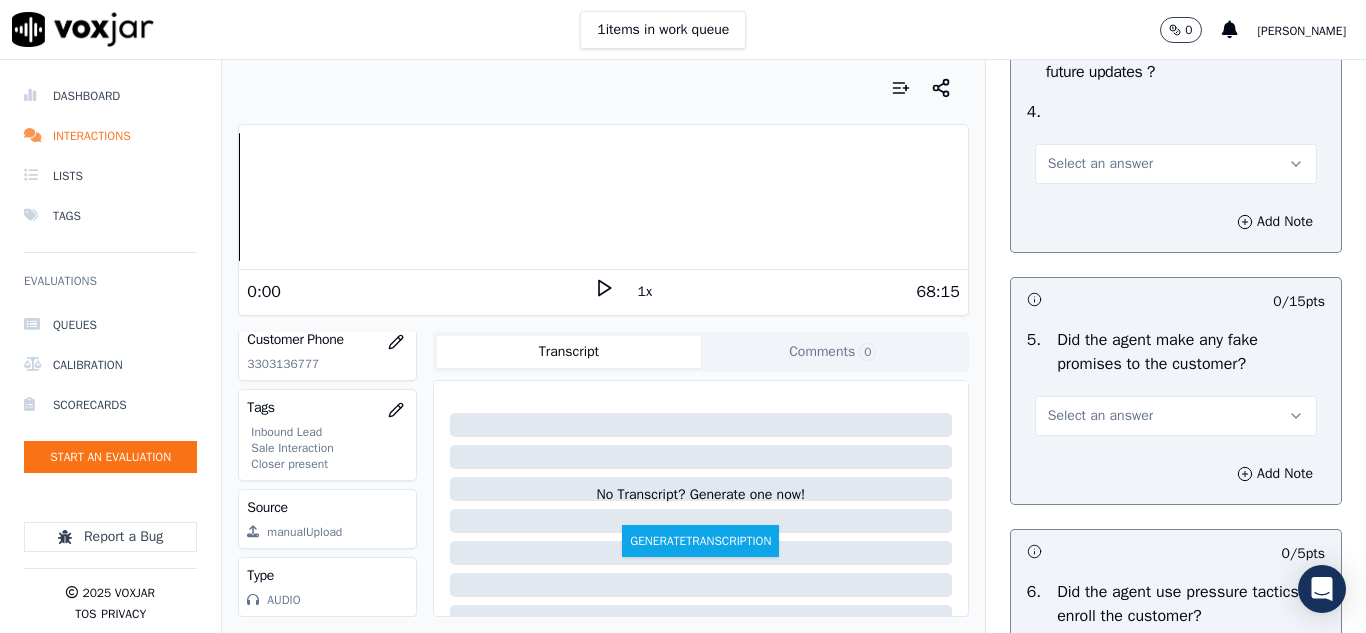 scroll, scrollTop: 5400, scrollLeft: 0, axis: vertical 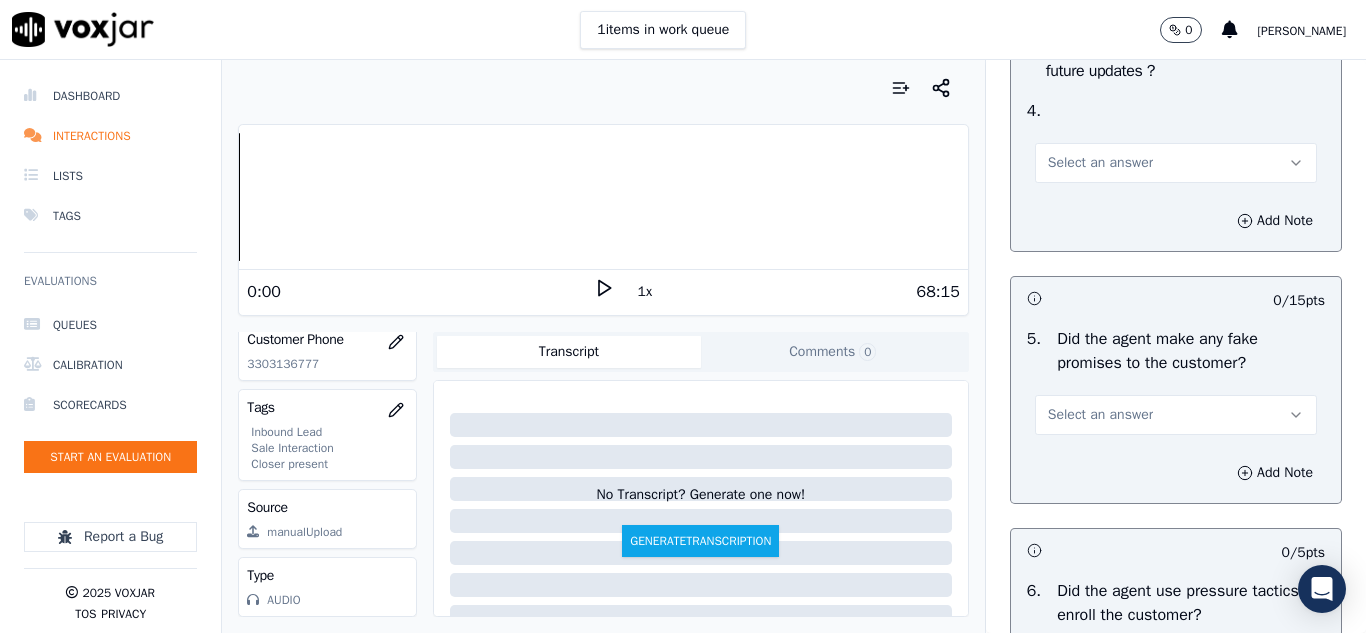 click on "Select an answer" at bounding box center [1100, 163] 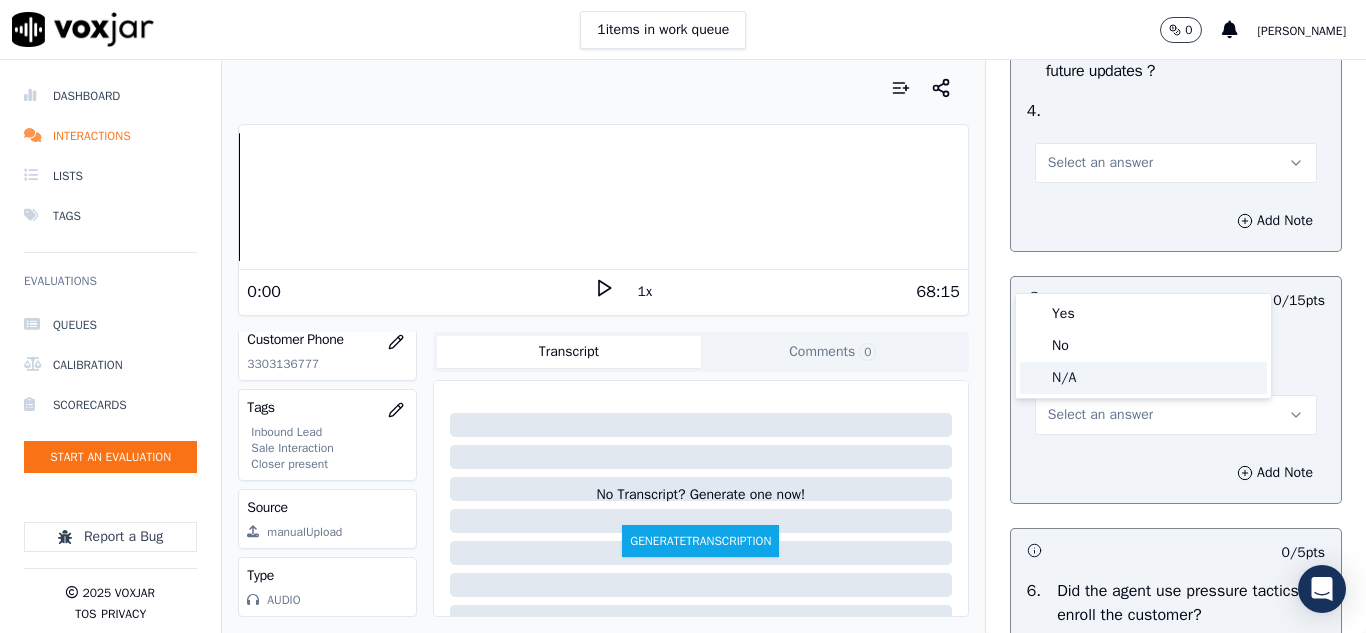 click on "N/A" 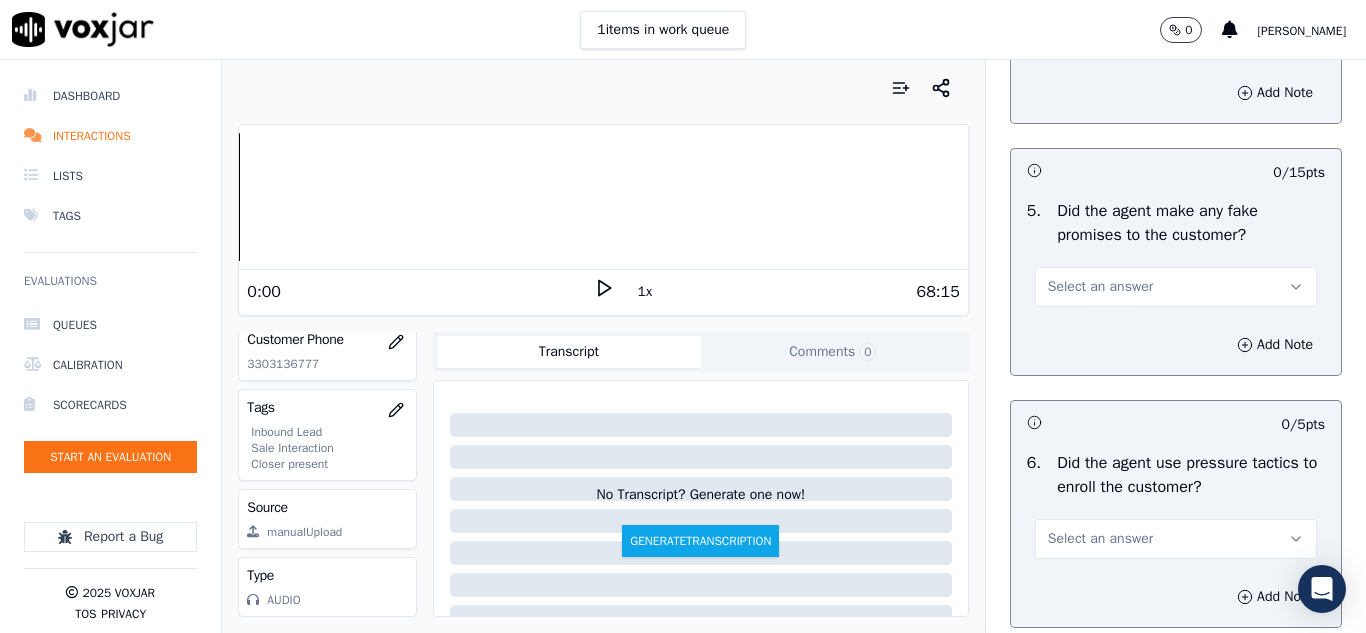 scroll, scrollTop: 5700, scrollLeft: 0, axis: vertical 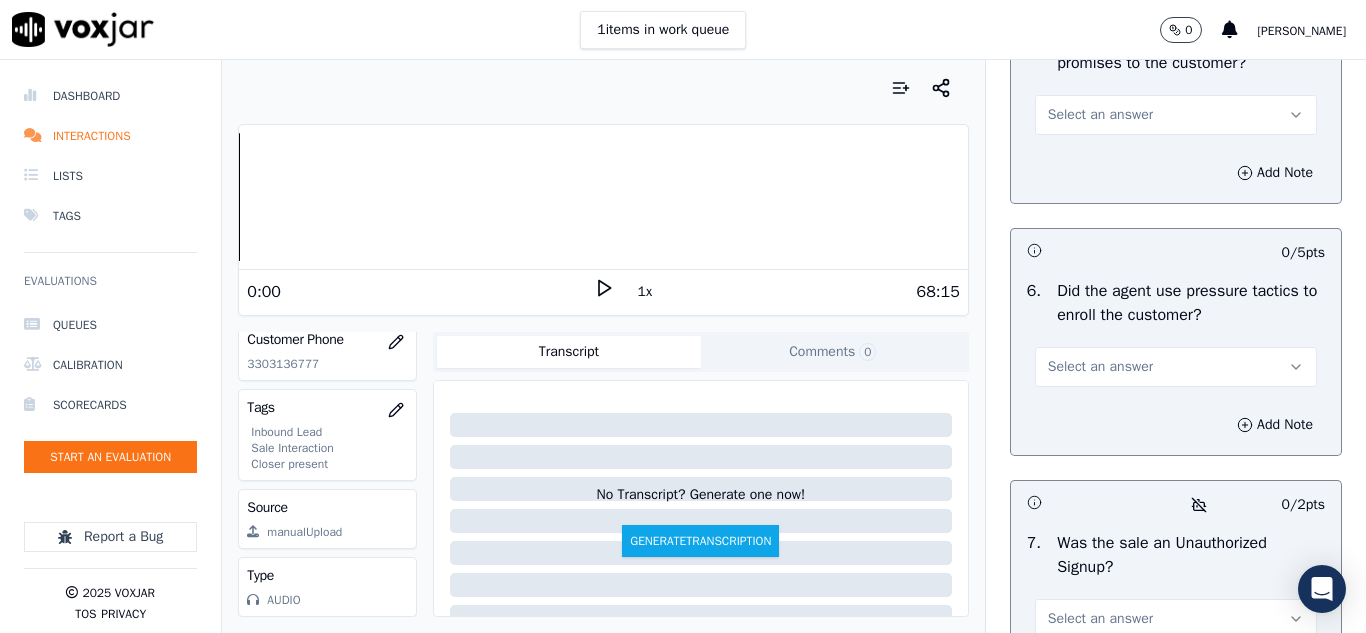 click on "Select an answer" at bounding box center [1100, 115] 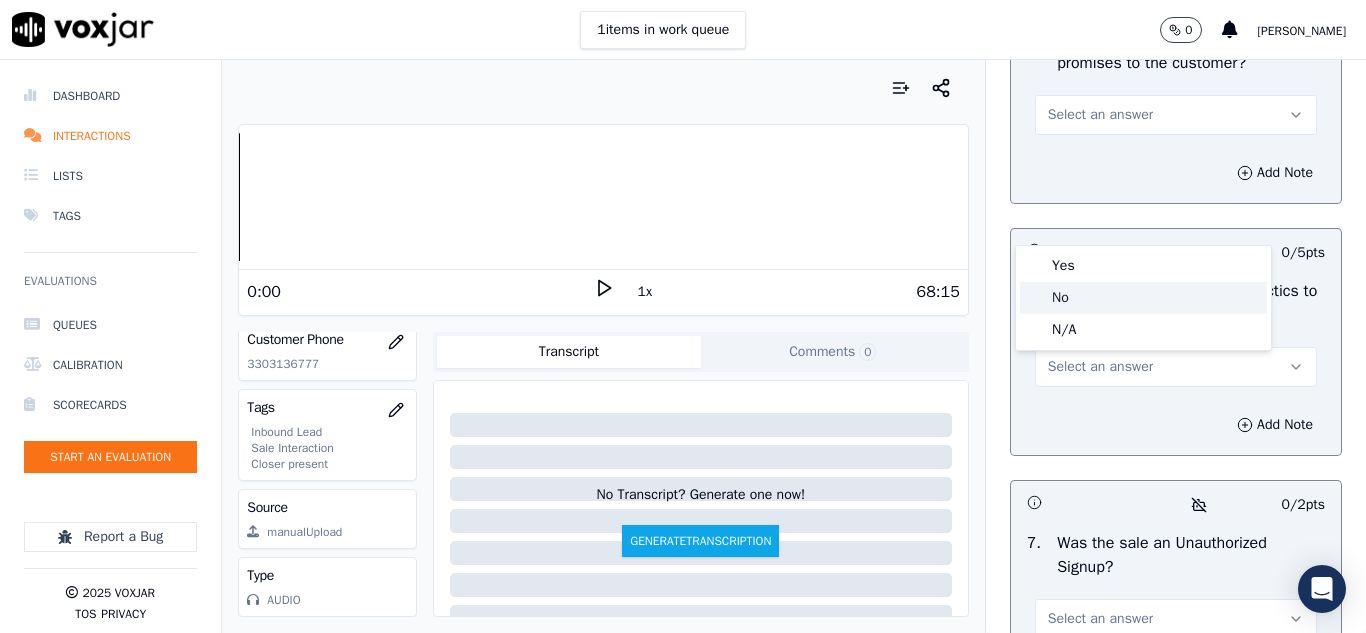 click on "No" 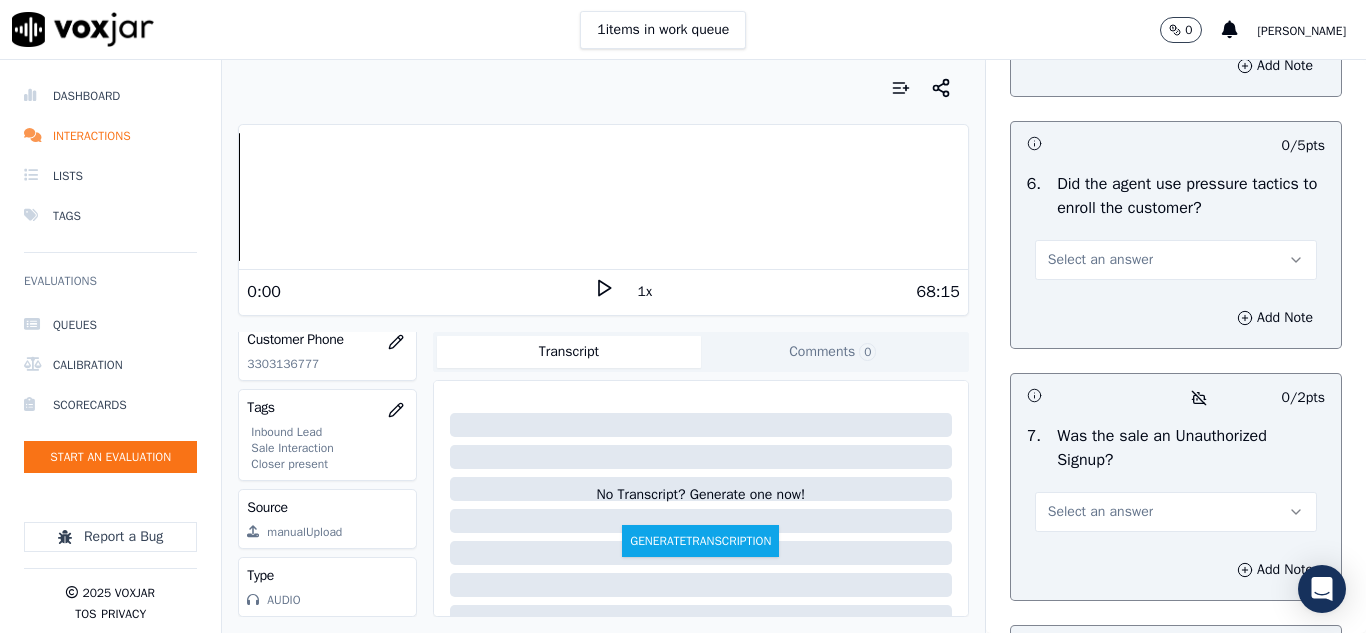 scroll, scrollTop: 6000, scrollLeft: 0, axis: vertical 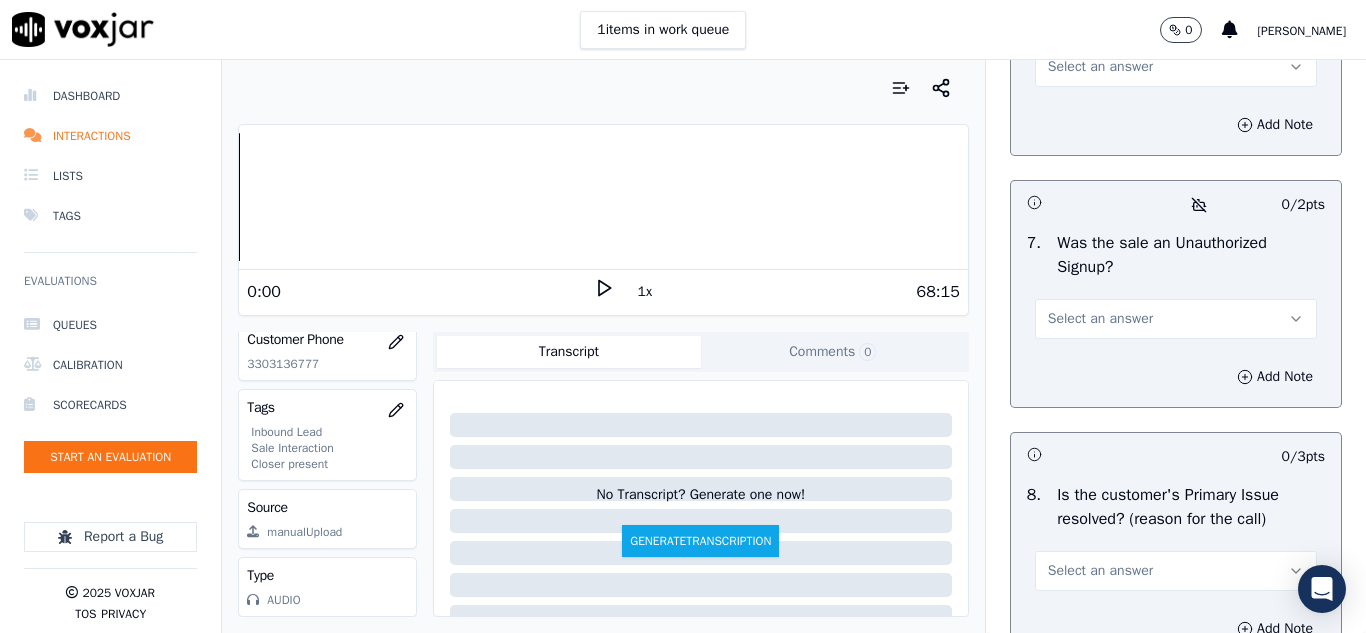 click on "Select an answer" at bounding box center [1100, 67] 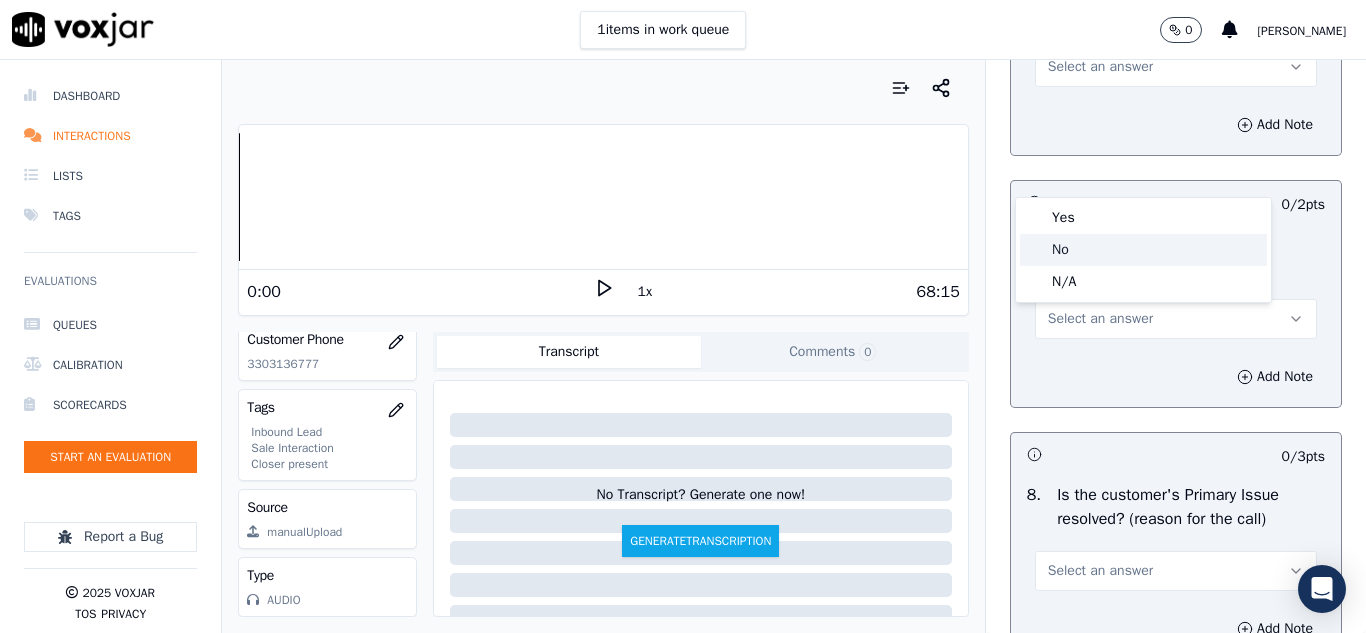 click on "No" 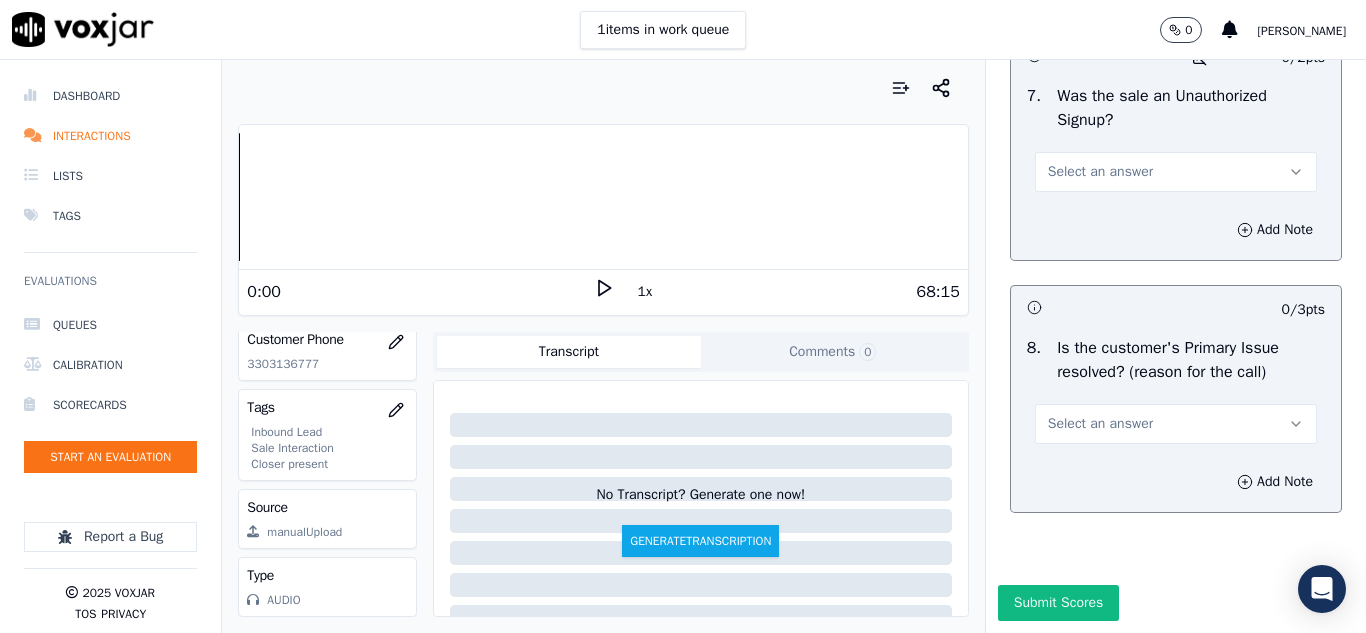 scroll, scrollTop: 6200, scrollLeft: 0, axis: vertical 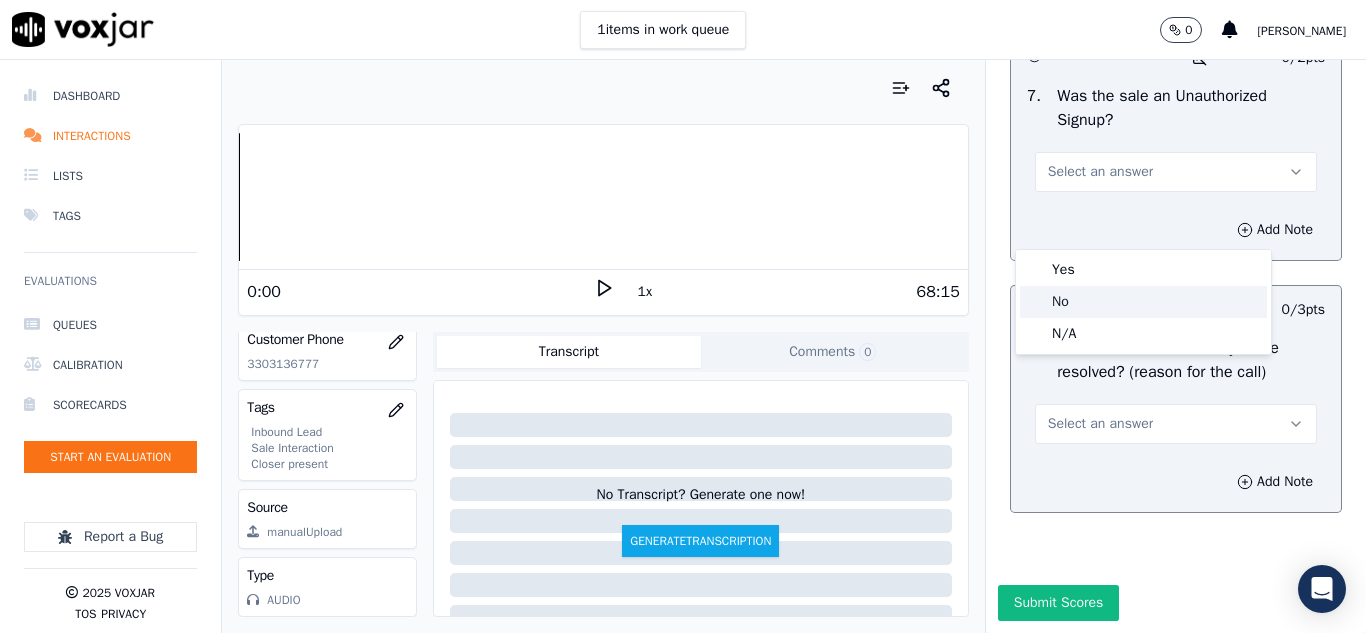 click on "No" 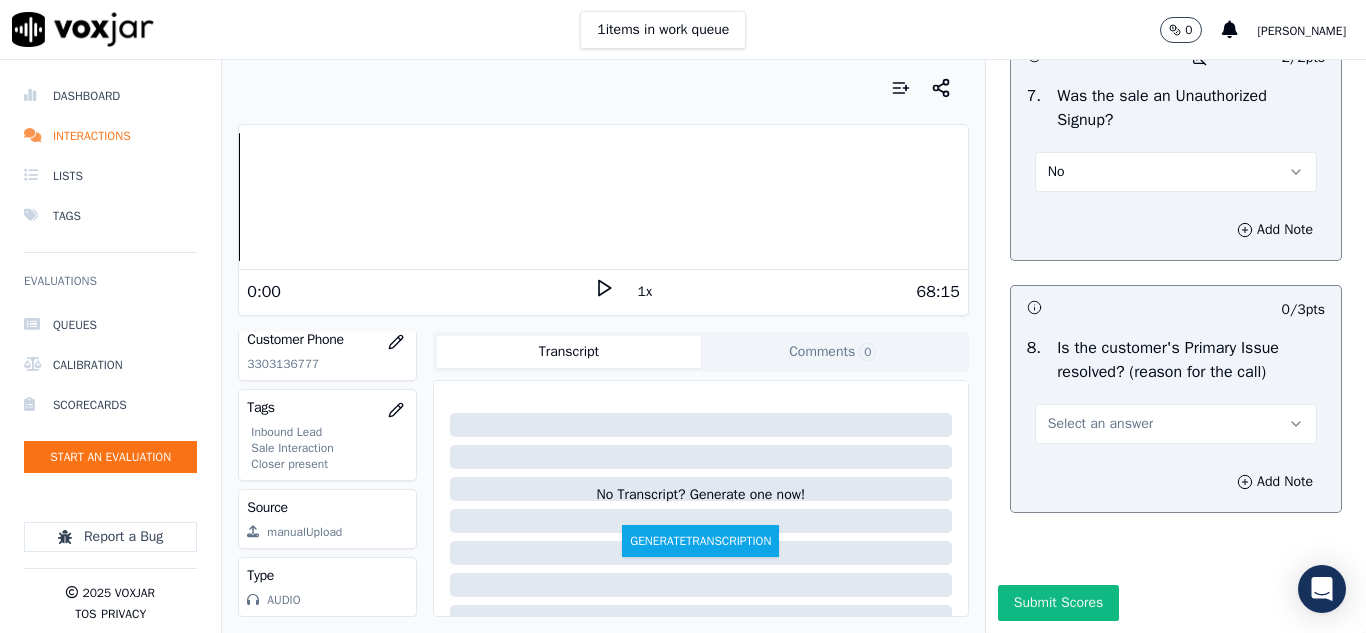 scroll, scrollTop: 6298, scrollLeft: 0, axis: vertical 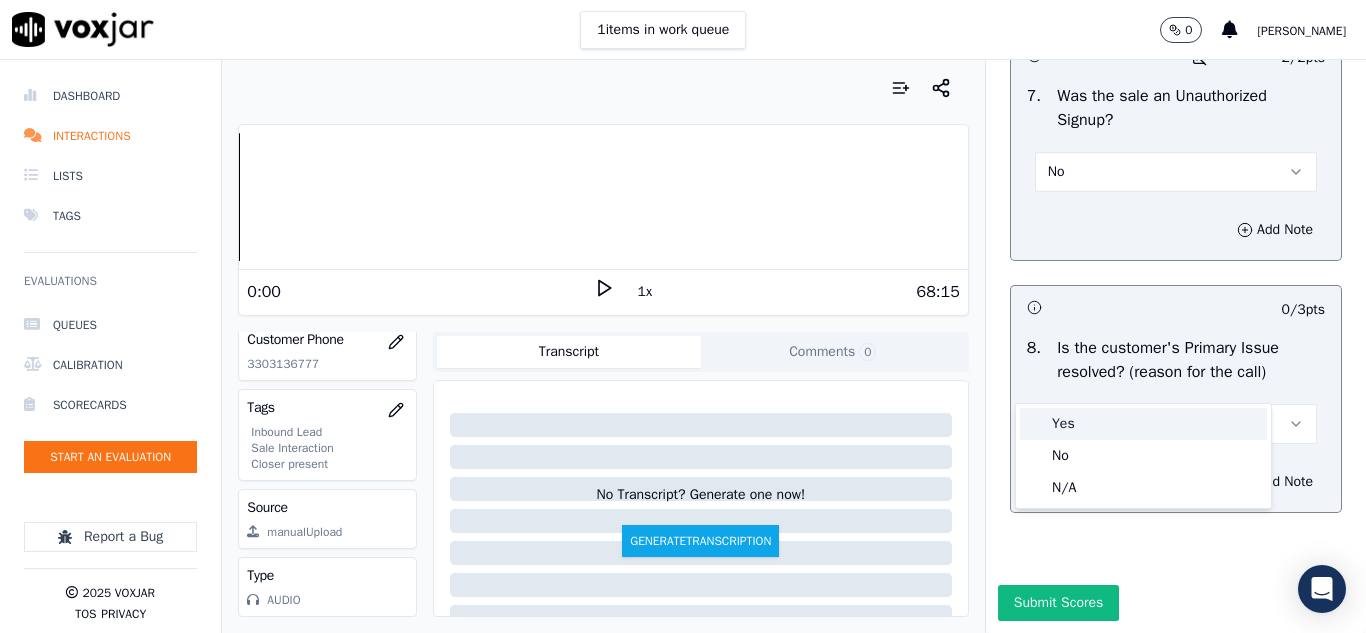 click on "Yes" at bounding box center [1143, 424] 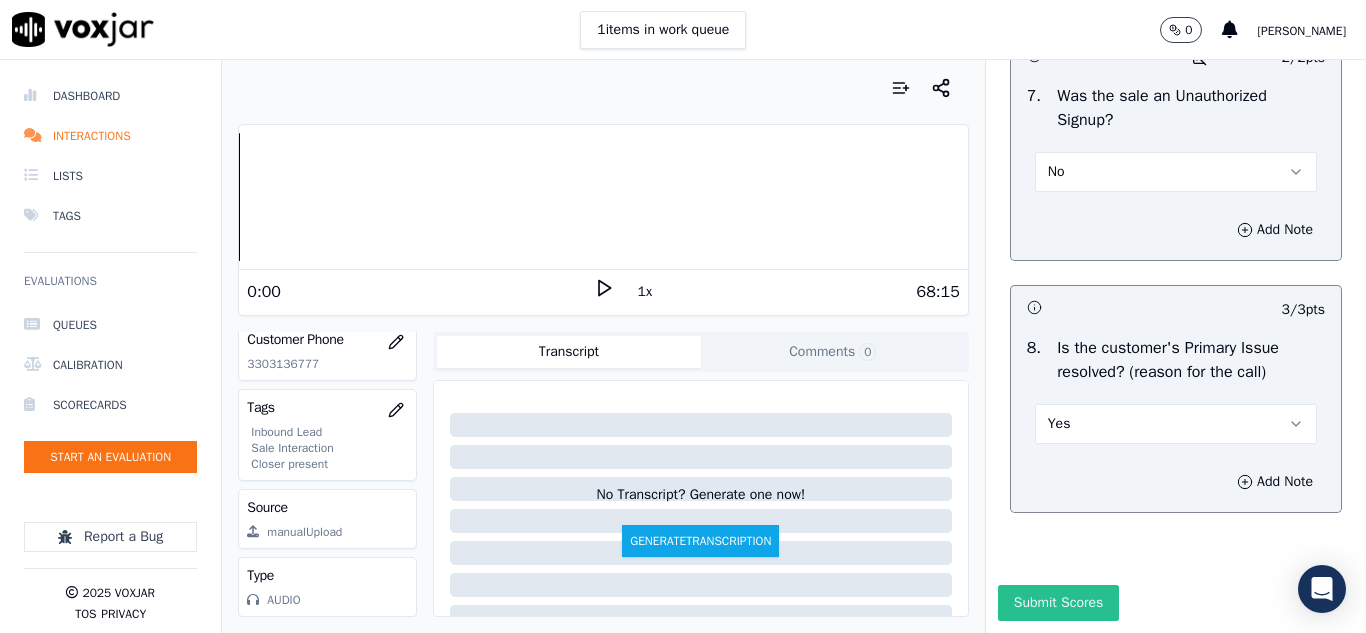 click on "Submit Scores" at bounding box center [1058, 603] 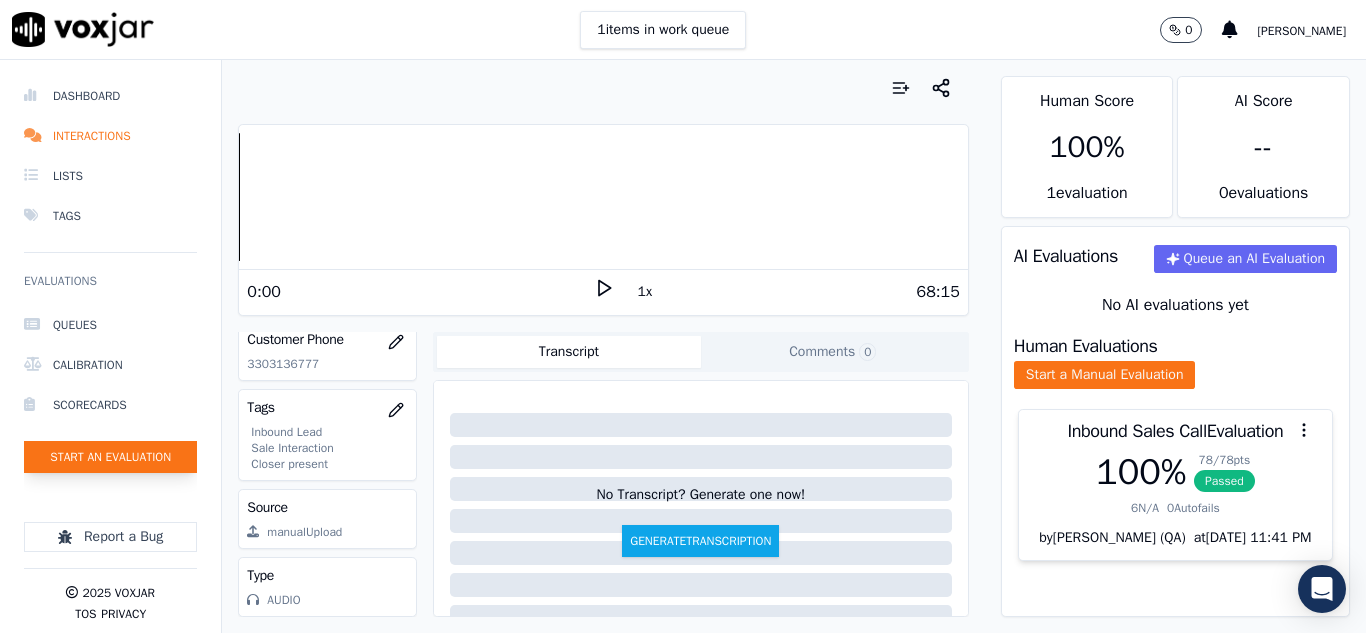 click on "Start an Evaluation" 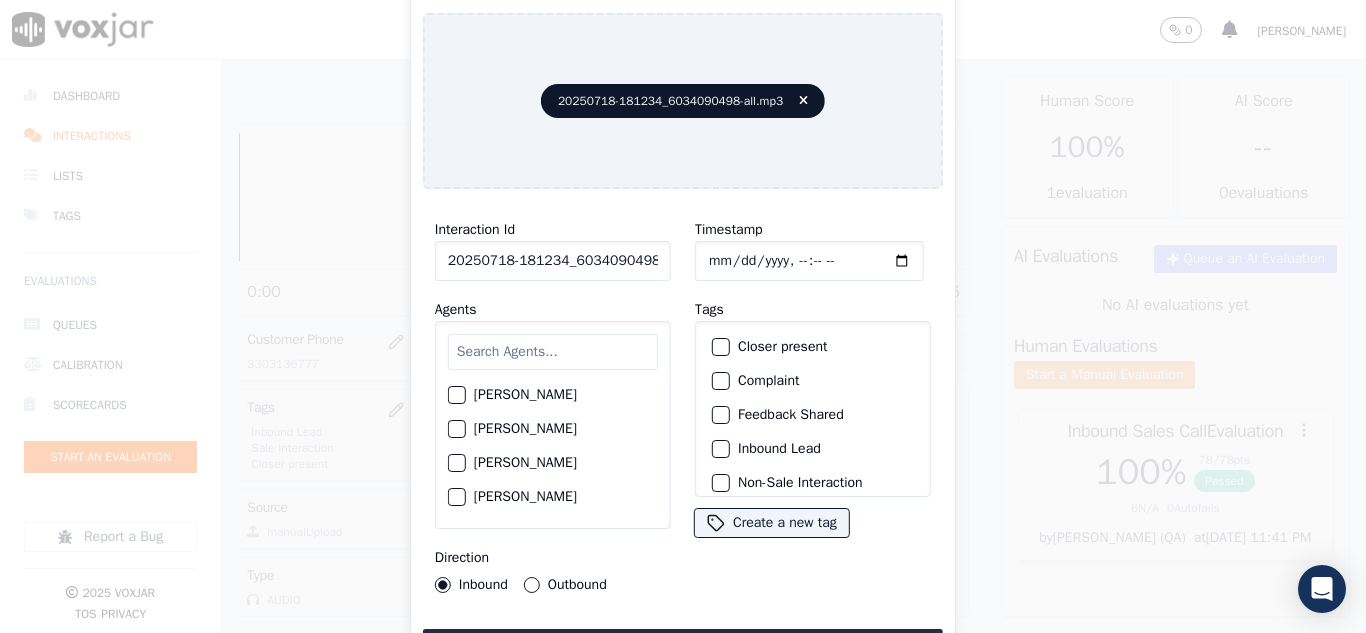 scroll, scrollTop: 0, scrollLeft: 40, axis: horizontal 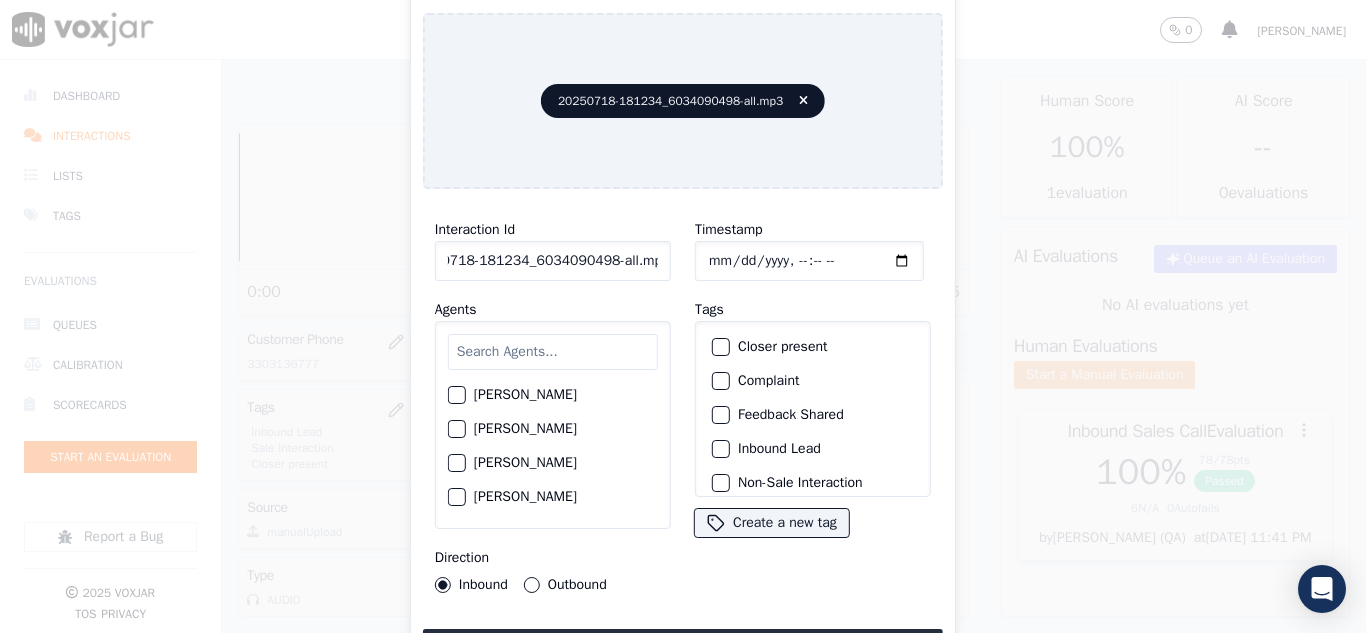 drag, startPoint x: 639, startPoint y: 252, endPoint x: 694, endPoint y: 270, distance: 57.870544 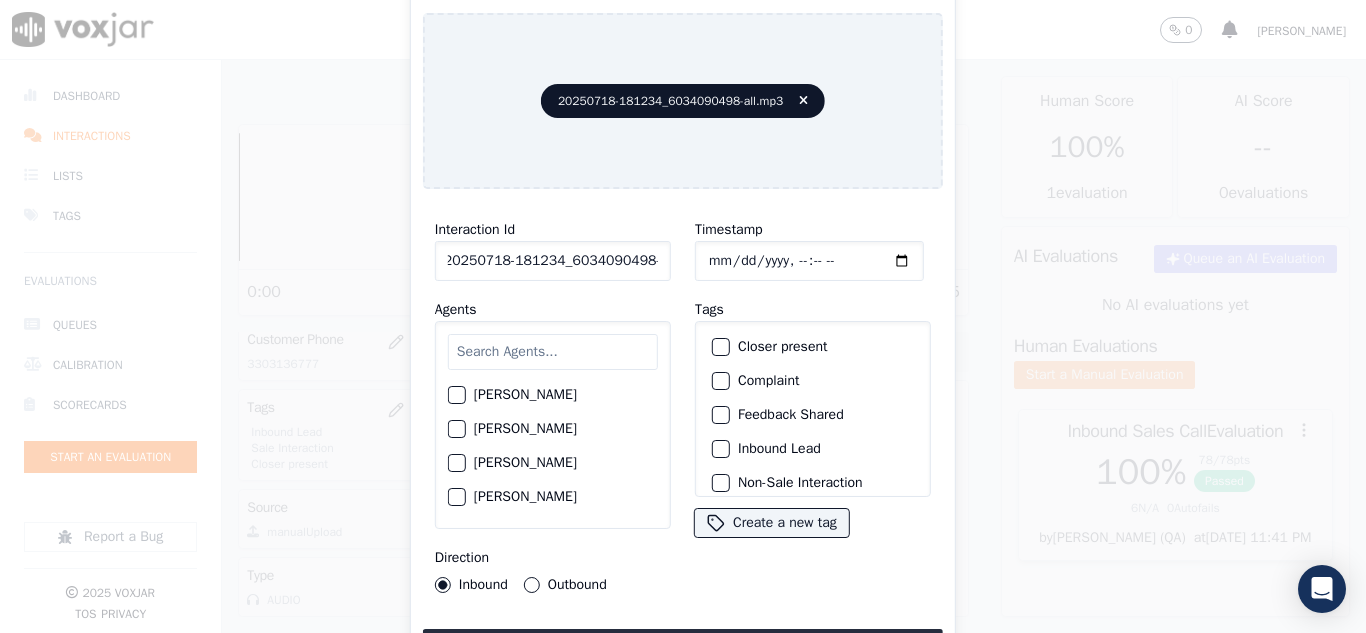 scroll, scrollTop: 0, scrollLeft: 11, axis: horizontal 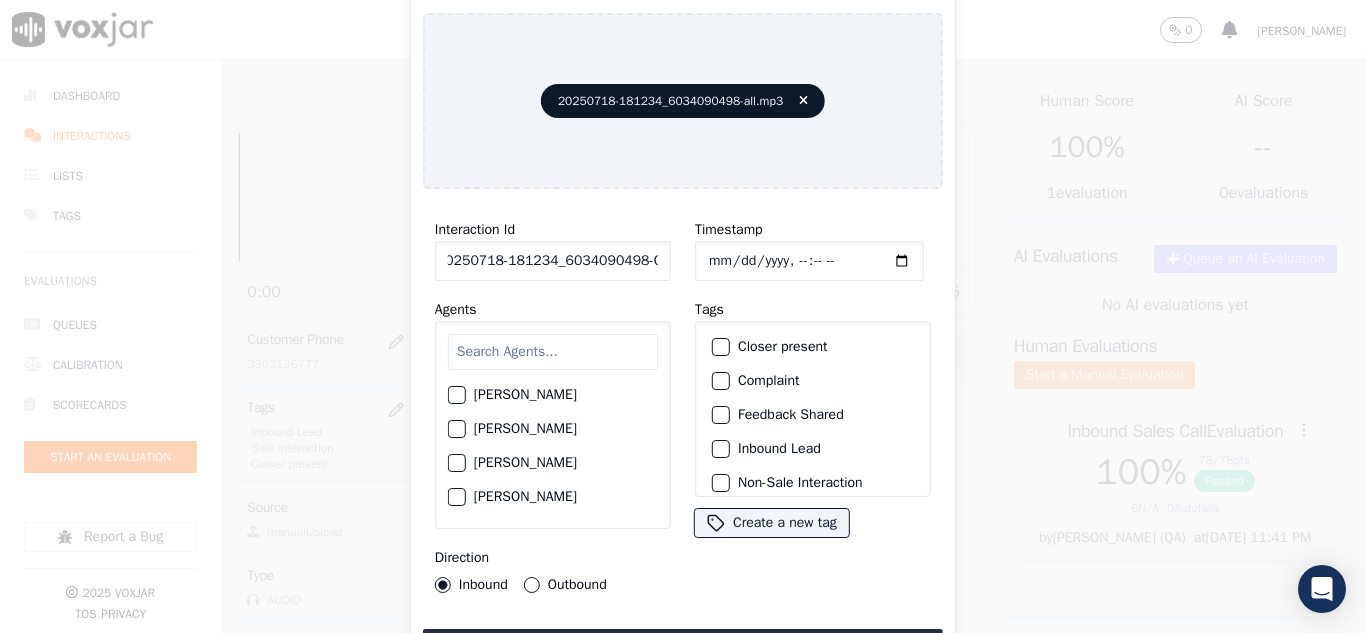 type on "20250718-181234_6034090498-C1" 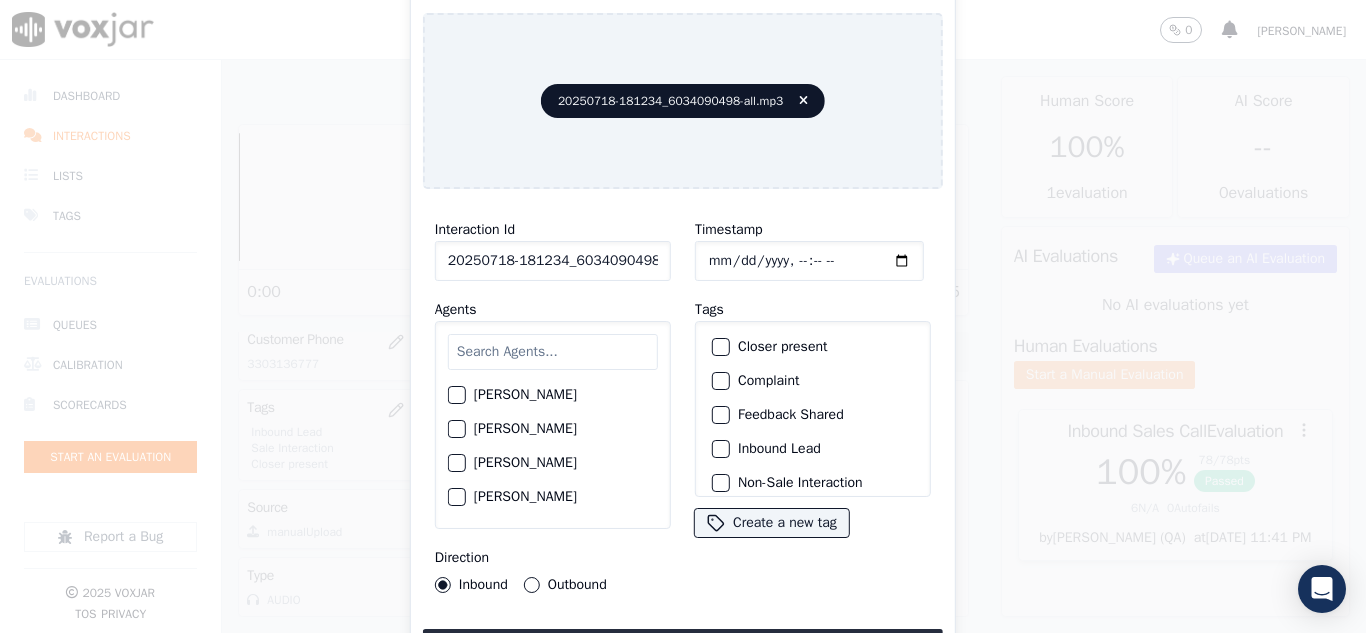type on "[DATE]T18:11" 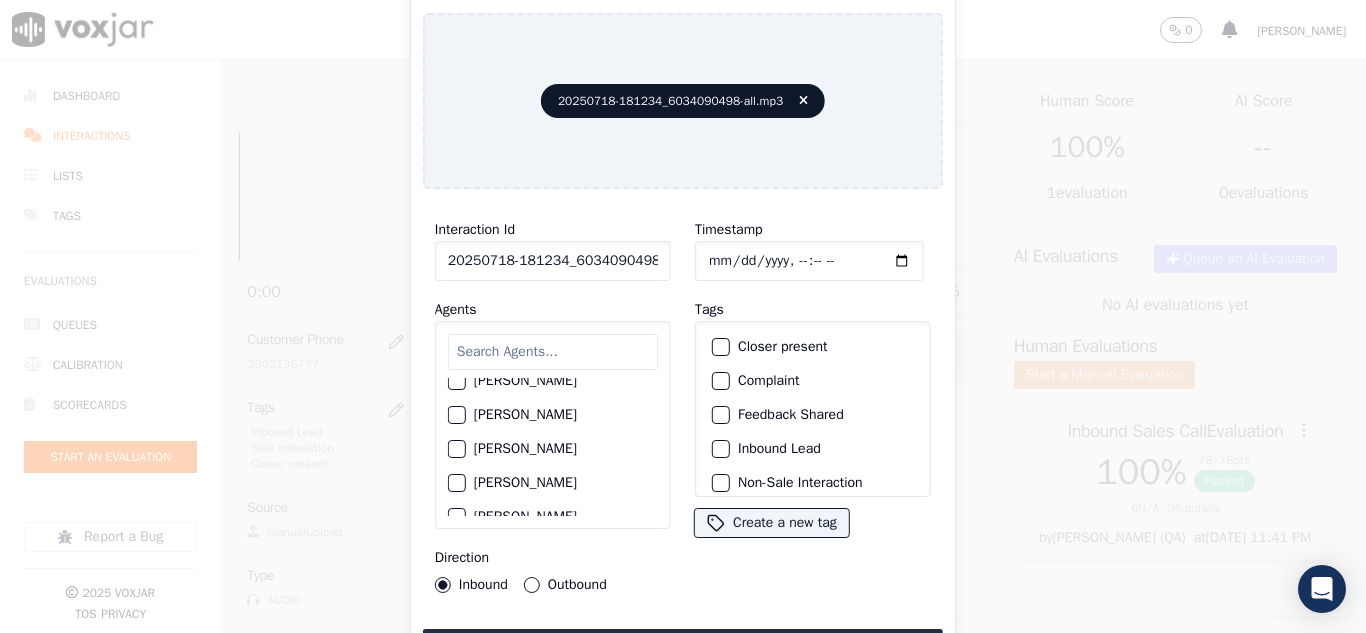 scroll, scrollTop: 1100, scrollLeft: 0, axis: vertical 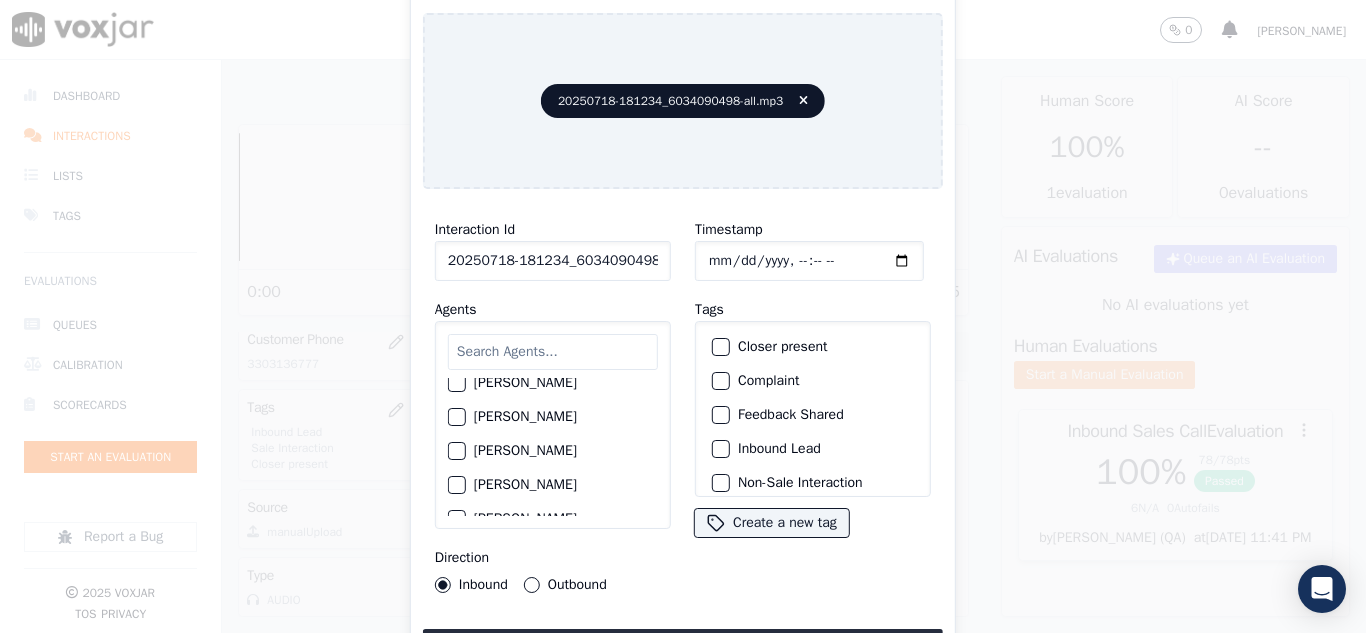 click on "[PERSON_NAME]" 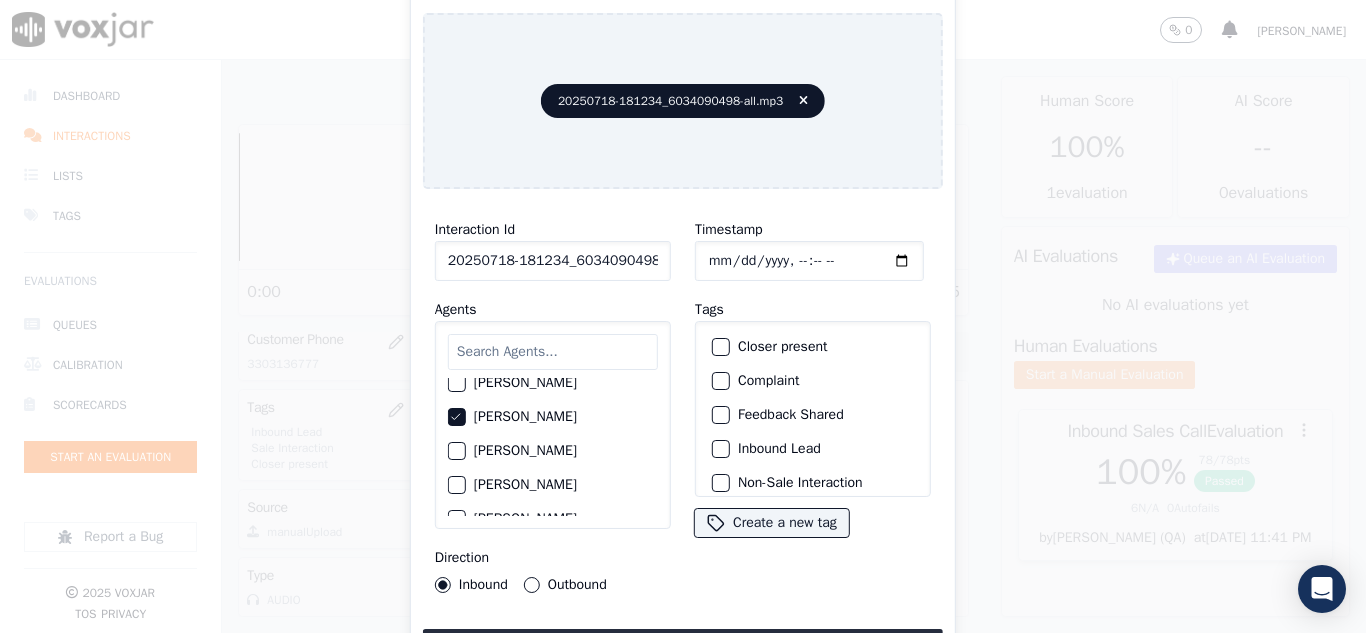 click on "Outbound" at bounding box center (532, 585) 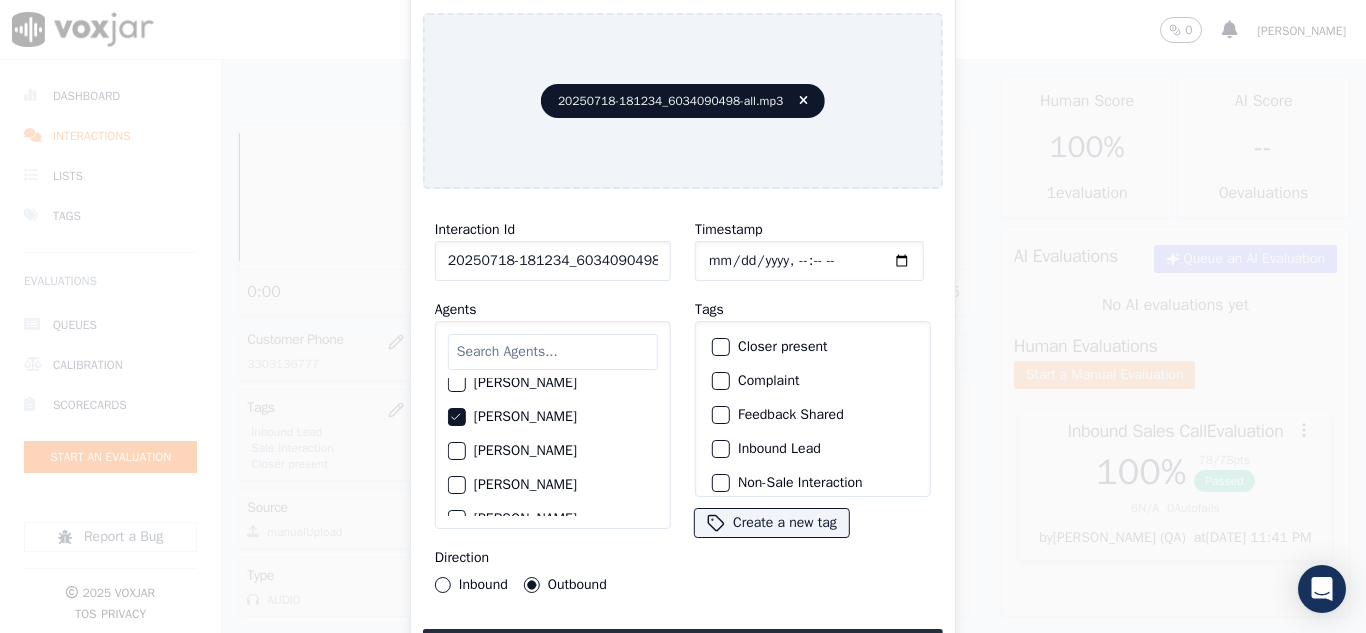 click on "Closer present" 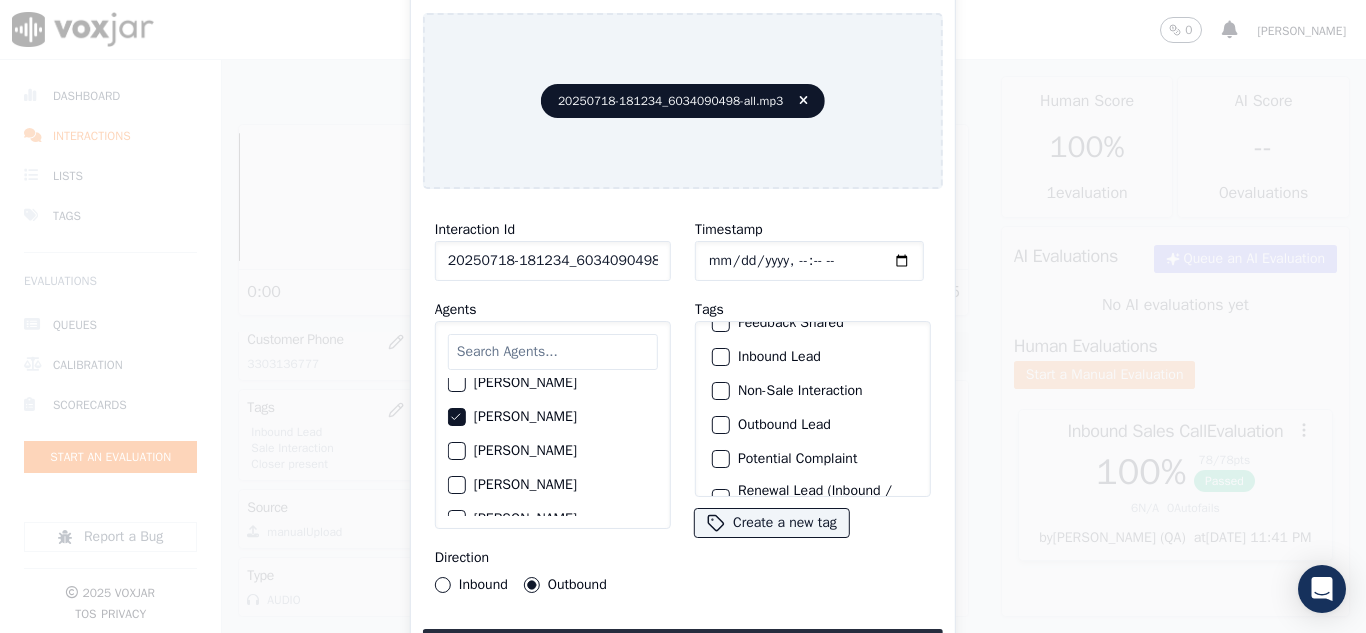 scroll, scrollTop: 173, scrollLeft: 0, axis: vertical 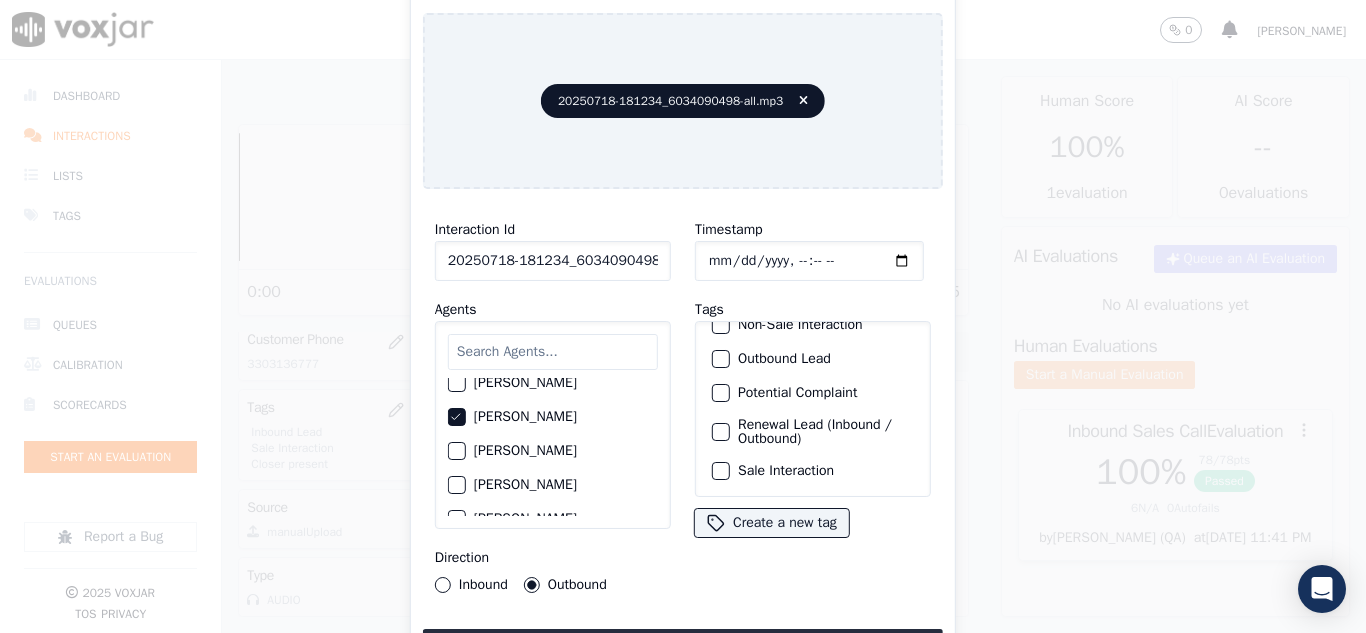 click at bounding box center (720, 432) 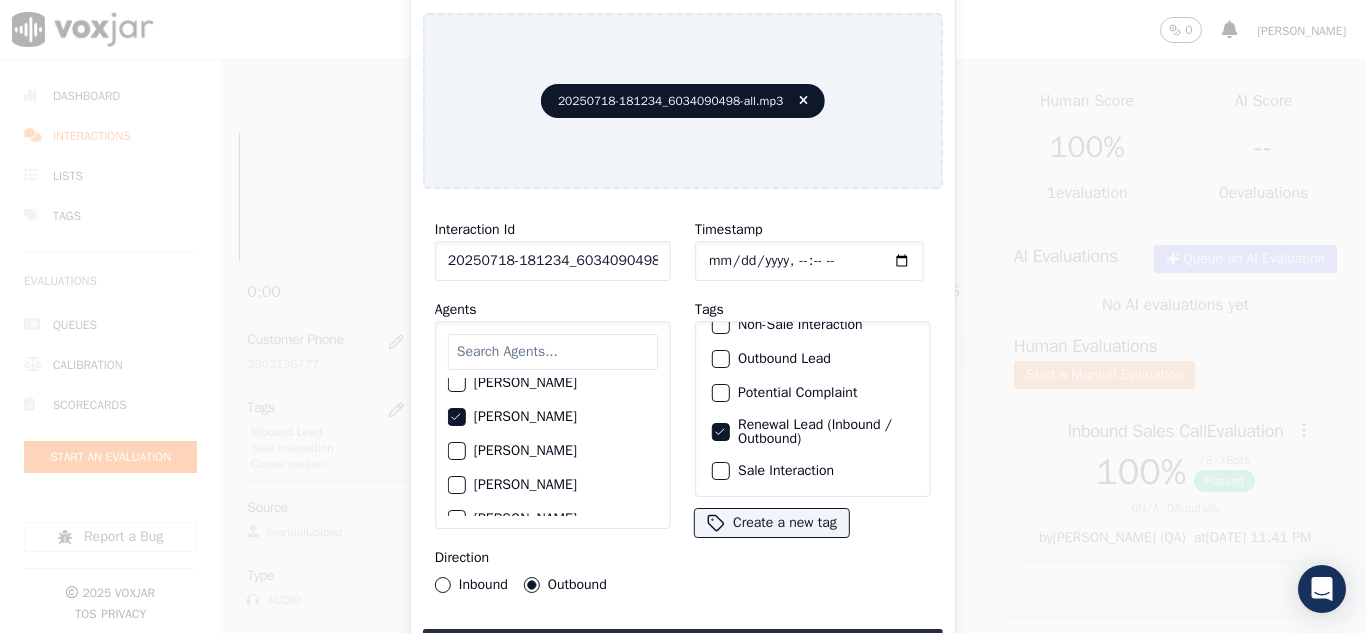 click at bounding box center [720, 471] 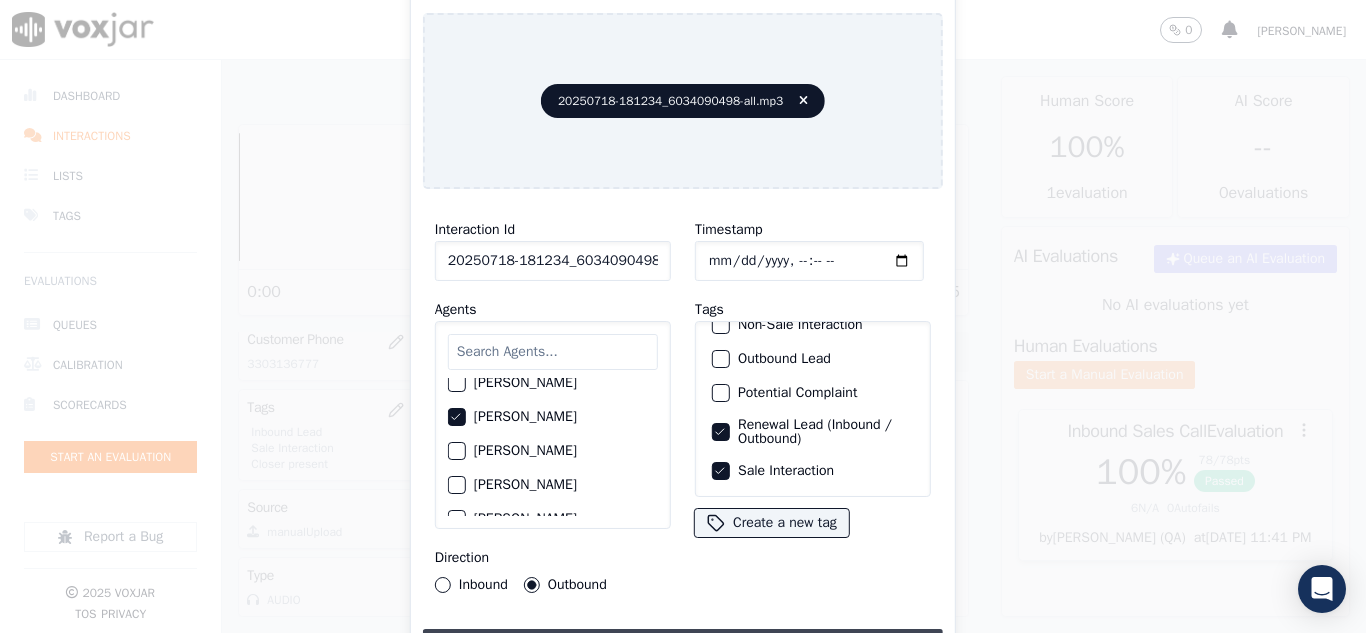 click on "Upload interaction to start evaluation" at bounding box center [683, 647] 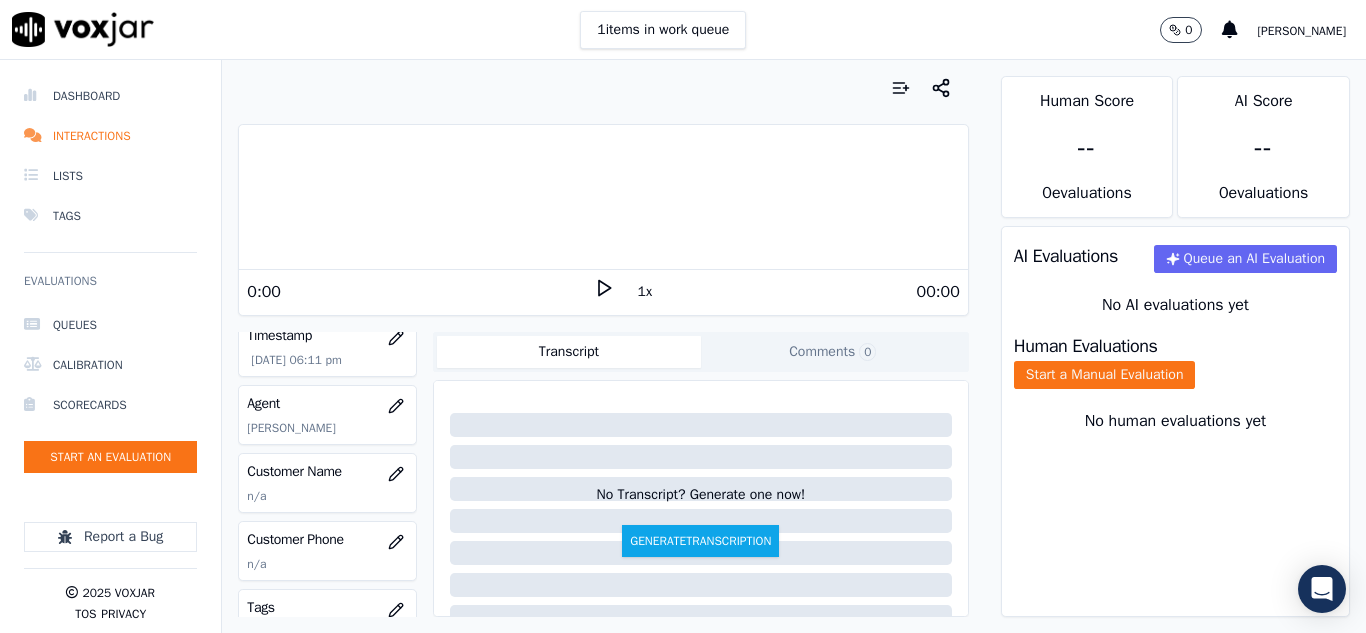 scroll, scrollTop: 200, scrollLeft: 0, axis: vertical 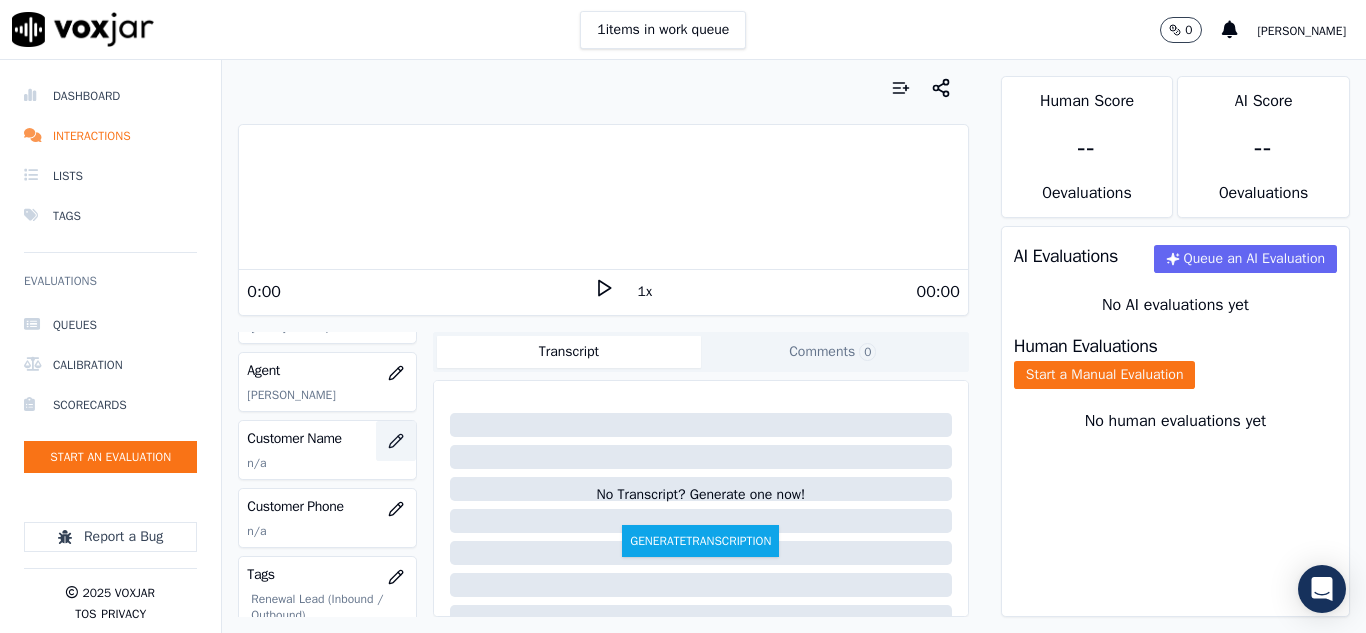 click 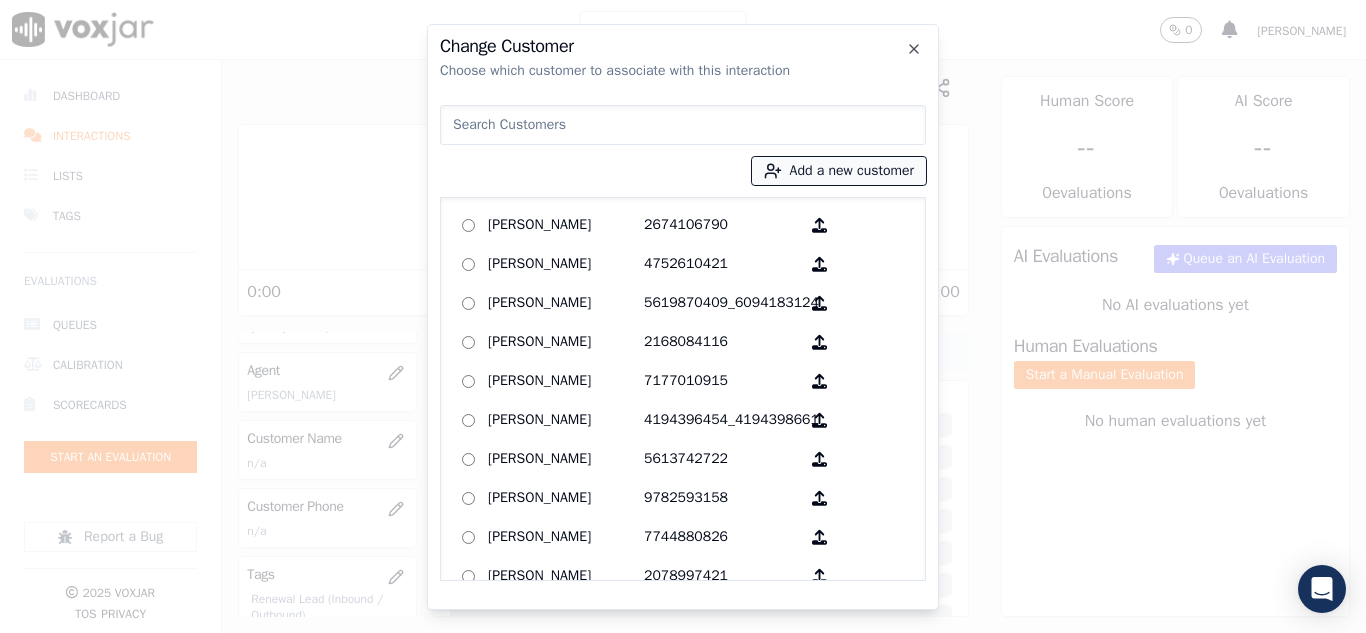 click on "Add a new customer" at bounding box center (839, 171) 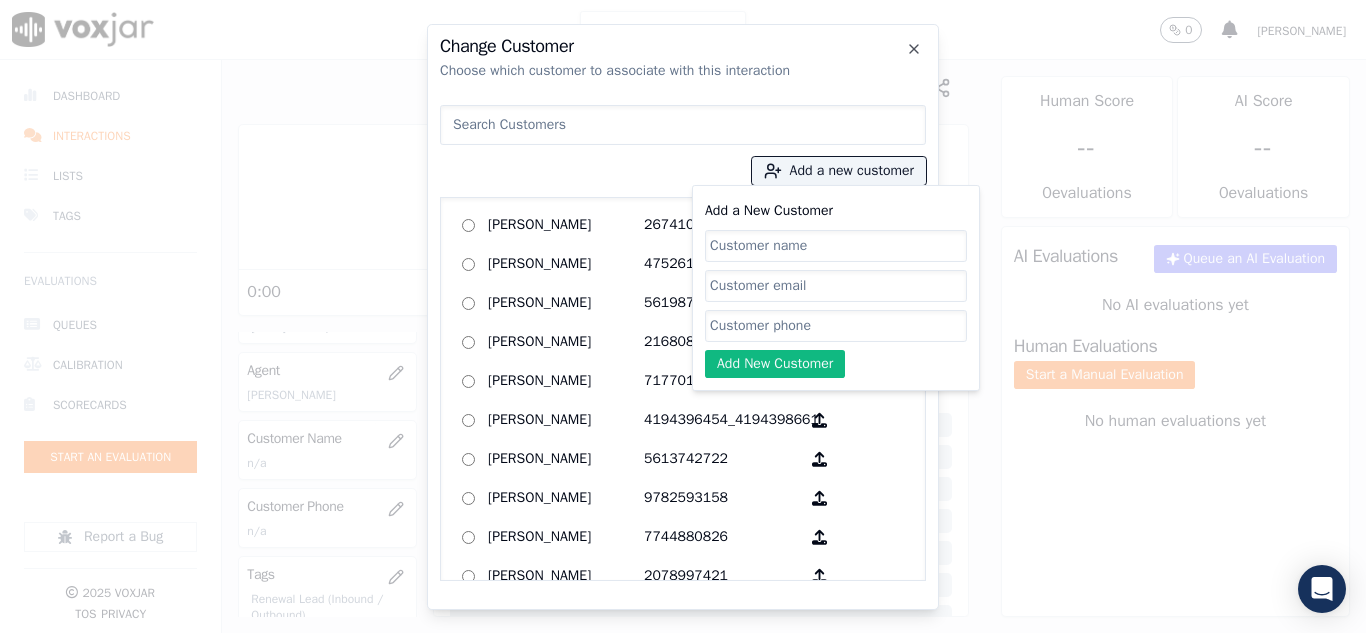 click on "Add a New Customer" 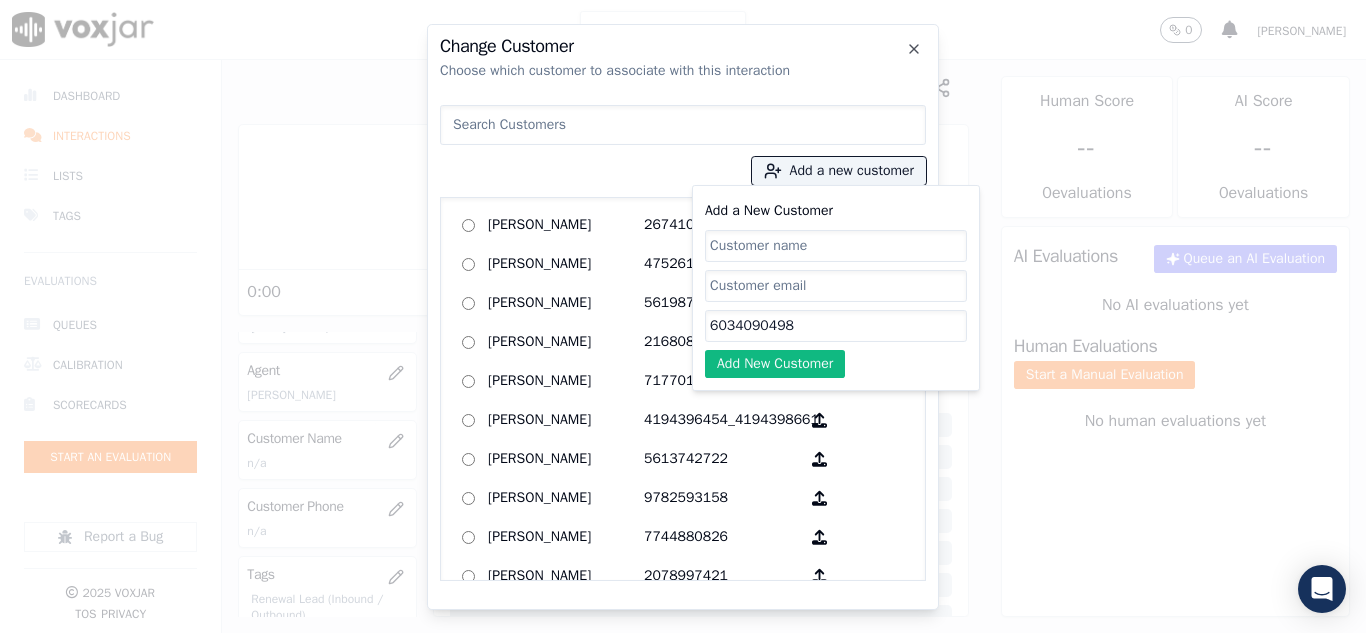 type on "6034090498" 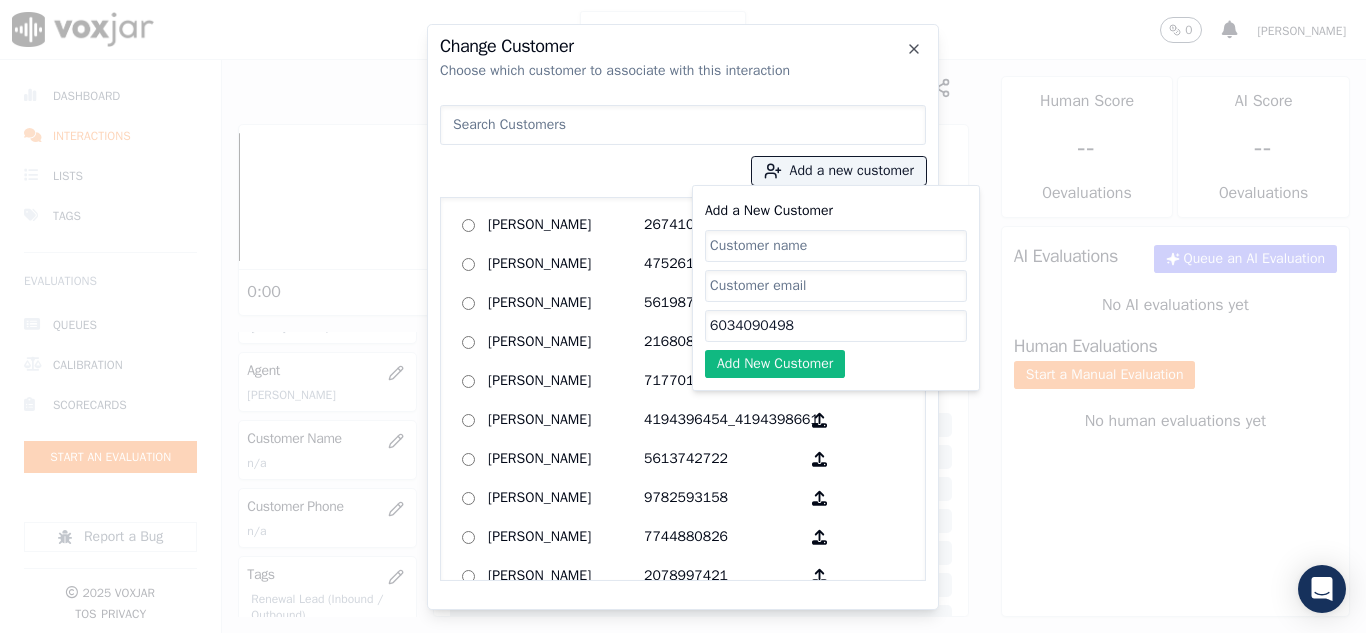 paste on "[PERSON_NAME]" 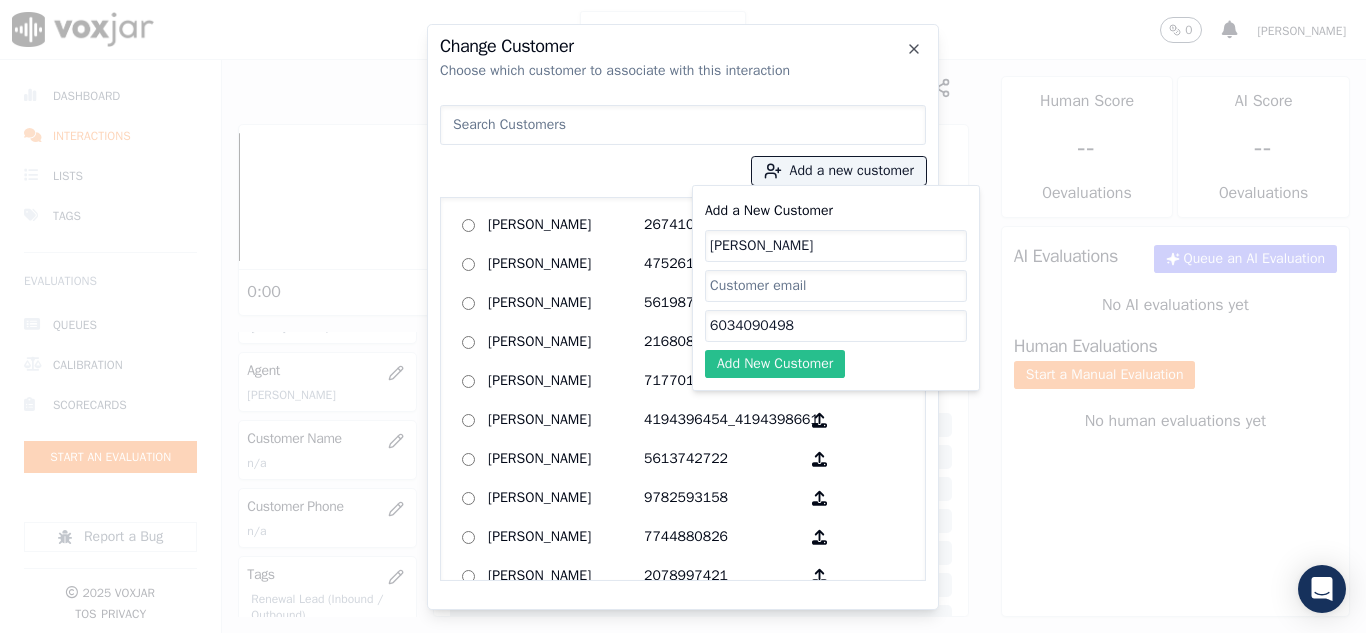 type on "[PERSON_NAME]" 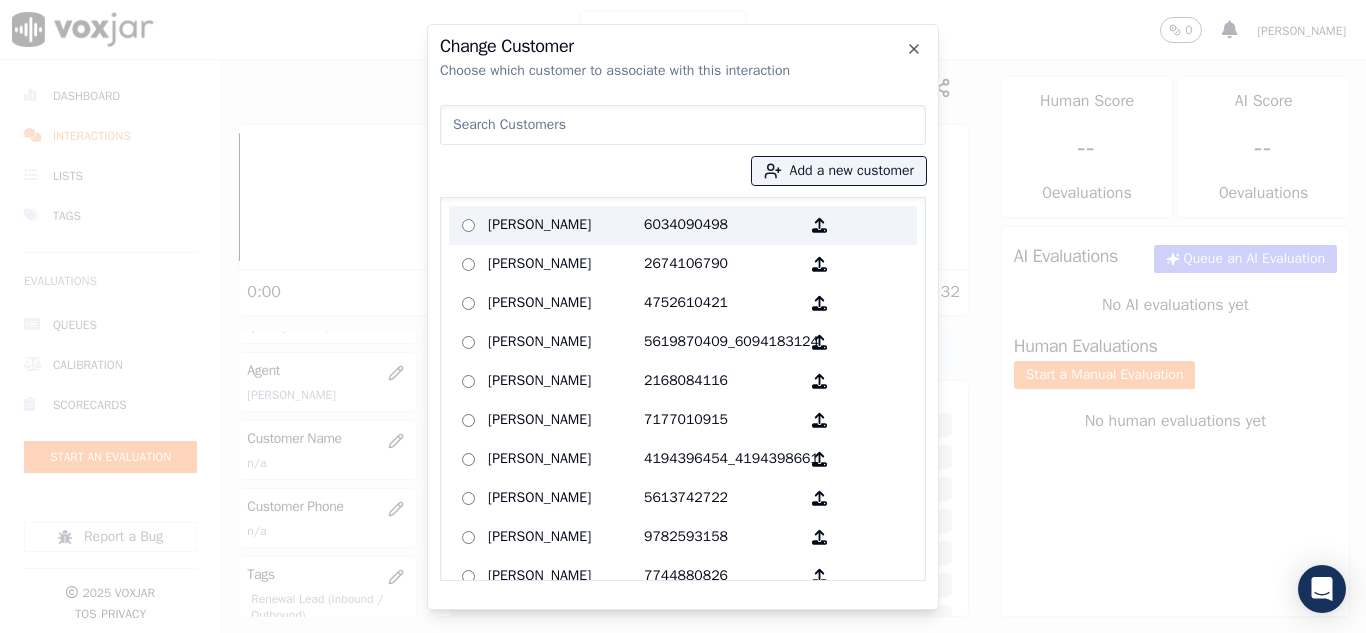 click on "[PERSON_NAME]" at bounding box center (566, 225) 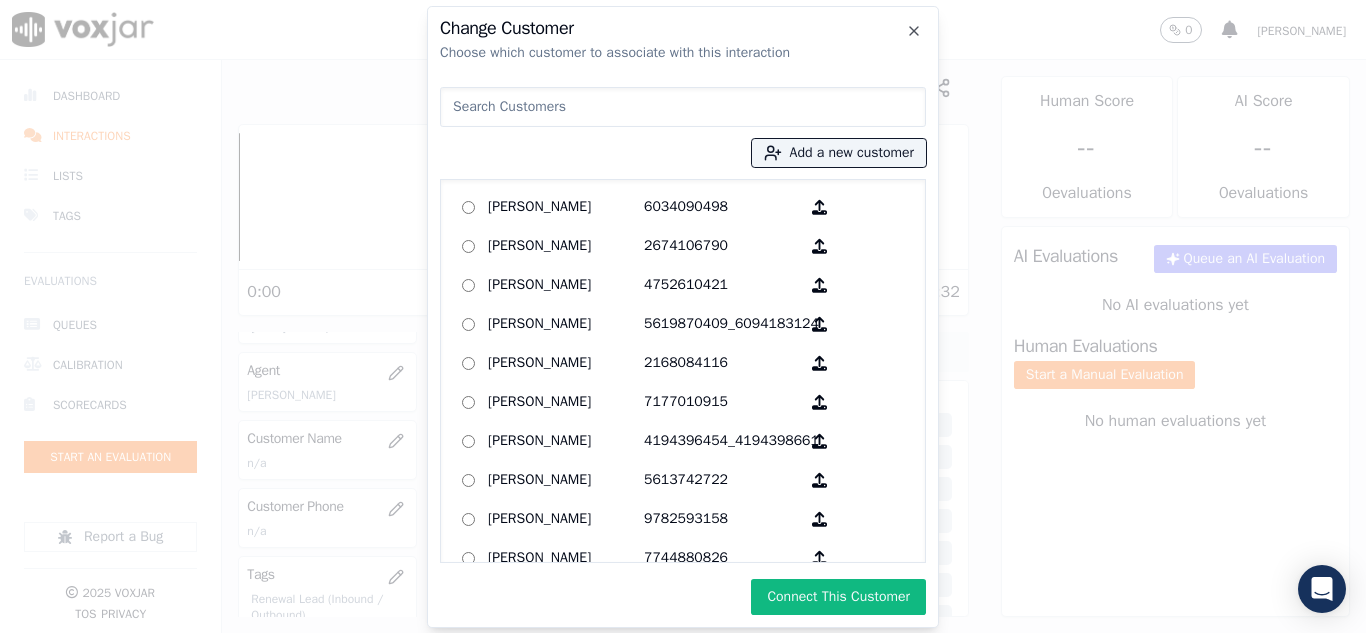 click on "Connect This Customer" at bounding box center [838, 597] 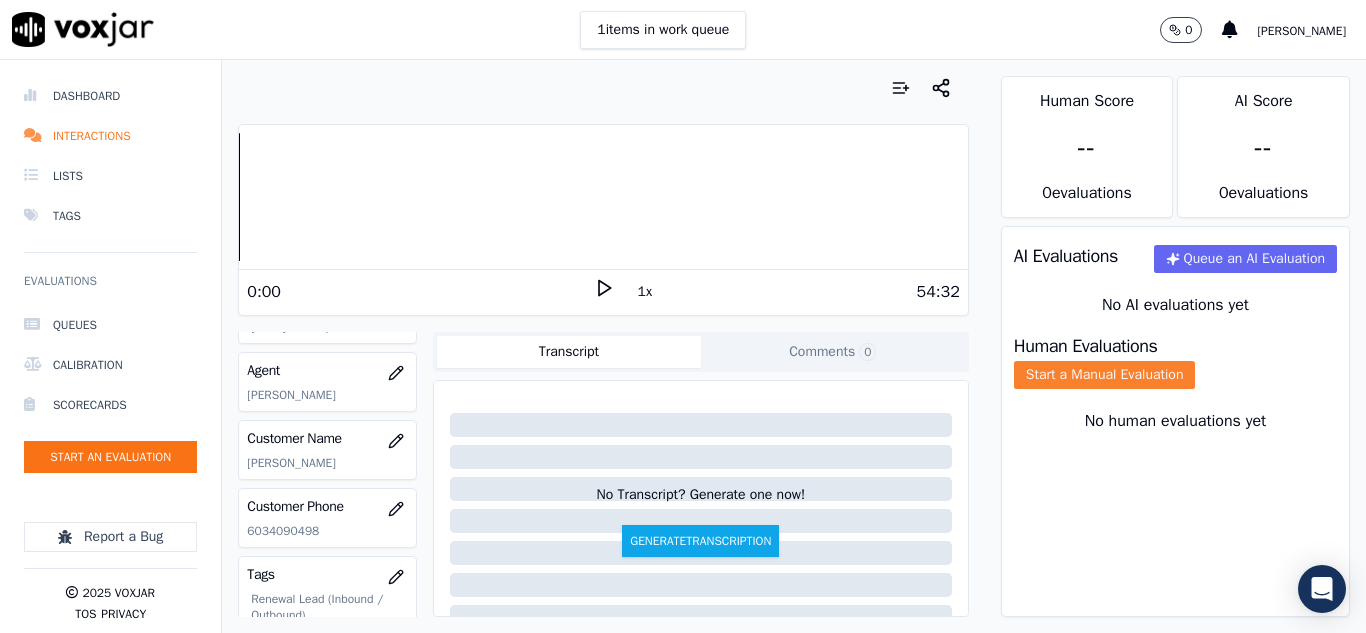 click on "Start a Manual Evaluation" 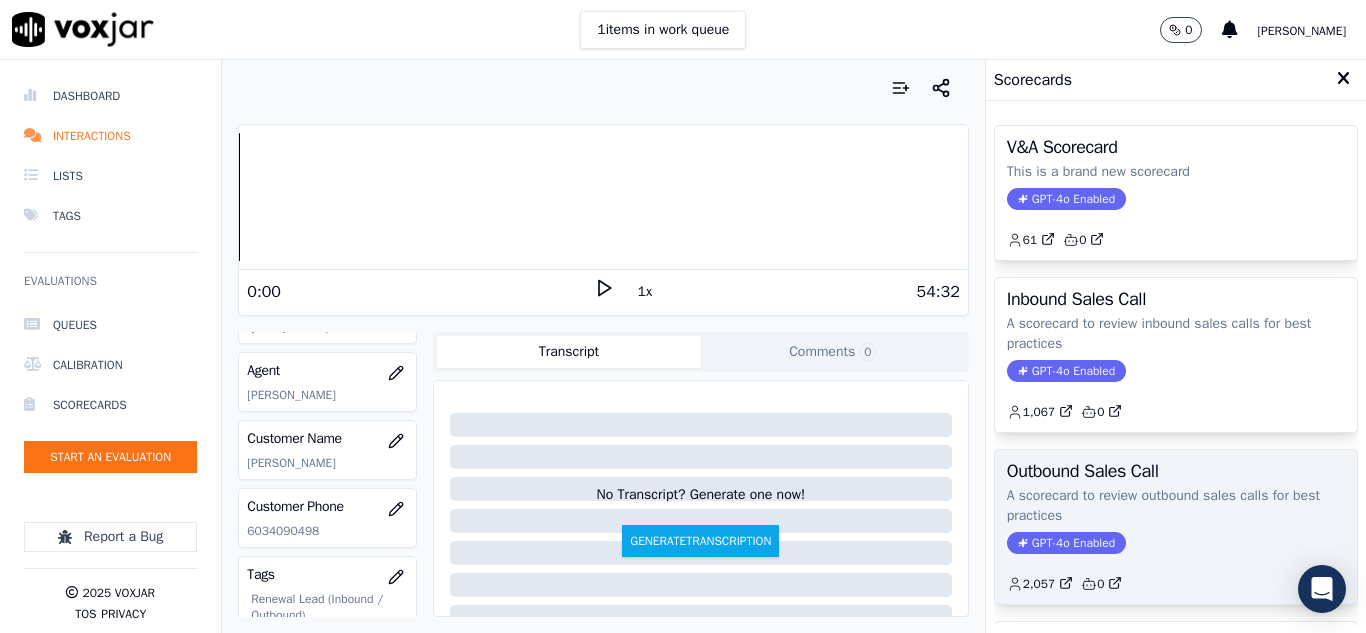 click on "Outbound Sales Call   A scorecard to review outbound sales calls for best practices     GPT-4o Enabled       2,057         0" at bounding box center [1176, 527] 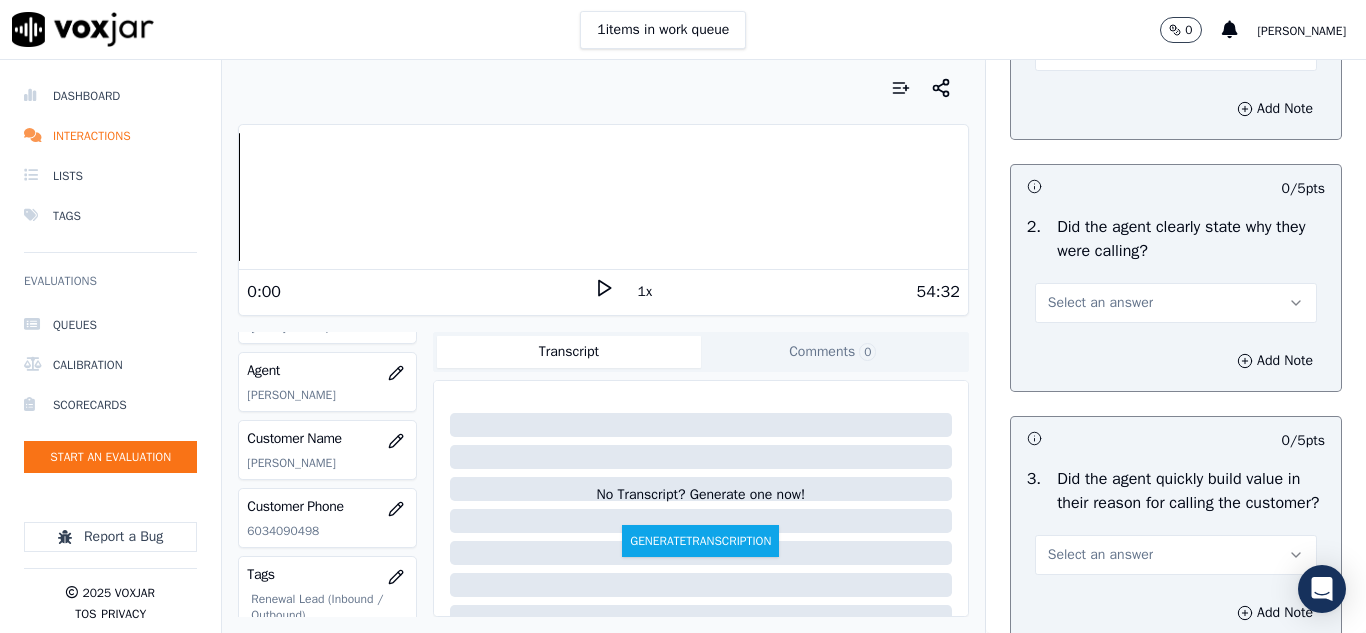 scroll, scrollTop: 200, scrollLeft: 0, axis: vertical 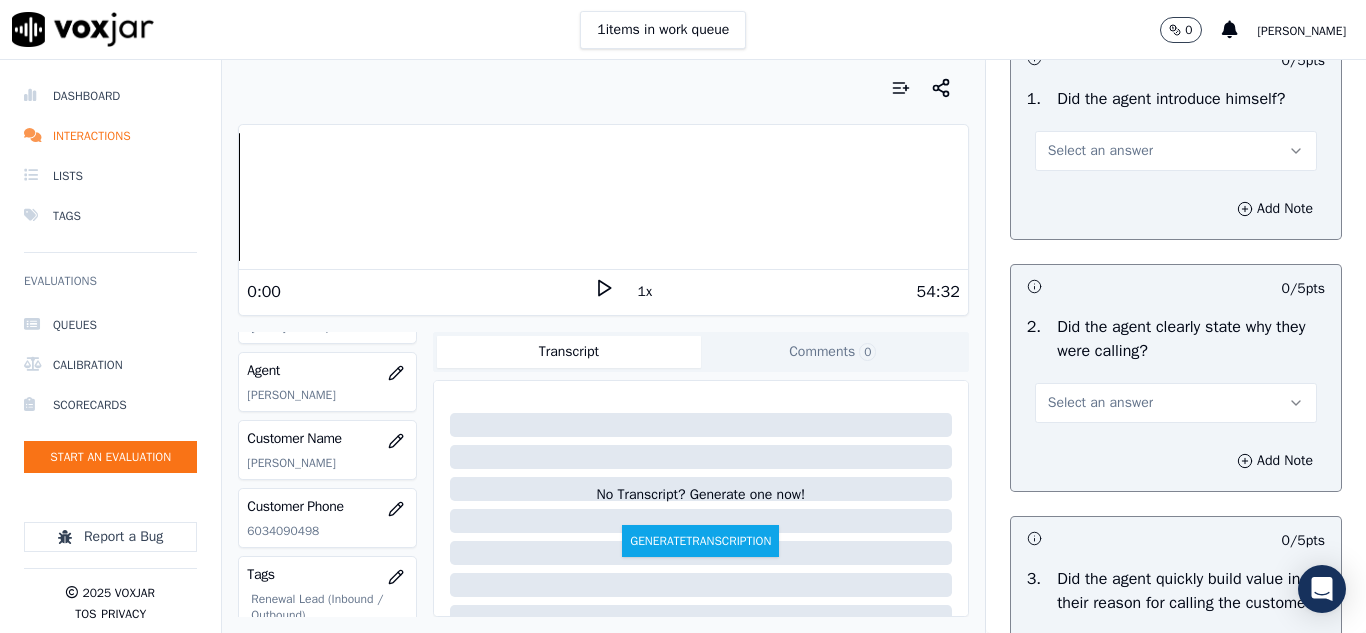 click on "Select an answer" at bounding box center (1100, 151) 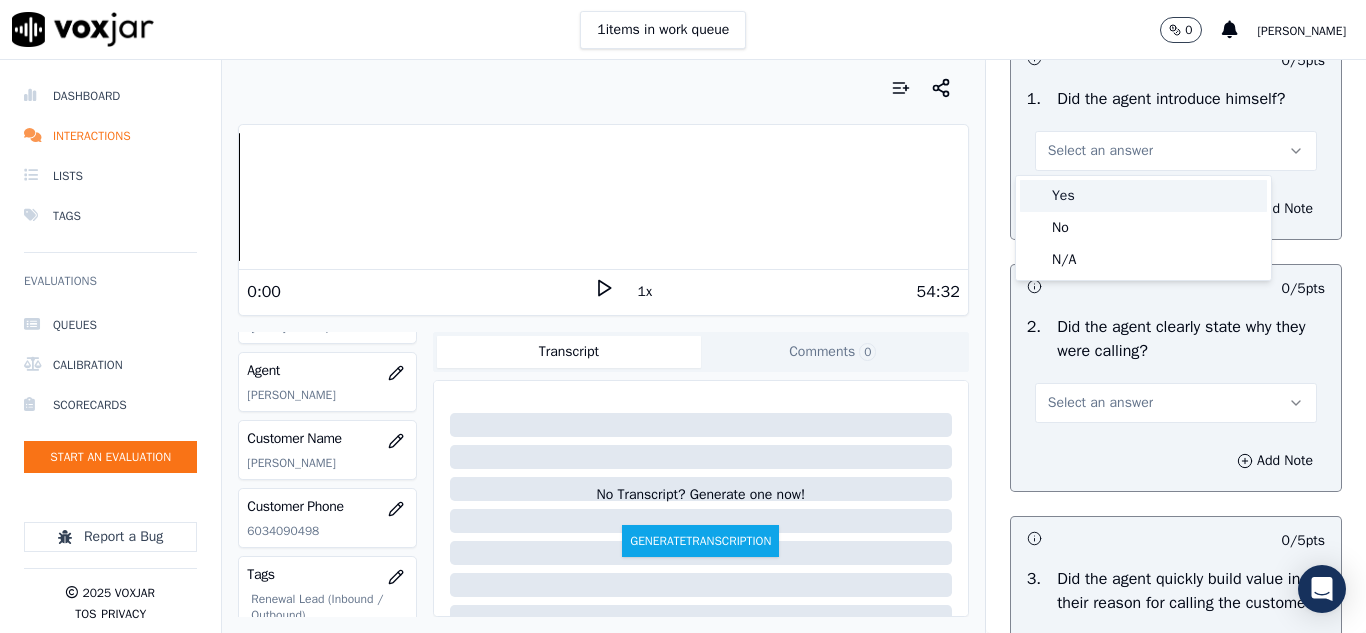 click on "Yes" at bounding box center [1143, 196] 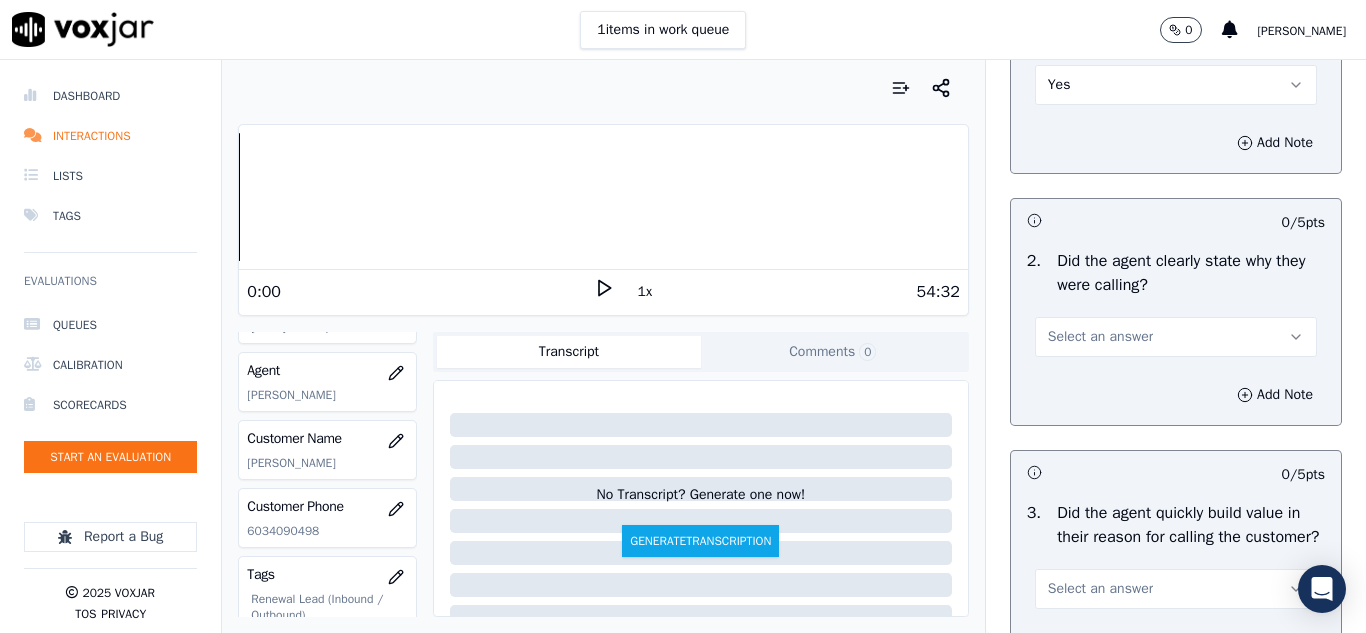 scroll, scrollTop: 300, scrollLeft: 0, axis: vertical 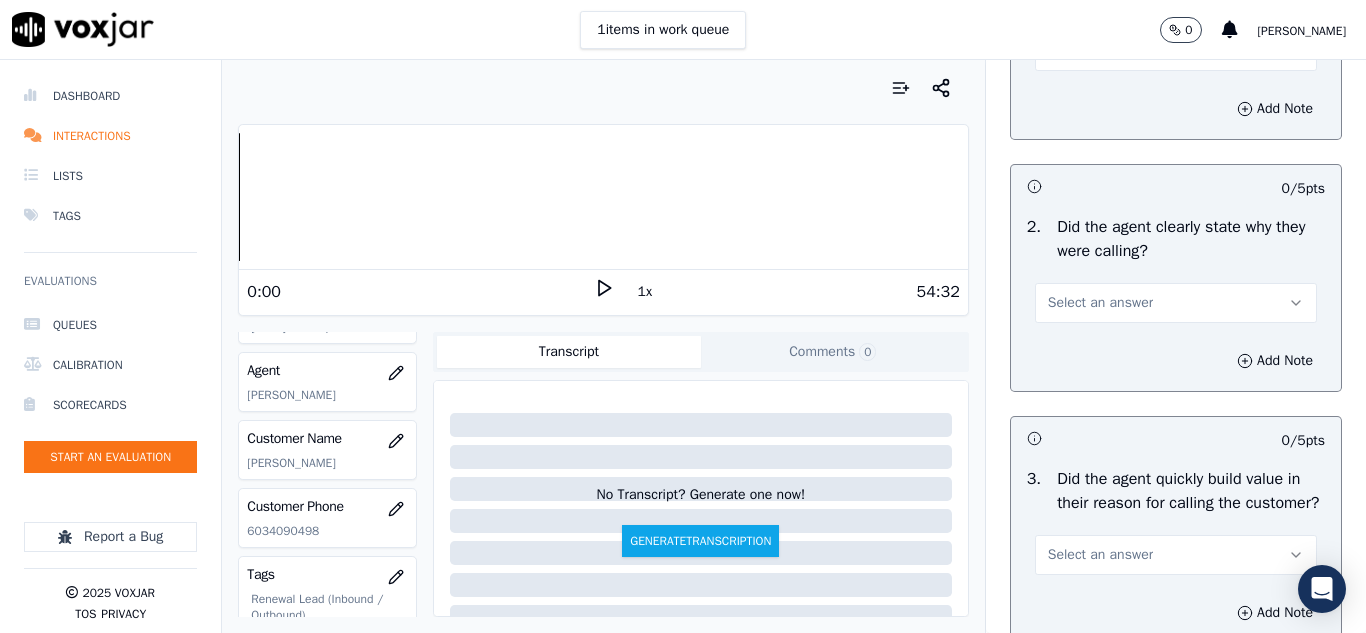 click on "Select an answer" at bounding box center [1100, 303] 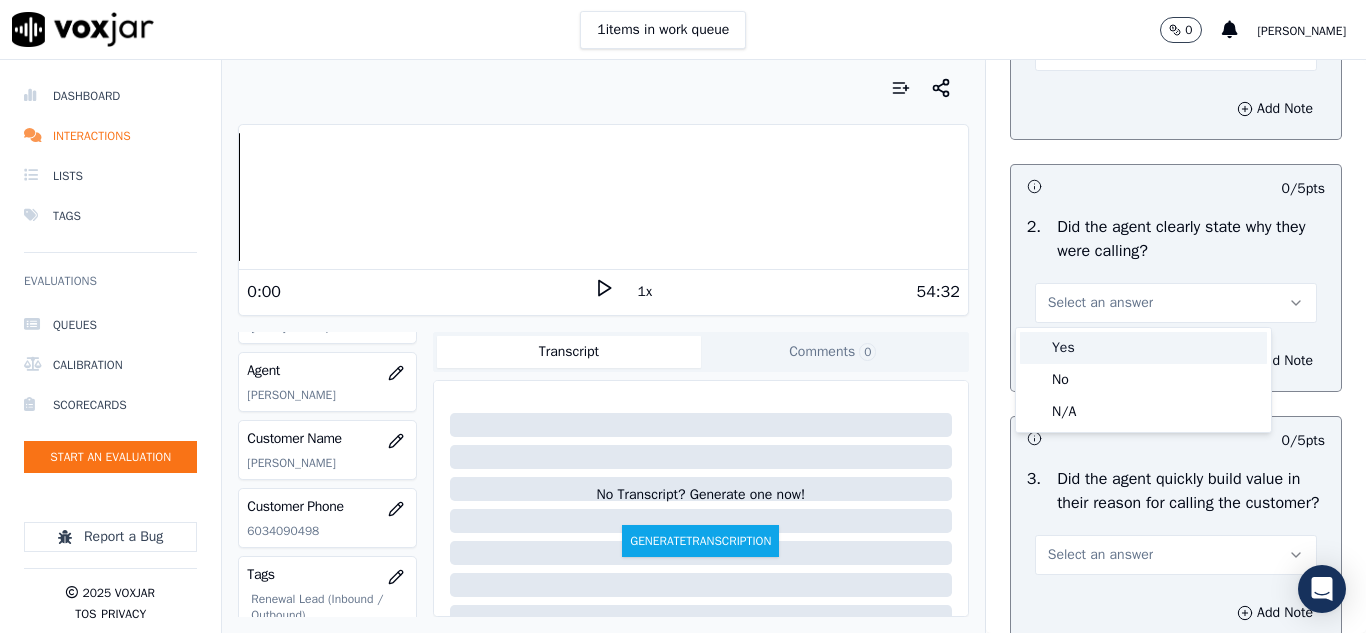 click on "Yes" at bounding box center [1143, 348] 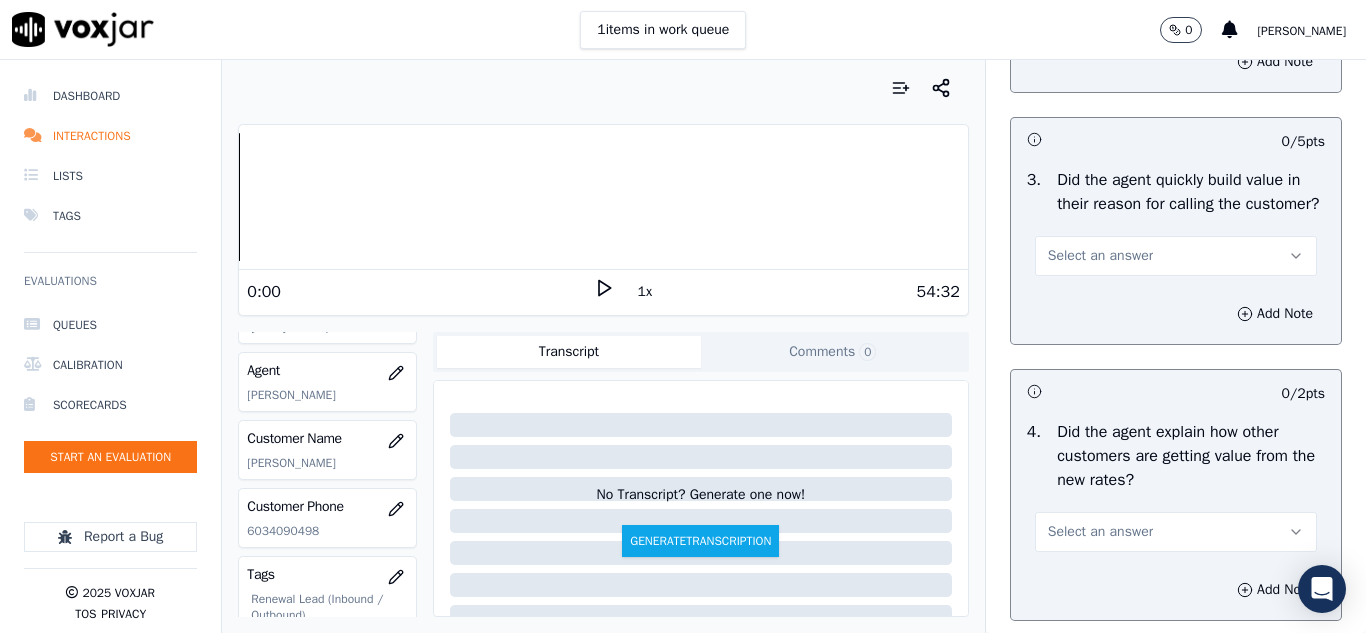 scroll, scrollTop: 600, scrollLeft: 0, axis: vertical 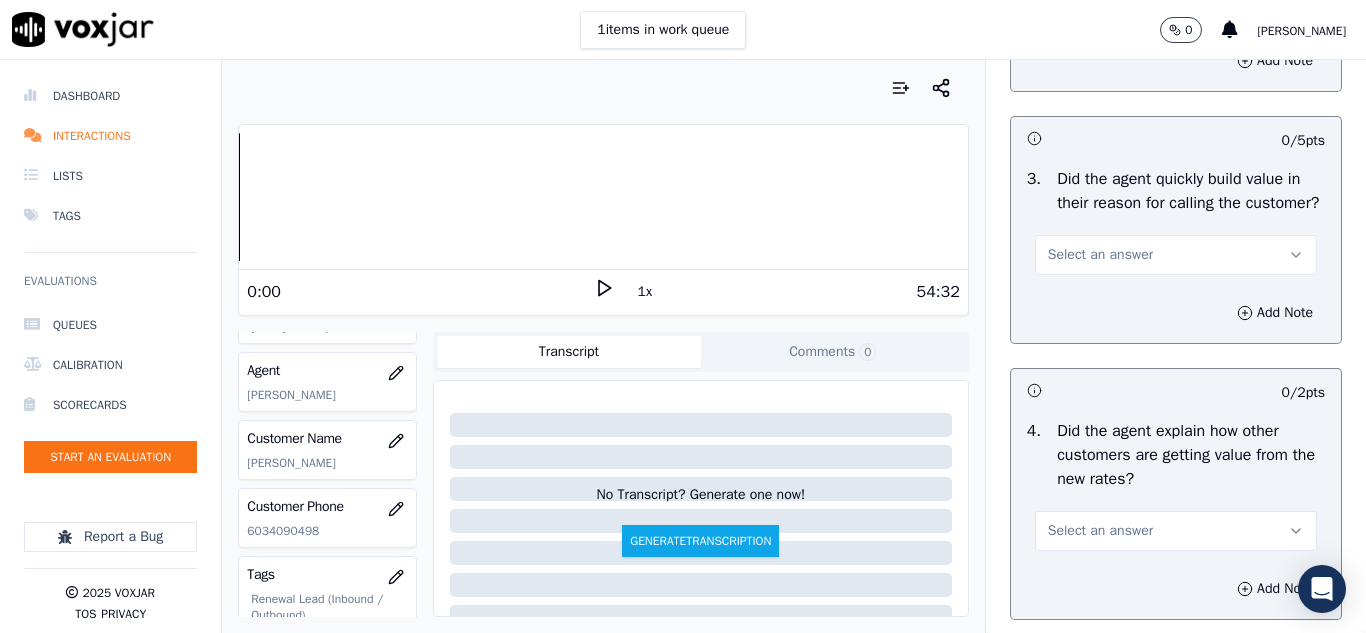 click on "Select an answer" at bounding box center (1100, 255) 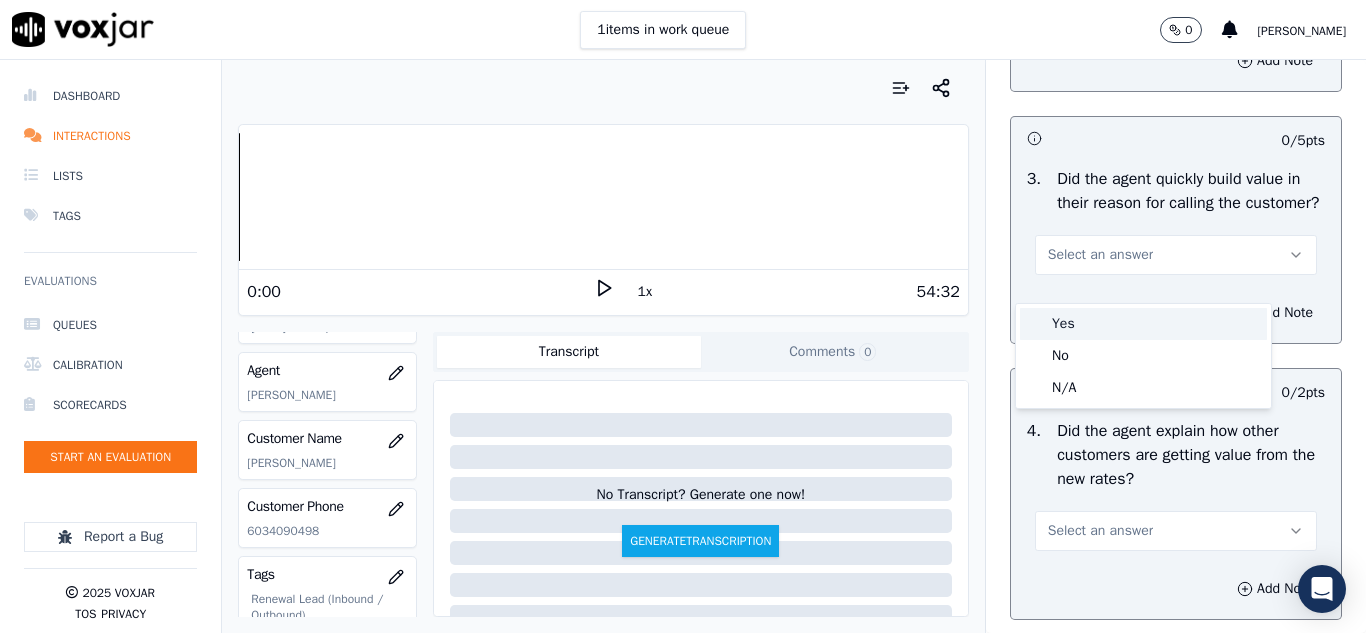 click on "Yes" at bounding box center (1143, 324) 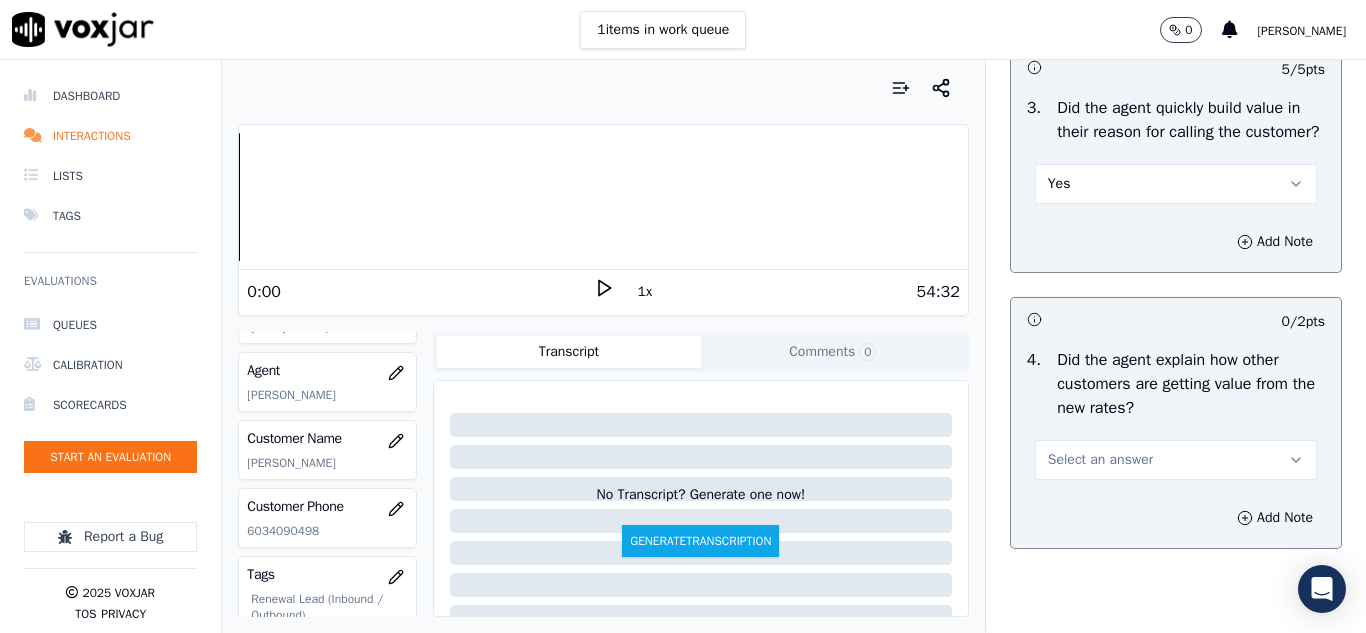 scroll, scrollTop: 900, scrollLeft: 0, axis: vertical 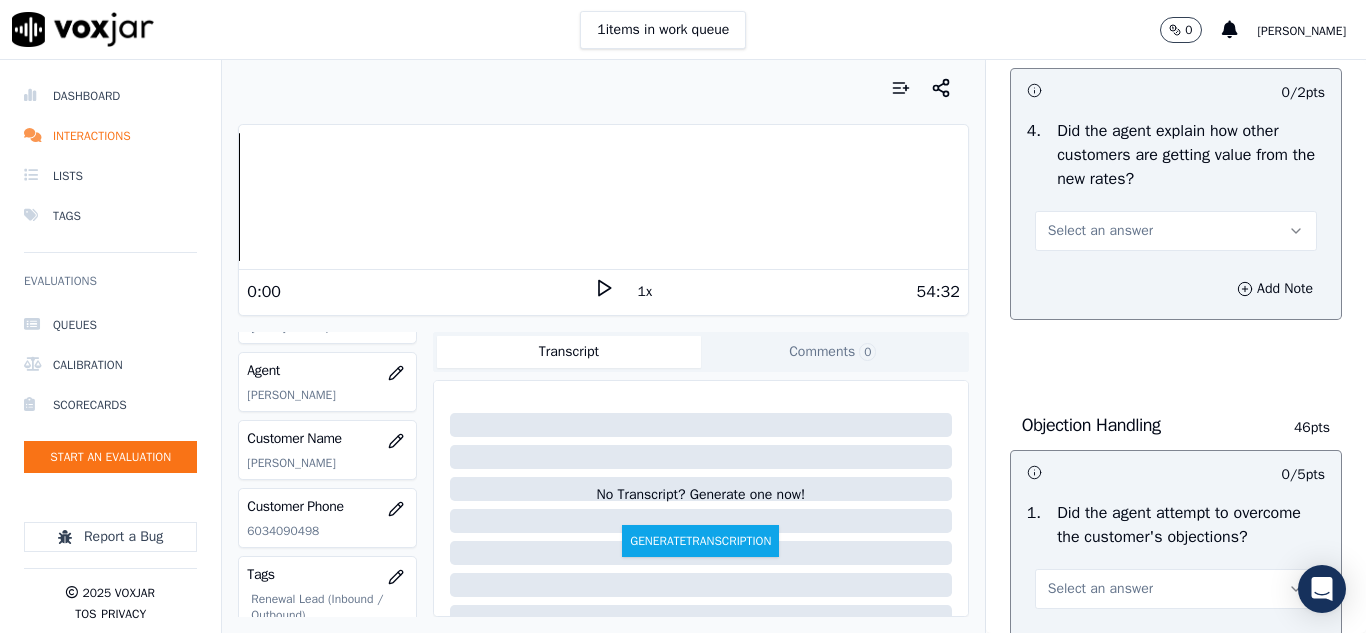 click on "Select an answer" at bounding box center [1100, 231] 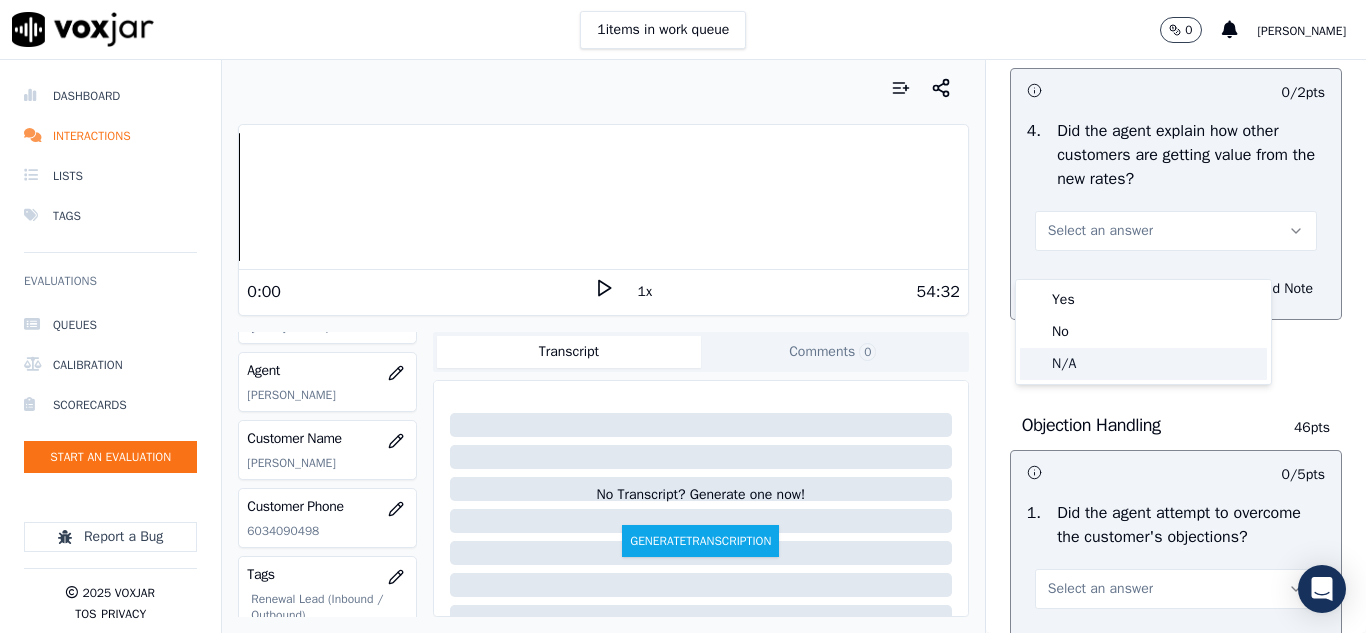 click on "N/A" 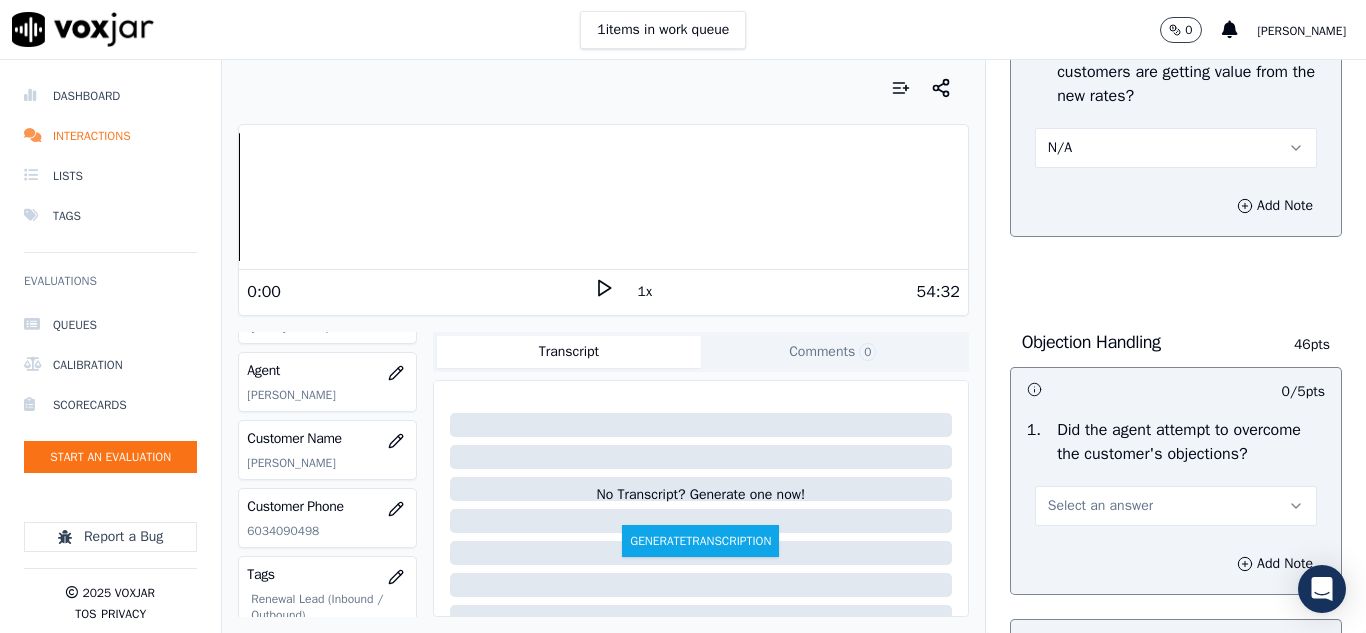 scroll, scrollTop: 1200, scrollLeft: 0, axis: vertical 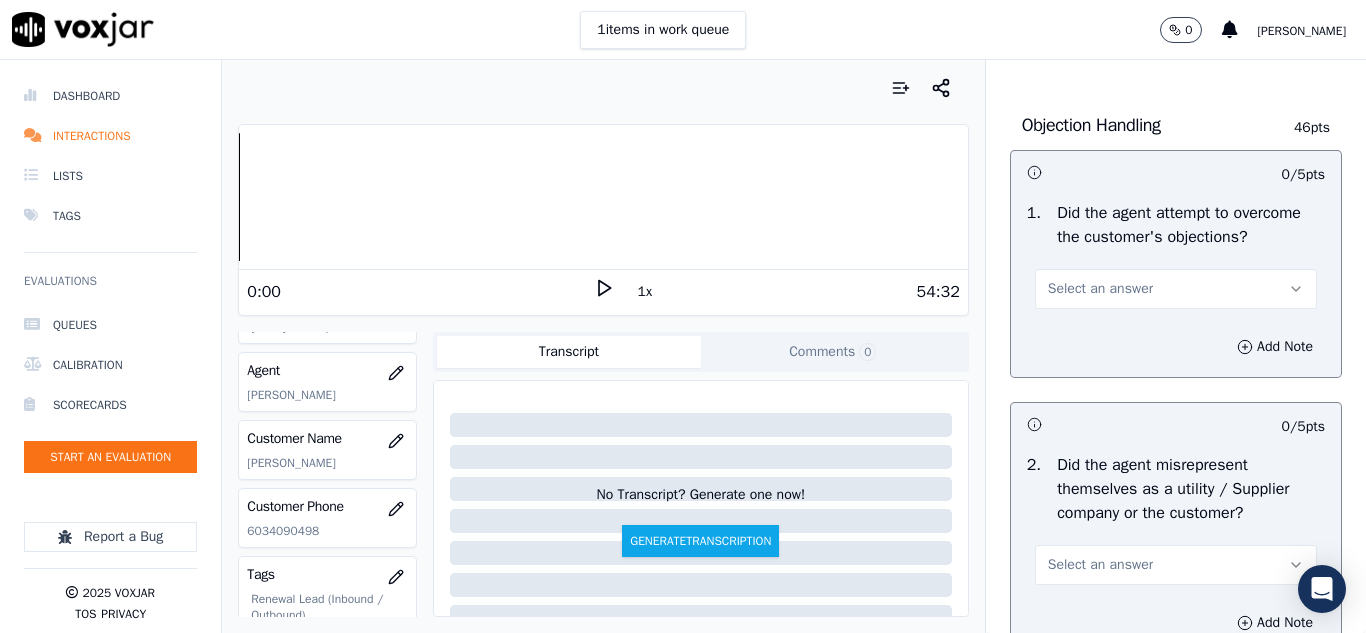 drag, startPoint x: 1070, startPoint y: 330, endPoint x: 1068, endPoint y: 355, distance: 25.079872 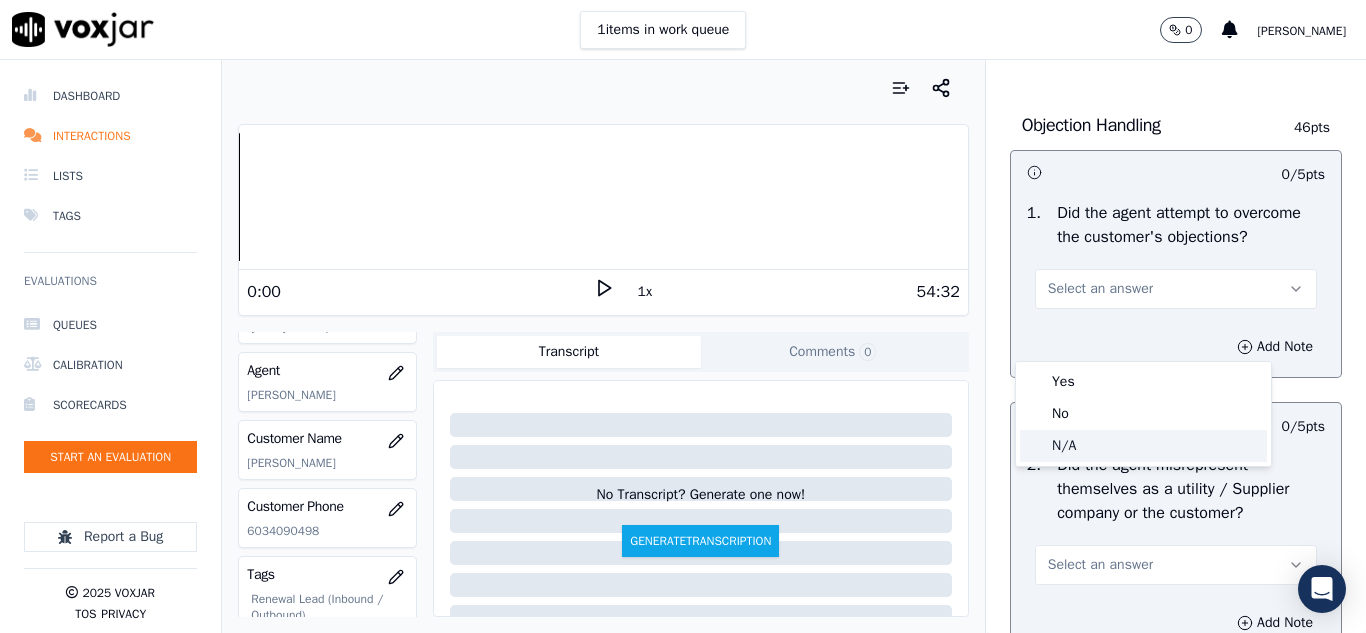 click on "N/A" 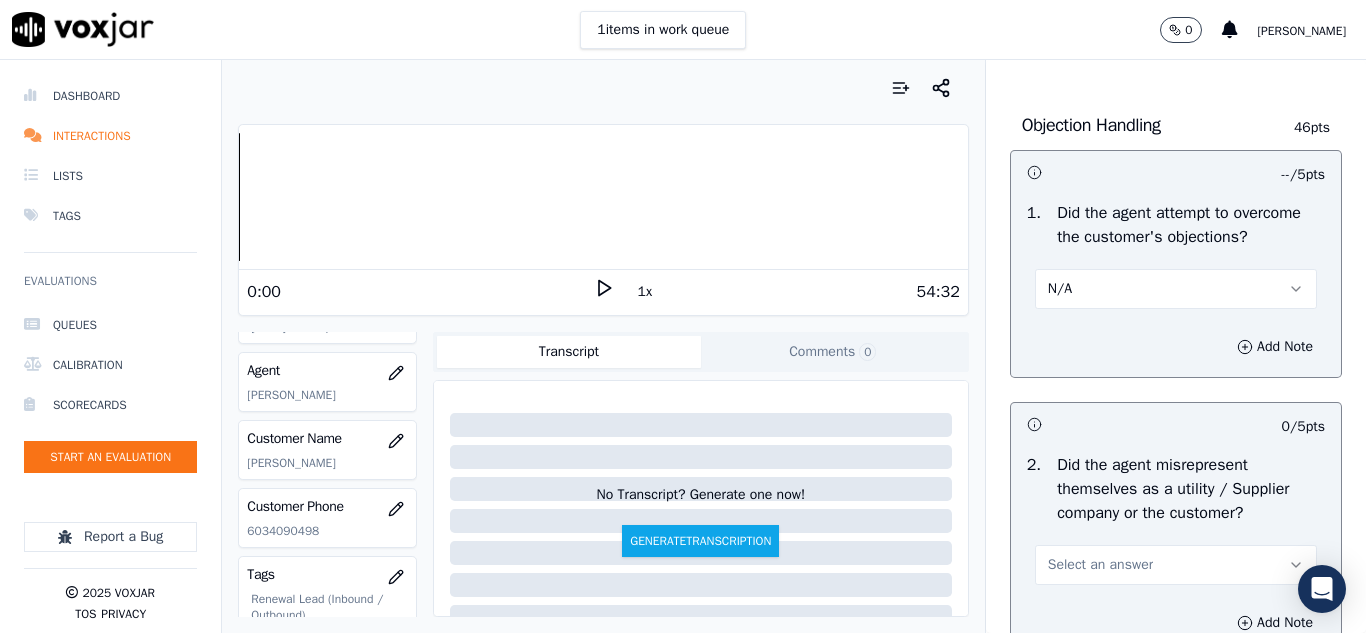 scroll, scrollTop: 1500, scrollLeft: 0, axis: vertical 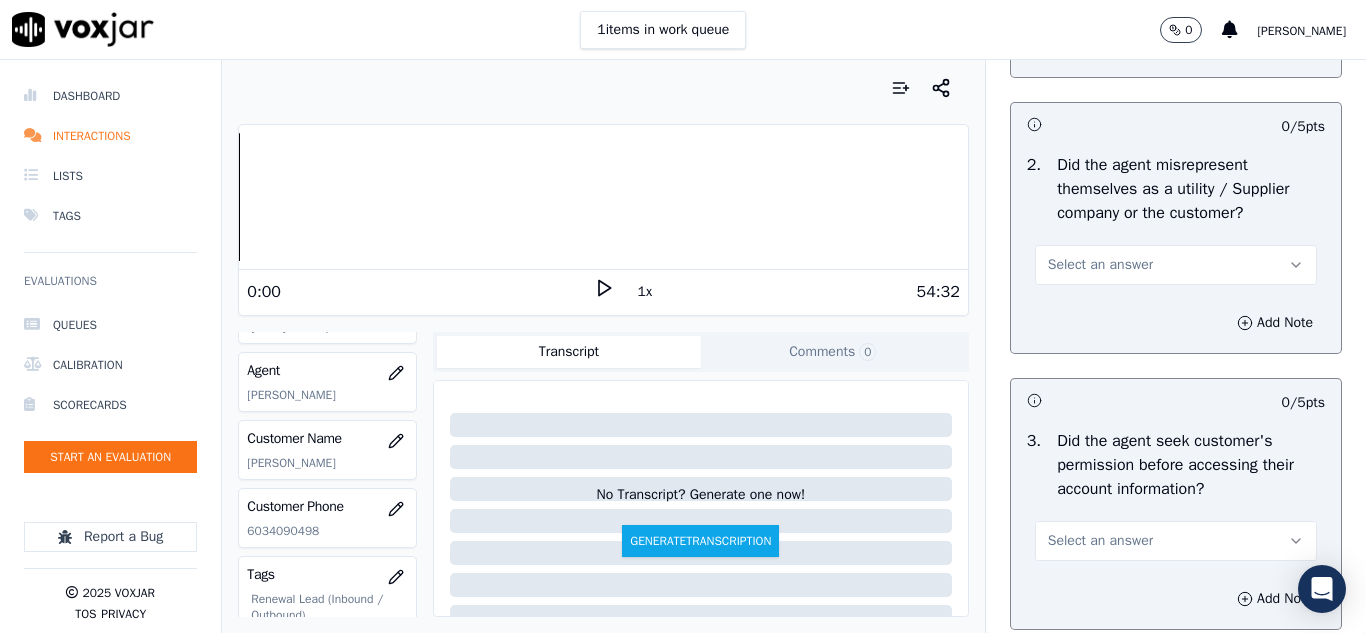 click on "Select an answer" at bounding box center [1100, 265] 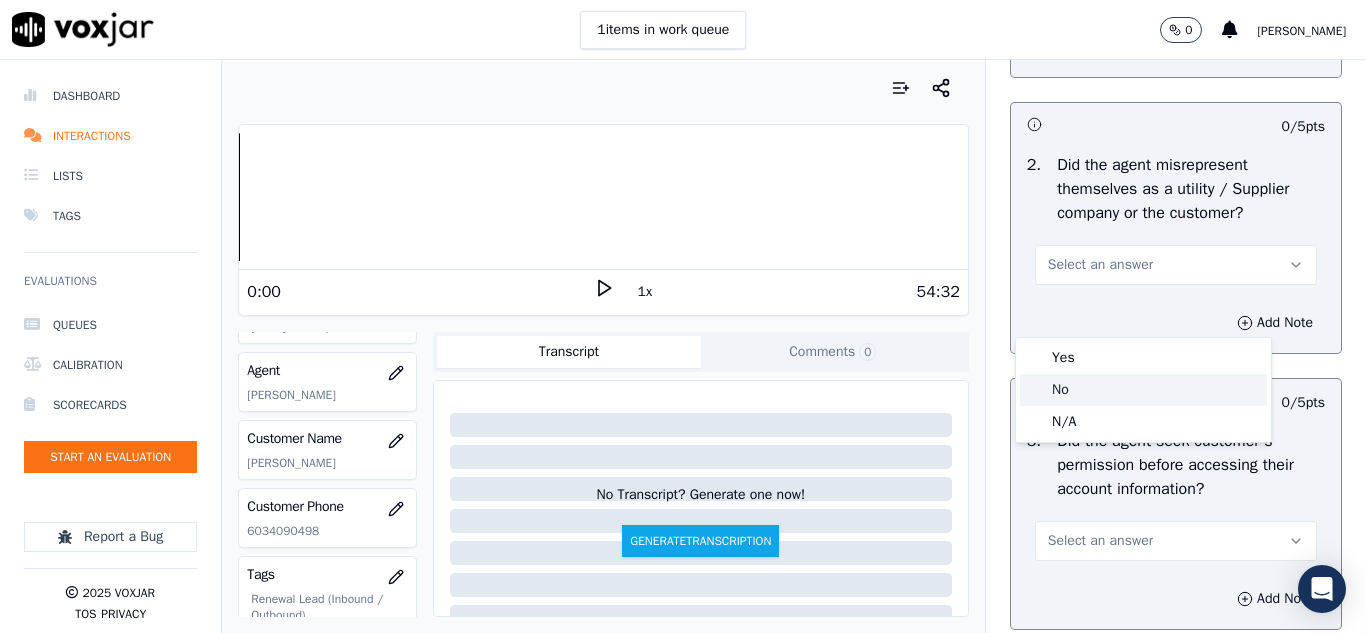 click on "No" 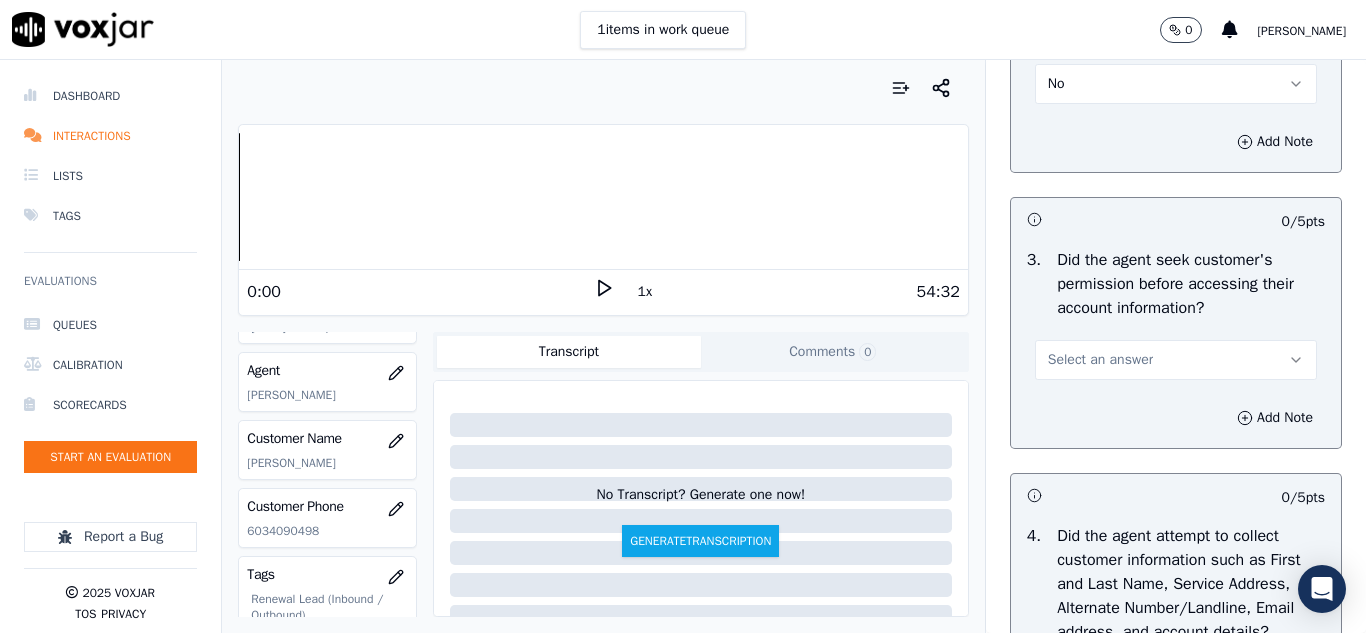 scroll, scrollTop: 1700, scrollLeft: 0, axis: vertical 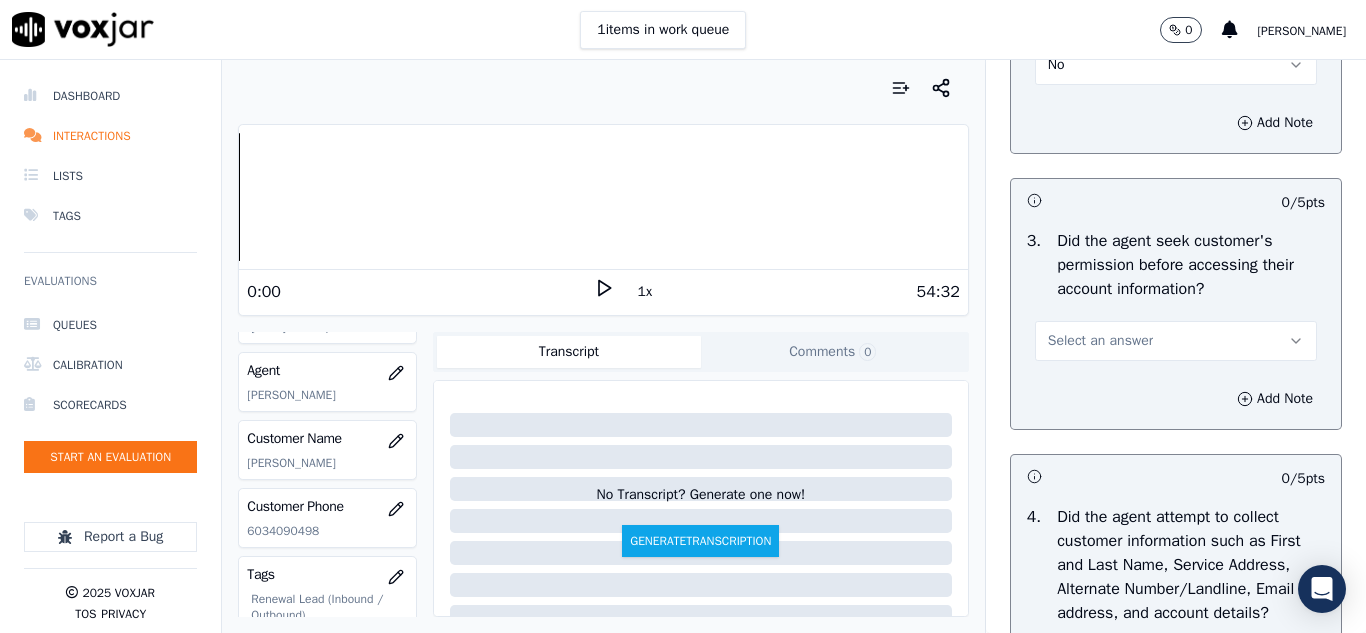 click on "Select an answer" at bounding box center [1100, 341] 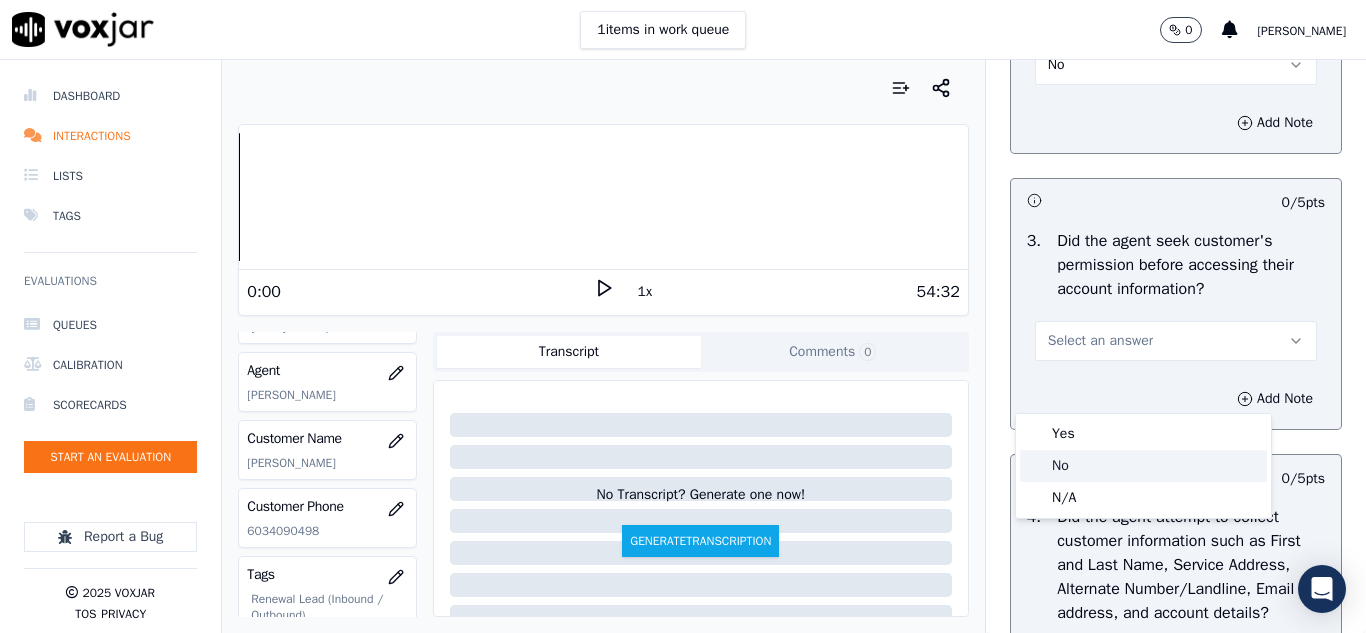 click on "No" 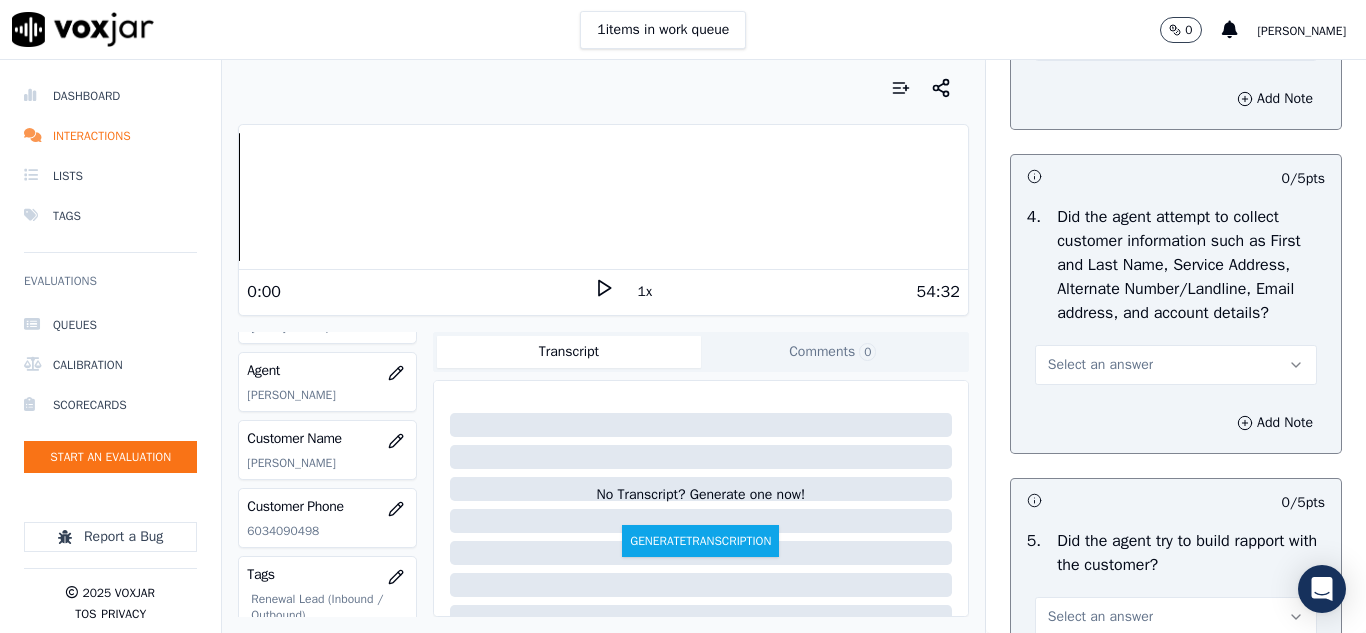 scroll, scrollTop: 2200, scrollLeft: 0, axis: vertical 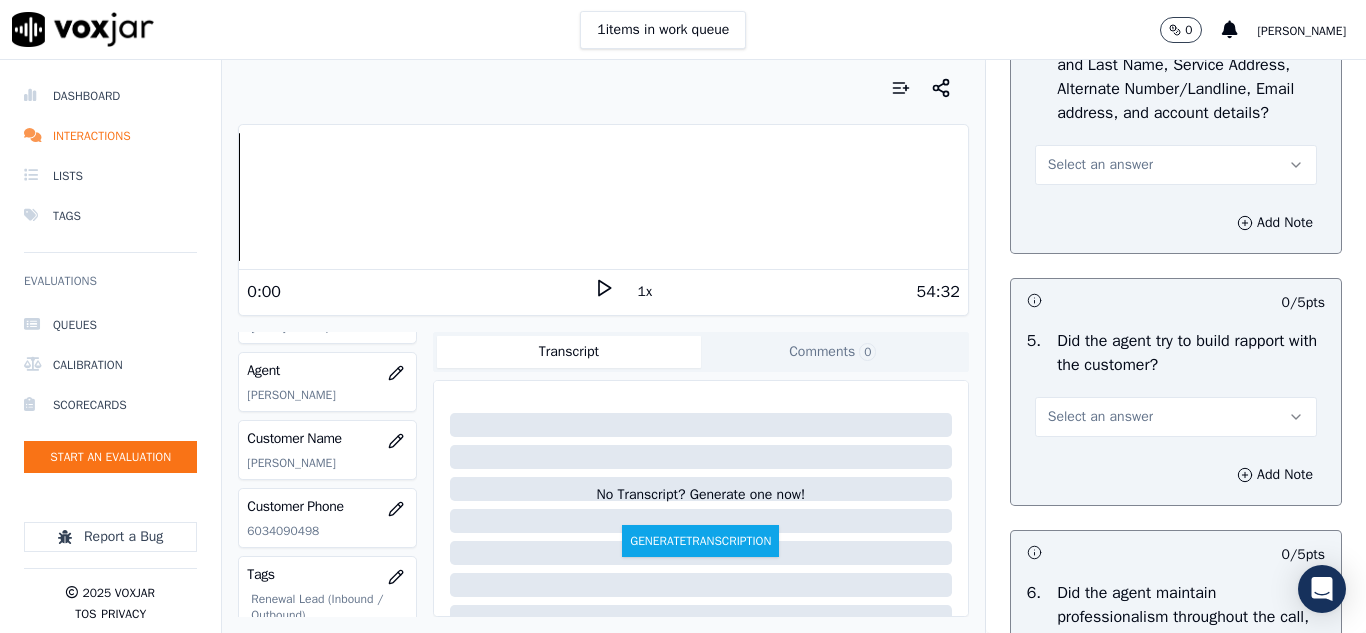 click on "Select an answer" at bounding box center (1100, 165) 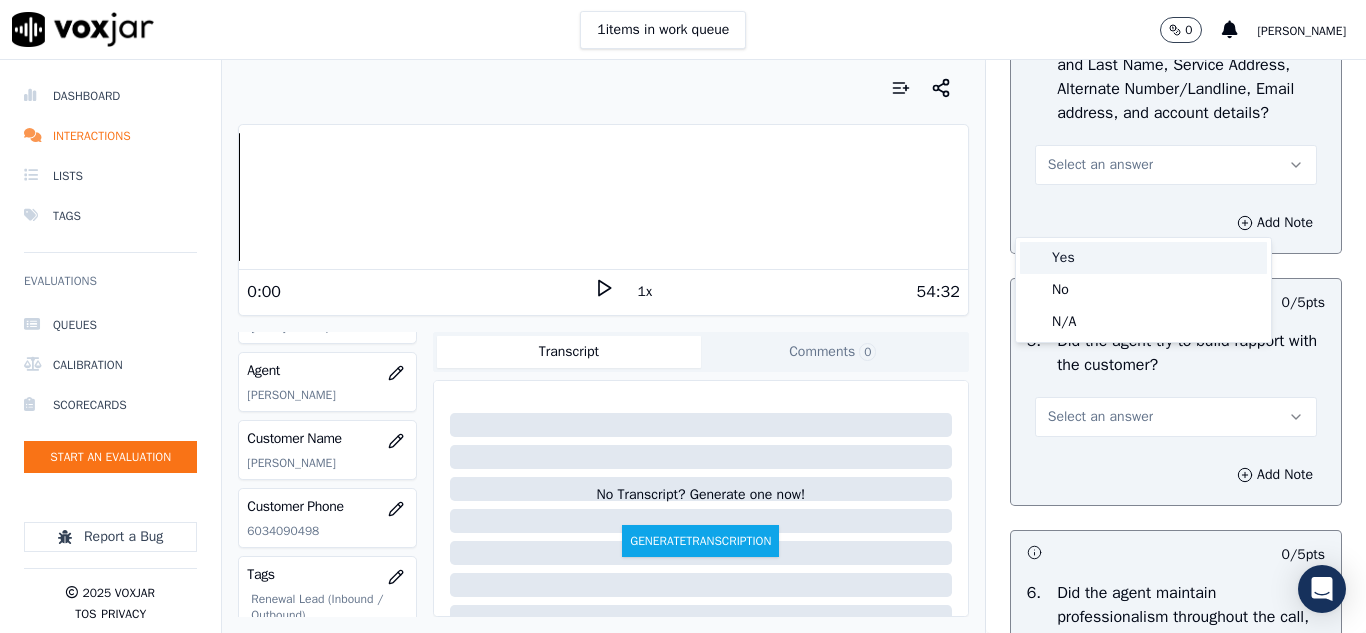 click on "Yes" at bounding box center [1143, 258] 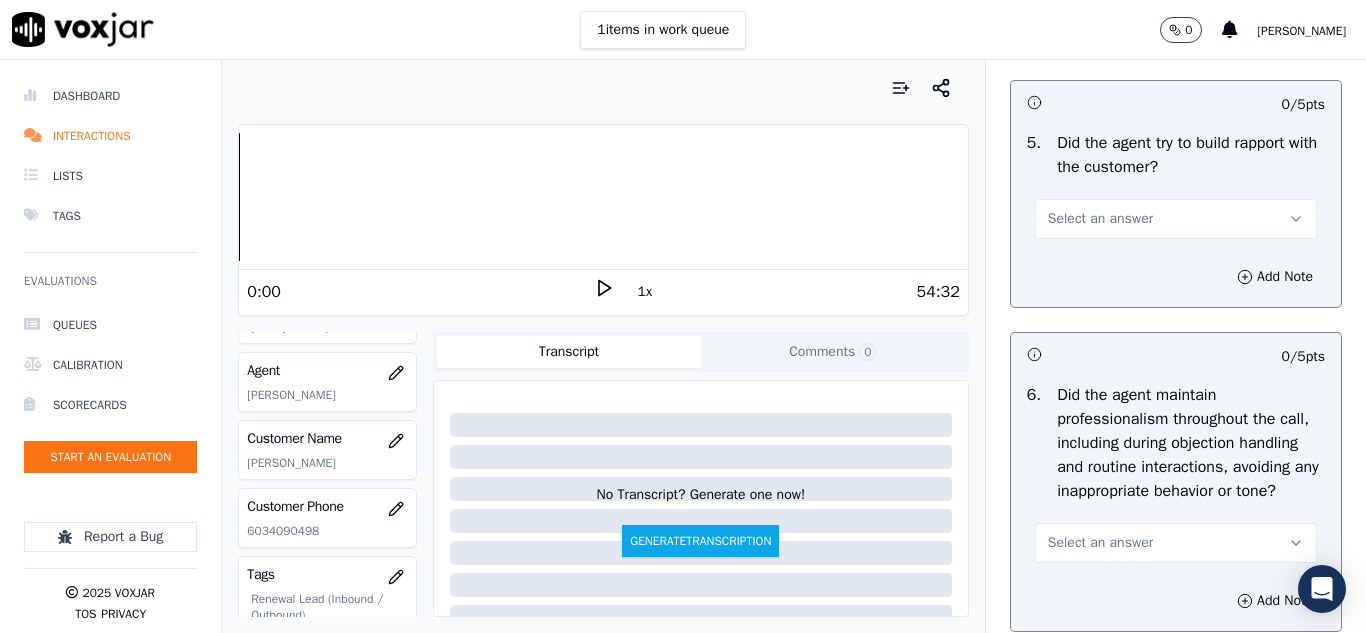 scroll, scrollTop: 2400, scrollLeft: 0, axis: vertical 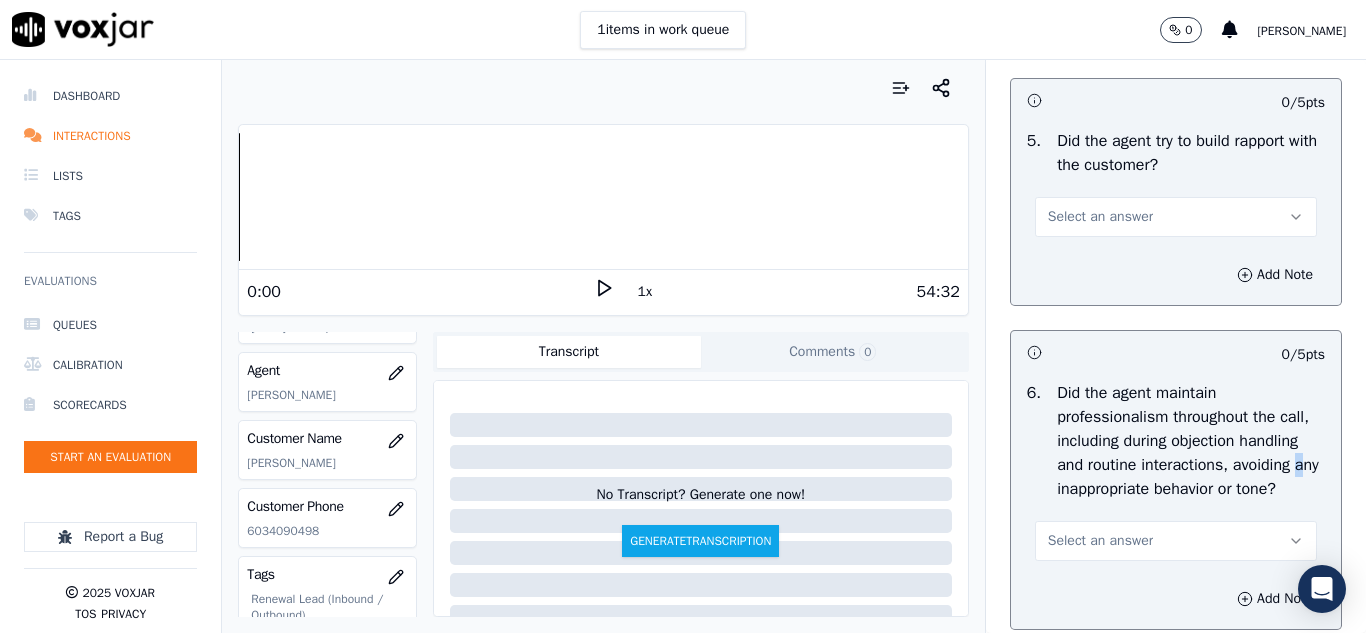 click on "Did the agent maintain professionalism throughout the call, including during objection handling and routine interactions, avoiding any inappropriate behavior or tone?" at bounding box center [1191, 441] 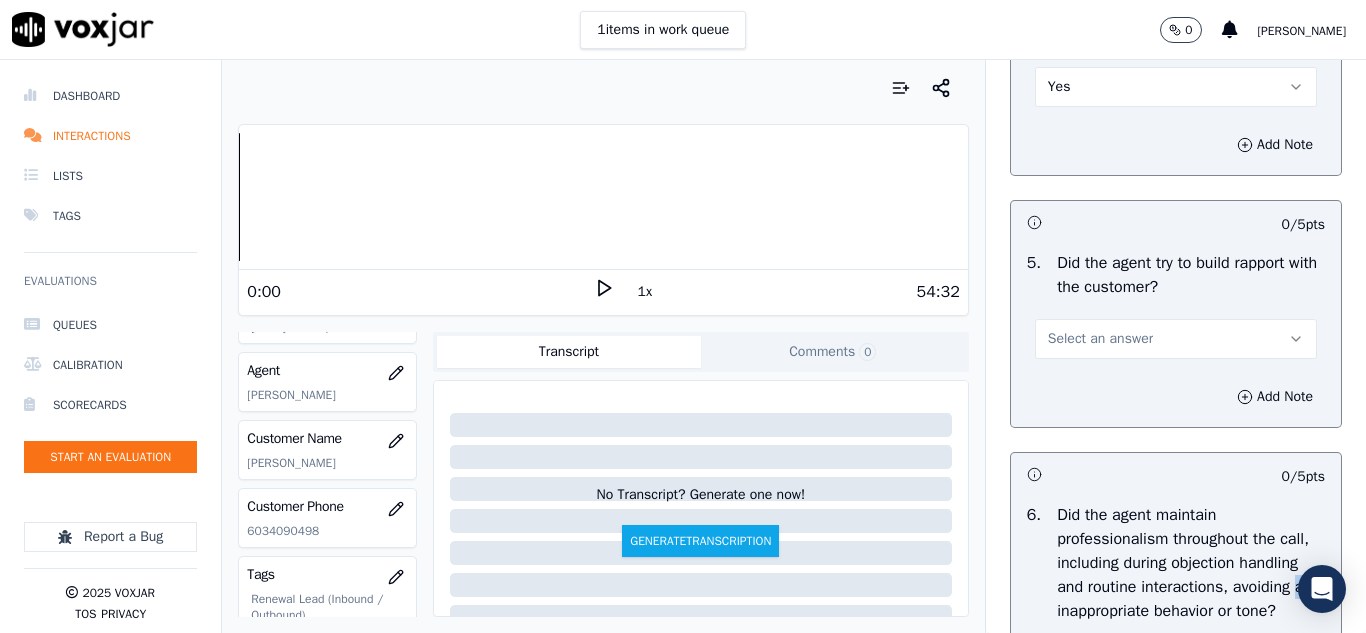 scroll, scrollTop: 2400, scrollLeft: 0, axis: vertical 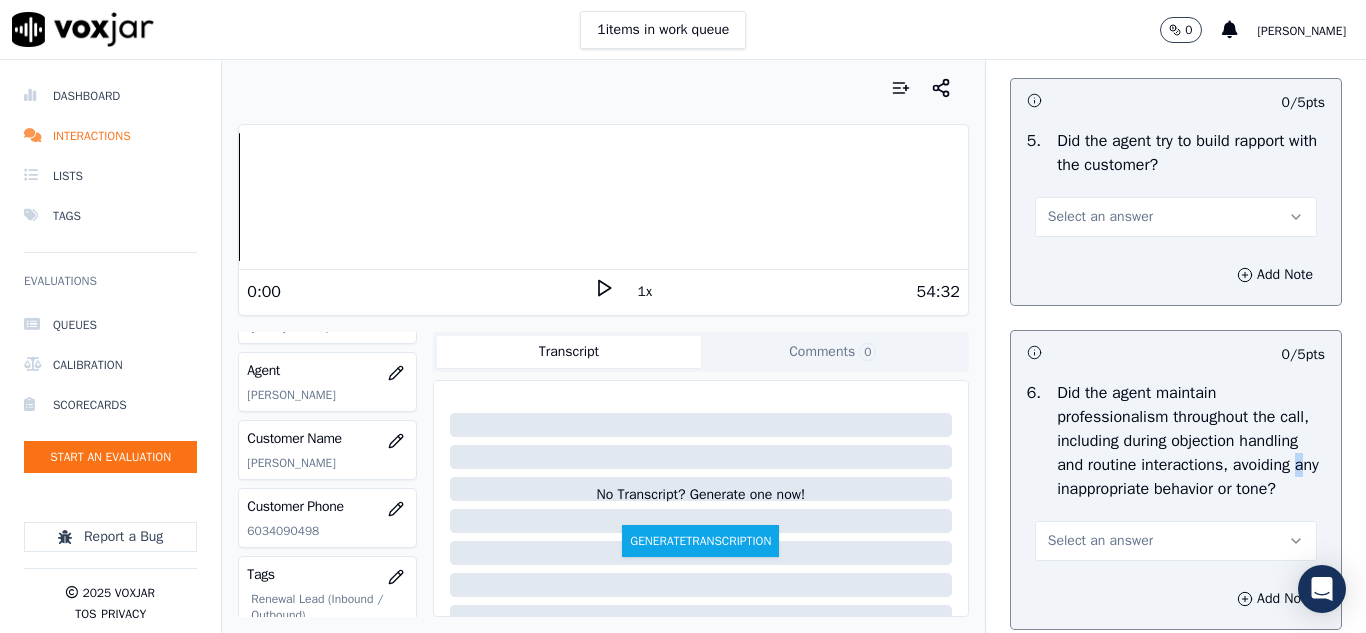 click on "Select an answer" at bounding box center (1176, 217) 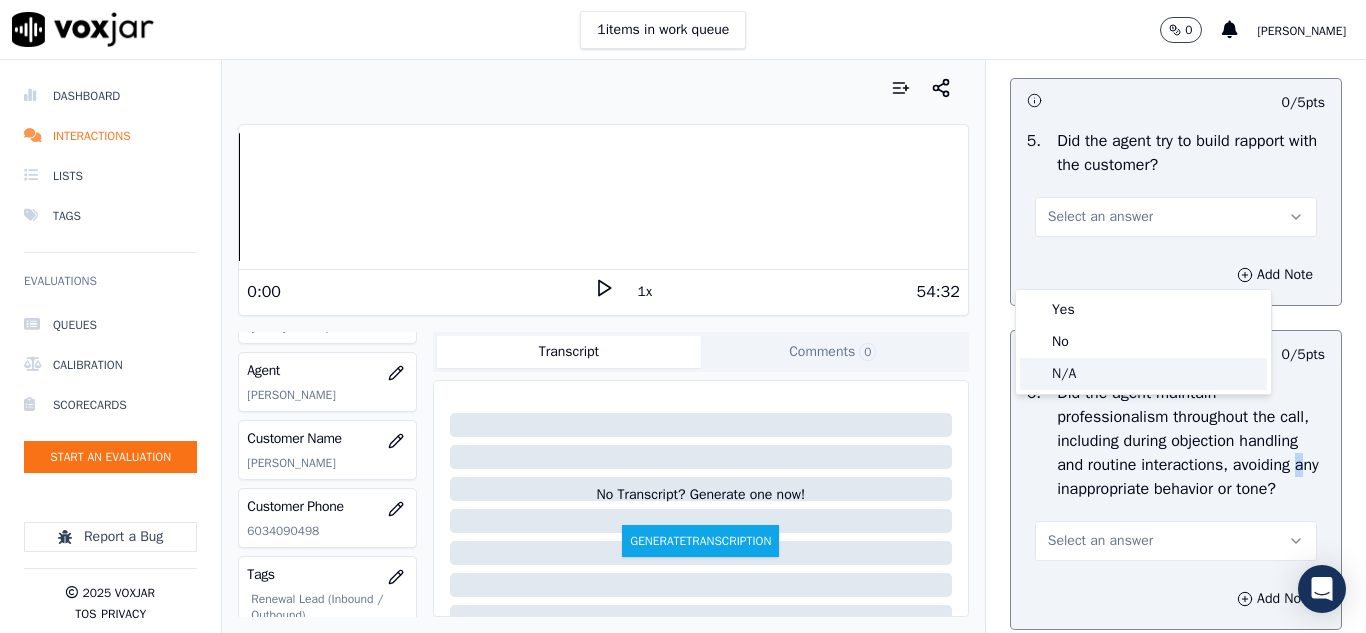 drag, startPoint x: 1057, startPoint y: 370, endPoint x: 1135, endPoint y: 348, distance: 81.0432 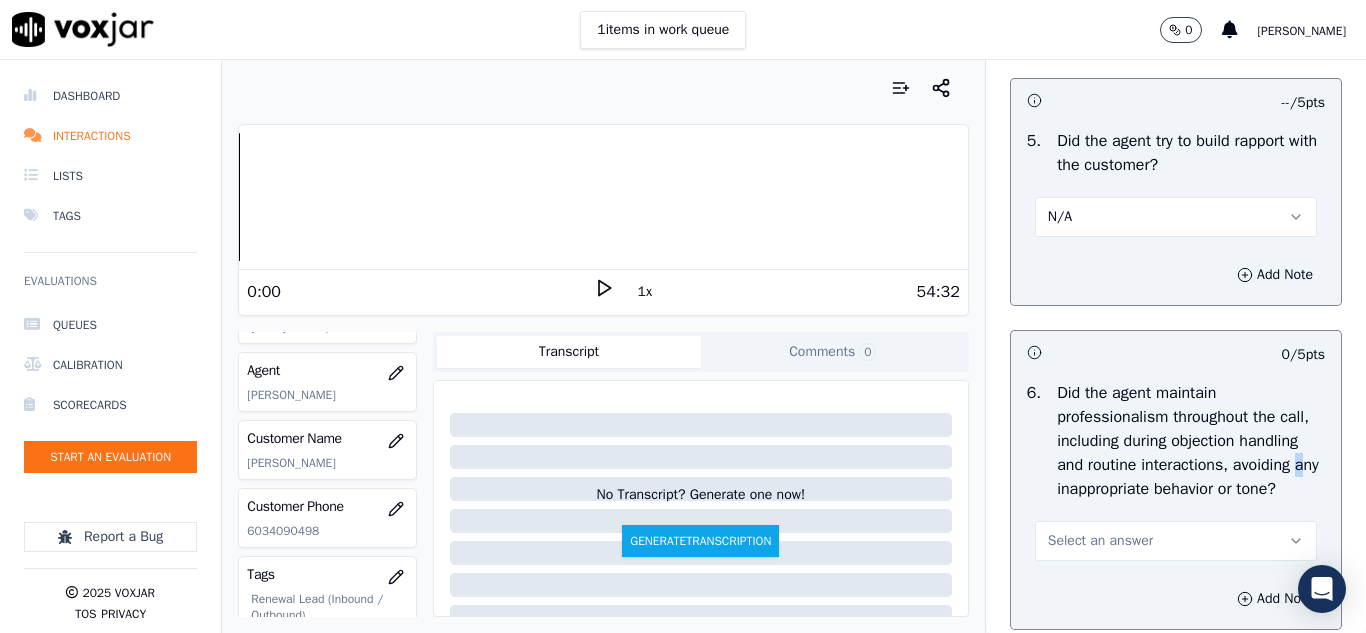 scroll, scrollTop: 2700, scrollLeft: 0, axis: vertical 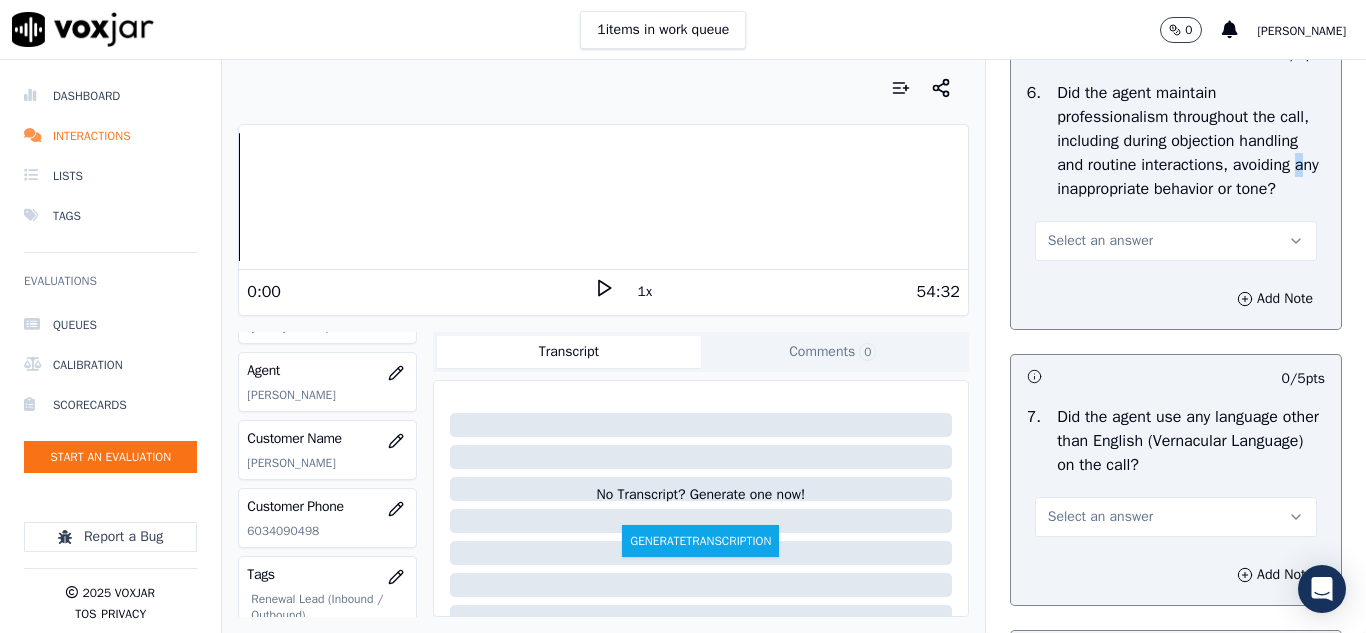 click on "Select an answer" at bounding box center [1100, 241] 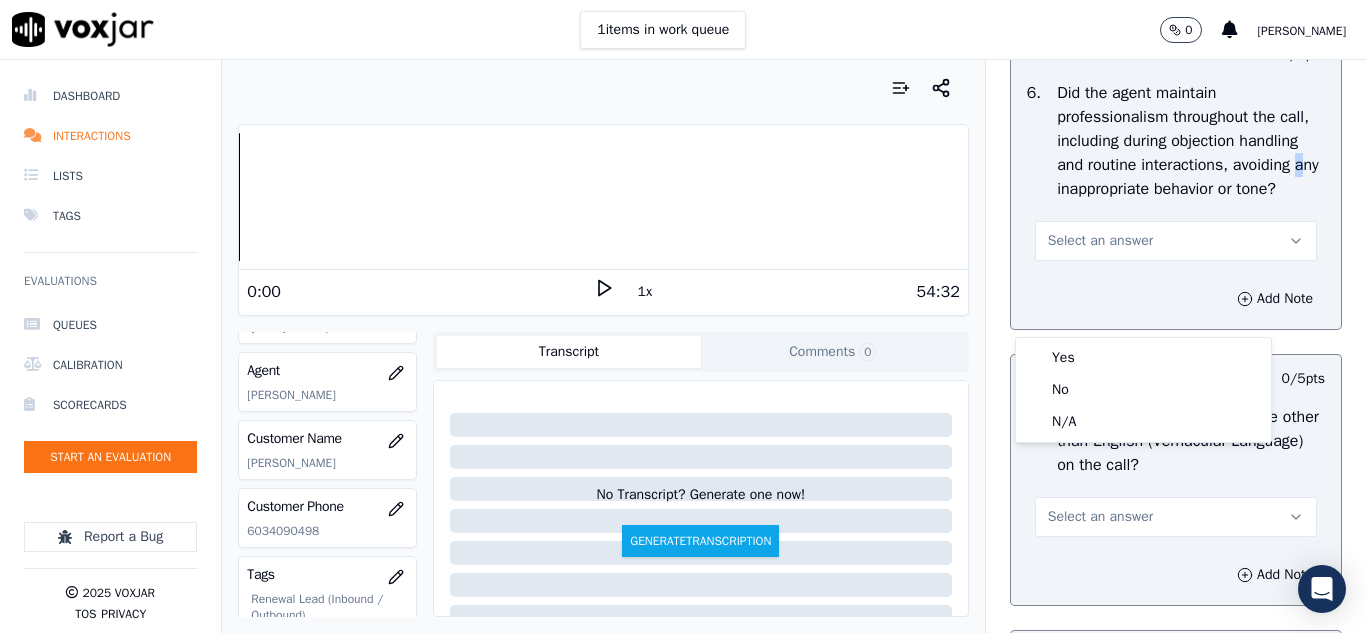 click on "Select an answer" at bounding box center (1100, 241) 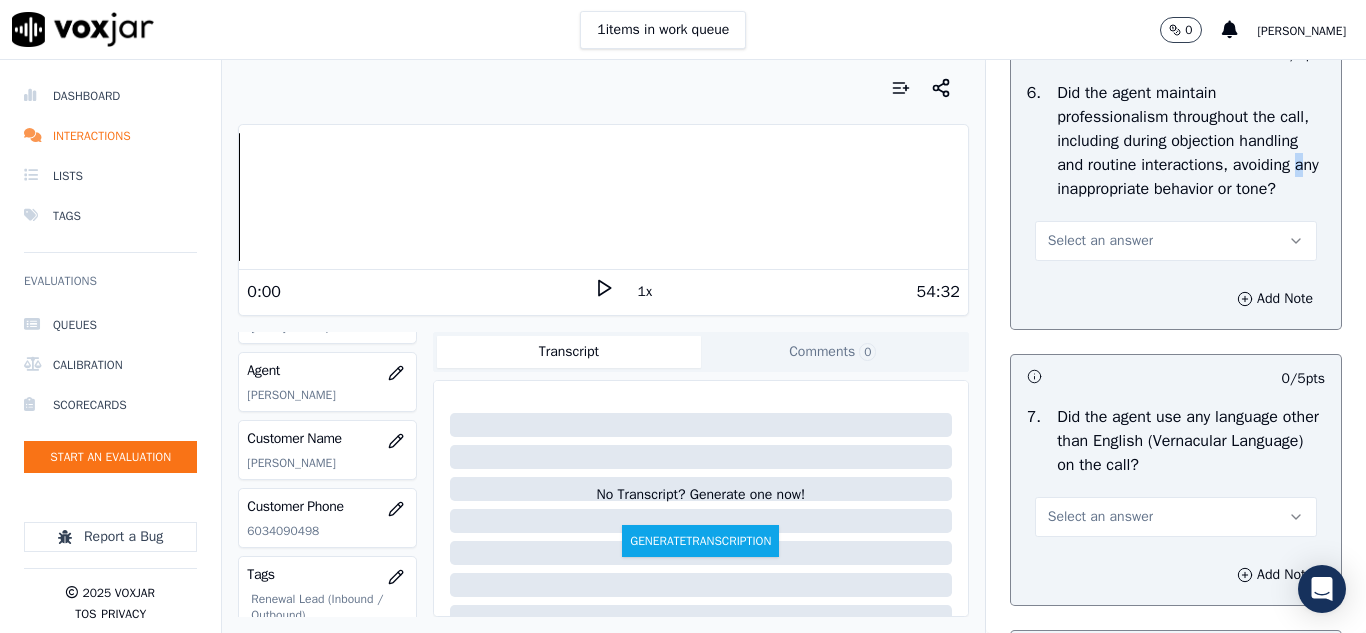 click on "Select an answer" at bounding box center (1100, 241) 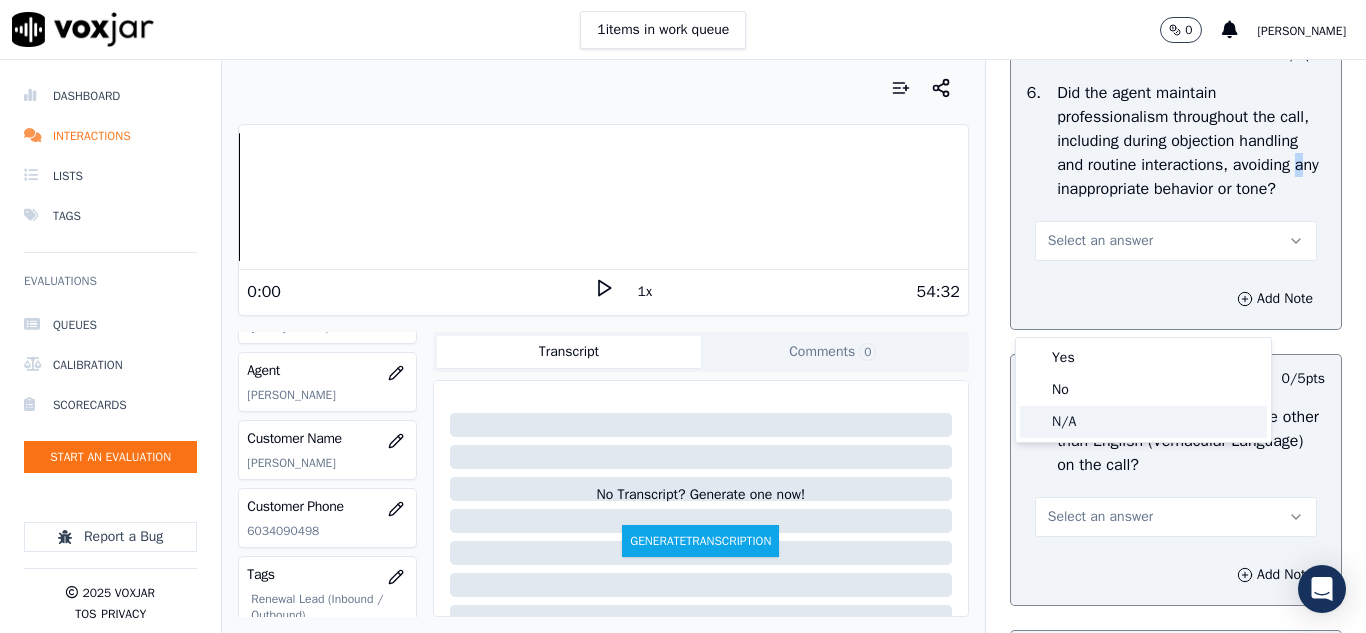 drag, startPoint x: 1069, startPoint y: 428, endPoint x: 1127, endPoint y: 358, distance: 90.90655 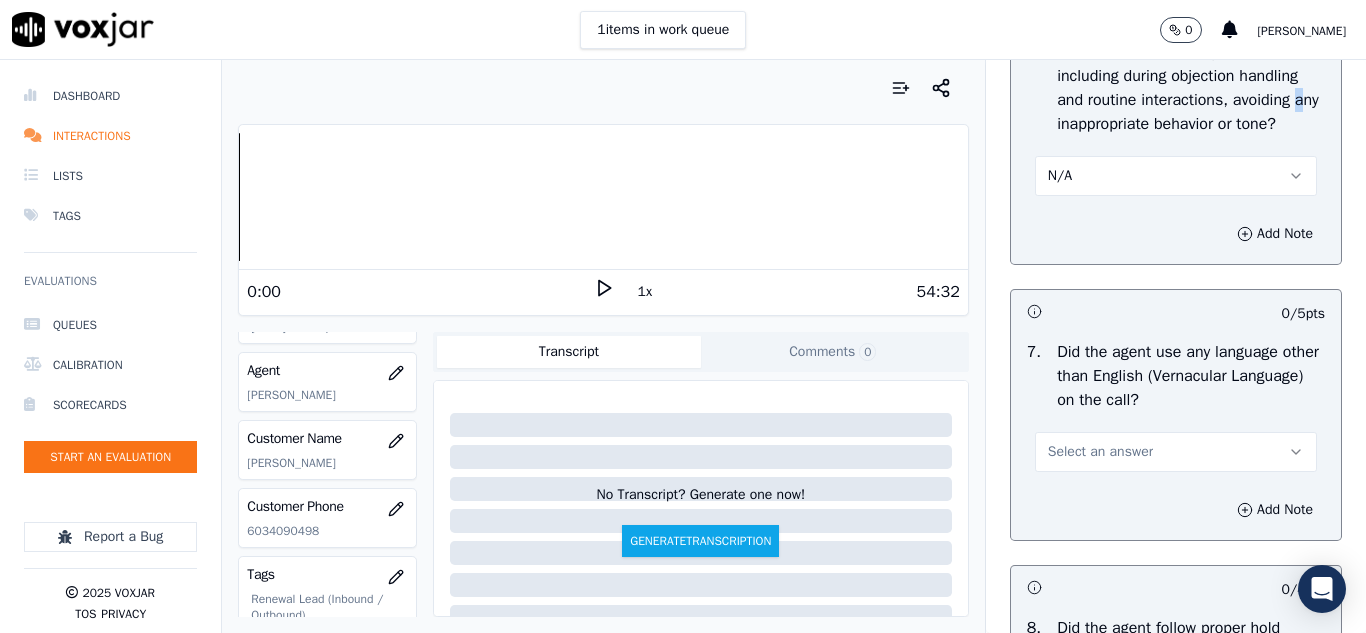 scroll, scrollTop: 2800, scrollLeft: 0, axis: vertical 